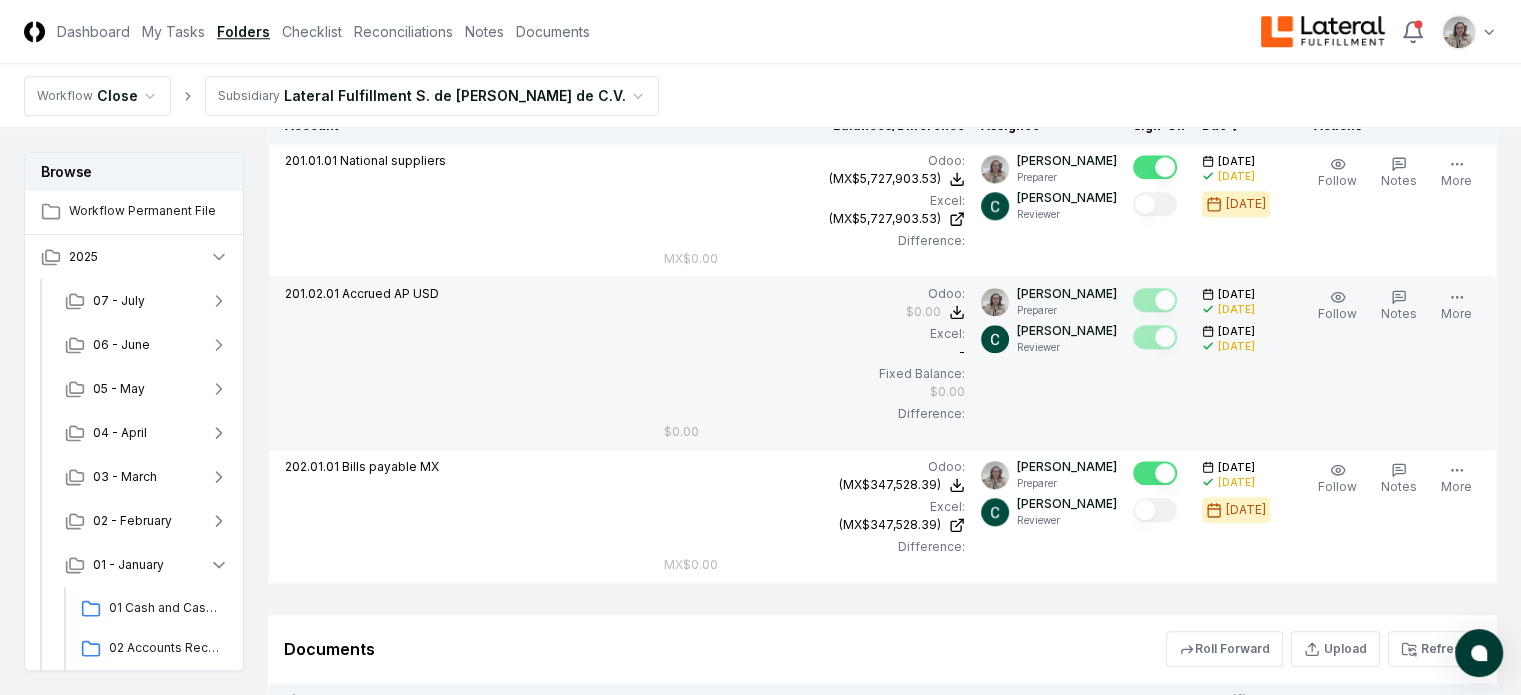 scroll, scrollTop: 1830, scrollLeft: 0, axis: vertical 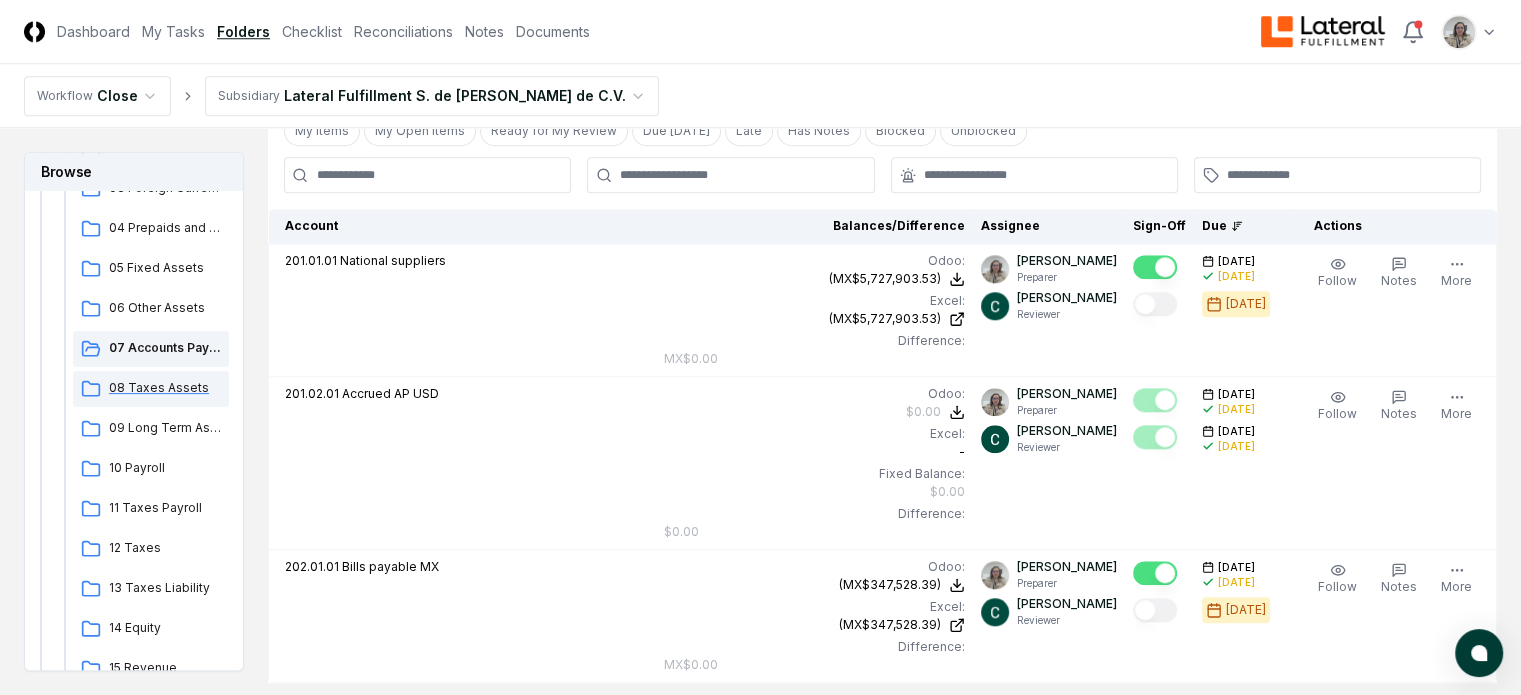 click on "08 Taxes Assets" at bounding box center [165, 388] 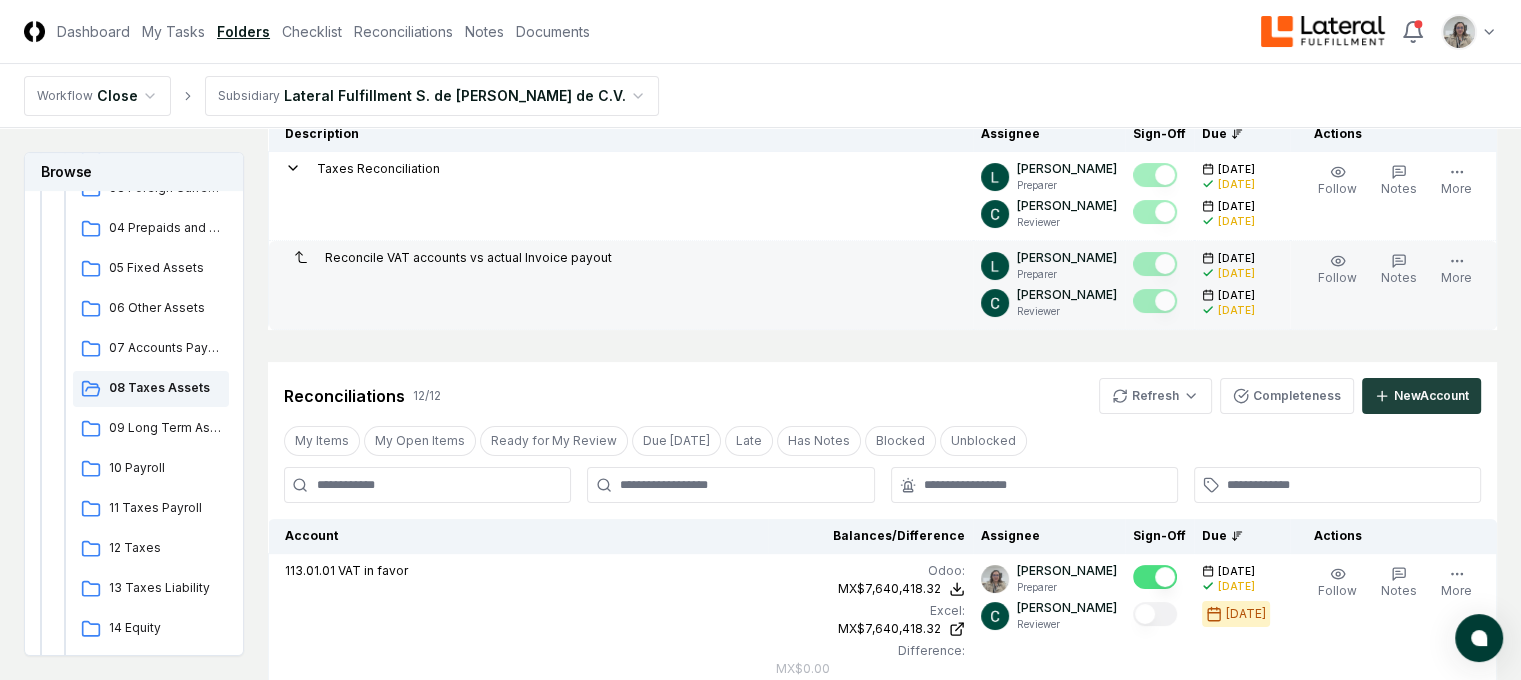 scroll, scrollTop: 200, scrollLeft: 0, axis: vertical 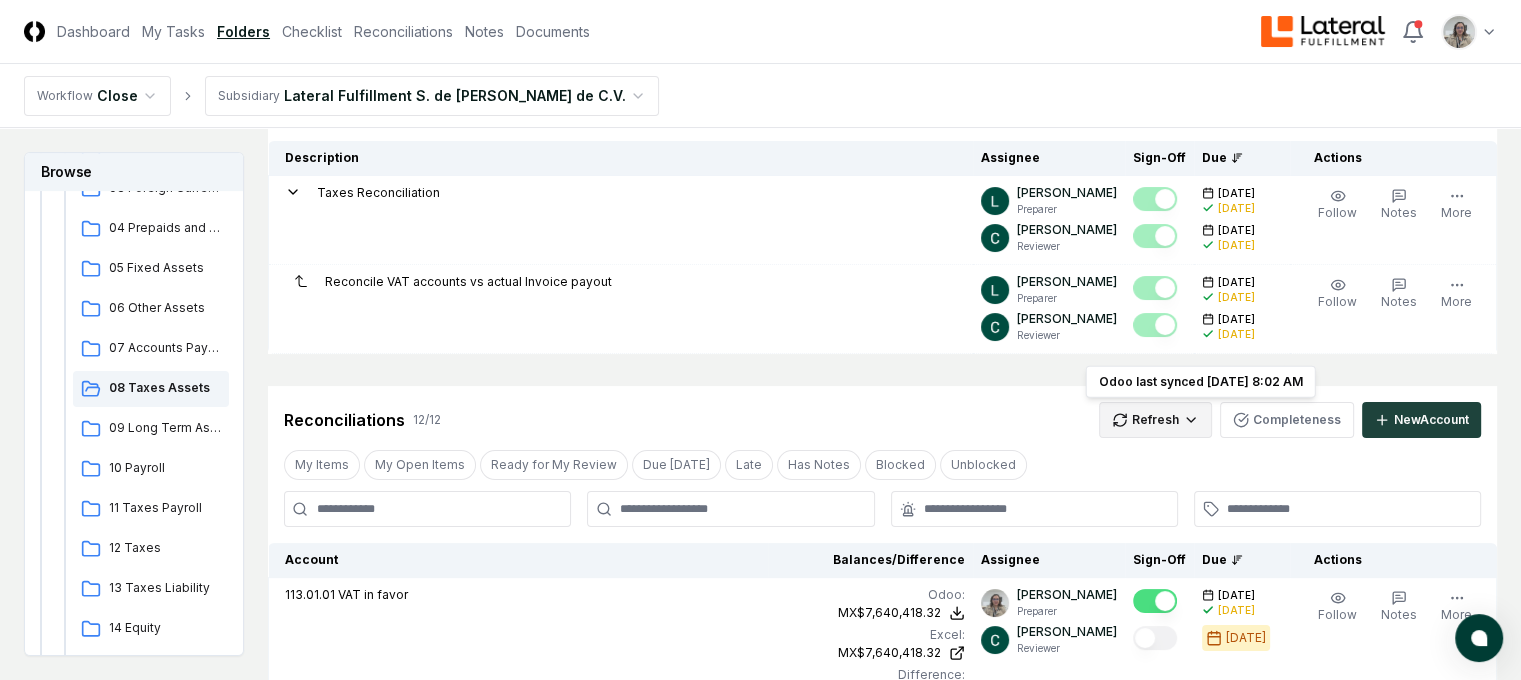 click on "CloseCore Dashboard My Tasks Folders Checklist Reconciliations Notes Documents Toggle navigation menu   Toggle user menu Workflow Close Subsidiary Lateral Fulfillment S. de [PERSON_NAME] de C.V. Browse Workflow Permanent File 2025 [DATE] - June [DATE] - April [DATE] - February [DATE] Cash and Cash Equivalents 02 Accounts Receivable 03 Foreign Currency USD 04 Prepaids and Other Current Assets 05 Fixed Assets 06 Other Assets 07 Accounts Payable 08 Taxes Assets 09 Long Term Asset 10 Payroll 11 Taxes Payroll 12 Taxes 13 Taxes Liability 14 Equity 15 Revenue 16 Debt 2024 Change Folder Cancel Reassign [DATE]: 08 Taxes Assets View on  Google Drive Checklist 2 / 2 New  Task My Items My Open Items Ready for My Review Due [DATE] Late Has Notes Has Reminders Has Documents Blocked Unblocked Clear Filter Description Assignee Sign-Off   Due Actions Taxes Reconciliation [PERSON_NAME] Preparer [PERSON_NAME] Reviewer [DATE] [DATE] [DATE] [DATE] Follow Notes Upload Reminder Duplicate More /" at bounding box center [760, 1236] 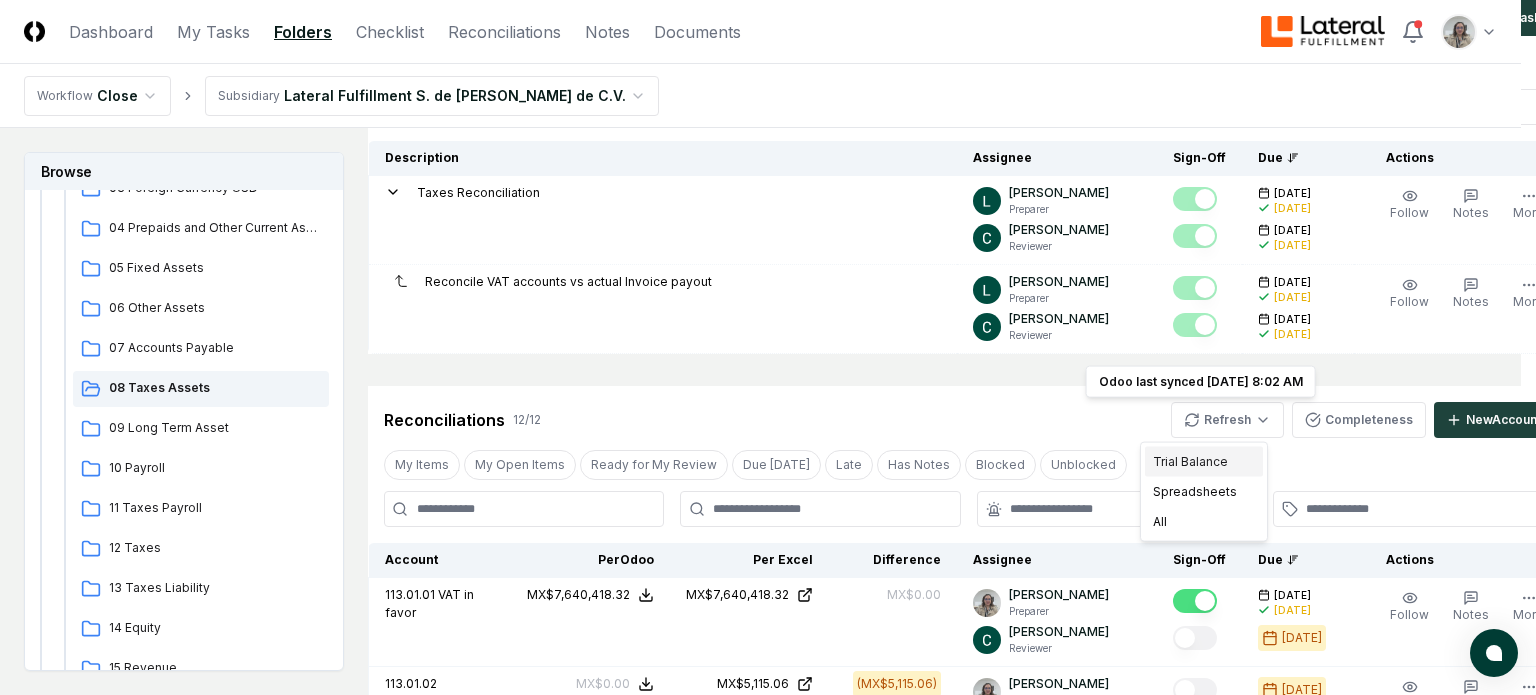 click on "Trial Balance" at bounding box center (1204, 462) 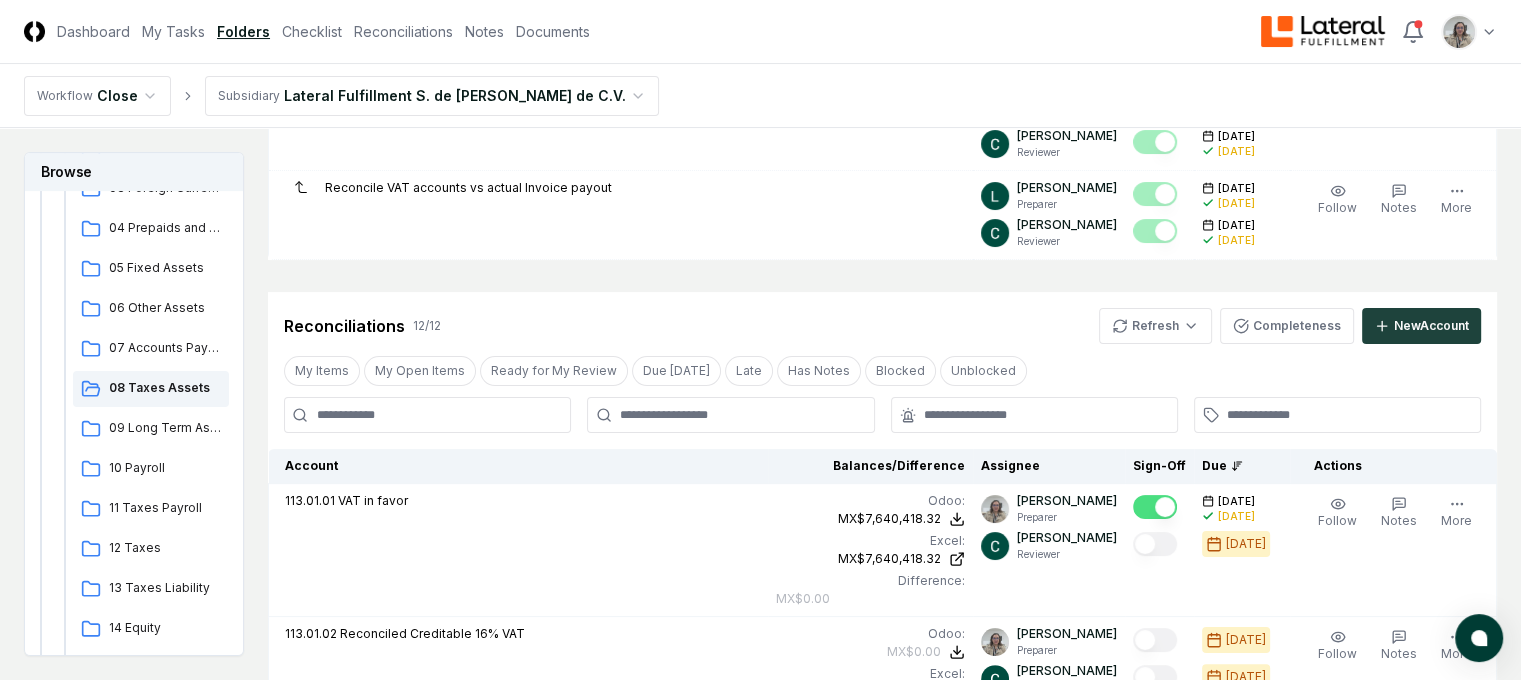 scroll, scrollTop: 500, scrollLeft: 0, axis: vertical 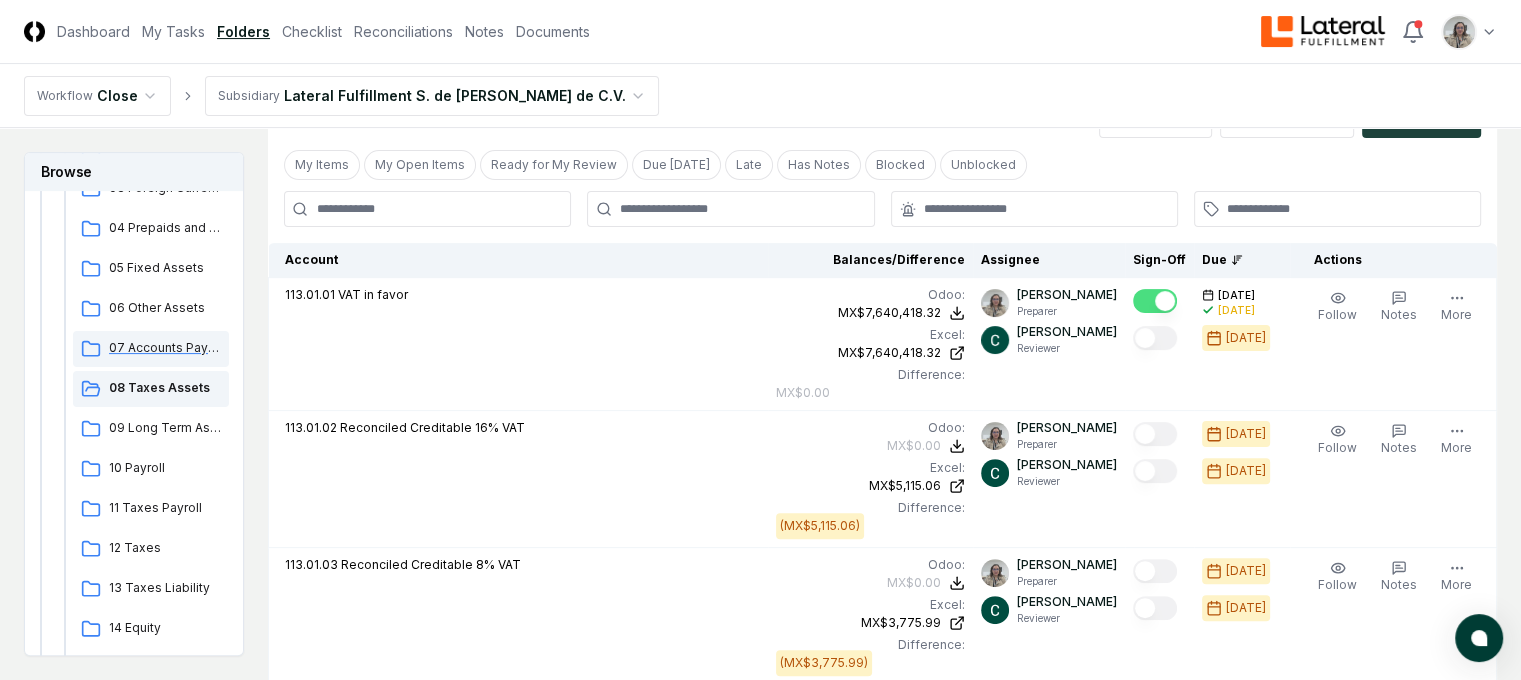 click on "07 Accounts Payable" at bounding box center [165, 348] 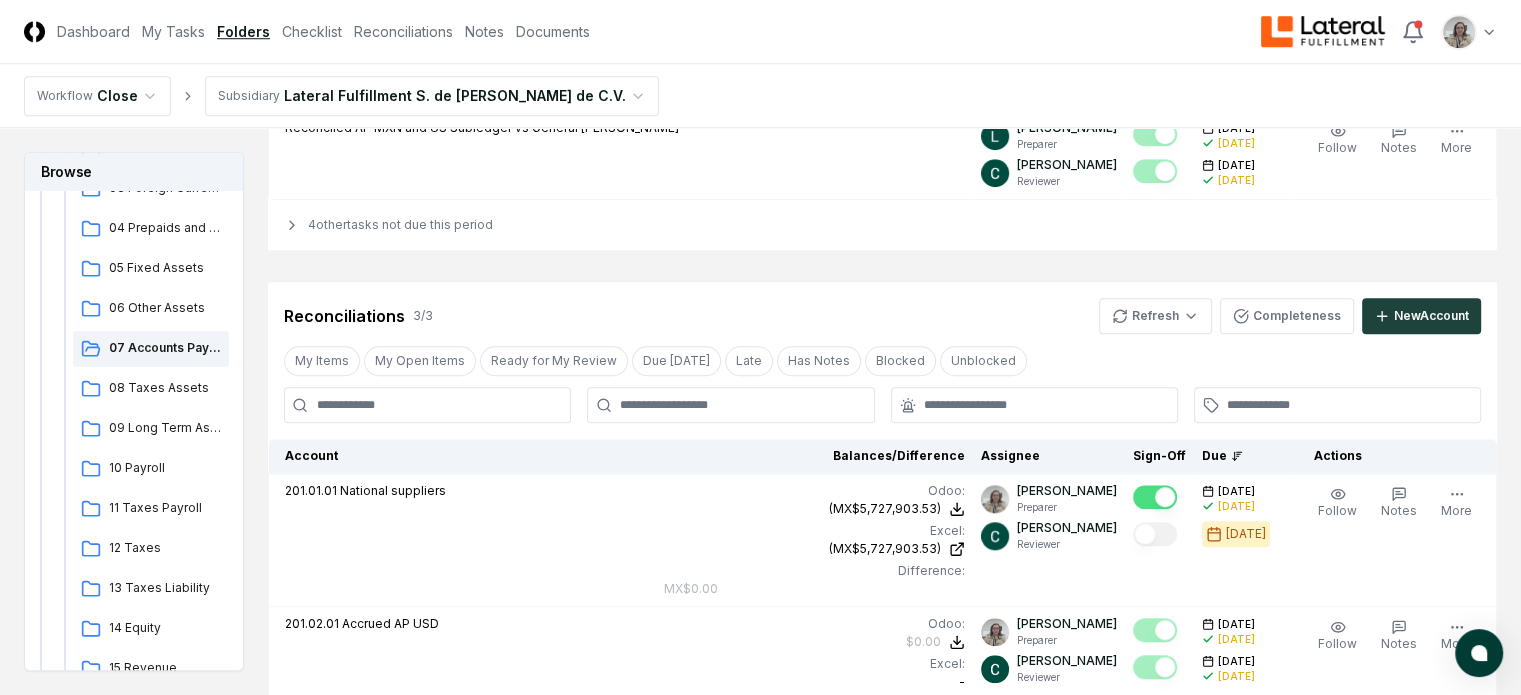 scroll, scrollTop: 1800, scrollLeft: 0, axis: vertical 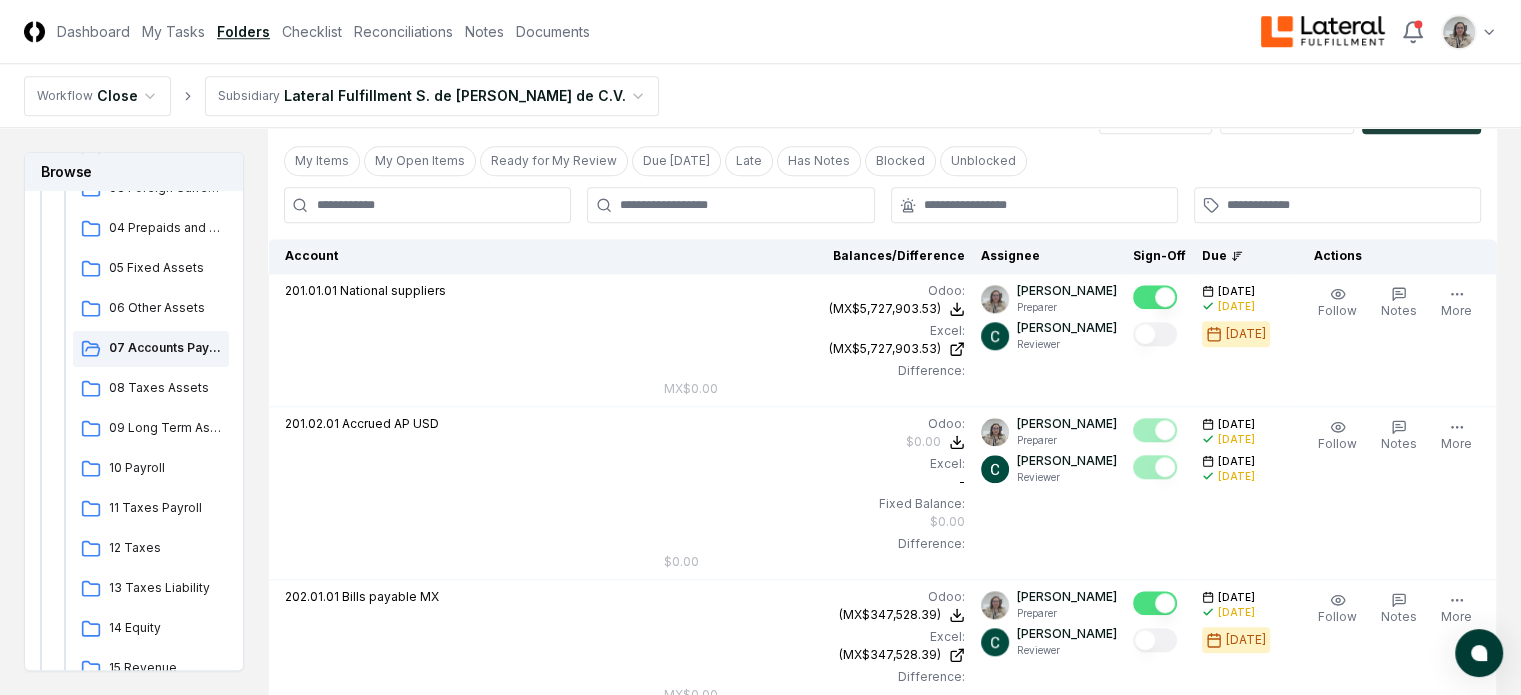 click on "Upload" at bounding box center [1335, 779] 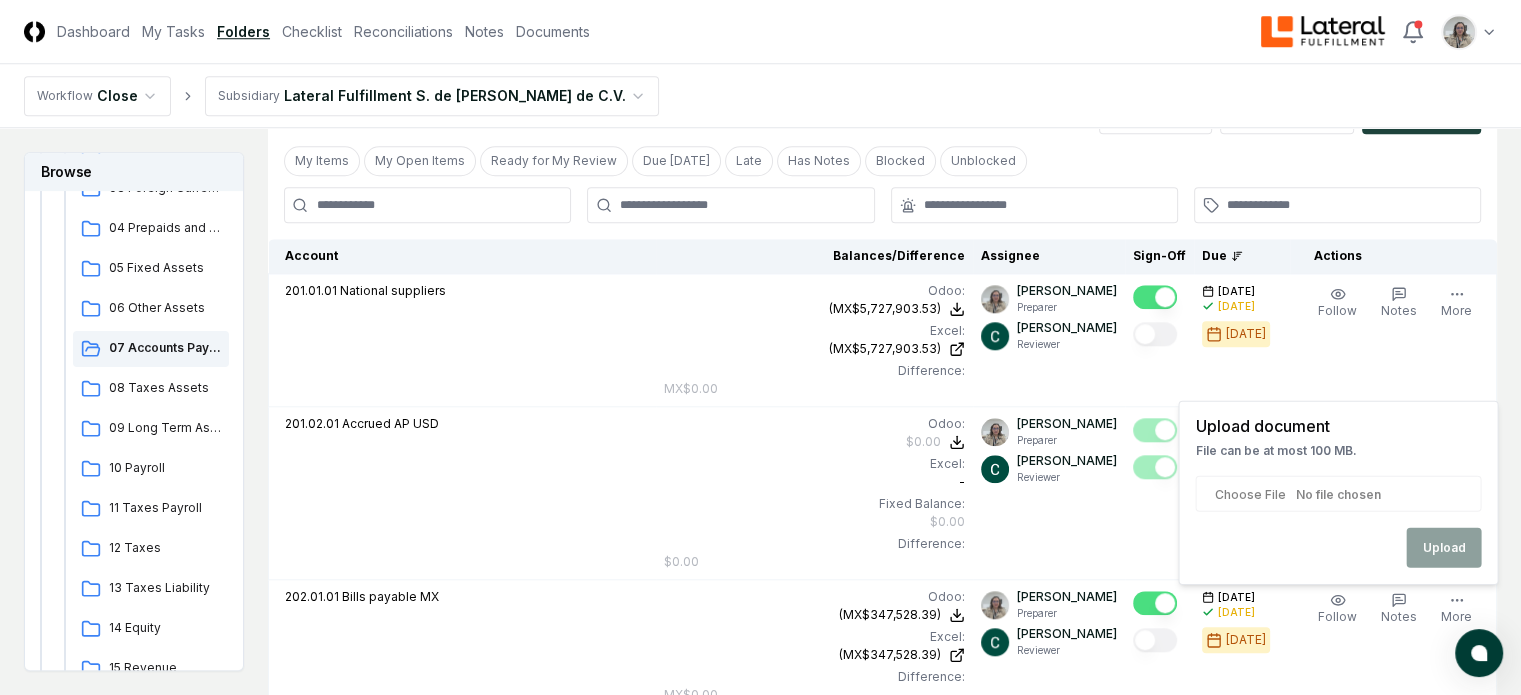 click at bounding box center (1338, 494) 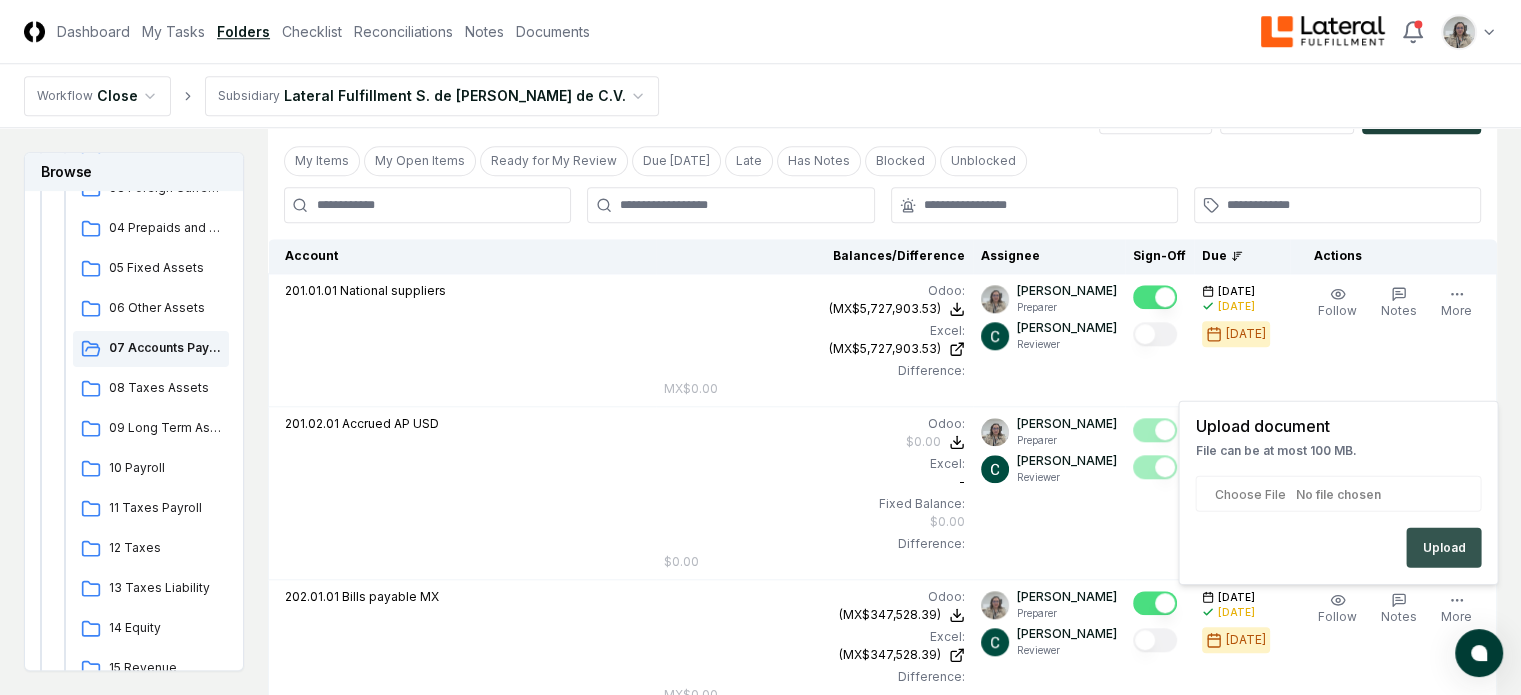 click on "Upload" at bounding box center [1443, 548] 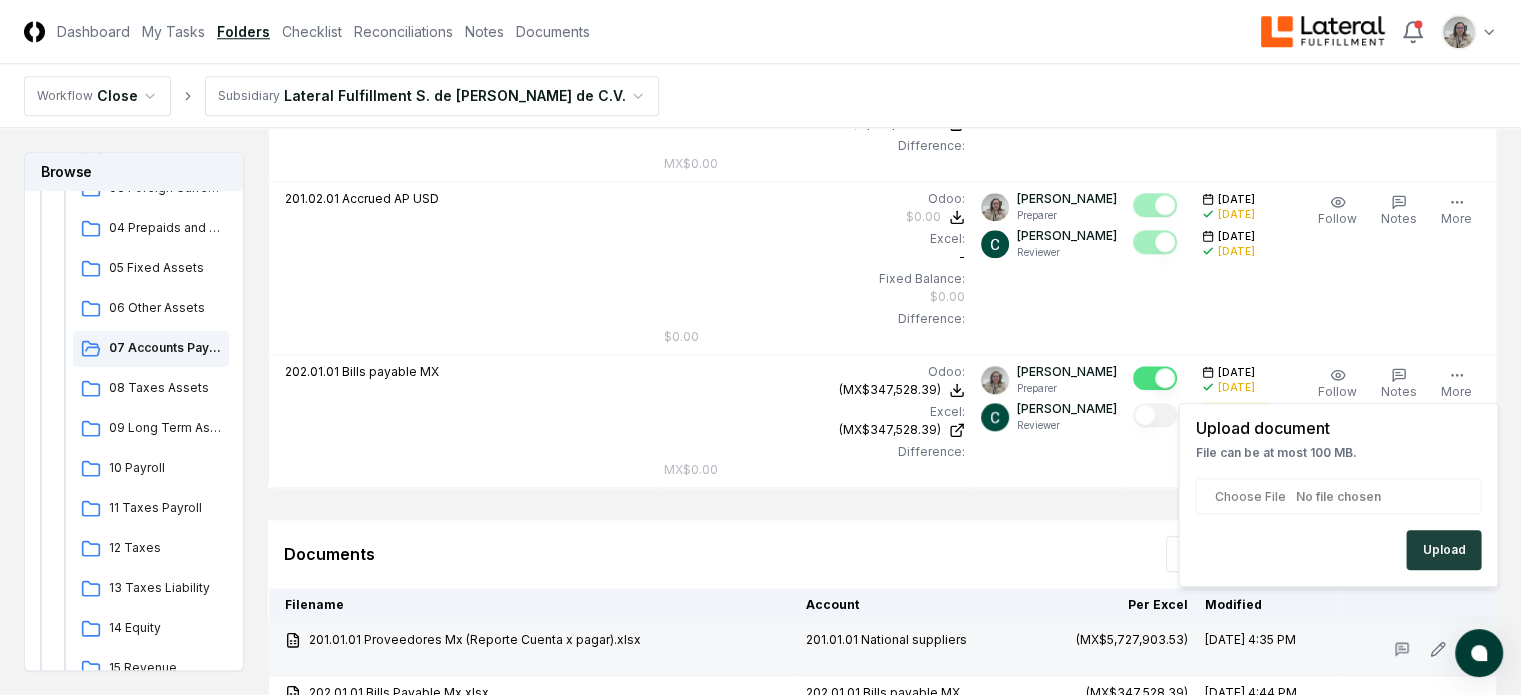scroll, scrollTop: 2030, scrollLeft: 0, axis: vertical 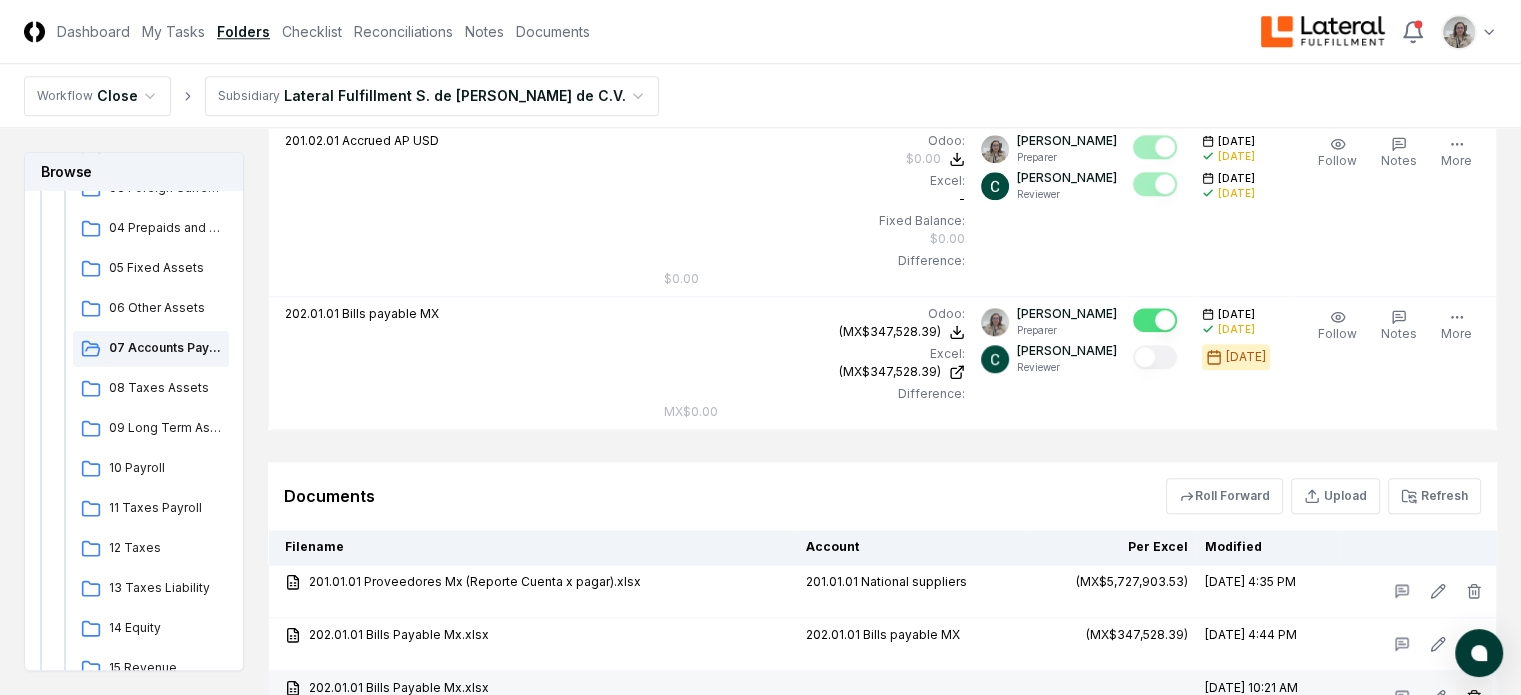 click 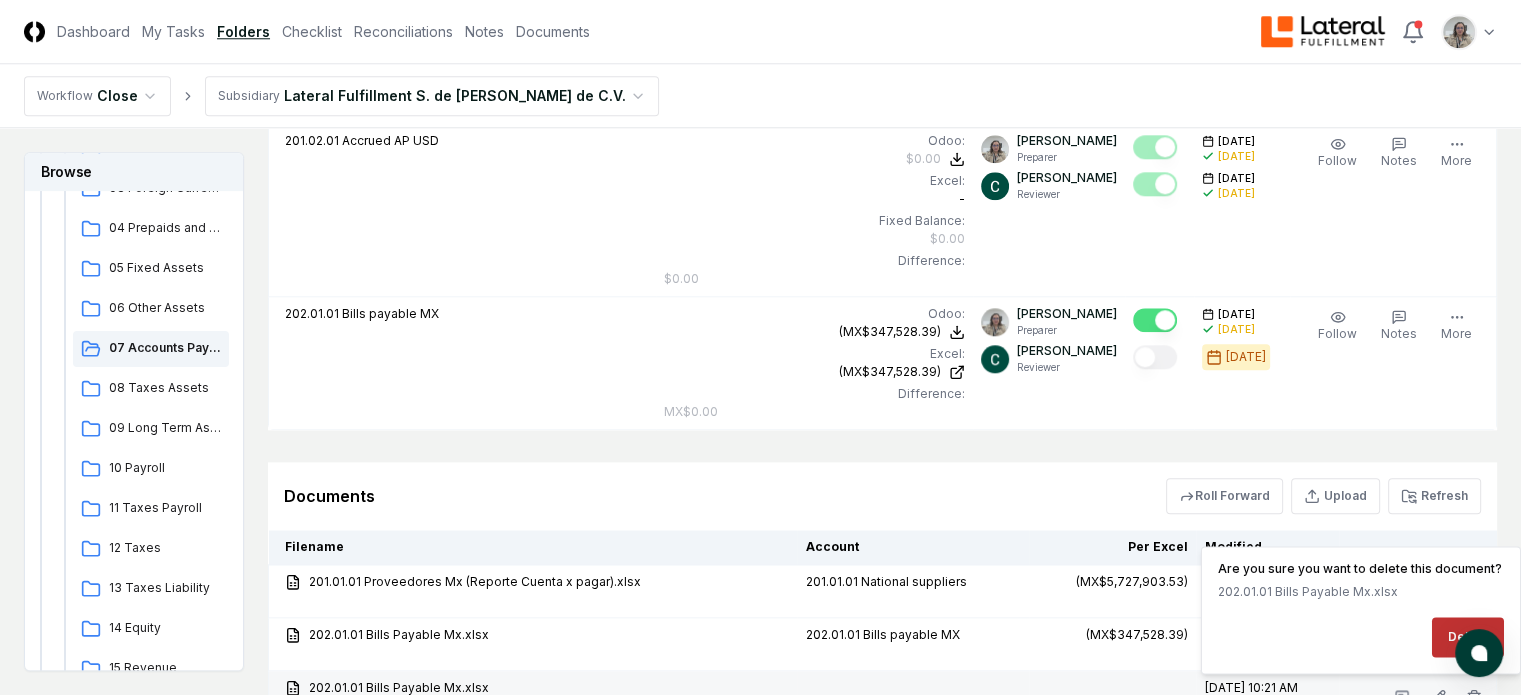 click on "Delete" at bounding box center (1468, 637) 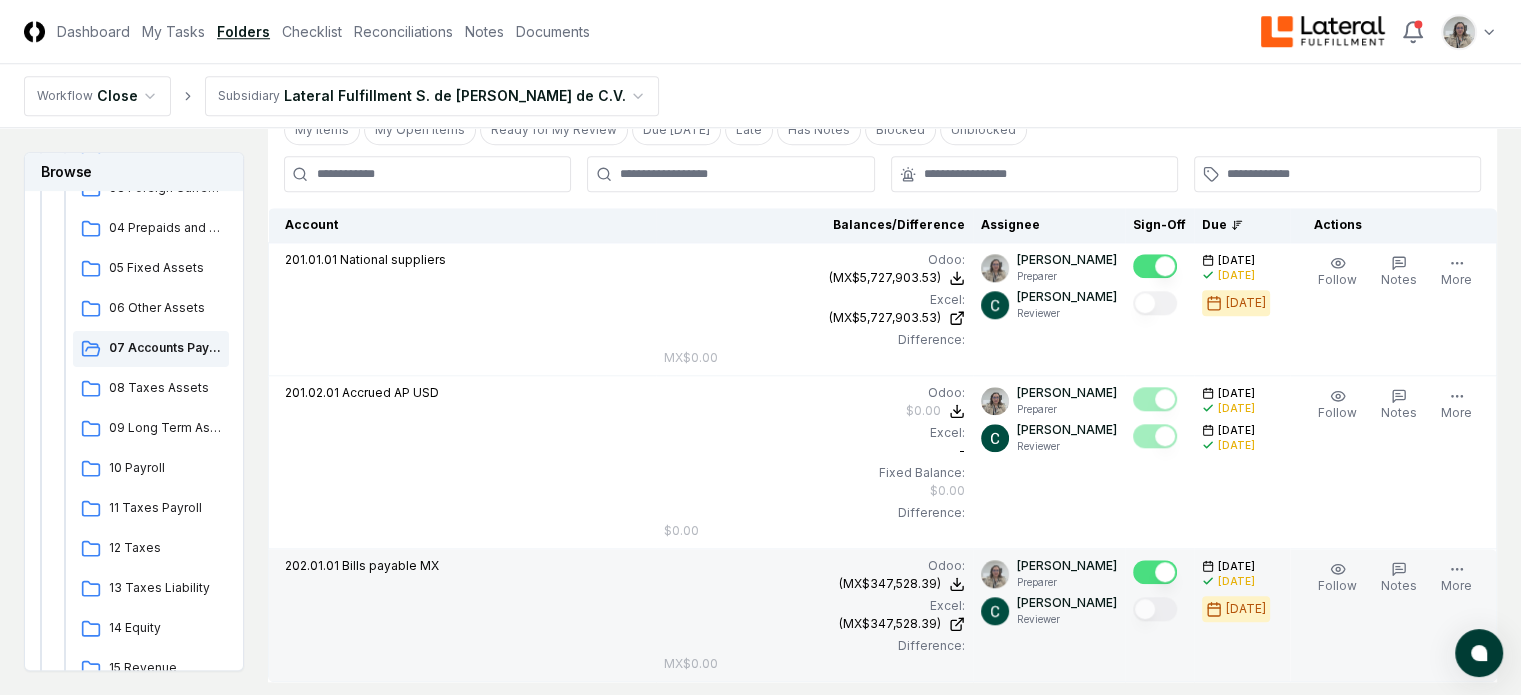 scroll, scrollTop: 1830, scrollLeft: 0, axis: vertical 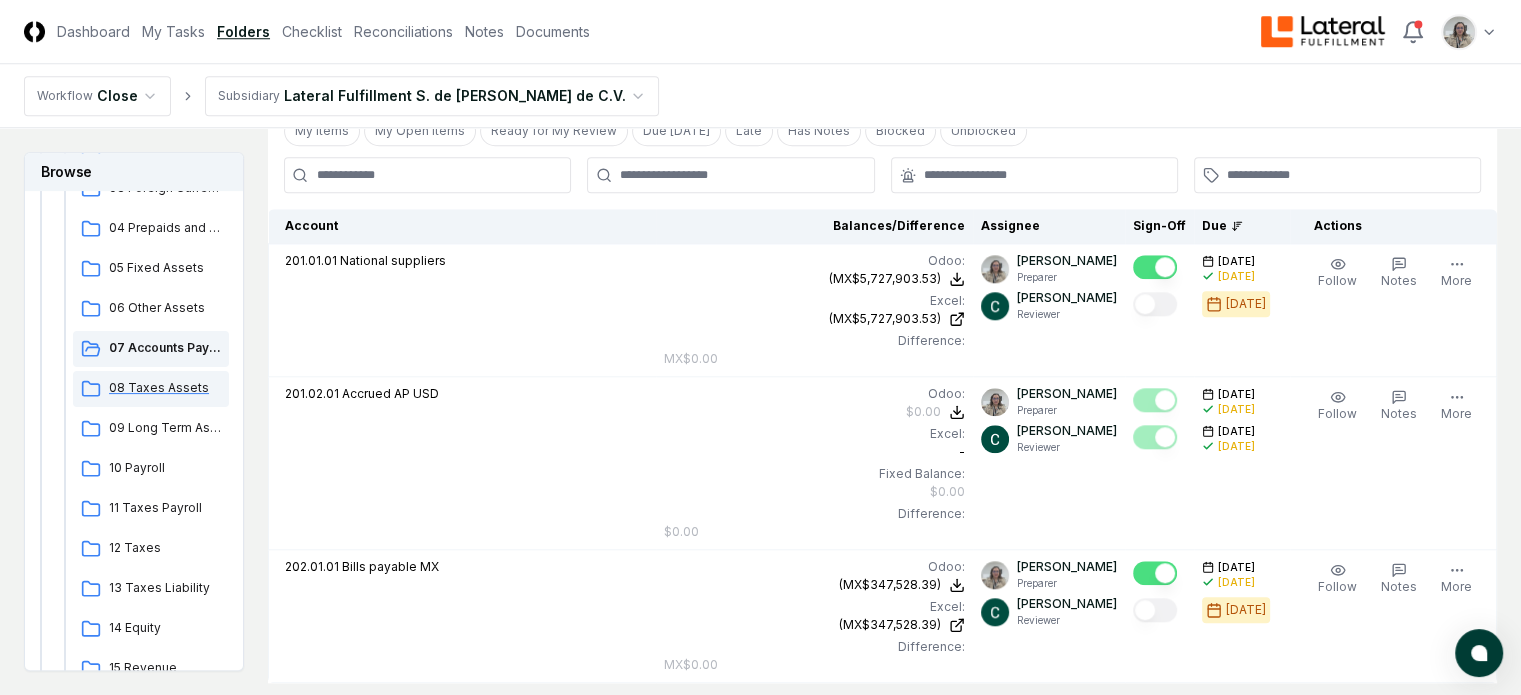 click on "08 Taxes Assets" at bounding box center [165, 388] 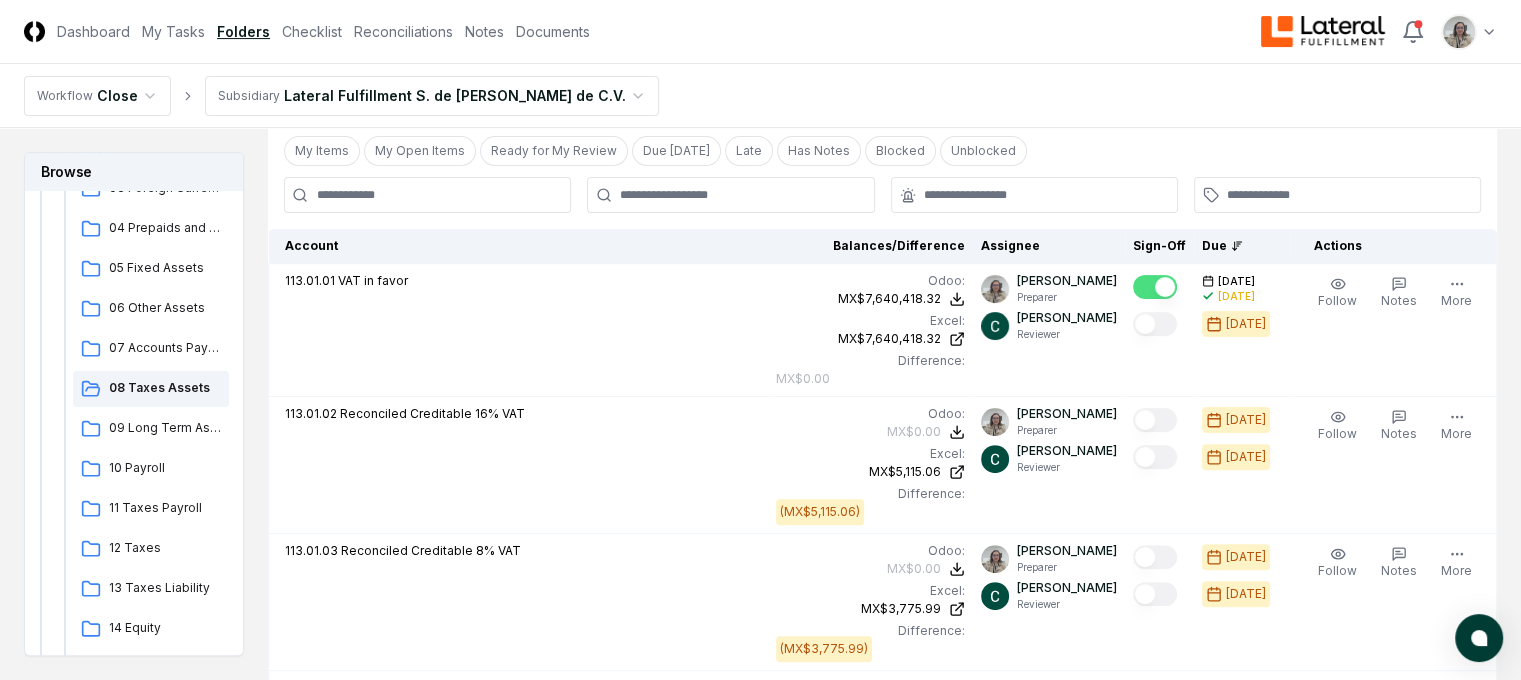 scroll, scrollTop: 300, scrollLeft: 0, axis: vertical 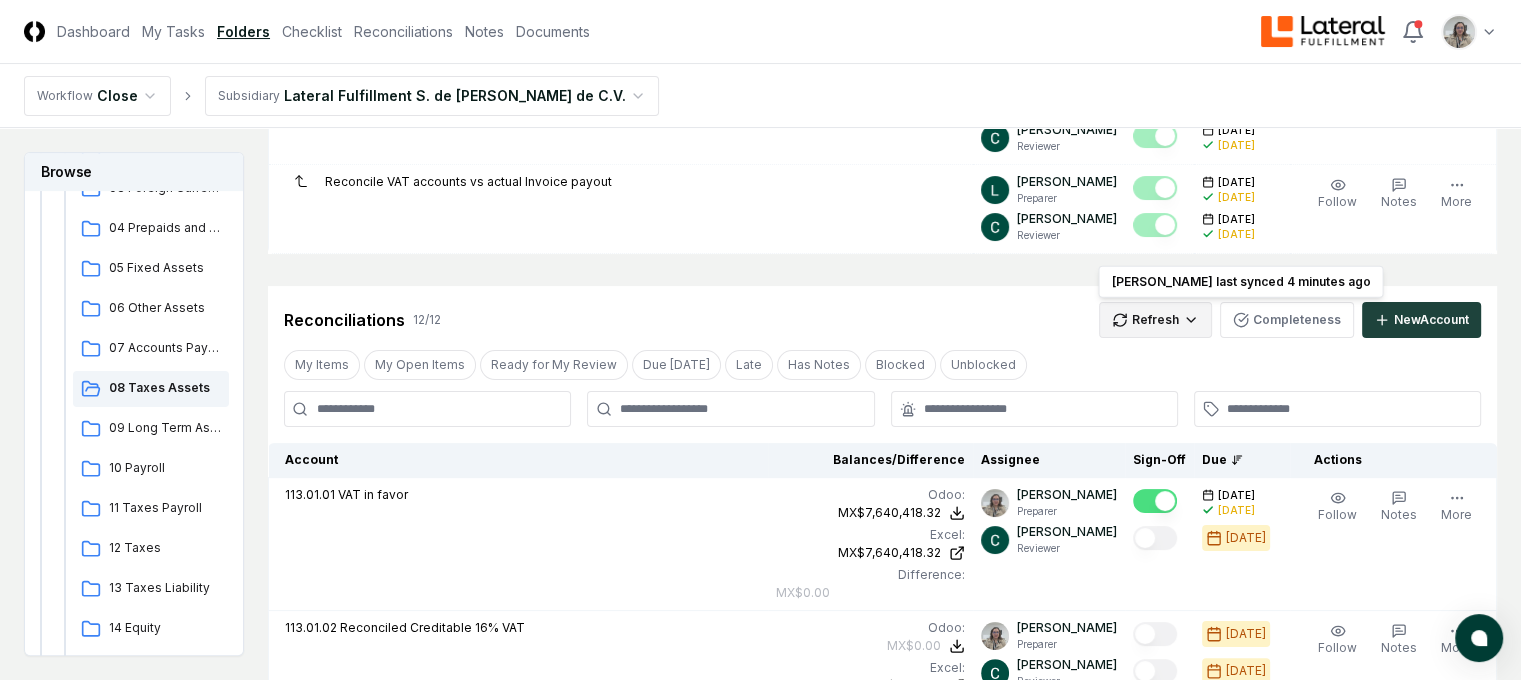 click on "CloseCore Dashboard My Tasks Folders Checklist Reconciliations Notes Documents Toggle navigation menu   Toggle user menu Workflow Close Subsidiary Lateral Fulfillment S. de [PERSON_NAME] de C.V. Browse Workflow Permanent File 2025 [DATE] - June [DATE] - April [DATE] - February [DATE] Cash and Cash Equivalents 02 Accounts Receivable 03 Foreign Currency USD 04 Prepaids and Other Current Assets 05 Fixed Assets 06 Other Assets 07 Accounts Payable 08 Taxes Assets 09 Long Term Asset 10 Payroll 11 Taxes Payroll 12 Taxes 13 Taxes Liability 14 Equity 15 Revenue 16 Debt 2024 Change Folder Cancel Reassign [DATE]: 08 Taxes Assets View on  Google Drive Checklist 2 / 2 New  Task My Items My Open Items Ready for My Review Due [DATE] Late Has Notes Has Reminders Has Documents Blocked Unblocked Clear Filter Description Assignee Sign-Off   Due Actions Taxes Reconciliation [PERSON_NAME] Preparer [PERSON_NAME] Reviewer [DATE] [DATE] [DATE] [DATE] Follow Notes Upload Reminder Duplicate More /" at bounding box center (760, 1136) 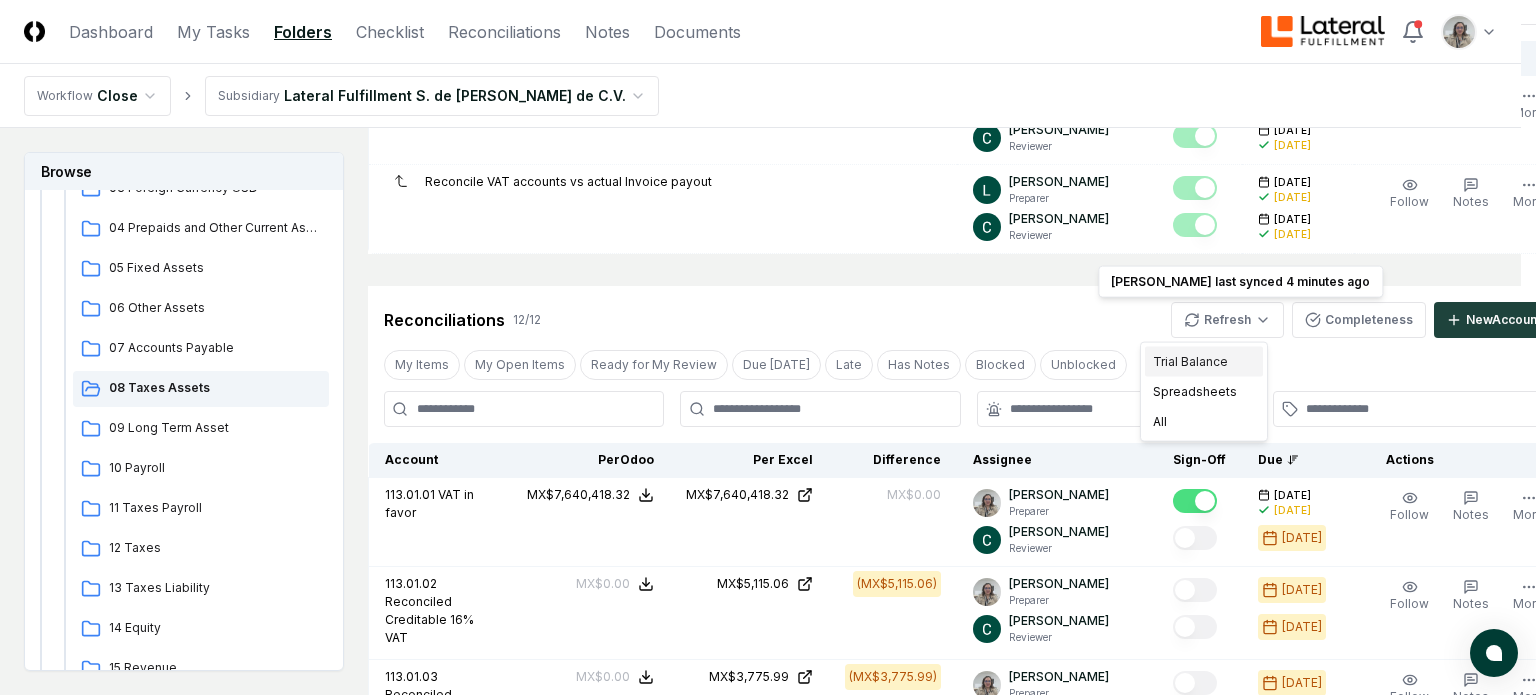 click on "Trial Balance" at bounding box center [1204, 362] 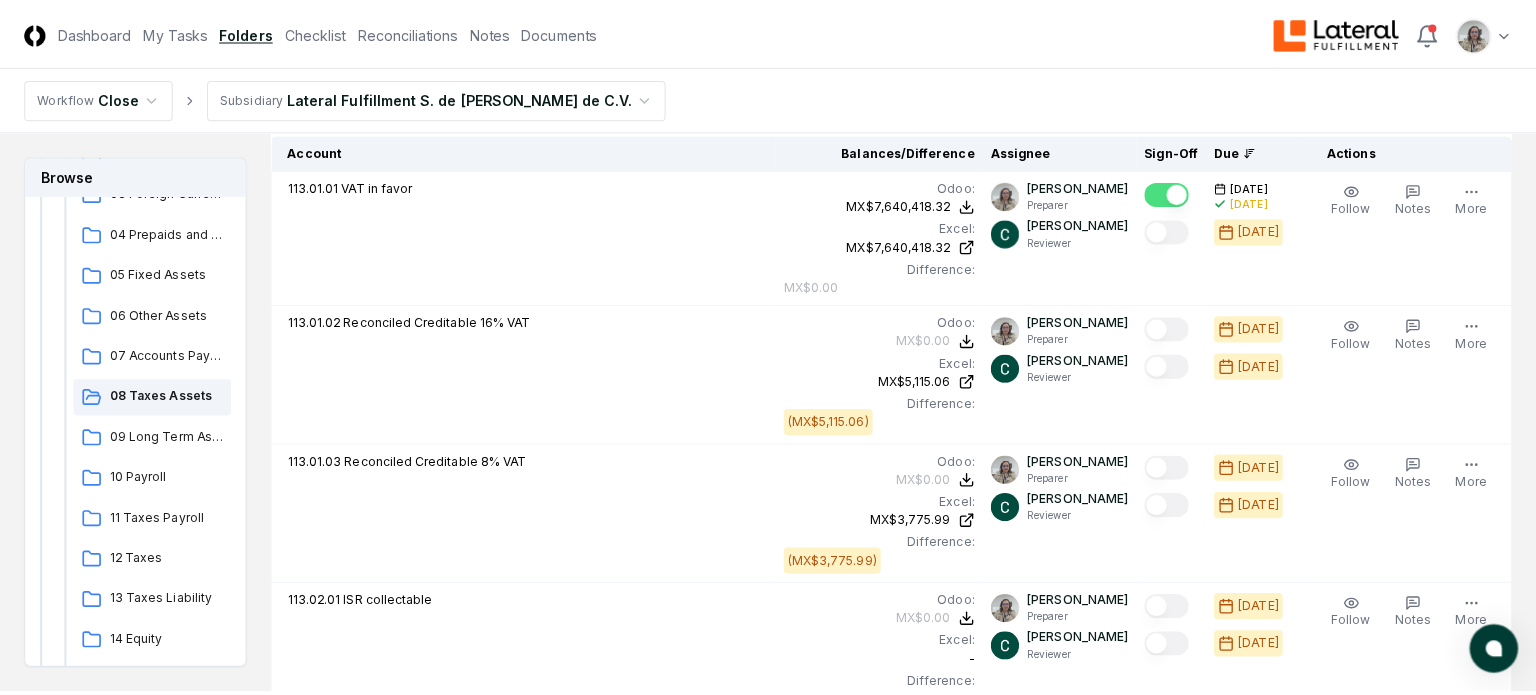 scroll, scrollTop: 600, scrollLeft: 0, axis: vertical 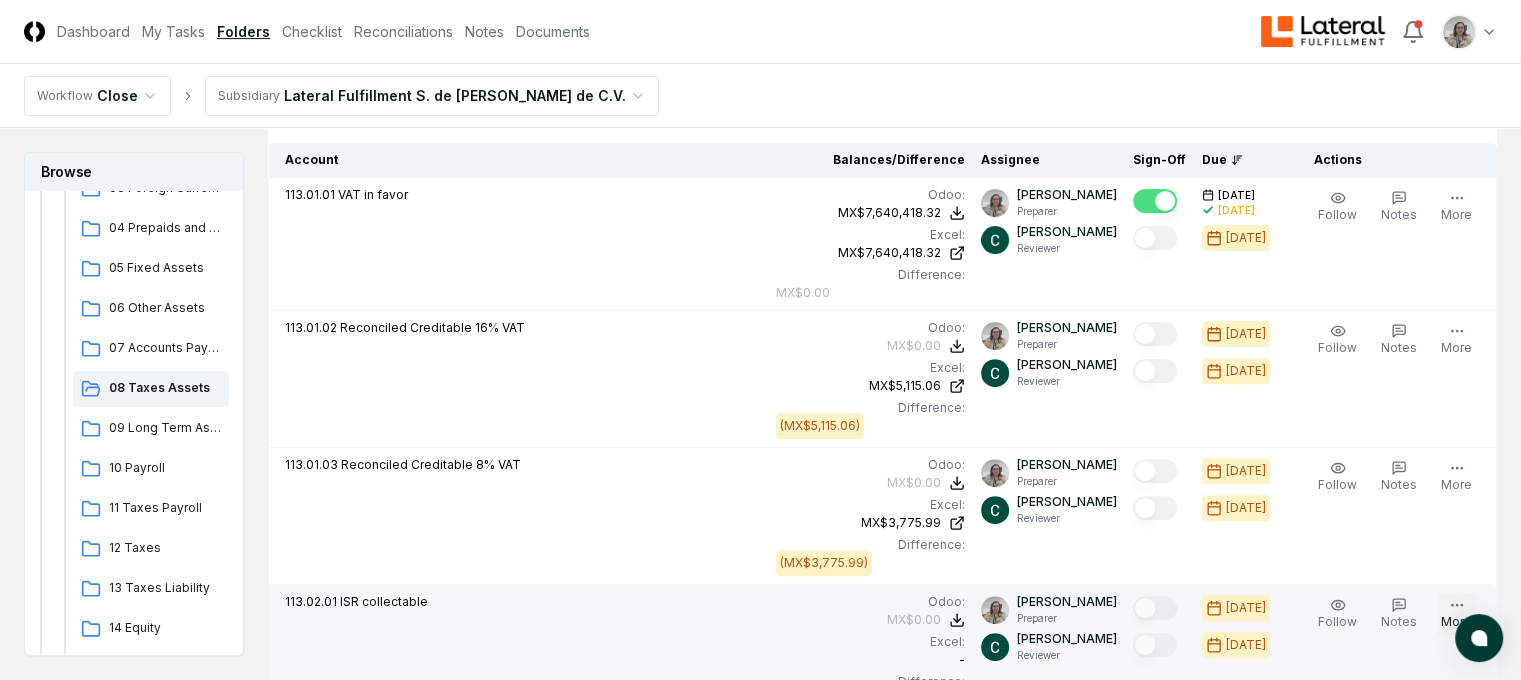 click on "More" at bounding box center (1456, 614) 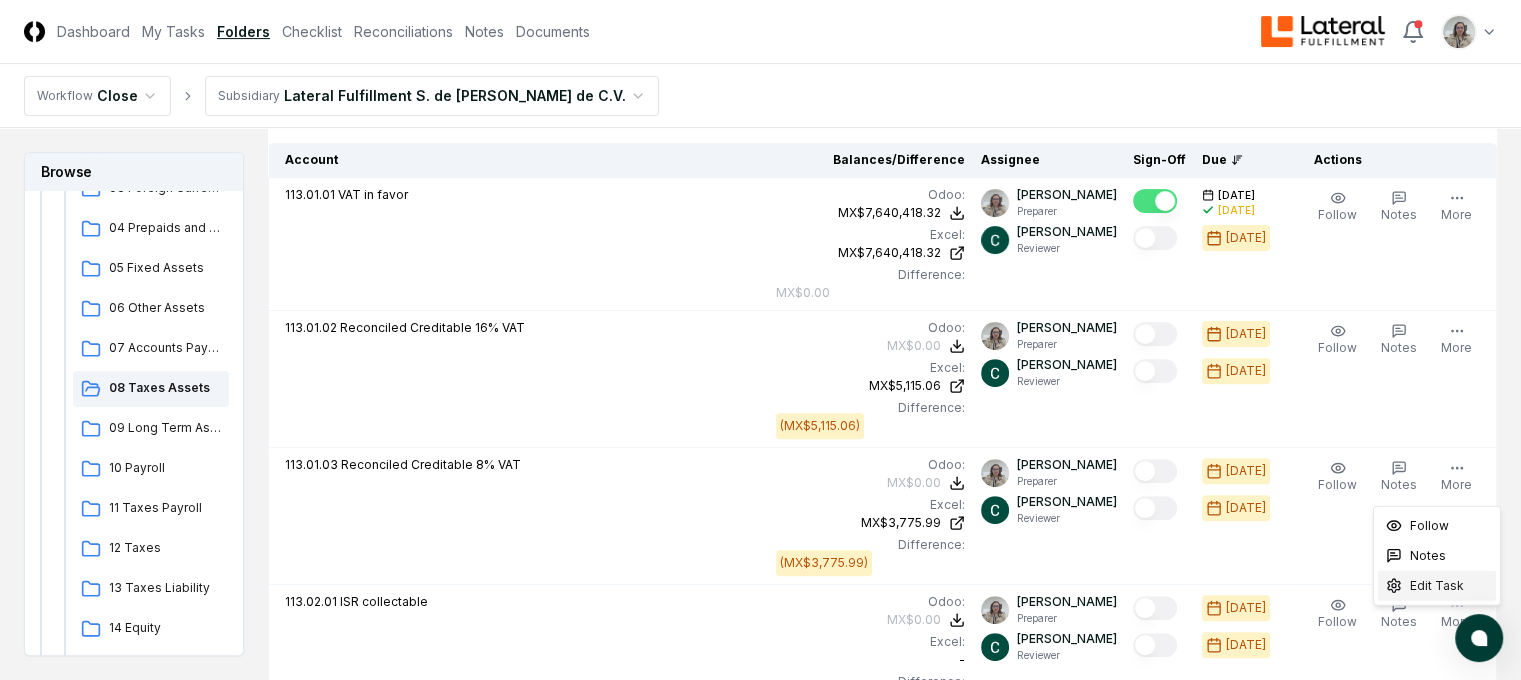 click on "Edit Task" at bounding box center [1437, 586] 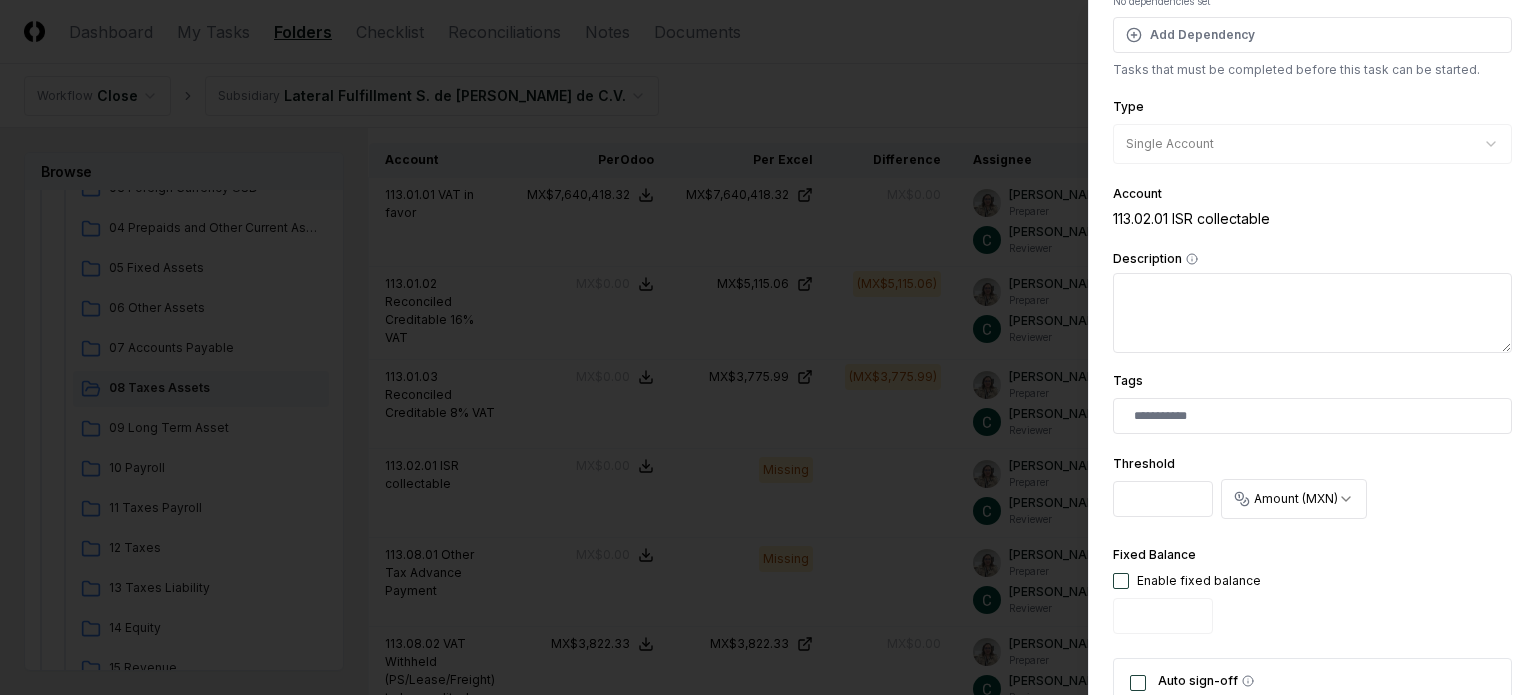 scroll, scrollTop: 500, scrollLeft: 0, axis: vertical 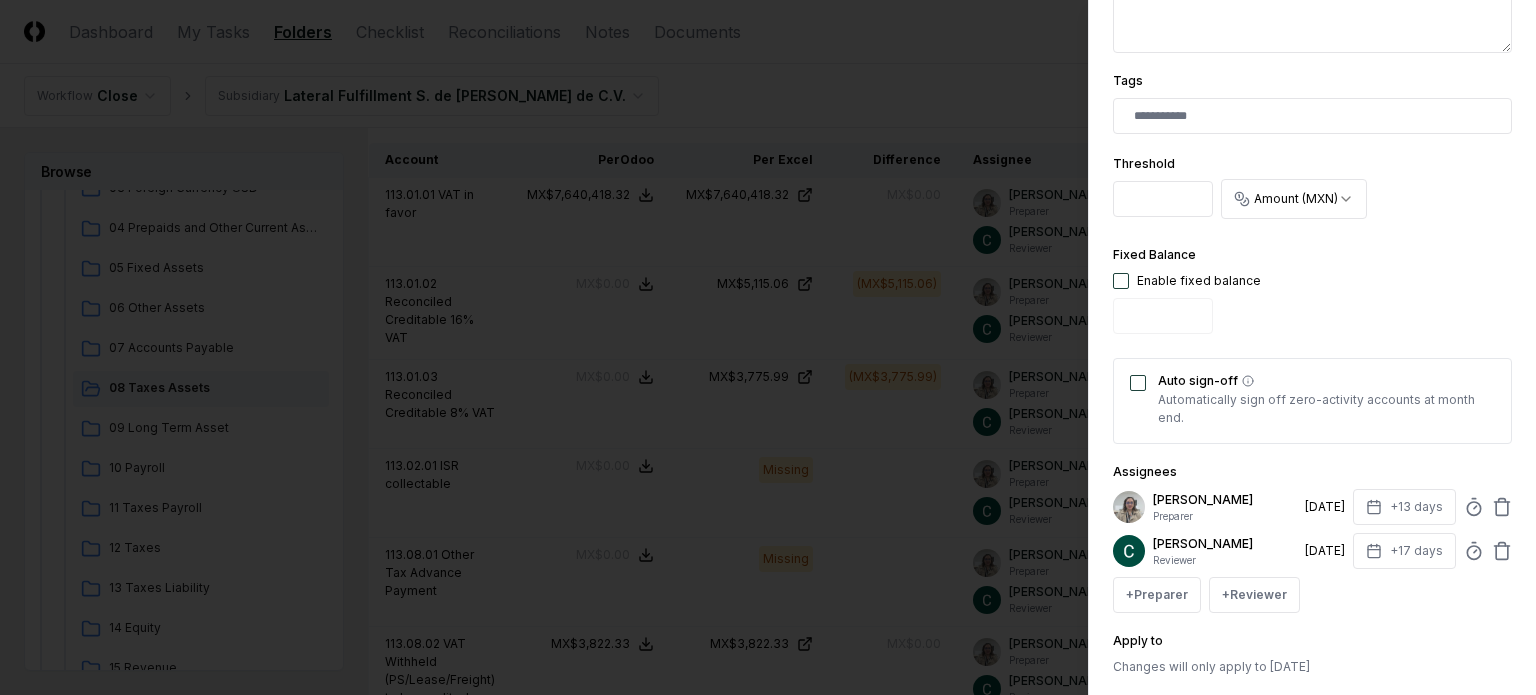 click at bounding box center (1121, 281) 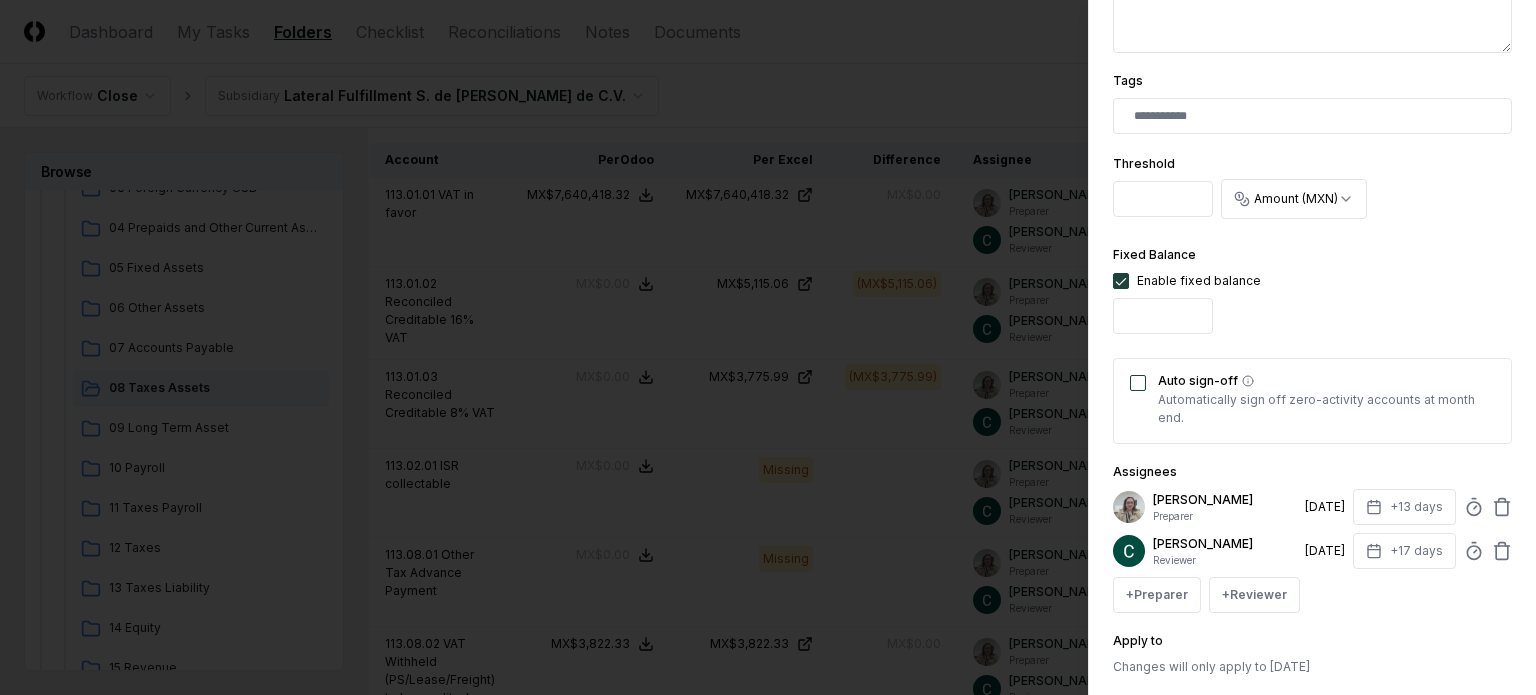 click on "Auto sign-off" at bounding box center [1138, 383] 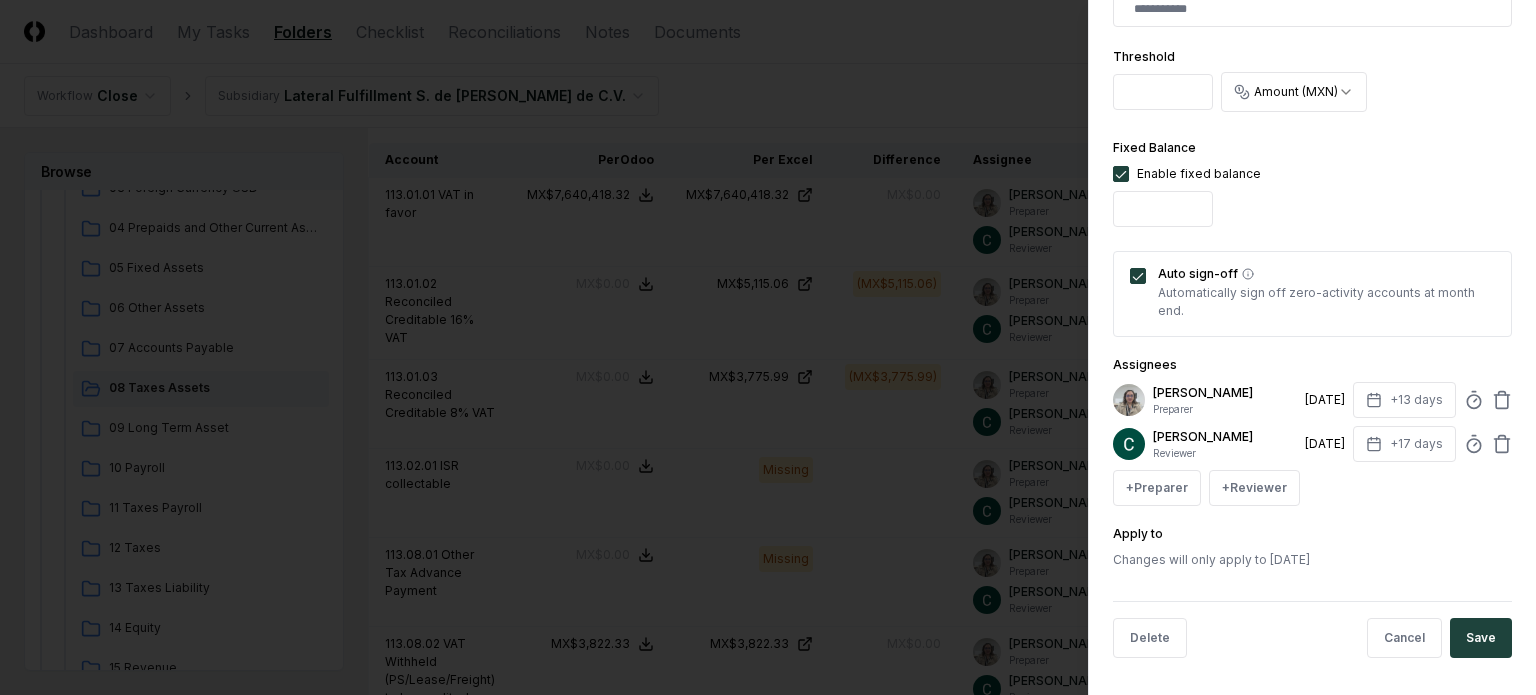 scroll, scrollTop: 608, scrollLeft: 0, axis: vertical 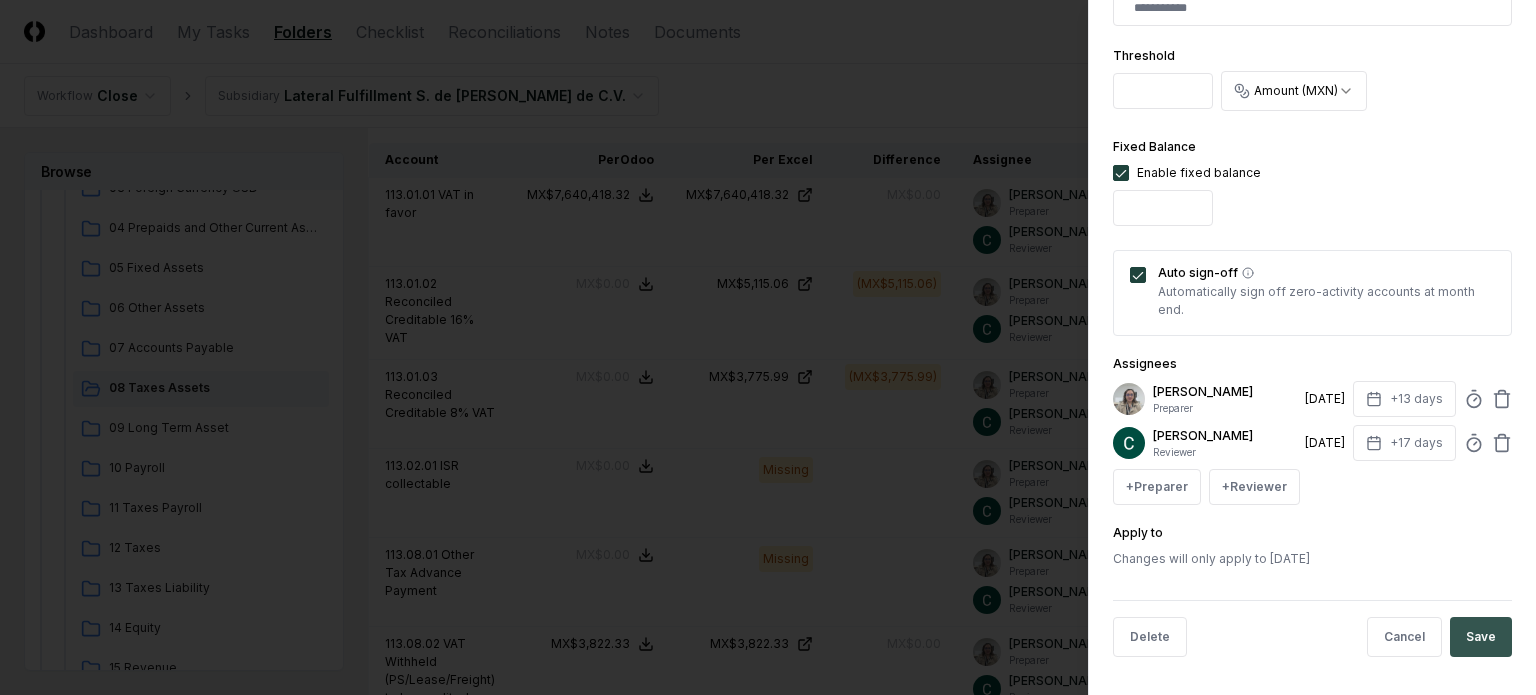 click on "Save" at bounding box center [1481, 637] 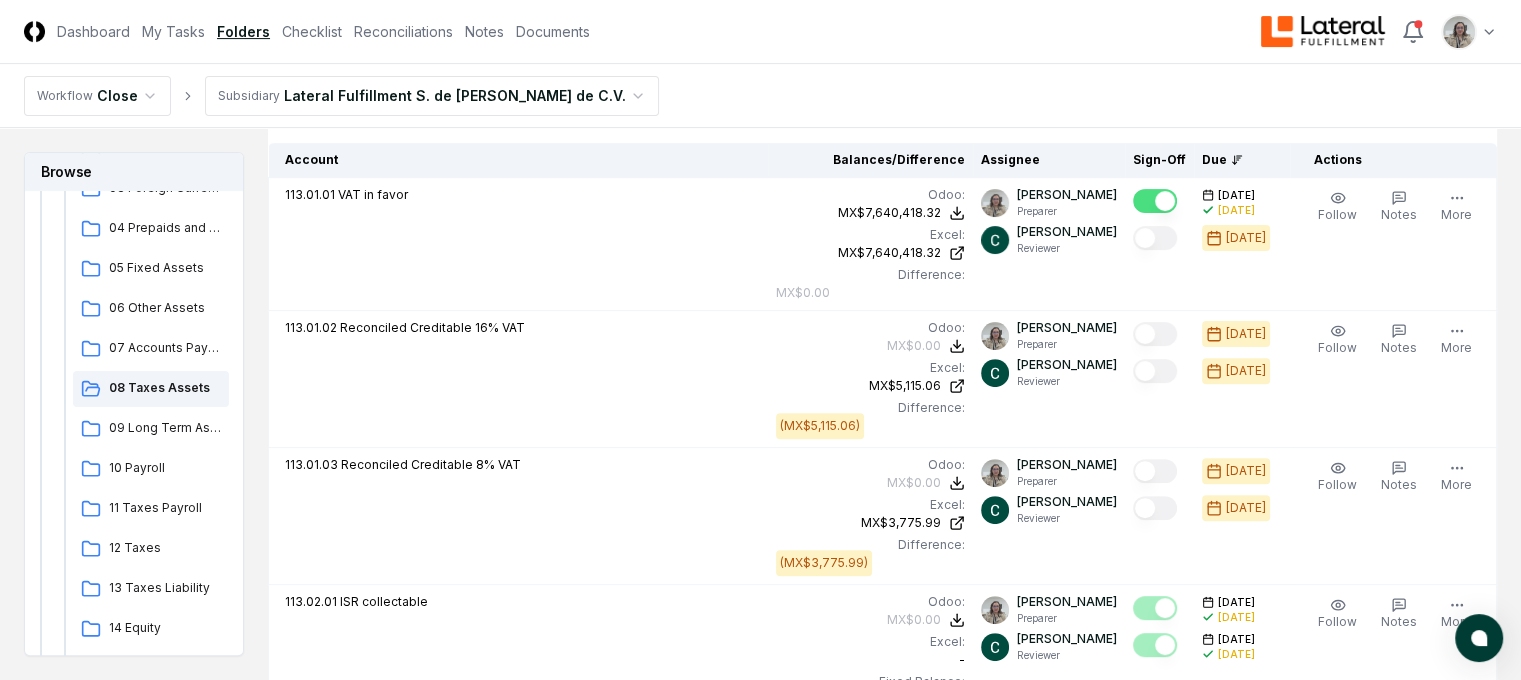 click on "More" at bounding box center [1456, 787] 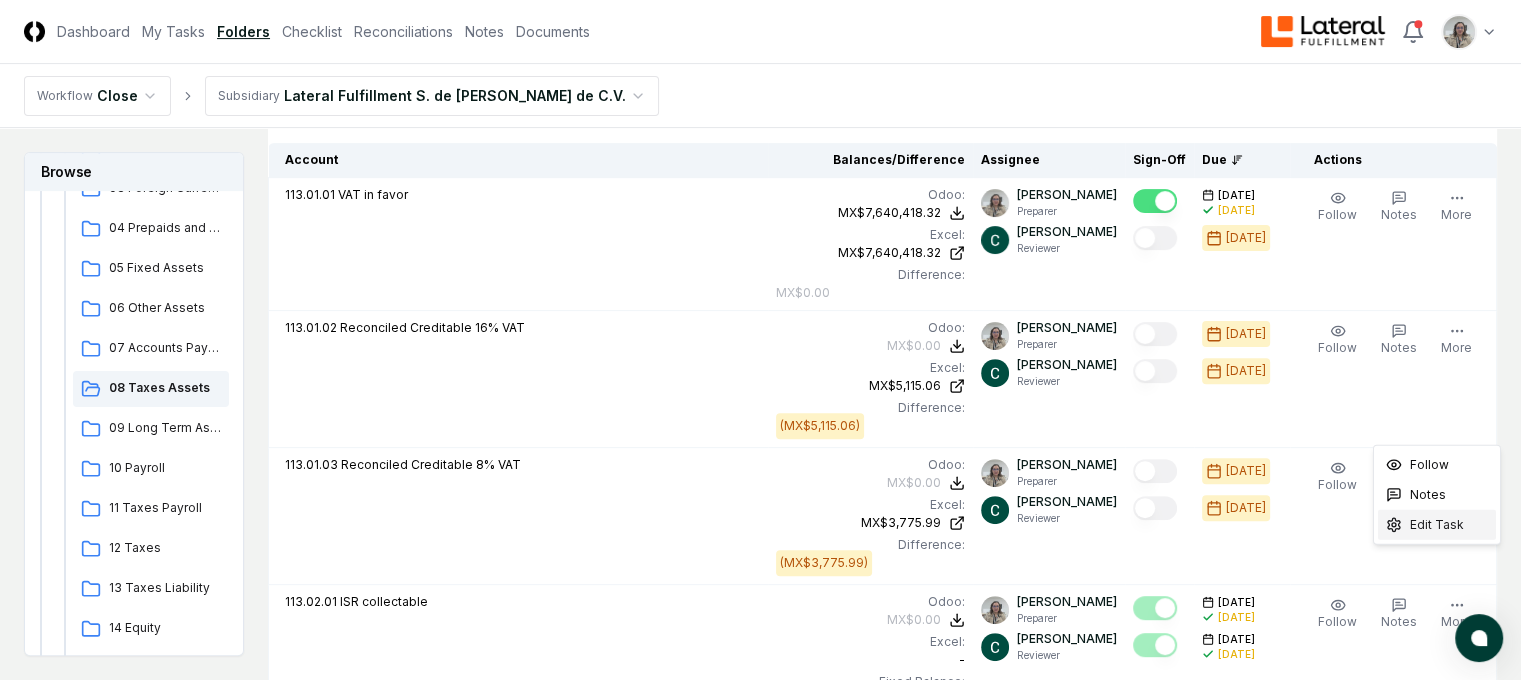 click on "Edit Task" at bounding box center [1437, 525] 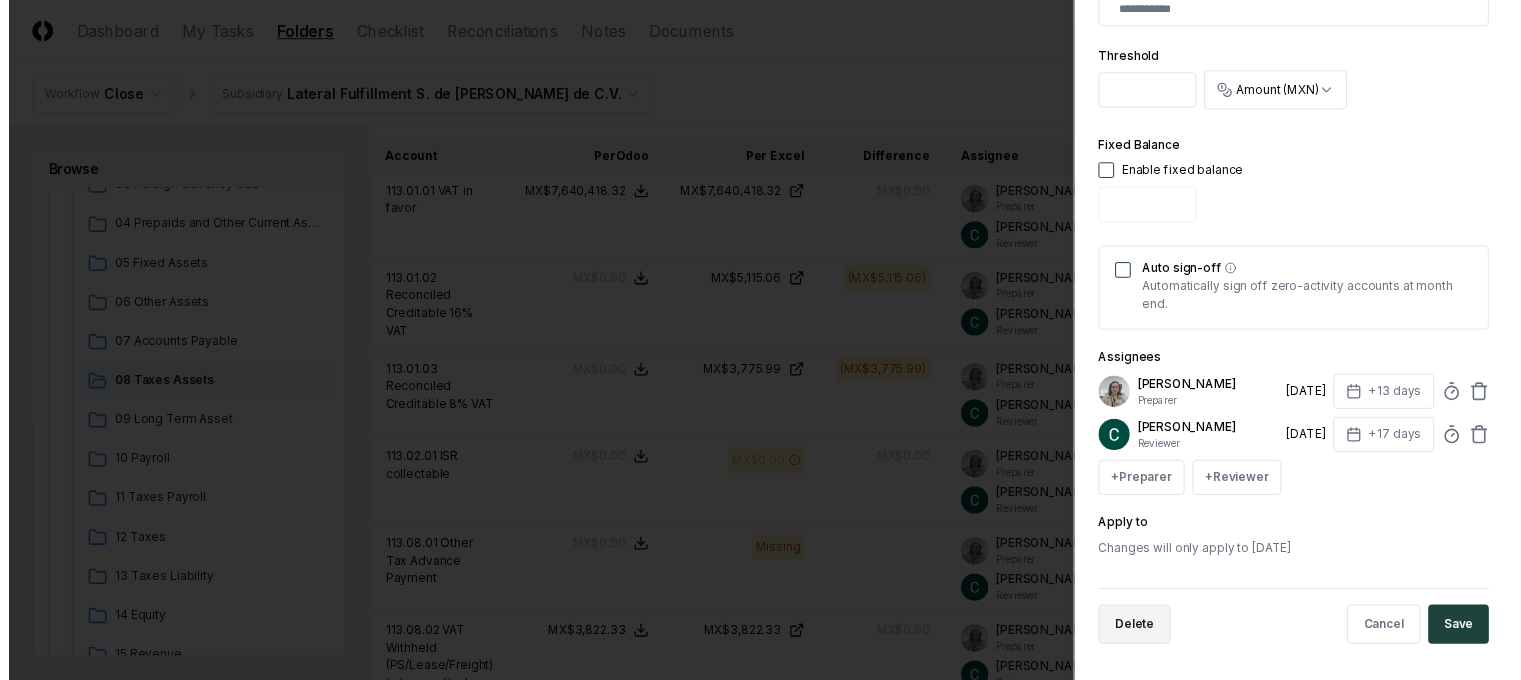 scroll, scrollTop: 608, scrollLeft: 0, axis: vertical 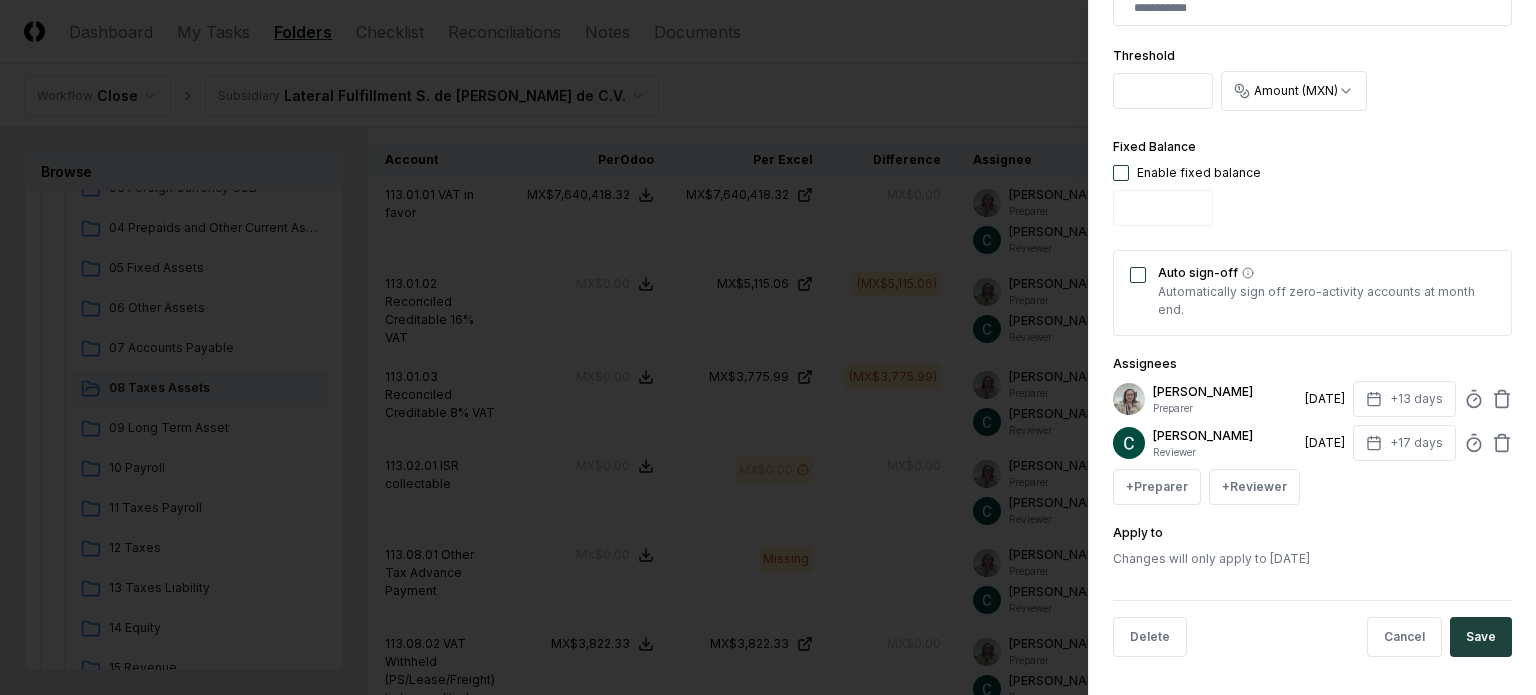 click at bounding box center (1121, 173) 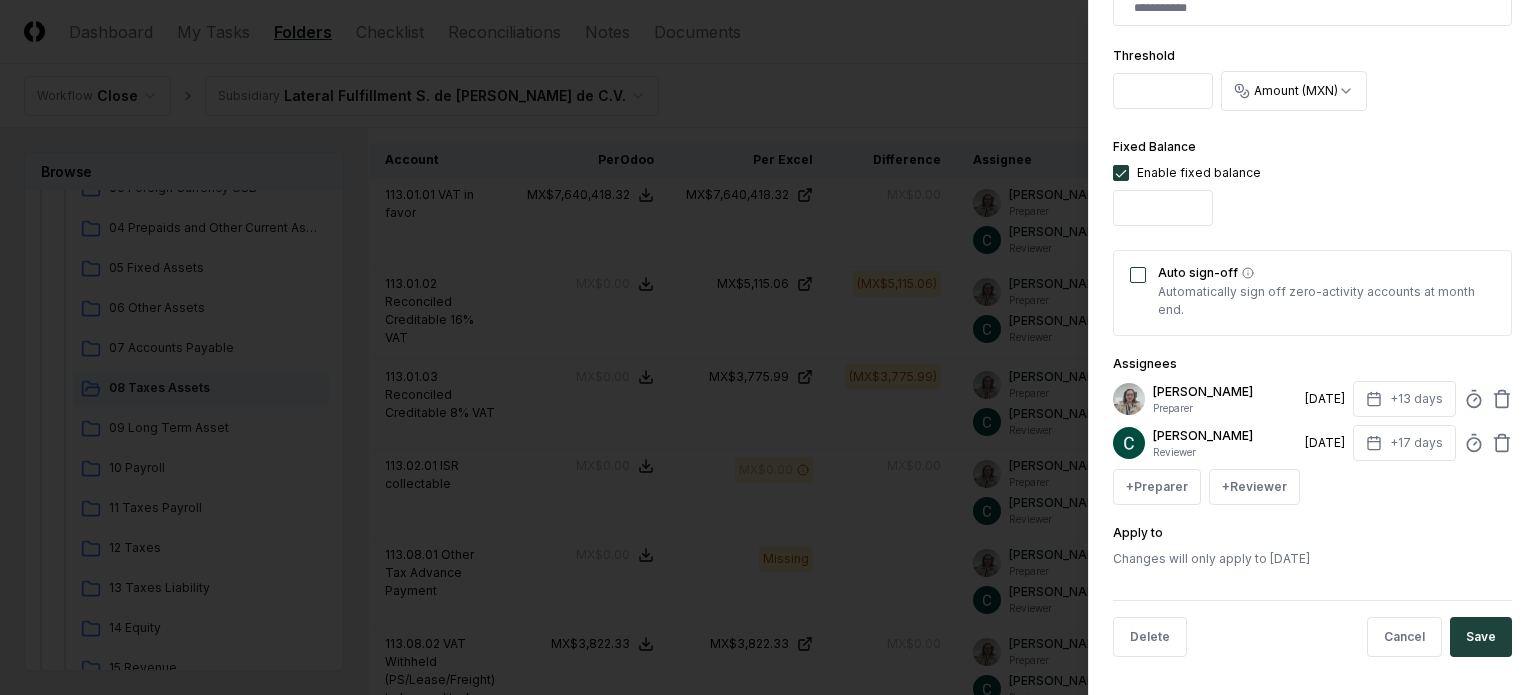 click on "Auto sign-off" at bounding box center [1138, 275] 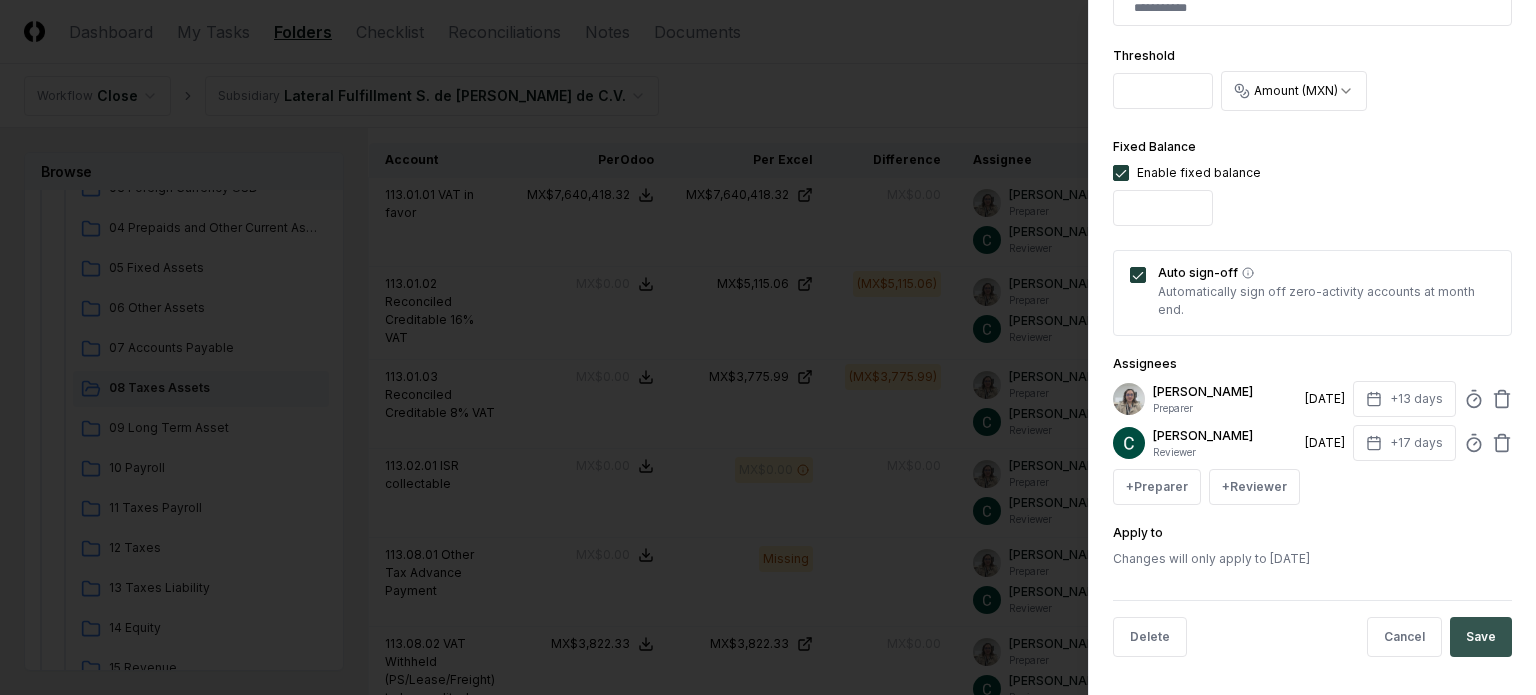 click on "Save" at bounding box center [1481, 637] 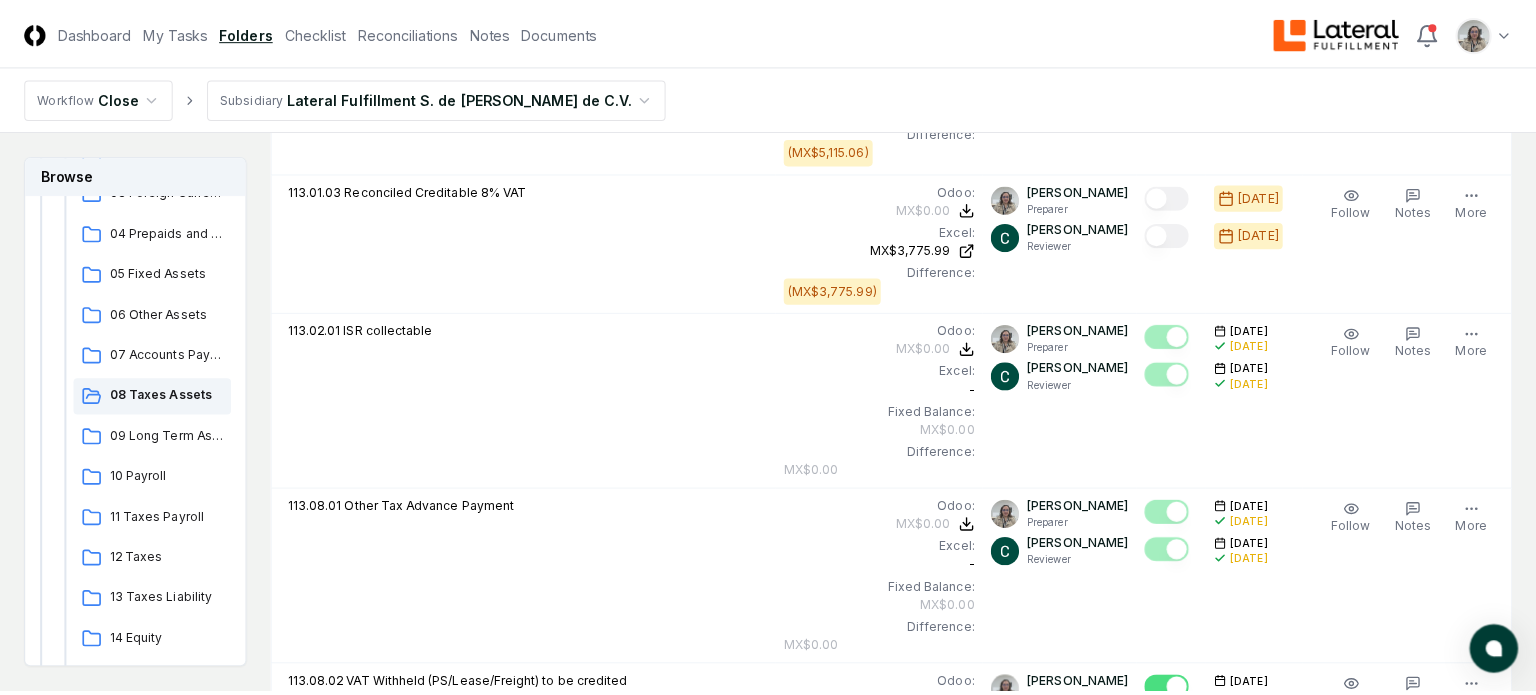 scroll, scrollTop: 900, scrollLeft: 0, axis: vertical 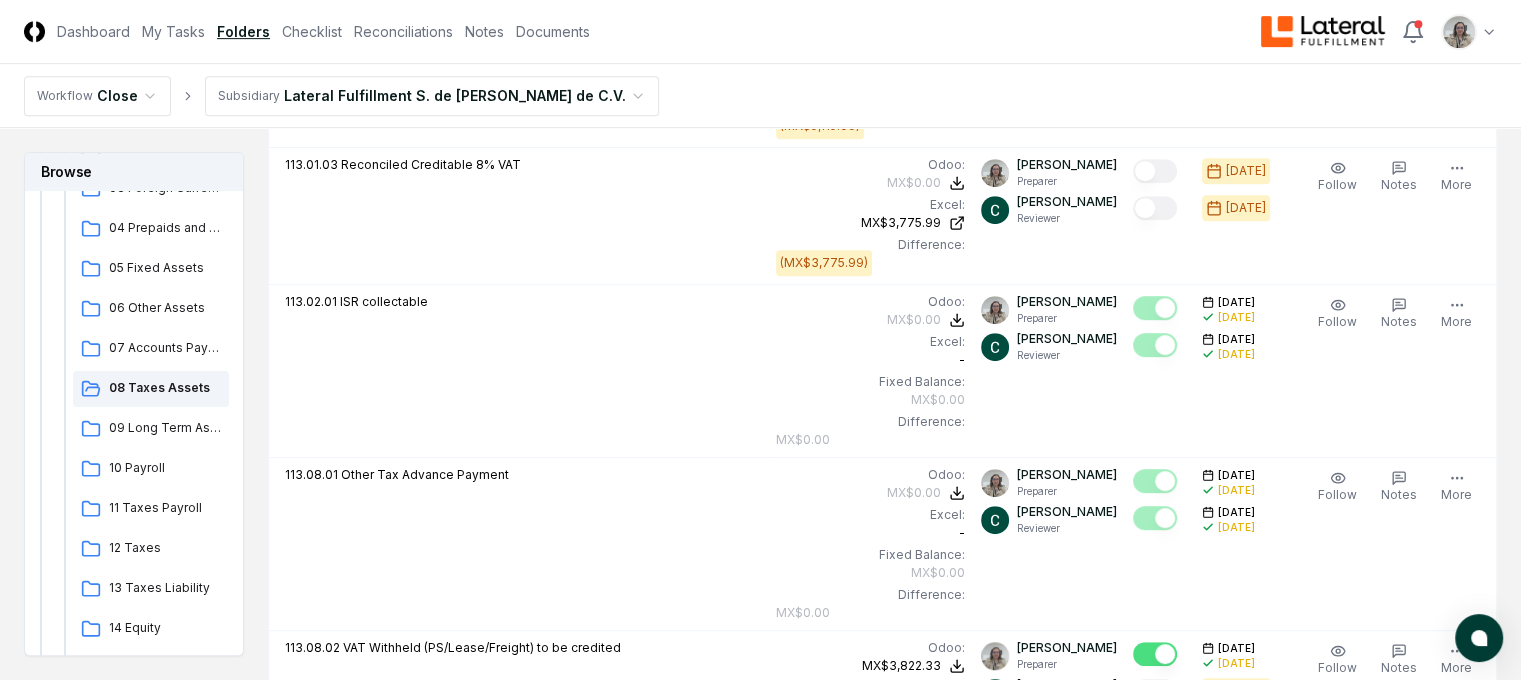 click on "More" at bounding box center [1456, 793] 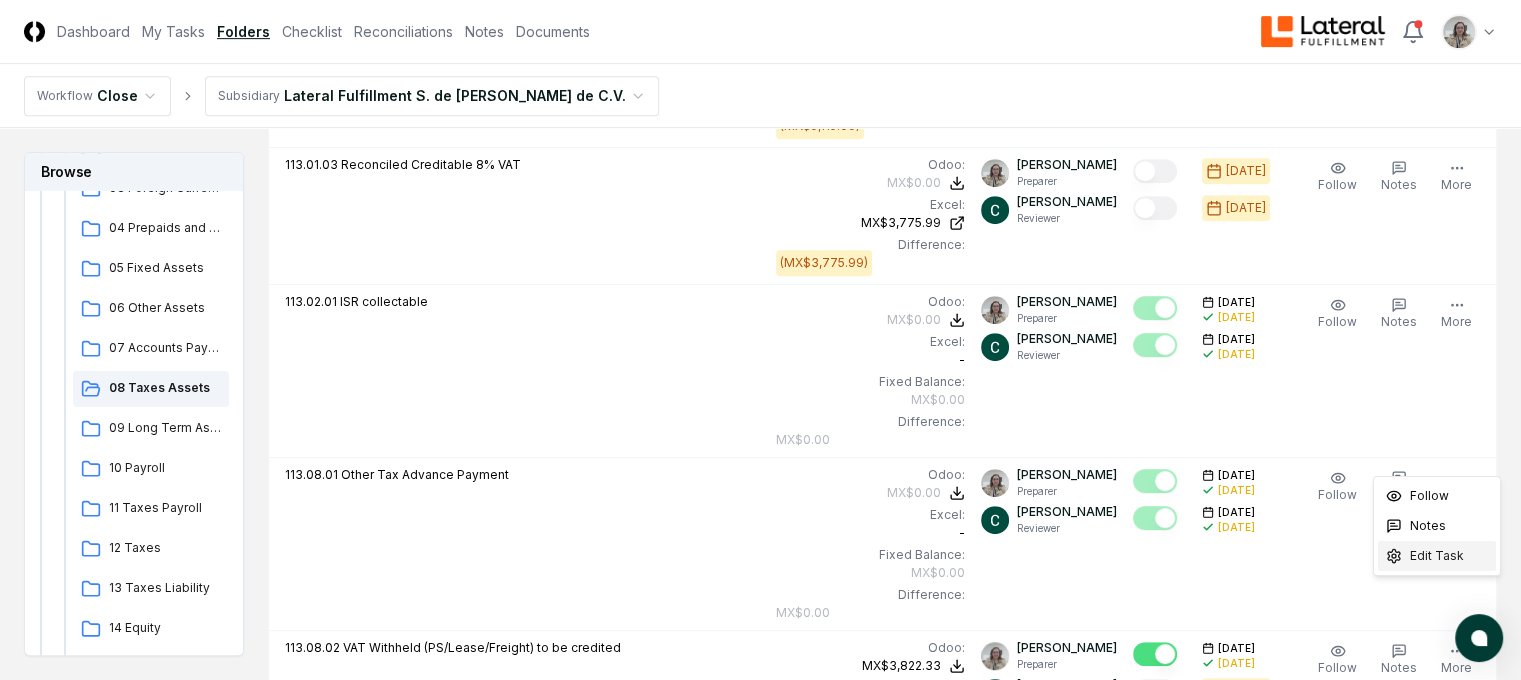 click on "Edit Task" at bounding box center (1437, 556) 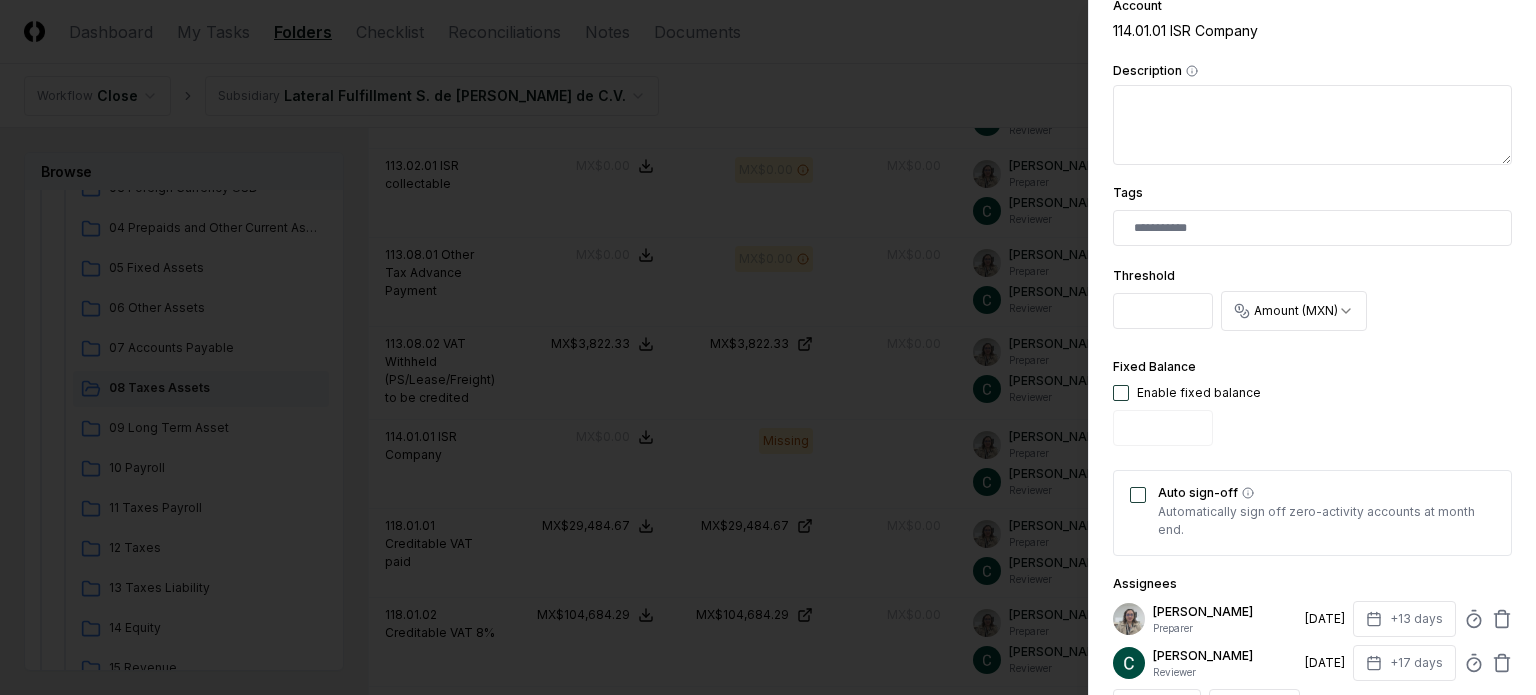 scroll, scrollTop: 400, scrollLeft: 0, axis: vertical 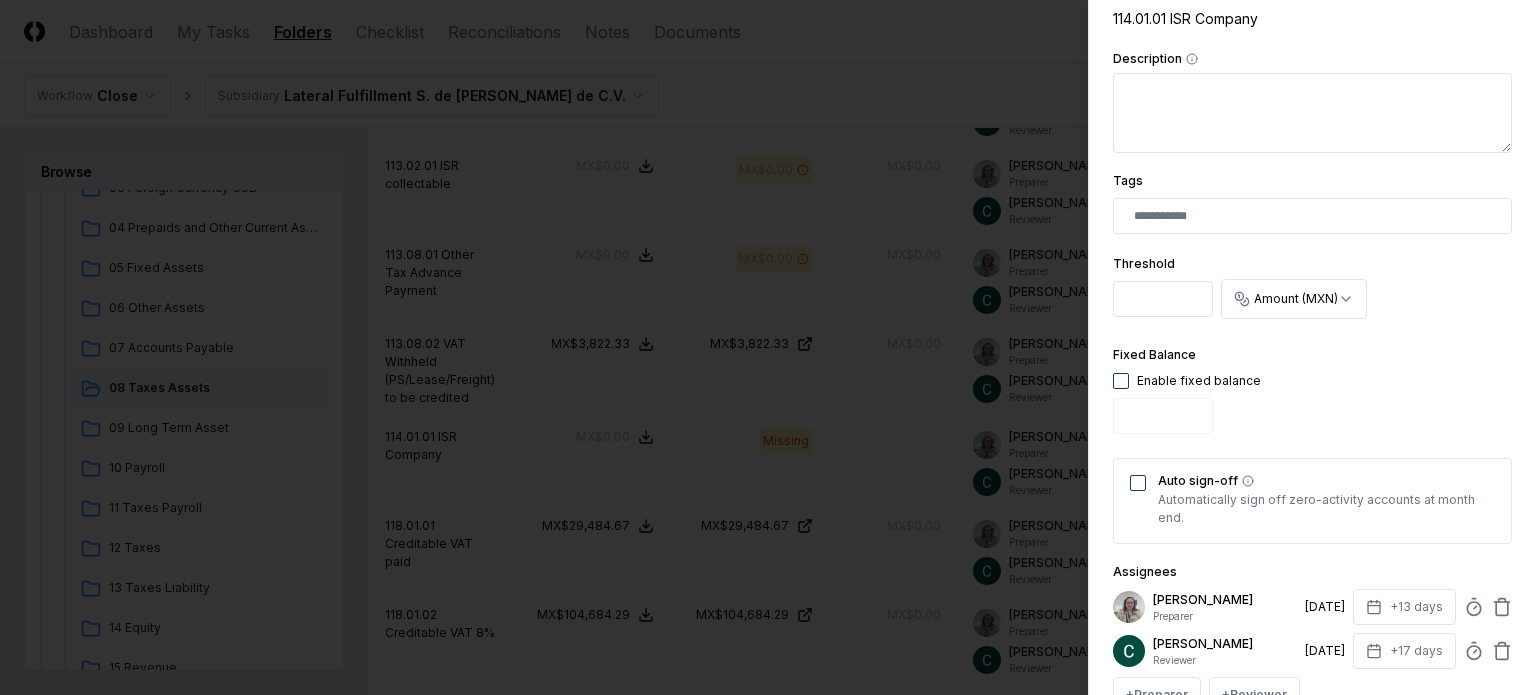 click at bounding box center (1121, 381) 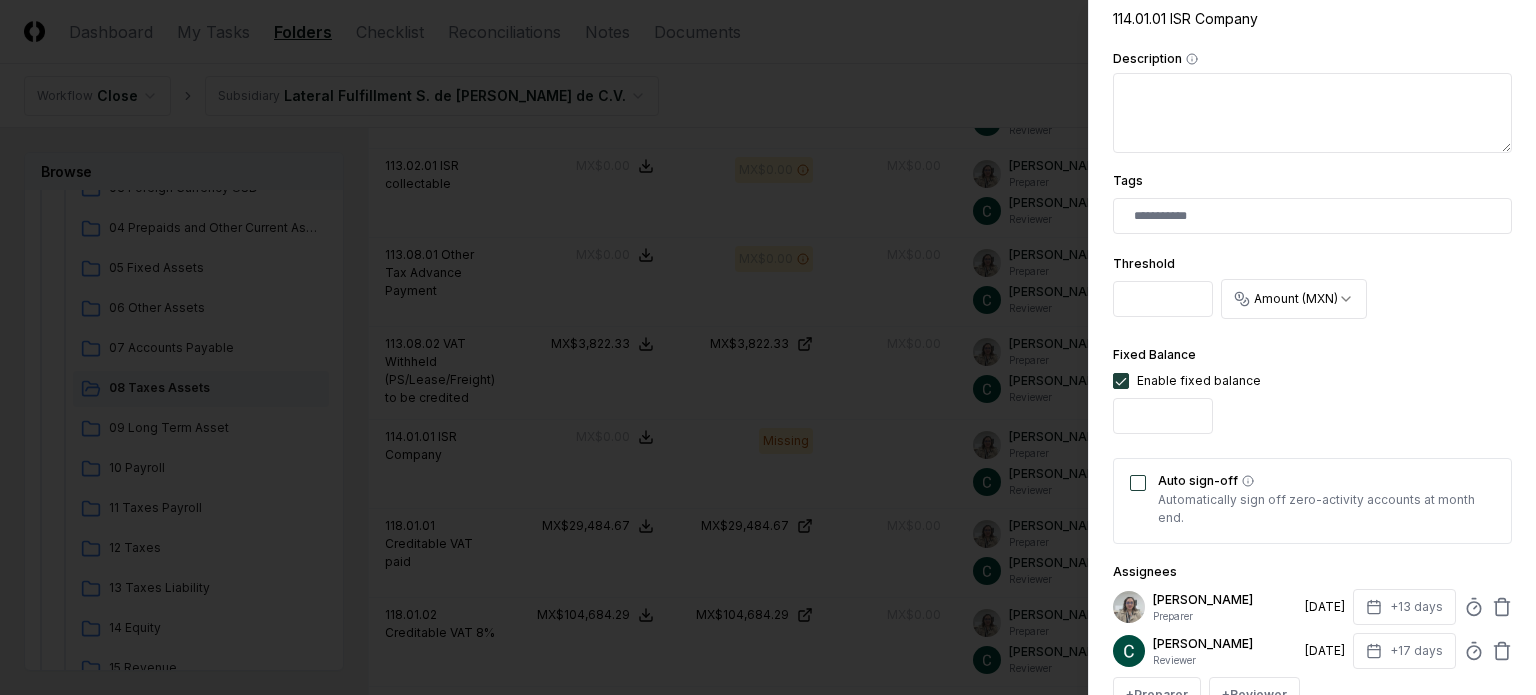 click on "Auto sign-off" at bounding box center (1138, 483) 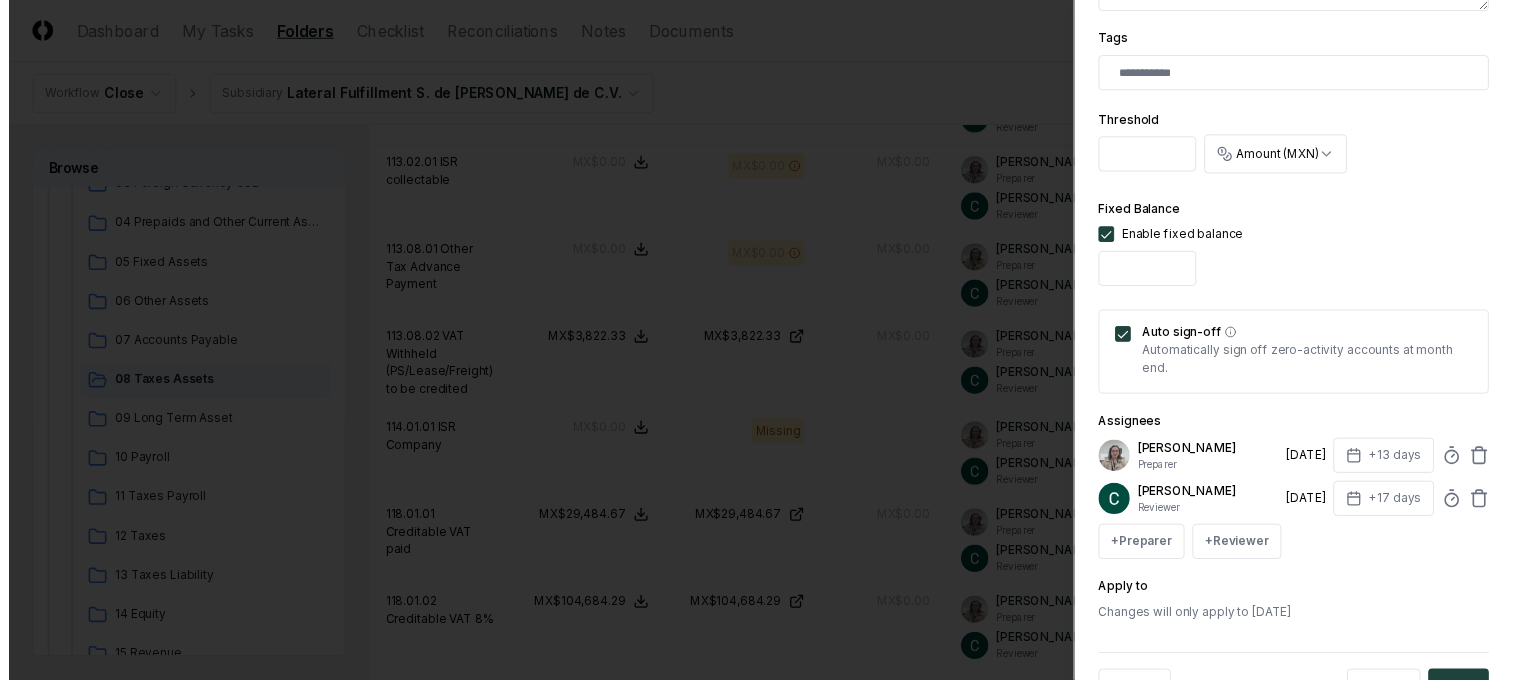 scroll, scrollTop: 608, scrollLeft: 0, axis: vertical 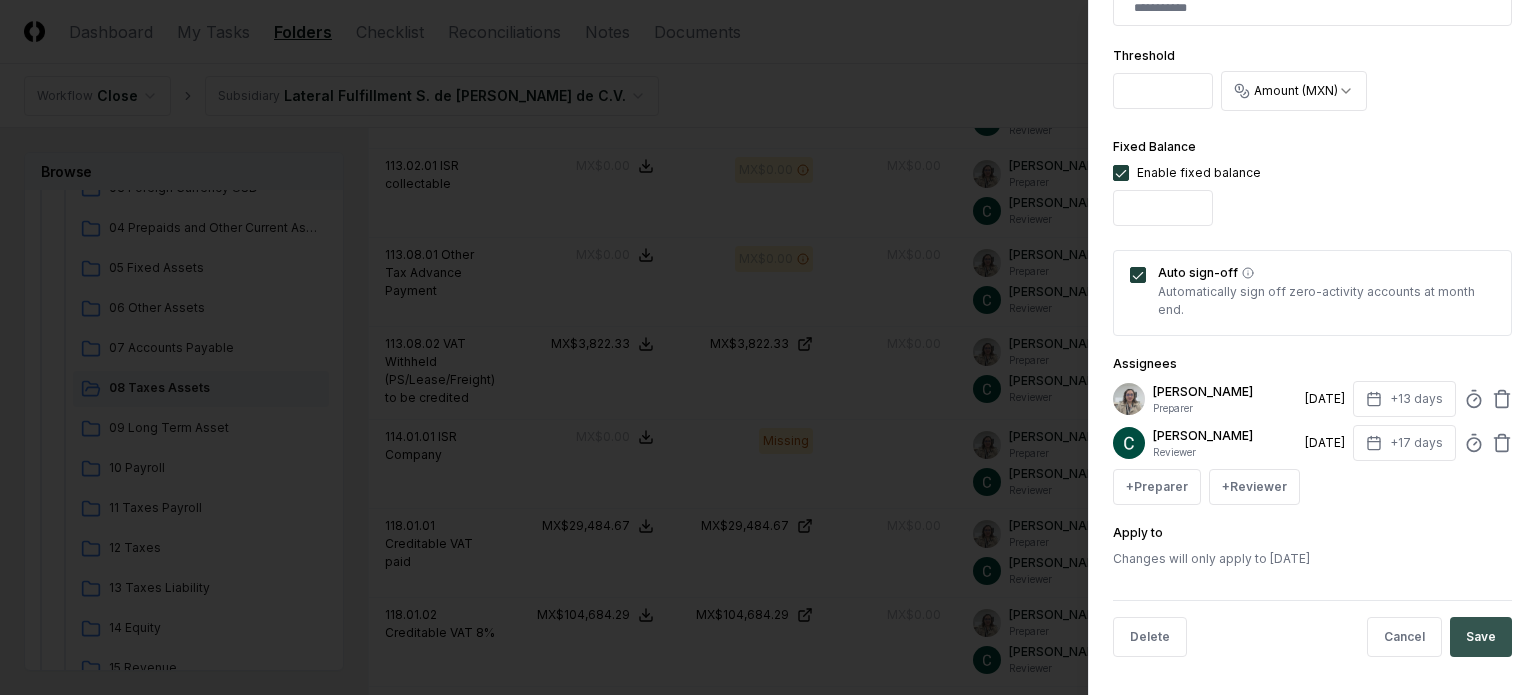 click on "Save" at bounding box center [1481, 637] 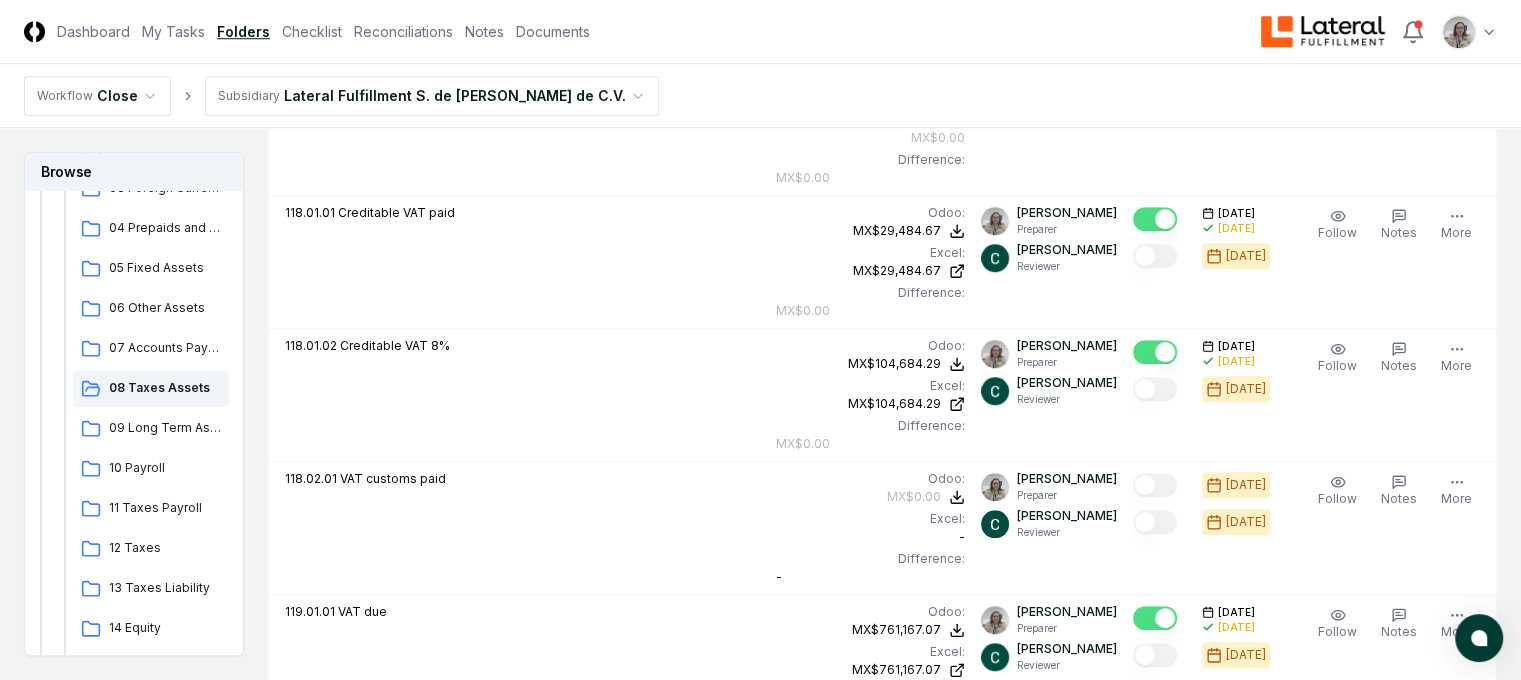 scroll, scrollTop: 1664, scrollLeft: 0, axis: vertical 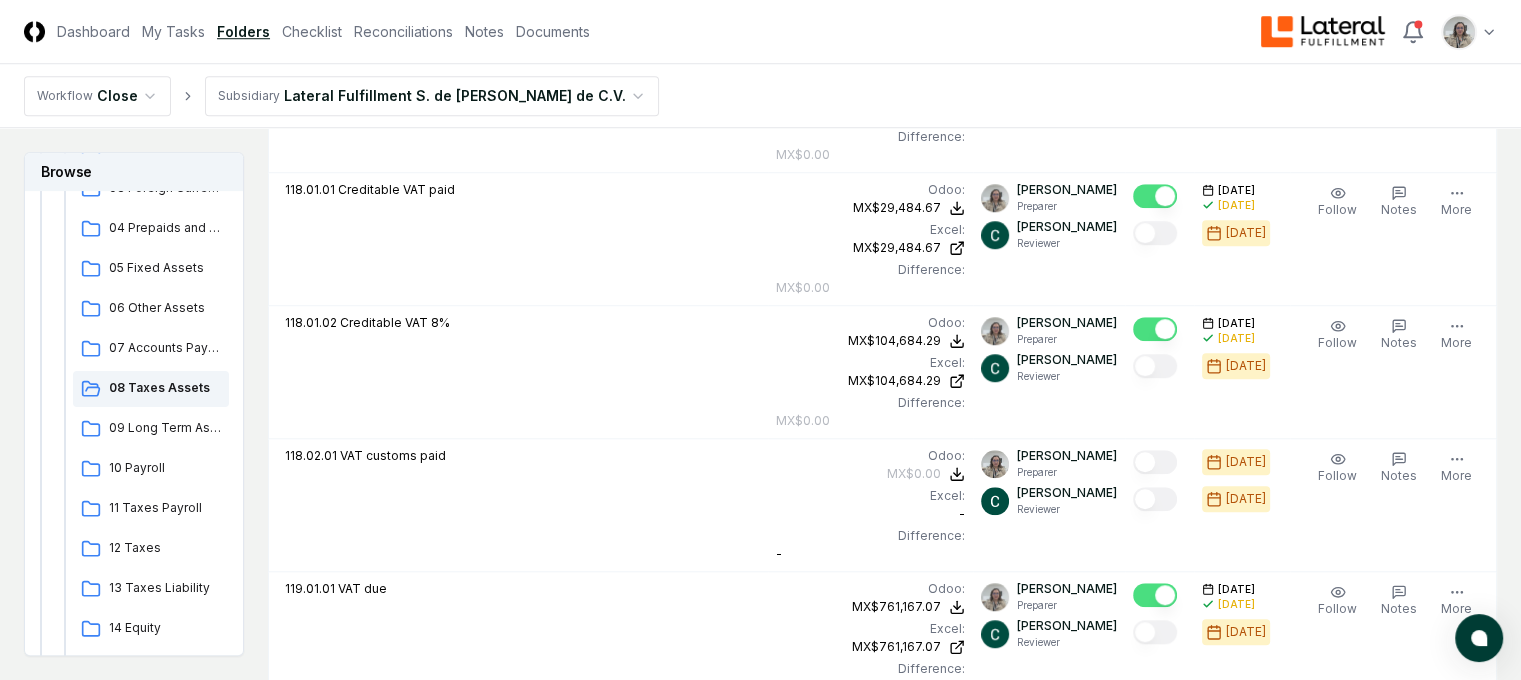 click 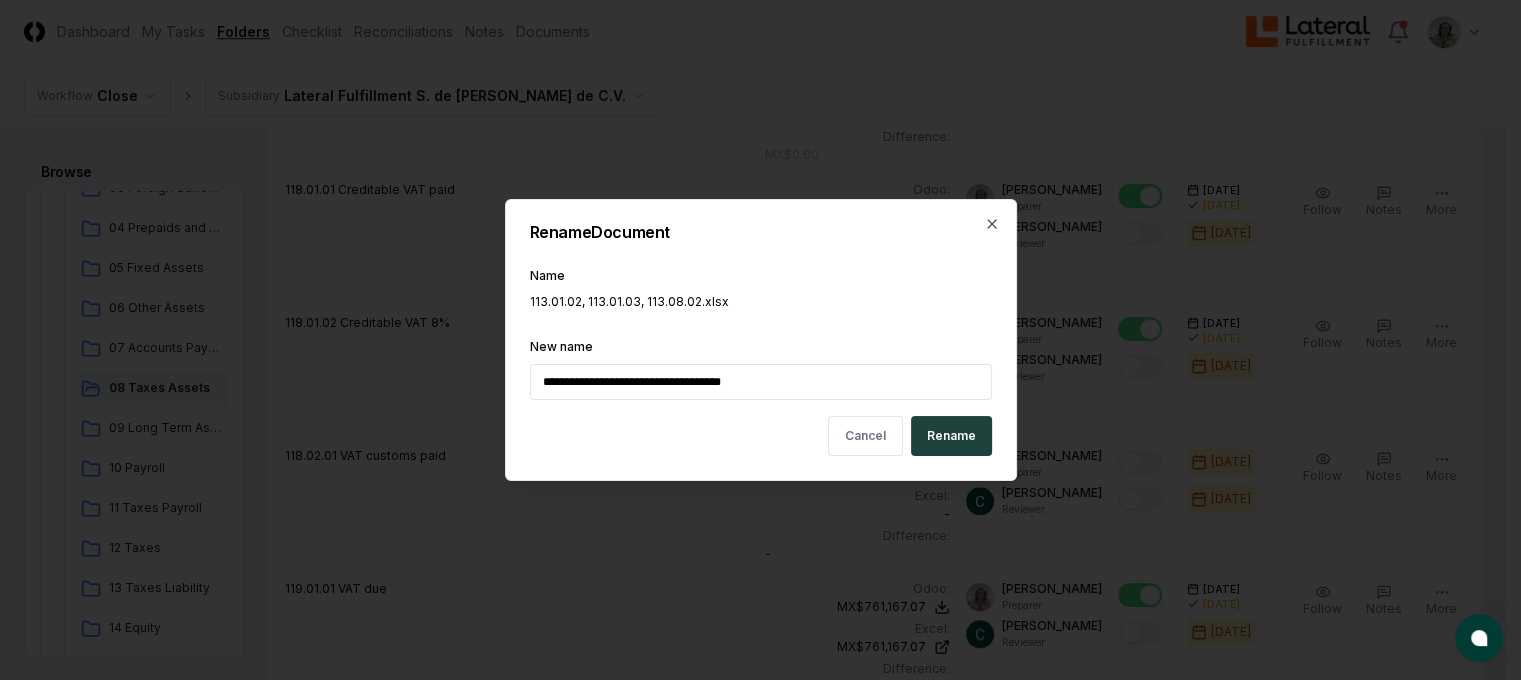 scroll, scrollTop: 1649, scrollLeft: 0, axis: vertical 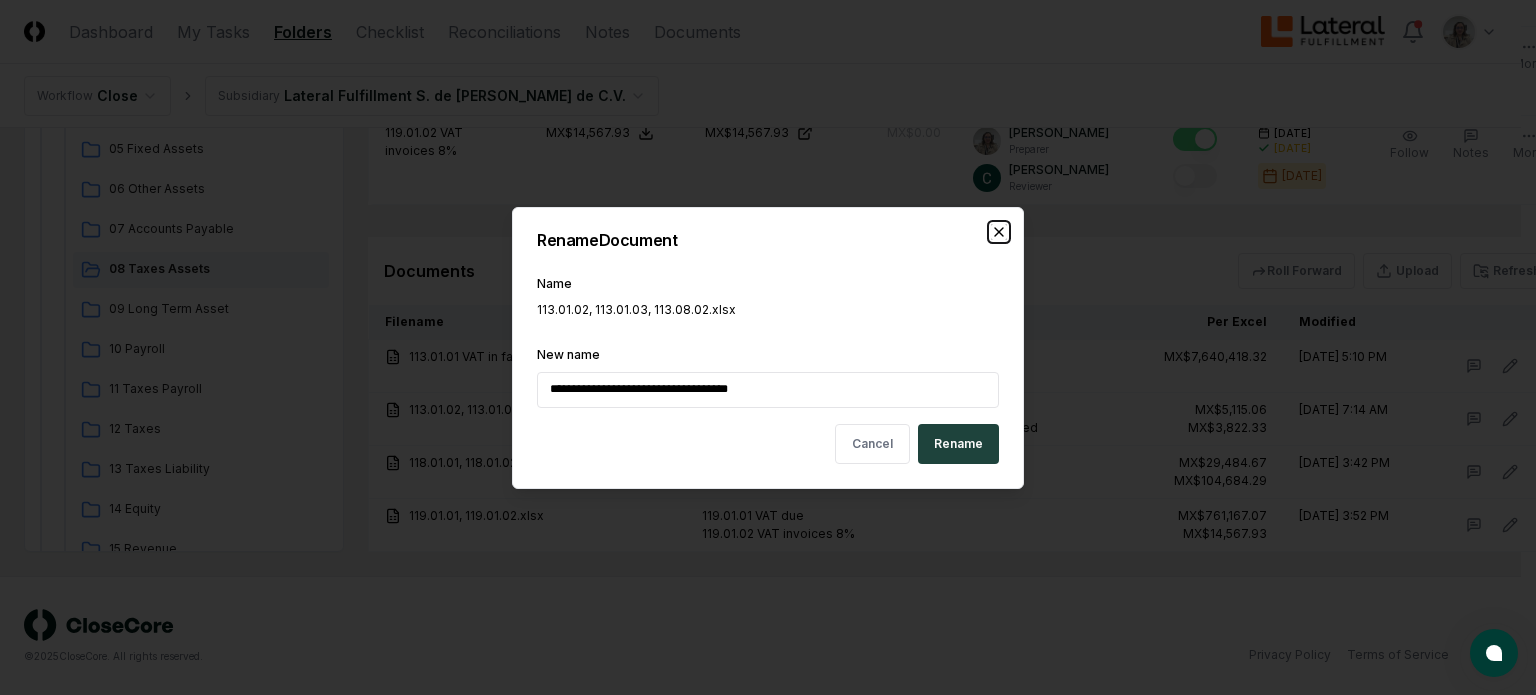 click 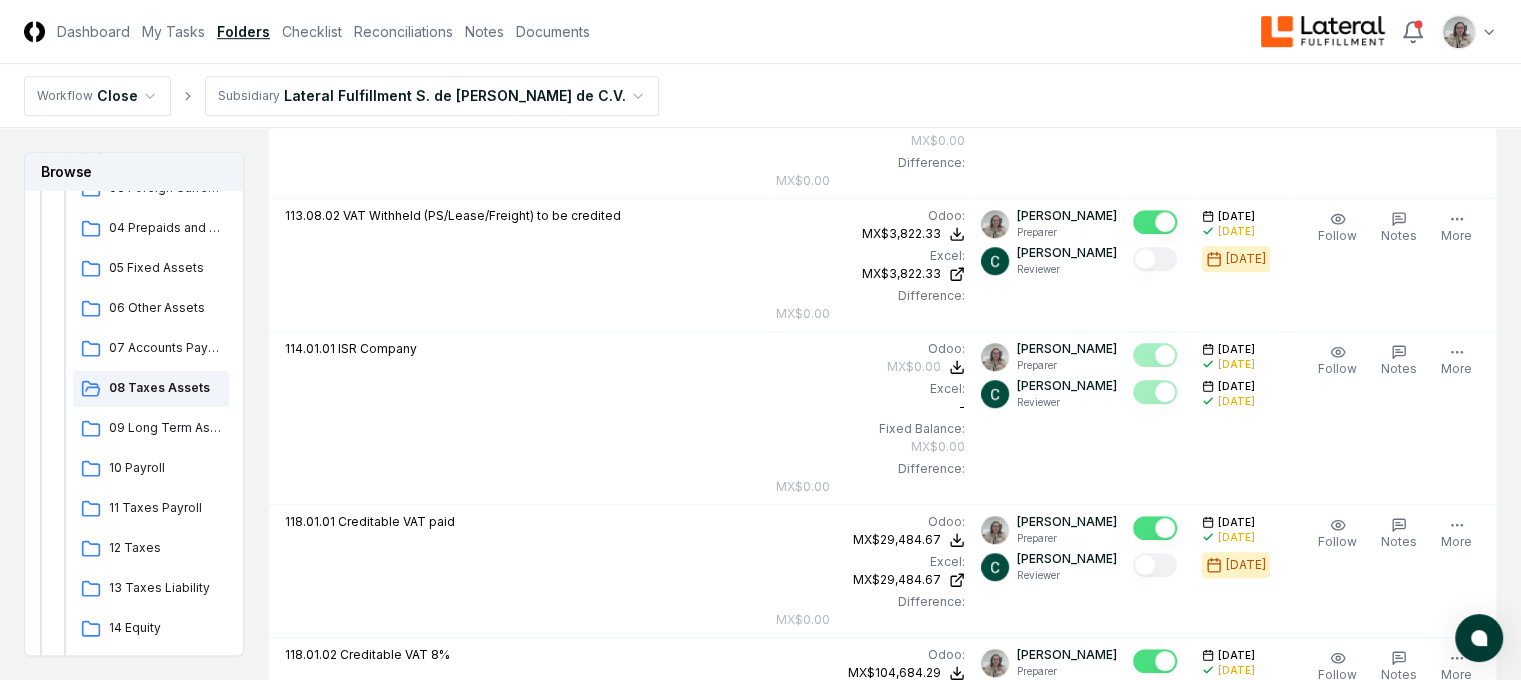scroll, scrollTop: 1664, scrollLeft: 0, axis: vertical 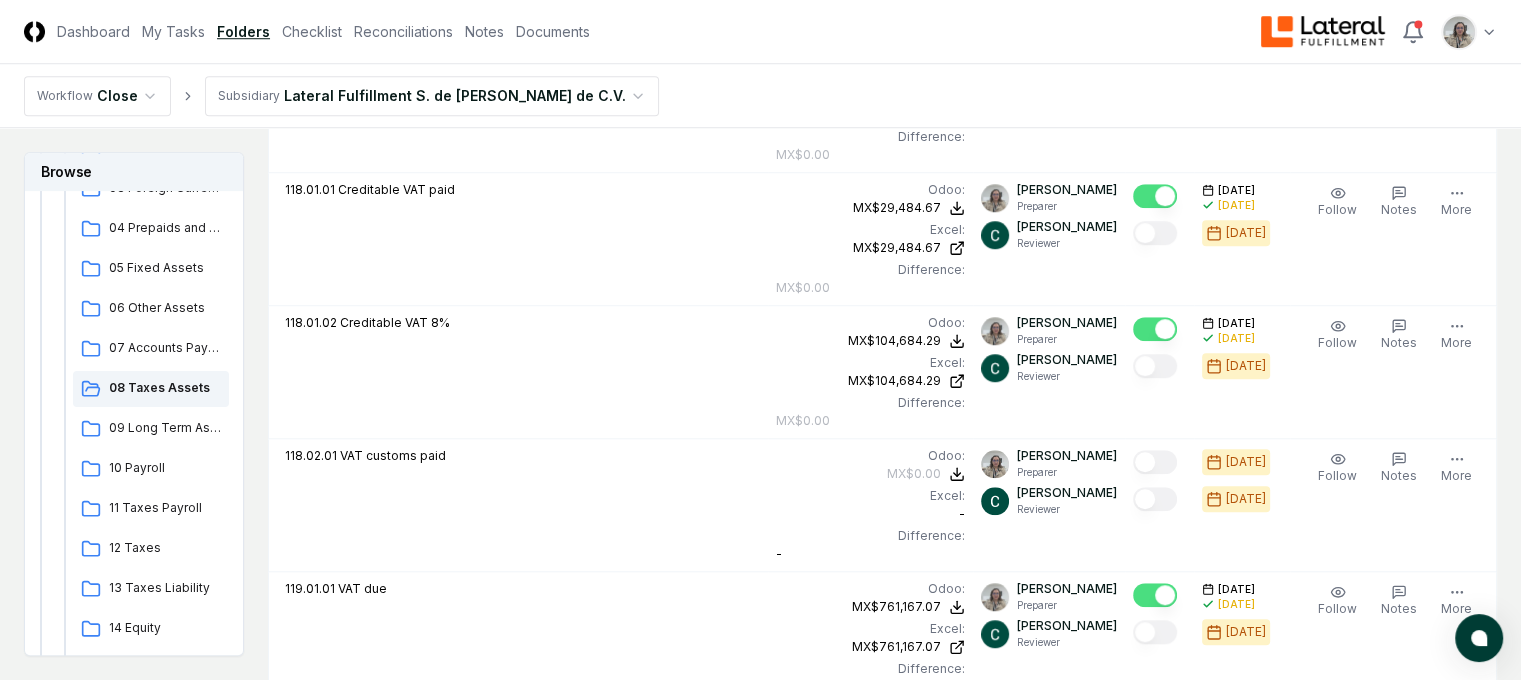 click on "Refresh" at bounding box center (1434, 904) 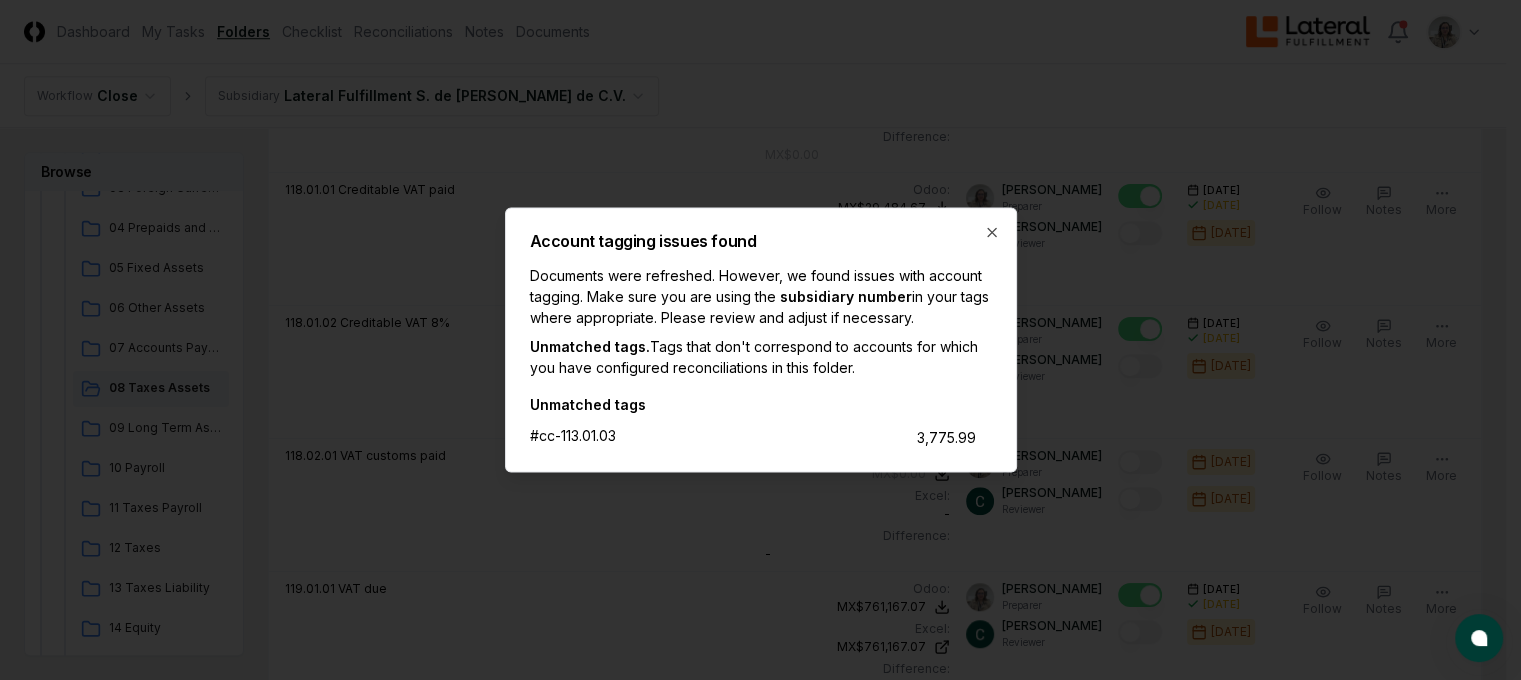 scroll, scrollTop: 1649, scrollLeft: 0, axis: vertical 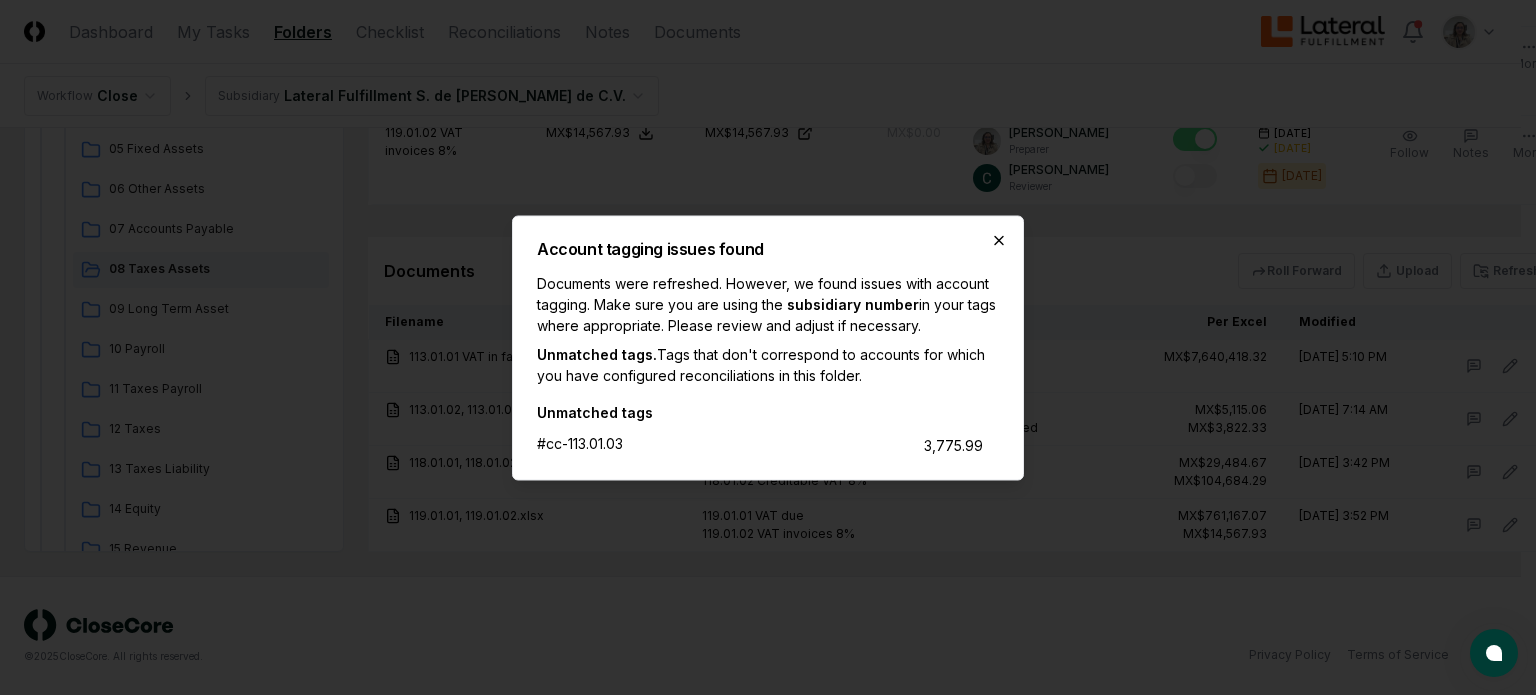 click 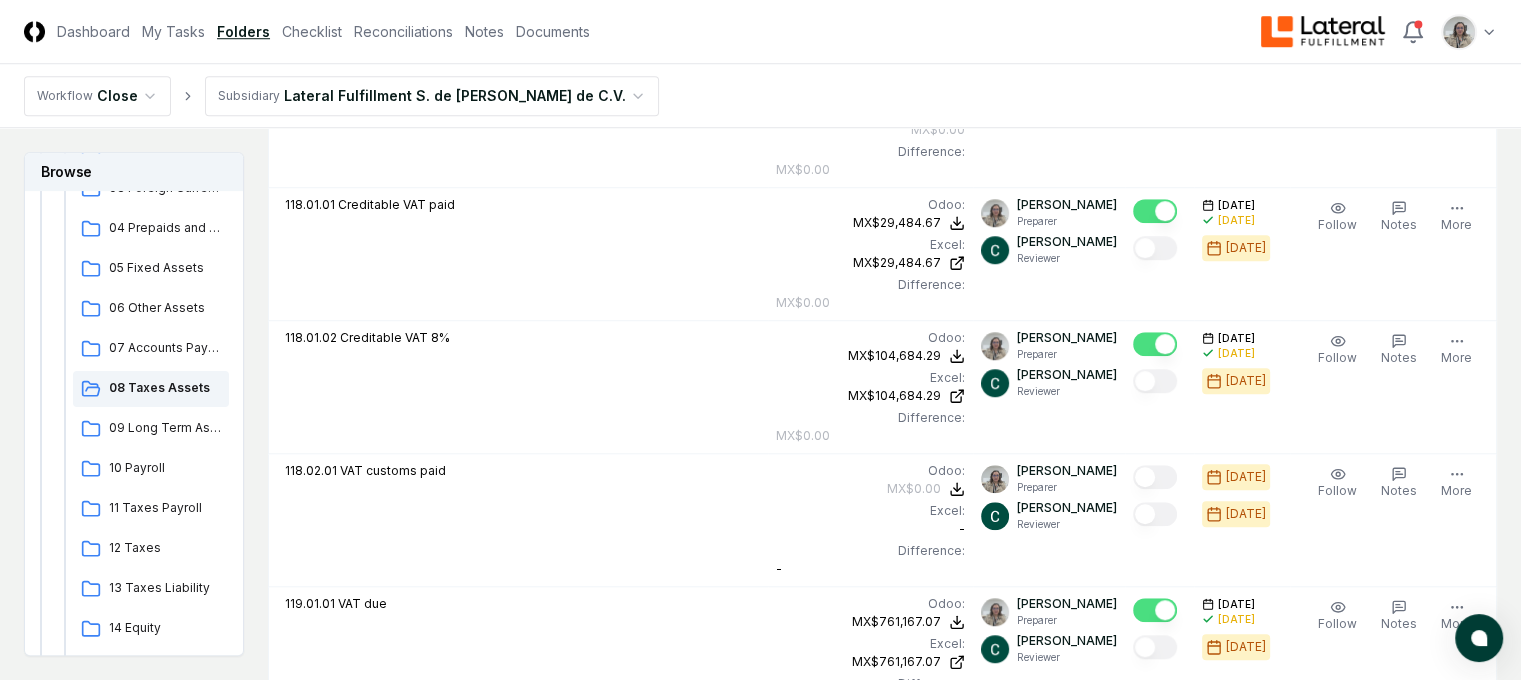 click on "113.01.02, 113.01.03, 113.08.02.xlsx" at bounding box center (444, 1058) 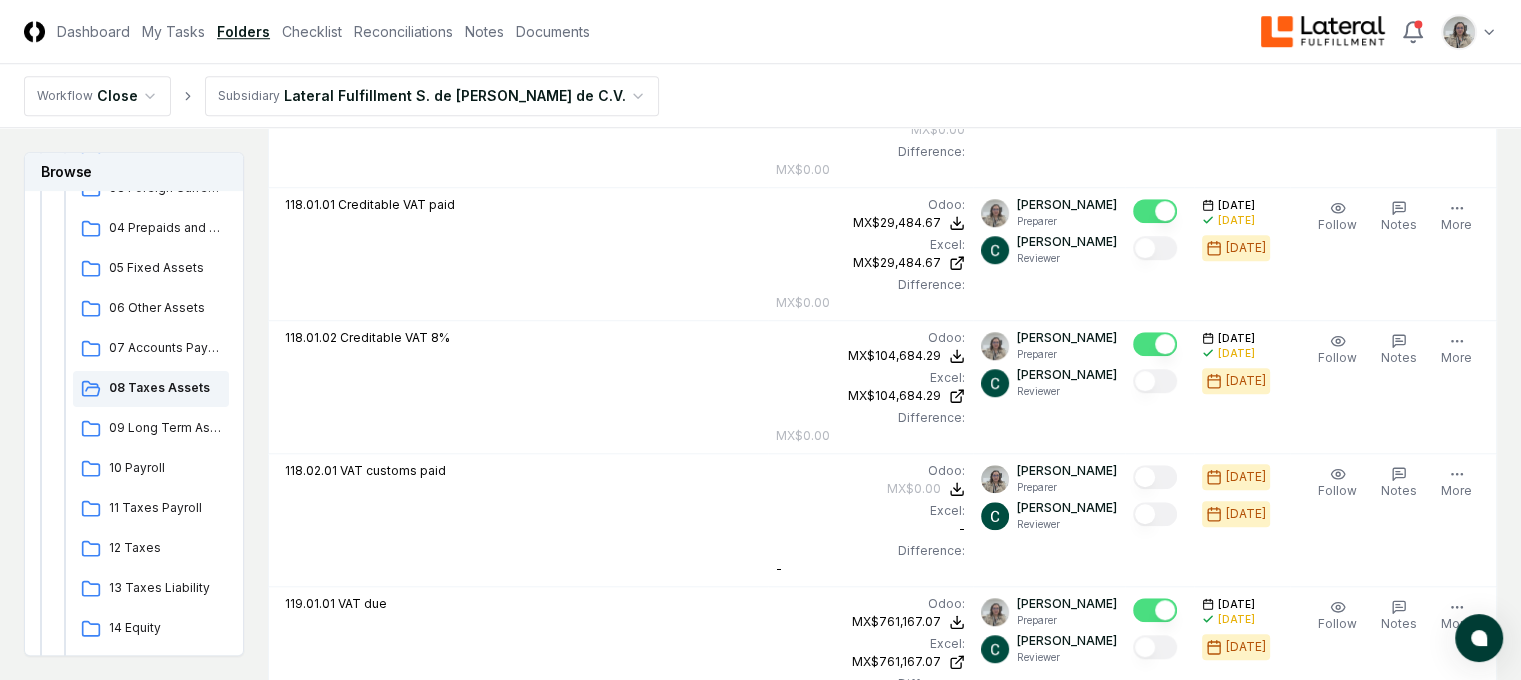 click on "Refresh" at bounding box center [1434, 919] 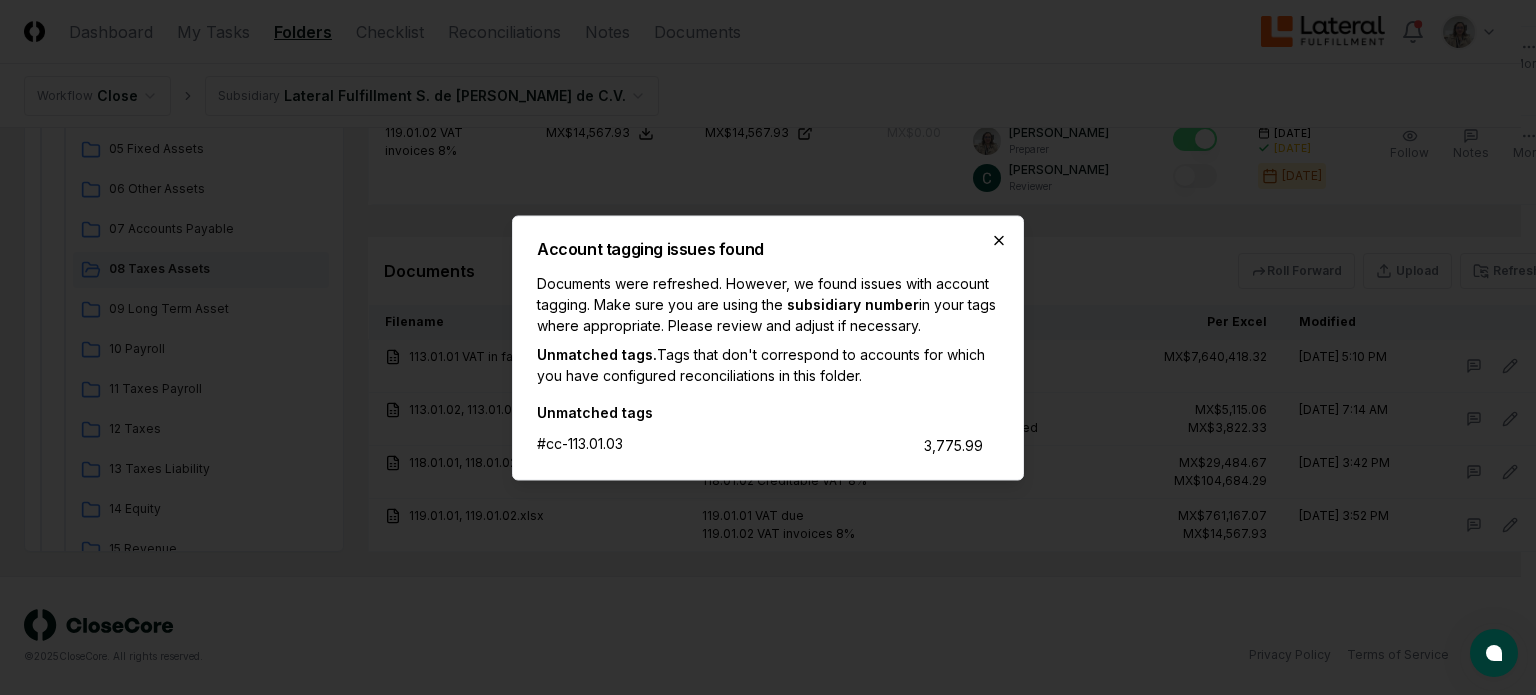 click 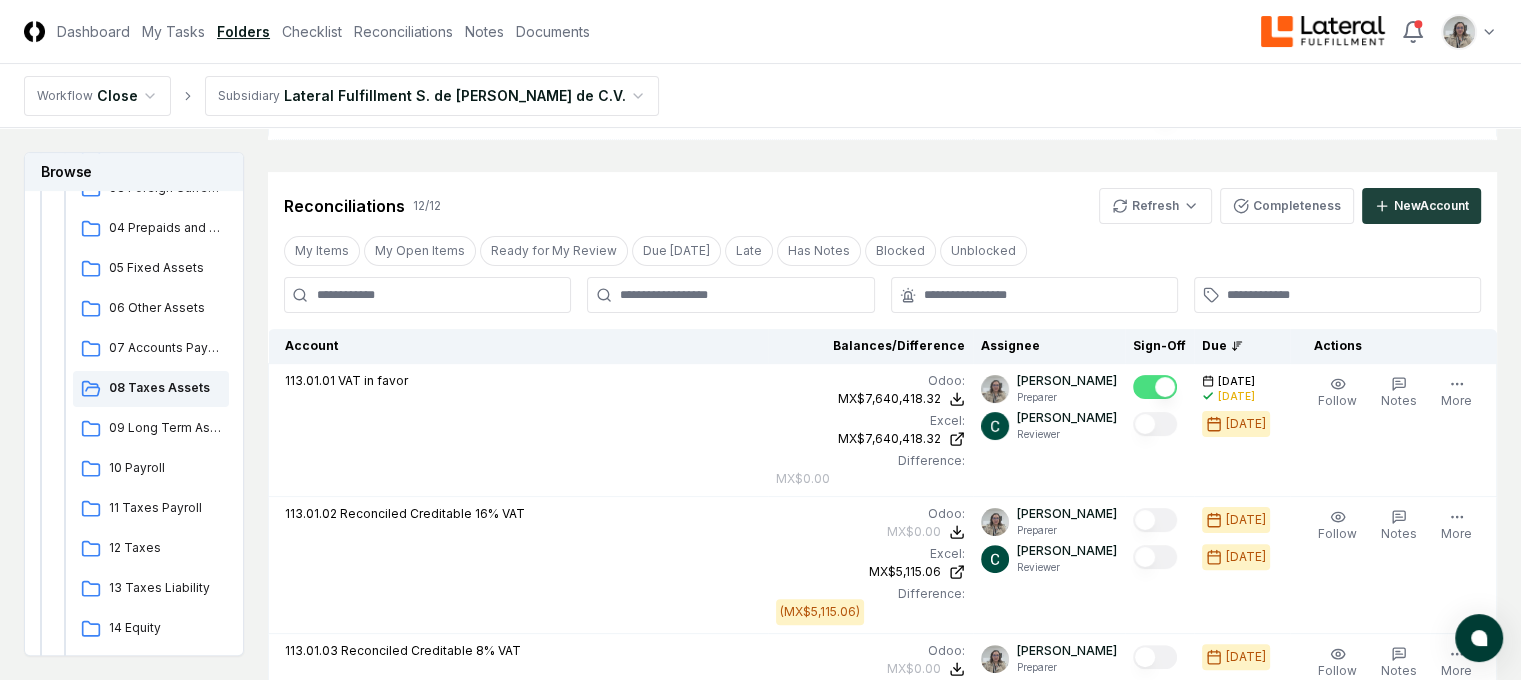 scroll, scrollTop: 449, scrollLeft: 0, axis: vertical 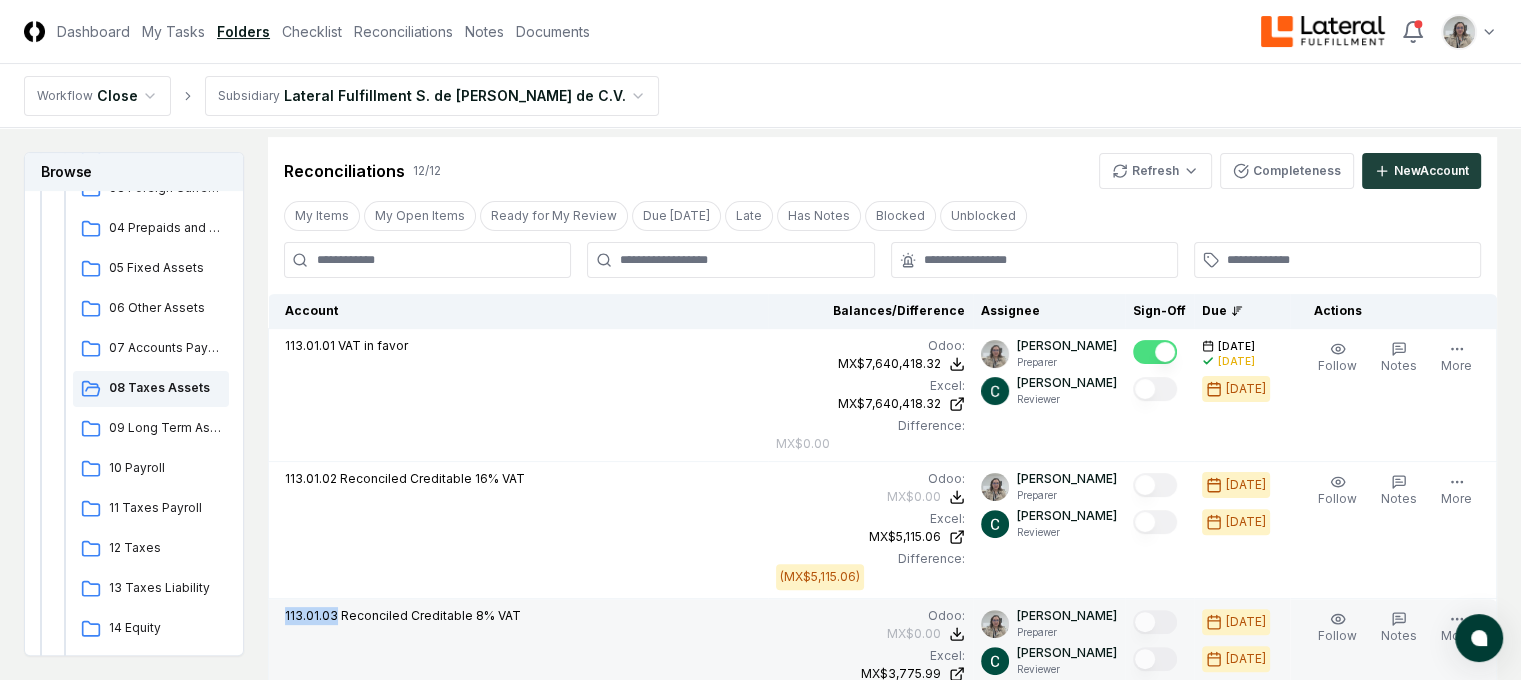 drag, startPoint x: 436, startPoint y: 529, endPoint x: 384, endPoint y: 530, distance: 52.009613 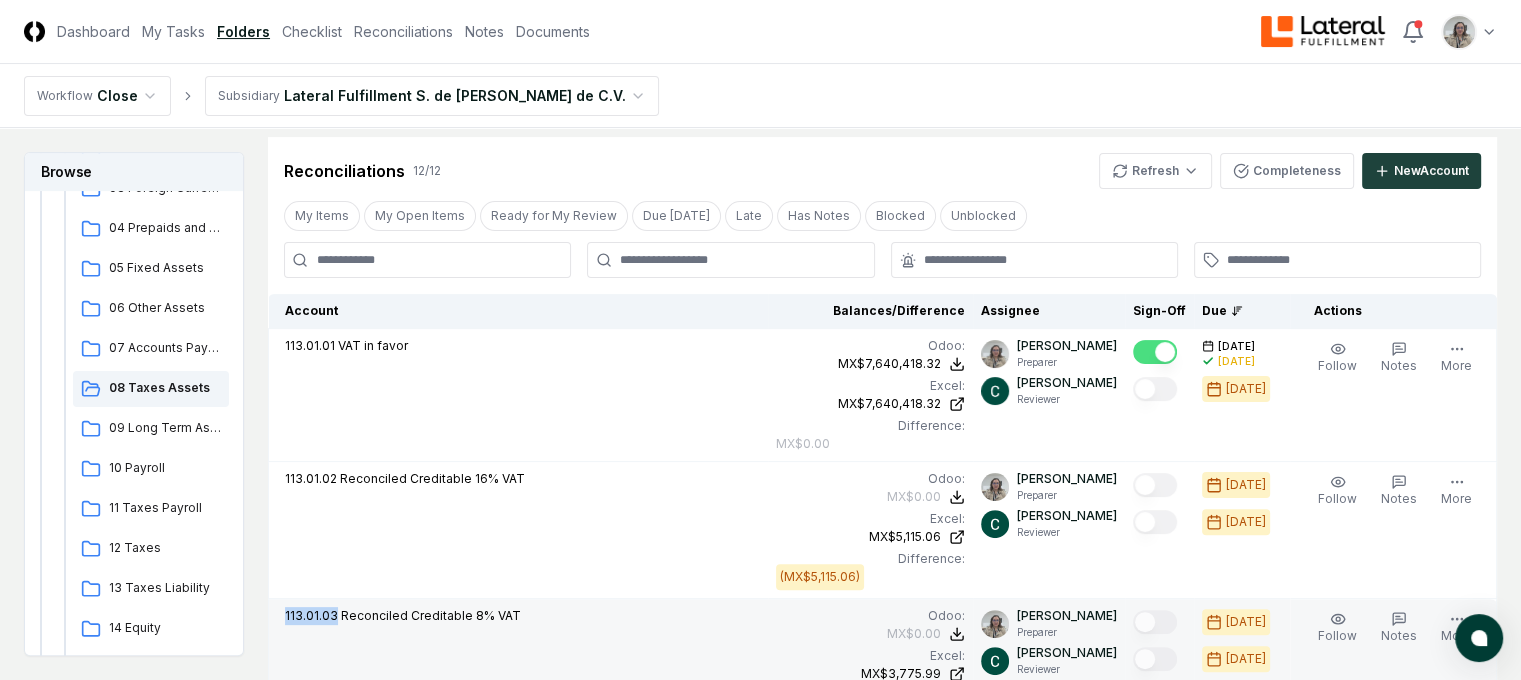 copy on "113.01.03" 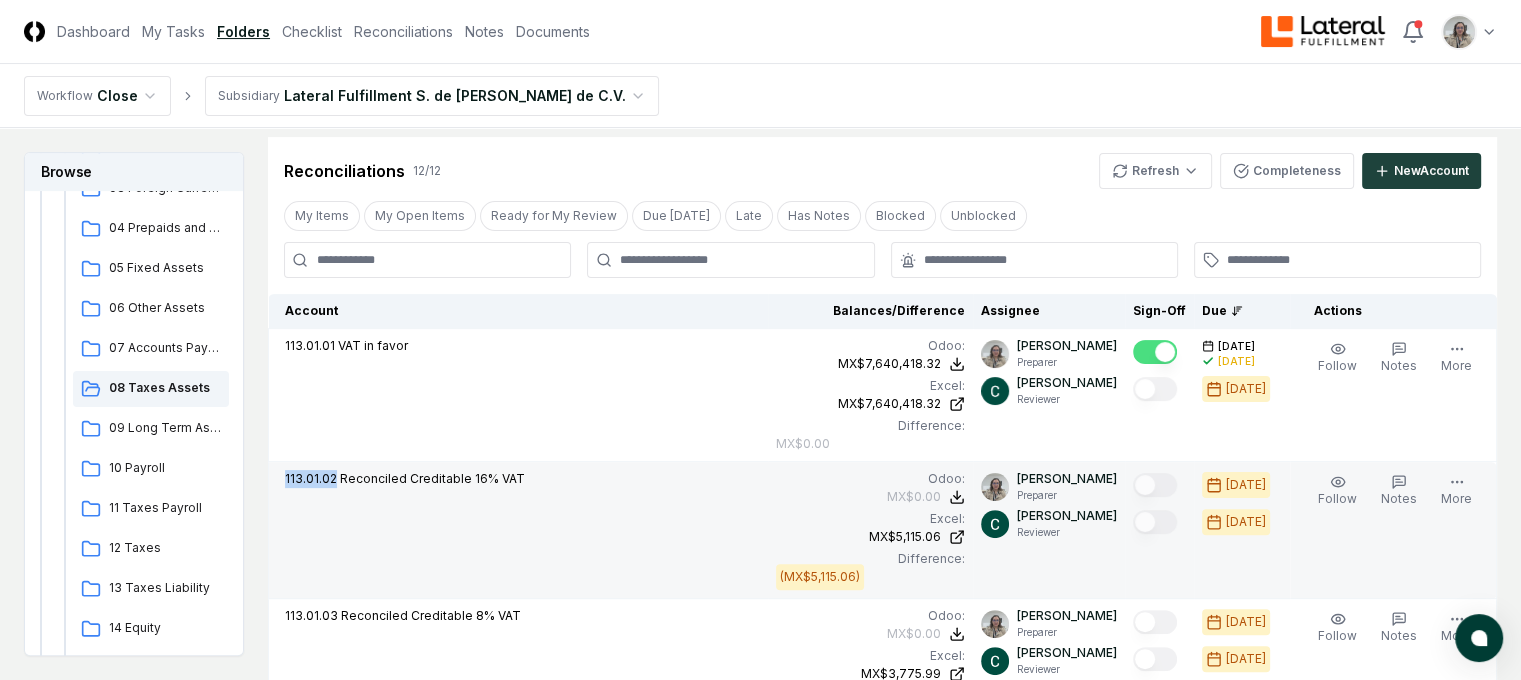 drag, startPoint x: 437, startPoint y: 431, endPoint x: 387, endPoint y: 431, distance: 50 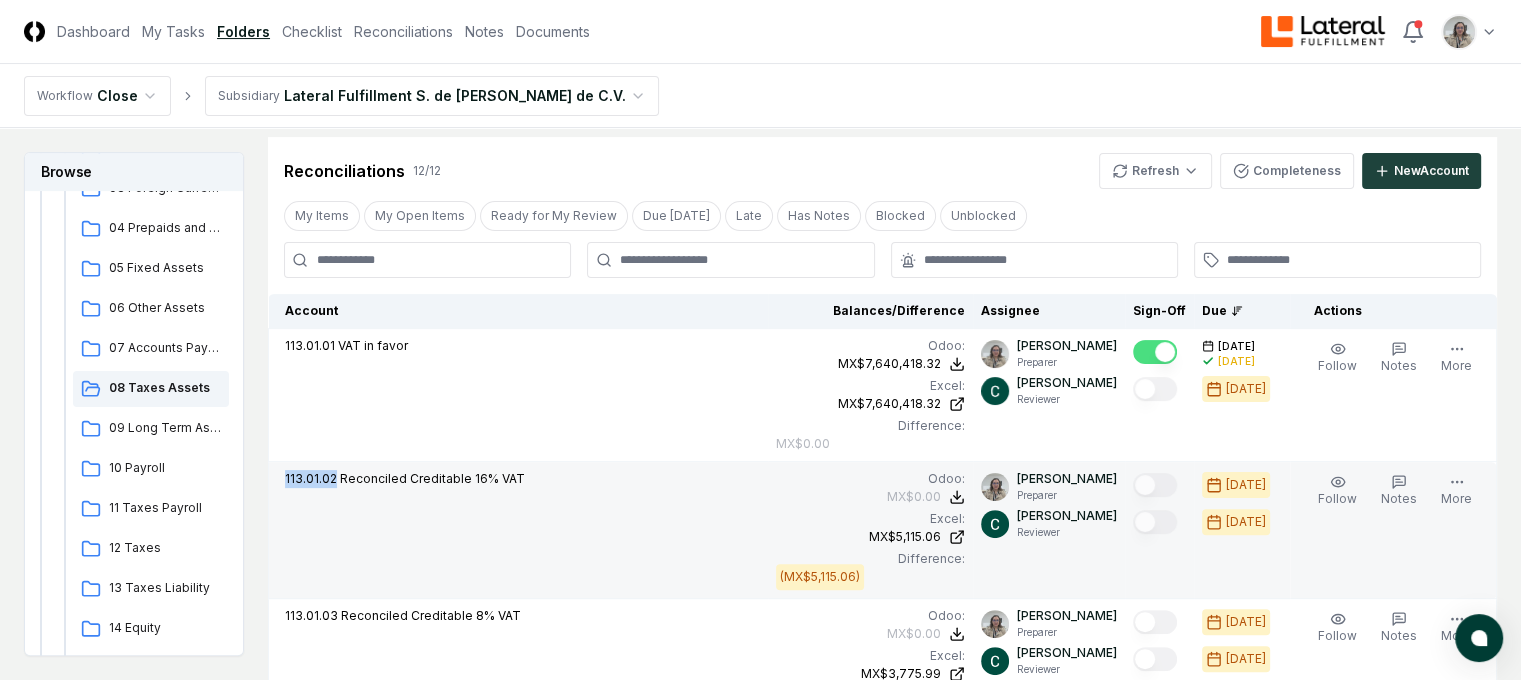 copy on "113.01.02" 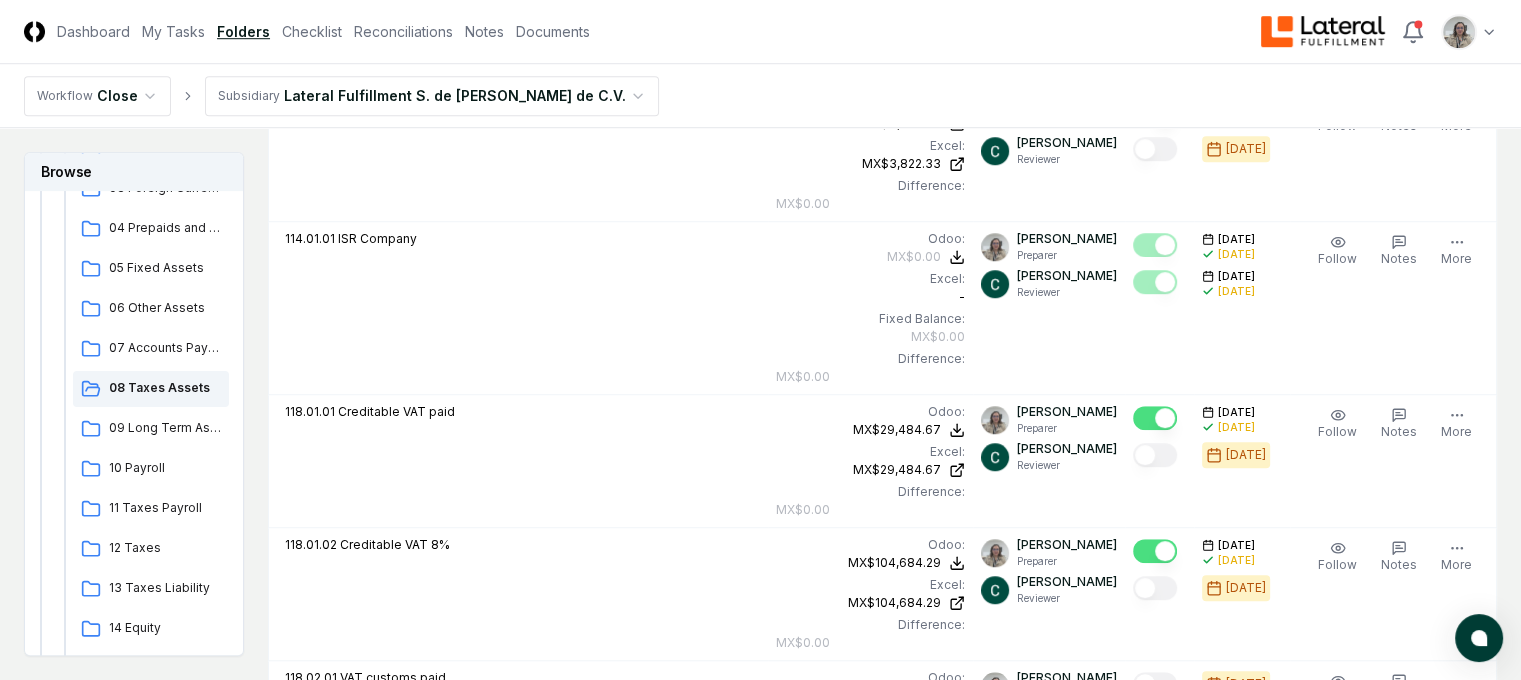 scroll, scrollTop: 1664, scrollLeft: 0, axis: vertical 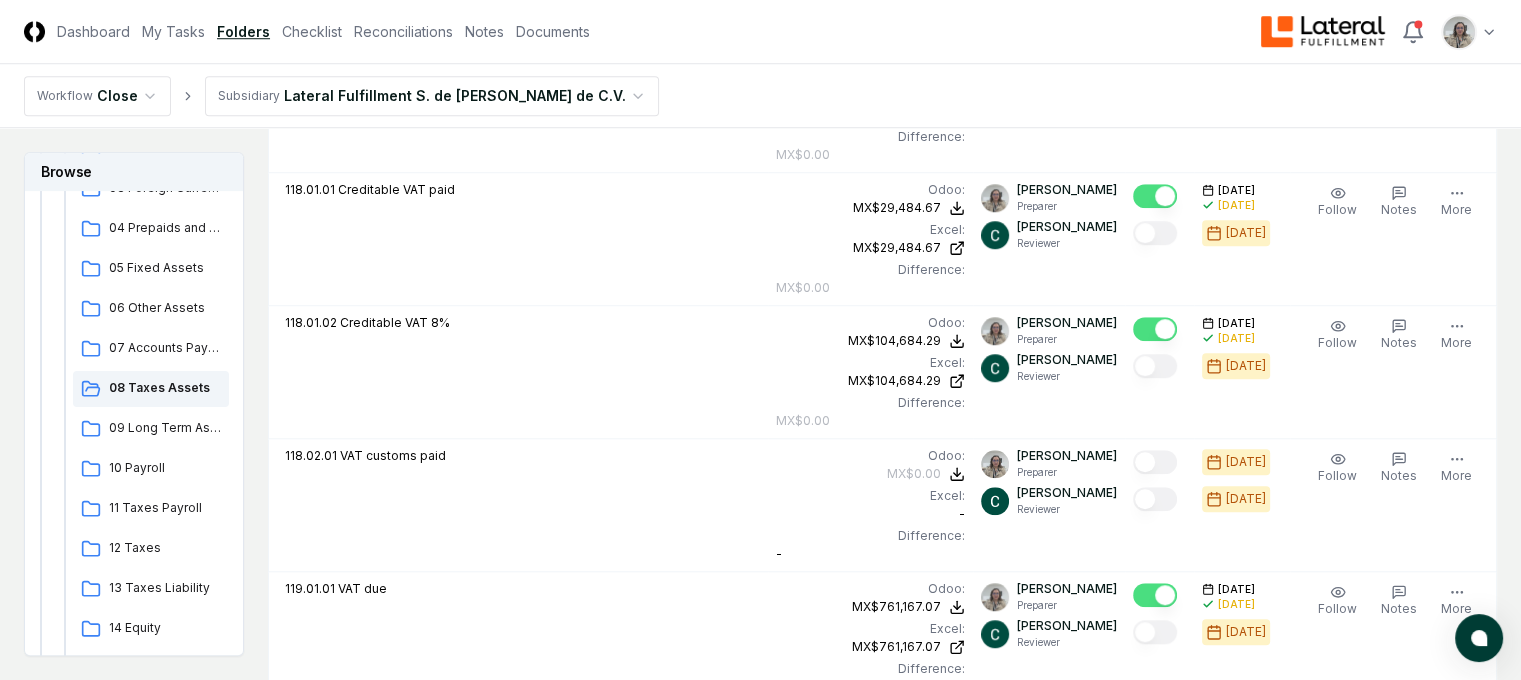 click on "Refresh" at bounding box center [1434, 904] 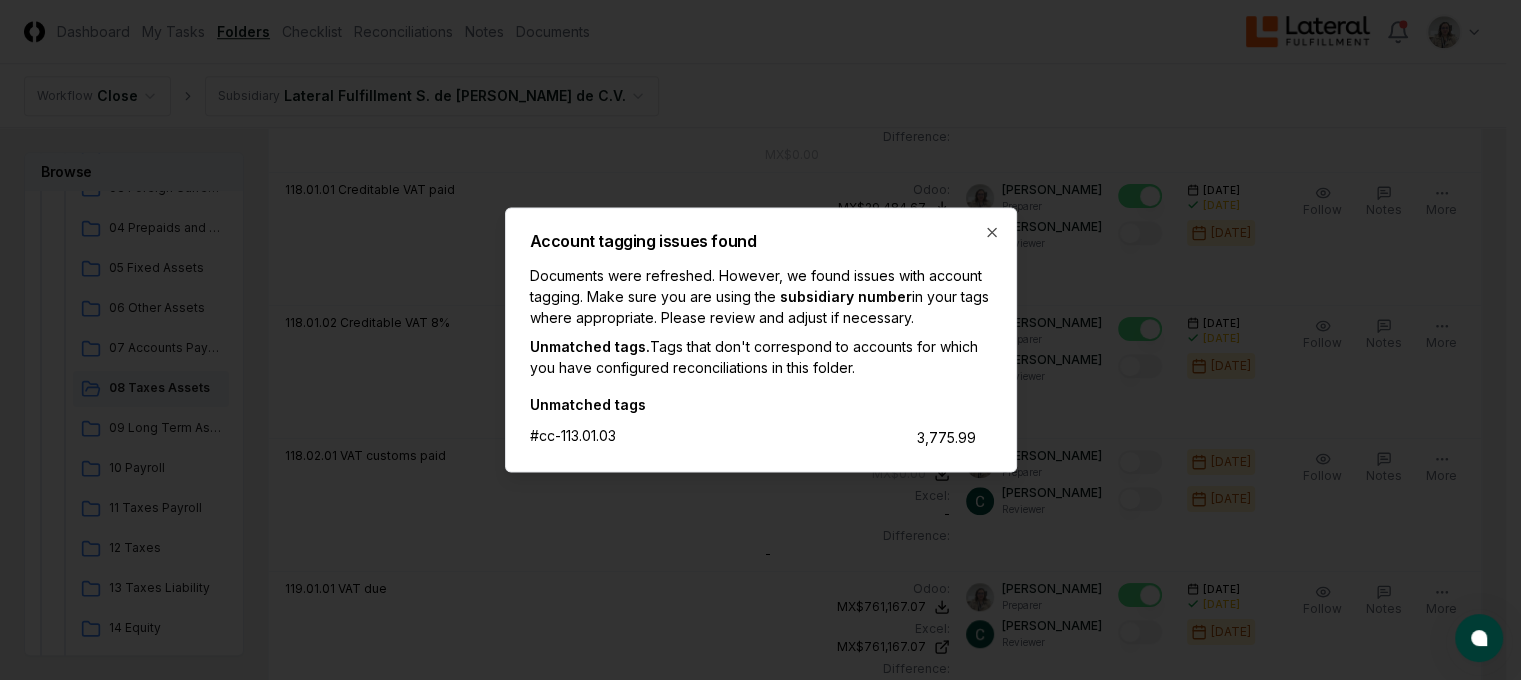 scroll, scrollTop: 1649, scrollLeft: 6, axis: both 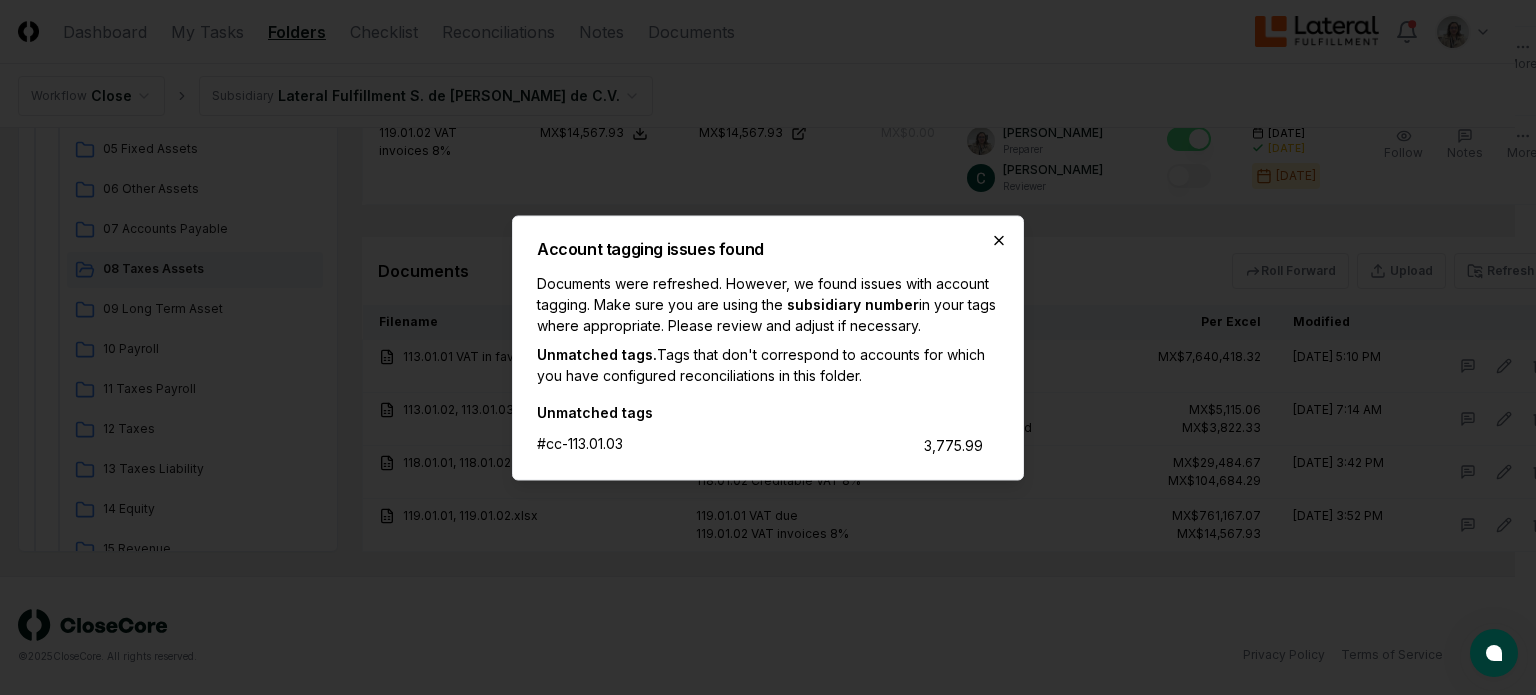 click 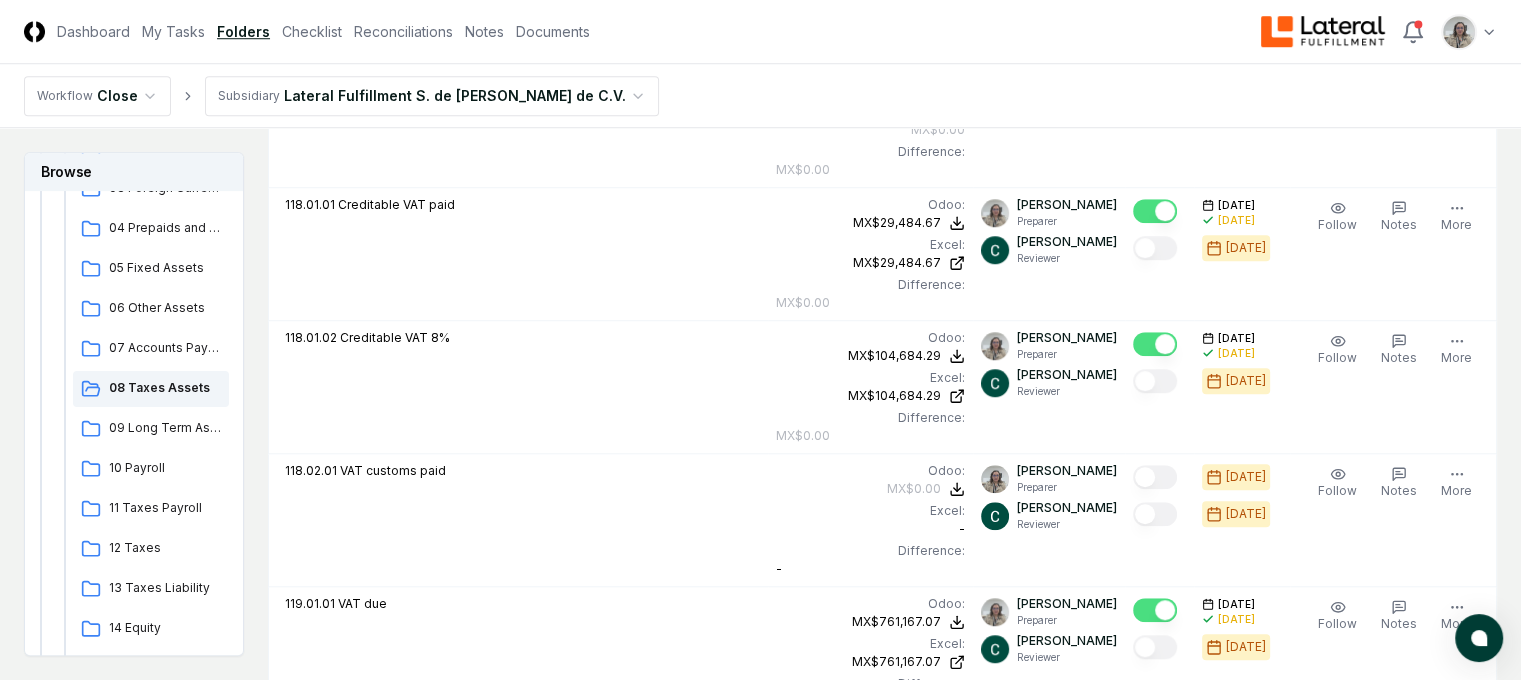 click 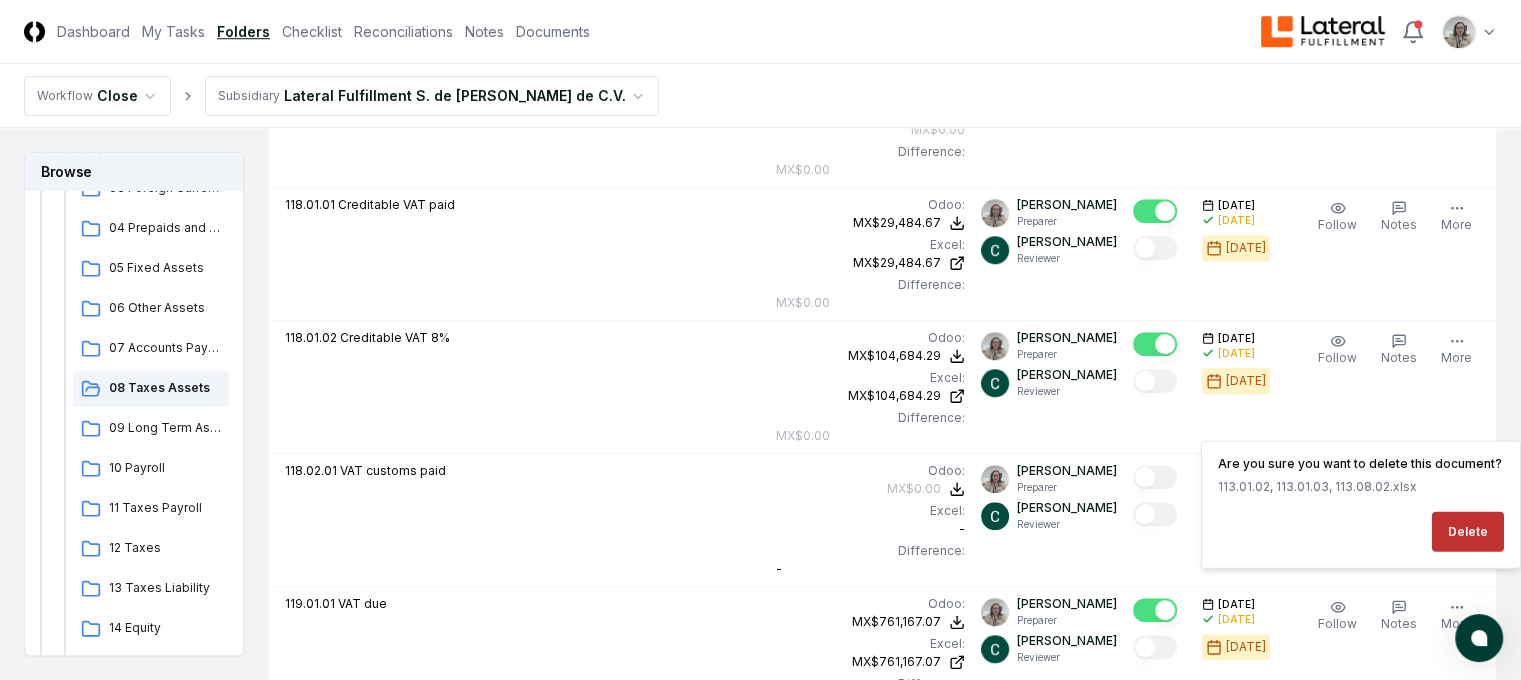 click on "Delete" at bounding box center (1468, 532) 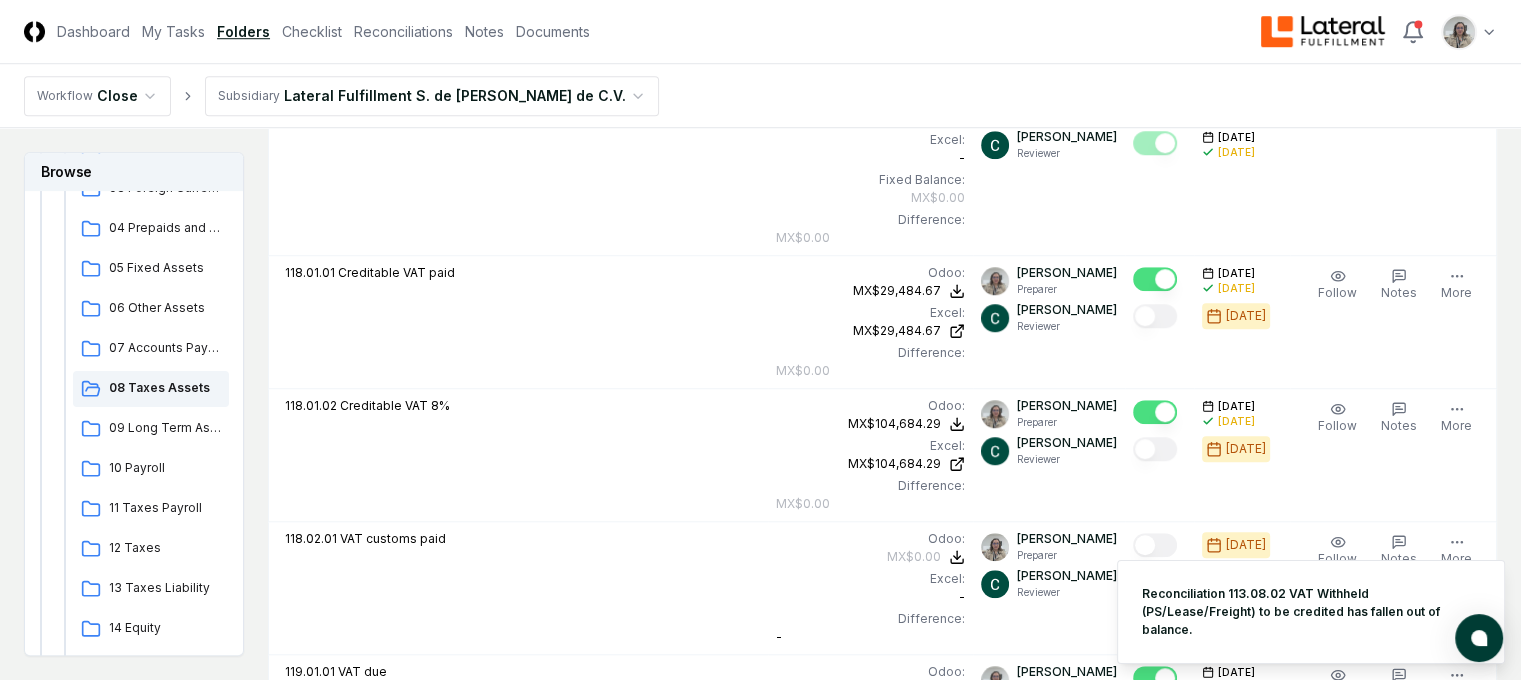 scroll, scrollTop: 1612, scrollLeft: 6, axis: both 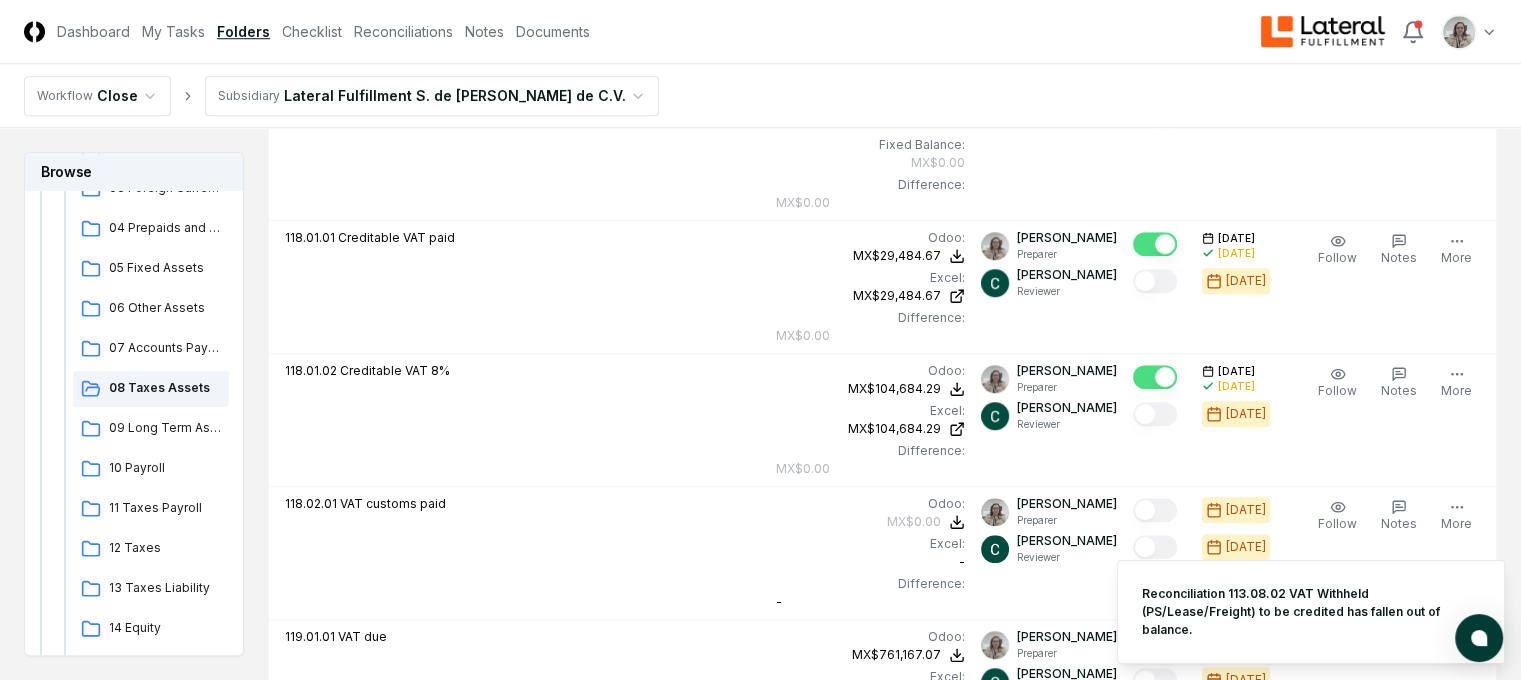 drag, startPoint x: 834, startPoint y: 617, endPoint x: 823, endPoint y: 587, distance: 31.95309 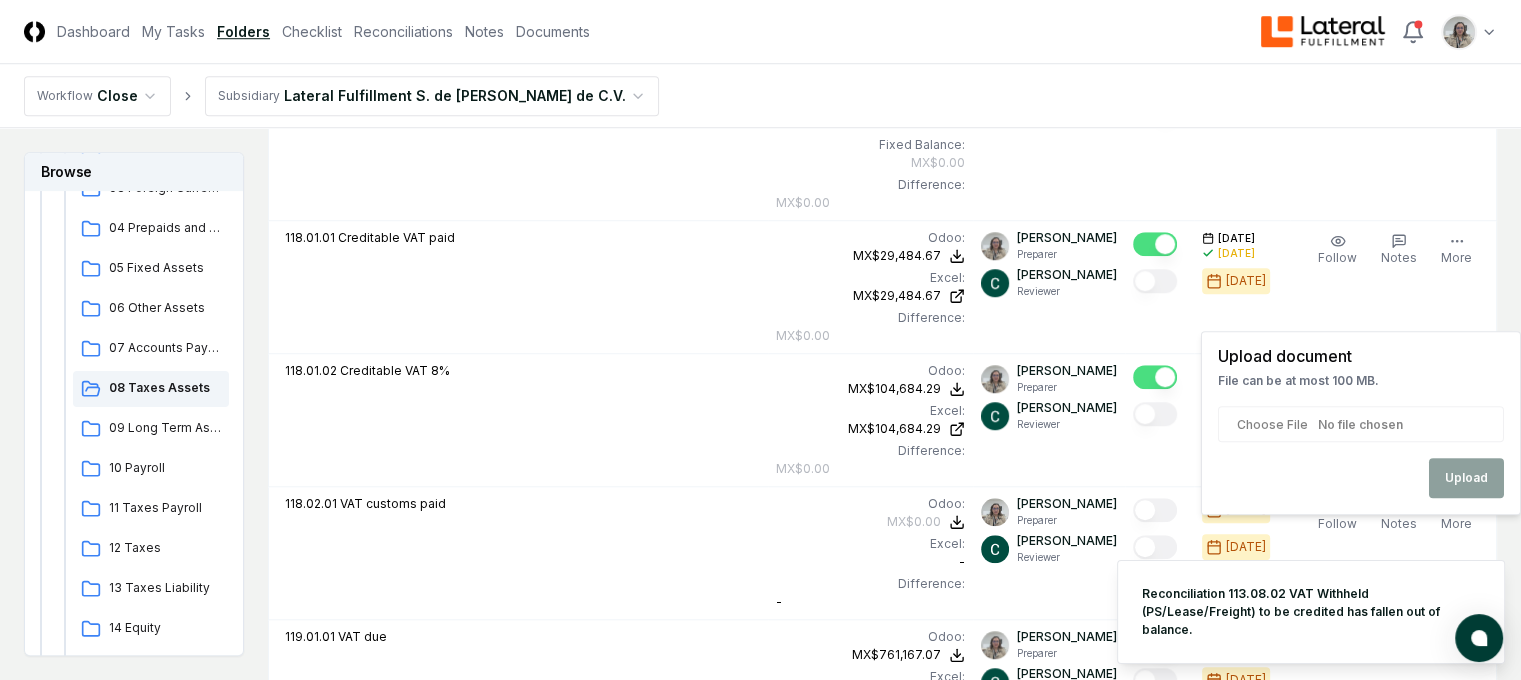 click at bounding box center (1361, 424) 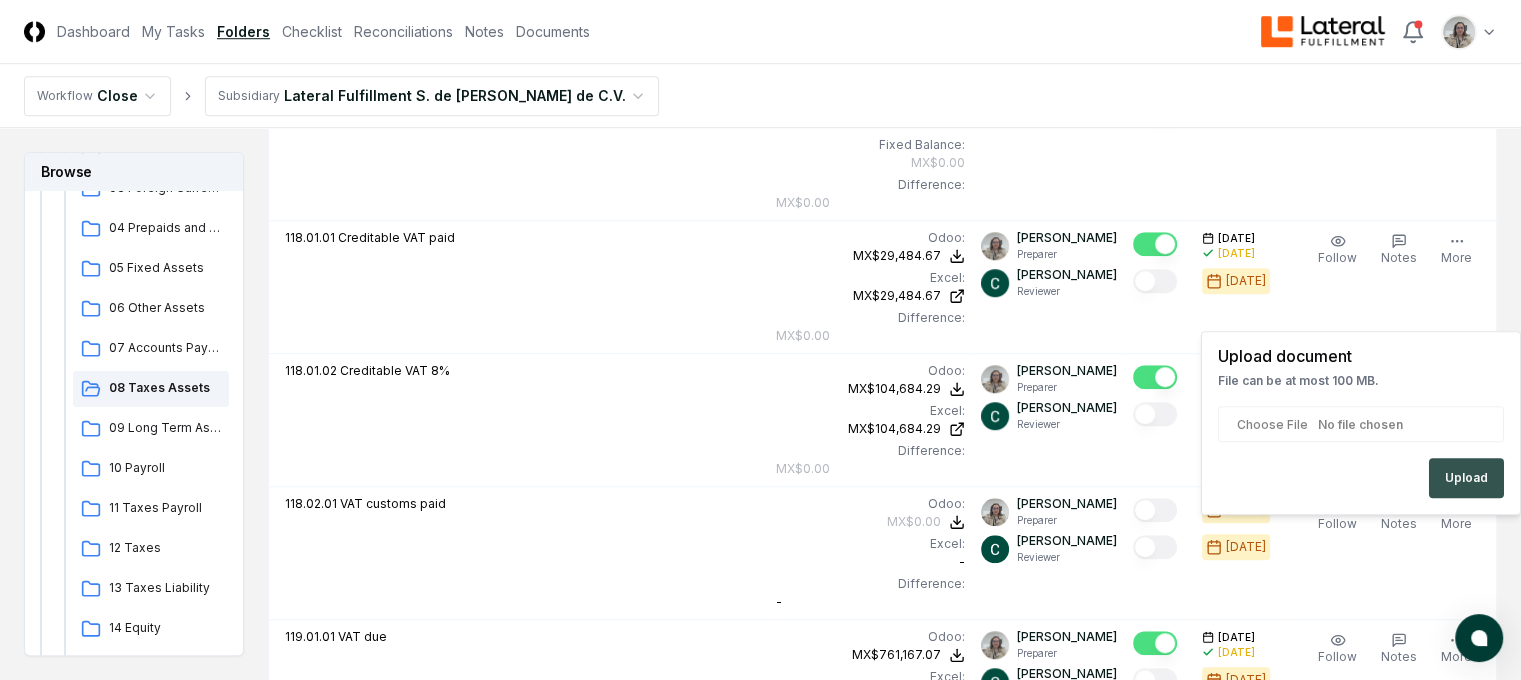 click on "Upload" at bounding box center (1466, 478) 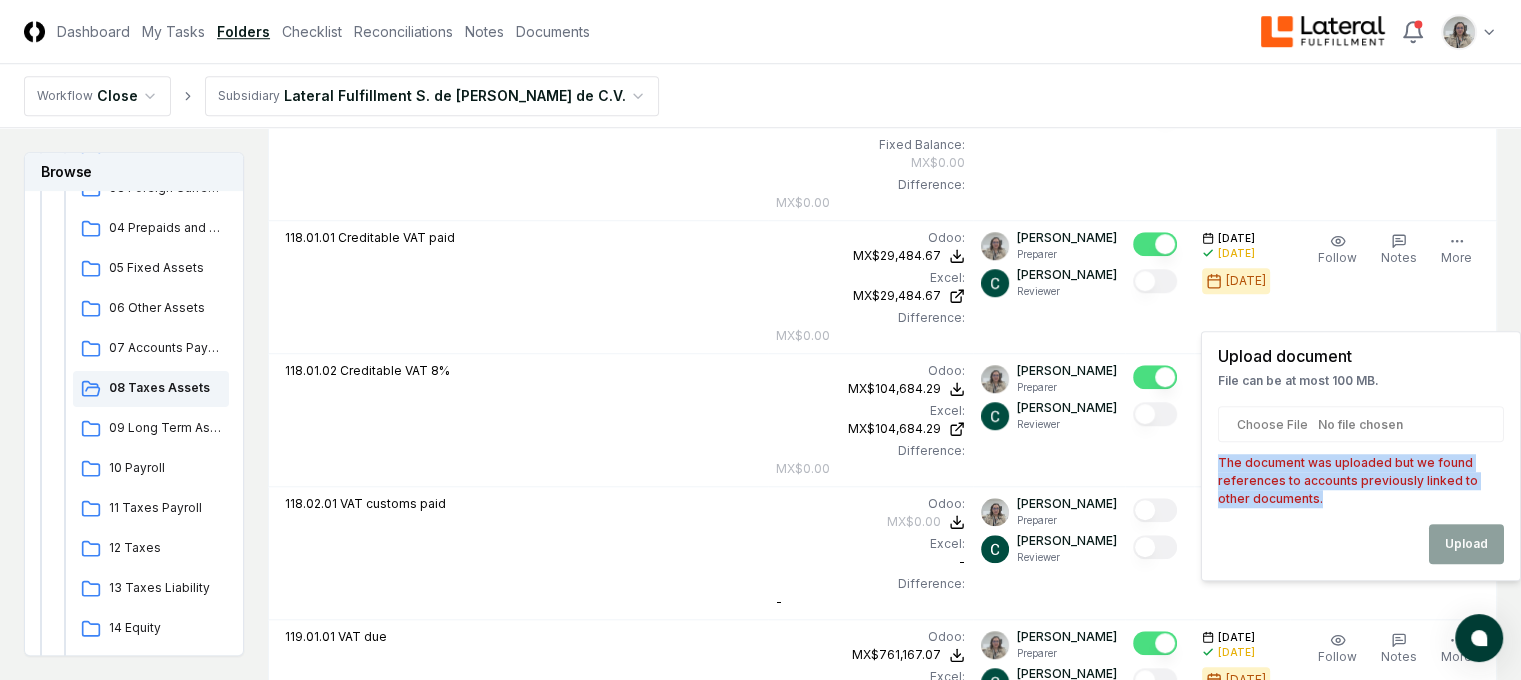 drag, startPoint x: 1291, startPoint y: 504, endPoint x: 1218, endPoint y: 468, distance: 81.394104 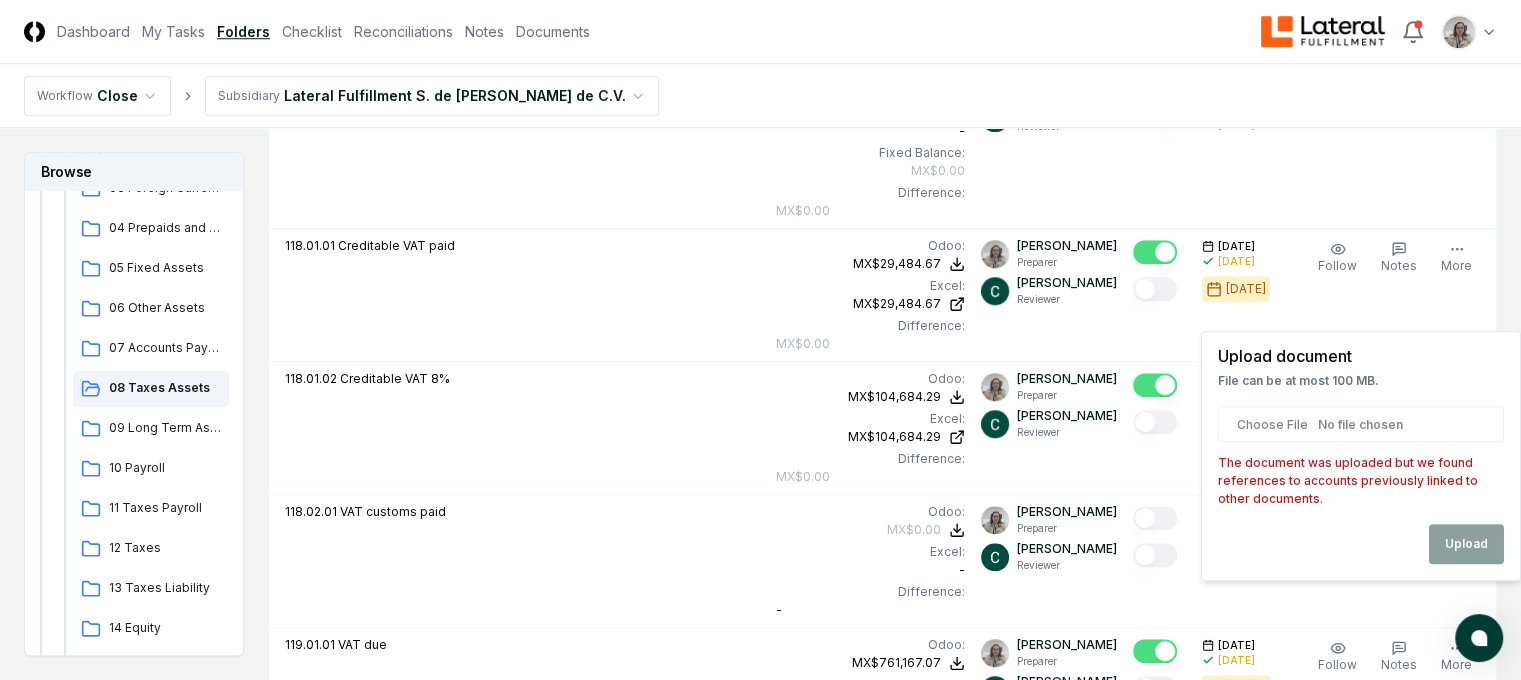 click on "Upload" at bounding box center (1361, 544) 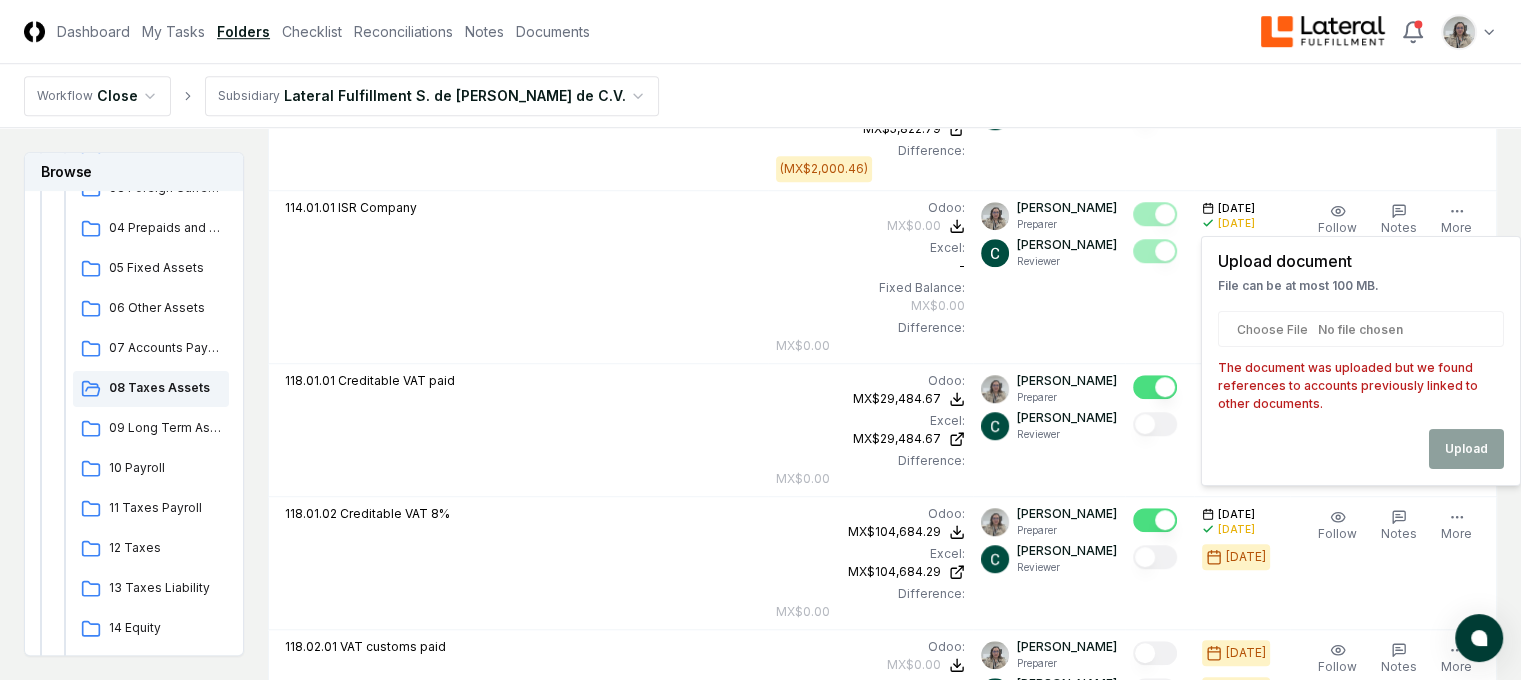 scroll, scrollTop: 1512, scrollLeft: 6, axis: both 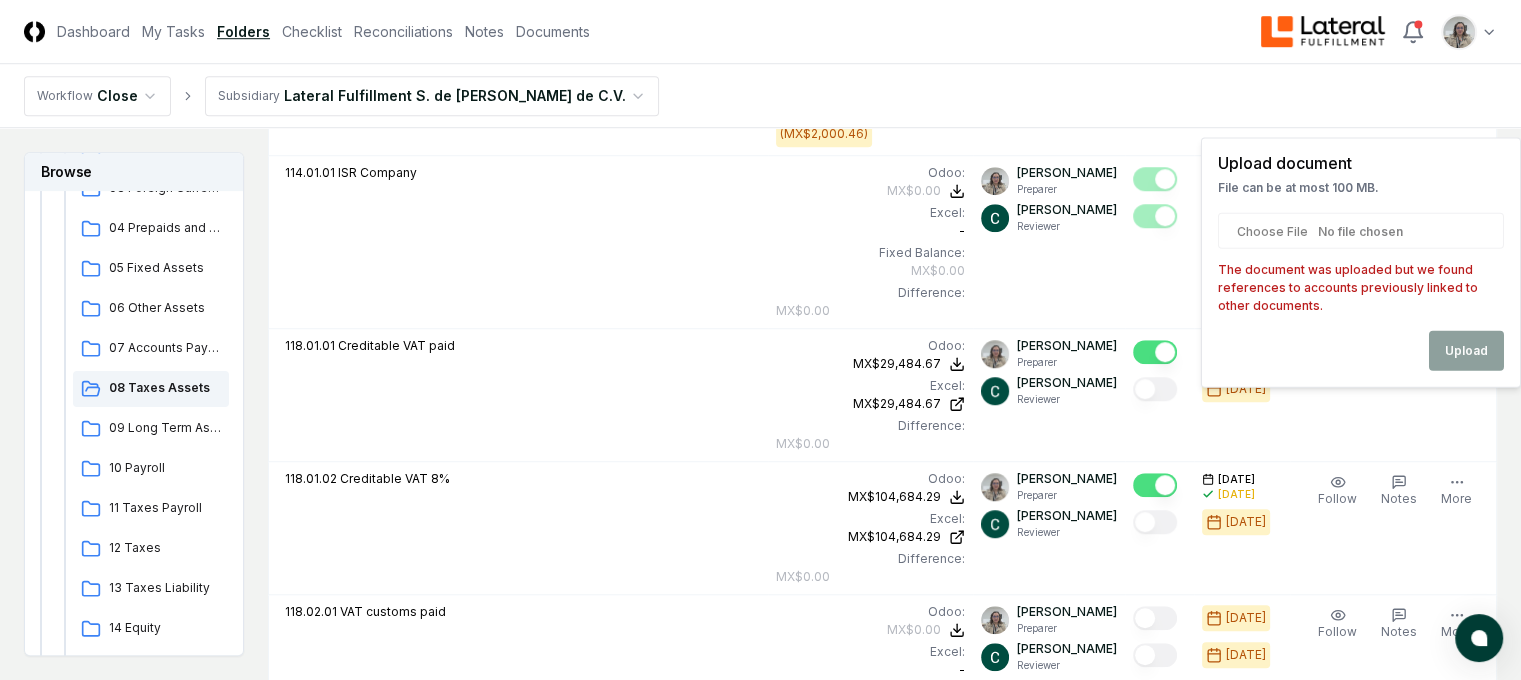 click on "Upload" at bounding box center [1361, 351] 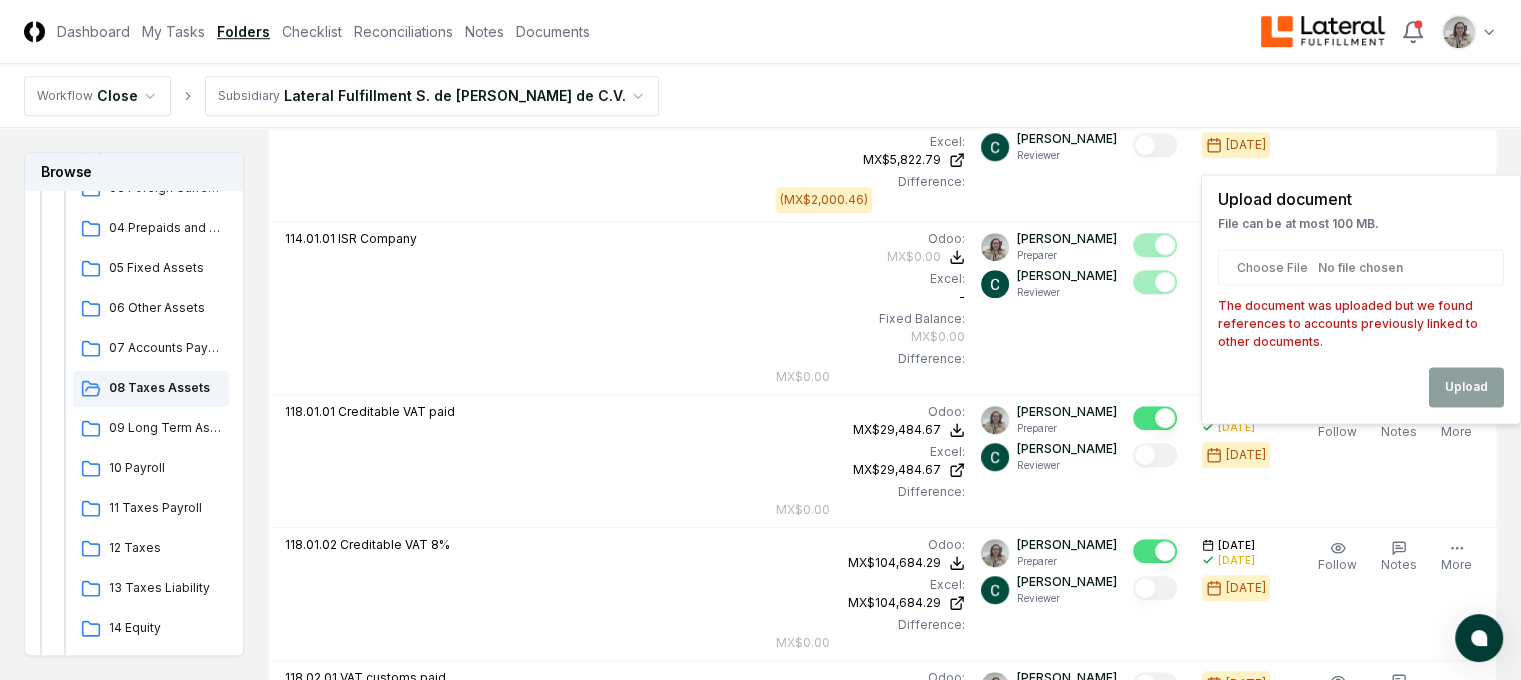 scroll, scrollTop: 1412, scrollLeft: 6, axis: both 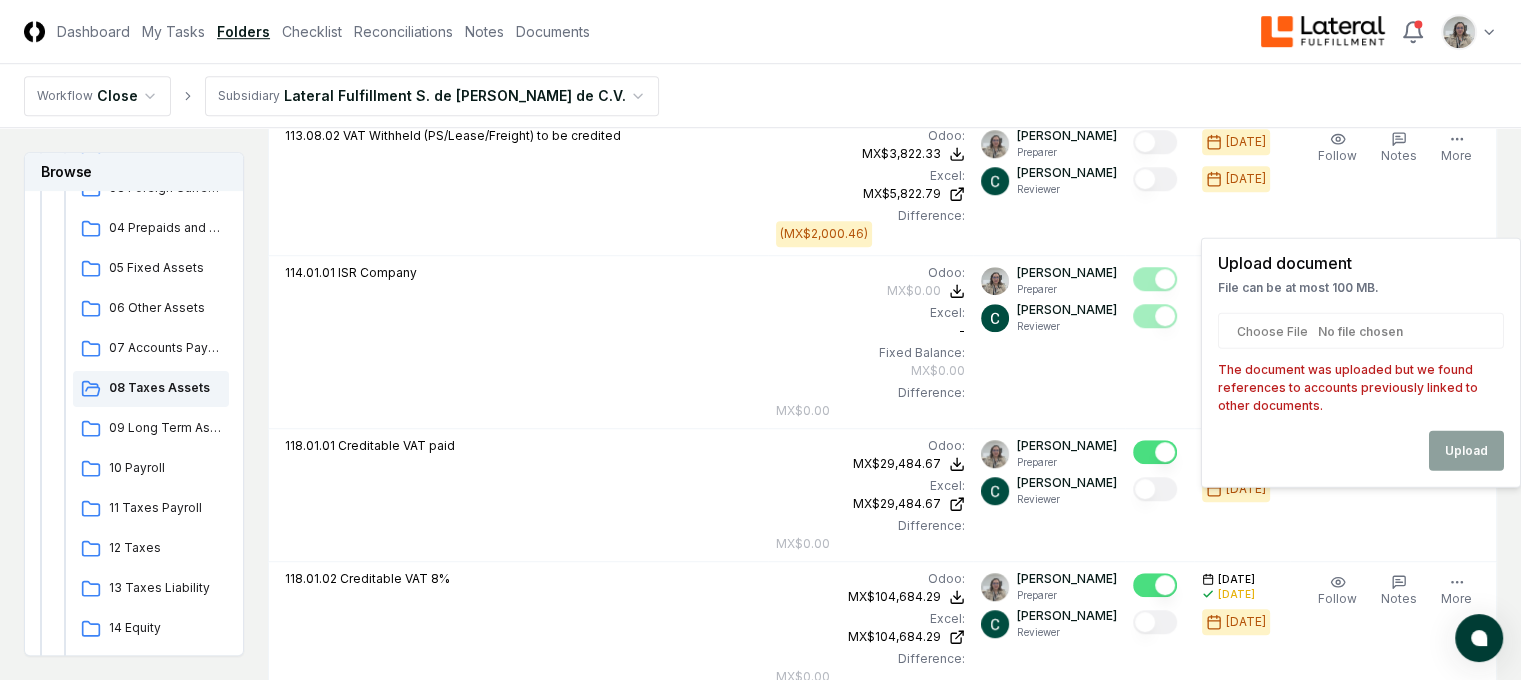 click on "Refresh" at bounding box center (1434, 1160) 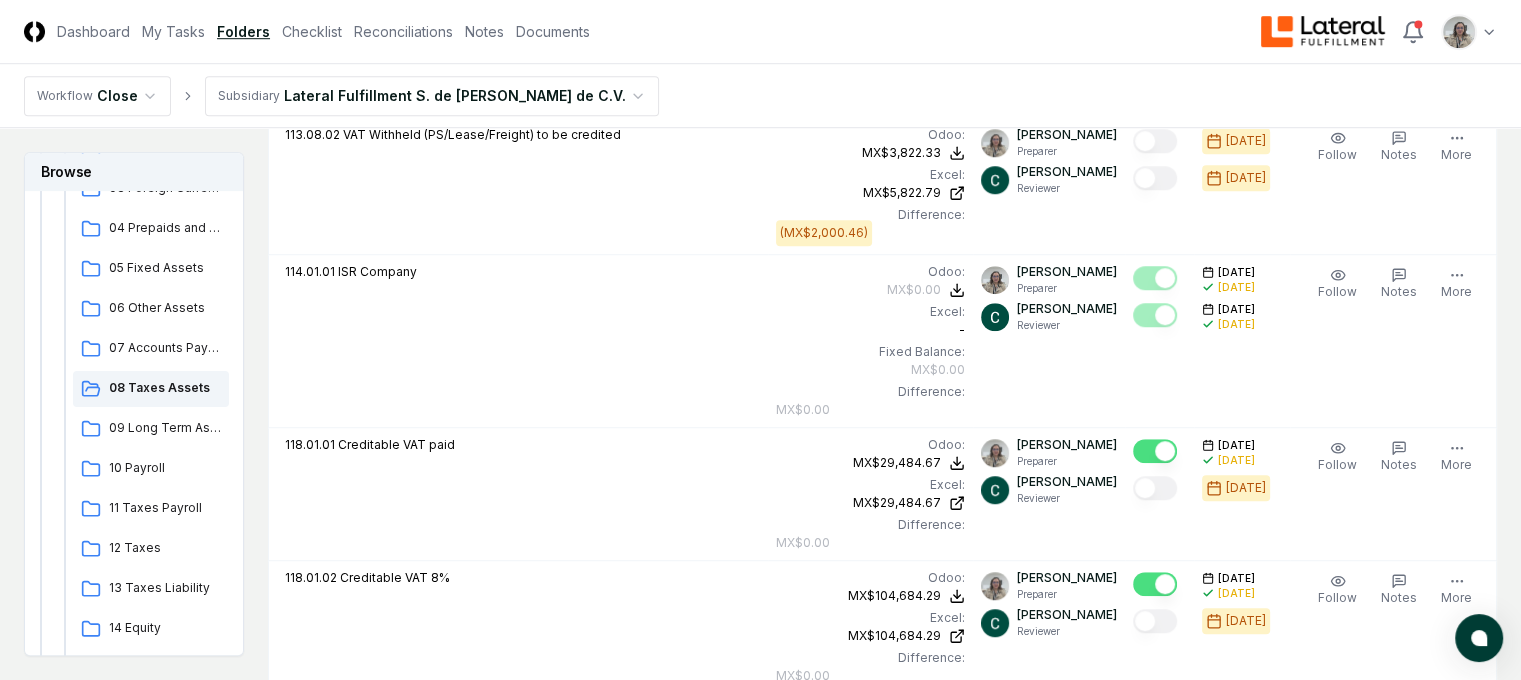 scroll, scrollTop: 1512, scrollLeft: 6, axis: both 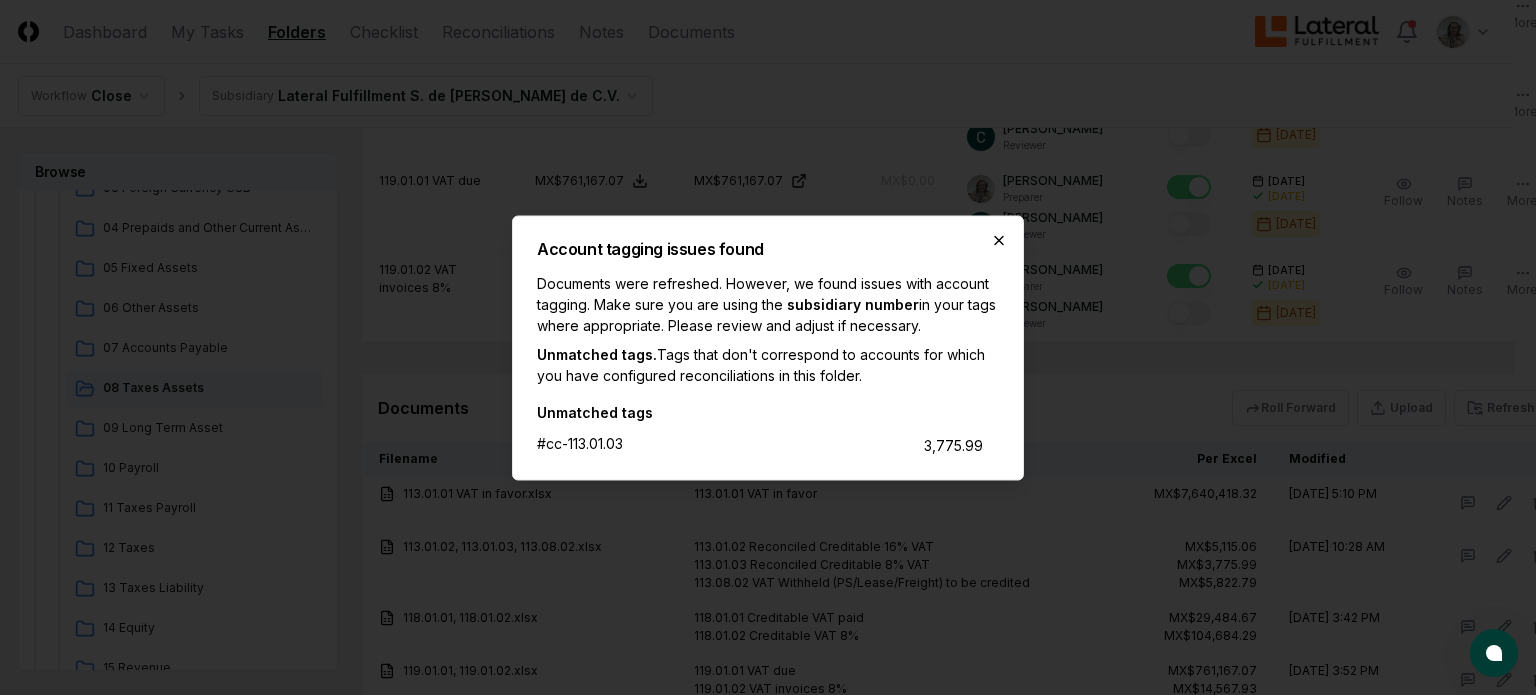 click 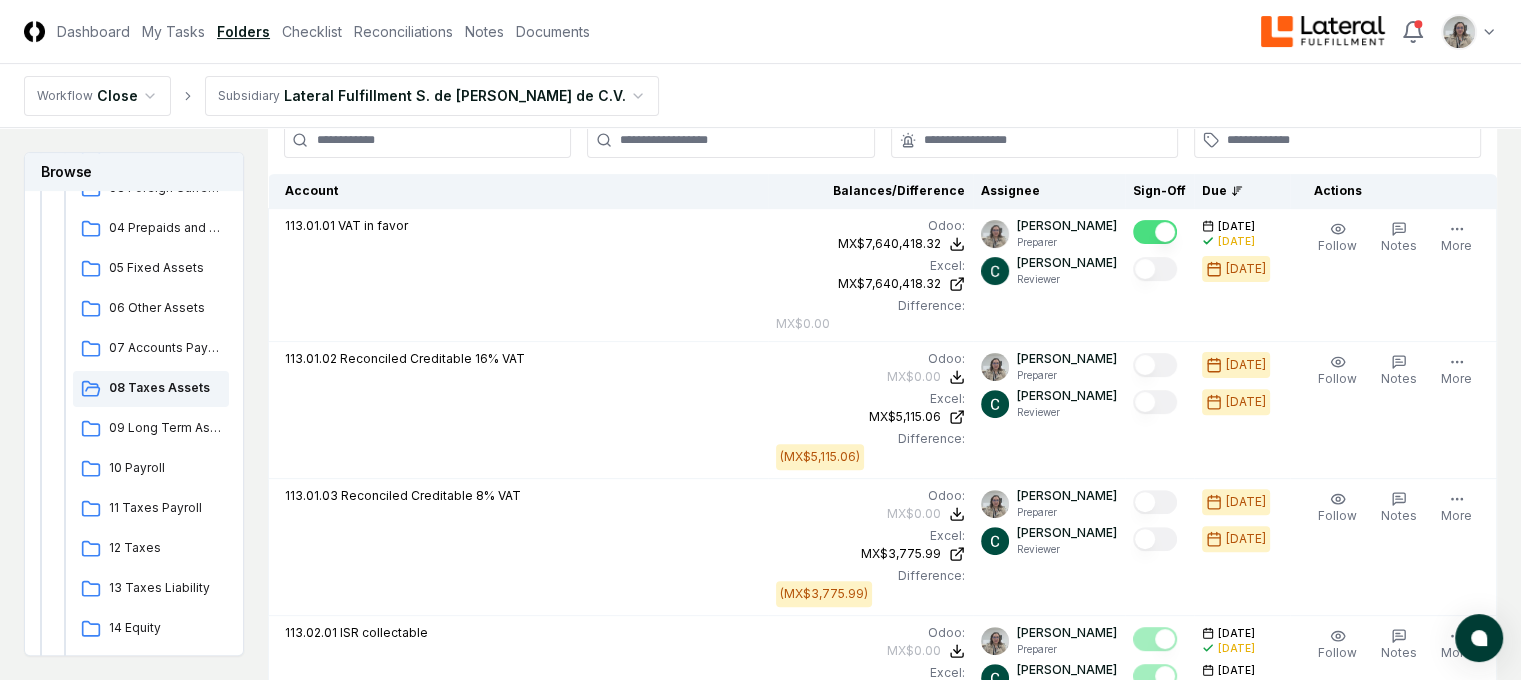 scroll, scrollTop: 483, scrollLeft: 6, axis: both 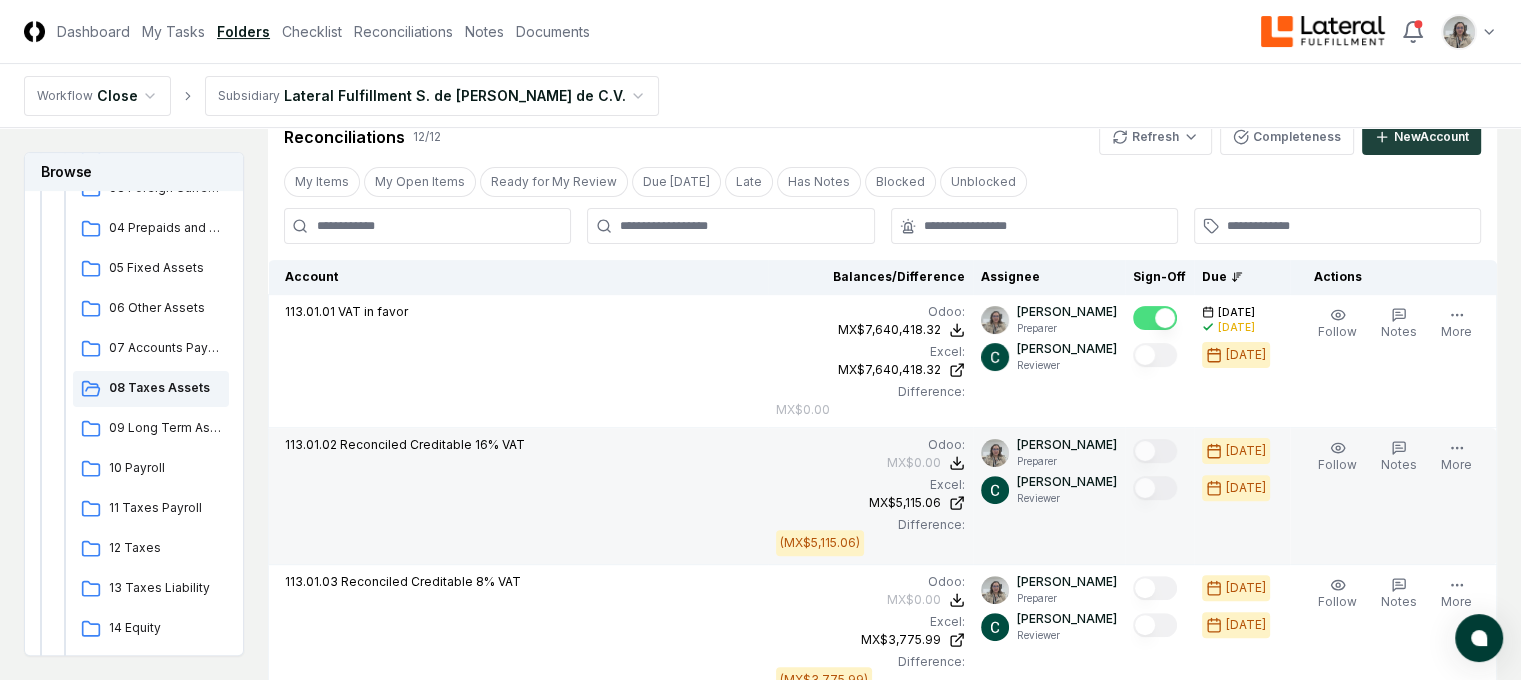 click on "(MX$5,115.06)" at bounding box center [0, 0] 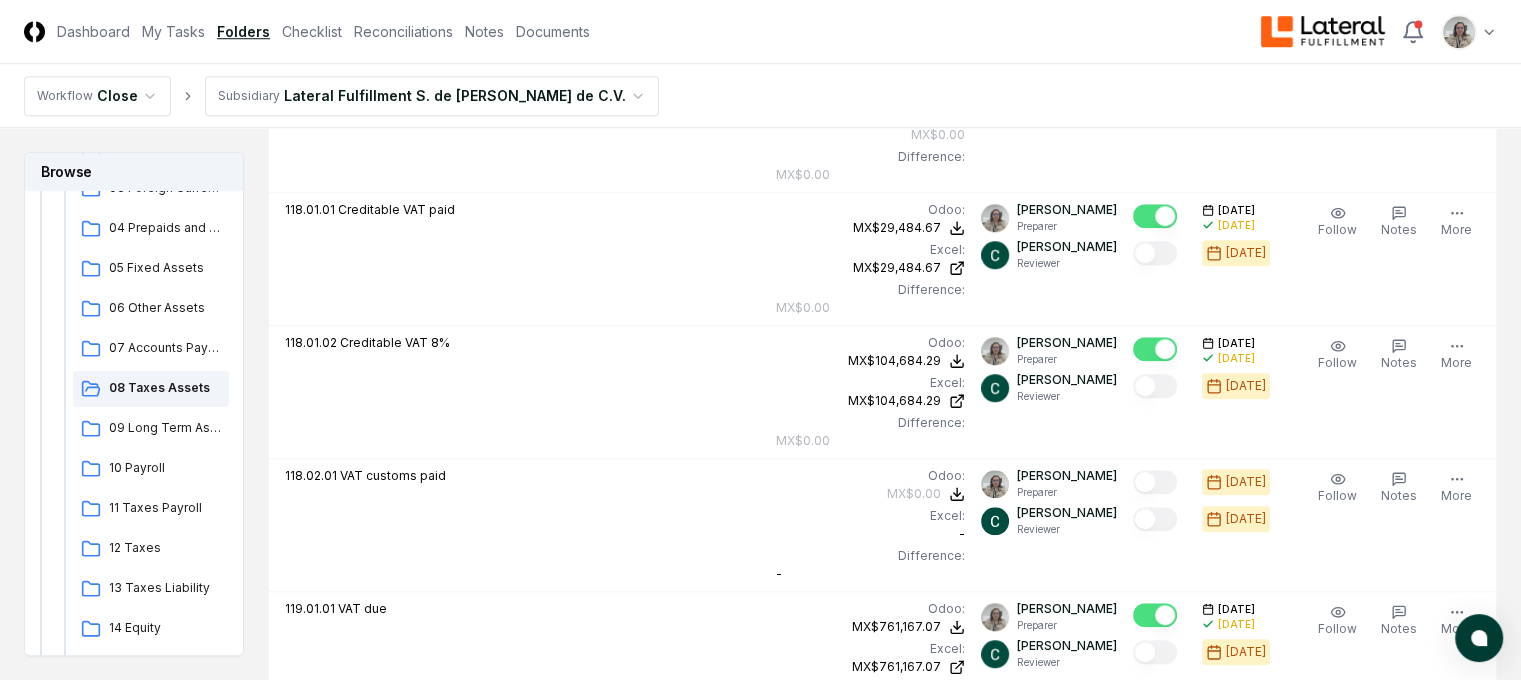 scroll, scrollTop: 1683, scrollLeft: 6, axis: both 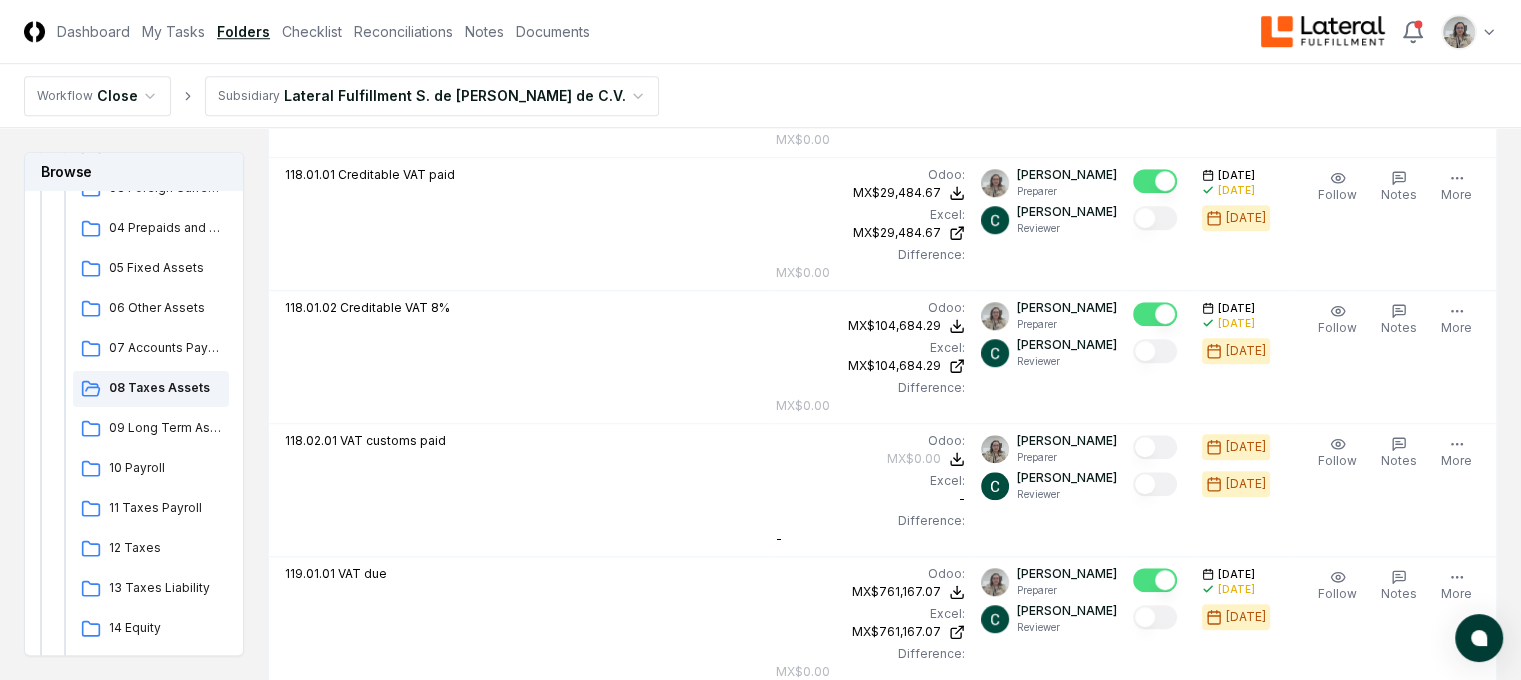 click 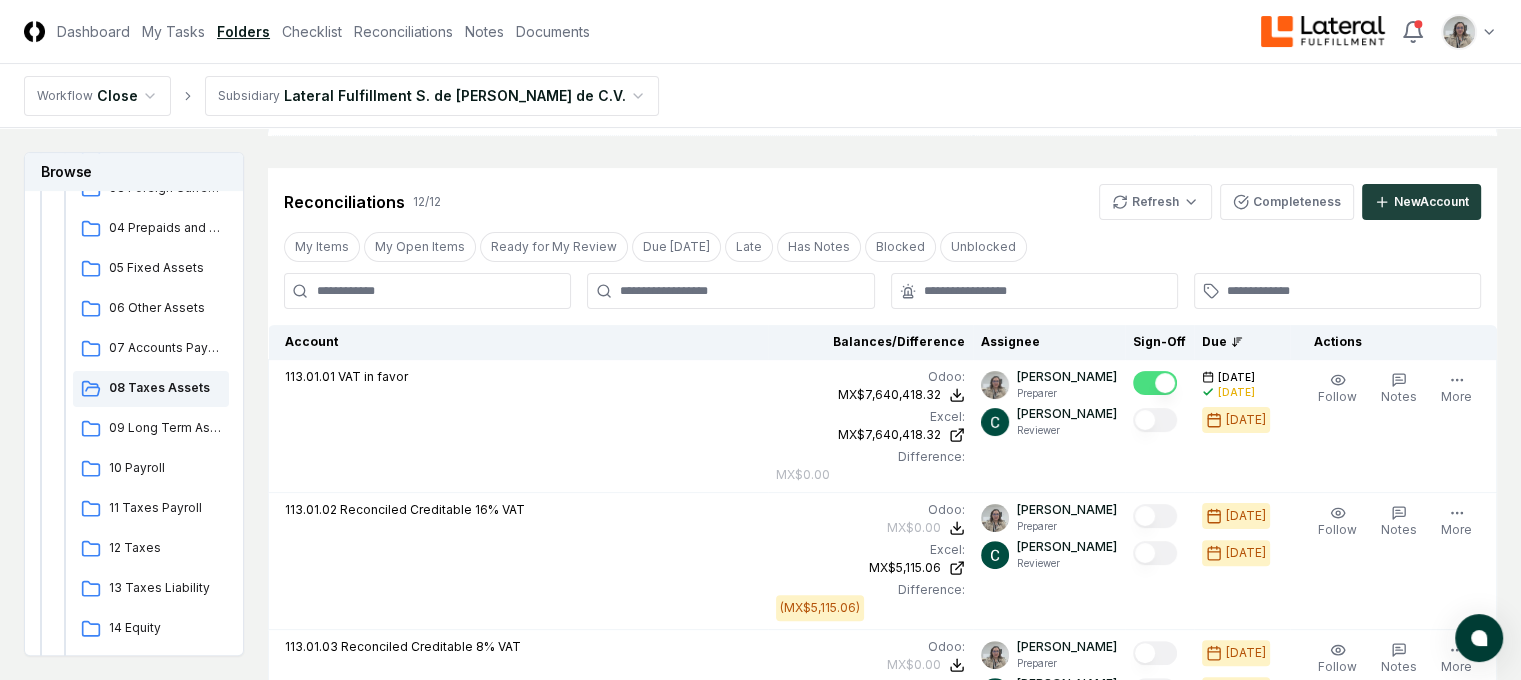 scroll, scrollTop: 383, scrollLeft: 6, axis: both 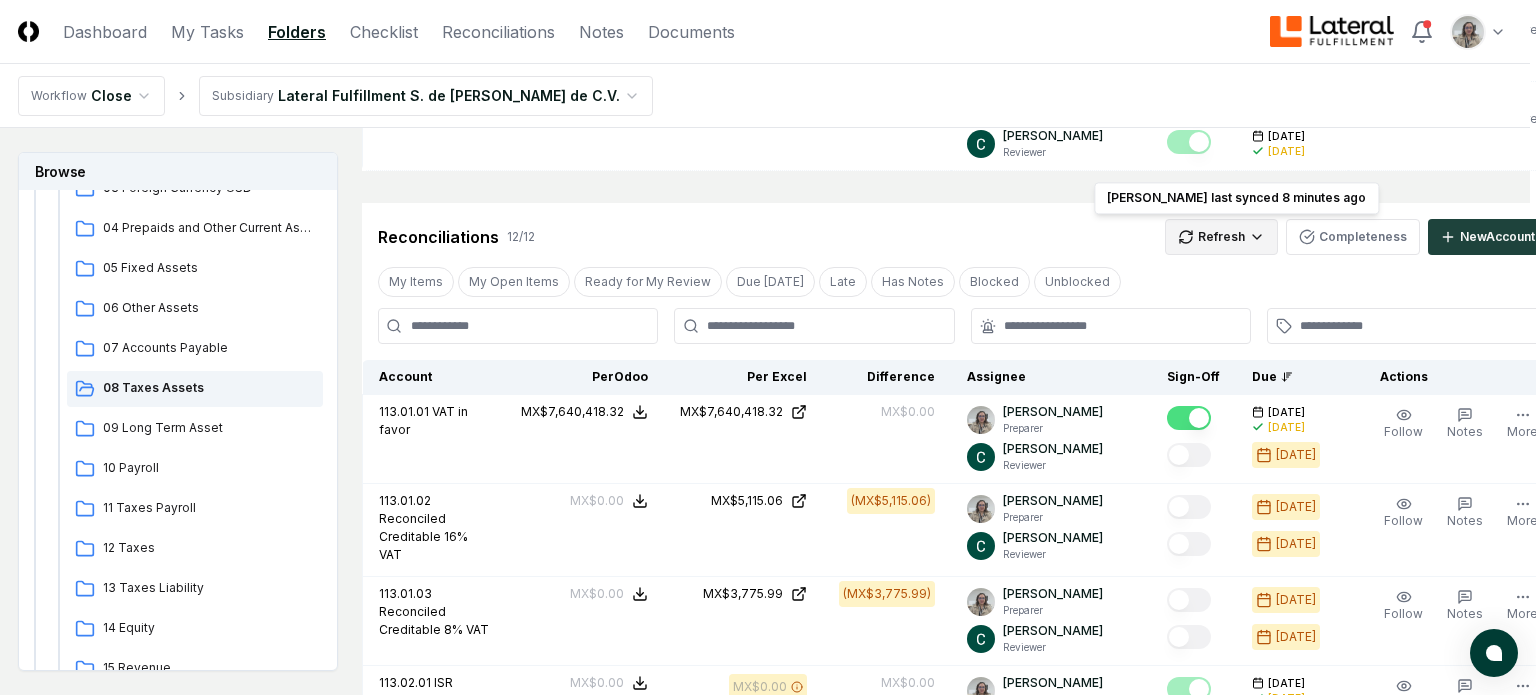 click on "CloseCore Dashboard My Tasks Folders Checklist Reconciliations Notes Documents Toggle navigation menu   Toggle user menu Workflow Close Subsidiary Lateral Fulfillment S. de [PERSON_NAME] de C.V. Browse Workflow Permanent File 2025 [DATE] - June [DATE] - April [DATE] - February [DATE] Cash and Cash Equivalents 02 Accounts Receivable 03 Foreign Currency USD 04 Prepaids and Other Current Assets 05 Fixed Assets 06 Other Assets 07 Accounts Payable 08 Taxes Assets 09 Long Term Asset 10 Payroll 11 Taxes Payroll 12 Taxes 13 Taxes Liability 14 Equity 15 Revenue 16 Debt 2024 Change Folder Cancel Reassign [DATE]: 08 Taxes Assets View on  Google Drive Checklist 2 / 2 New  Task My Items My Open Items Ready for My Review Due [DATE] Late Has Notes Has Reminders Has Documents Blocked Unblocked Clear Filter Description Assignee Sign-Off   Due Actions Taxes Reconciliation [PERSON_NAME] Preparer [PERSON_NAME] Reviewer [DATE] [DATE] [DATE] [DATE] Follow Notes Upload Reminder Duplicate More /" at bounding box center [762, 798] 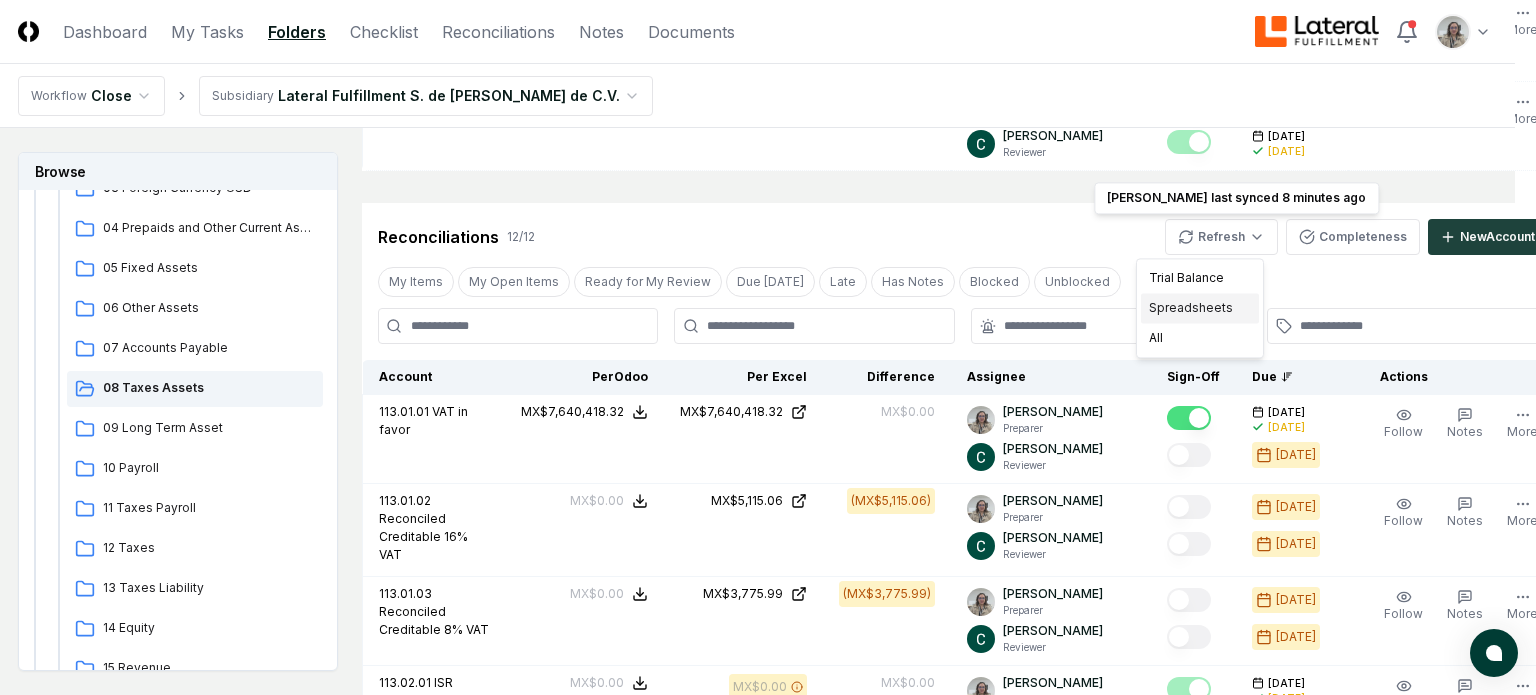 click on "Spreadsheets" at bounding box center [1200, 308] 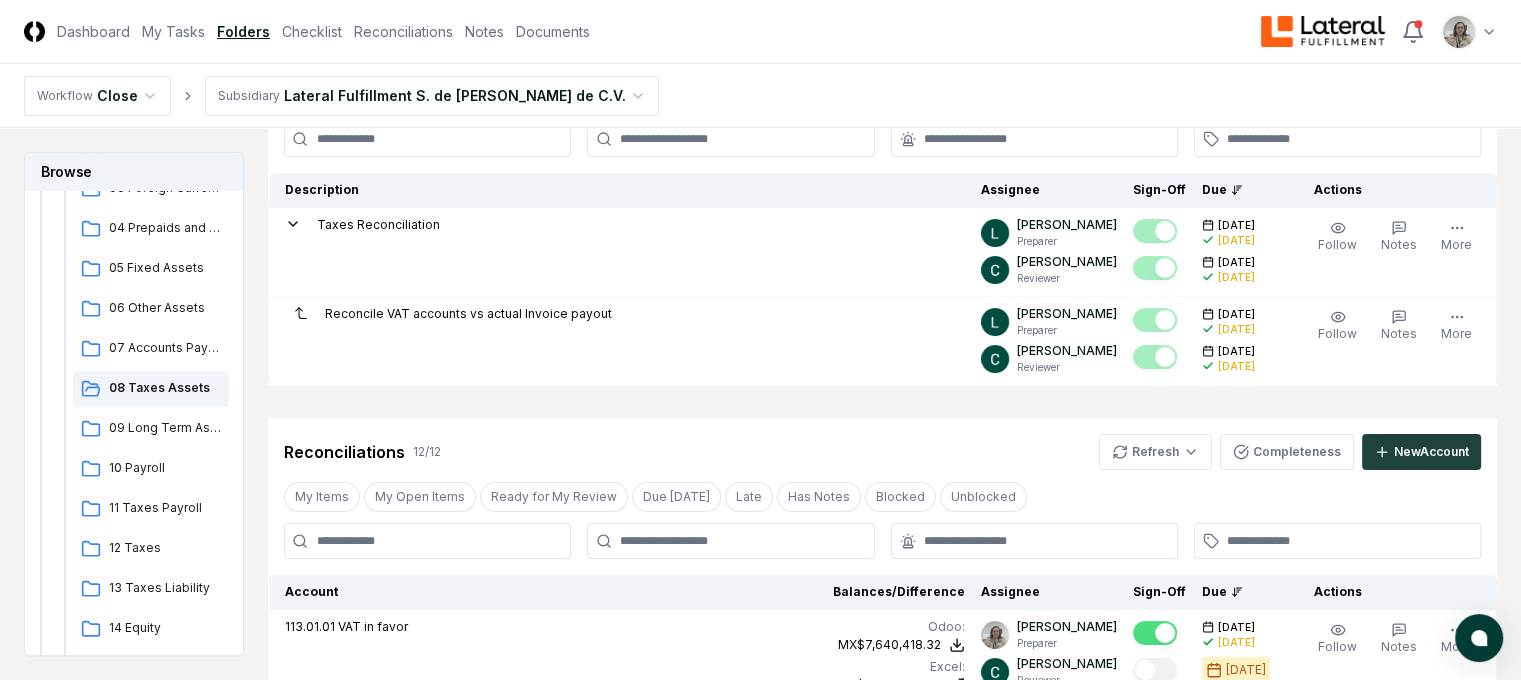 scroll, scrollTop: 0, scrollLeft: 6, axis: horizontal 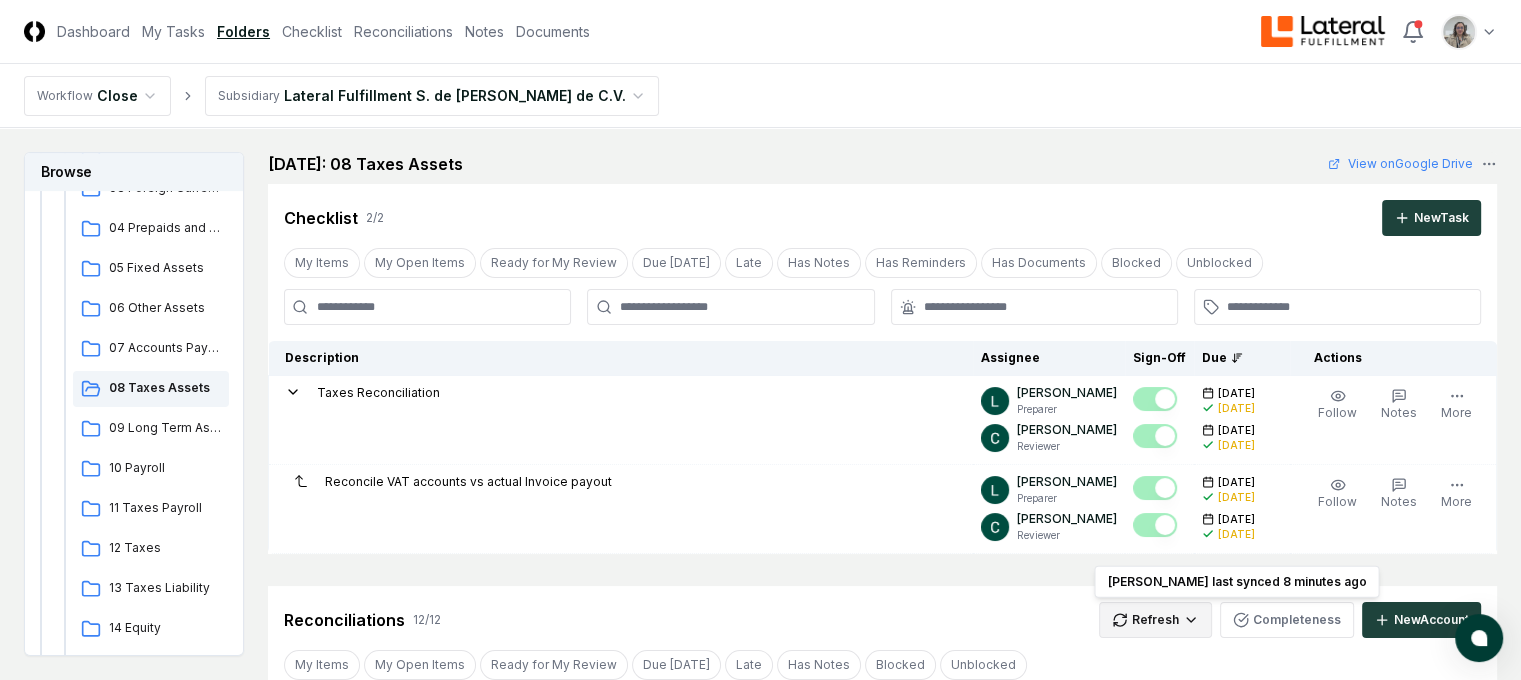 click on "CloseCore Dashboard My Tasks Folders Checklist Reconciliations Notes Documents Toggle navigation menu   Toggle user menu Workflow Close Subsidiary Lateral Fulfillment S. de [PERSON_NAME] de C.V. Browse Workflow Permanent File 2025 [DATE] - June [DATE] - April [DATE] - February [DATE] Cash and Cash Equivalents 02 Accounts Receivable 03 Foreign Currency USD 04 Prepaids and Other Current Assets 05 Fixed Assets 06 Other Assets 07 Accounts Payable 08 Taxes Assets 09 Long Term Asset 10 Payroll 11 Taxes Payroll 12 Taxes 13 Taxes Liability 14 Equity 15 Revenue 16 Debt 2024 Change Folder Cancel Reassign [DATE]: 08 Taxes Assets View on  Google Drive Checklist 2 / 2 New  Task My Items My Open Items Ready for My Review Due [DATE] Late Has Notes Has Reminders Has Documents Blocked Unblocked Clear Filter Description Assignee Sign-Off   Due Actions Taxes Reconciliation [PERSON_NAME] Preparer [PERSON_NAME] Reviewer [DATE] [DATE] [DATE] [DATE] Follow Notes Upload Reminder Duplicate More /" at bounding box center [760, 1507] 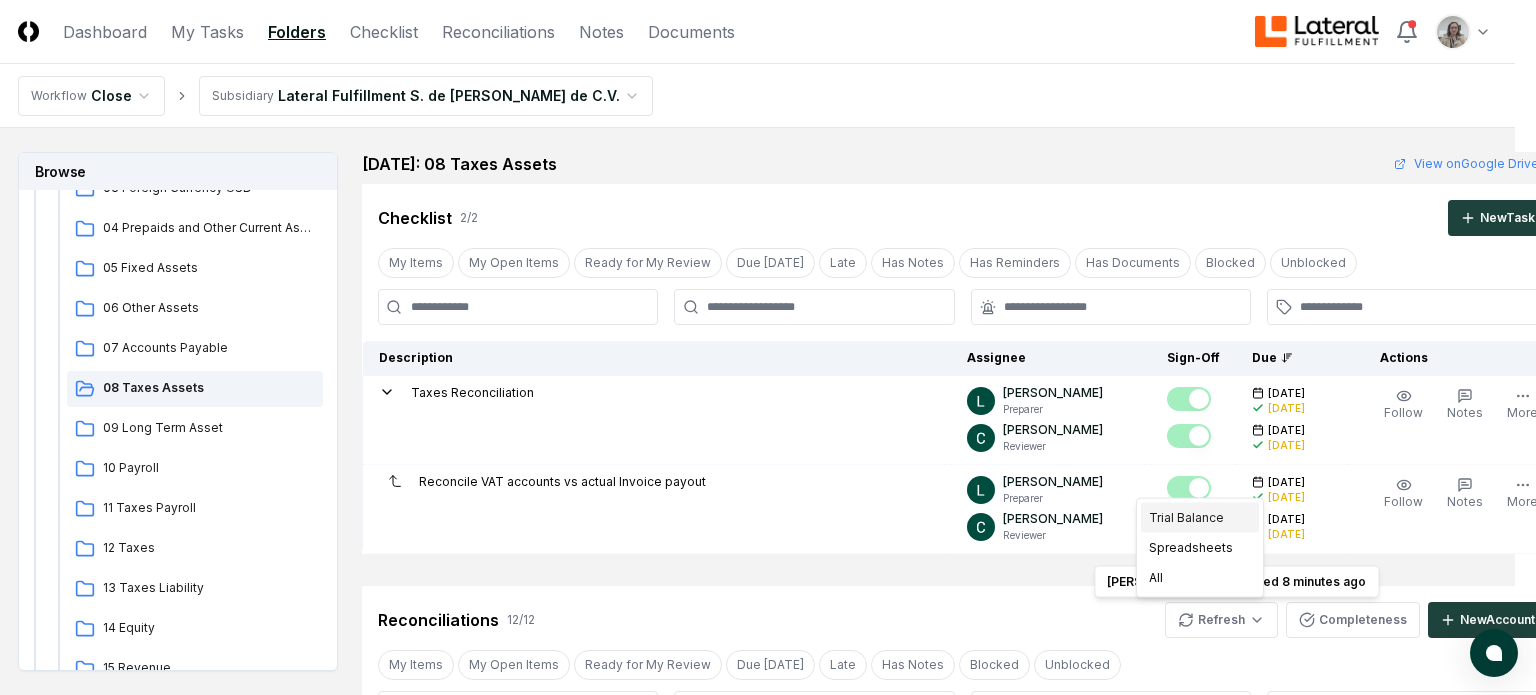 click on "Trial Balance" at bounding box center (1200, 518) 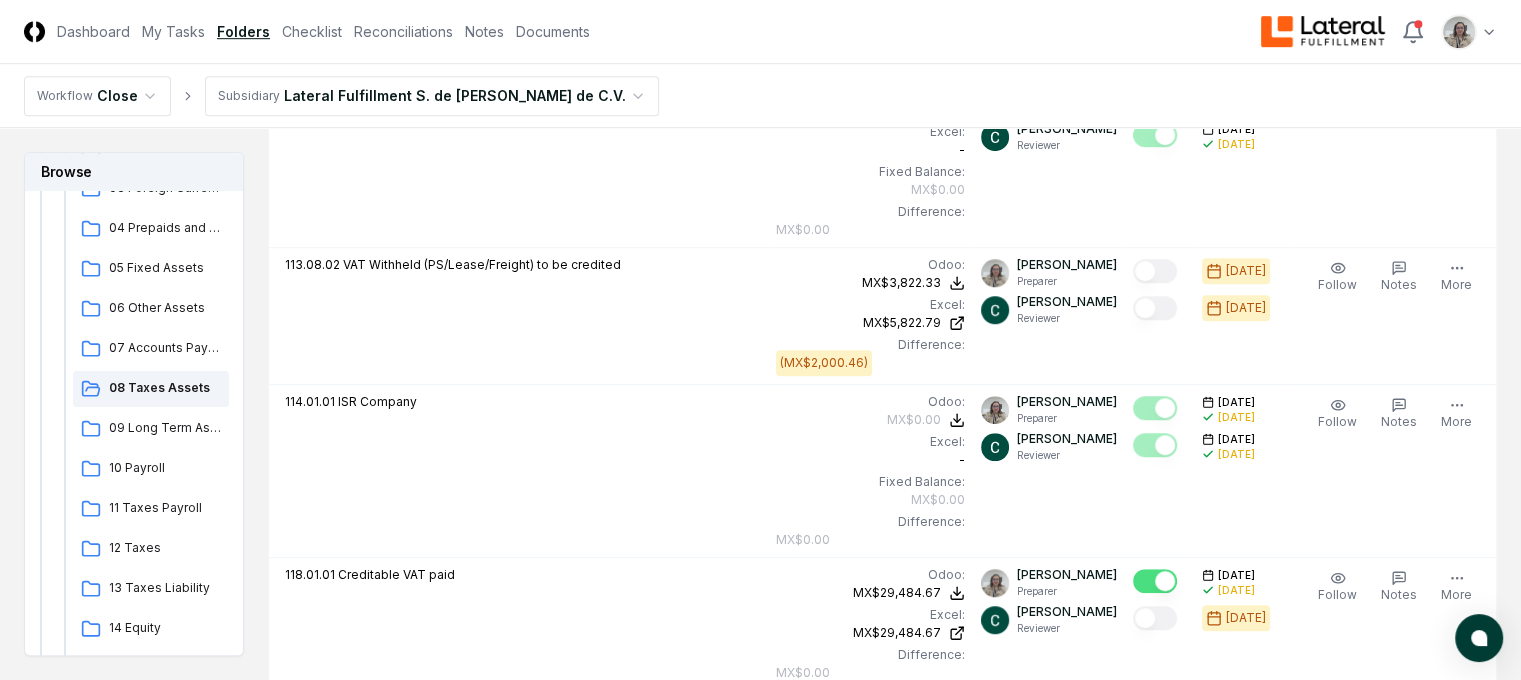 scroll, scrollTop: 1683, scrollLeft: 6, axis: both 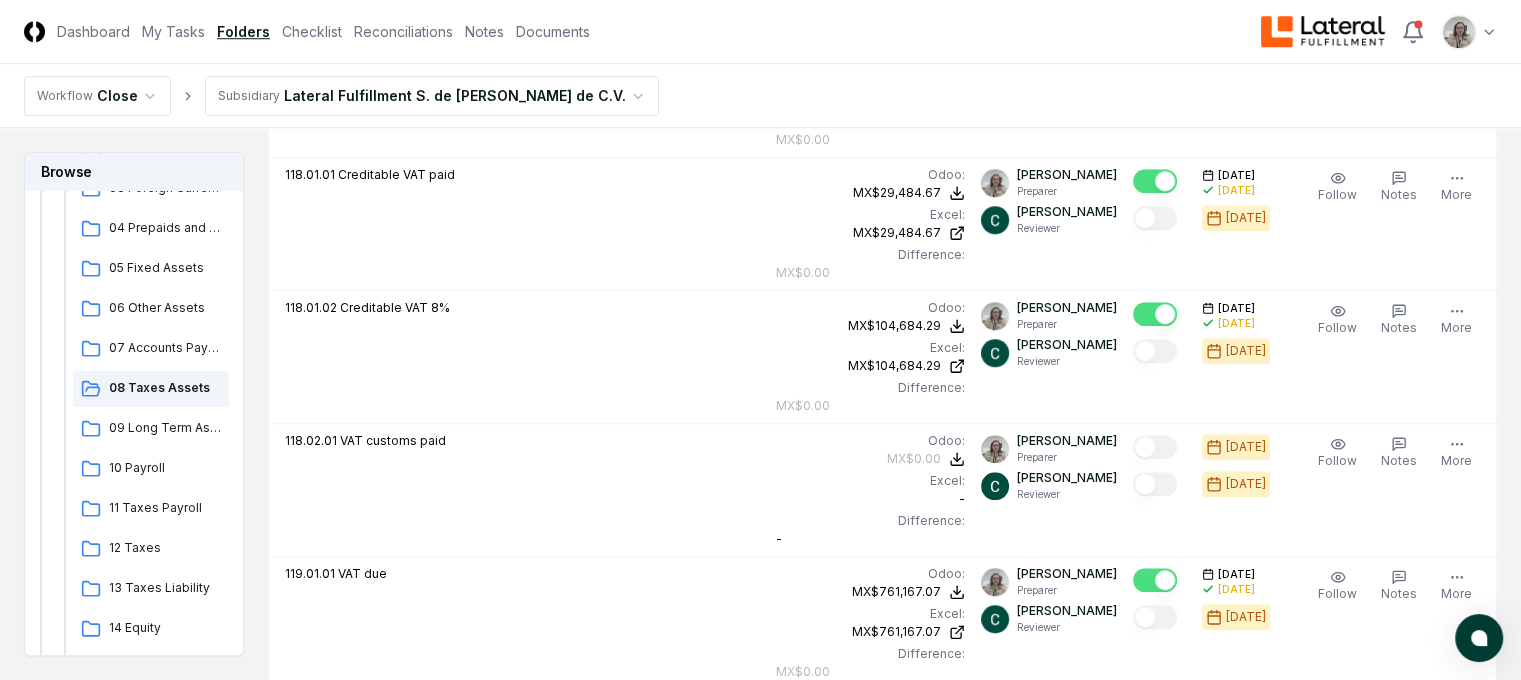 click on "113.01.02, 113.01.03, 113.08.02.xlsx" at bounding box center (443, 1028) 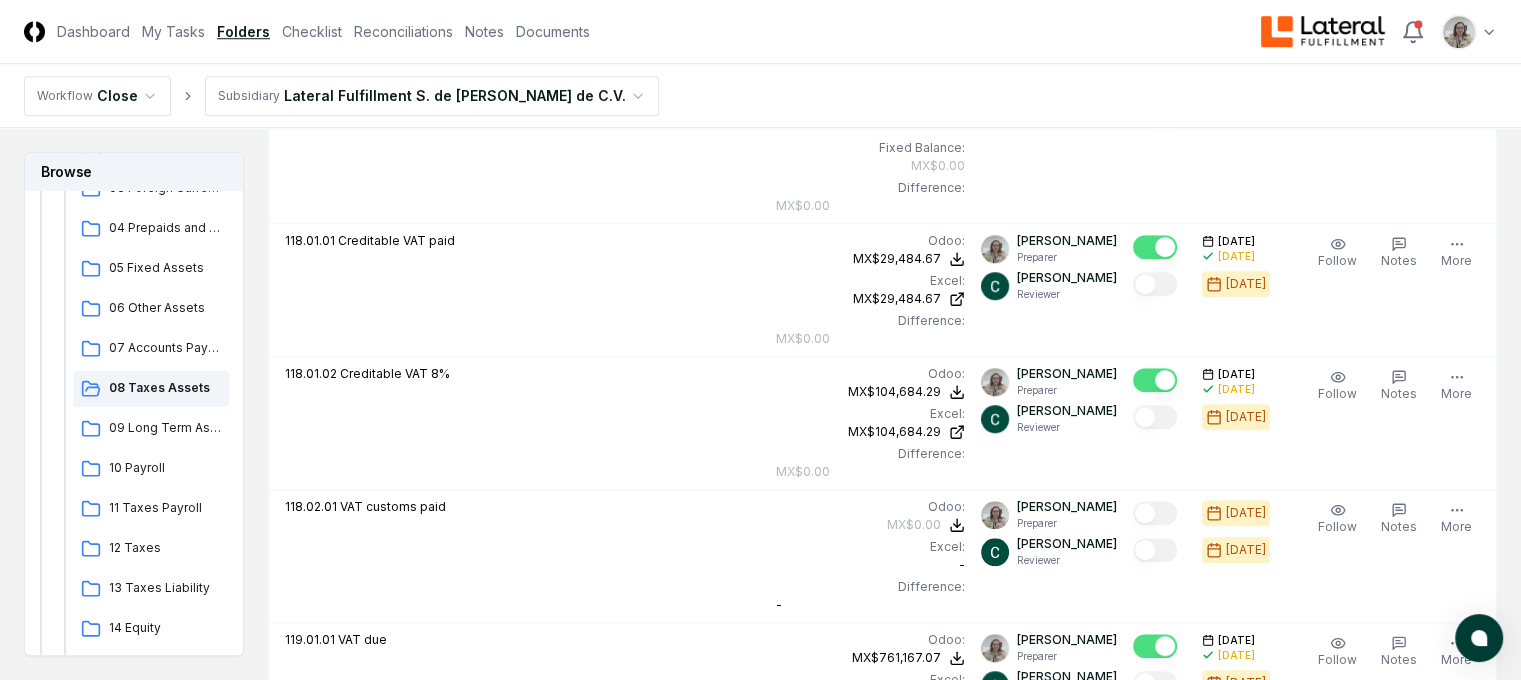 scroll, scrollTop: 1583, scrollLeft: 6, axis: both 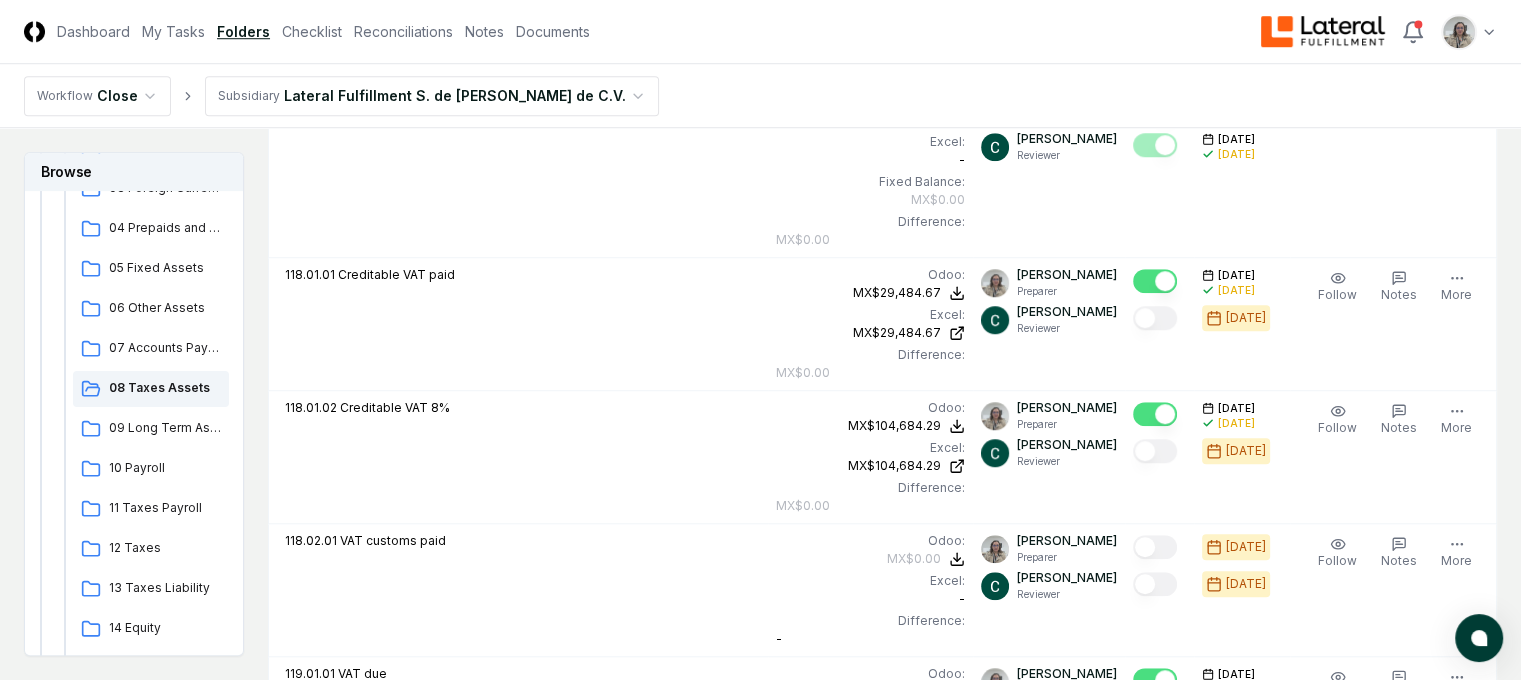 click 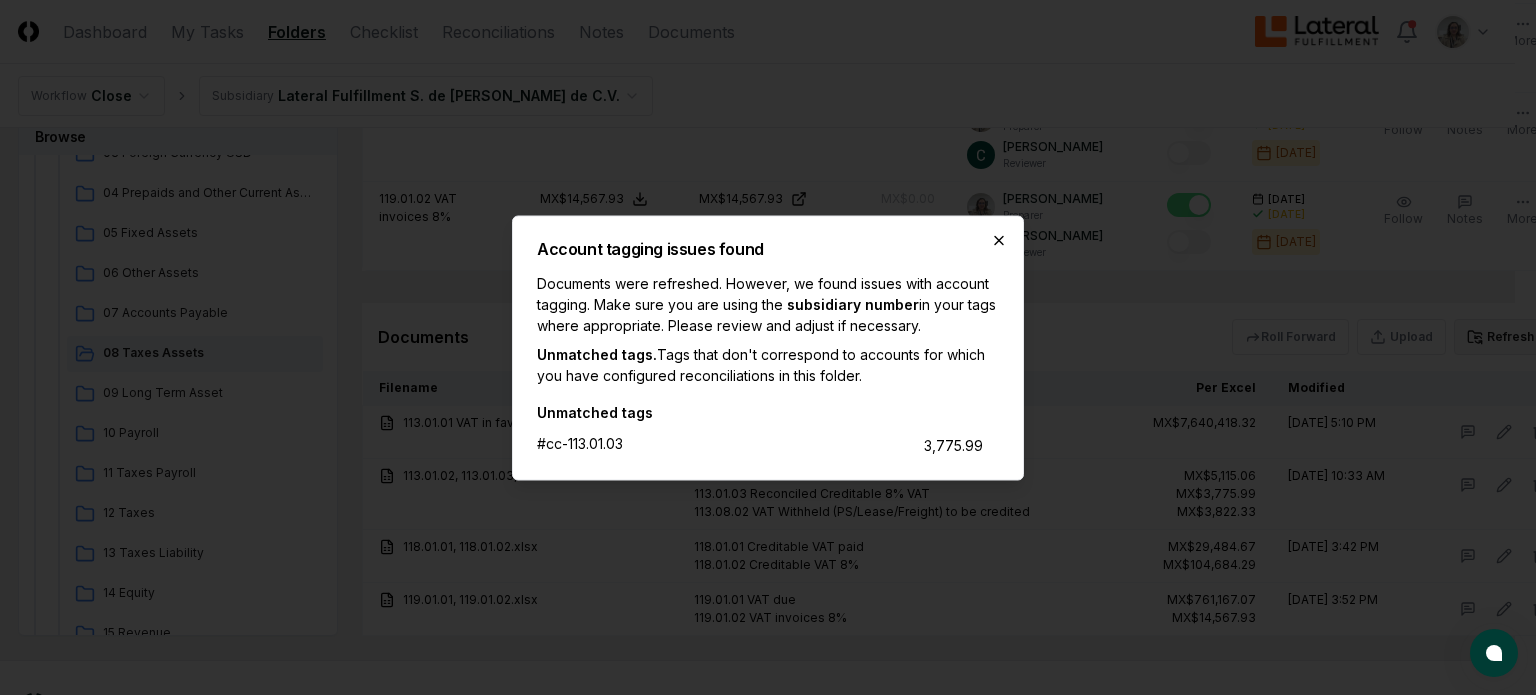 click 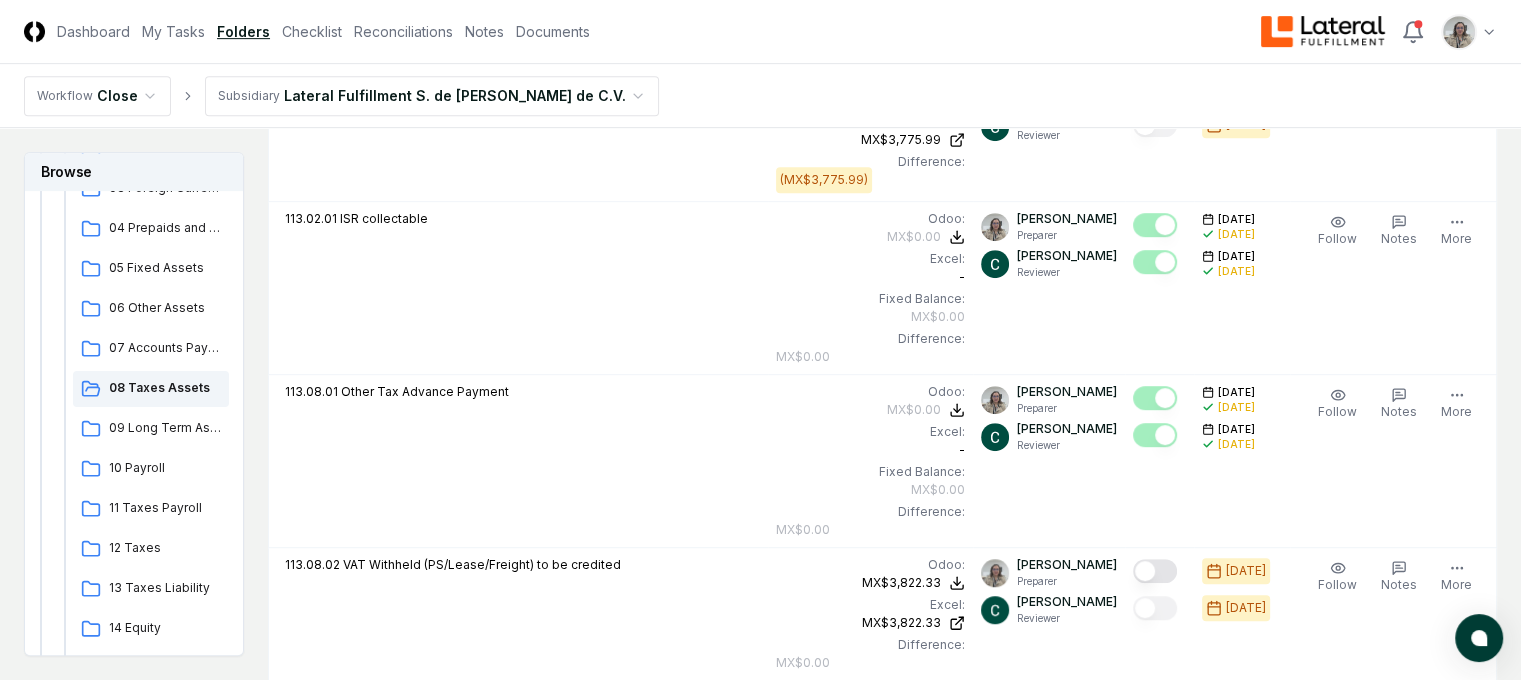 scroll, scrollTop: 1683, scrollLeft: 6, axis: both 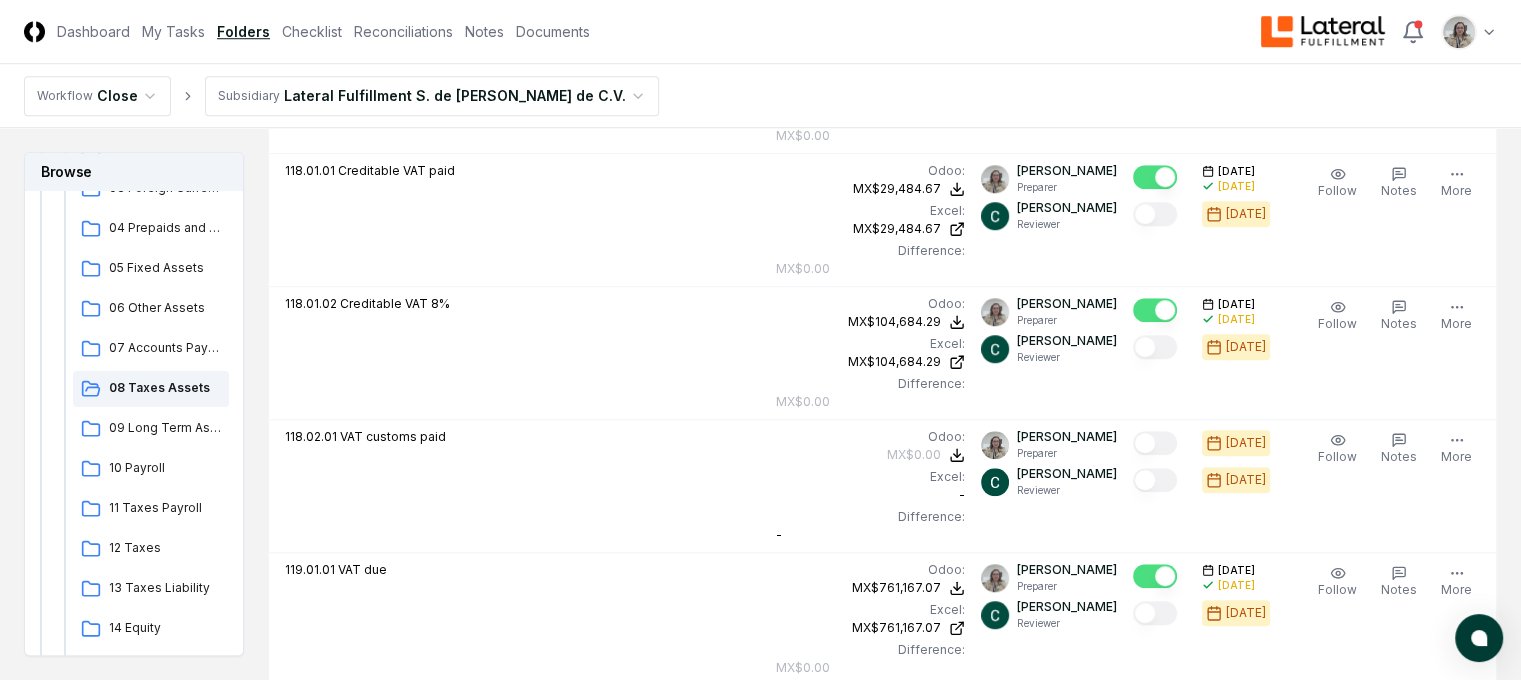 click on "Refresh" at bounding box center [1434, 885] 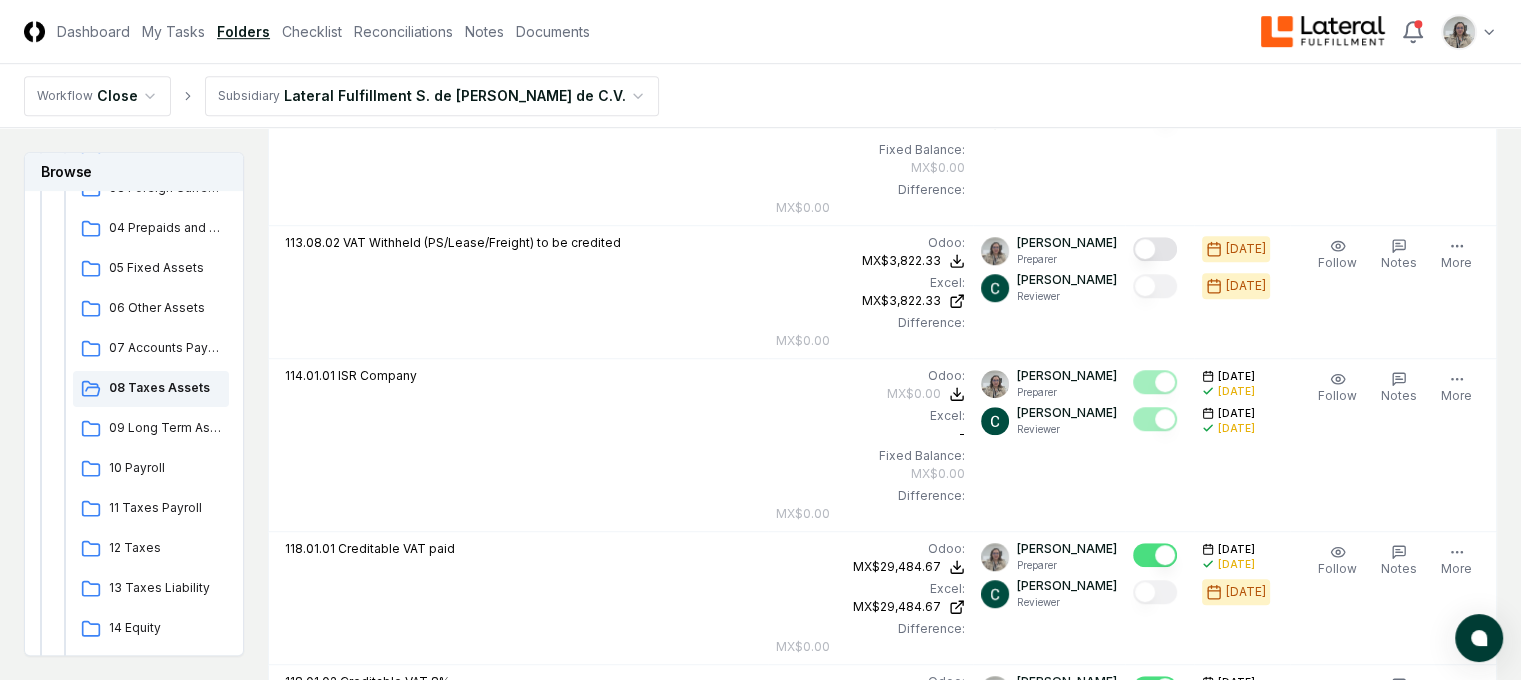 scroll, scrollTop: 1183, scrollLeft: 6, axis: both 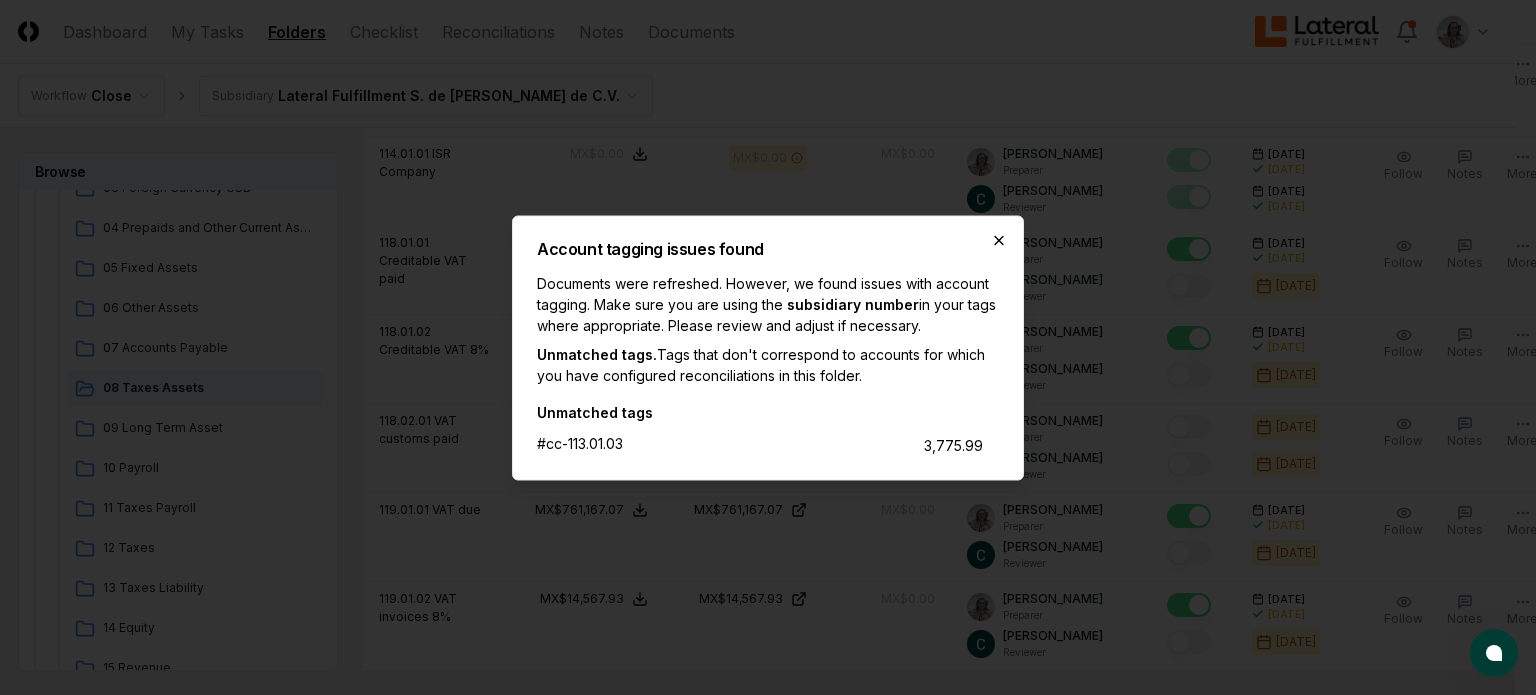 click 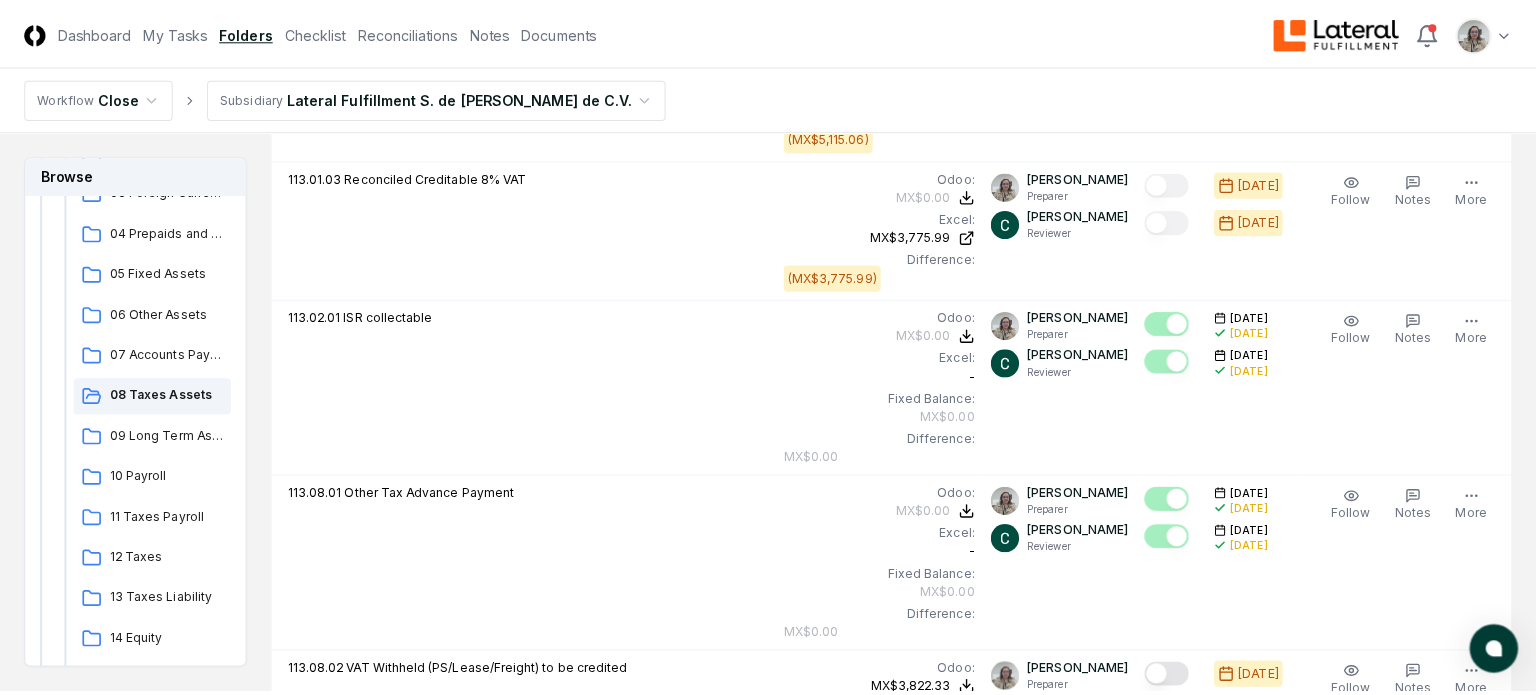 scroll, scrollTop: 1183, scrollLeft: 6, axis: both 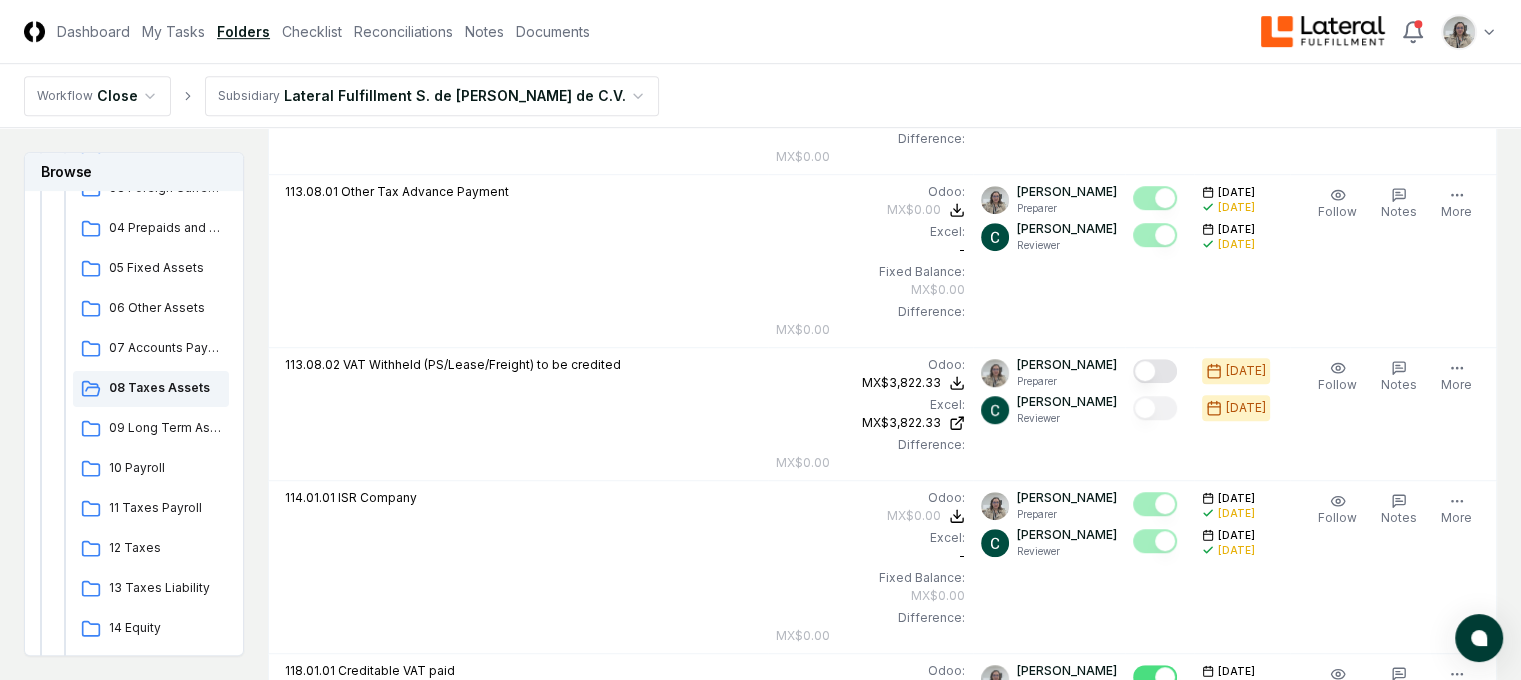 click 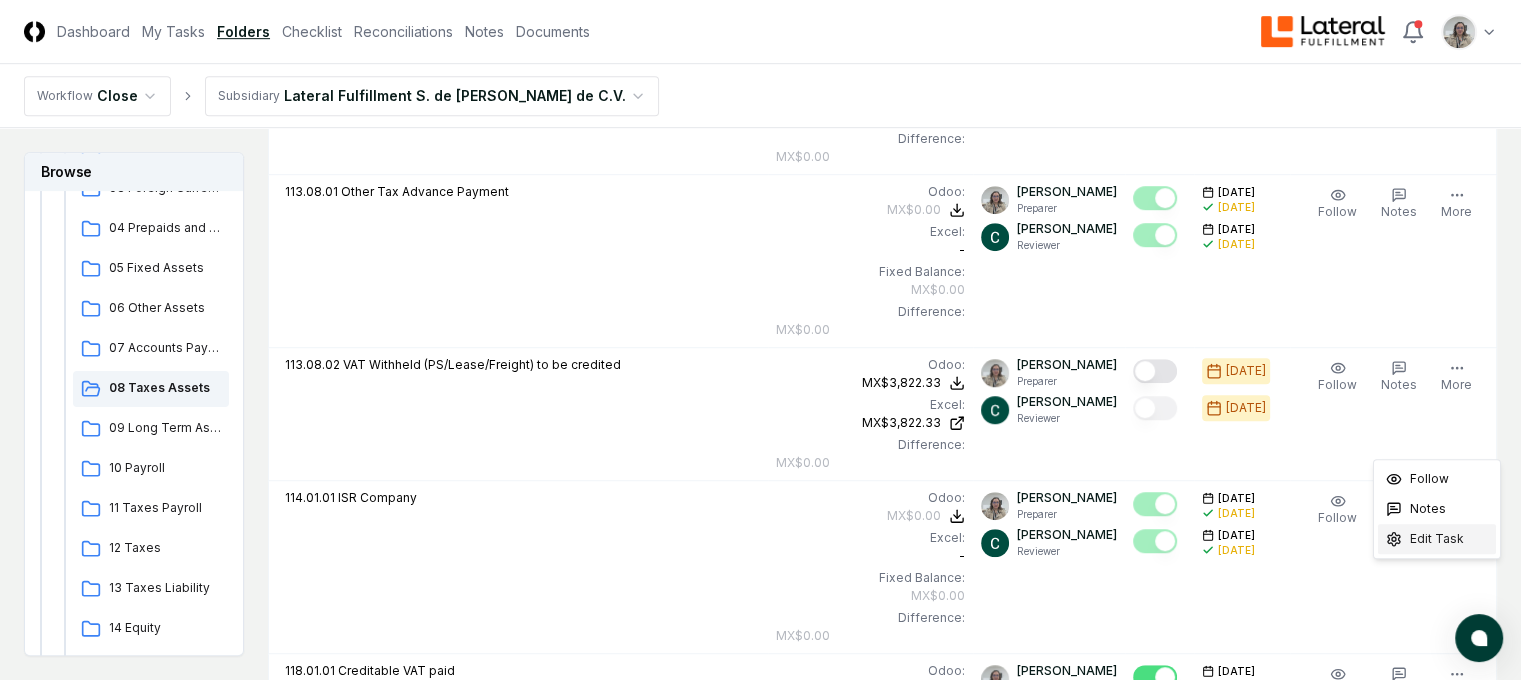 click on "Edit Task" at bounding box center (1437, 539) 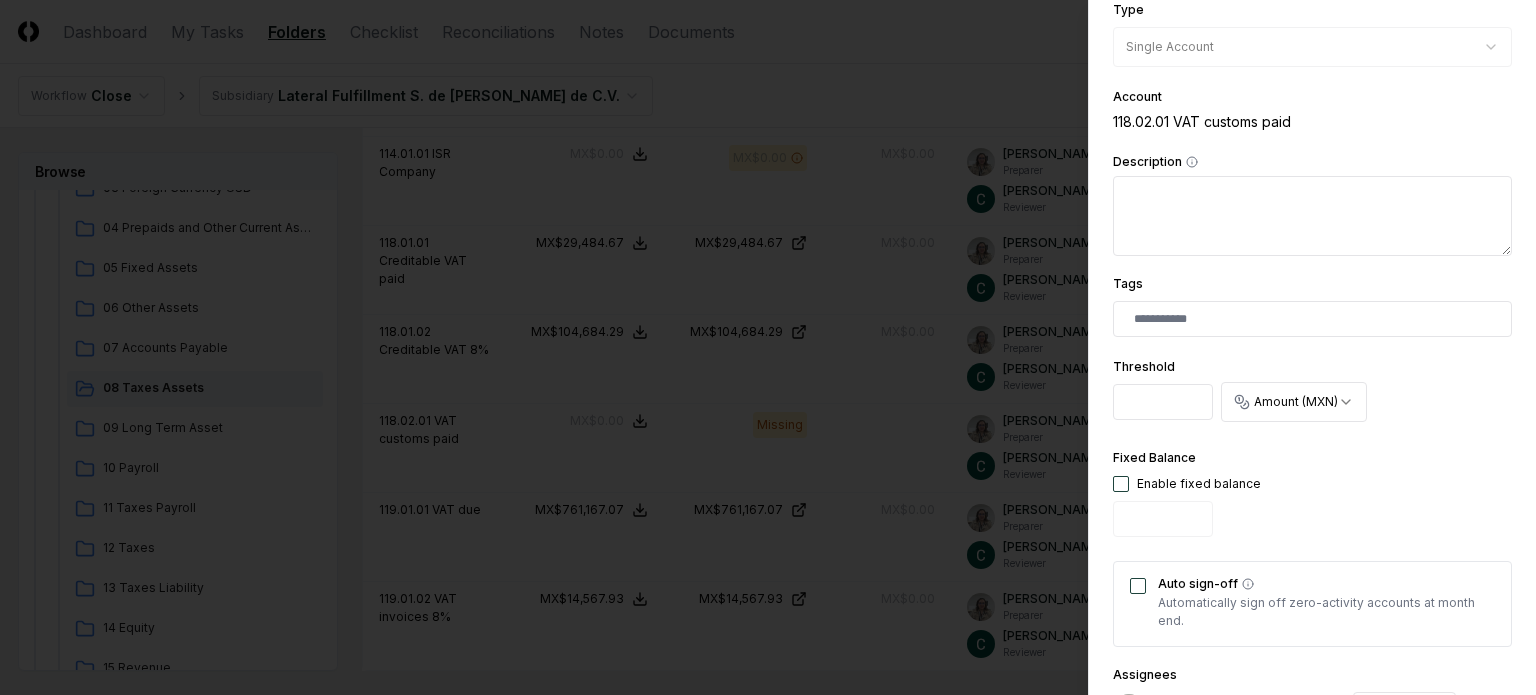 scroll, scrollTop: 300, scrollLeft: 0, axis: vertical 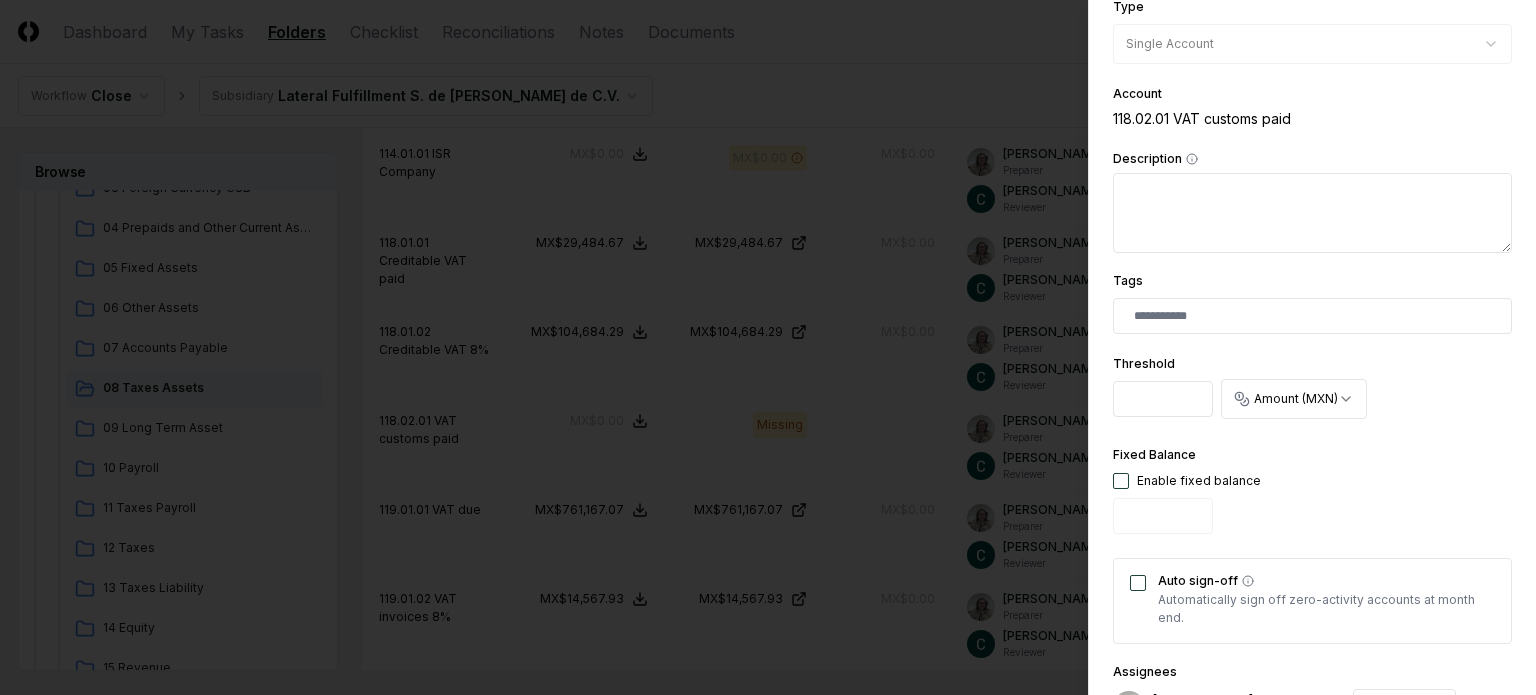 click on "Enable fixed balance" at bounding box center (1187, 481) 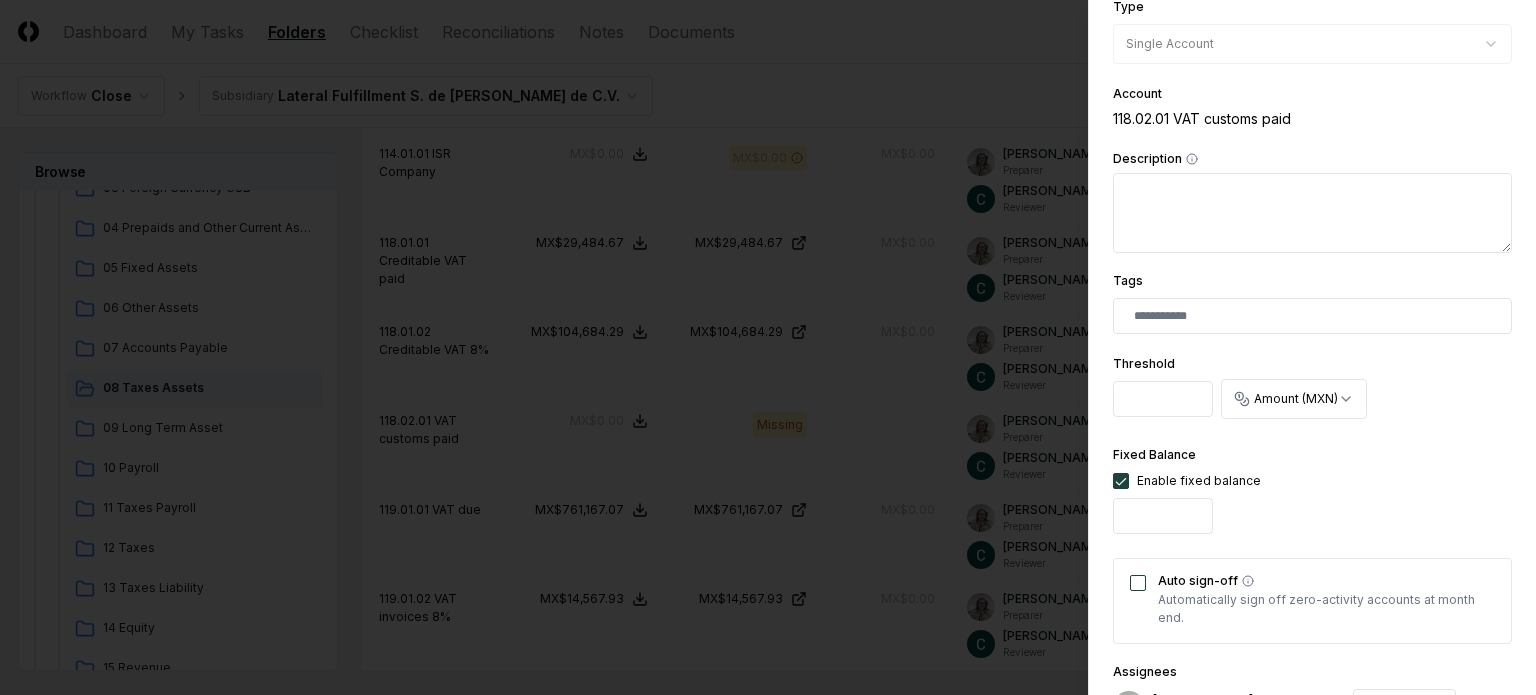 click on "Auto sign-off Automatically sign off zero-activity accounts at month end." at bounding box center [1312, 601] 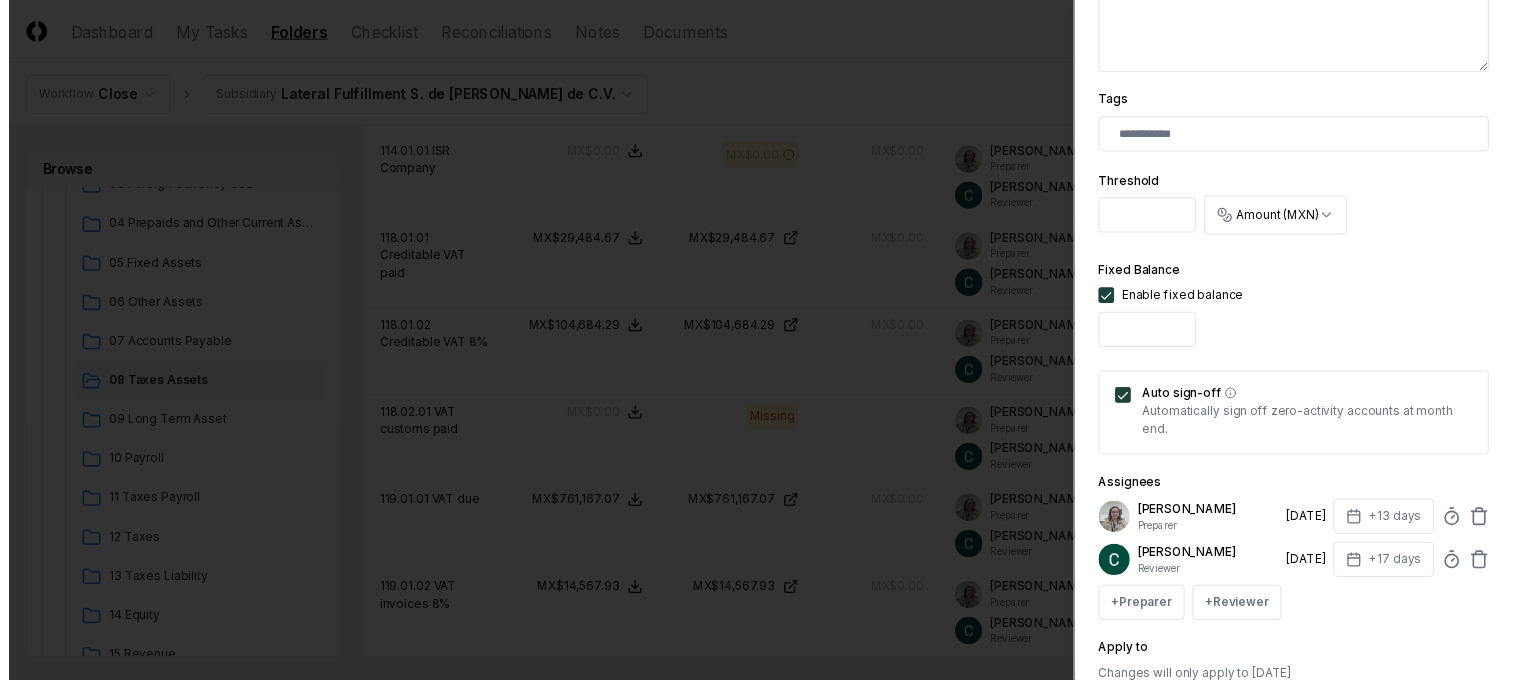 scroll, scrollTop: 608, scrollLeft: 0, axis: vertical 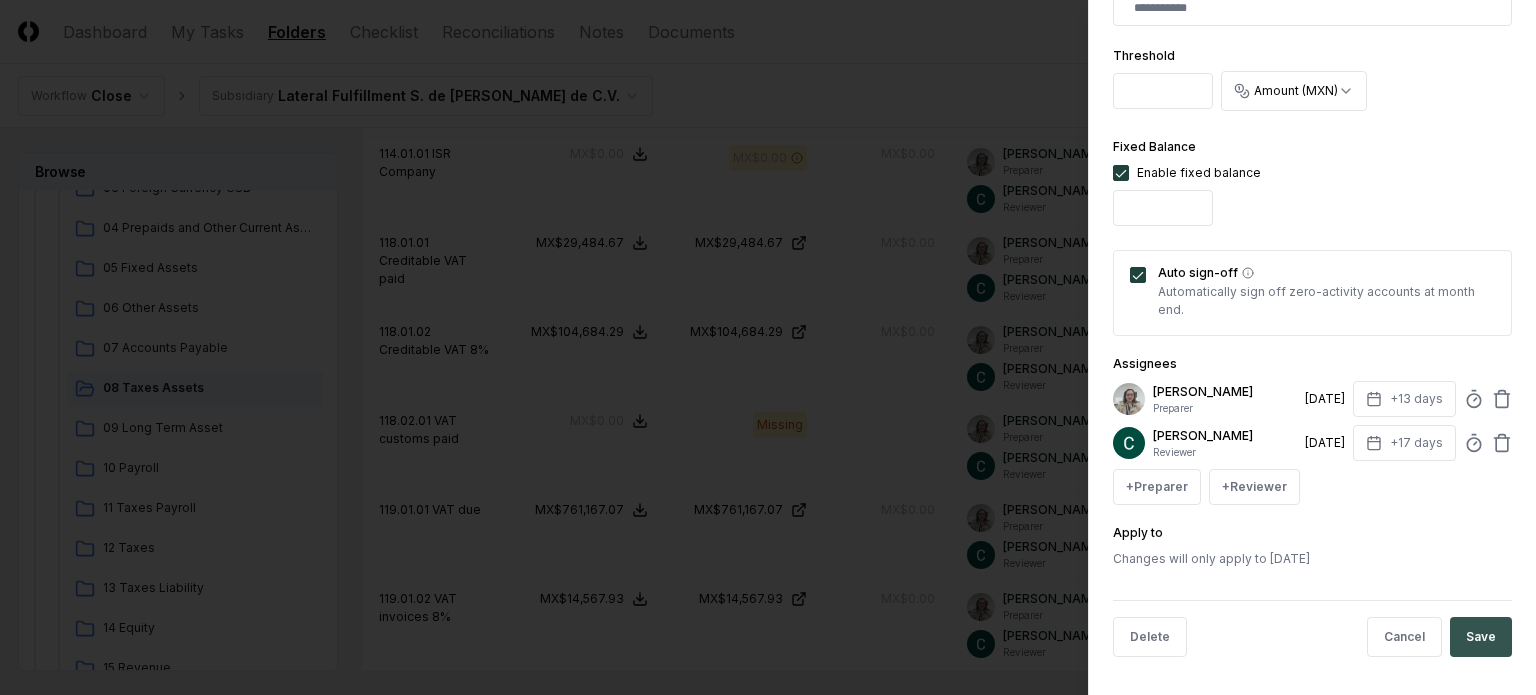 click on "Save" at bounding box center (1481, 637) 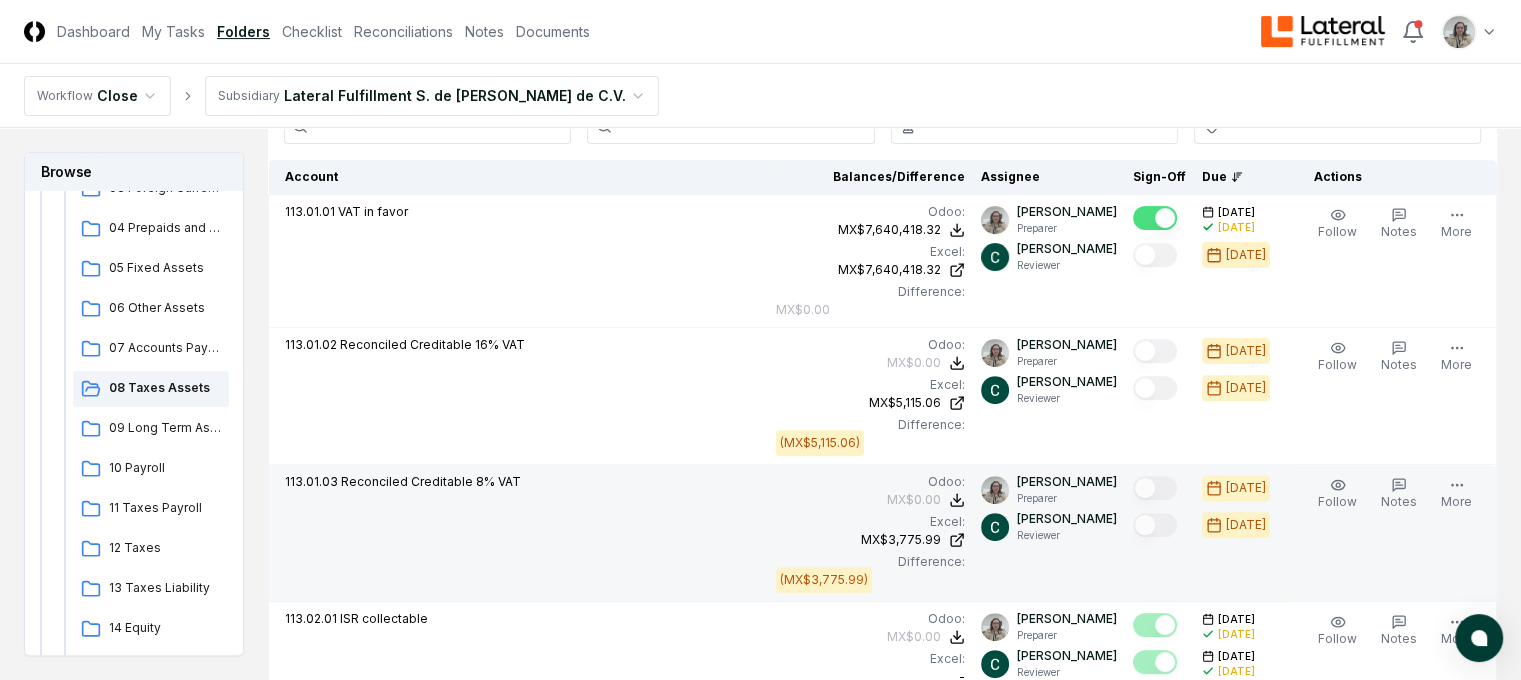 scroll, scrollTop: 483, scrollLeft: 6, axis: both 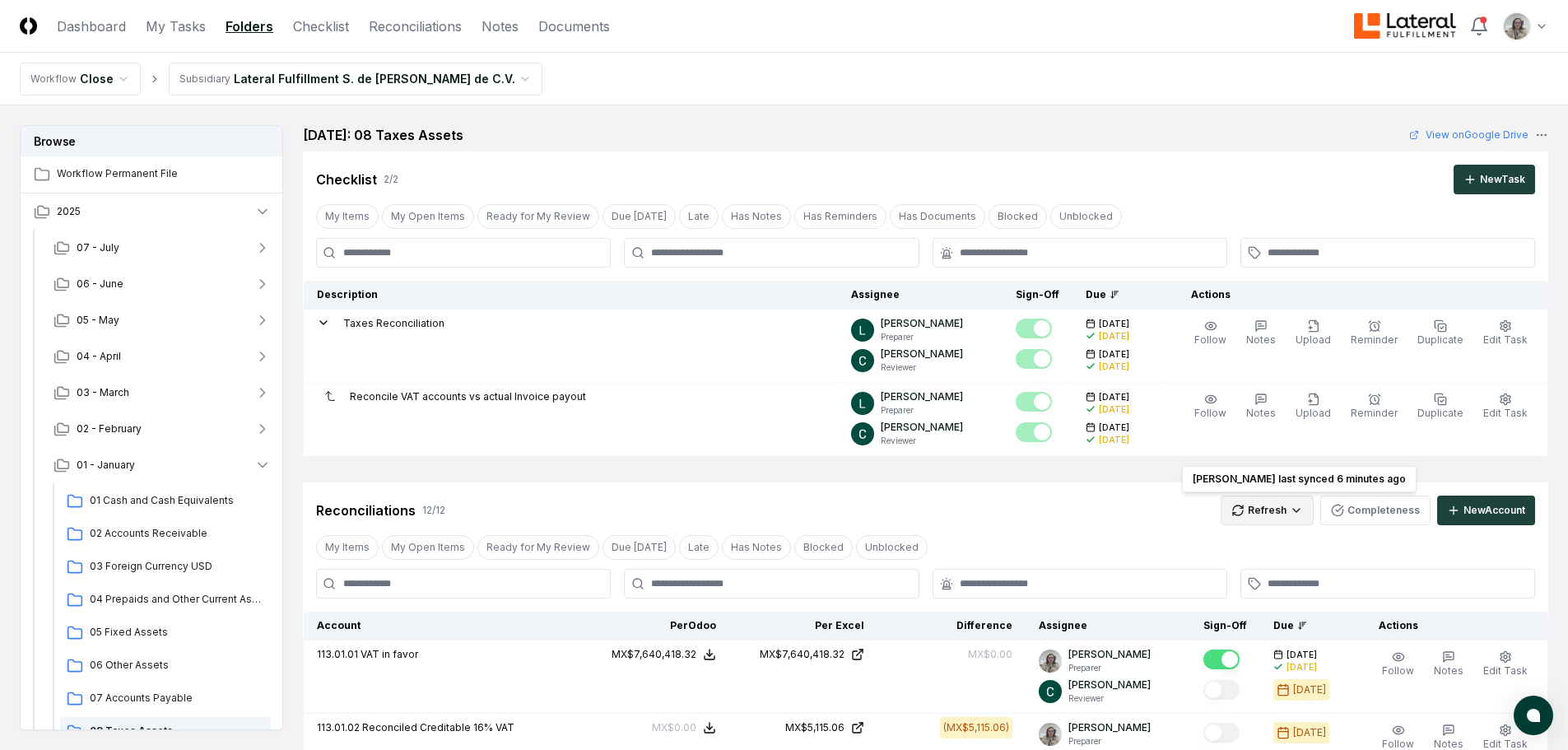 click on "CloseCore Dashboard My Tasks Folders Checklist Reconciliations Notes Documents Toggle navigation menu   Toggle user menu Workflow Close Subsidiary Lateral Fulfillment S. de [PERSON_NAME] de C.V. Browse Workflow Permanent File 2025 [DATE] - June [DATE] - April [DATE] - February [DATE] Cash and Cash Equivalents 02 Accounts Receivable 03 Foreign Currency USD 04 Prepaids and Other Current Assets 05 Fixed Assets 06 Other Assets 07 Accounts Payable 08 Taxes Assets 09 Long Term Asset 10 Payroll 11 Taxes Payroll 12 Taxes 13 Taxes Liability 14 Equity 15 Revenue 16 Debt 2024 Change Folder Cancel Reassign [DATE]: 08 Taxes Assets View on  Google Drive Checklist 2 / 2 New  Task My Items My Open Items Ready for My Review Due [DATE] Late Has Notes Has Reminders Has Documents Blocked Unblocked Clear Filter Description Assignee Sign-Off   Due Actions Taxes Reconciliation [PERSON_NAME] Preparer [PERSON_NAME] Reviewer [DATE] [DATE] [DATE] [DATE] Follow Notes Upload Reminder Duplicate More /" at bounding box center [784, 969] 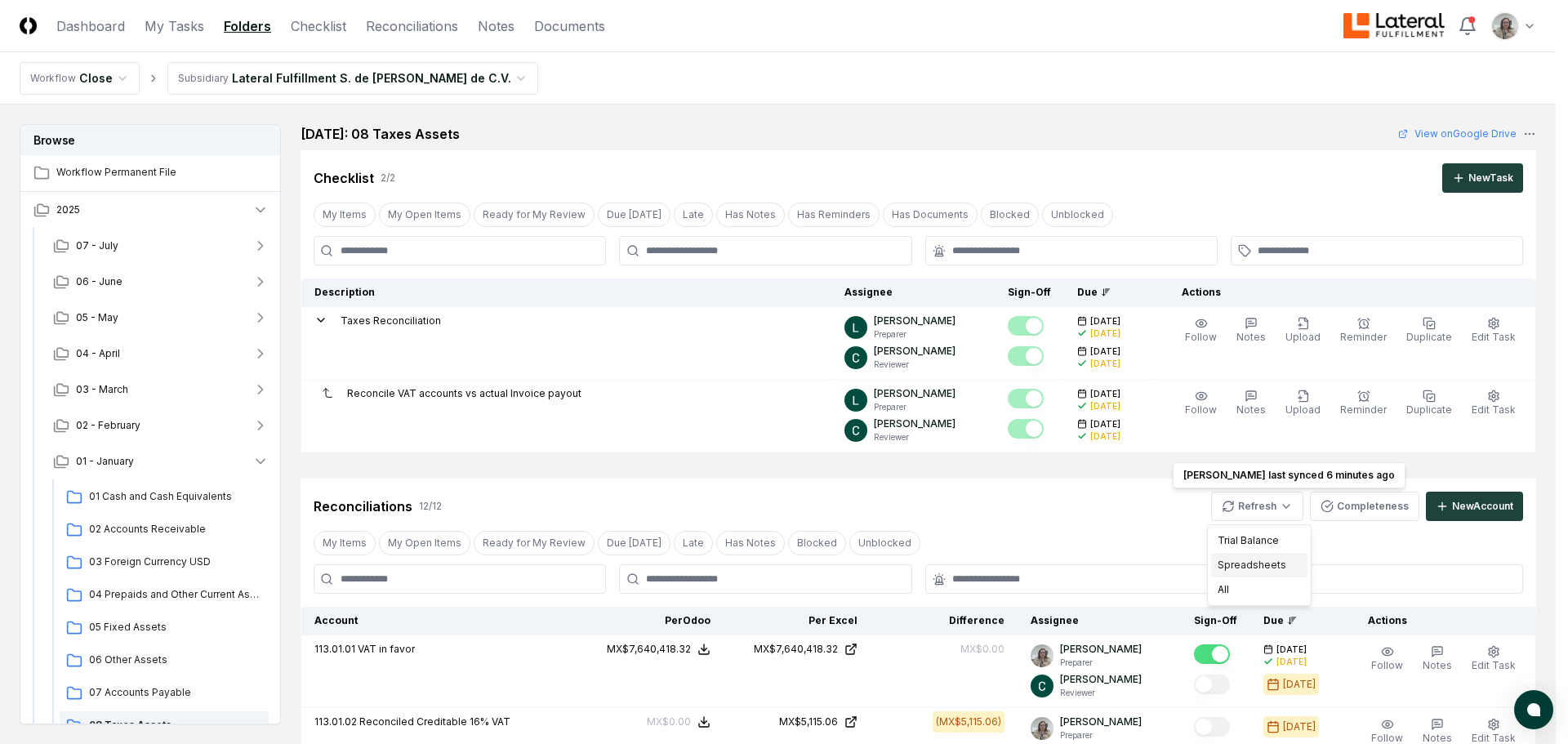 click on "Spreadsheets" at bounding box center [1259, 565] 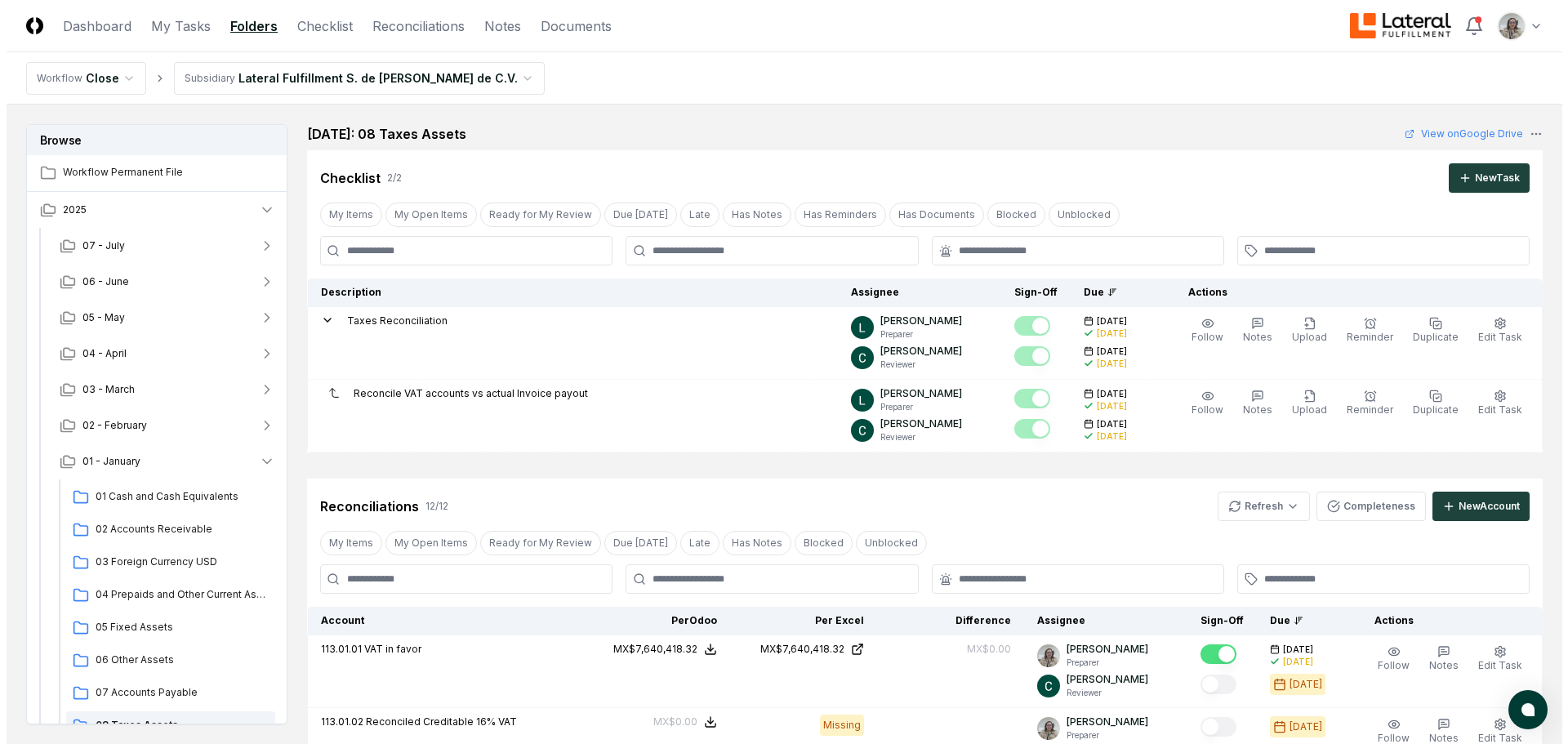 scroll, scrollTop: 245, scrollLeft: 0, axis: vertical 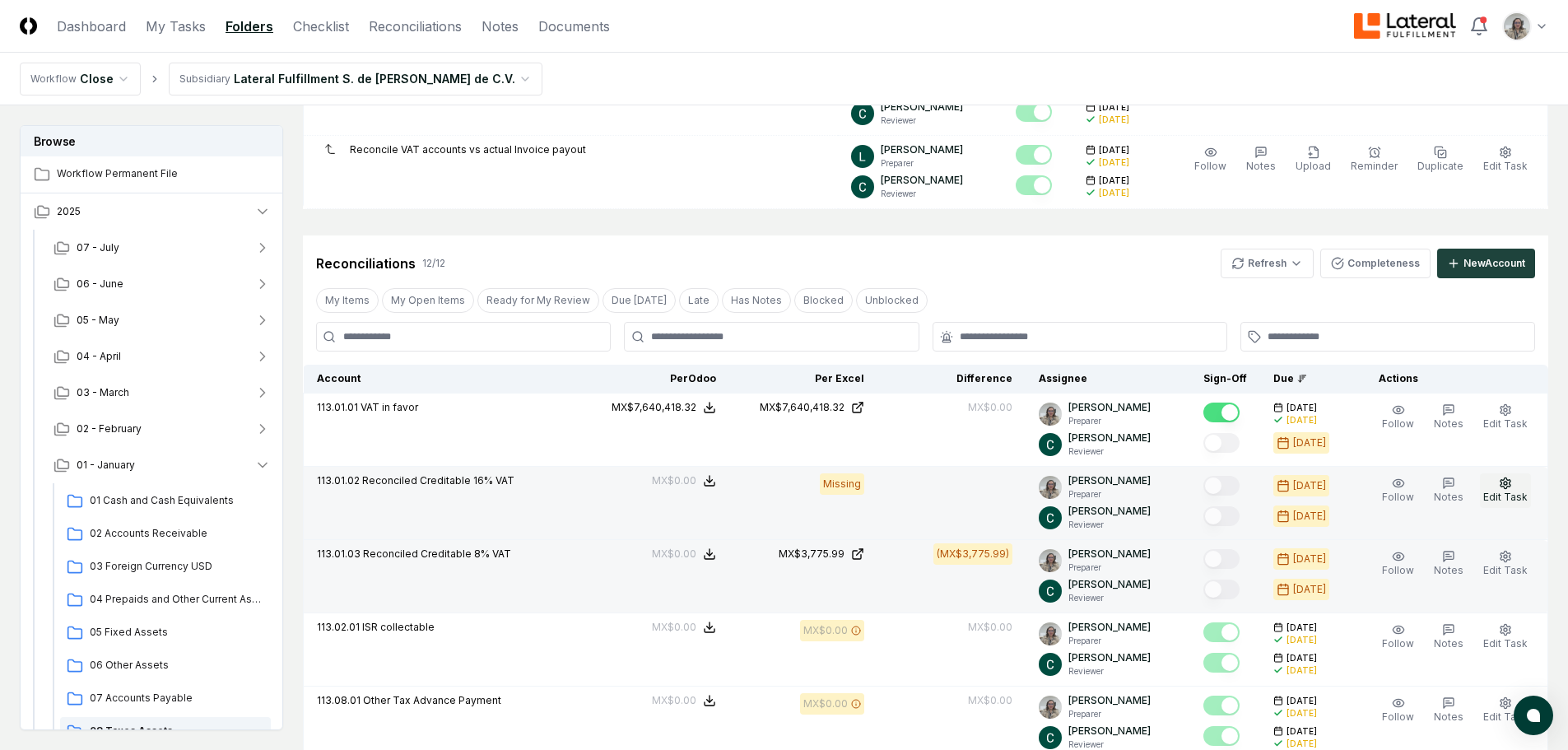 click 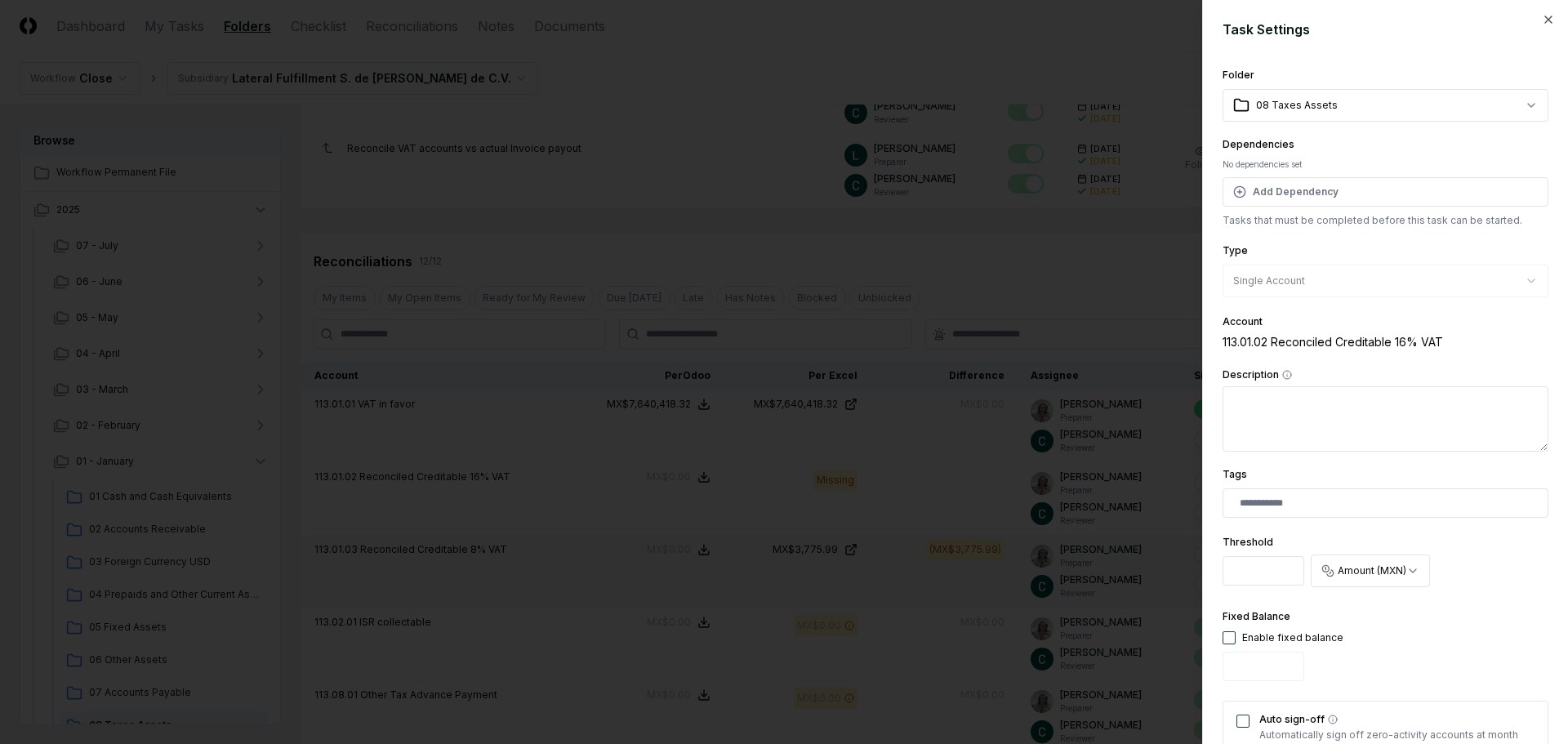 click at bounding box center (1229, 638) 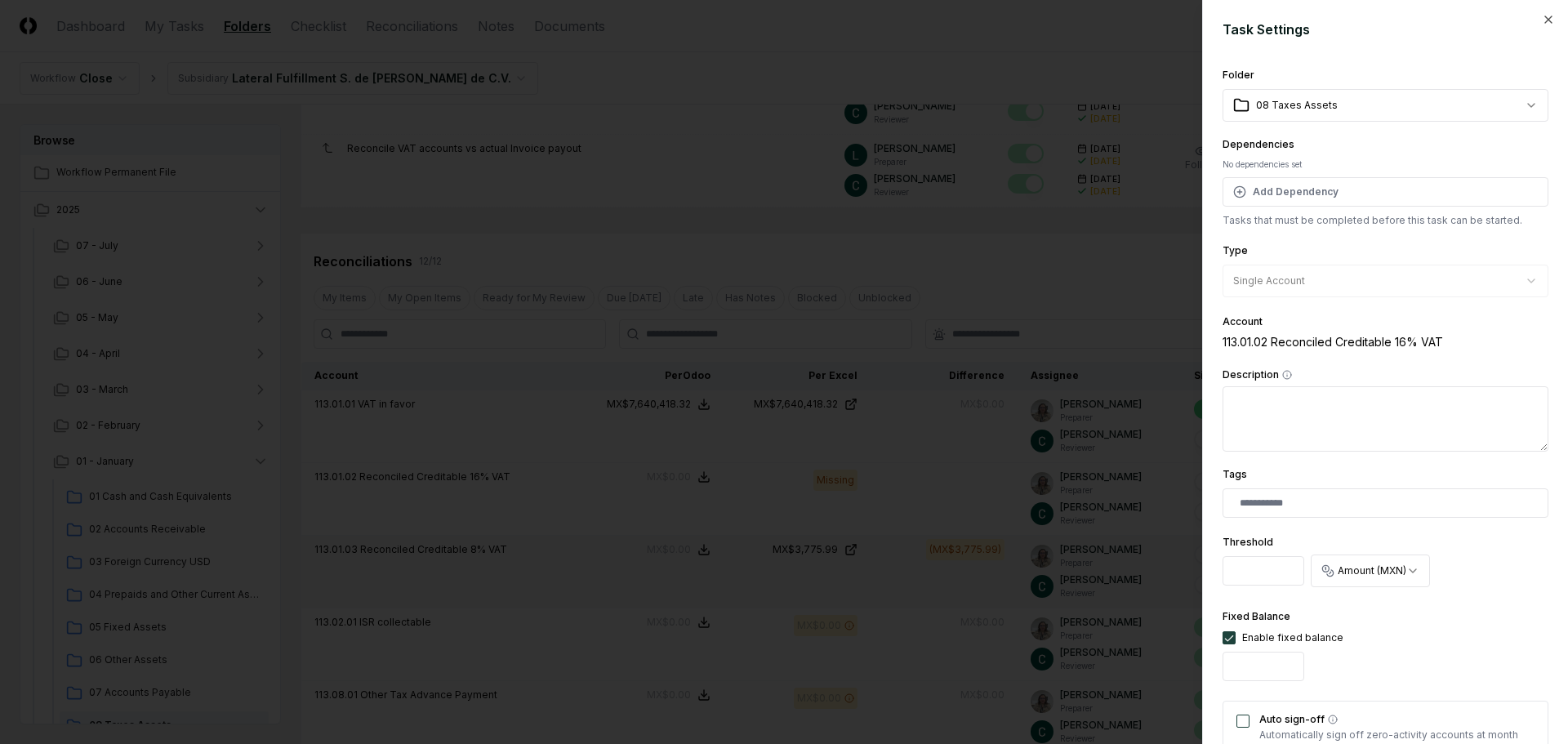 click on "Auto sign-off" at bounding box center (1243, 721) 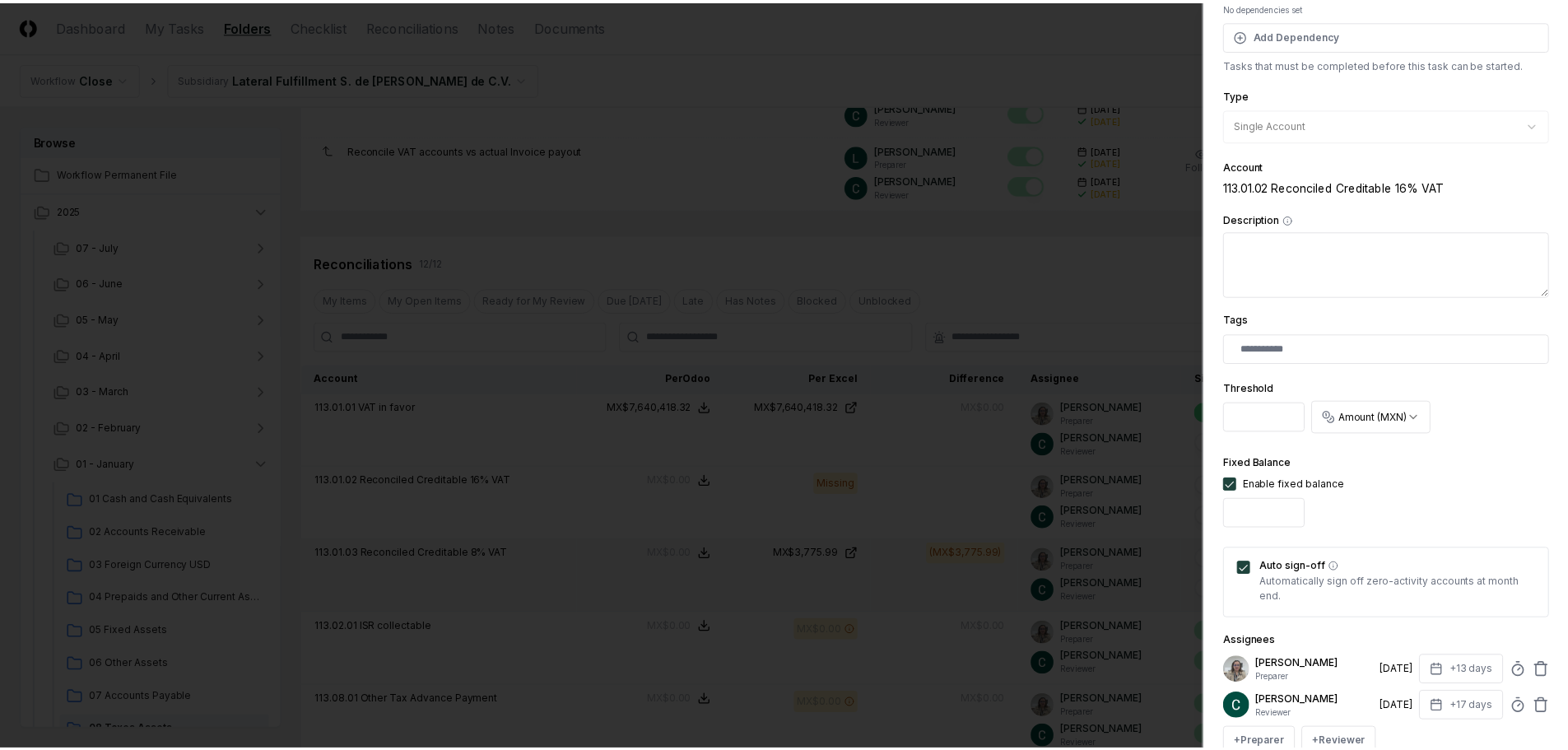 scroll, scrollTop: 324, scrollLeft: 0, axis: vertical 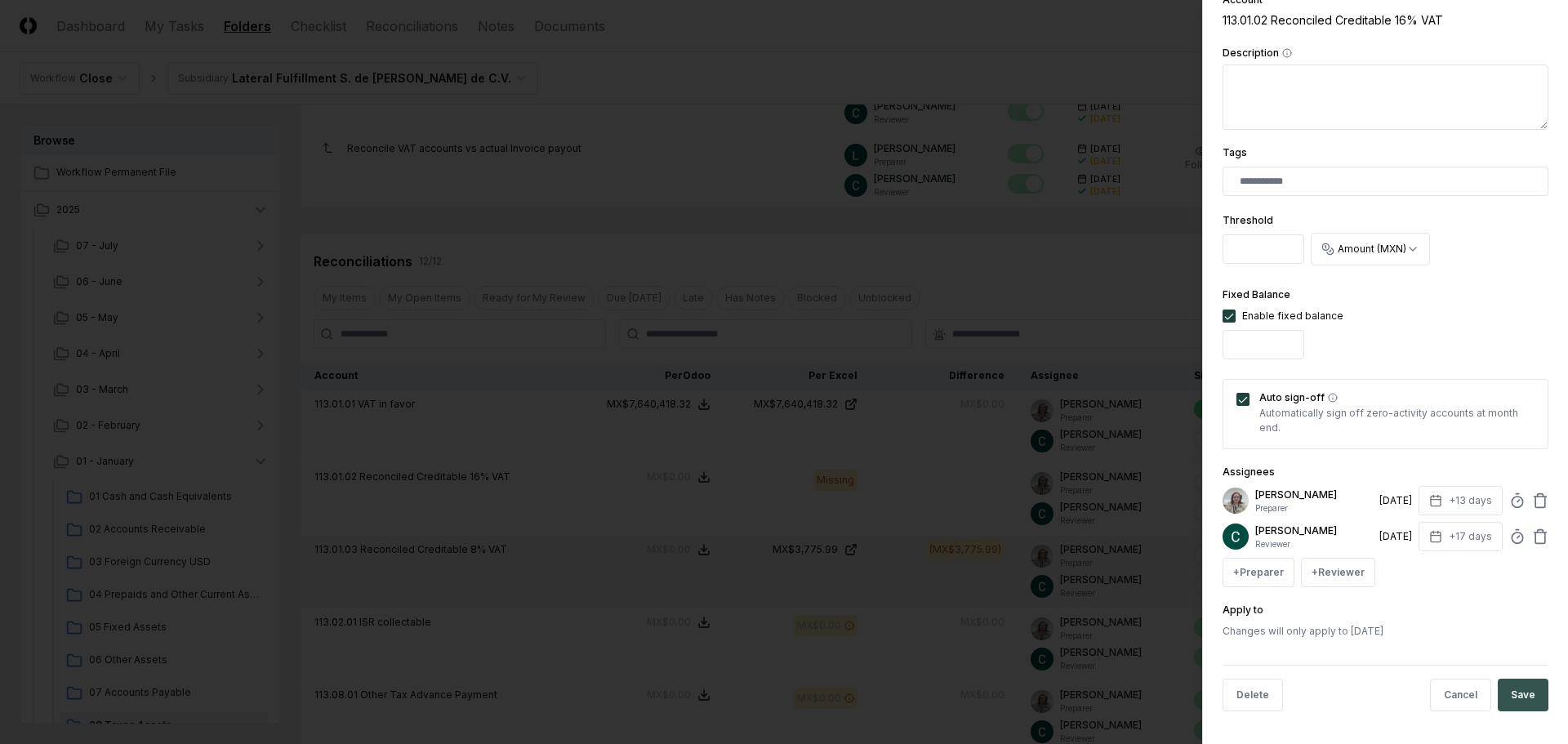 click on "Save" at bounding box center (1523, 695) 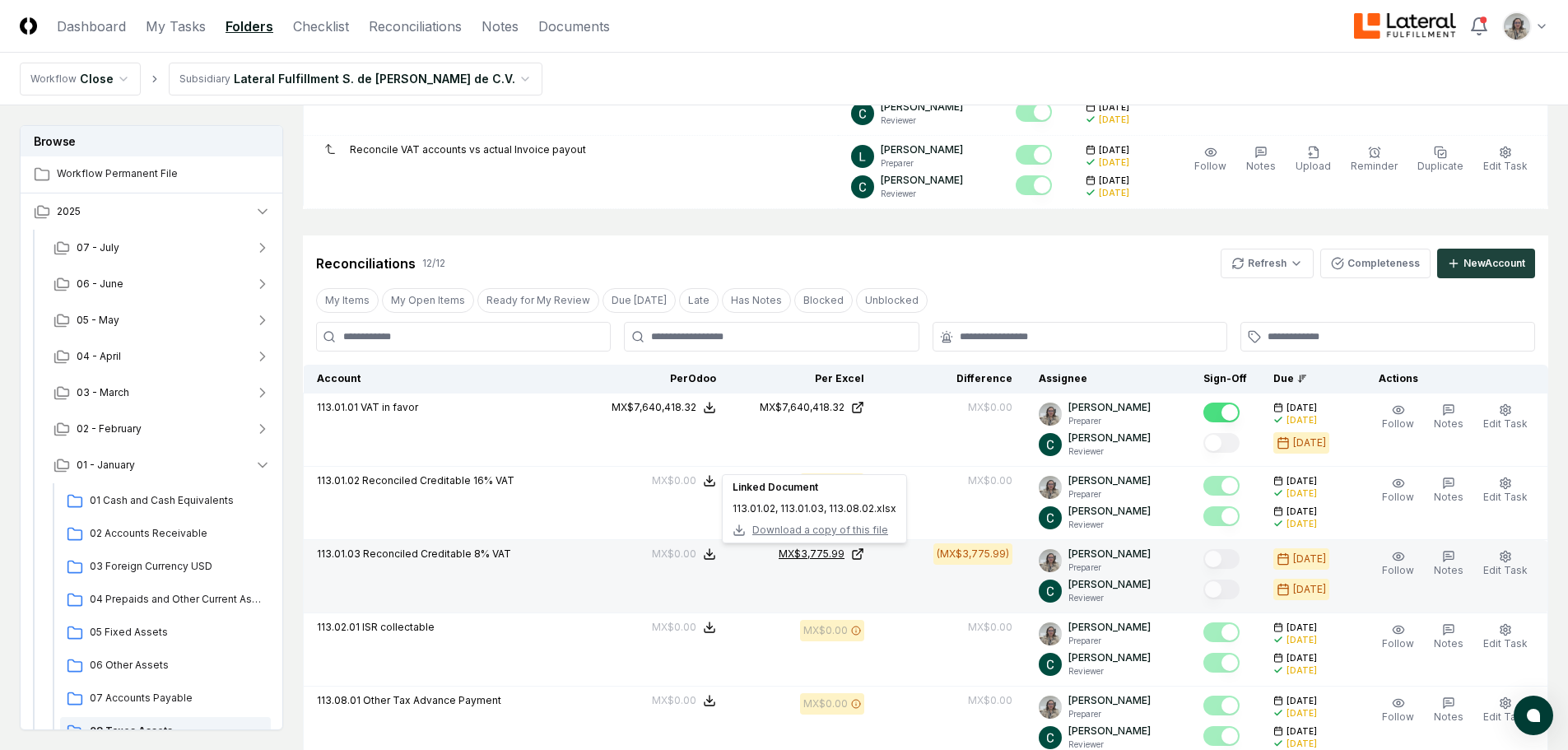 click on "MX$3,775.99" at bounding box center [812, 554] 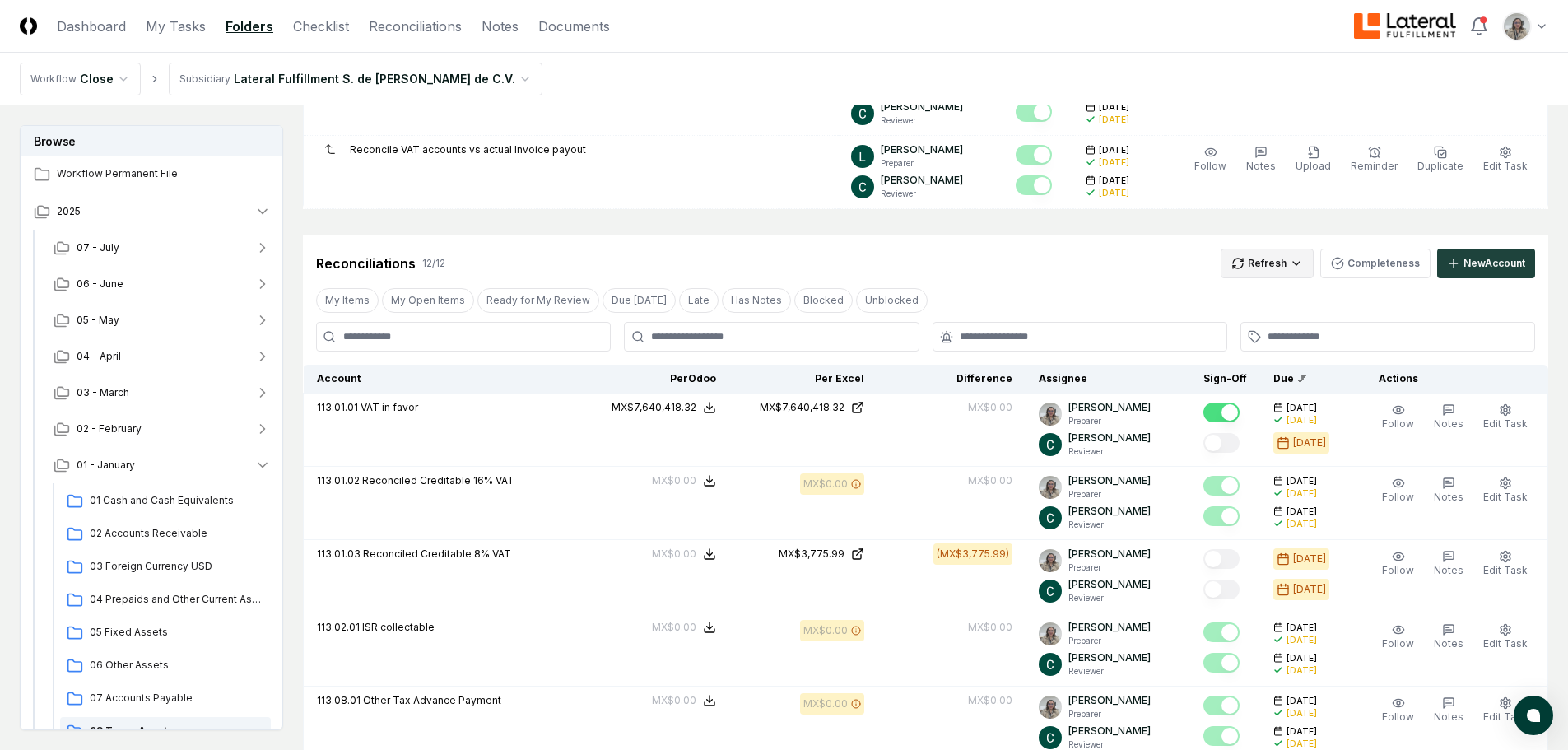 click on "CloseCore Dashboard My Tasks Folders Checklist Reconciliations Notes Documents Toggle navigation menu   Toggle user menu Workflow Close Subsidiary Lateral Fulfillment S. de [PERSON_NAME] de C.V. Browse Workflow Permanent File 2025 [DATE] - June [DATE] - April [DATE] - February [DATE] Cash and Cash Equivalents 02 Accounts Receivable 03 Foreign Currency USD 04 Prepaids and Other Current Assets 05 Fixed Assets 06 Other Assets 07 Accounts Payable 08 Taxes Assets 09 Long Term Asset 10 Payroll 11 Taxes Payroll 12 Taxes 13 Taxes Liability 14 Equity 15 Revenue 16 Debt 2024 Change Folder Cancel Reassign [DATE]: 08 Taxes Assets View on  Google Drive Checklist 2 / 2 New  Task My Items My Open Items Ready for My Review Due [DATE] Late Has Notes Has Reminders Has Documents Blocked Unblocked Clear Filter Description Assignee Sign-Off   Due Actions Taxes Reconciliation [PERSON_NAME] Preparer [PERSON_NAME] Reviewer [DATE] [DATE] [DATE] [DATE] Follow Notes Upload Reminder Duplicate More /" at bounding box center (784, 715) 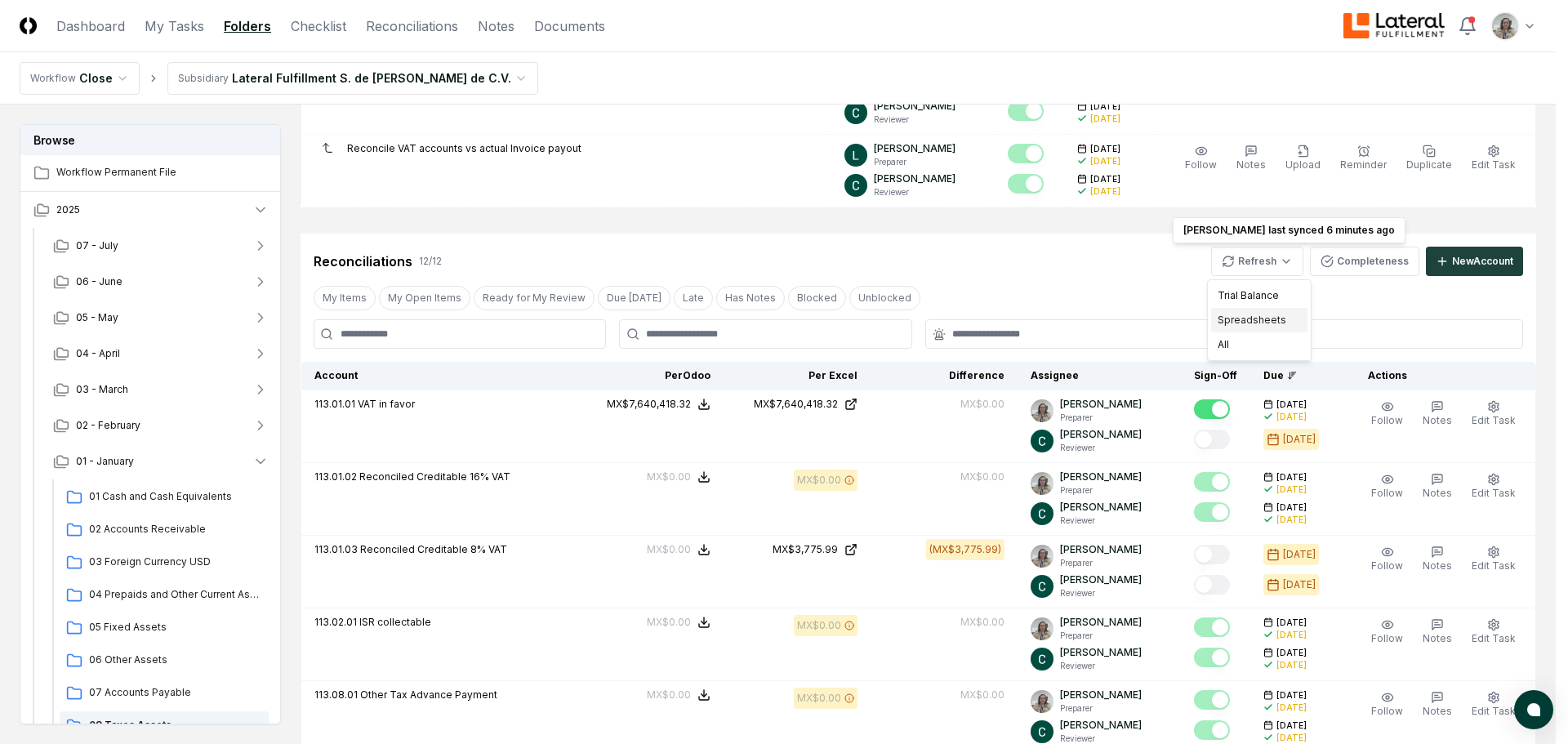 click on "Spreadsheets" at bounding box center (1259, 320) 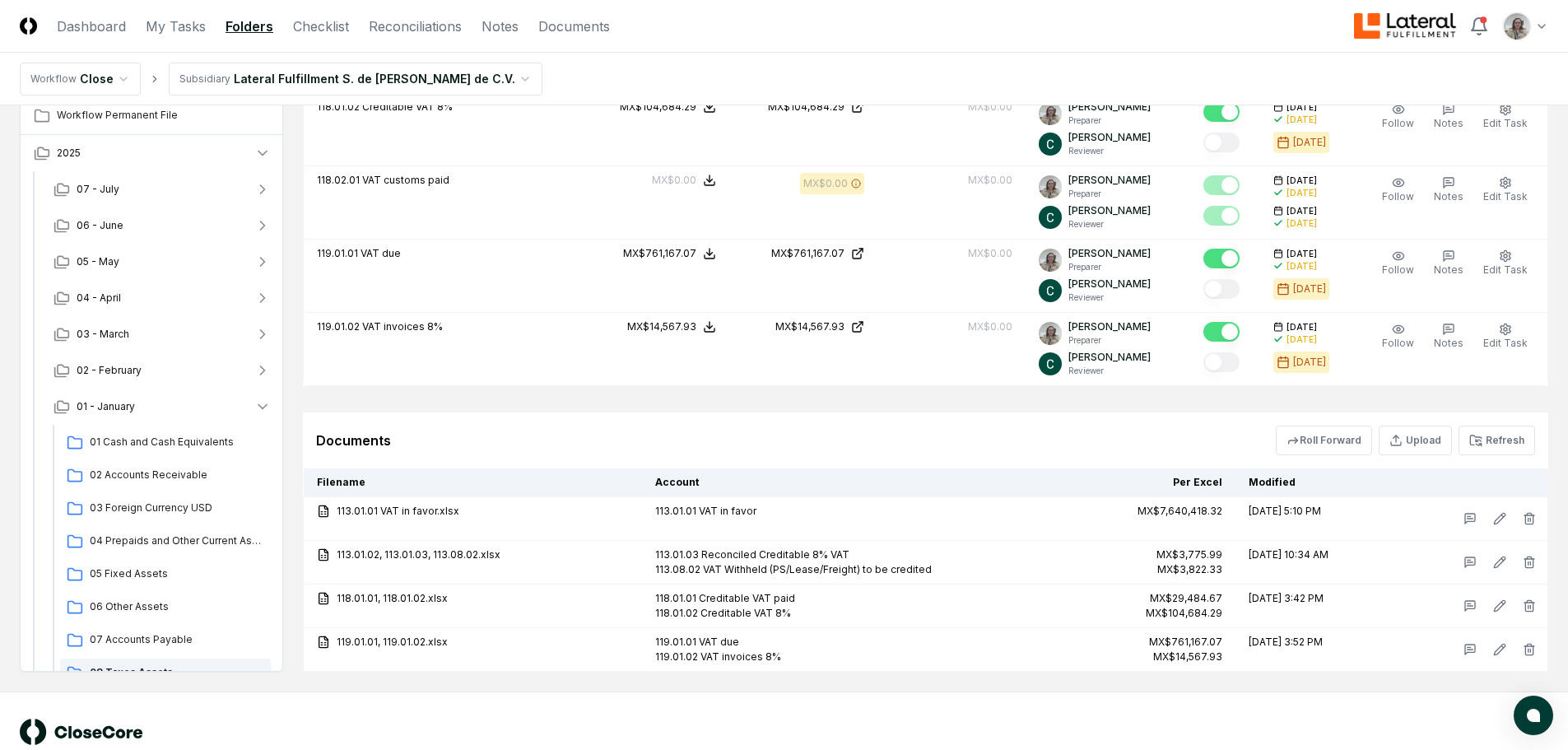 scroll, scrollTop: 1174, scrollLeft: 0, axis: vertical 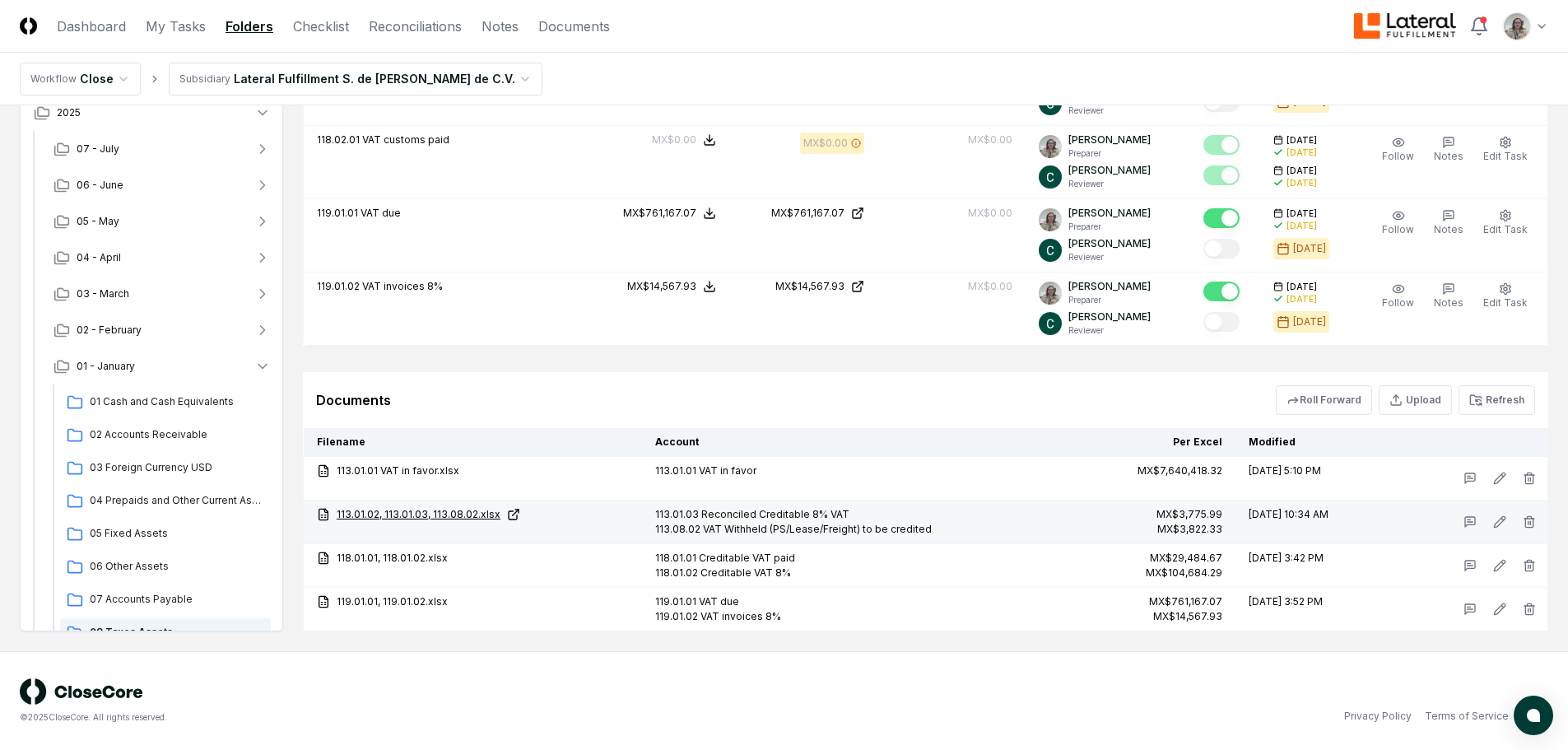 click on "113.01.02, 113.01.03, 113.08.02.xlsx" at bounding box center (472, 515) 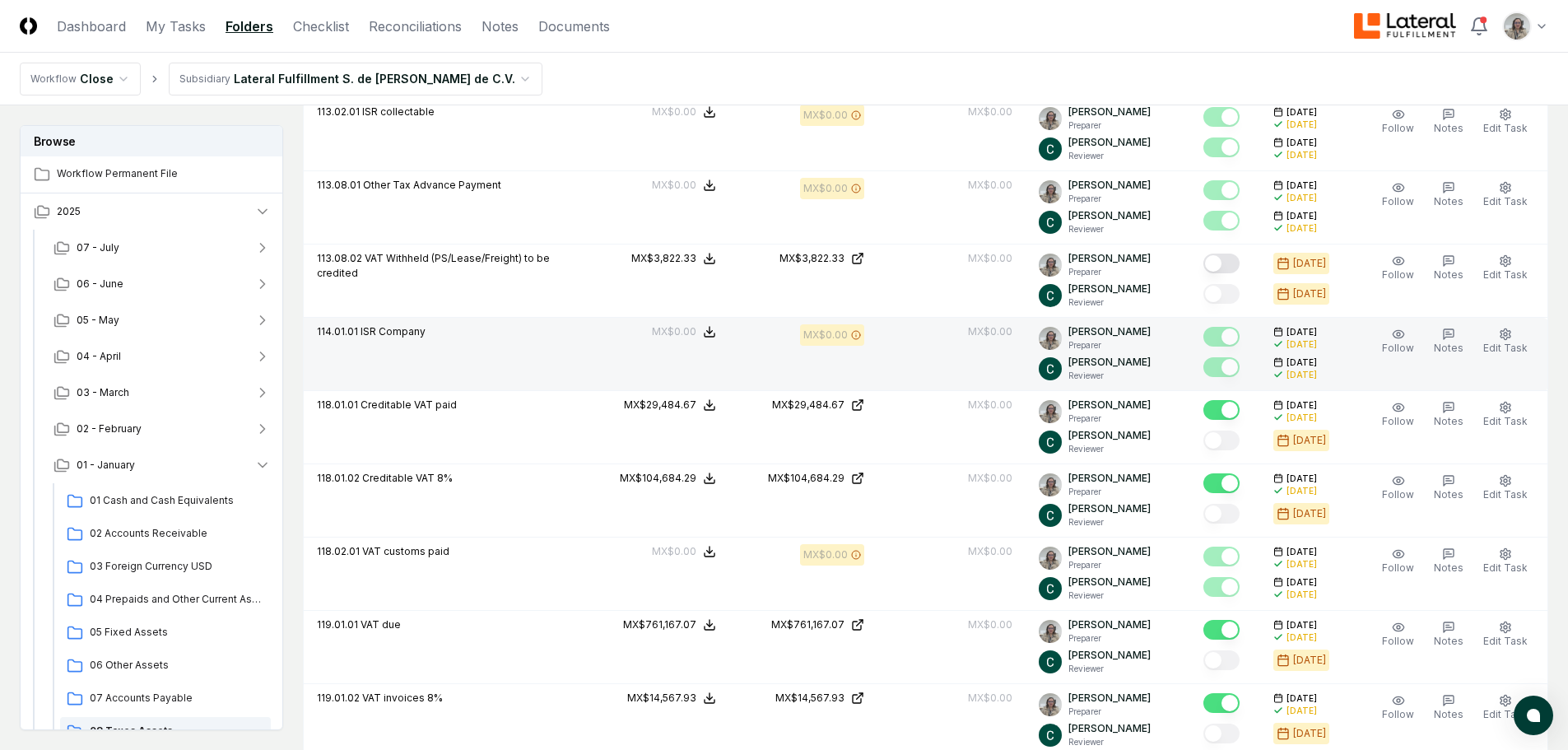 scroll, scrollTop: 598, scrollLeft: 0, axis: vertical 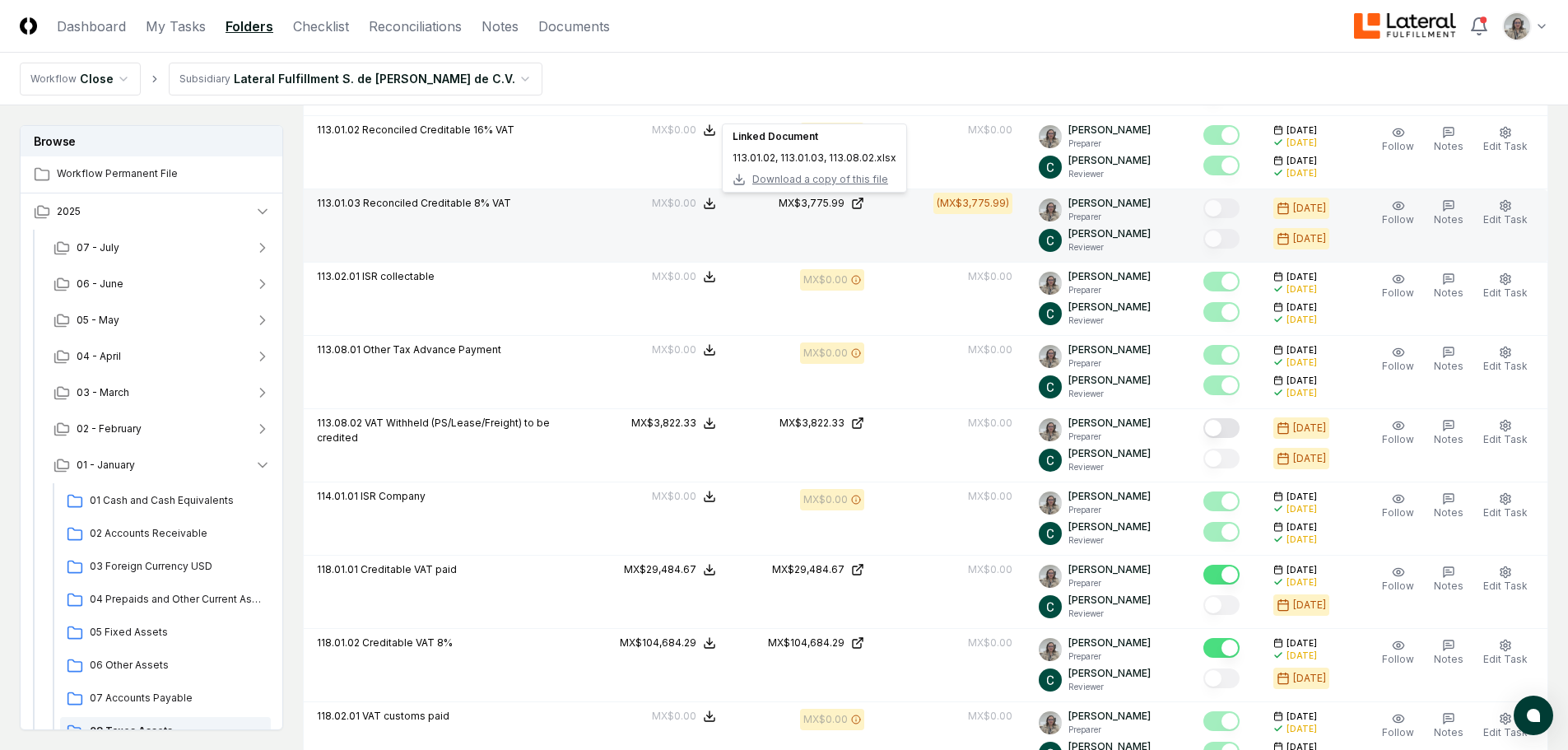 click on "Download a copy of this file" at bounding box center (820, 179) 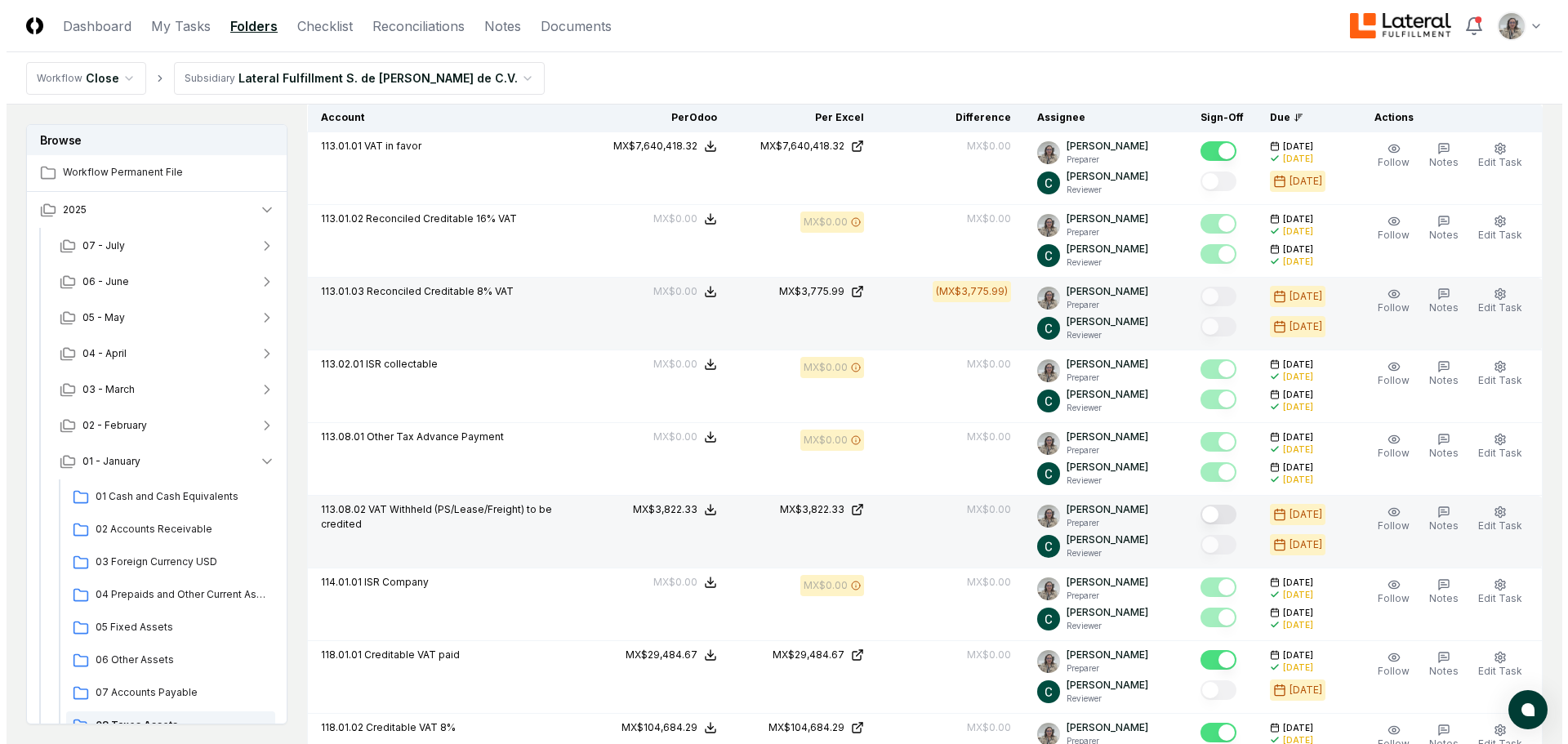 scroll, scrollTop: 430, scrollLeft: 0, axis: vertical 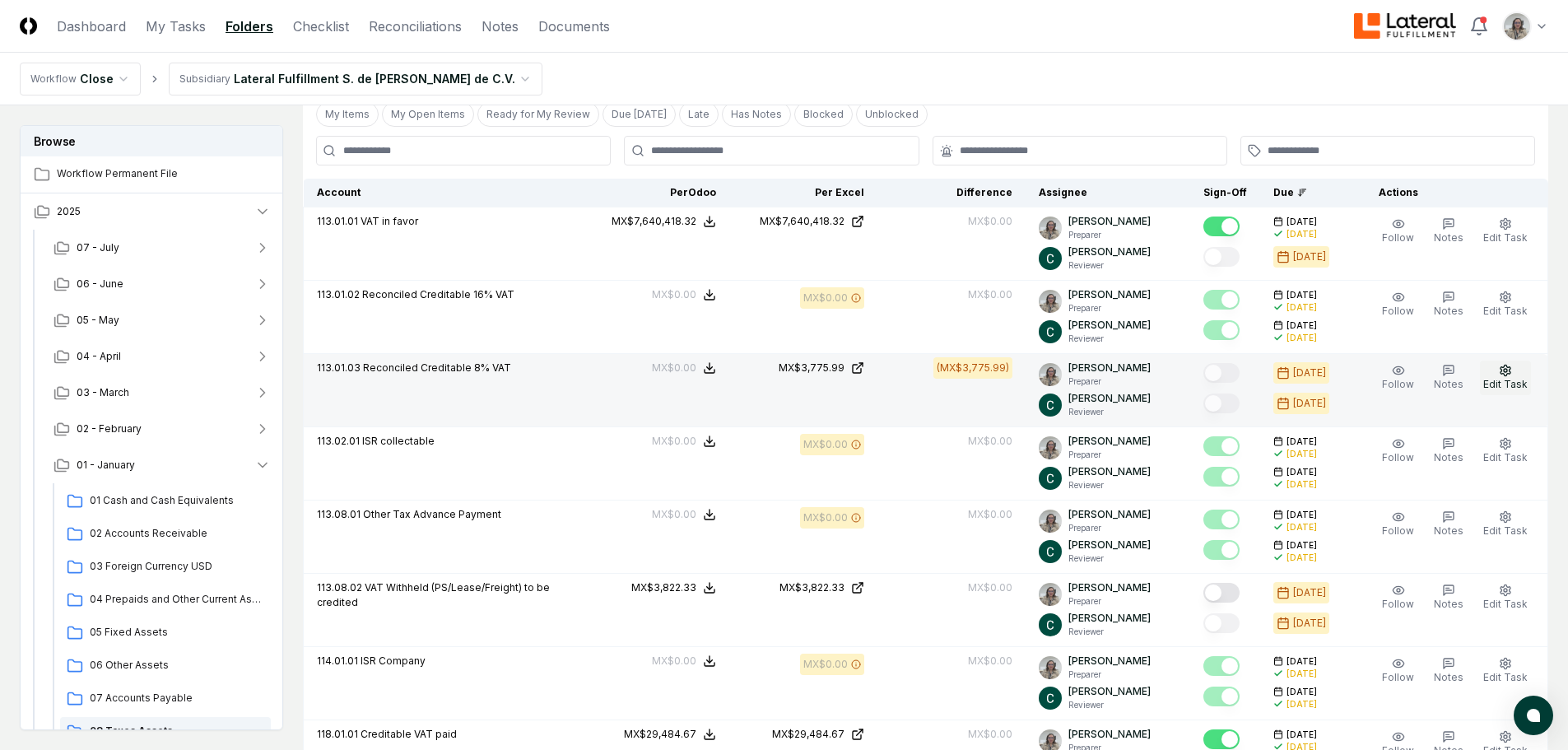 click 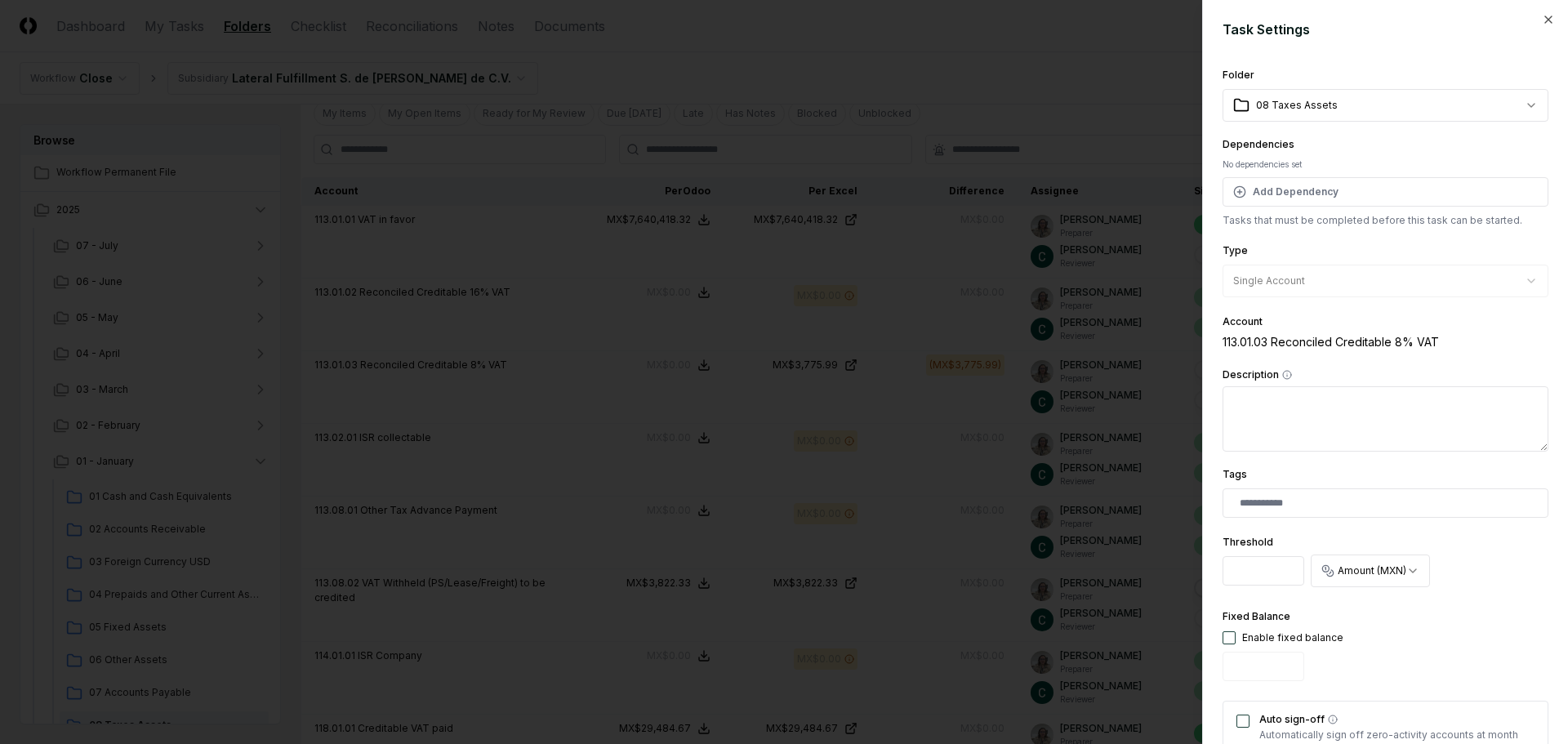 click at bounding box center [1229, 638] 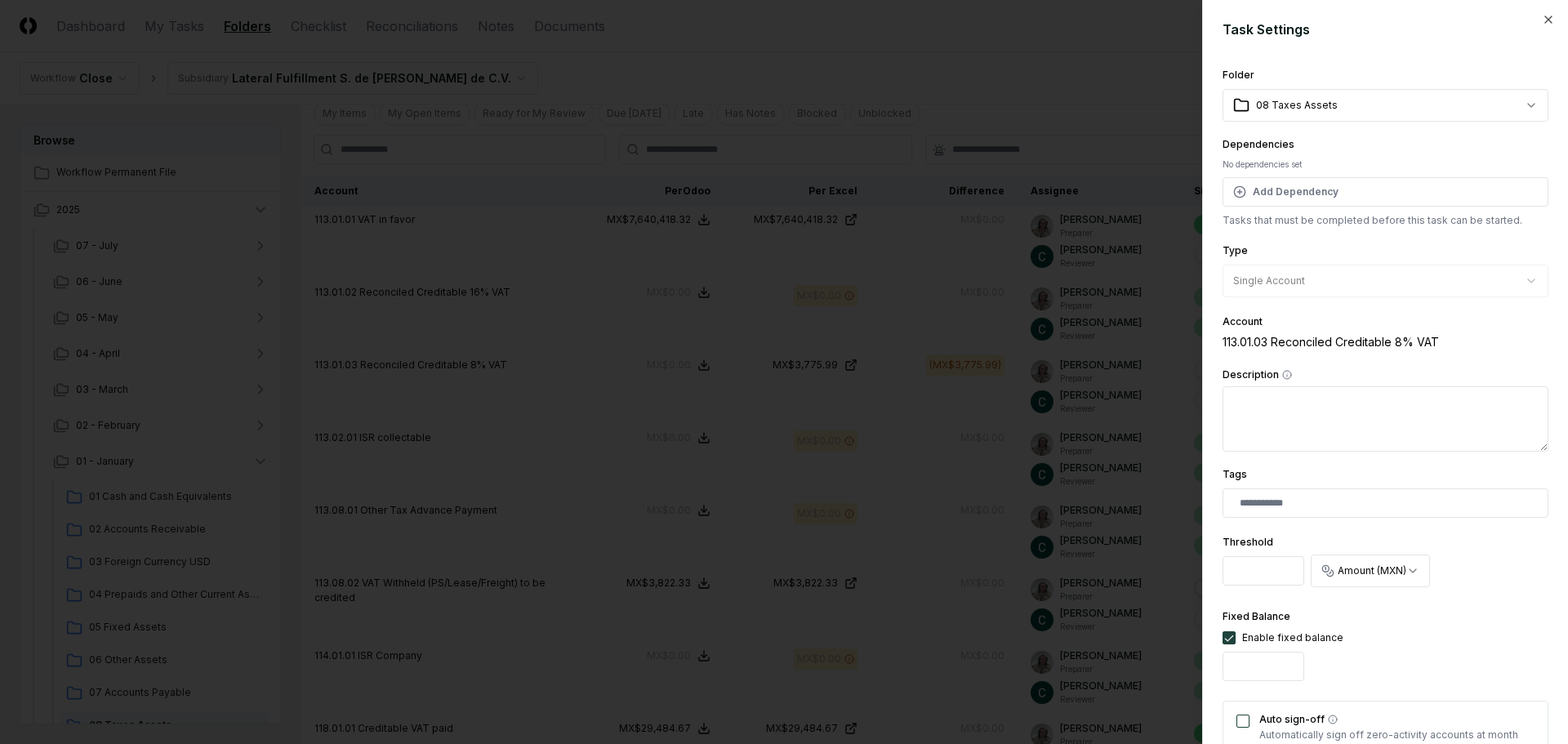 click on "Auto sign-off" at bounding box center [1243, 721] 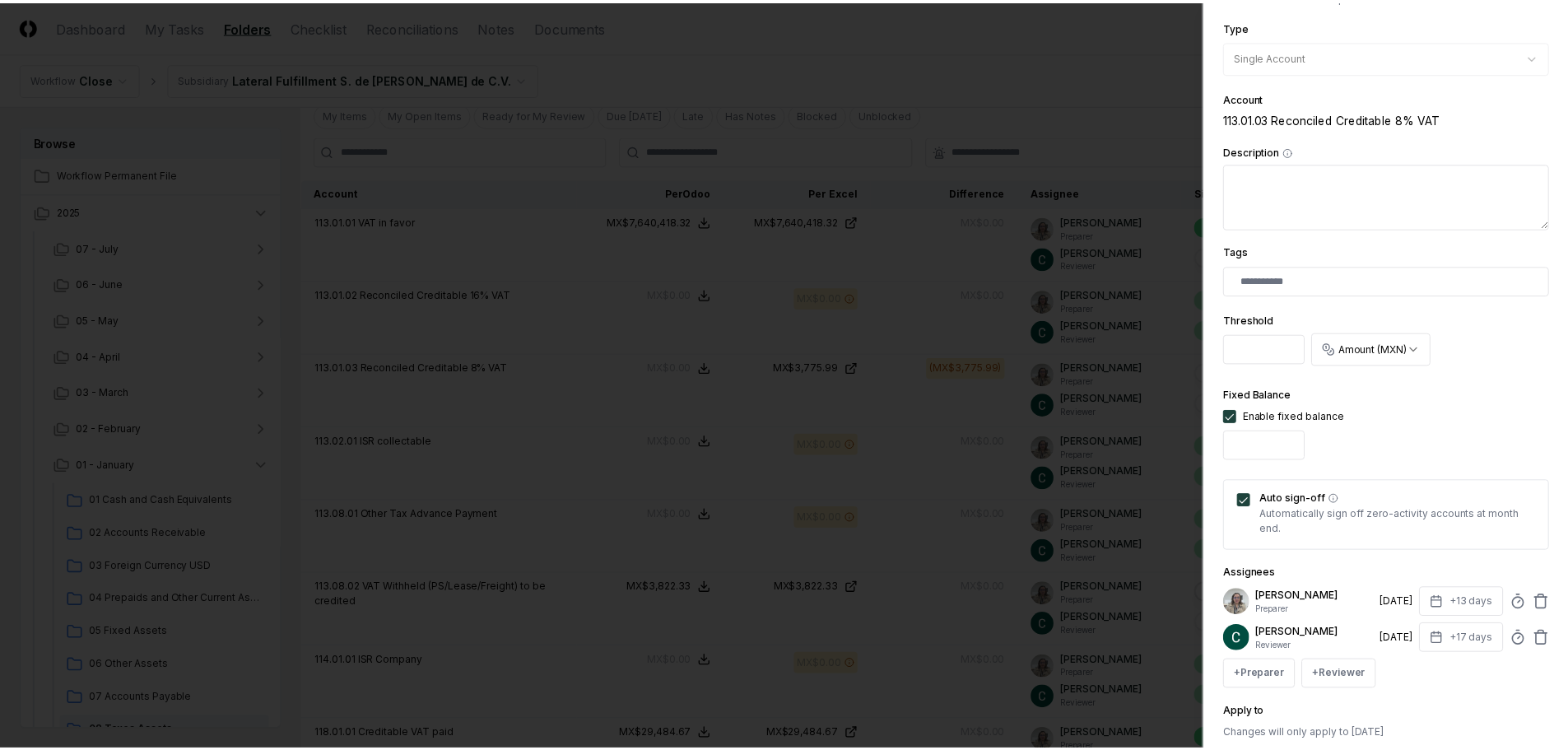 scroll, scrollTop: 324, scrollLeft: 0, axis: vertical 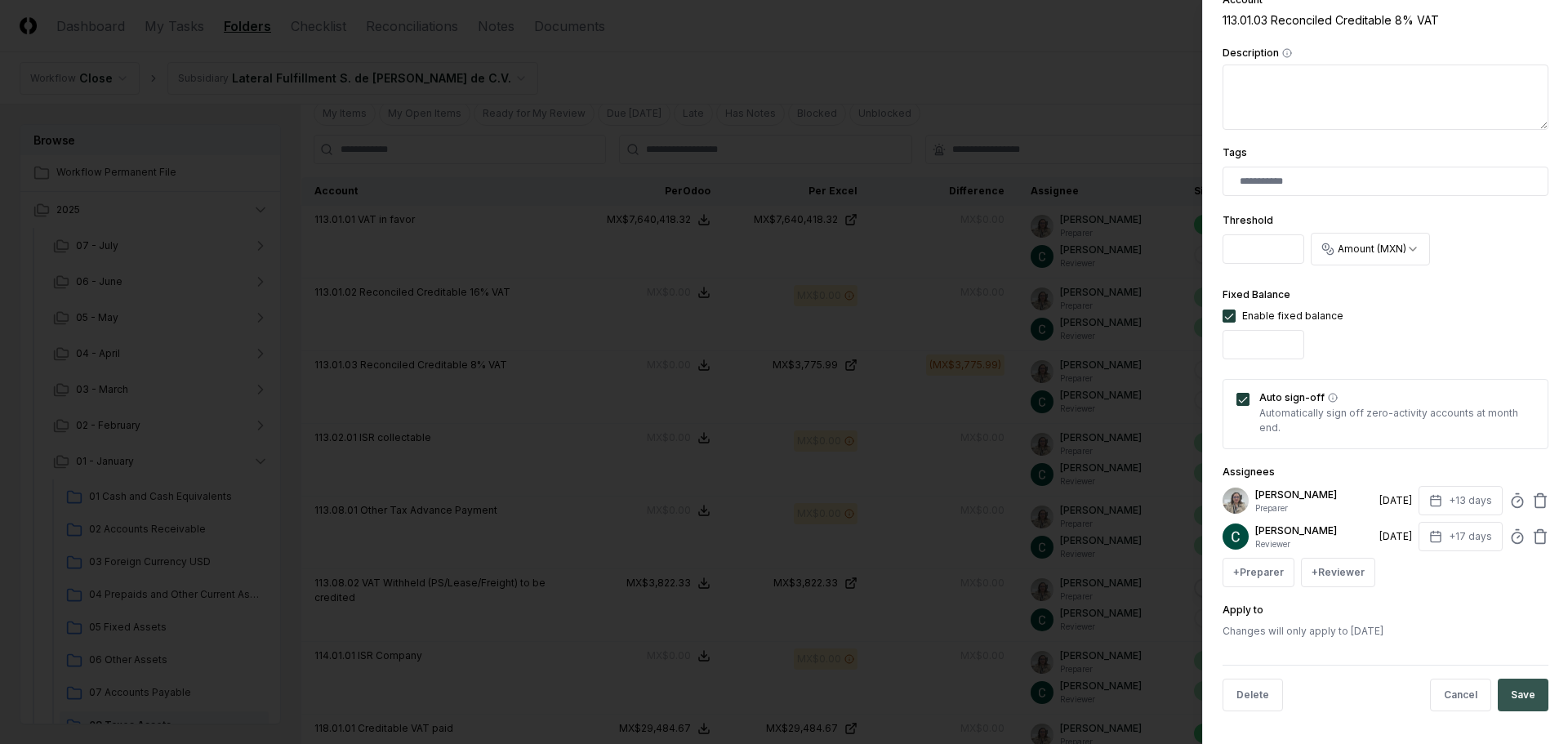 click on "Save" at bounding box center (1523, 695) 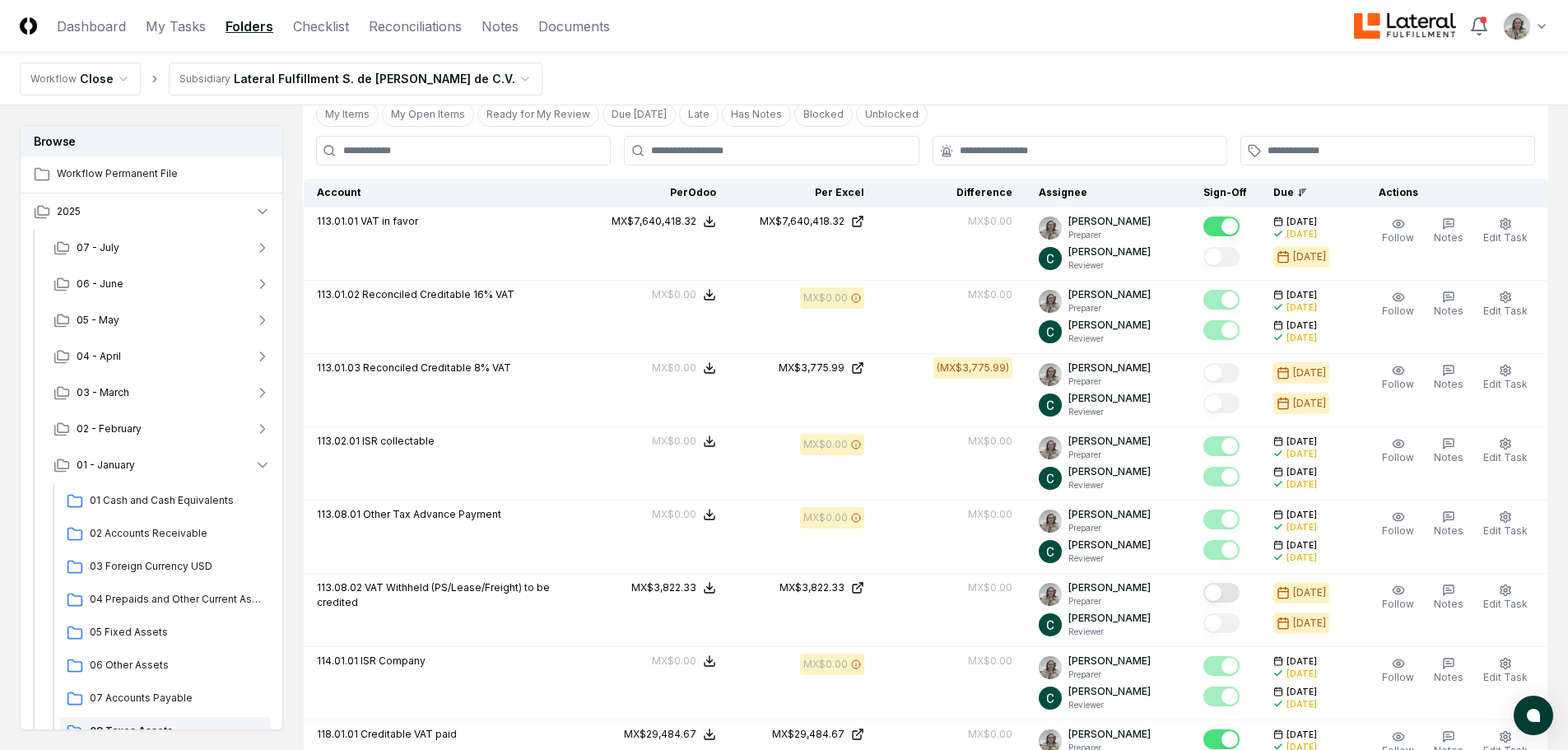 drag, startPoint x: 835, startPoint y: 370, endPoint x: 750, endPoint y: 397, distance: 89.1852 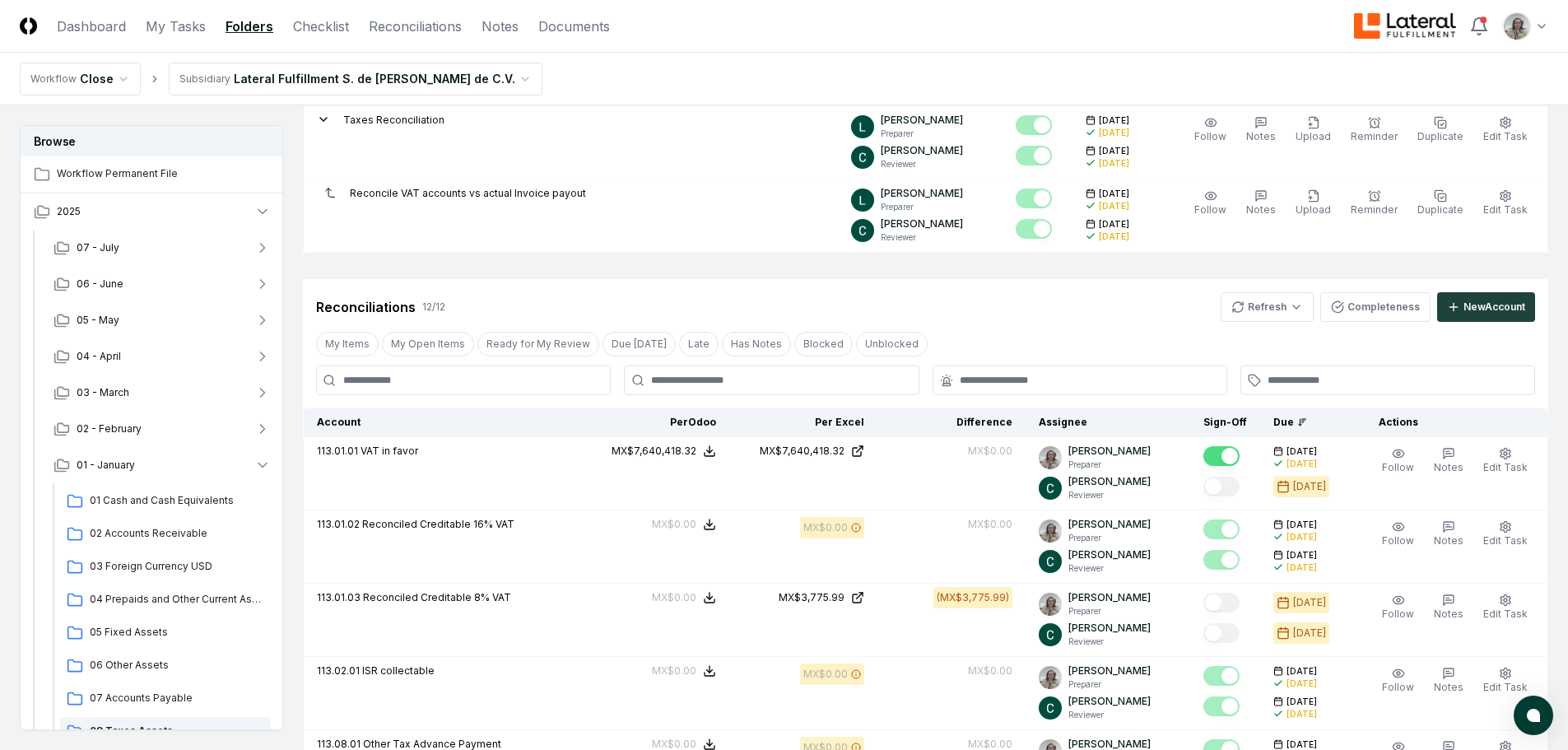 scroll, scrollTop: 0, scrollLeft: 0, axis: both 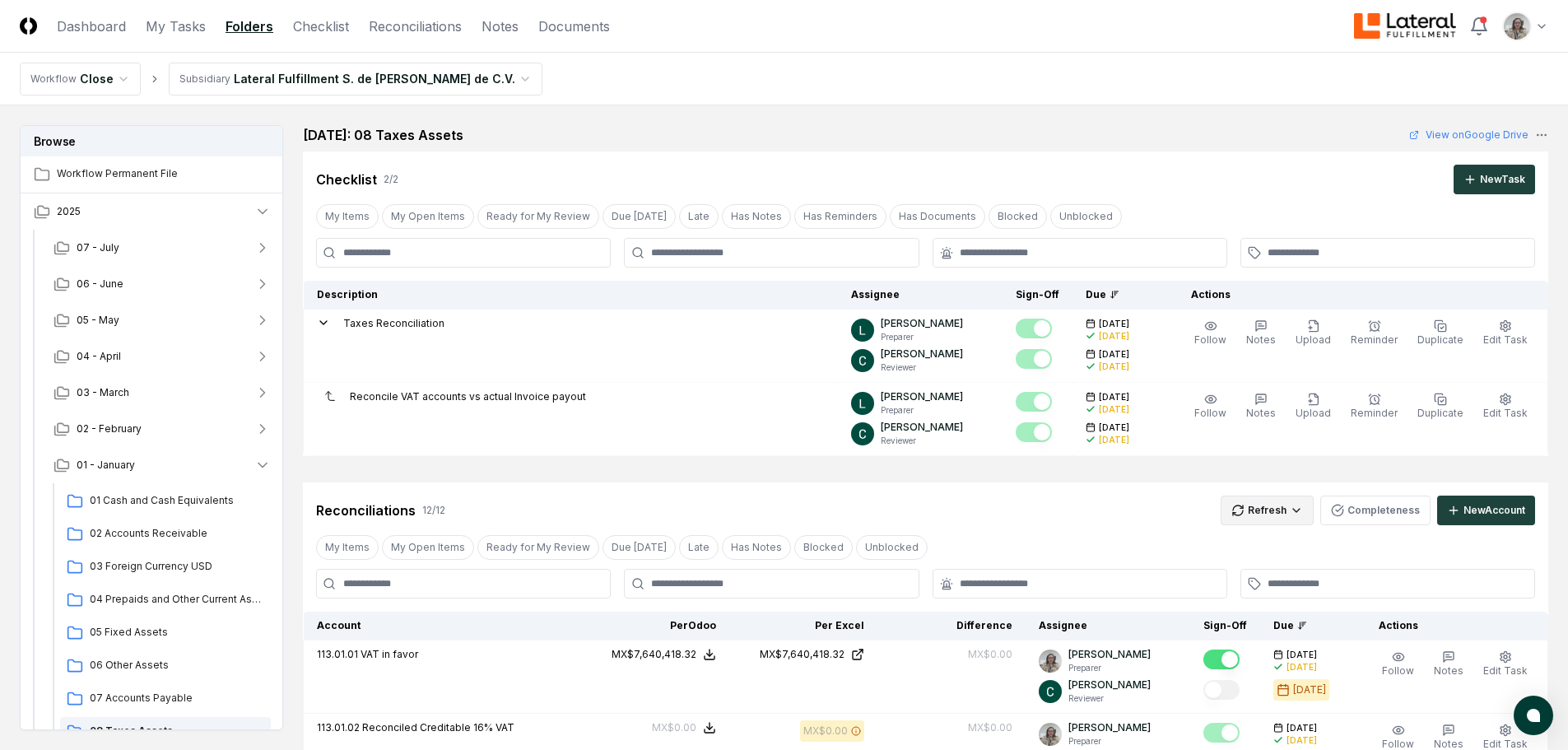click on "CloseCore Dashboard My Tasks Folders Checklist Reconciliations Notes Documents Toggle navigation menu   Toggle user menu Workflow Close Subsidiary Lateral Fulfillment S. de [PERSON_NAME] de C.V. Browse Workflow Permanent File 2025 [DATE] - June [DATE] - April [DATE] - February [DATE] Cash and Cash Equivalents 02 Accounts Receivable 03 Foreign Currency USD 04 Prepaids and Other Current Assets 05 Fixed Assets 06 Other Assets 07 Accounts Payable 08 Taxes Assets 09 Long Term Asset 10 Payroll 11 Taxes Payroll 12 Taxes 13 Taxes Liability 14 Equity 15 Revenue 16 Debt 2024 Change Folder Cancel Reassign [DATE]: 08 Taxes Assets View on  Google Drive Checklist 2 / 2 New  Task My Items My Open Items Ready for My Review Due [DATE] Late Has Notes Has Reminders Has Documents Blocked Unblocked Clear Filter Description Assignee Sign-Off   Due Actions Taxes Reconciliation [PERSON_NAME] Preparer [PERSON_NAME] Reviewer [DATE] [DATE] [DATE] [DATE] Follow Notes Upload Reminder Duplicate More /" at bounding box center (784, 962) 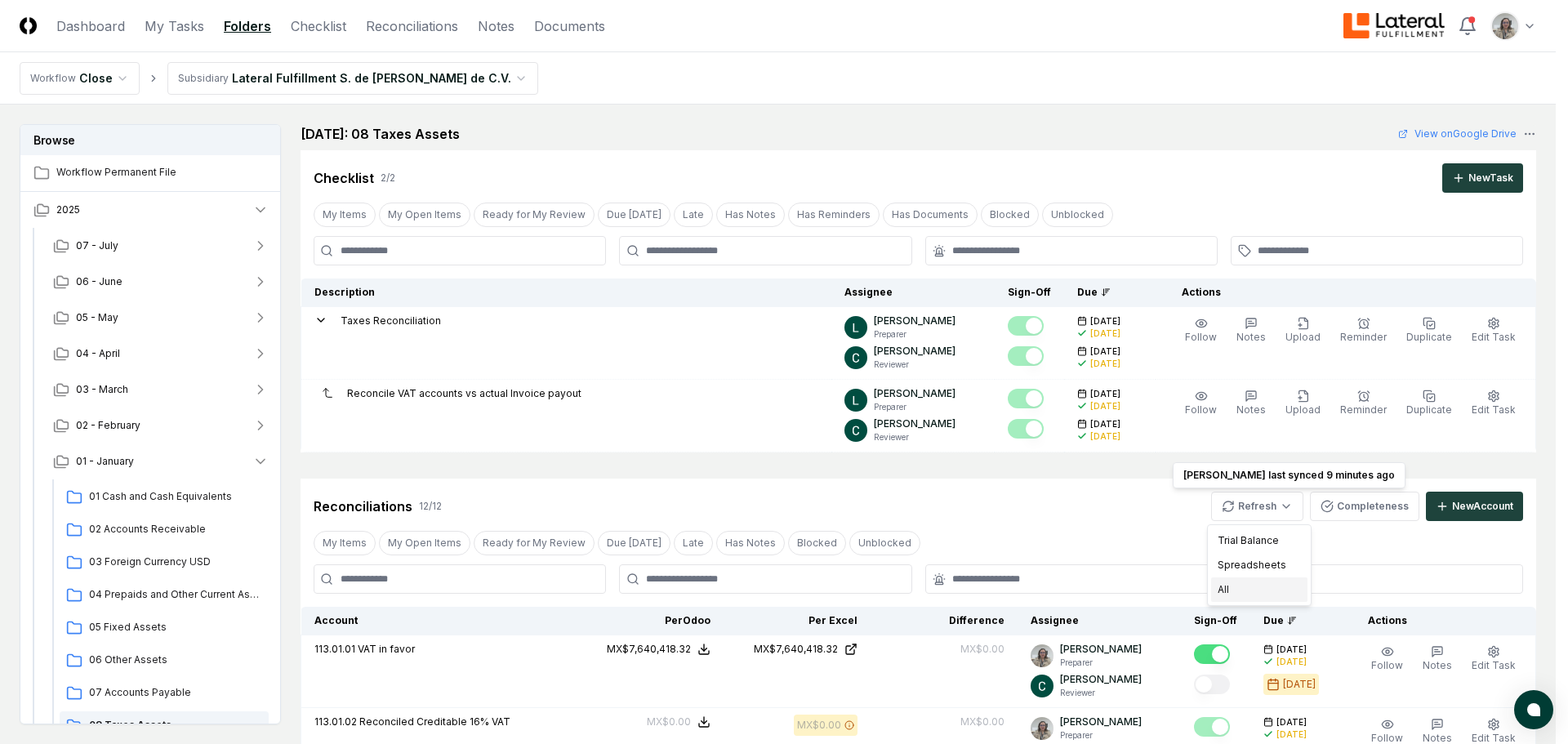 click on "All" at bounding box center (1259, 590) 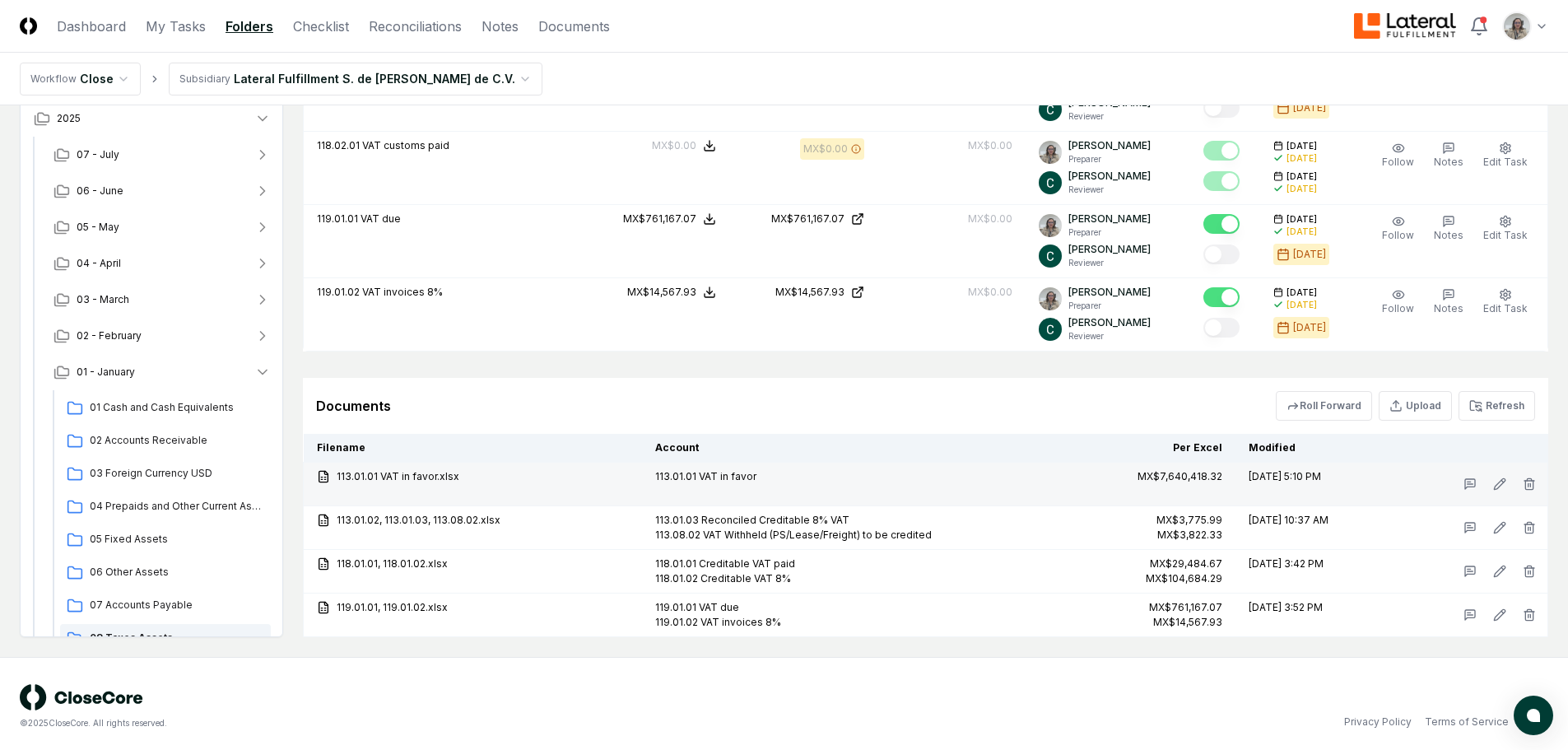 scroll, scrollTop: 1174, scrollLeft: 0, axis: vertical 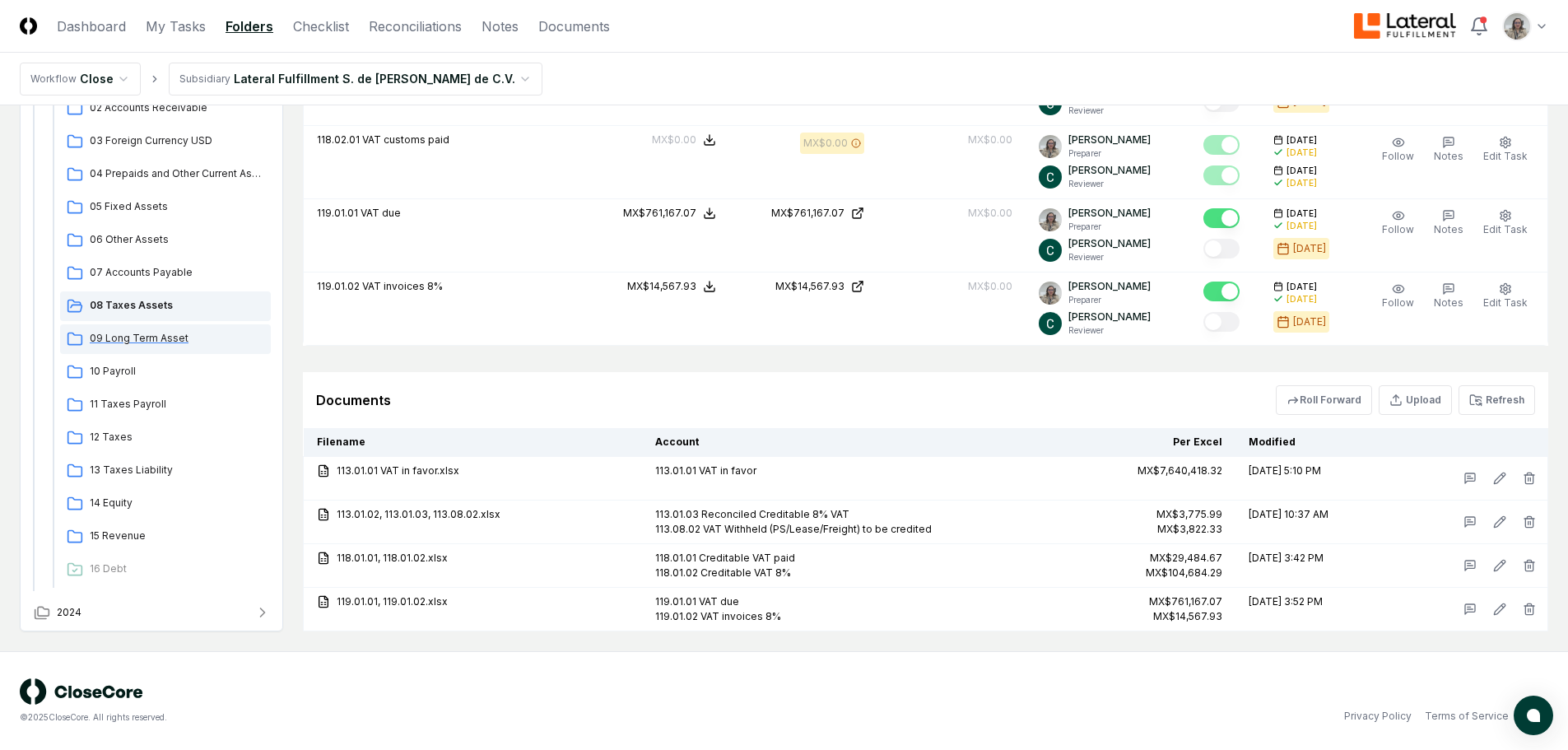 click on "09 Long Term Asset" at bounding box center (177, 338) 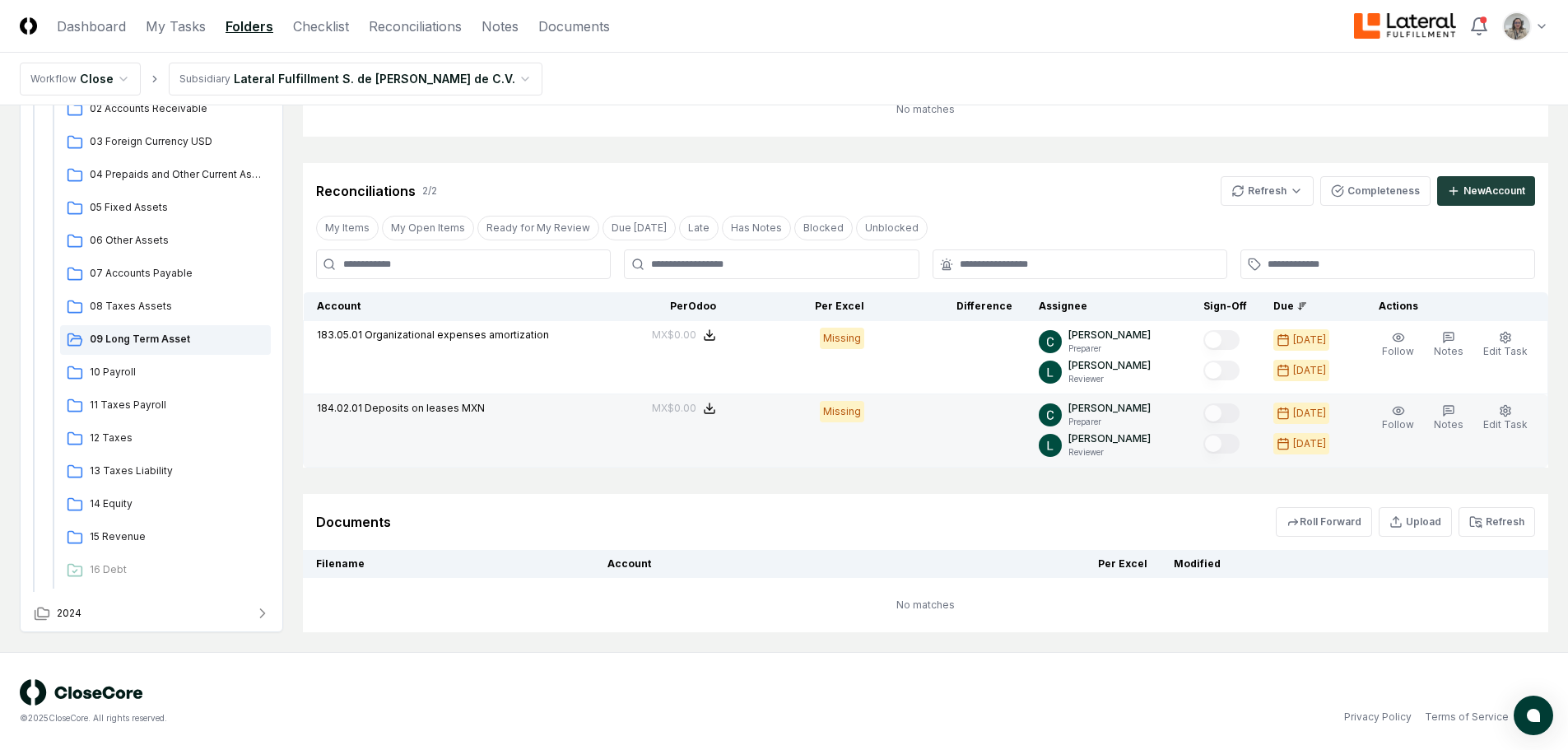 scroll, scrollTop: 227, scrollLeft: 0, axis: vertical 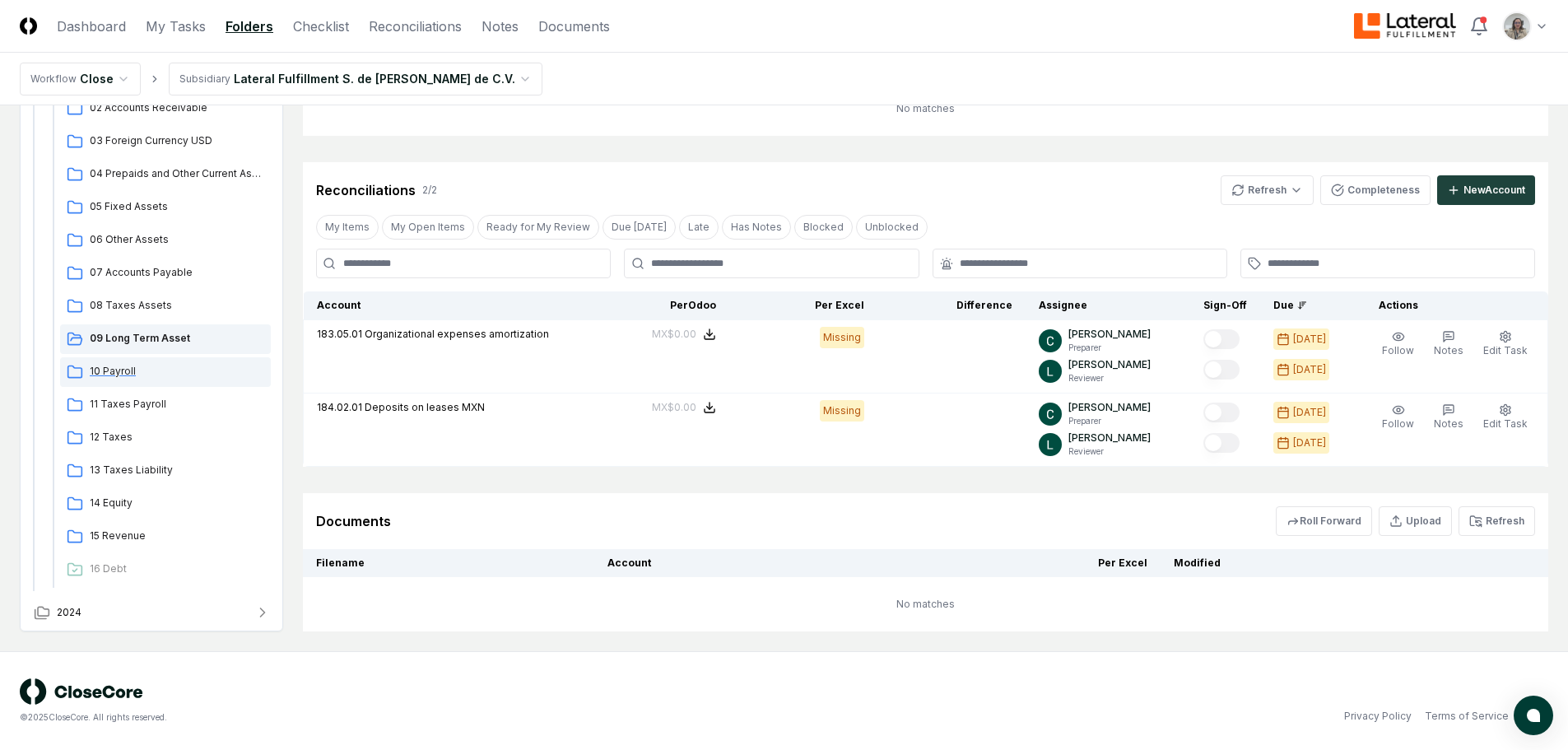 click on "10 Payroll" at bounding box center (165, 372) 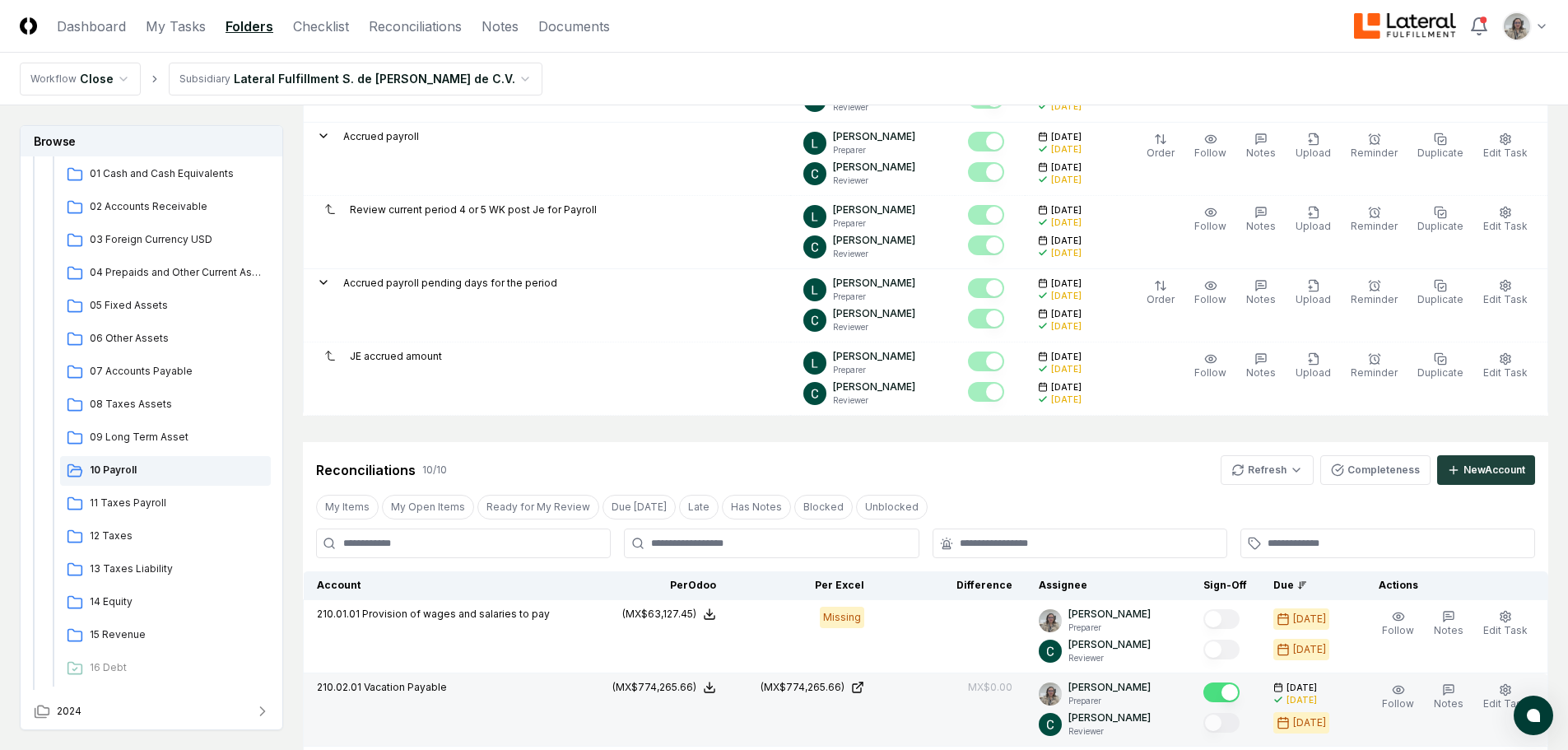 scroll, scrollTop: 576, scrollLeft: 0, axis: vertical 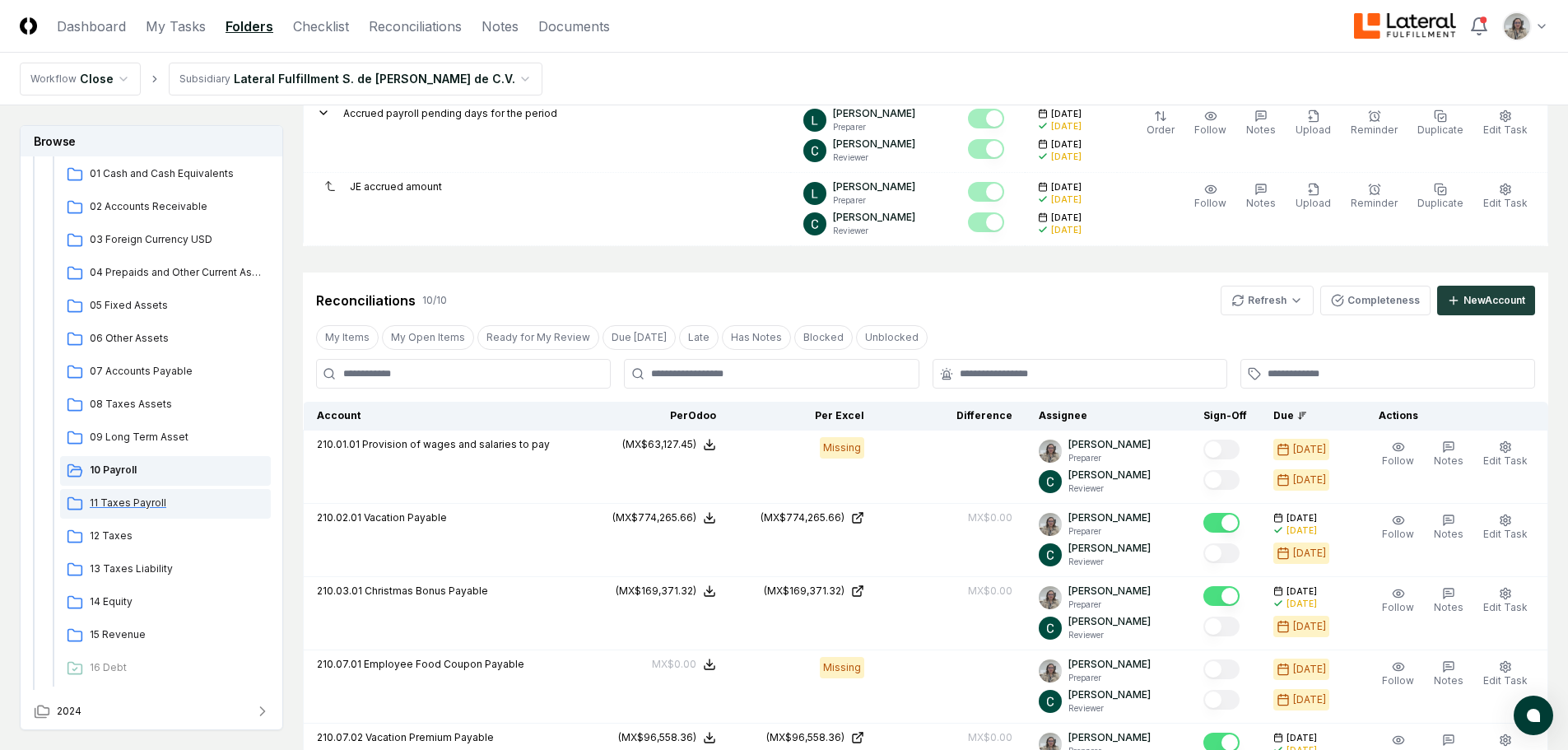 click on "11 Taxes Payroll" at bounding box center [165, 504] 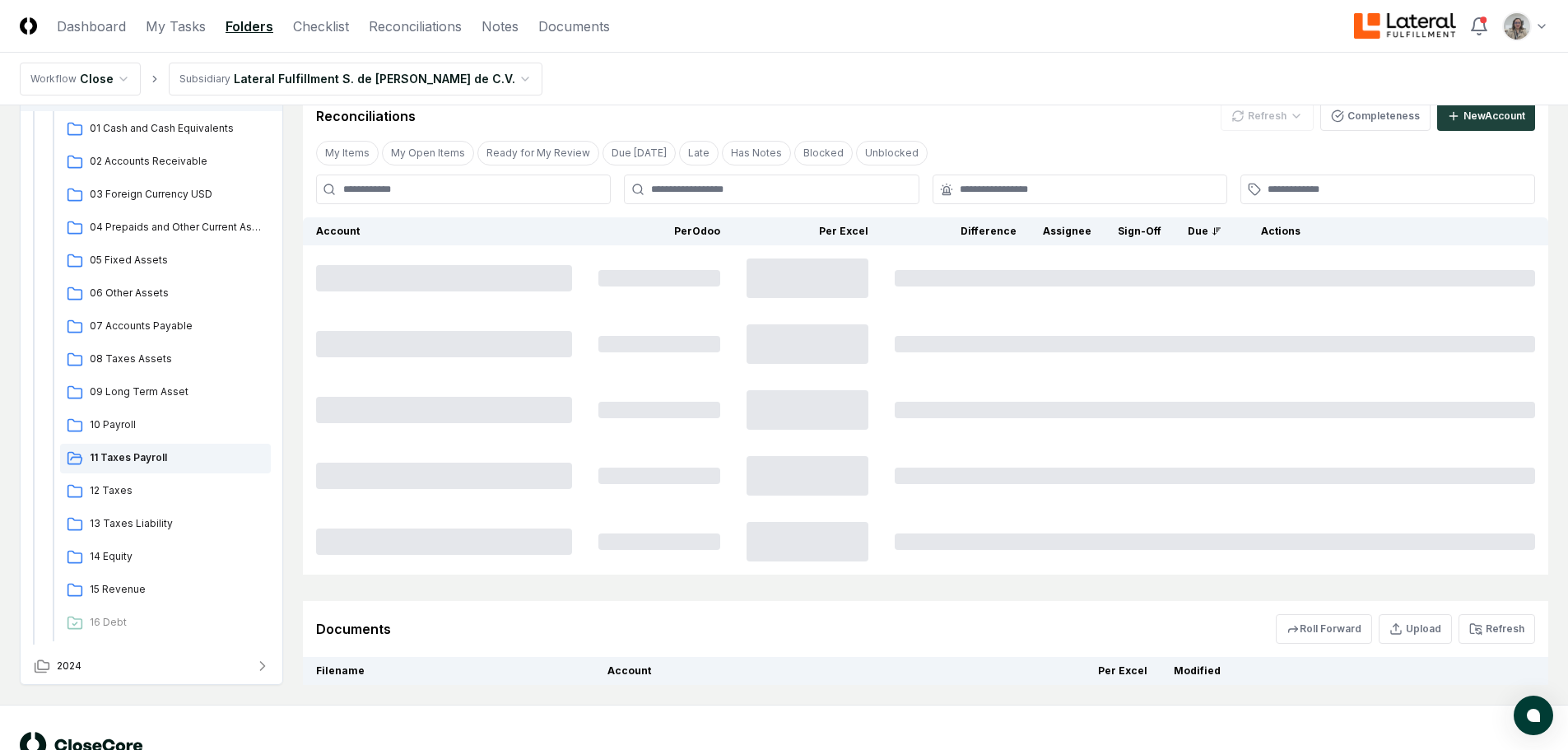 scroll, scrollTop: 0, scrollLeft: 0, axis: both 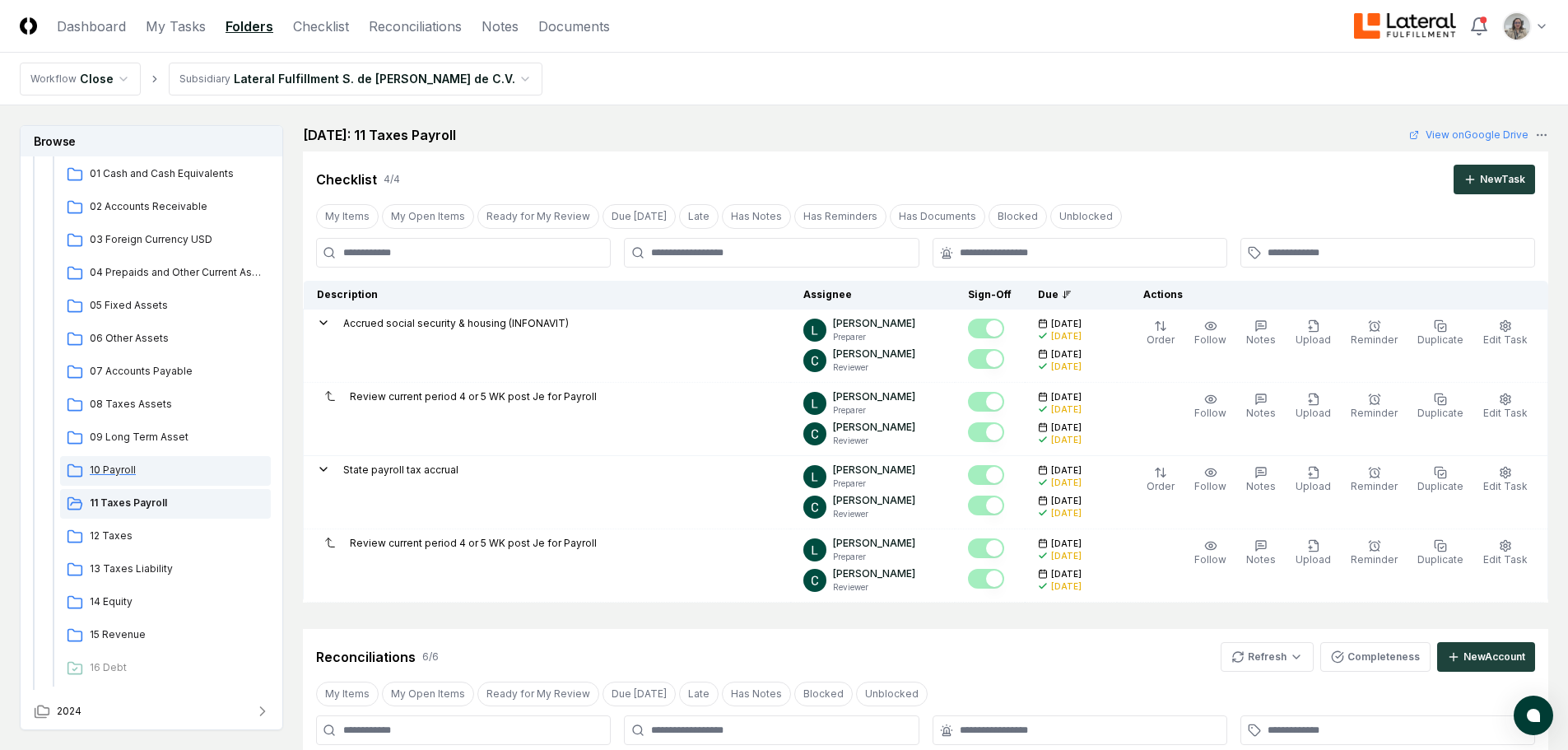 click on "10 Payroll" at bounding box center (177, 470) 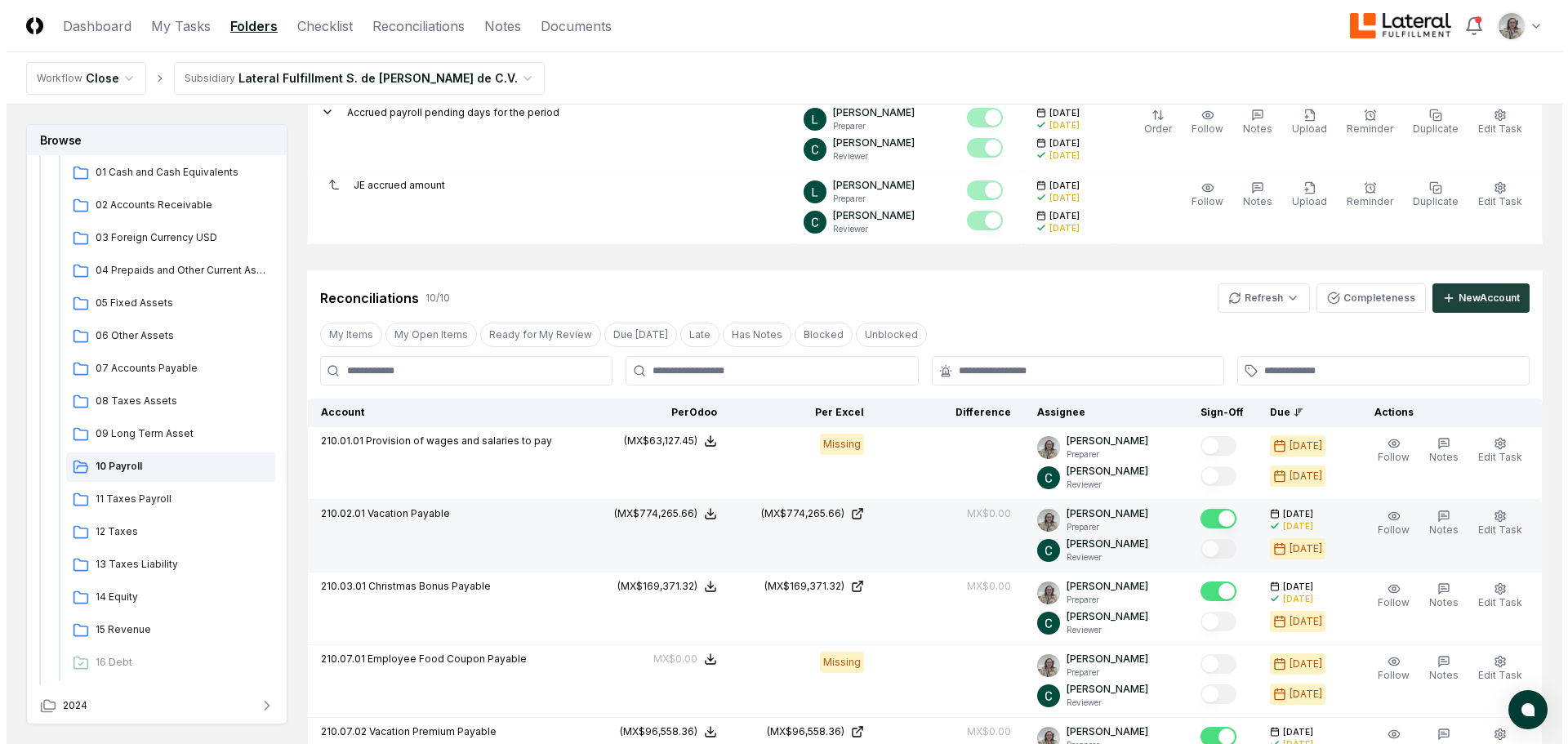 scroll, scrollTop: 817, scrollLeft: 0, axis: vertical 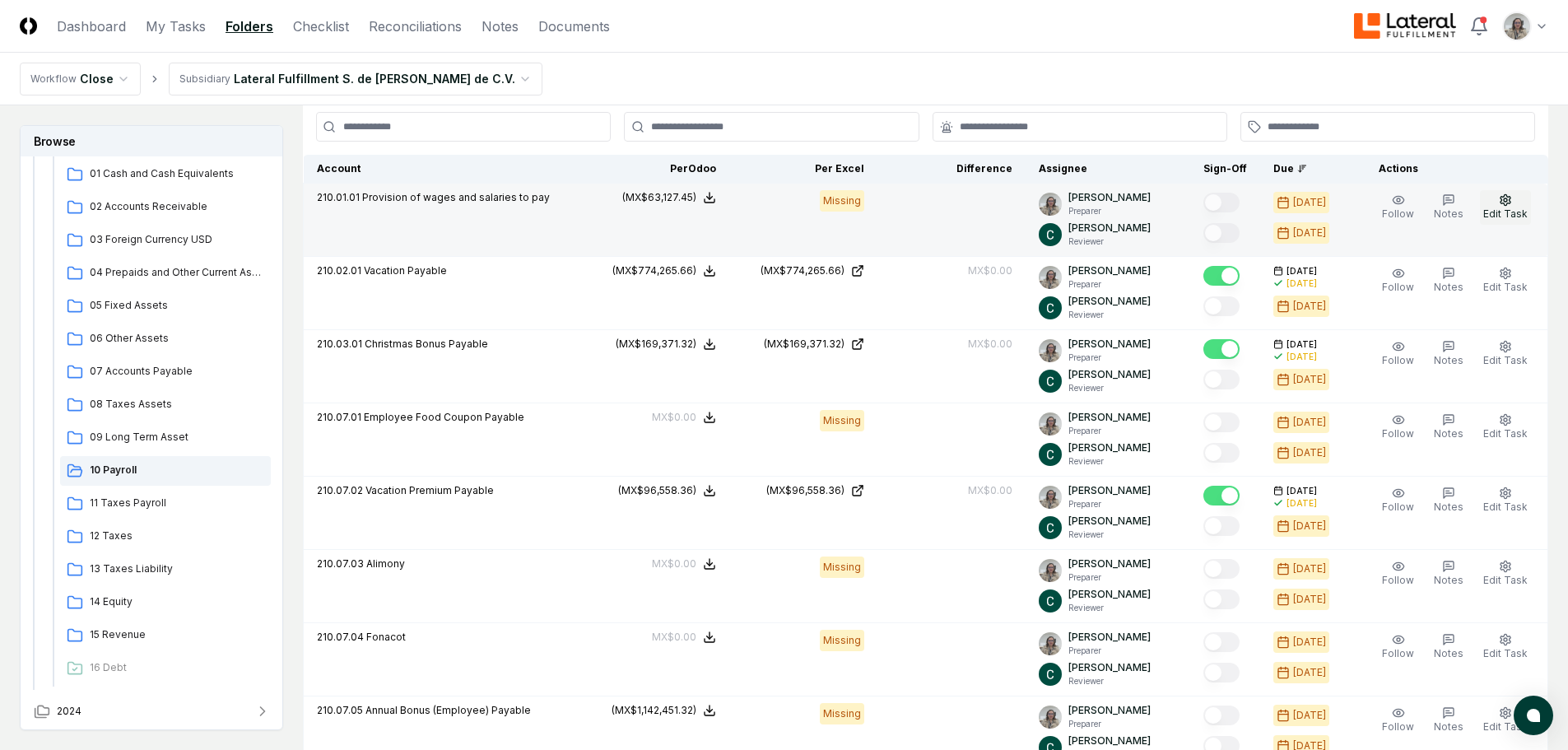 click on "Edit Task" at bounding box center (1505, 213) 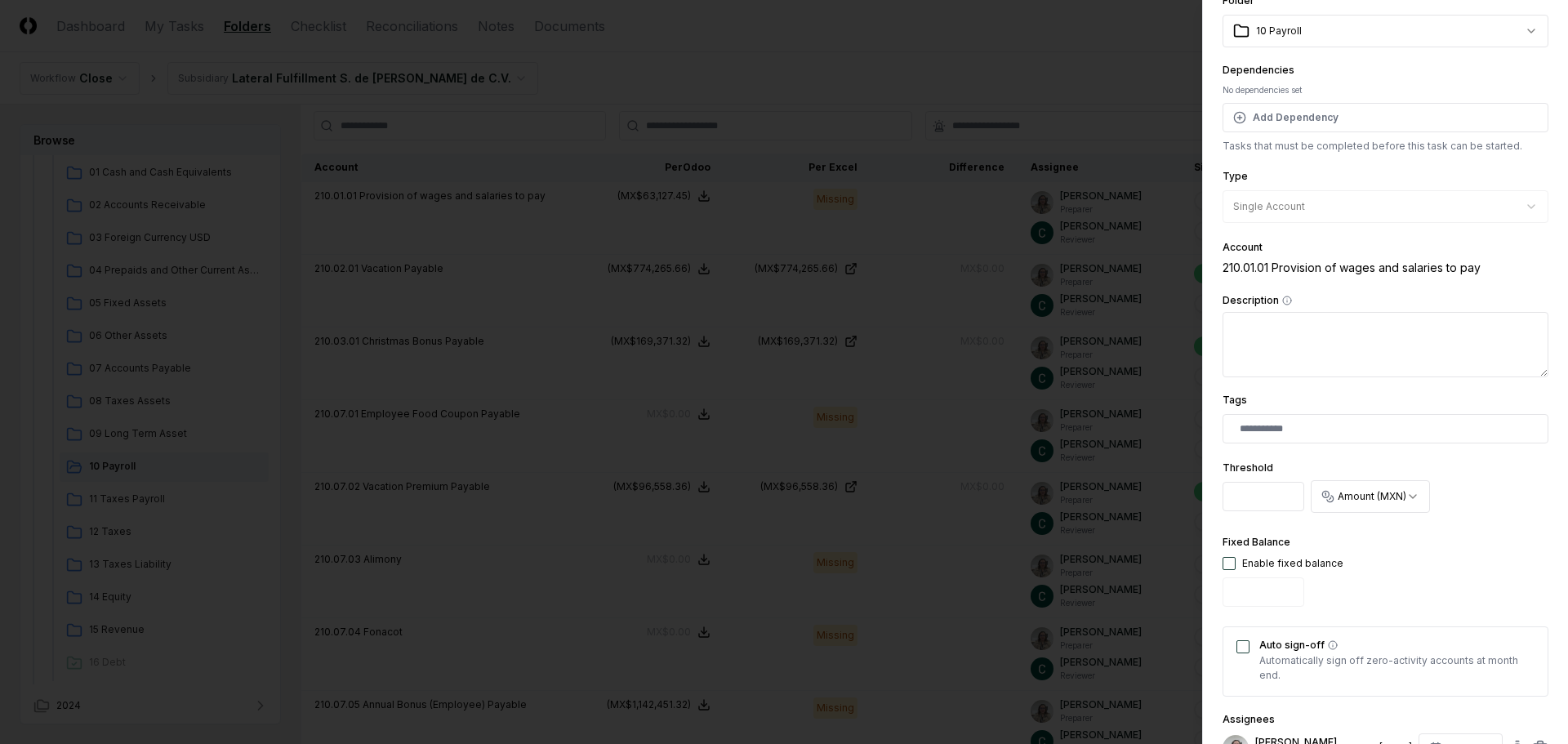 scroll, scrollTop: 163, scrollLeft: 0, axis: vertical 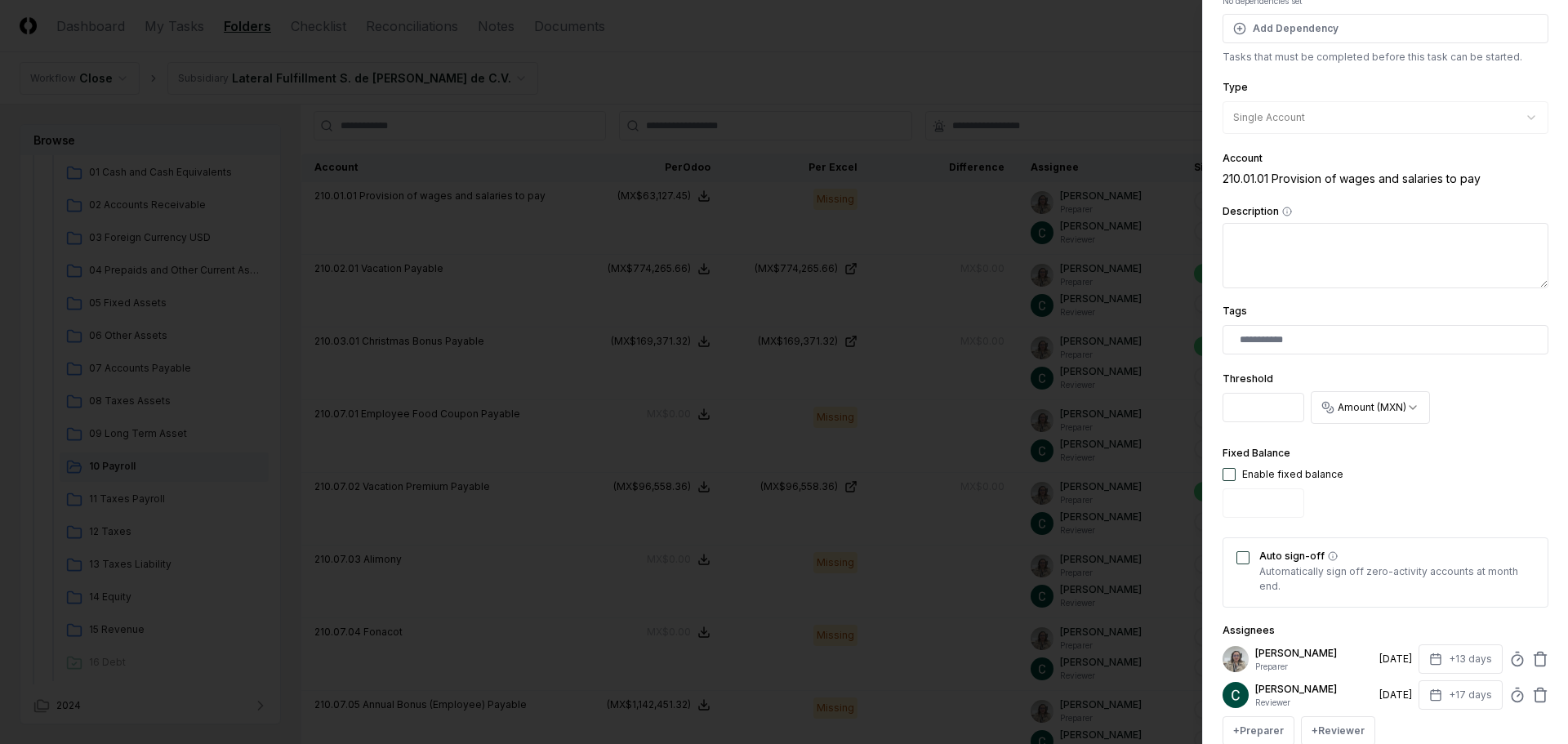 click at bounding box center [1229, 474] 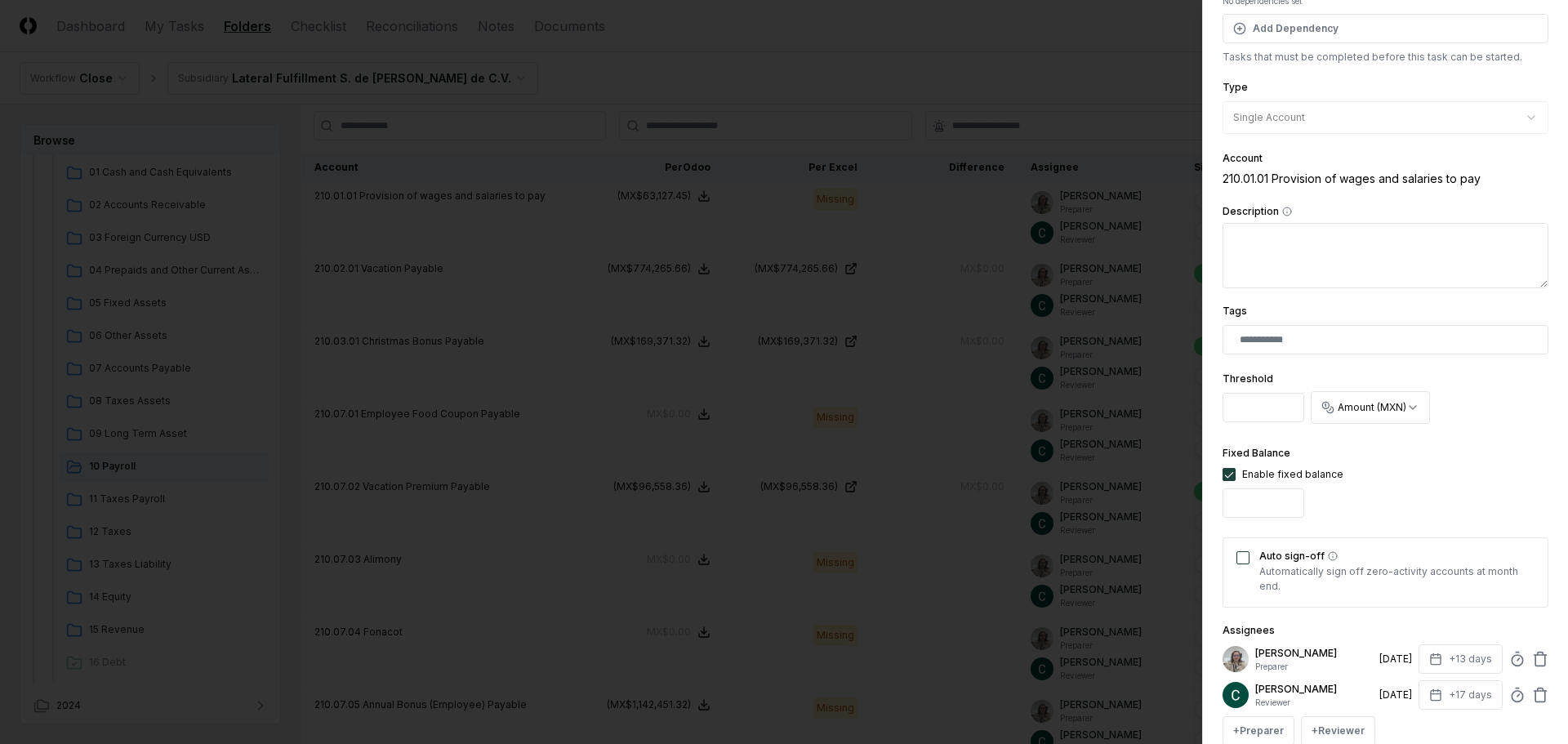 click on "Auto sign-off" at bounding box center (1243, 558) 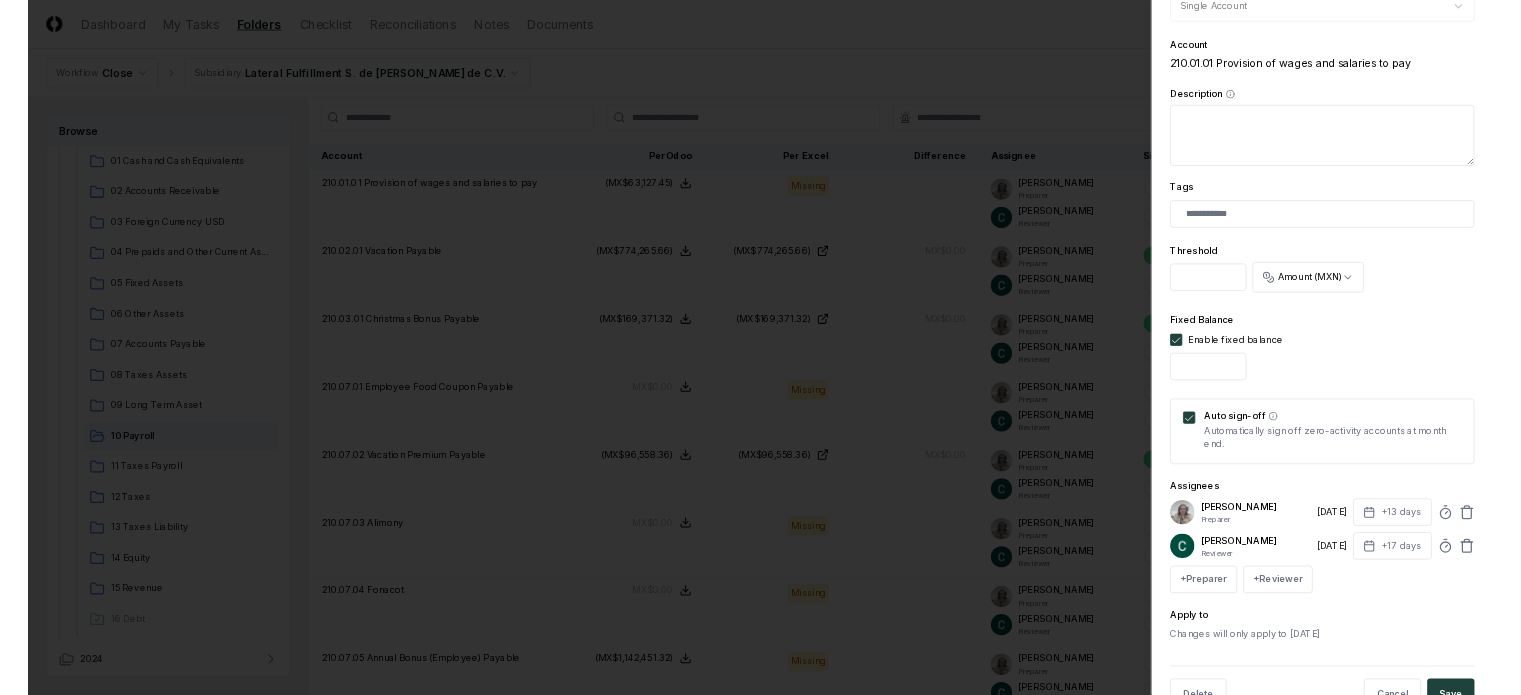 scroll, scrollTop: 394, scrollLeft: 0, axis: vertical 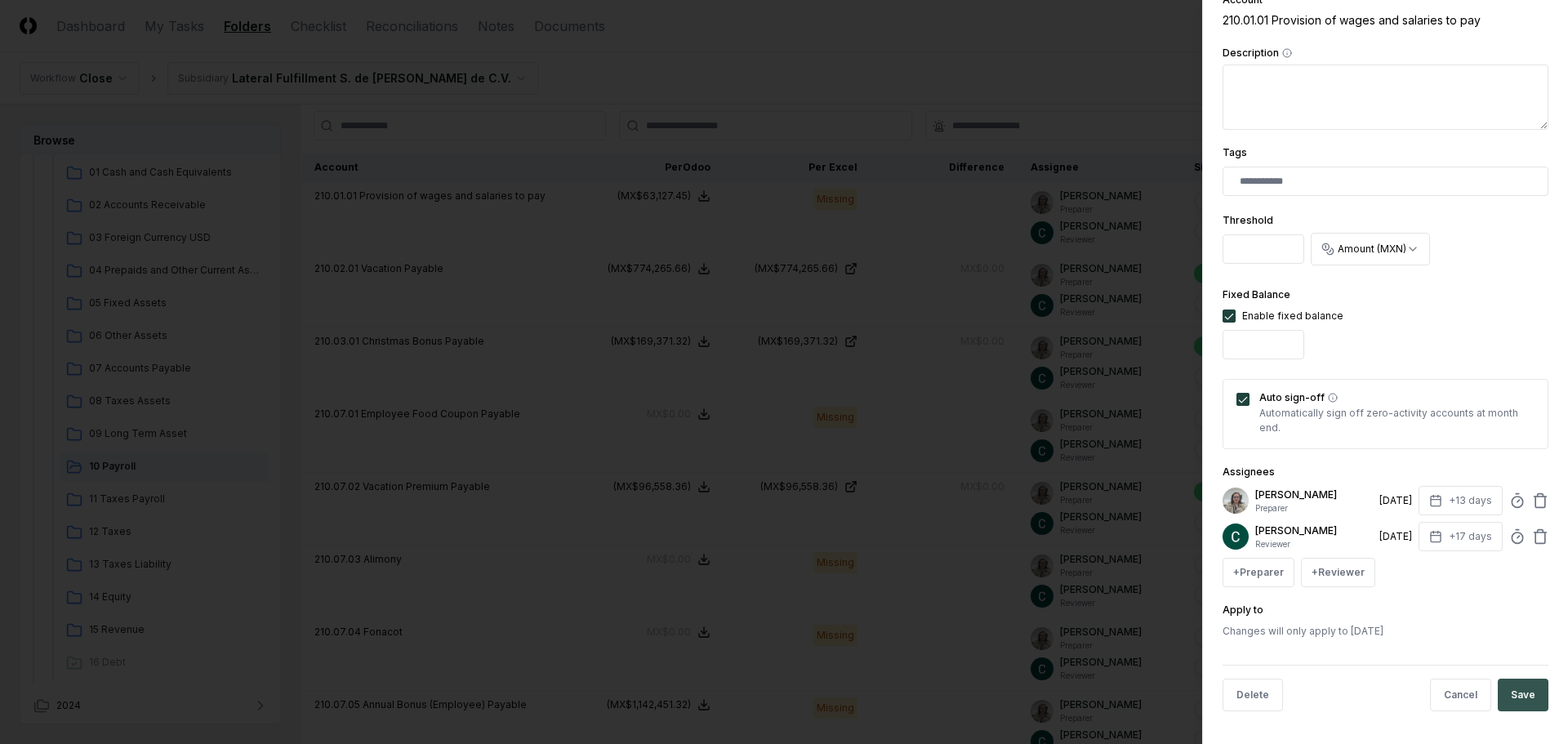 click on "Save" at bounding box center [1523, 695] 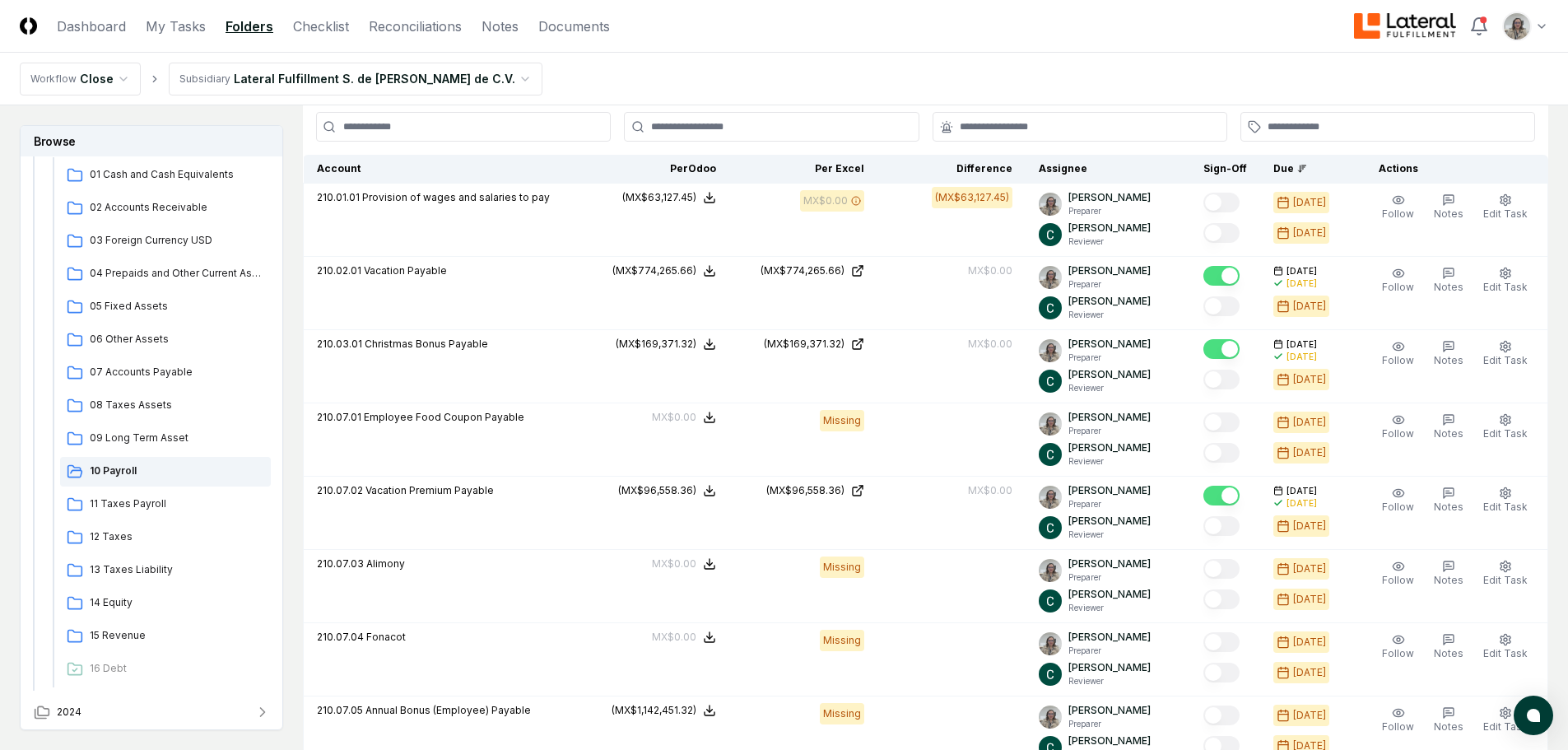 scroll, scrollTop: 327, scrollLeft: 0, axis: vertical 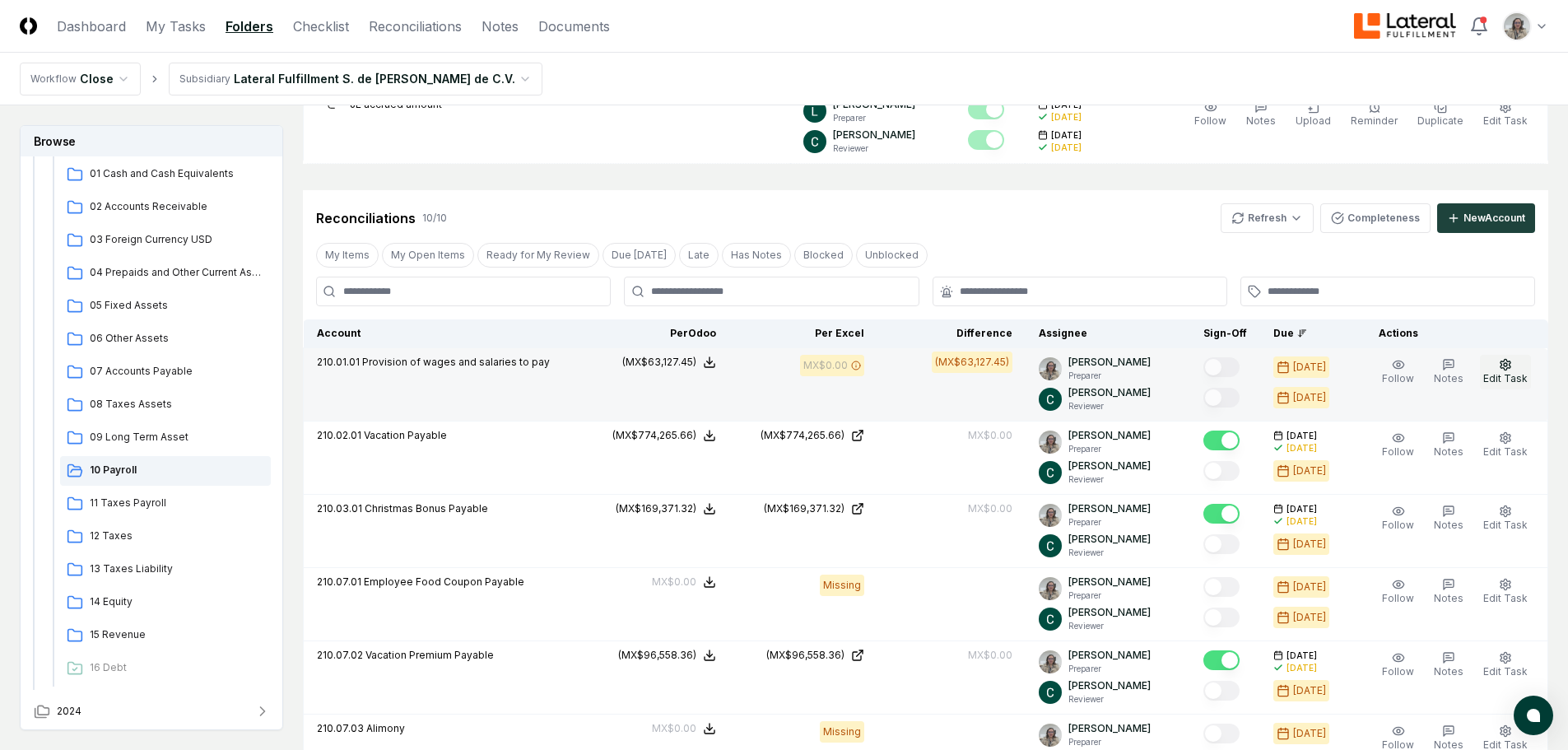 click on "Edit Task" at bounding box center (1505, 372) 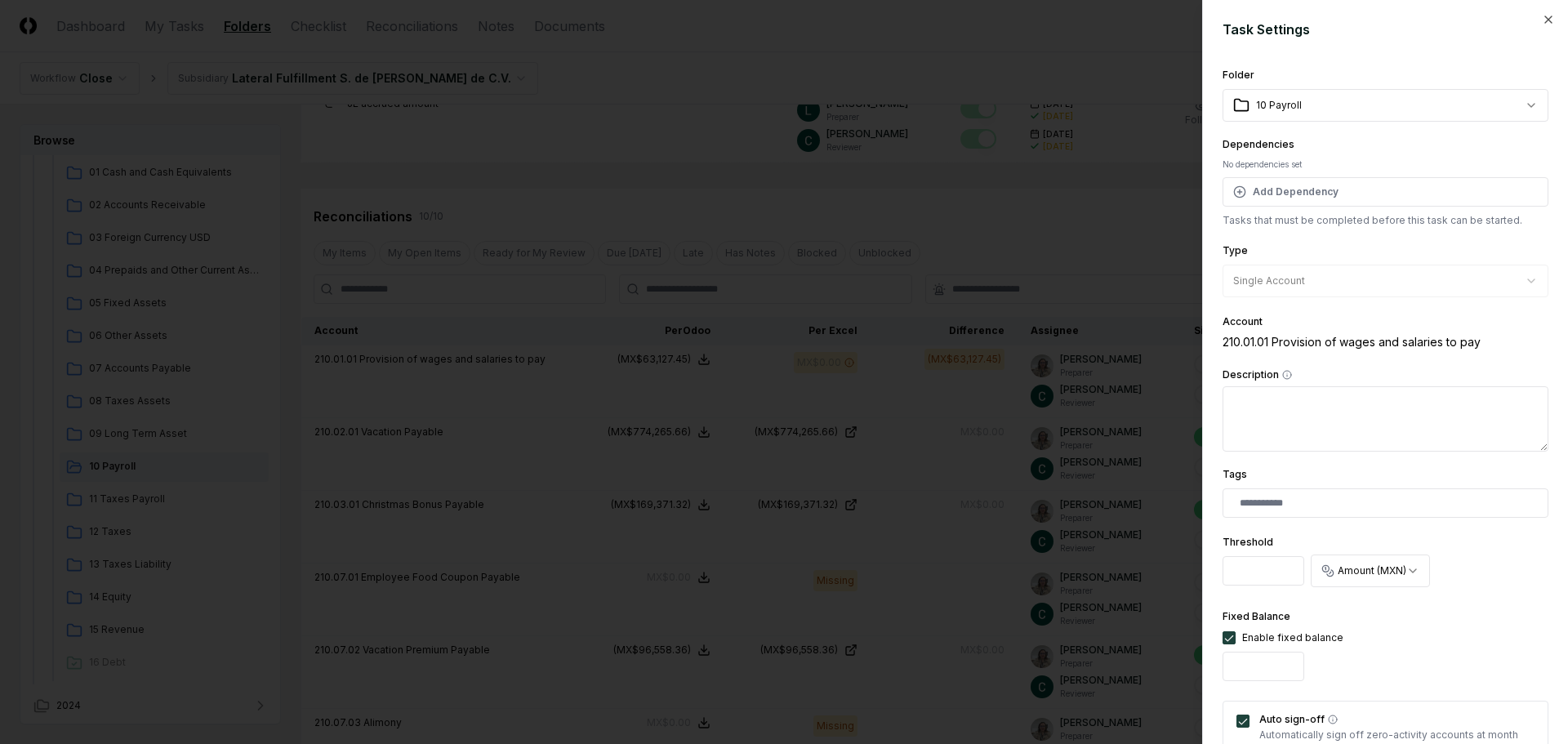 click at bounding box center [784, 372] 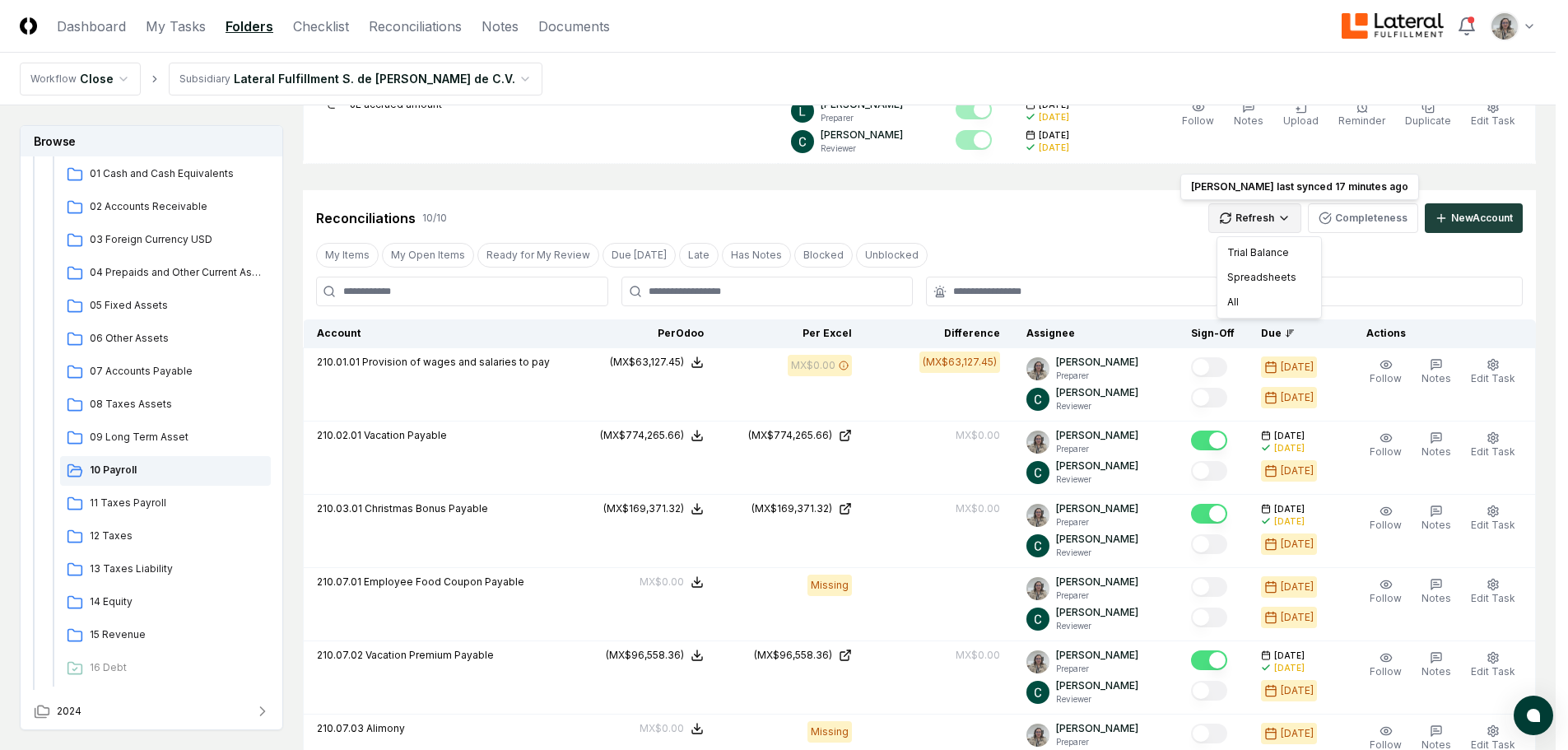 click on "CloseCore Dashboard My Tasks Folders Checklist Reconciliations Notes Documents Toggle navigation menu   Toggle user menu Workflow Close Subsidiary Lateral Fulfillment S. de [PERSON_NAME] de C.V. Browse Workflow Permanent File 2025 [DATE] - June [DATE] - April [DATE] - February [DATE] Cash and Cash Equivalents 02 Accounts Receivable 03 Foreign Currency USD 04 Prepaids and Other Current Assets 05 Fixed Assets 06 Other Assets 07 Accounts Payable 08 Taxes Assets 09 Long Term Asset 10 Payroll 11 Taxes Payroll 12 Taxes 13 Taxes Liability 14 Equity 15 Revenue 16 Debt 2024 Change Folder Cancel Reassign [DATE]: 10 Payroll View on  Google Drive Checklist 7 / 7 New  Task My Items My Open Items Ready for My Review Due [DATE] Late Has Notes Has Reminders Has Documents Blocked Unblocked Clear Filter Description Assignee Sign-Off   Due Actions Accrued Annual Bonus [PERSON_NAME] Preparer [PERSON_NAME] Reviewer [DATE] [DATE] [DATE] [DATE] Order Follow Notes Upload Reminder Duplicate More" at bounding box center (784, 377) 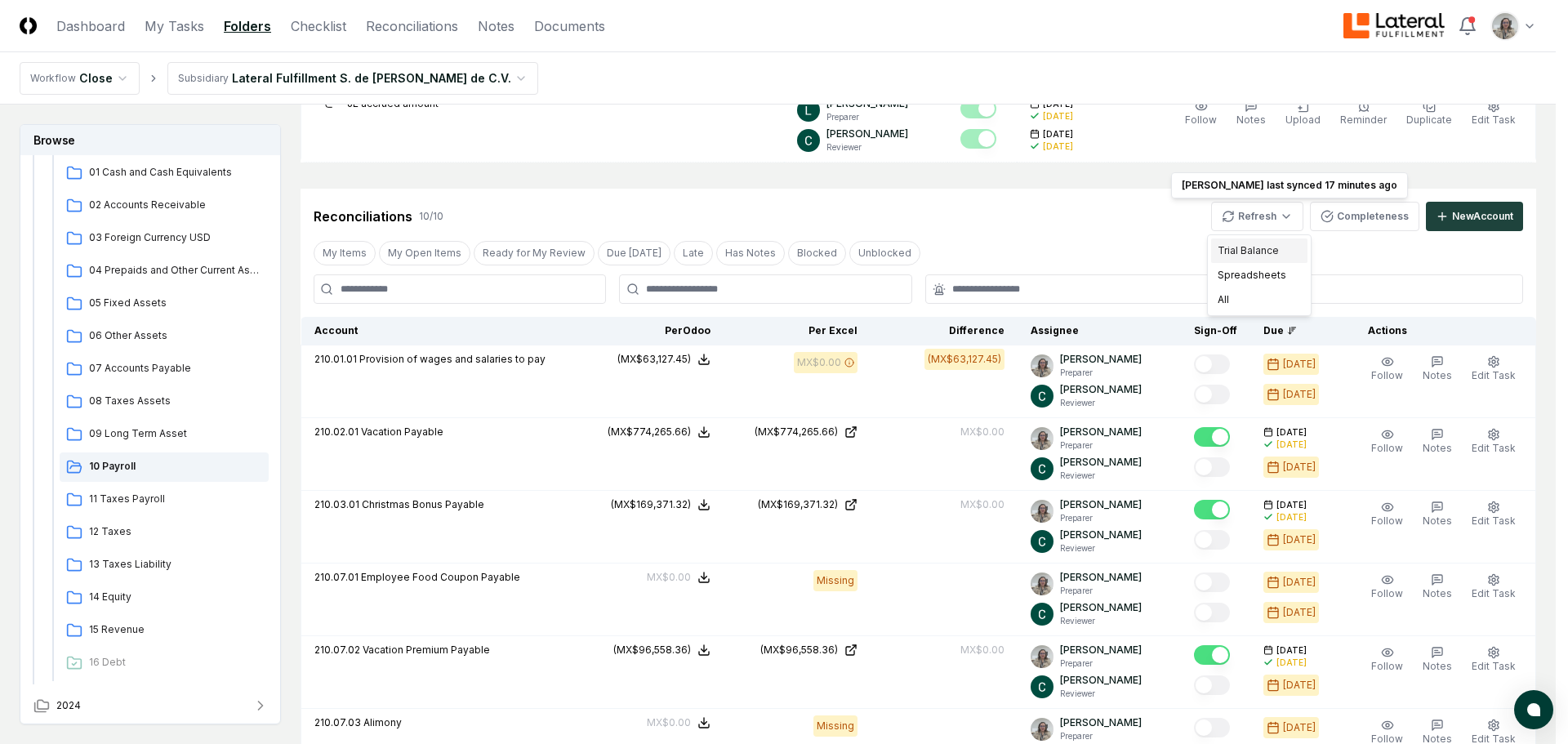 click on "Trial Balance" at bounding box center [1259, 251] 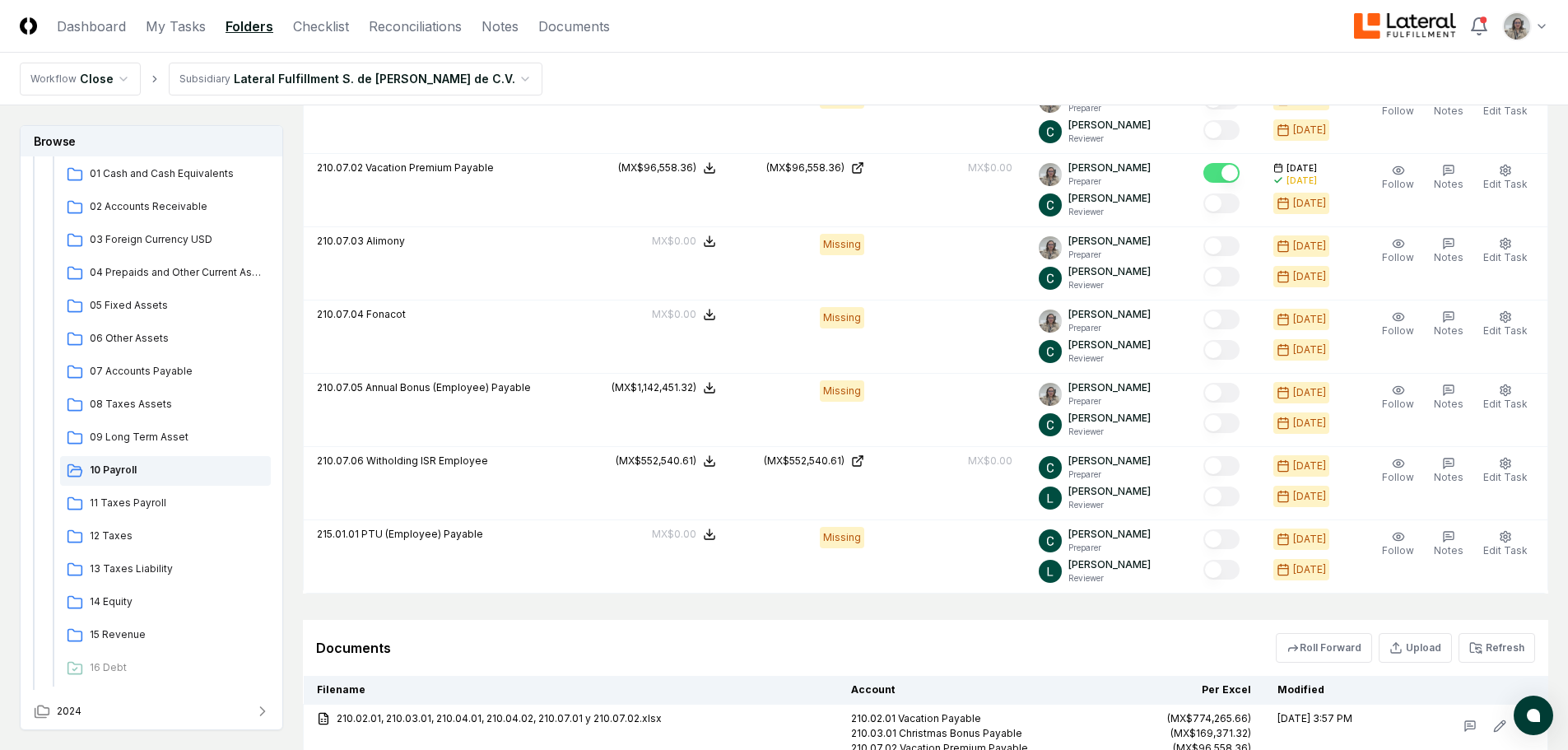 scroll, scrollTop: 1321, scrollLeft: 0, axis: vertical 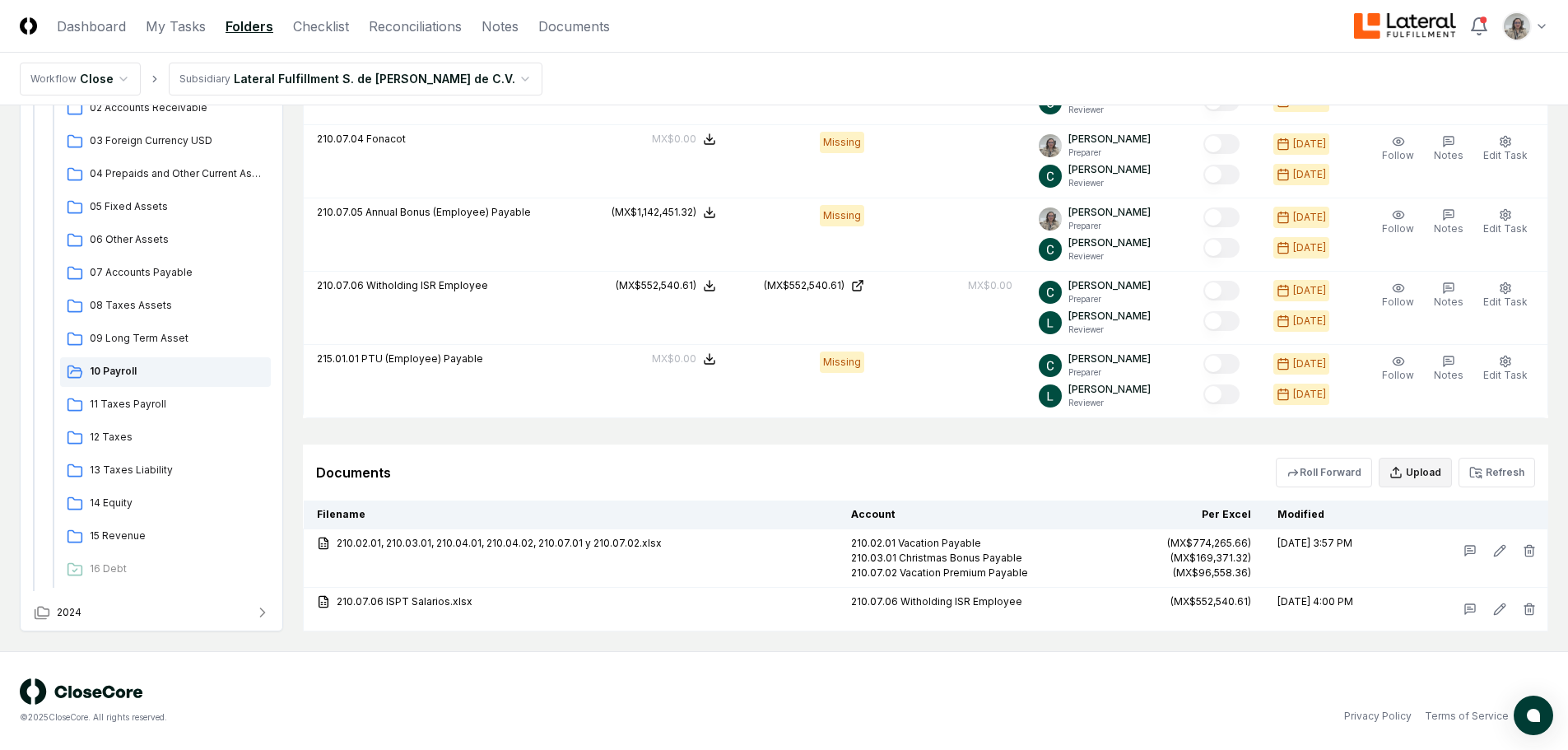 click on "Upload" at bounding box center [1415, 473] 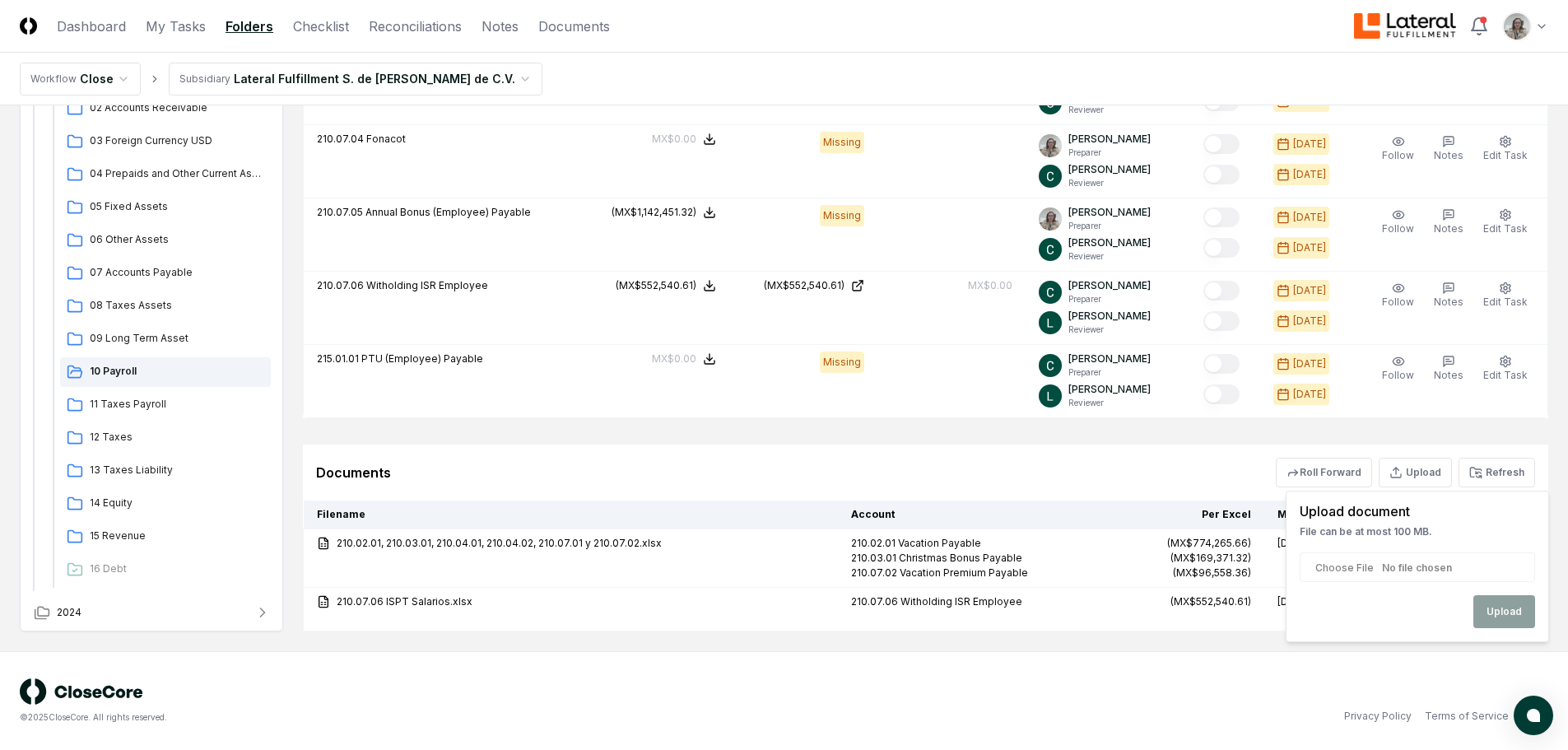 click at bounding box center [1417, 567] 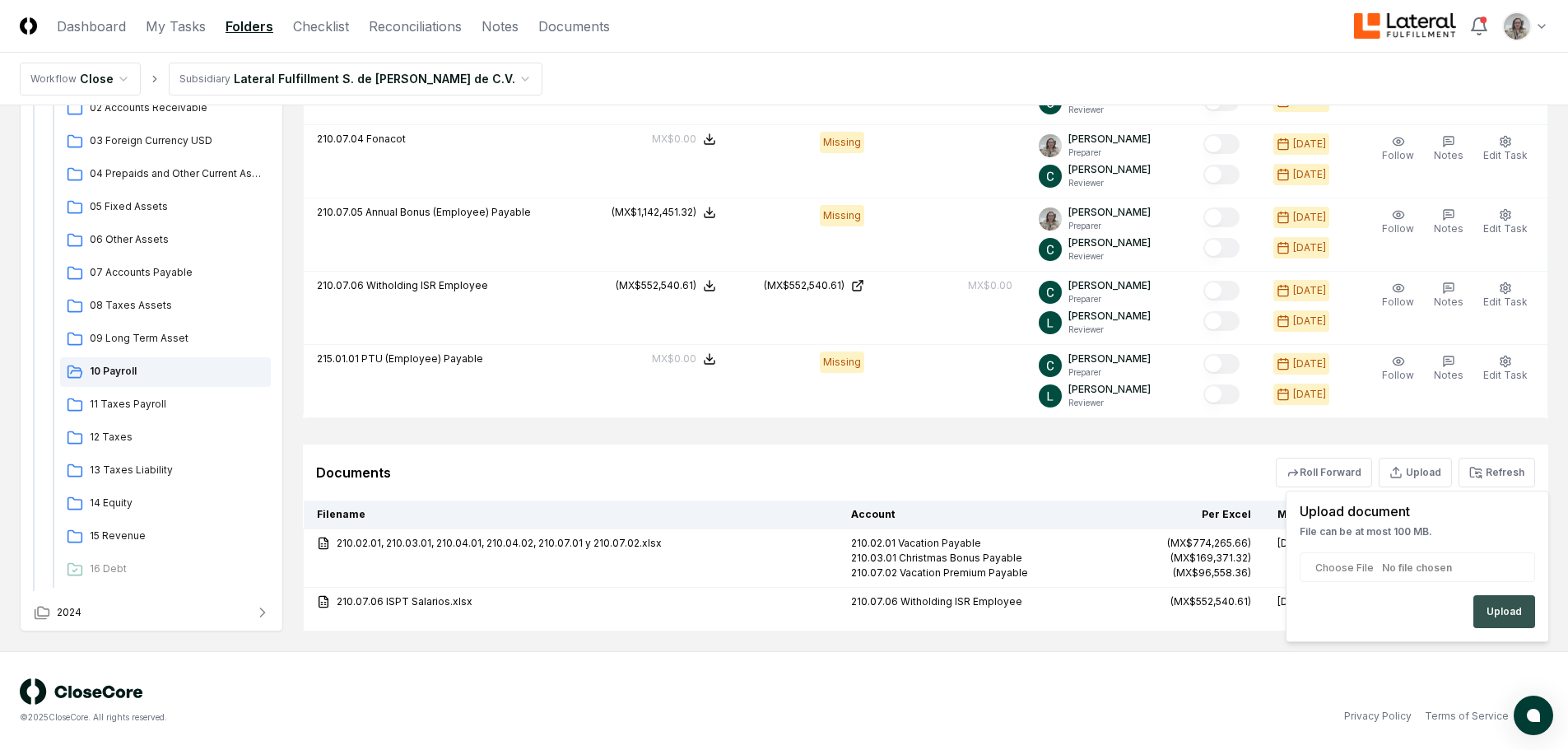 click on "Upload" at bounding box center [1504, 612] 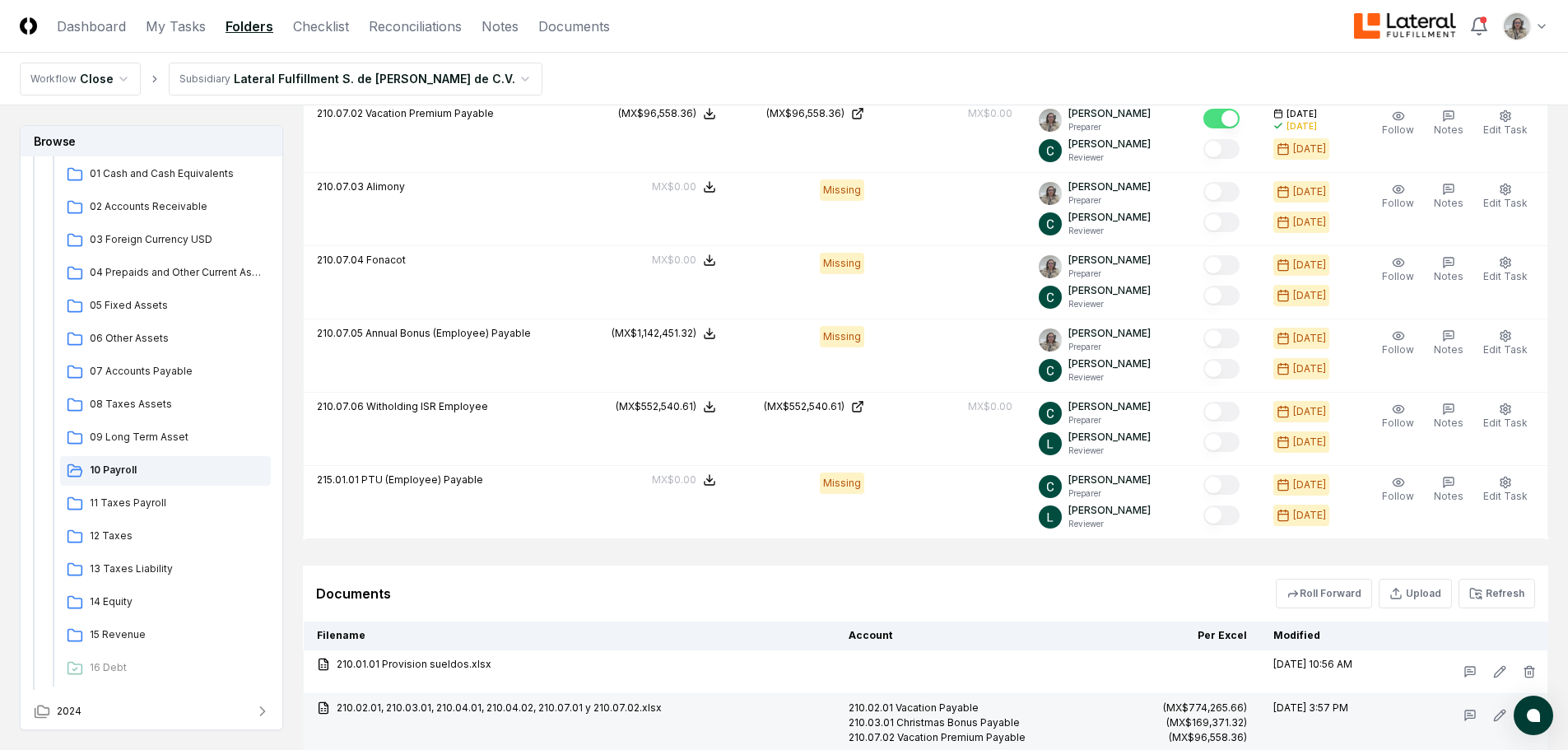 scroll, scrollTop: 1365, scrollLeft: 0, axis: vertical 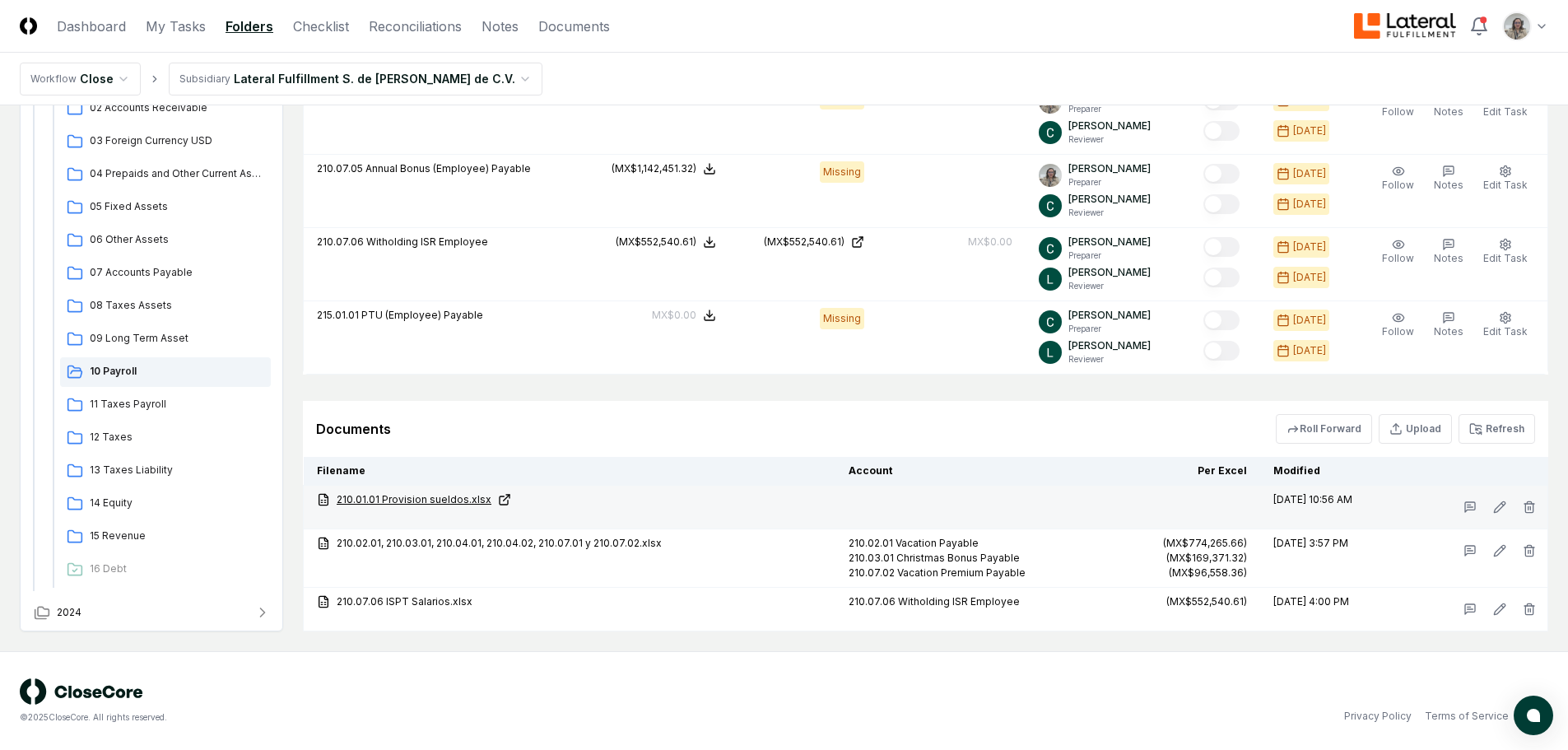 click on "210.01.01 Provision sueldos.xlsx" at bounding box center [570, 500] 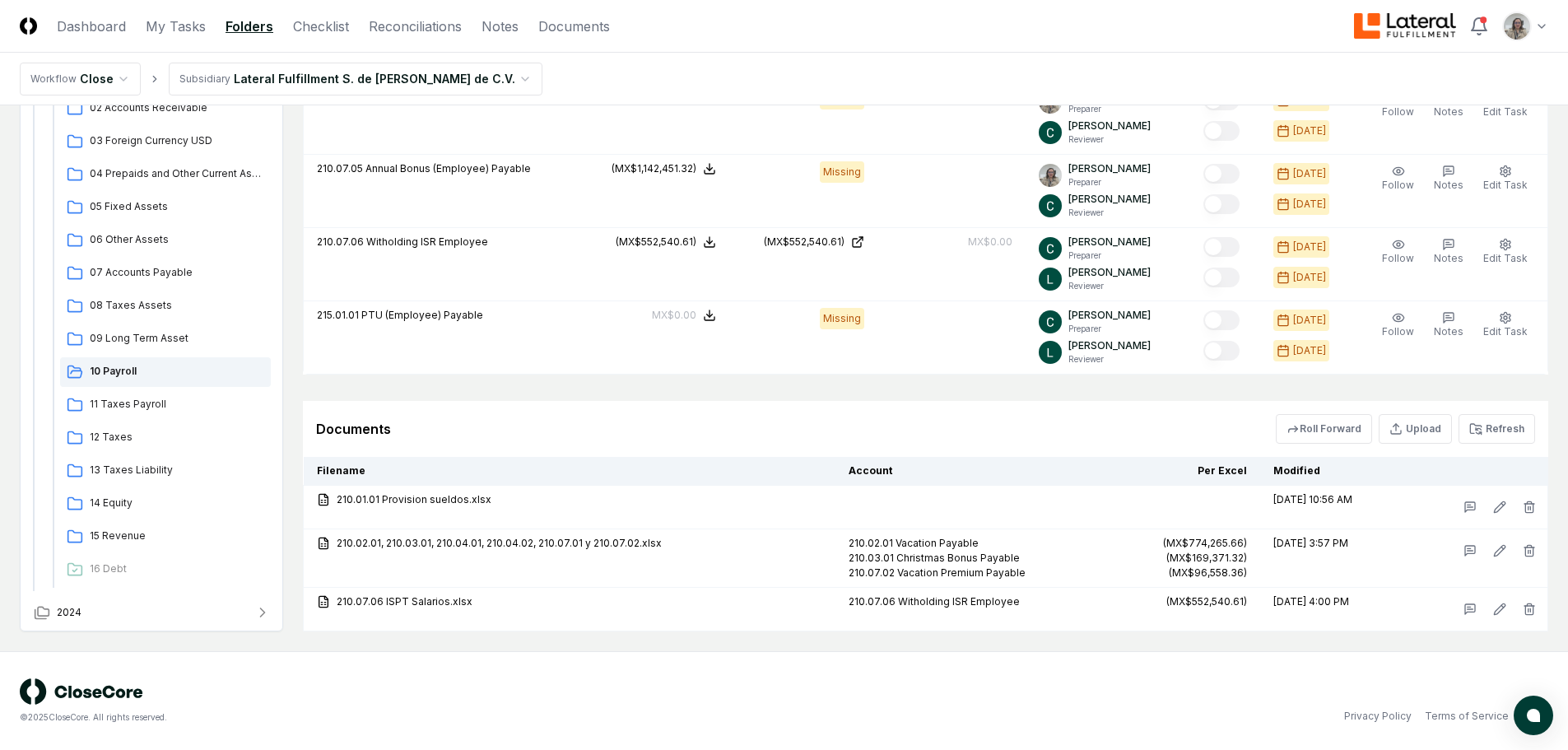click on "Refresh" at bounding box center [1496, 429] 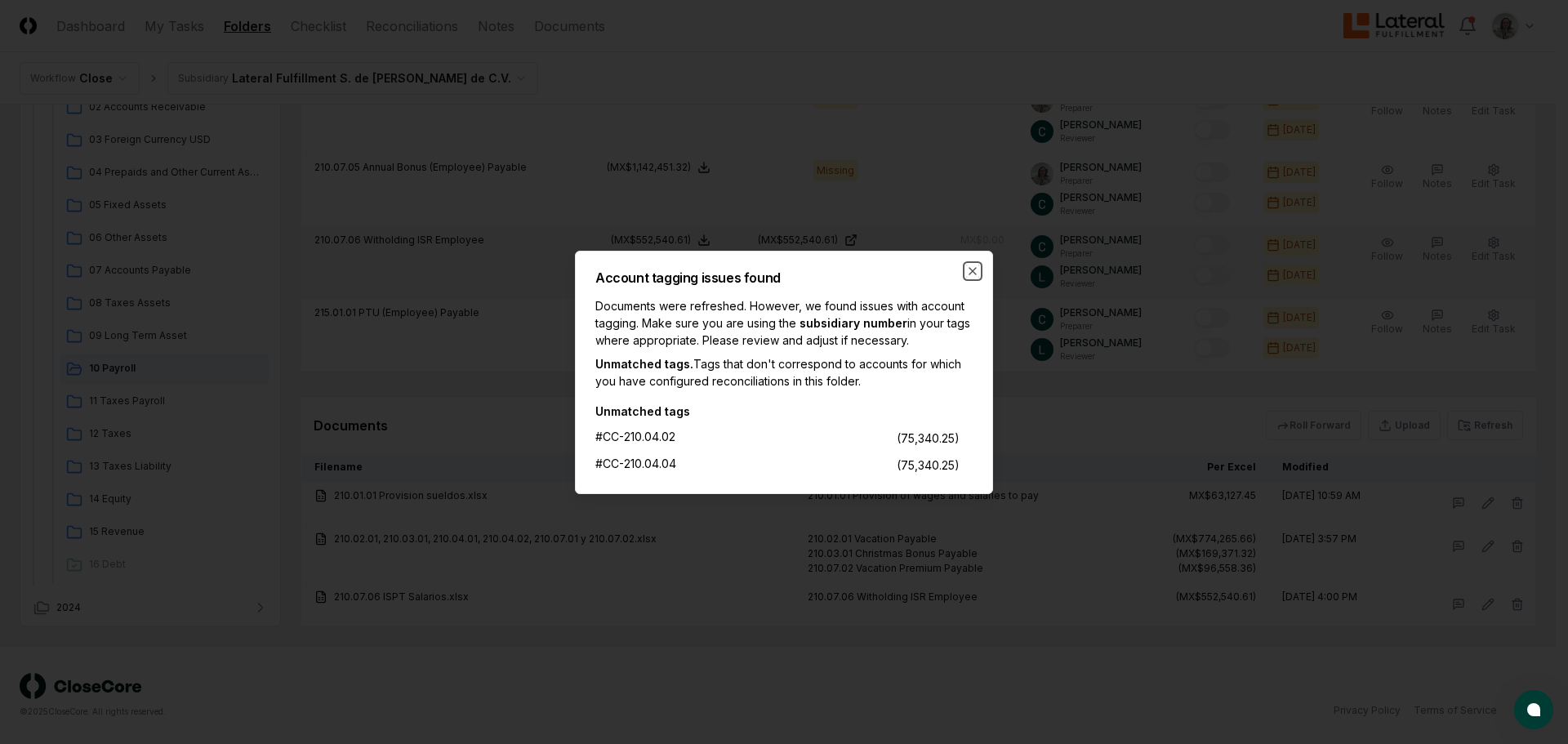 click 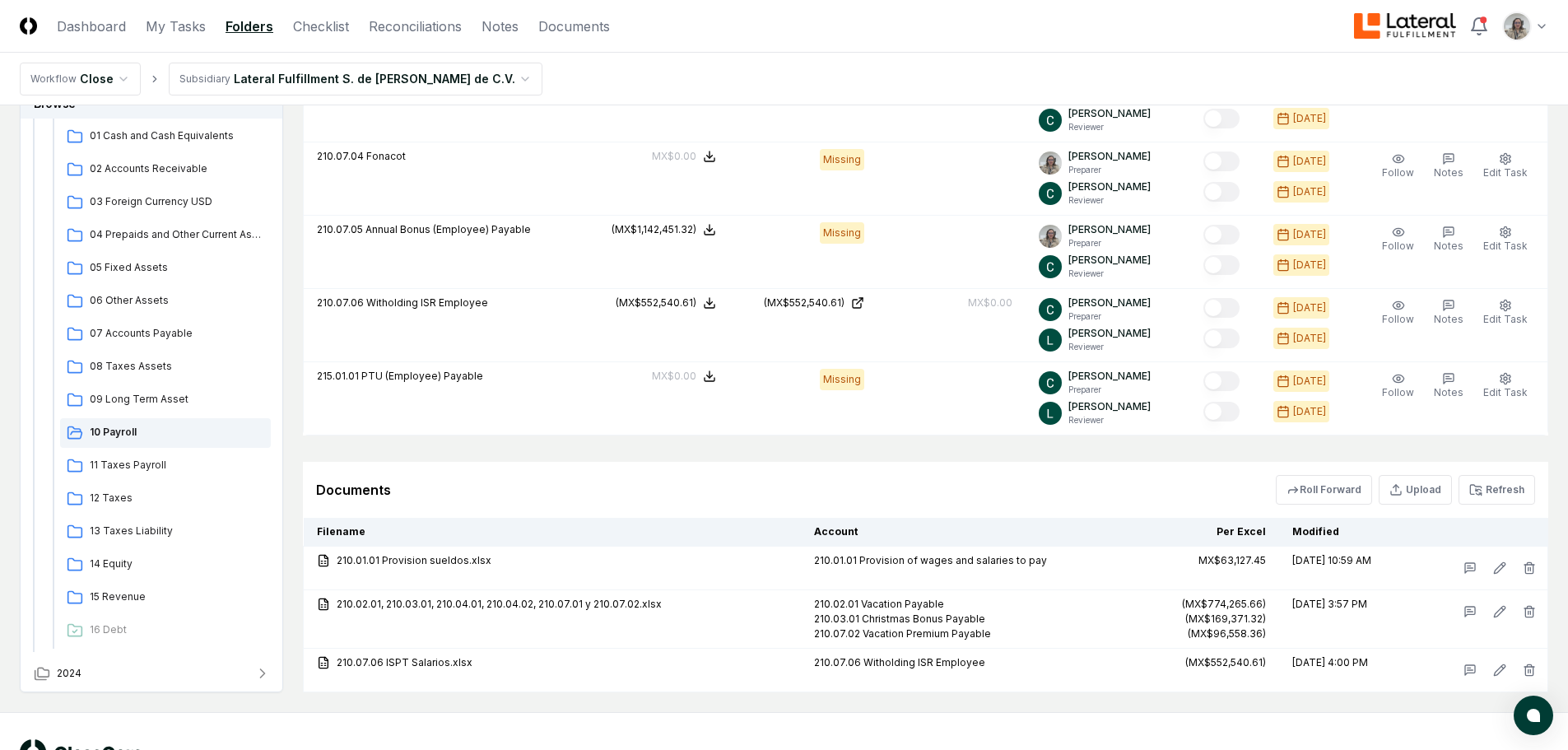 scroll, scrollTop: 1365, scrollLeft: 0, axis: vertical 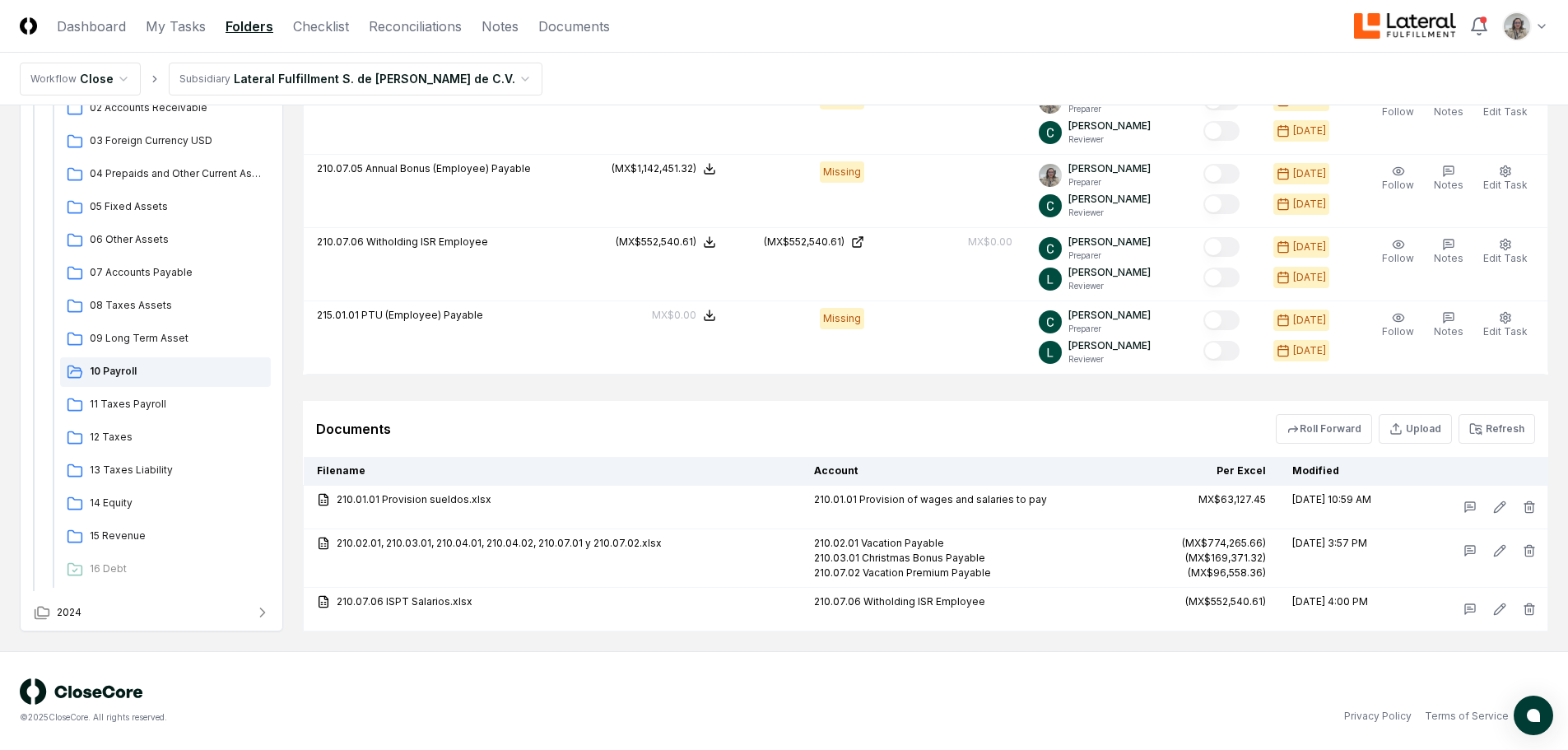 click on "Refresh" at bounding box center [1496, 429] 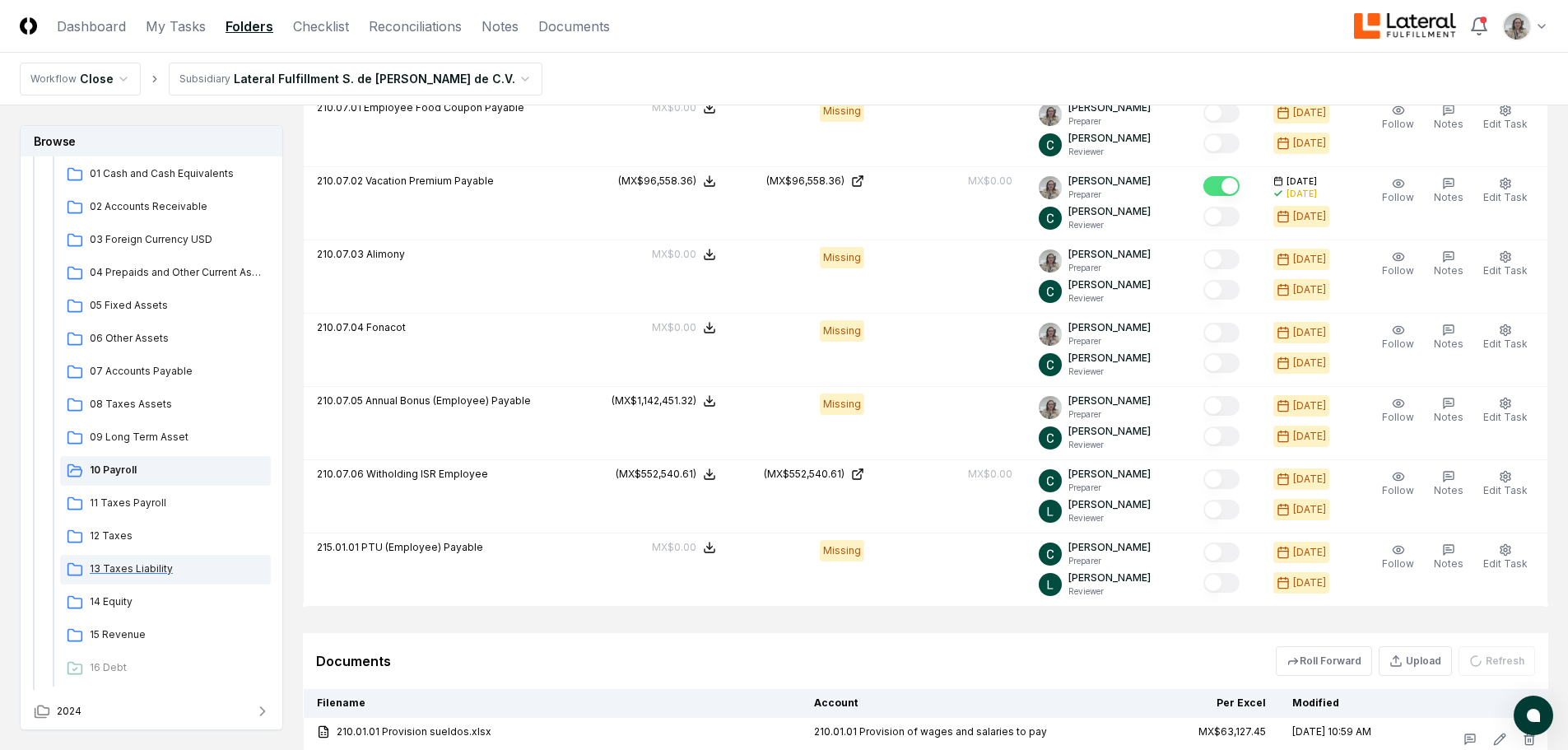 scroll, scrollTop: 1036, scrollLeft: 0, axis: vertical 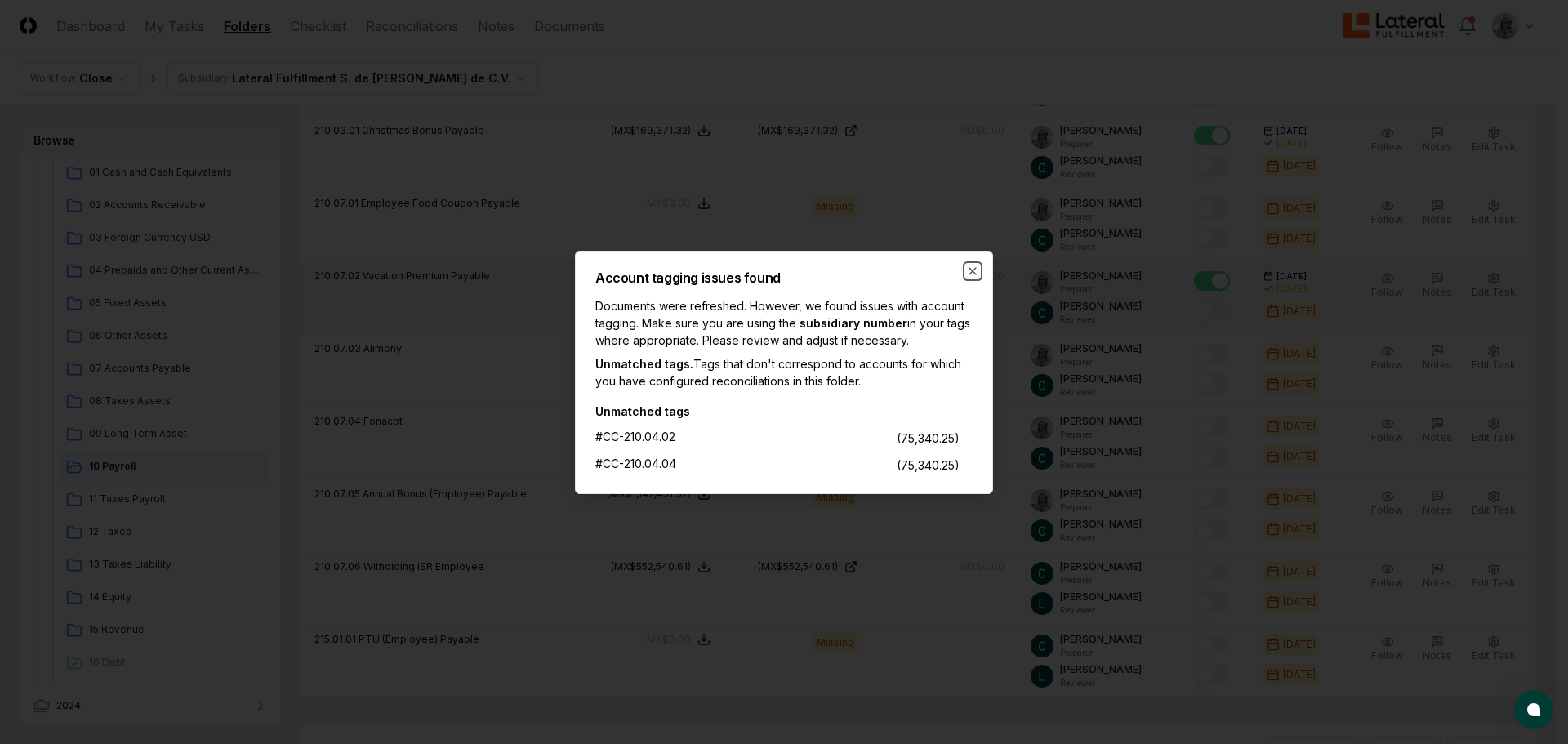 click 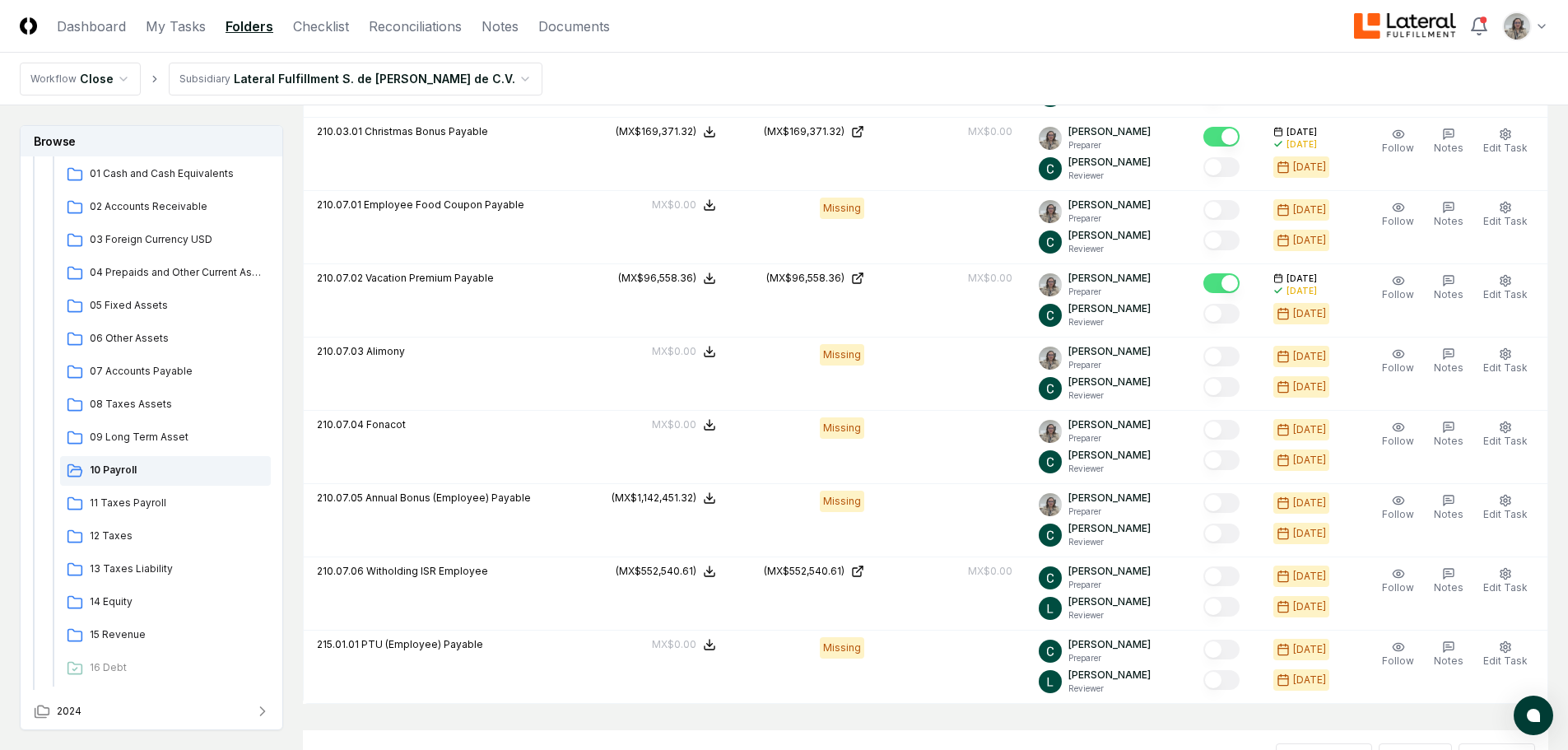 scroll, scrollTop: 624, scrollLeft: 0, axis: vertical 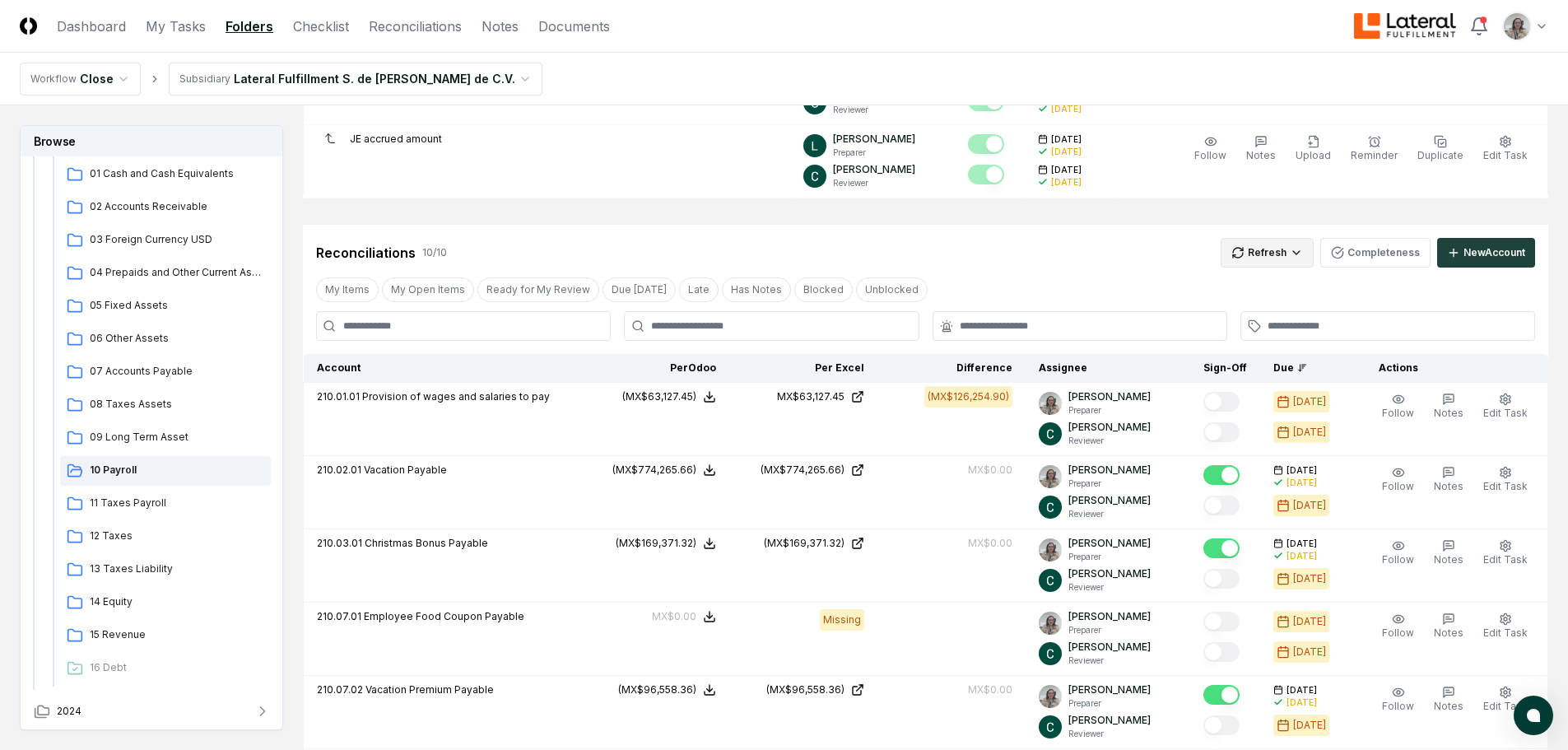 click on "CloseCore Dashboard My Tasks Folders Checklist Reconciliations Notes Documents Toggle navigation menu   Toggle user menu Workflow Close Subsidiary Lateral Fulfillment S. de [PERSON_NAME] de C.V. Browse Workflow Permanent File 2025 [DATE] - June [DATE] - April [DATE] - February [DATE] Cash and Cash Equivalents 02 Accounts Receivable 03 Foreign Currency USD 04 Prepaids and Other Current Assets 05 Fixed Assets 06 Other Assets 07 Accounts Payable 08 Taxes Assets 09 Long Term Asset 10 Payroll 11 Taxes Payroll 12 Taxes 13 Taxes Liability 14 Equity 15 Revenue 16 Debt 2024 Change Folder Cancel Reassign [DATE]: 10 Payroll View on  Google Drive Checklist 7 / 7 New  Task My Items My Open Items Ready for My Review Due [DATE] Late Has Notes Has Reminders Has Documents Blocked Unblocked Clear Filter Description Assignee Sign-Off   Due Actions Accrued Annual Bonus [PERSON_NAME] Preparer [PERSON_NAME] Reviewer [DATE] [DATE] [DATE] [DATE] Order Follow Notes Upload Reminder Duplicate More" at bounding box center [784, 433] 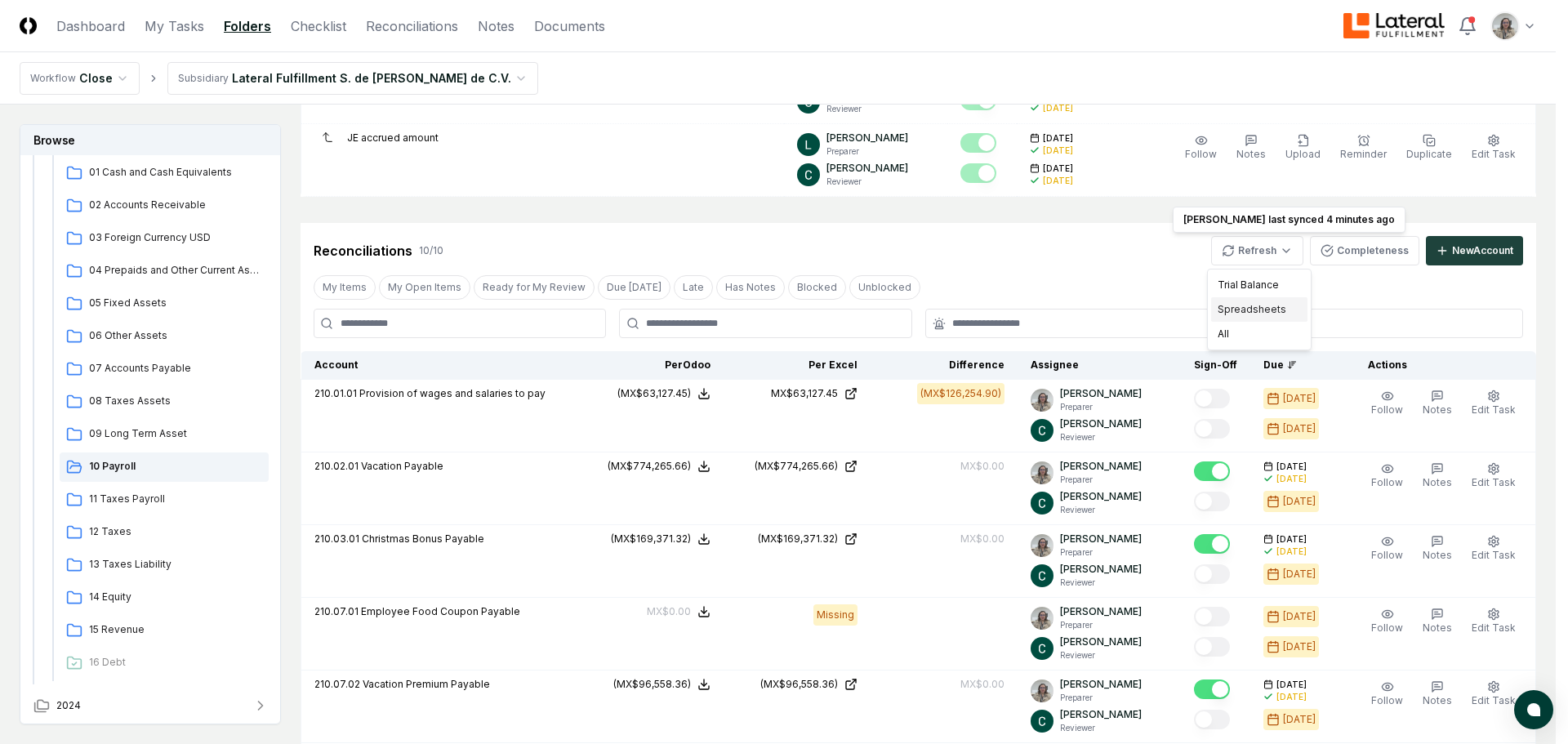 click on "Spreadsheets" at bounding box center (1259, 310) 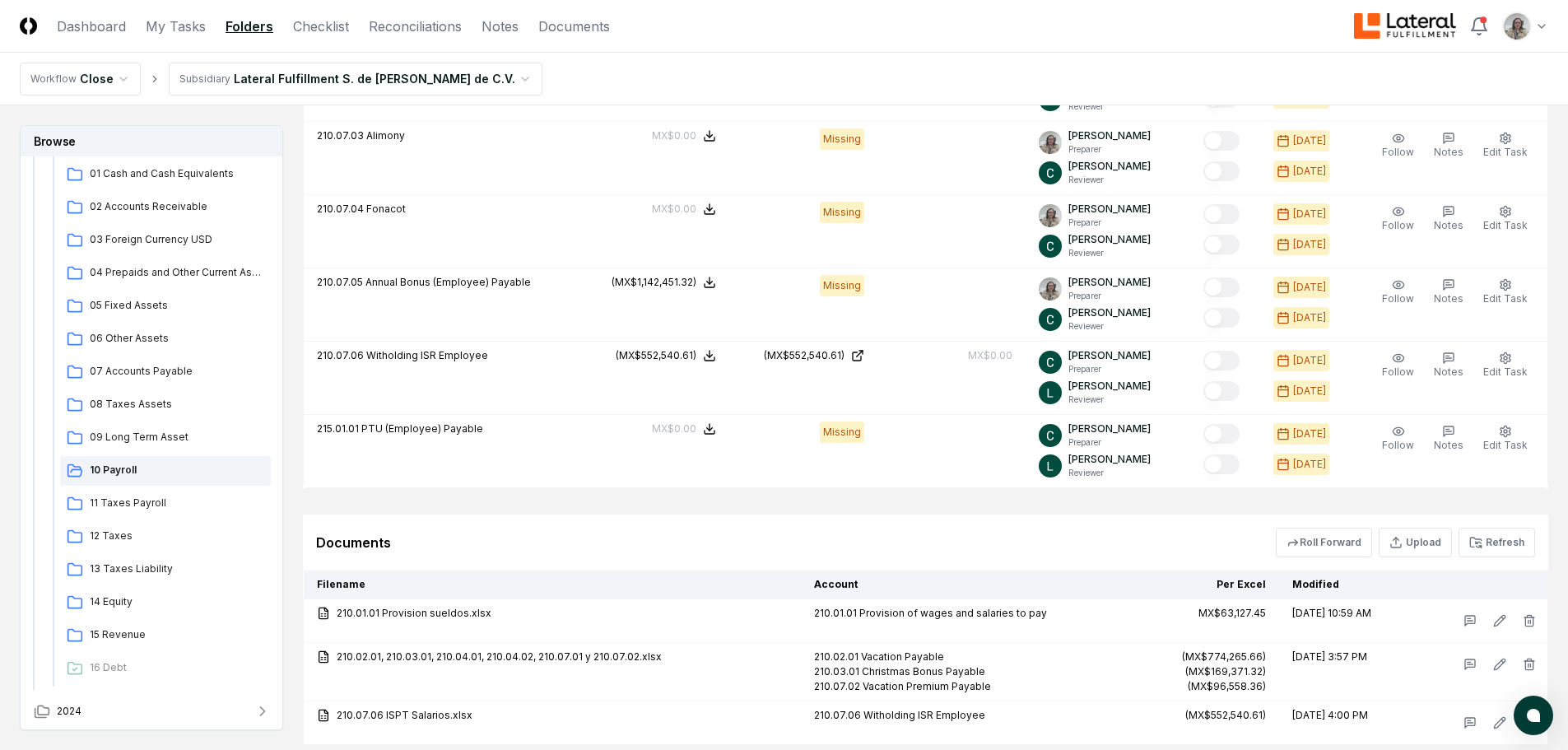scroll, scrollTop: 1365, scrollLeft: 0, axis: vertical 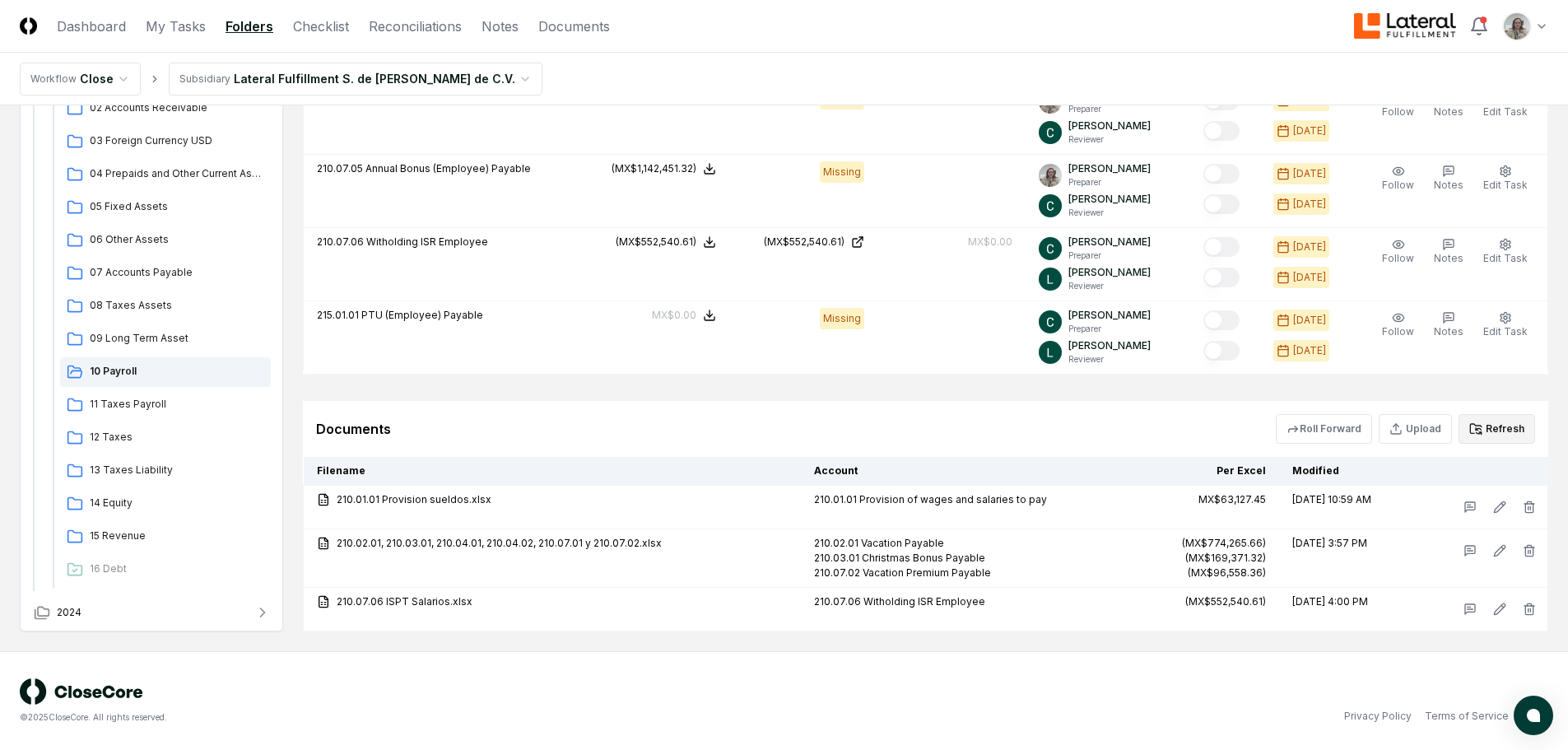 click on "Refresh" at bounding box center (1496, 429) 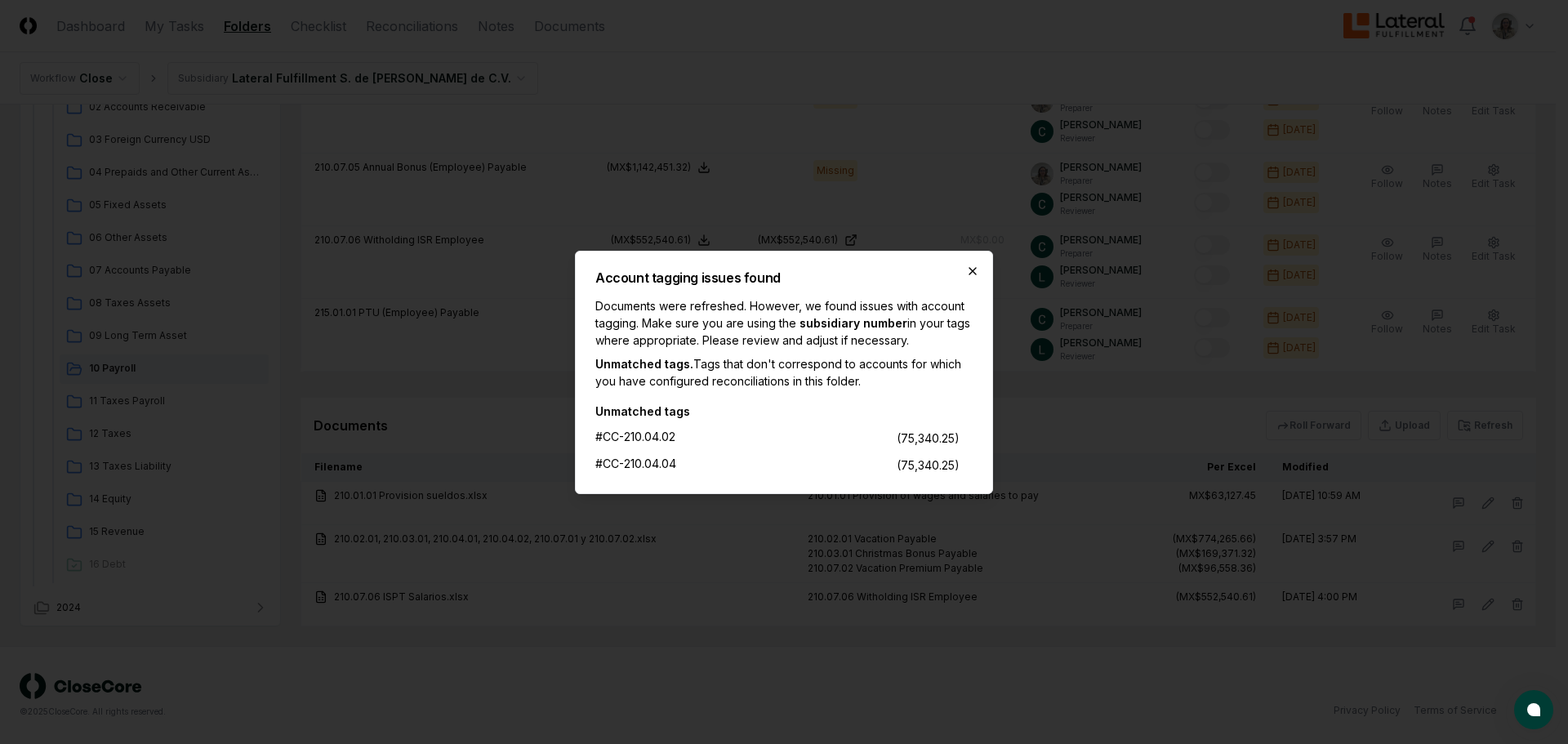 click 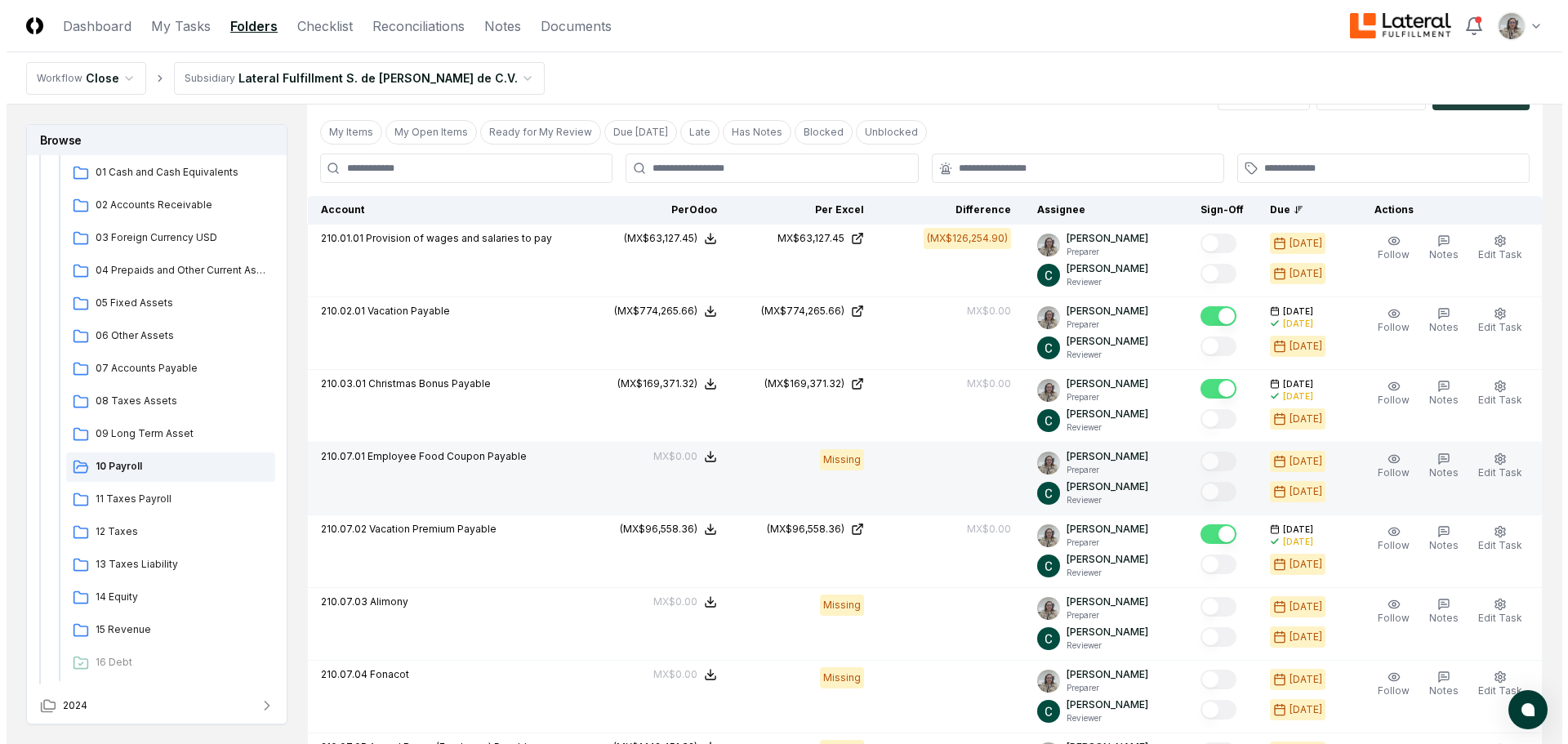 scroll, scrollTop: 782, scrollLeft: 0, axis: vertical 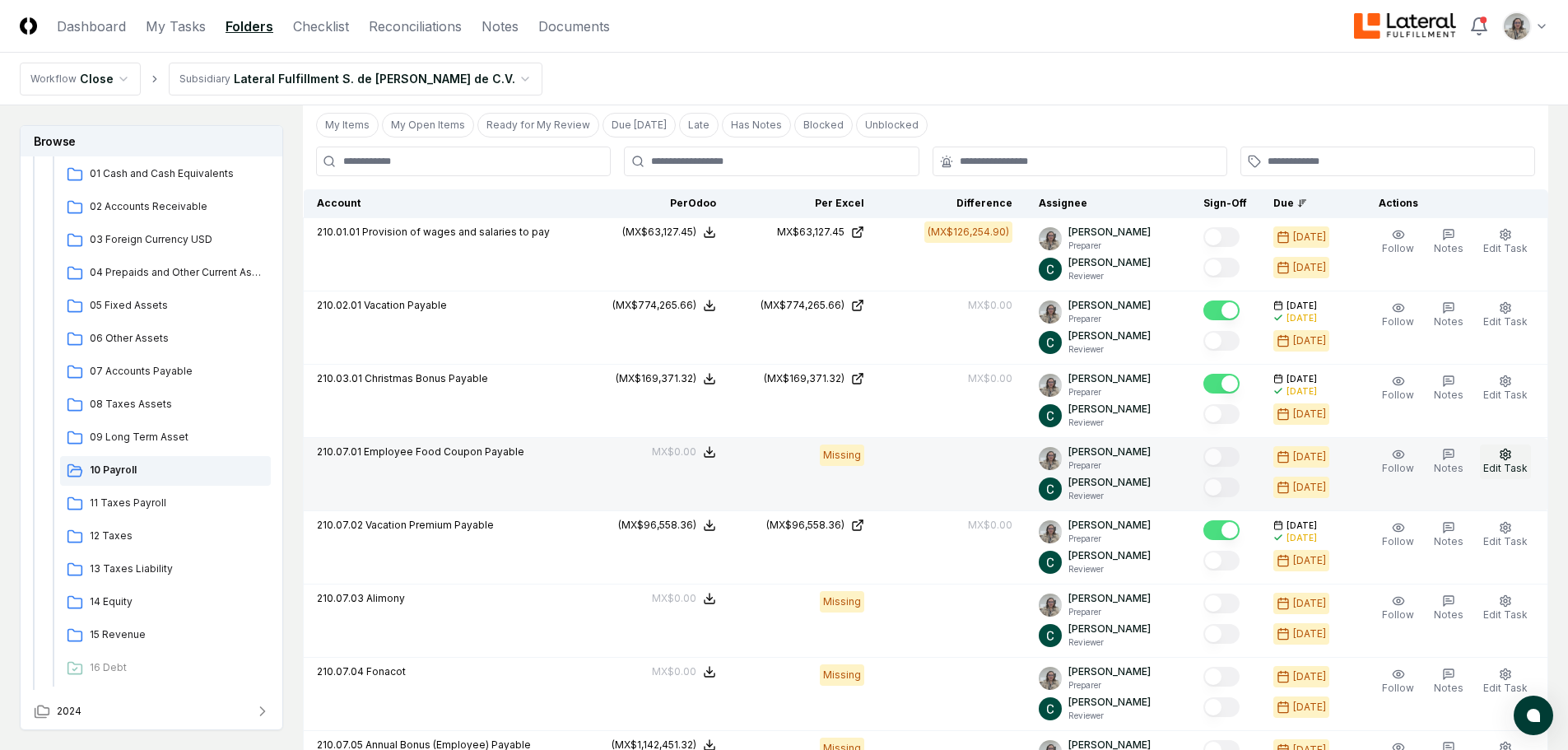 click on "Edit Task" at bounding box center (1505, 468) 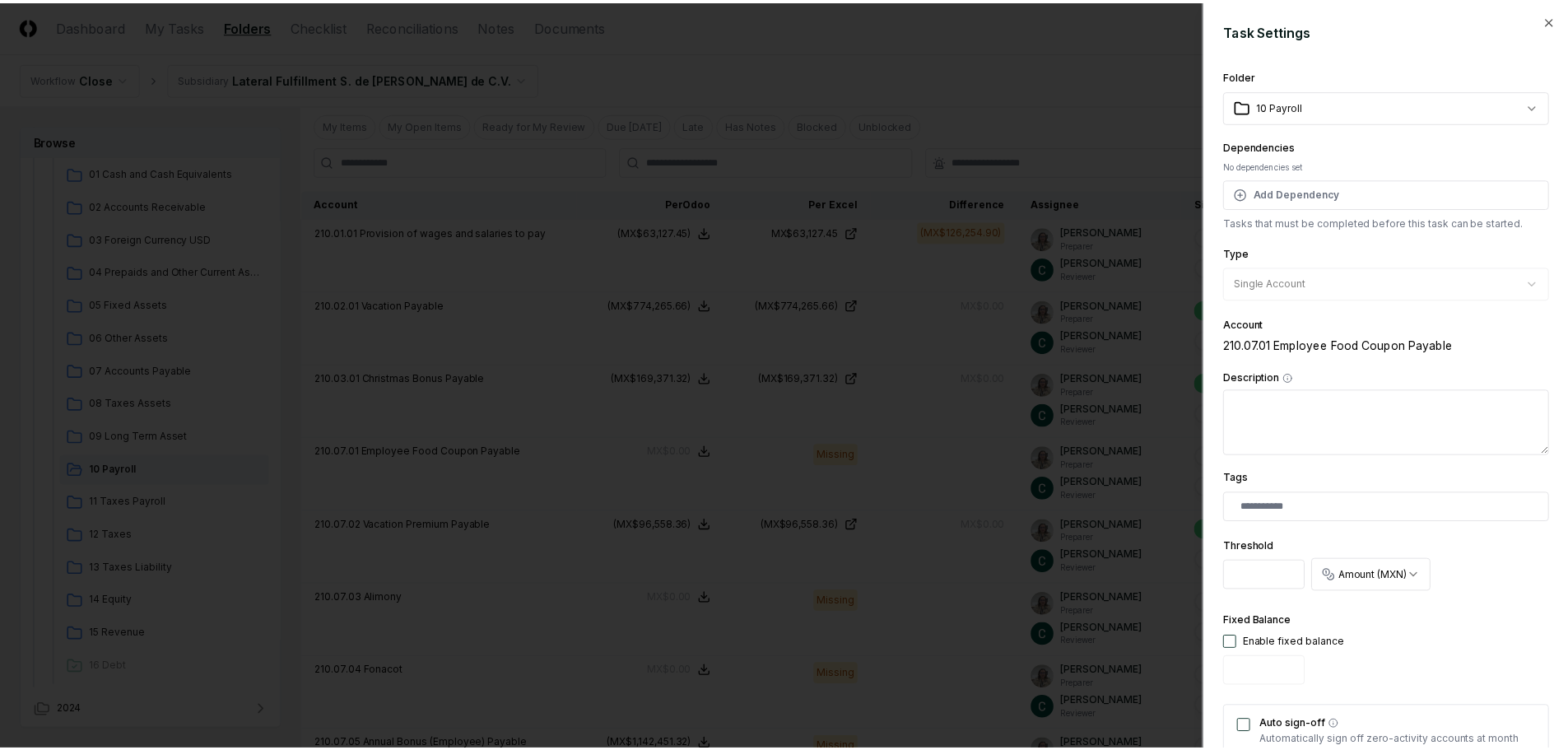 scroll, scrollTop: 324, scrollLeft: 0, axis: vertical 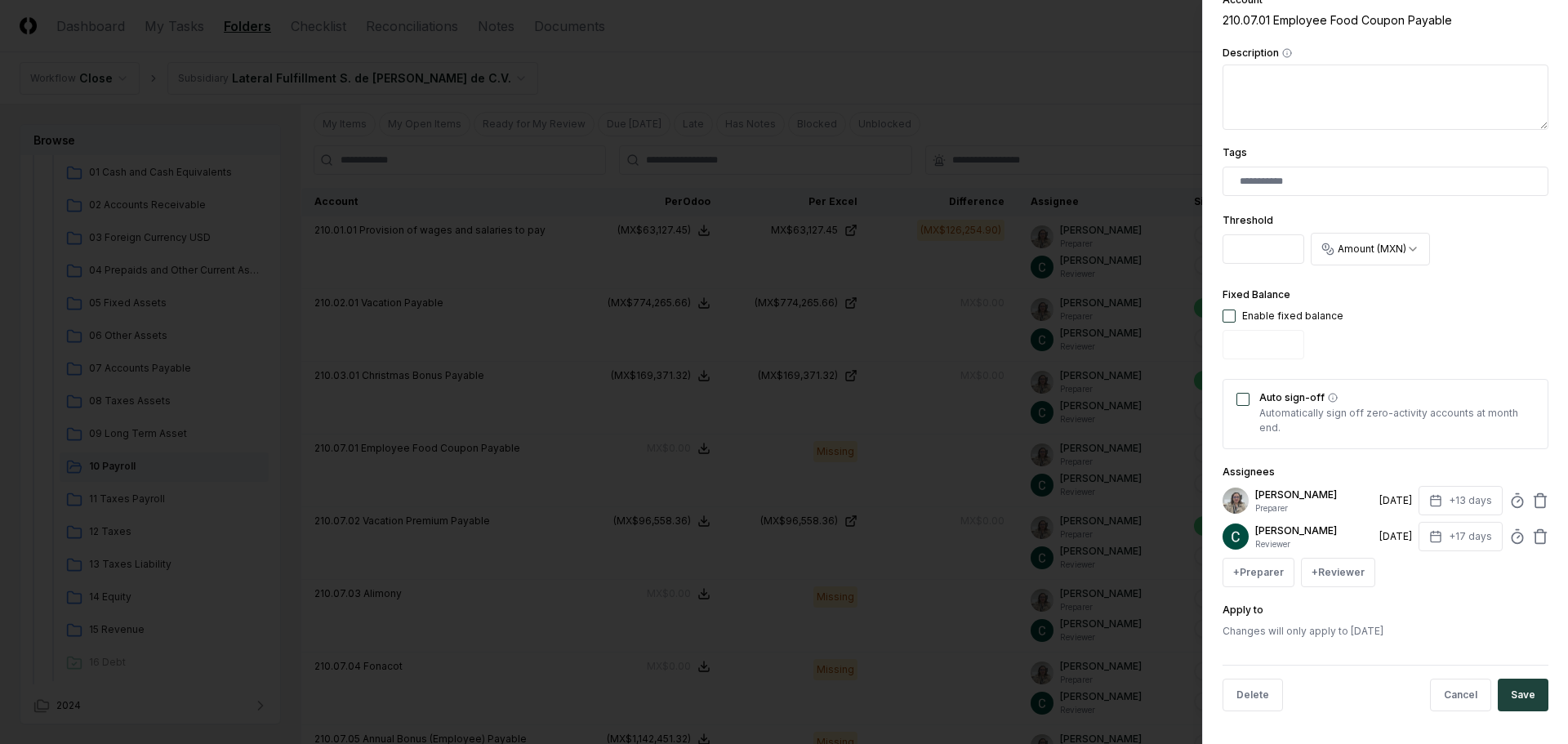 click at bounding box center [1229, 316] 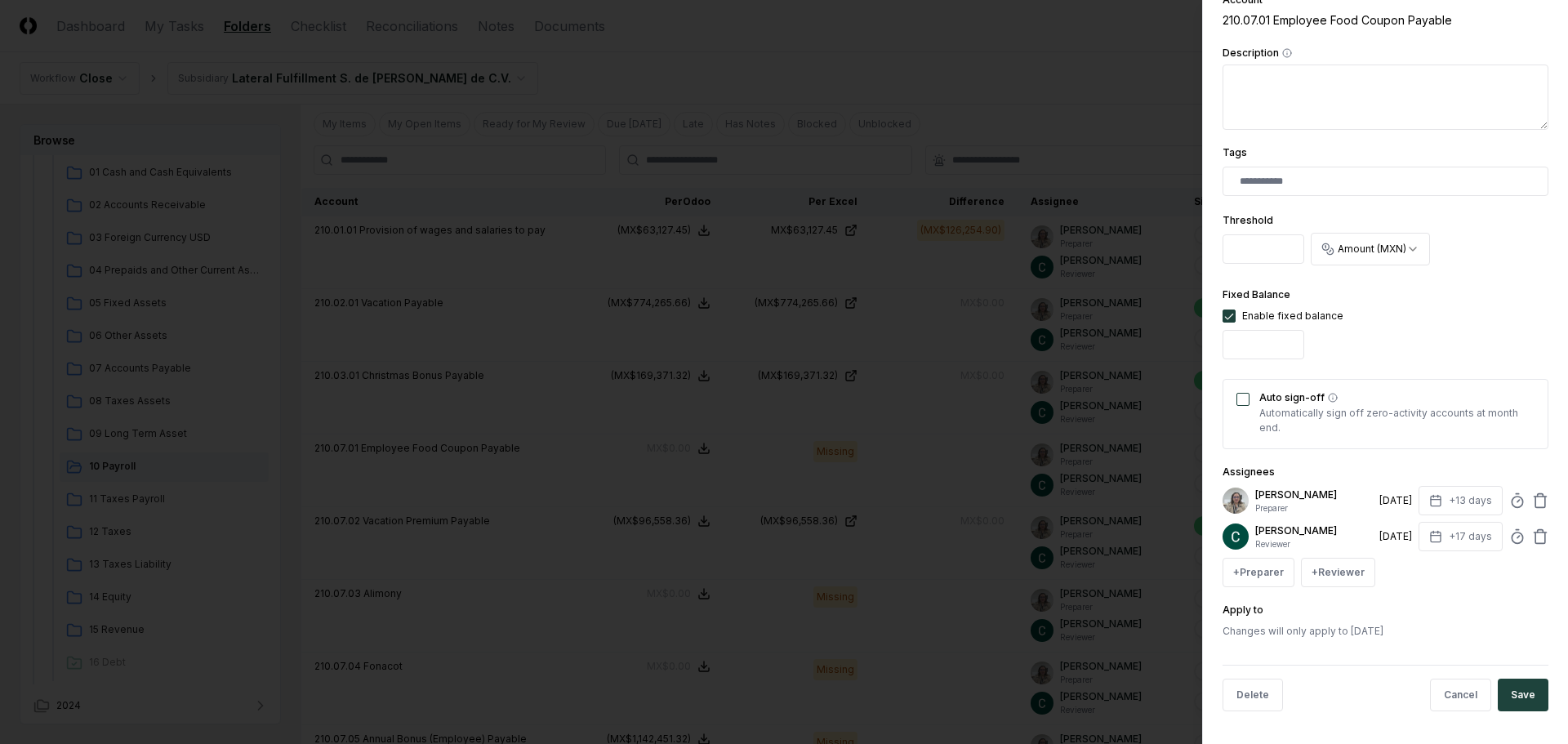 click on "Auto sign-off" at bounding box center [1243, 399] 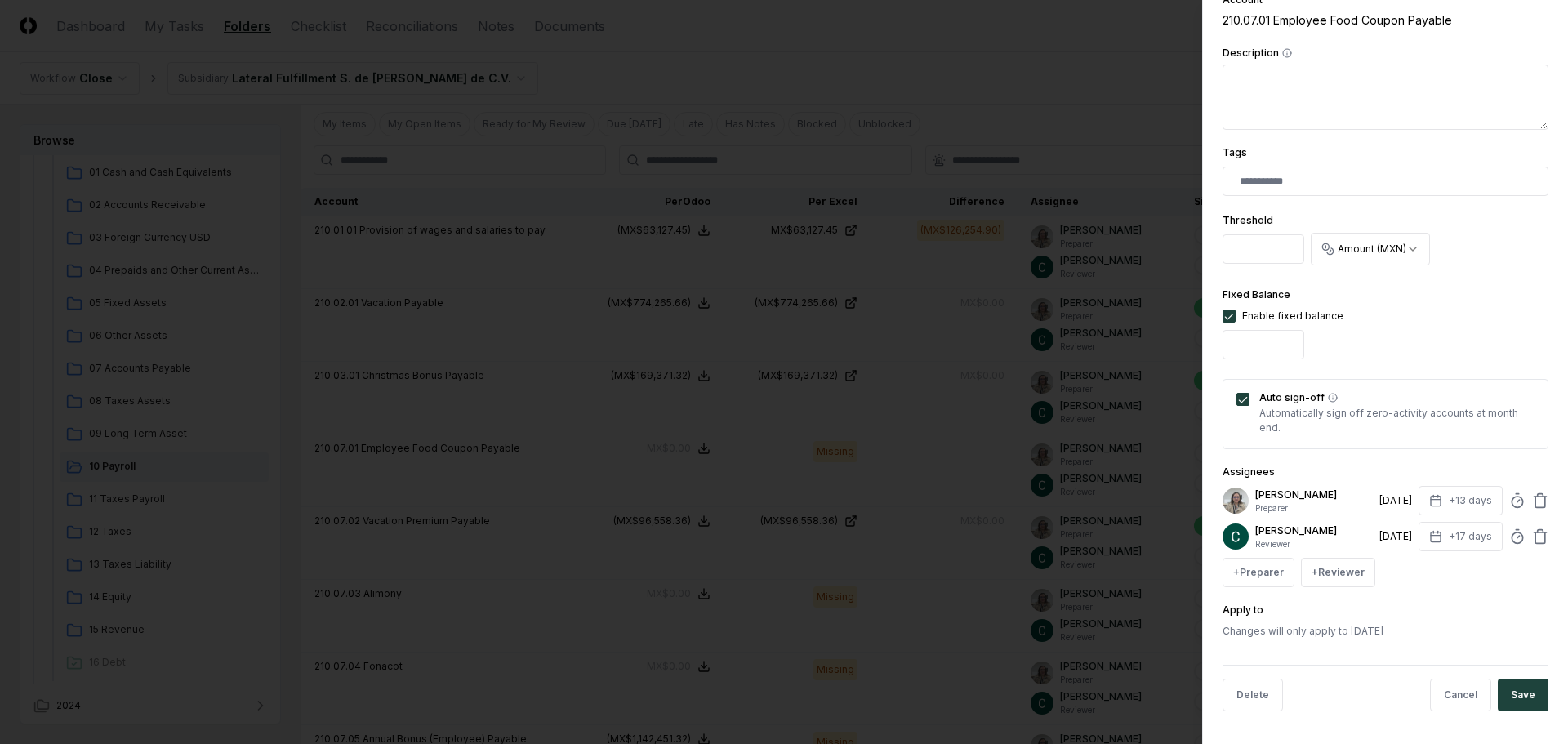 click on "Save" at bounding box center (1523, 695) 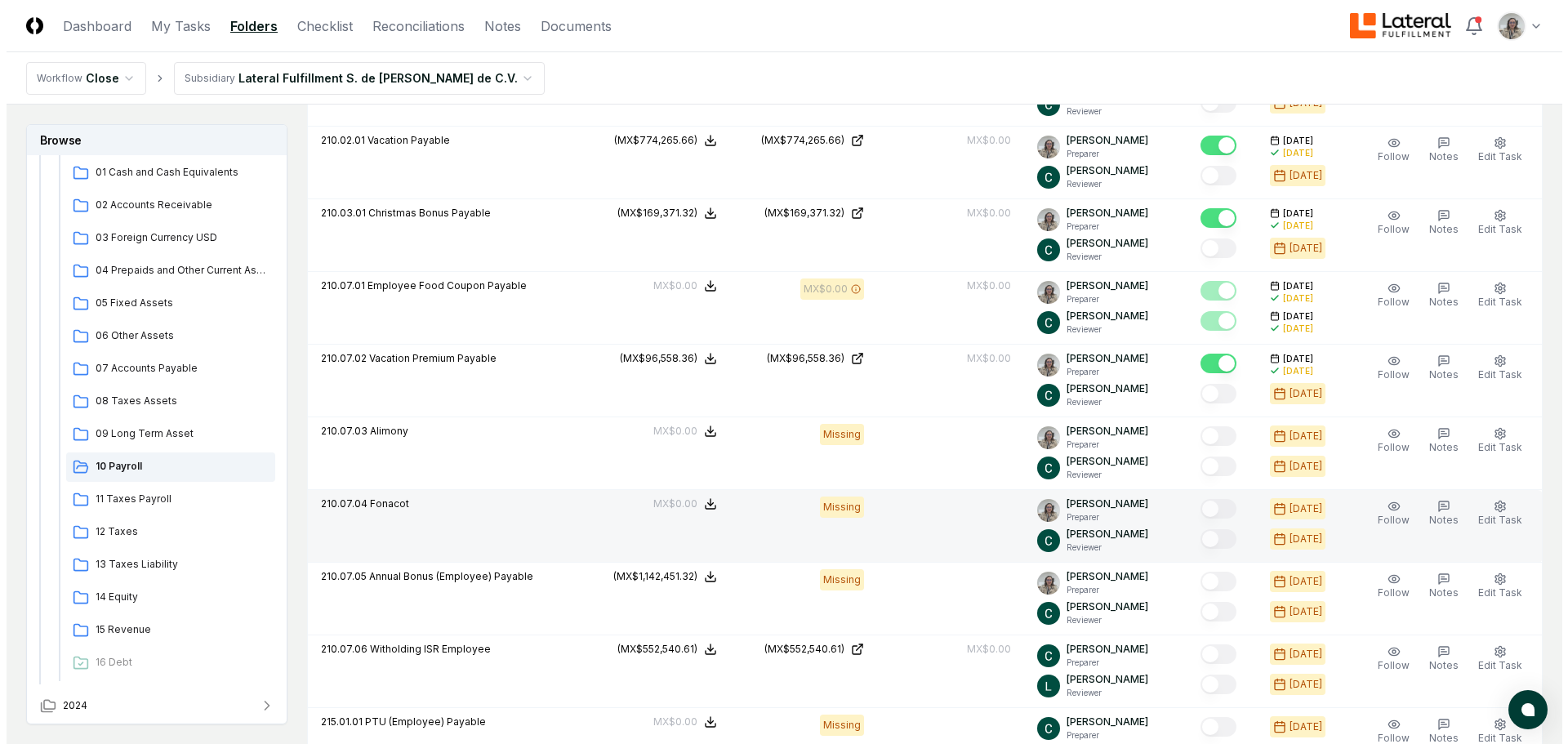 scroll, scrollTop: 946, scrollLeft: 0, axis: vertical 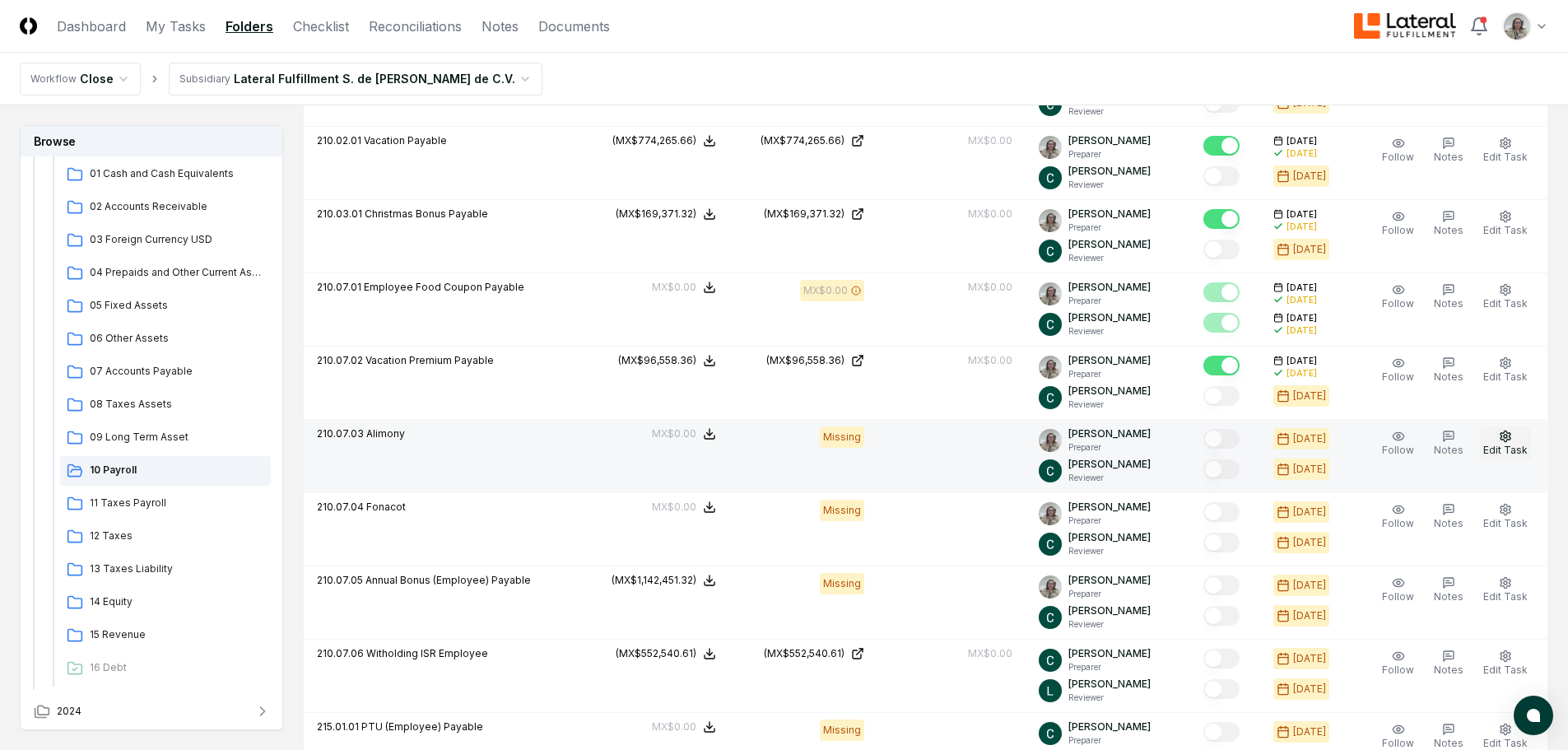 click on "Edit Task" at bounding box center [1505, 444] 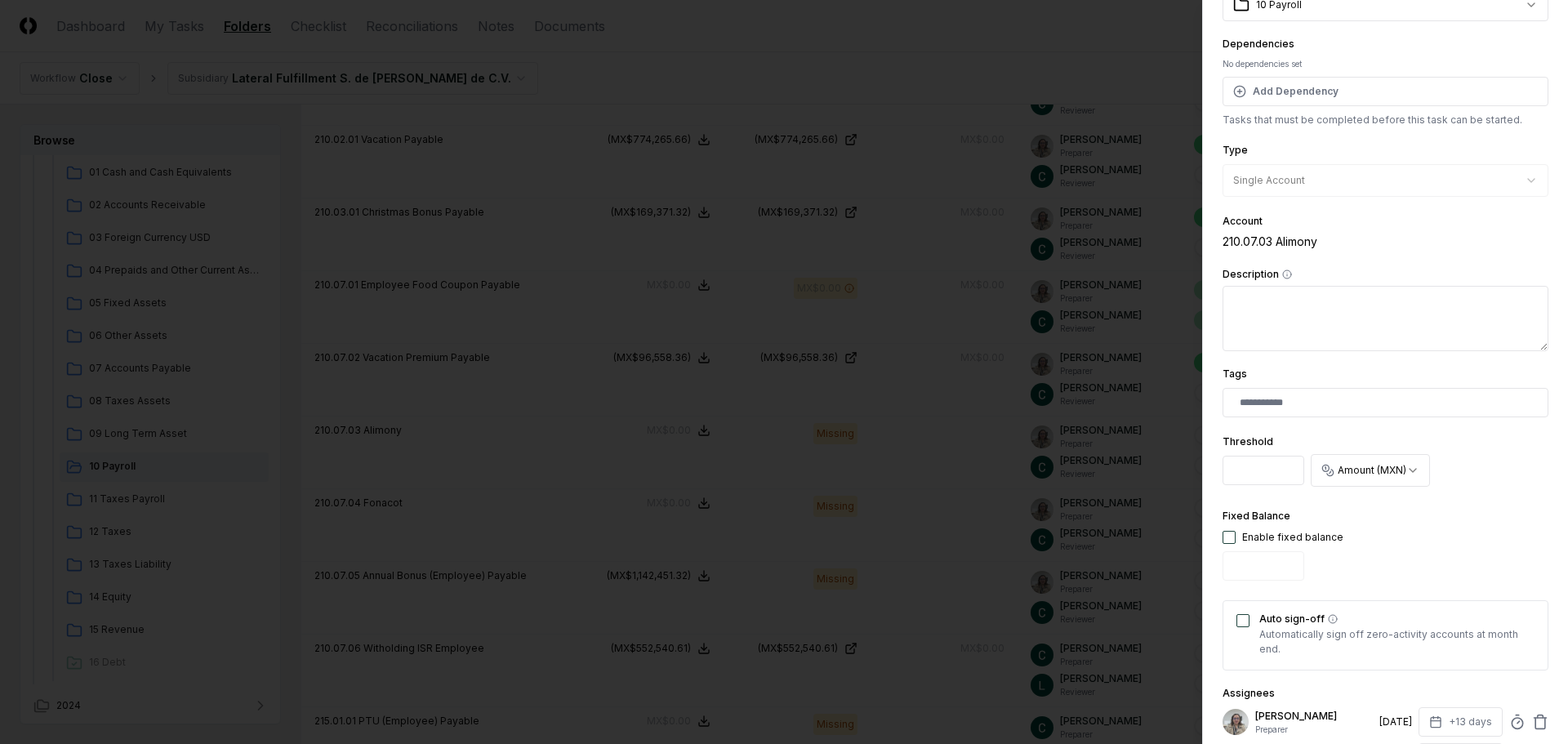 scroll, scrollTop: 163, scrollLeft: 0, axis: vertical 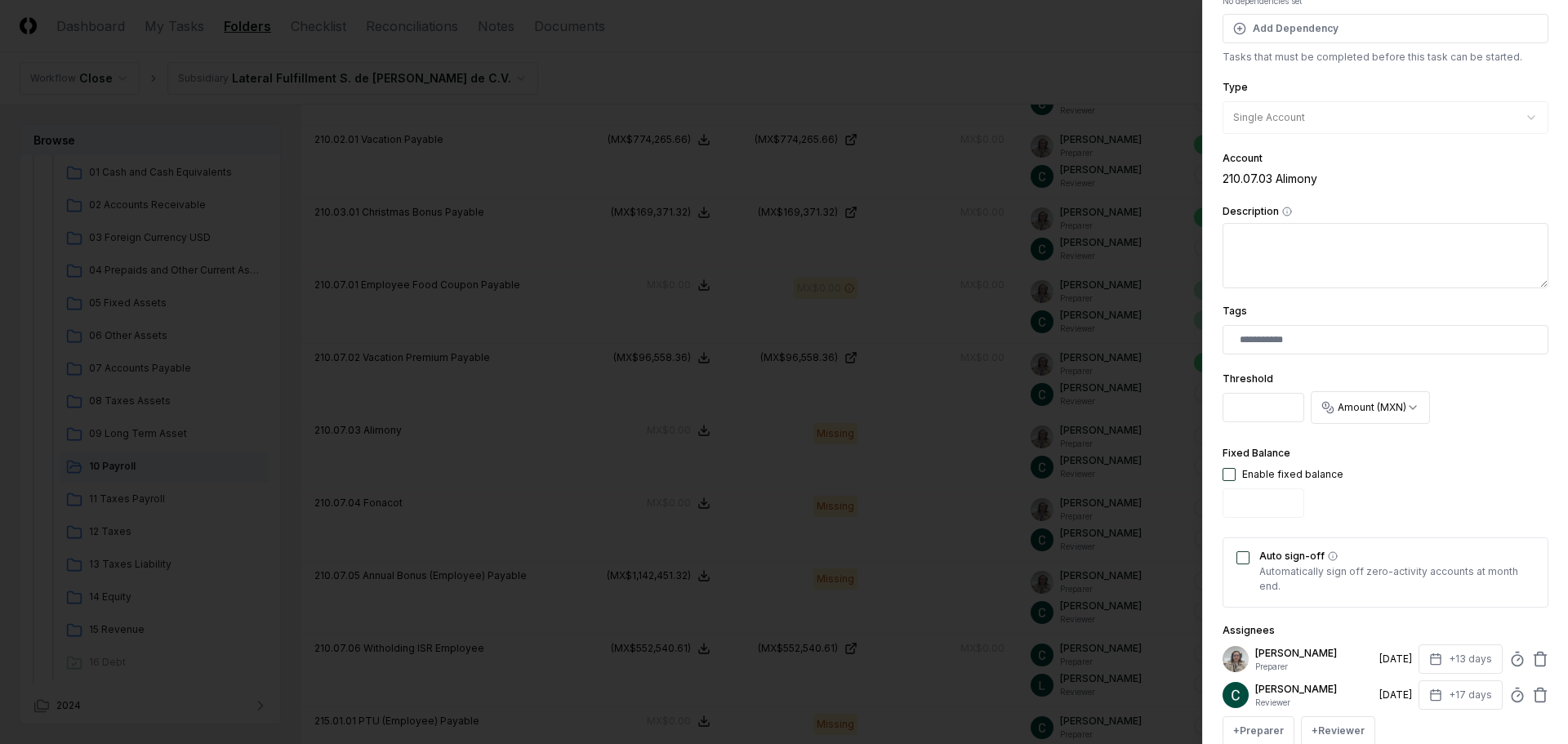 click at bounding box center (1229, 474) 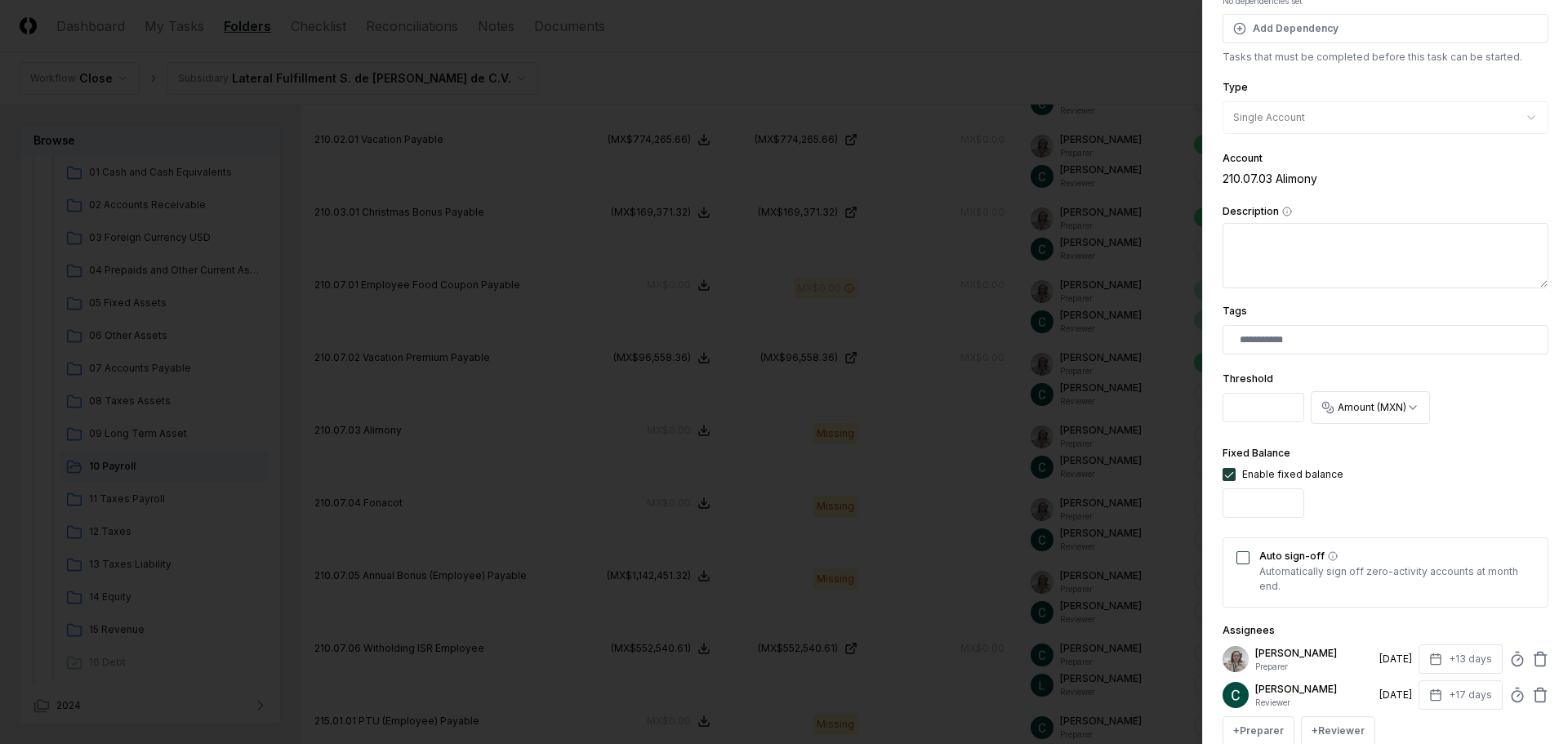 click on "Auto sign-off" at bounding box center [1243, 558] 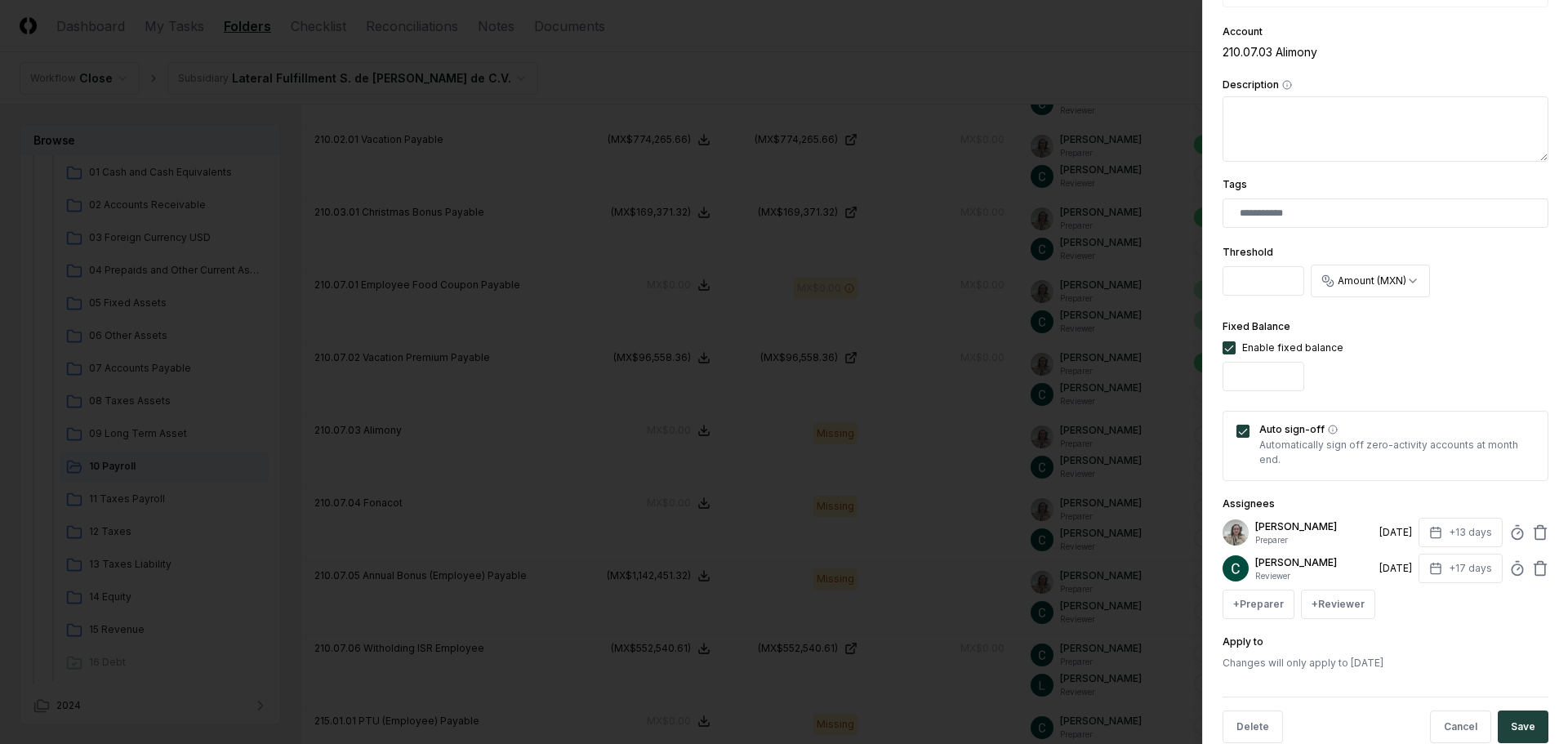 scroll, scrollTop: 322, scrollLeft: 0, axis: vertical 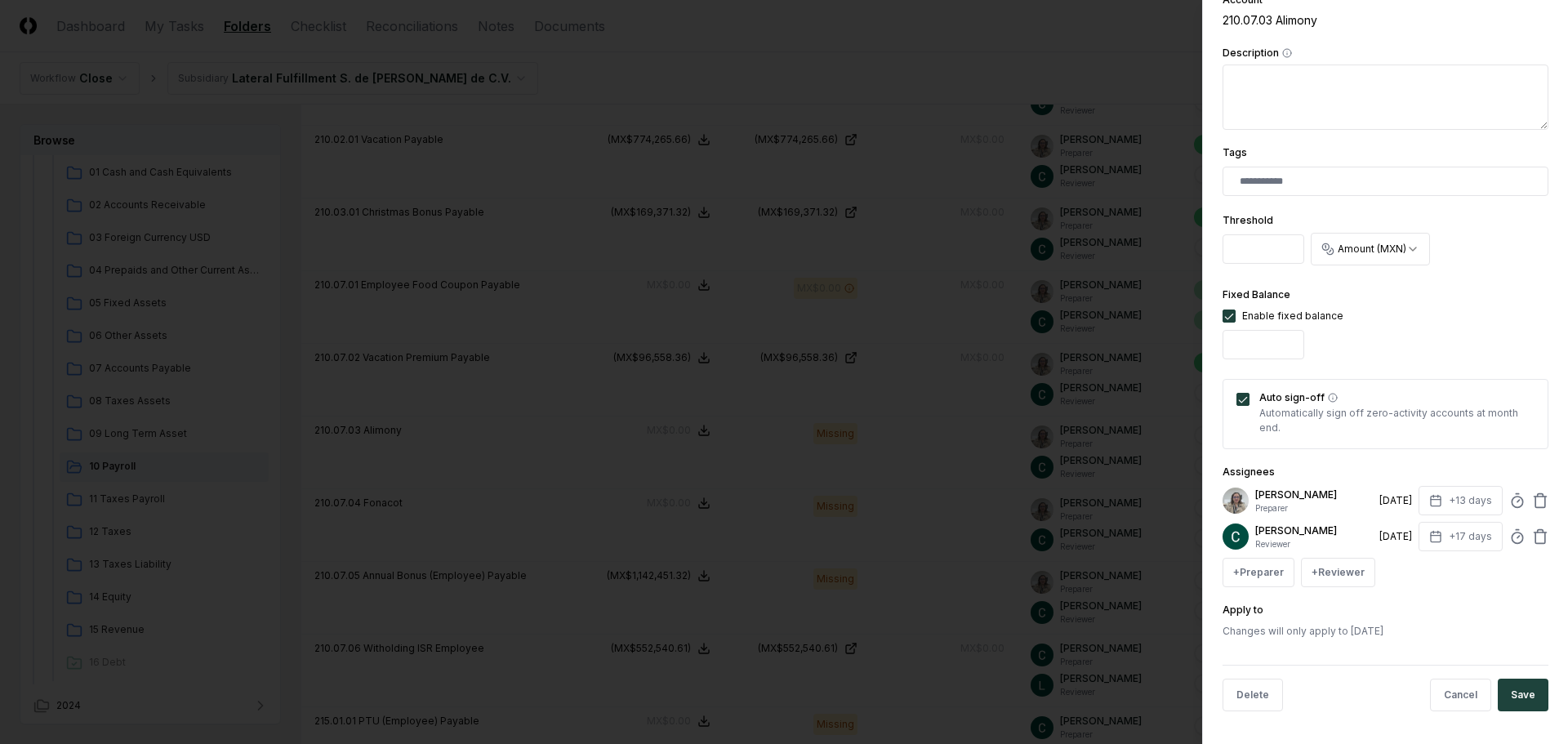 click on "Delete Cancel Save" at bounding box center [1385, 694] 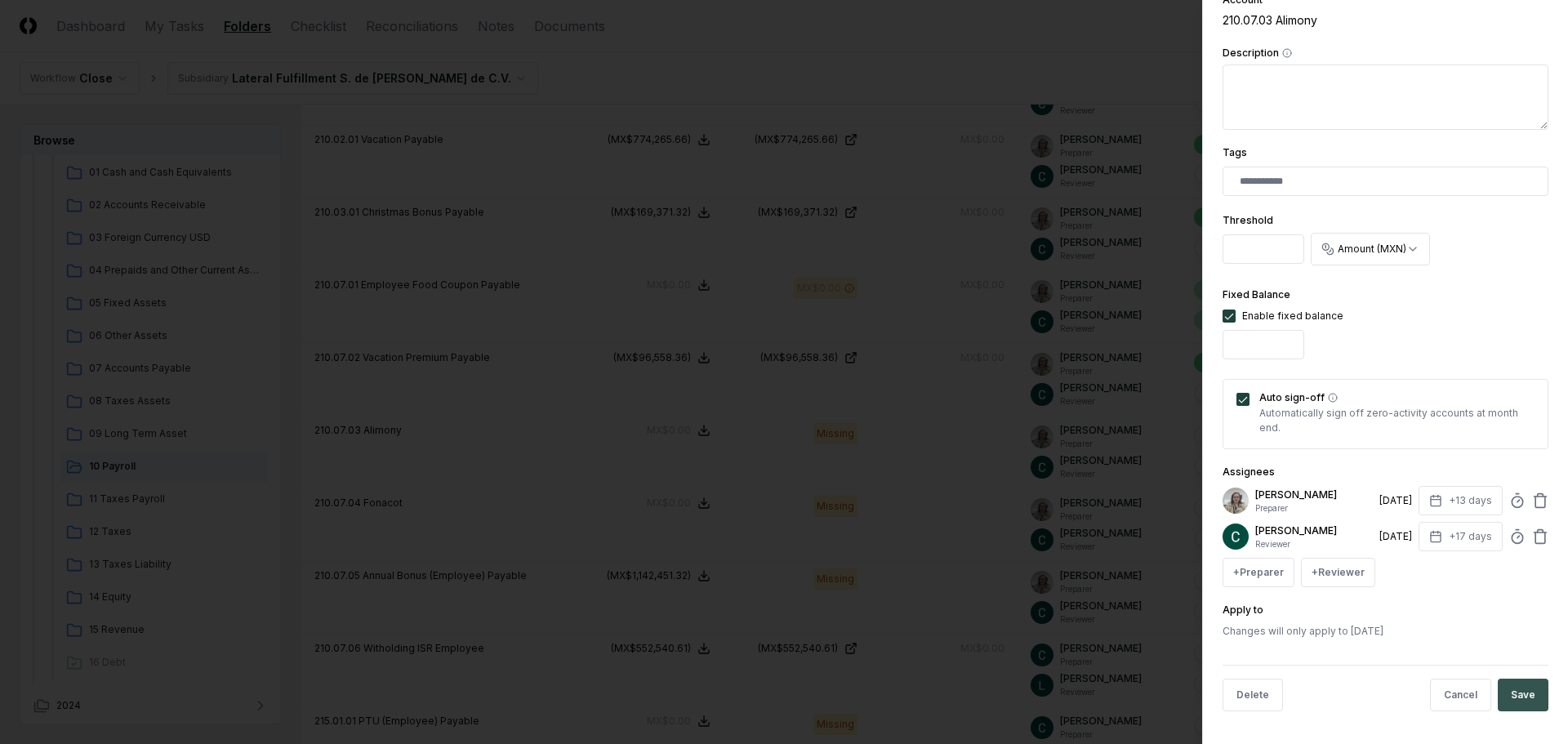 click on "Save" at bounding box center (1523, 695) 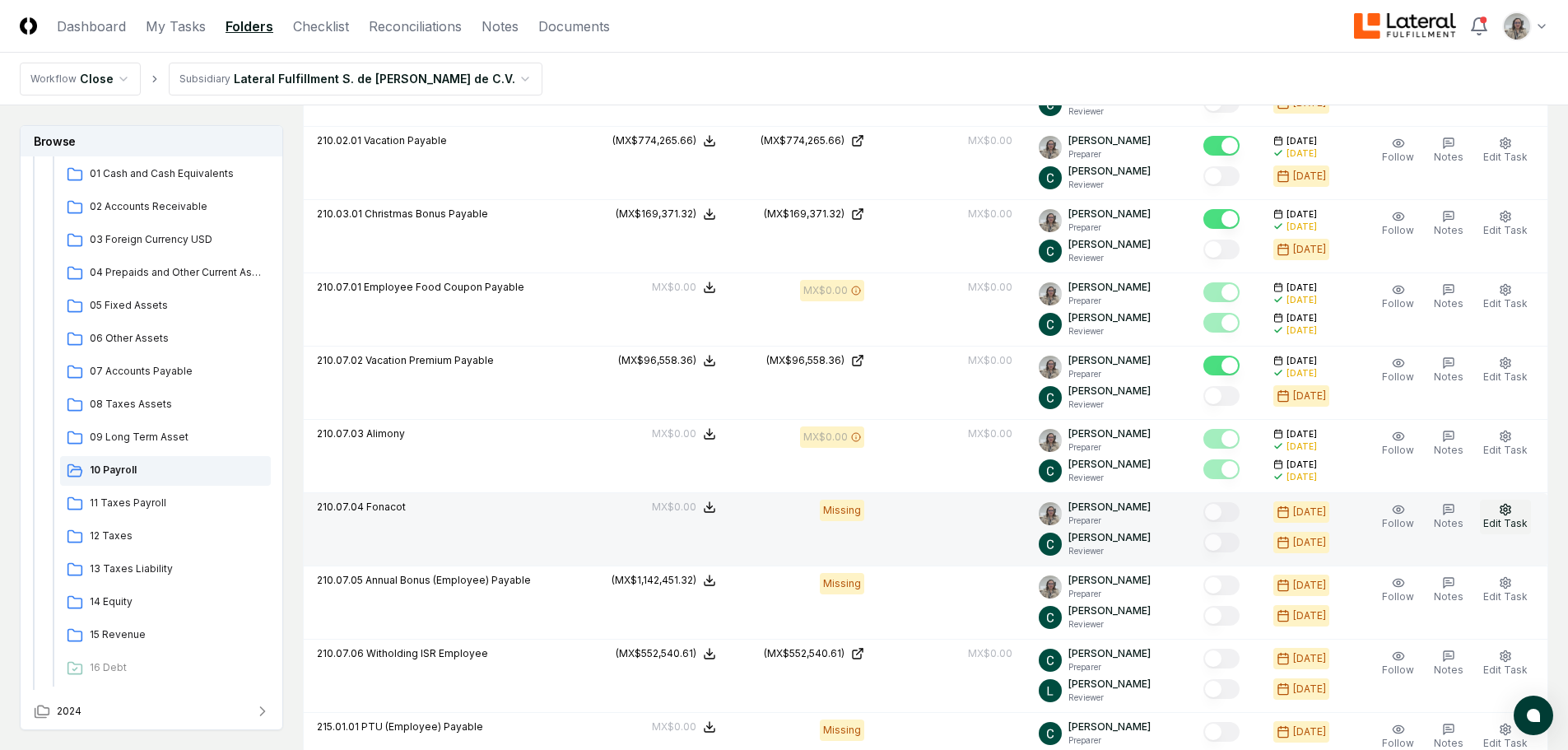 click on "Edit Task" at bounding box center [1505, 523] 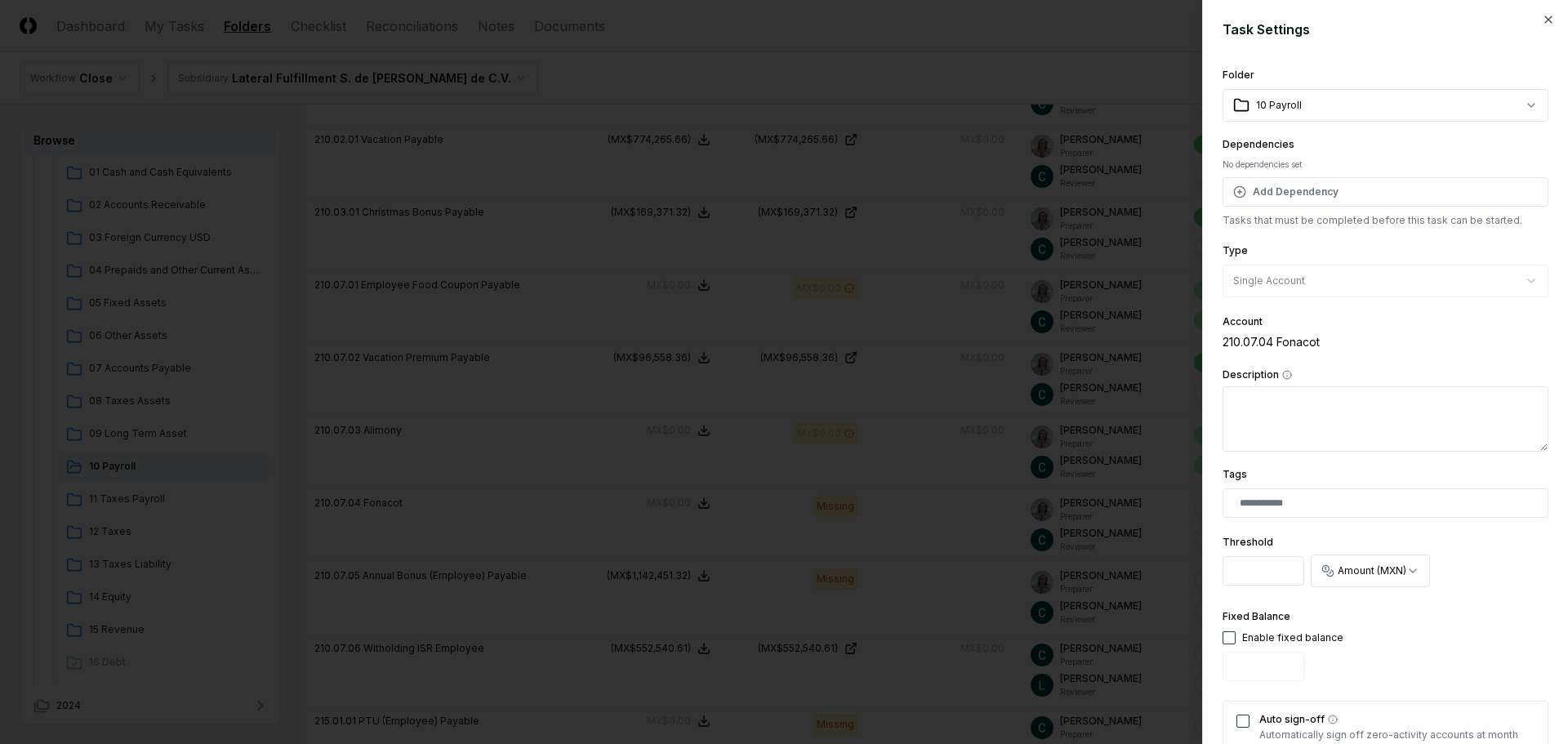 click at bounding box center (1229, 638) 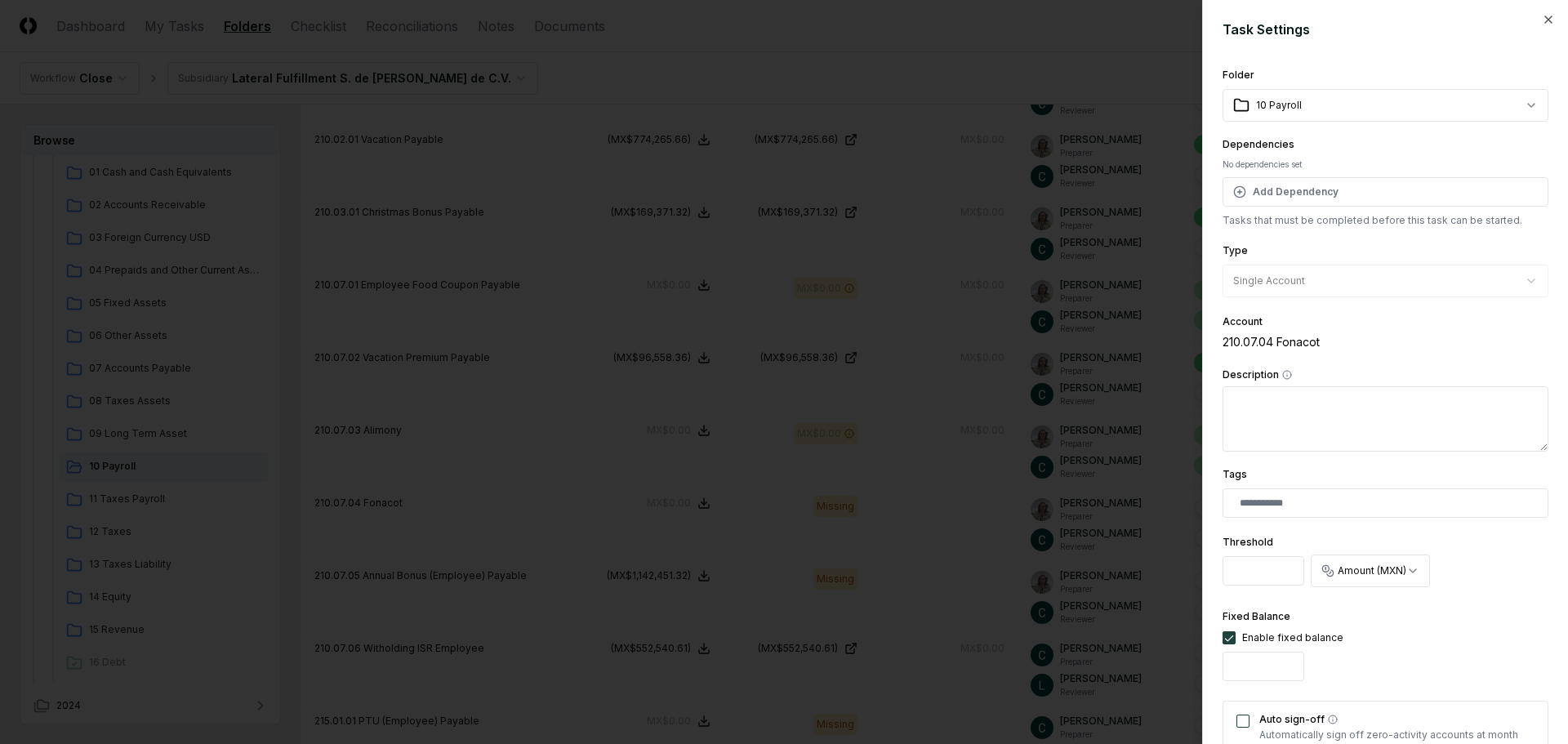 click on "Auto sign-off" at bounding box center [1243, 721] 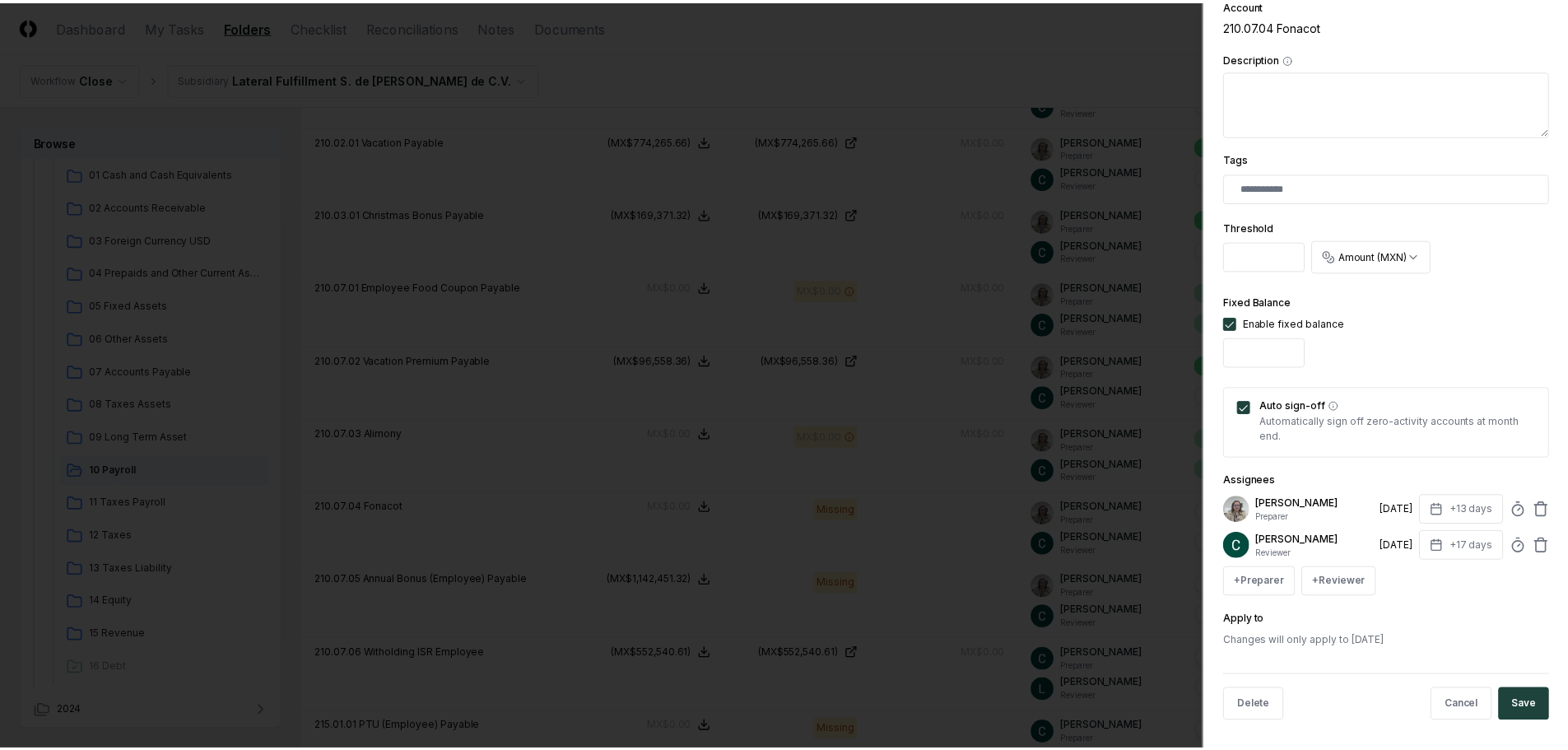 scroll, scrollTop: 324, scrollLeft: 0, axis: vertical 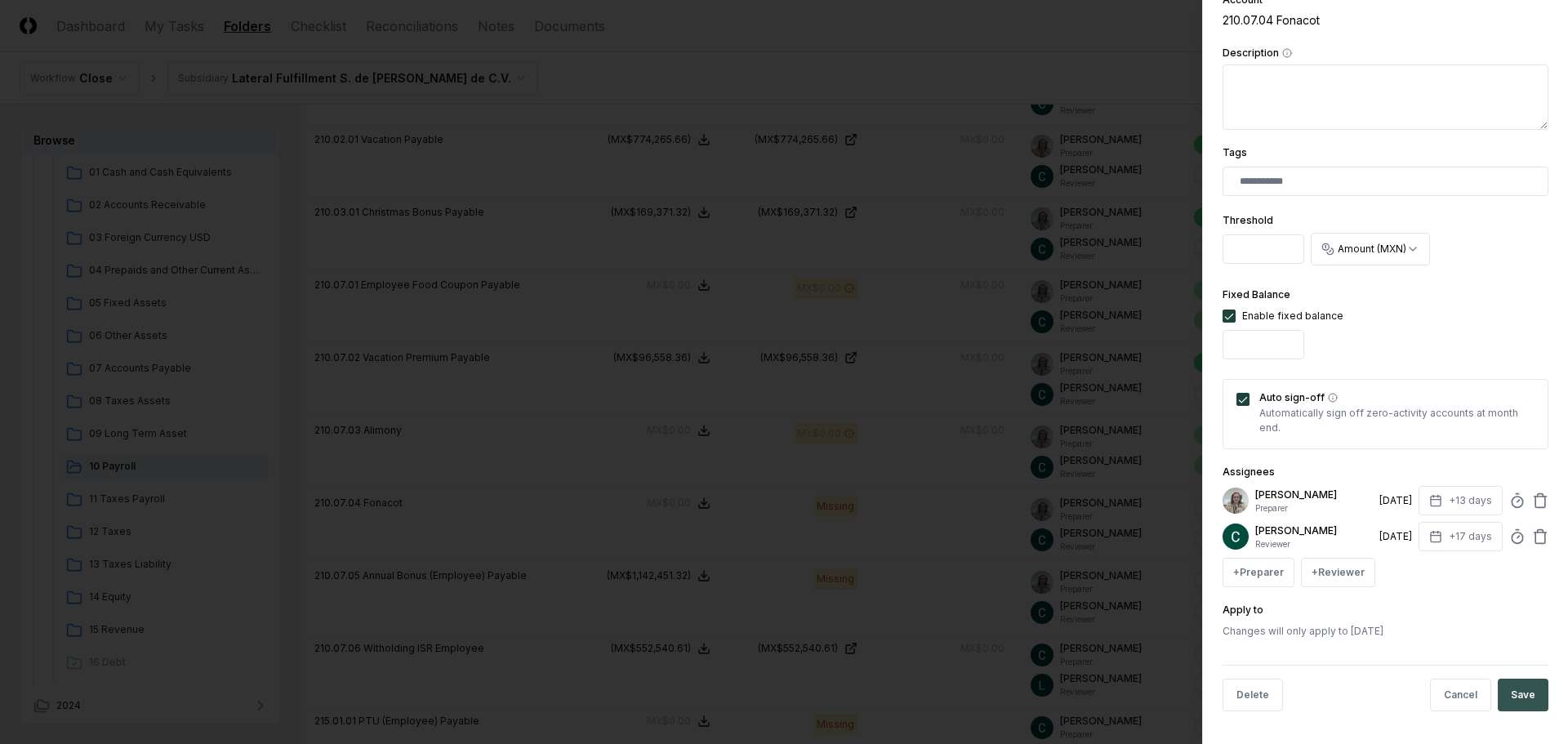click on "Save" at bounding box center [1523, 695] 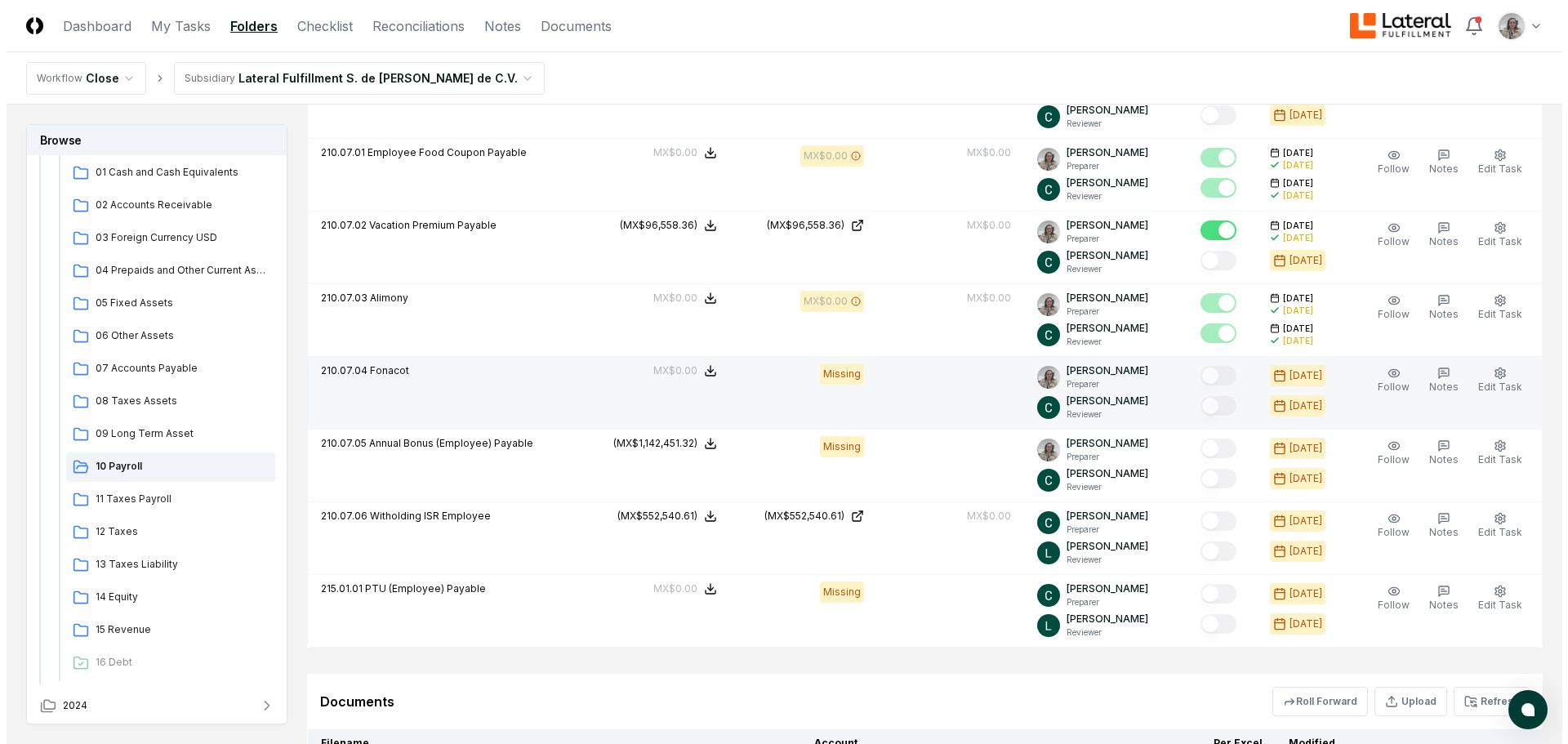 scroll, scrollTop: 1109, scrollLeft: 0, axis: vertical 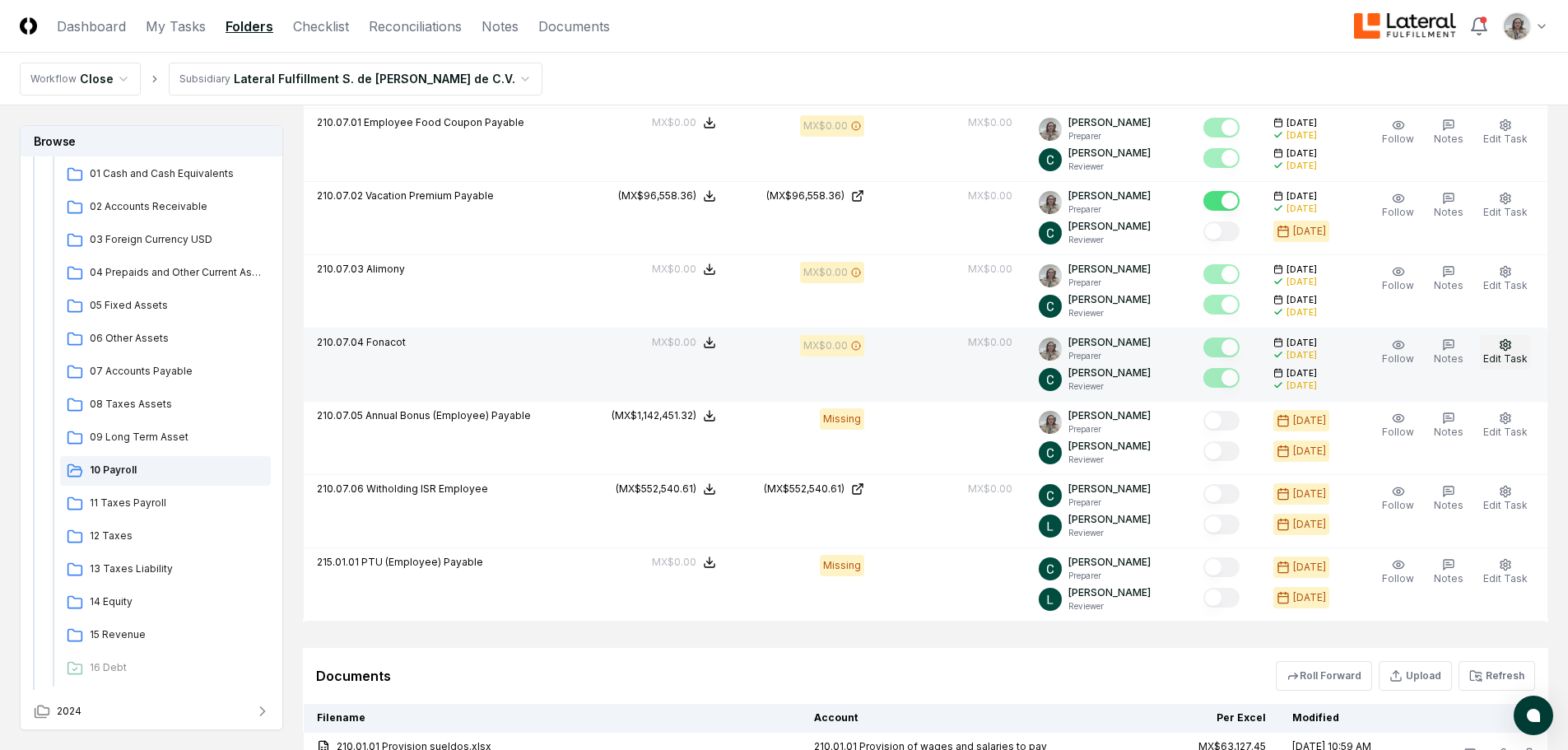 click 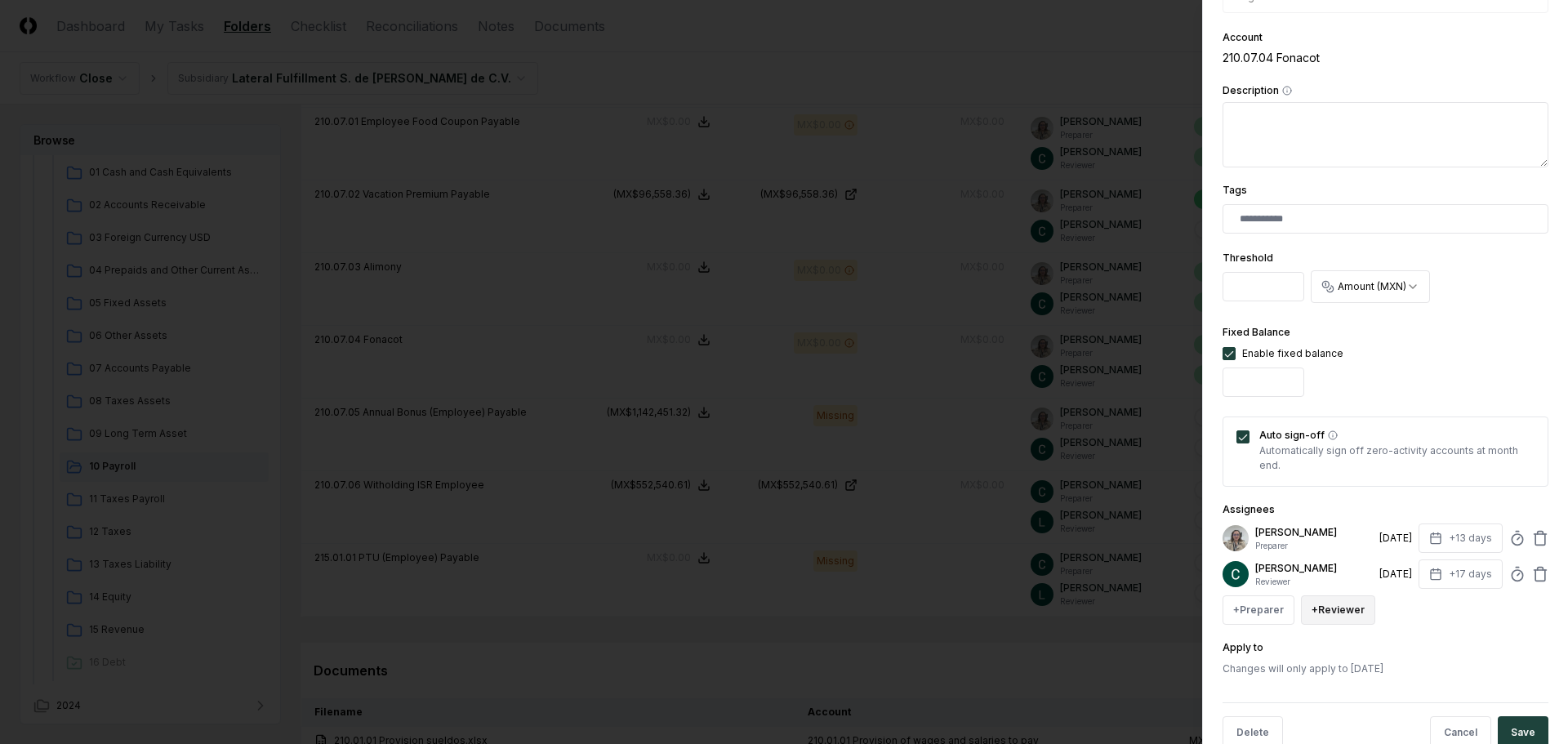 scroll, scrollTop: 322, scrollLeft: 0, axis: vertical 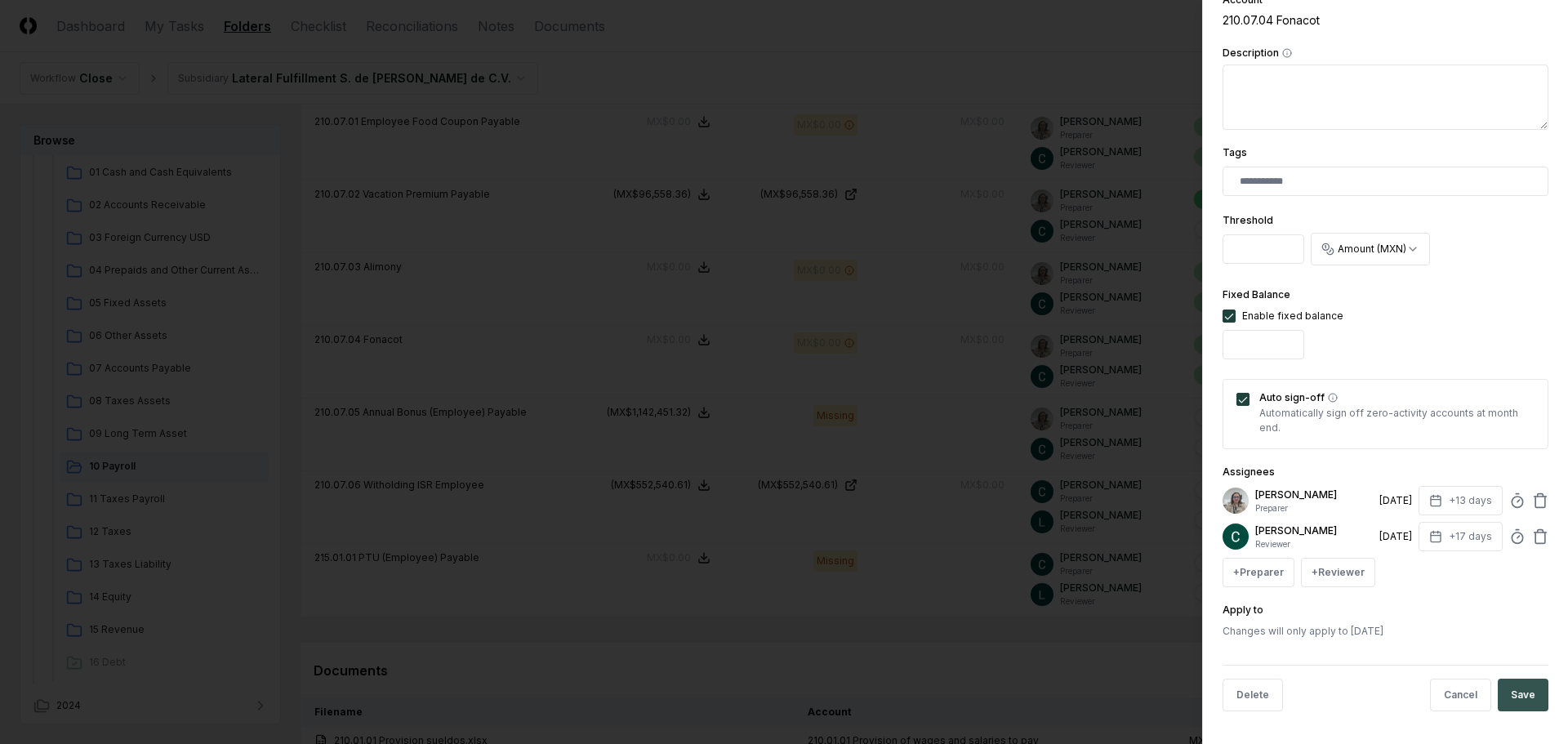 click on "Save" at bounding box center (1523, 695) 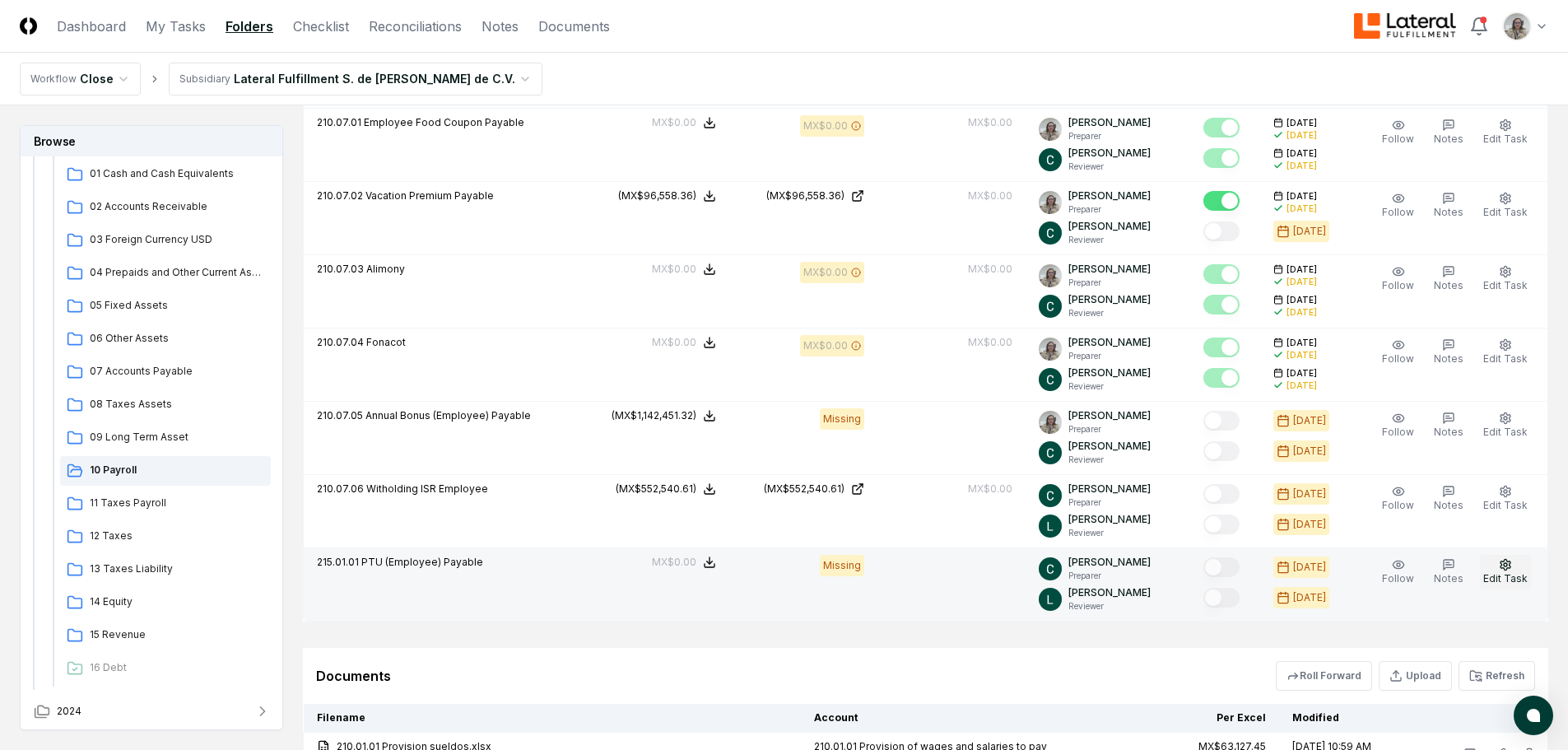 click on "Edit Task" at bounding box center [1505, 578] 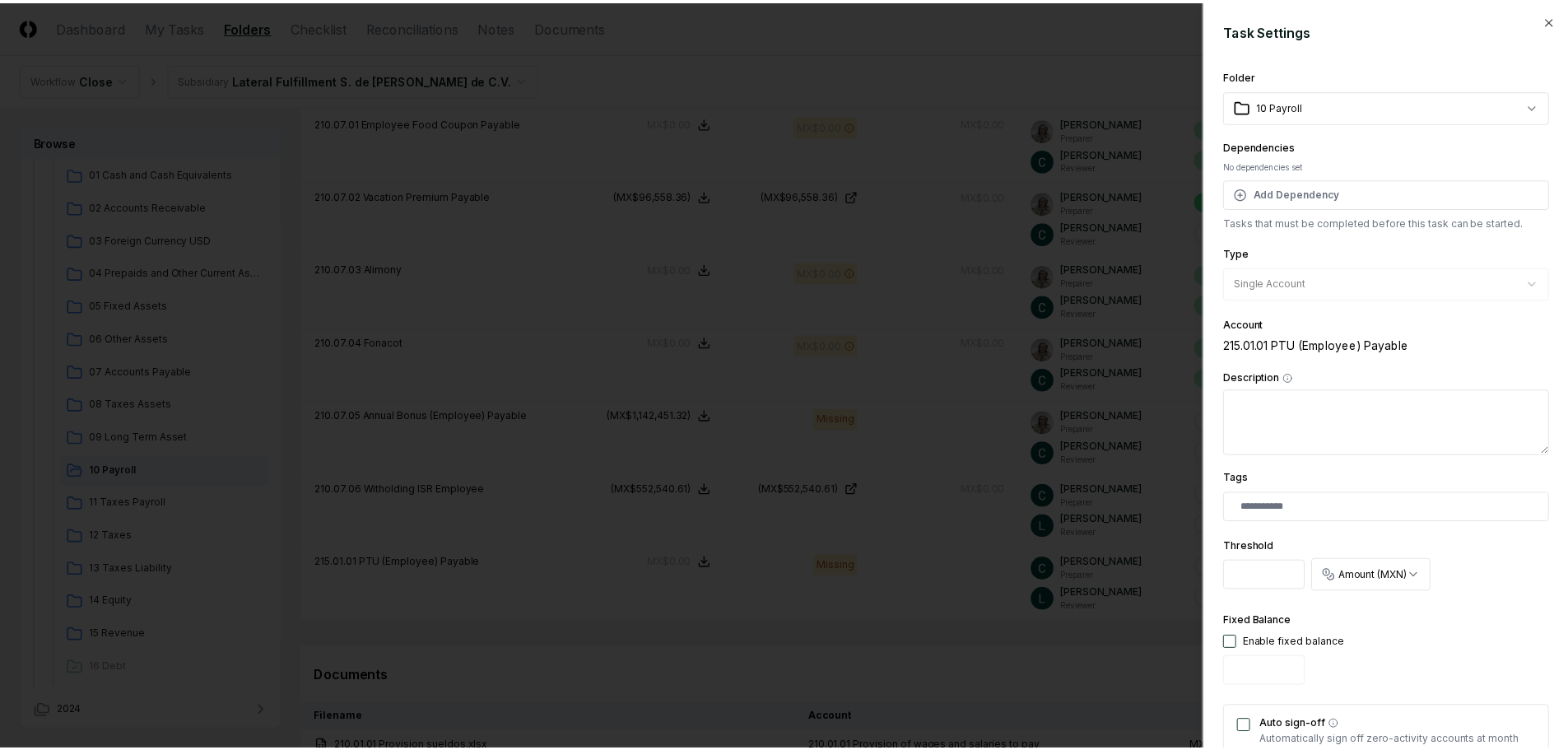 scroll, scrollTop: 324, scrollLeft: 0, axis: vertical 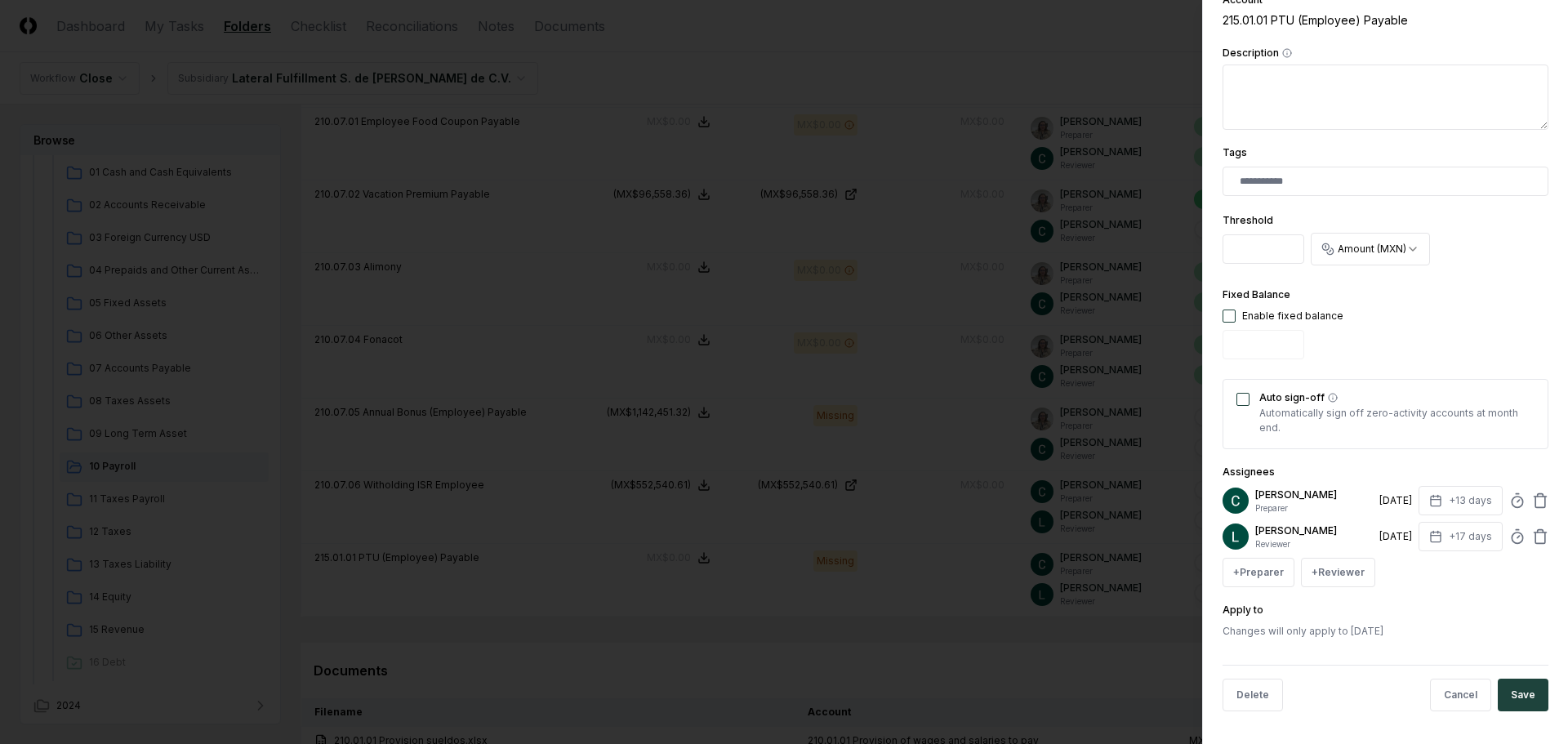 click at bounding box center [1229, 316] 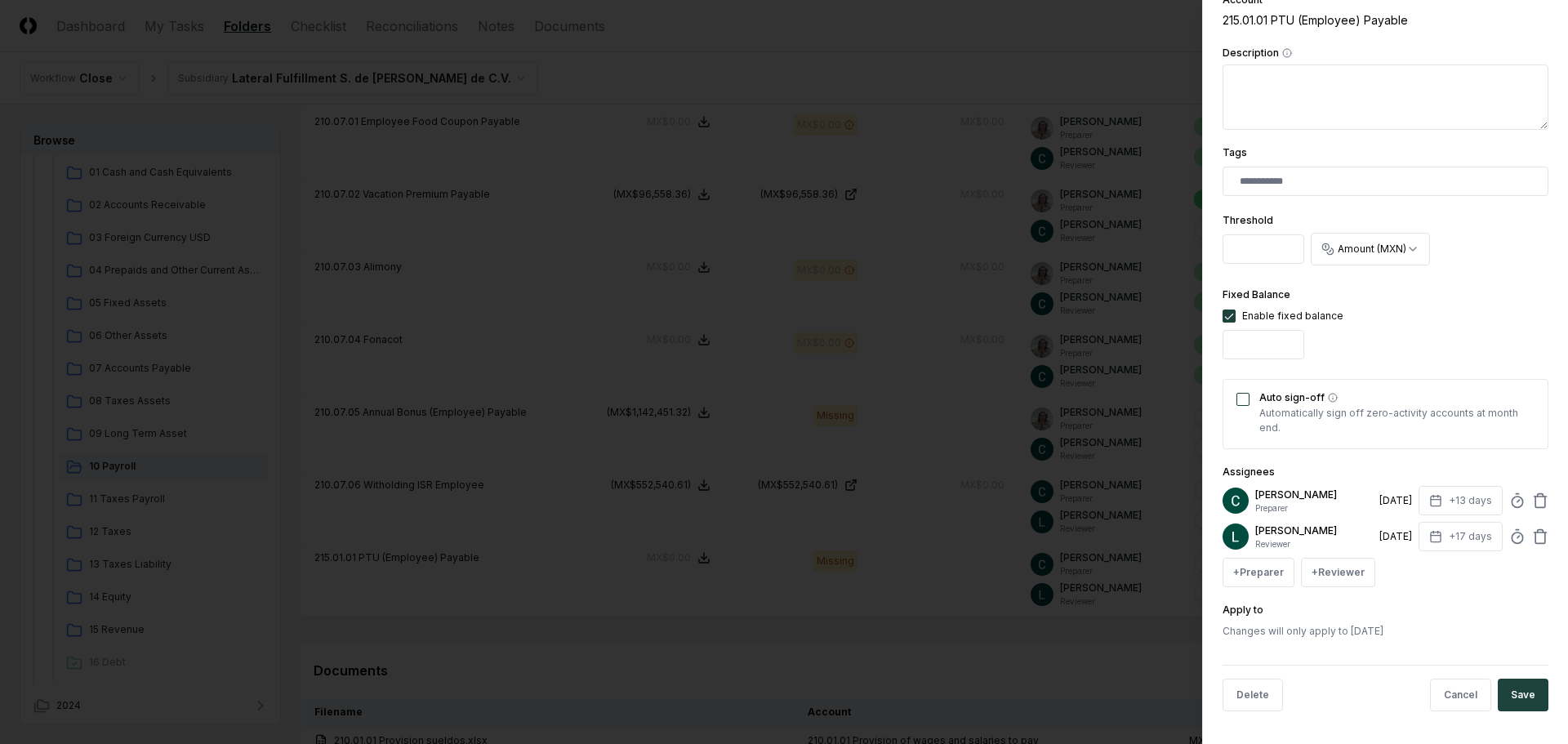 type on "*" 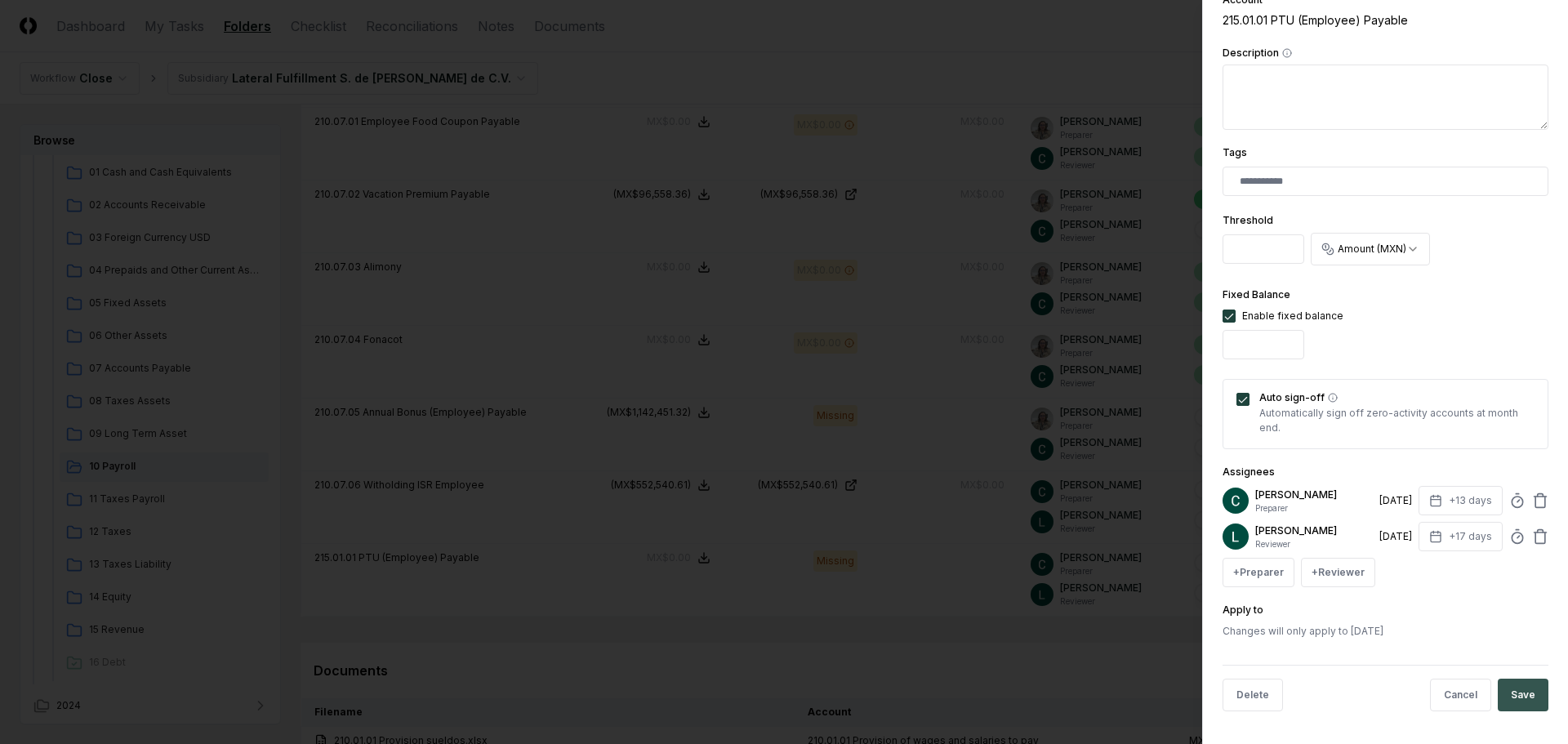 click on "Save" at bounding box center (1523, 695) 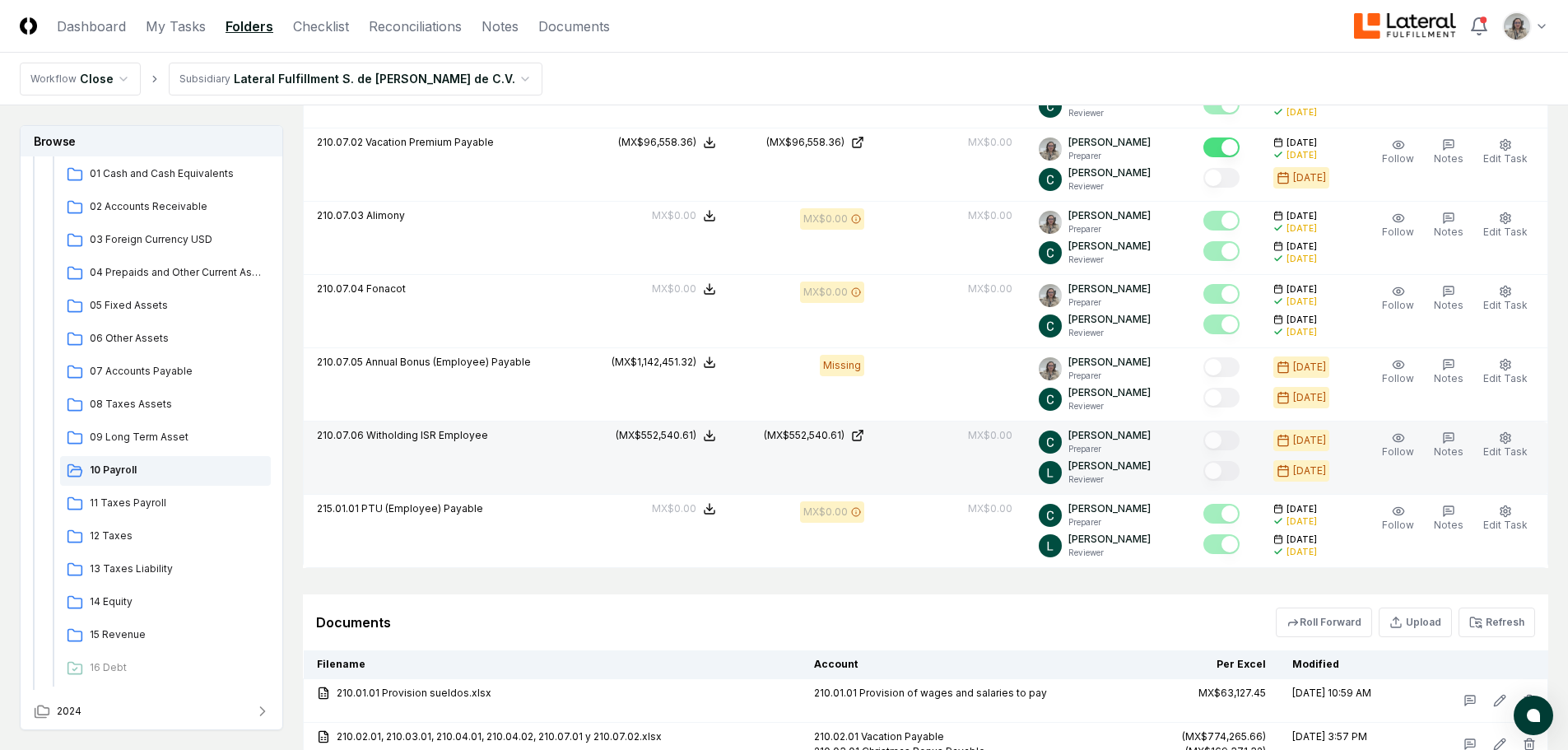 scroll, scrollTop: 1200, scrollLeft: 0, axis: vertical 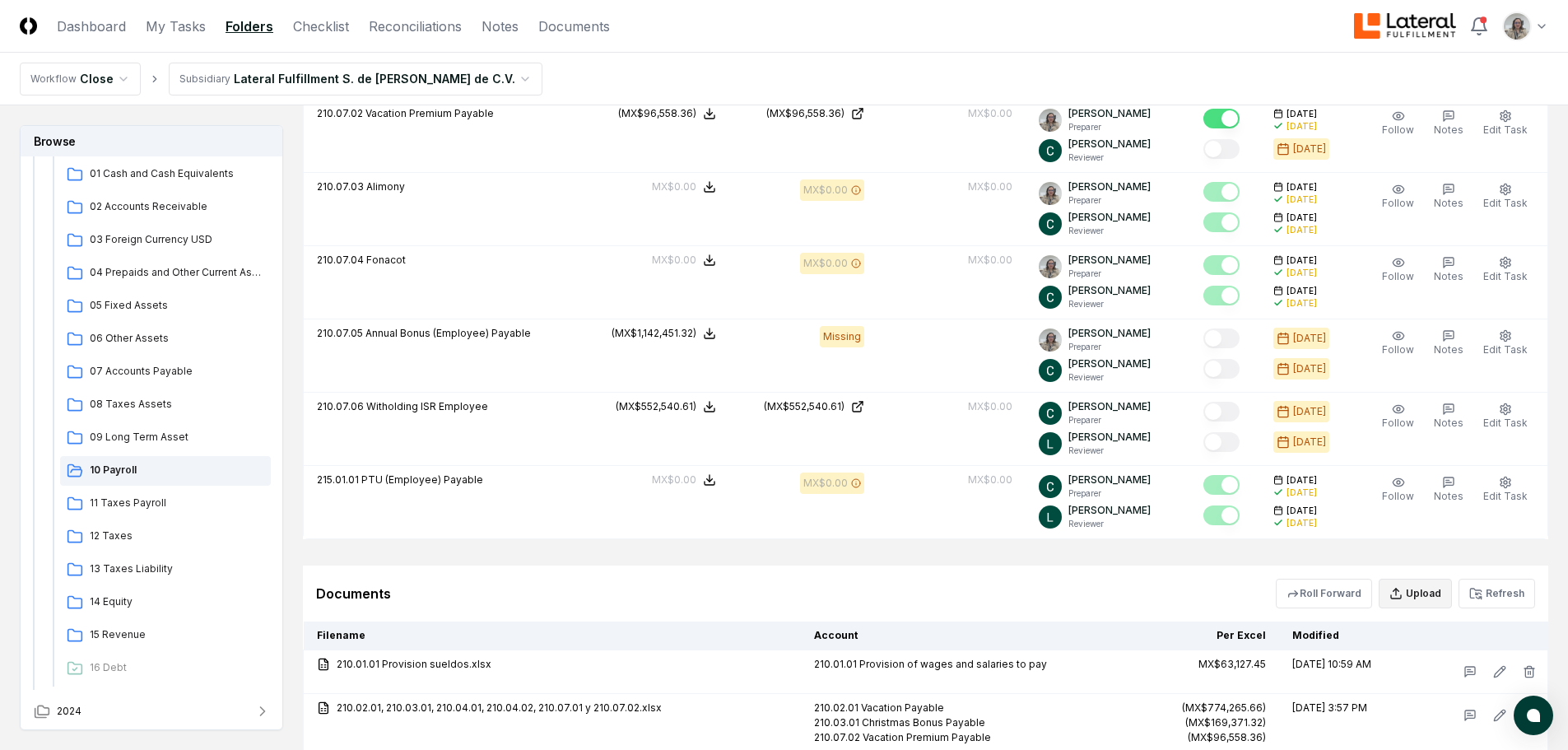 click on "Upload" at bounding box center [1415, 594] 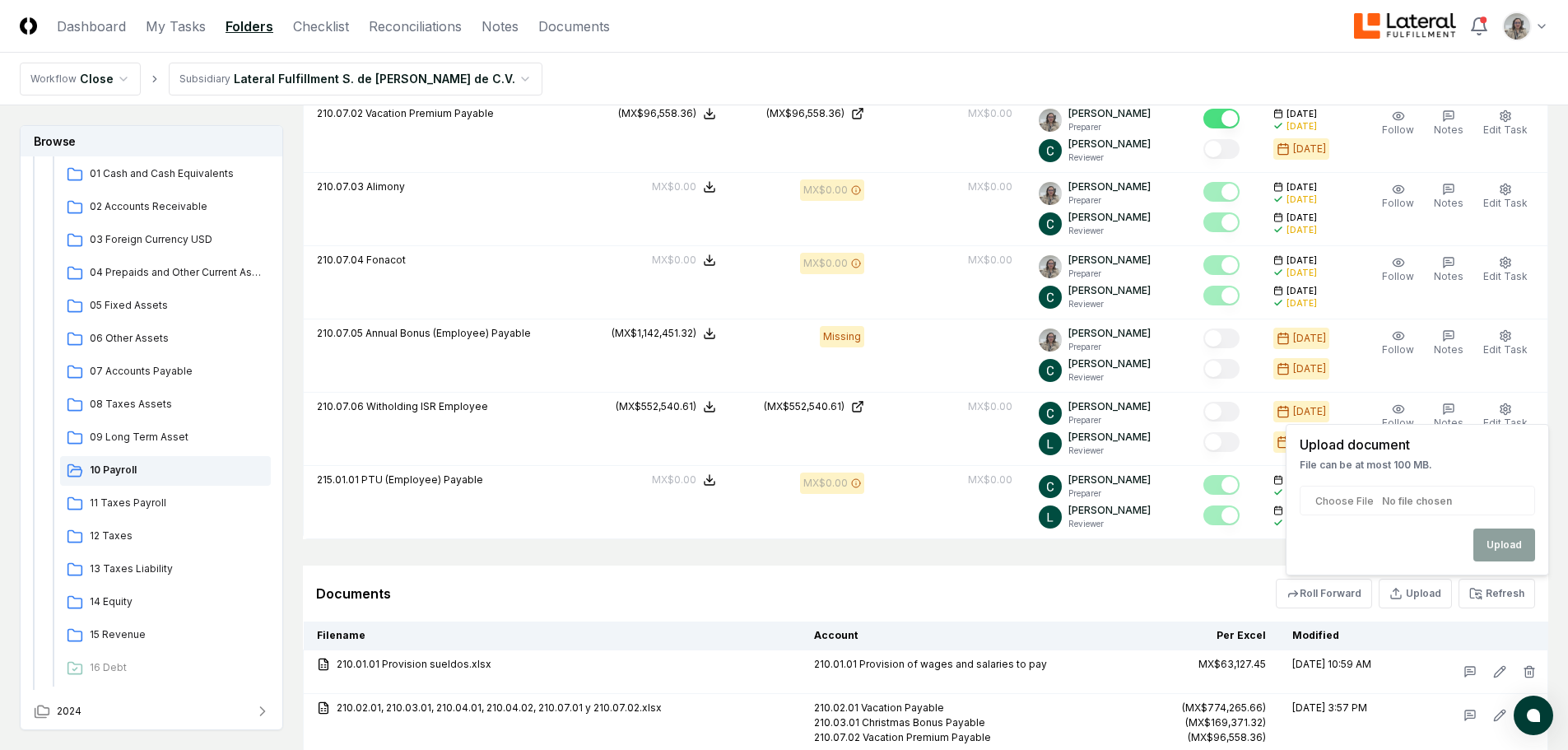 click at bounding box center (1417, 501) 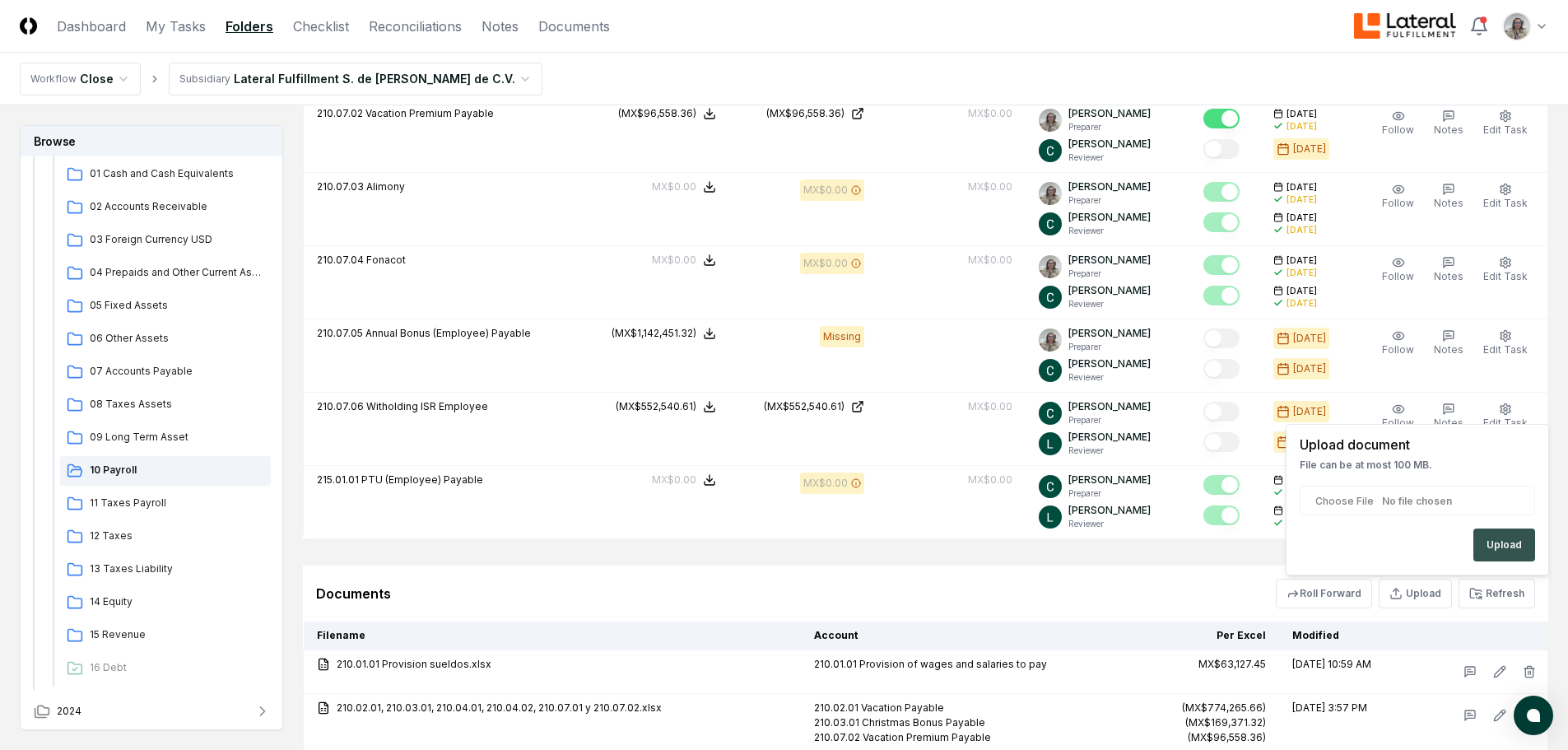 click on "Upload" at bounding box center (1504, 545) 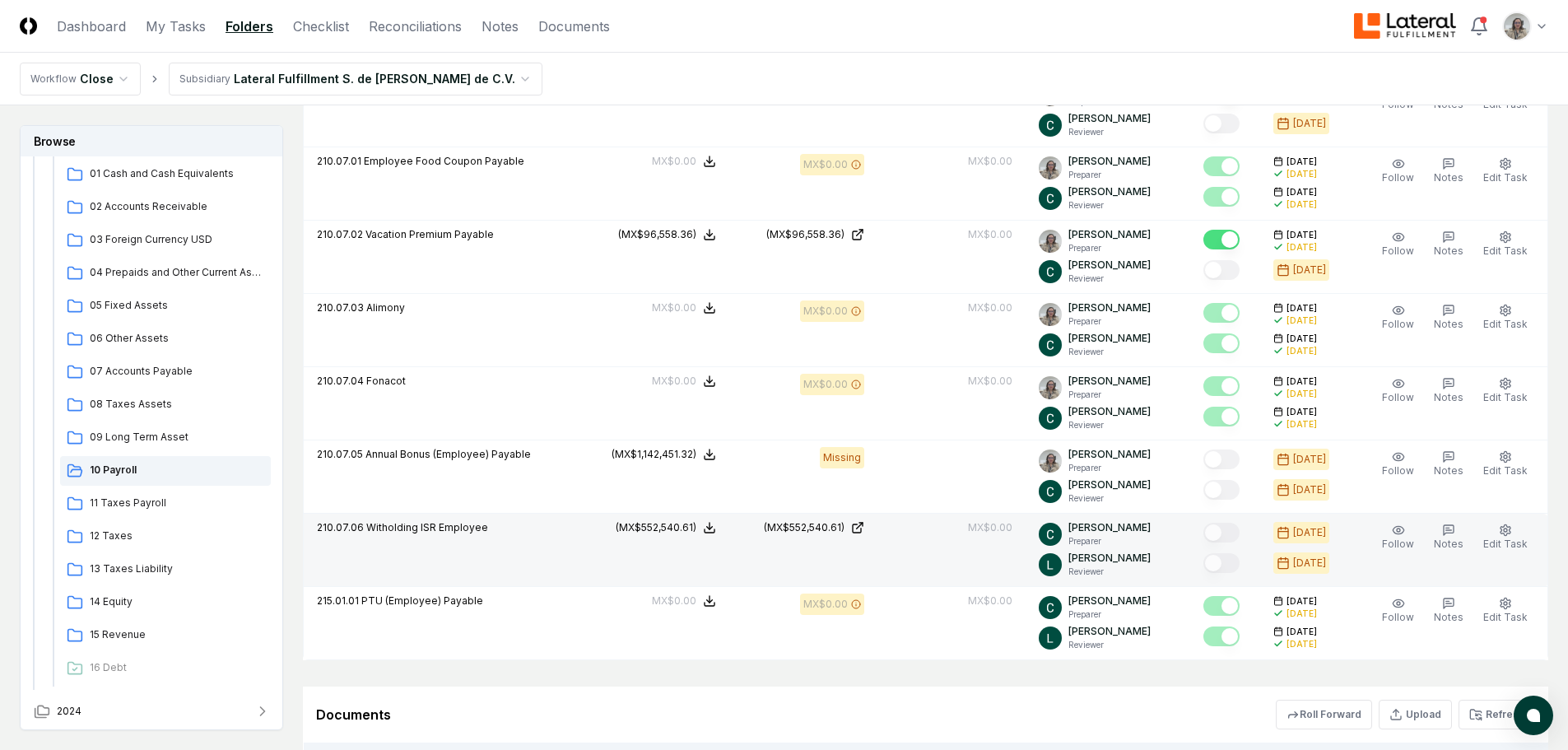 scroll, scrollTop: 1409, scrollLeft: 0, axis: vertical 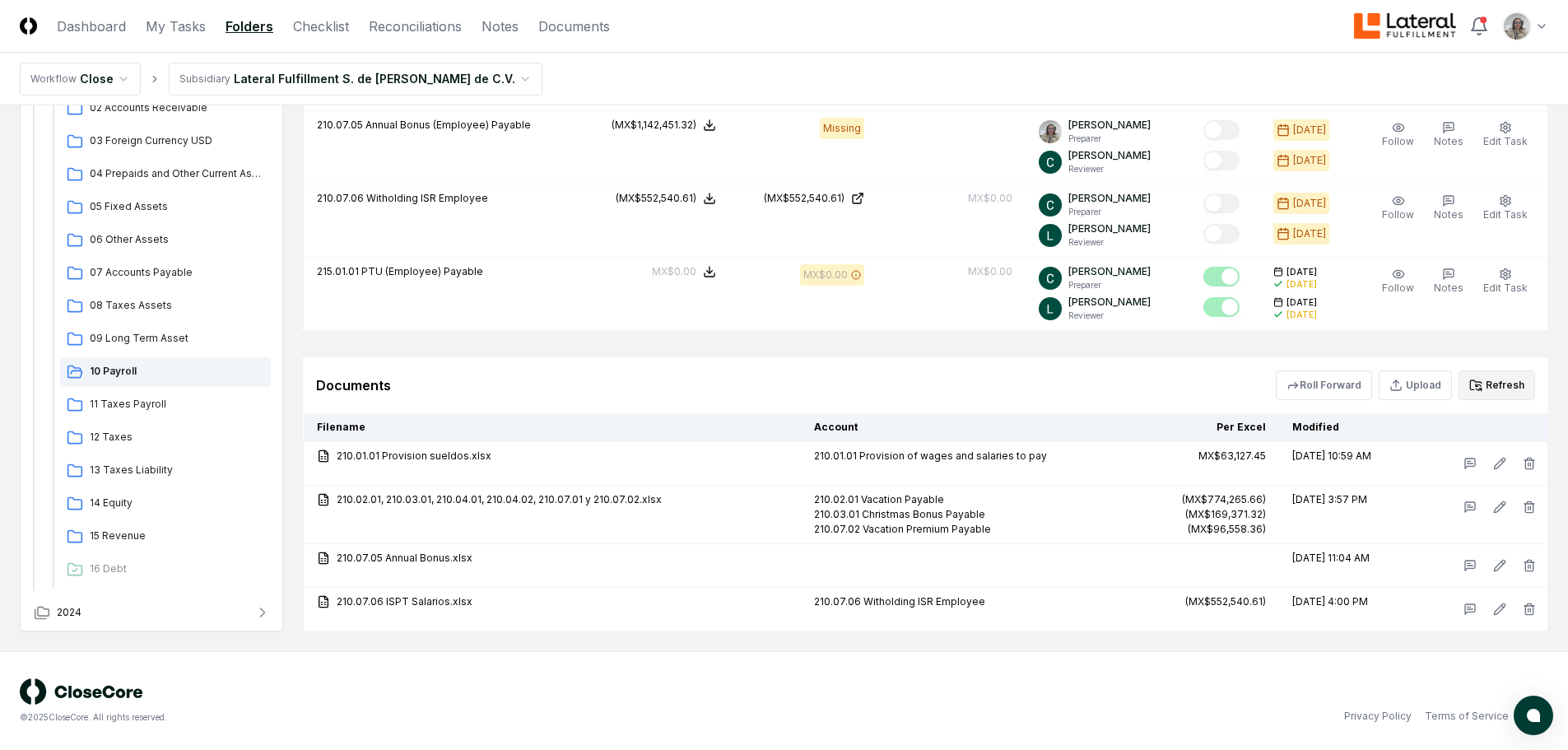 click 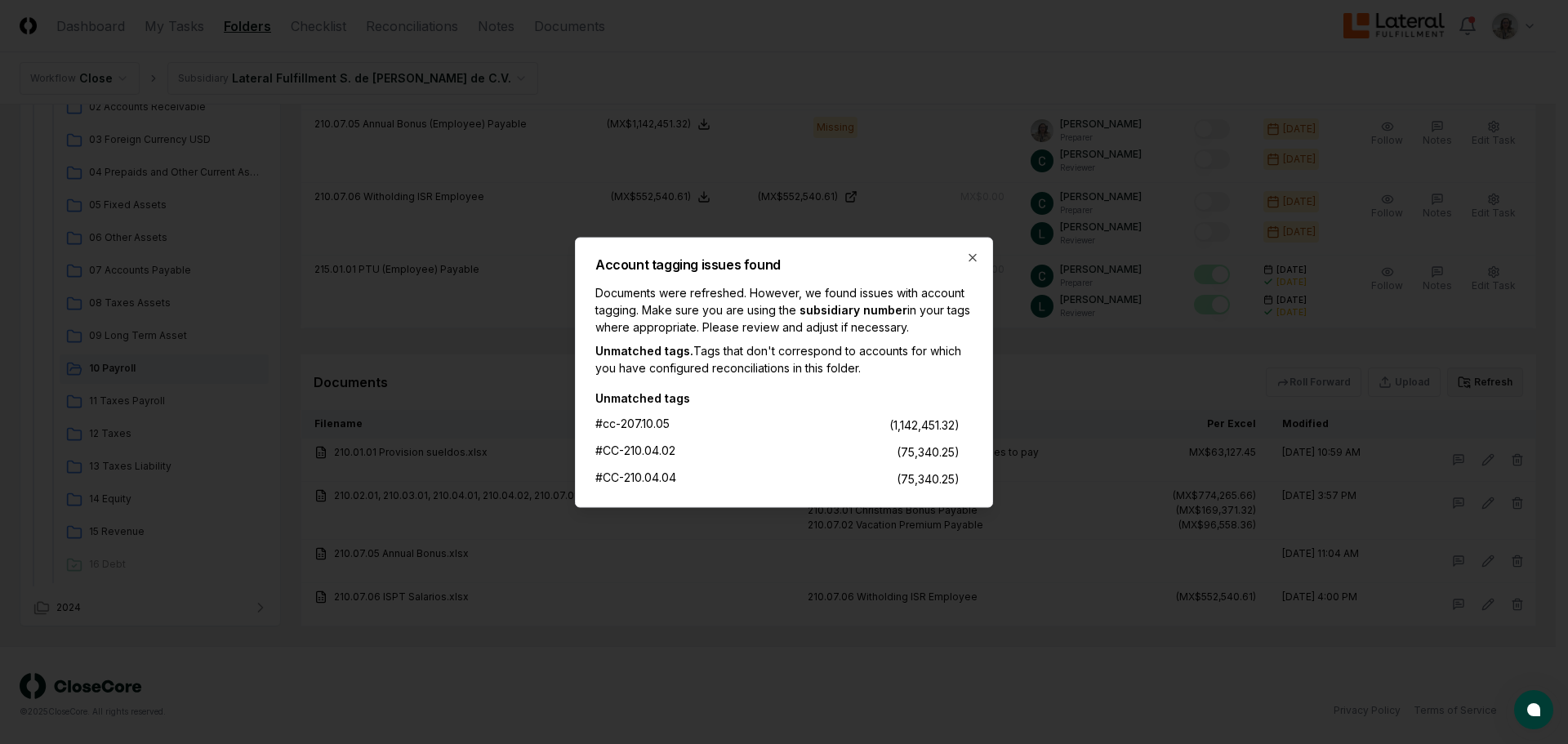click on "Account tagging issues found" at bounding box center [784, 264] 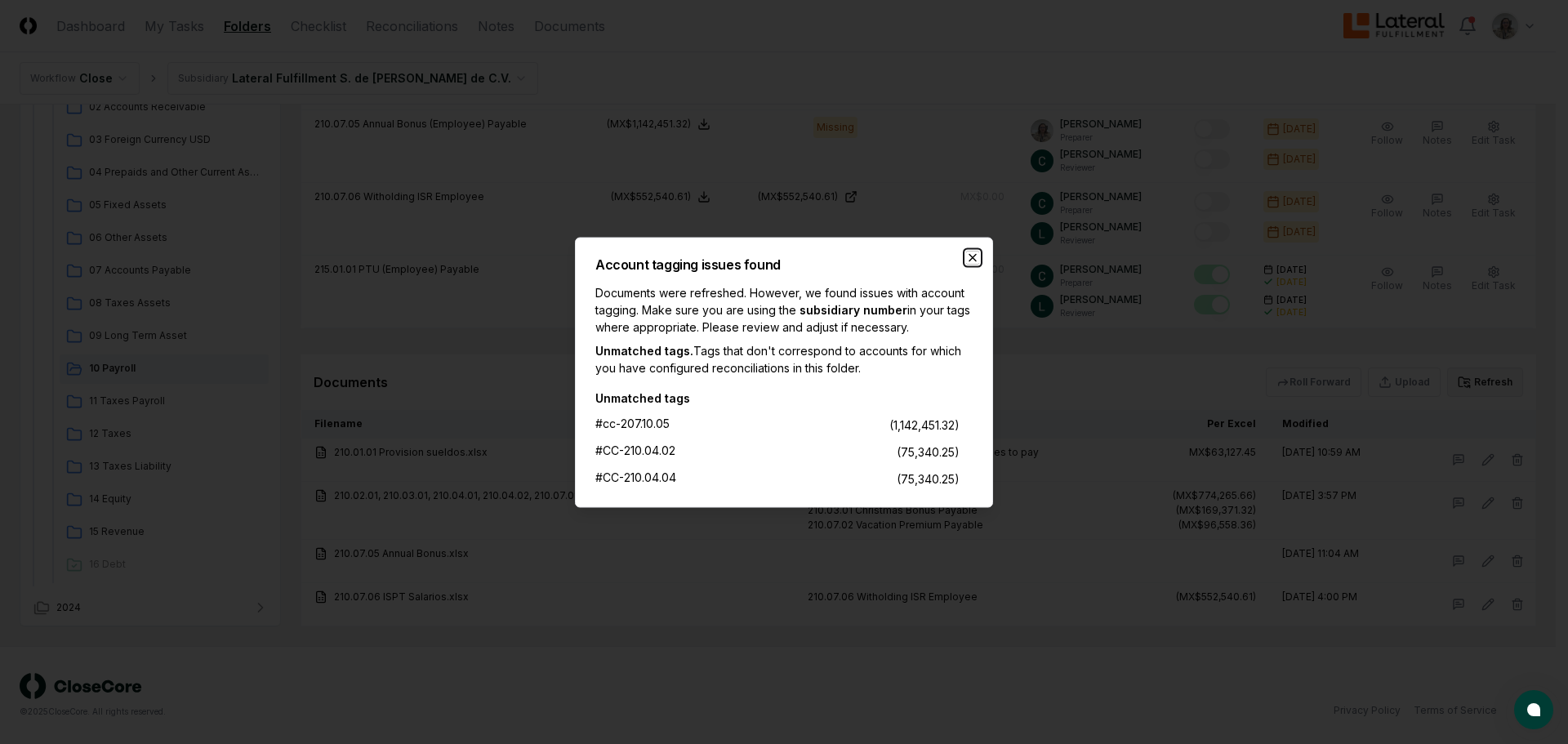 drag, startPoint x: 968, startPoint y: 261, endPoint x: 985, endPoint y: 261, distance: 17 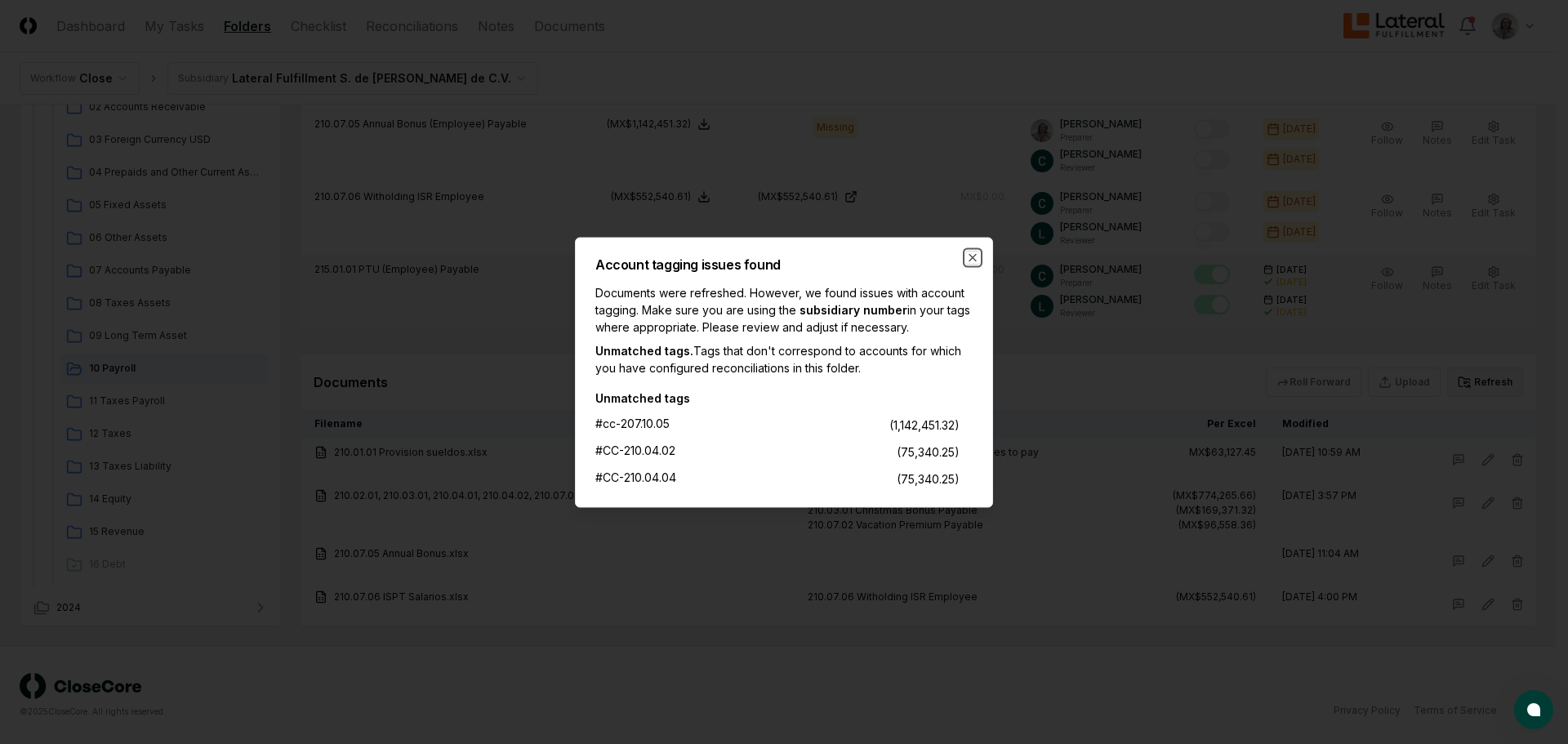 click 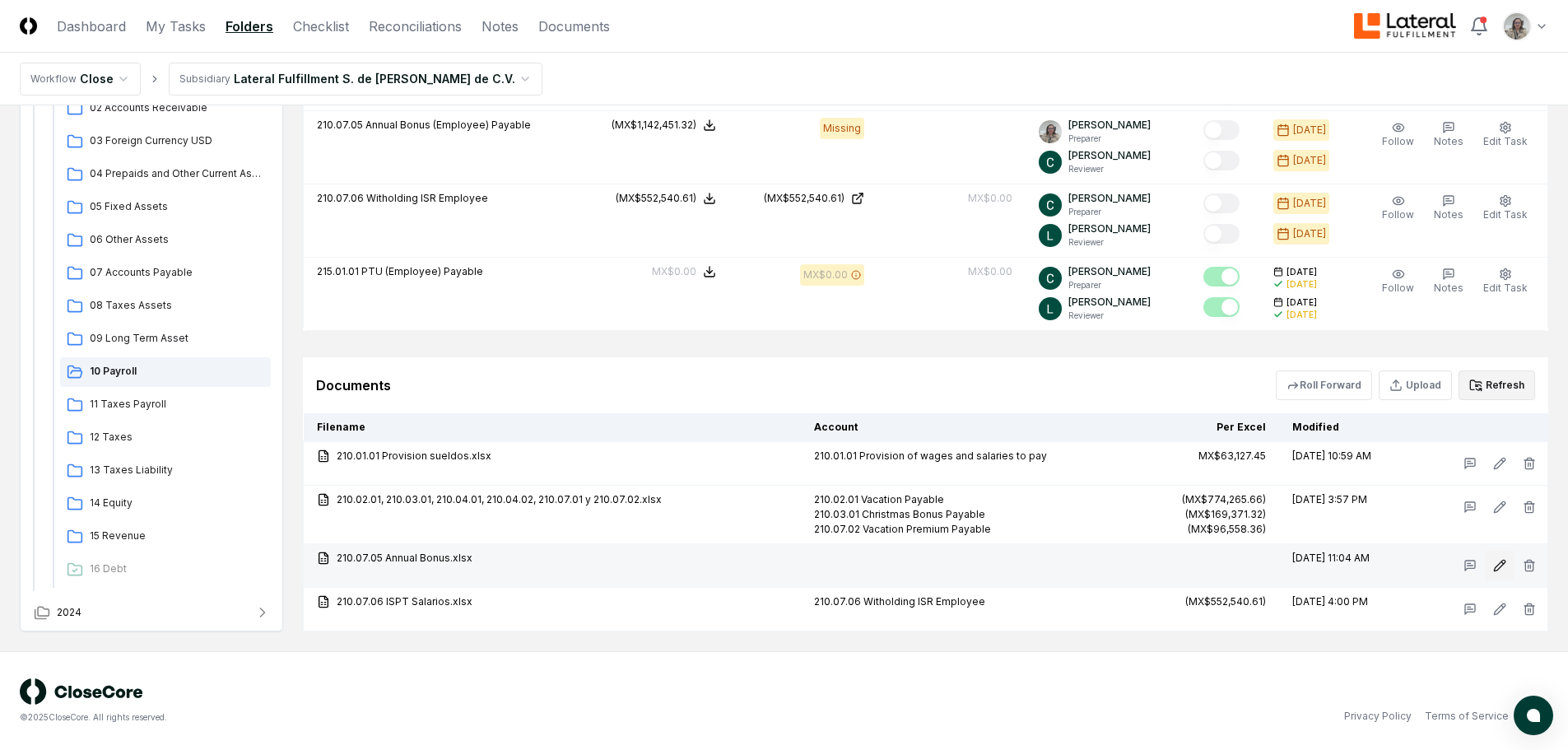 drag, startPoint x: 1528, startPoint y: 565, endPoint x: 1503, endPoint y: 574, distance: 26.57066 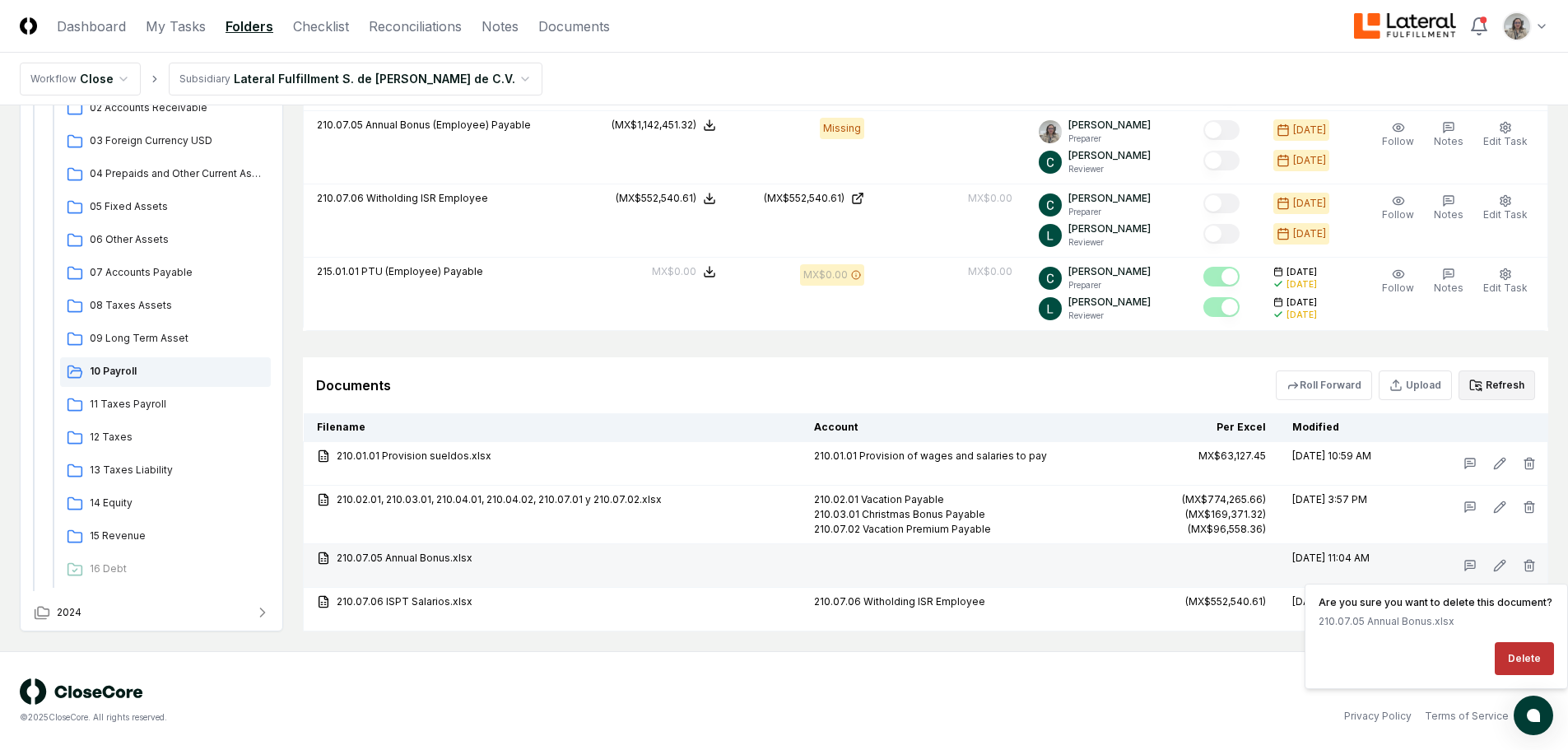 click on "Delete" at bounding box center (1524, 659) 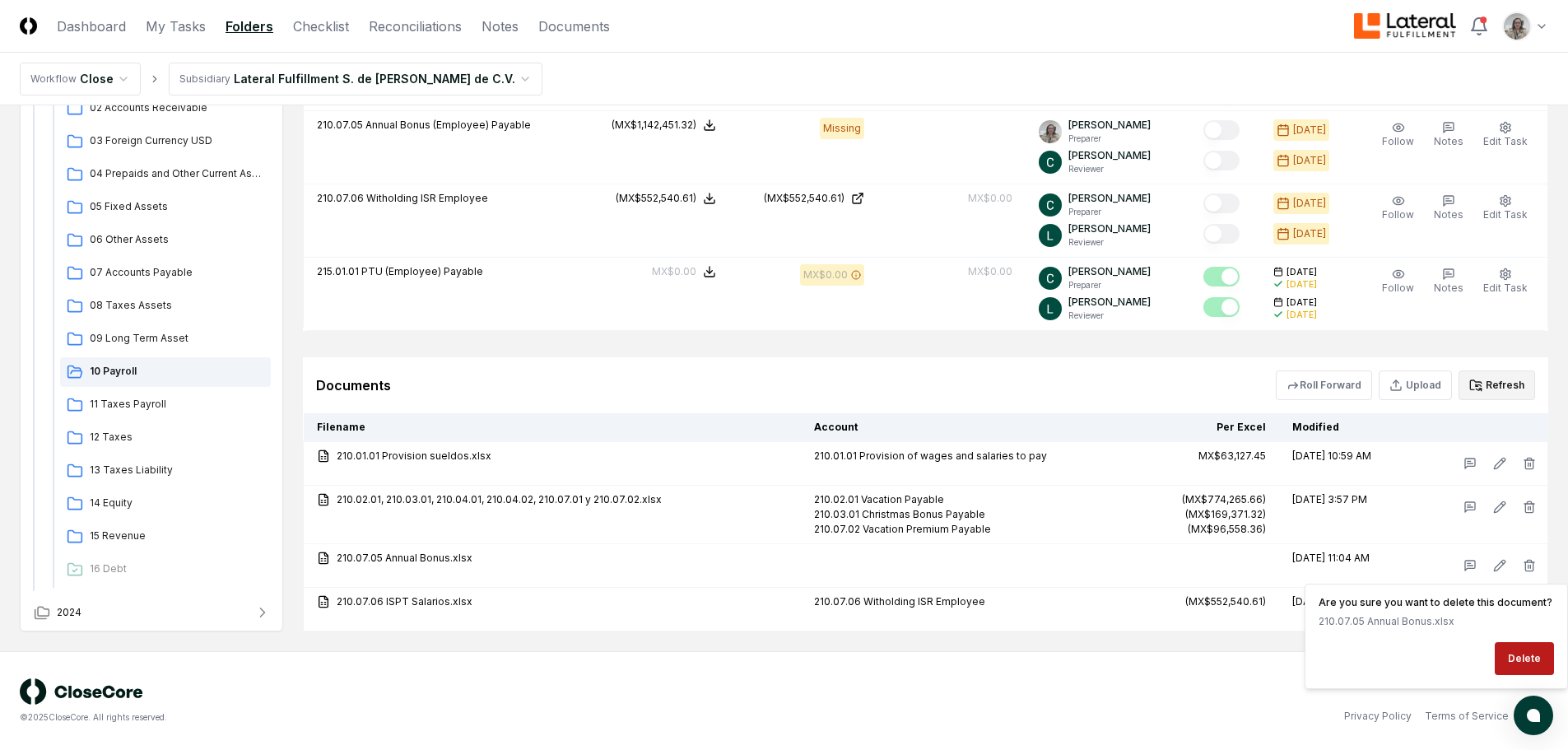 scroll, scrollTop: 1365, scrollLeft: 0, axis: vertical 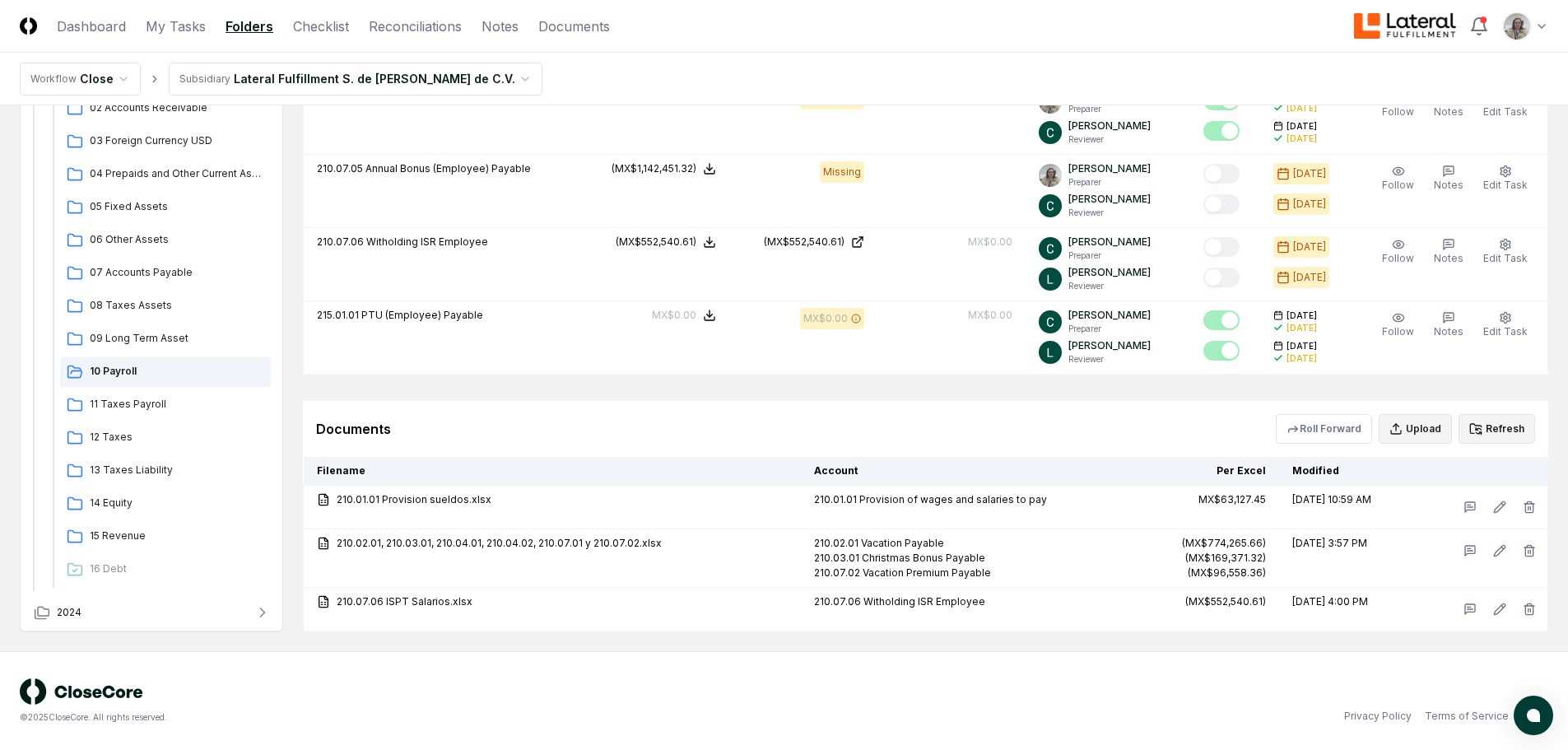 click on "Upload" at bounding box center [1415, 429] 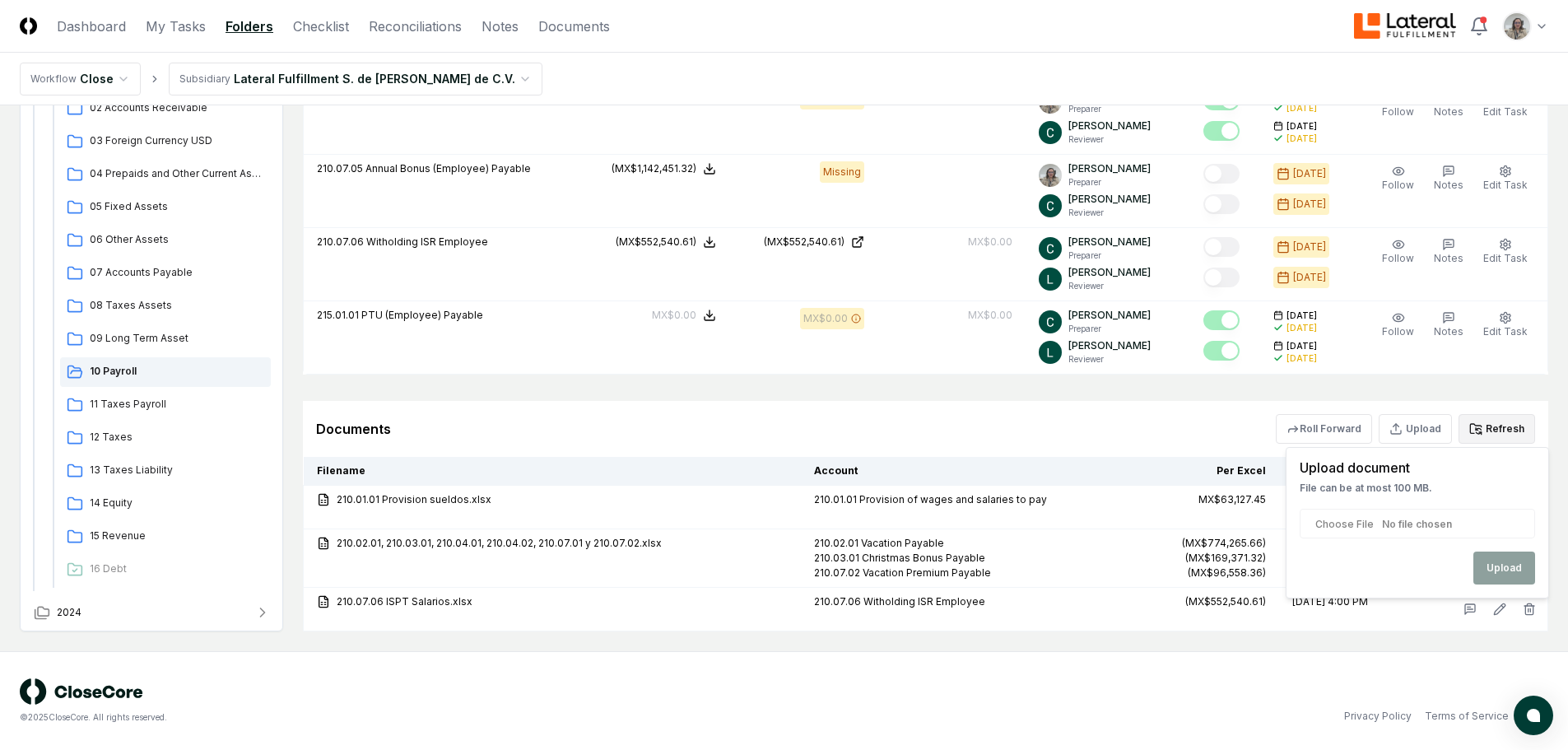 click at bounding box center [1417, 524] 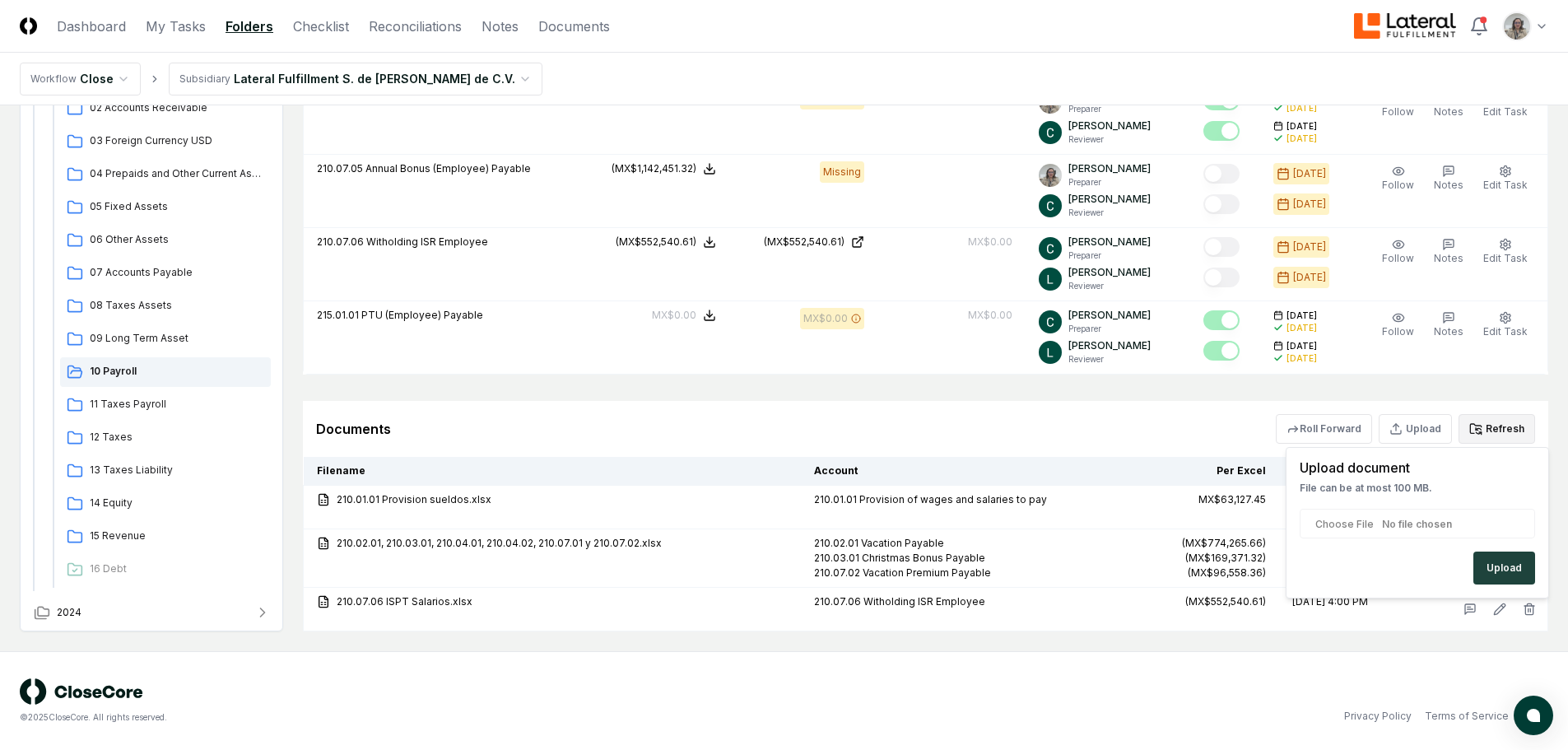 click on "Upload document File can be at most 100 MB. Upload" at bounding box center (1417, 523) 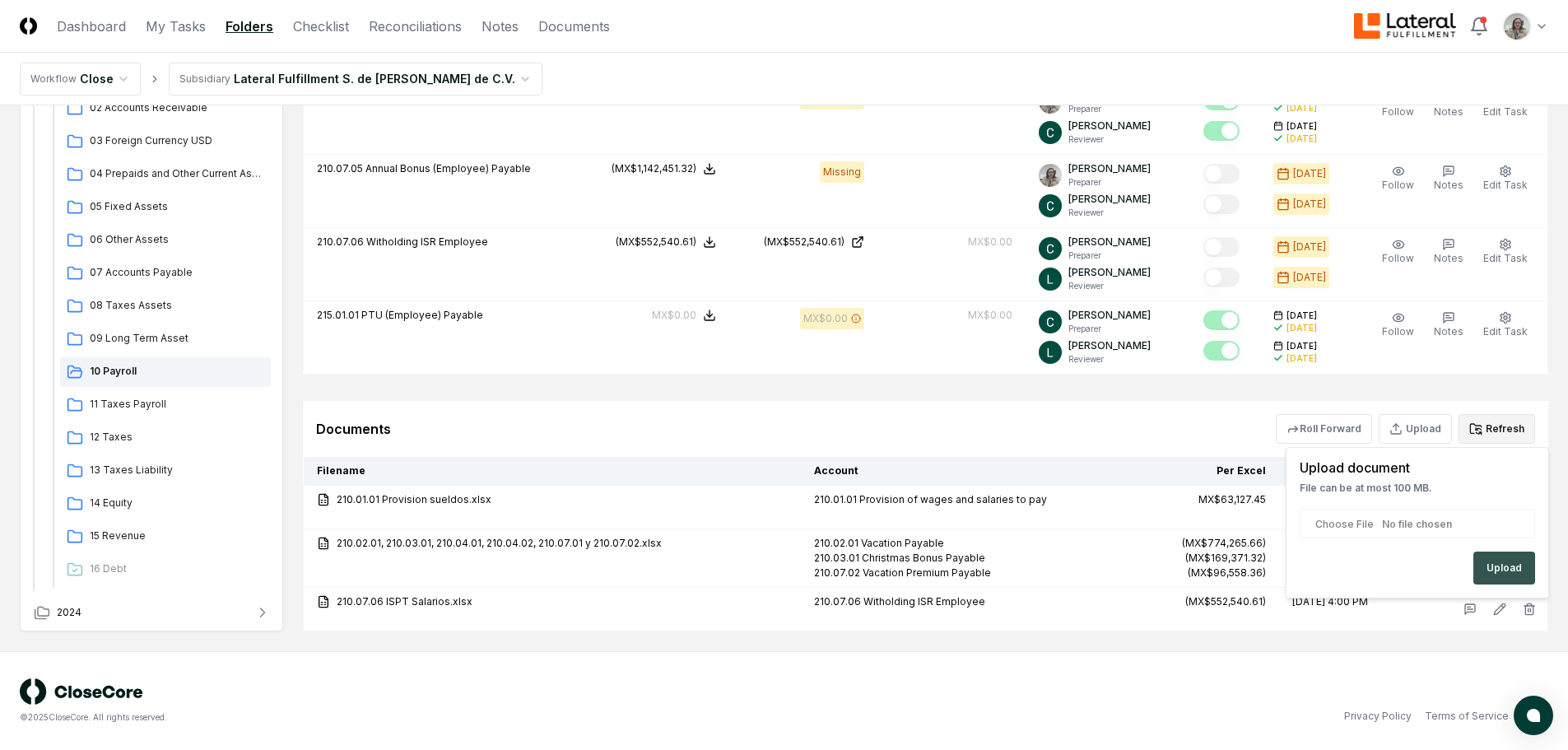 click on "Upload" at bounding box center (1504, 568) 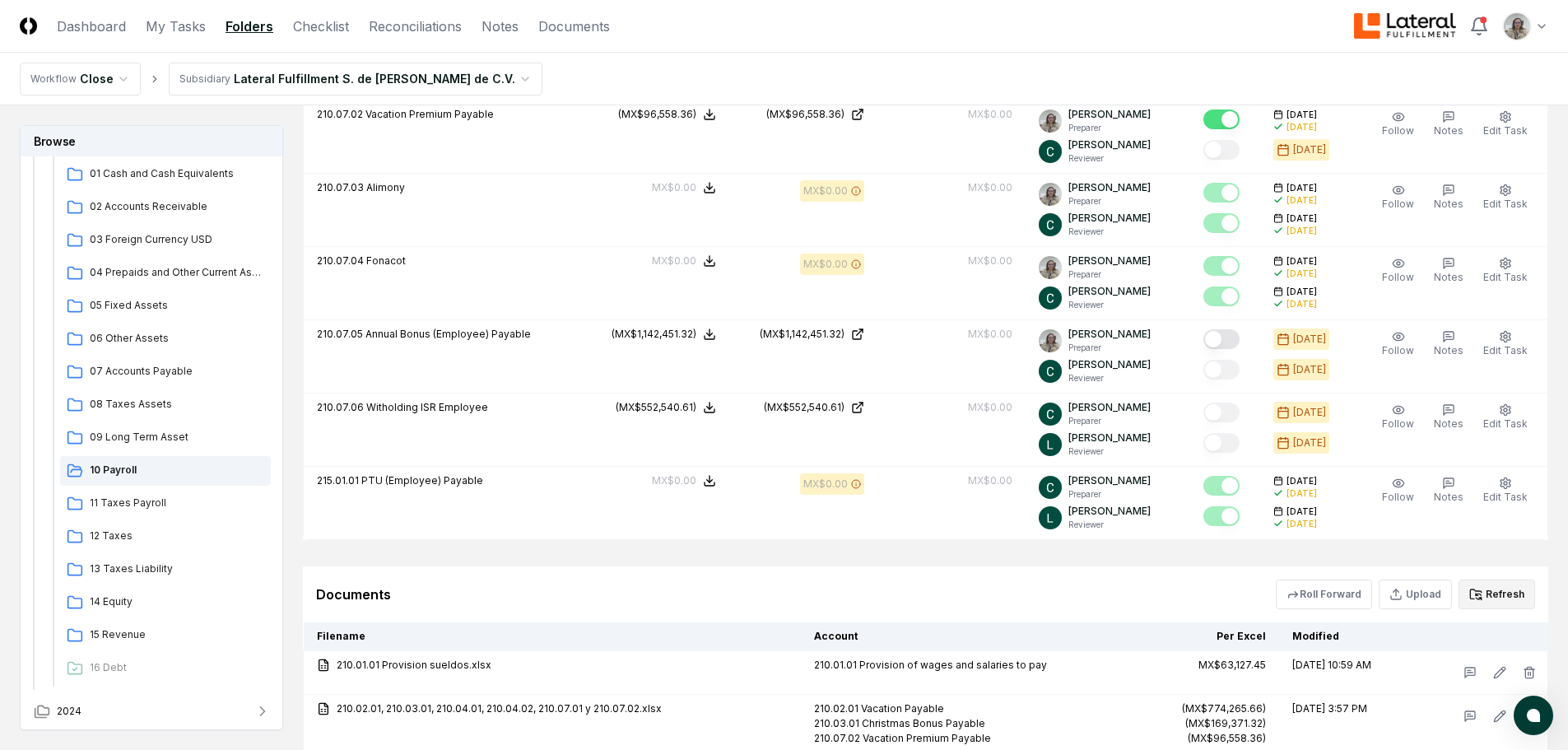 scroll, scrollTop: 1118, scrollLeft: 0, axis: vertical 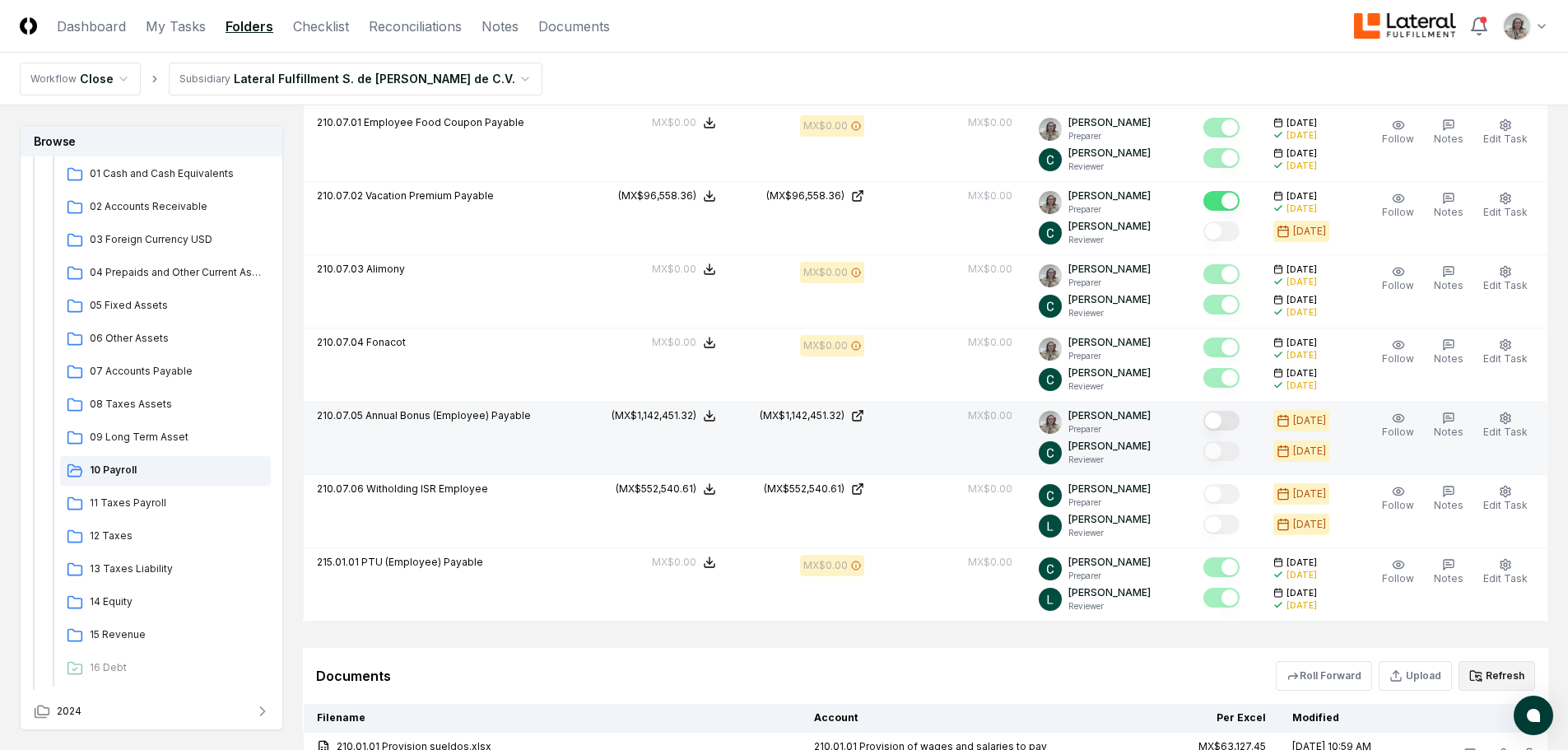 click at bounding box center (1221, 421) 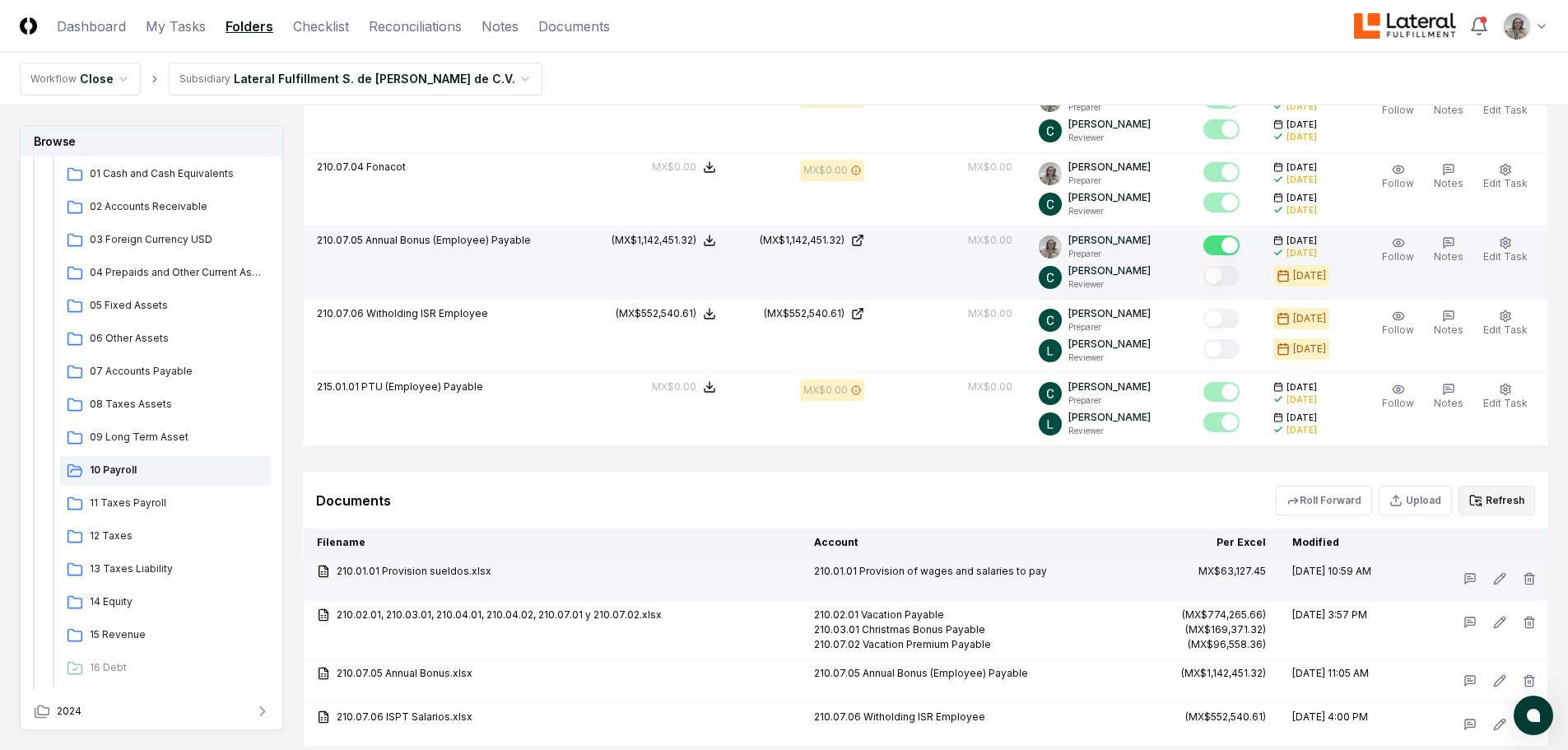 scroll, scrollTop: 1409, scrollLeft: 0, axis: vertical 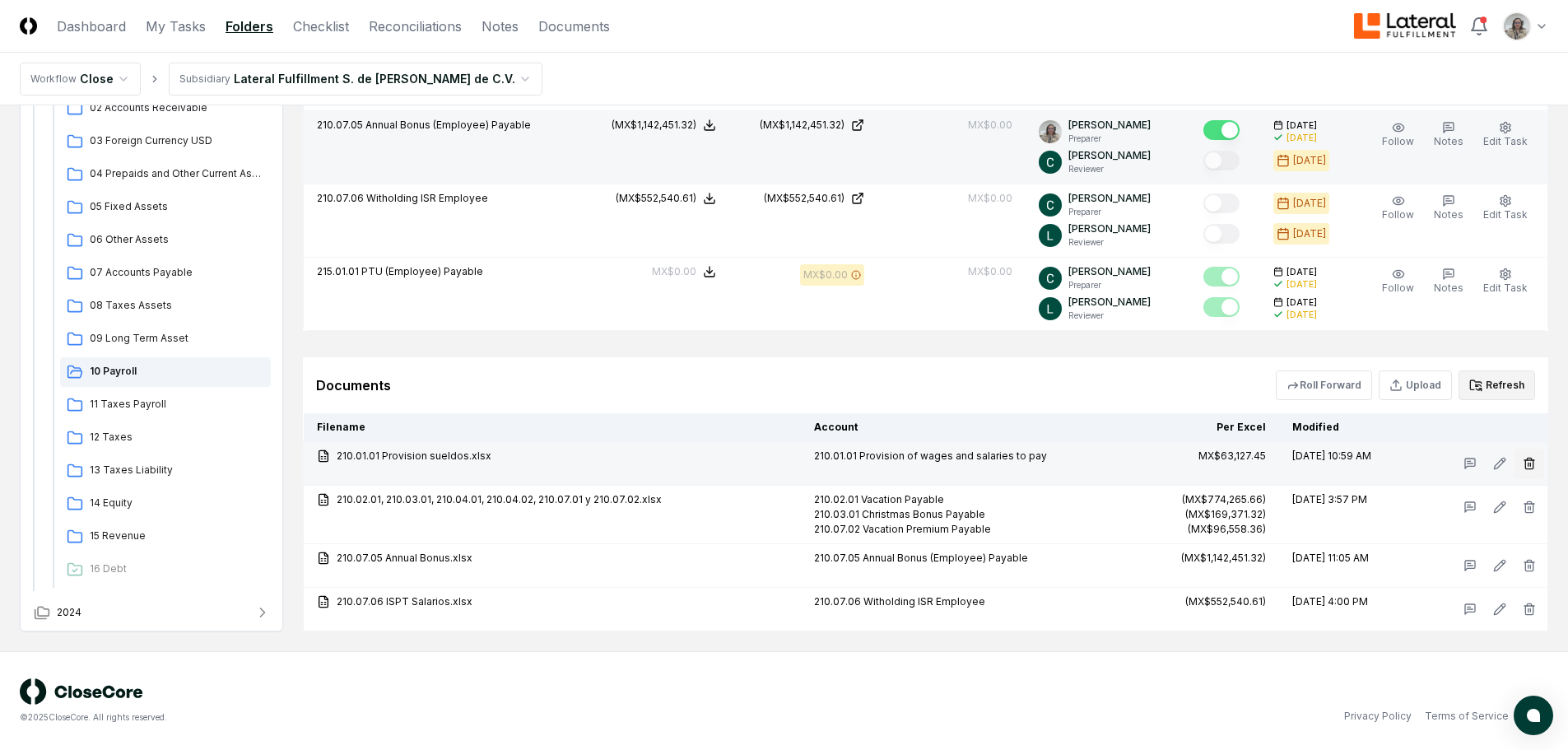 click 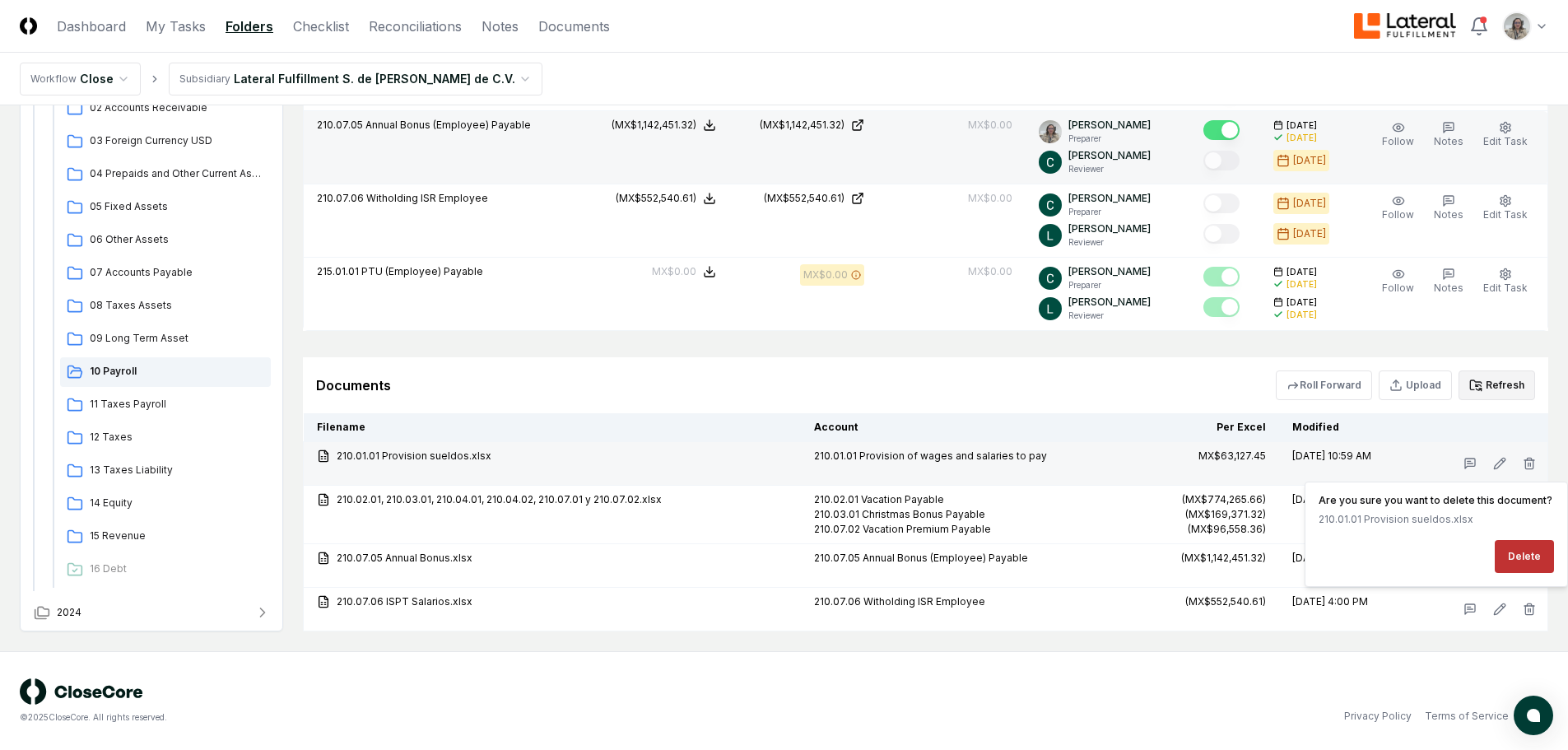 click on "Delete" at bounding box center [1524, 557] 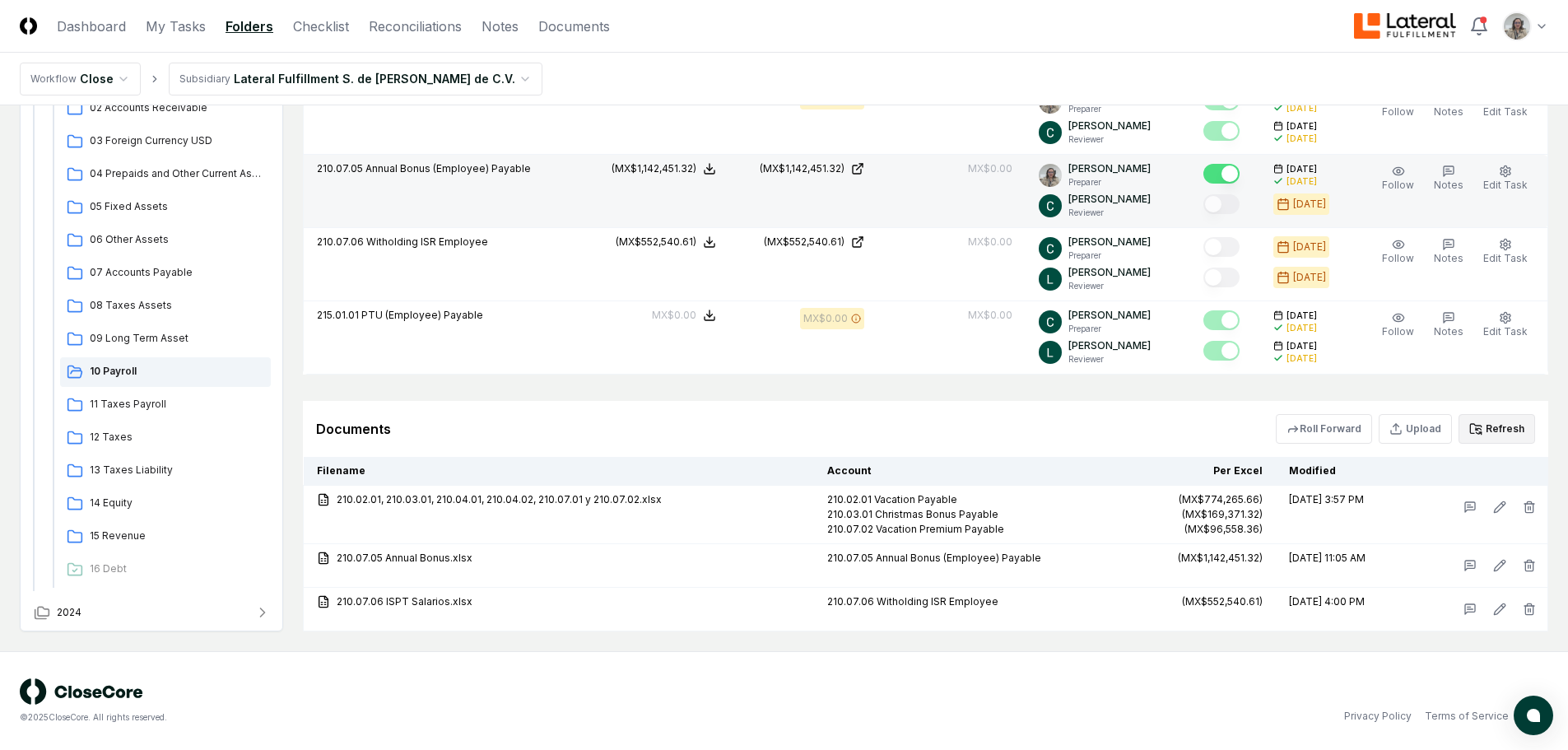 scroll, scrollTop: 1365, scrollLeft: 0, axis: vertical 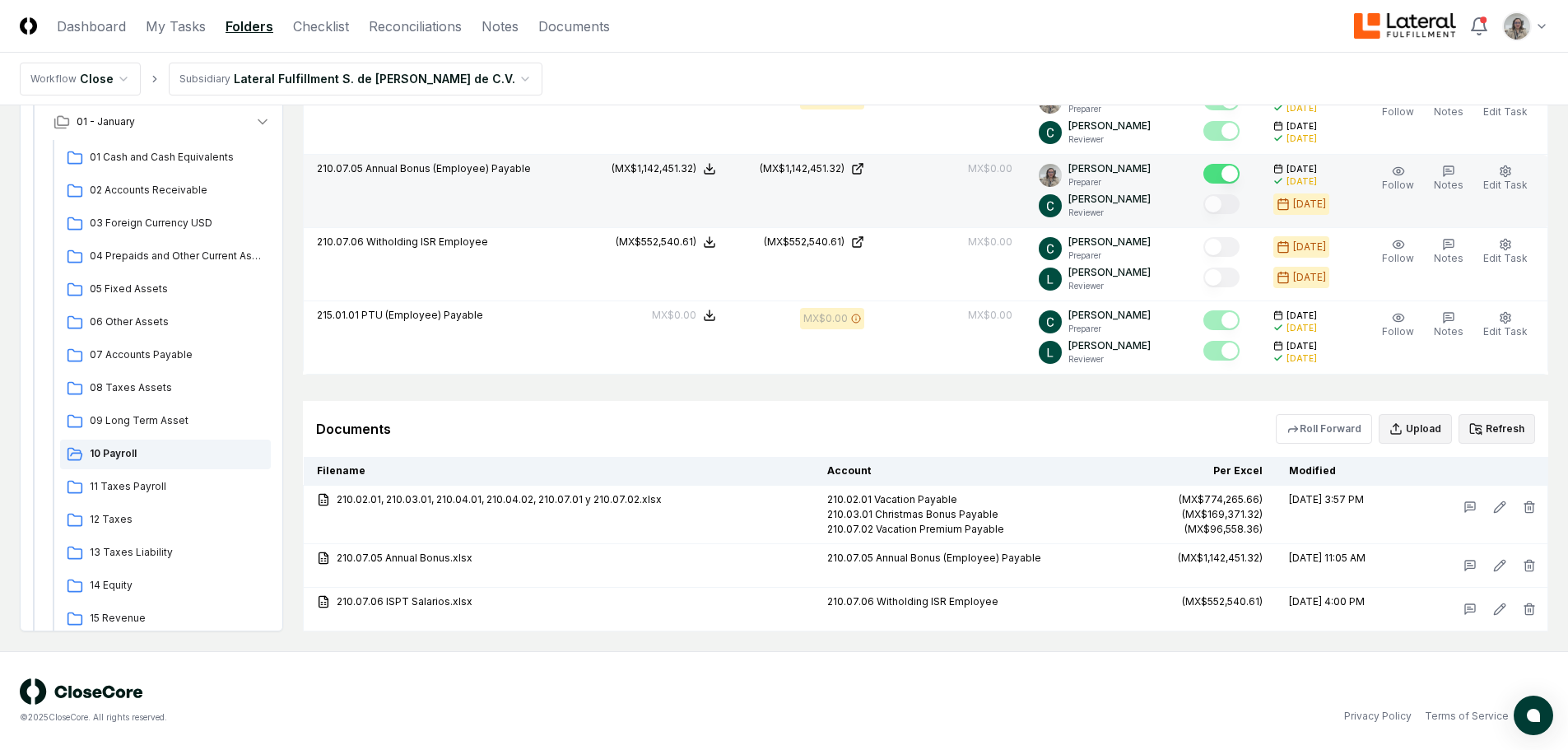 click on "Upload" at bounding box center [1415, 429] 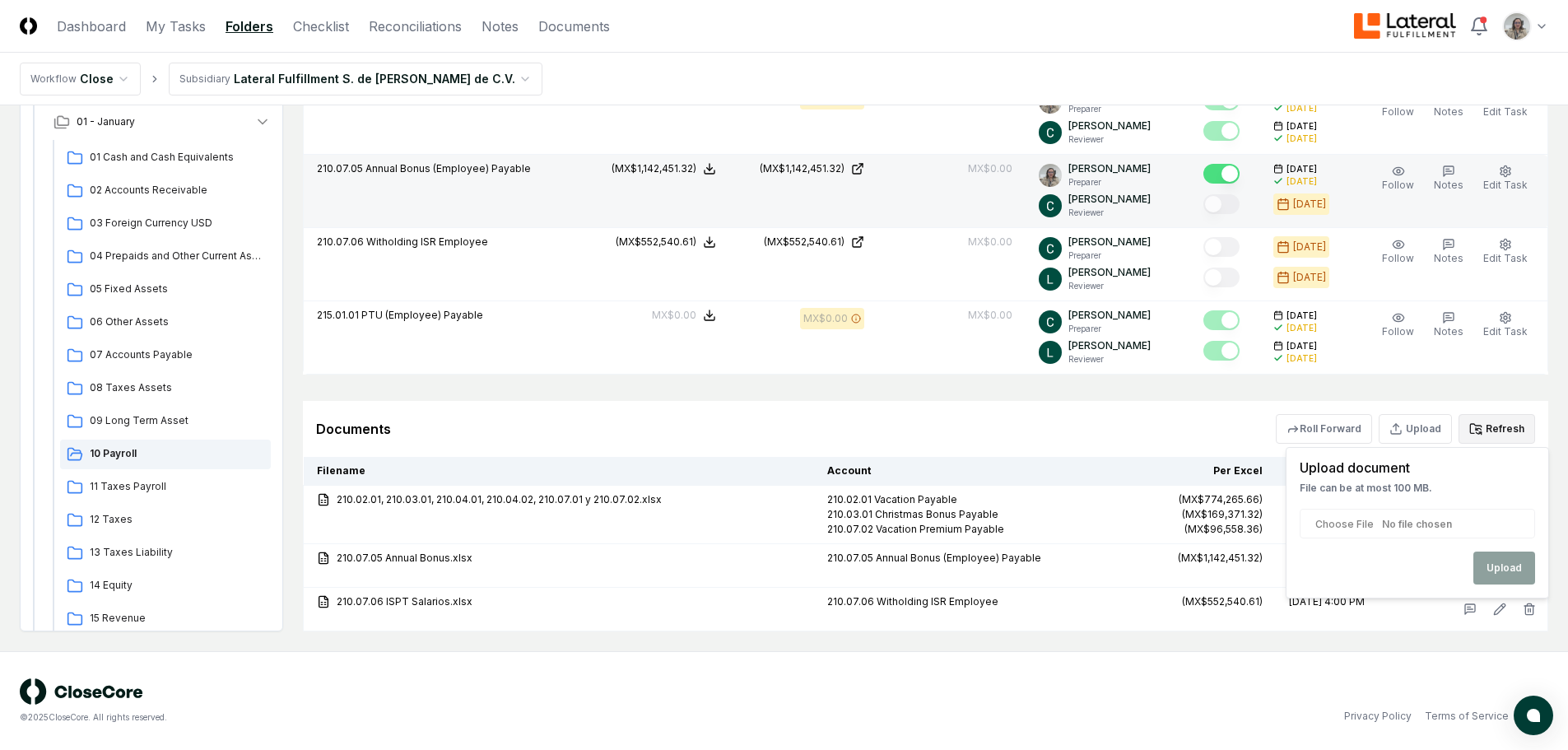 click at bounding box center [1417, 524] 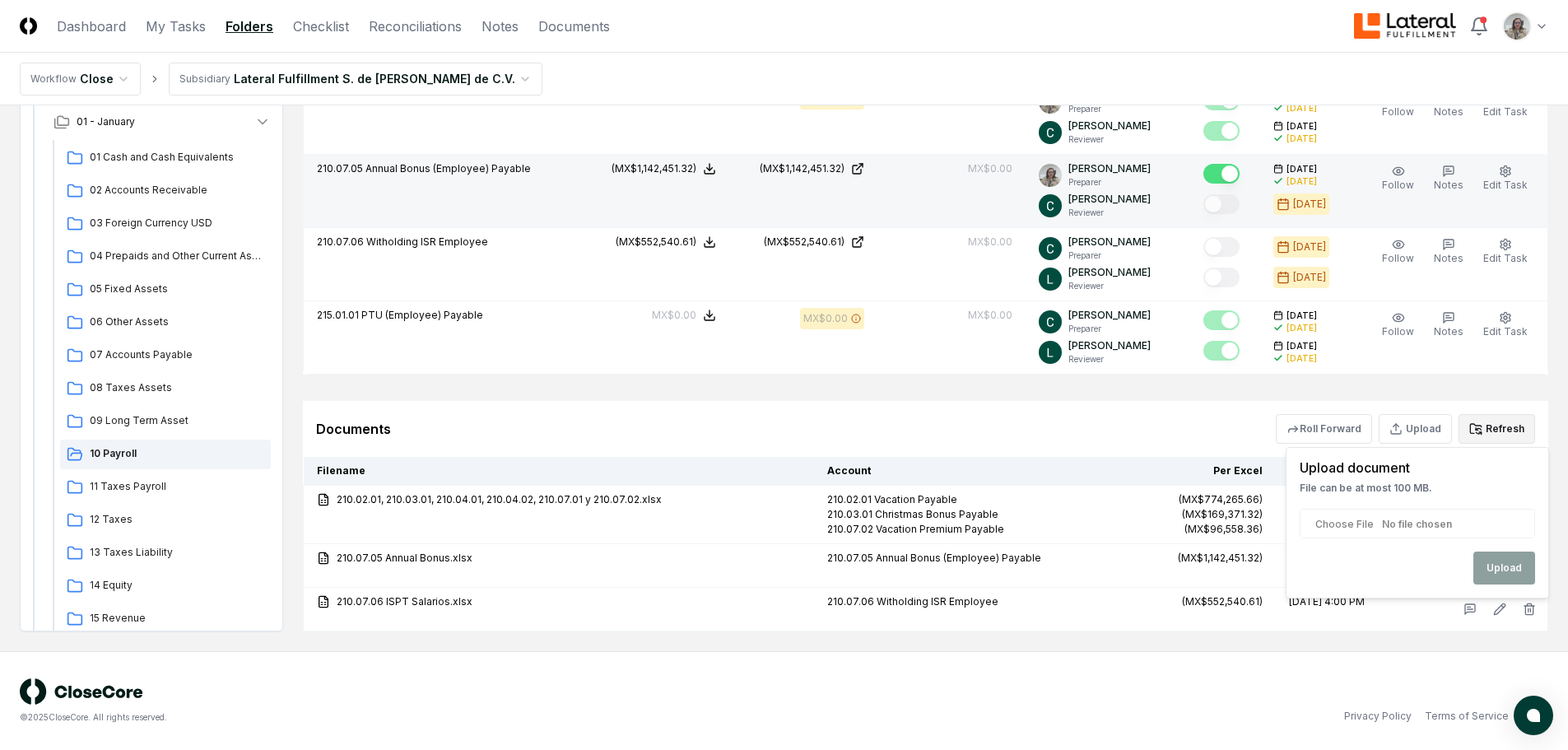 type on "**********" 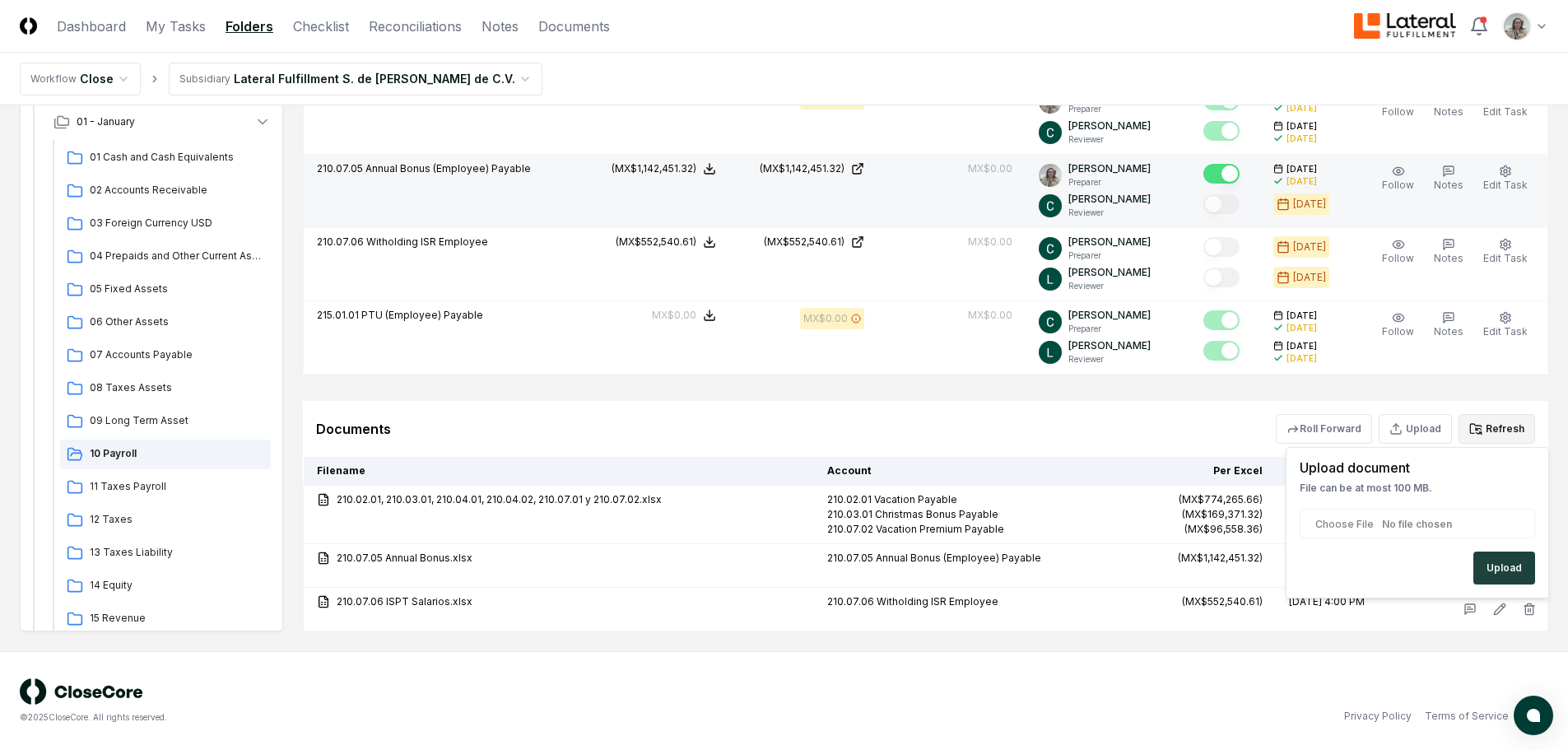 click on "Upload" at bounding box center [1504, 568] 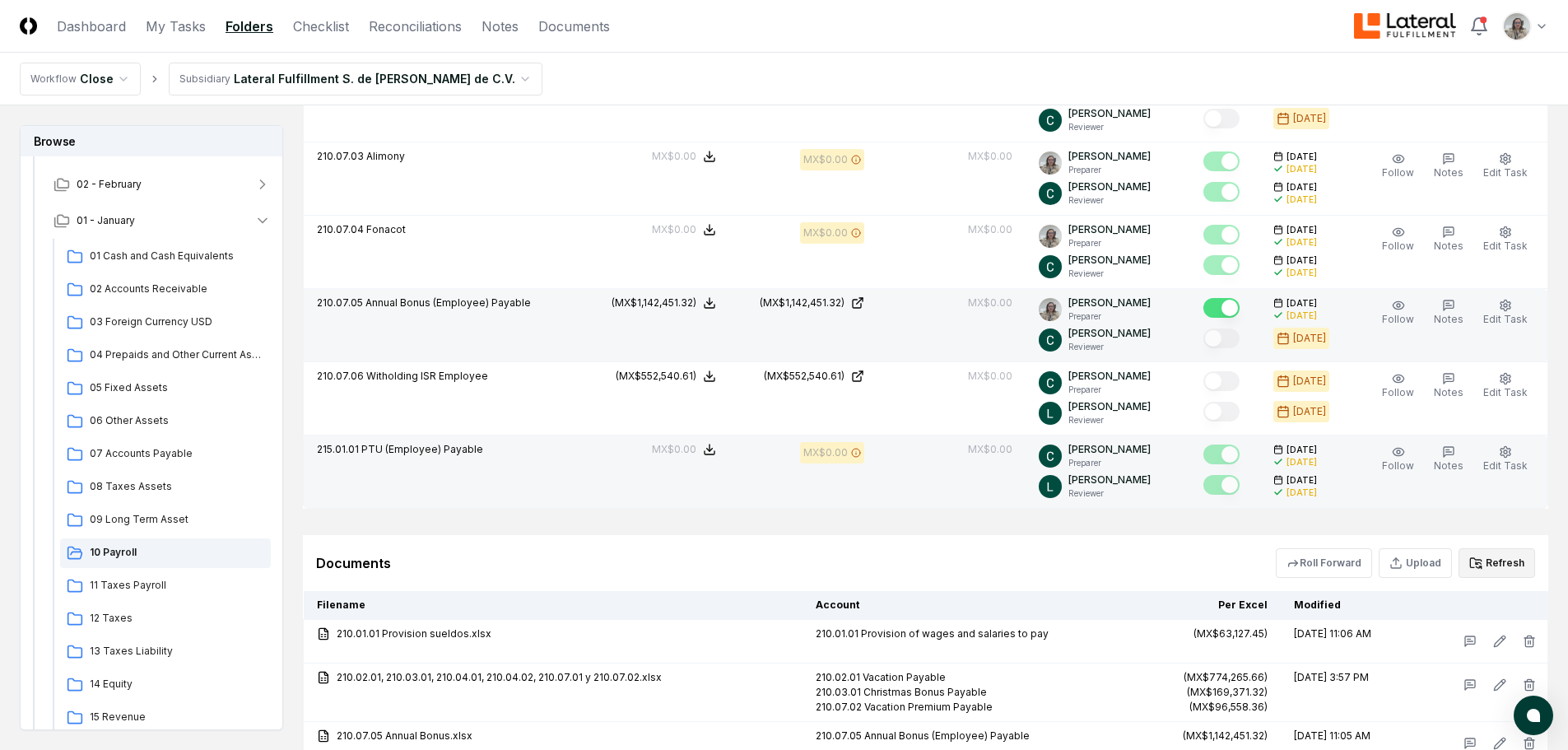 scroll, scrollTop: 1317, scrollLeft: 0, axis: vertical 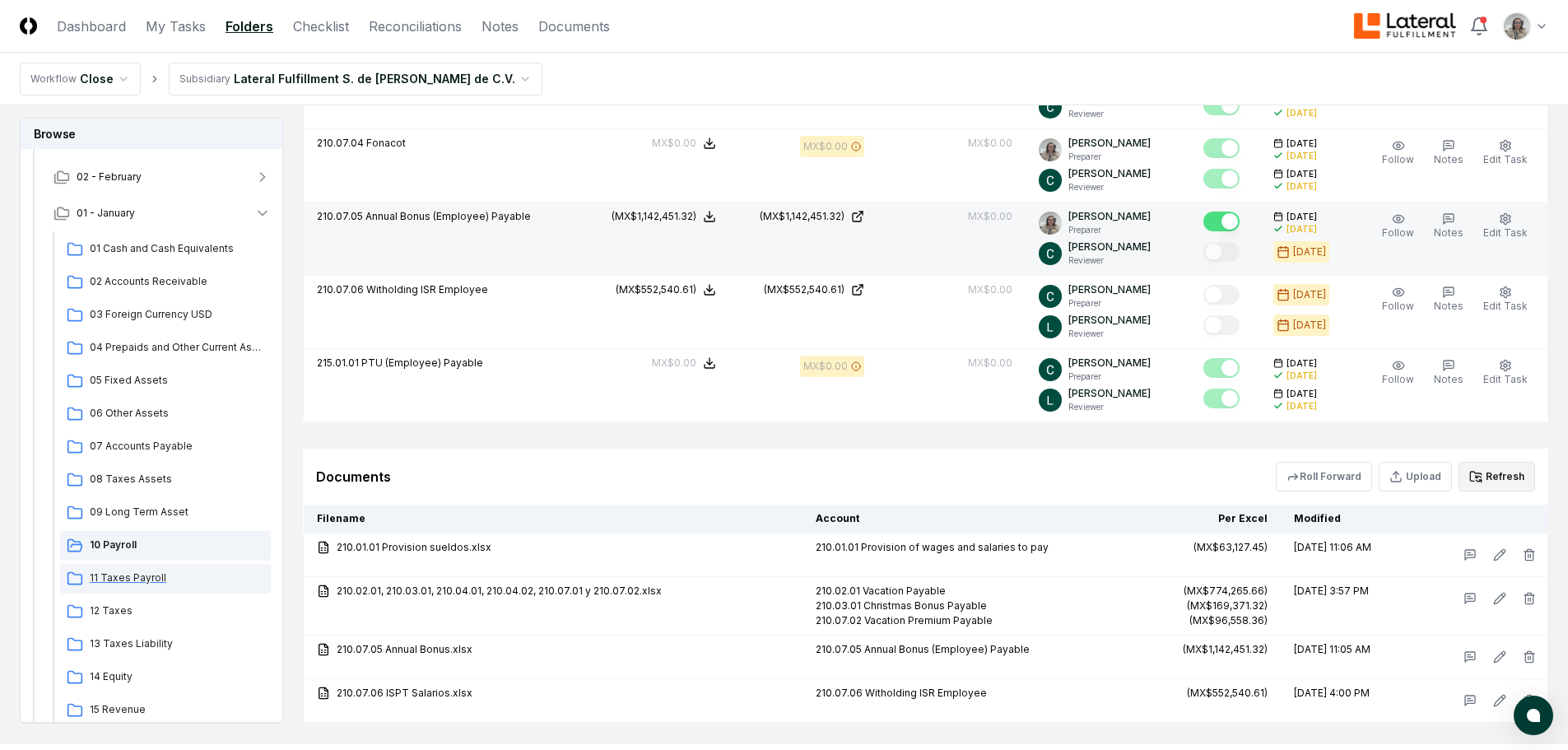 click on "11 Taxes Payroll" at bounding box center [177, 578] 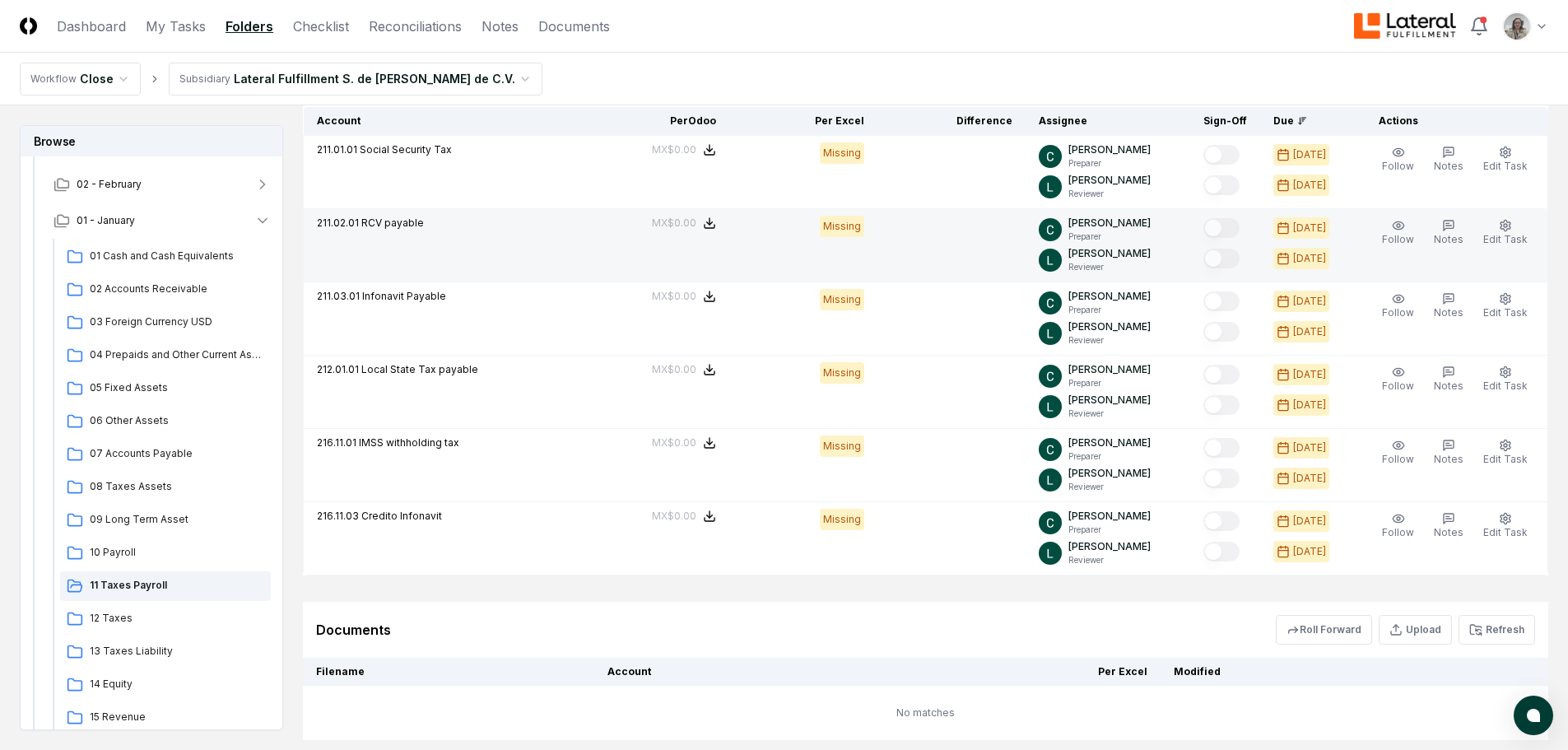 scroll, scrollTop: 659, scrollLeft: 0, axis: vertical 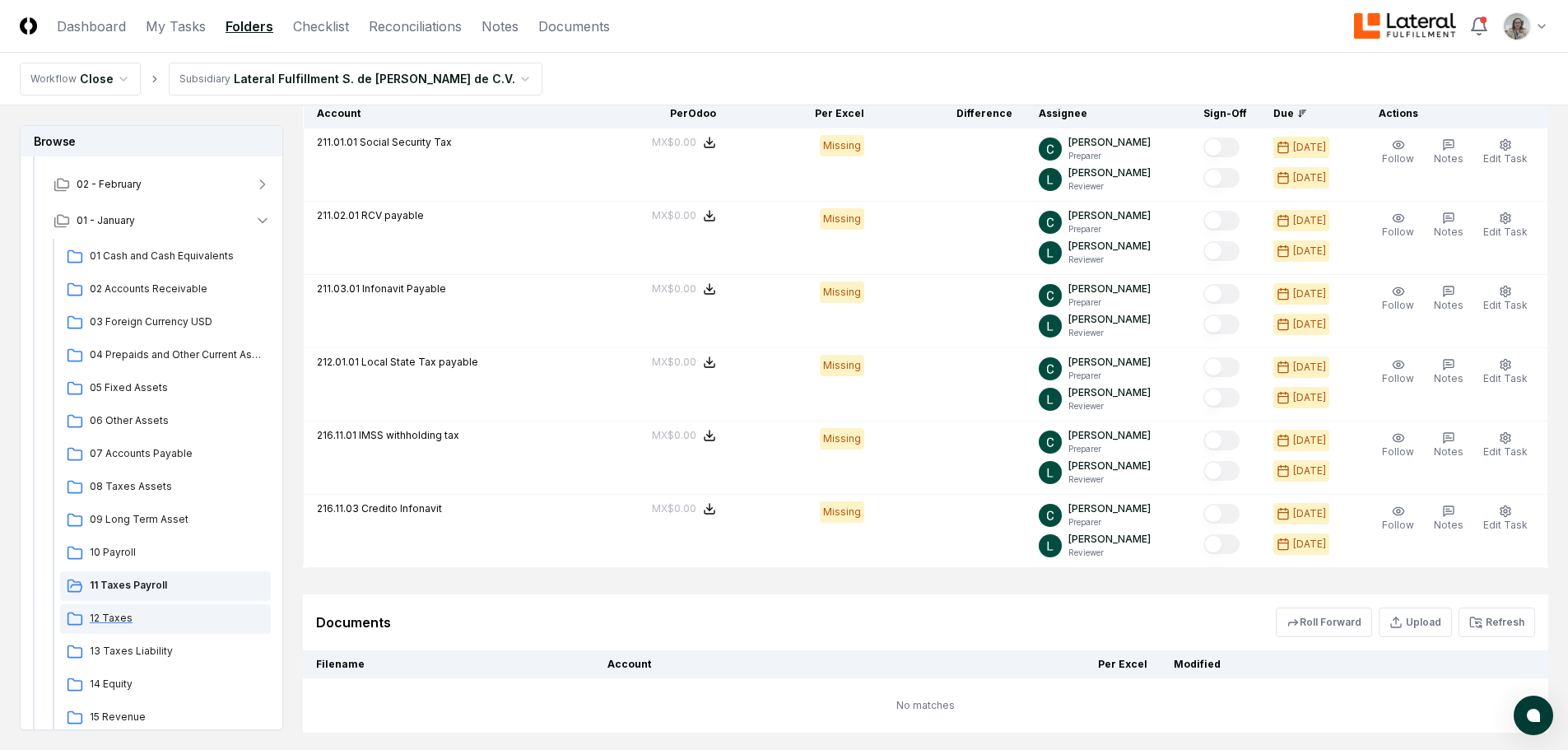 click on "12 Taxes" at bounding box center [165, 619] 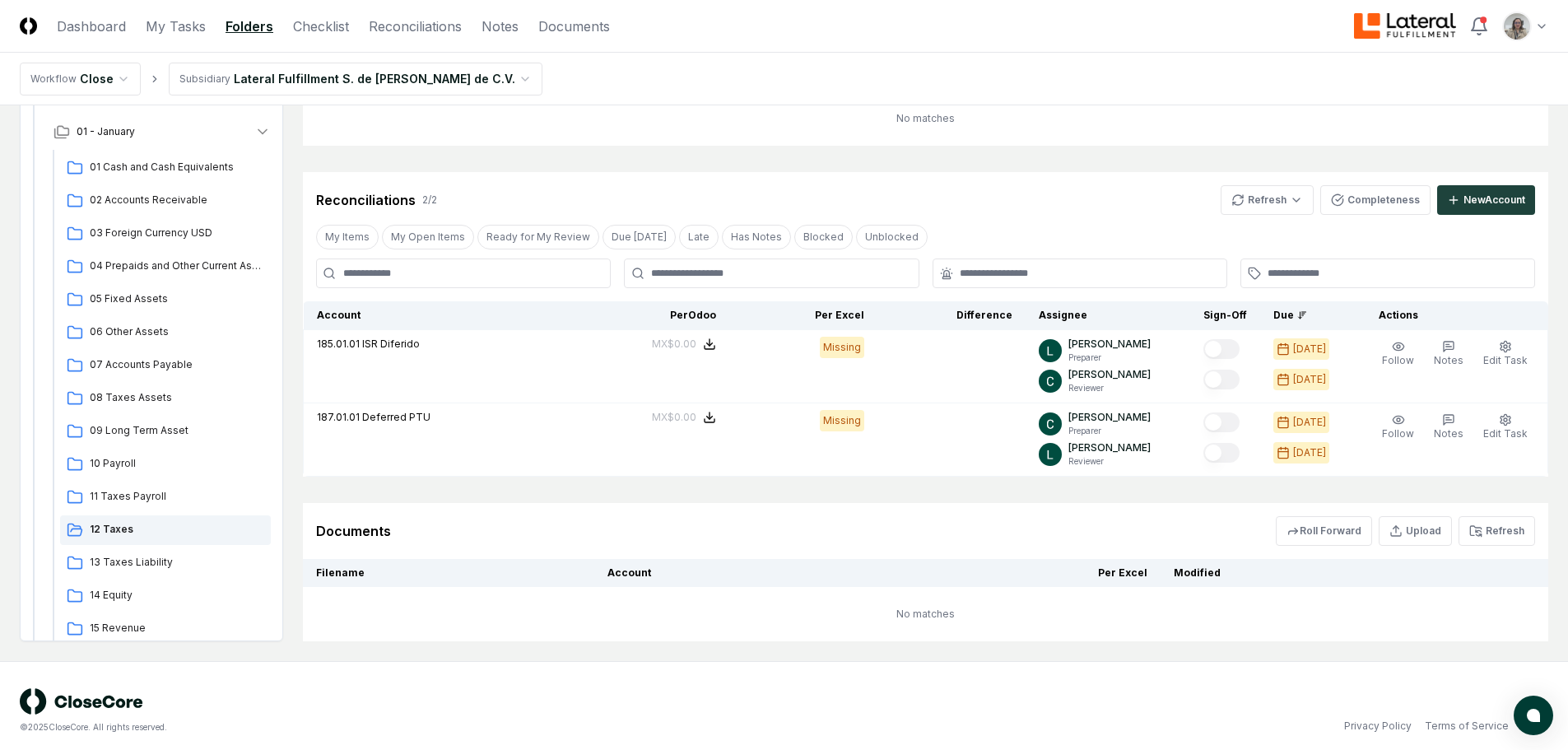 scroll, scrollTop: 227, scrollLeft: 0, axis: vertical 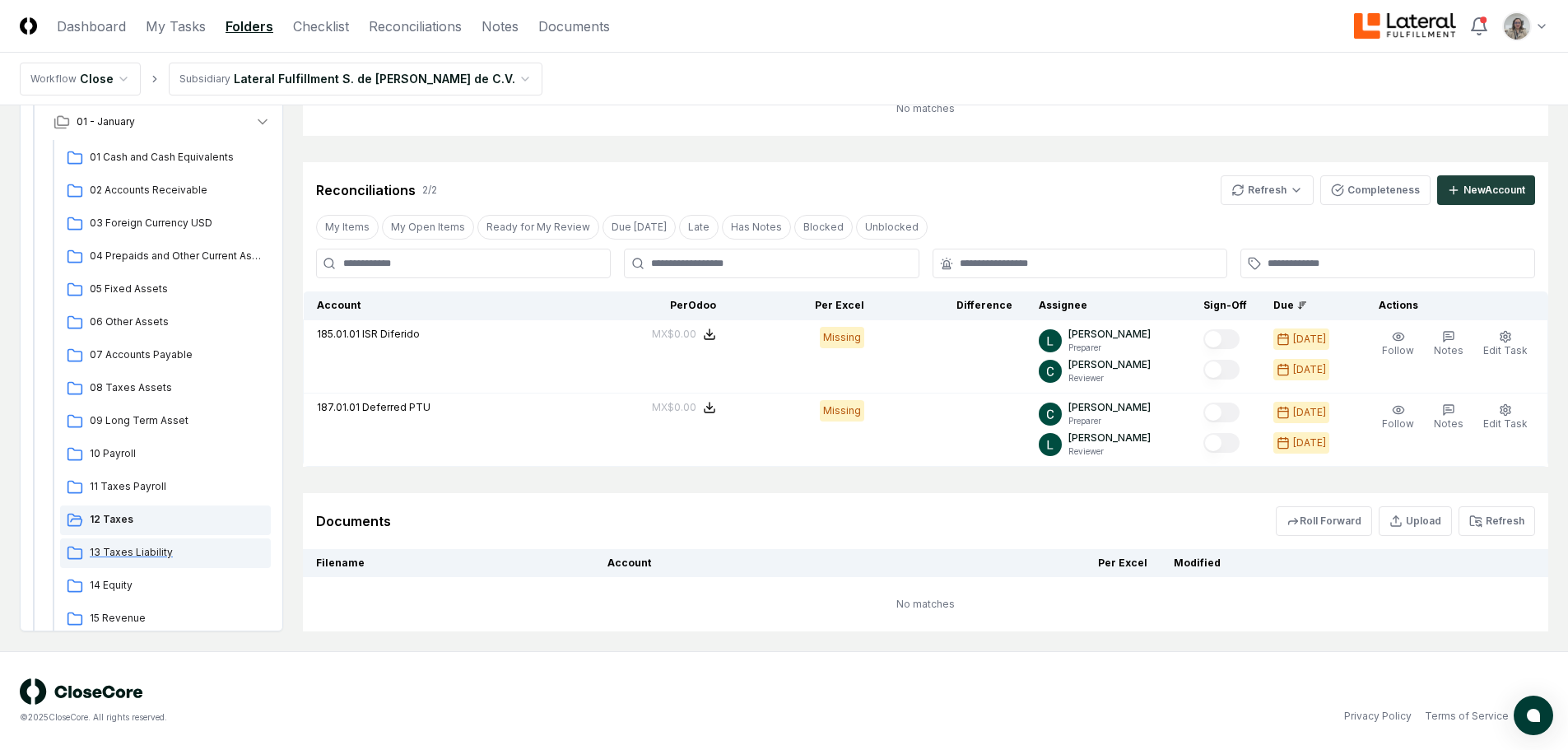 click on "13 Taxes Liability" at bounding box center (165, 553) 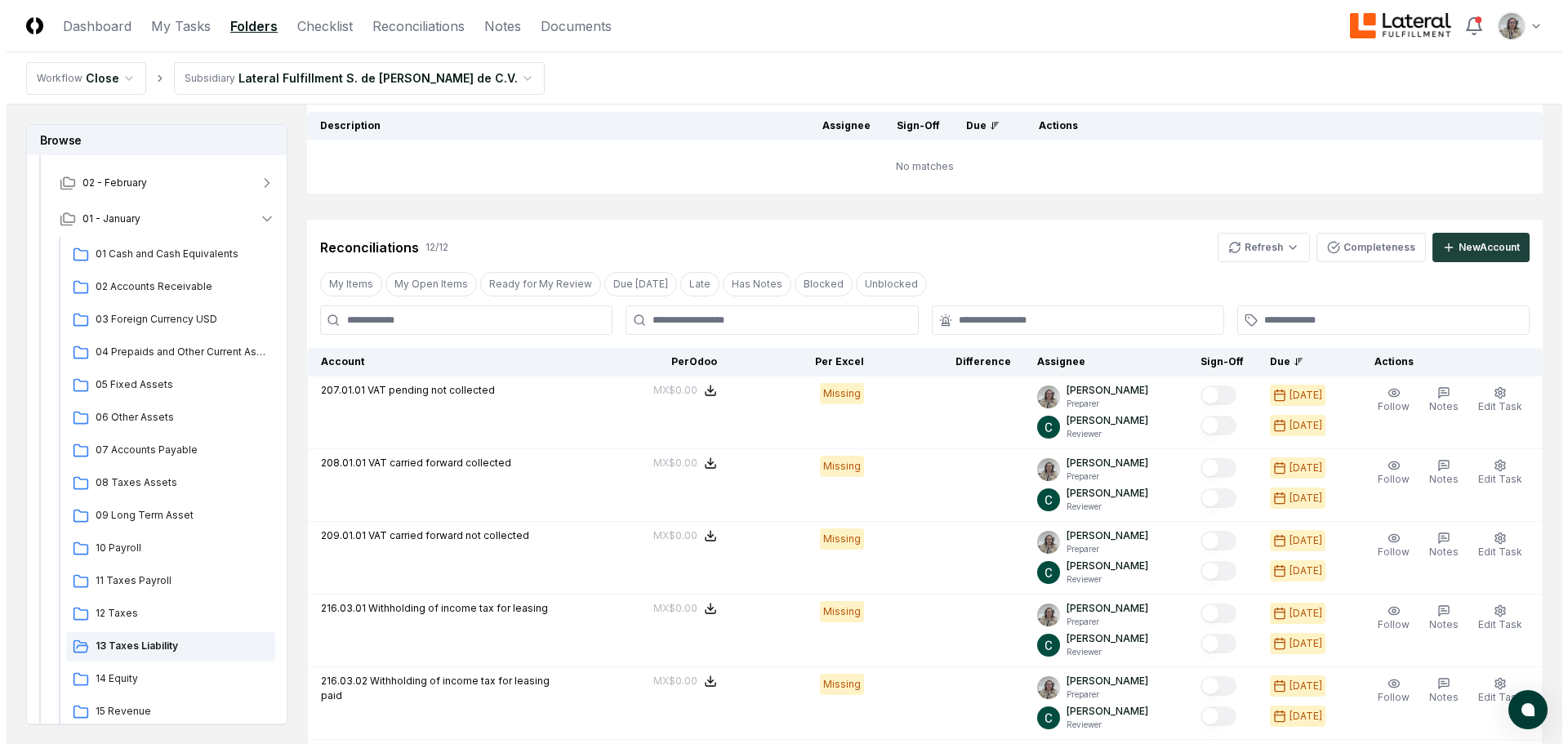 scroll, scrollTop: 327, scrollLeft: 0, axis: vertical 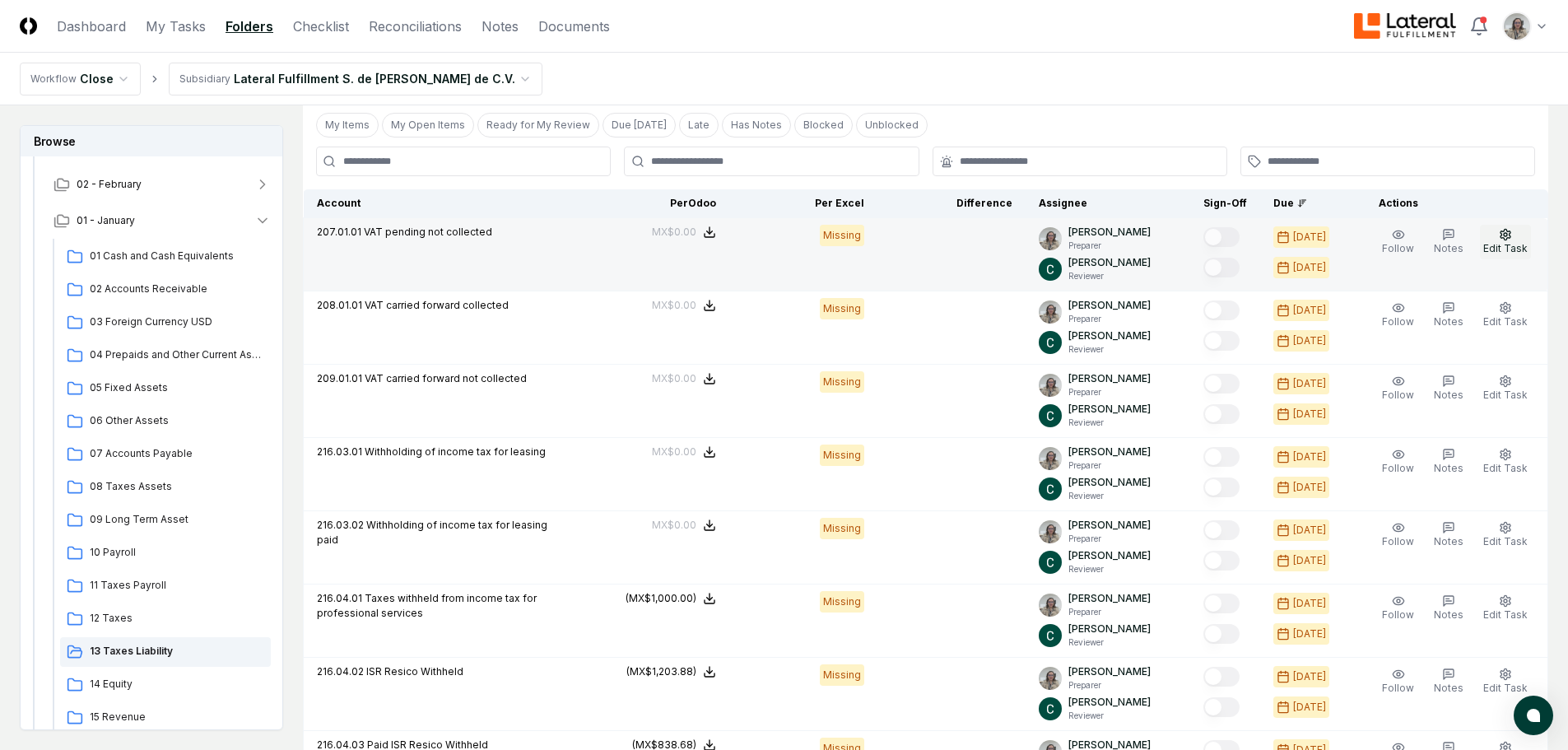 click on "Edit Task" at bounding box center [1505, 248] 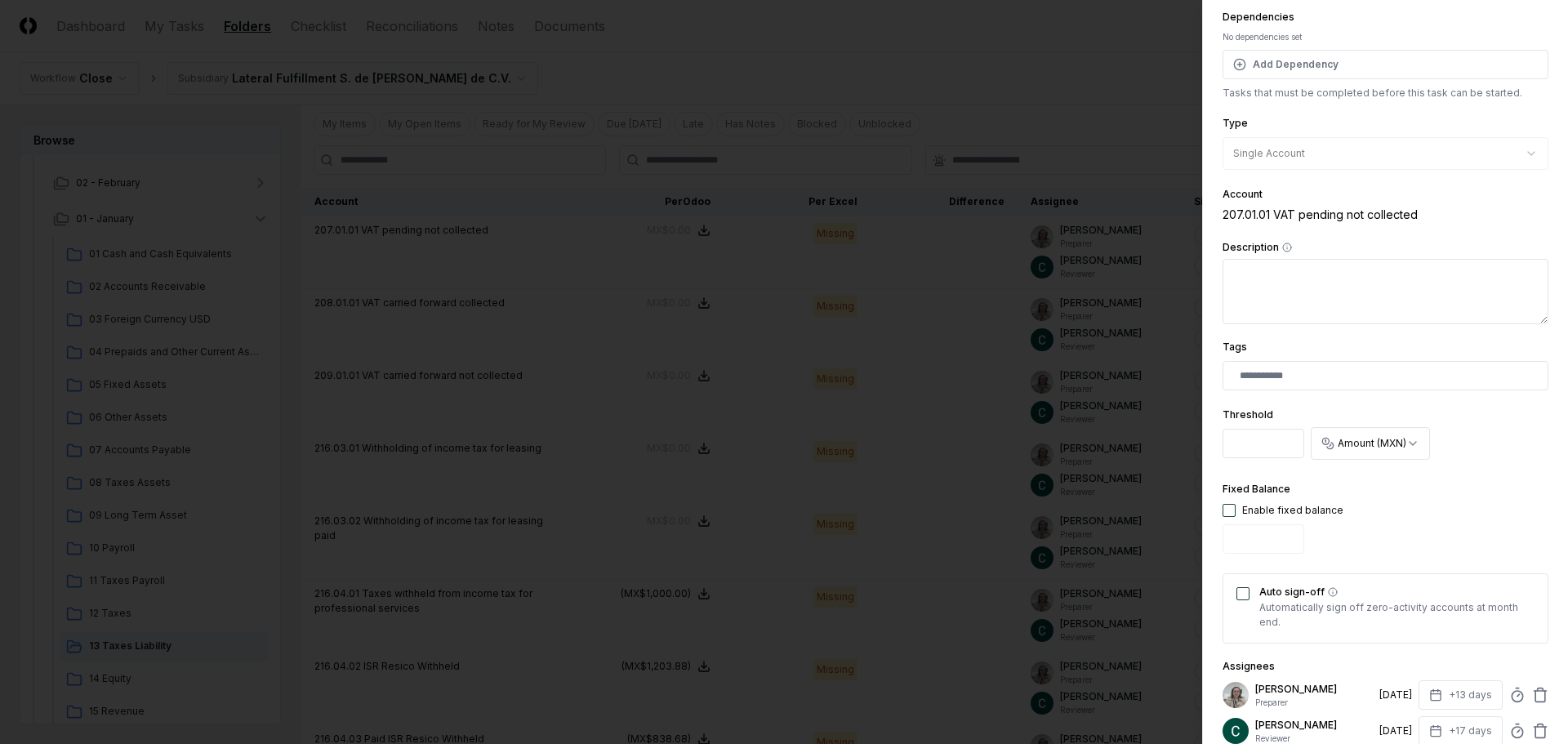 scroll, scrollTop: 163, scrollLeft: 0, axis: vertical 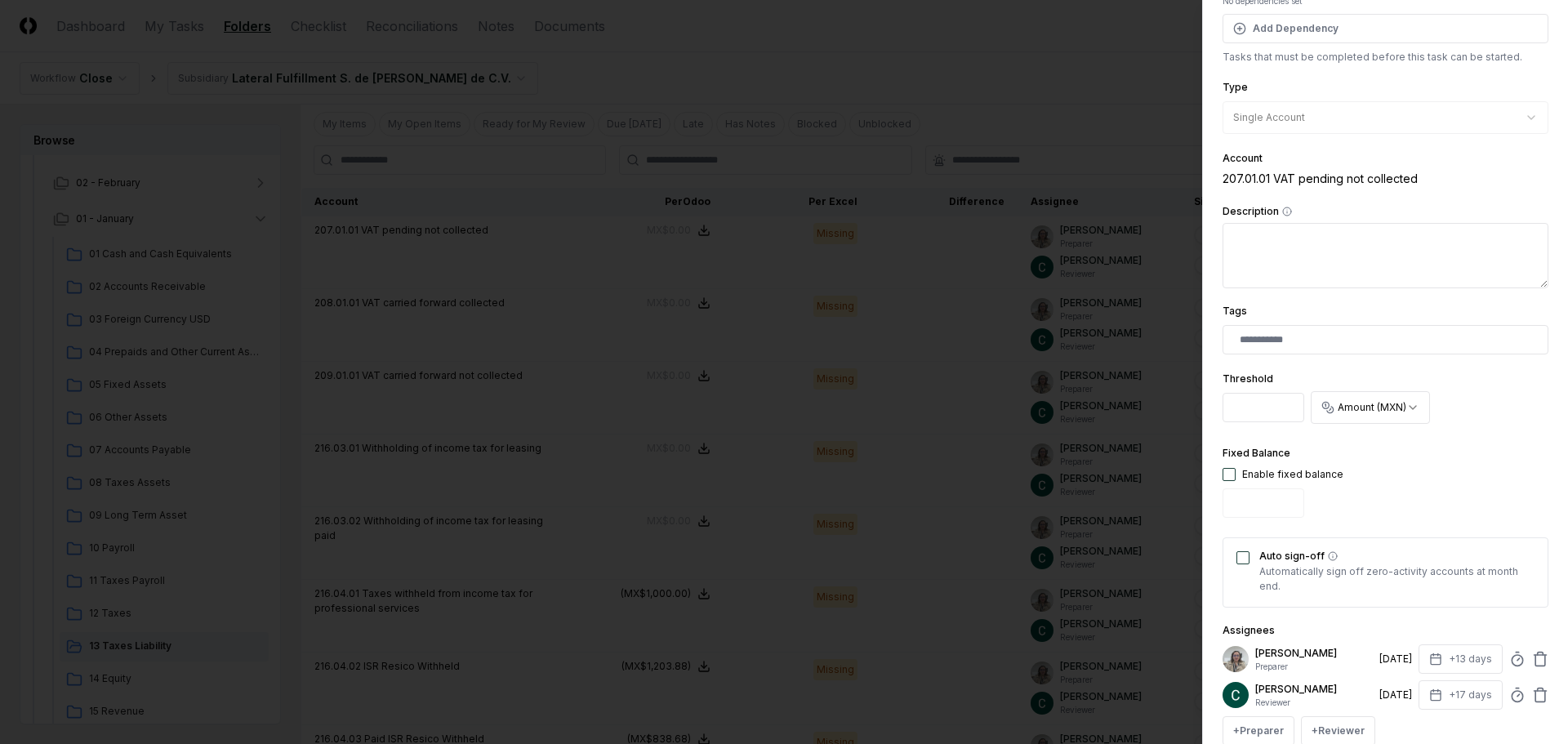 click at bounding box center (1229, 474) 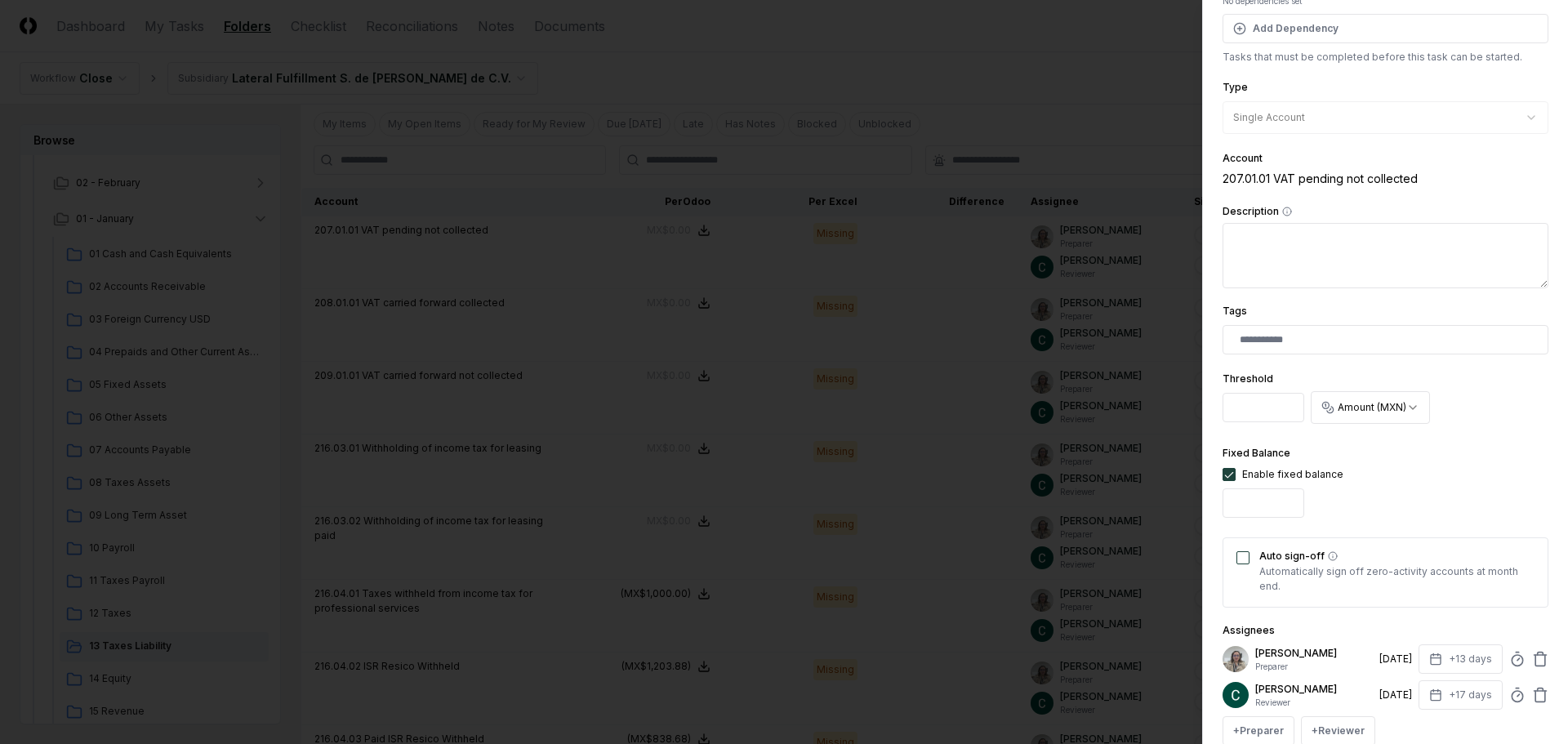 click on "Auto sign-off" at bounding box center [1243, 558] 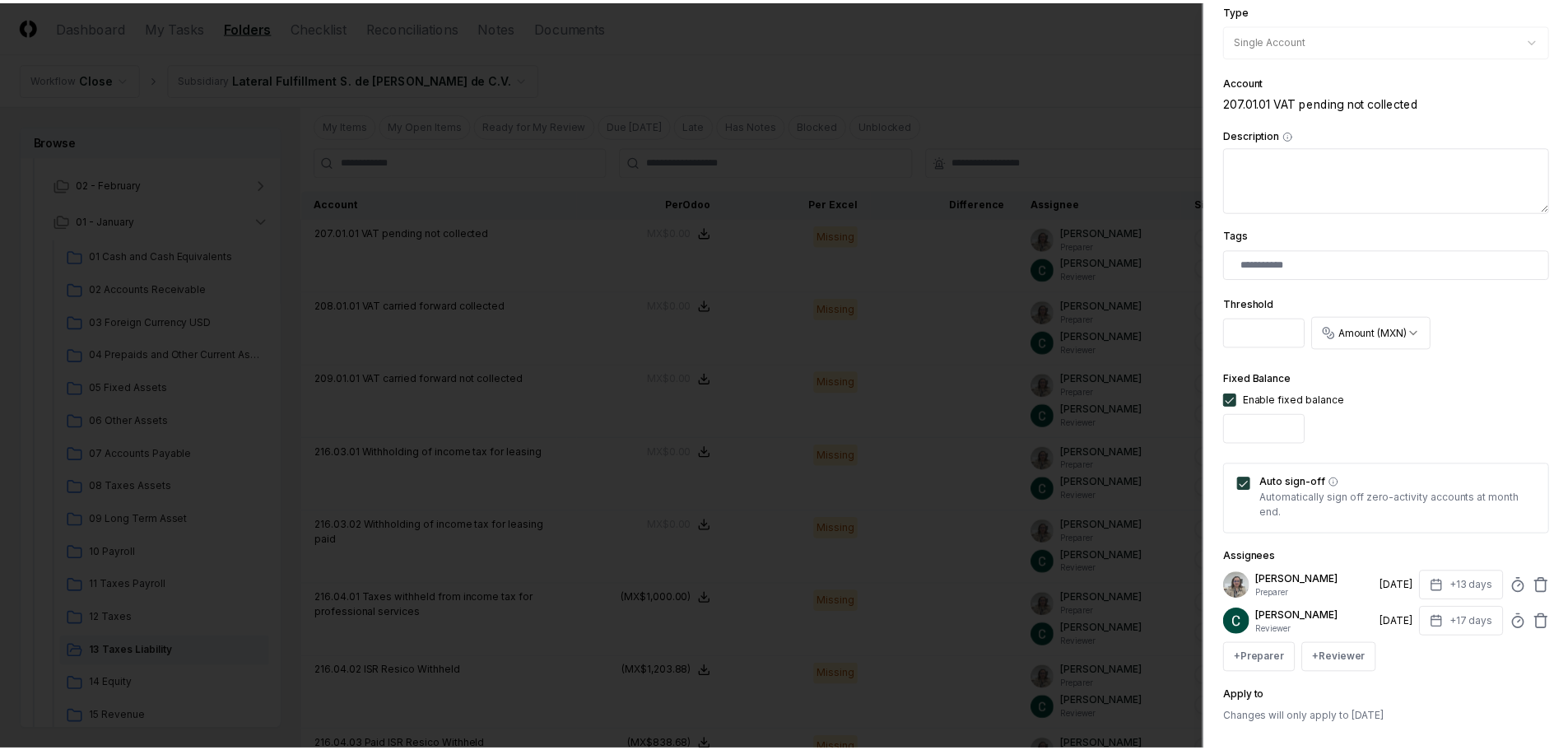 scroll, scrollTop: 324, scrollLeft: 0, axis: vertical 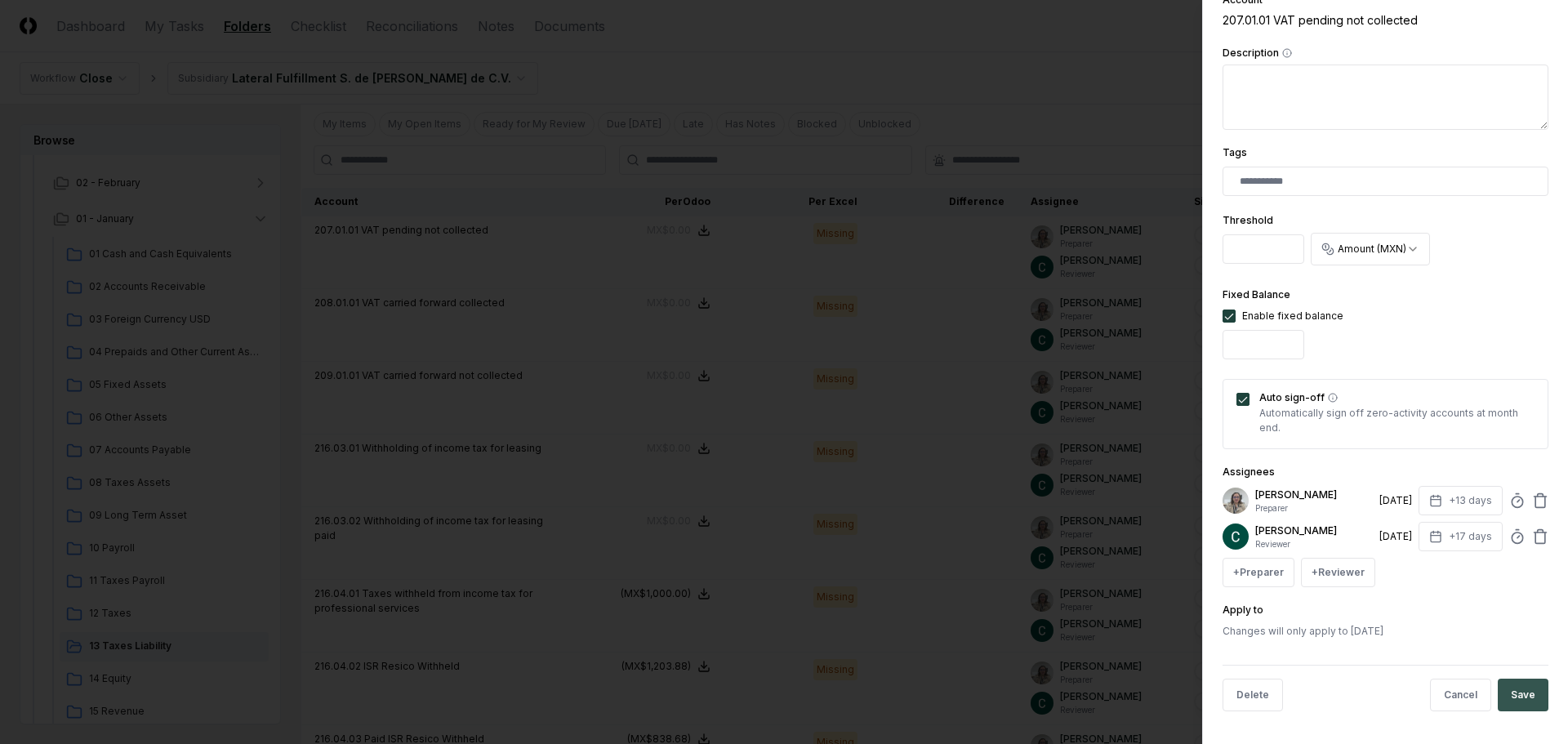click on "Save" at bounding box center [1523, 695] 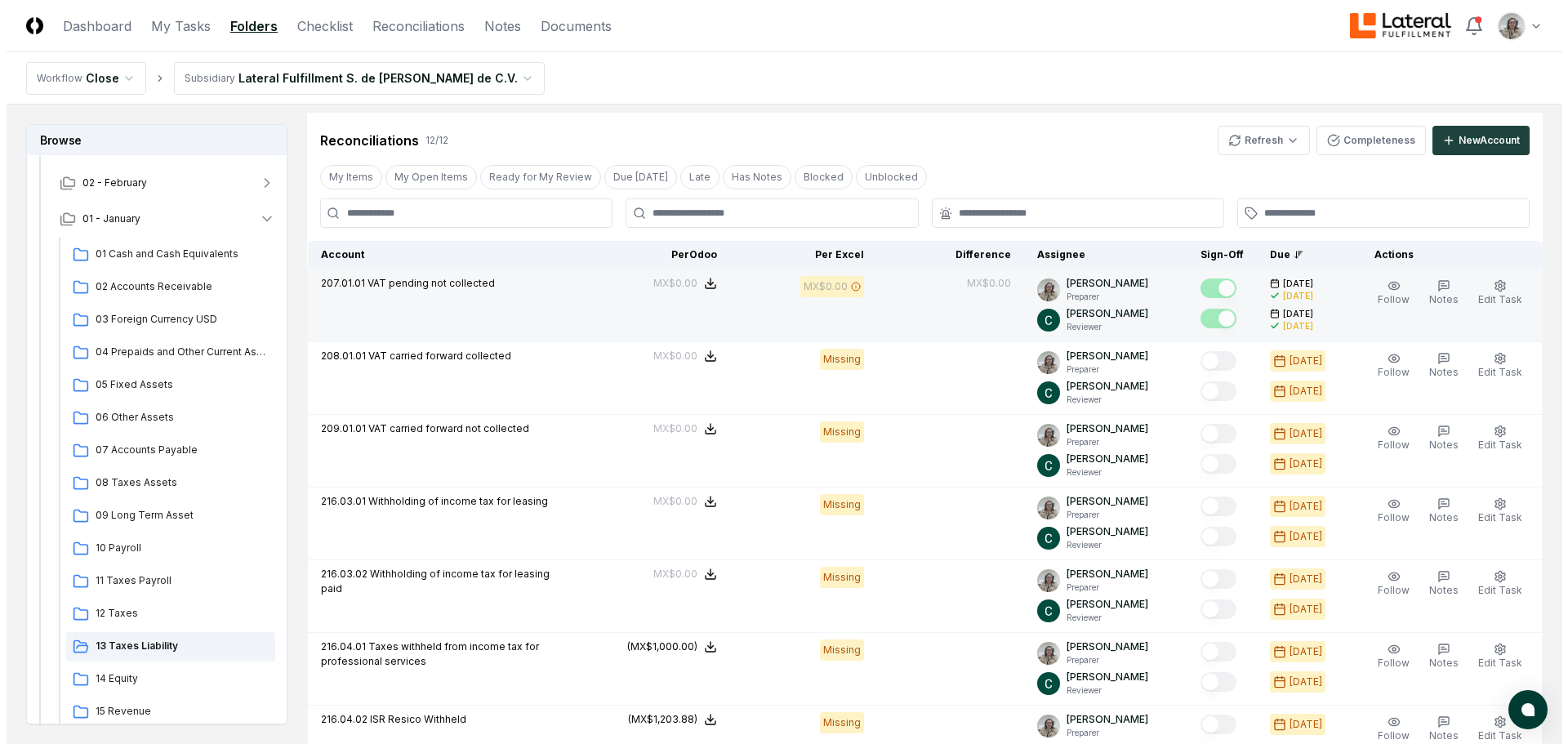 scroll, scrollTop: 245, scrollLeft: 0, axis: vertical 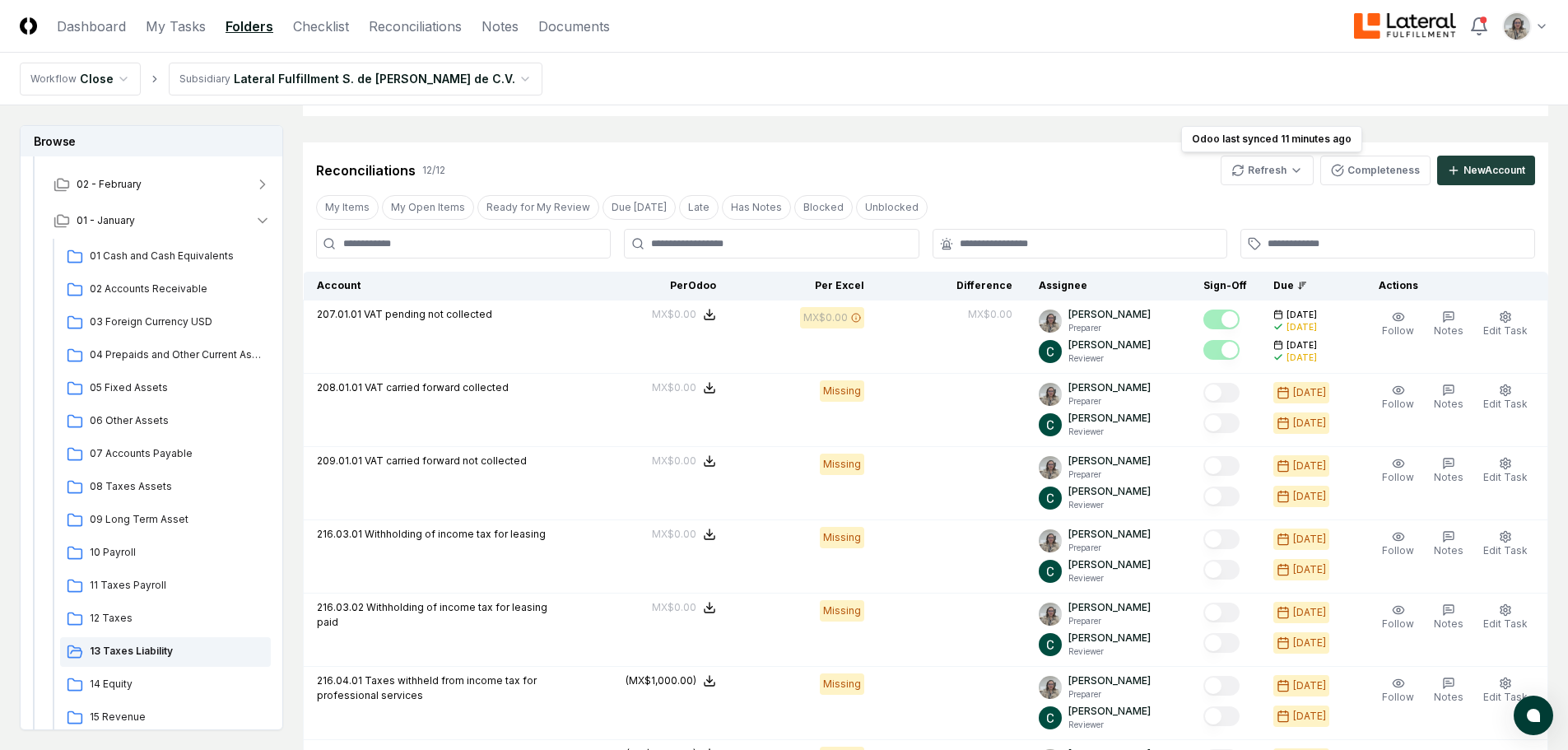 click on "Reconciliations 12 / 12 Refresh Odoo last synced 11 minutes ago [PERSON_NAME] last synced 11 minutes ago Completeness New  Account My Items My Open Items Ready for My Review Due [DATE] Late Has Notes Blocked Unblocked Clear Filter Account Balances/Difference Per  Odoo Per Excel Difference Assignee Sign-Off   Due Actions 207.01.01   VAT pending not collected Odoo : MX$0.00 Excel: - Fixed Balance: MX$0.00 Difference: MX$0.00 MX$0.00 MX$0.00 MX$0.00 [PERSON_NAME] Preparer [PERSON_NAME] Reviewer [DATE] [DATE] [DATE] [DATE] Follow Notes Edit Task More 208.01.01   VAT carried forward collected Odoo : MX$0.00 Excel: - Difference: - MX$0.00 Missing [PERSON_NAME] Preparer [PERSON_NAME] Reviewer [DATE] [DATE] Follow Notes Edit Task More 209.01.01   VAT carried forward not collected Odoo : MX$0.00 Excel: - Difference: - MX$0.00 Missing [PERSON_NAME] Preparer [PERSON_NAME] Reviewer [DATE] [DATE] Follow Notes Edit Task More 216.03.01   Withholding of income tax for leasing Odoo : MX$0.00 Excel: - -" at bounding box center (925, 661) 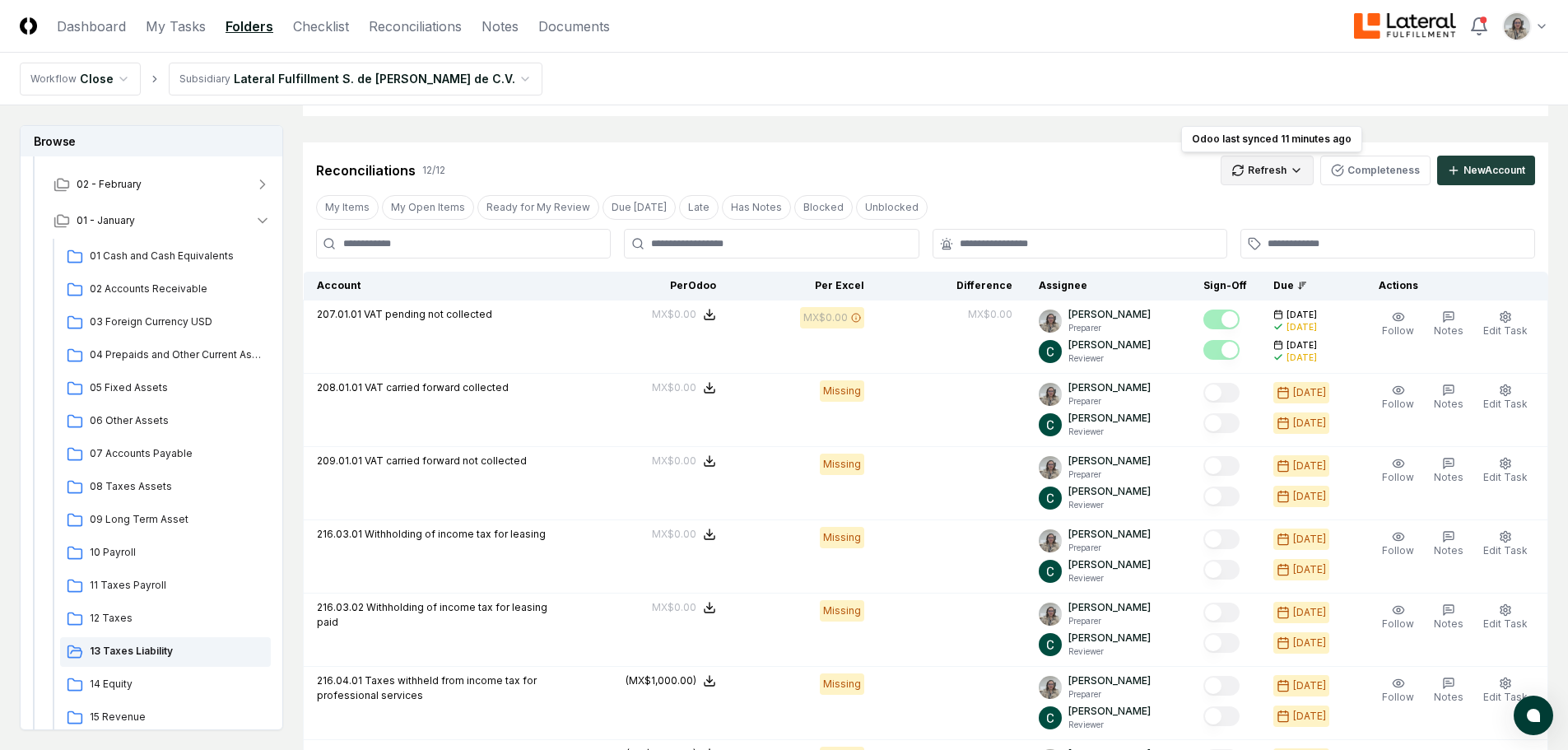 click on "CloseCore Dashboard My Tasks Folders Checklist Reconciliations Notes Documents Toggle navigation menu   Toggle user menu Workflow Close Subsidiary Lateral Fulfillment S. de [PERSON_NAME] de C.V. Browse Workflow Permanent File 2025 [DATE] - June [DATE] - April [DATE] - February [DATE] Cash and Cash Equivalents 02 Accounts Receivable 03 Foreign Currency USD 04 Prepaids and Other Current Assets 05 Fixed Assets 06 Other Assets 07 Accounts Payable 08 Taxes Assets 09 Long Term Asset 10 Payroll 11 Taxes Payroll 12 Taxes 13 Taxes Liability 14 Equity 15 Revenue 16 Debt 2024 Change Folder Cancel Reassign [DATE]: 13 Taxes Liability View on  Google Drive Checklist 0 / 0 New  Task My Items My Open Items Ready for My Review Due [DATE] Late Has Notes Has Reminders Has Documents Blocked Unblocked Clear Filter Description Assignee Sign-Off   Due Actions No matches Cancel Reassign Reconciliations 12 / 12 Refresh Odoo last synced 11 minutes ago Odoo last synced 11 minutes ago Completeness New  Account" at bounding box center (784, 608) 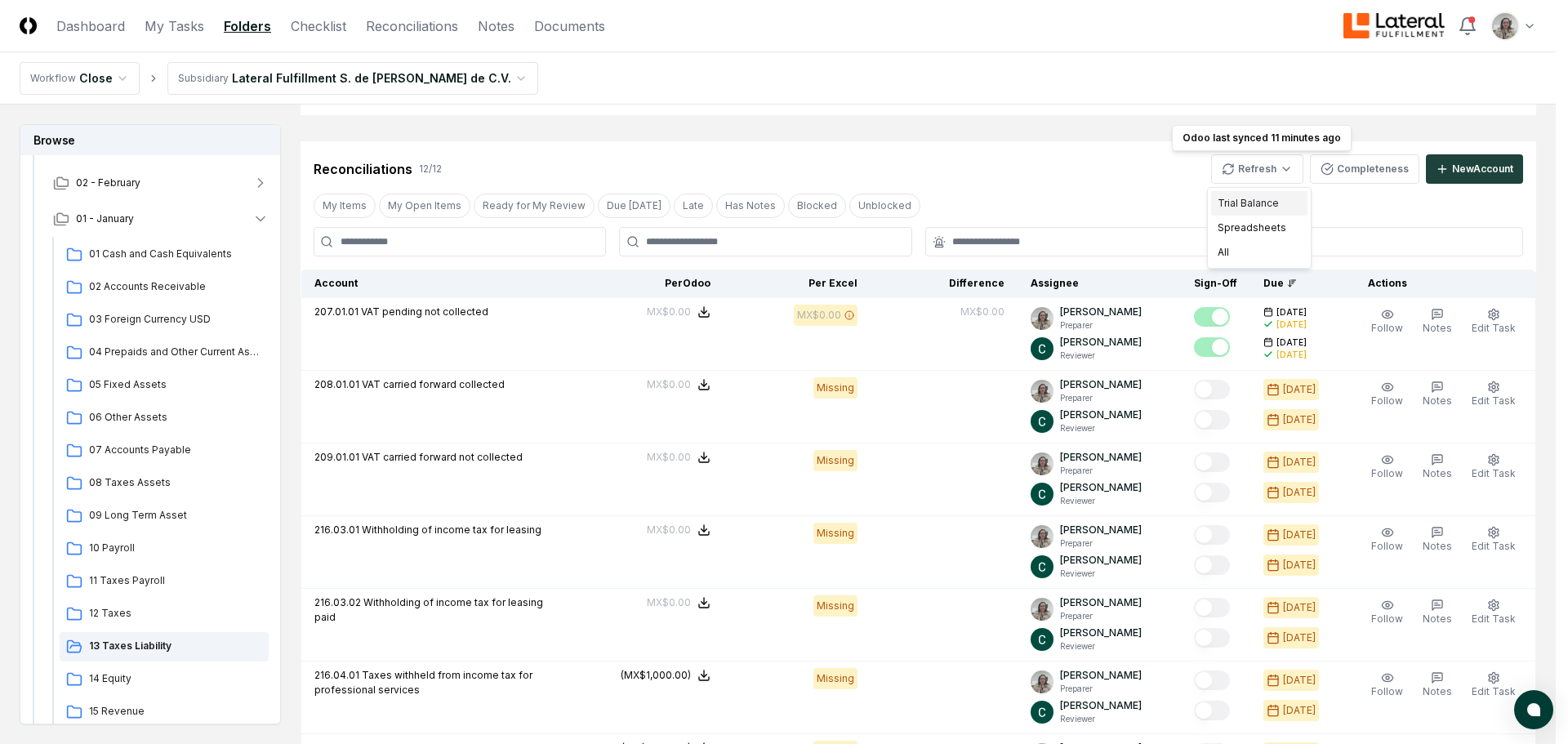 click on "Trial Balance" at bounding box center (1259, 203) 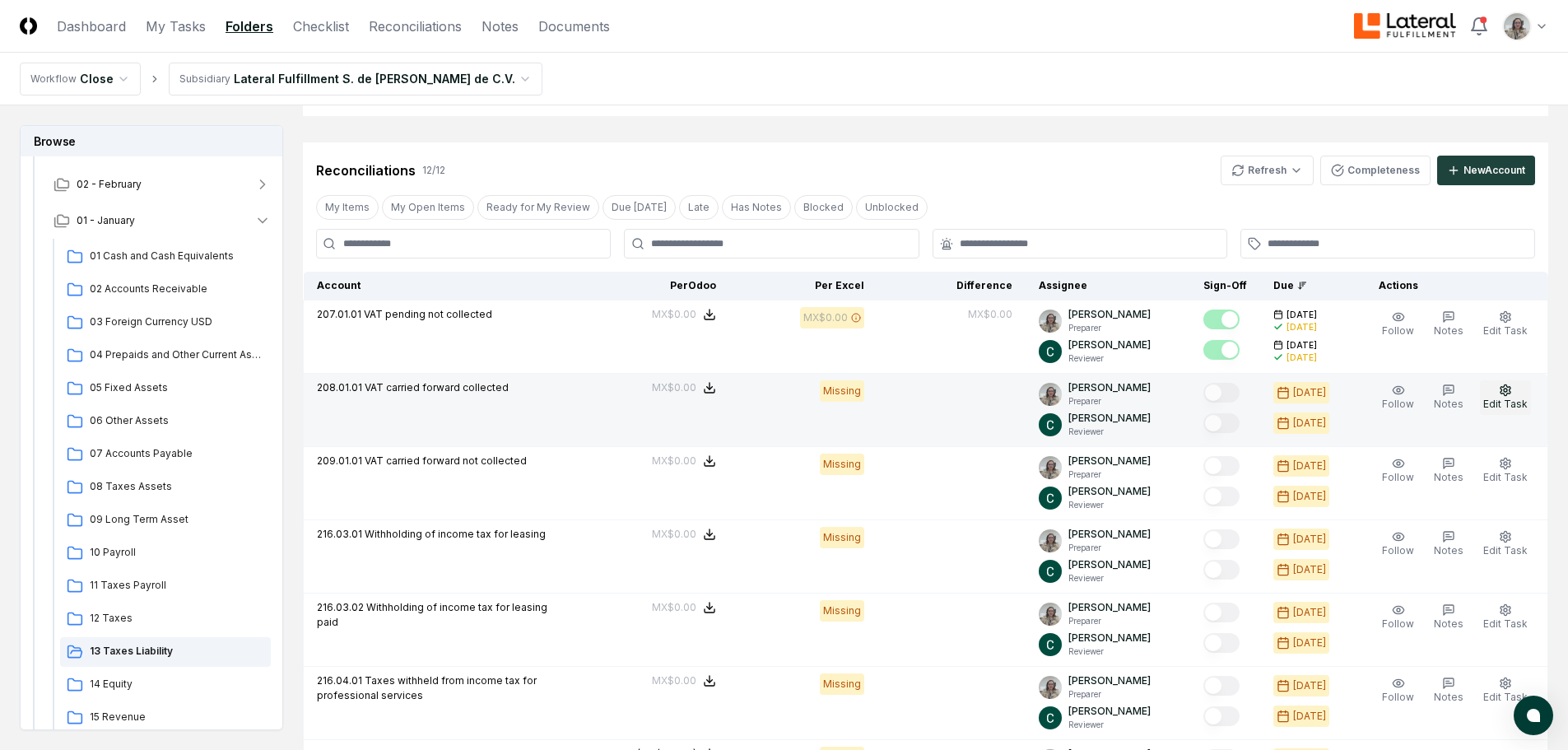 click on "Edit Task" at bounding box center (1505, 403) 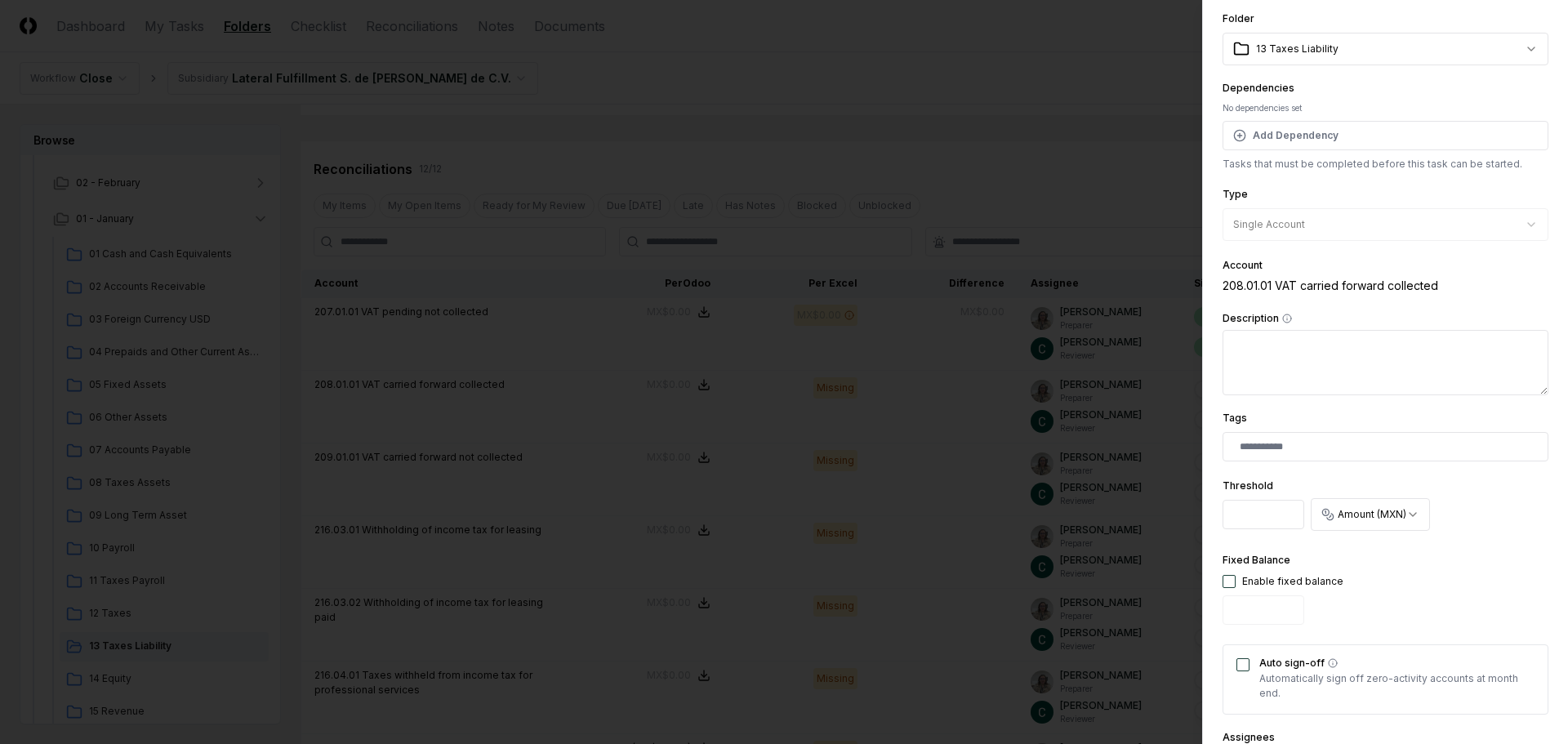 scroll, scrollTop: 82, scrollLeft: 0, axis: vertical 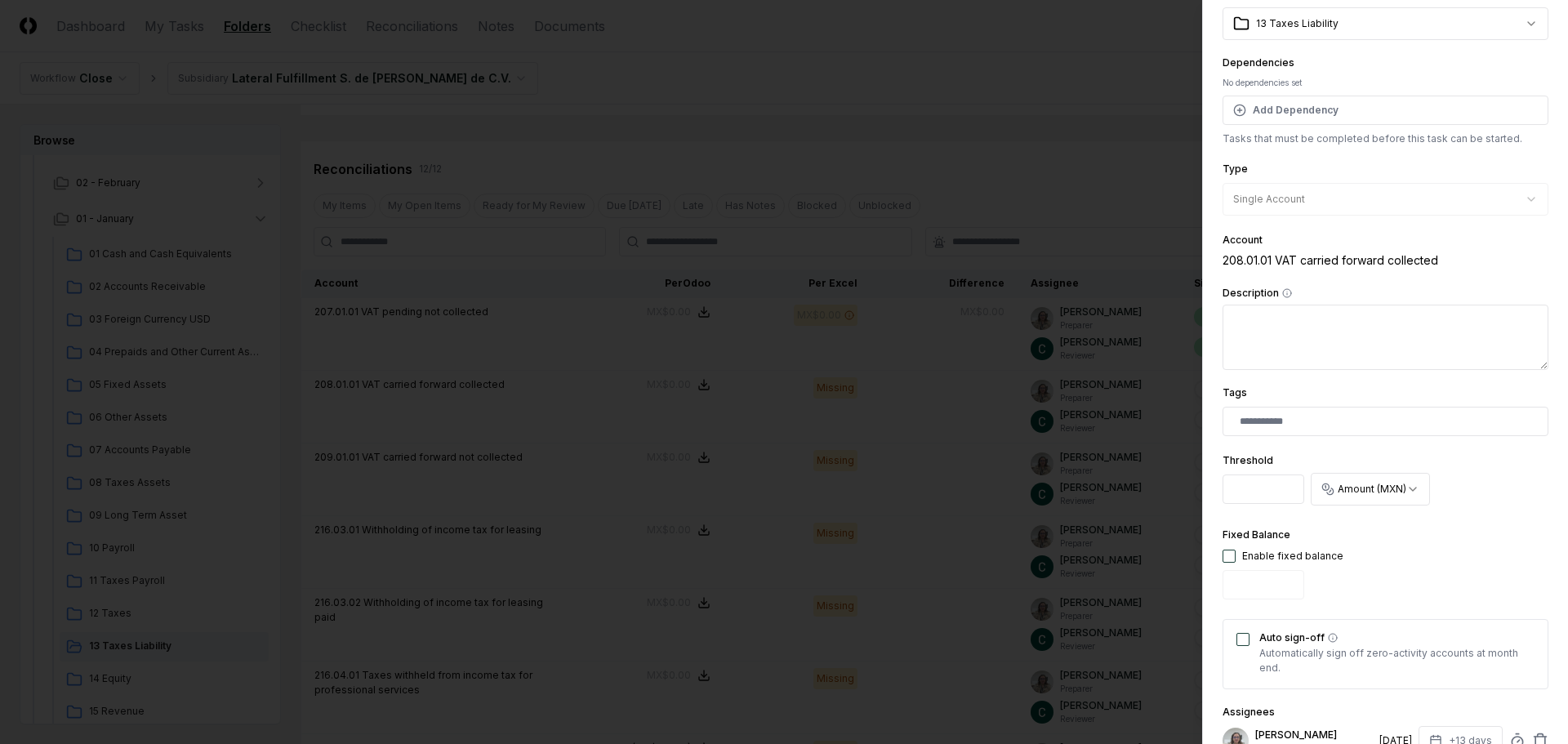 click on "Fixed Balance Enable fixed balance" at bounding box center (1283, 565) 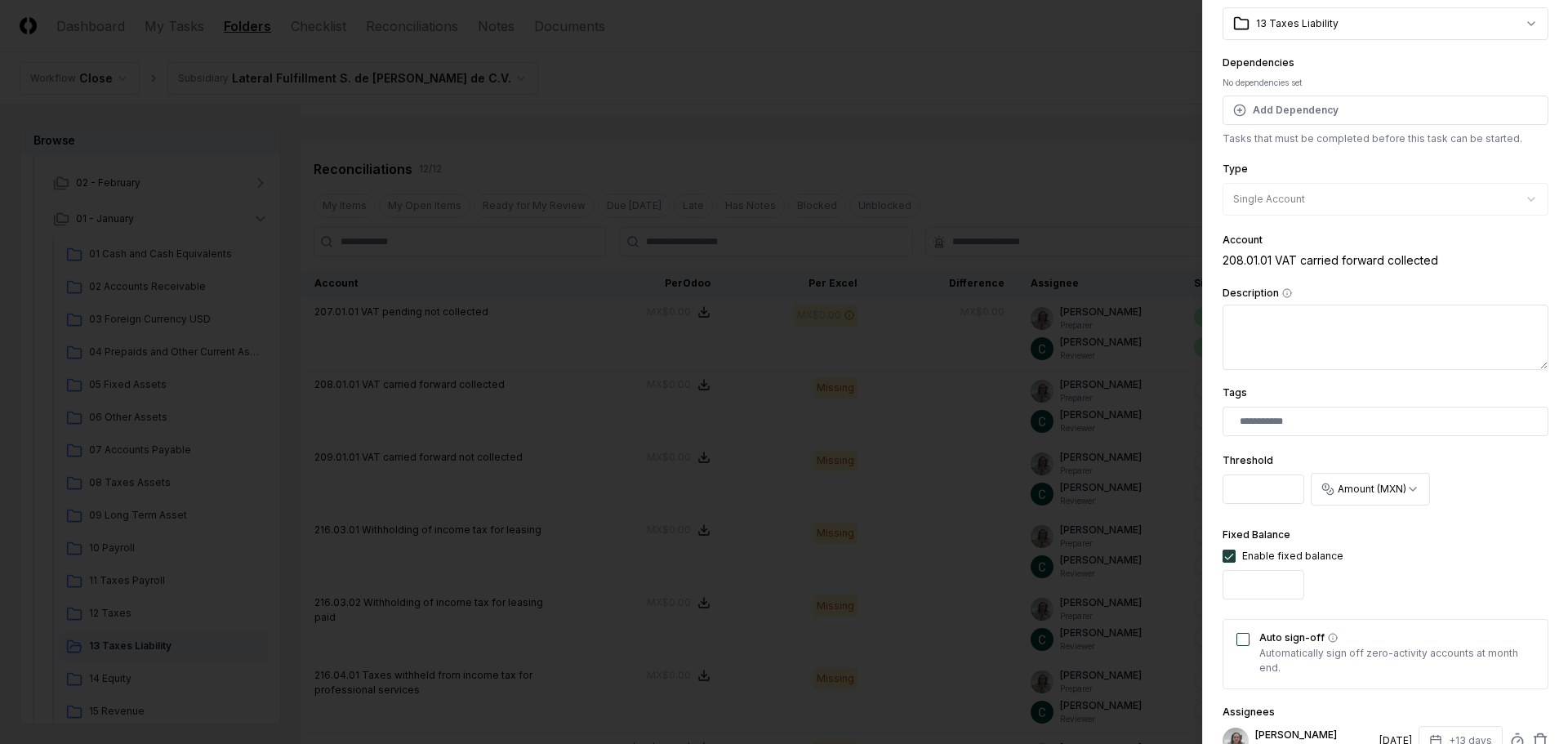 click on "Auto sign-off" at bounding box center (1243, 639) 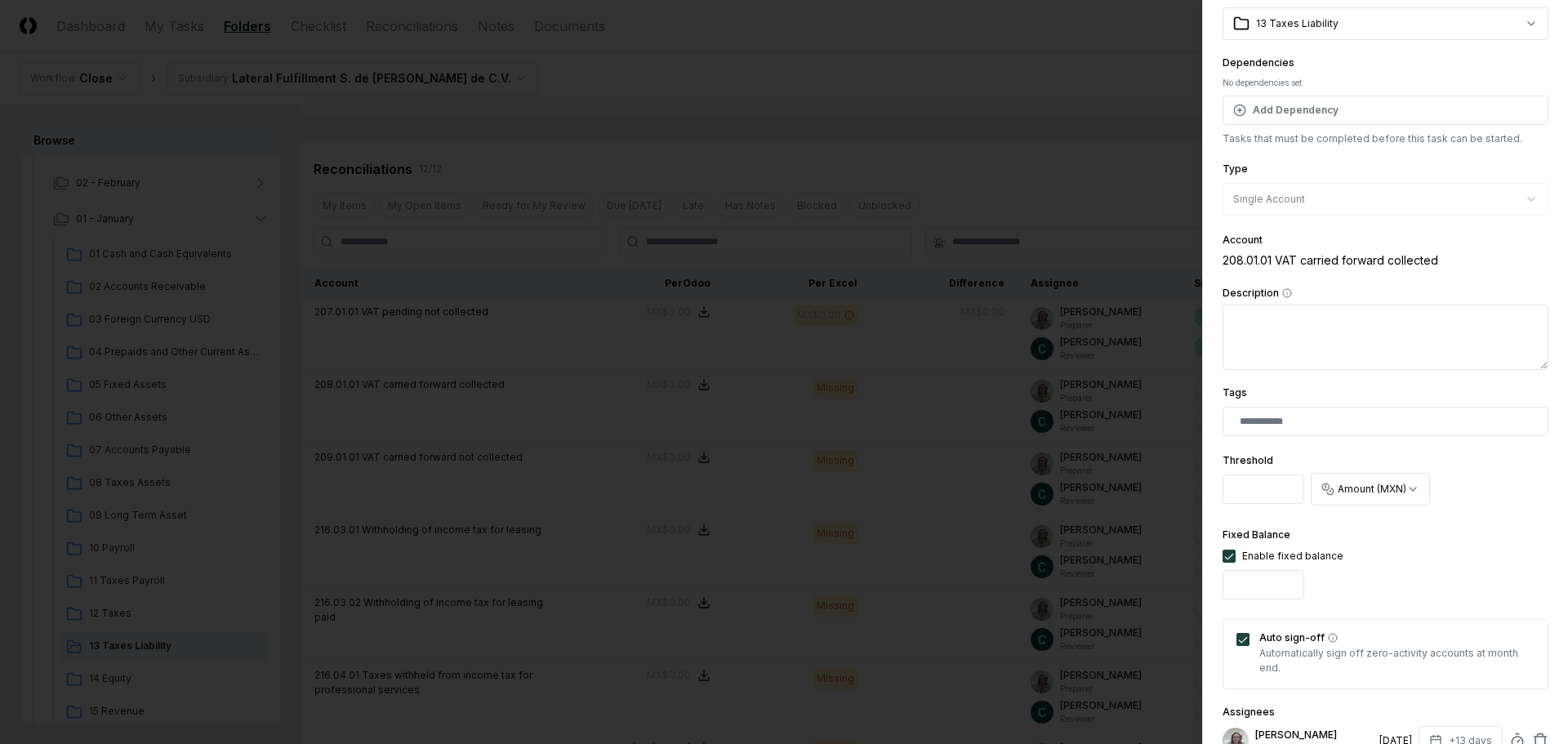 scroll, scrollTop: 322, scrollLeft: 0, axis: vertical 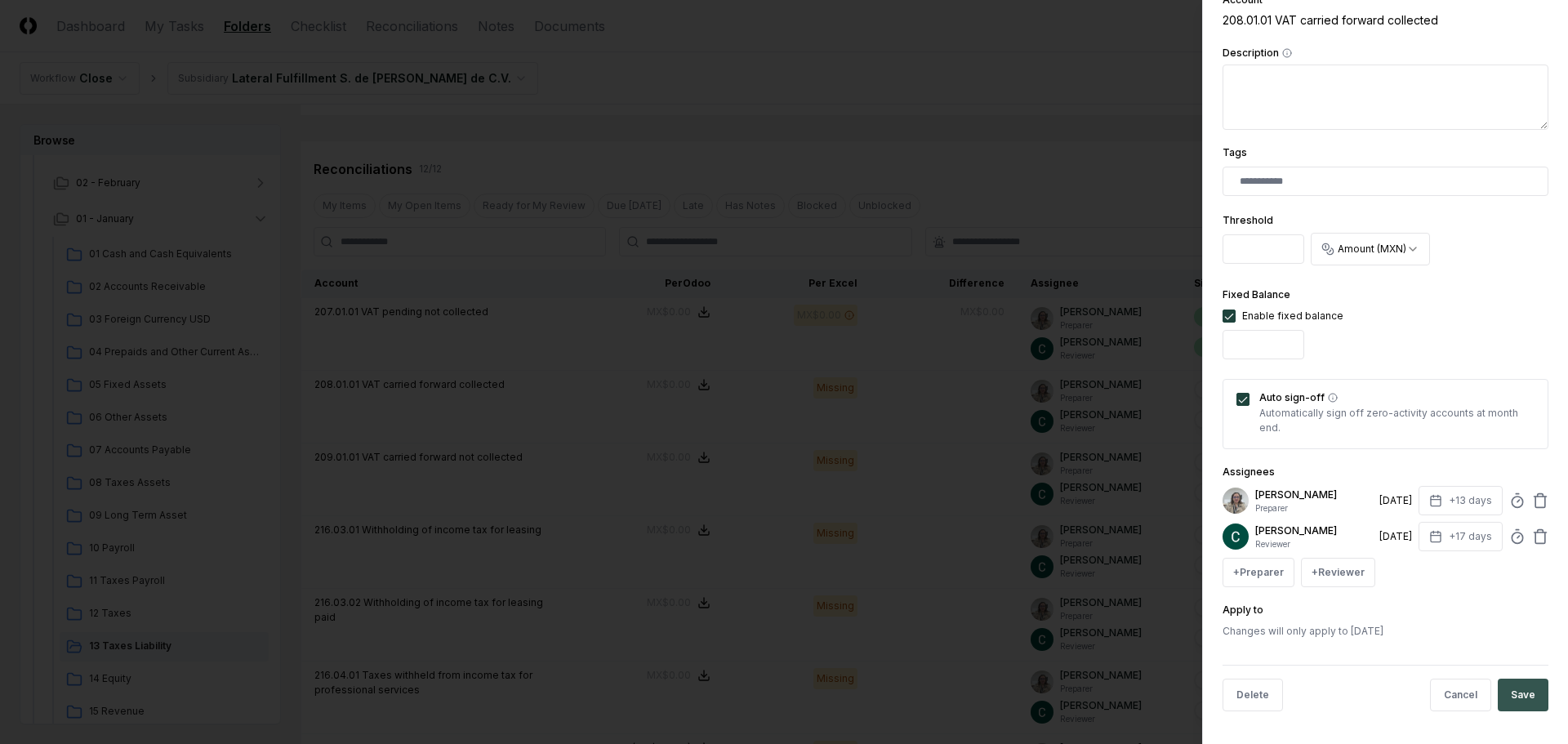 click on "Save" at bounding box center (1523, 695) 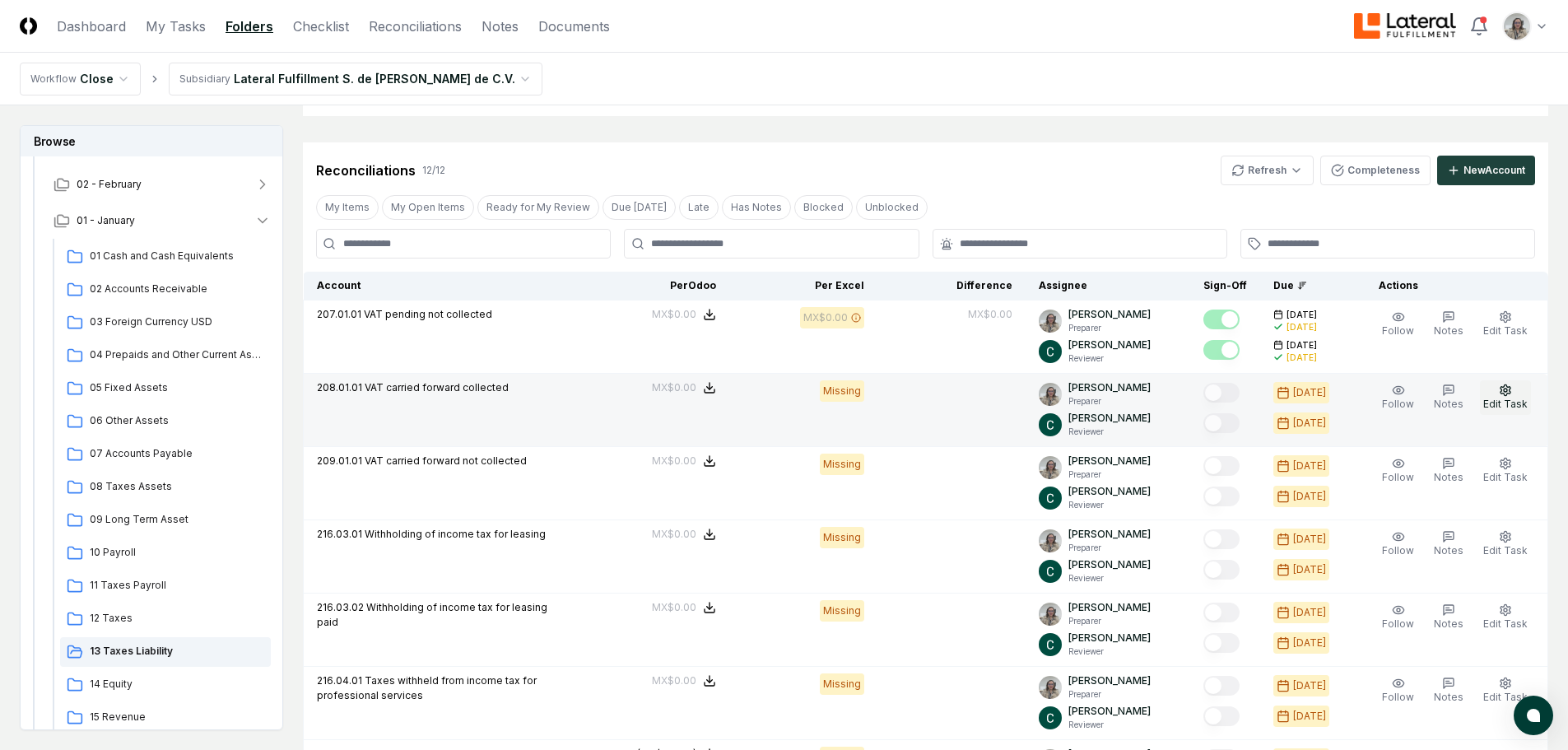 click on "Edit Task" at bounding box center [1505, 398] 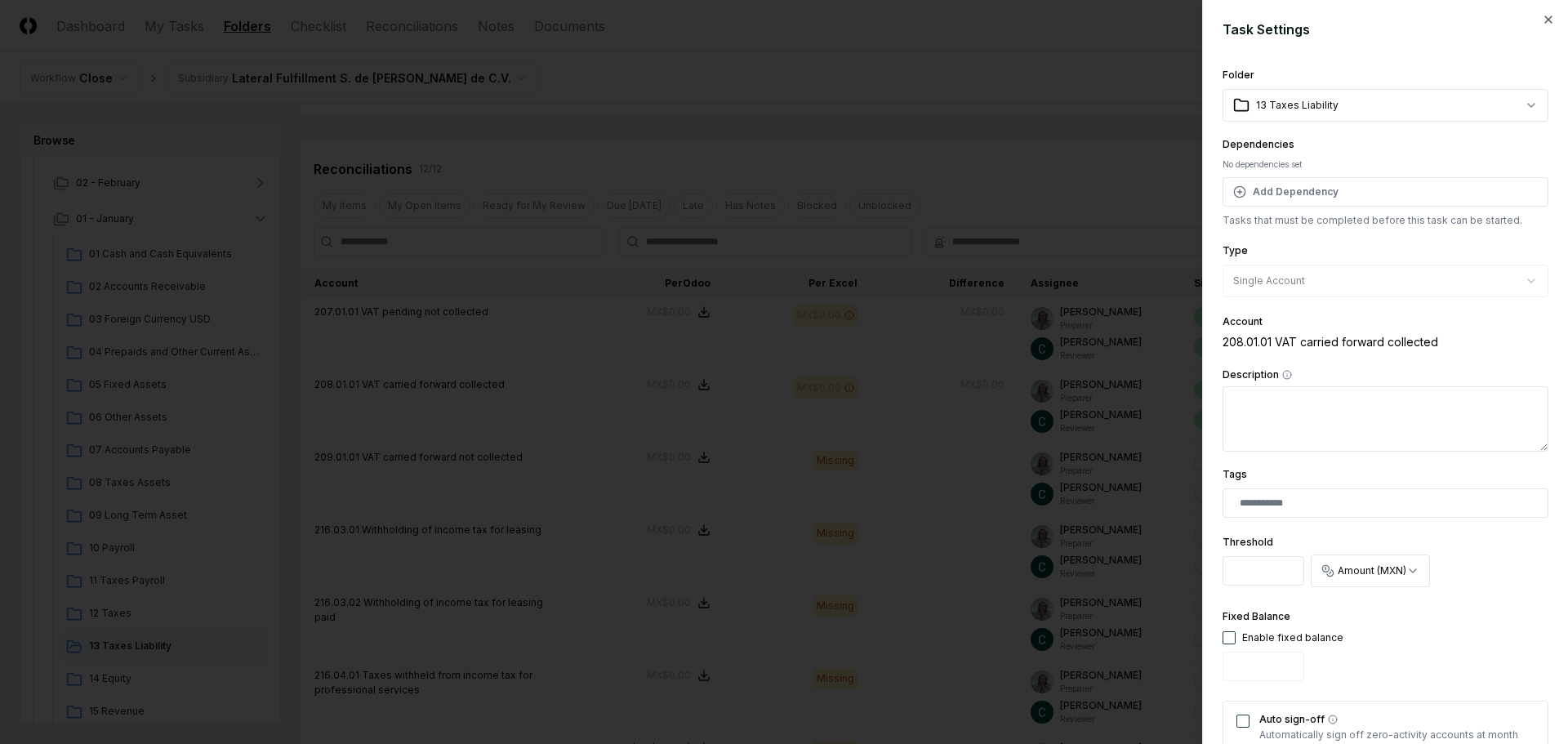 scroll, scrollTop: 163, scrollLeft: 0, axis: vertical 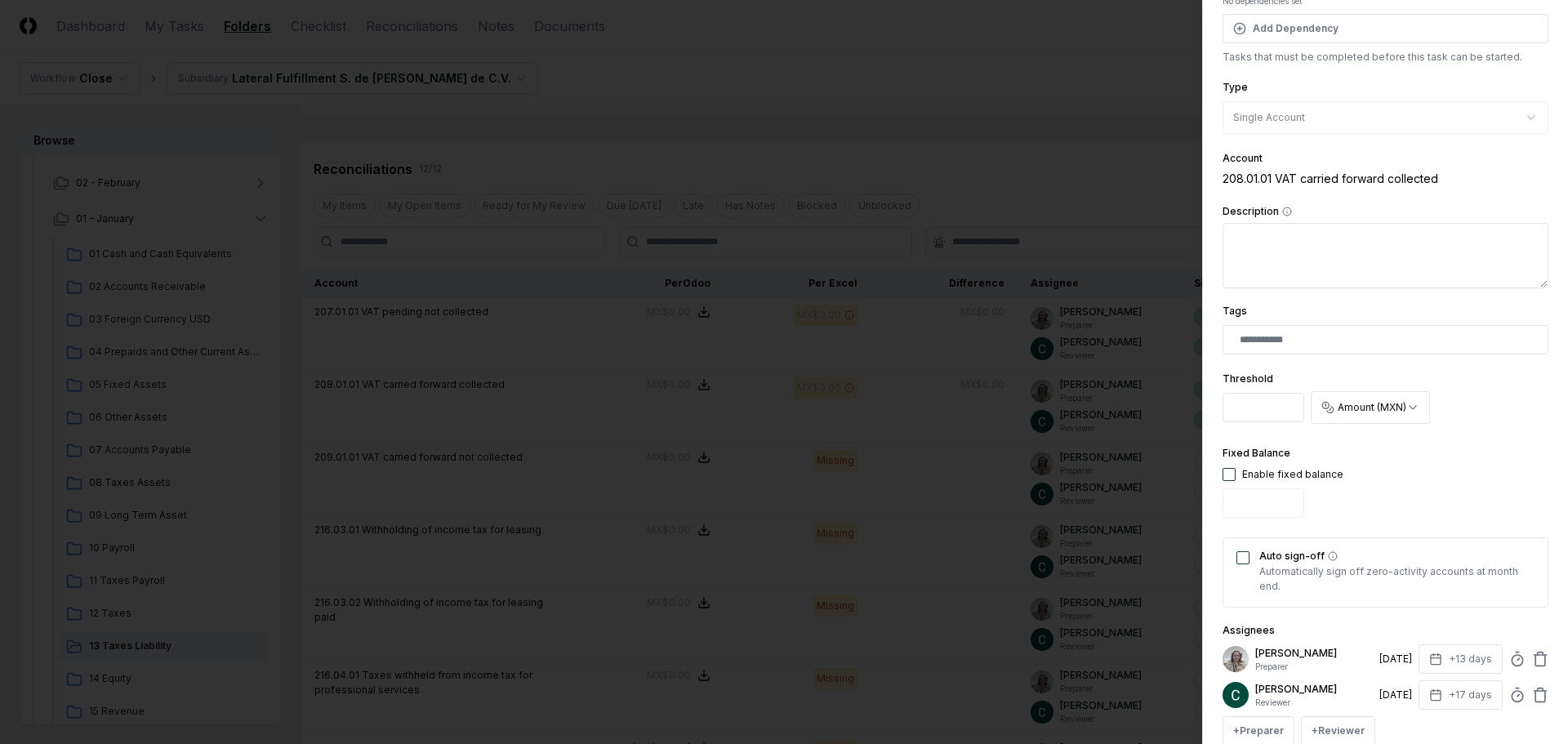 drag, startPoint x: 1241, startPoint y: 553, endPoint x: 1235, endPoint y: 508, distance: 45.398238 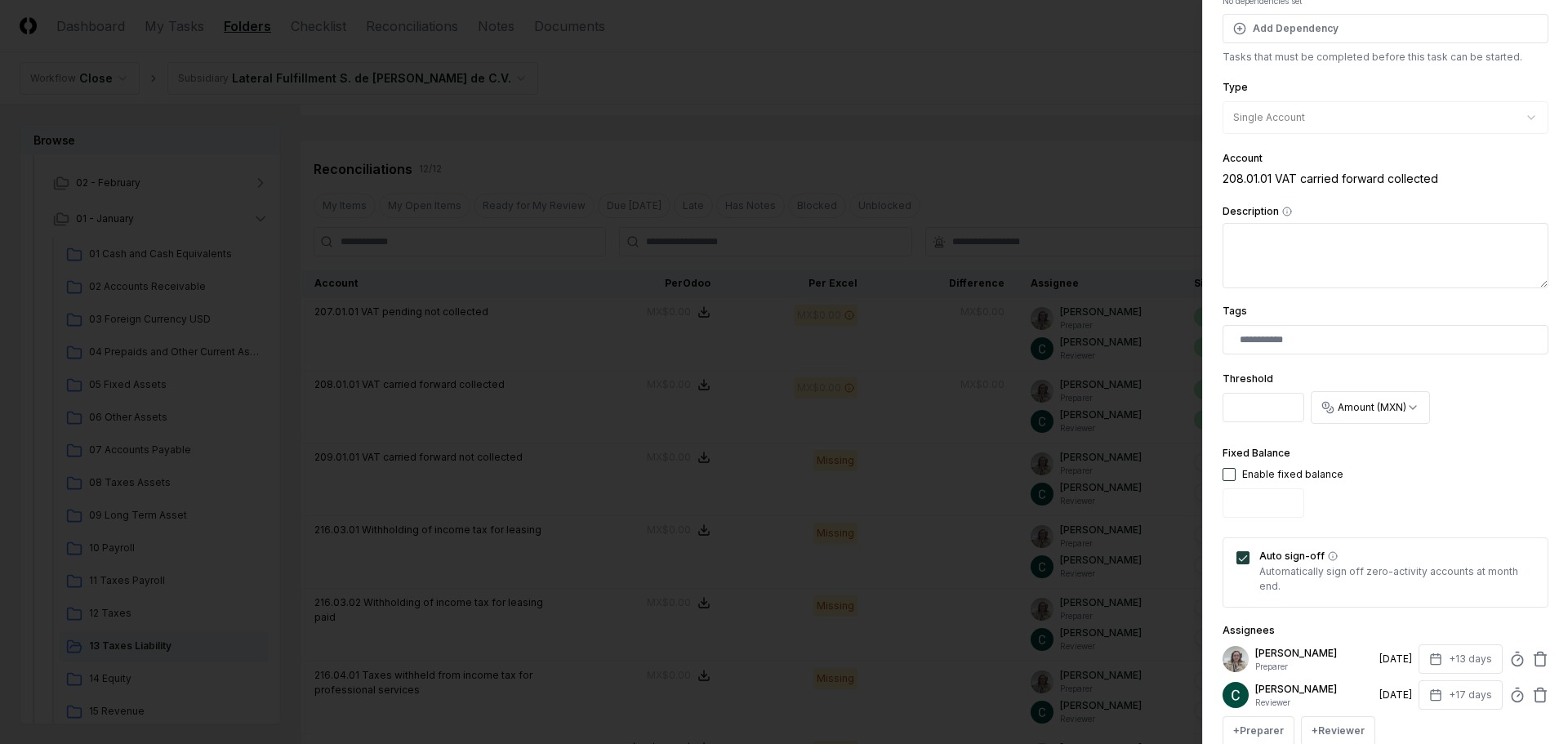 click at bounding box center (1229, 474) 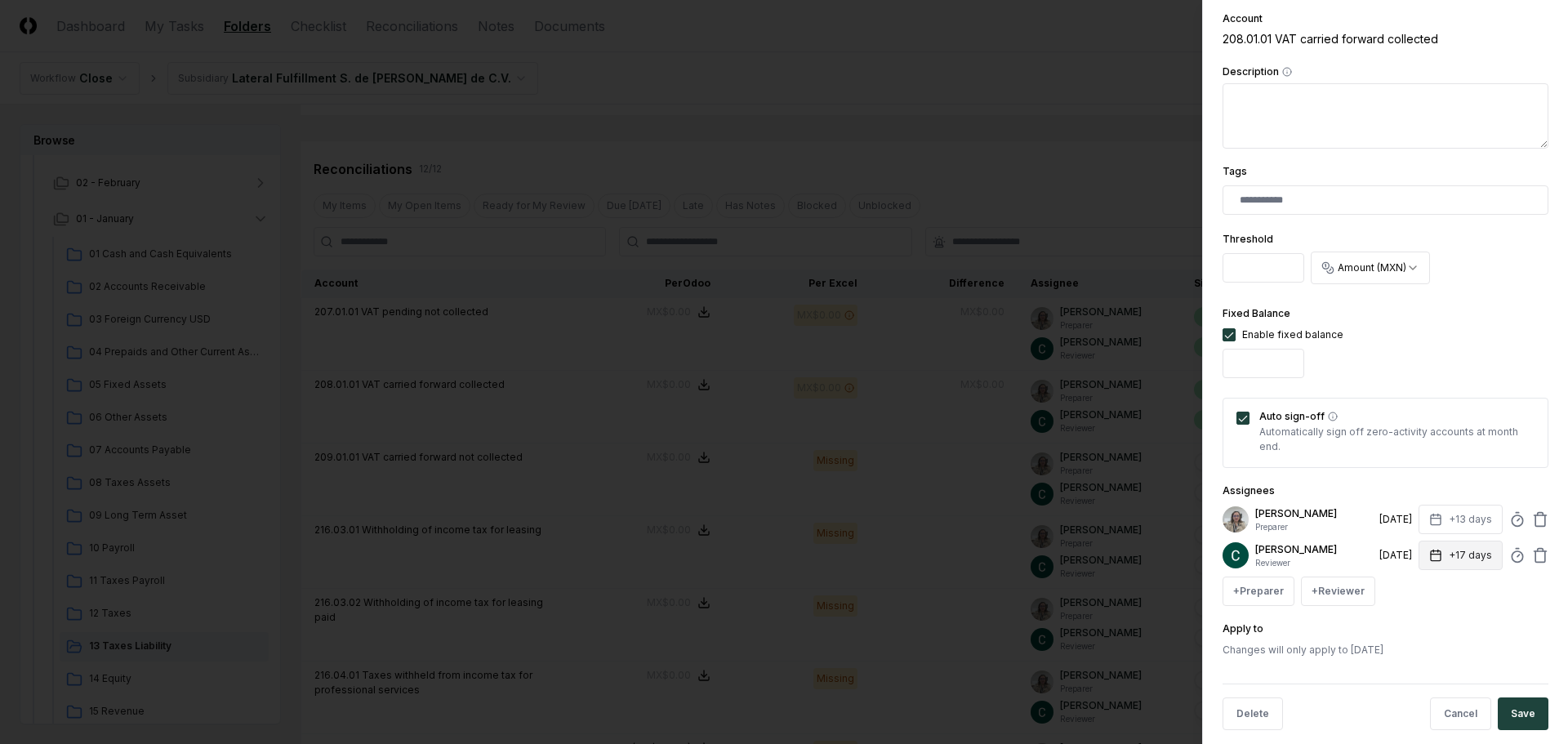 scroll, scrollTop: 322, scrollLeft: 0, axis: vertical 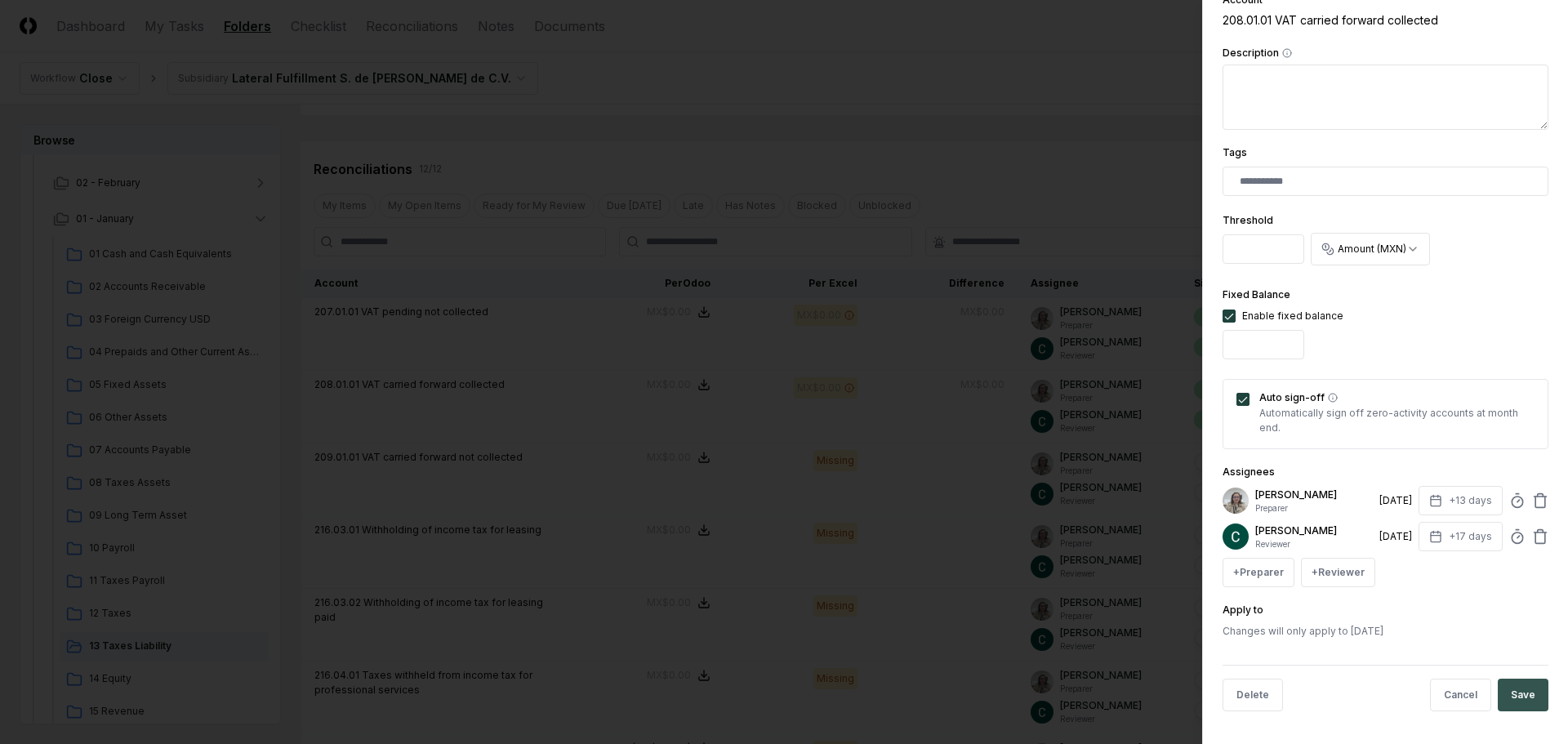 click on "Save" at bounding box center (1523, 695) 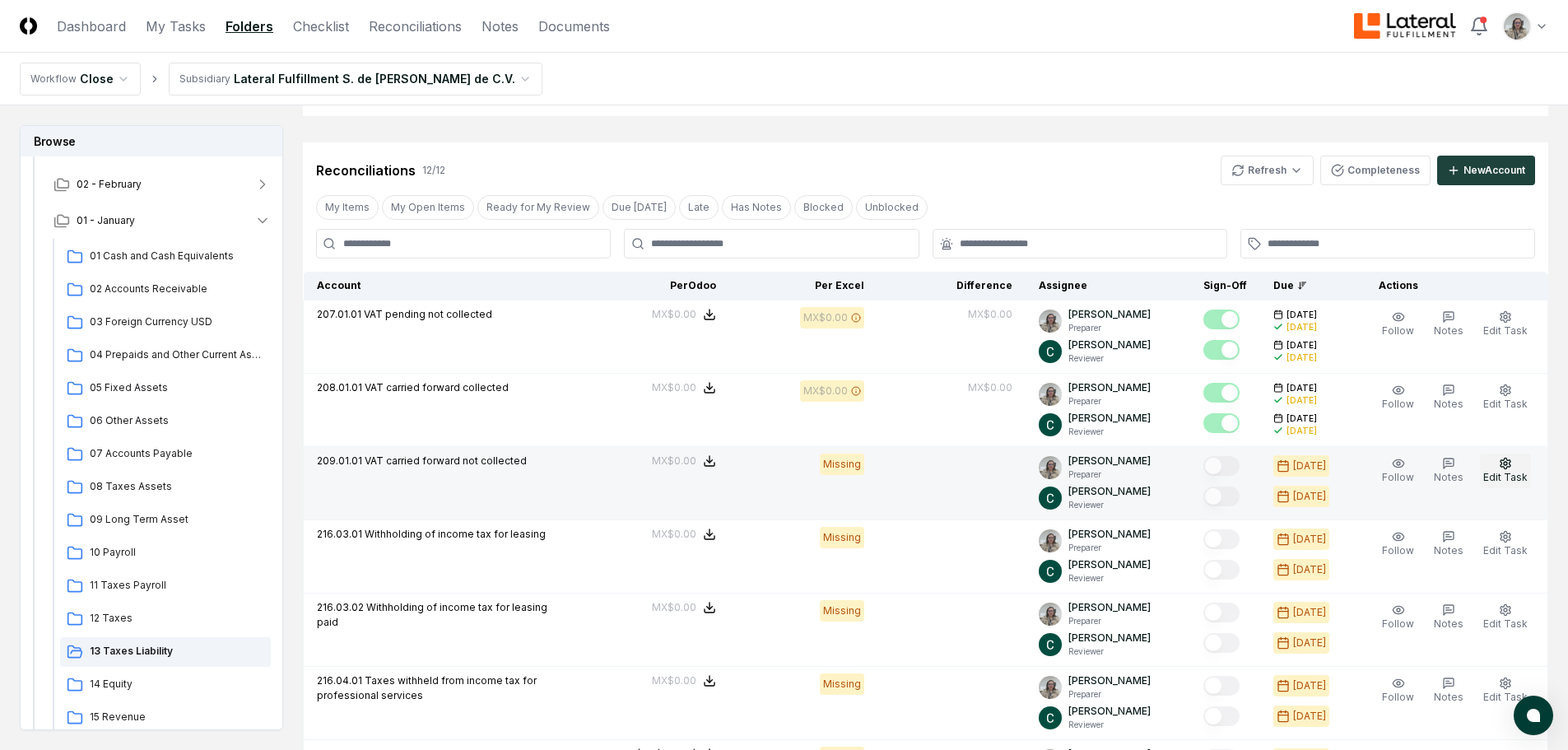 click 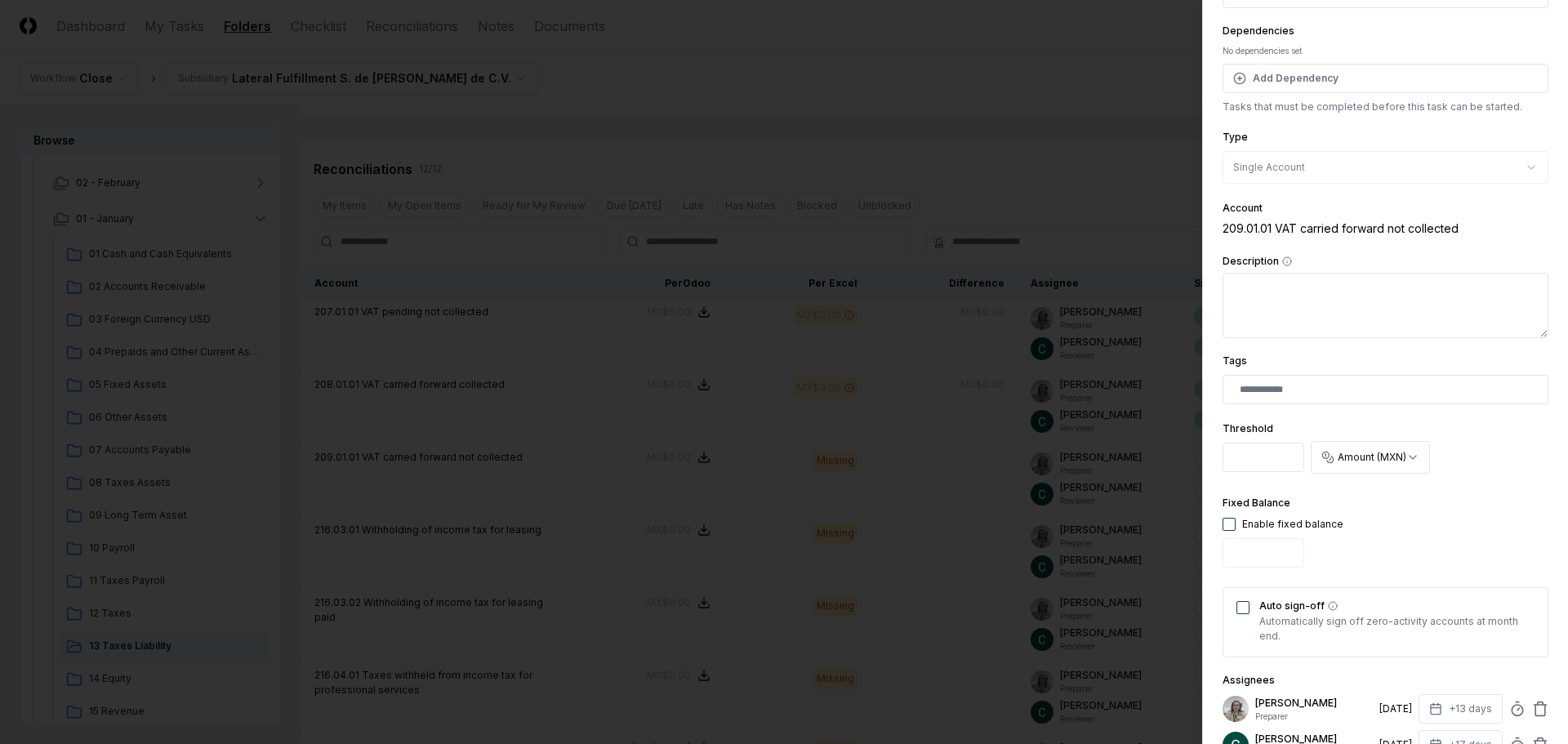 scroll, scrollTop: 245, scrollLeft: 0, axis: vertical 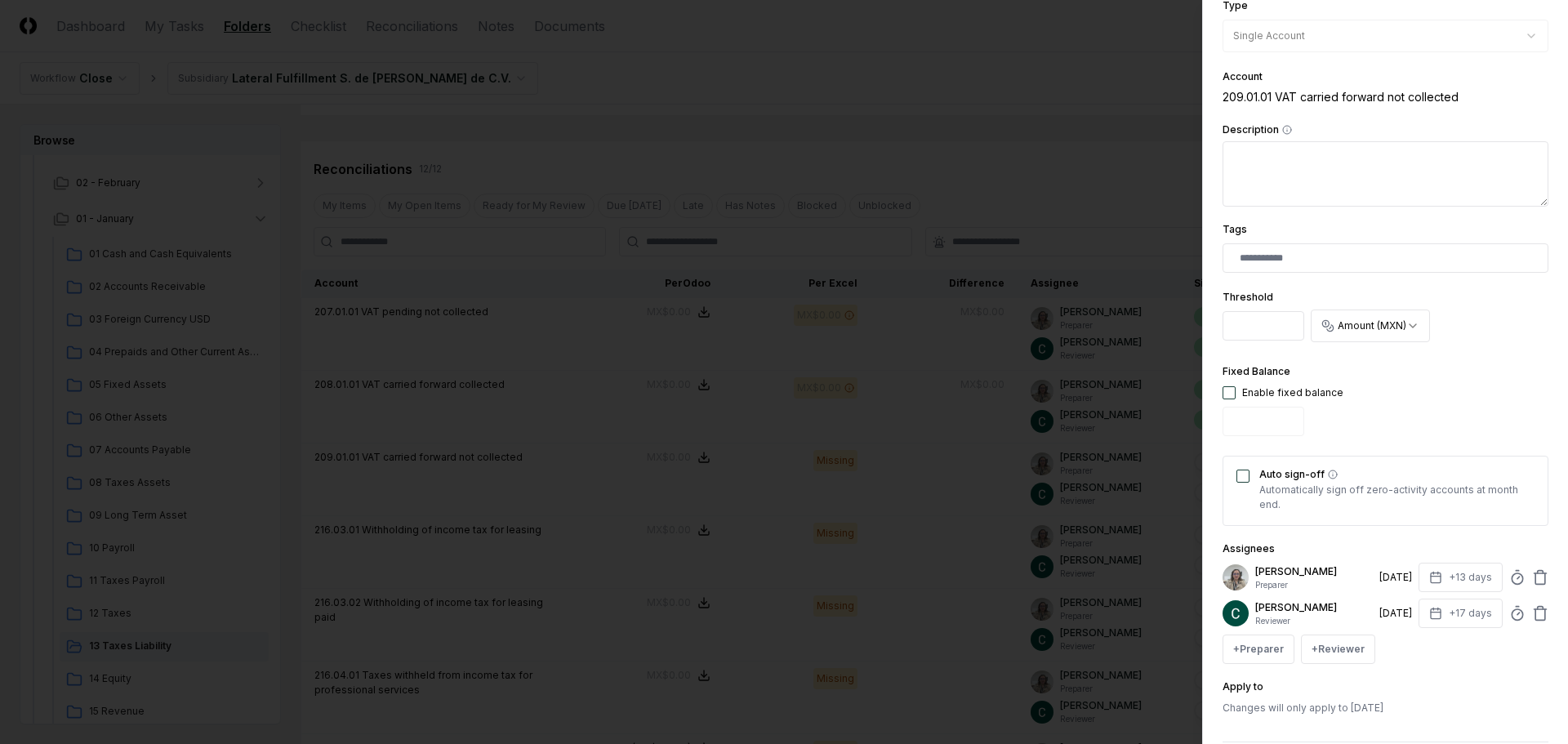 click on "Enable fixed balance" at bounding box center [1283, 393] 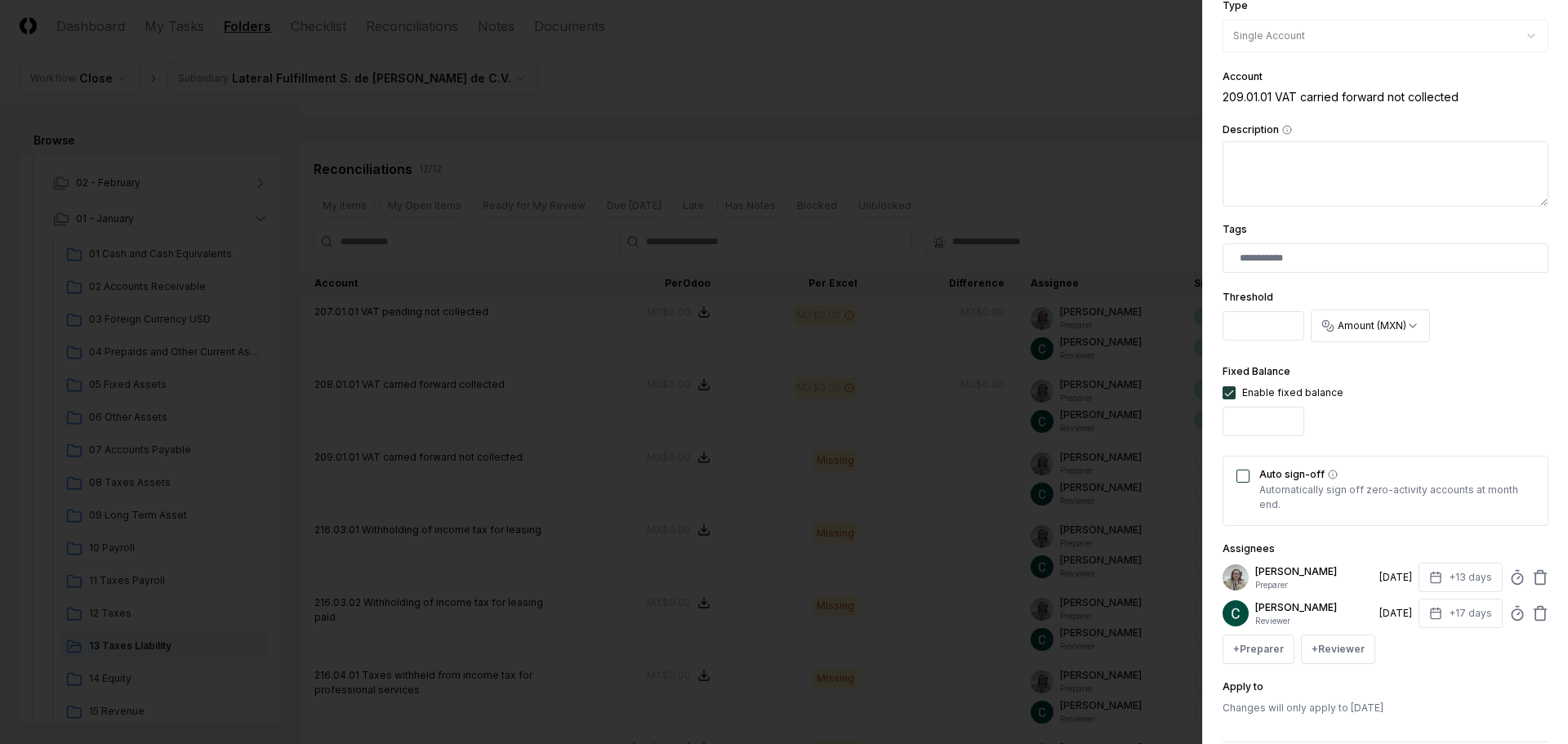 click on "Auto sign-off Automatically sign off zero-activity accounts at month end." at bounding box center (1385, 491) 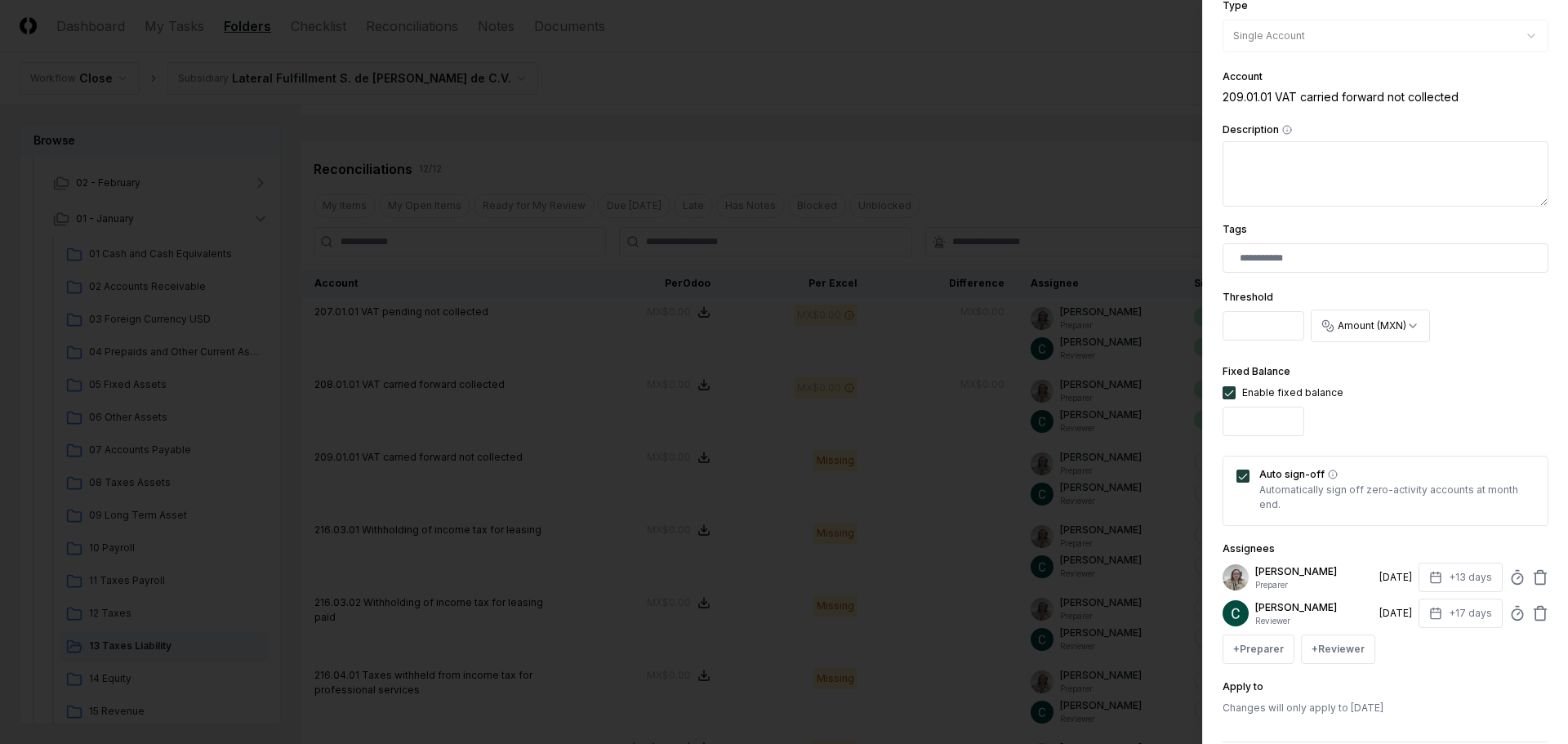 click on "Auto sign-off Automatically sign off zero-activity accounts at month end." at bounding box center [1385, 491] 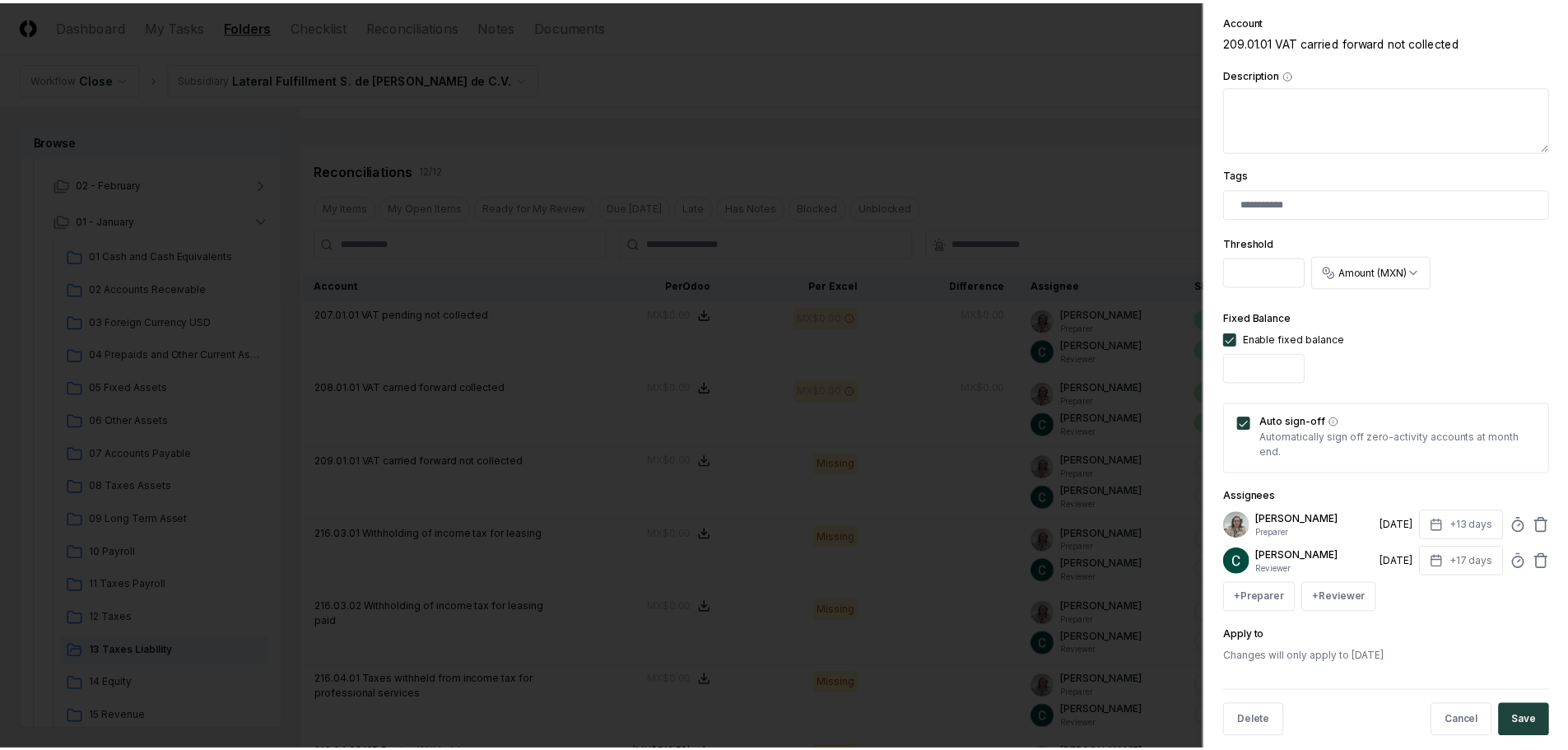 scroll, scrollTop: 324, scrollLeft: 0, axis: vertical 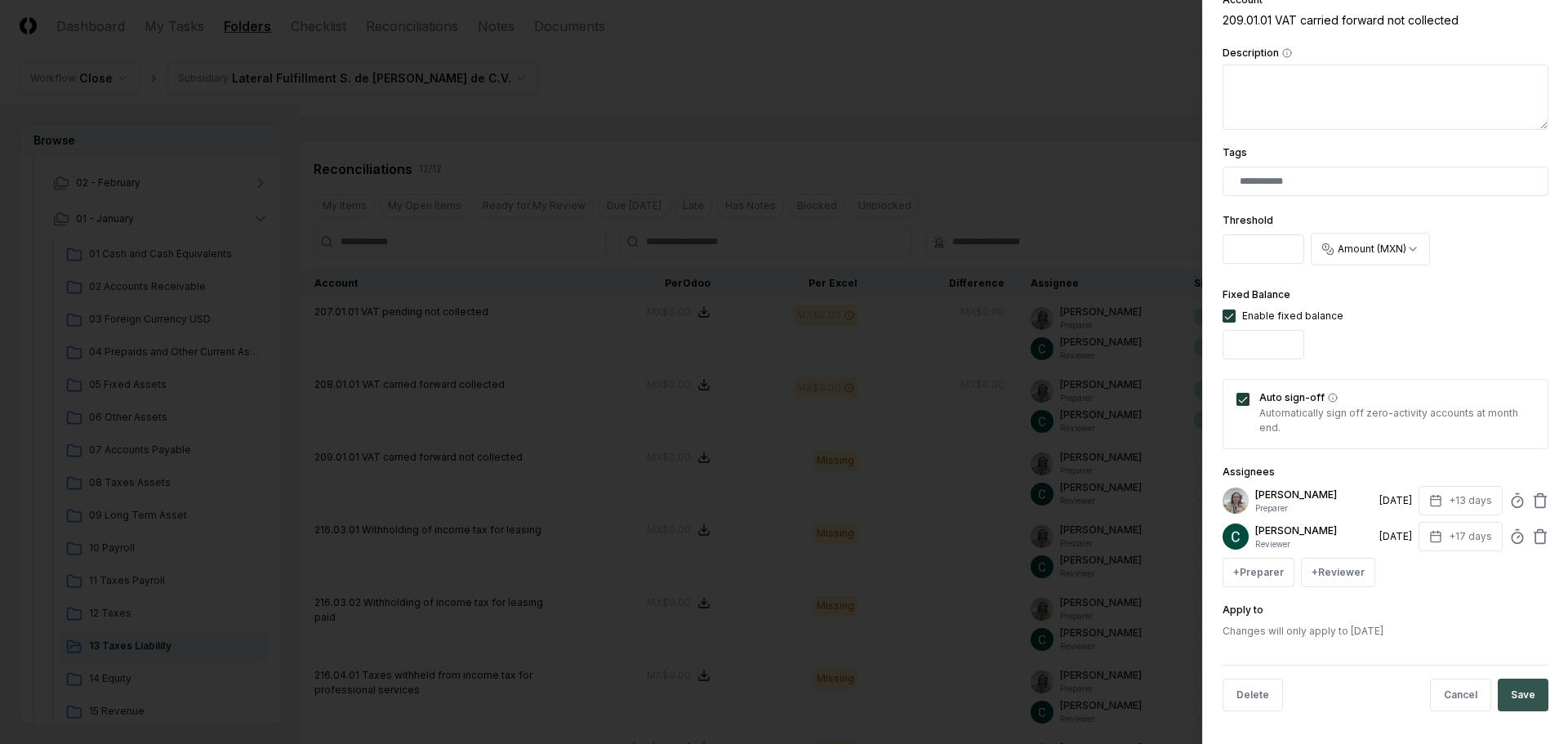 click on "Save" at bounding box center [1523, 695] 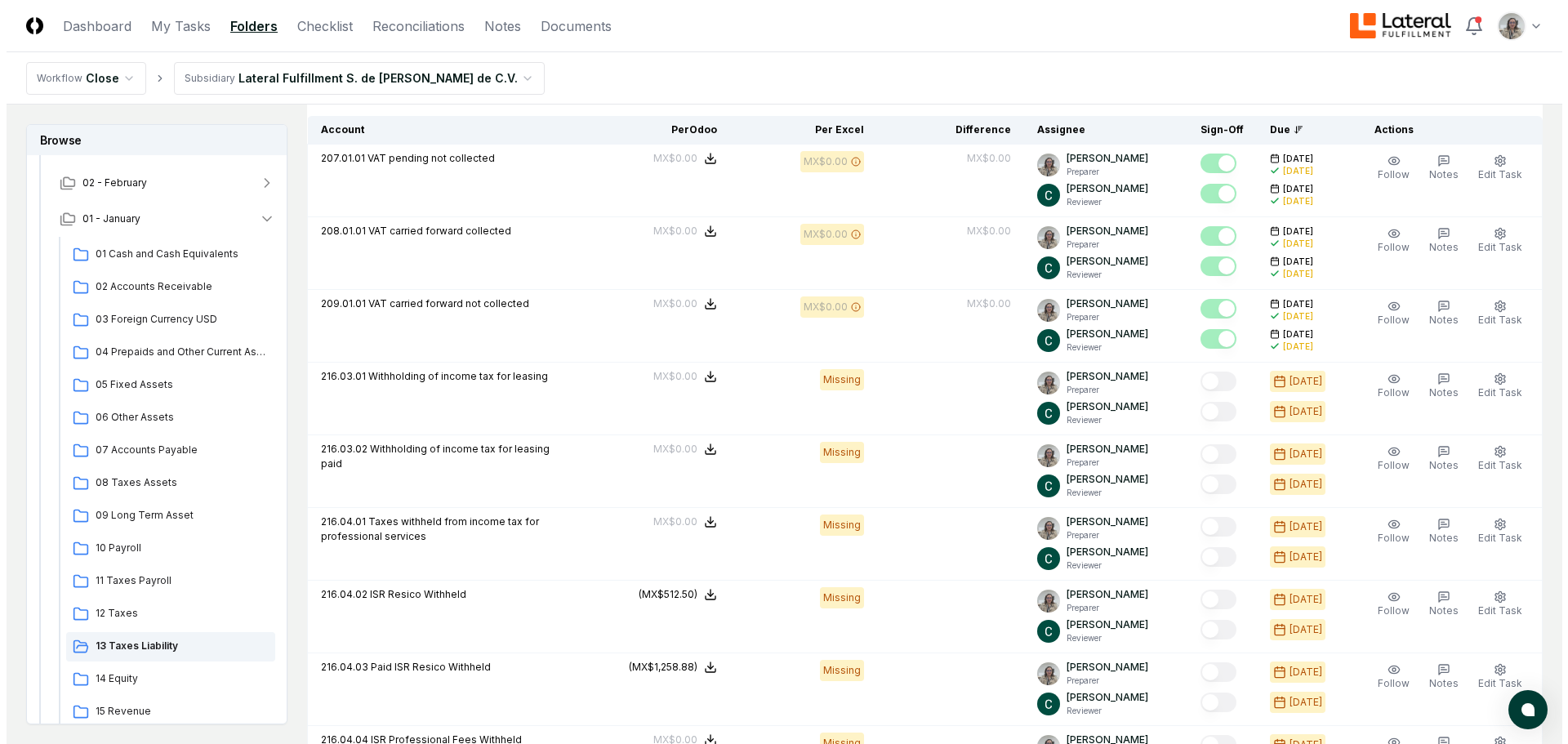 scroll, scrollTop: 490, scrollLeft: 0, axis: vertical 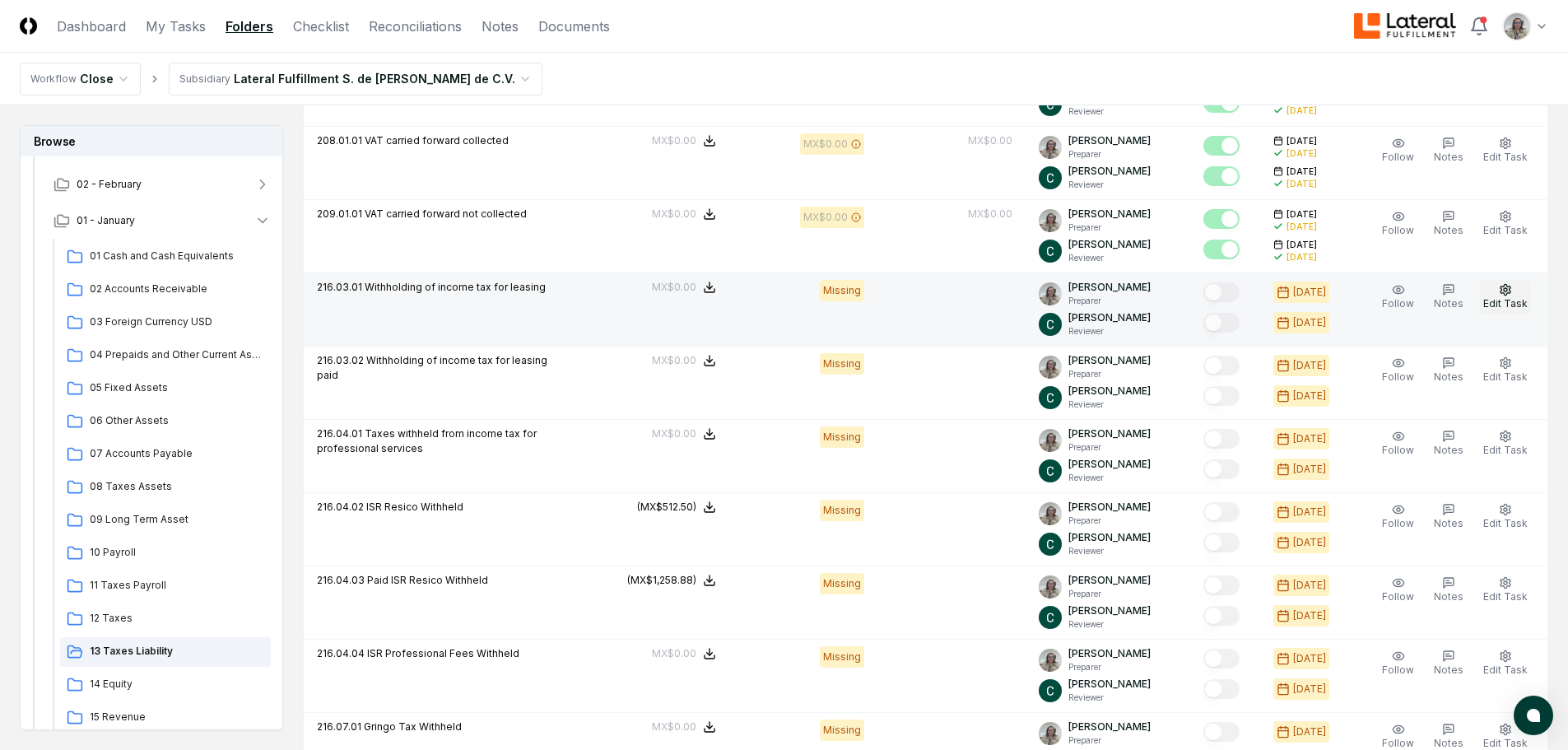 click 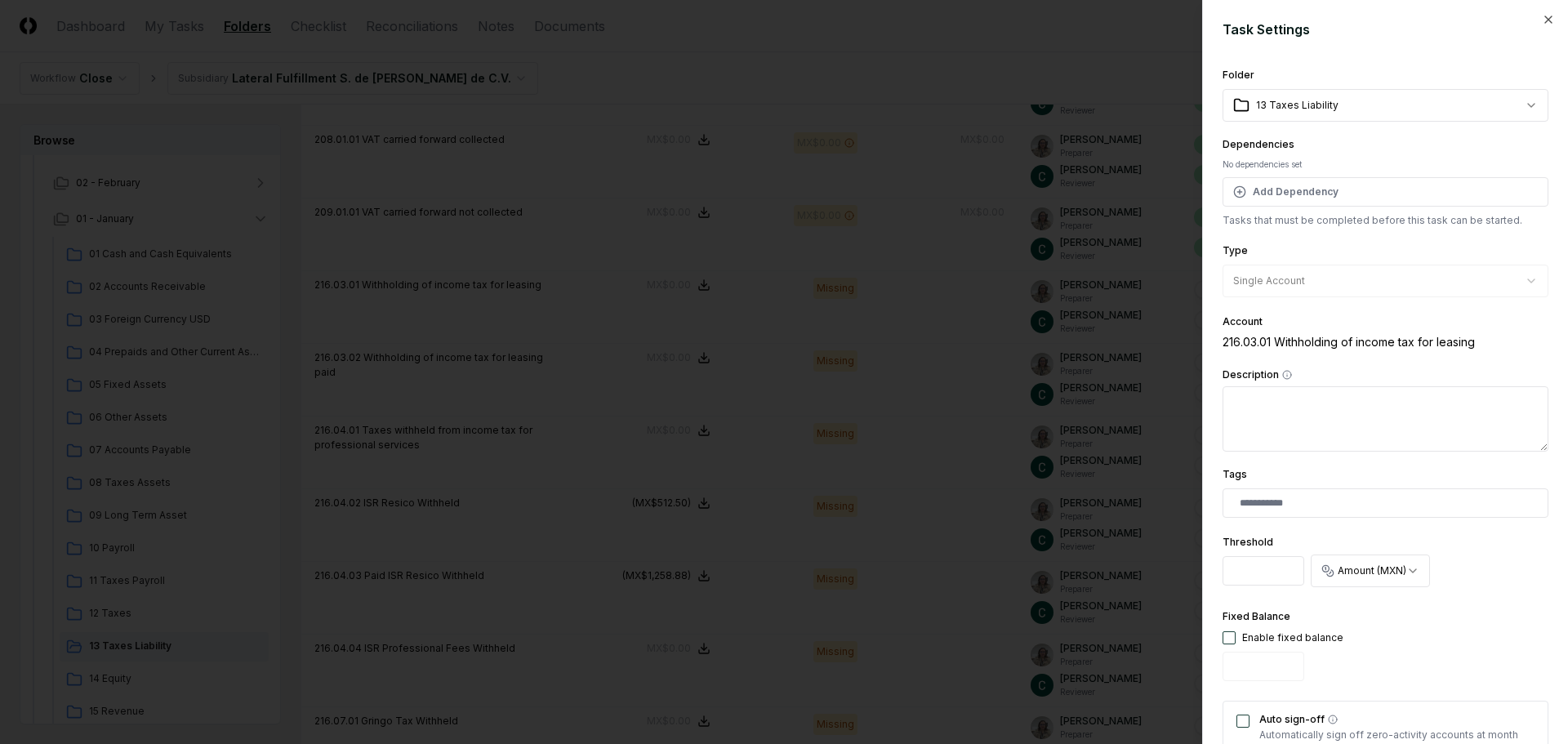 click at bounding box center [1229, 638] 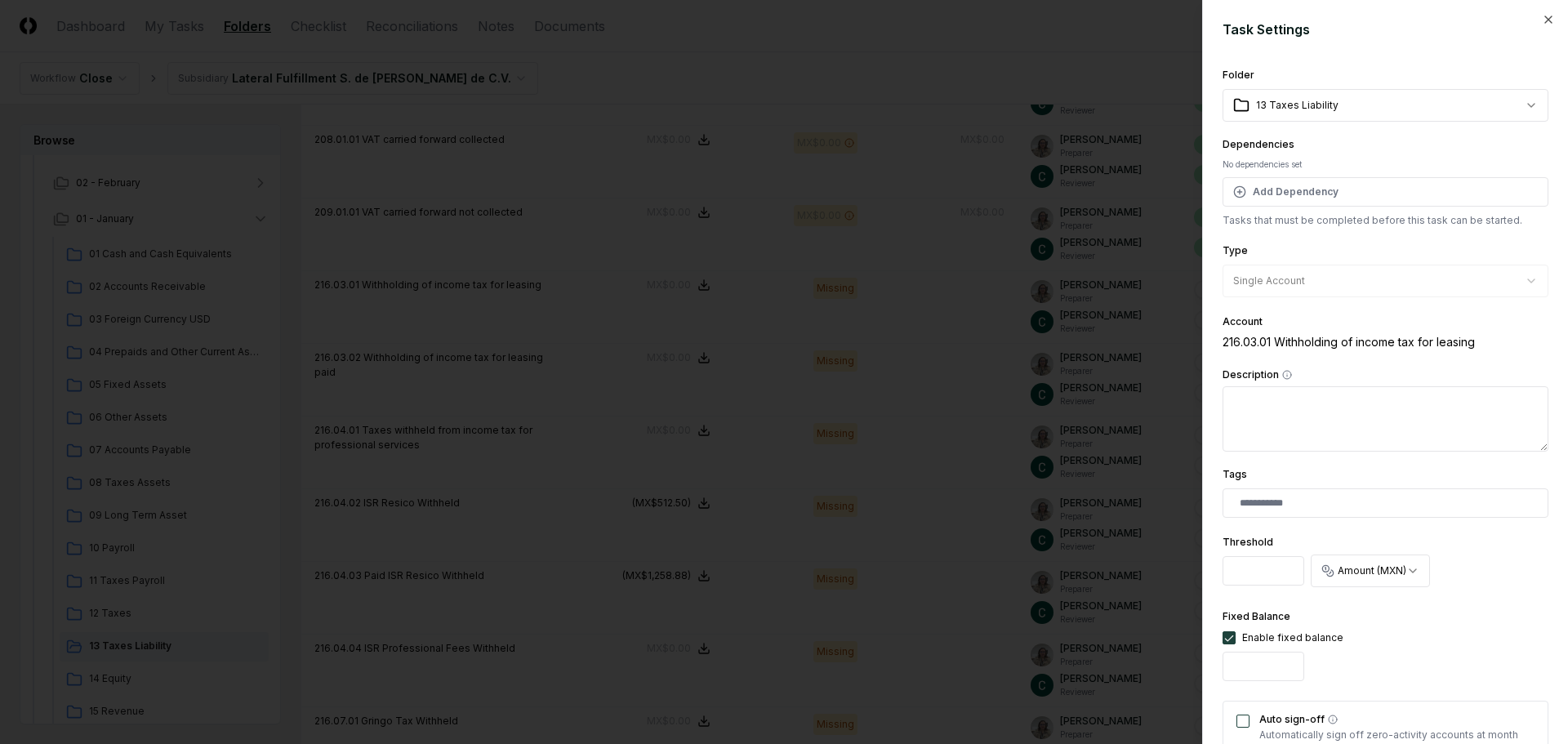 click on "Auto sign-off" at bounding box center (1243, 721) 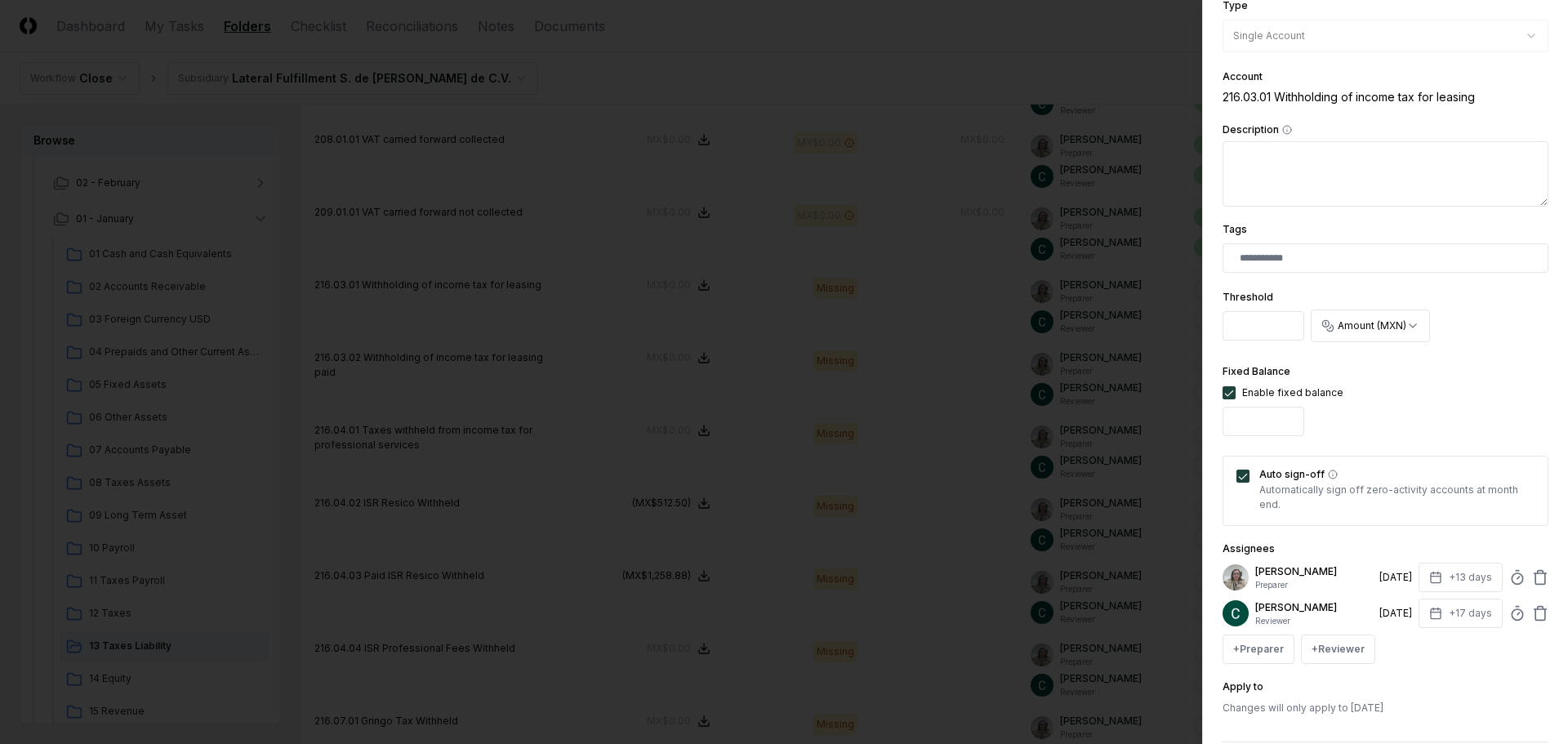 scroll, scrollTop: 322, scrollLeft: 0, axis: vertical 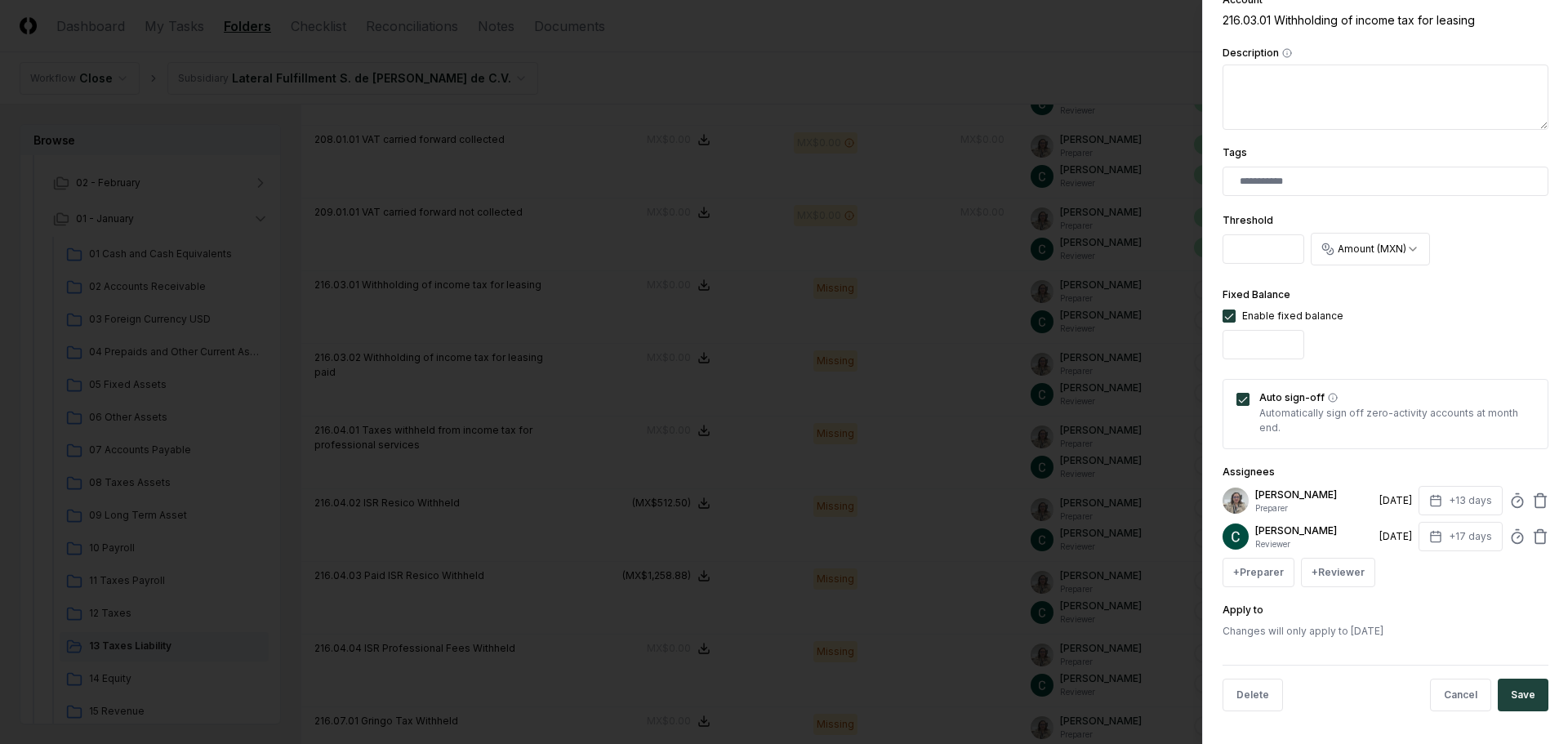 click on "Save" at bounding box center (1523, 695) 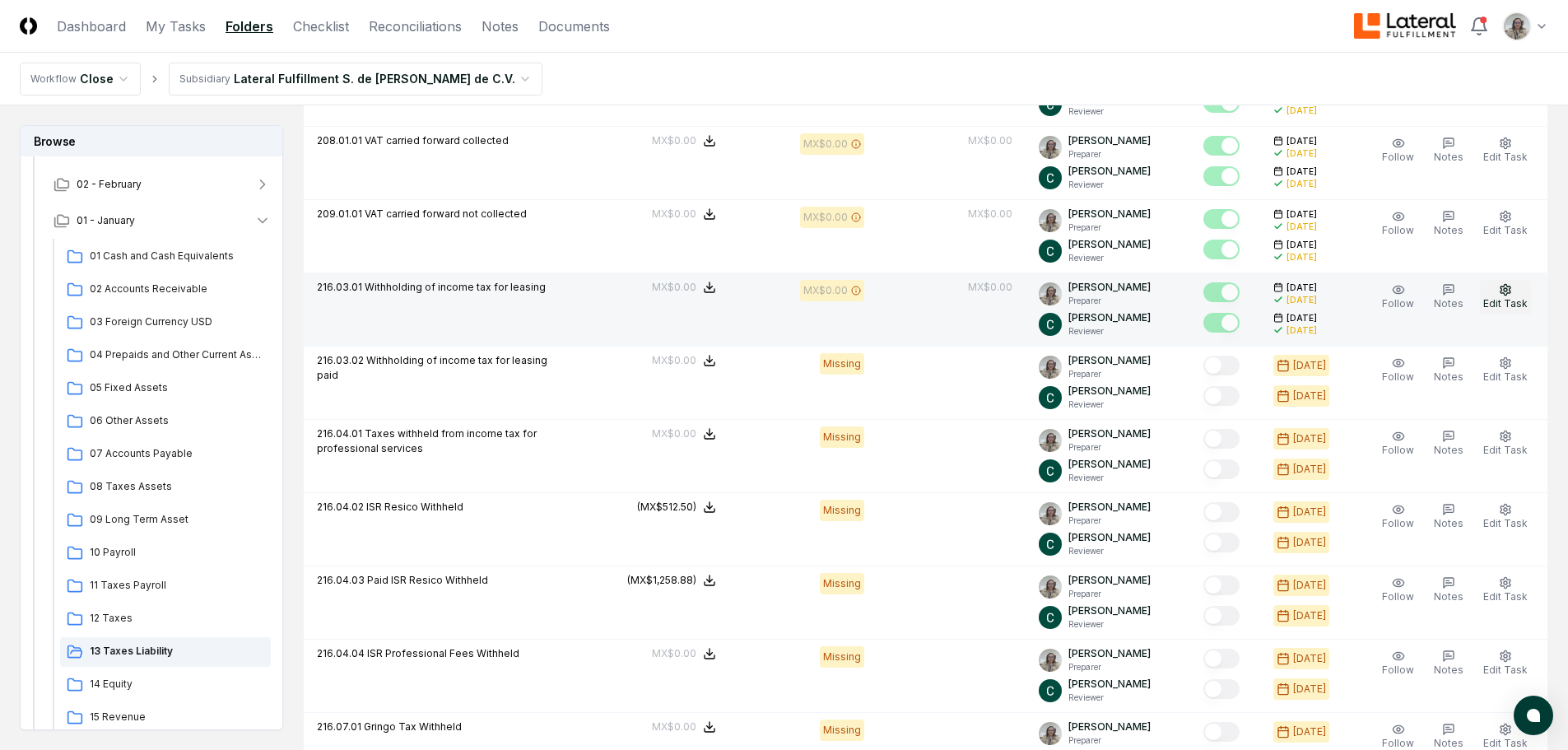 click on "Edit Task" at bounding box center [1505, 303] 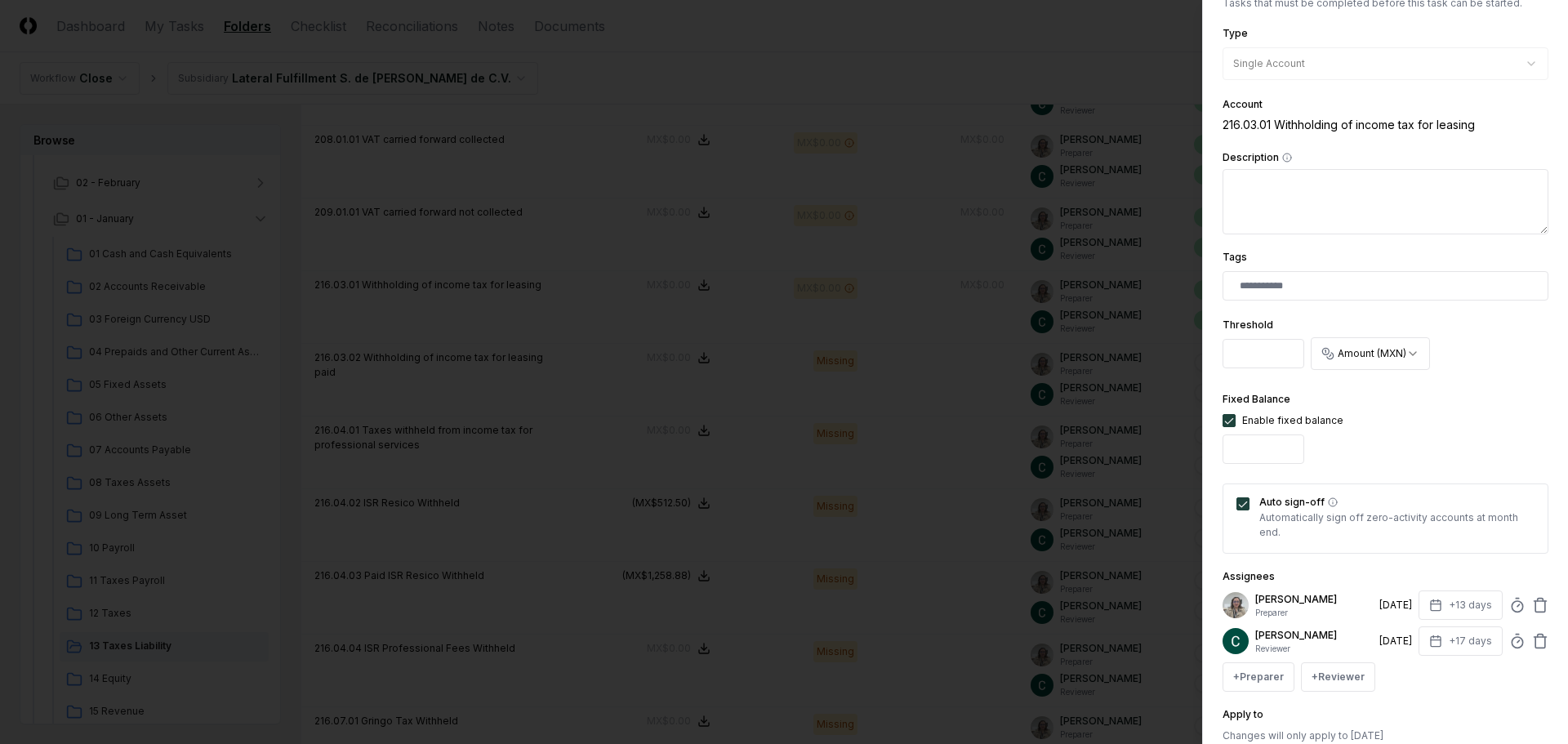 scroll, scrollTop: 322, scrollLeft: 0, axis: vertical 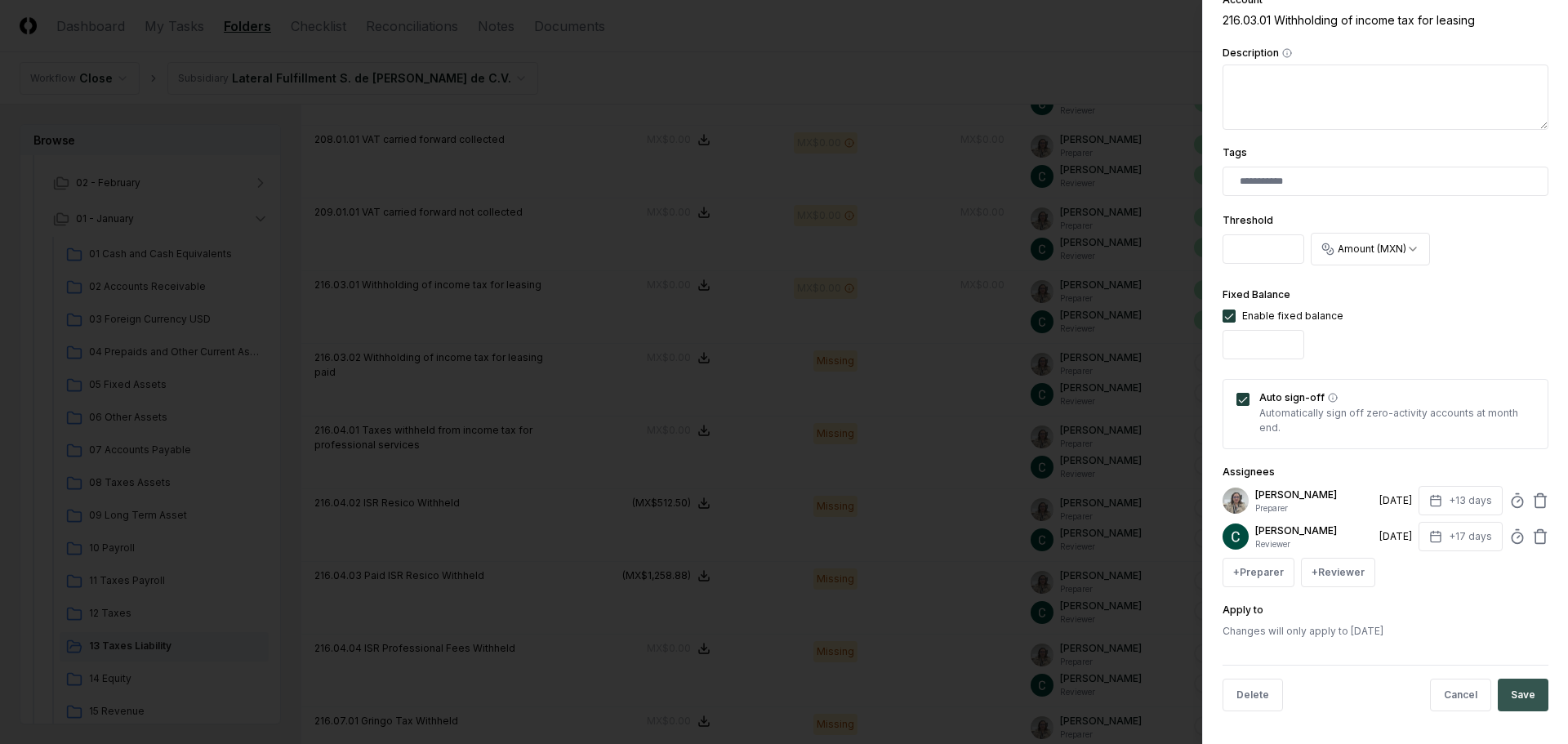 click on "Save" at bounding box center [1523, 695] 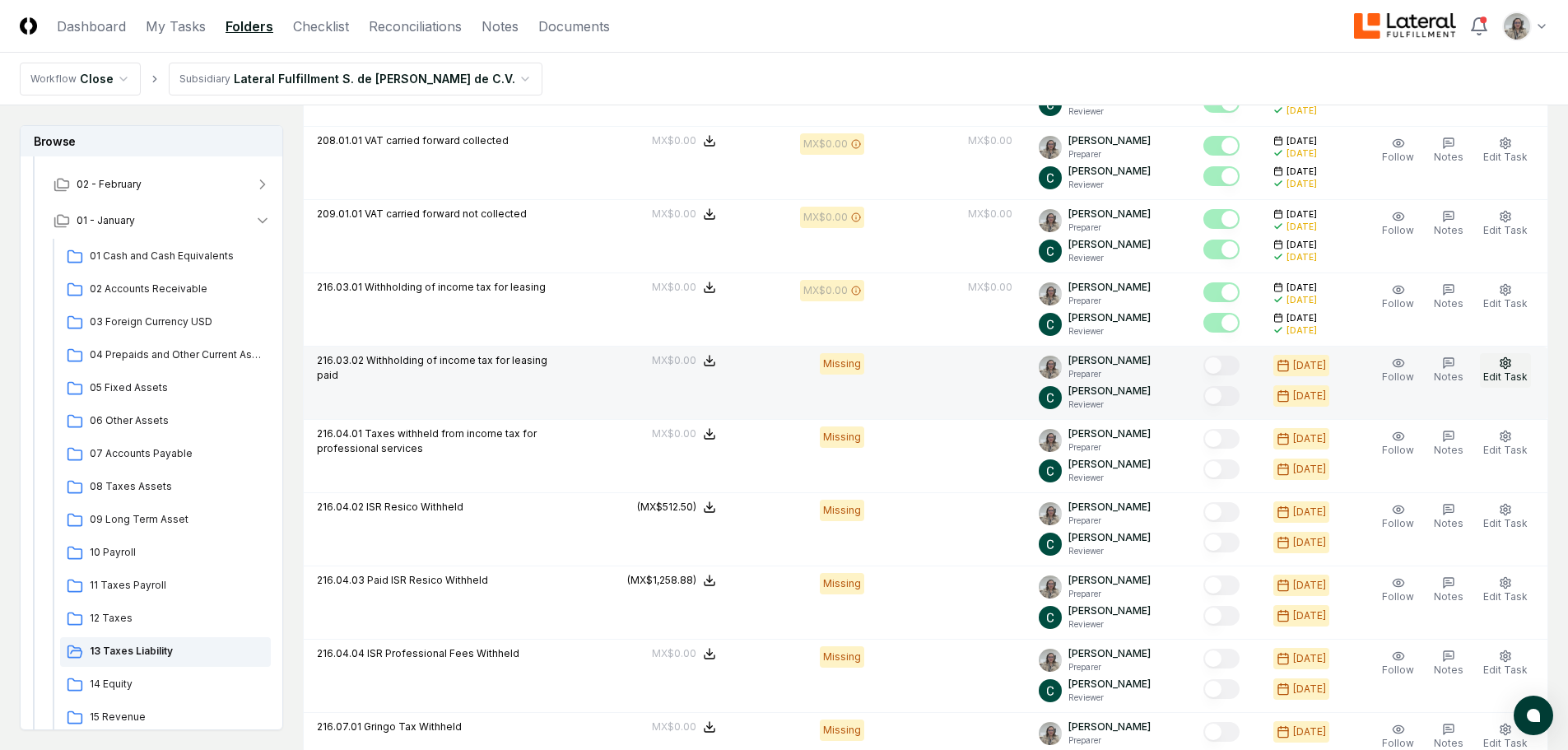 click on "Edit Task" at bounding box center [1505, 376] 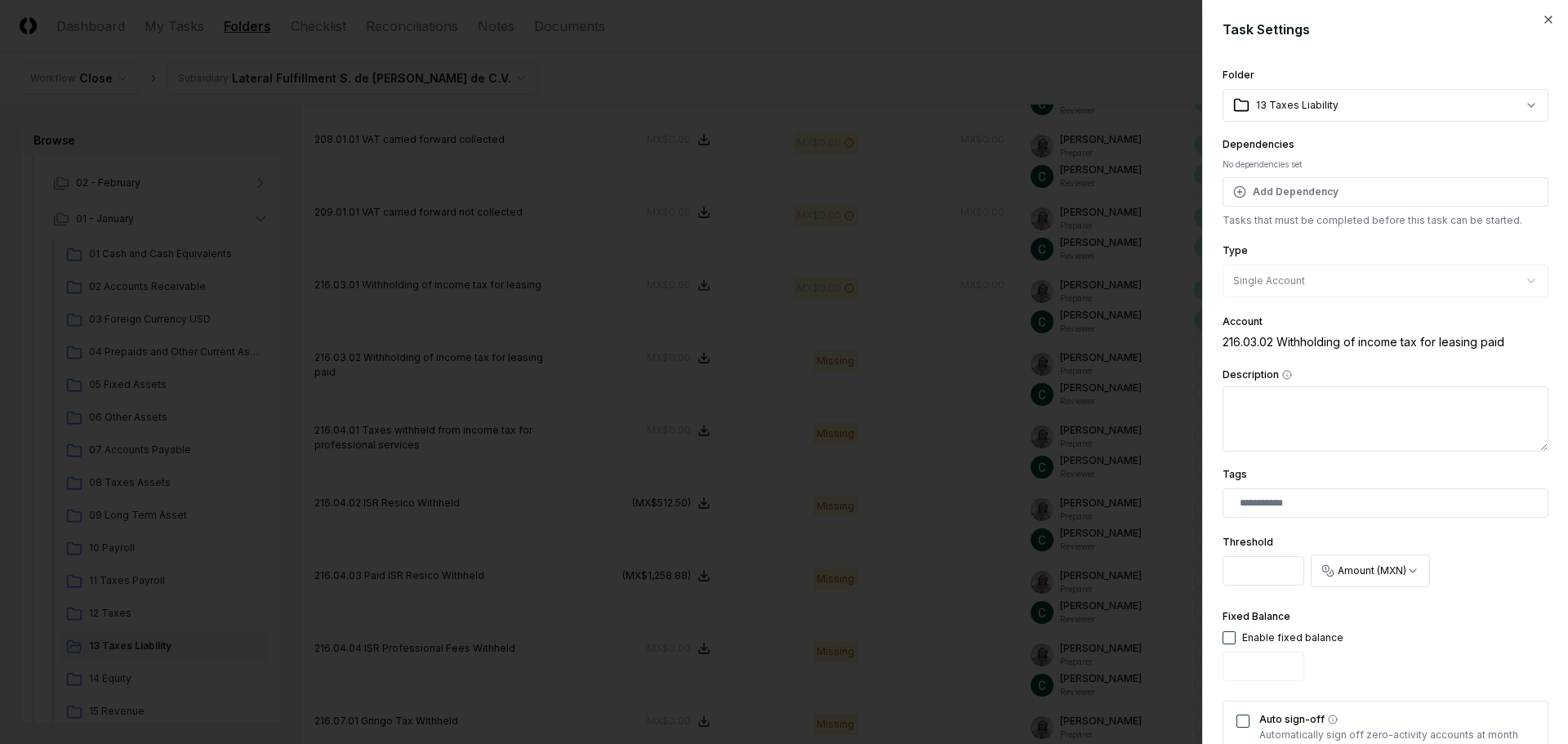 click at bounding box center [1229, 638] 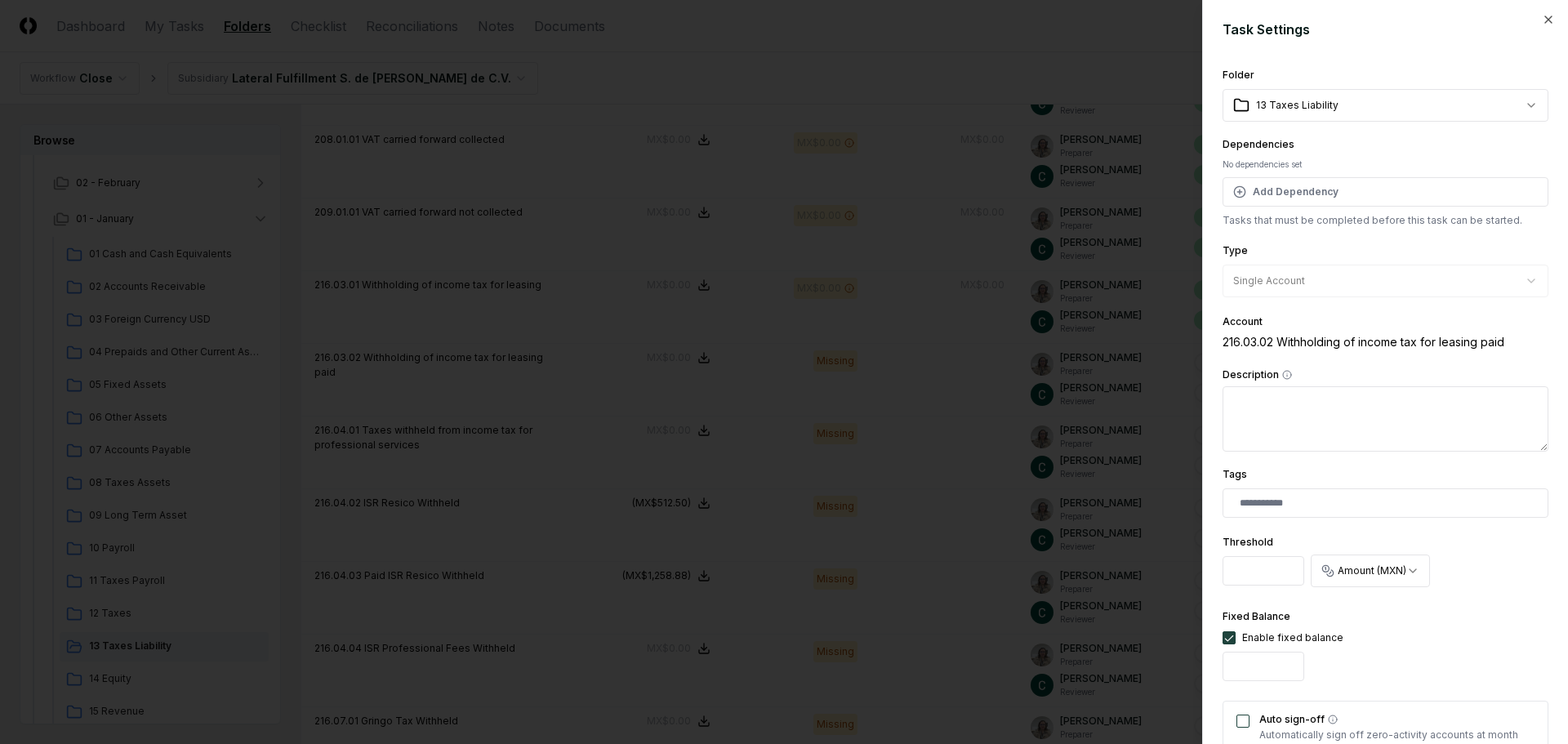 click on "Auto sign-off" at bounding box center [1243, 721] 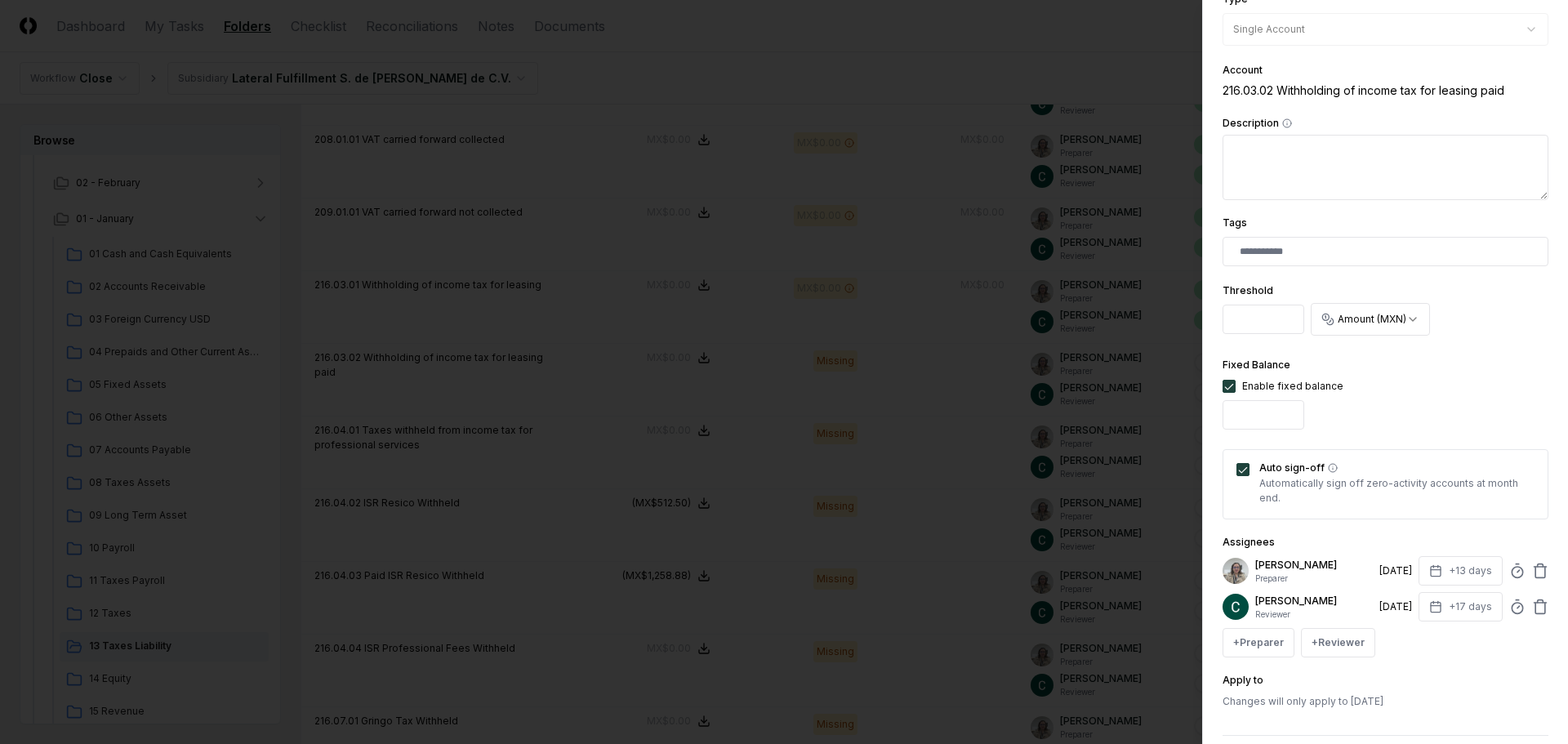 scroll, scrollTop: 322, scrollLeft: 0, axis: vertical 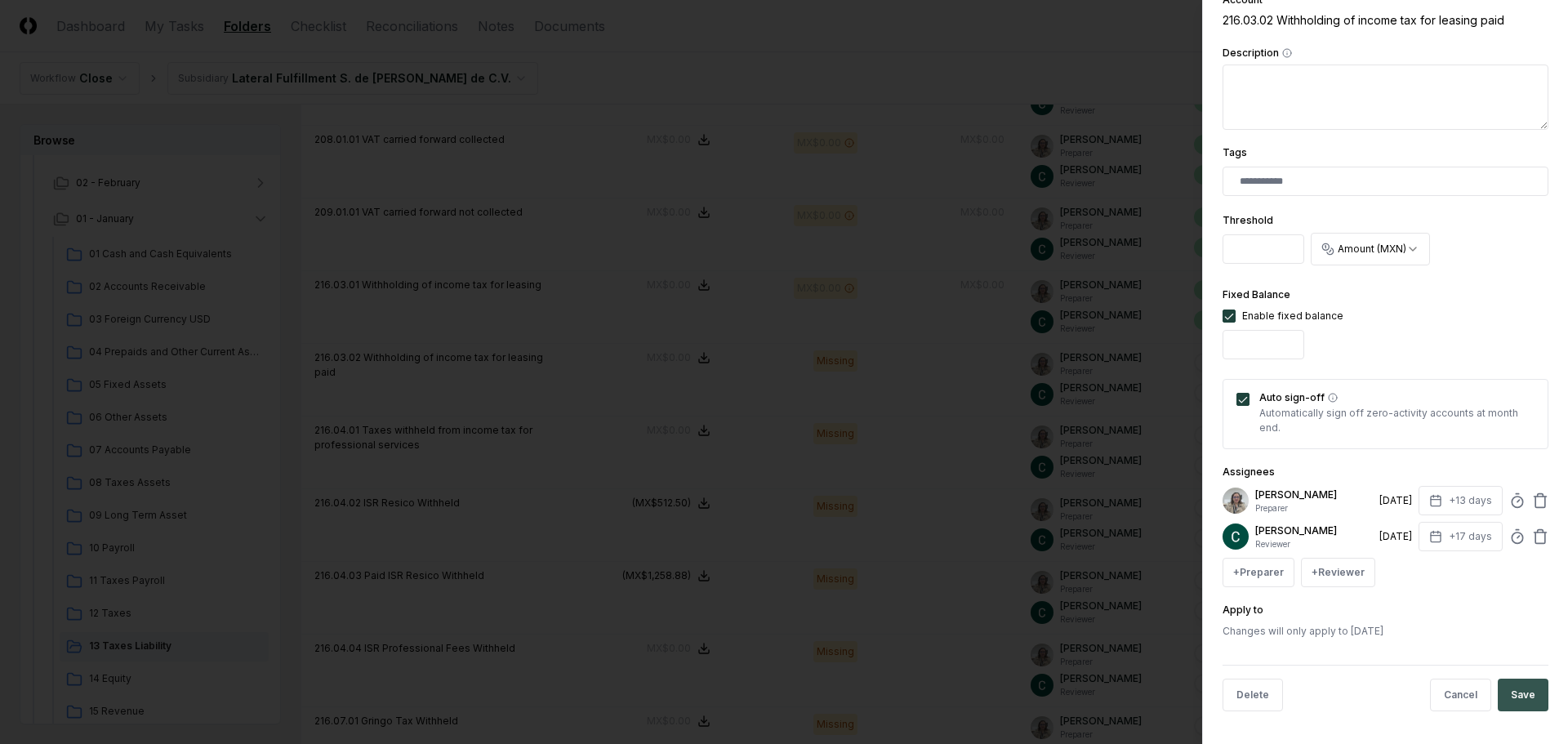 click on "Save" at bounding box center [1523, 695] 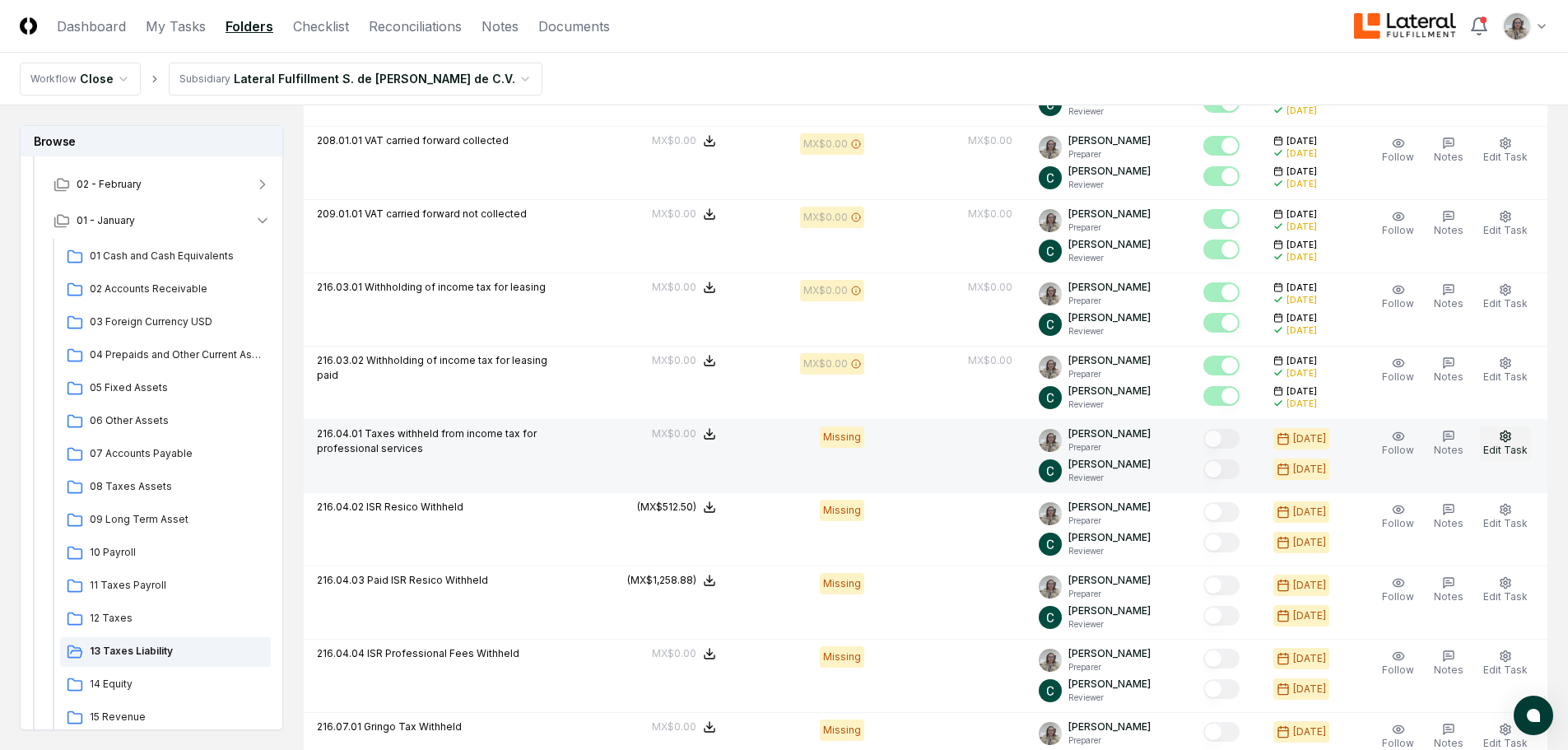 click 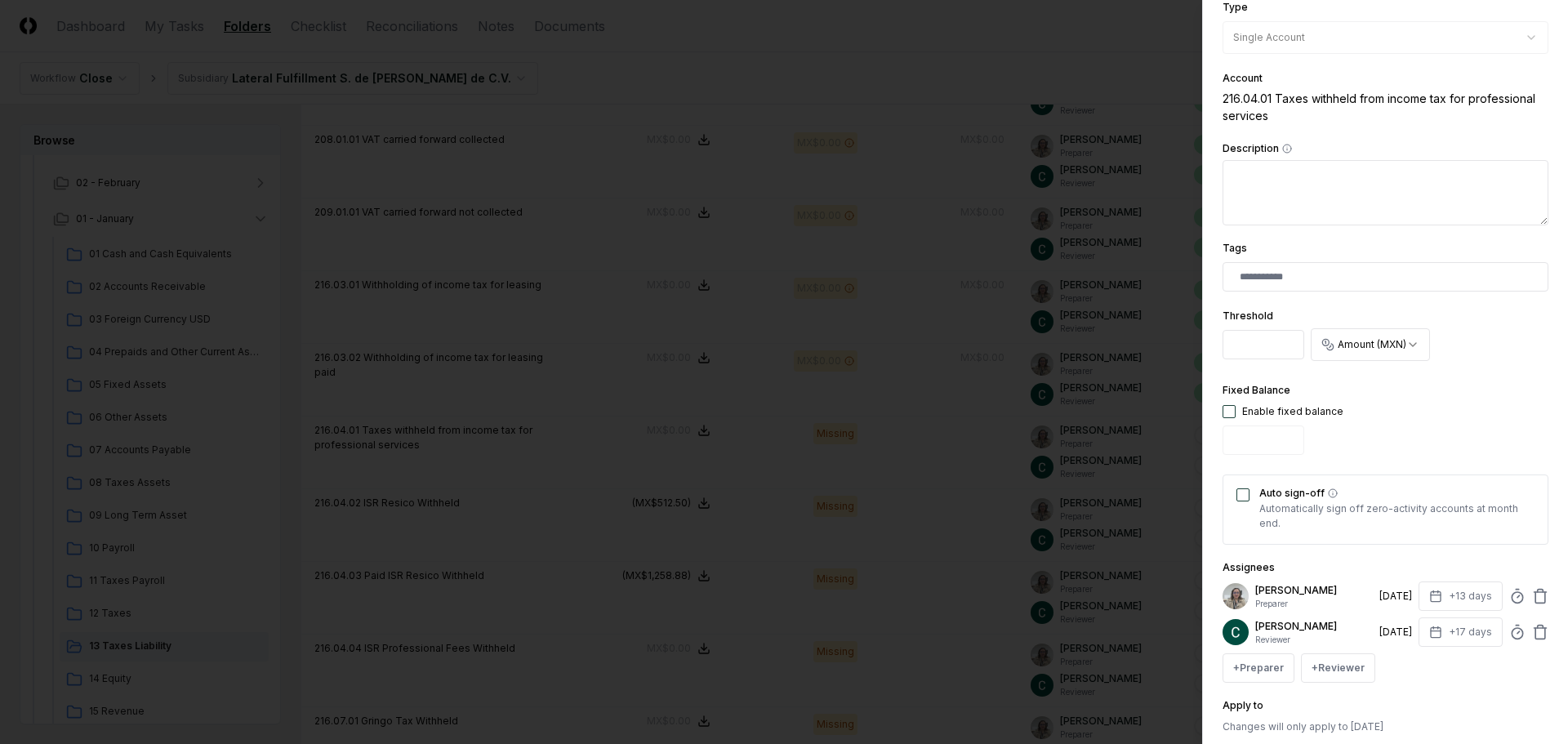 scroll, scrollTop: 245, scrollLeft: 0, axis: vertical 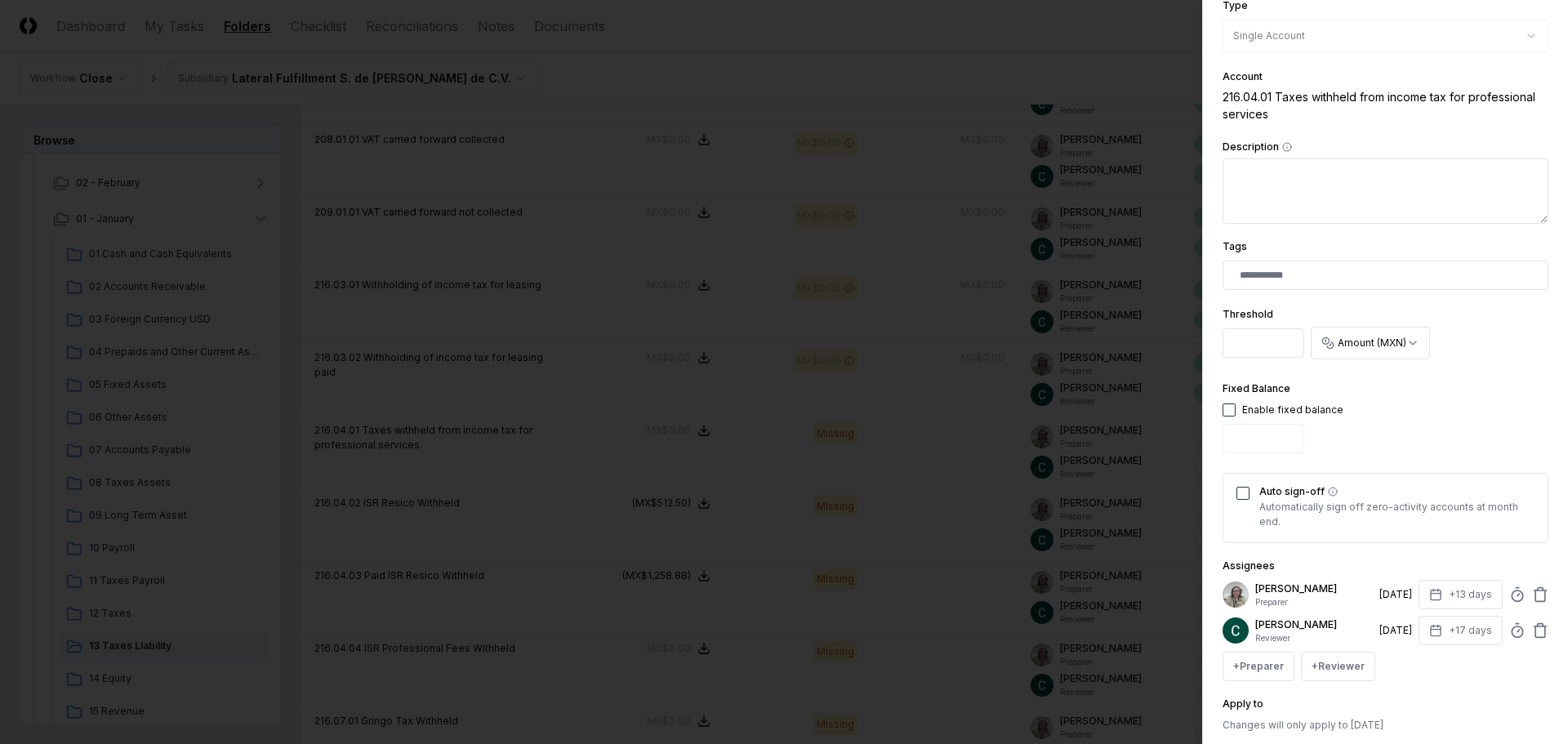 click at bounding box center [1229, 410] 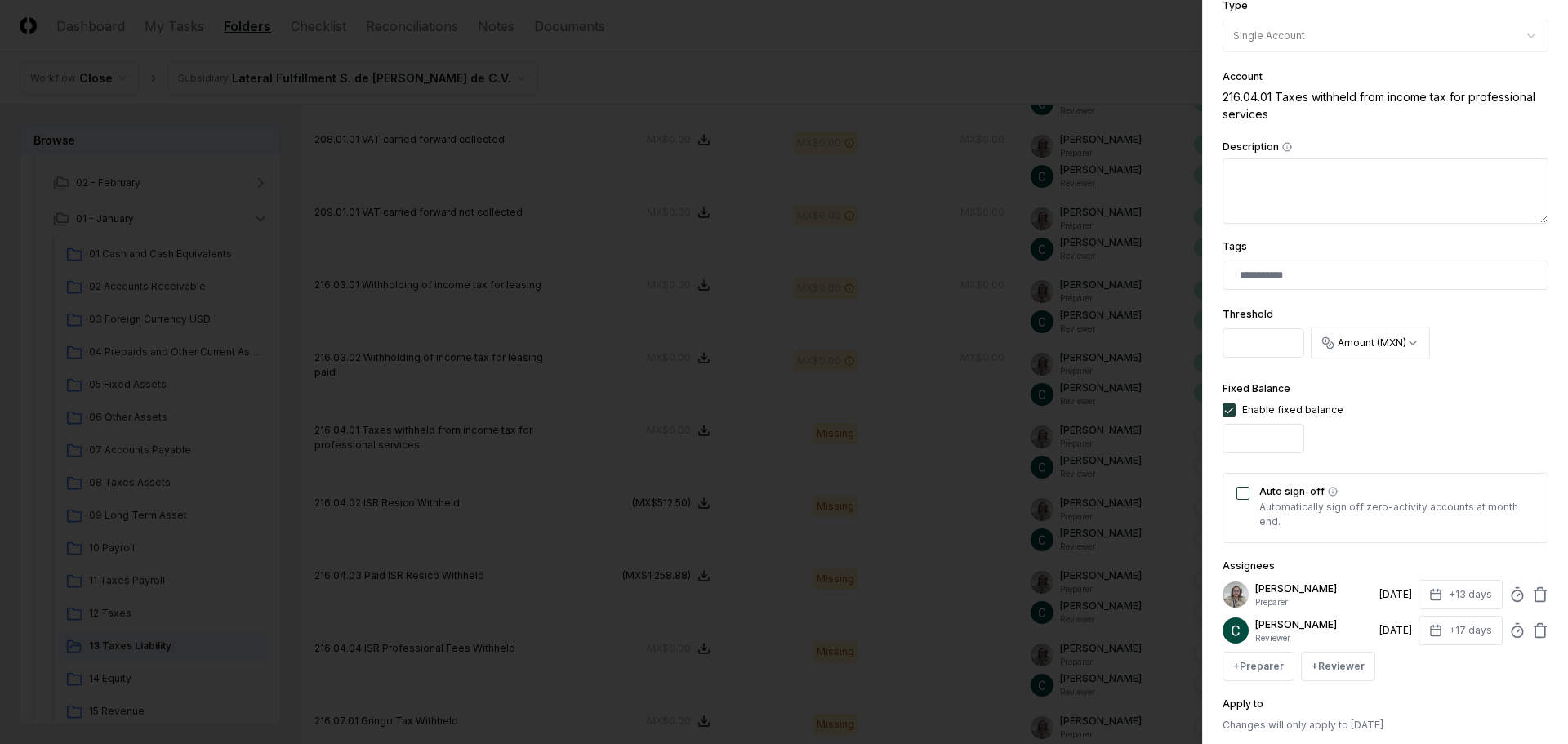 click on "Auto sign-off" at bounding box center [1243, 493] 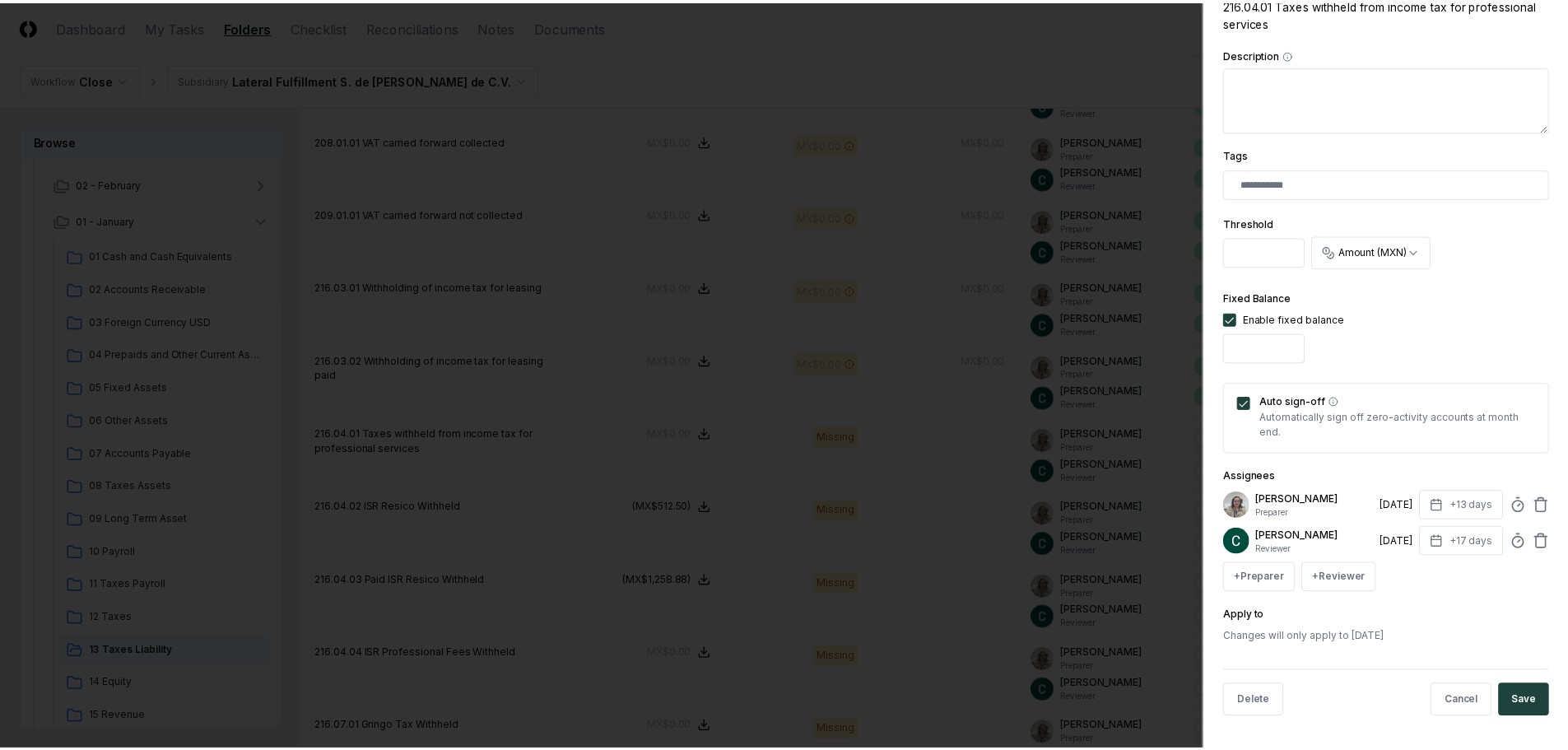 scroll, scrollTop: 342, scrollLeft: 0, axis: vertical 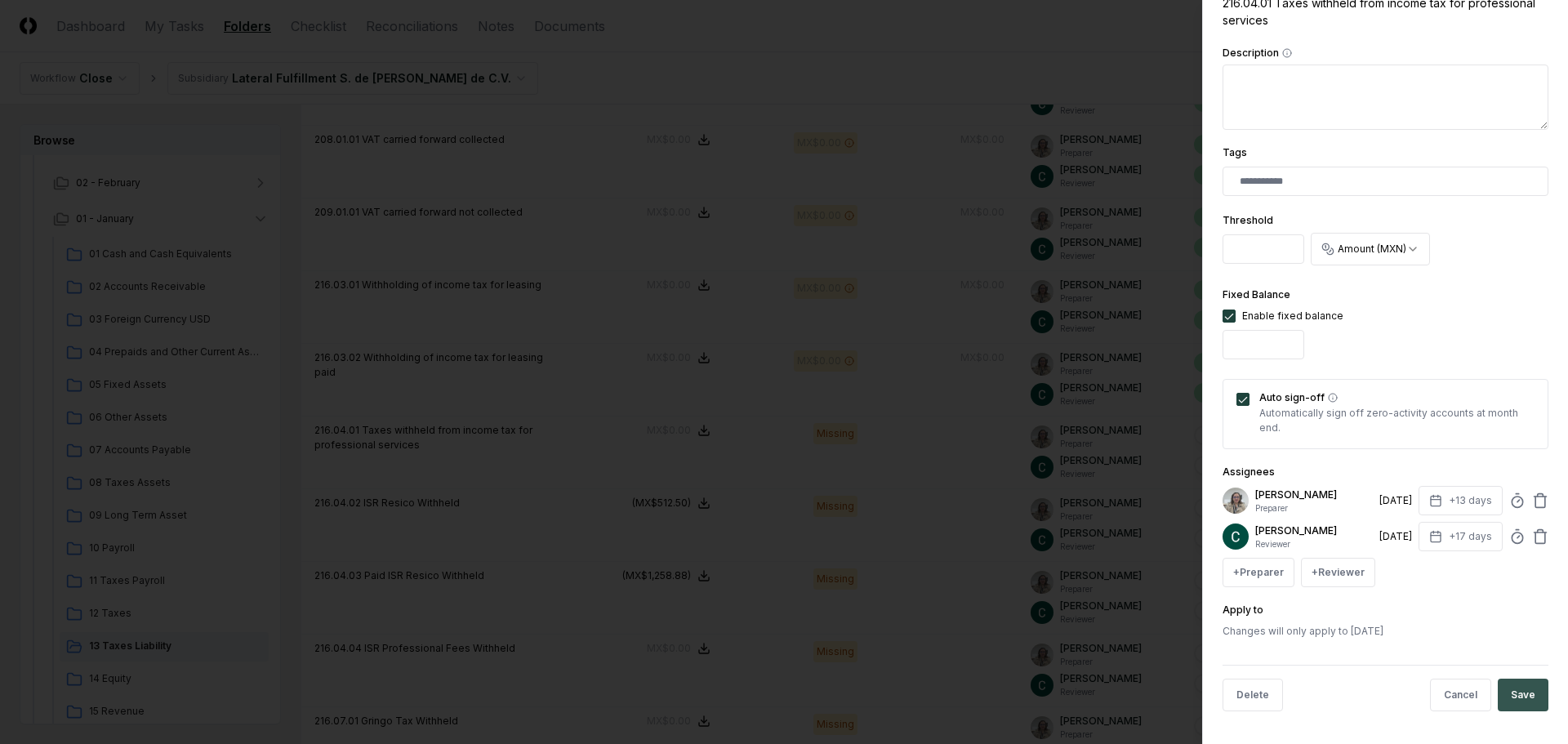 click on "Save" at bounding box center (1523, 695) 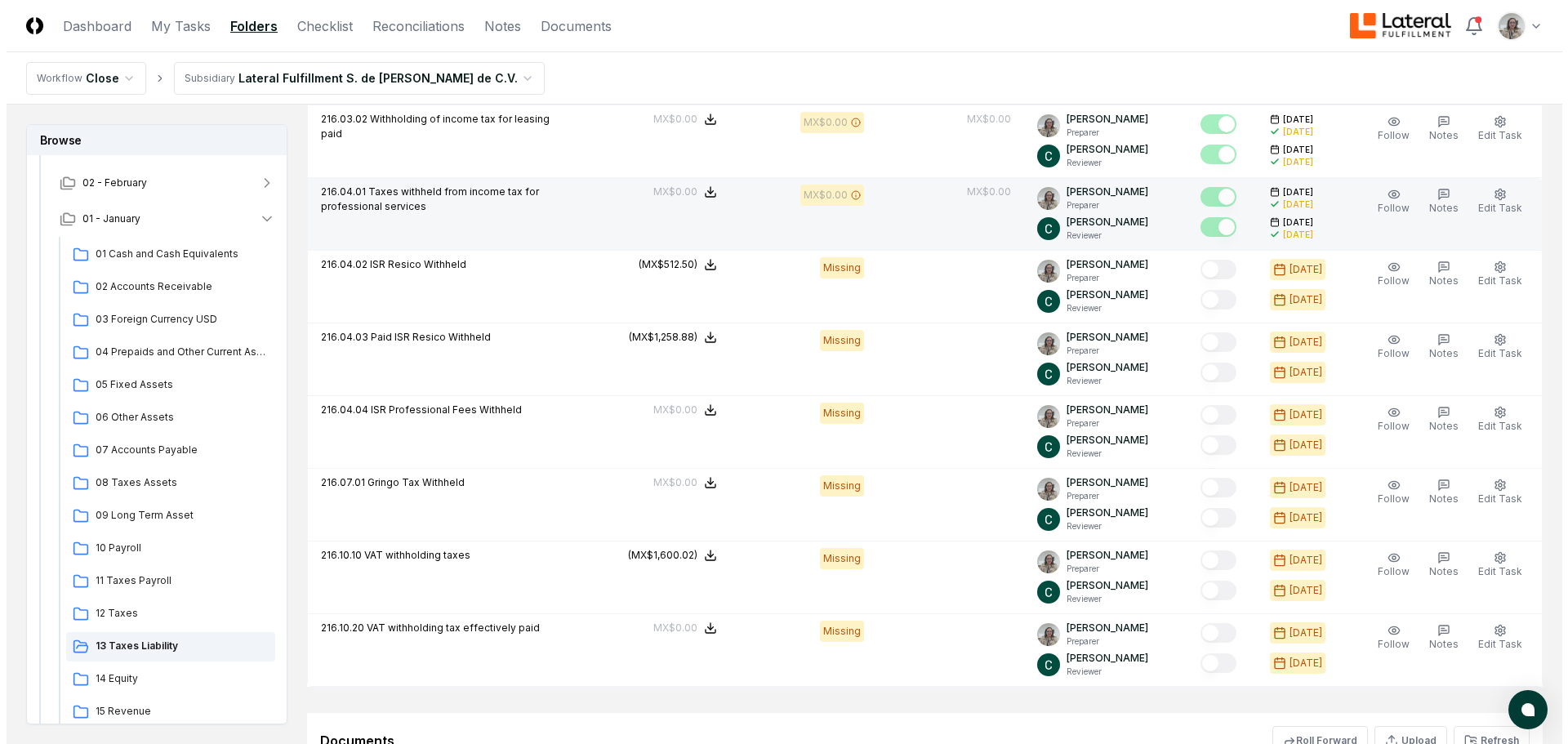 scroll, scrollTop: 735, scrollLeft: 0, axis: vertical 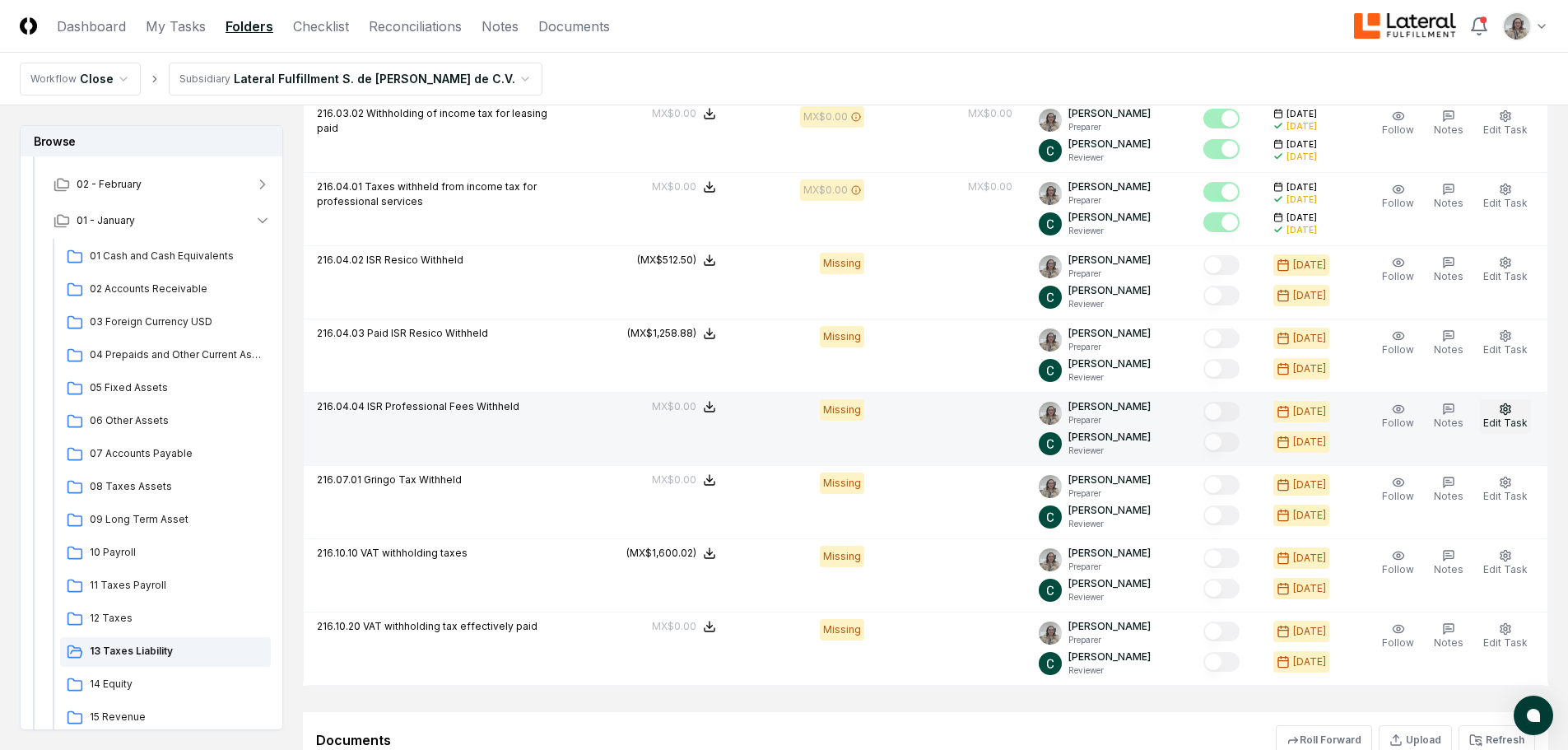 click 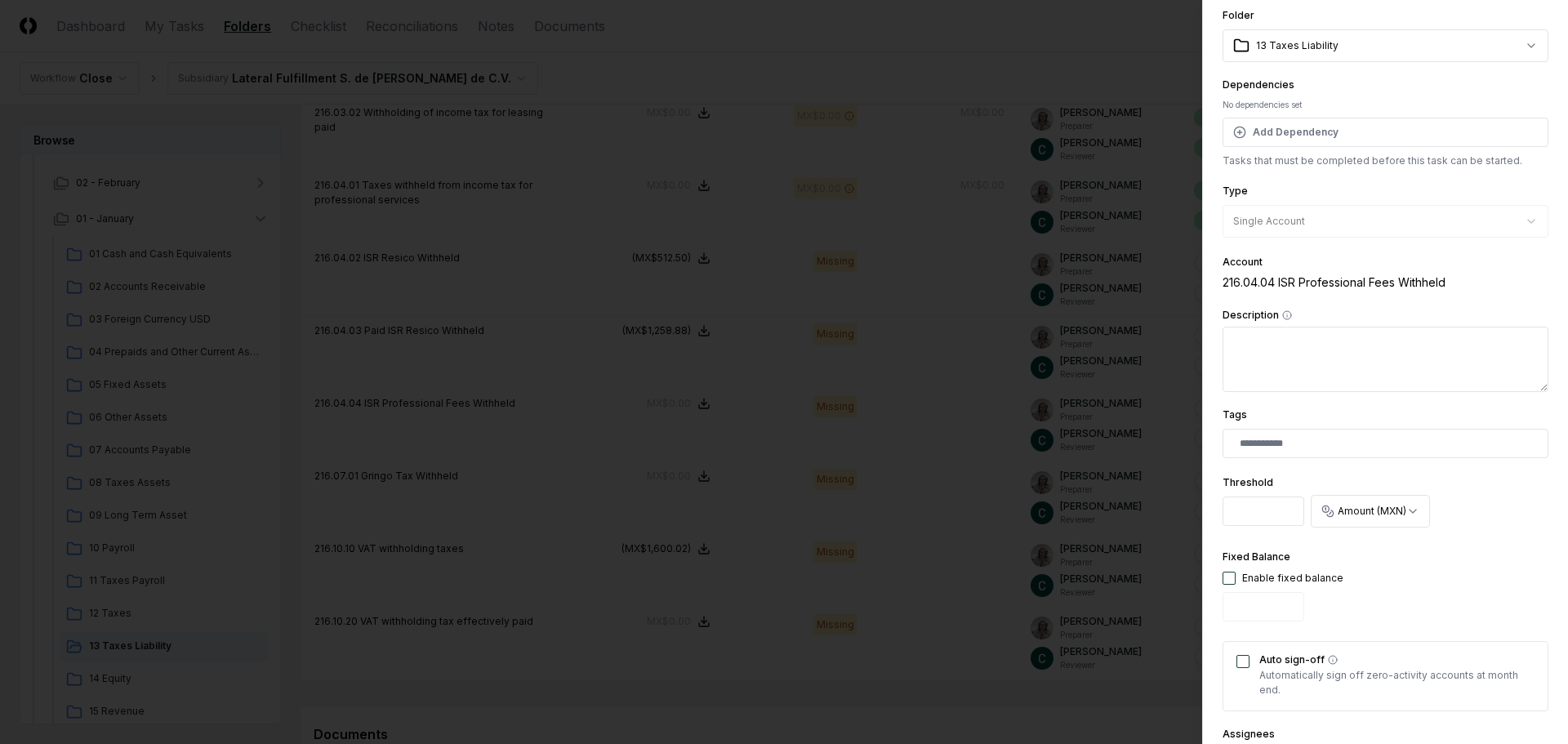 scroll, scrollTop: 82, scrollLeft: 0, axis: vertical 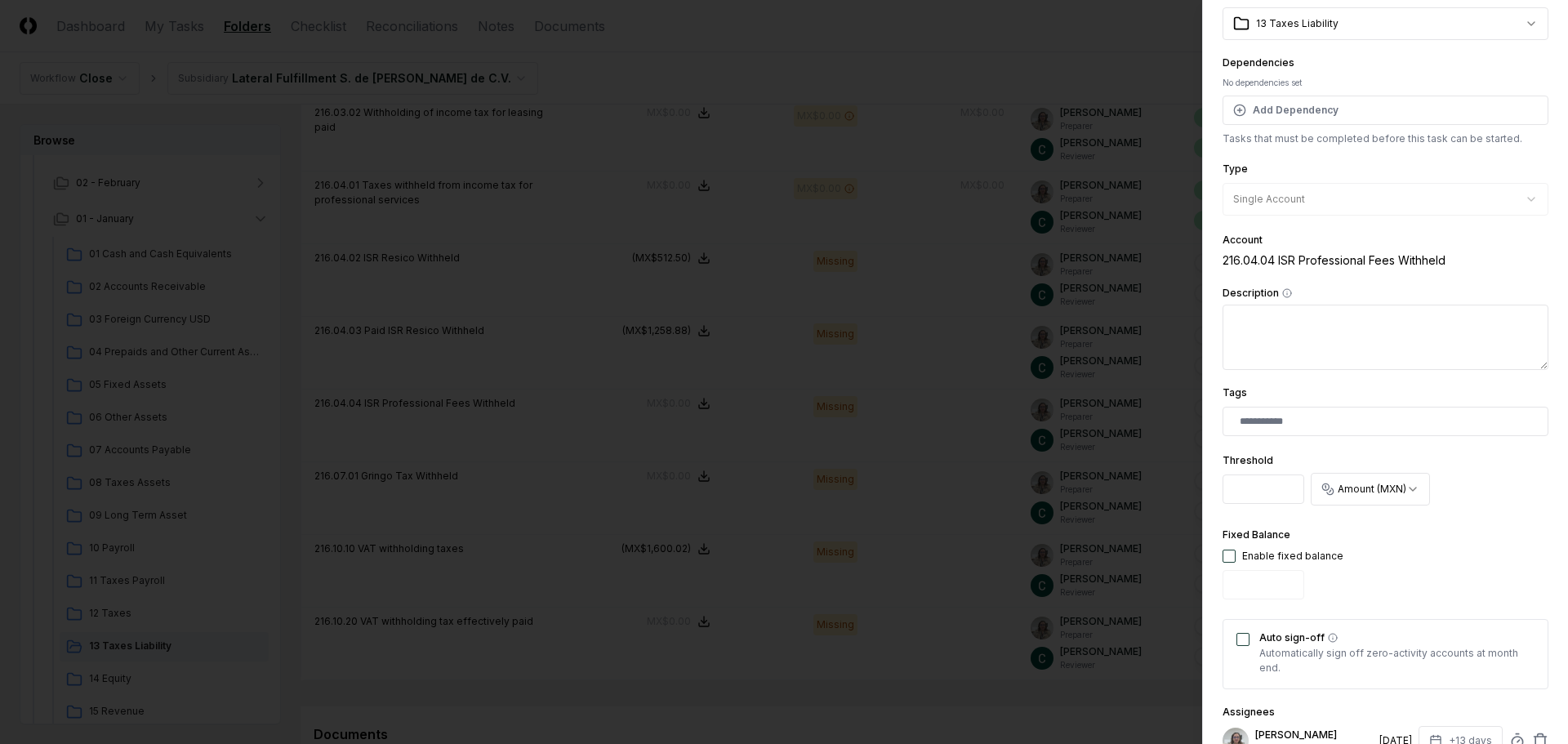 click at bounding box center [1229, 556] 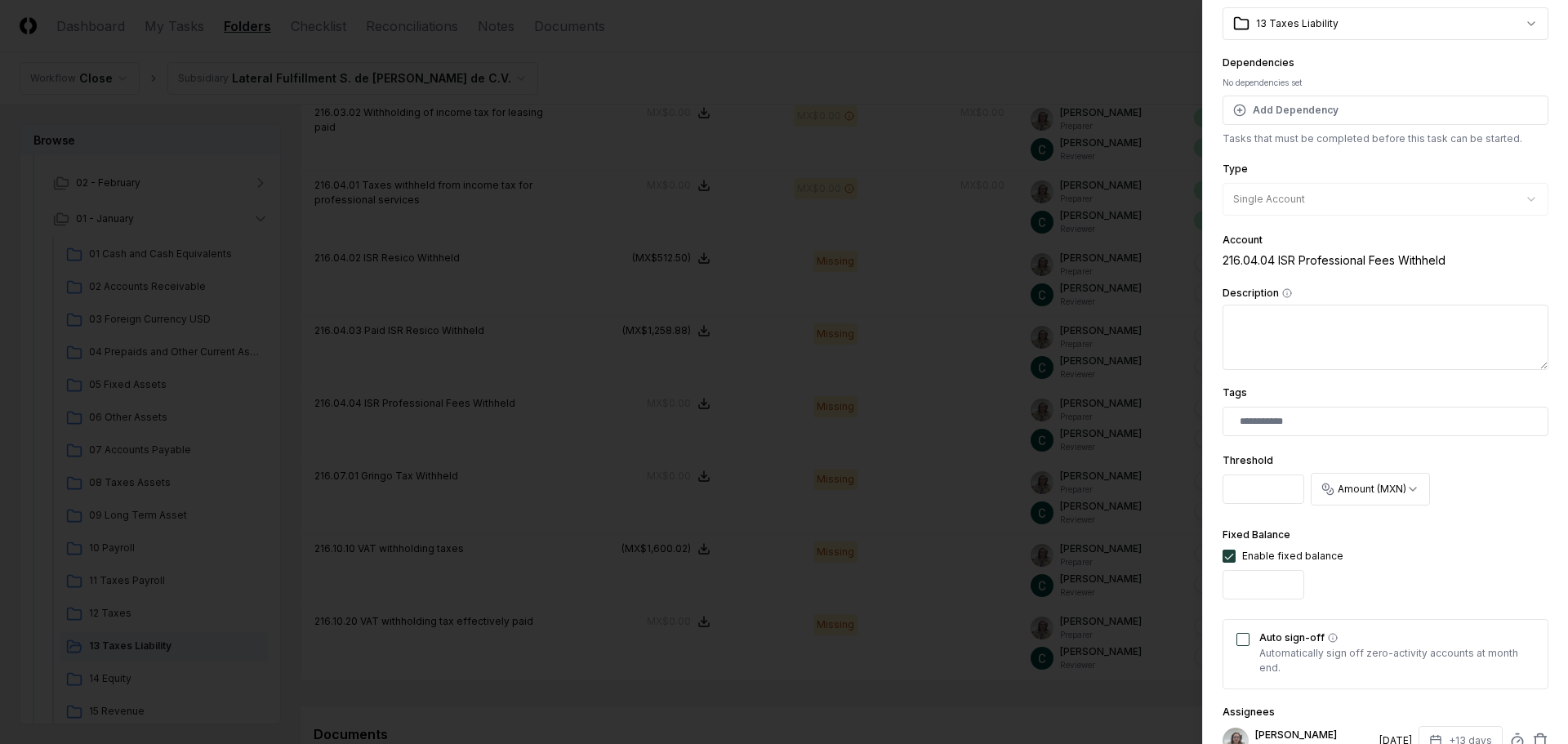 click on "Auto sign-off" at bounding box center [1243, 639] 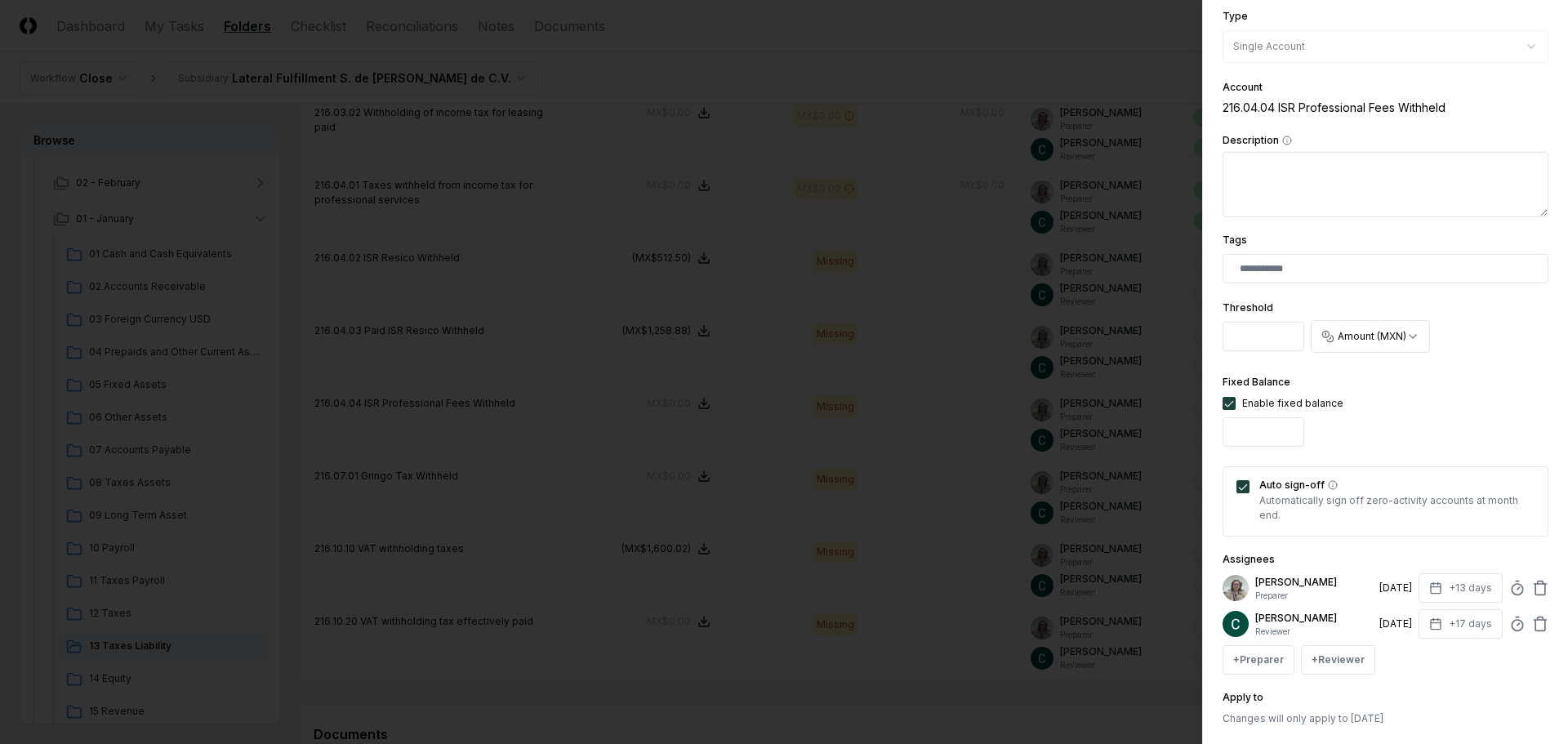 scroll, scrollTop: 322, scrollLeft: 0, axis: vertical 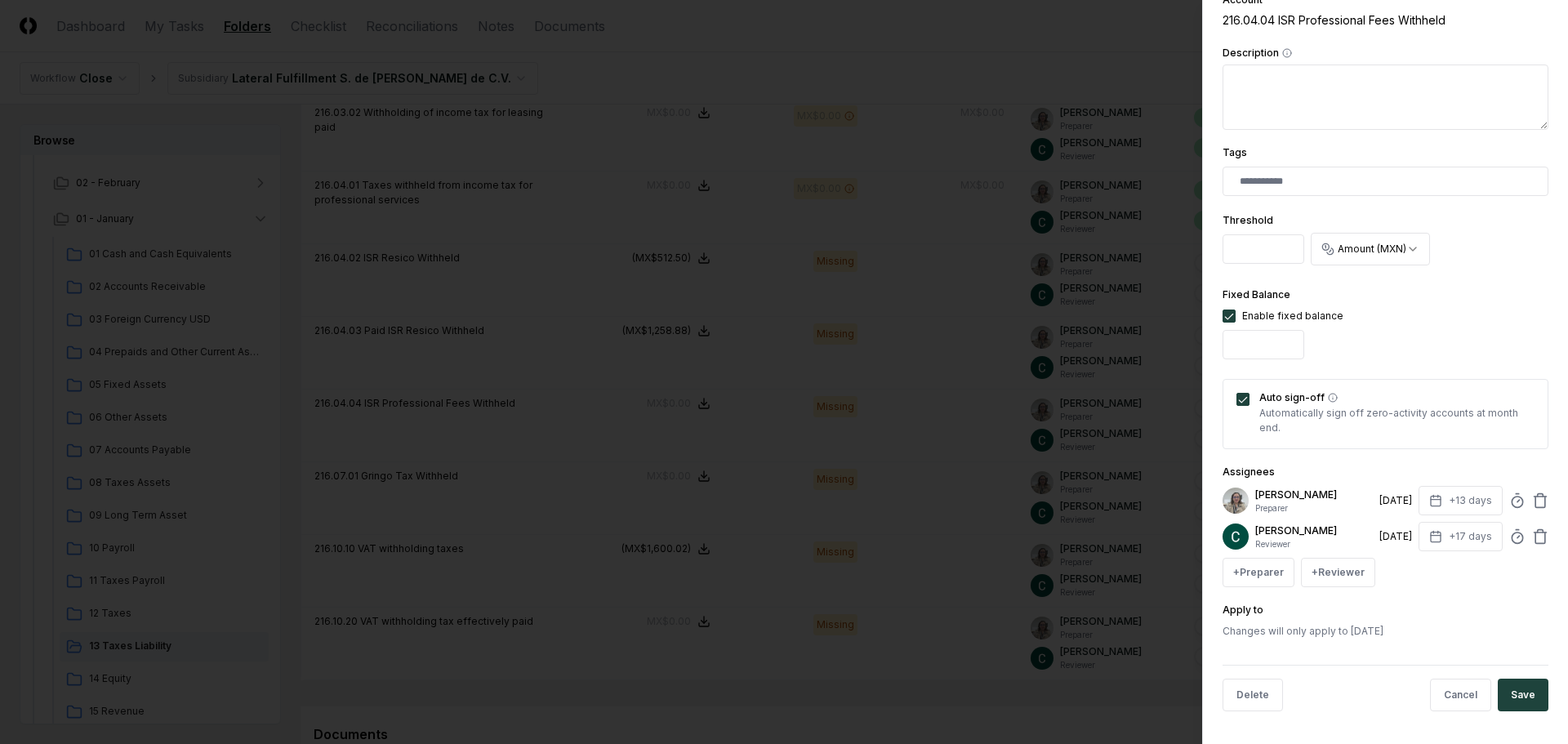 click on "Save" at bounding box center [1523, 695] 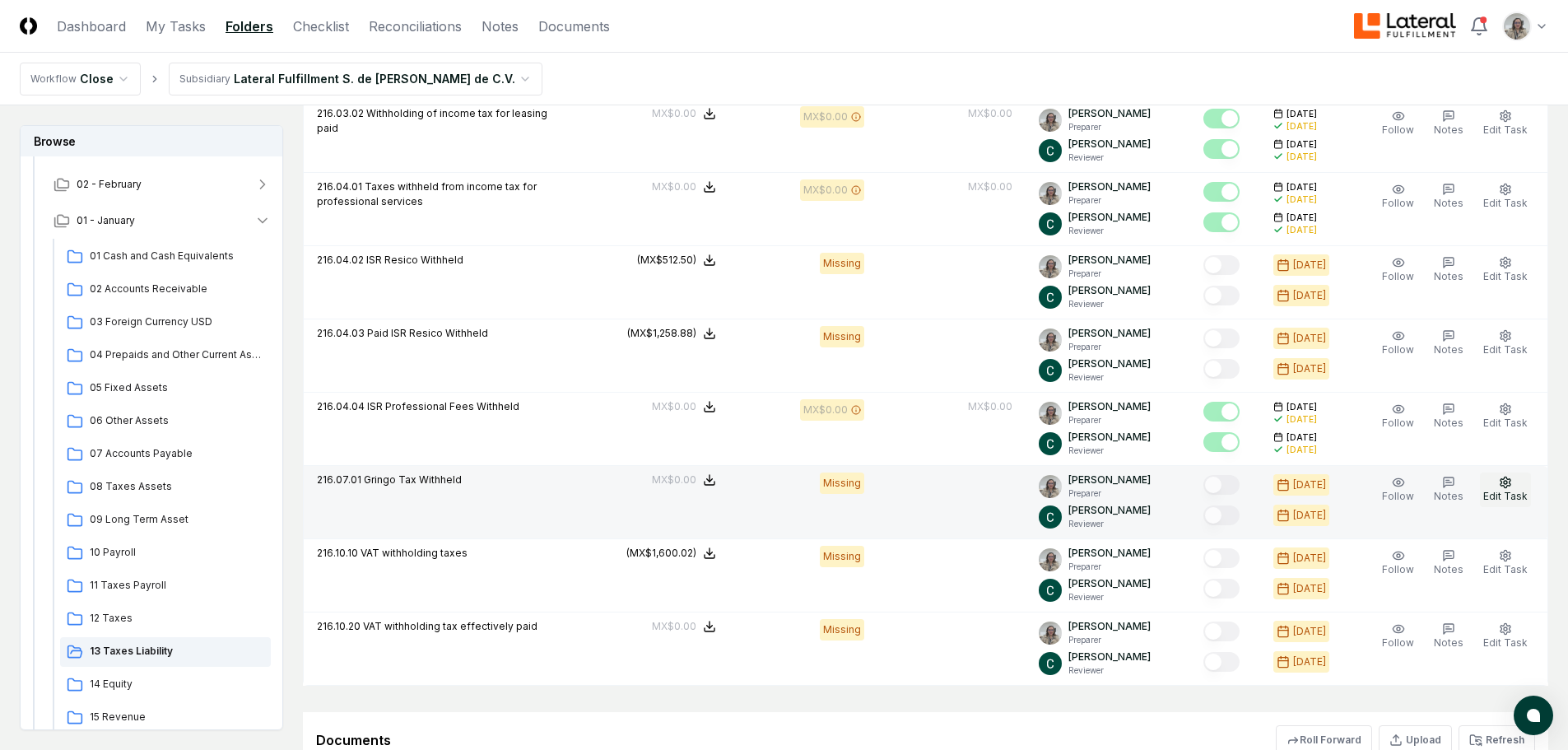 click 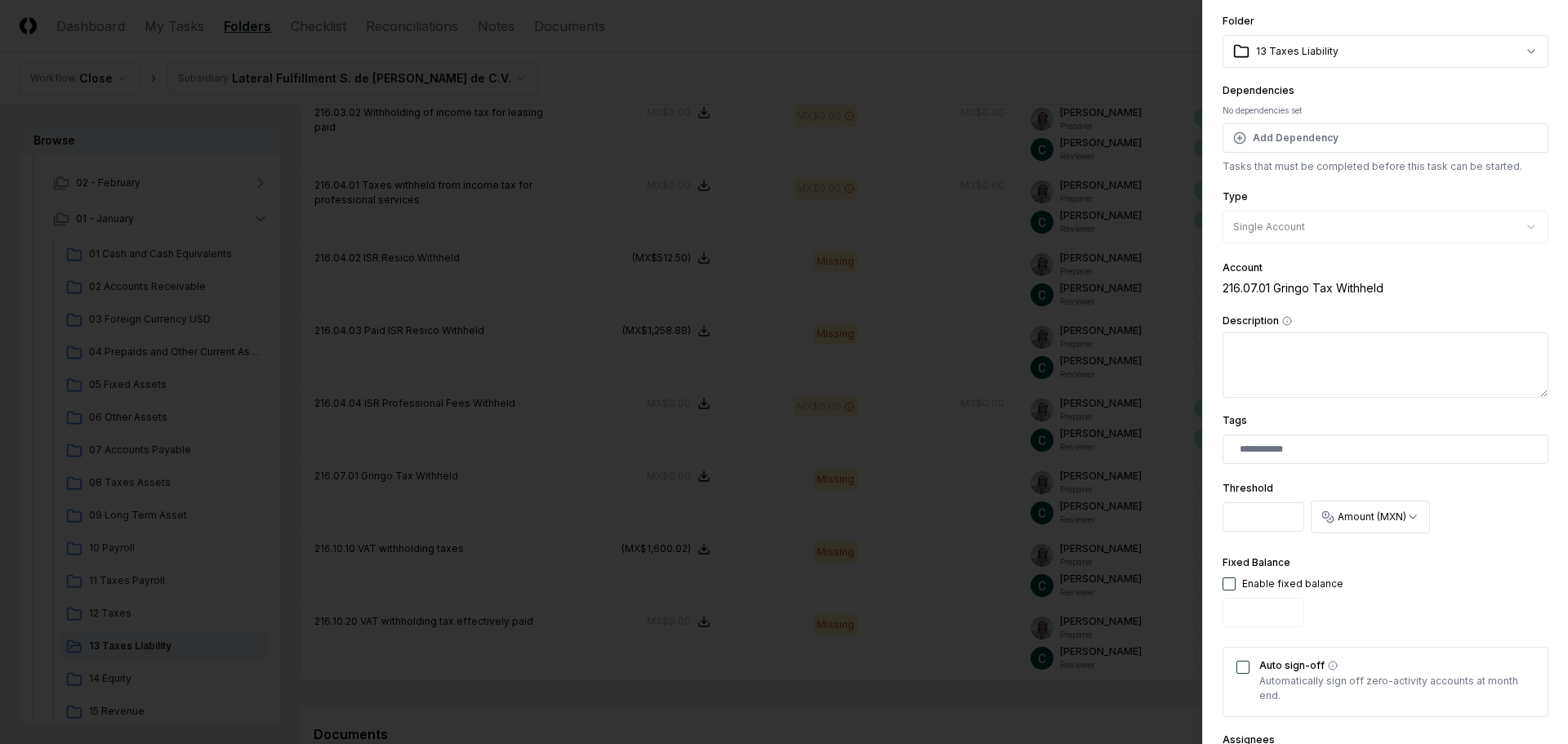 scroll, scrollTop: 82, scrollLeft: 0, axis: vertical 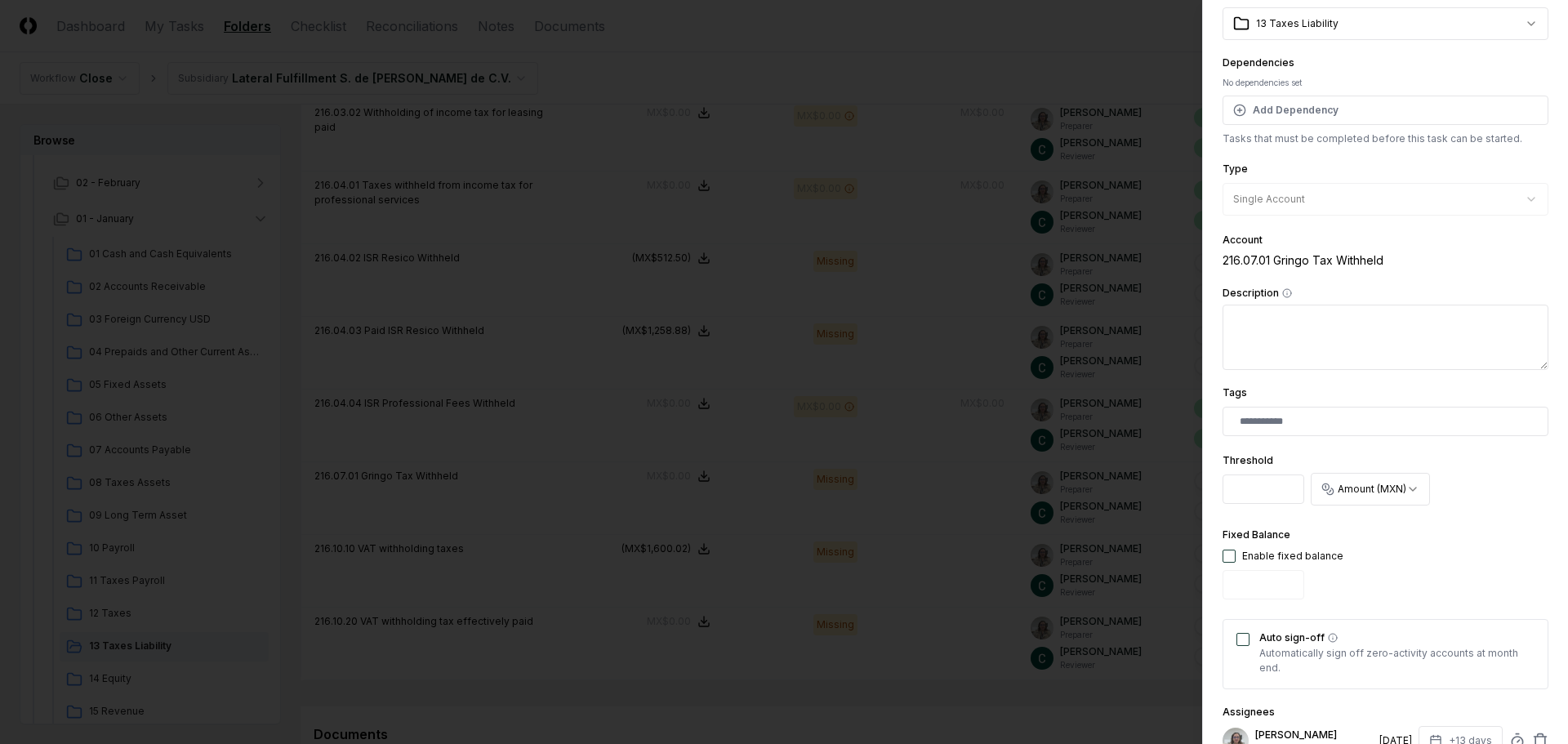 click at bounding box center [1229, 556] 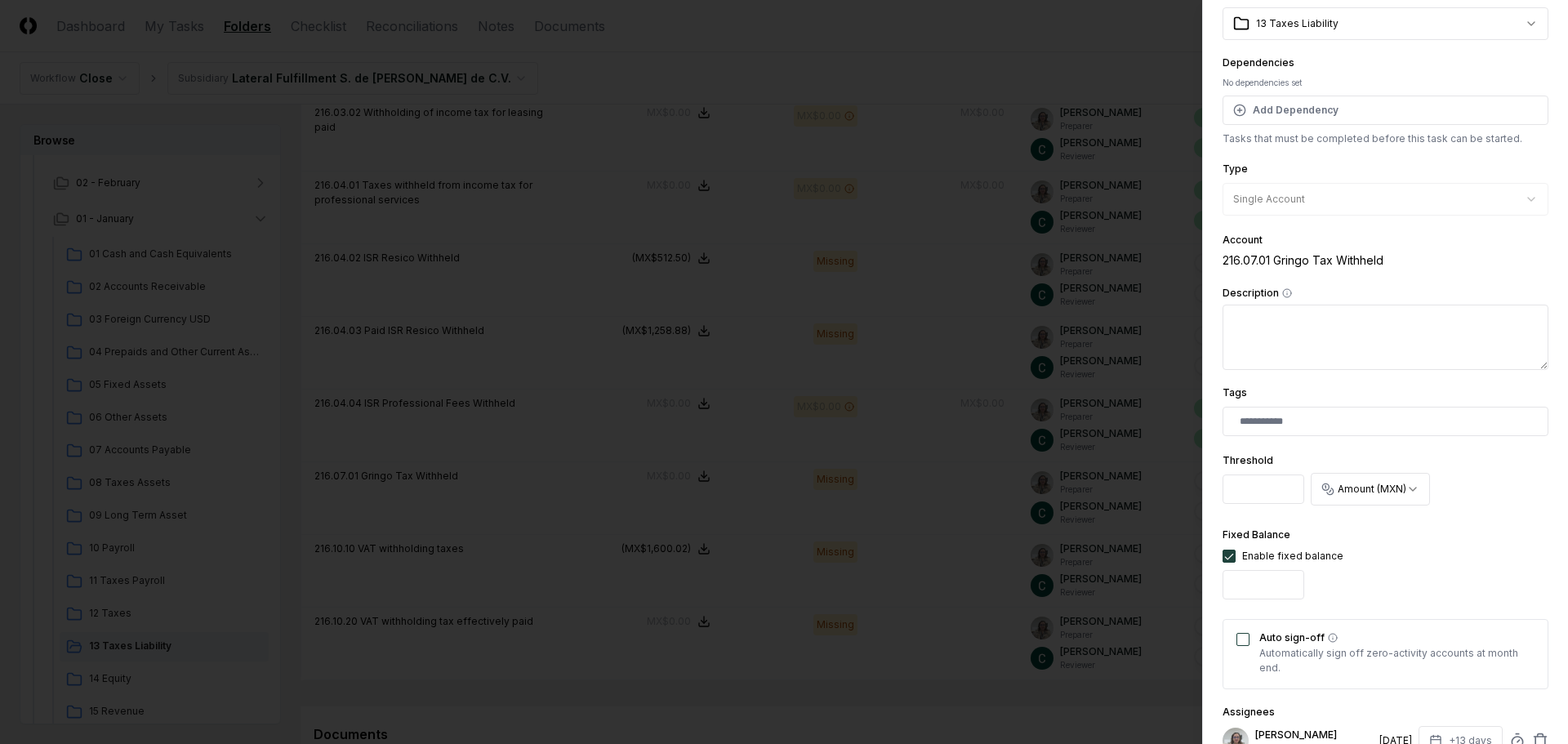 click on "Auto sign-off" at bounding box center (1243, 639) 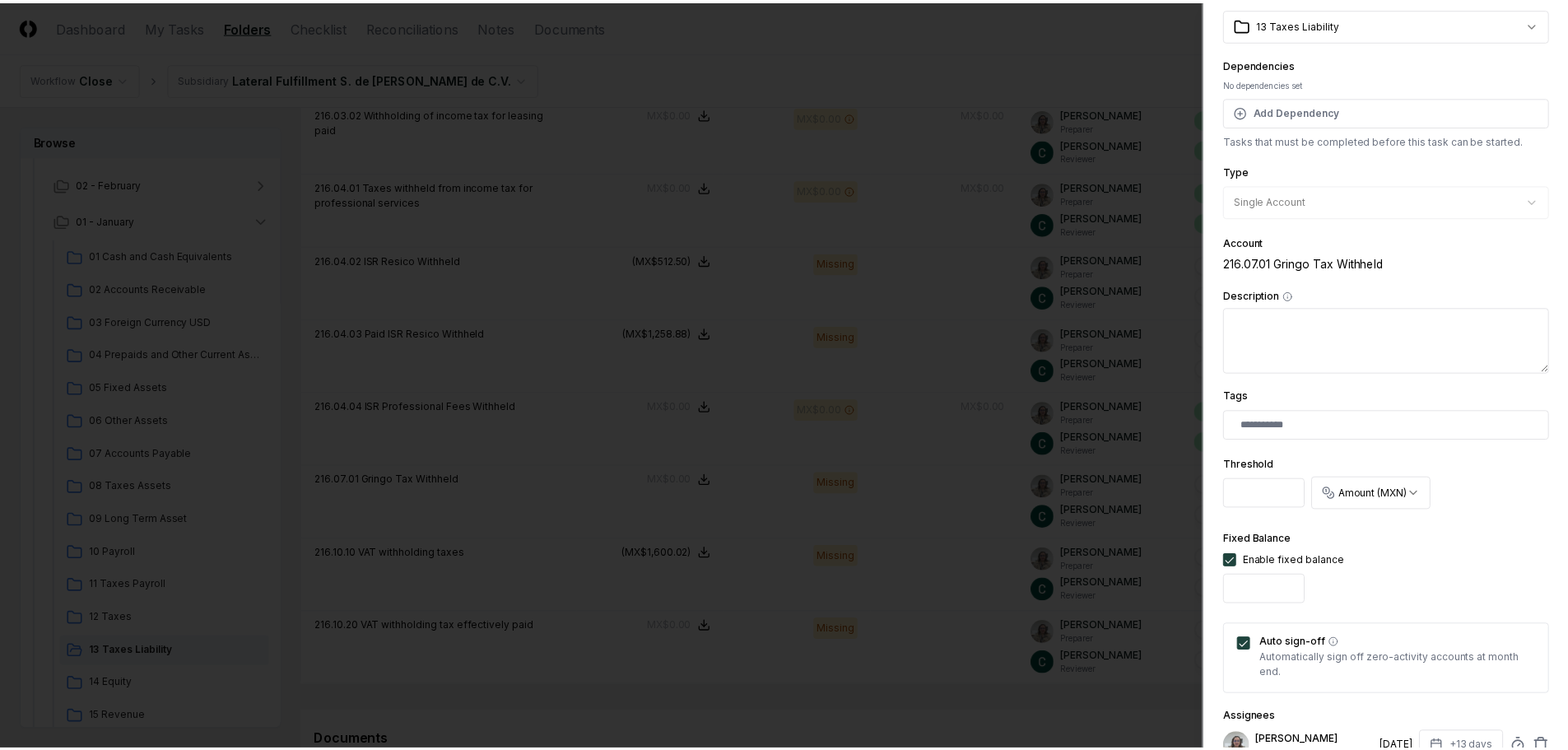 scroll, scrollTop: 324, scrollLeft: 0, axis: vertical 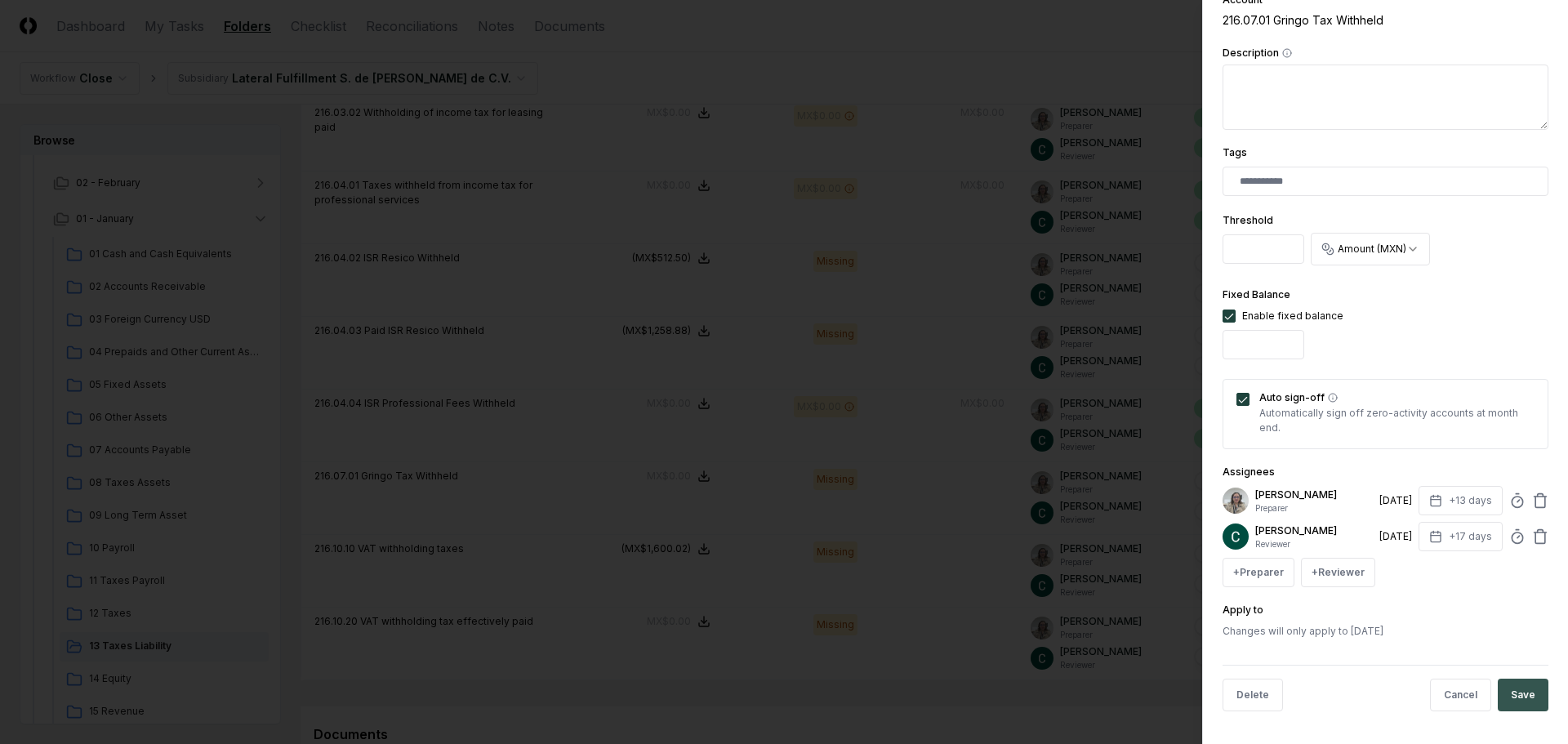 click on "Save" at bounding box center (1523, 695) 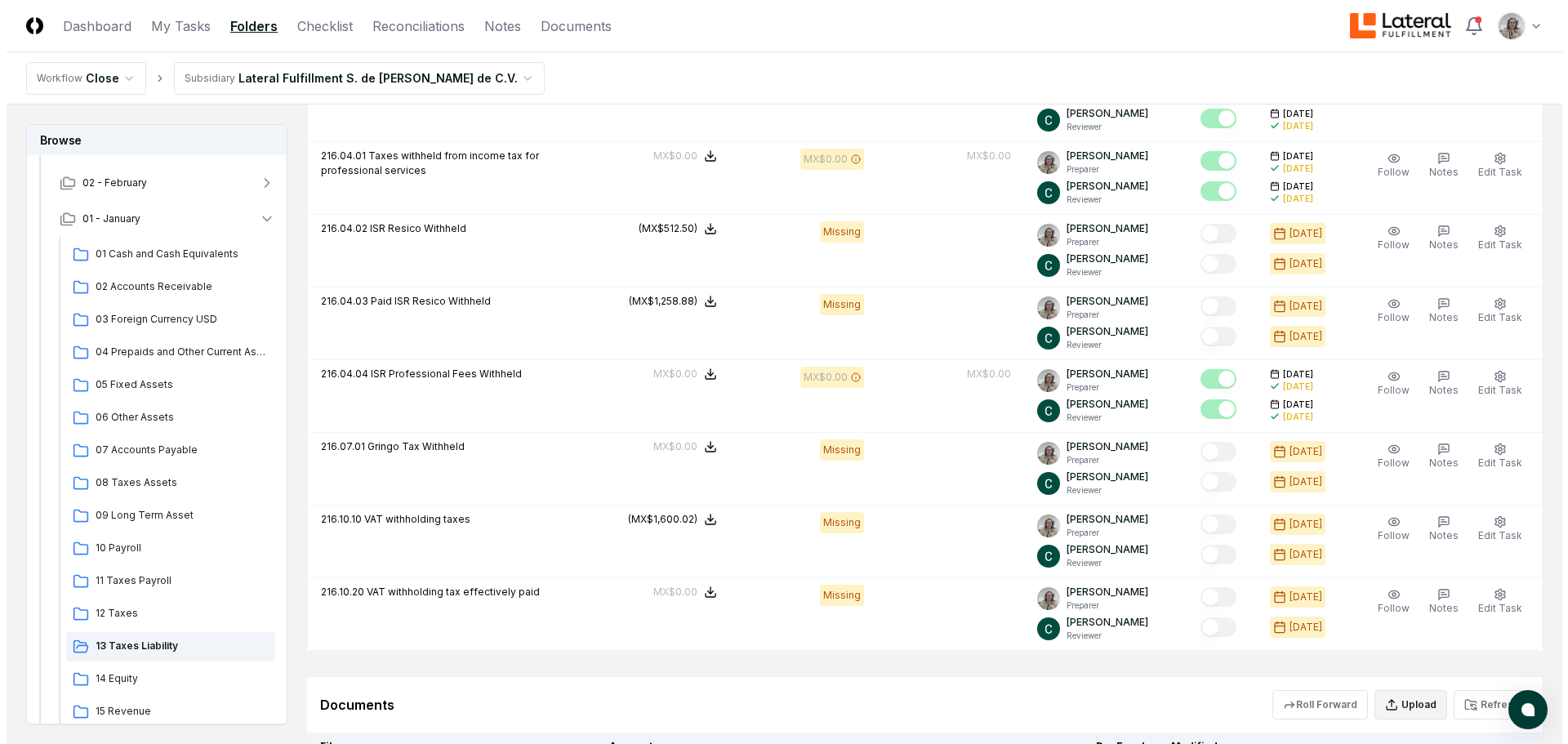 scroll, scrollTop: 817, scrollLeft: 0, axis: vertical 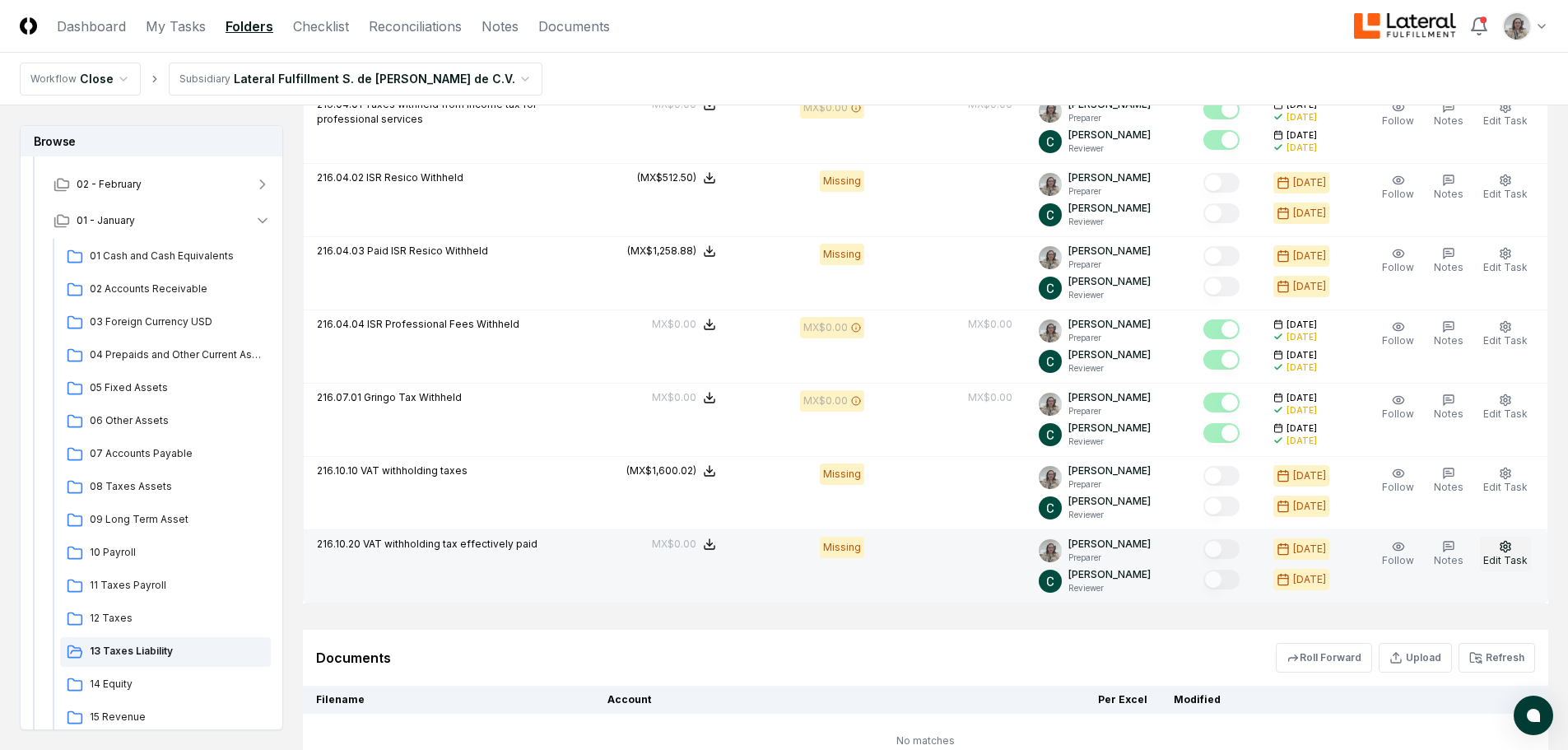 click 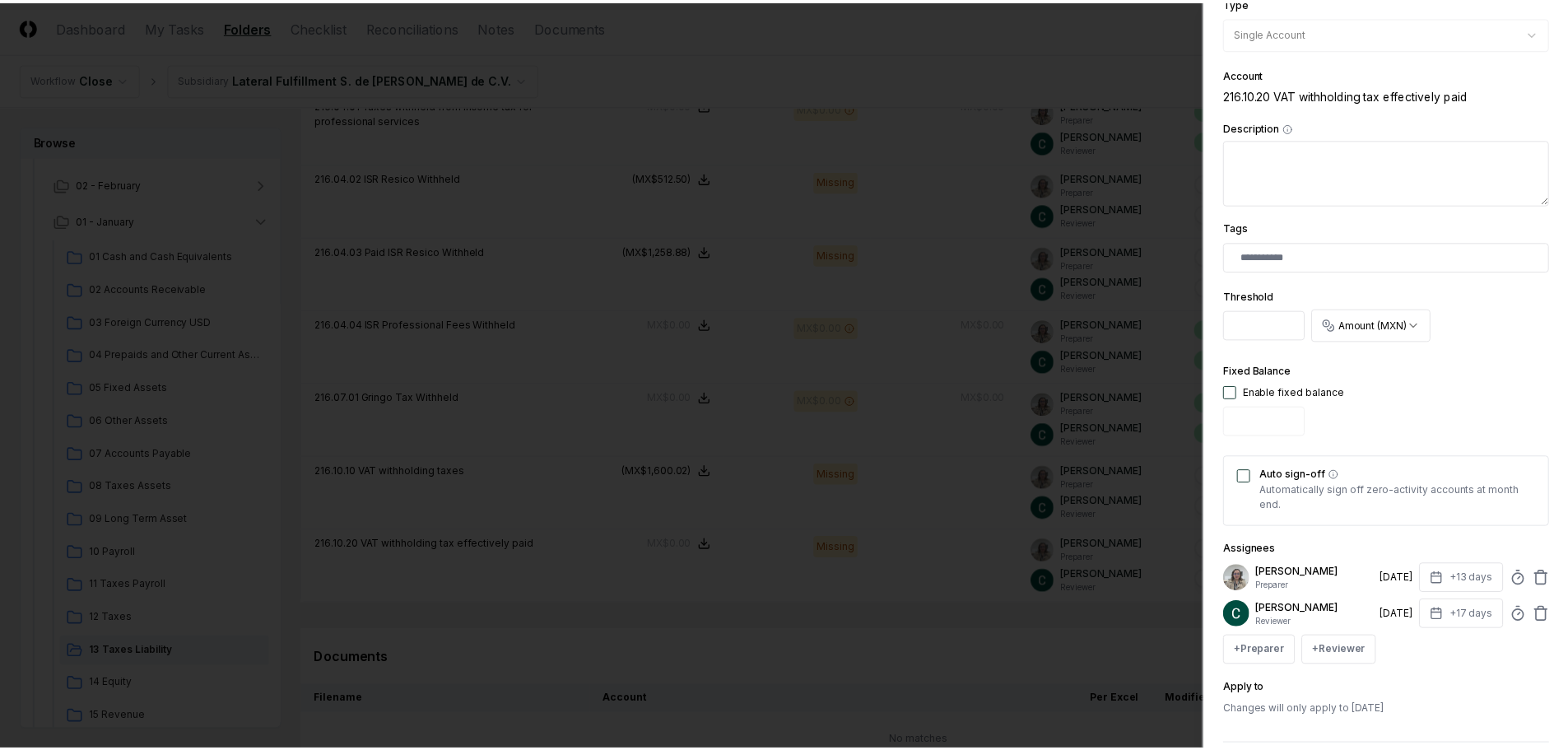 scroll, scrollTop: 324, scrollLeft: 0, axis: vertical 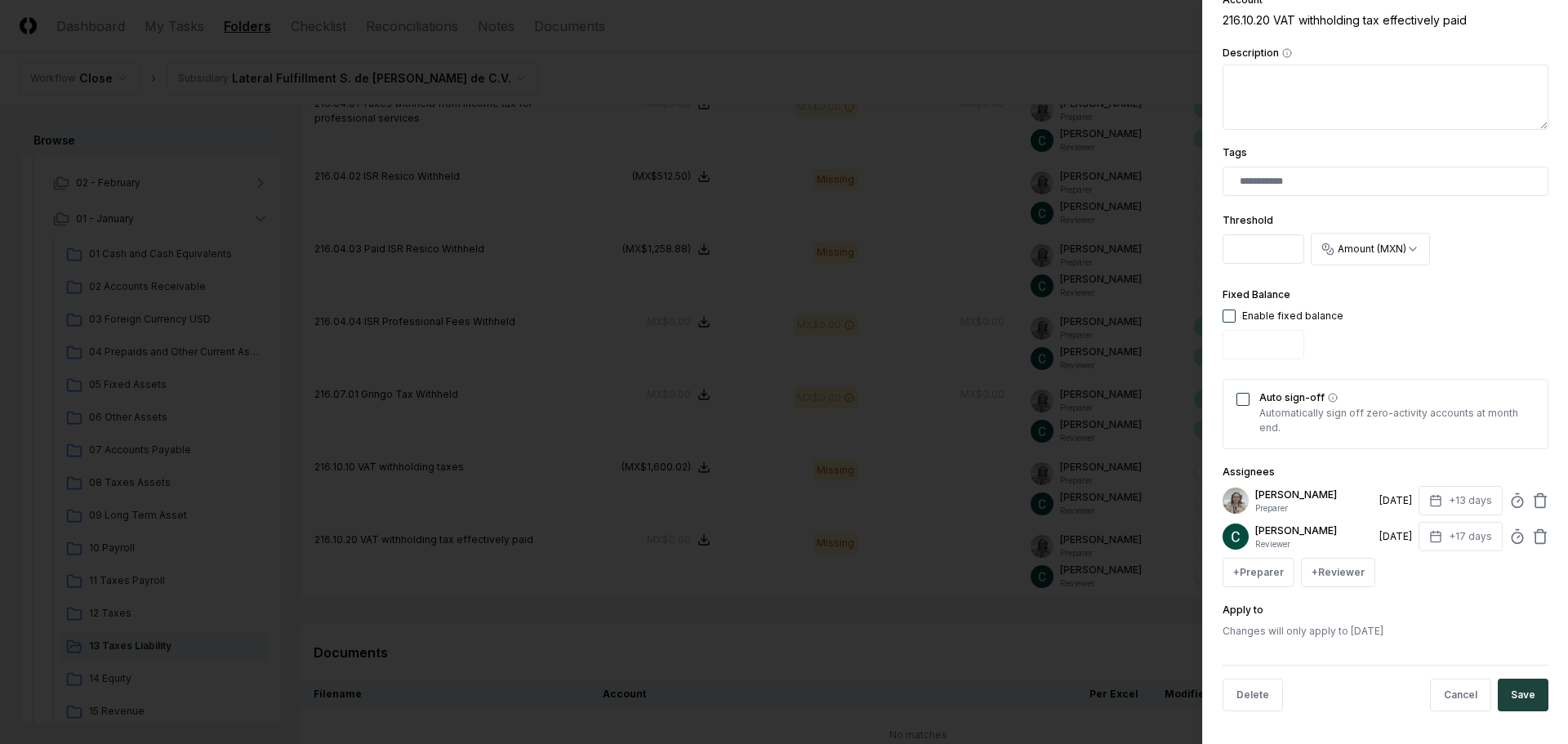 drag, startPoint x: 1236, startPoint y: 399, endPoint x: 1233, endPoint y: 382, distance: 17.26268 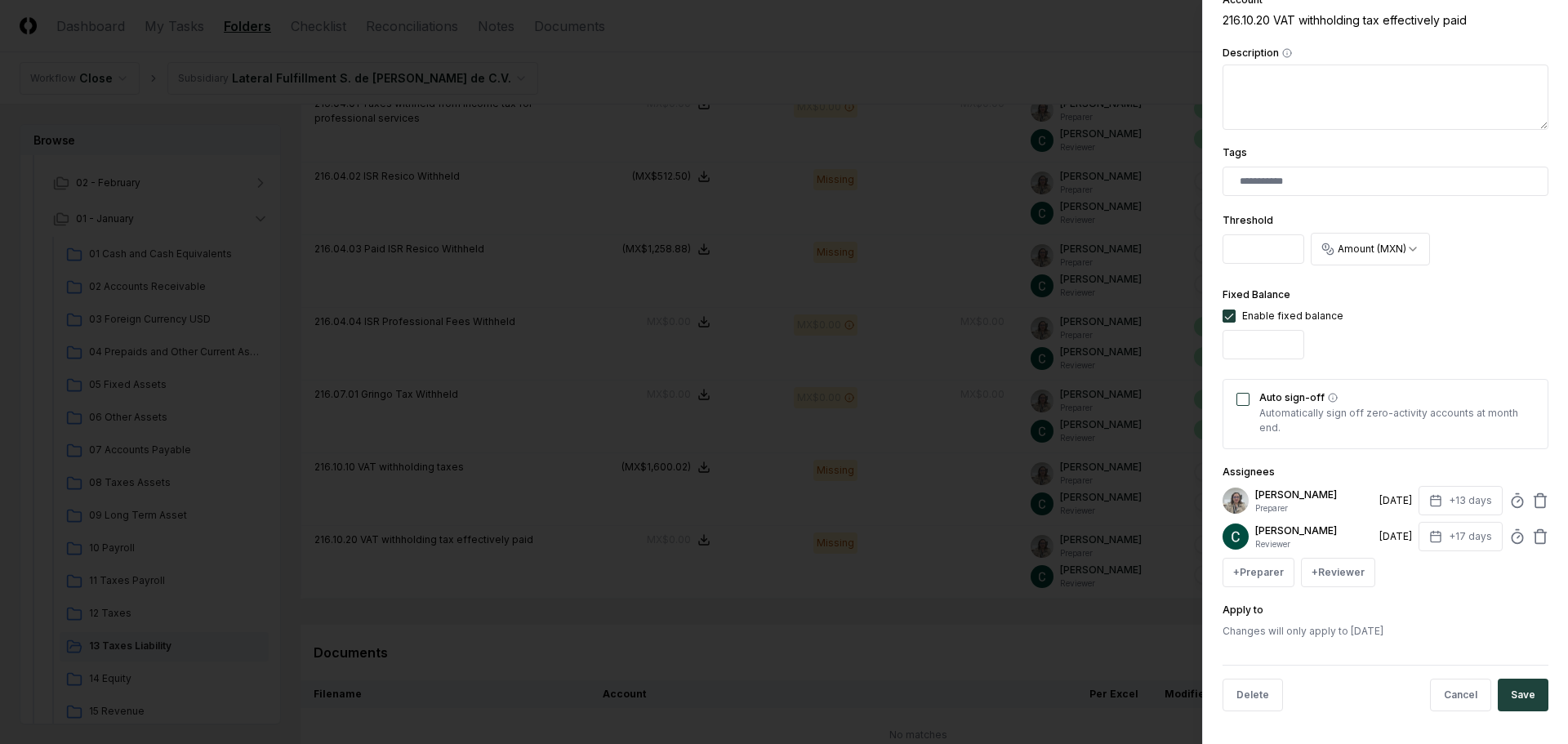 click on "Auto sign-off" at bounding box center [1243, 399] 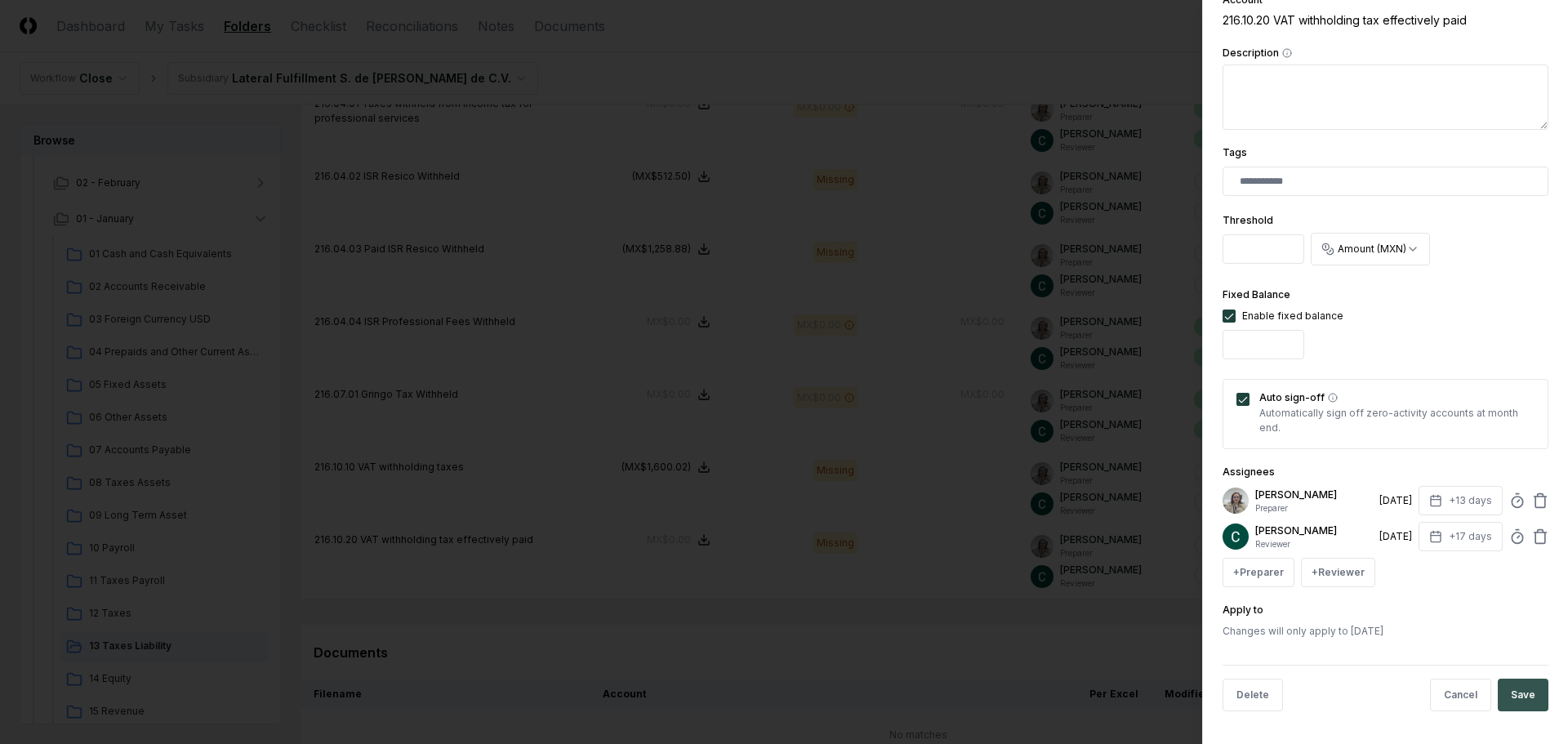 click on "Save" at bounding box center [1523, 695] 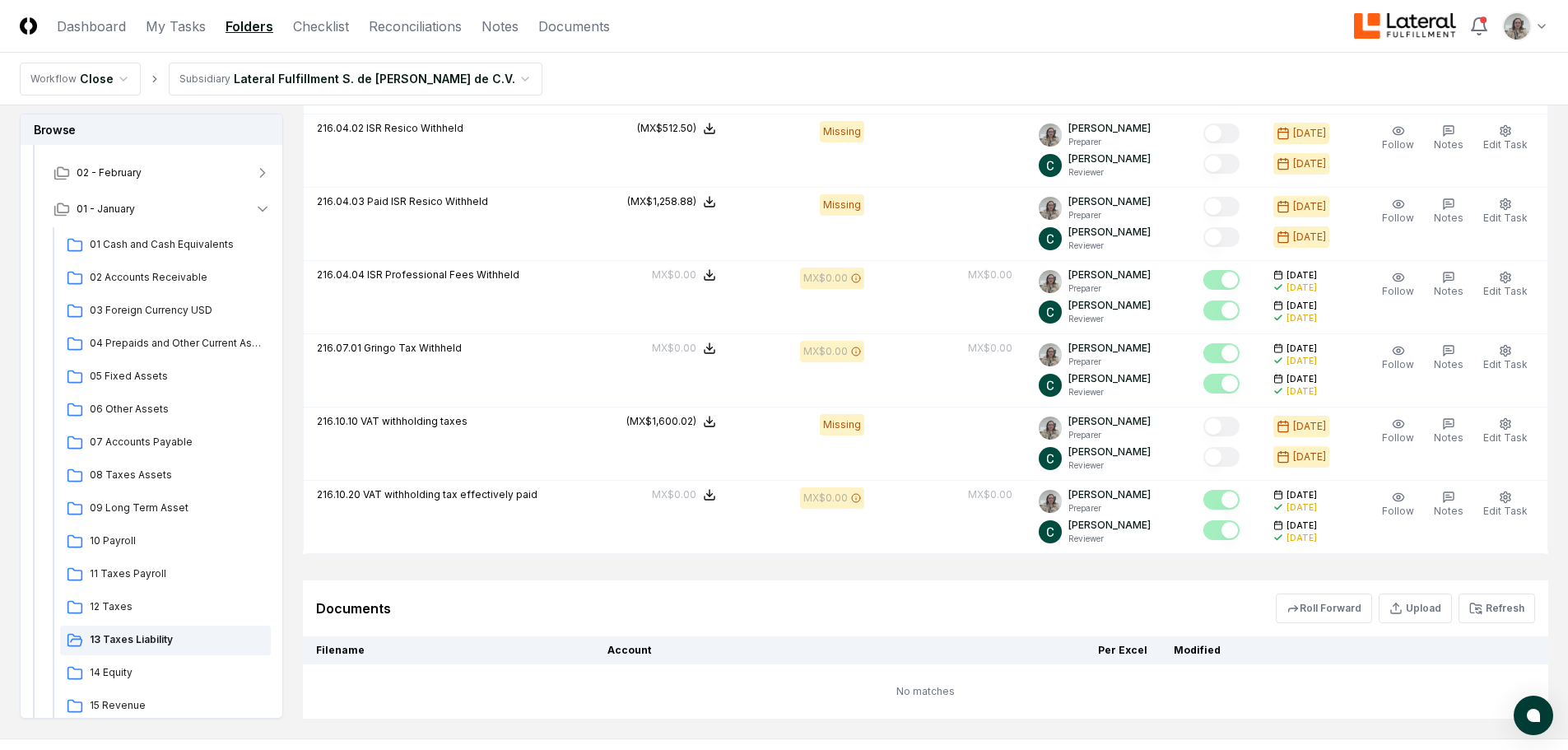 scroll, scrollTop: 960, scrollLeft: 0, axis: vertical 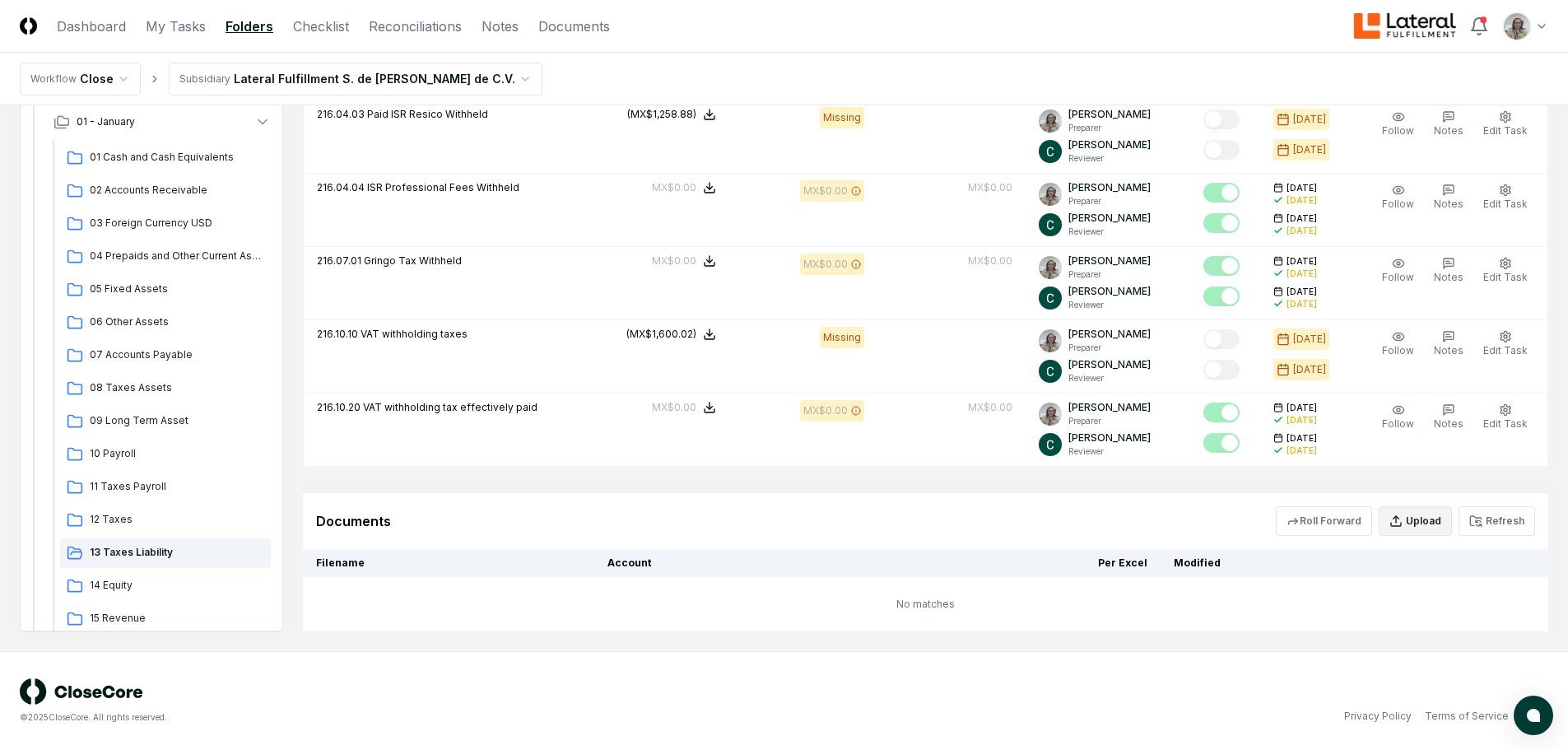 click on "Upload" at bounding box center (1415, 521) 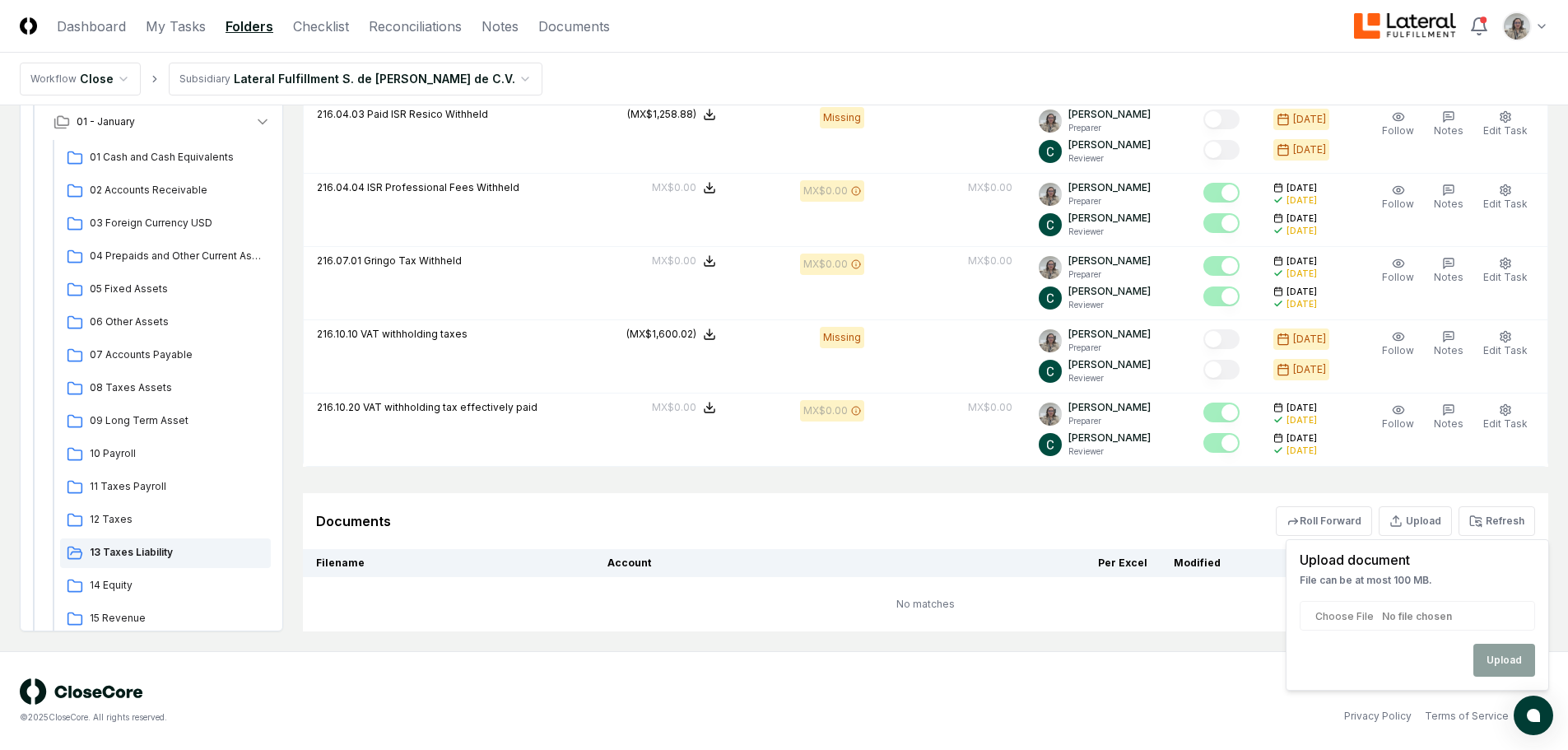 click at bounding box center (1417, 616) 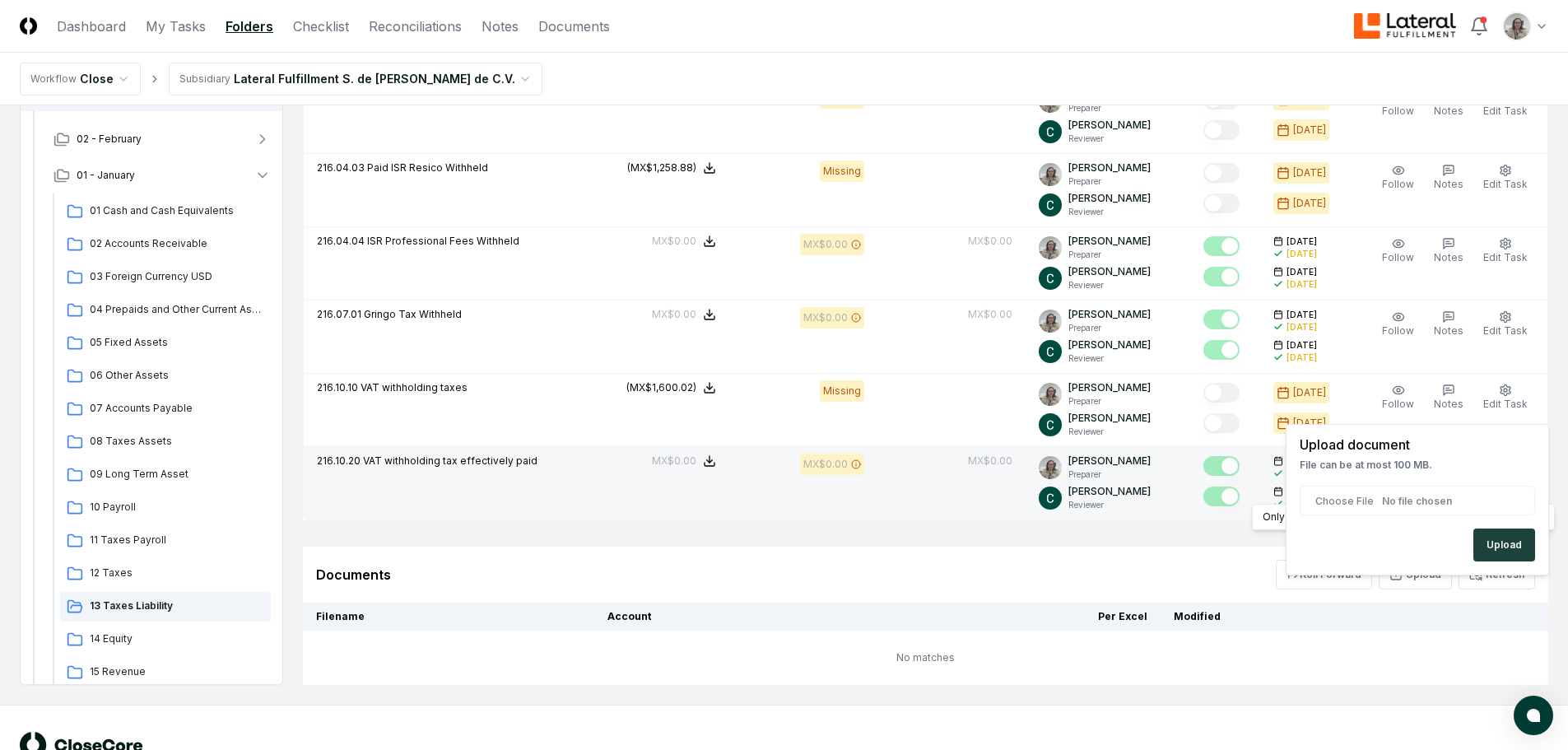 scroll, scrollTop: 878, scrollLeft: 0, axis: vertical 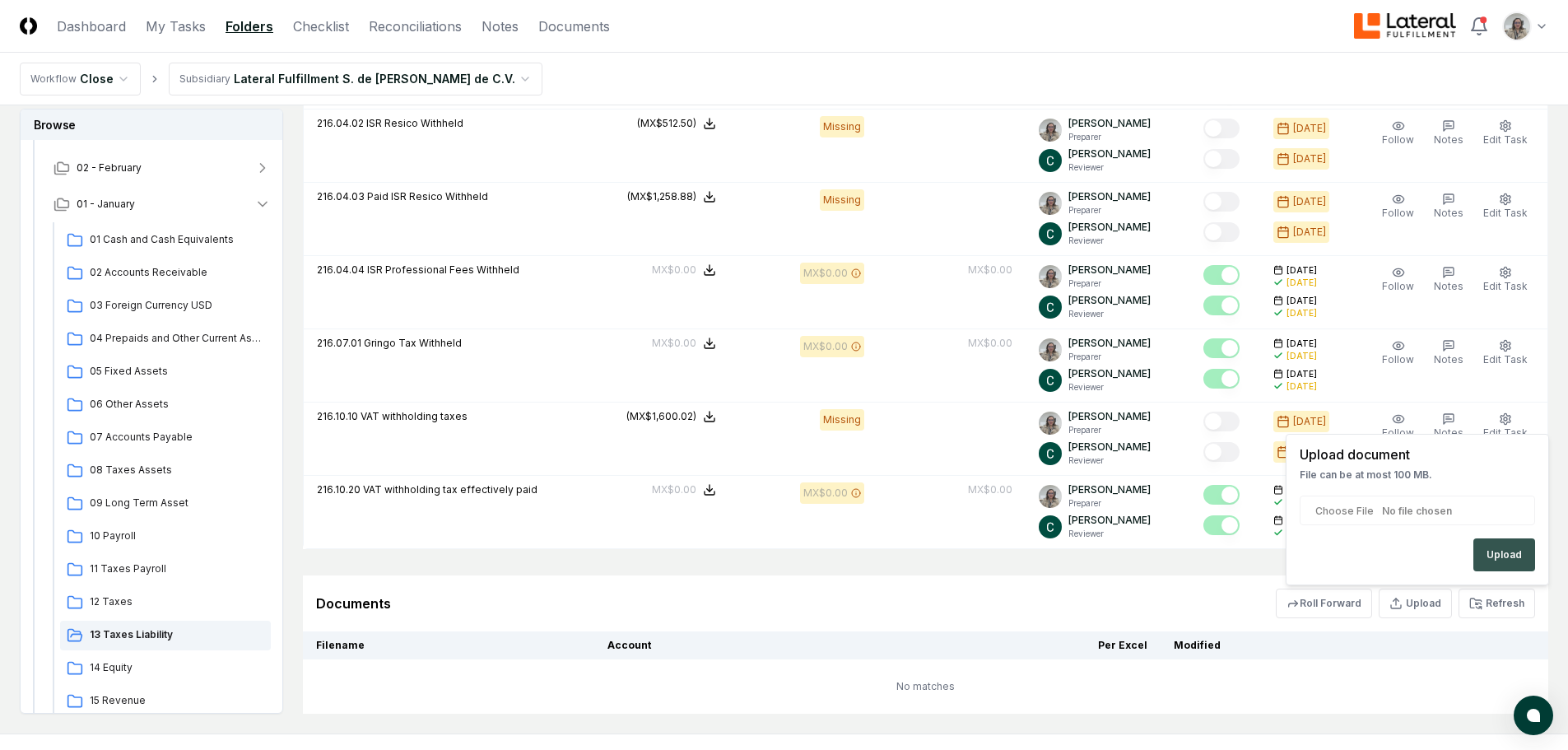 click on "Upload" at bounding box center (1504, 555) 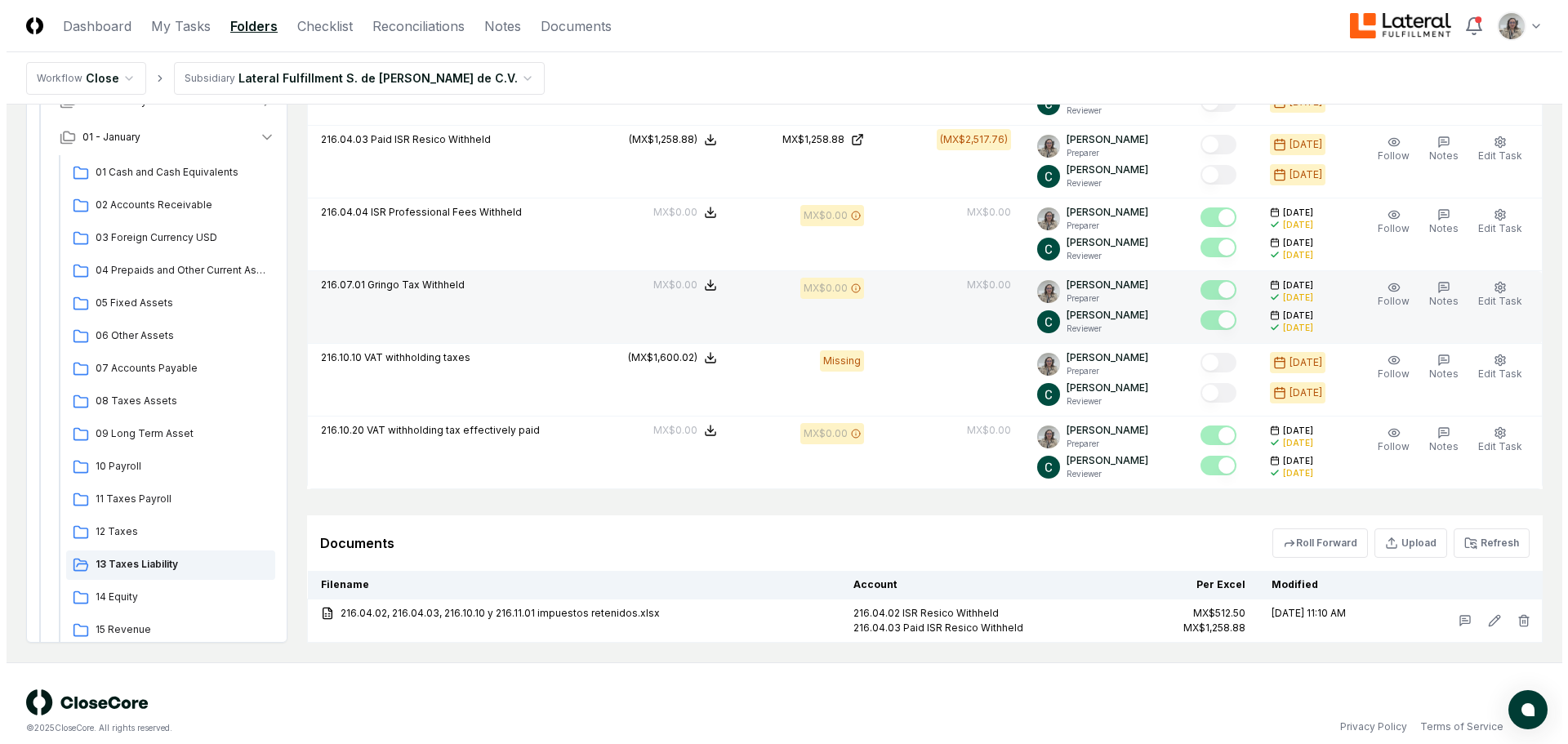 scroll, scrollTop: 942, scrollLeft: 0, axis: vertical 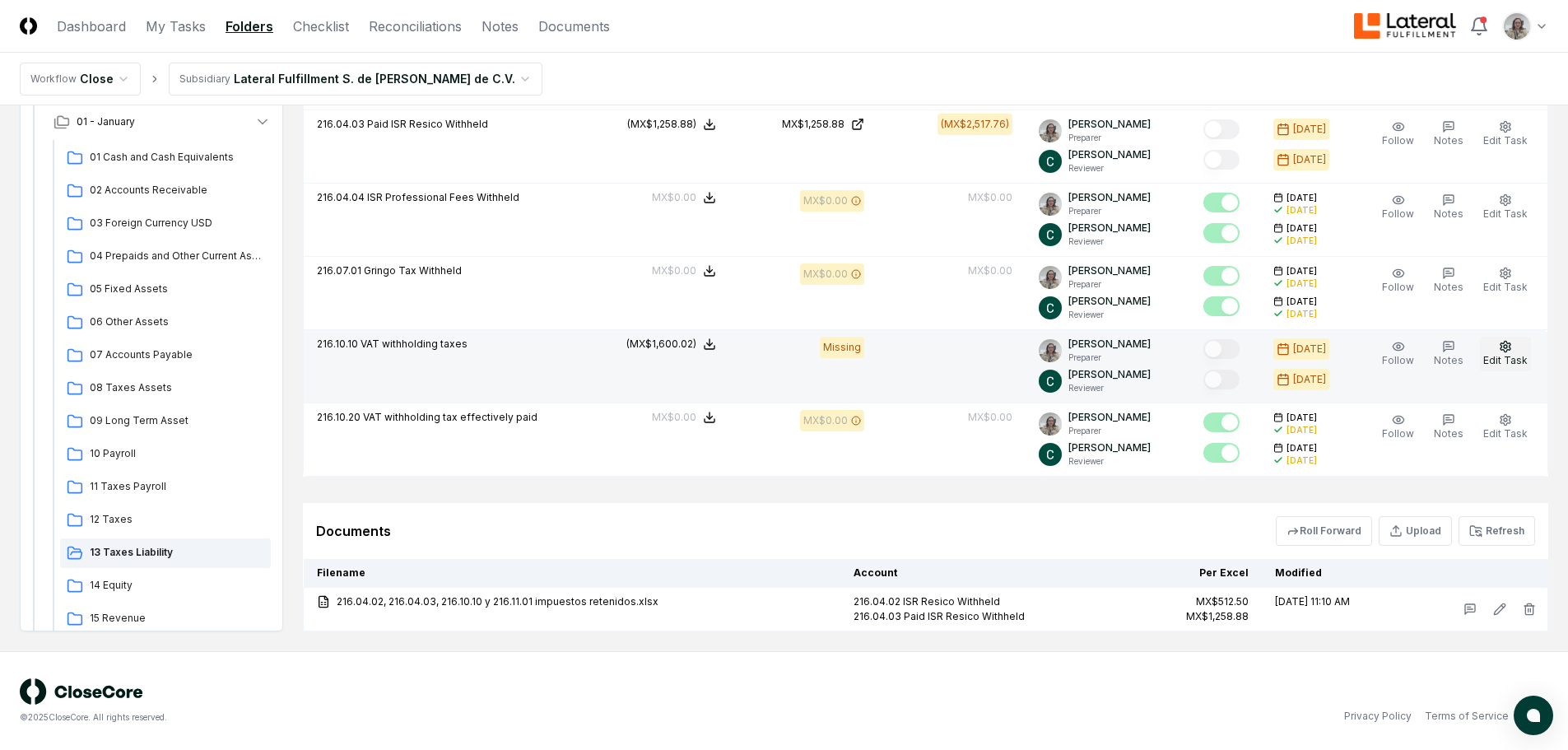 click 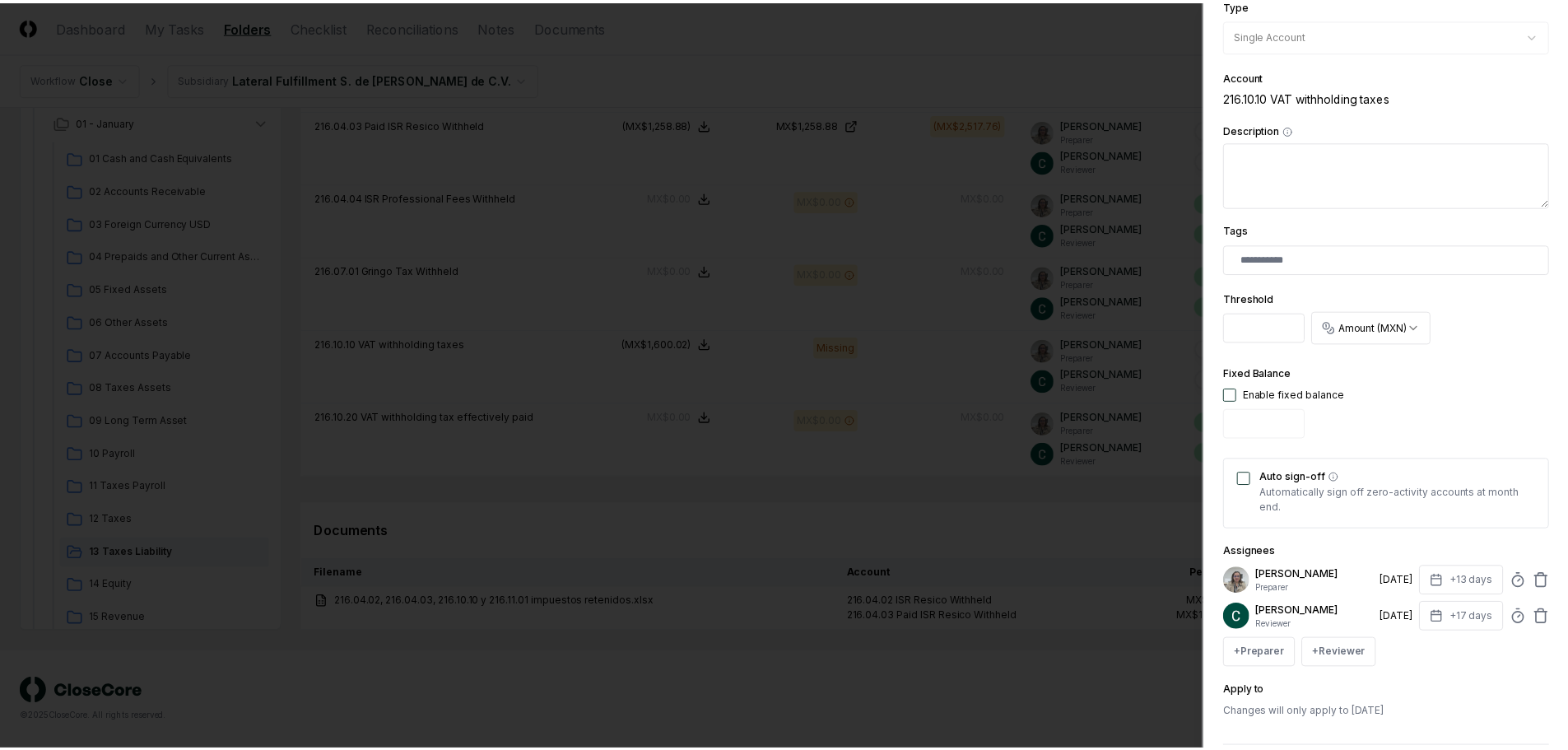 scroll, scrollTop: 324, scrollLeft: 0, axis: vertical 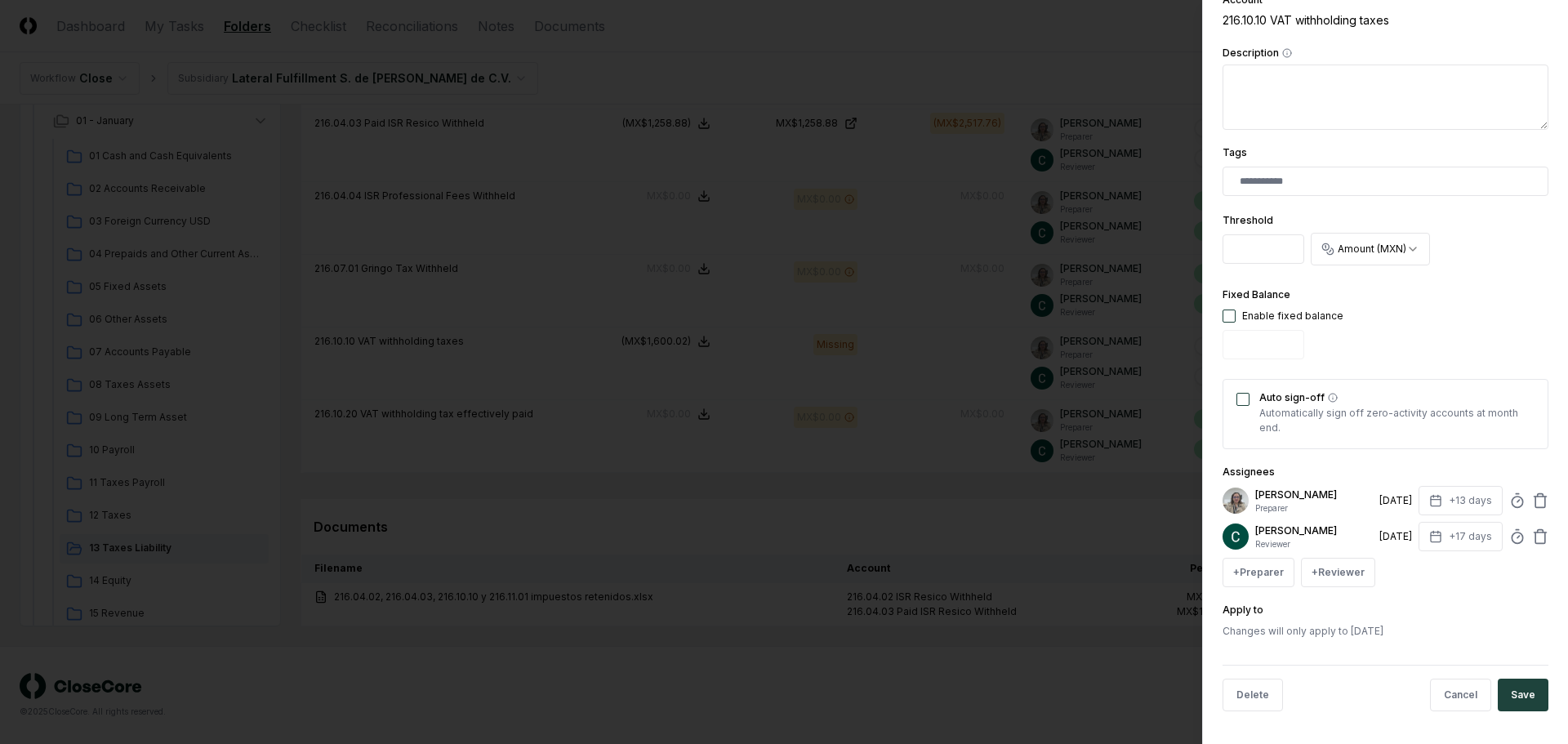 click at bounding box center [784, 372] 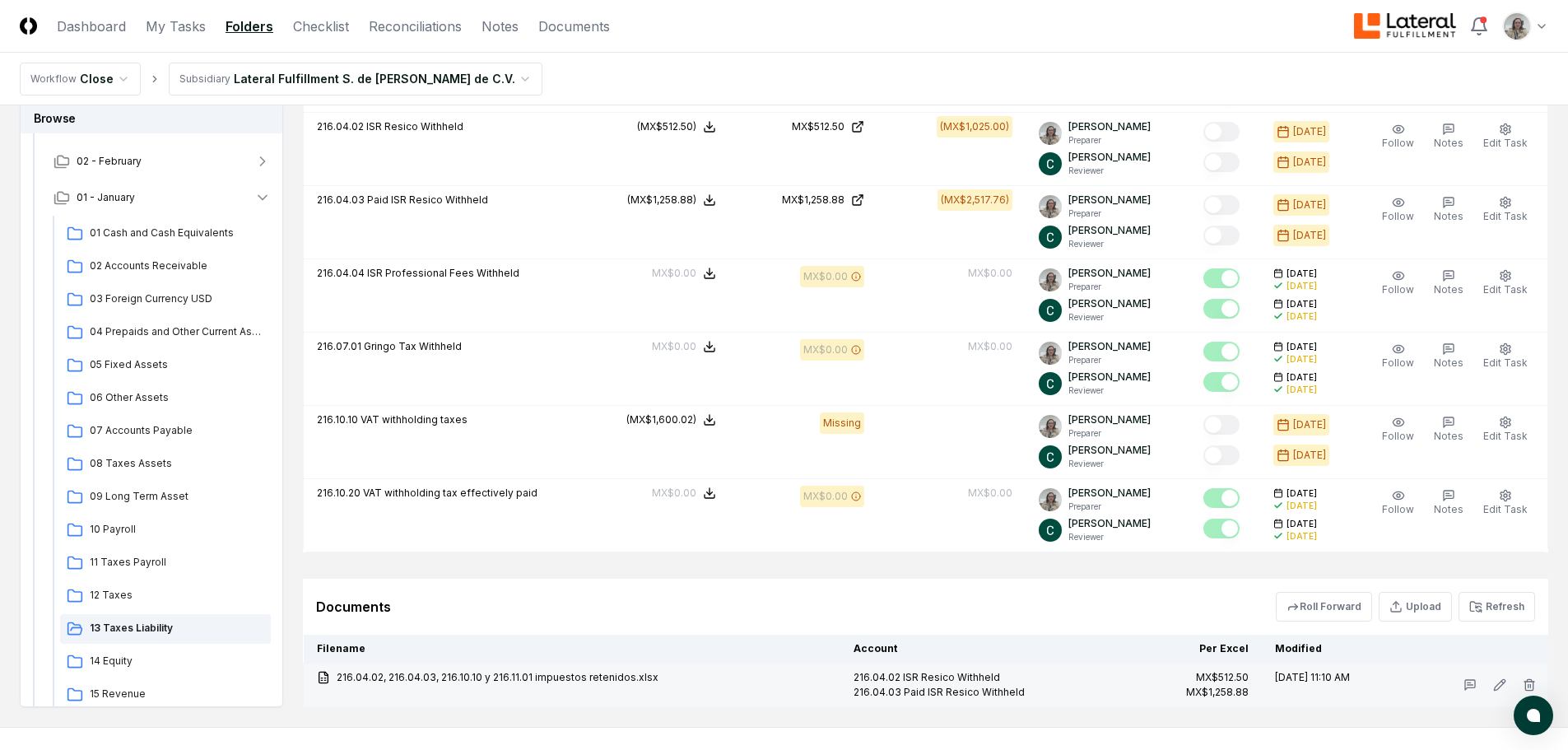 scroll, scrollTop: 950, scrollLeft: 0, axis: vertical 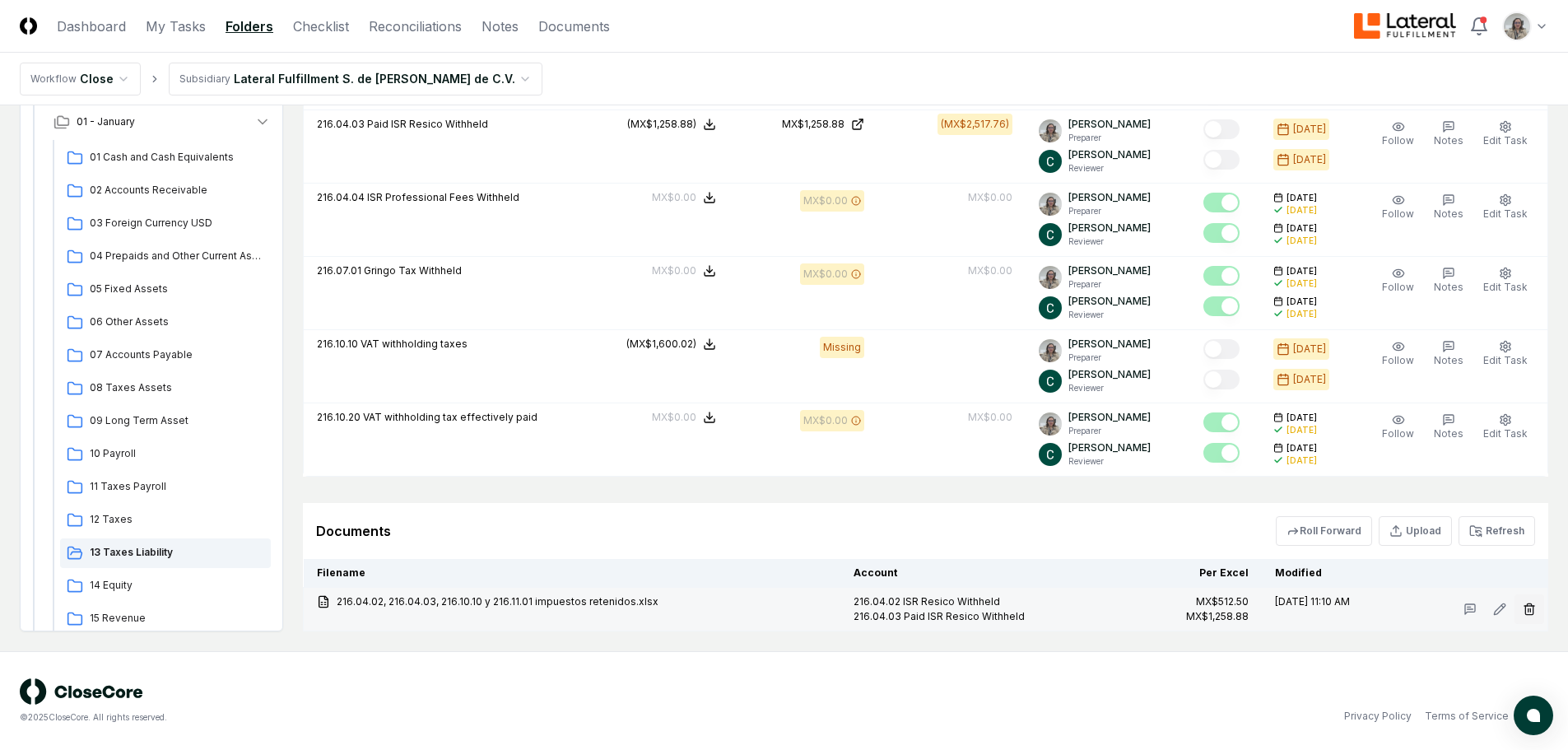 click 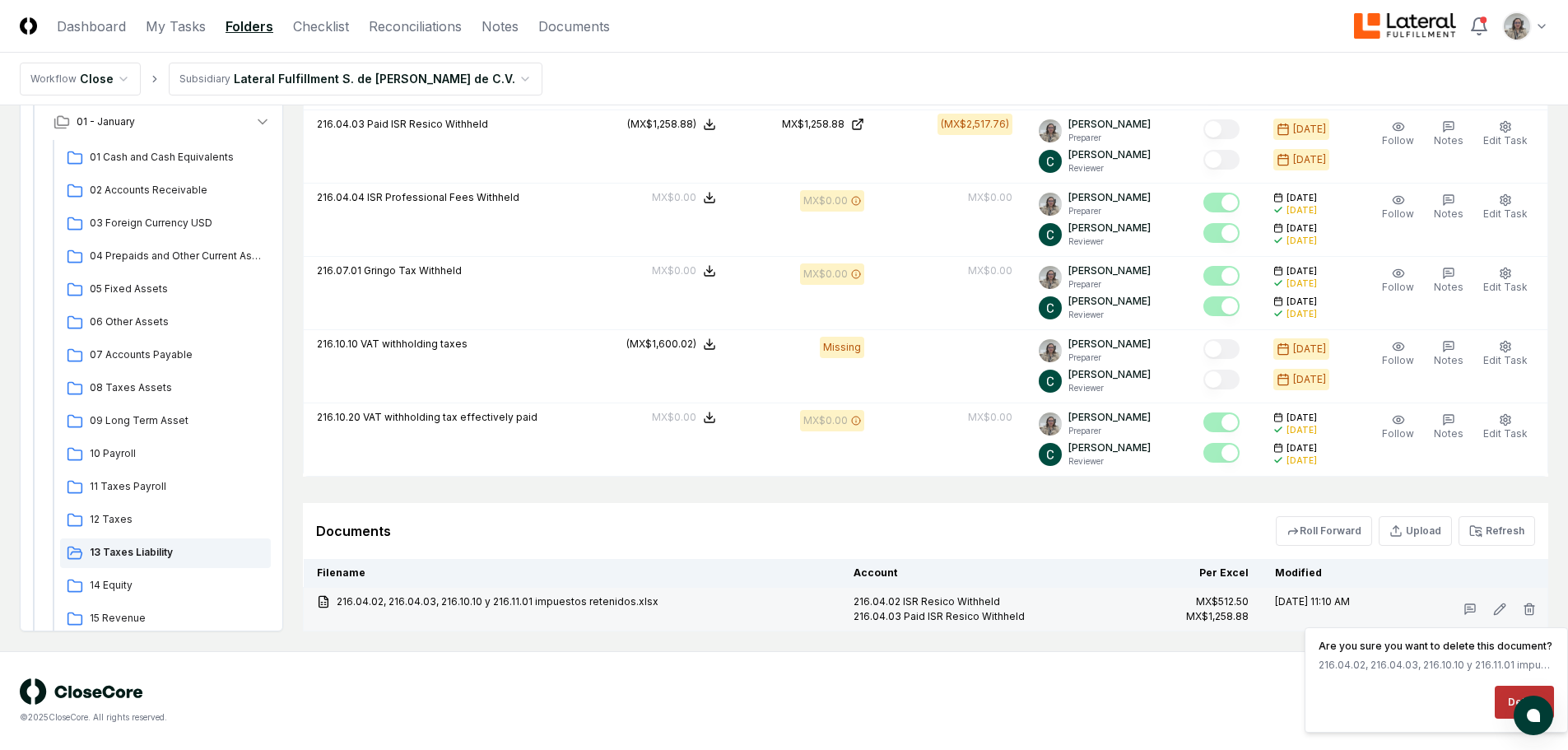 click on "Delete" at bounding box center [1524, 702] 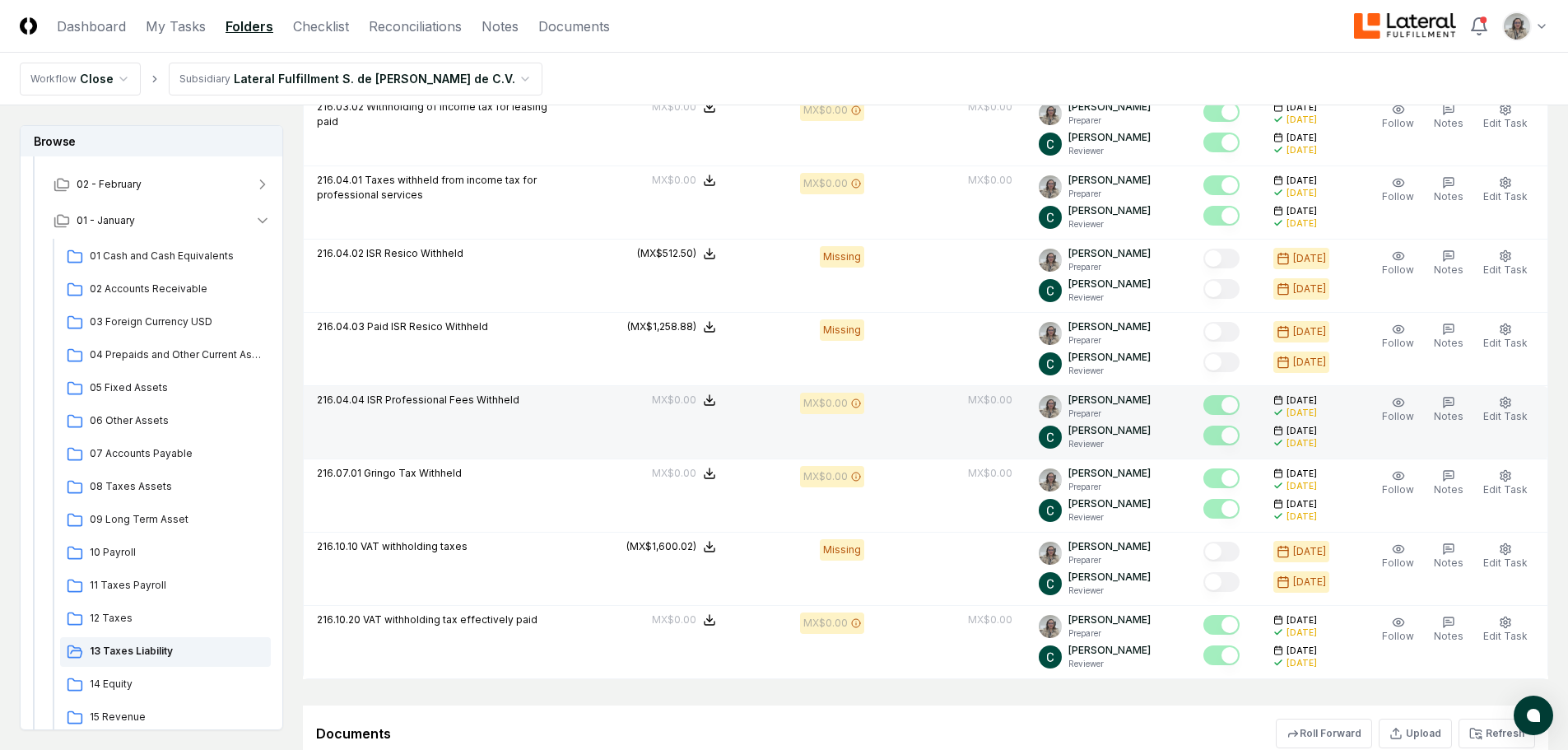 scroll, scrollTop: 868, scrollLeft: 0, axis: vertical 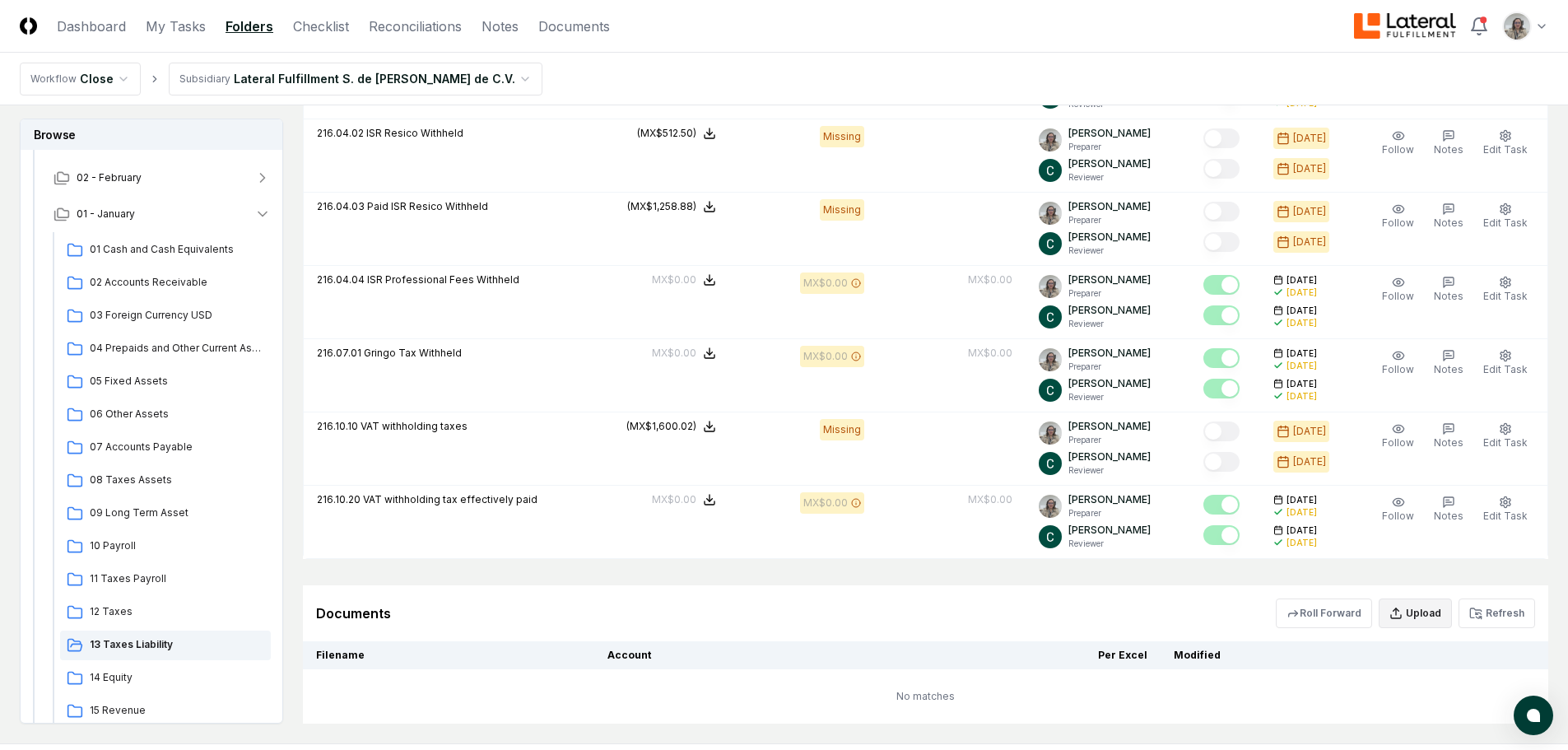 click on "Upload" at bounding box center (1415, 613) 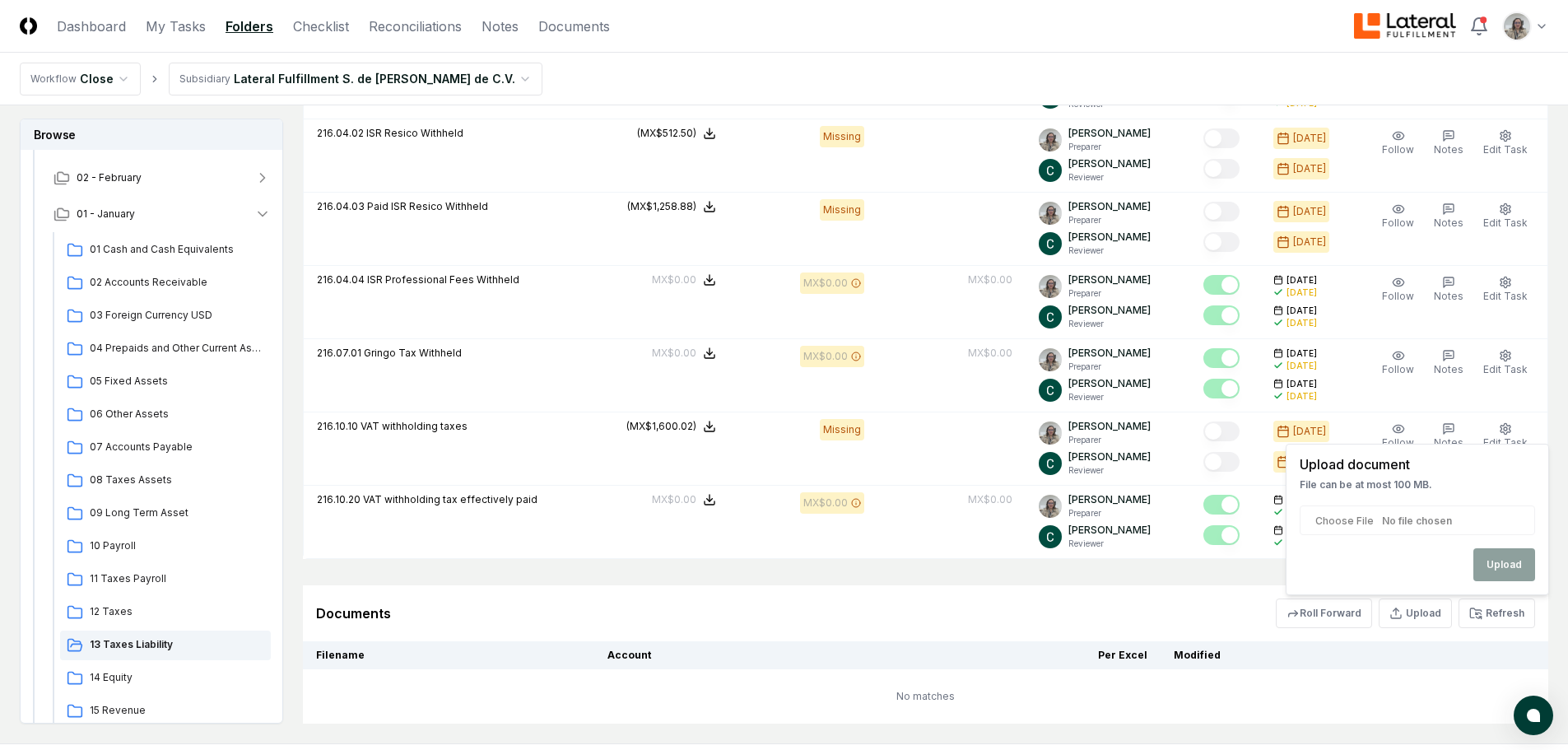 click at bounding box center (1417, 520) 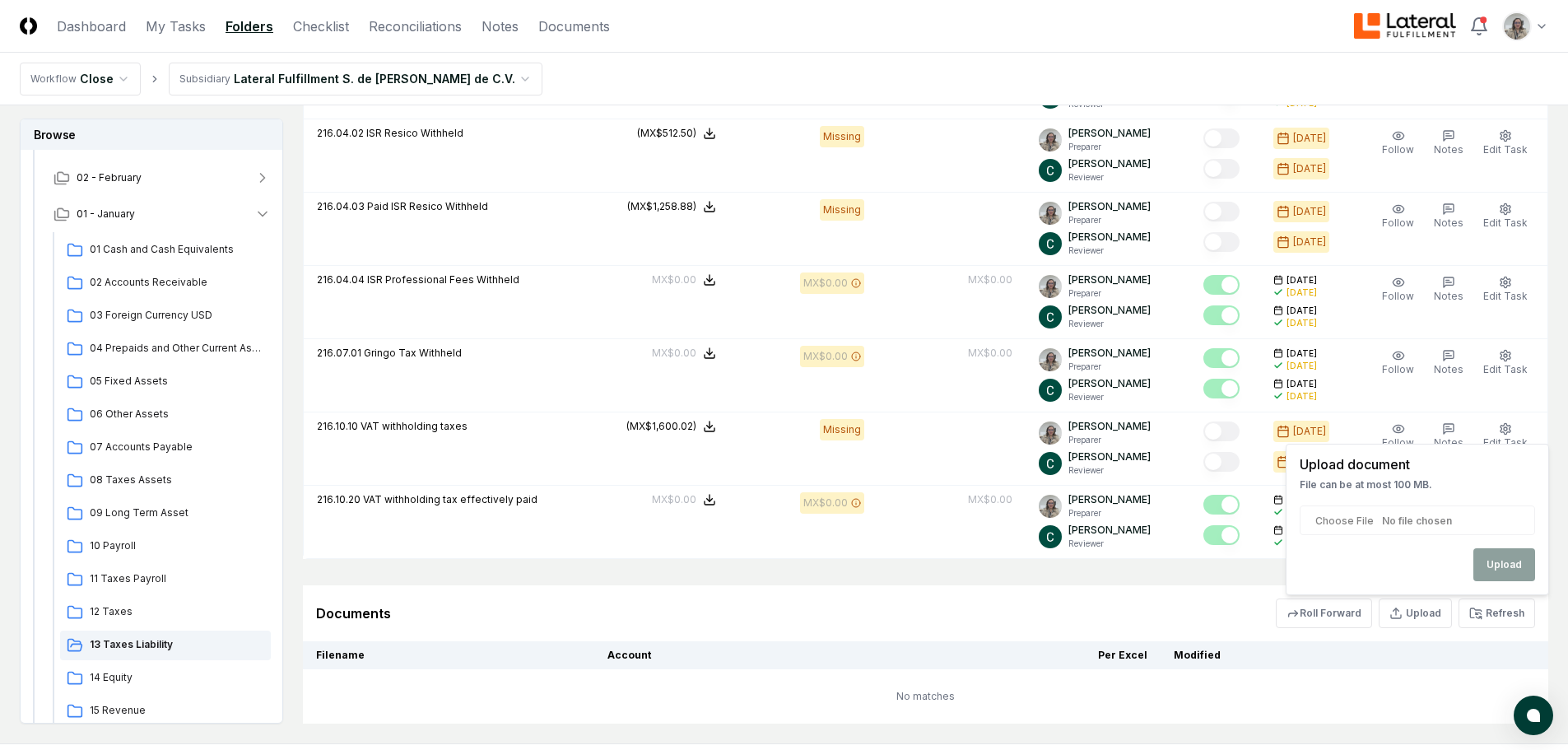 type on "**********" 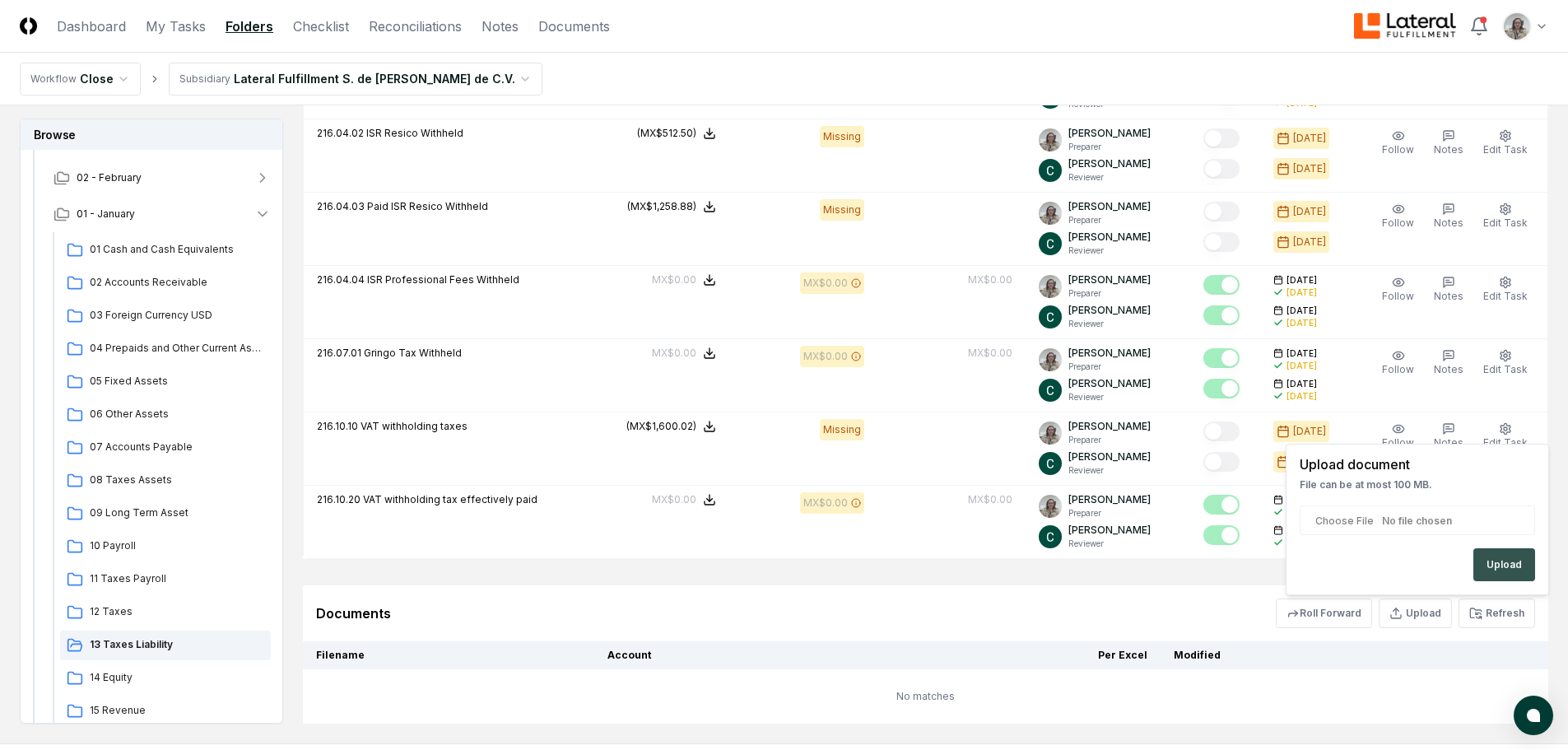 click on "Upload" at bounding box center [1504, 565] 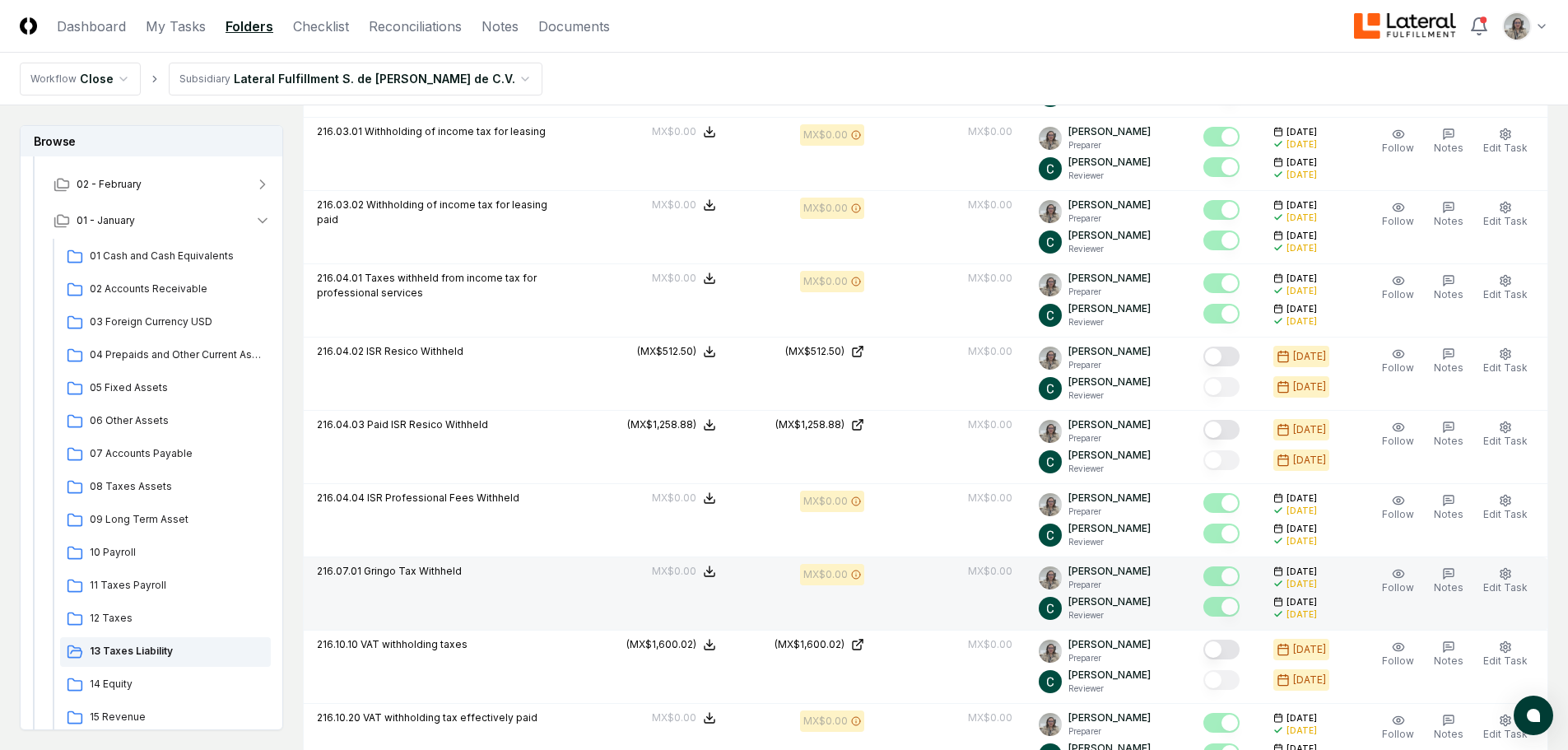 scroll, scrollTop: 621, scrollLeft: 0, axis: vertical 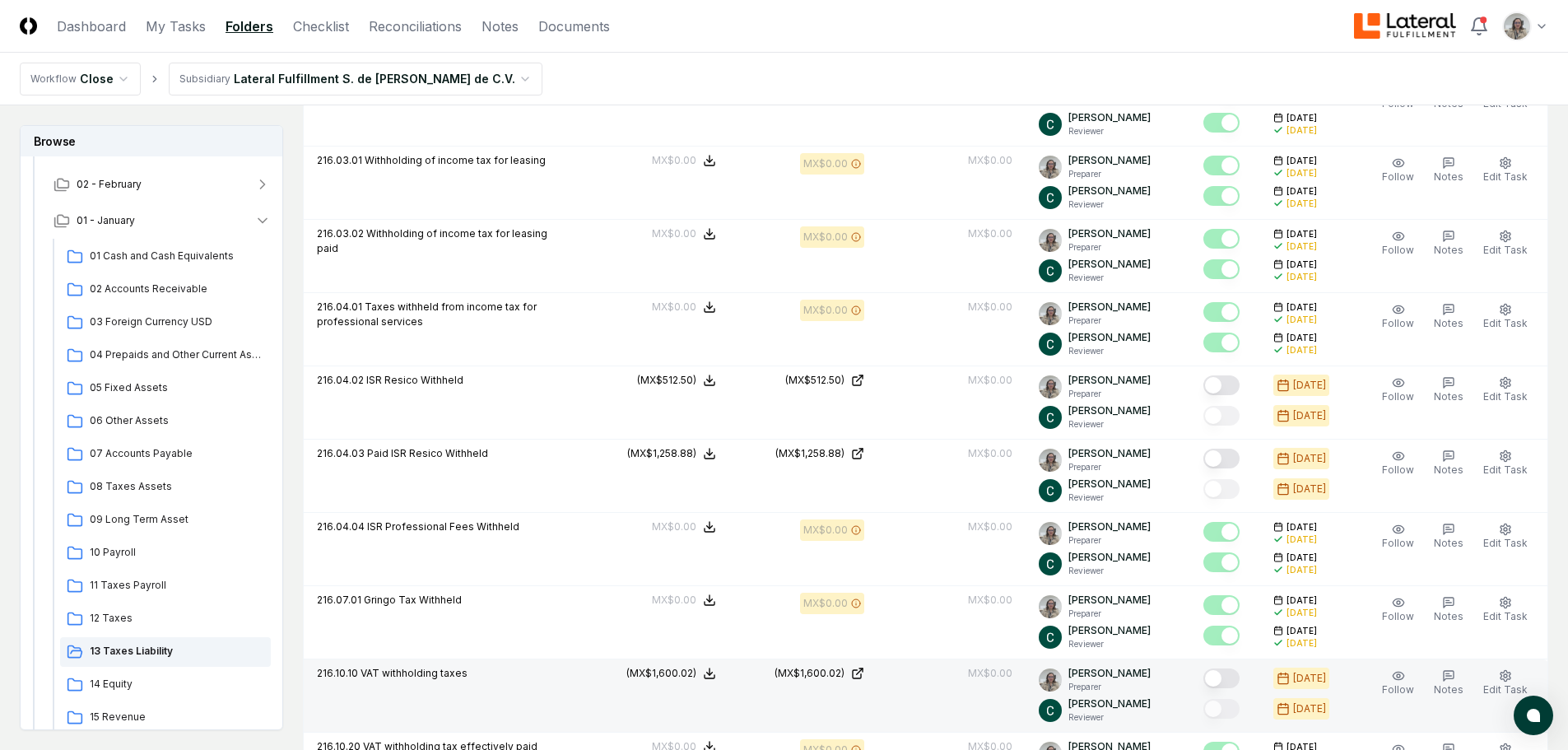click at bounding box center (1221, 678) 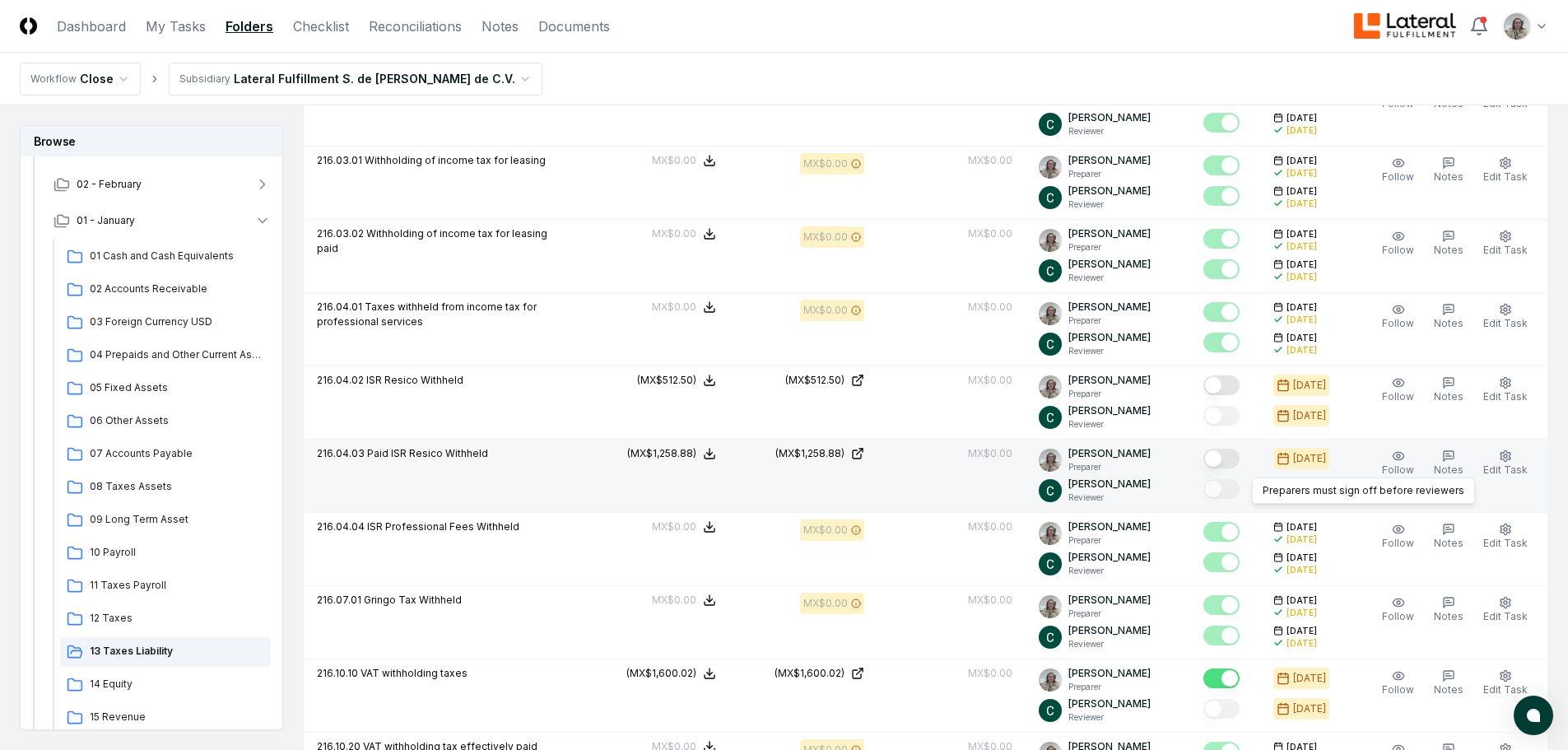 click at bounding box center [1221, 459] 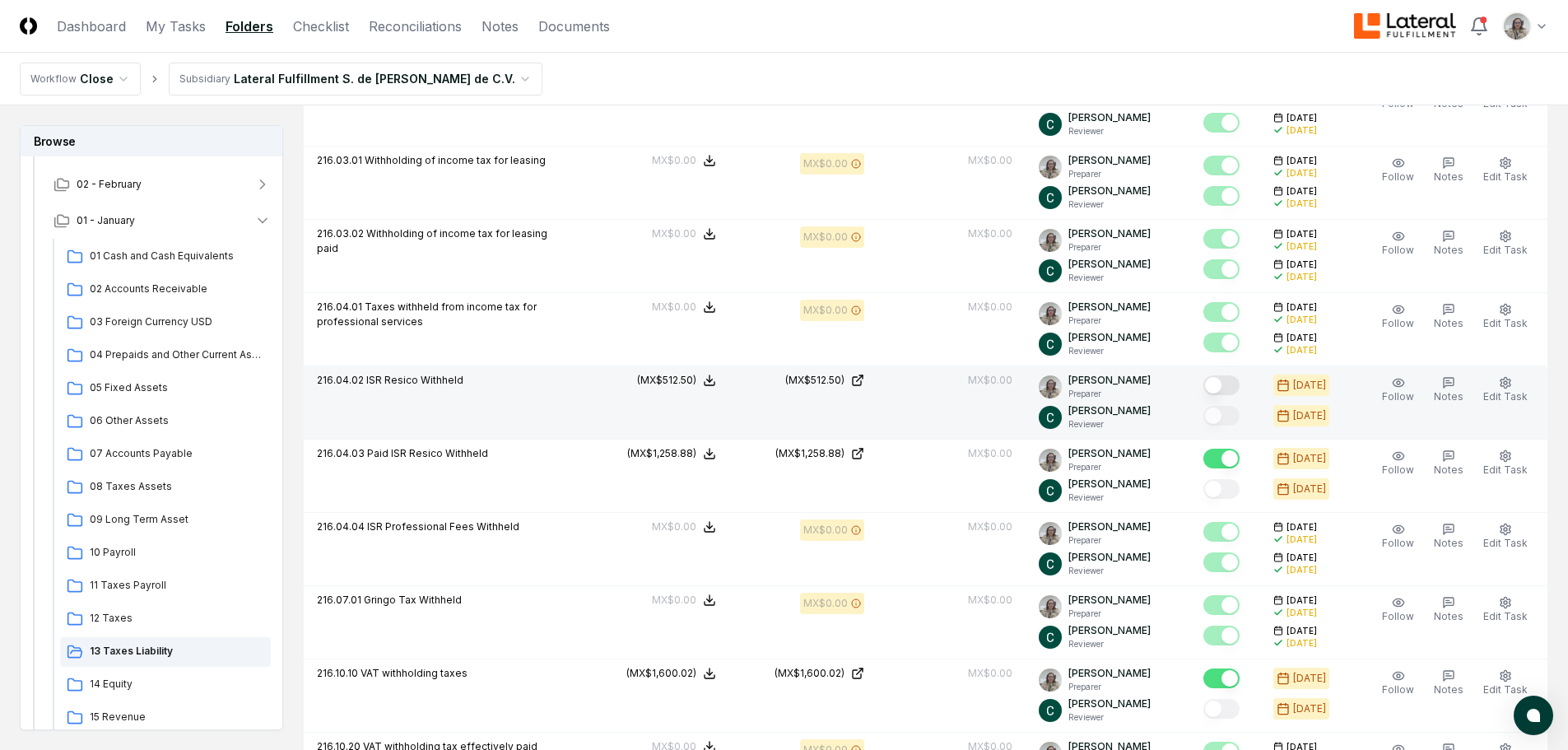 click at bounding box center (1221, 385) 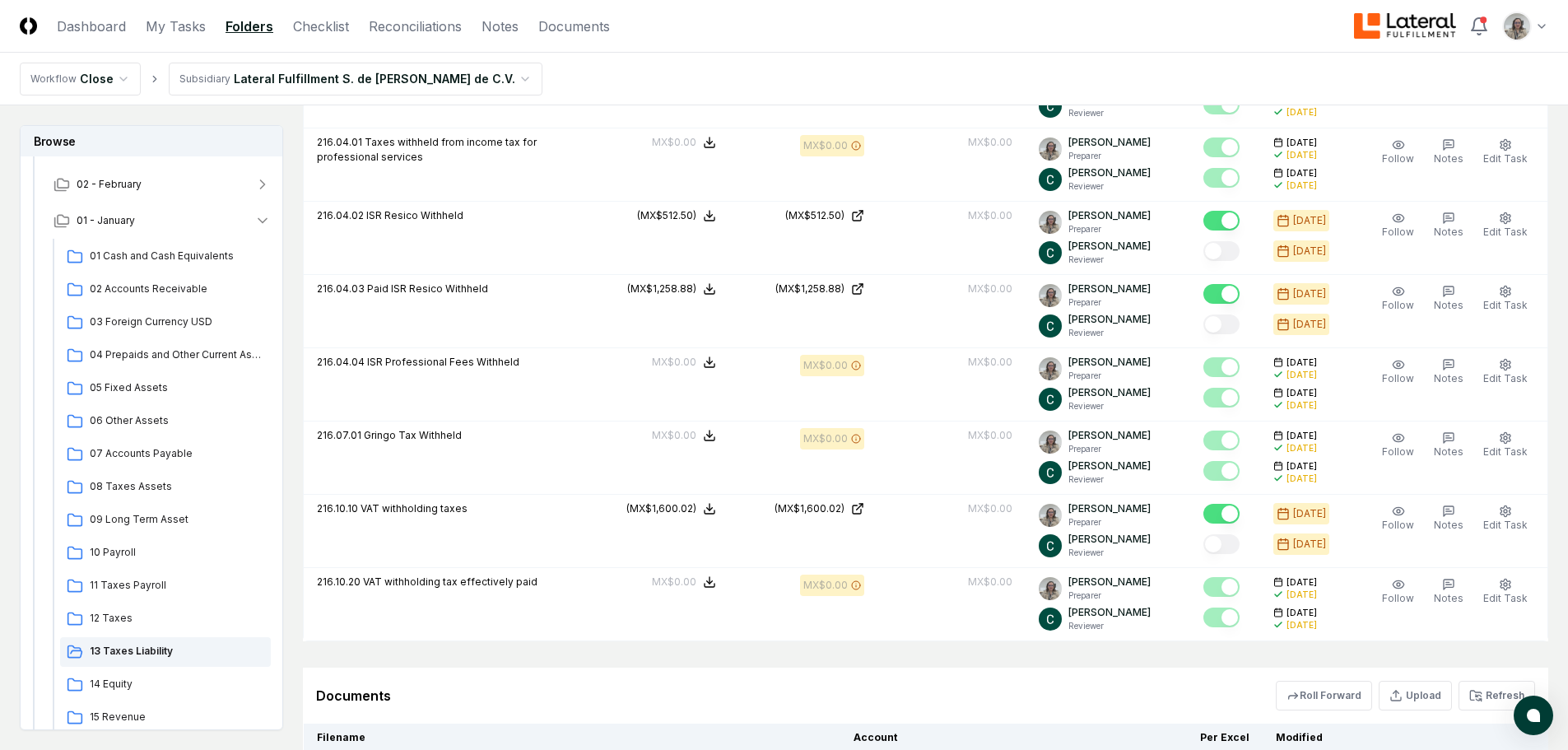 scroll, scrollTop: 965, scrollLeft: 0, axis: vertical 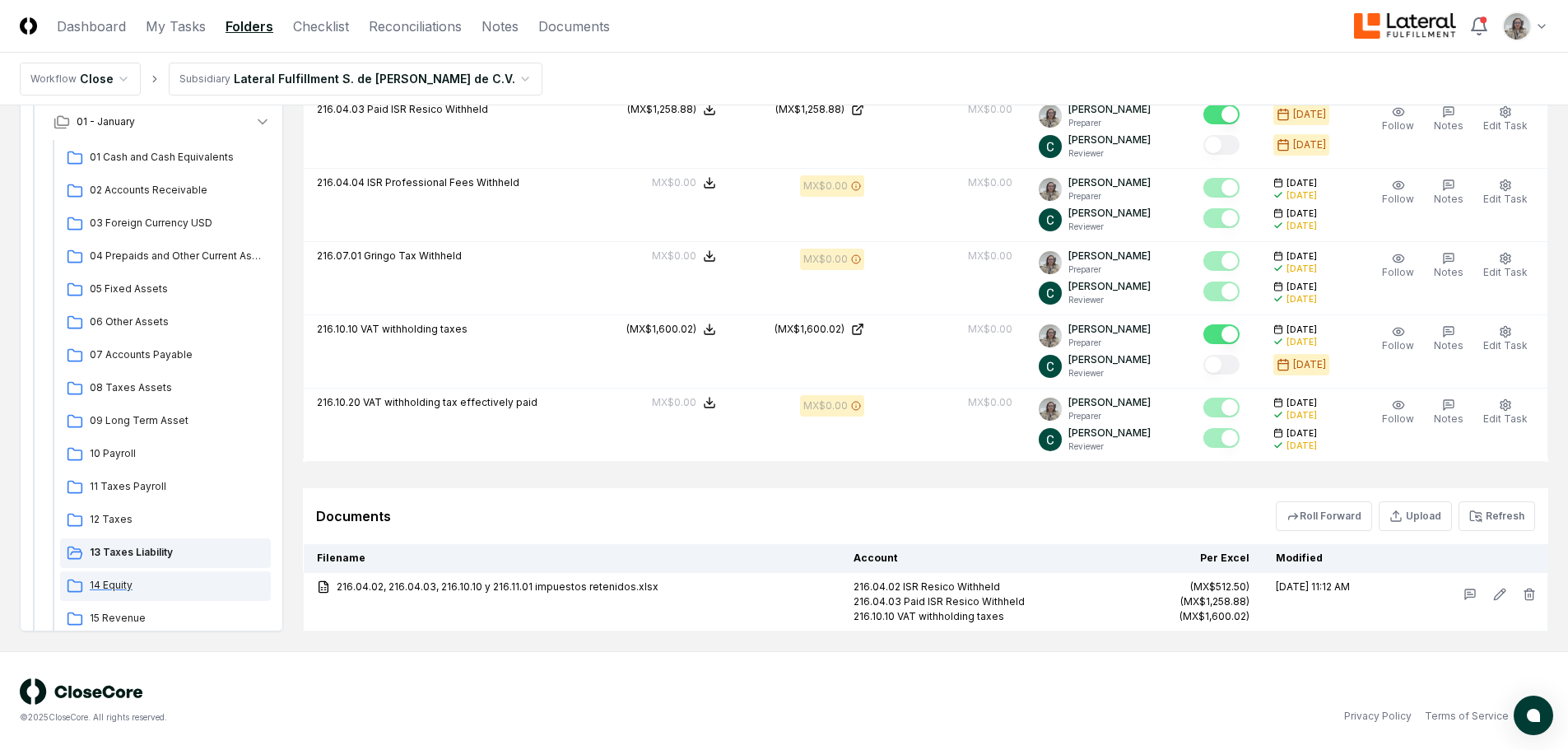 click on "14 Equity" at bounding box center [165, 586] 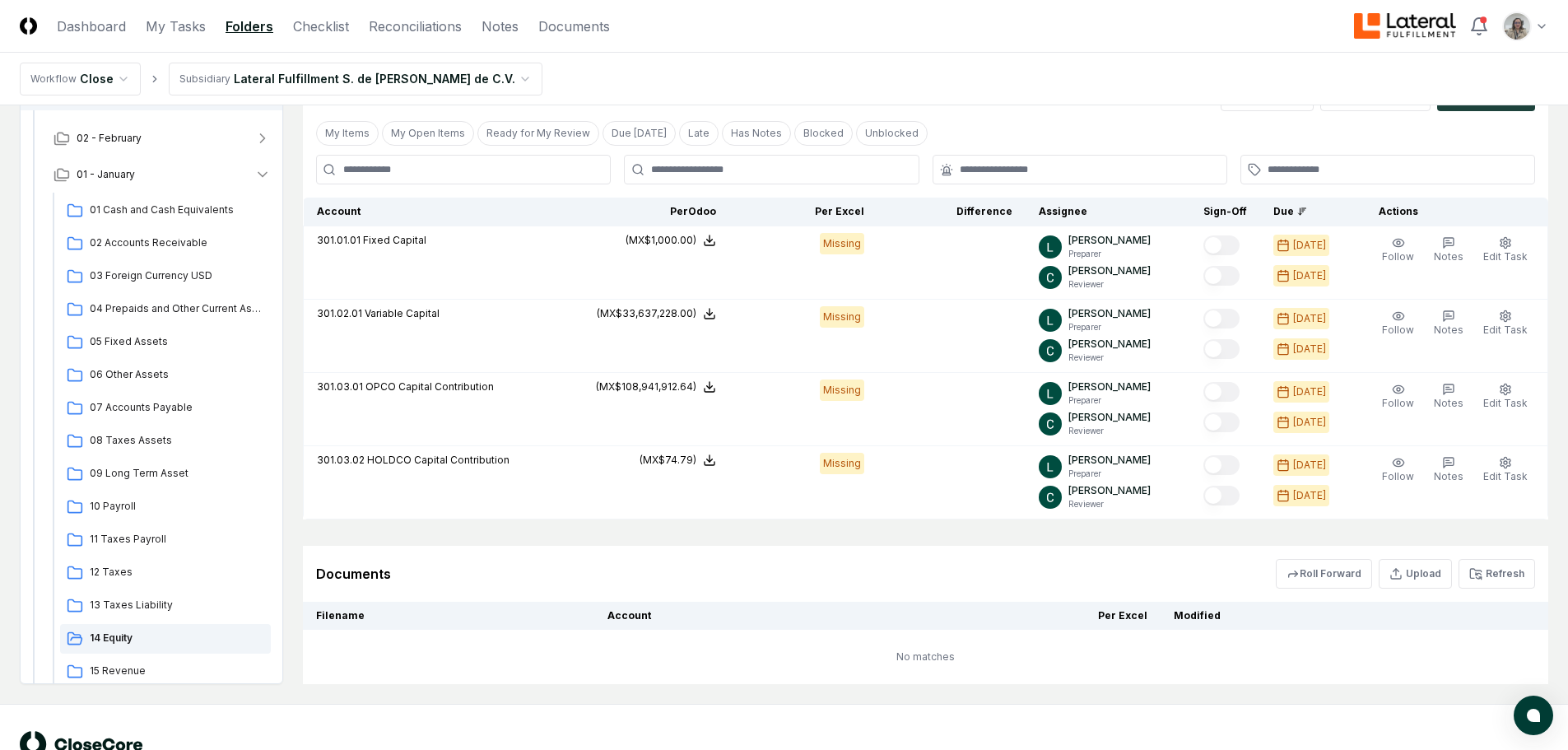 scroll, scrollTop: 374, scrollLeft: 0, axis: vertical 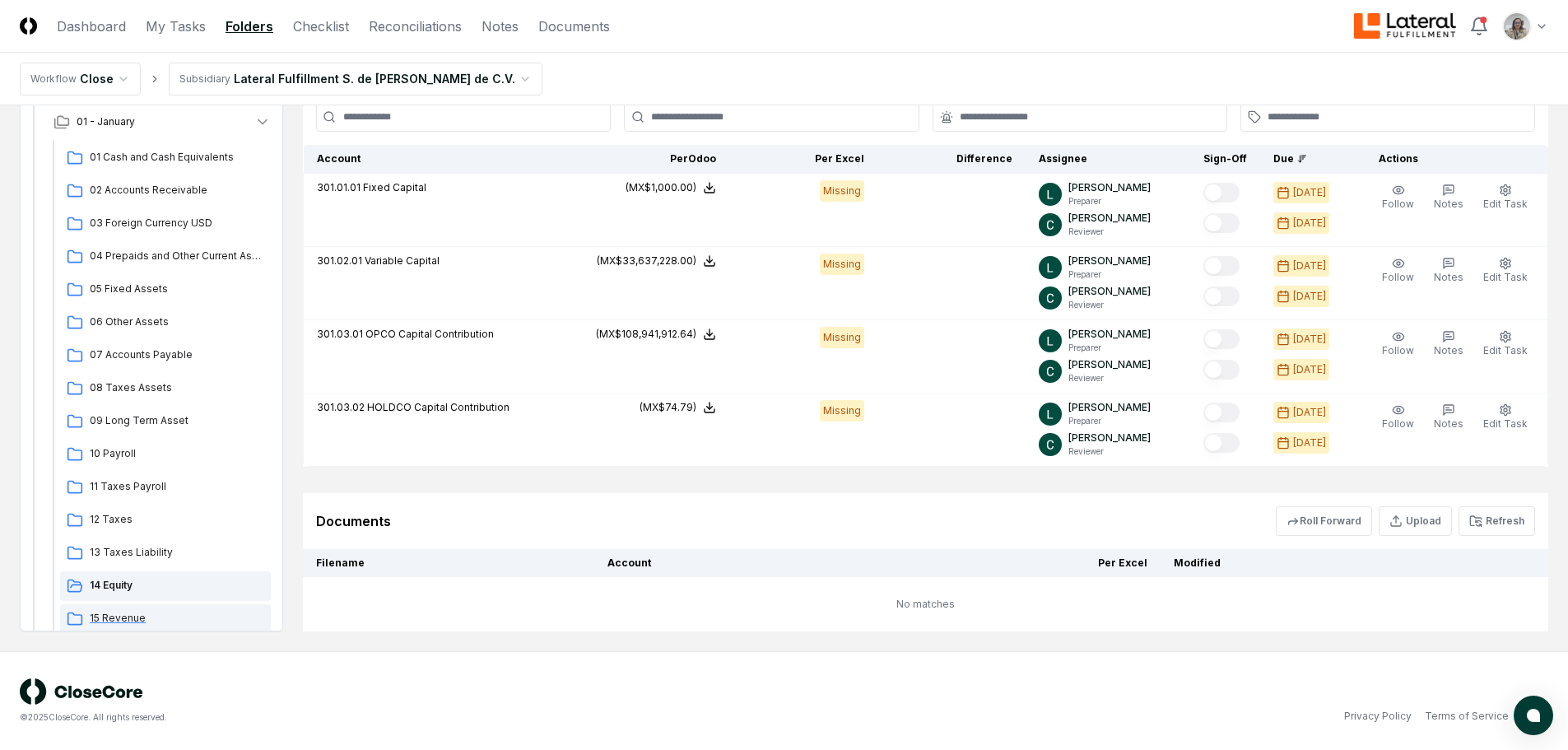 click on "15 Revenue" at bounding box center (165, 619) 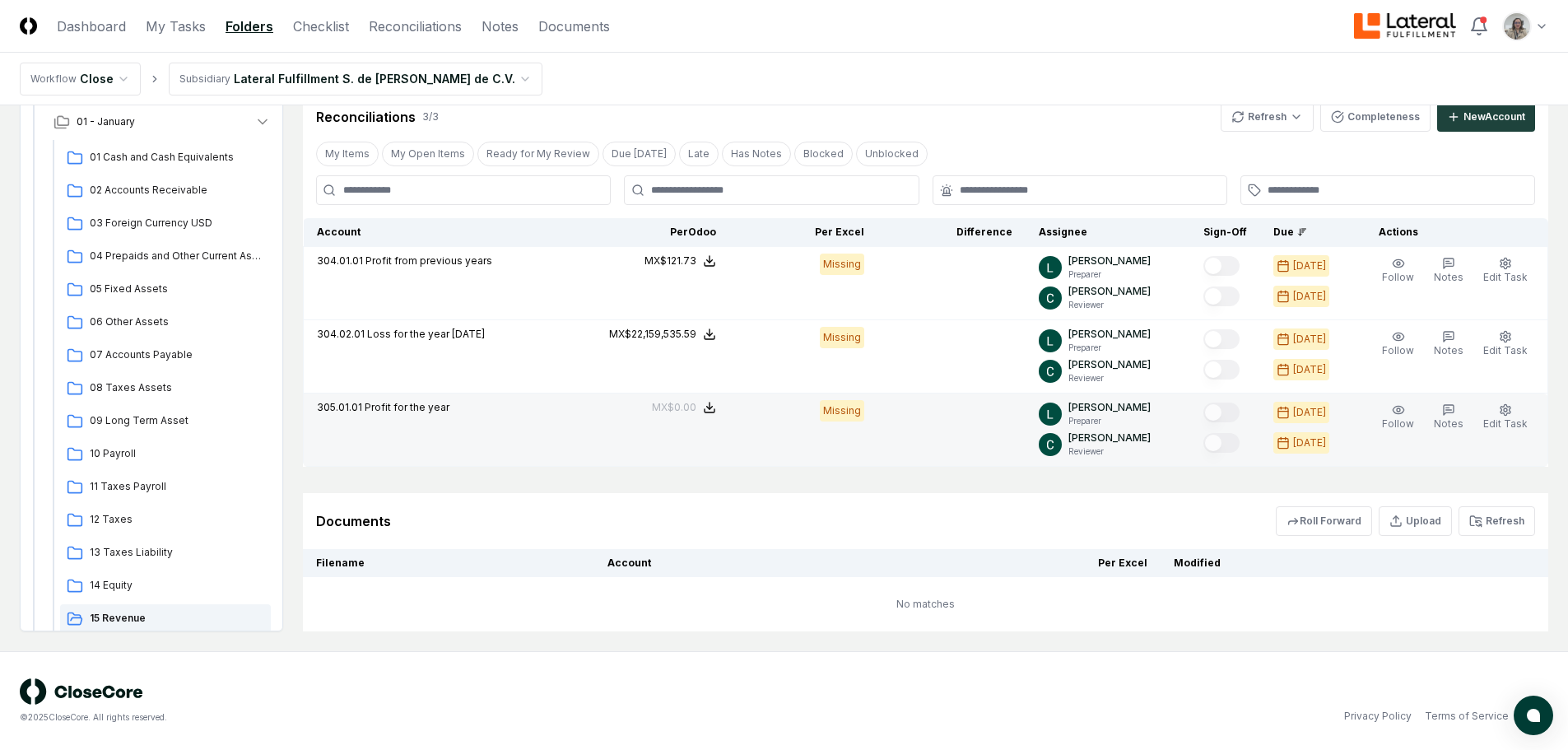 scroll, scrollTop: 0, scrollLeft: 0, axis: both 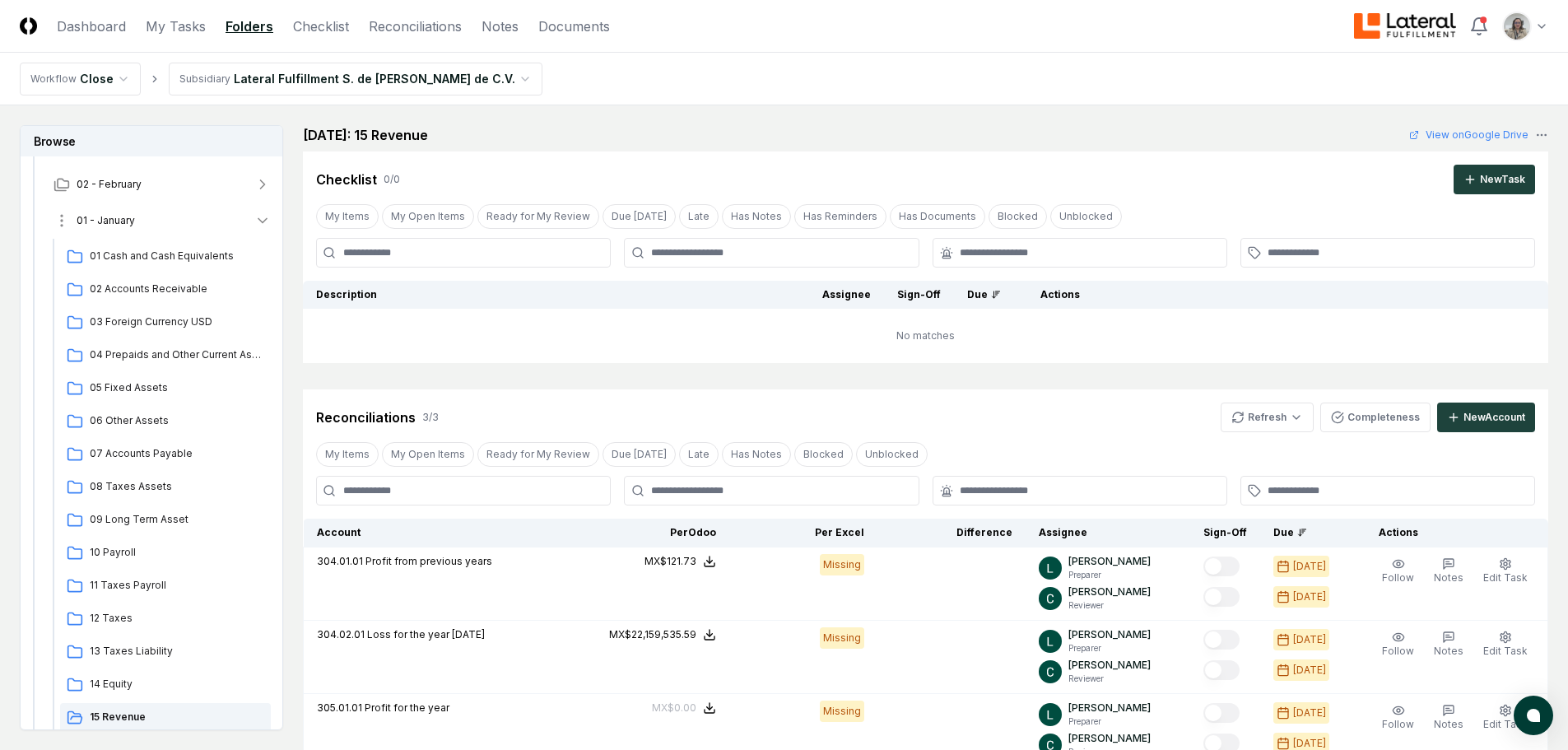 click 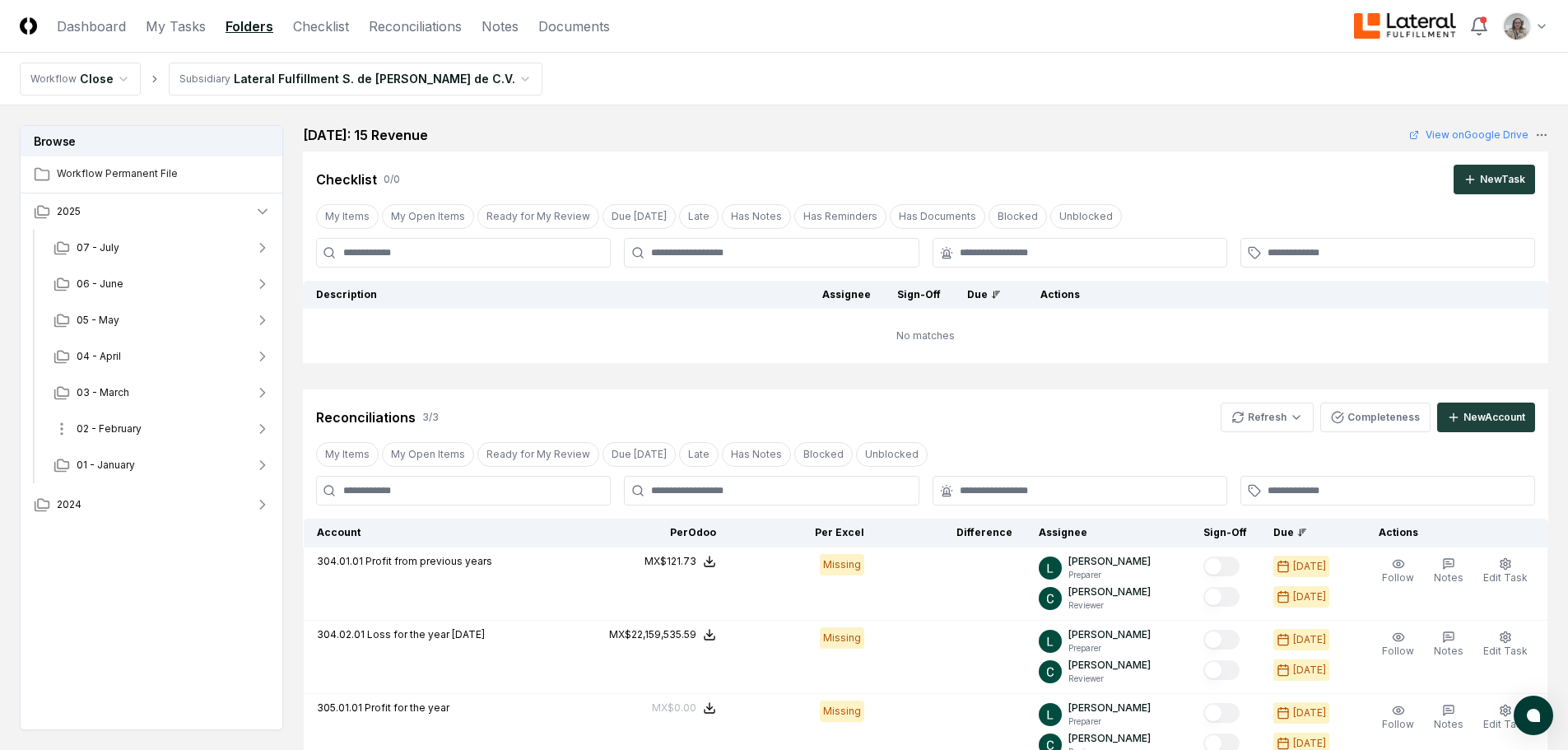 click on "02 - February" at bounding box center [162, 429] 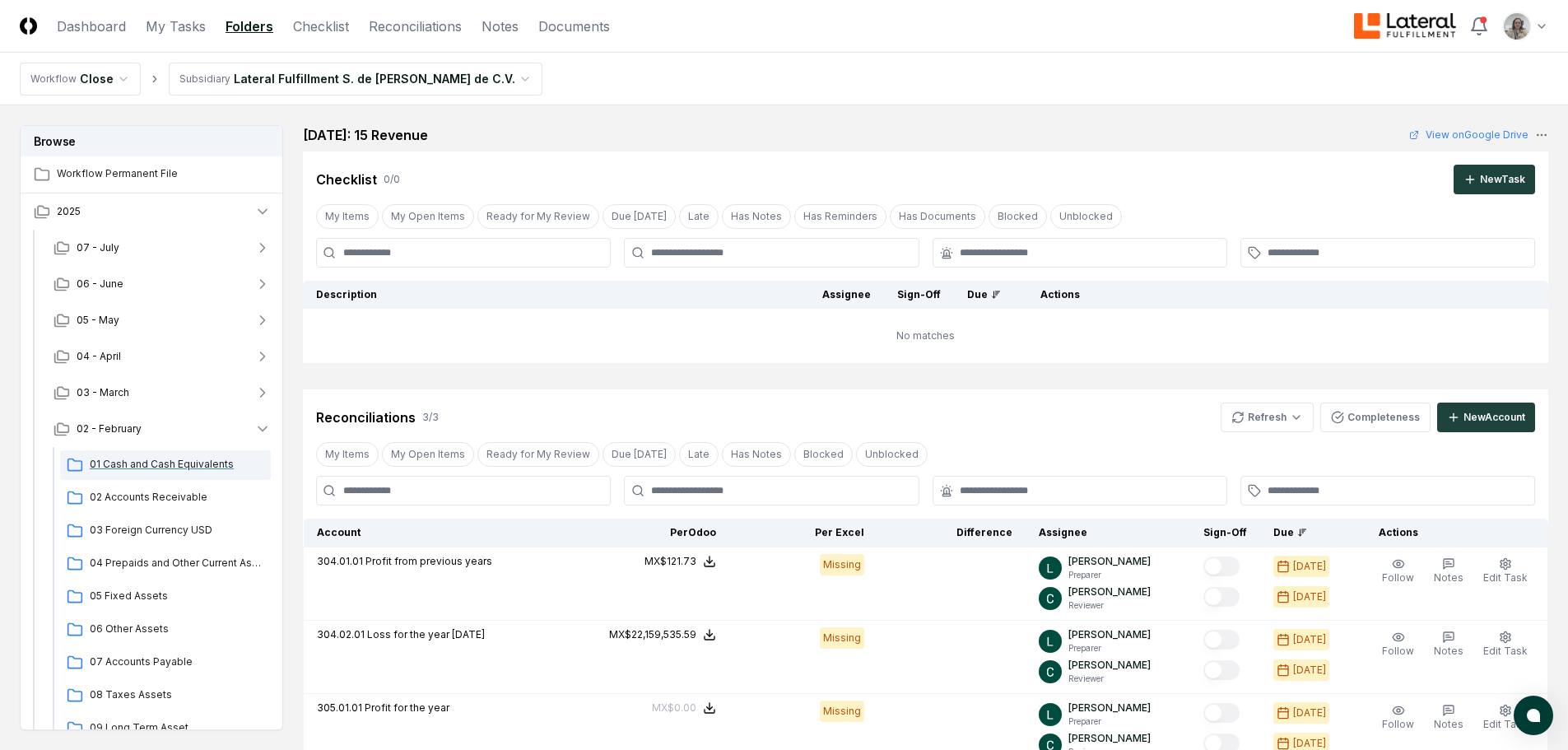 click on "01 Cash and Cash Equivalents" at bounding box center (177, 464) 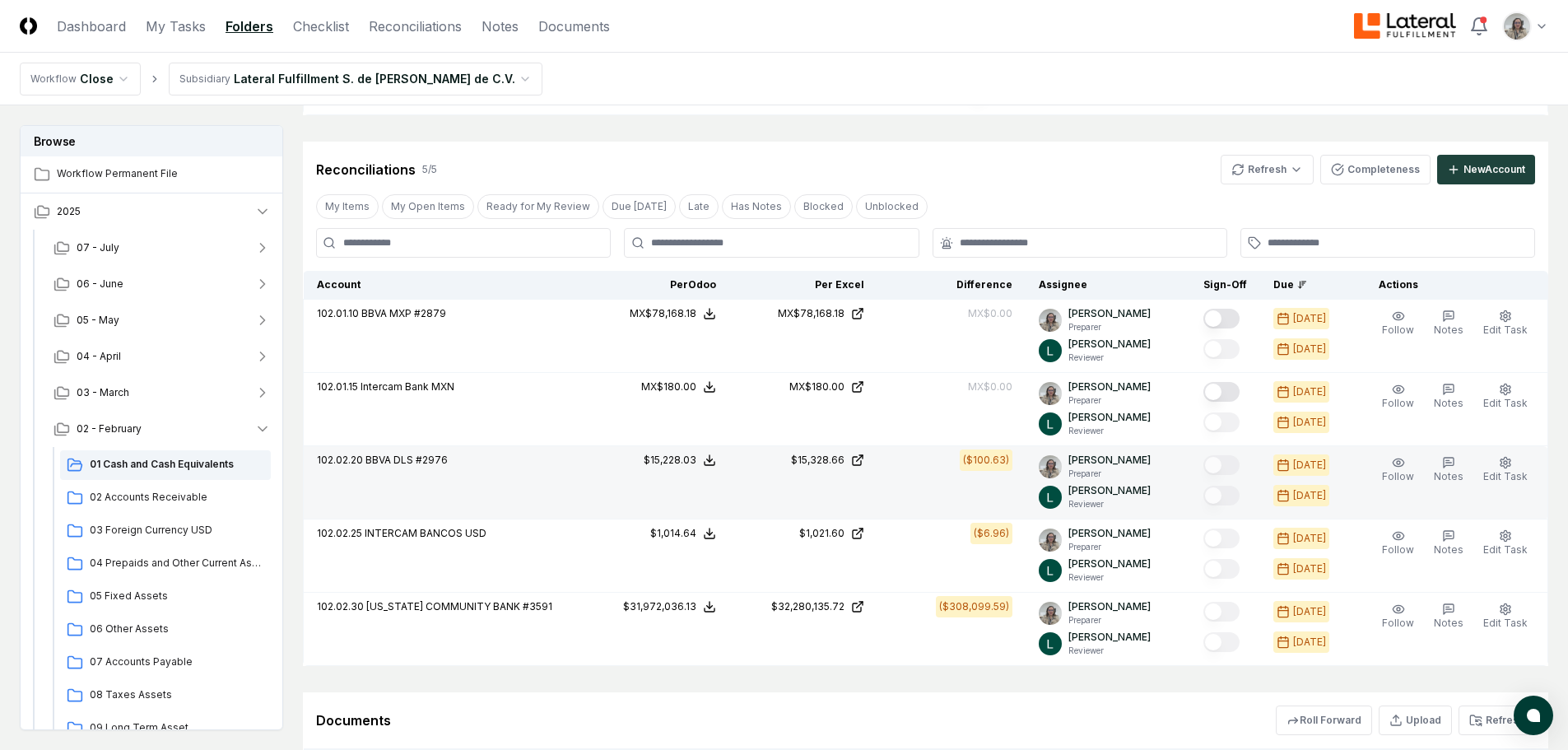 scroll, scrollTop: 494, scrollLeft: 0, axis: vertical 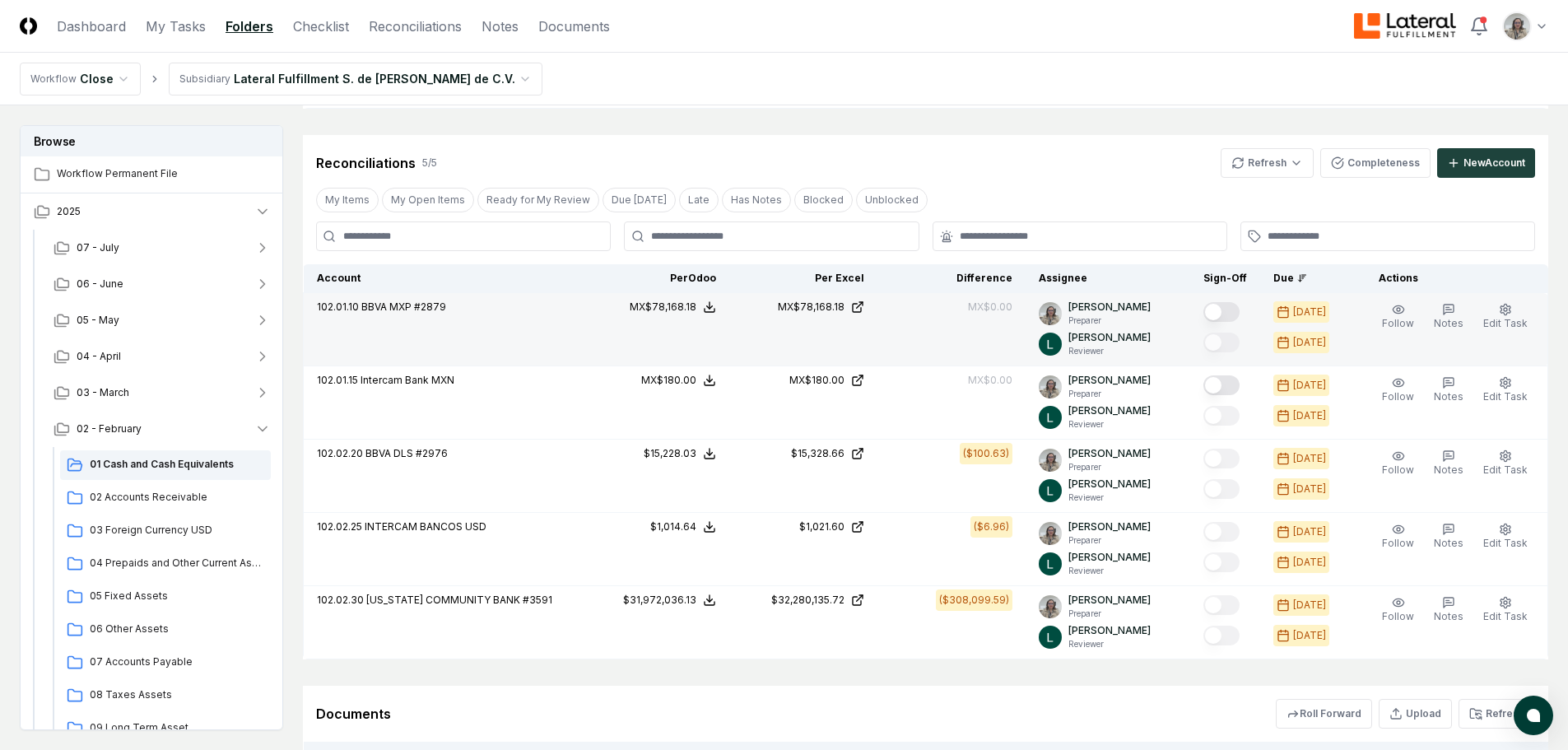 click at bounding box center (1221, 313) 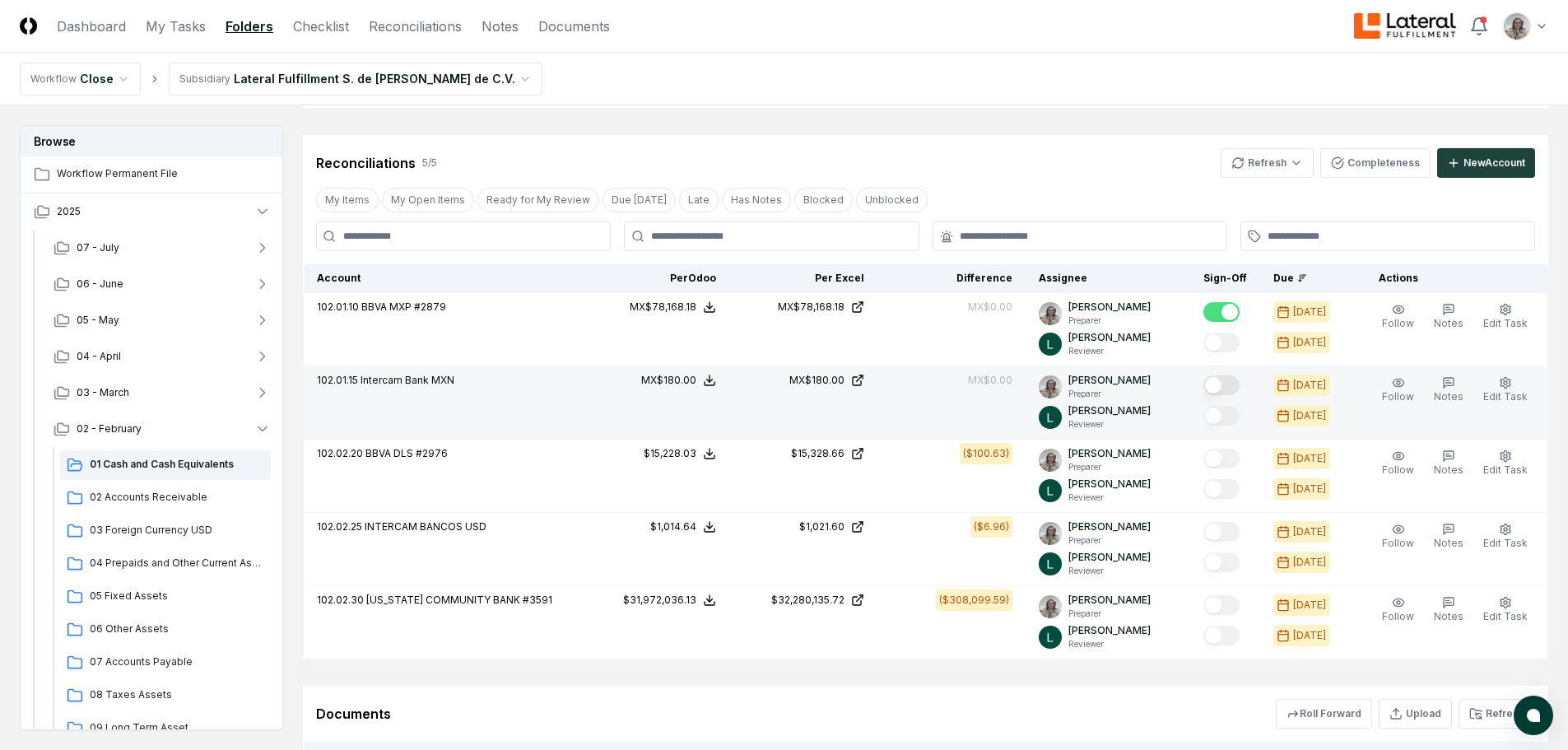 click at bounding box center (1221, 385) 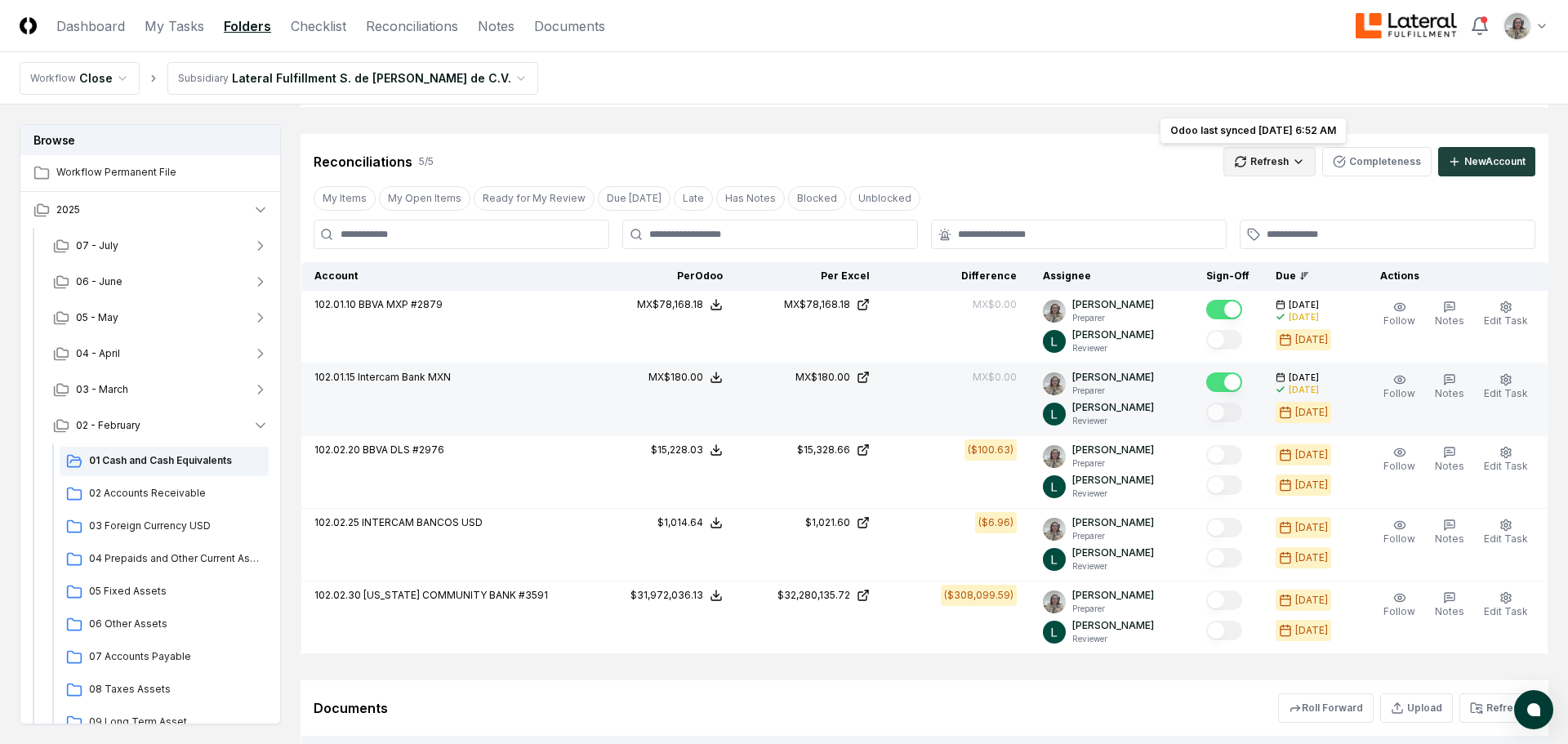 click on "CloseCore Dashboard My Tasks Folders Checklist Reconciliations Notes Documents Toggle navigation menu   Toggle user menu Workflow Close Subsidiary Lateral Fulfillment S. de [PERSON_NAME] de C.V. Browse Workflow Permanent File 2025 [DATE] - June [DATE] - April 03 - March [DATE] Cash and Cash Equivalents 02 Accounts Receivable 03 Foreign Currency USD 04 Prepaids and Other Current Assets 05 Fixed Assets 06 Other Assets 07 Accounts Payable 08 Taxes Assets 09 Long Term Asset 10 Payroll 11 Taxes Payroll 12 Taxes 13 Taxes Liability 14 Equity 15 Revenue 16 Debt [DATE] Change Folder Cancel Reassign [DATE]: 01 Cash and Cash Equivalents View on  Google Drive Checklist 4 / 4 New  Task My Items My Open Items Ready for My Review Due [DATE] Late Has Notes Has Reminders Has Documents Blocked Unblocked Clear Filter Description Assignee Sign-Off   Due Actions Bank accounts reconciled vs Bank account statement [PERSON_NAME] Preparer [PERSON_NAME] Reviewer [DATE] [DATE] Order Follow Notes 5" at bounding box center [784, 239] 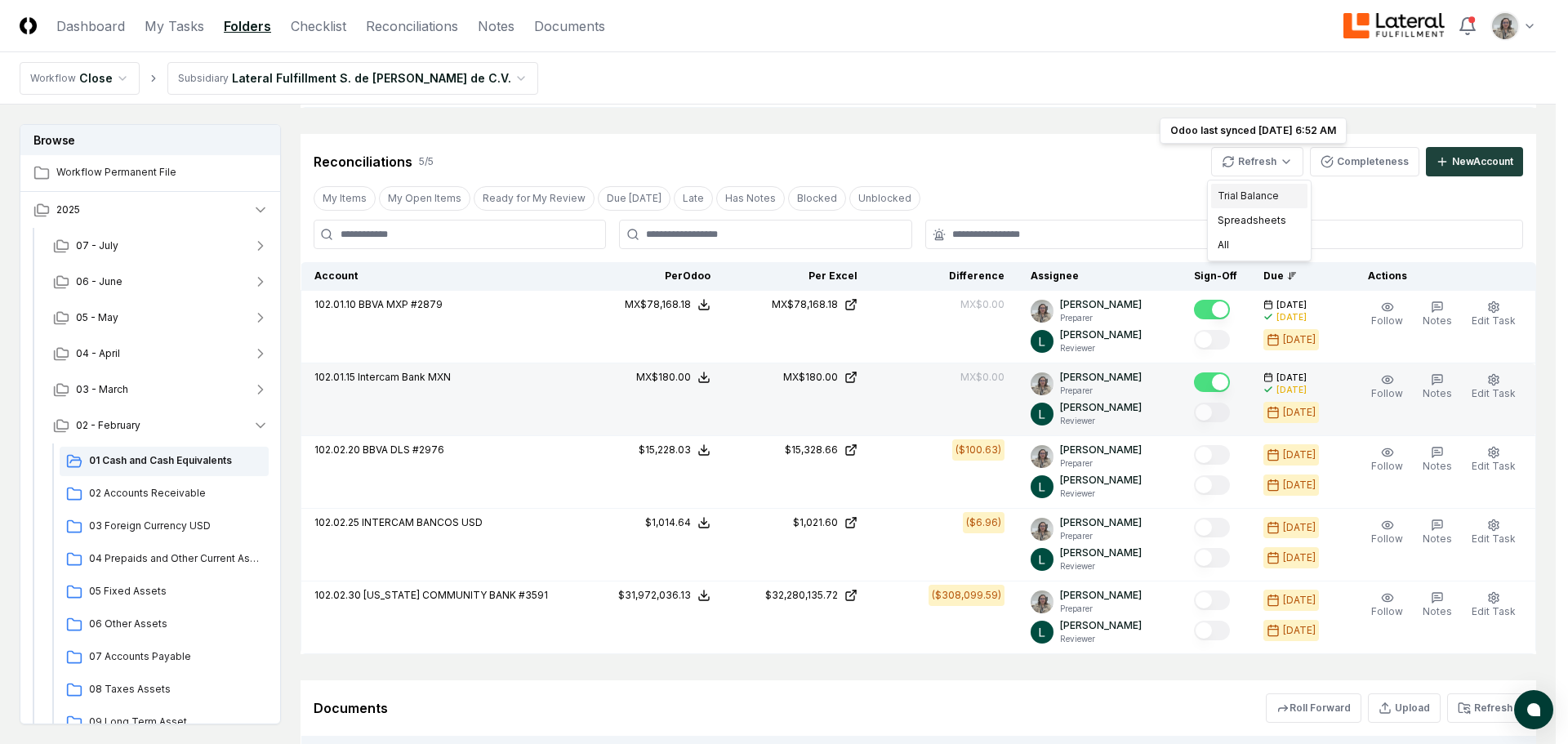 click on "Trial Balance" at bounding box center [1259, 196] 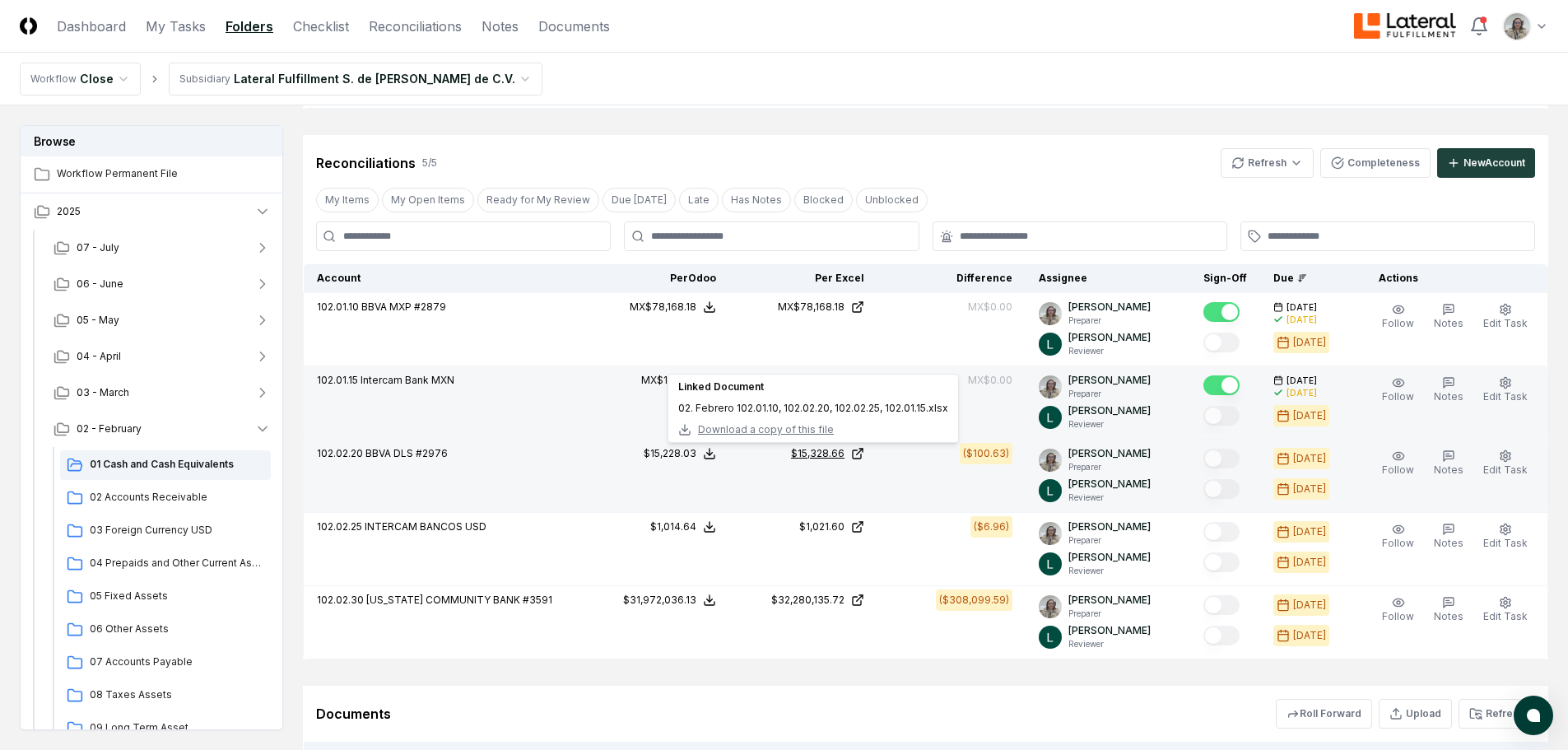 click on "$15,328.66" at bounding box center [817, 454] 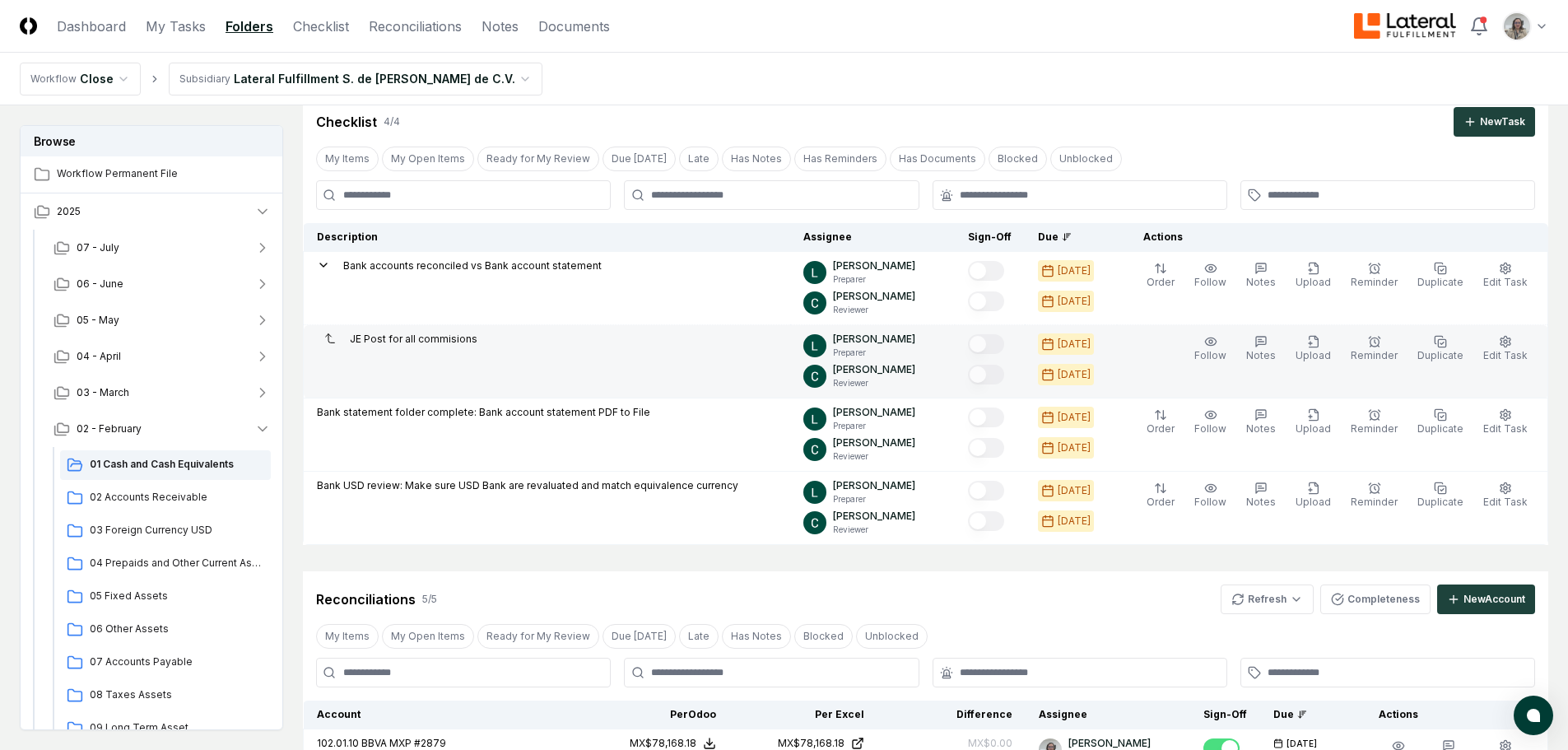 scroll, scrollTop: 0, scrollLeft: 0, axis: both 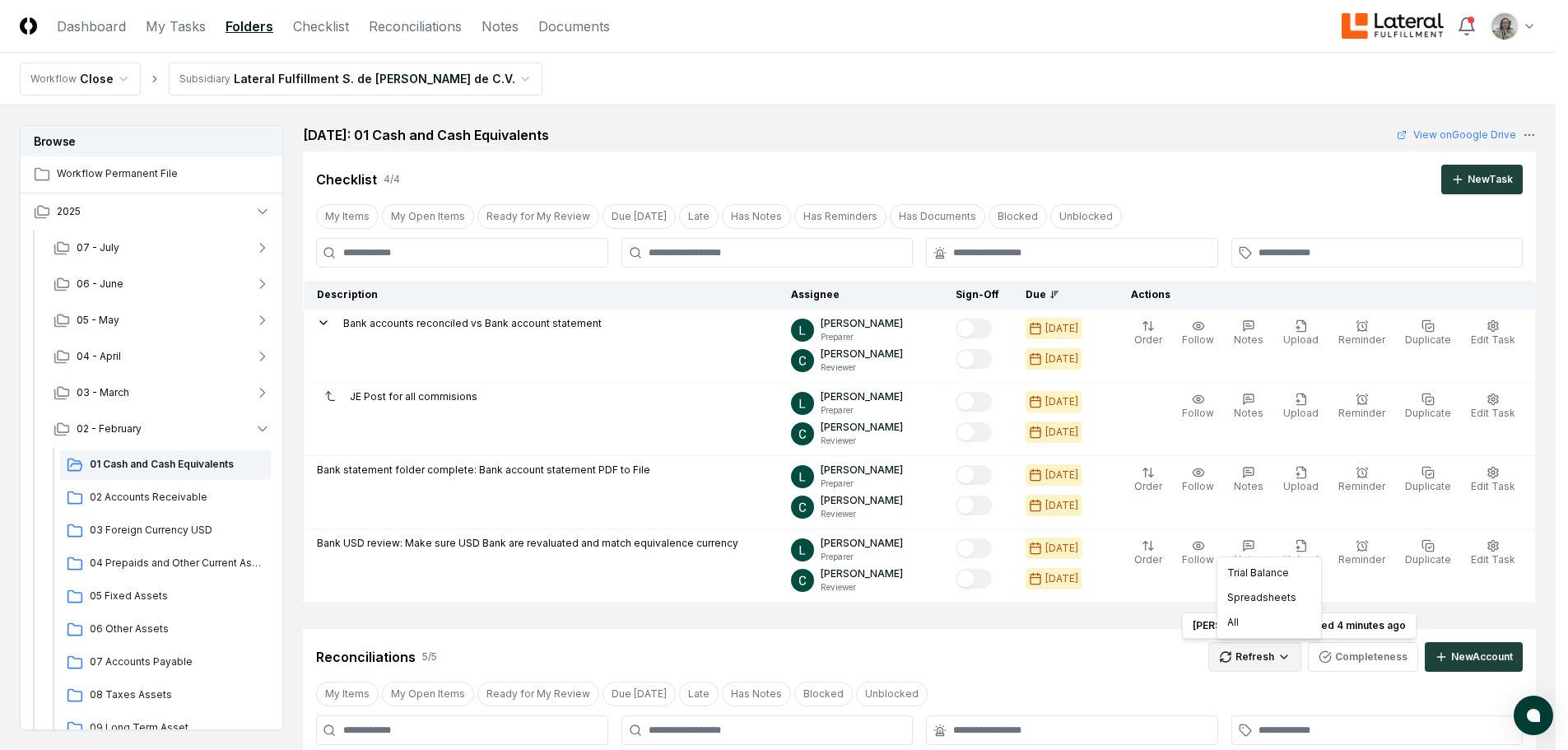 click on "CloseCore Dashboard My Tasks Folders Checklist Reconciliations Notes Documents Toggle navigation menu   Toggle user menu Workflow Close Subsidiary Lateral Fulfillment S. de [PERSON_NAME] de C.V. Browse Workflow Permanent File 2025 [DATE] - June [DATE] - April 03 - March [DATE] Cash and Cash Equivalents 02 Accounts Receivable 03 Foreign Currency USD 04 Prepaids and Other Current Assets 05 Fixed Assets 06 Other Assets 07 Accounts Payable 08 Taxes Assets 09 Long Term Asset 10 Payroll 11 Taxes Payroll 12 Taxes 13 Taxes Liability 14 Equity 15 Revenue 16 Debt [DATE] Change Folder Cancel Reassign [DATE]: 01 Cash and Cash Equivalents View on  Google Drive Checklist 4 / 4 New  Task My Items My Open Items Ready for My Review Due [DATE] Late Has Notes Has Reminders Has Documents Blocked Unblocked Clear Filter Description Assignee Sign-Off   Due Actions Bank accounts reconciled vs Bank account statement [PERSON_NAME] Preparer [PERSON_NAME] Reviewer [DATE] [DATE] Order Follow Notes 5" at bounding box center (784, 735) 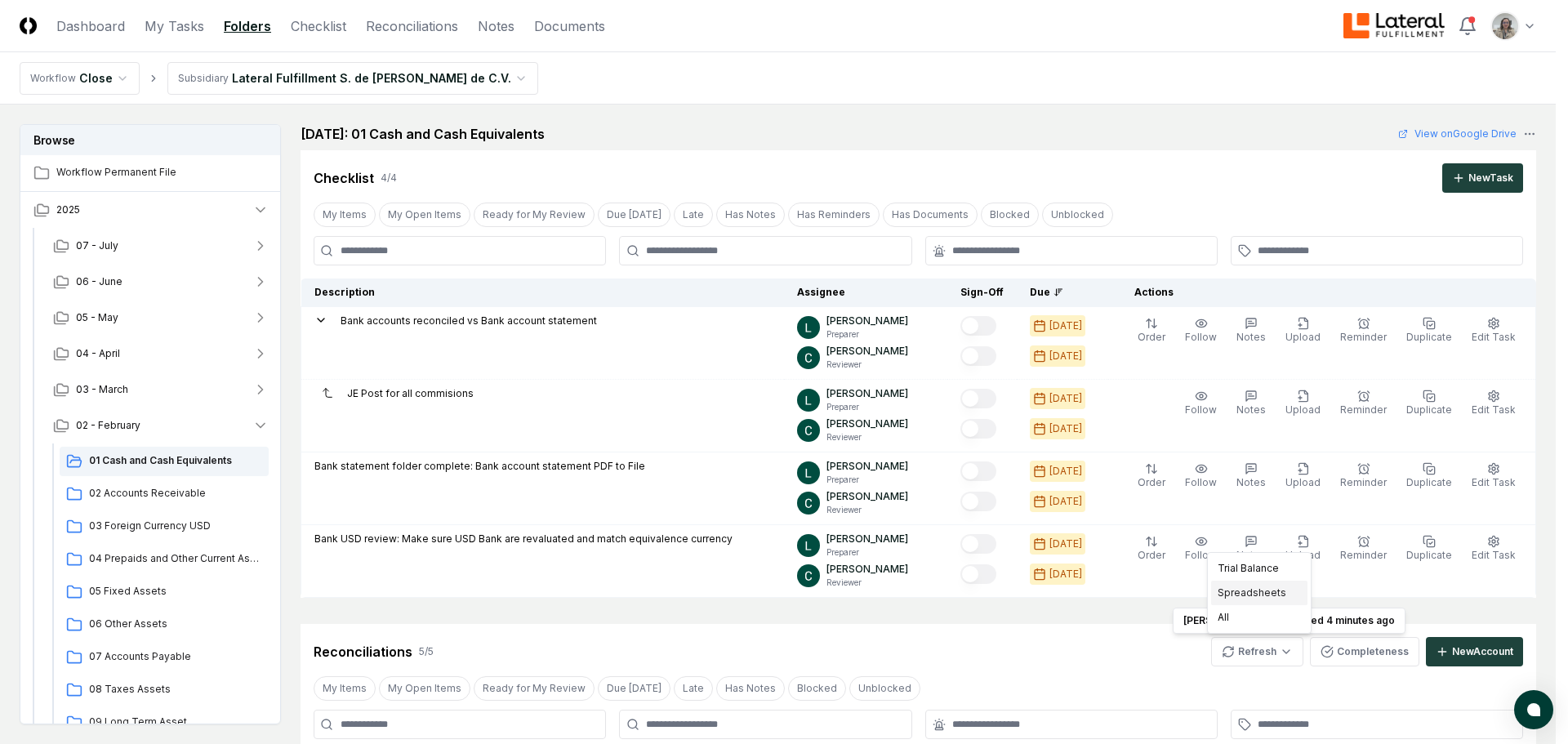 click on "Spreadsheets" at bounding box center [1259, 593] 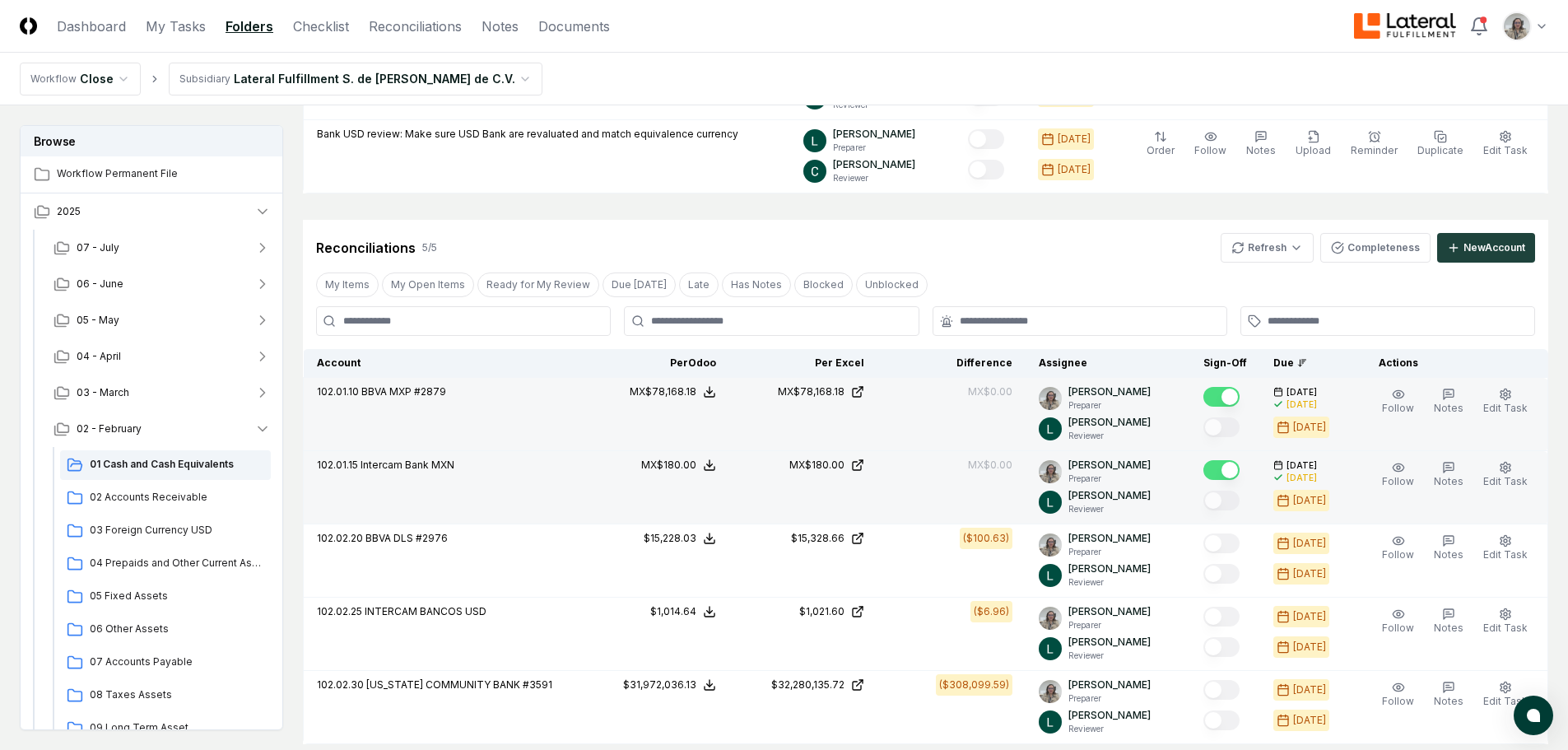 scroll, scrollTop: 576, scrollLeft: 0, axis: vertical 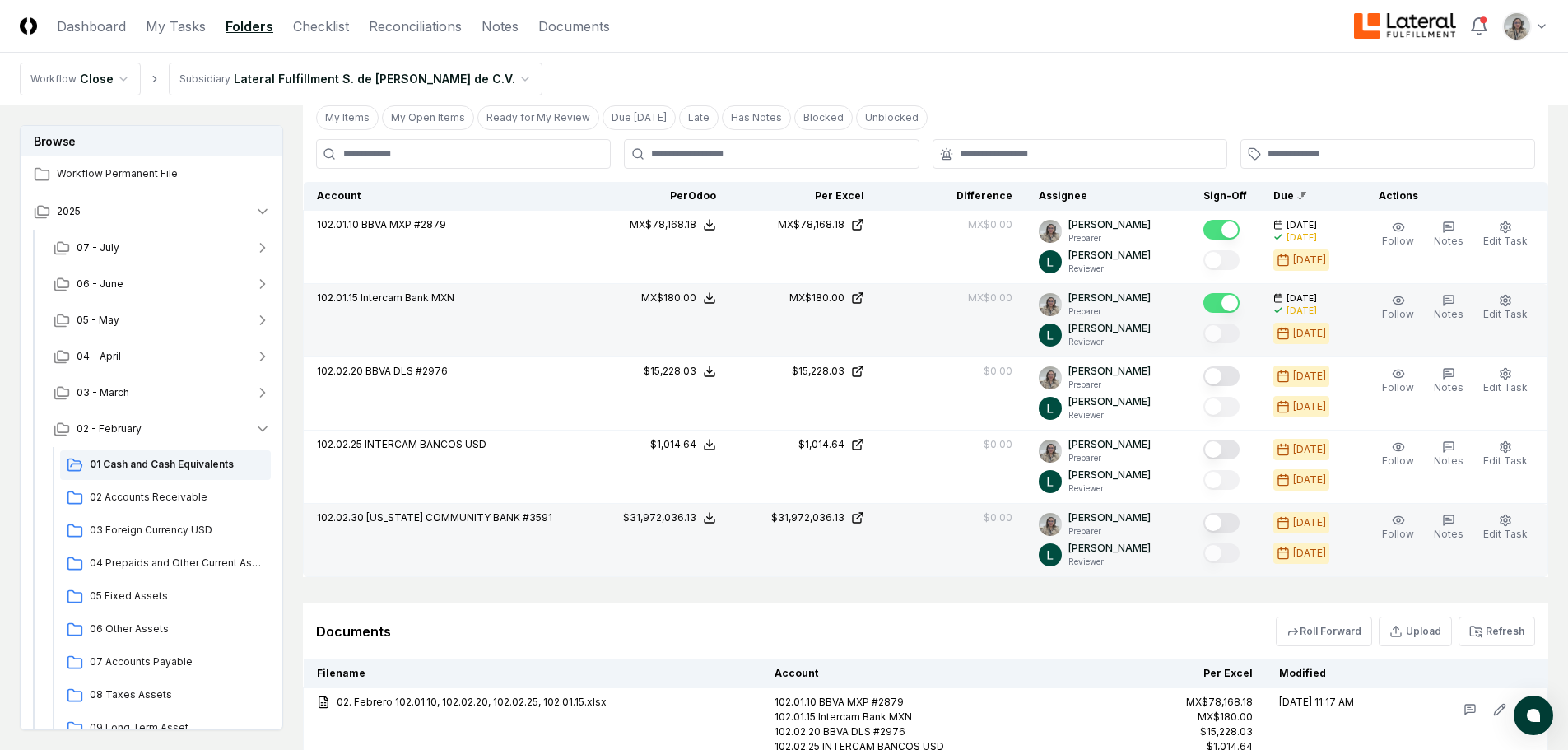 click at bounding box center (1221, 523) 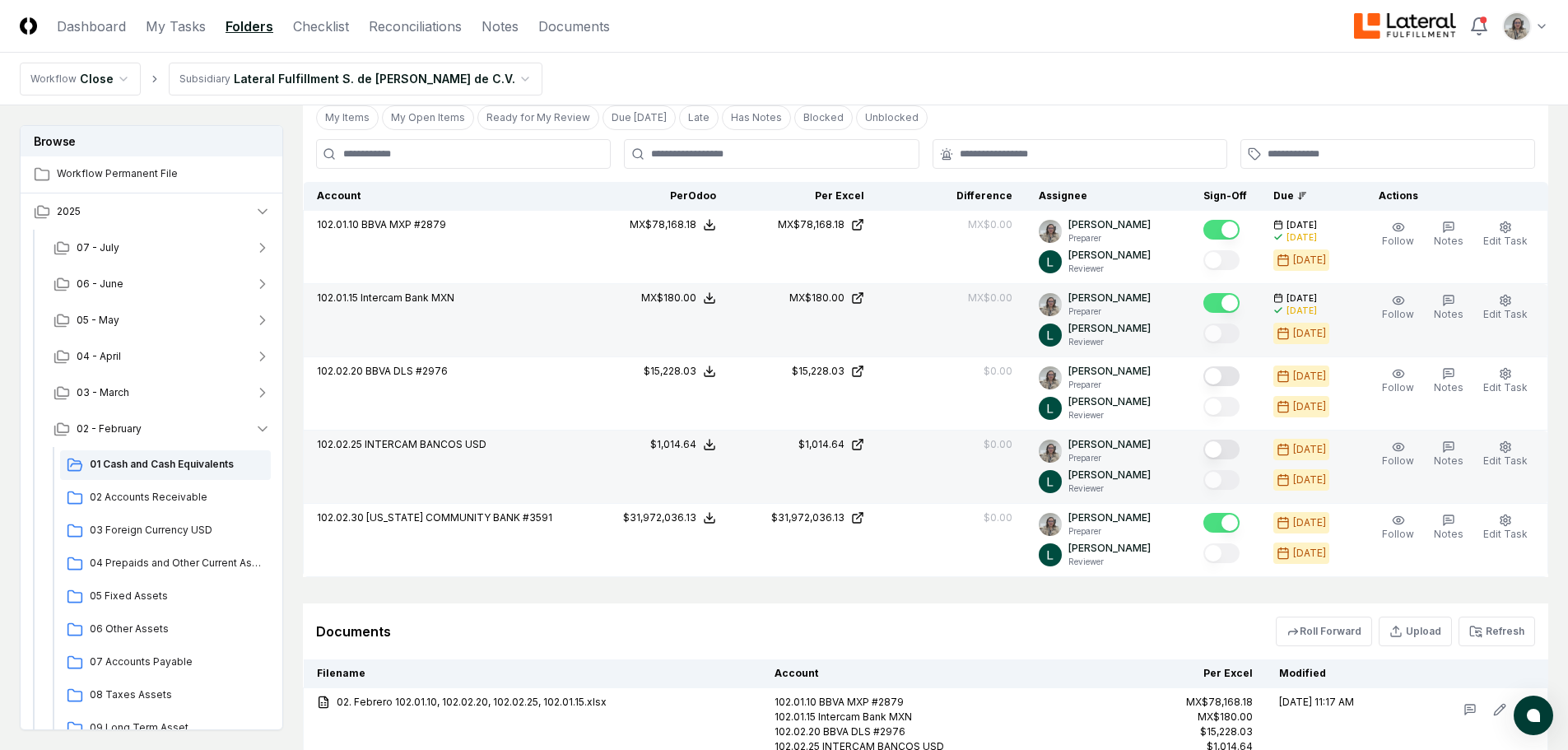 click at bounding box center (1221, 450) 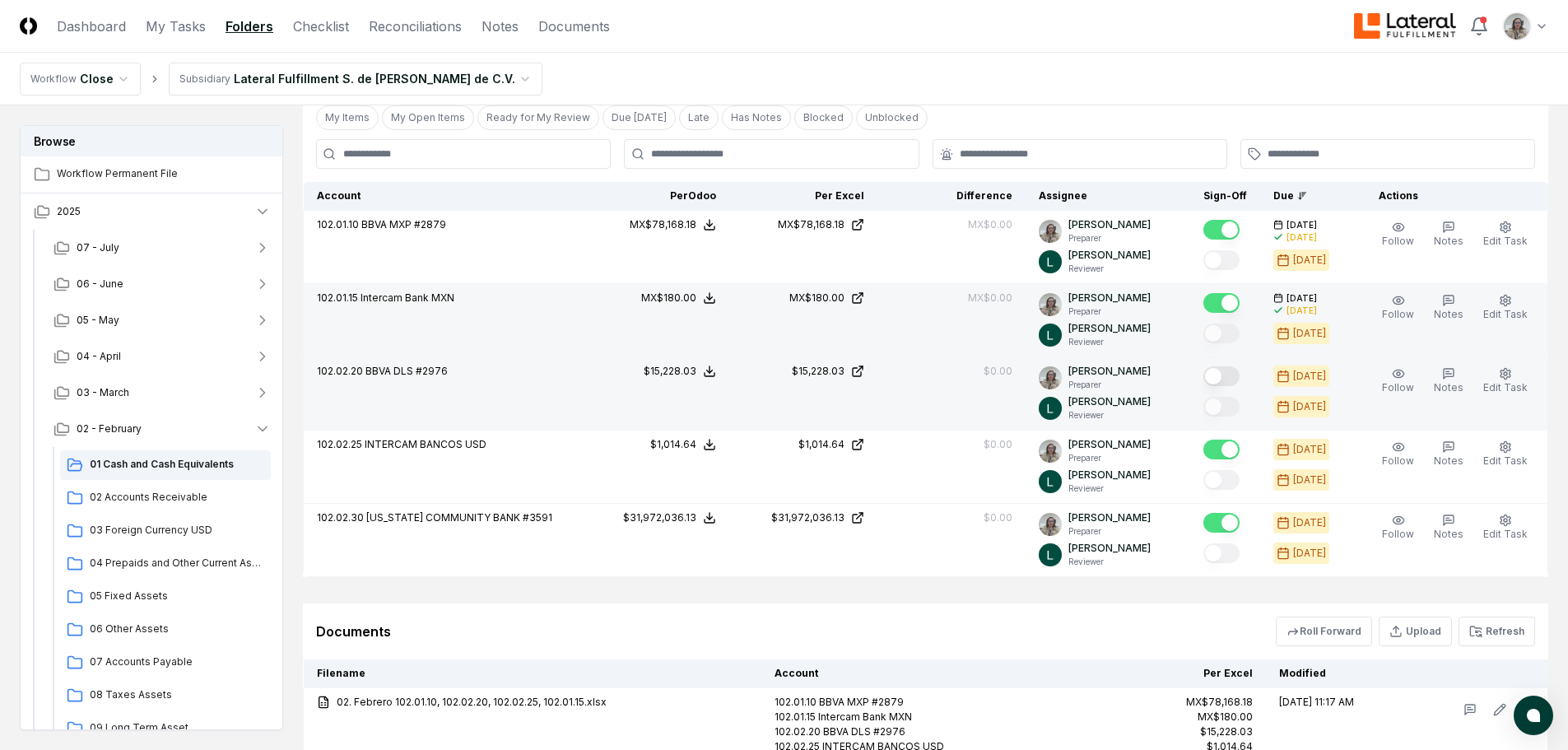click at bounding box center [1221, 376] 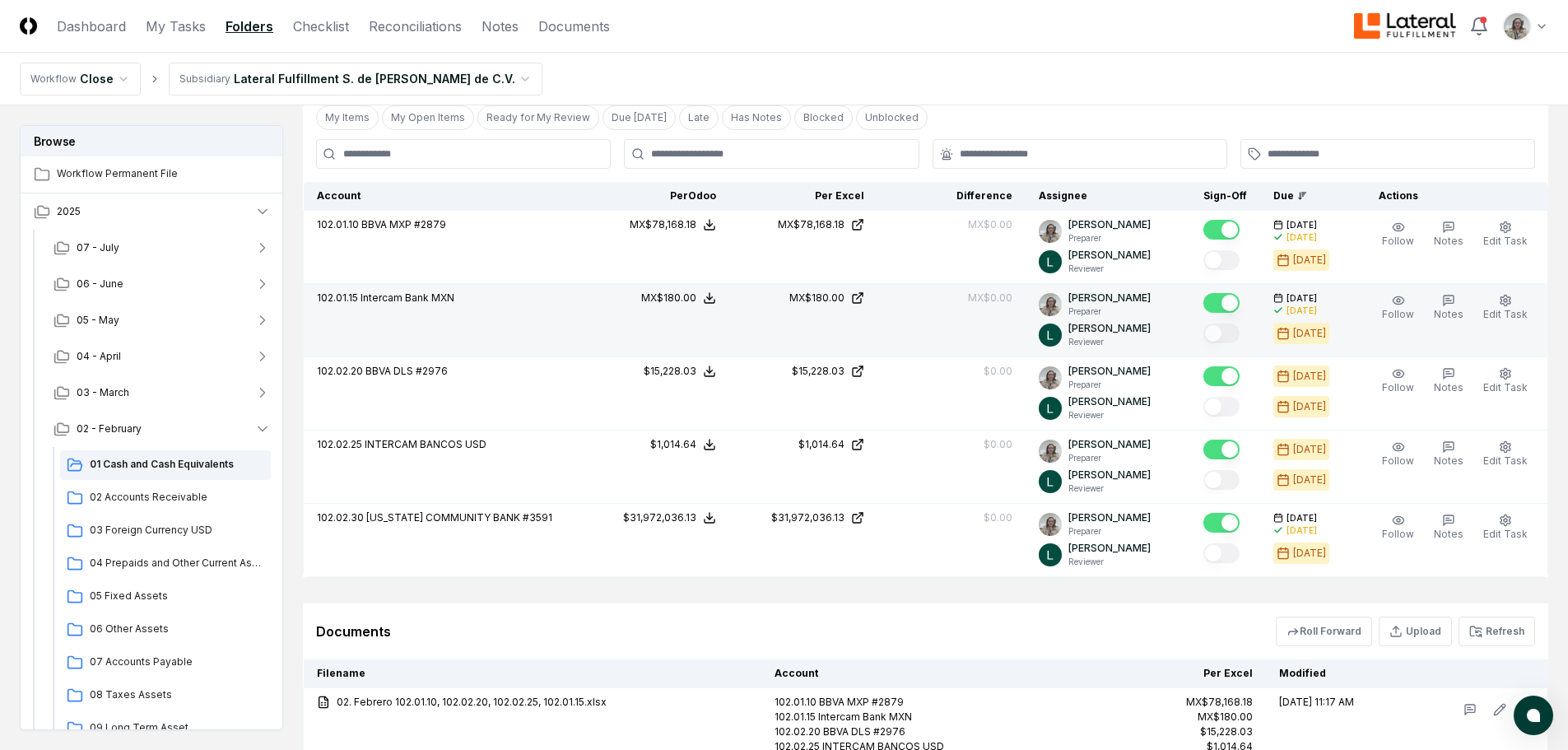 scroll, scrollTop: 721, scrollLeft: 0, axis: vertical 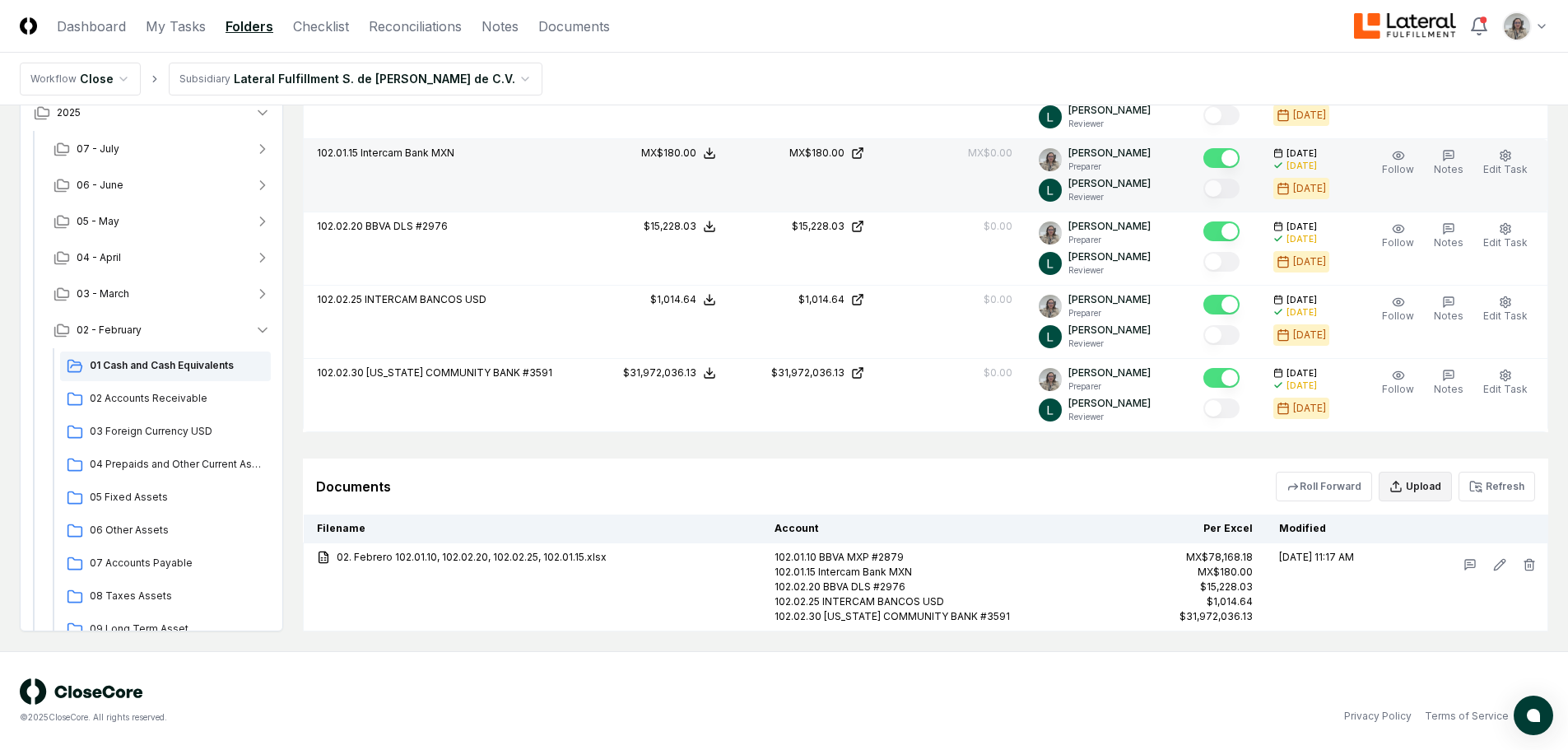 click on "Upload" at bounding box center [1415, 487] 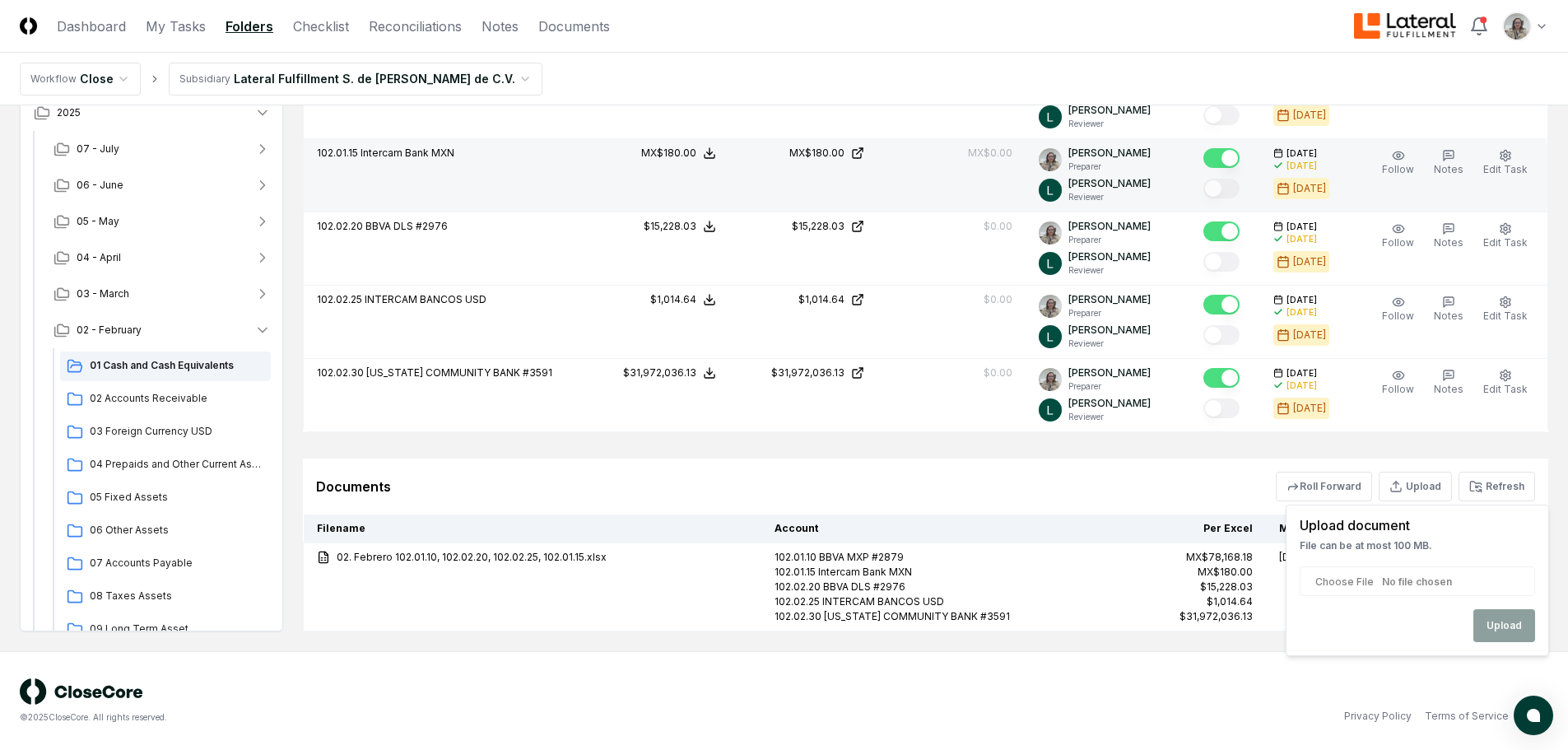 click on "Upload" at bounding box center [1417, 626] 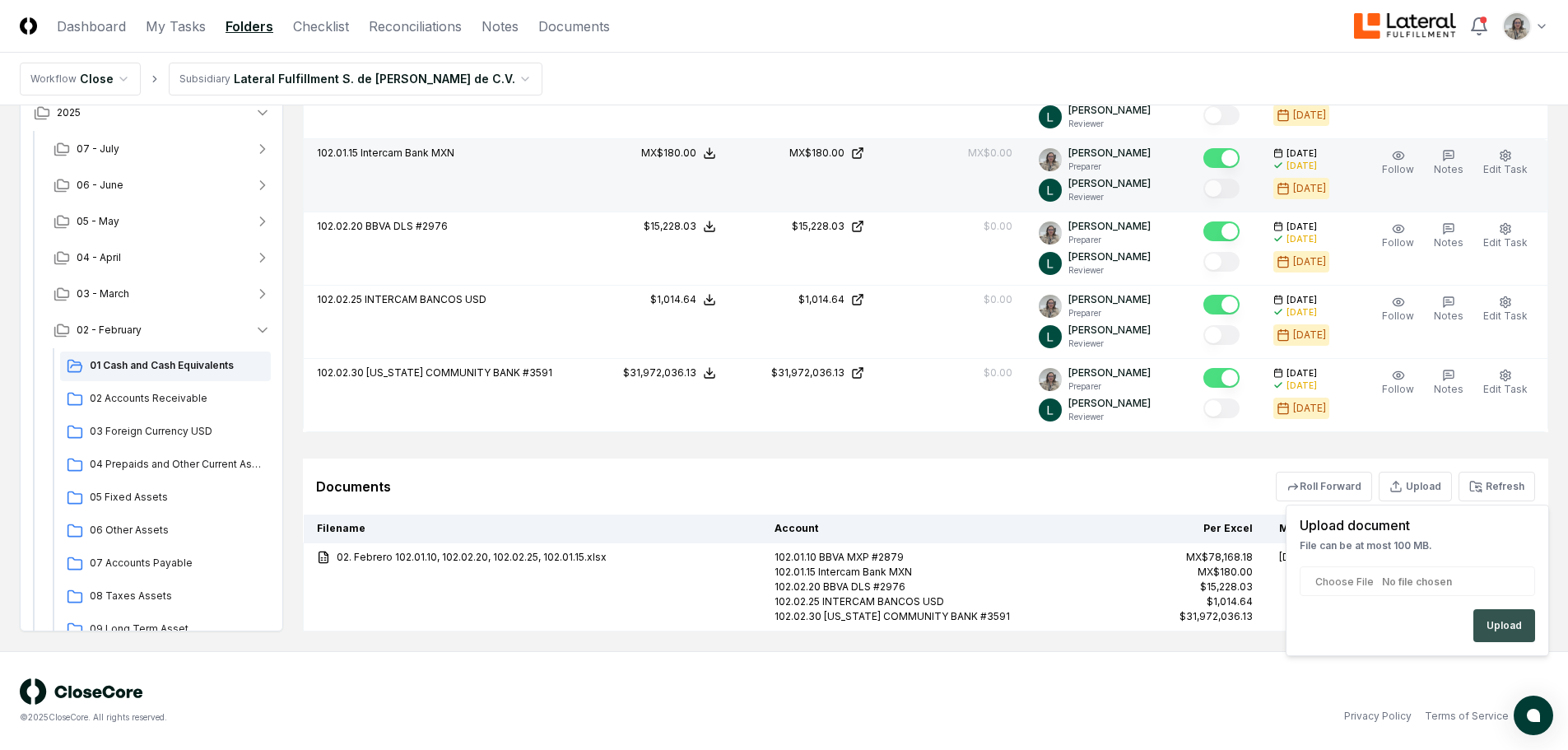 click on "Upload" at bounding box center [1504, 626] 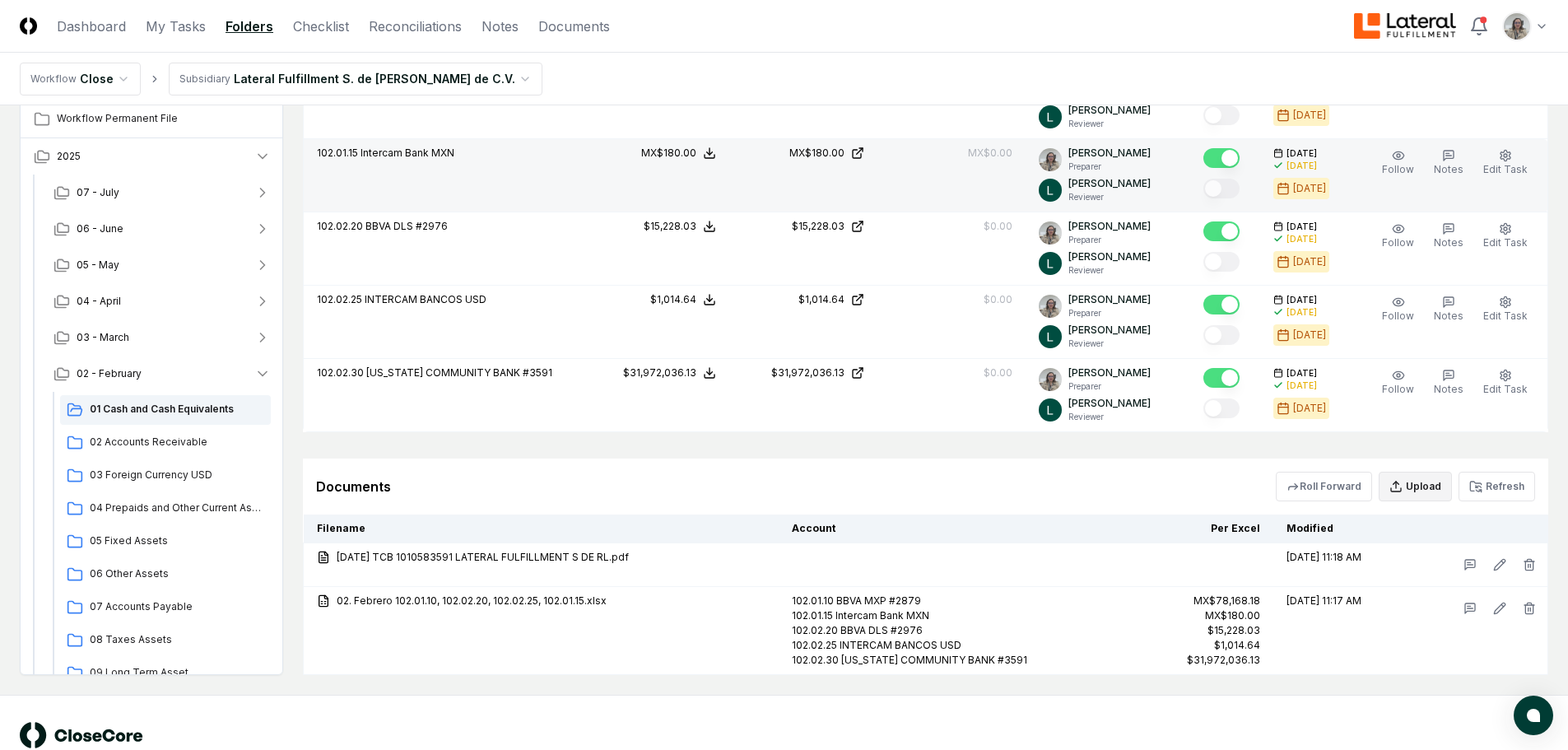 click on "Upload" at bounding box center [1415, 487] 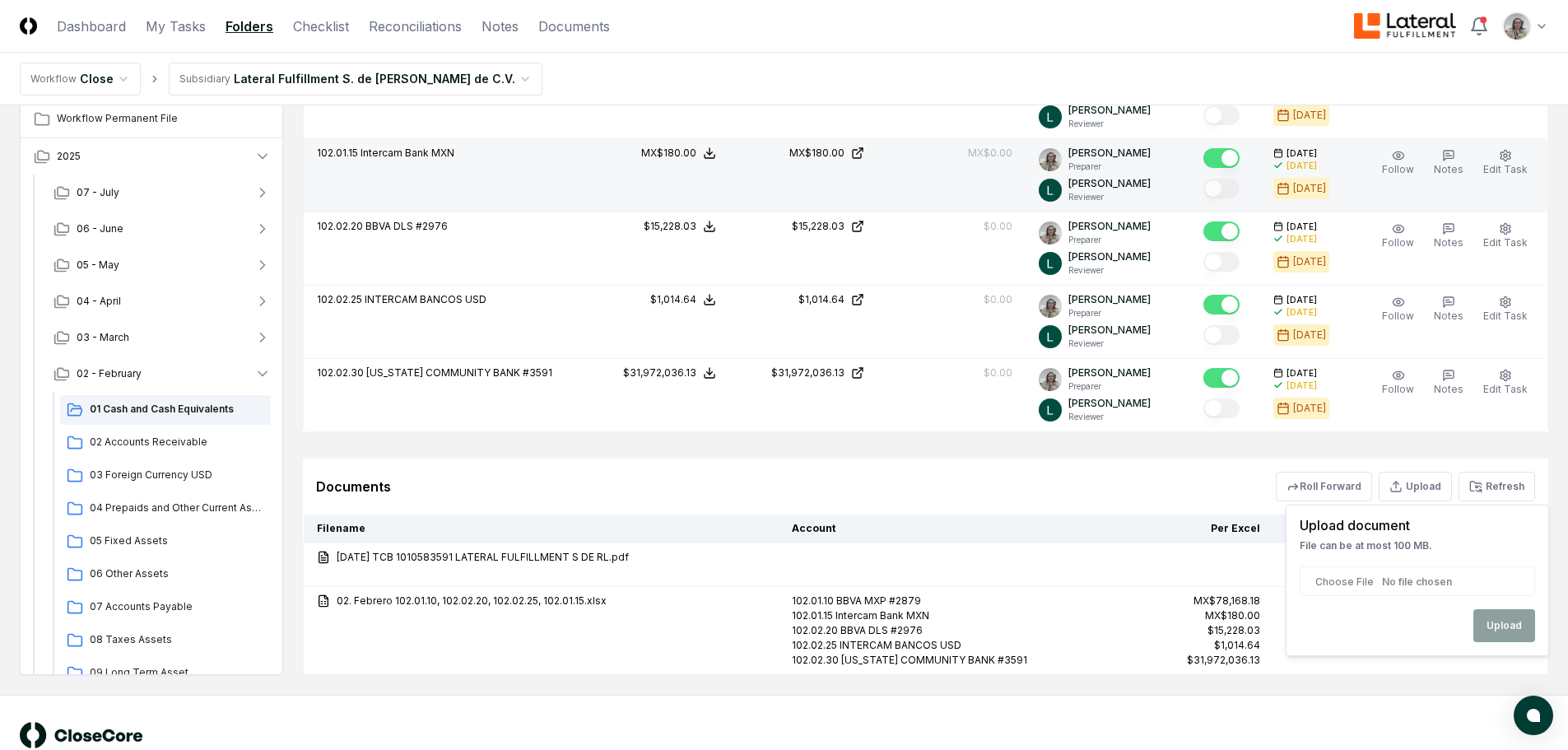 click at bounding box center [1417, 581] 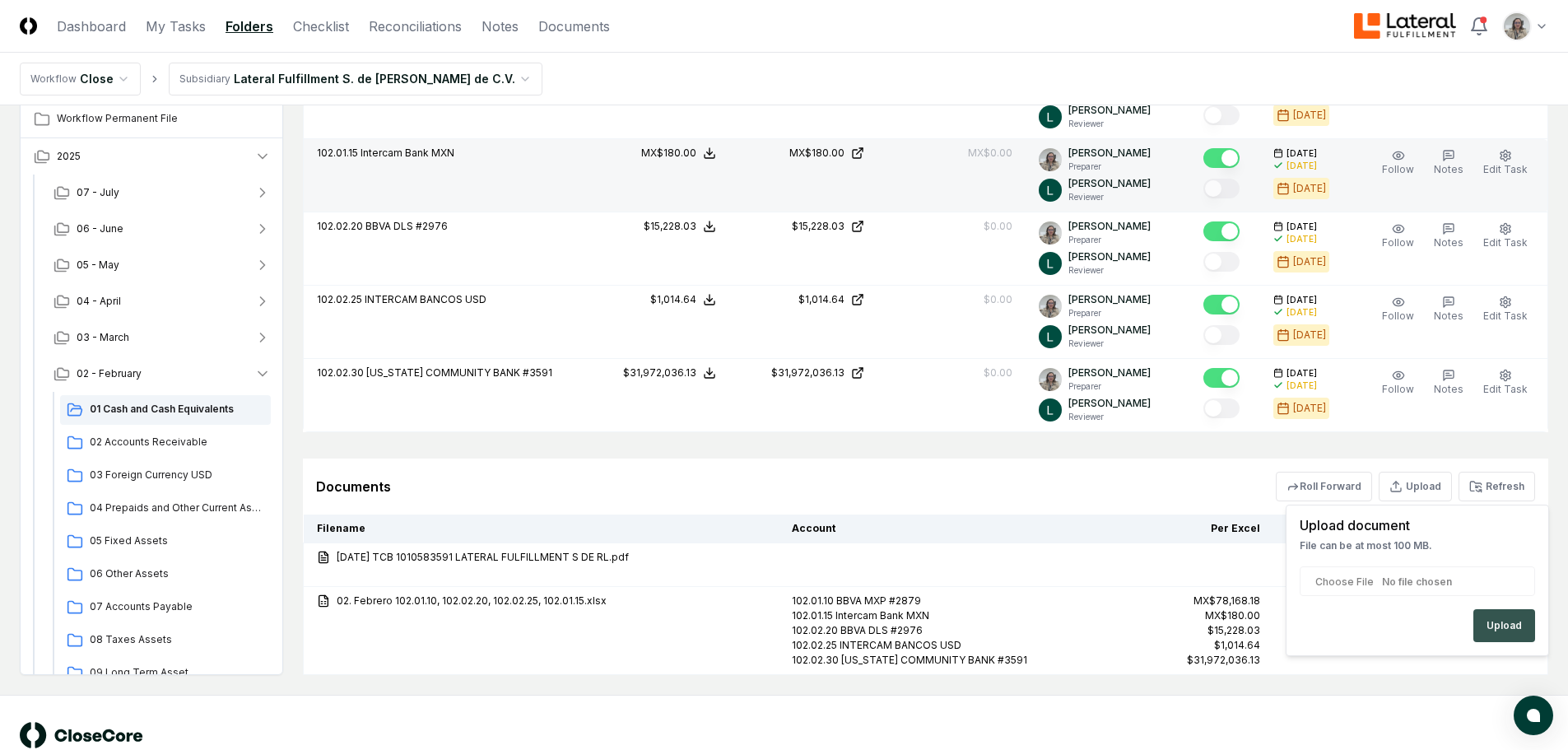 click on "Upload" at bounding box center [1504, 626] 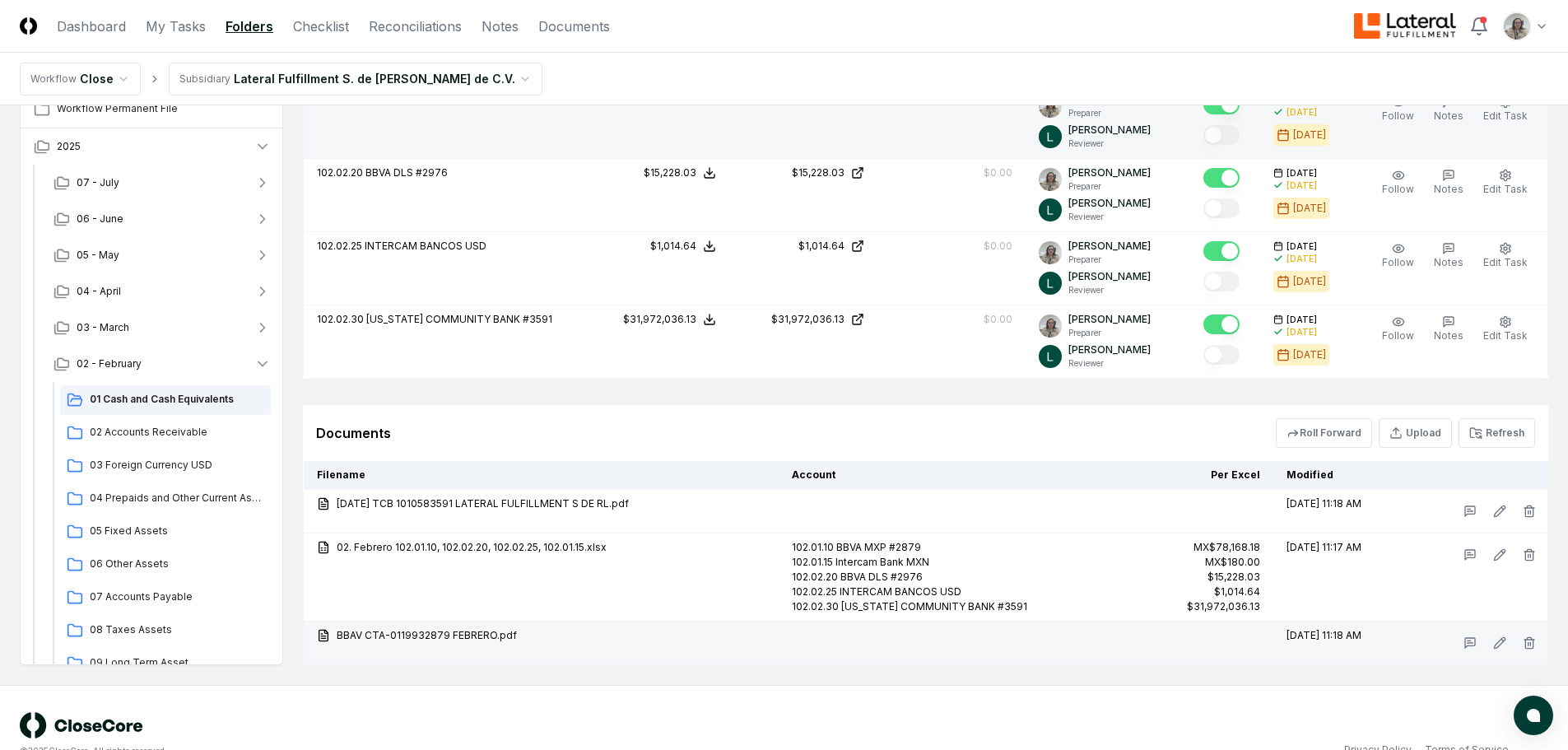scroll, scrollTop: 808, scrollLeft: 0, axis: vertical 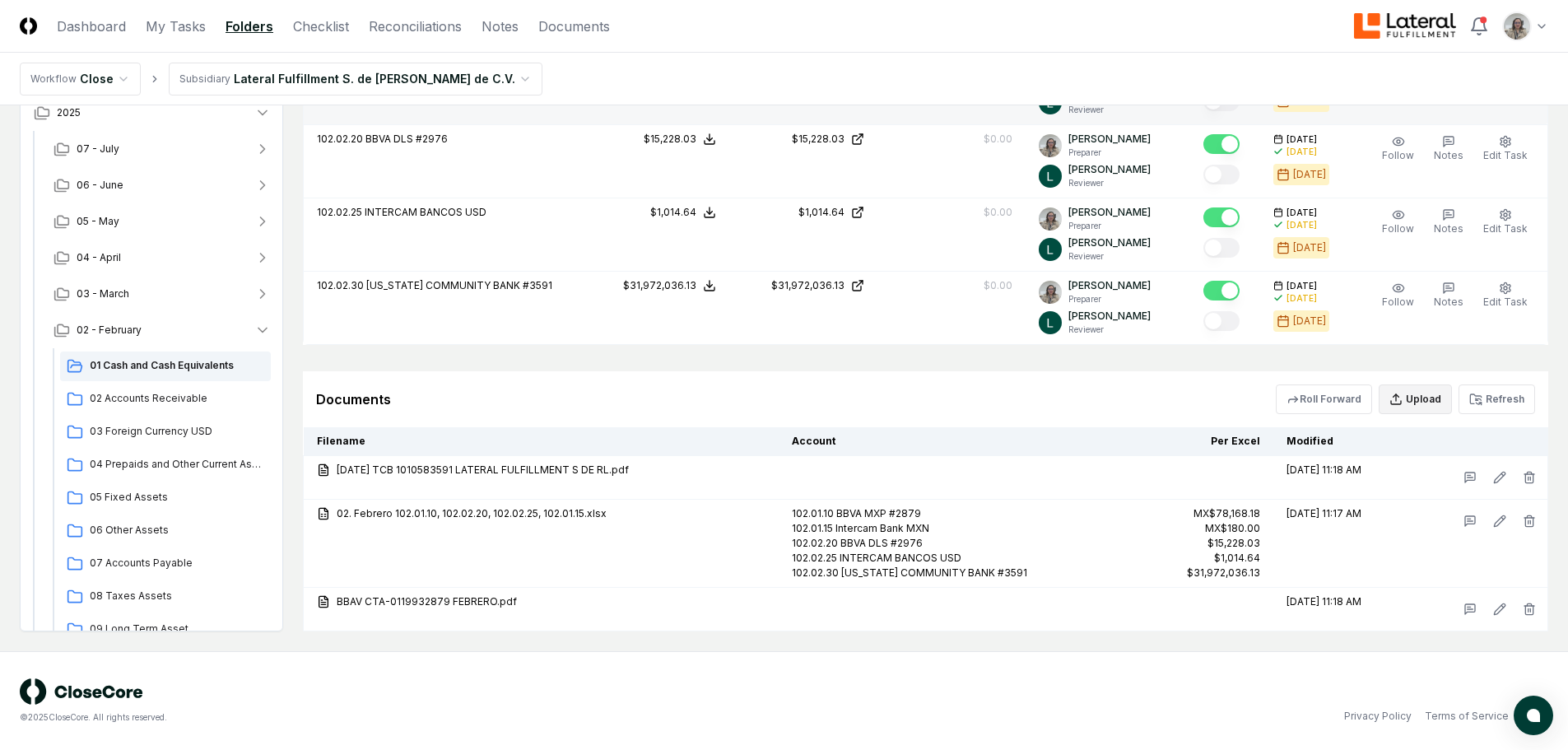 click on "Upload" at bounding box center (1415, 399) 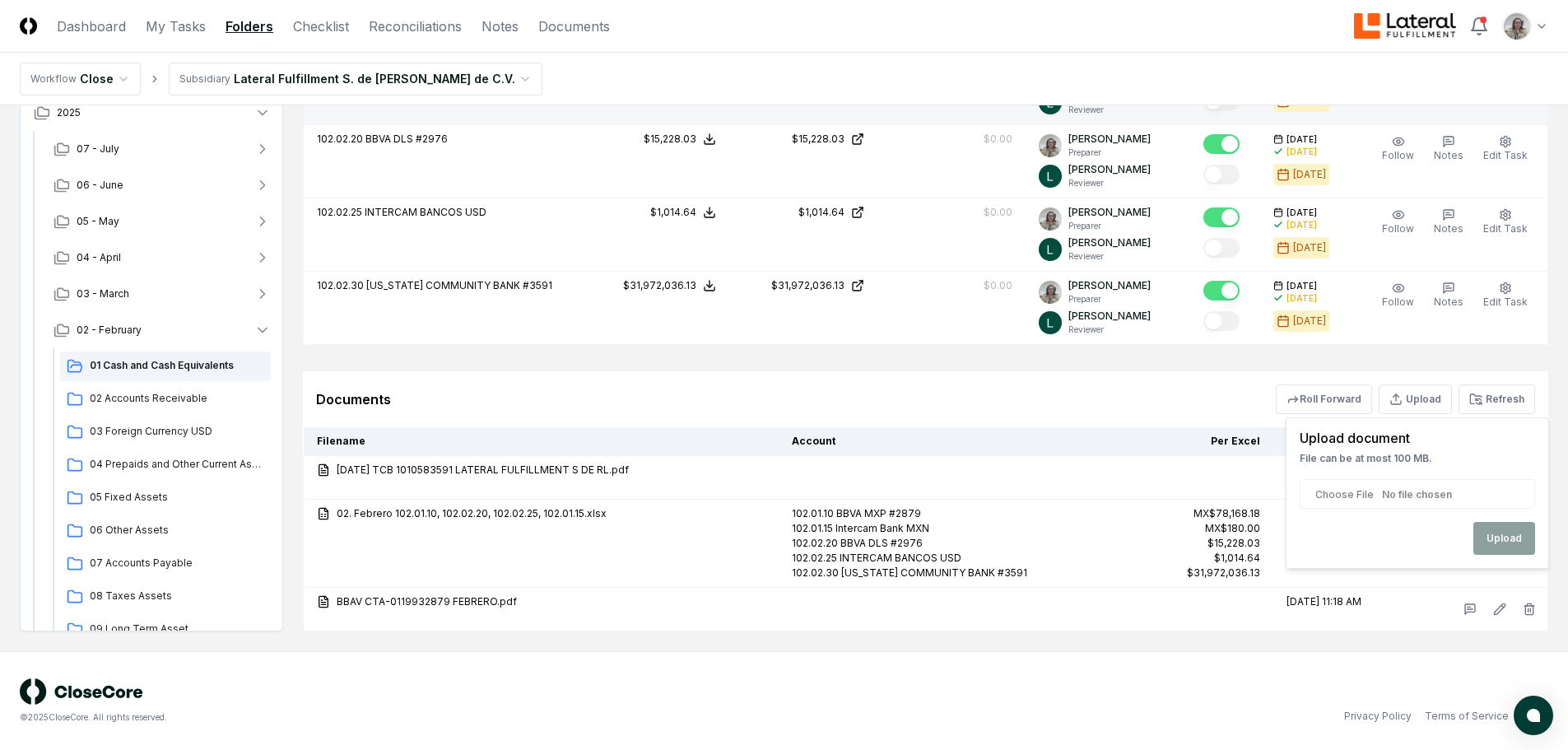 click at bounding box center [1417, 494] 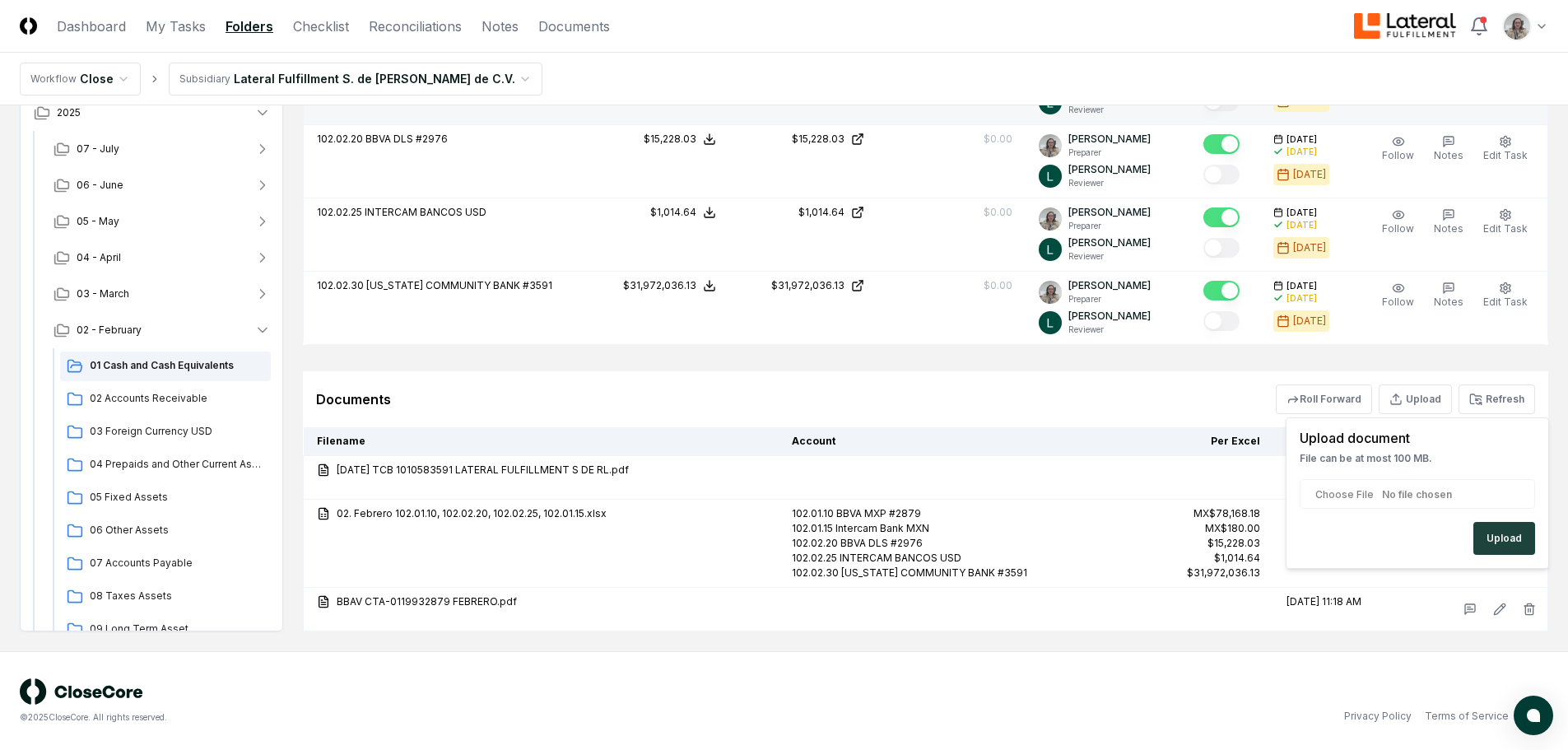 click on "Upload" at bounding box center (1504, 538) 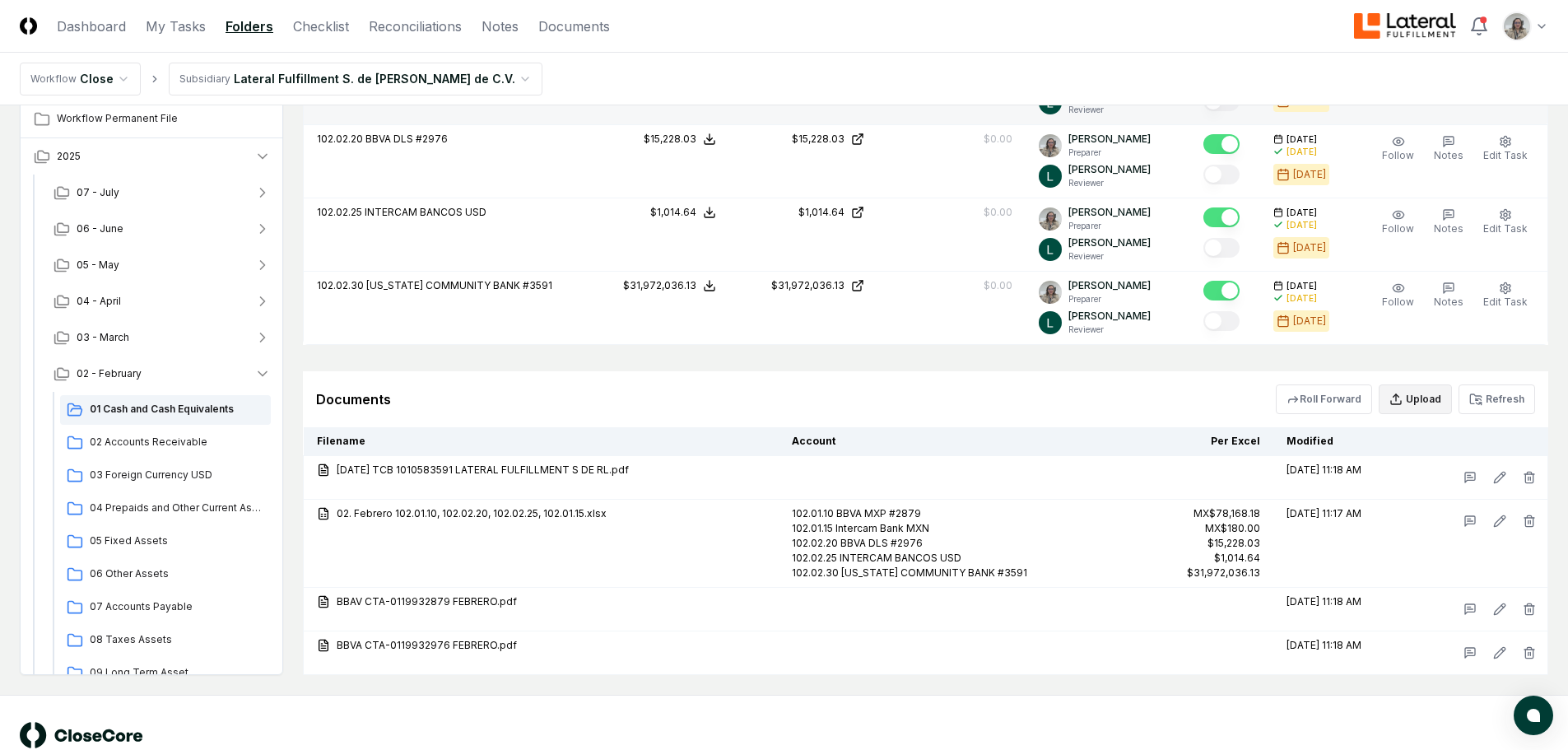 click on "Upload" at bounding box center (1415, 399) 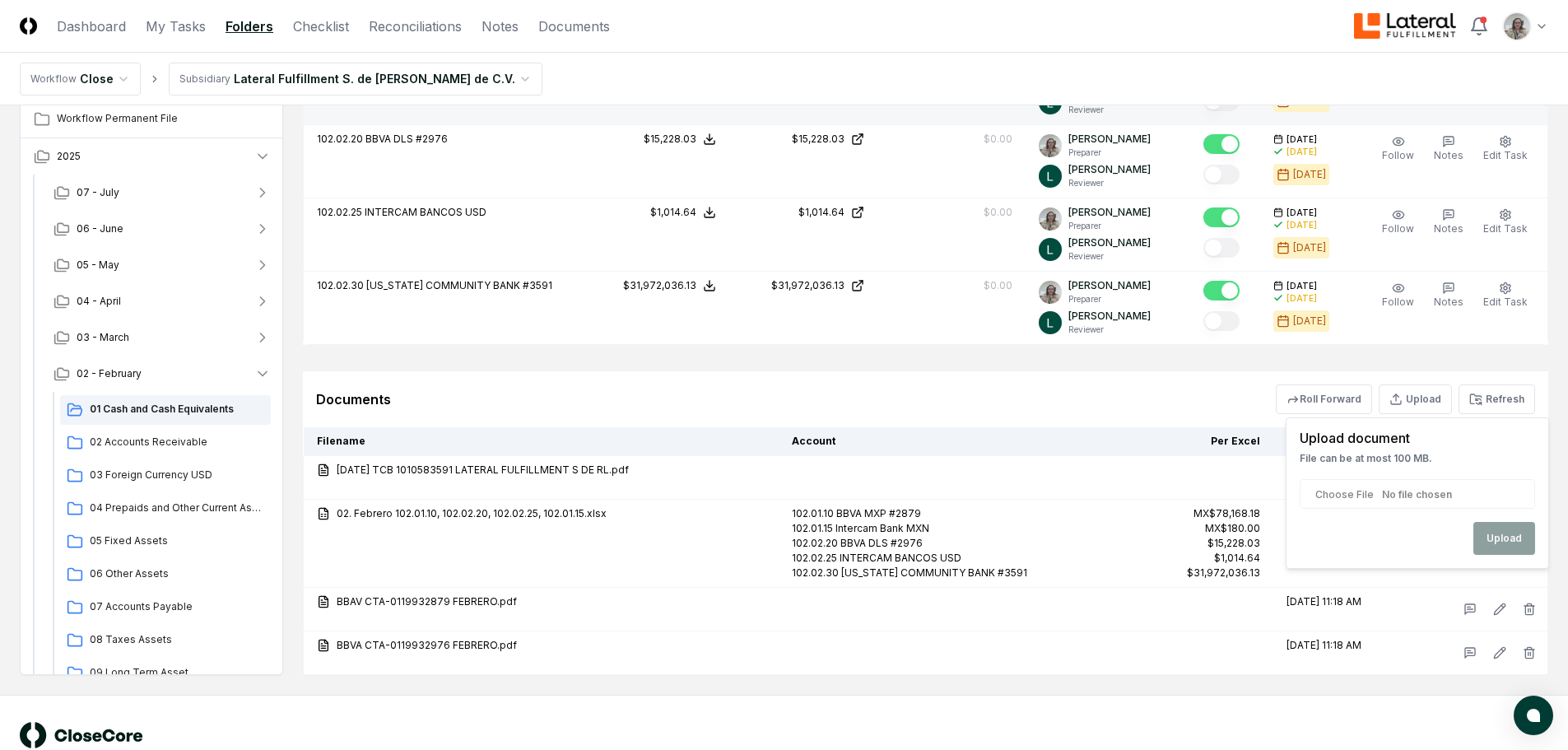 click at bounding box center (1417, 494) 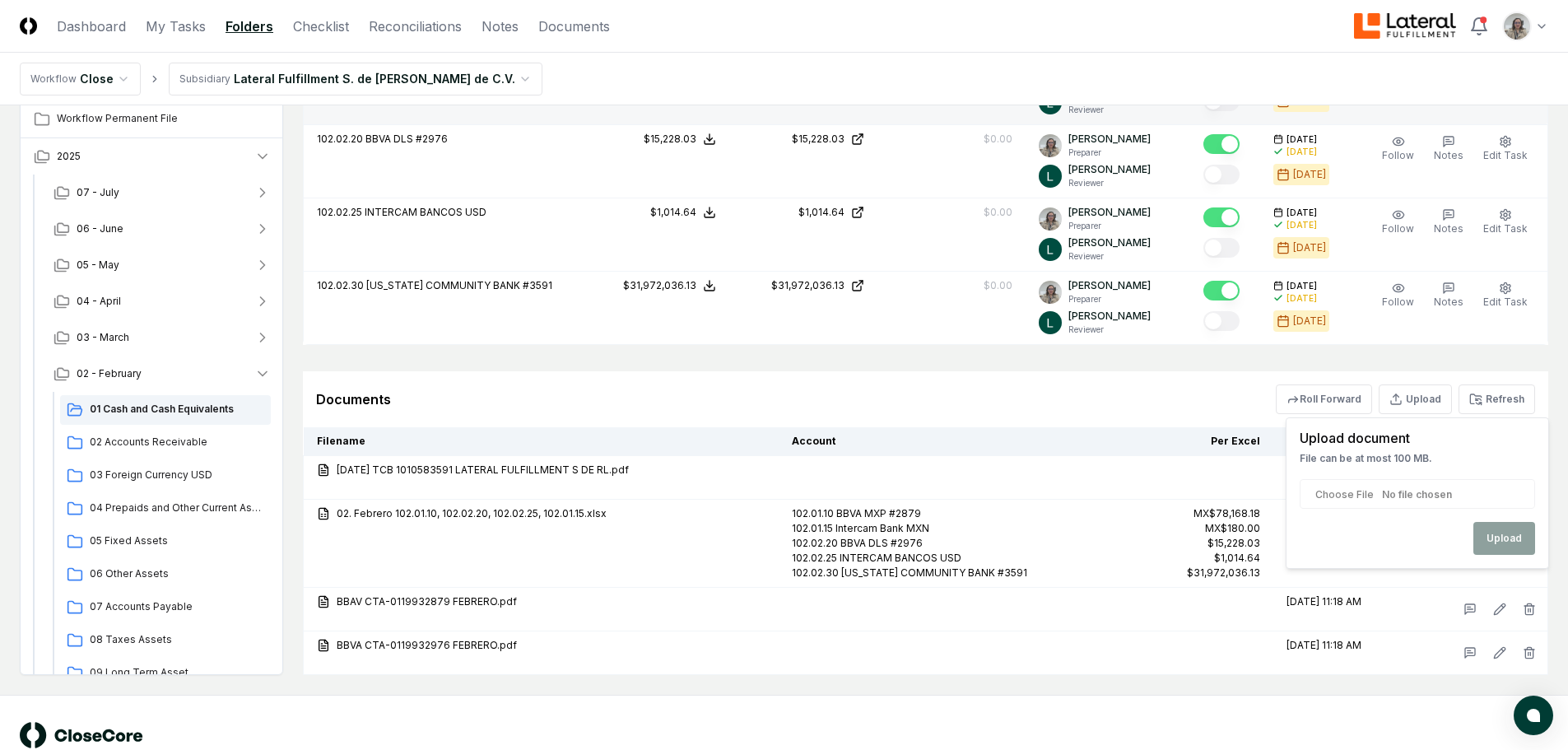 type on "**********" 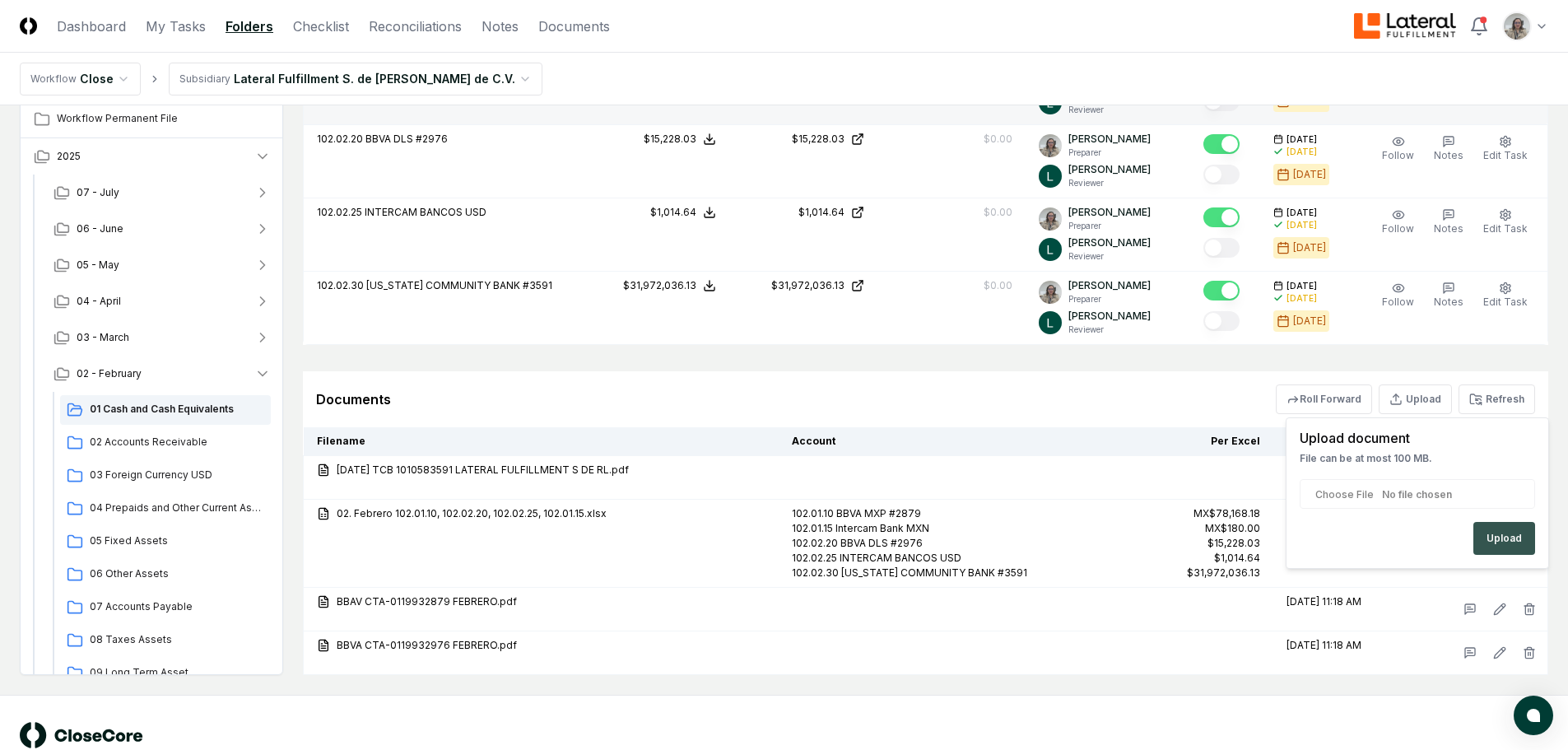 click on "Upload" at bounding box center [1504, 538] 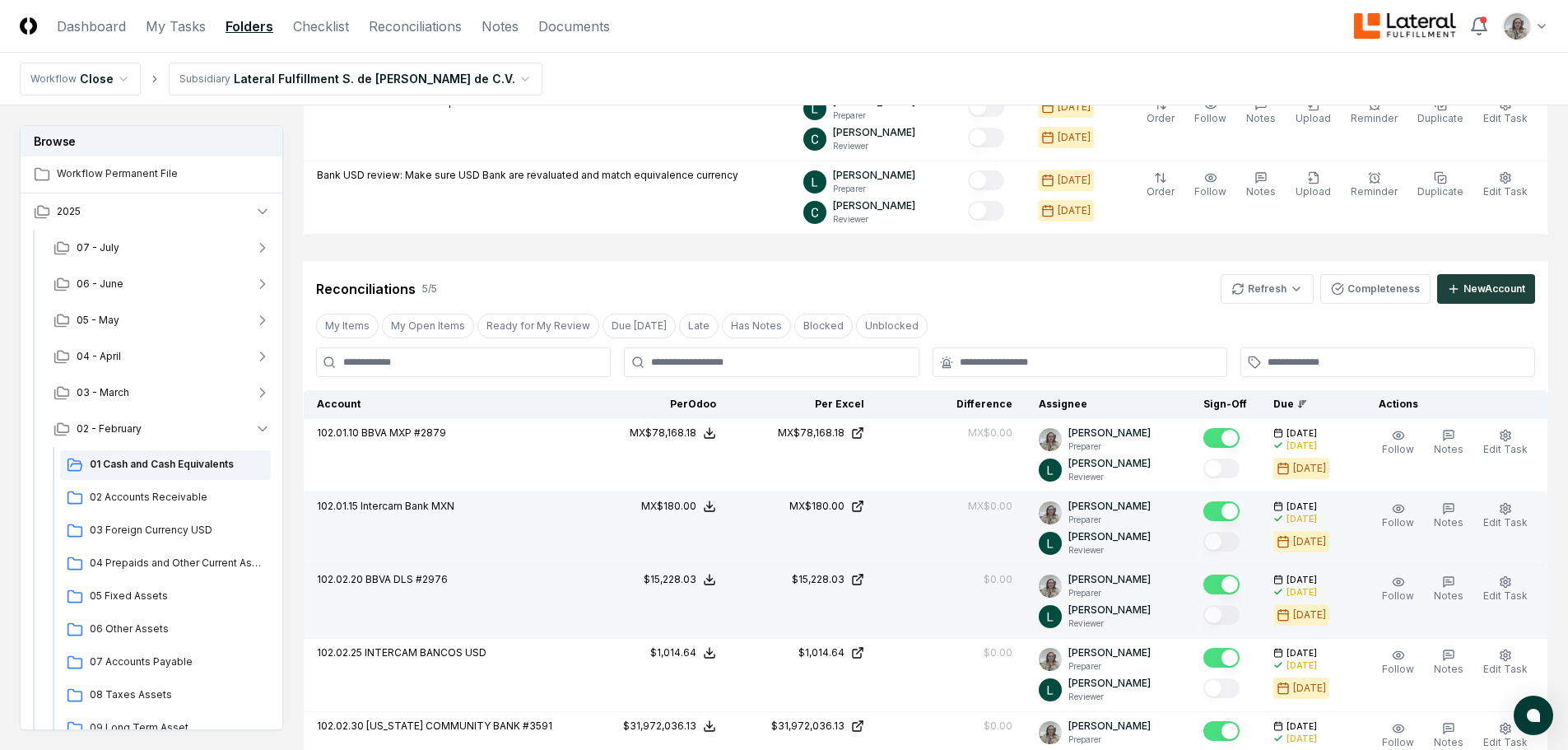 scroll, scrollTop: 397, scrollLeft: 0, axis: vertical 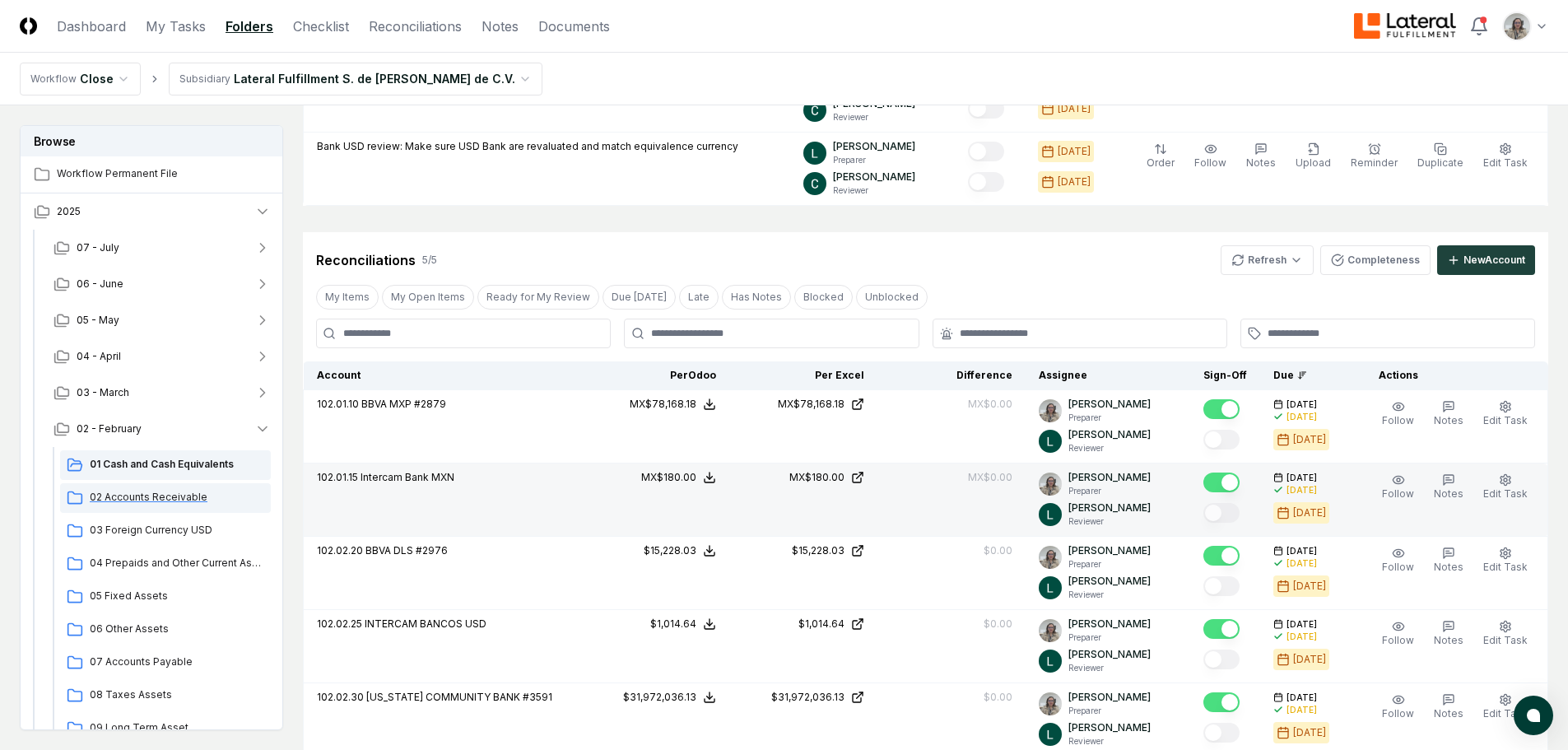 click on "02 Accounts Receivable" at bounding box center (177, 497) 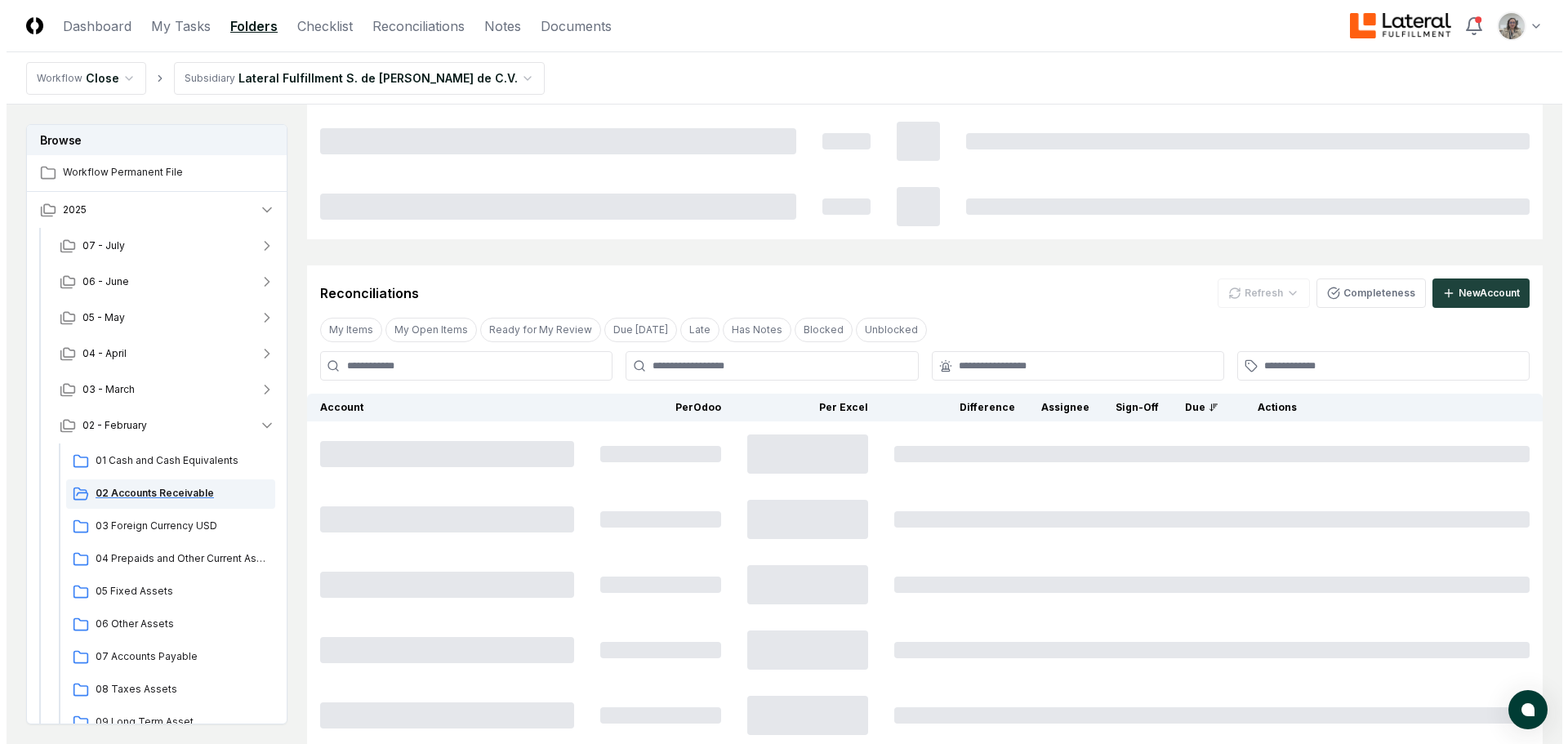 scroll, scrollTop: 0, scrollLeft: 0, axis: both 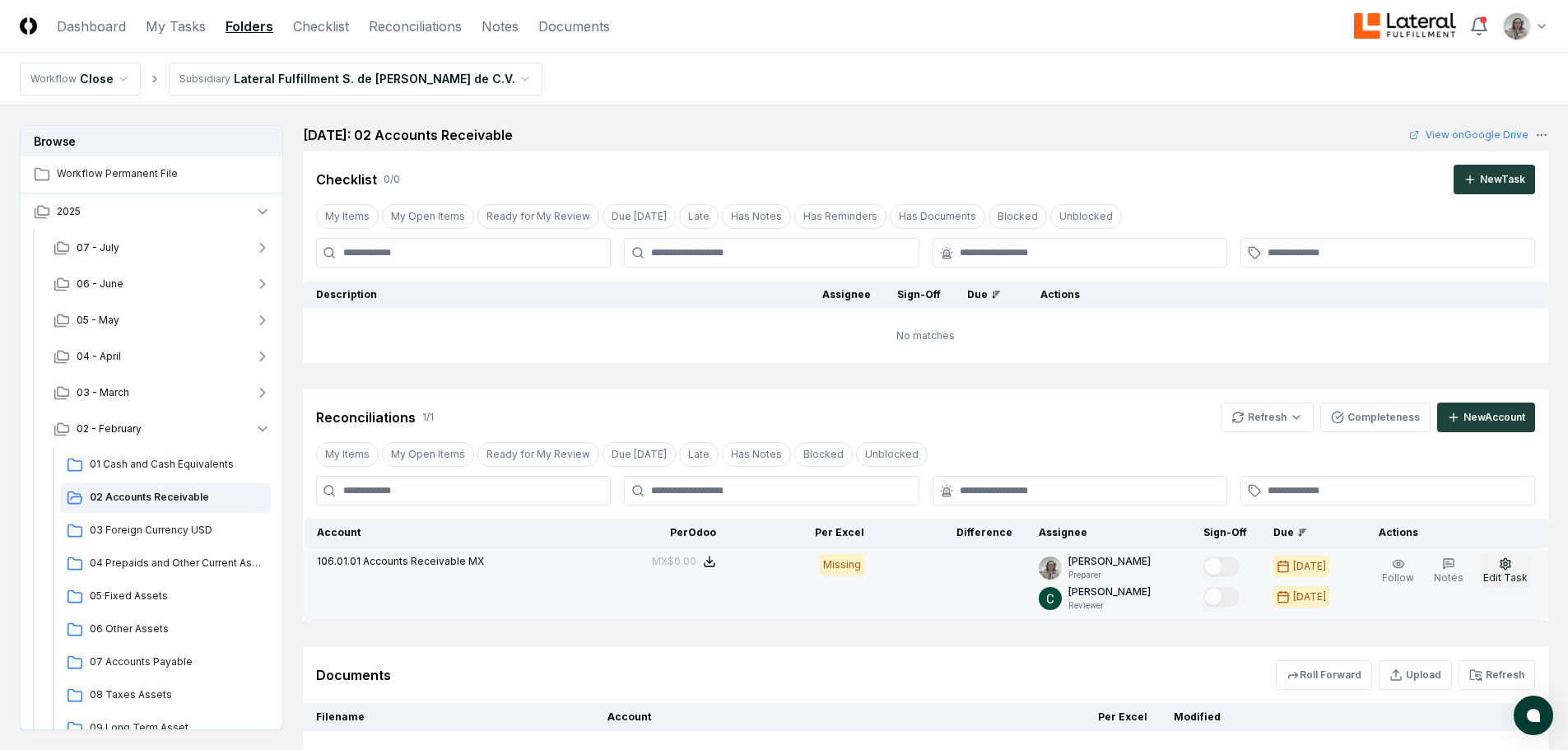 click on "Edit Task" at bounding box center (1505, 571) 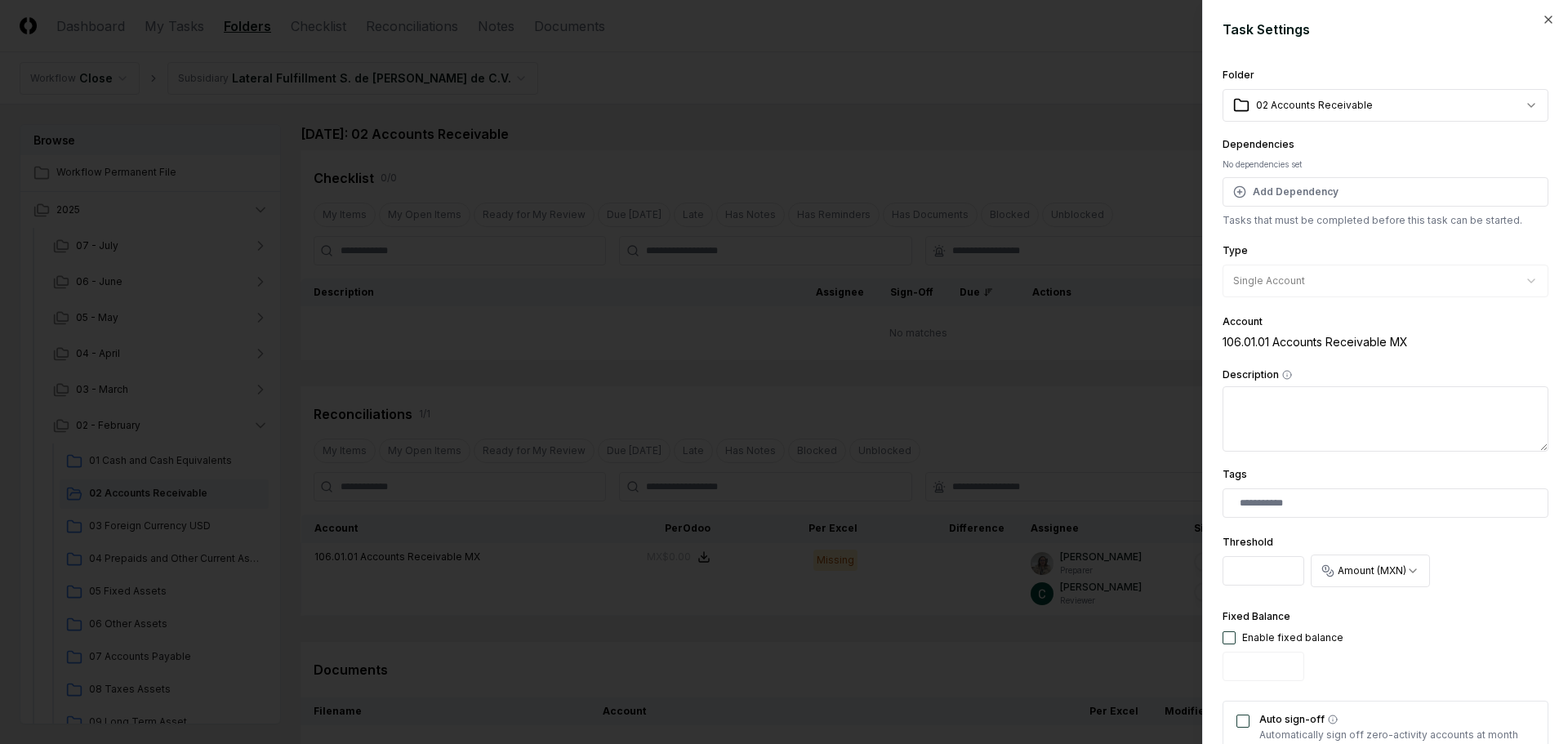scroll, scrollTop: 163, scrollLeft: 0, axis: vertical 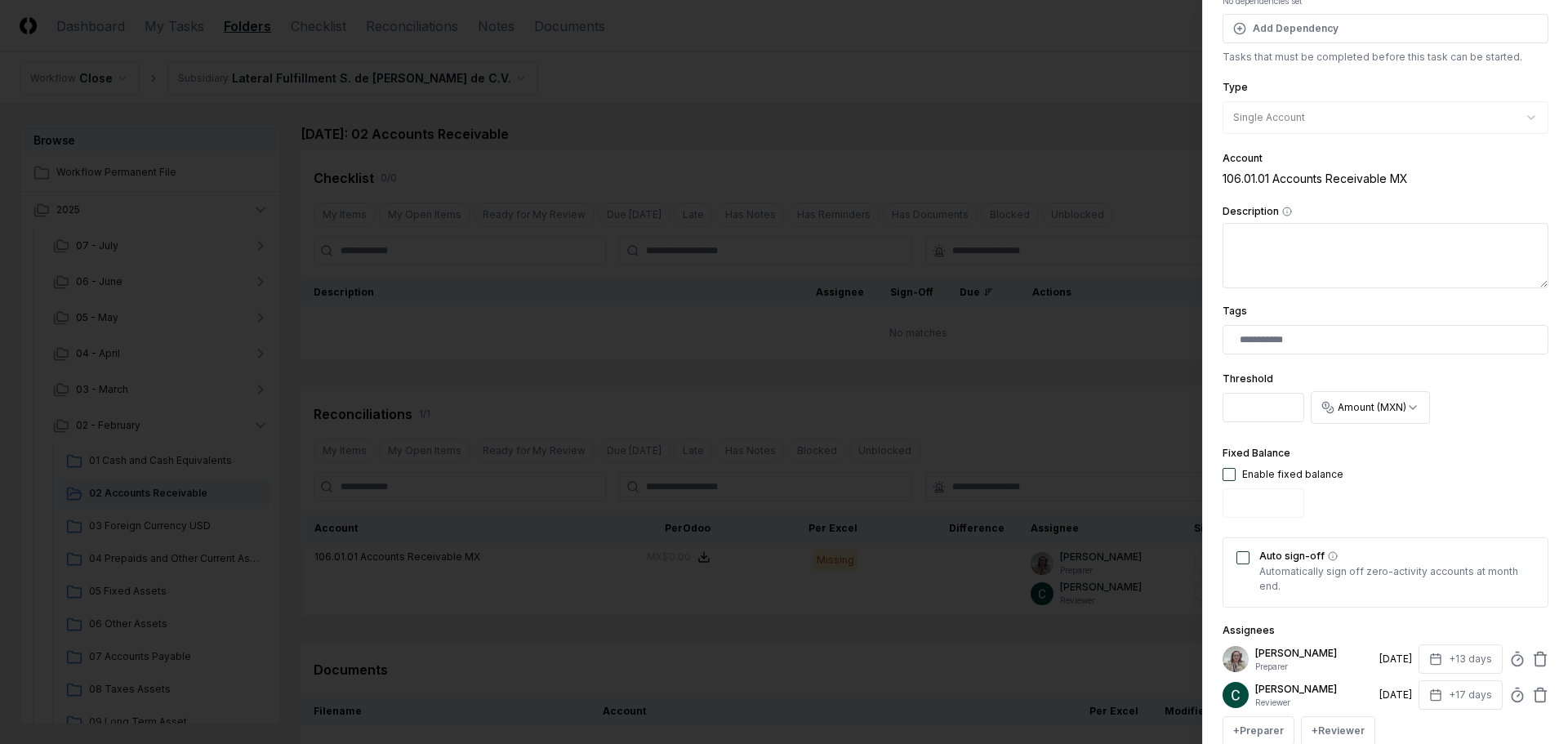 click at bounding box center [1229, 474] 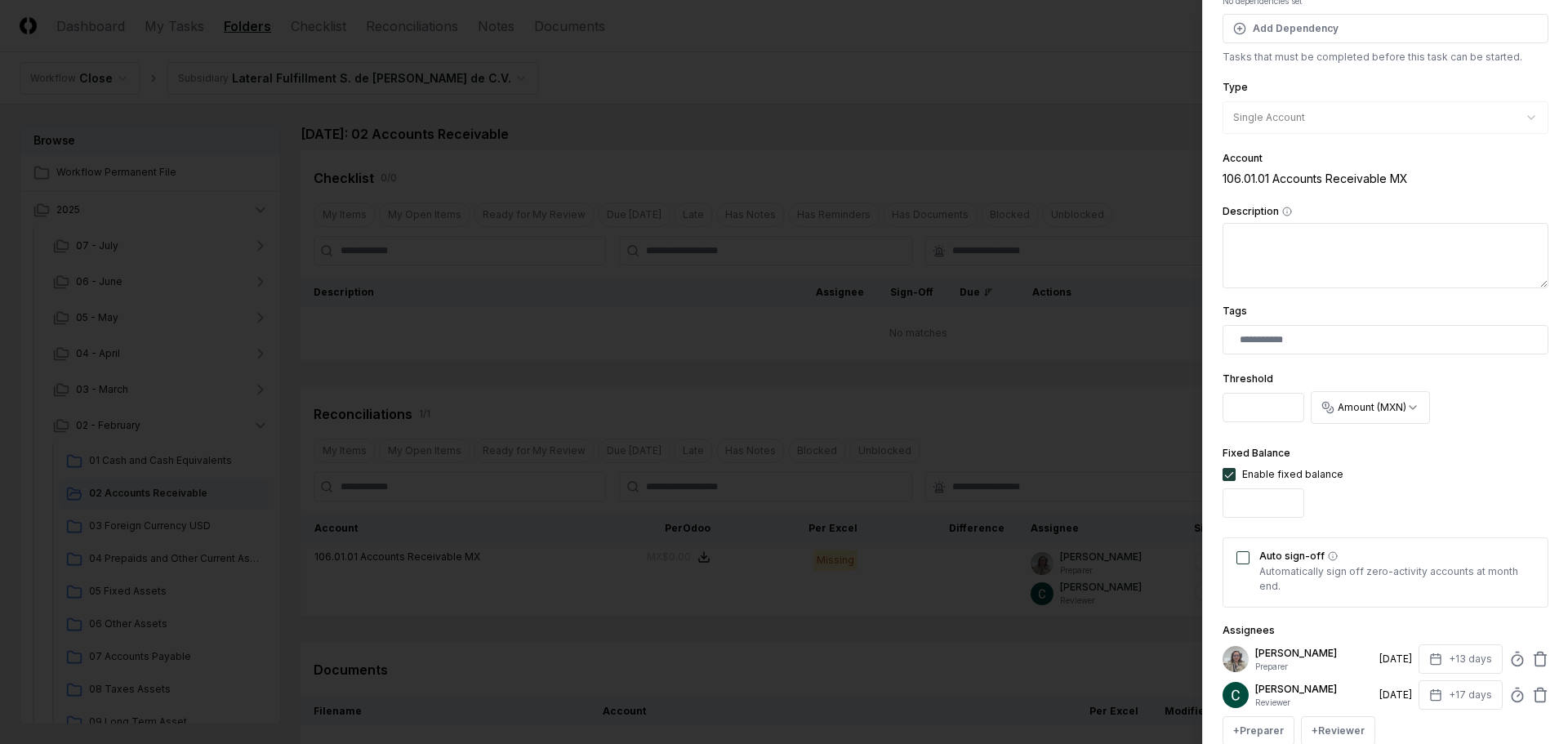 drag, startPoint x: 1245, startPoint y: 552, endPoint x: 1254, endPoint y: 559, distance: 11.40175 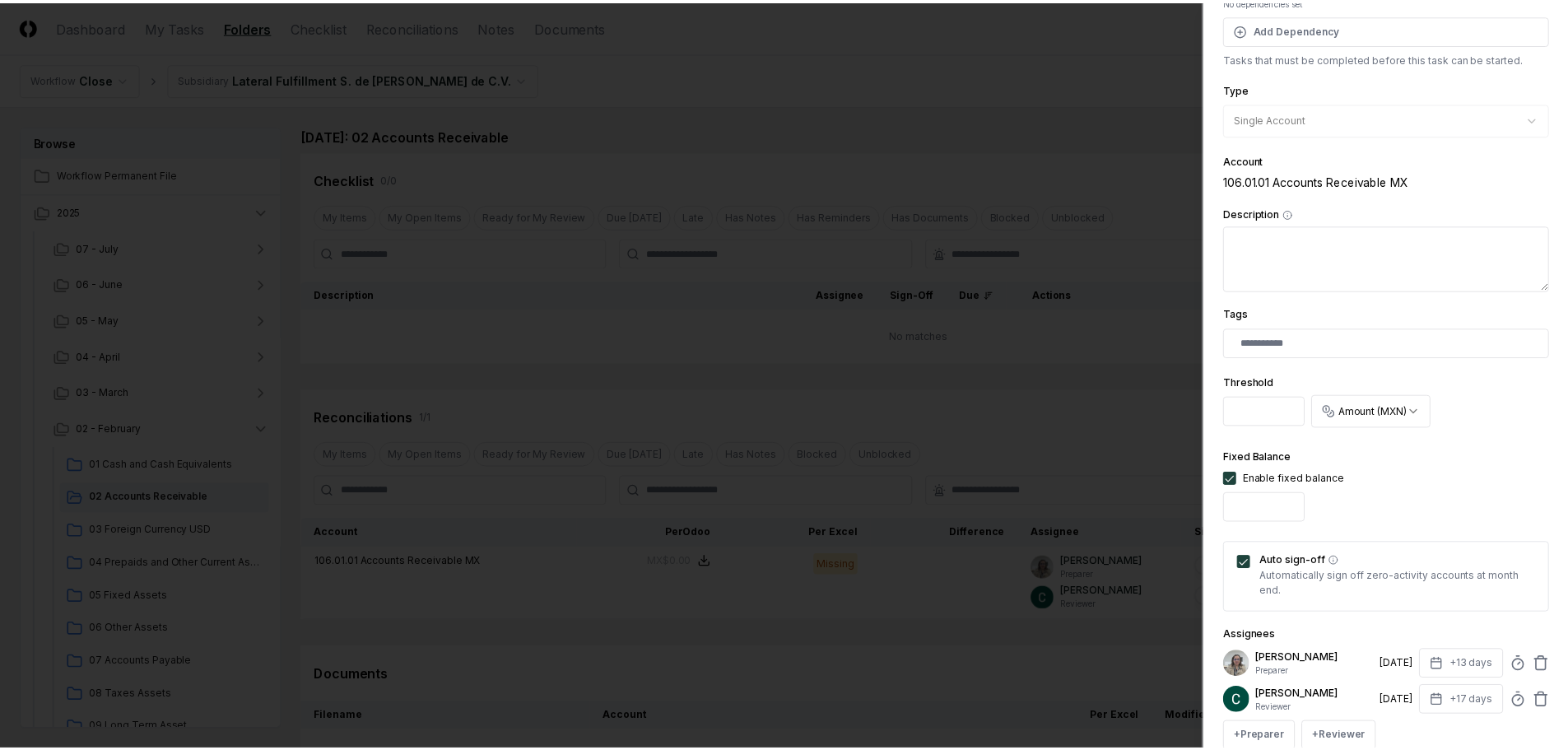scroll, scrollTop: 324, scrollLeft: 0, axis: vertical 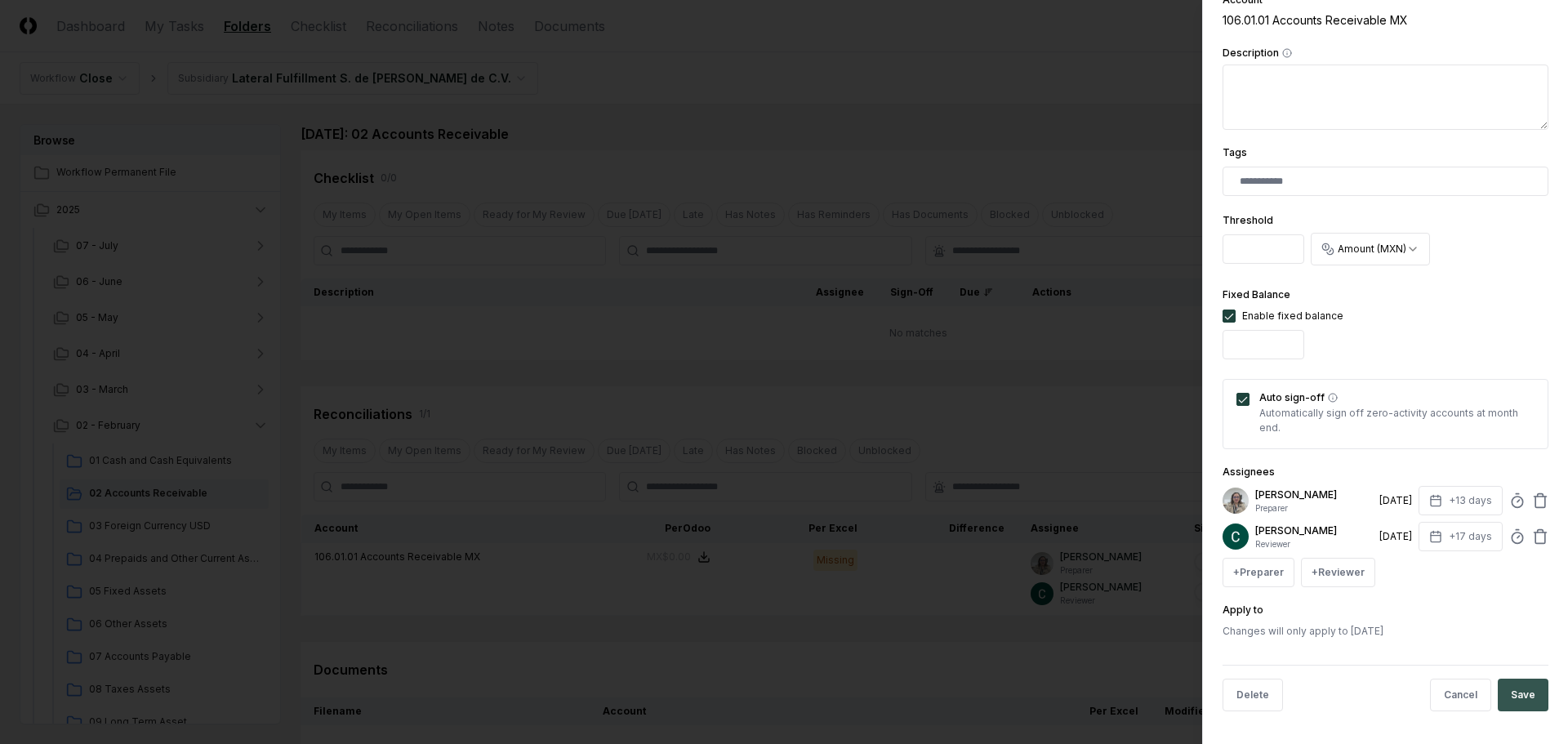 click on "Save" at bounding box center [1523, 695] 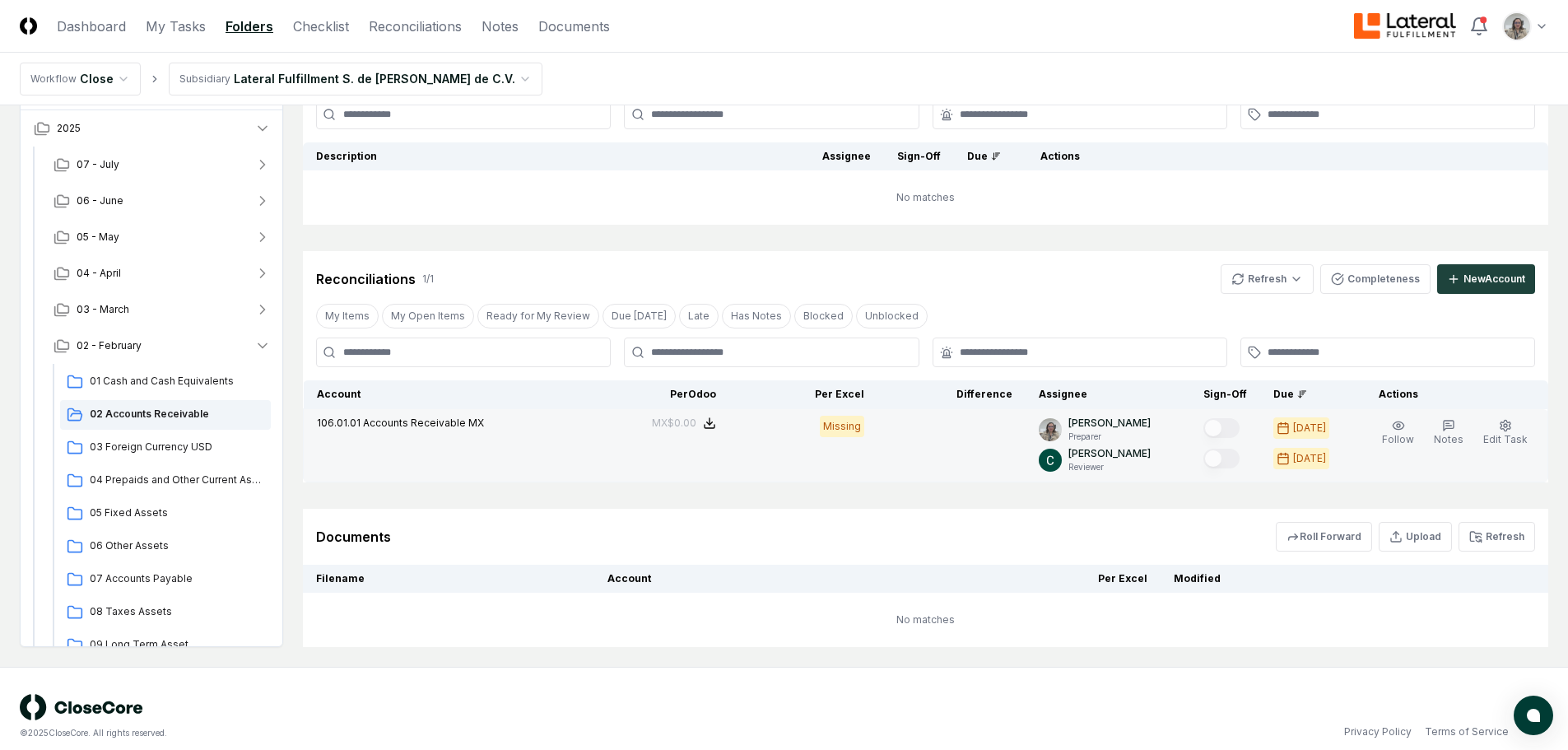 scroll, scrollTop: 154, scrollLeft: 0, axis: vertical 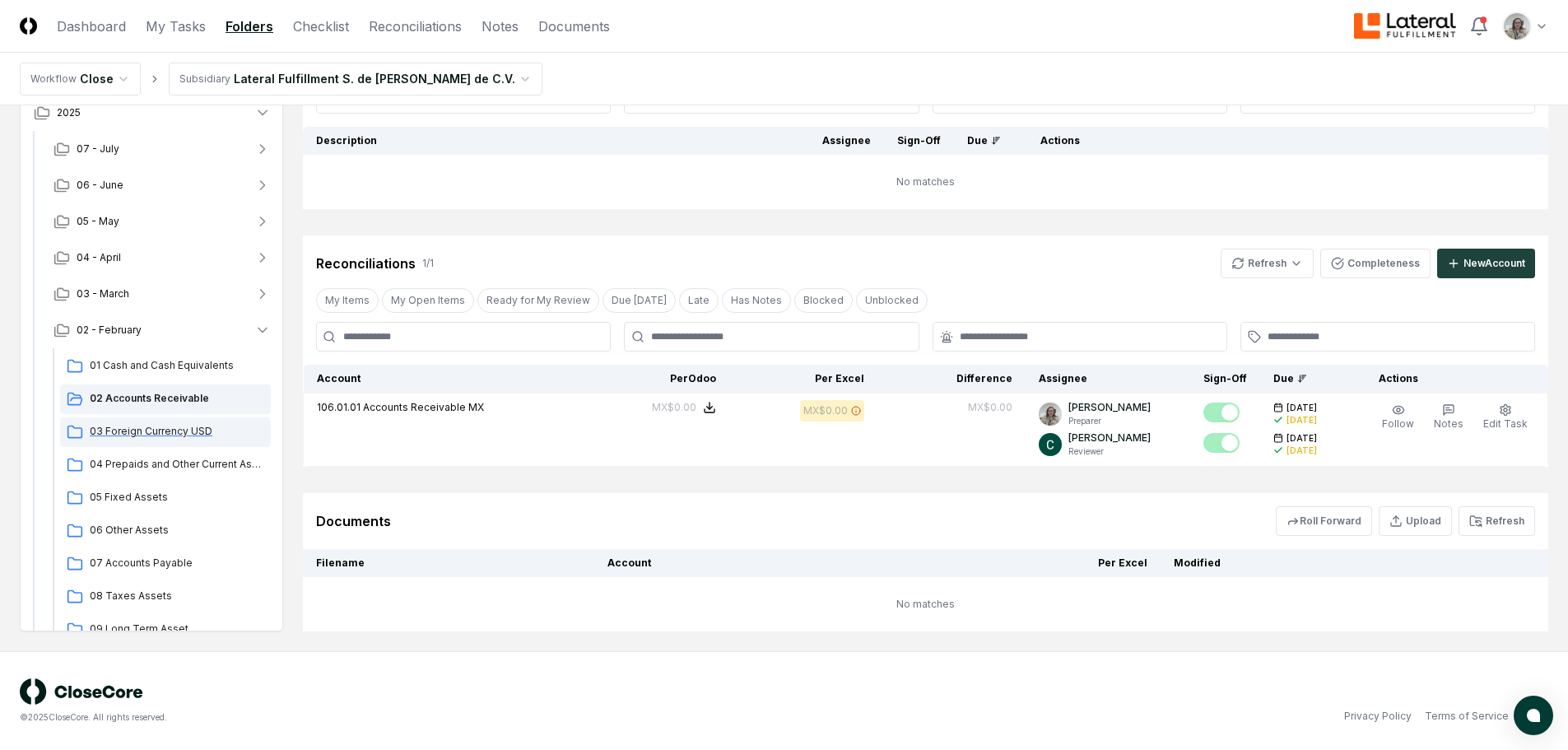 click on "03 Foreign Currency USD" at bounding box center (165, 432) 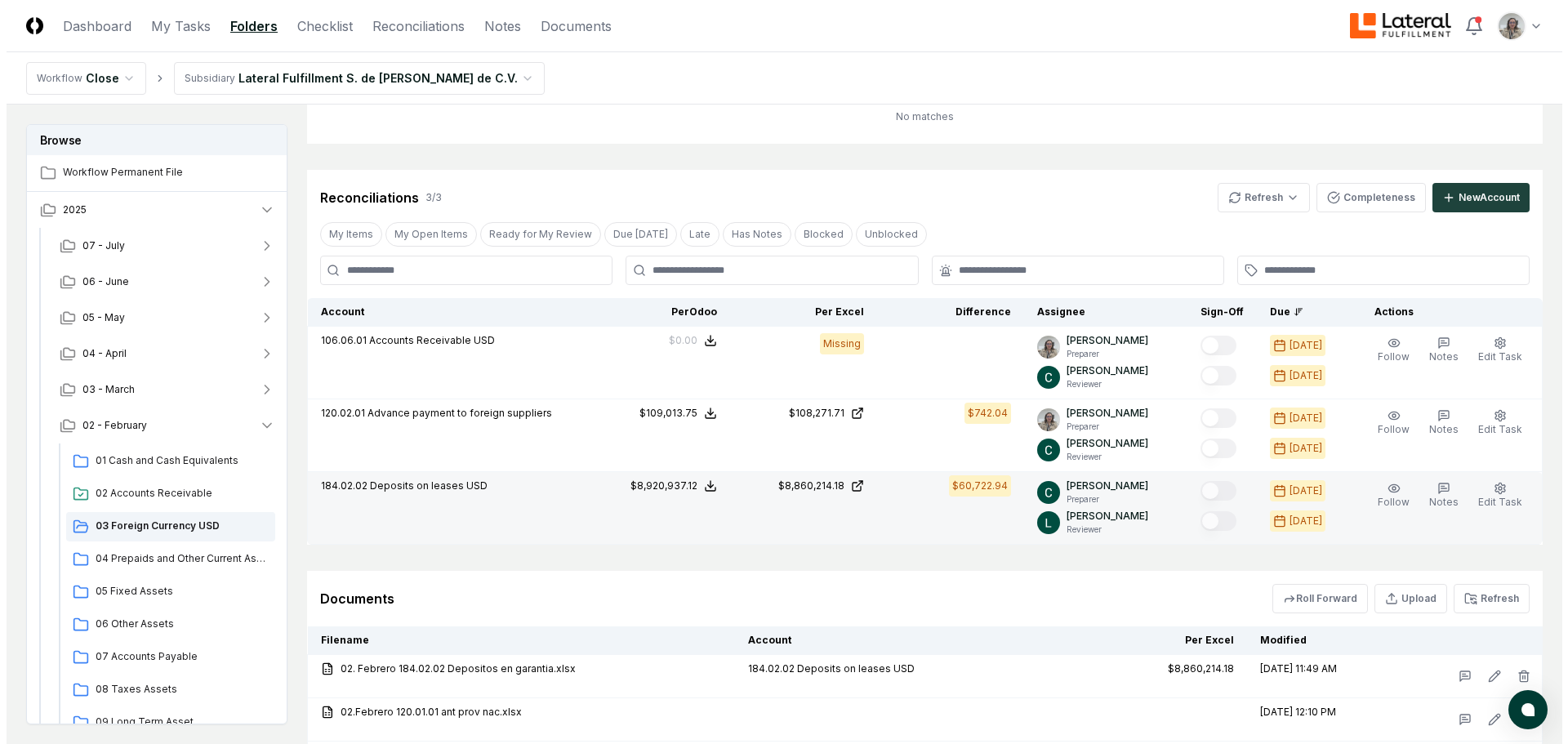 scroll, scrollTop: 245, scrollLeft: 0, axis: vertical 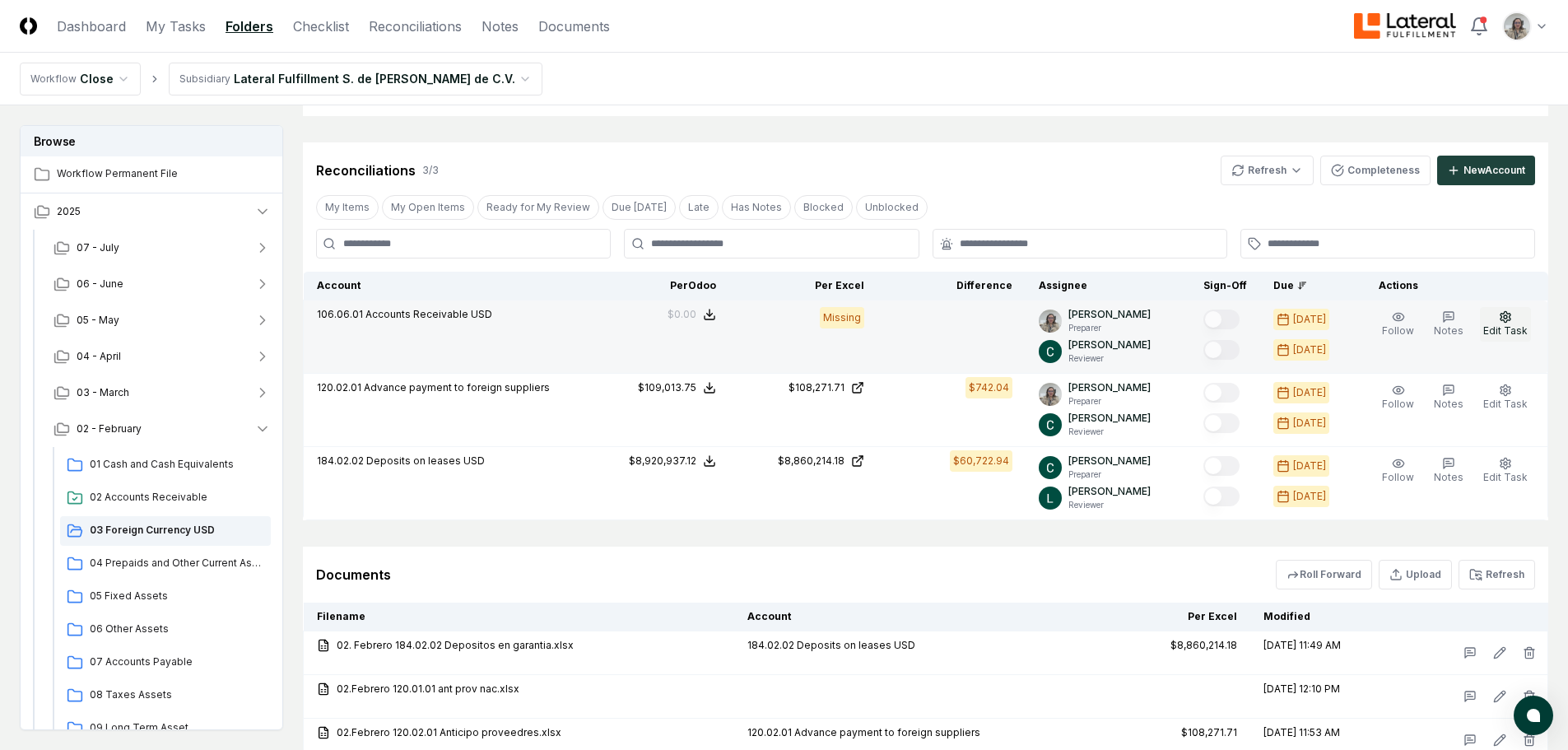 click on "Edit Task" at bounding box center (1505, 330) 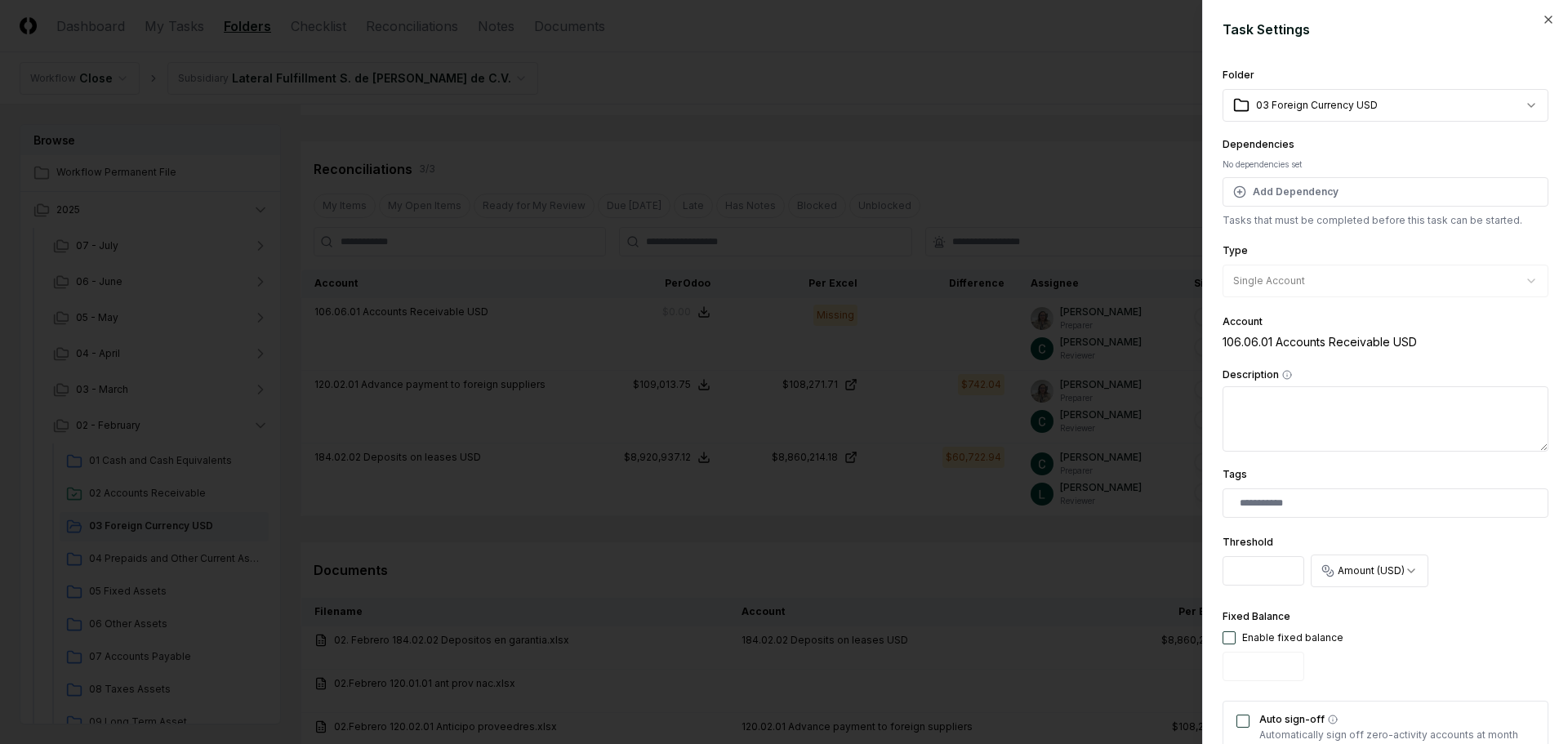 click on "Fixed Balance Enable fixed balance" at bounding box center (1283, 647) 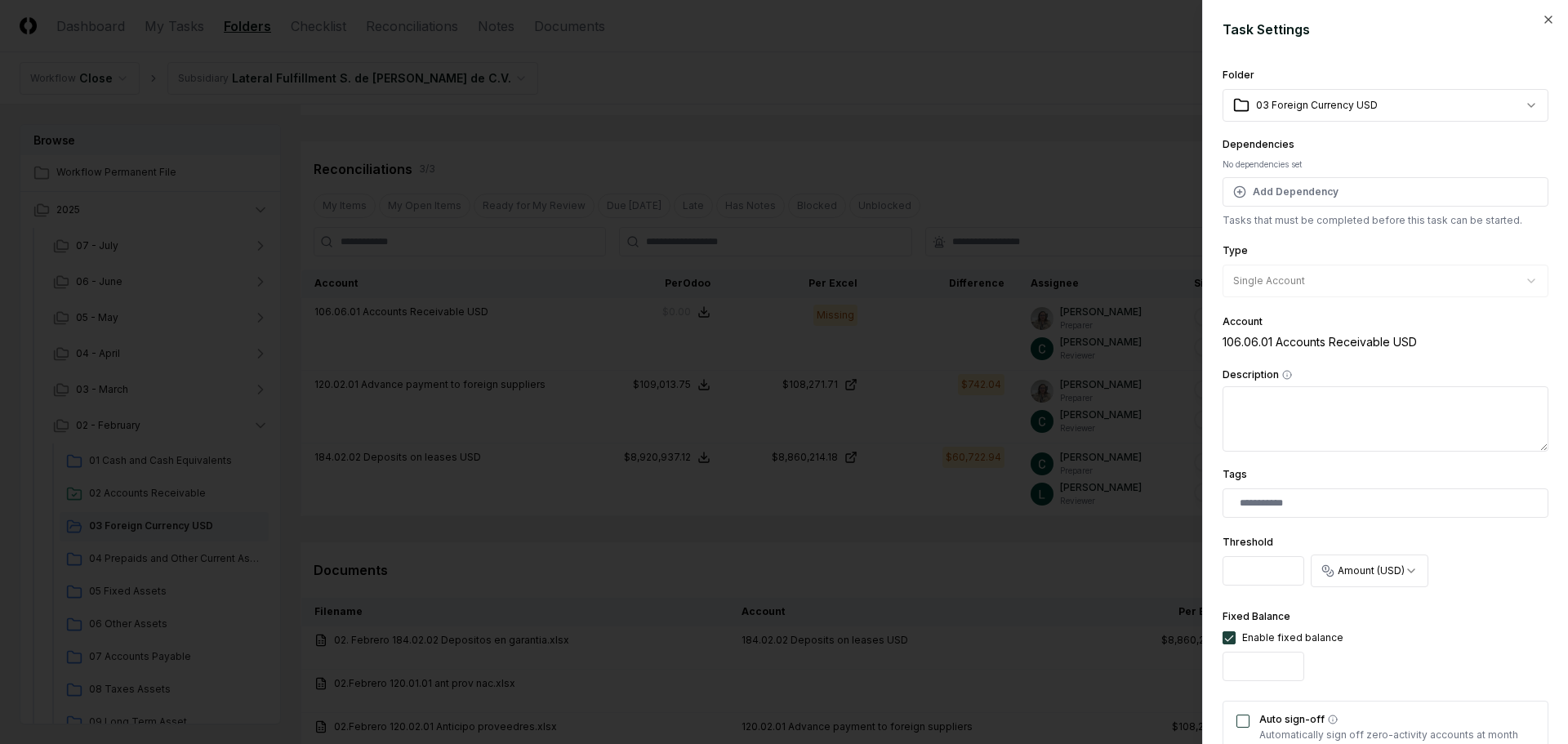 click on "Auto sign-off" at bounding box center (1243, 721) 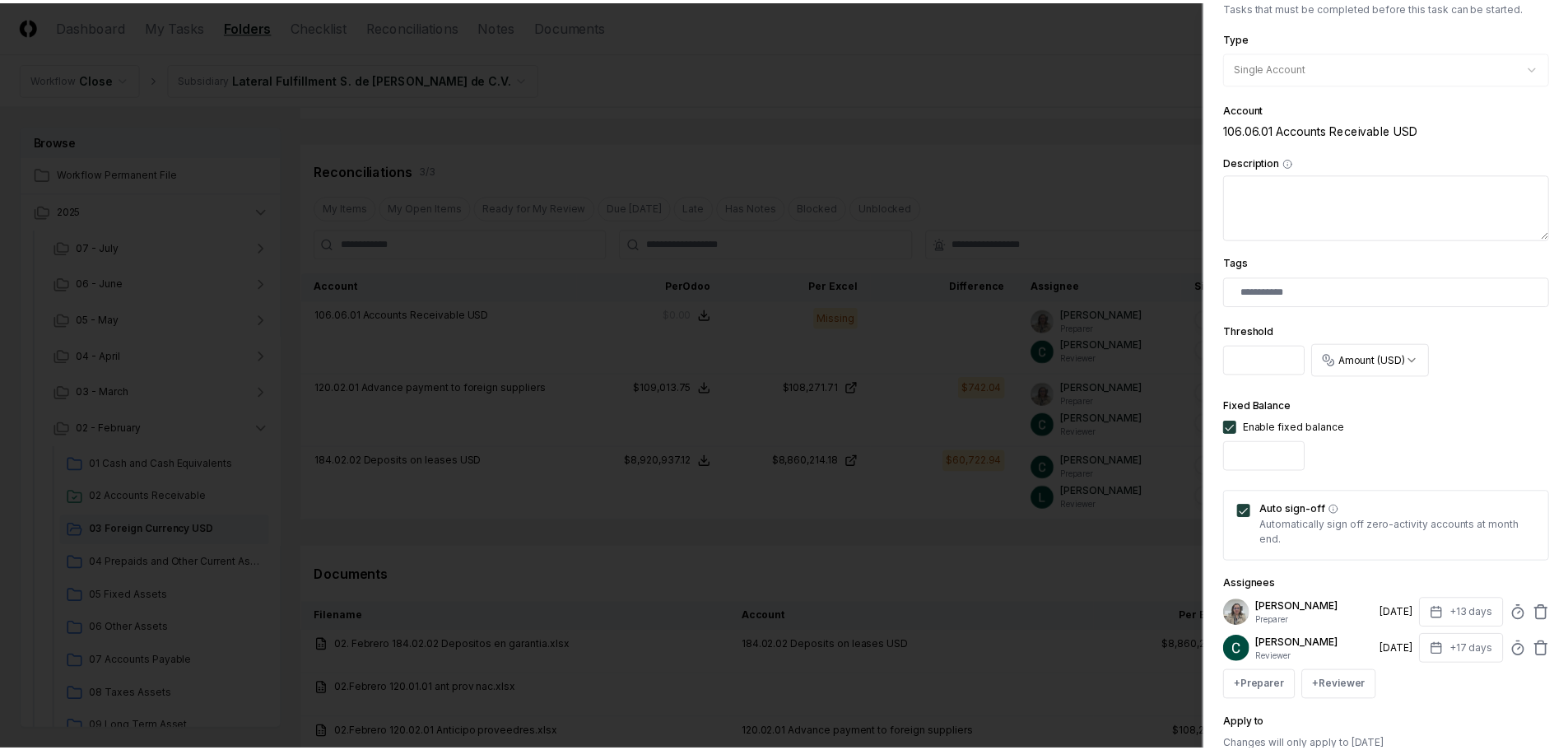 scroll, scrollTop: 324, scrollLeft: 0, axis: vertical 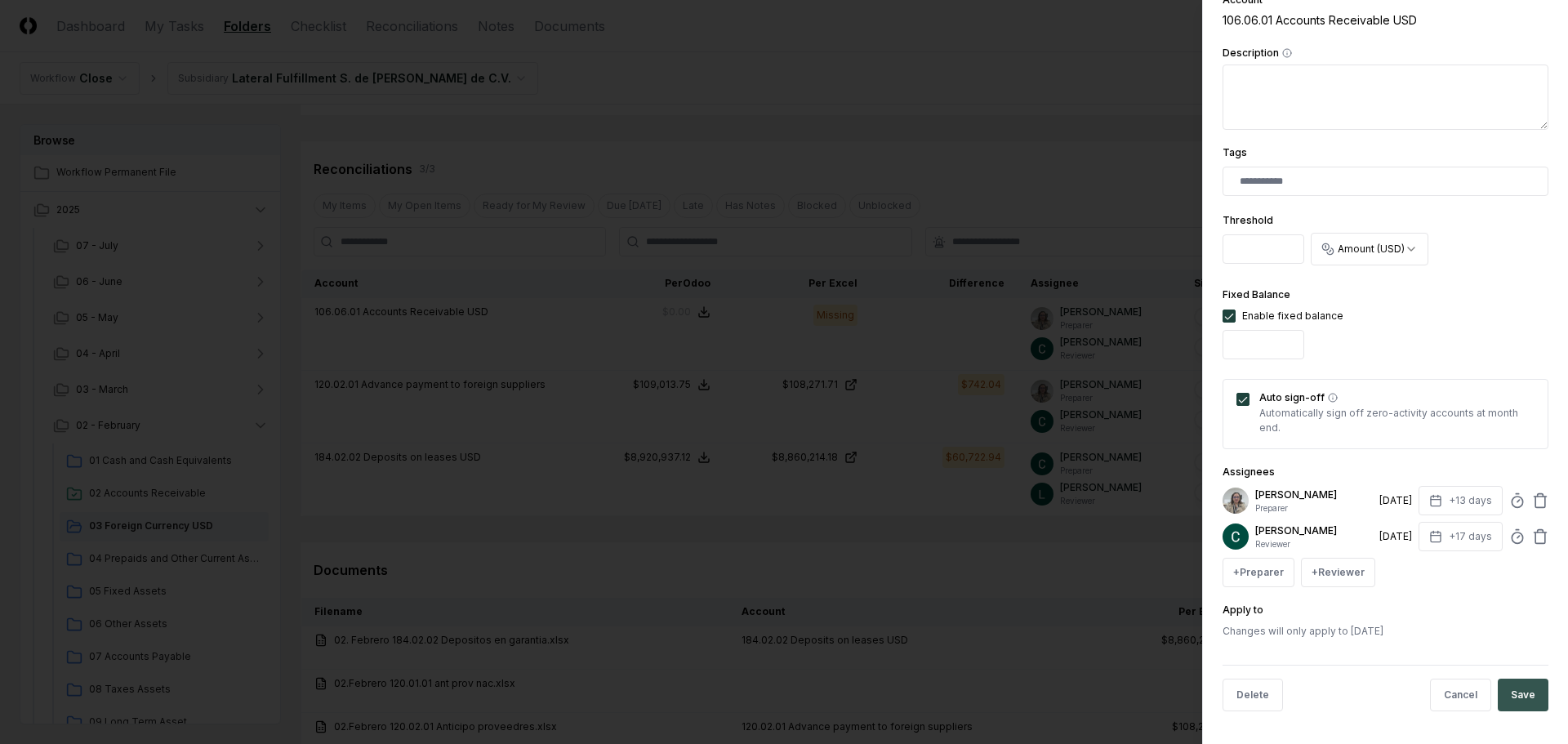 click on "Save" at bounding box center (1523, 695) 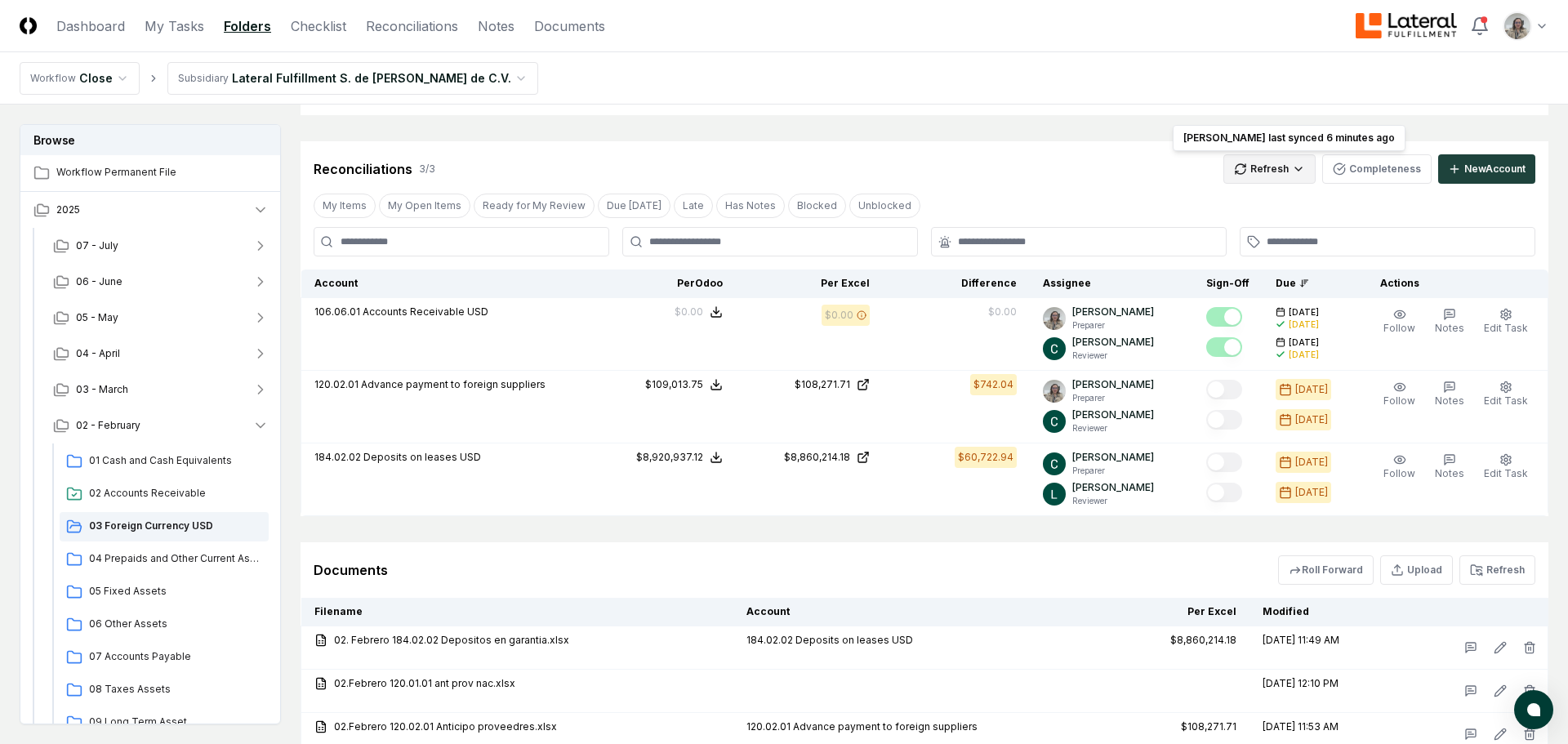 click on "CloseCore Dashboard My Tasks Folders Checklist Reconciliations Notes Documents Toggle navigation menu   Toggle user menu Workflow Close Subsidiary Lateral Fulfillment S. de [PERSON_NAME] de C.V. Browse Workflow Permanent File 2025 [DATE] - June [DATE] - April 03 - March [DATE] Cash and Cash Equivalents 02 Accounts Receivable 03 Foreign Currency USD 04 Prepaids and Other Current Assets 05 Fixed Assets 06 Other Assets 07 Accounts Payable 08 Taxes Assets 09 Long Term Asset 10 Payroll 11 Taxes Payroll 12 Taxes 13 Taxes Liability 14 Equity 15 Revenue 16 Debt [DATE] Change Folder Cancel Reassign [DATE]: 03 Foreign Currency USD View on  Google Drive Checklist 0 / 0 New  Task My Items My Open Items Ready for My Review Due [DATE] Late Has Notes Has Reminders Has Documents Blocked Unblocked Clear Filter Description Assignee Sign-Off   Due Actions No matches Cancel Reassign Reconciliations 3 / 3 Refresh Odoo last synced 6 minutes ago Odoo last synced 6 minutes ago Completeness New  Account" at bounding box center [784, 314] 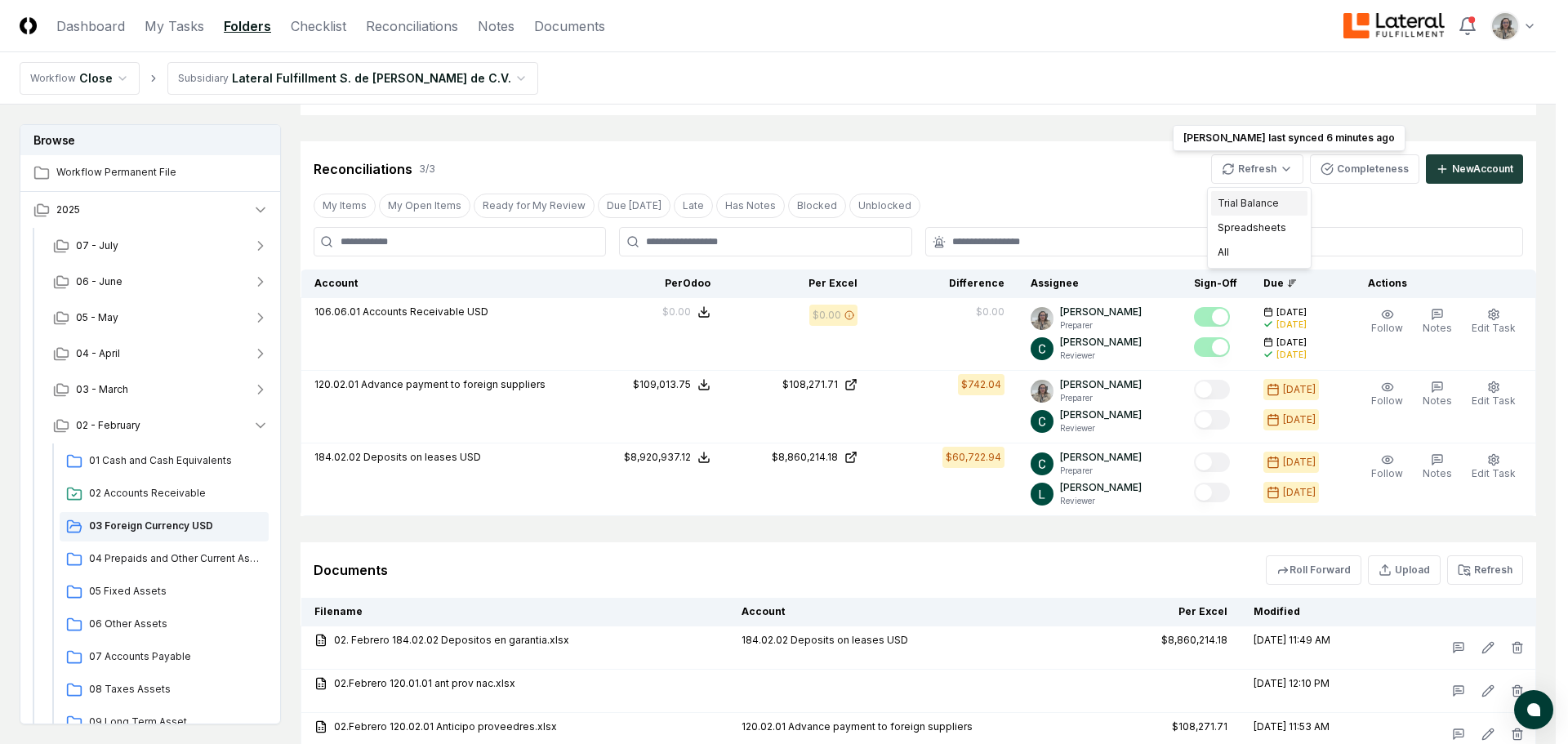 click on "Trial Balance" at bounding box center (1259, 203) 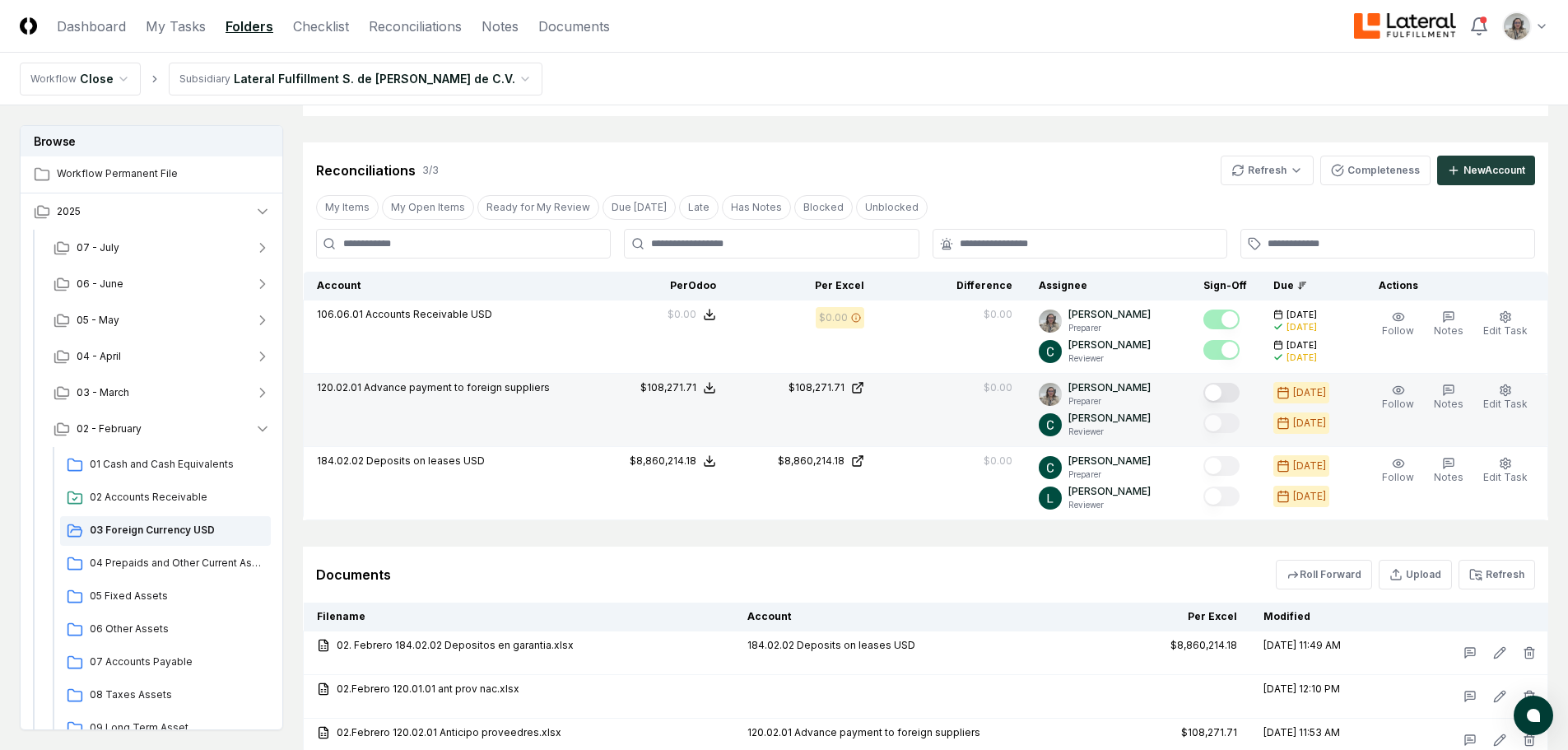click at bounding box center [1221, 393] 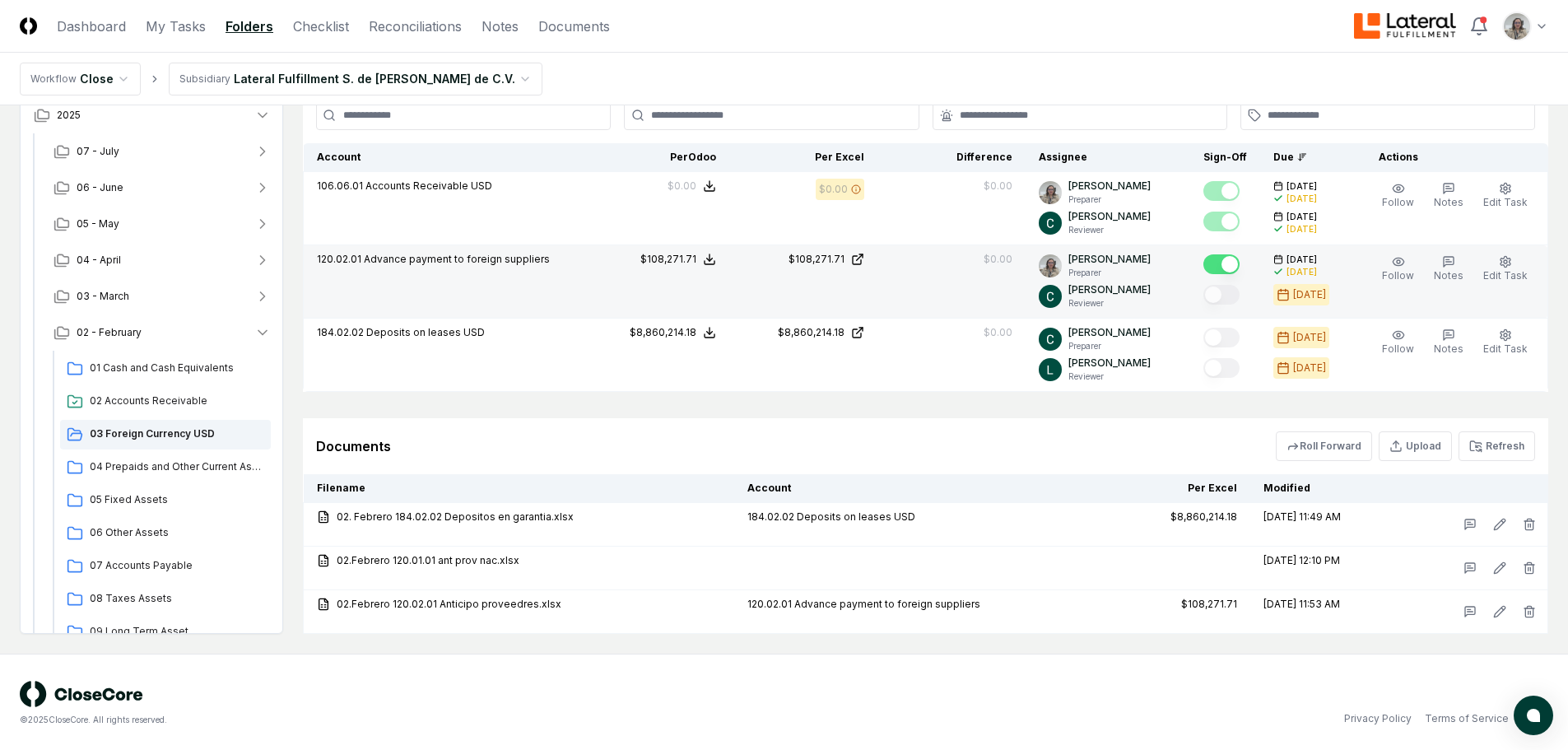 scroll, scrollTop: 378, scrollLeft: 0, axis: vertical 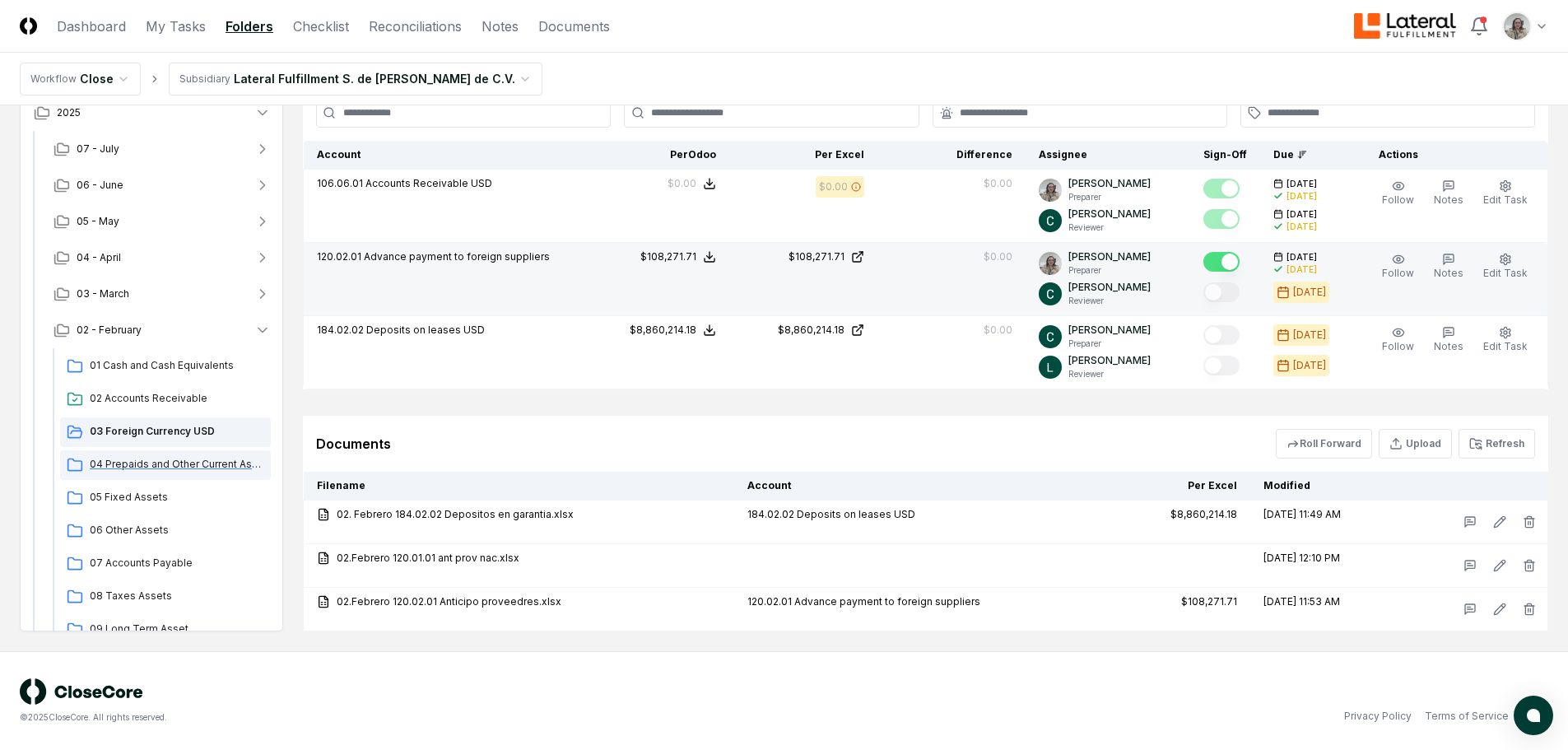 click on "04 Prepaids and Other Current Assets" at bounding box center [177, 464] 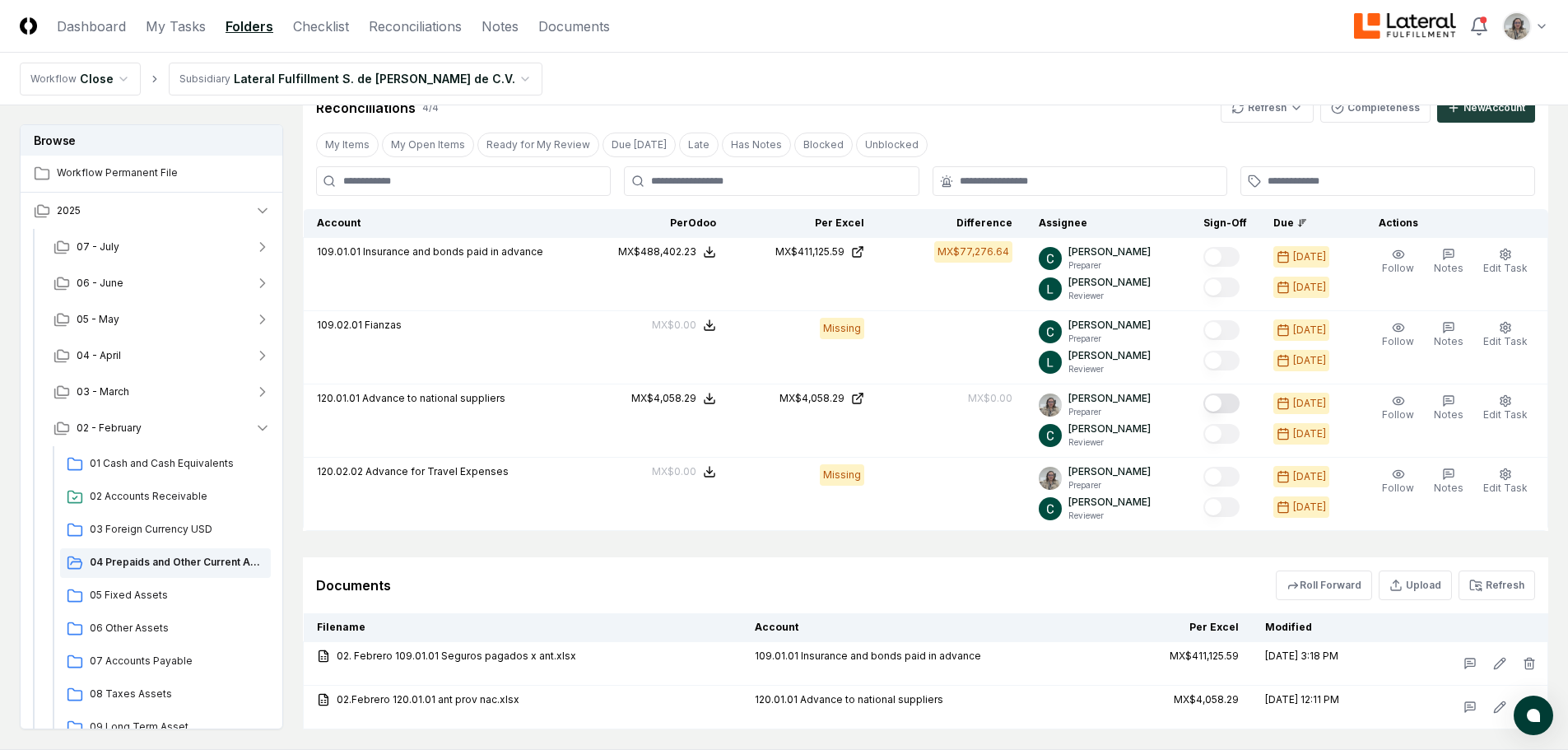 scroll, scrollTop: 165, scrollLeft: 0, axis: vertical 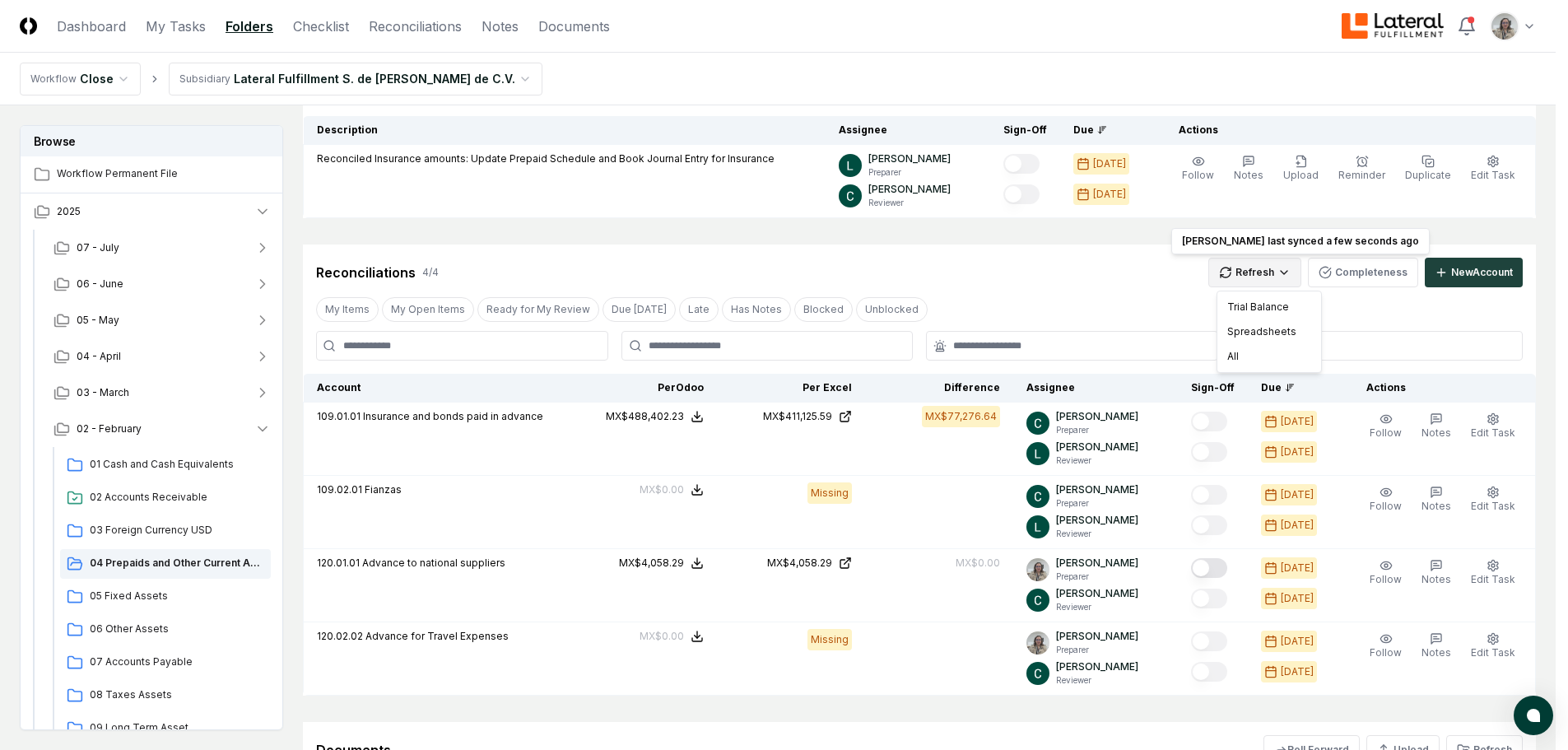 click on "CloseCore Dashboard My Tasks Folders Checklist Reconciliations Notes Documents Toggle navigation menu   Toggle user menu Workflow Close Subsidiary Lateral Fulfillment S. de [PERSON_NAME] de C.V. Browse Workflow Permanent File 2025 [DATE] - June [DATE] - April 03 - March [DATE] Cash and Cash Equivalents 02 Accounts Receivable 03 Foreign Currency USD 04 Prepaids and Other Current Assets 05 Fixed Assets 06 Other Assets 07 Accounts Payable 08 Taxes Assets 09 Long Term Asset 10 Payroll 11 Taxes Payroll 12 Taxes 13 Taxes Liability 14 Equity 15 Revenue 16 Debt [DATE] Change Folder Cancel Reassign [DATE]: 04 Prepaids and Other Current Assets View on  Google Drive Checklist 1 / 1 New  Task My Items My Open Items Ready for My Review Due [DATE] Late Has Notes Has Reminders Has Documents Blocked Unblocked Clear Filter Description Assignee Sign-Off   Due Actions Reconciled Insurance amounts: Update Prepaid Schedule and Book Journal Entry for Insurance [PERSON_NAME] Preparer [PERSON_NAME]" at bounding box center [784, 424] 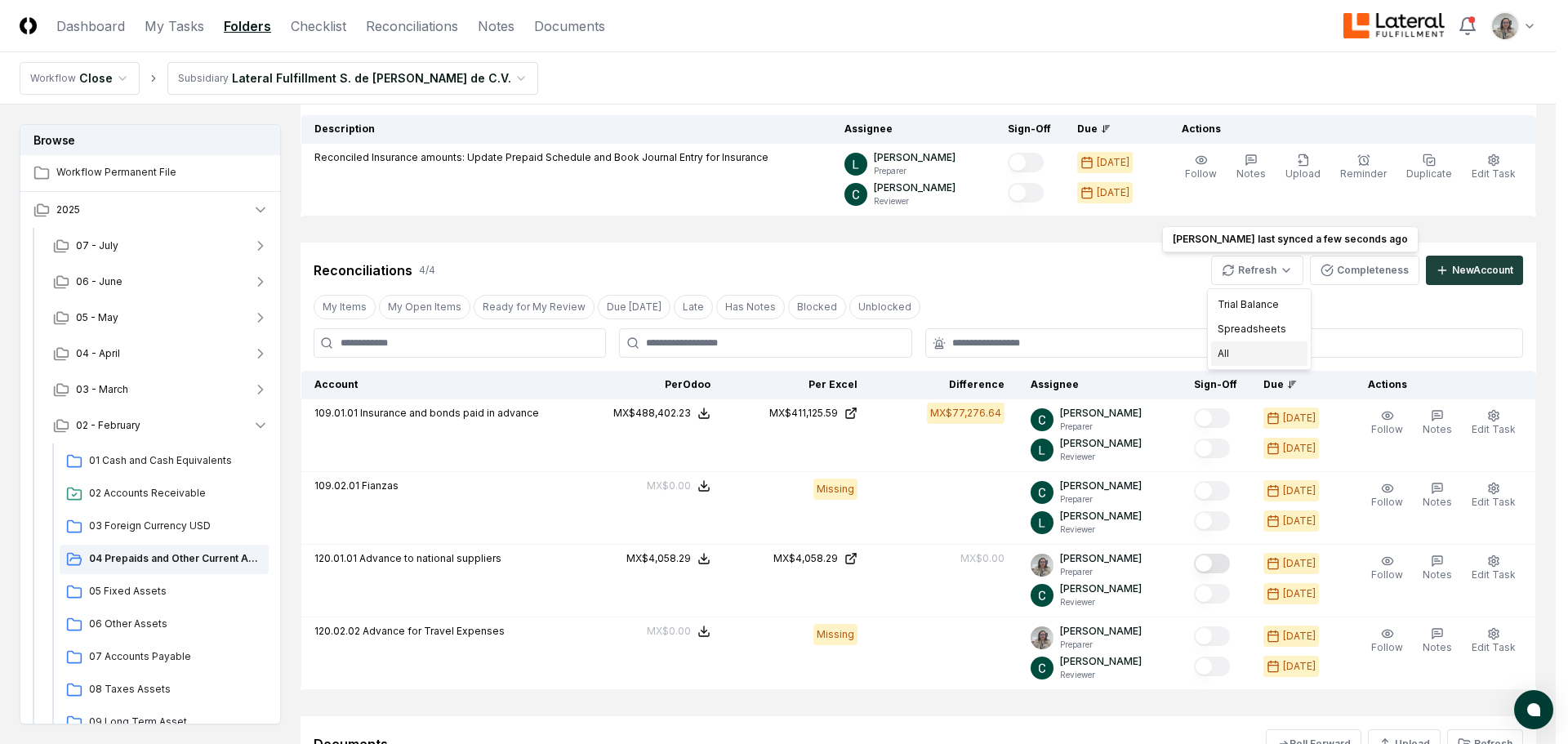 click on "All" at bounding box center [1259, 354] 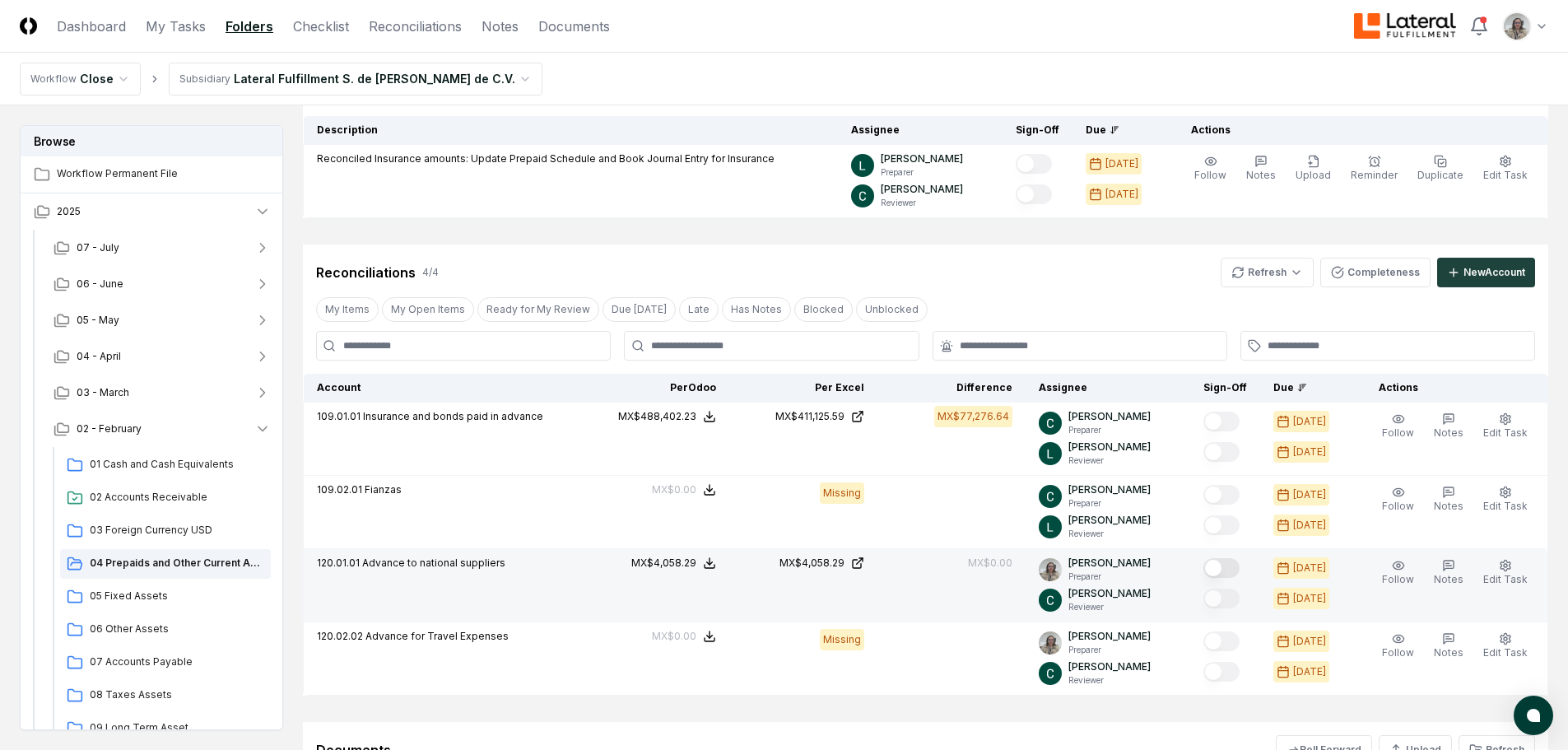 click at bounding box center (1221, 568) 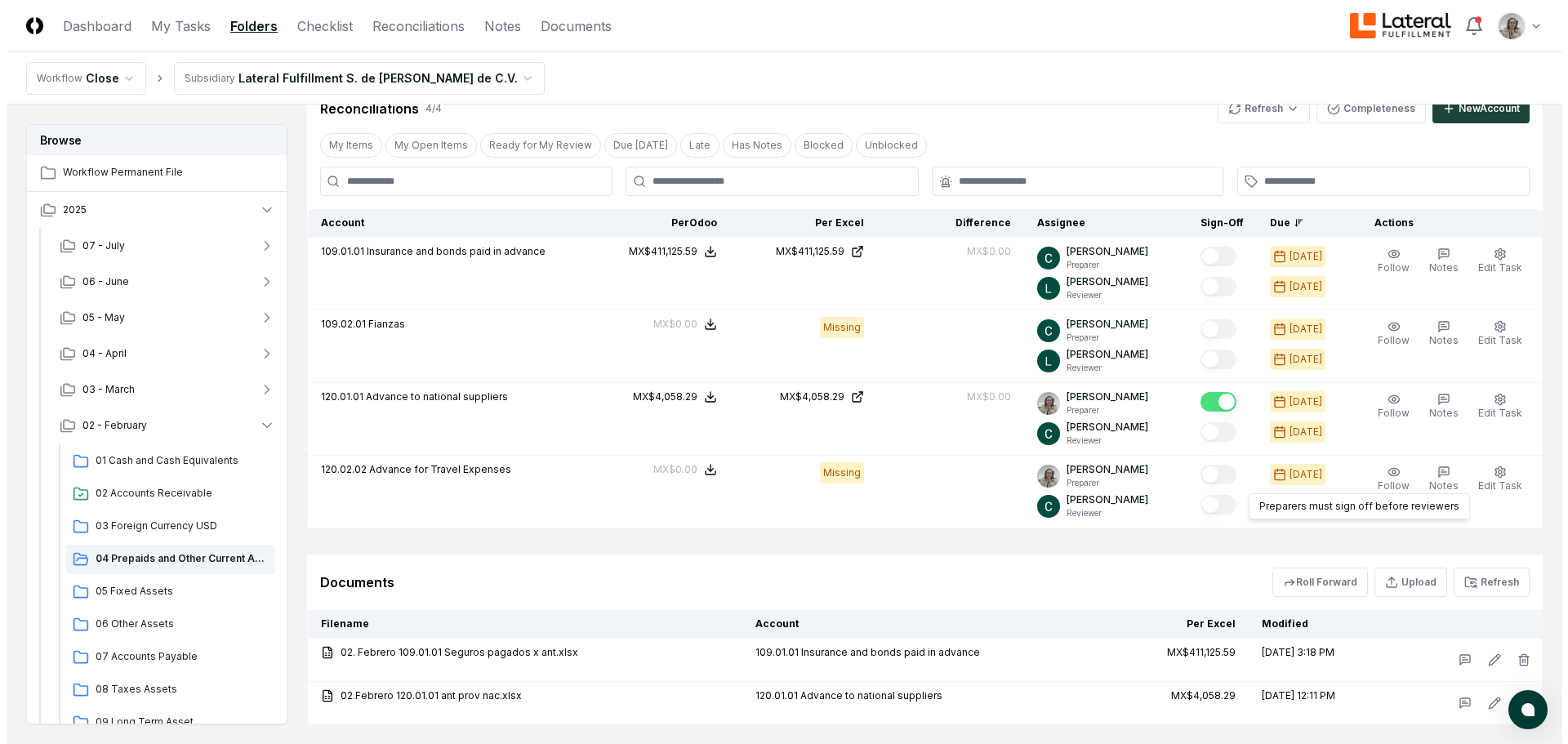 scroll, scrollTop: 327, scrollLeft: 0, axis: vertical 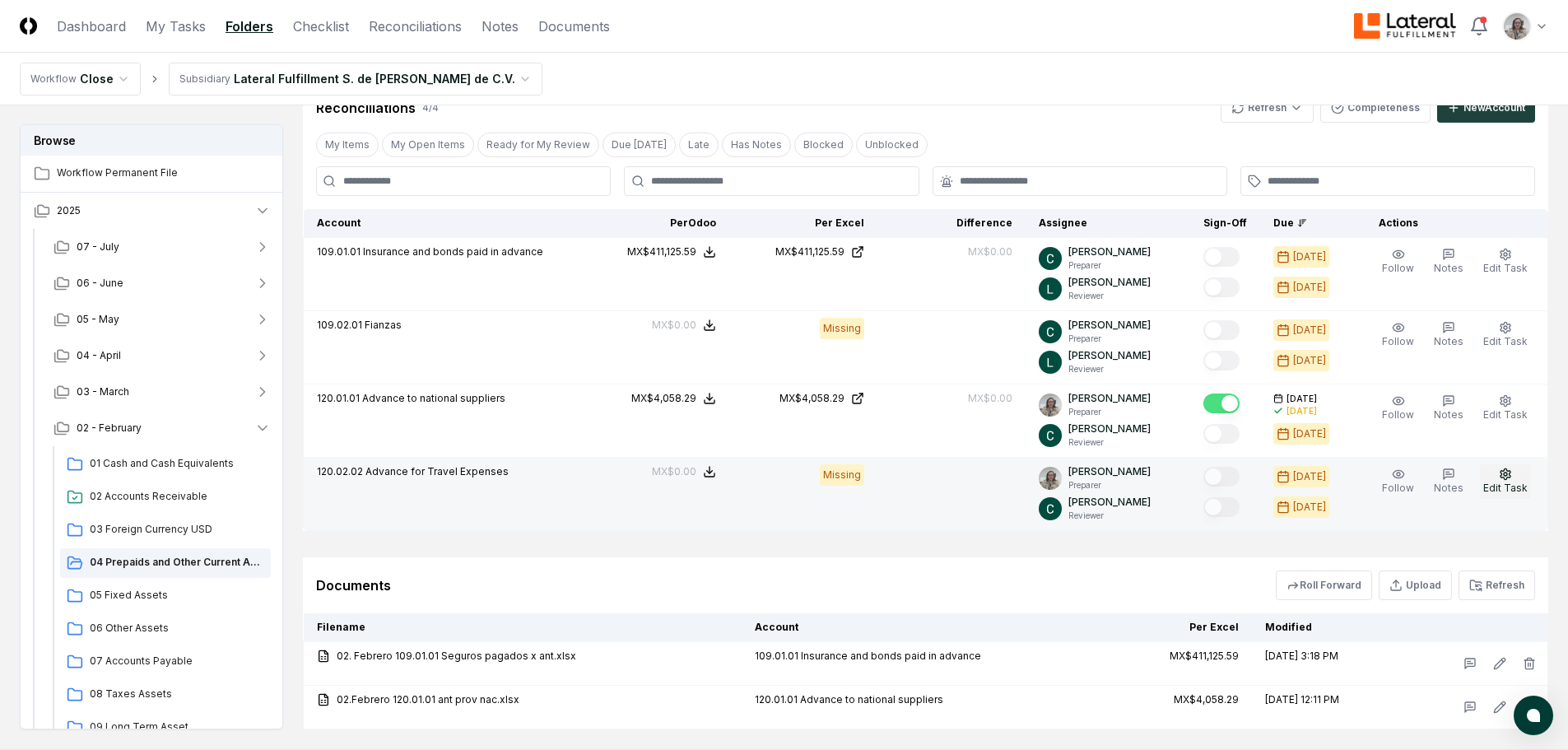click 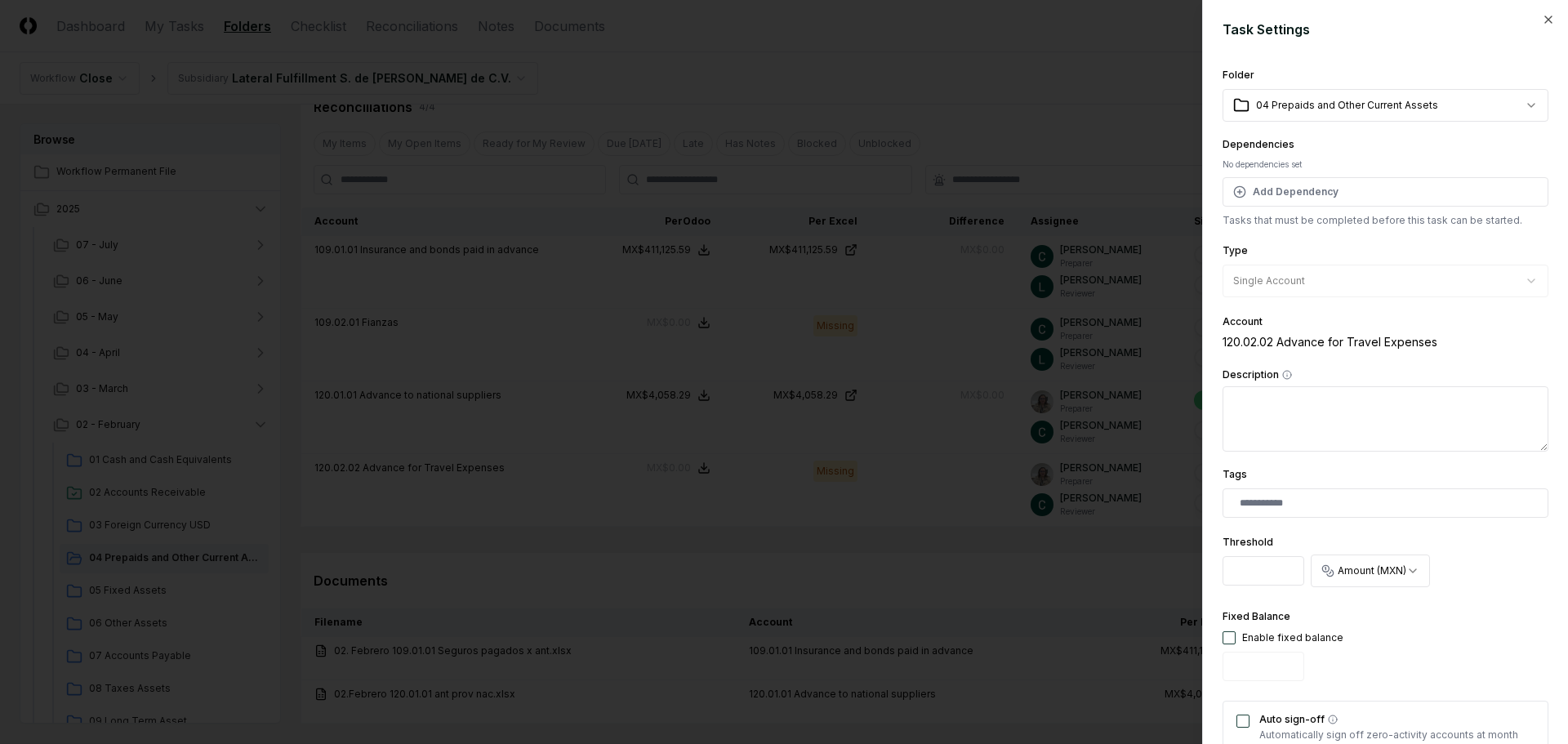 click at bounding box center (1229, 638) 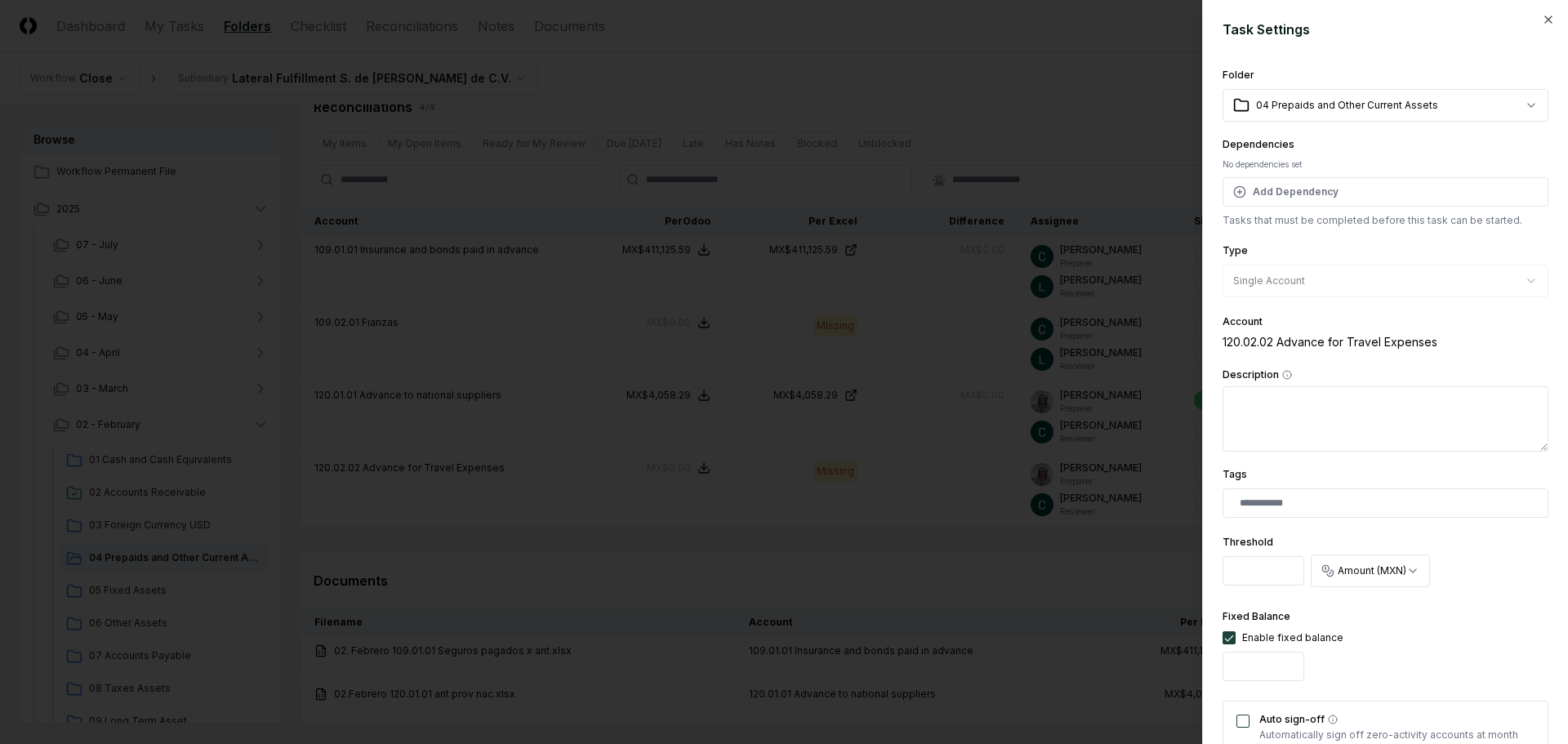 click on "Auto sign-off" at bounding box center [1243, 721] 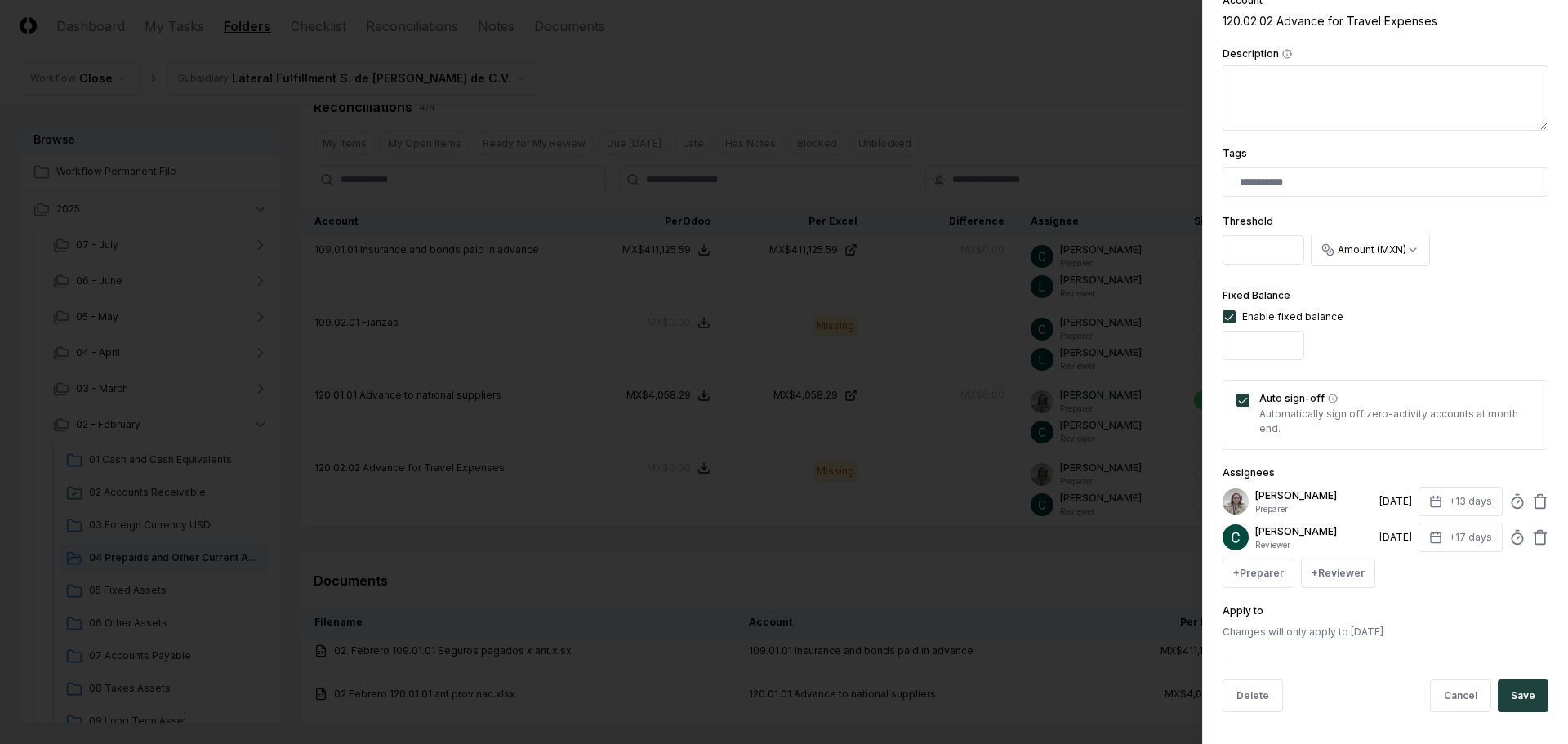 scroll, scrollTop: 322, scrollLeft: 0, axis: vertical 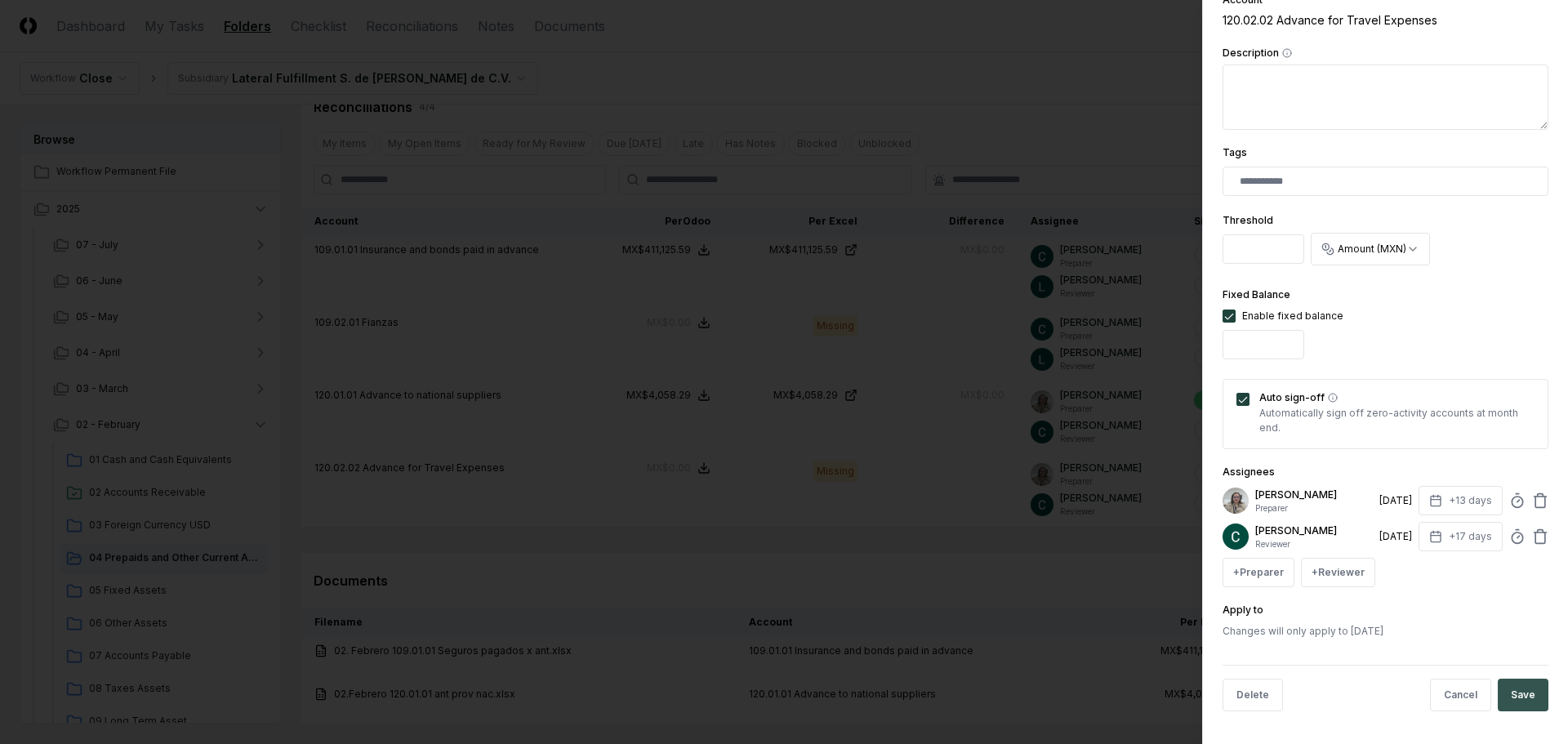 click on "Save" at bounding box center [1523, 695] 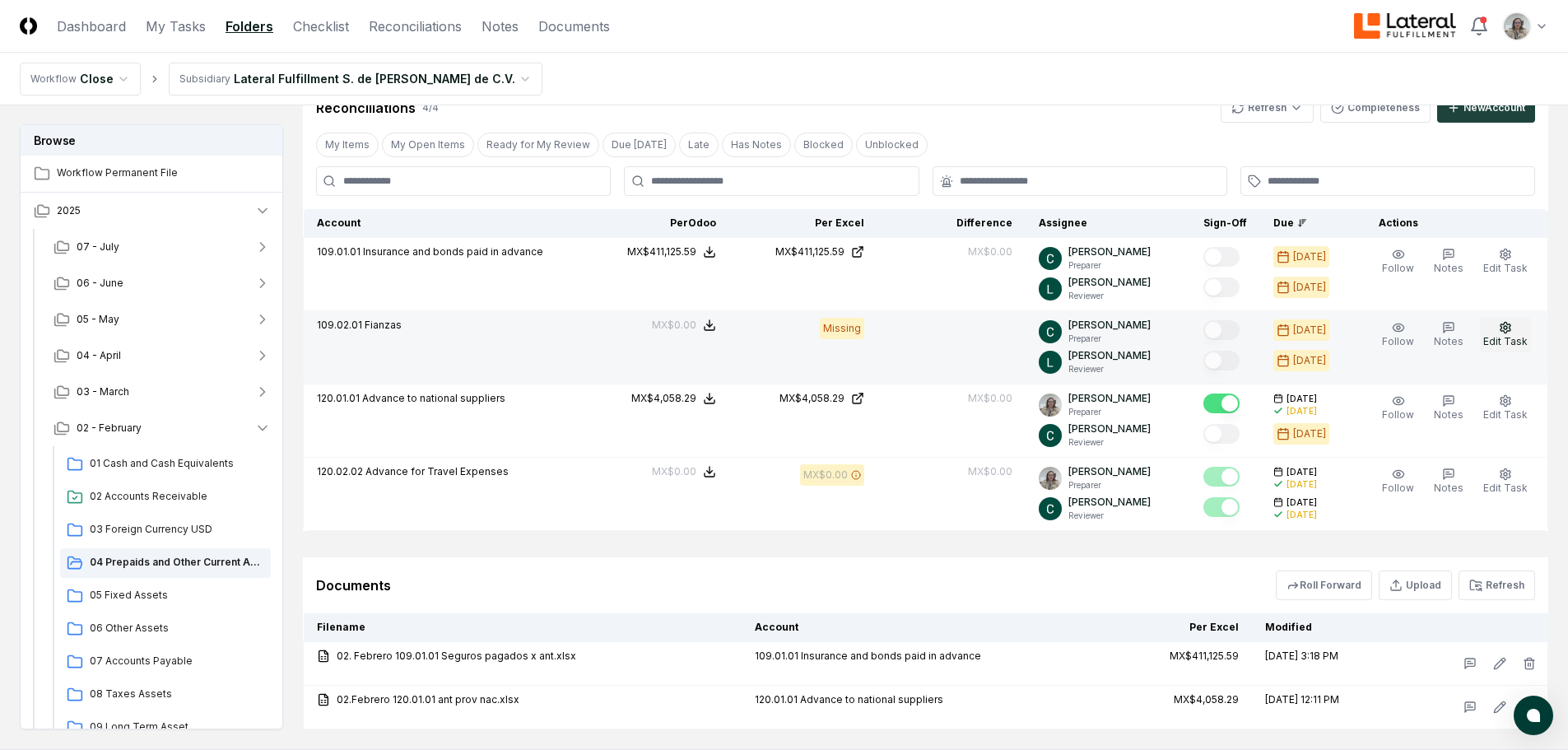 click 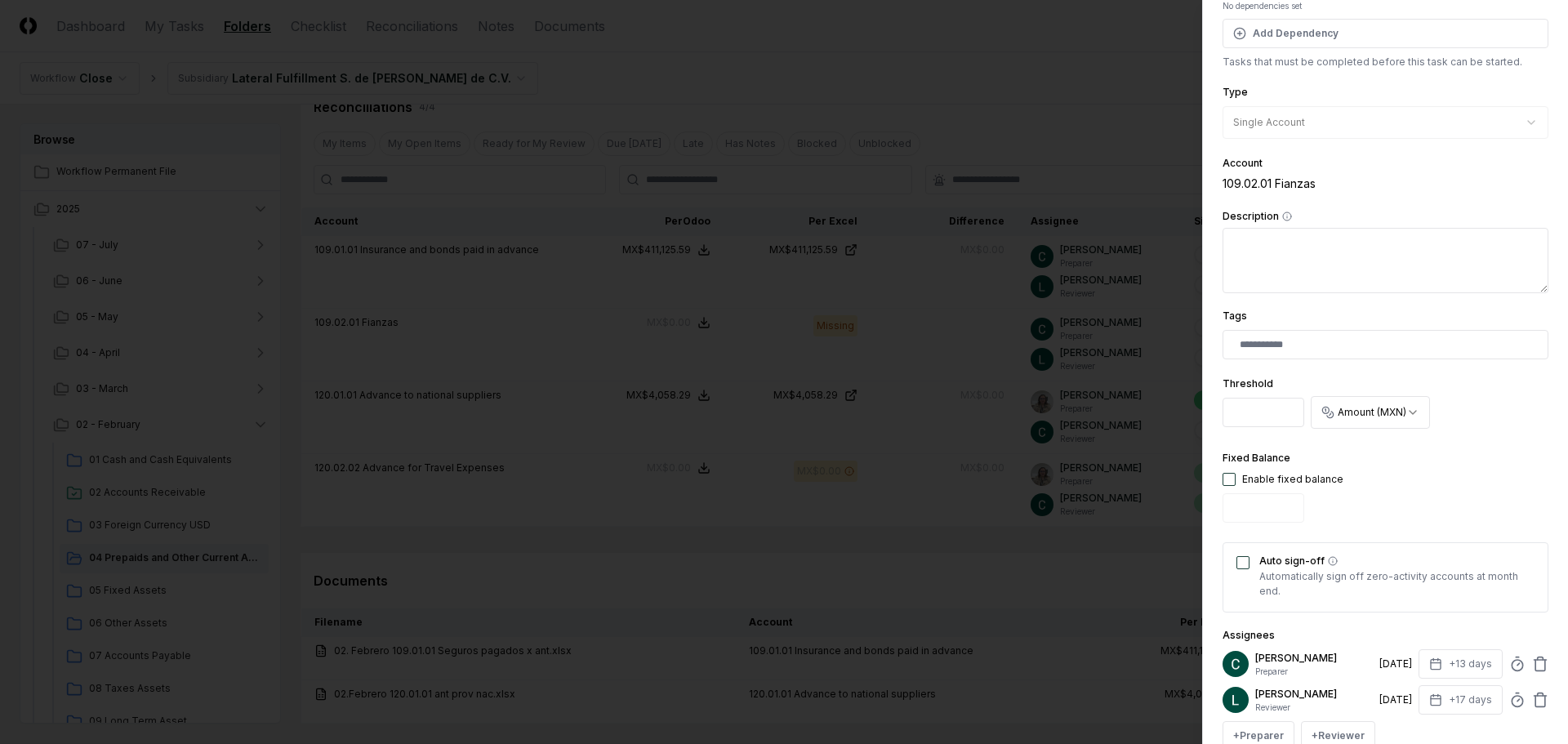 scroll, scrollTop: 245, scrollLeft: 0, axis: vertical 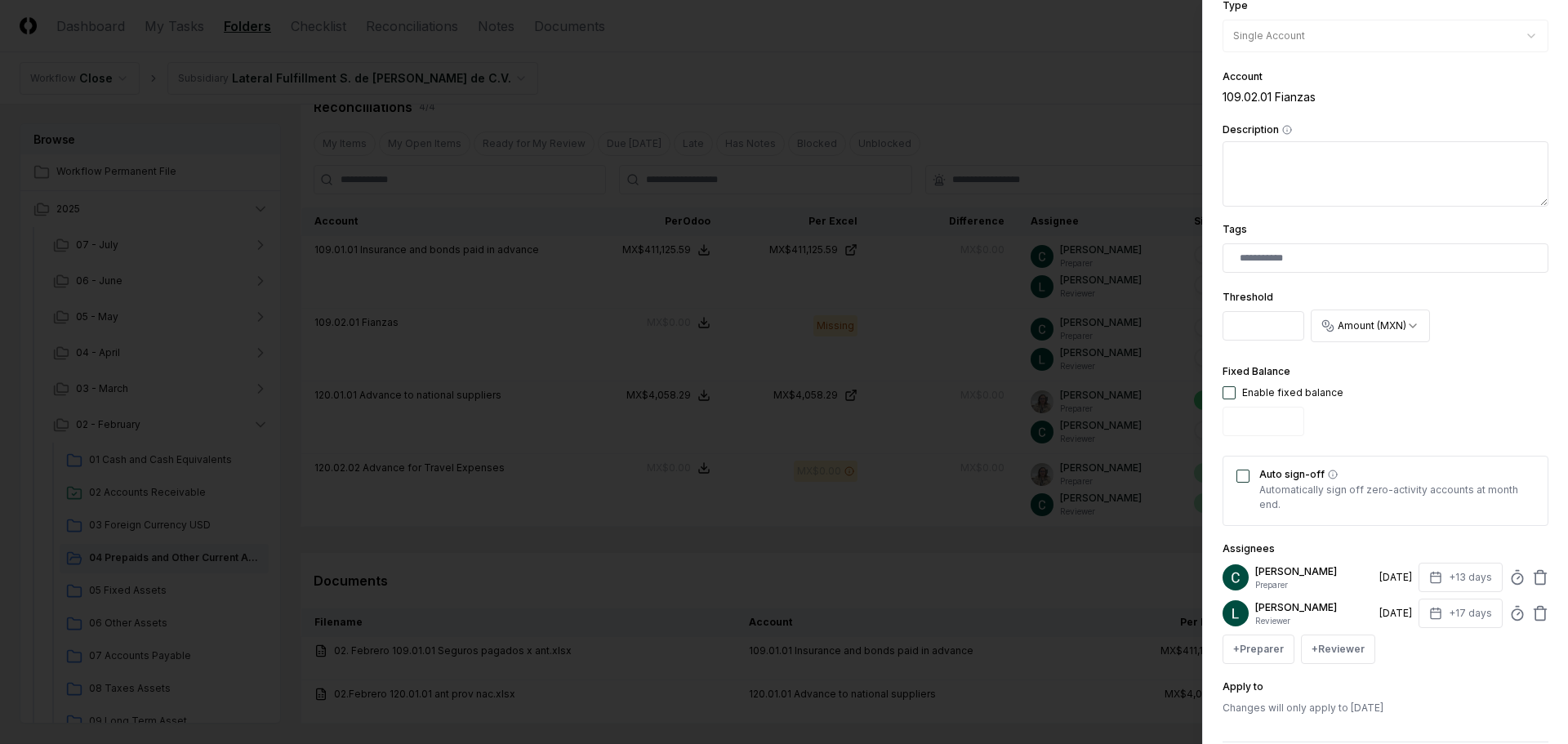 click at bounding box center (1229, 393) 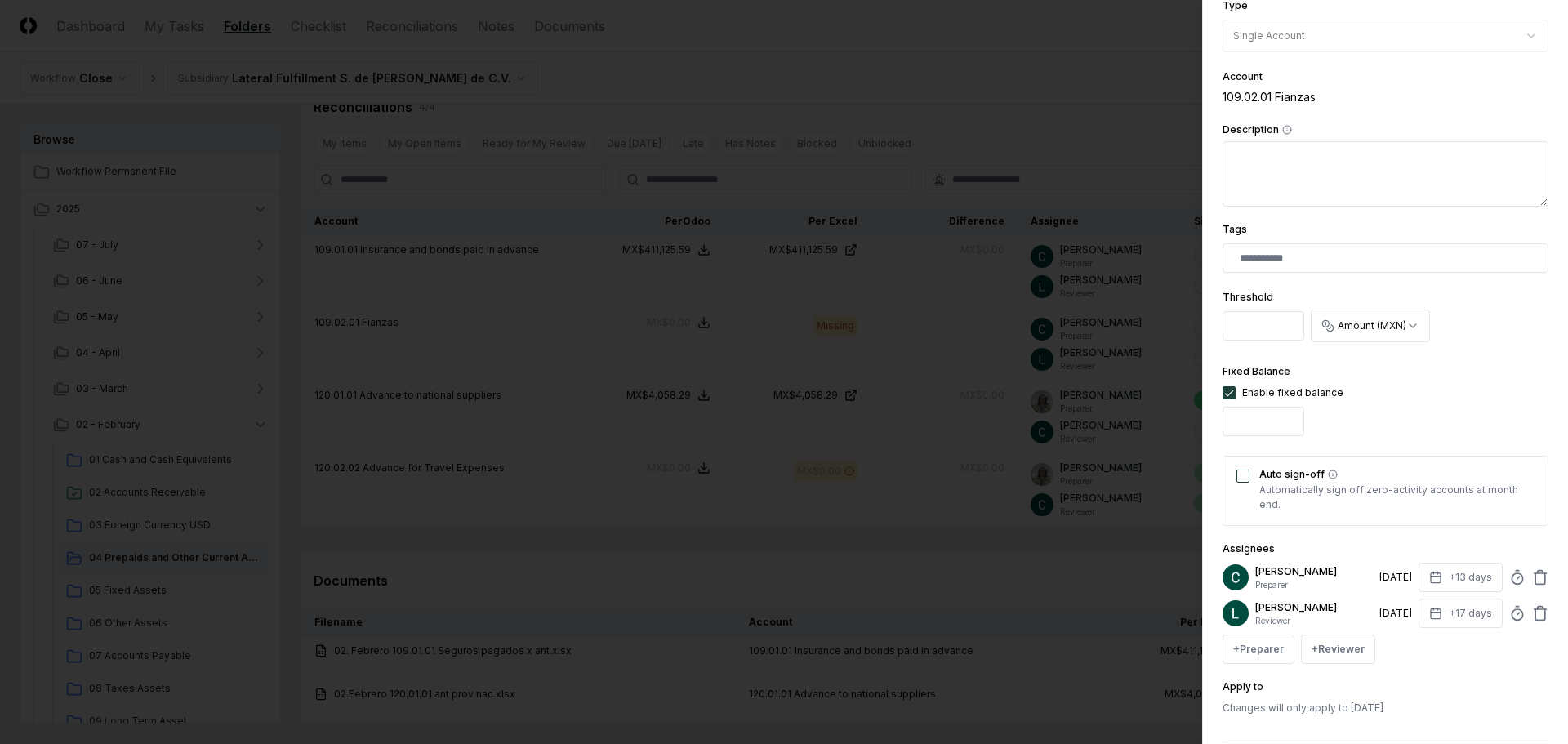 click on "Auto sign-off" at bounding box center [1243, 476] 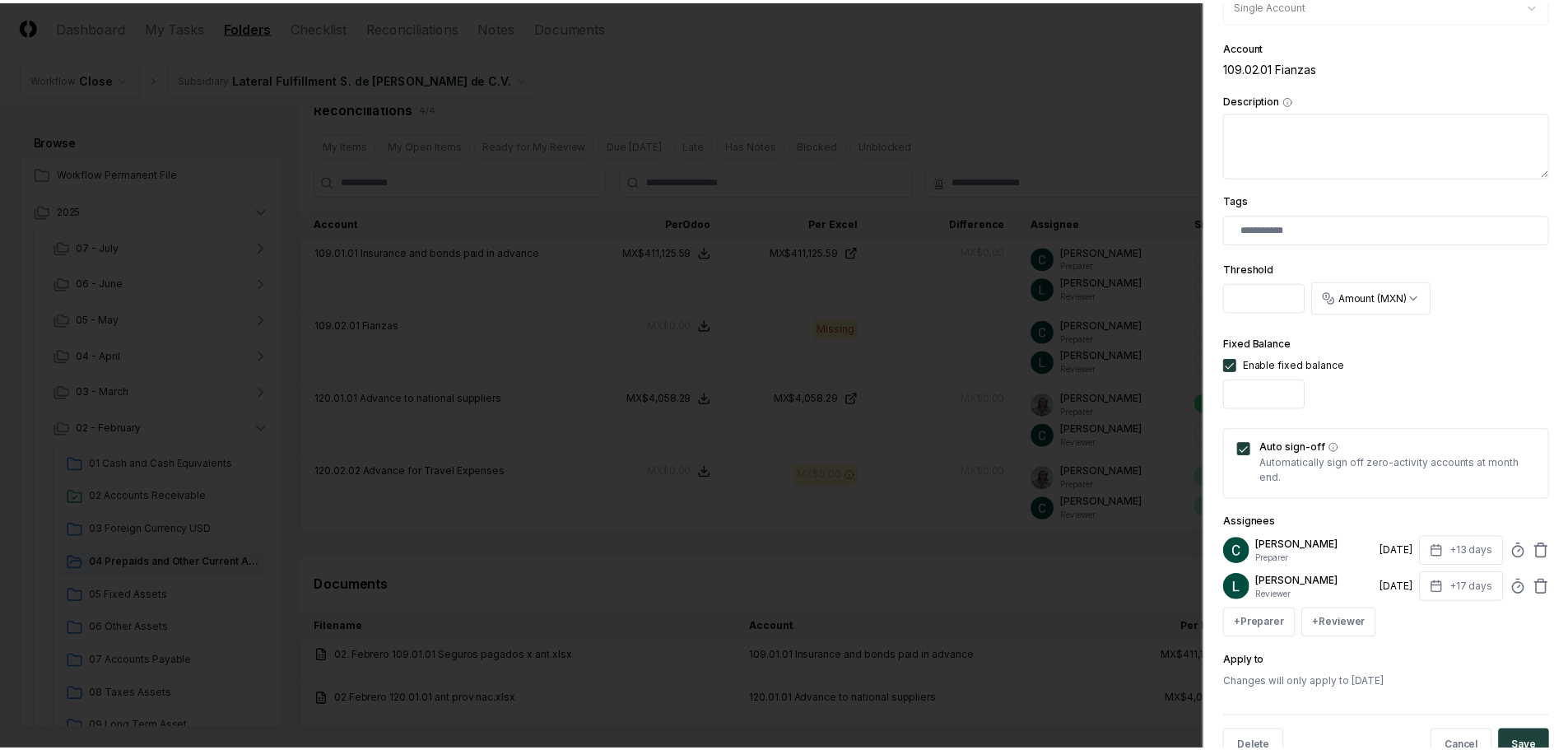 scroll, scrollTop: 324, scrollLeft: 0, axis: vertical 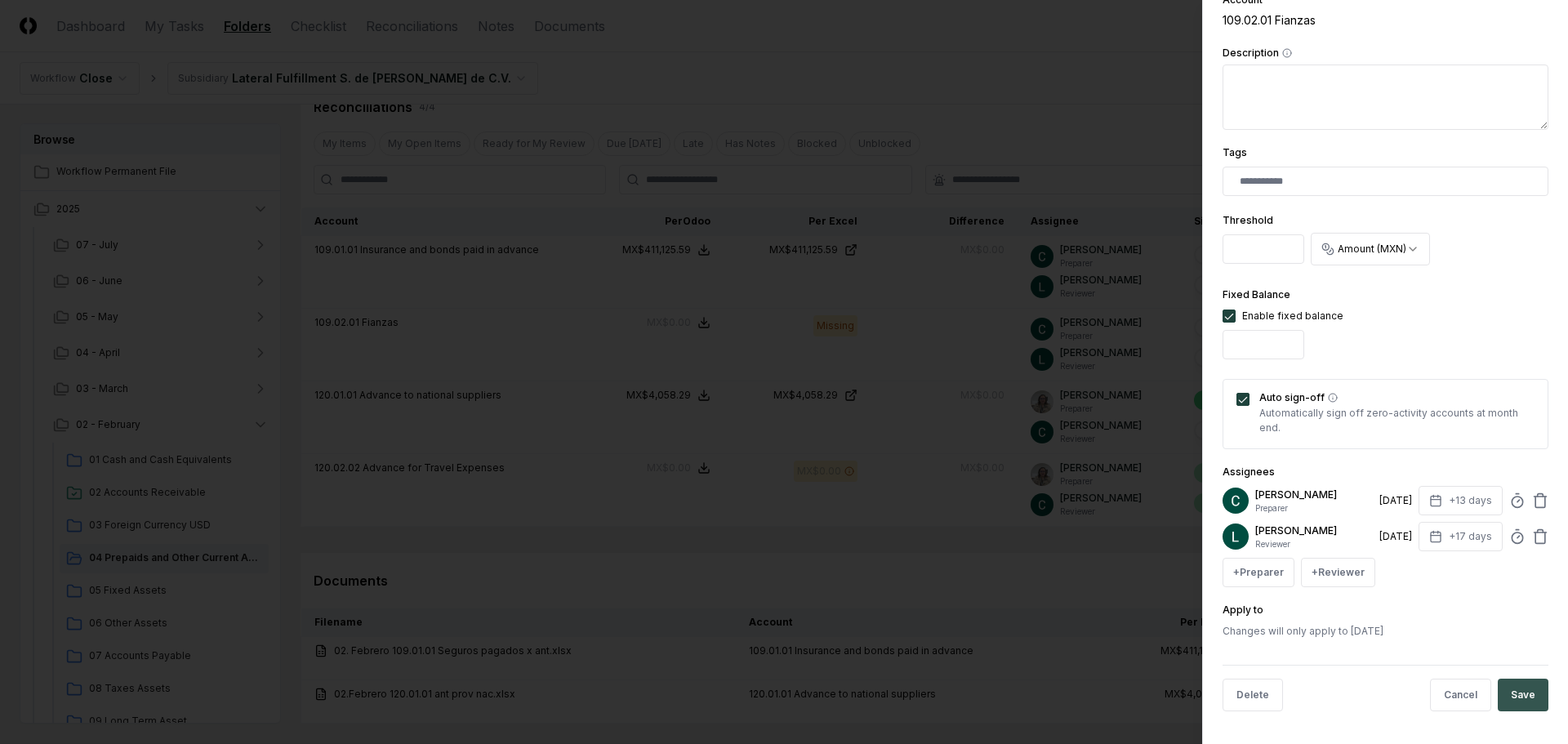 click on "Save" at bounding box center (1523, 695) 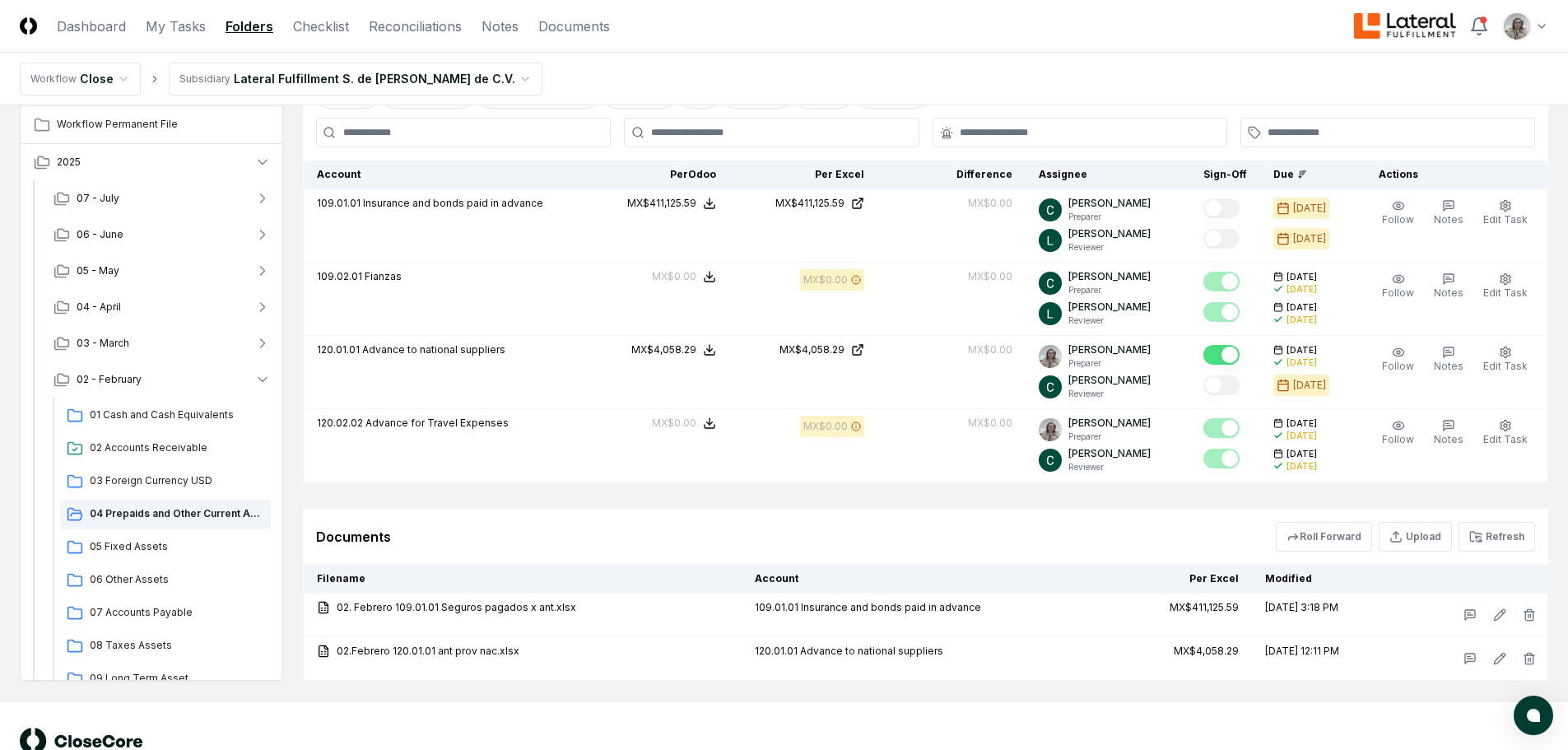 scroll, scrollTop: 427, scrollLeft: 0, axis: vertical 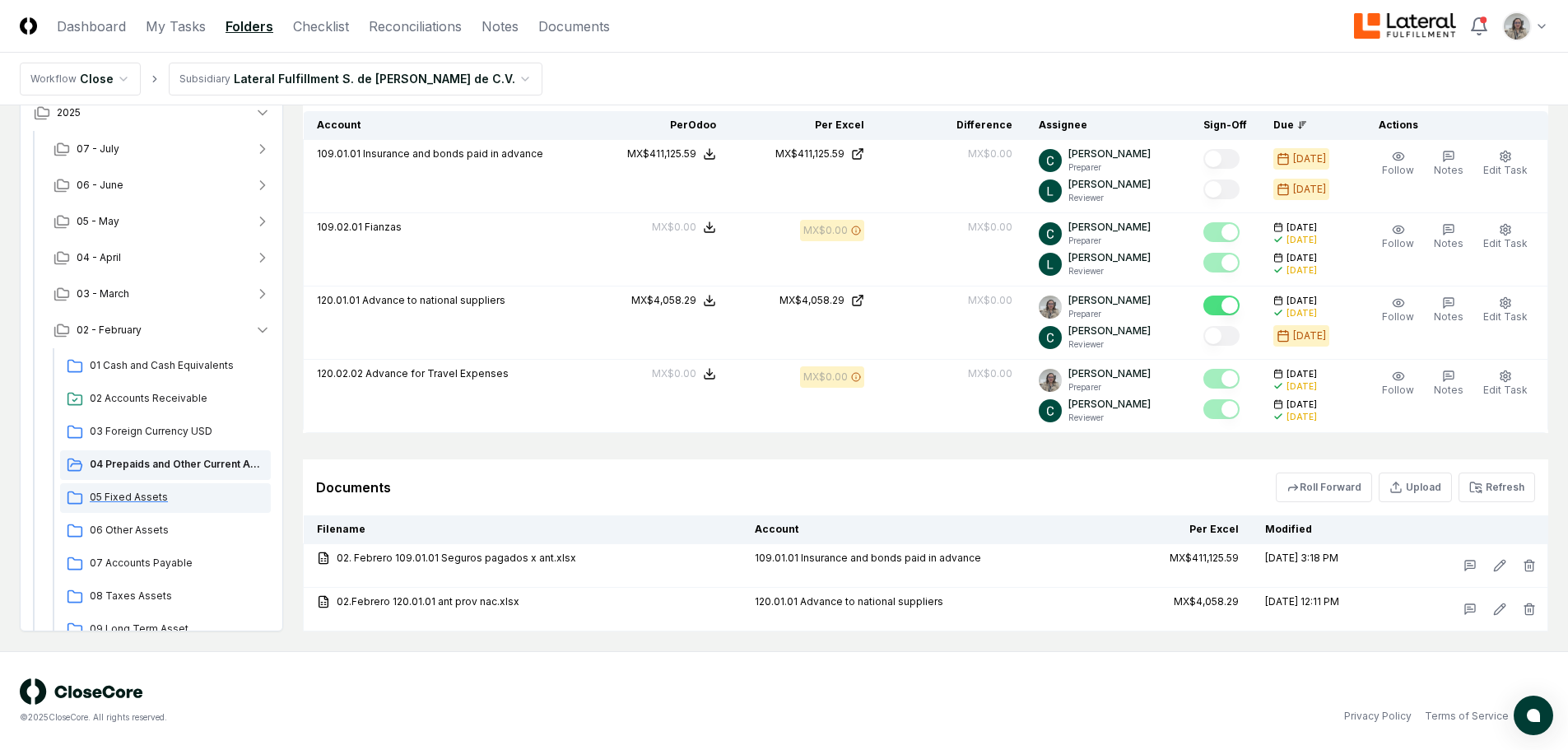 click on "05 Fixed Assets" at bounding box center (177, 497) 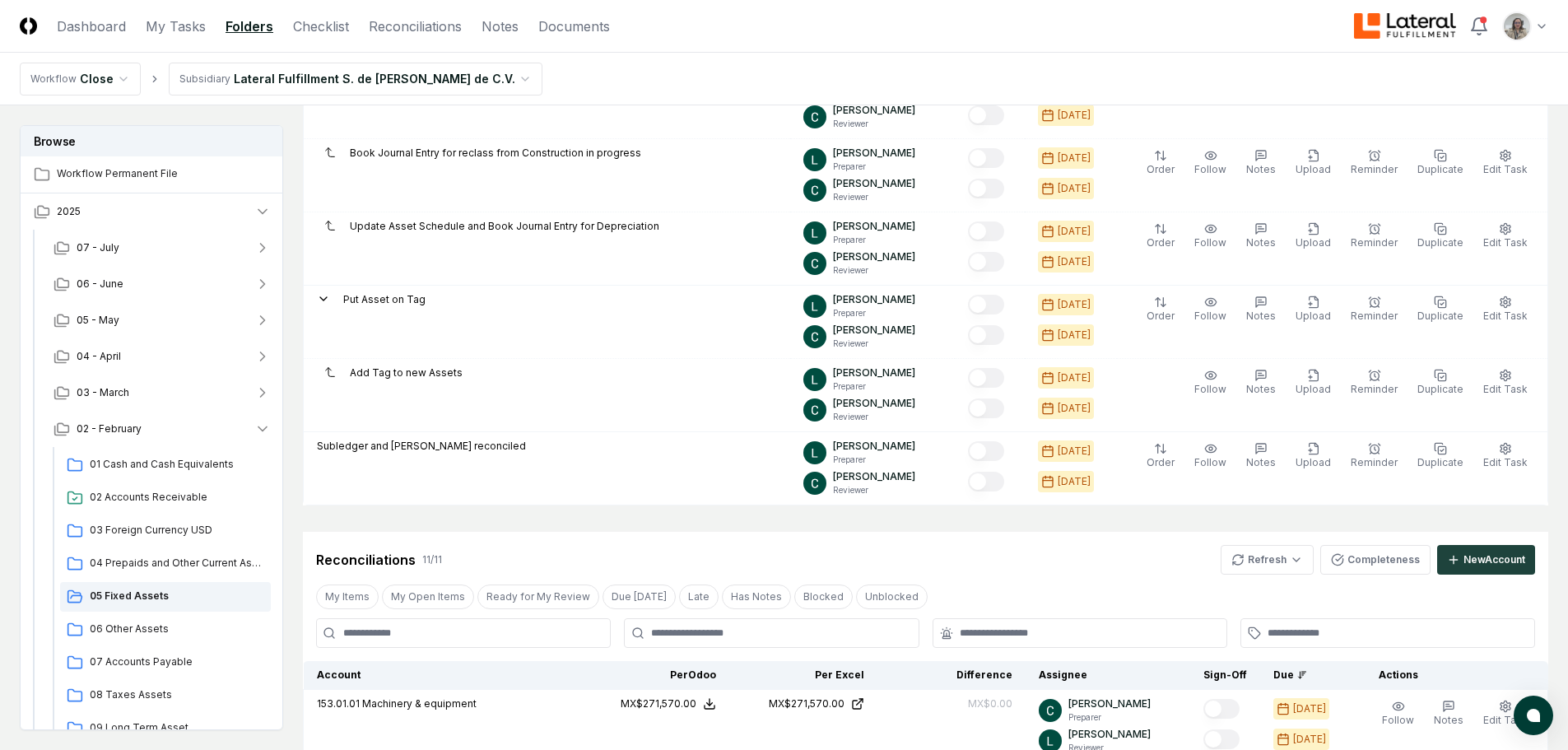 scroll, scrollTop: 412, scrollLeft: 0, axis: vertical 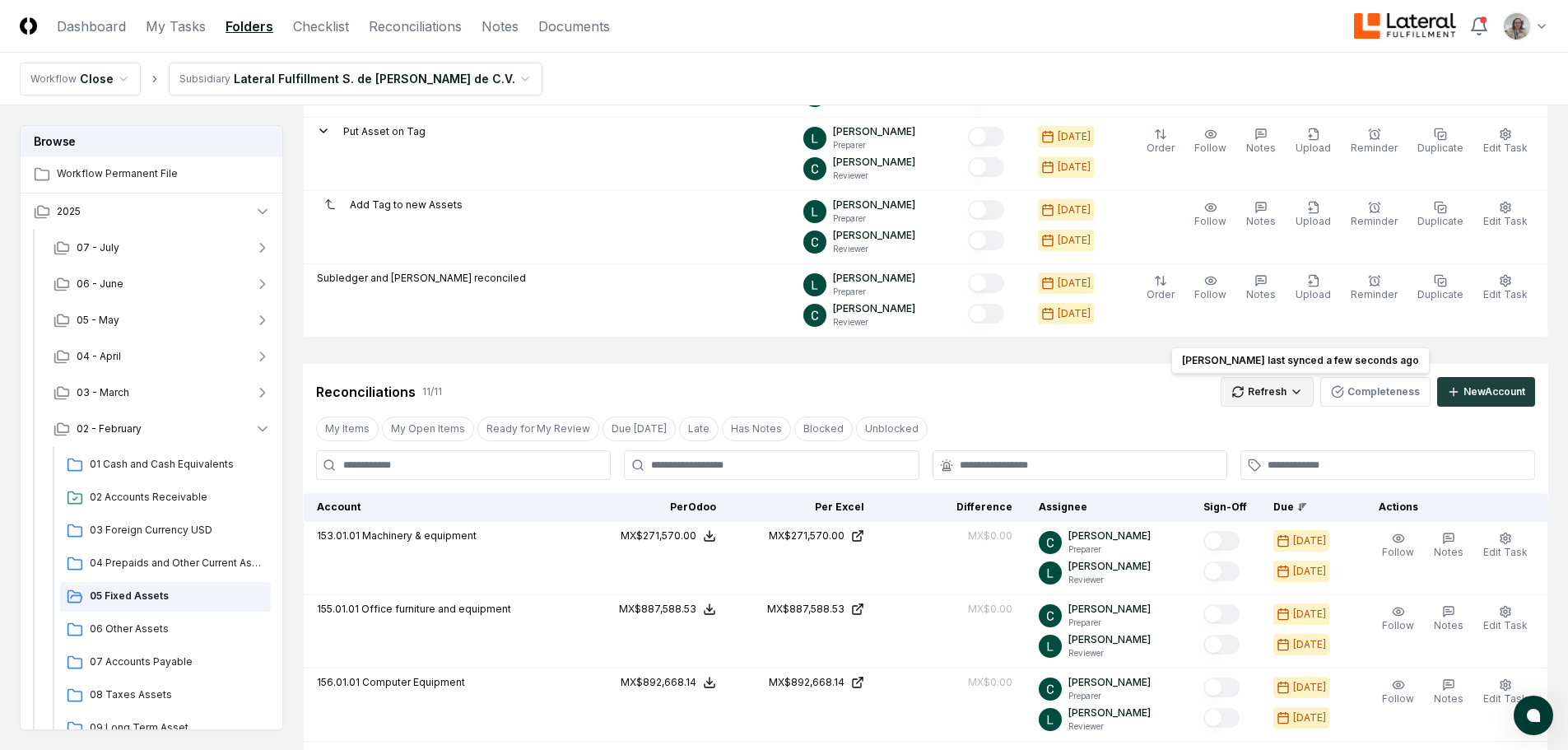 click on "CloseCore Dashboard My Tasks Folders Checklist Reconciliations Notes Documents Toggle navigation menu   Toggle user menu Workflow Close Subsidiary Lateral Fulfillment S. de [PERSON_NAME] de C.V. Browse Workflow Permanent File 2025 [DATE] - June [DATE] - April 03 - March [DATE] Cash and Cash Equivalents 02 Accounts Receivable 03 Foreign Currency USD 04 Prepaids and Other Current Assets 05 Fixed Assets 06 Other Assets 07 Accounts Payable 08 Taxes Assets 09 Long Term Asset 10 Payroll 11 Taxes Payroll 12 Taxes 13 Taxes Liability 14 Equity 15 Revenue 16 Debt [DATE] Change Folder Cancel Reassign [DATE]: 05 Fixed Assets View on  Google Drive Checklist 6 / 6 New  Task My Items My Open Items Ready for My Review Due [DATE] Late Has Notes Has Reminders Has Documents Blocked Unblocked Clear Filter Description Assignee Sign-Off   Due Actions JE Asset [PERSON_NAME] Preparer [PERSON_NAME] Reviewer [DATE] [DATE] Order Follow Notes Upload Reminder Duplicate Edit Task More Preparer Order /" at bounding box center [784, 690] 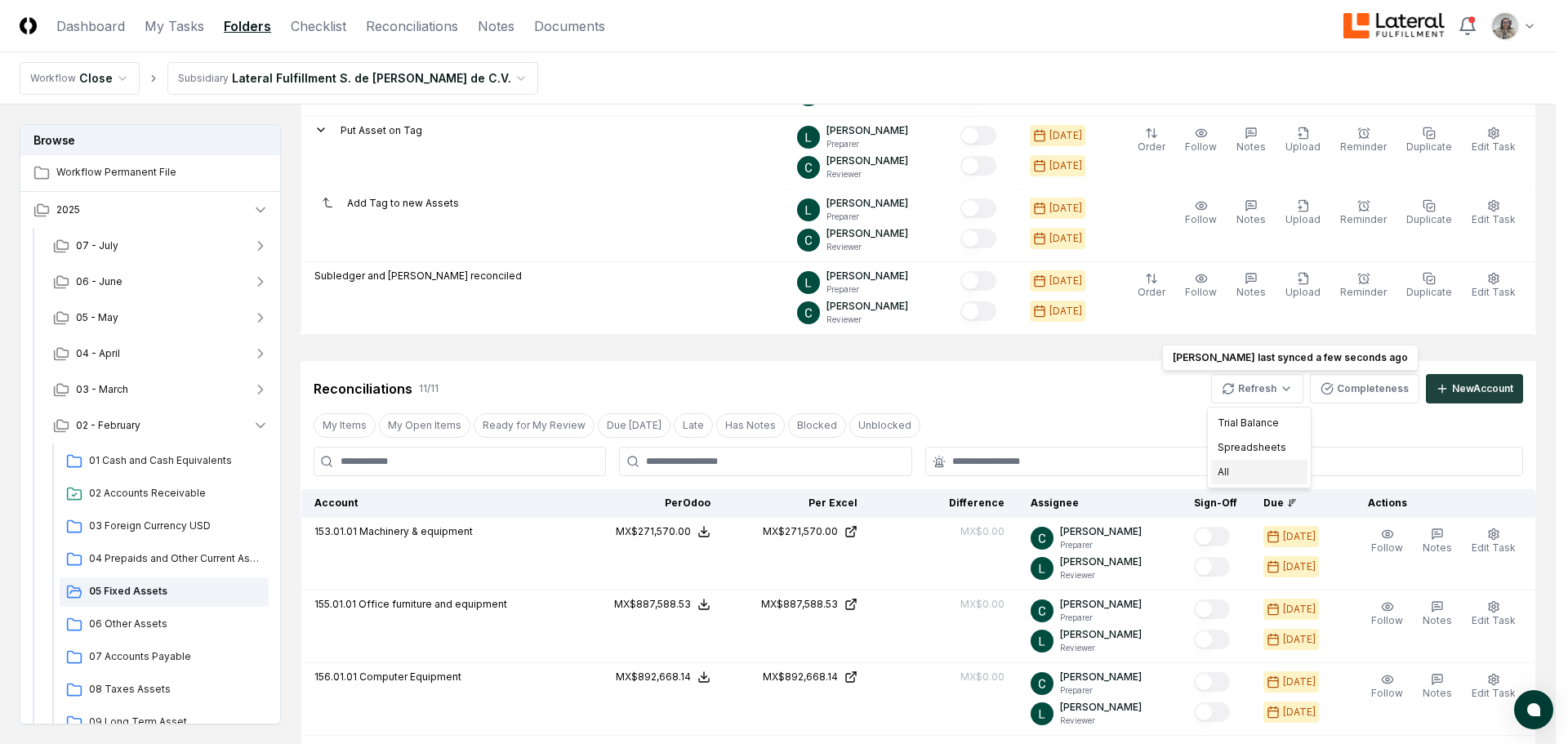 click on "All" at bounding box center [1259, 472] 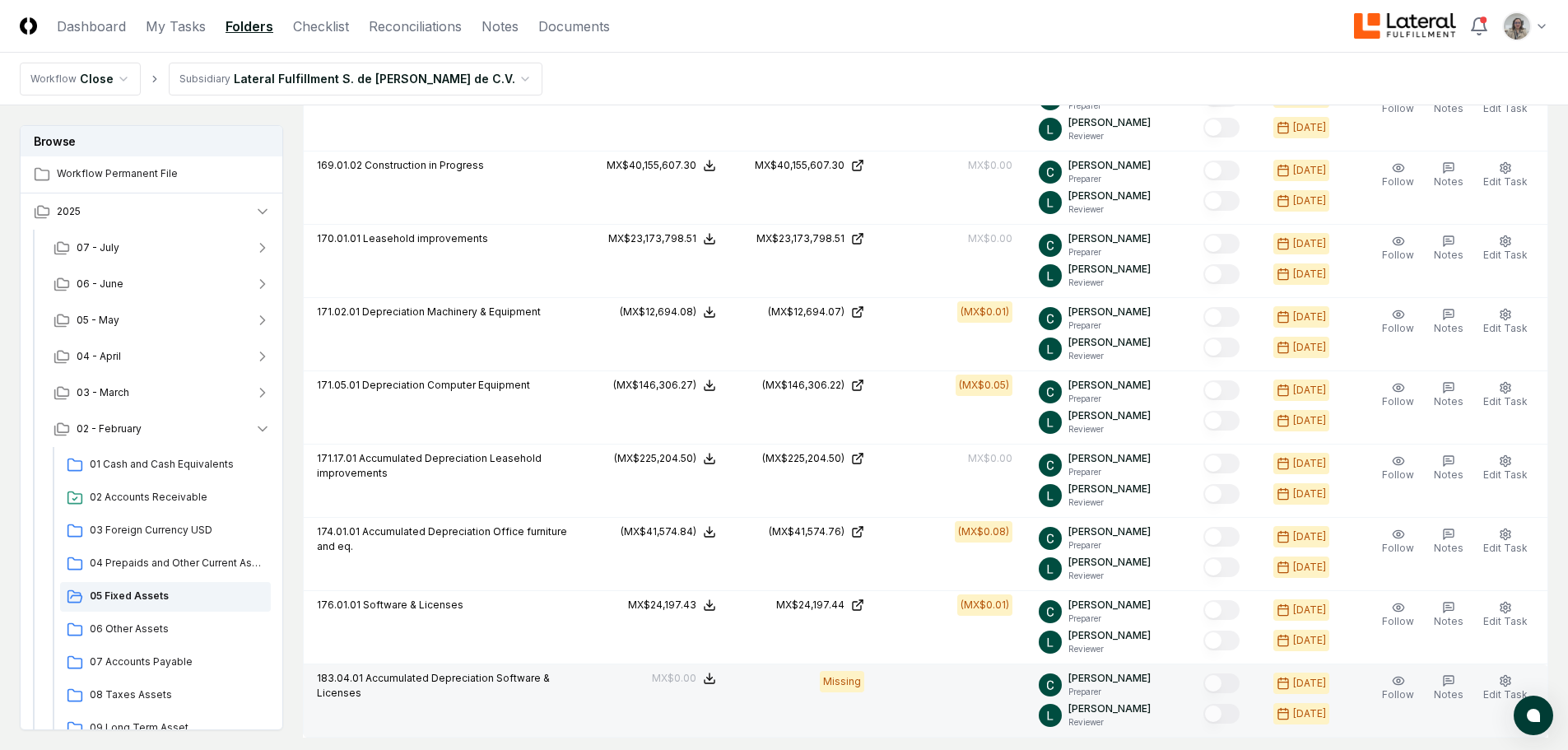 scroll, scrollTop: 1235, scrollLeft: 0, axis: vertical 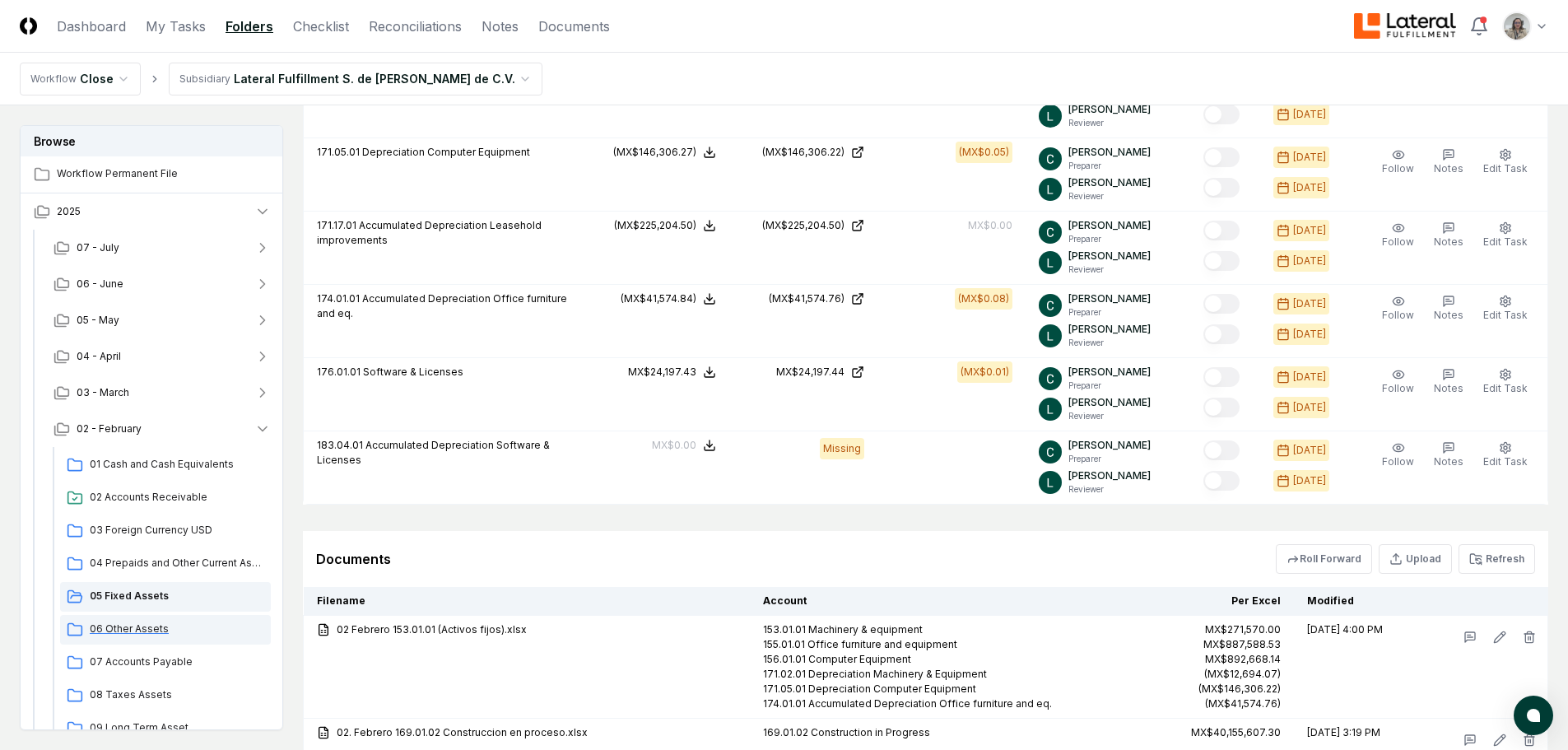 click on "06 Other Assets" at bounding box center [177, 629] 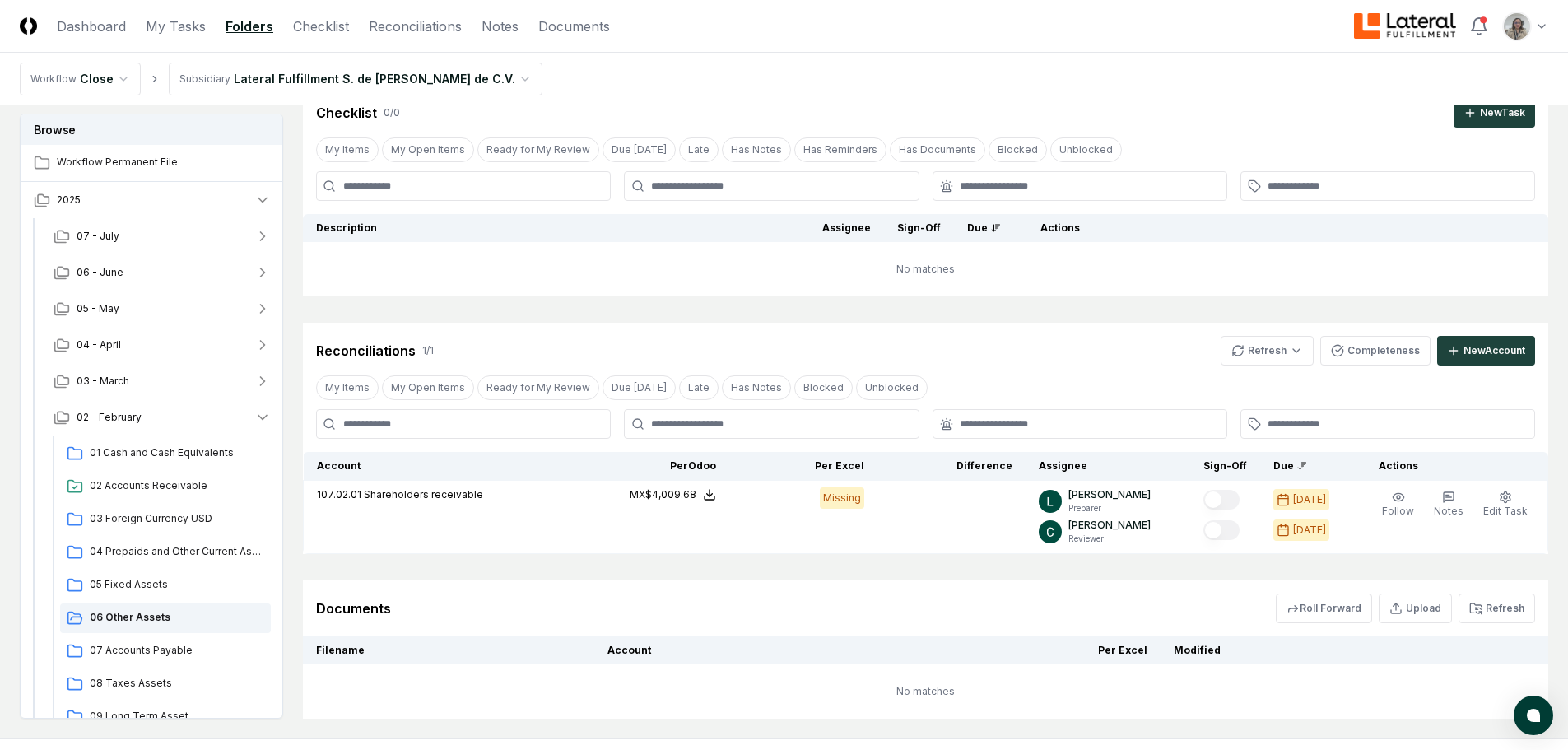 scroll, scrollTop: 154, scrollLeft: 0, axis: vertical 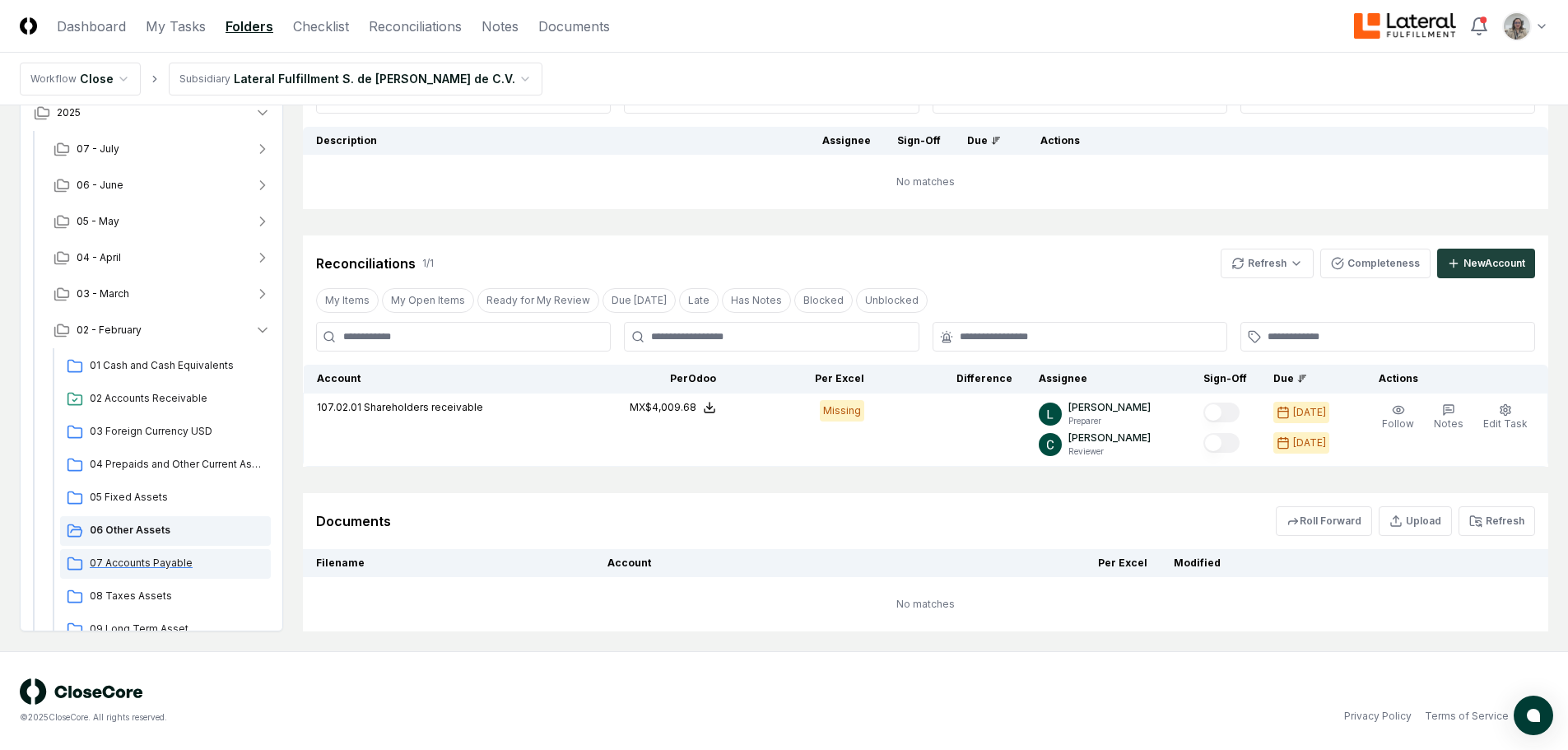 click on "07 Accounts Payable" at bounding box center (165, 564) 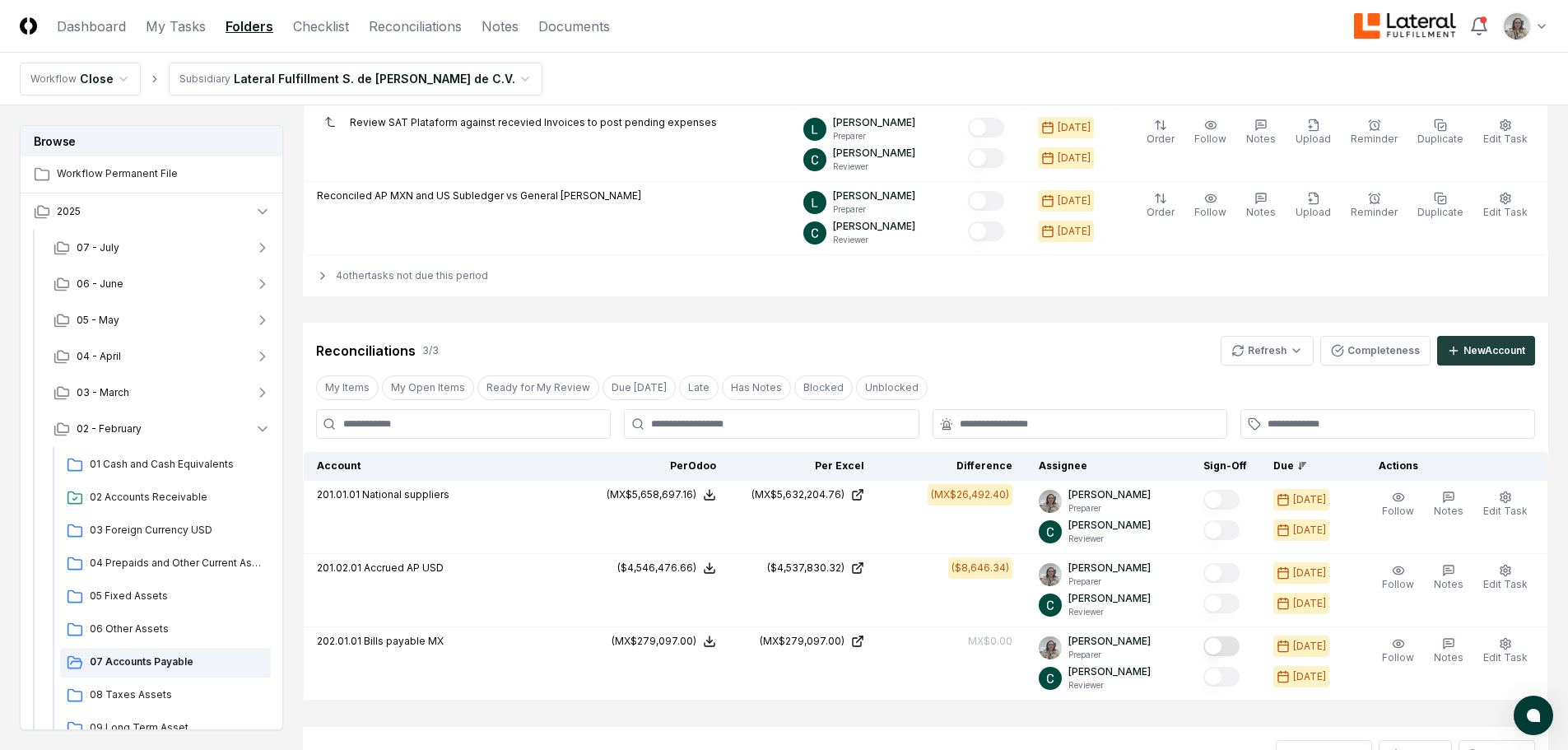 scroll, scrollTop: 1317, scrollLeft: 0, axis: vertical 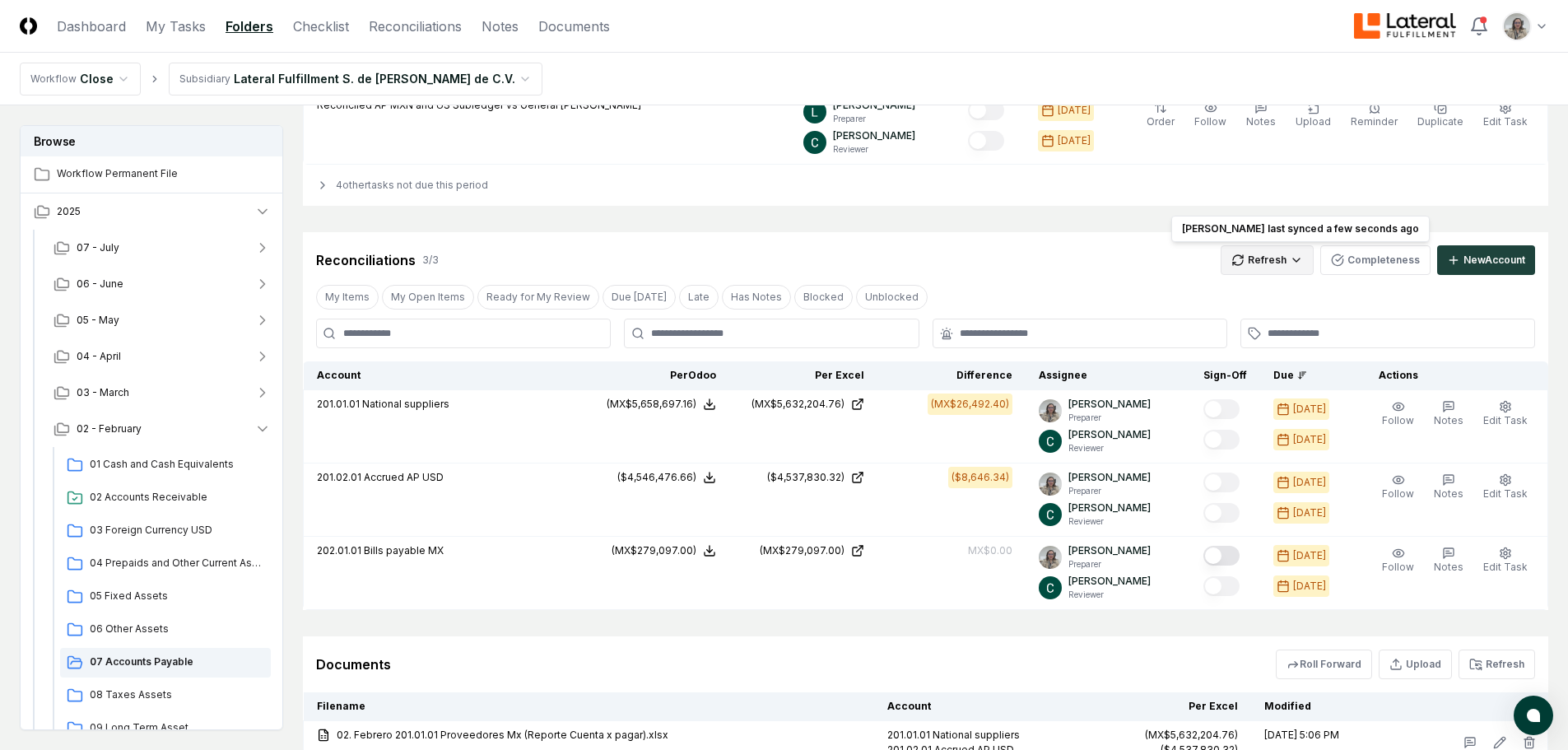 click on "CloseCore Dashboard My Tasks Folders Checklist Reconciliations Notes Documents Toggle navigation menu   Toggle user menu Workflow Close Subsidiary Lateral Fulfillment S. de [PERSON_NAME] de C.V. Browse Workflow Permanent File 2025 [DATE] - June [DATE] - April 03 - March [DATE] Cash and Cash Equivalents 02 Accounts Receivable 03 Foreign Currency USD 04 Prepaids and Other Current Assets 05 Fixed Assets 06 Other Assets 07 Accounts Payable 08 Taxes Assets 09 Long Term Asset 10 Payroll 11 Taxes Payroll 12 Taxes 13 Taxes Liability 14 Equity 15 Revenue 16 Debt [DATE] Change Folder Cancel Reassign [DATE]: 07 Accounts Payable View on  Google Drive Checklist 16 / 16 New  Task My Items My Open Items Ready for My Review Due [DATE] Late Has Notes Has Reminders Has Documents Blocked Unblocked Clear Filter Description Assignee Sign-Off   Due Actions Accrued other payables [PERSON_NAME] Preparer [PERSON_NAME] Reviewer [DATE] [DATE] Order Follow Notes Upload Reminder Duplicate Edit Task 4" at bounding box center [784, -195] 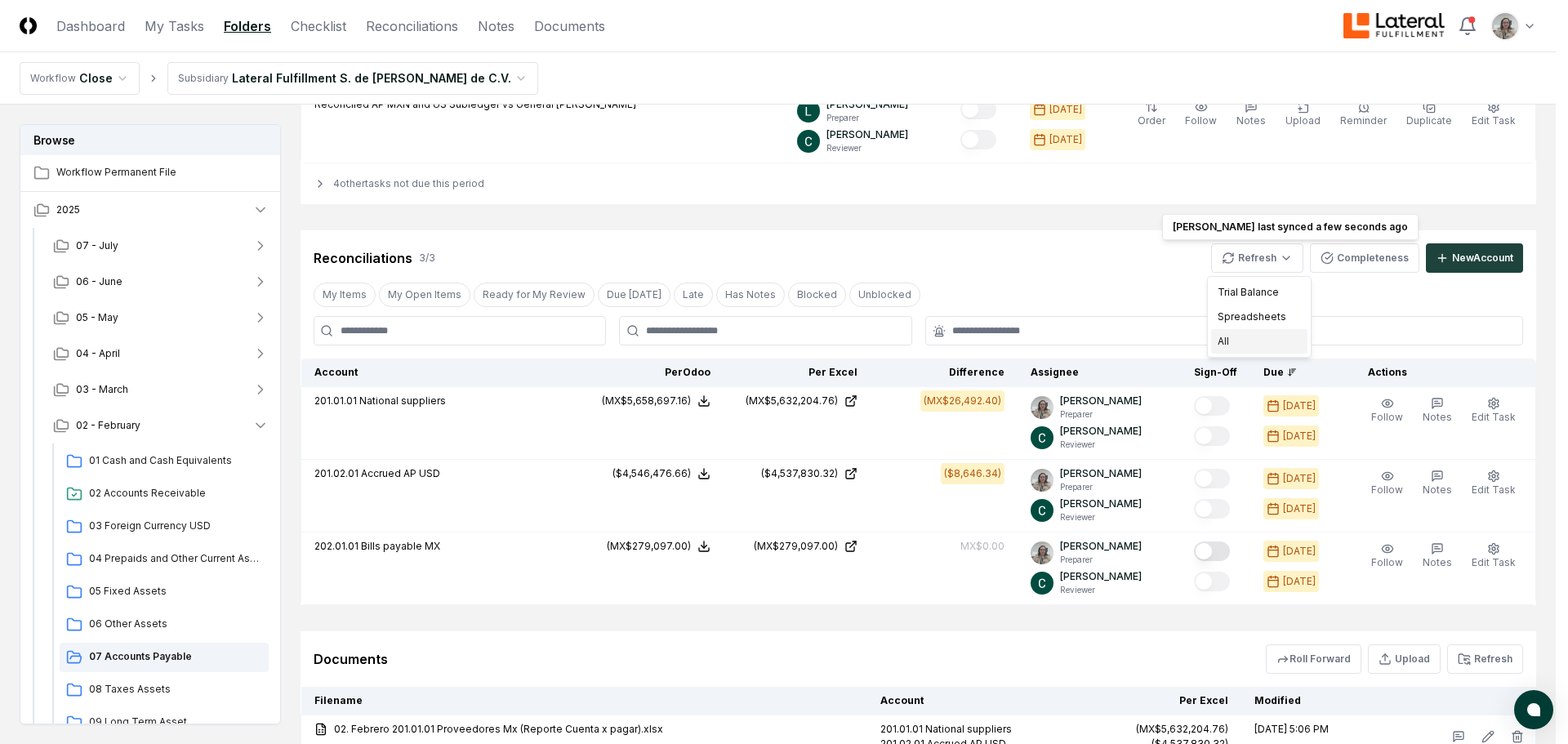 click on "All" at bounding box center (1259, 341) 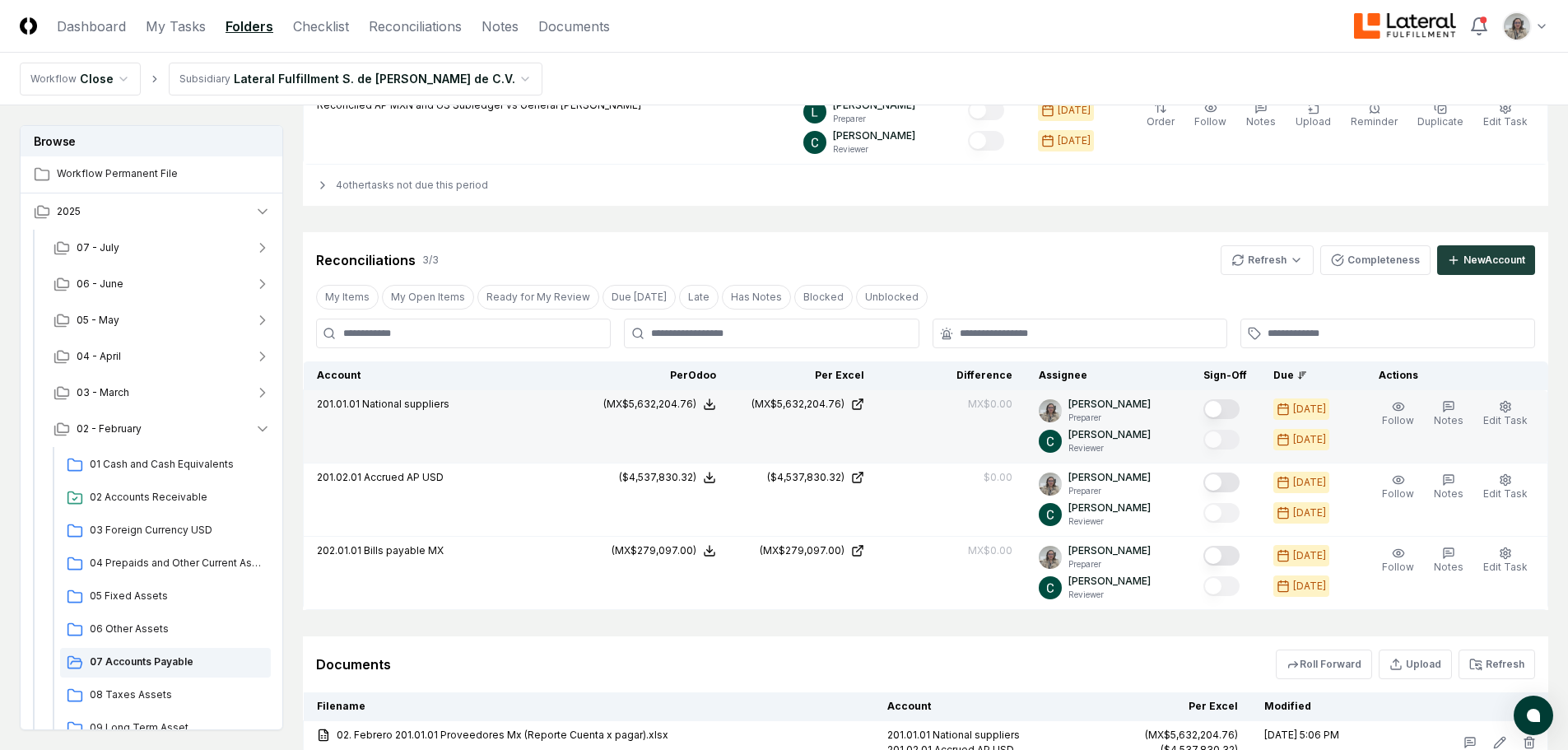 click at bounding box center (1221, 409) 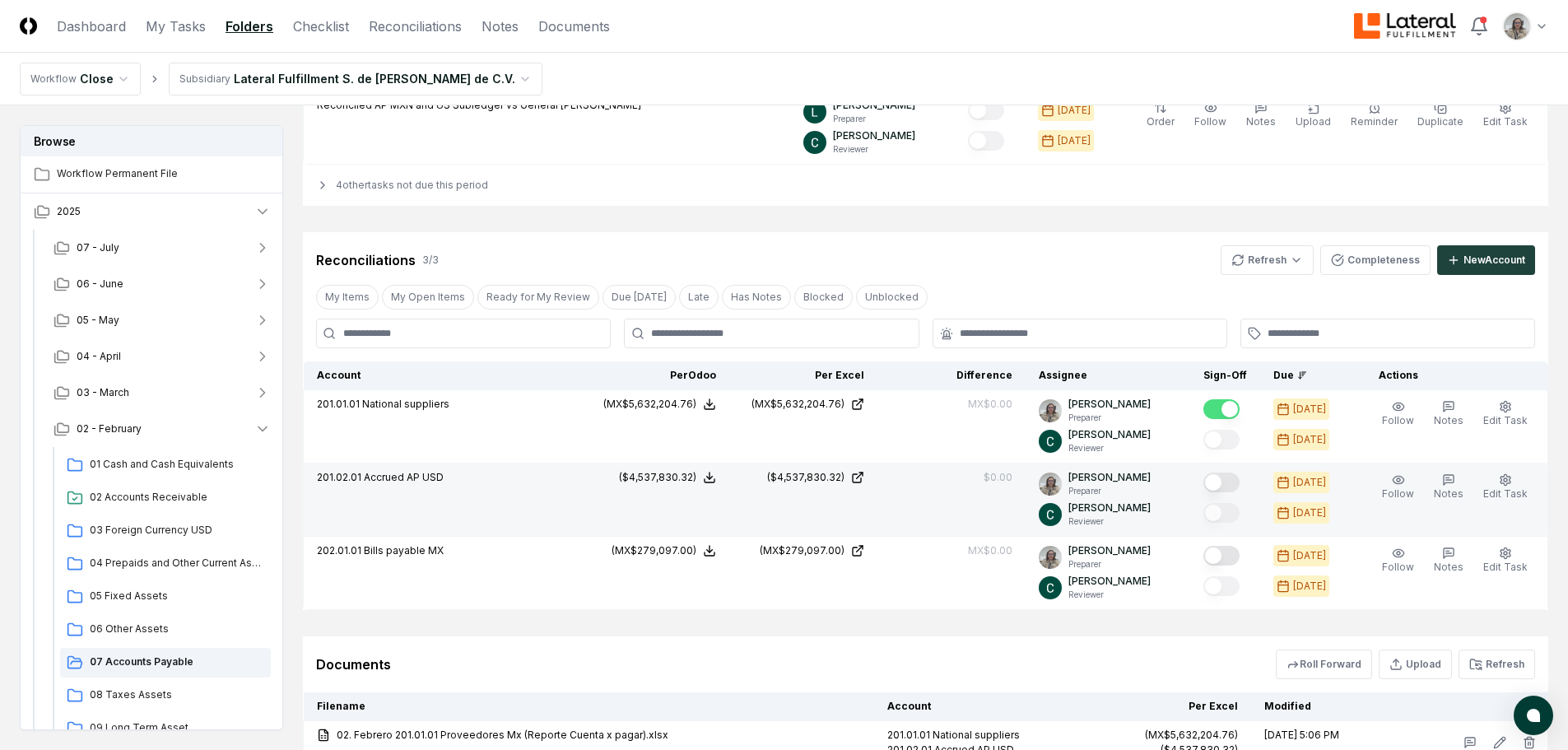 click at bounding box center [1221, 482] 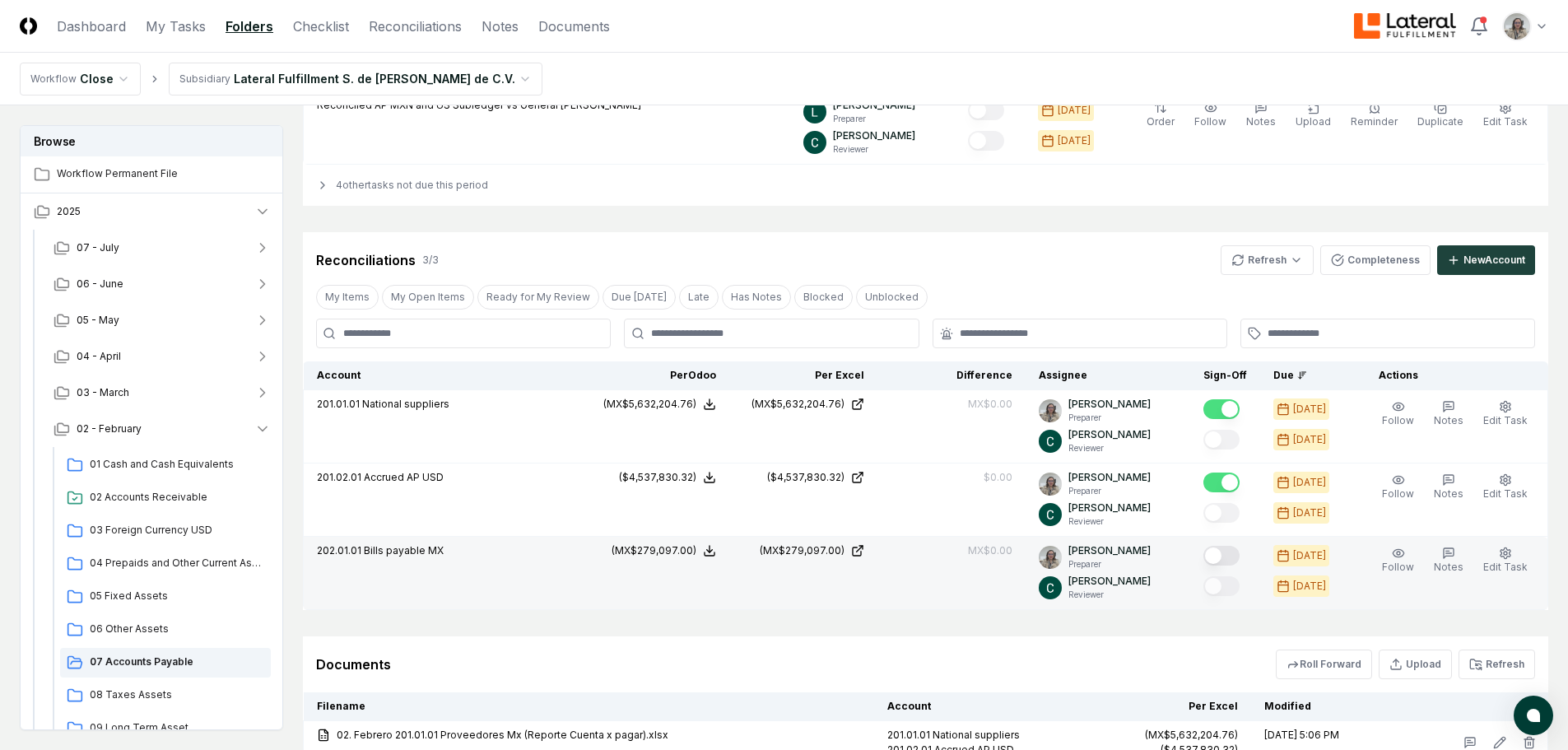 click at bounding box center [1221, 556] 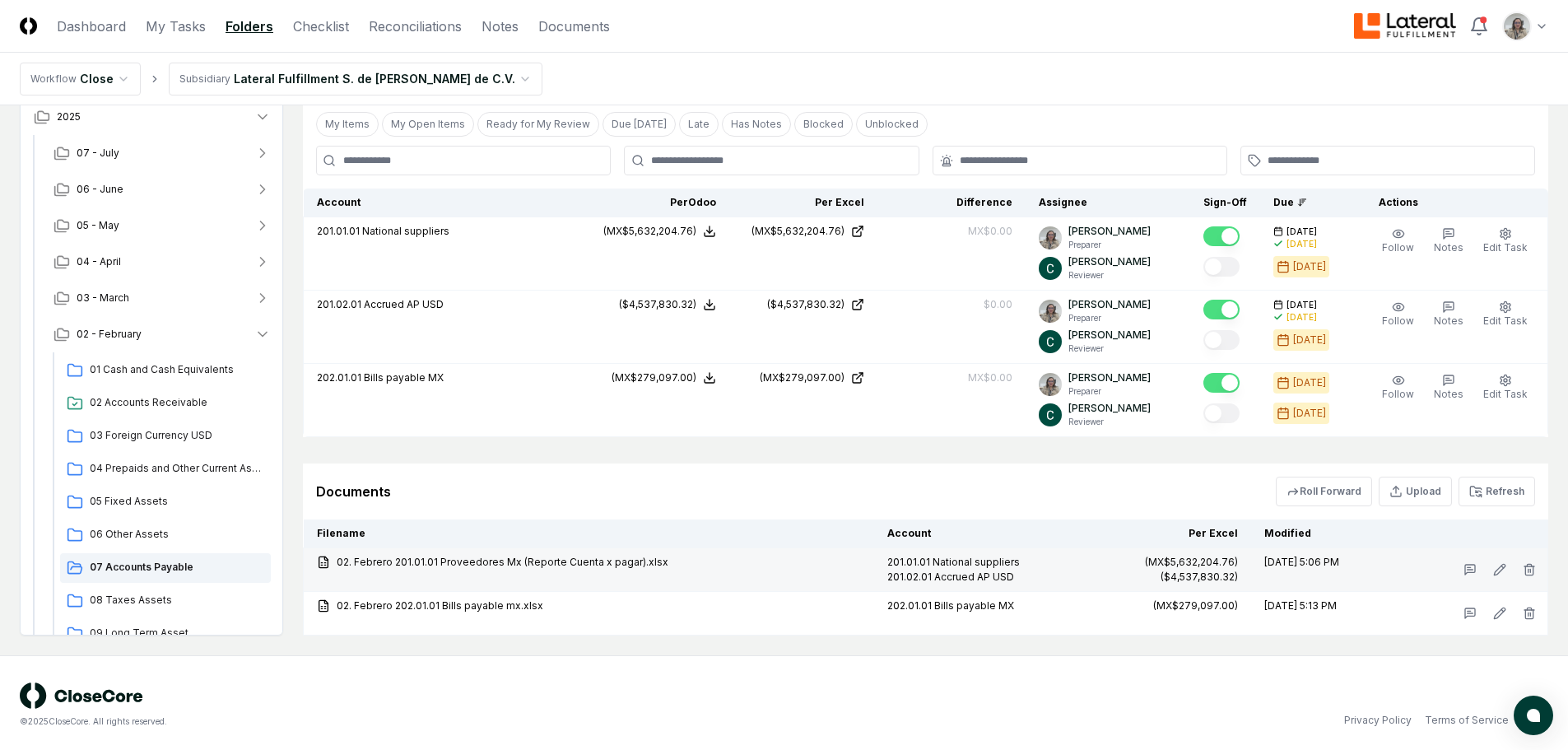scroll, scrollTop: 1494, scrollLeft: 0, axis: vertical 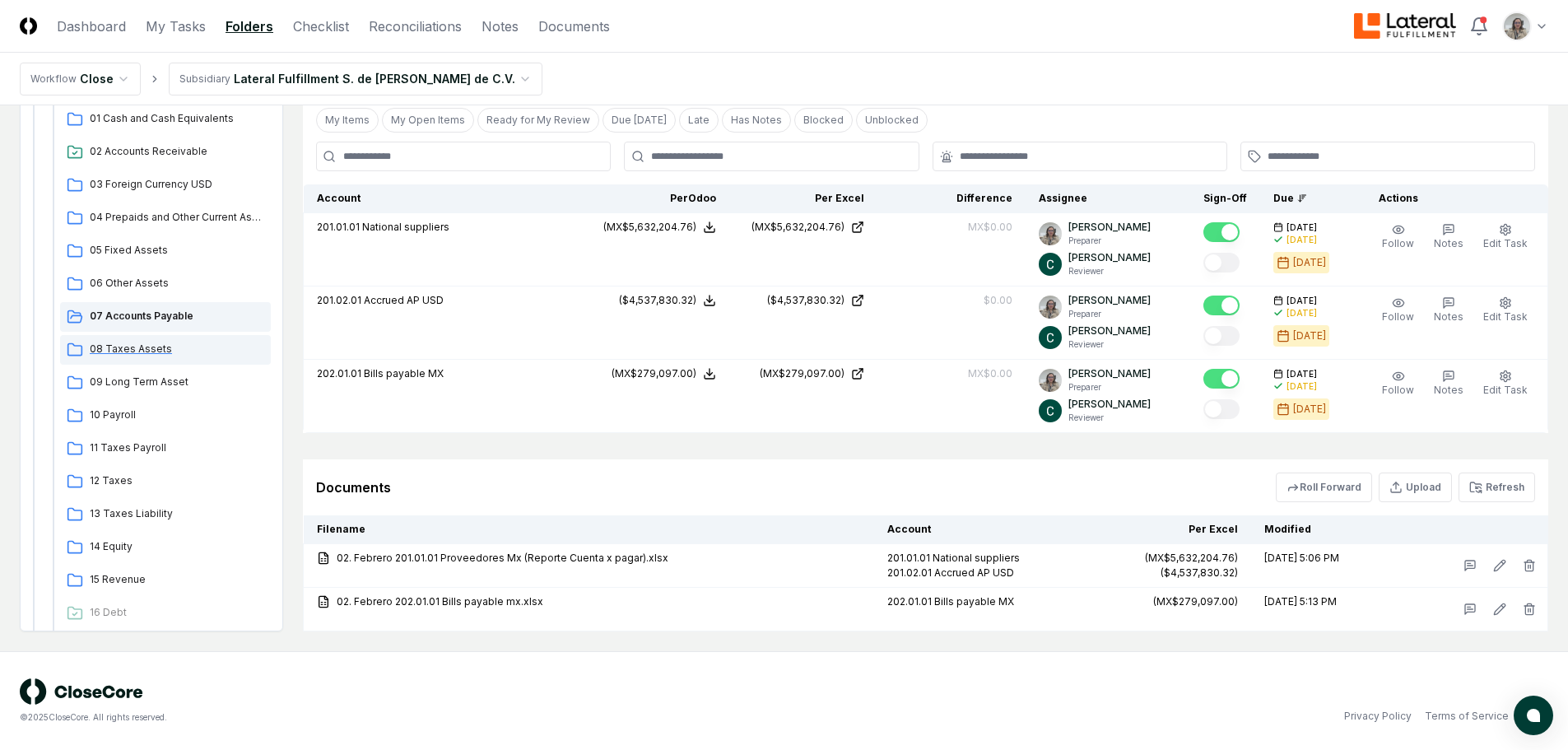 click on "08 Taxes Assets" at bounding box center [177, 349] 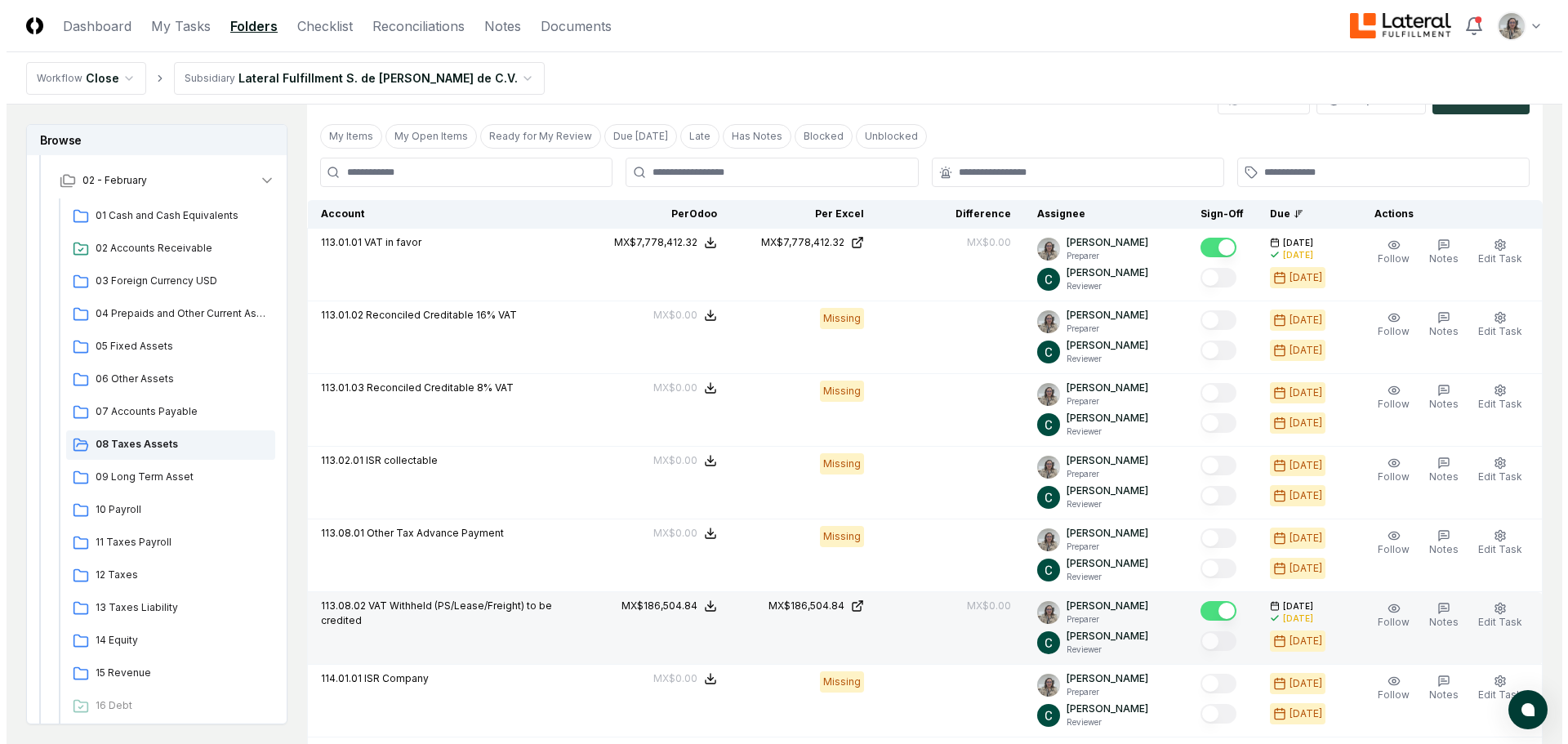 scroll, scrollTop: 408, scrollLeft: 0, axis: vertical 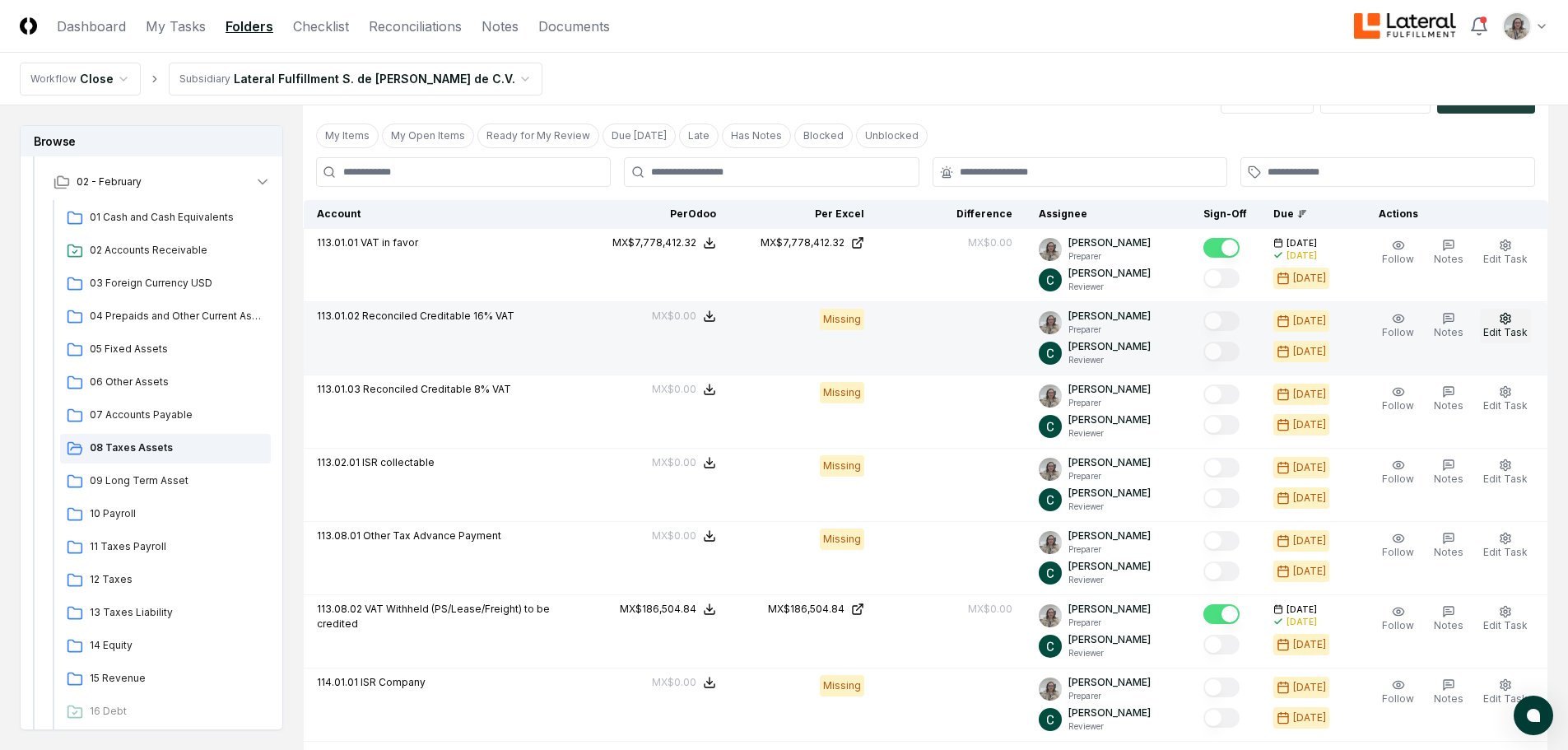 click on "Edit Task" at bounding box center [1505, 332] 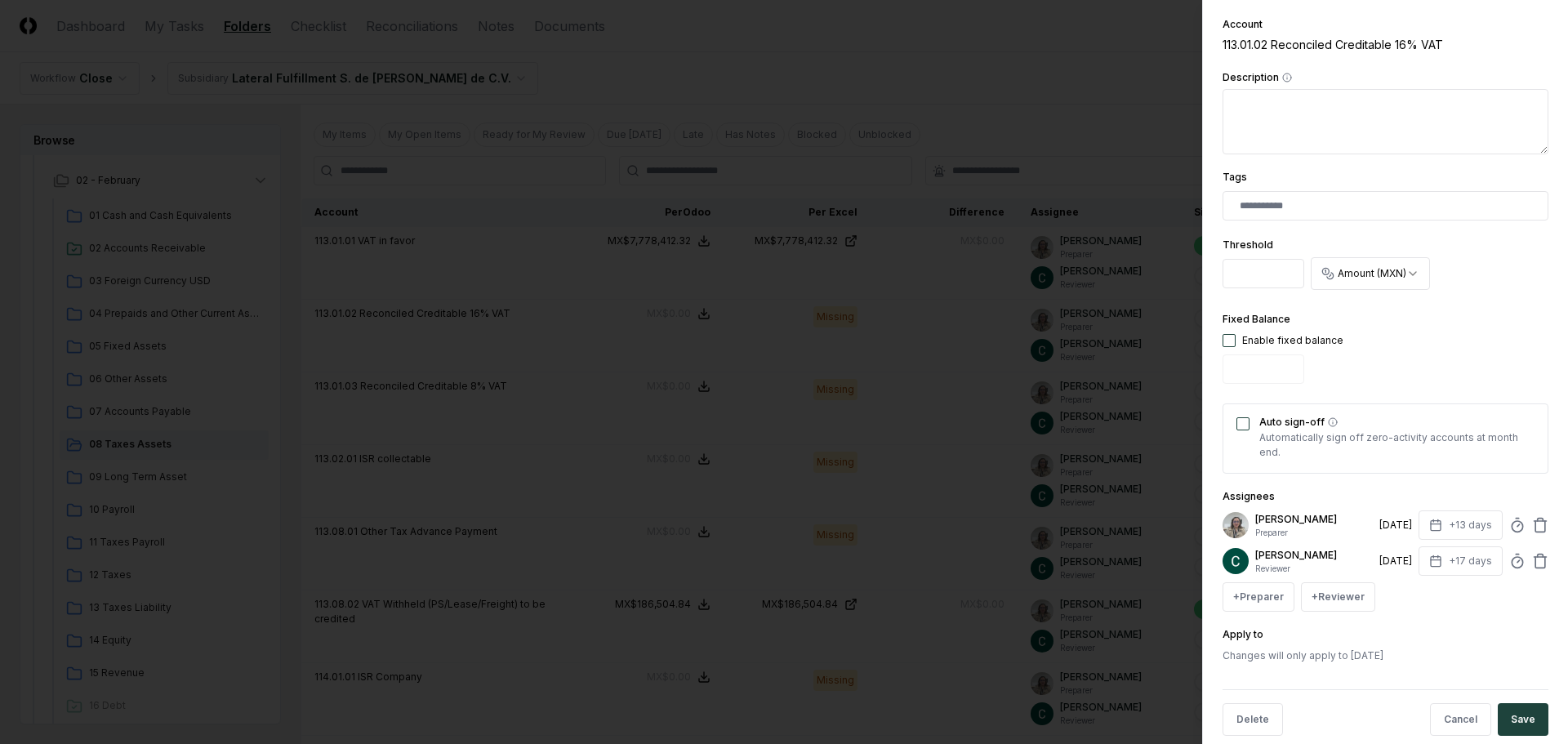 scroll, scrollTop: 322, scrollLeft: 0, axis: vertical 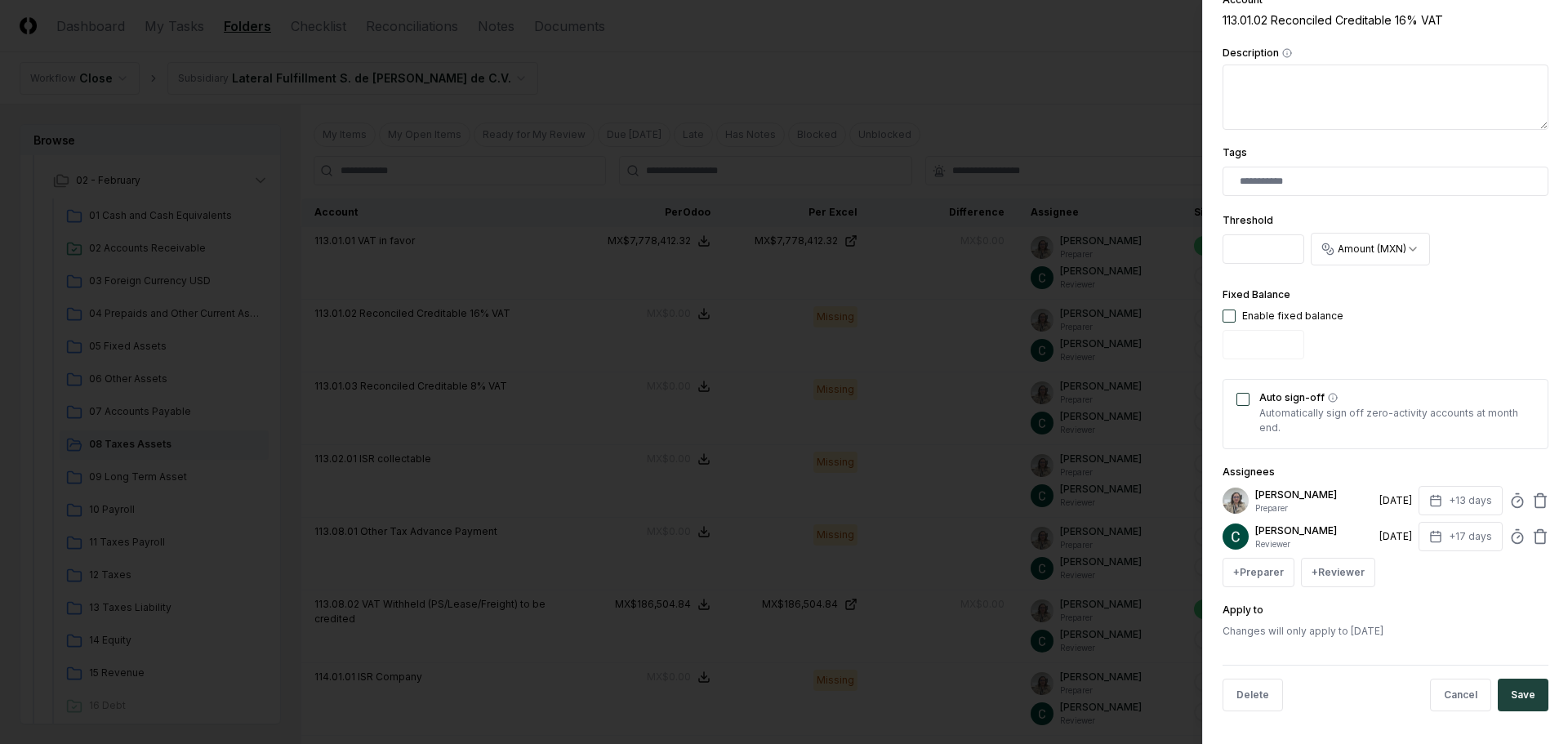 click on "Auto sign-off" at bounding box center (1243, 399) 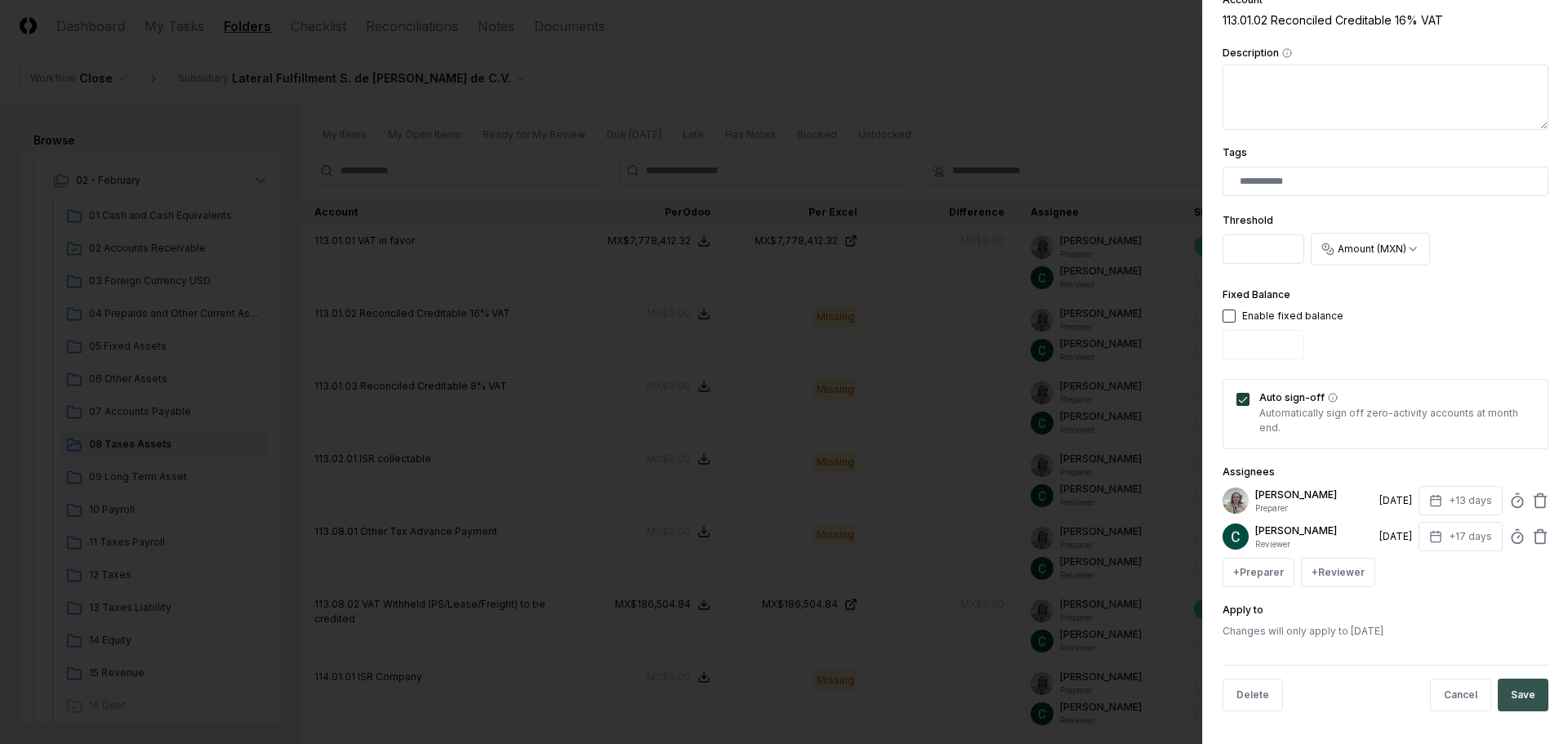 click on "Save" at bounding box center (1523, 695) 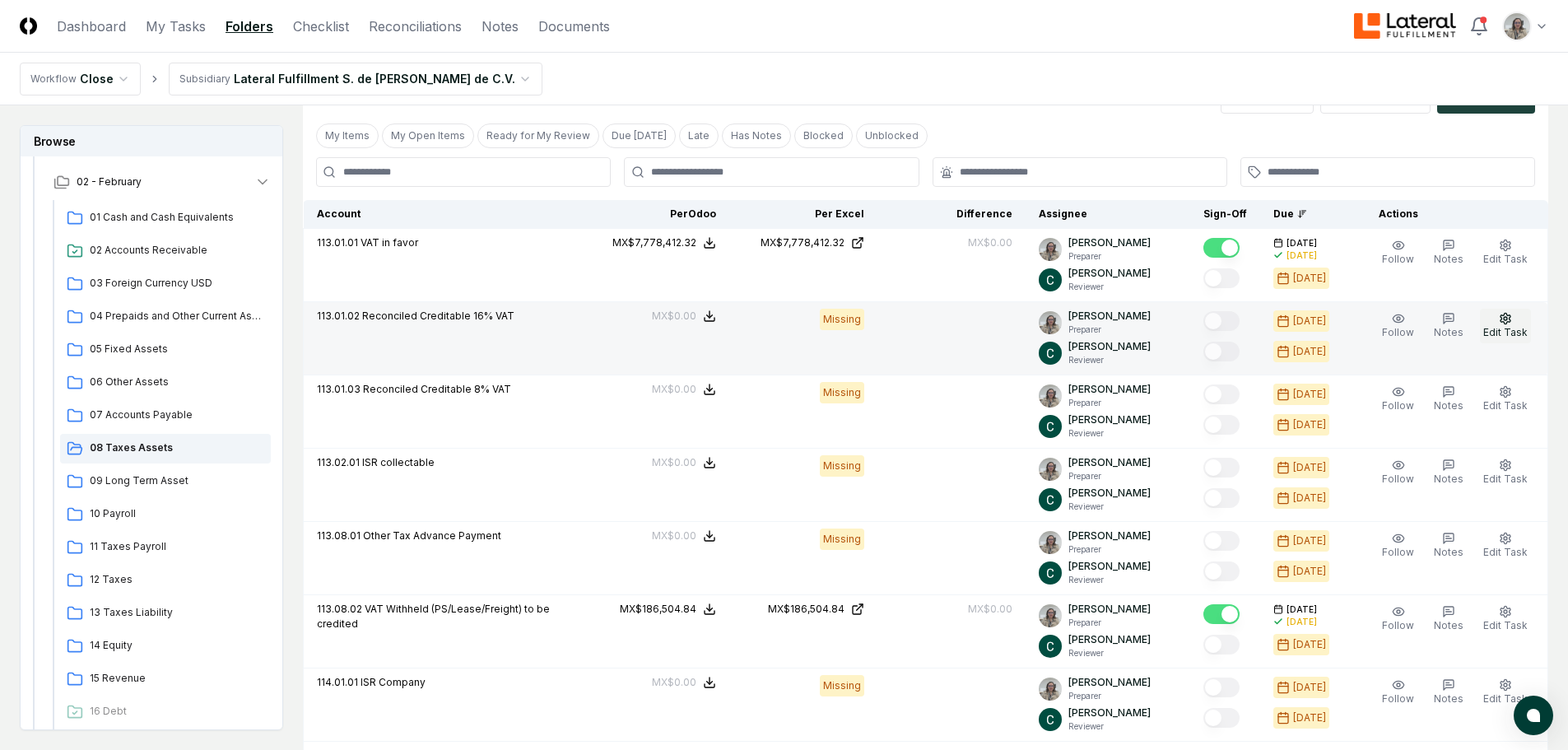 click on "Edit Task" at bounding box center (1505, 326) 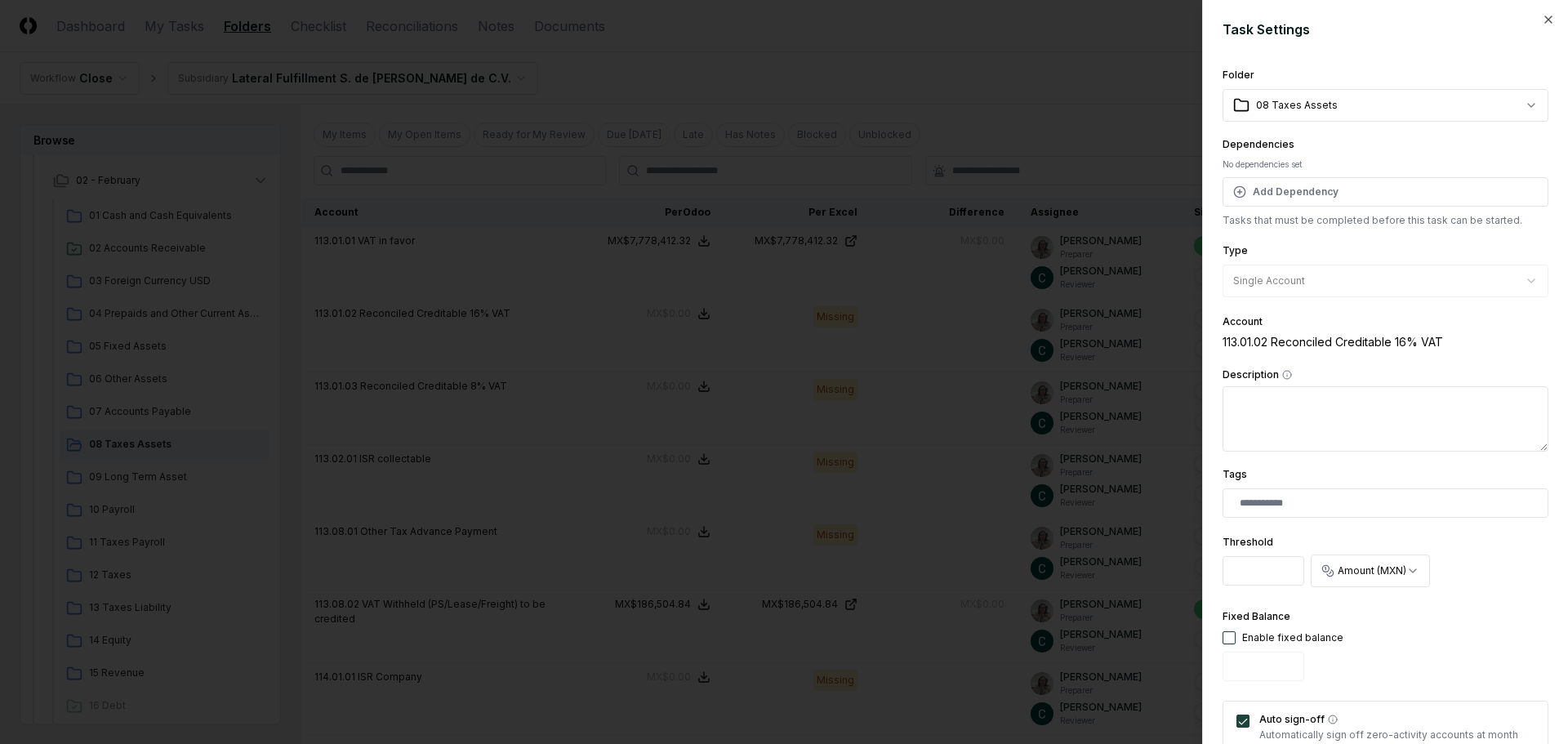 click at bounding box center (1229, 638) 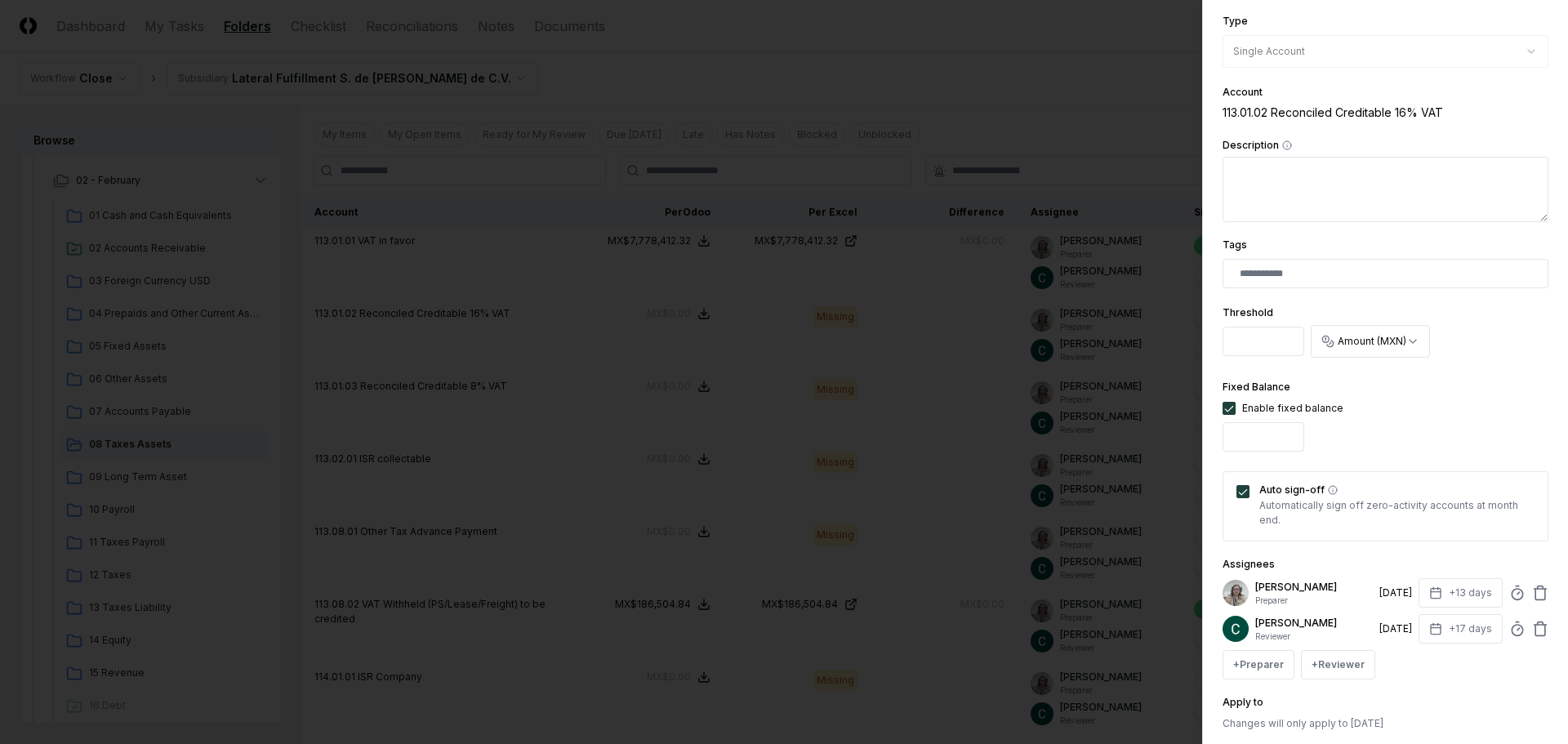 scroll, scrollTop: 322, scrollLeft: 0, axis: vertical 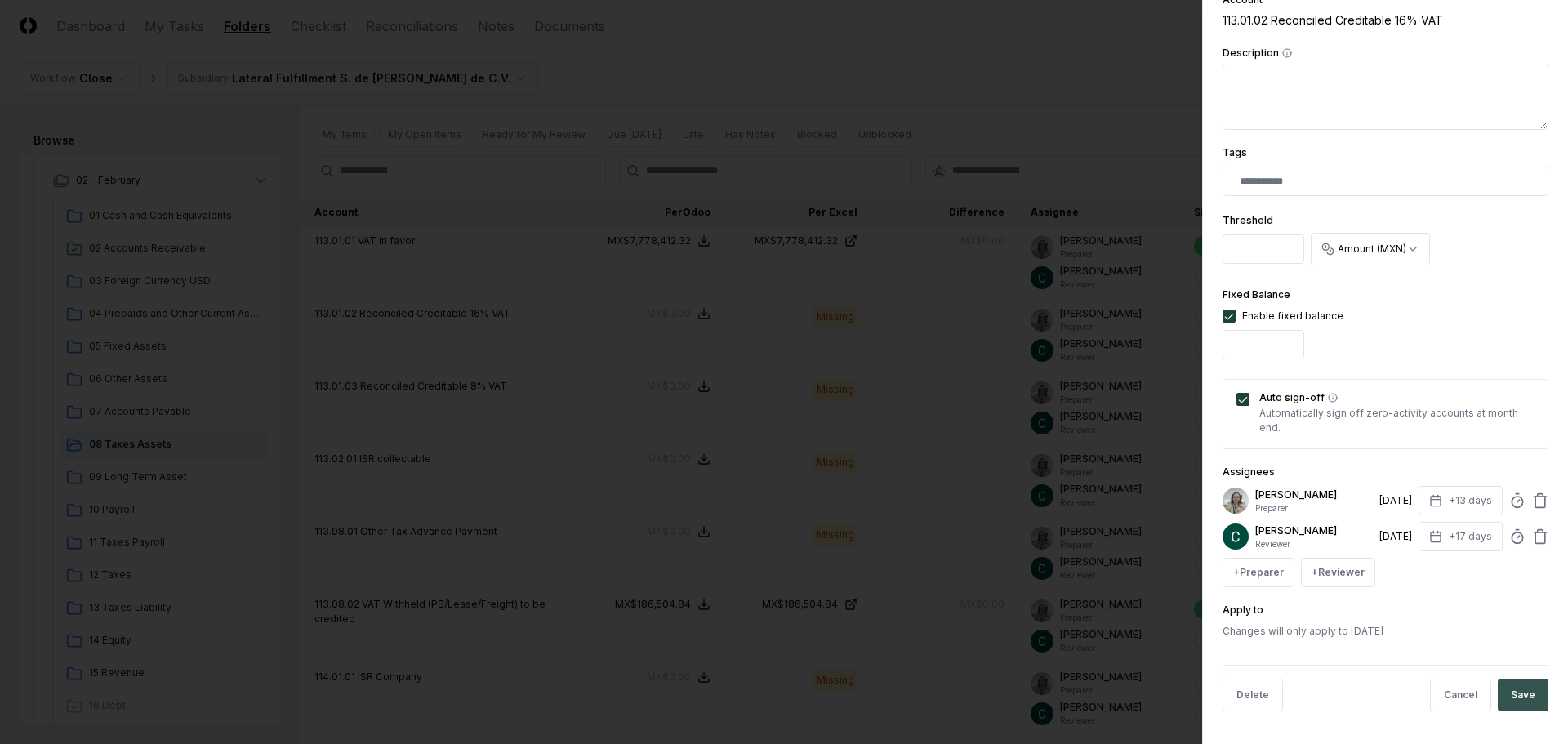click on "Save" at bounding box center [1523, 695] 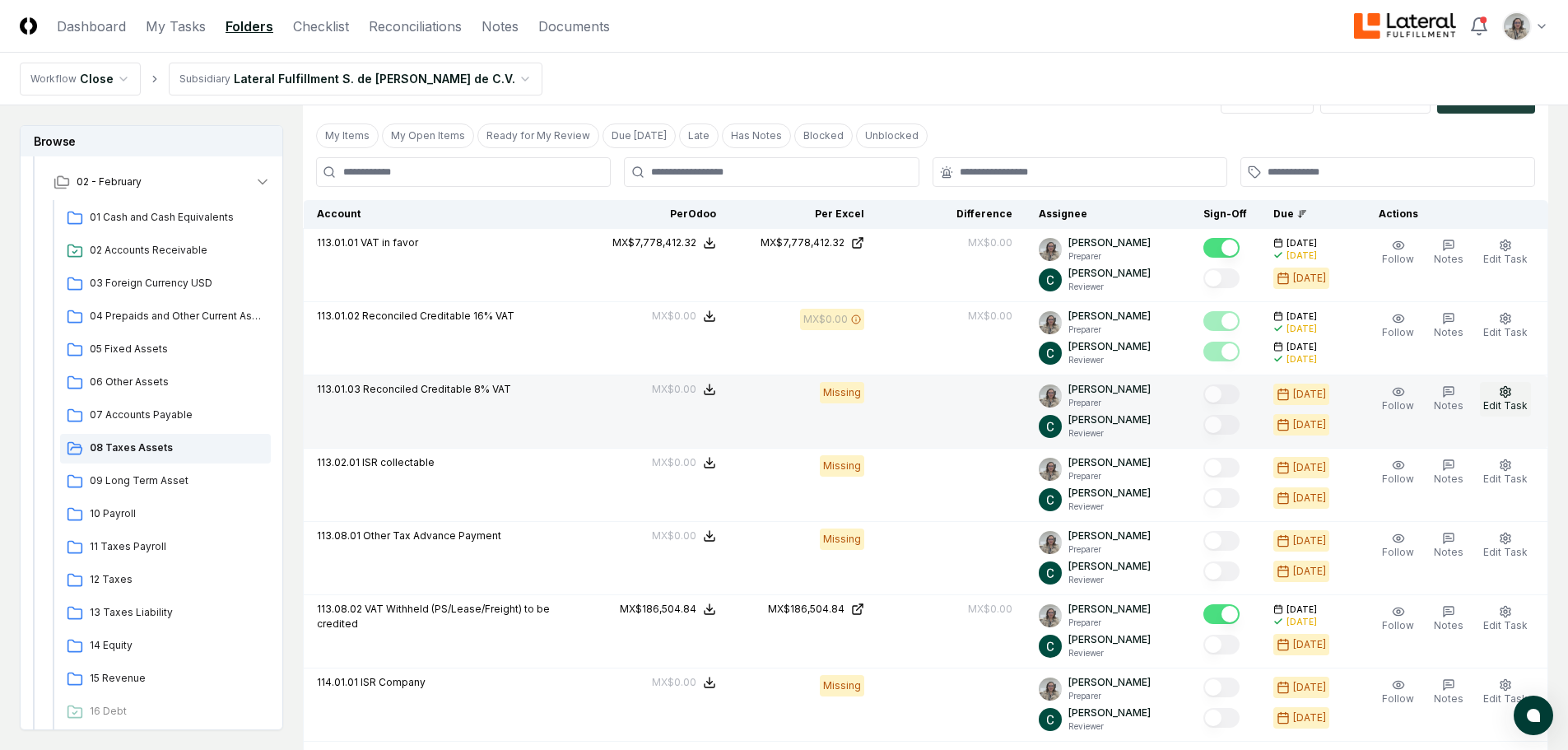 click 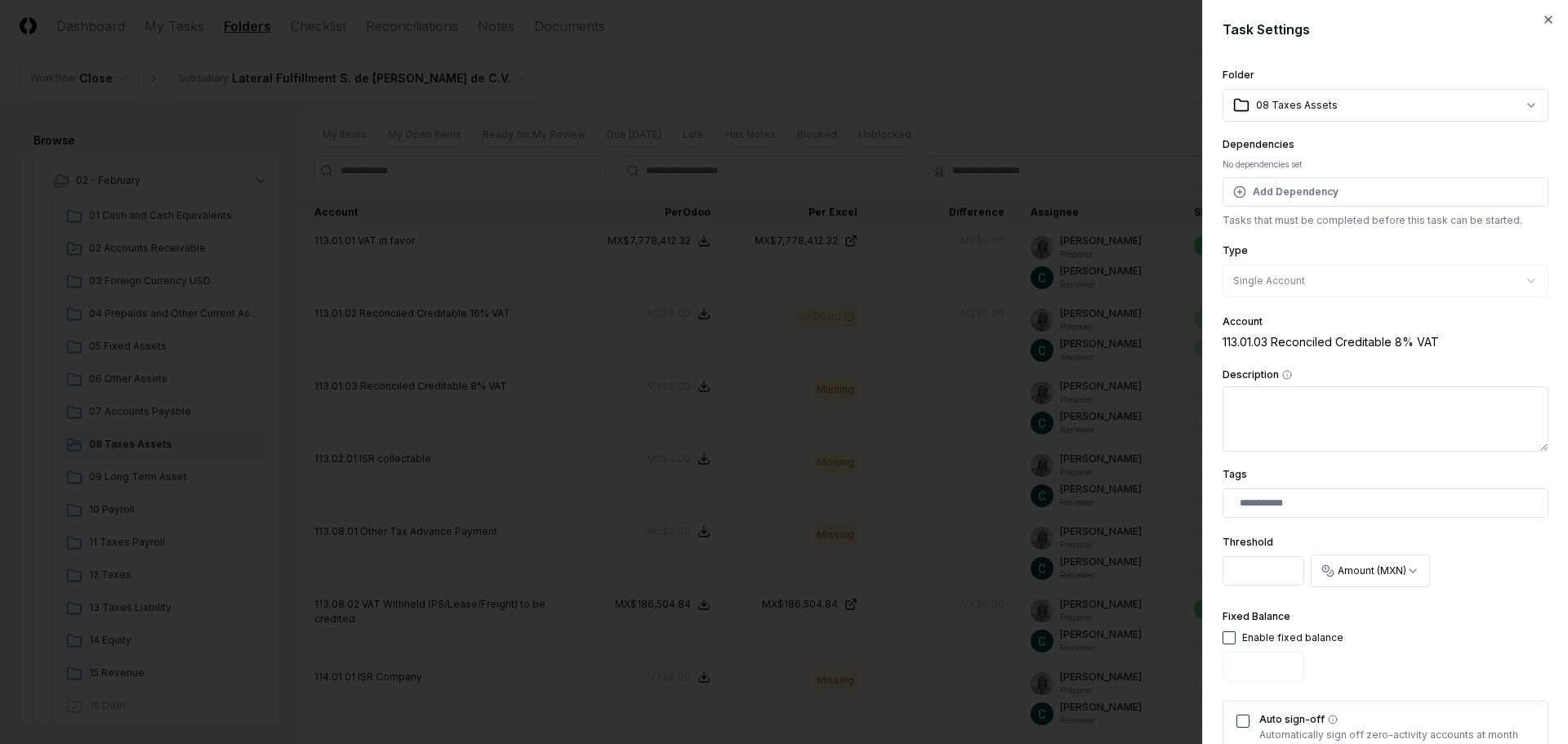 click at bounding box center [1229, 638] 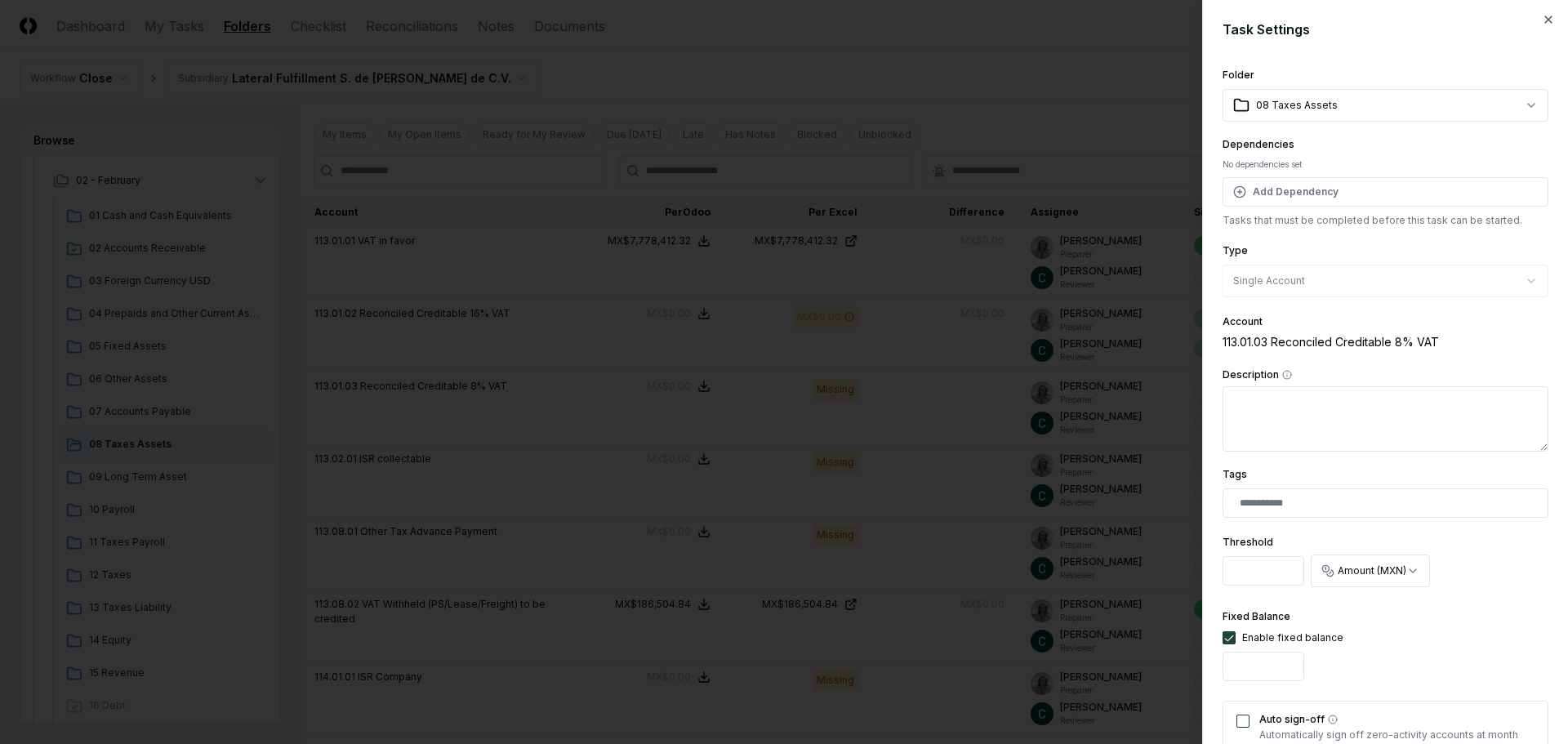 click on "Auto sign-off" at bounding box center (1243, 721) 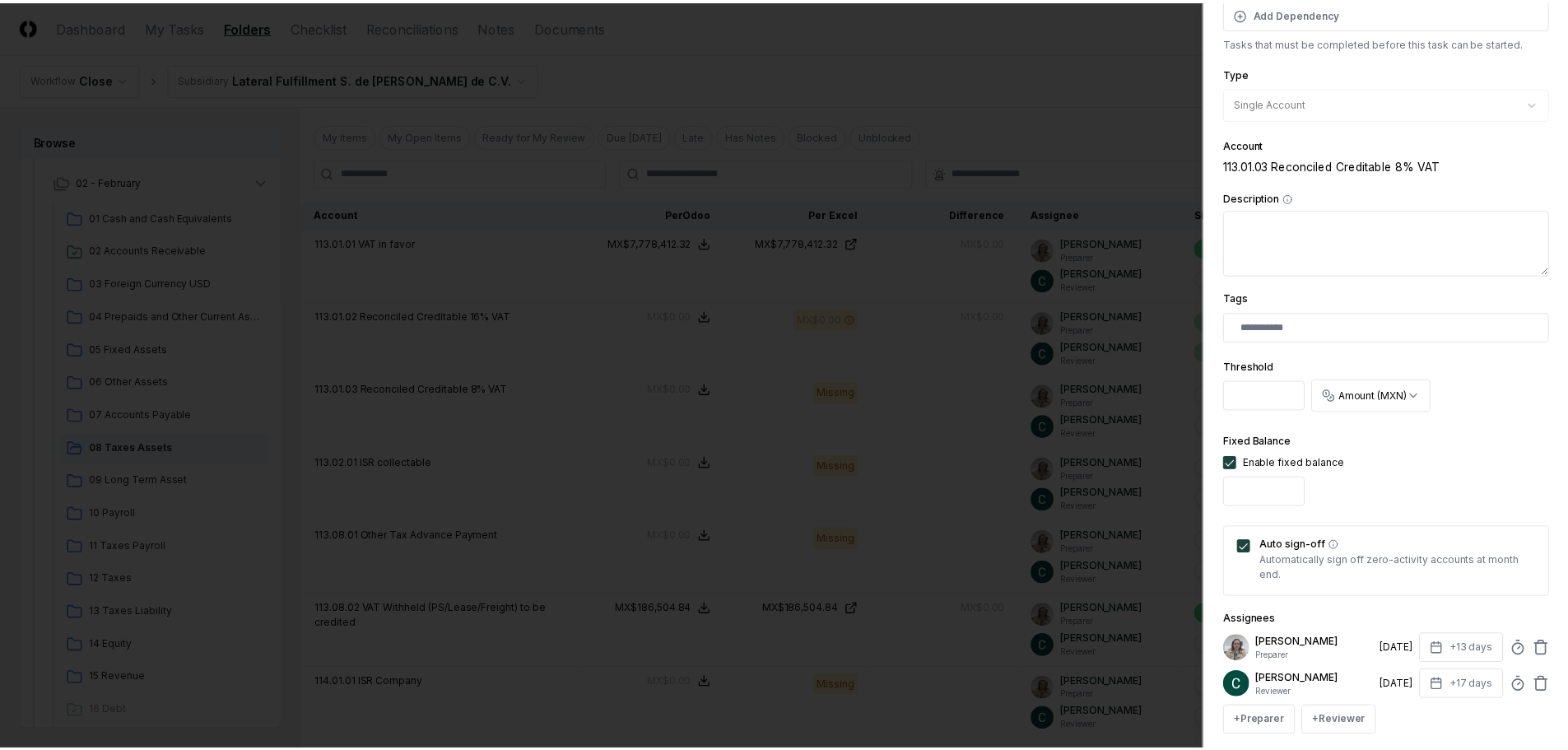 scroll, scrollTop: 324, scrollLeft: 0, axis: vertical 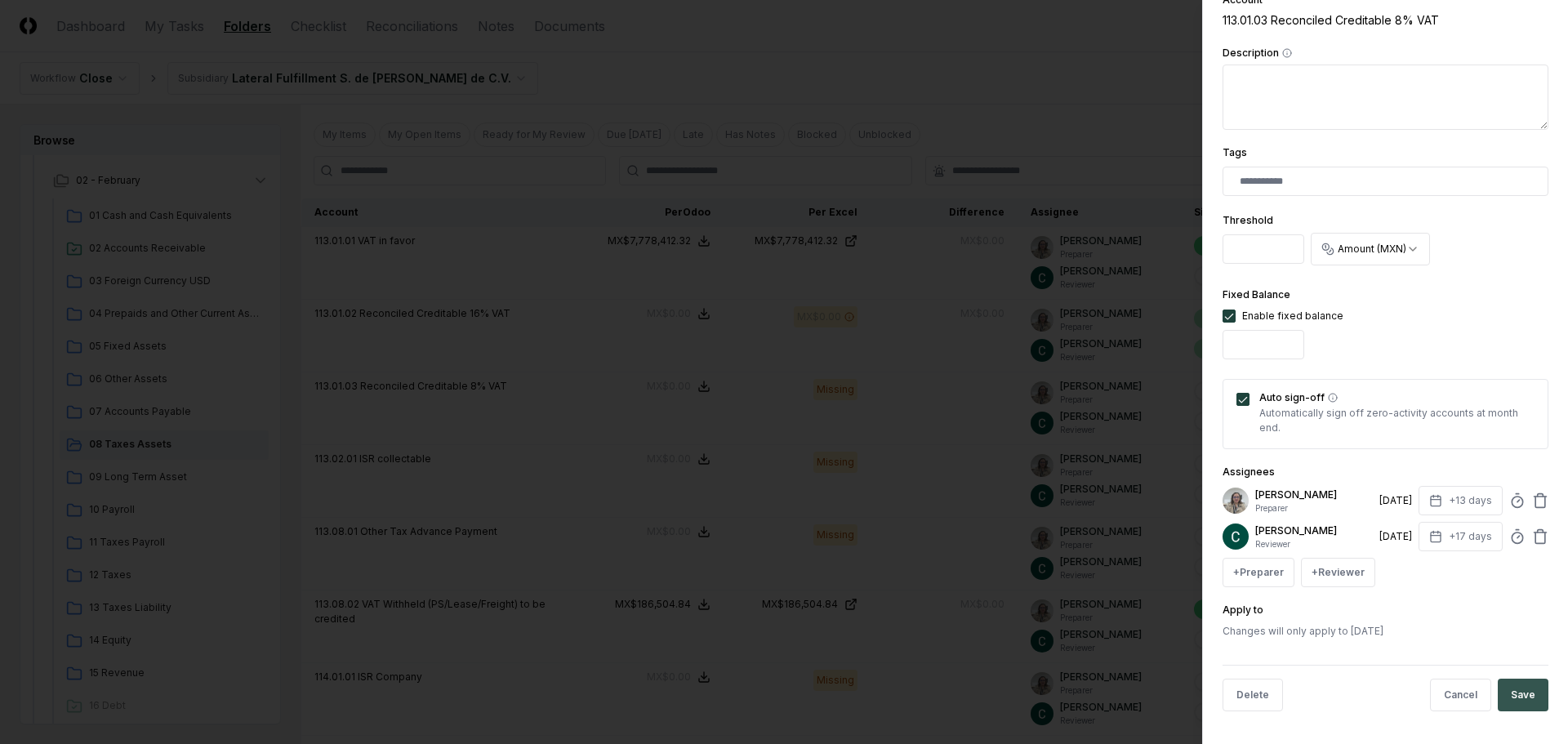 click on "Save" at bounding box center (1523, 695) 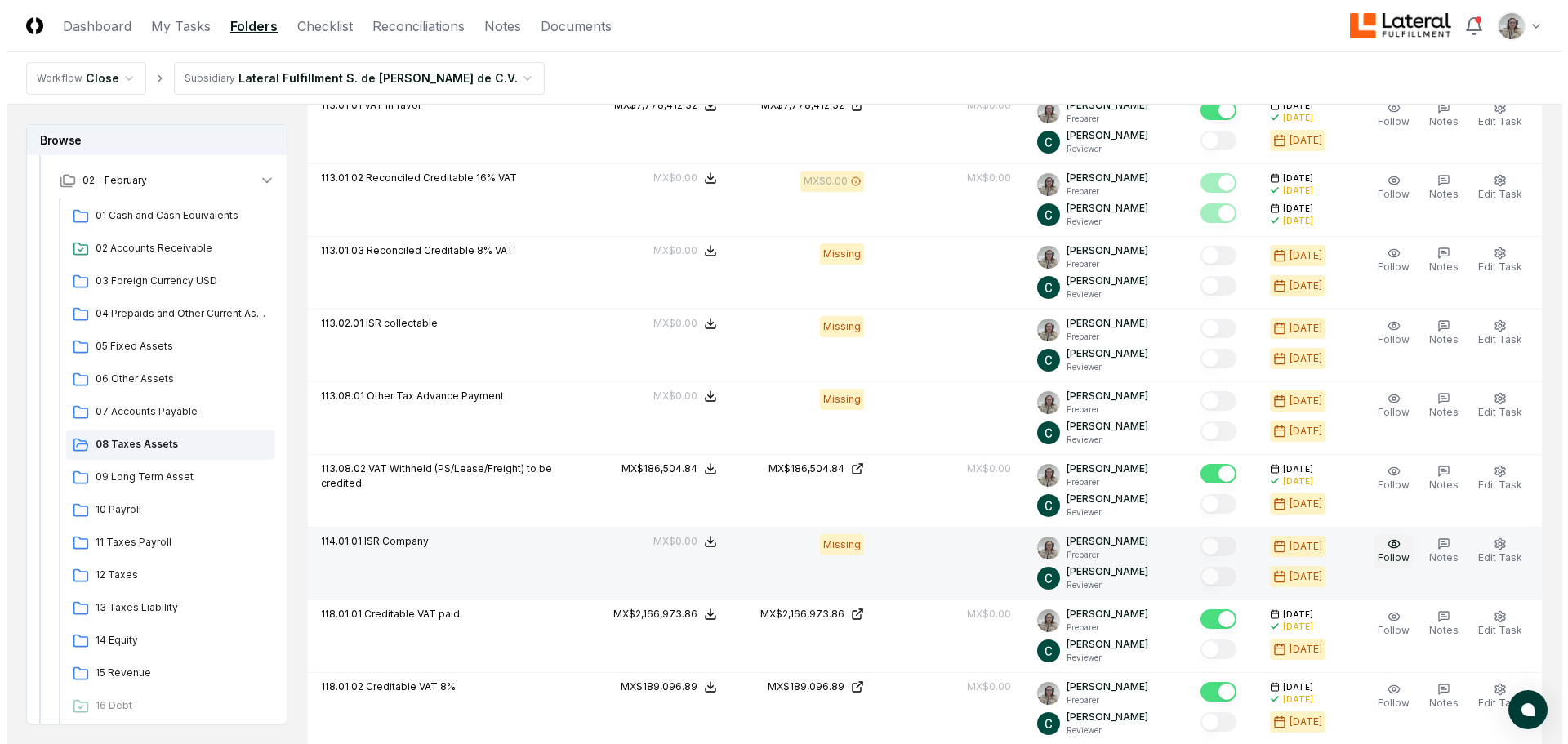 scroll, scrollTop: 572, scrollLeft: 0, axis: vertical 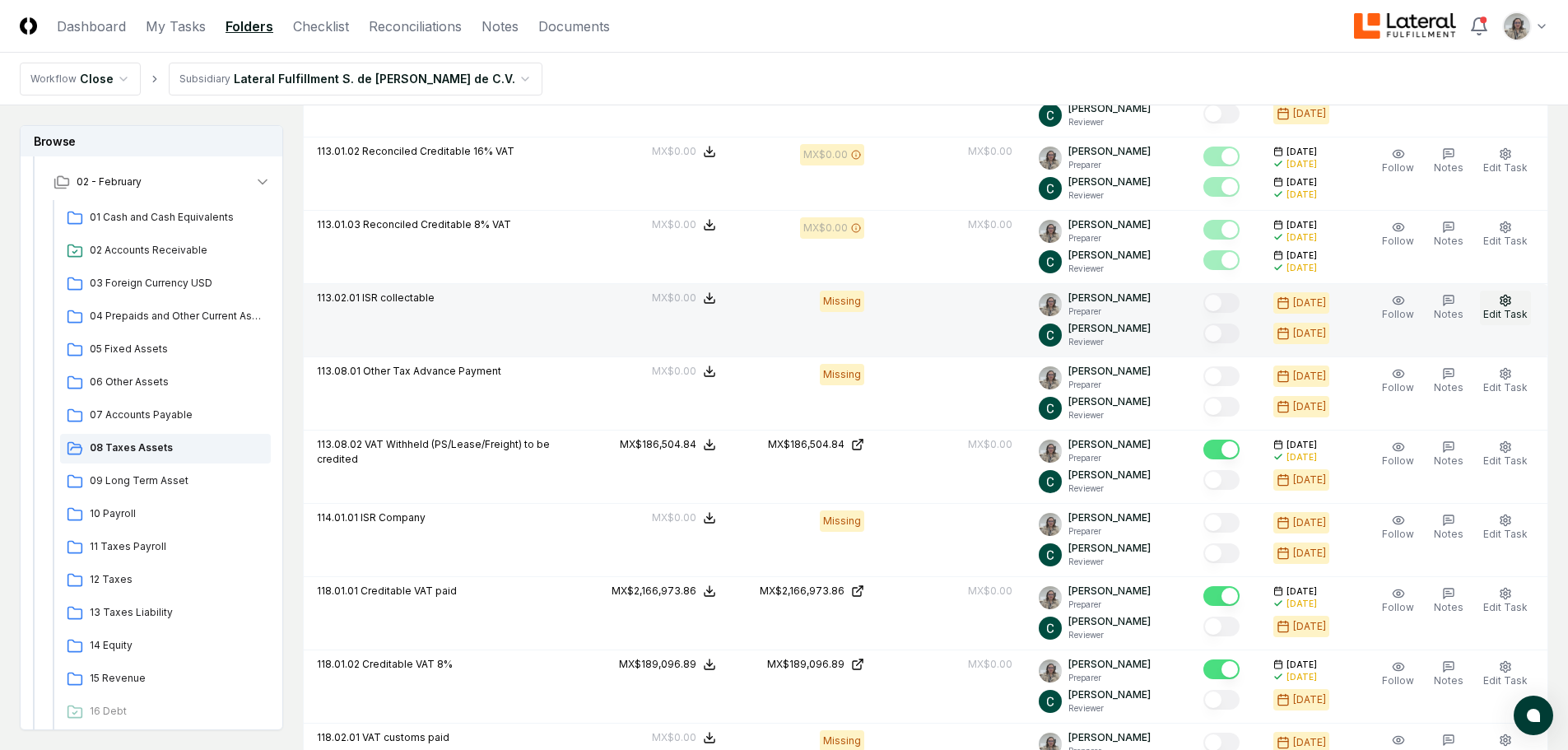 click on "Edit Task" at bounding box center (1505, 314) 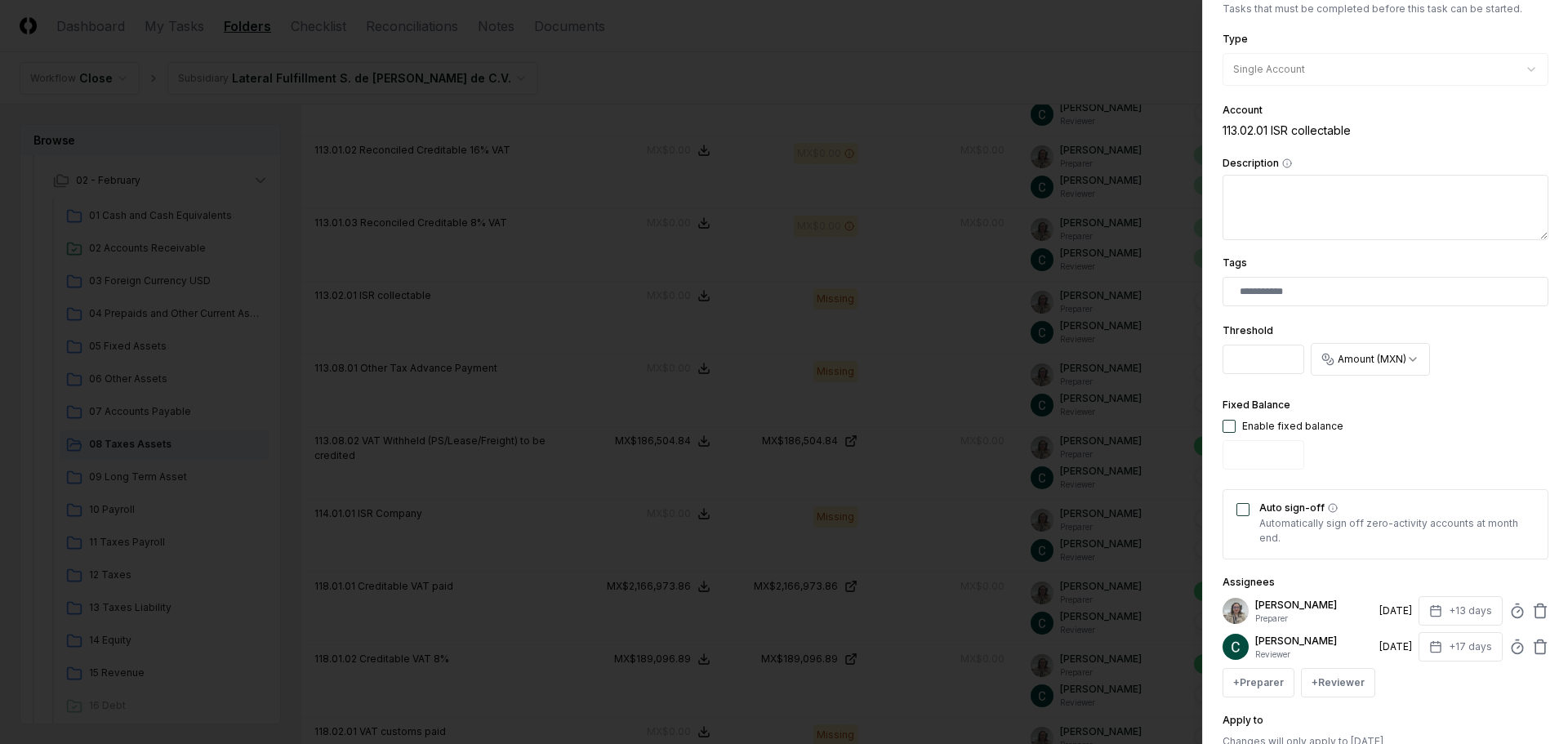 scroll, scrollTop: 322, scrollLeft: 0, axis: vertical 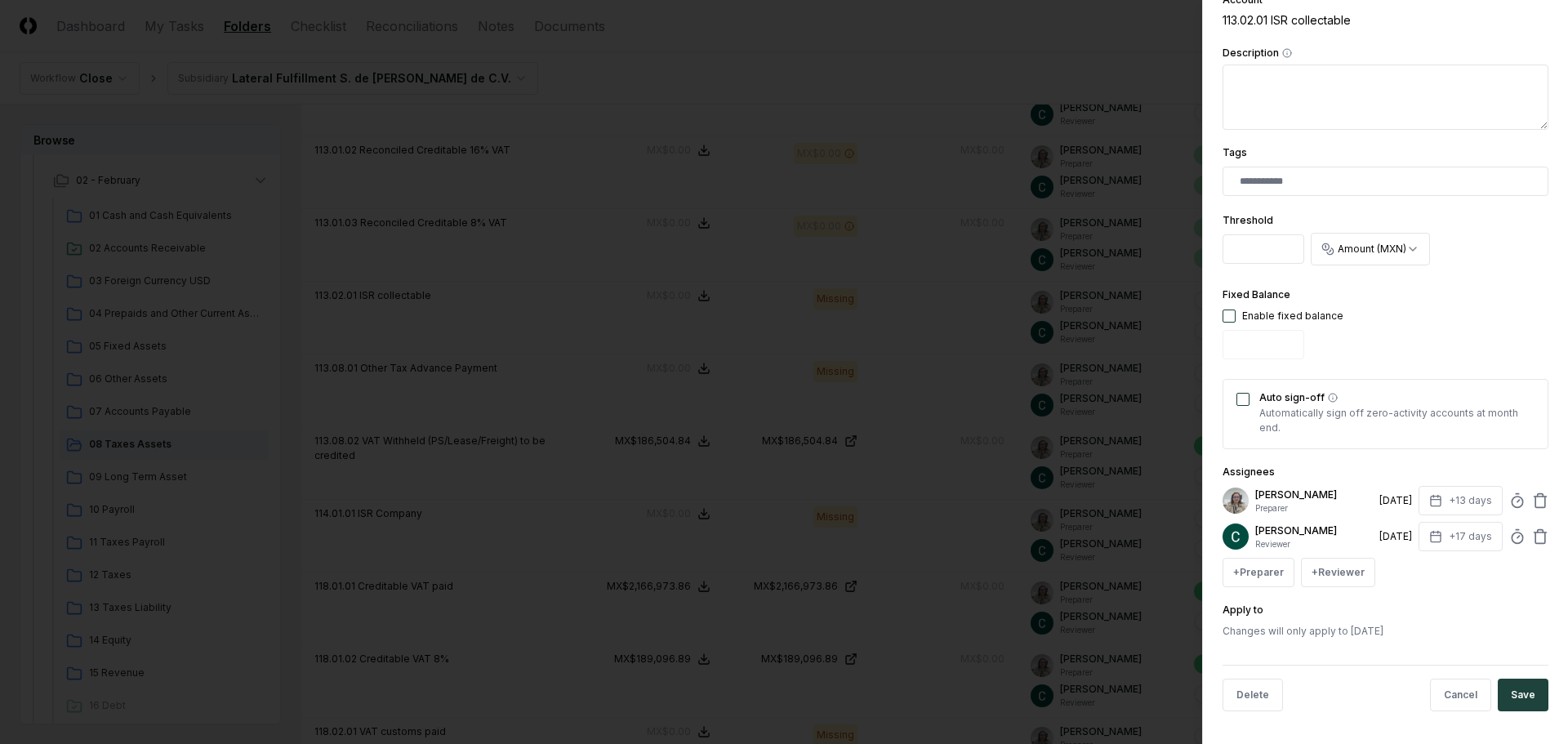 click at bounding box center (1229, 316) 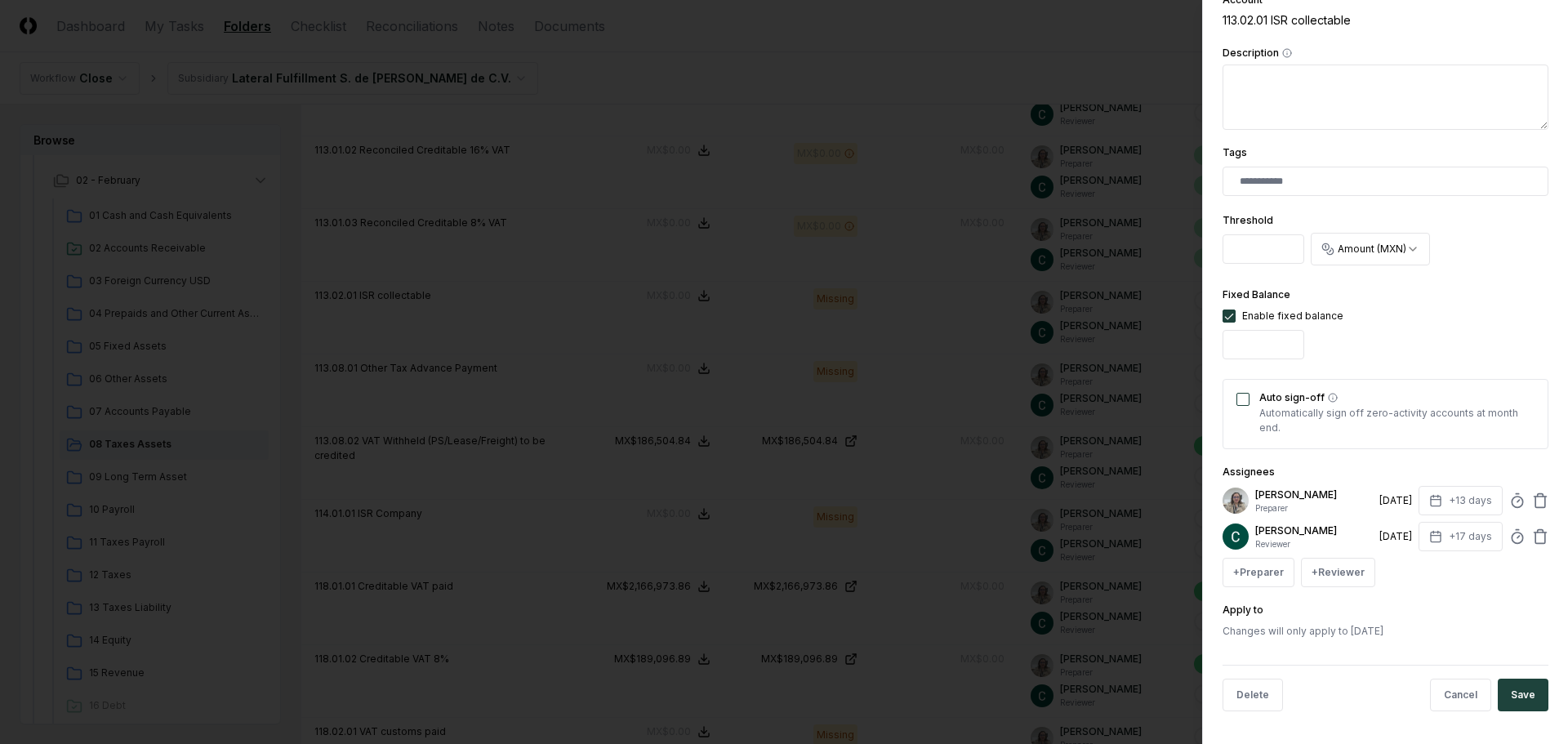 click on "Auto sign-off" at bounding box center [1243, 399] 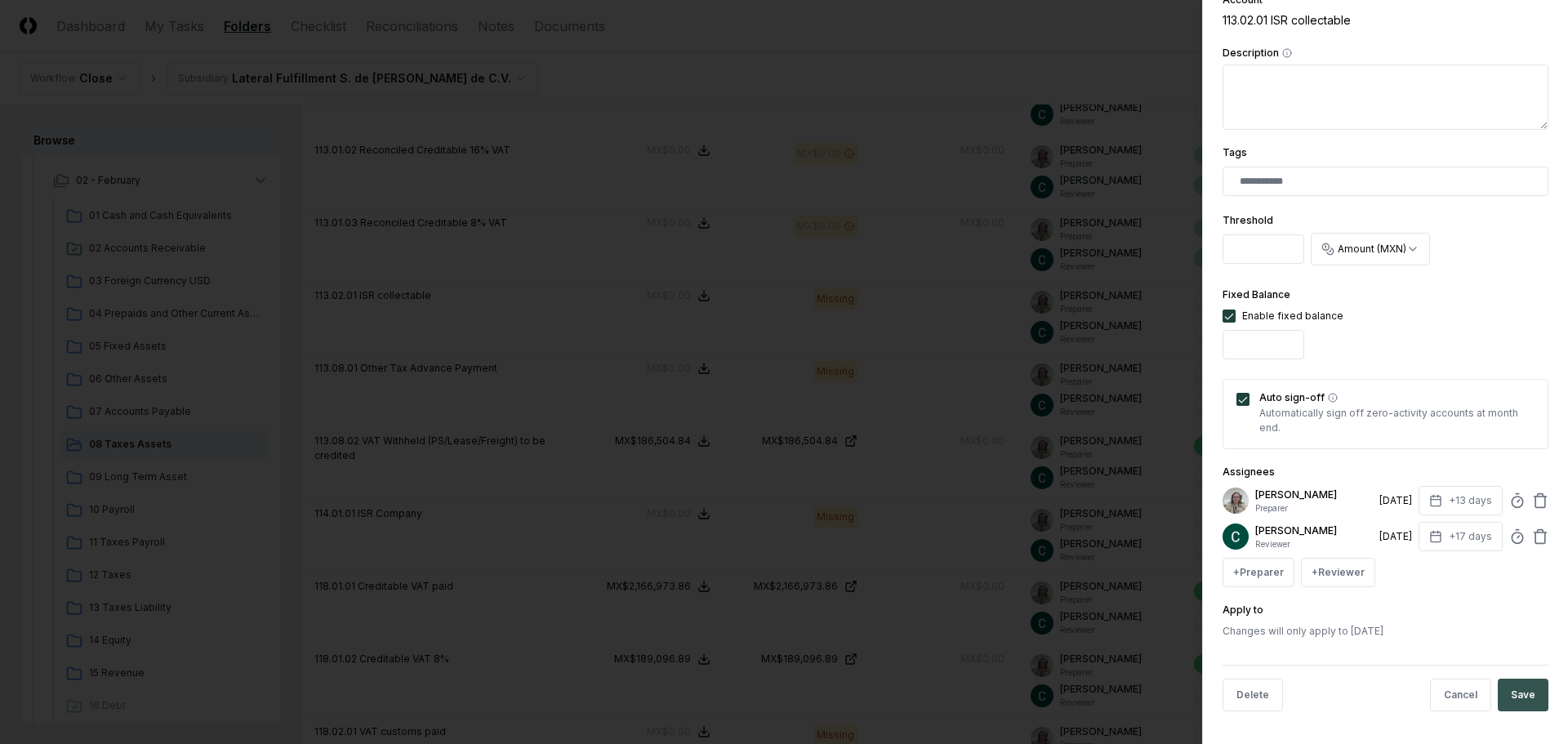 click on "Save" at bounding box center [1523, 695] 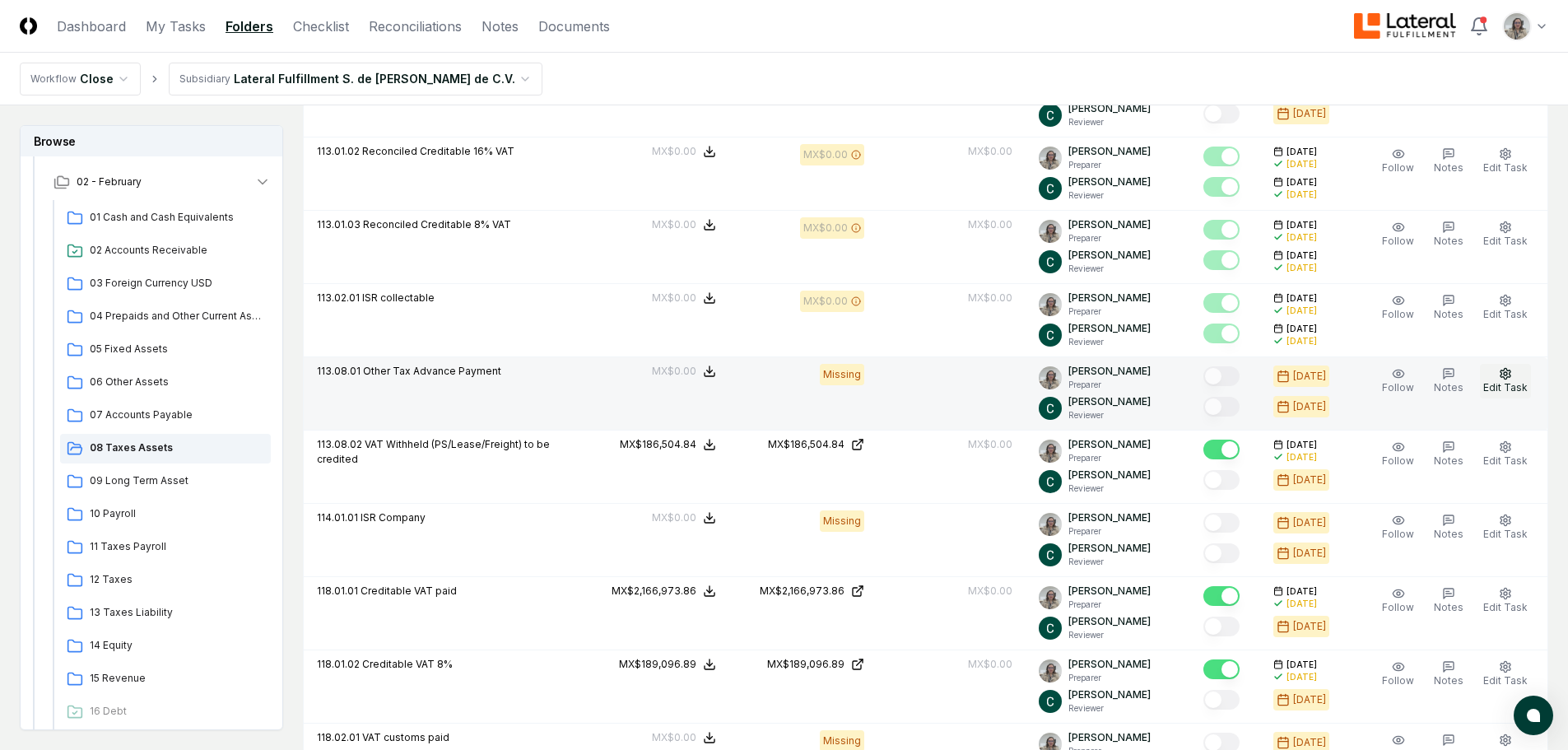 click on "Edit Task" at bounding box center [1505, 381] 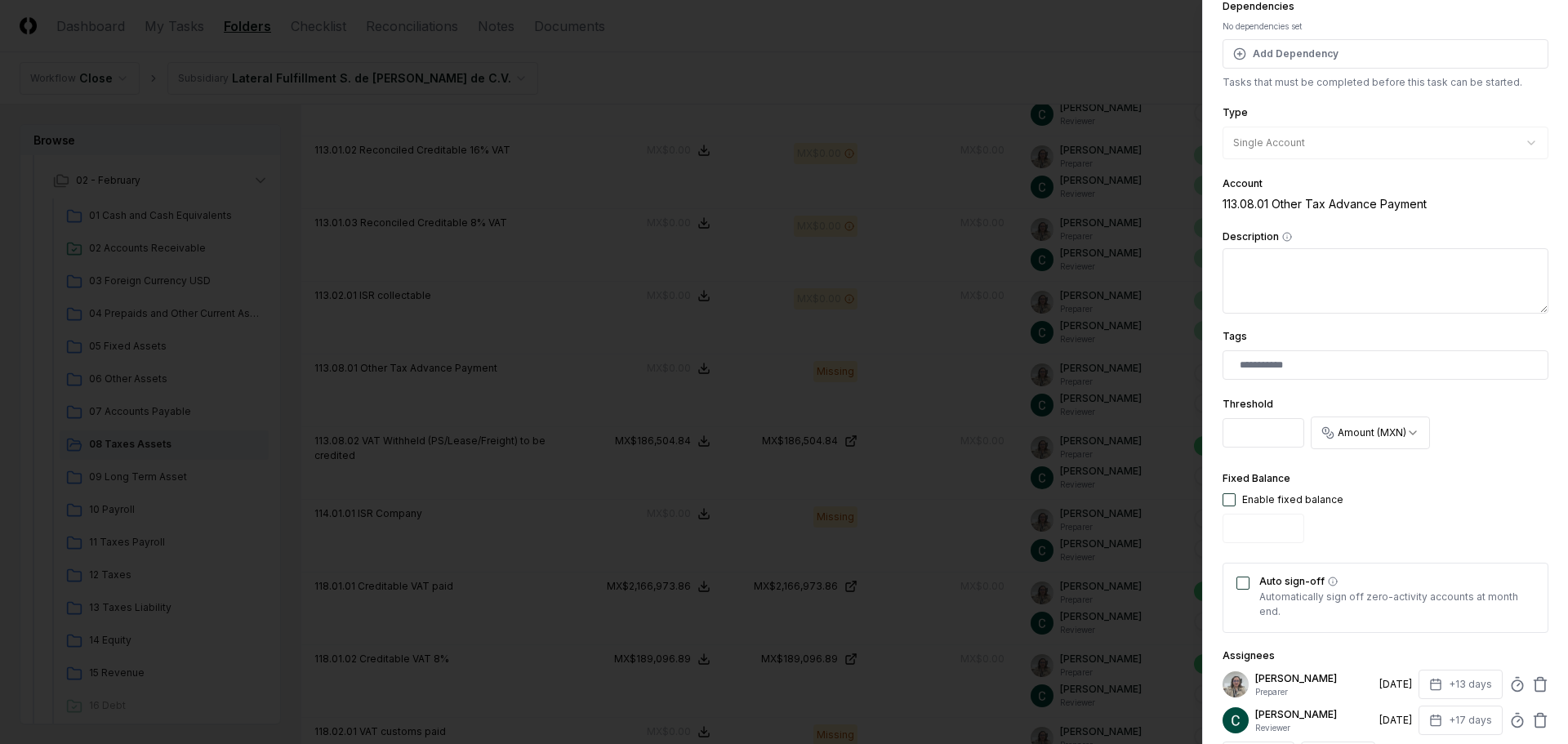 scroll, scrollTop: 245, scrollLeft: 0, axis: vertical 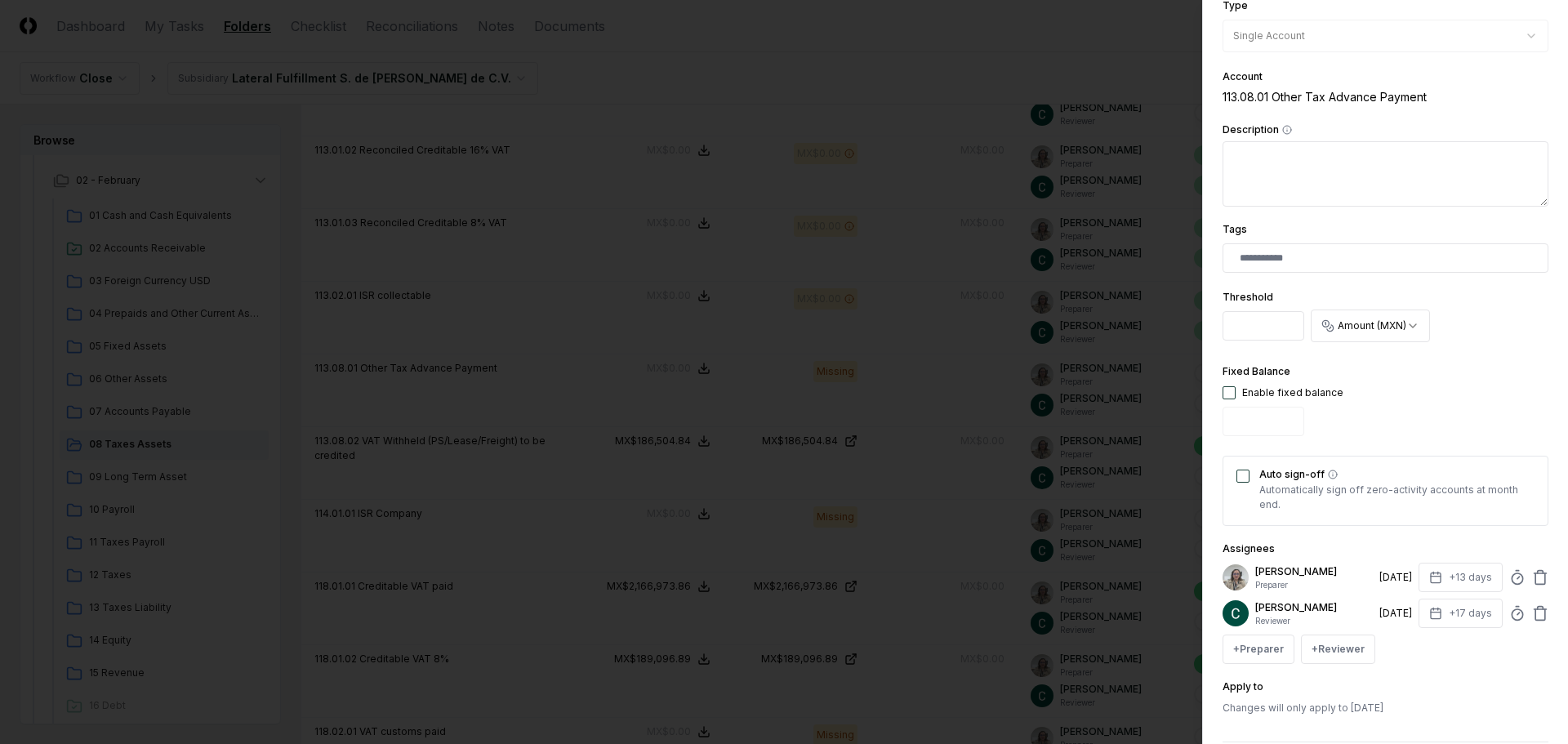 click at bounding box center [1229, 393] 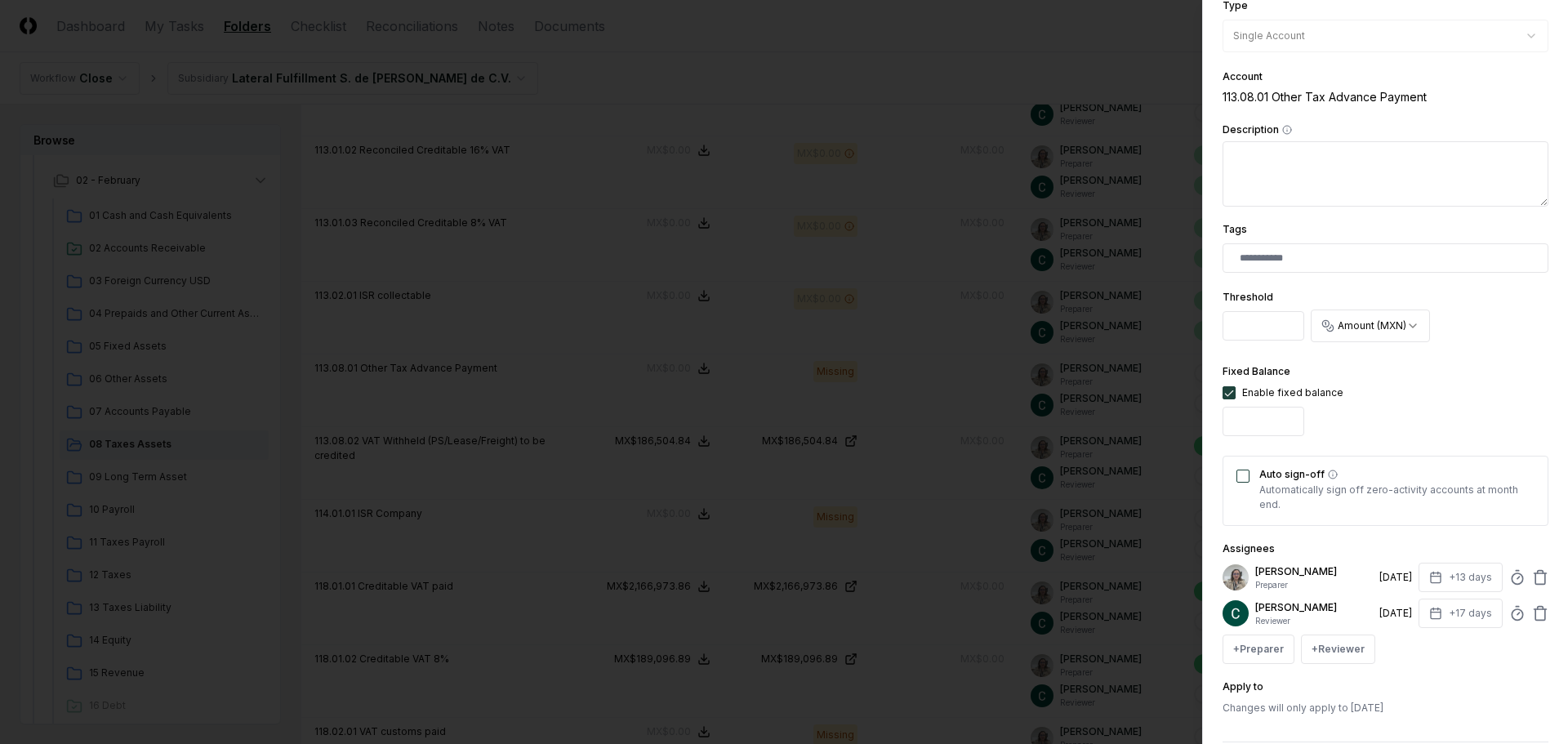click on "Auto sign-off" at bounding box center [1243, 476] 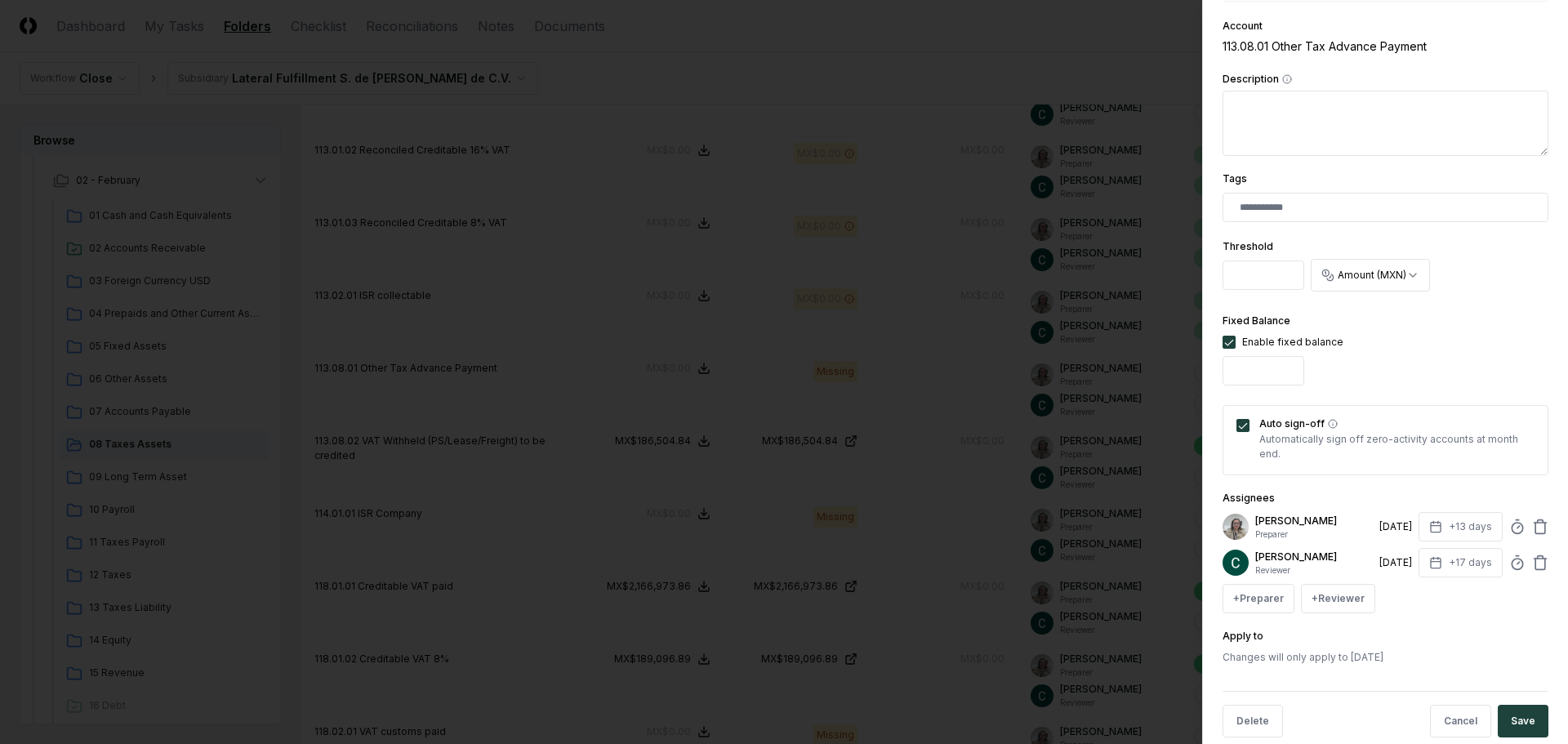 scroll, scrollTop: 322, scrollLeft: 0, axis: vertical 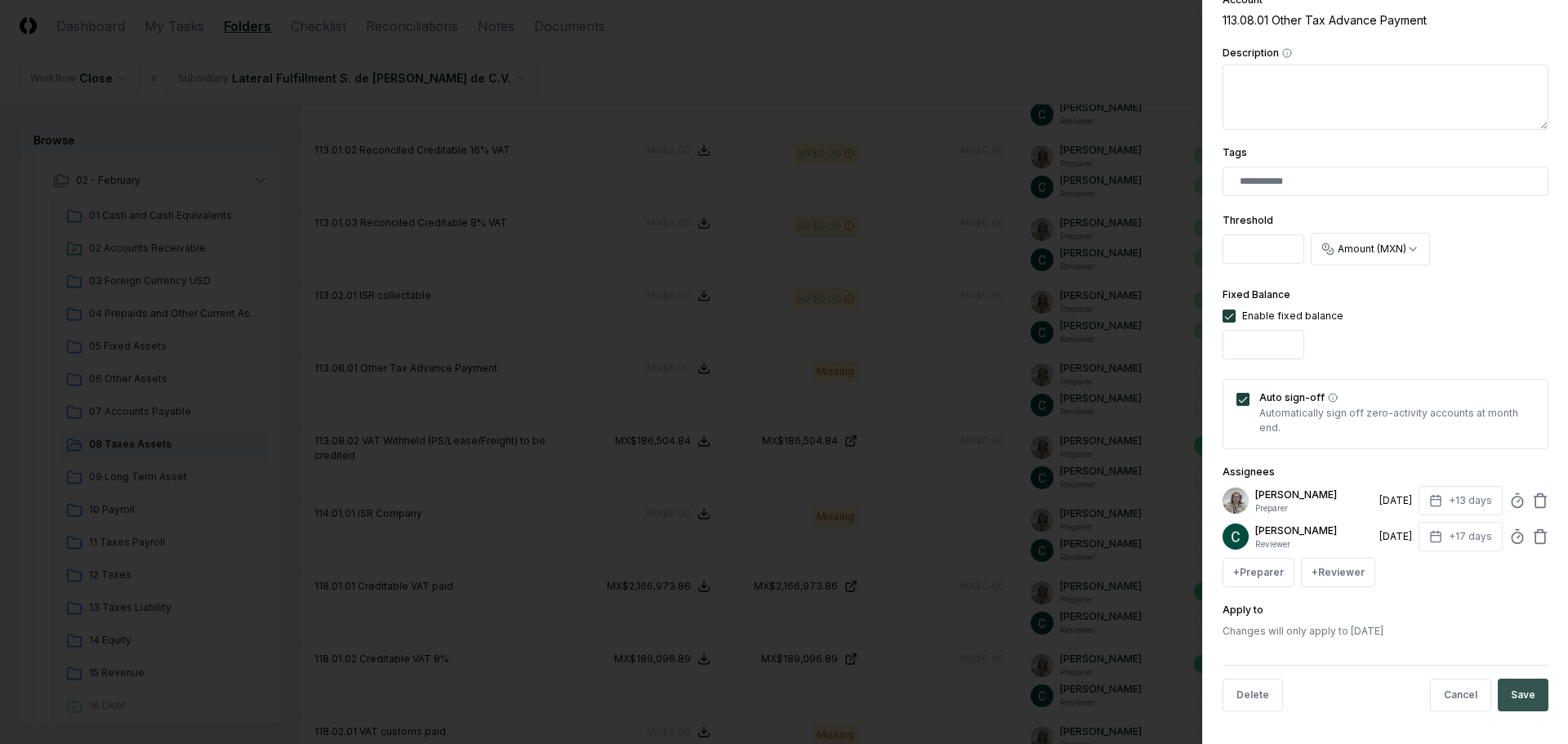 click on "Save" at bounding box center [1523, 695] 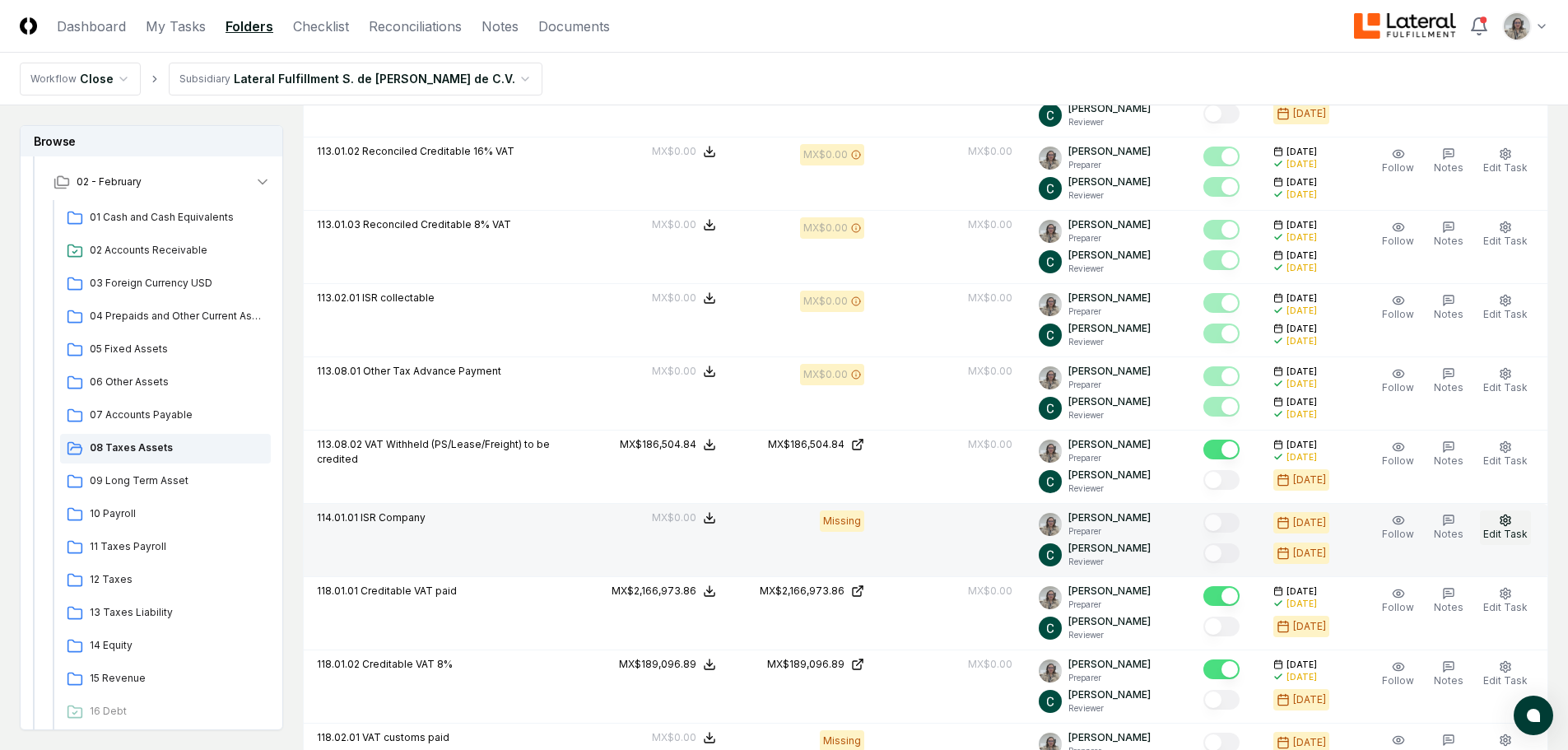 click on "Edit Task" at bounding box center [1505, 533] 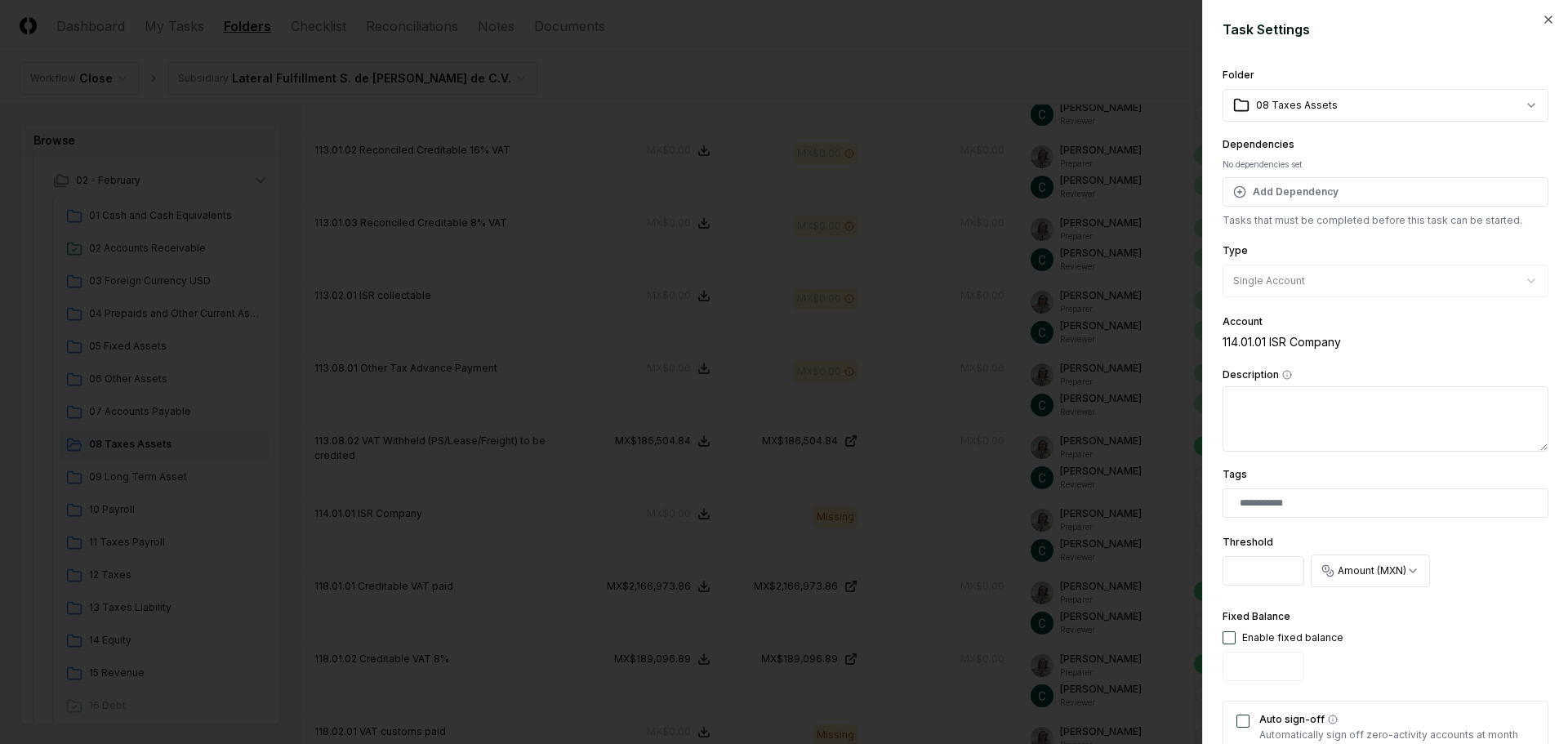 click at bounding box center [1229, 638] 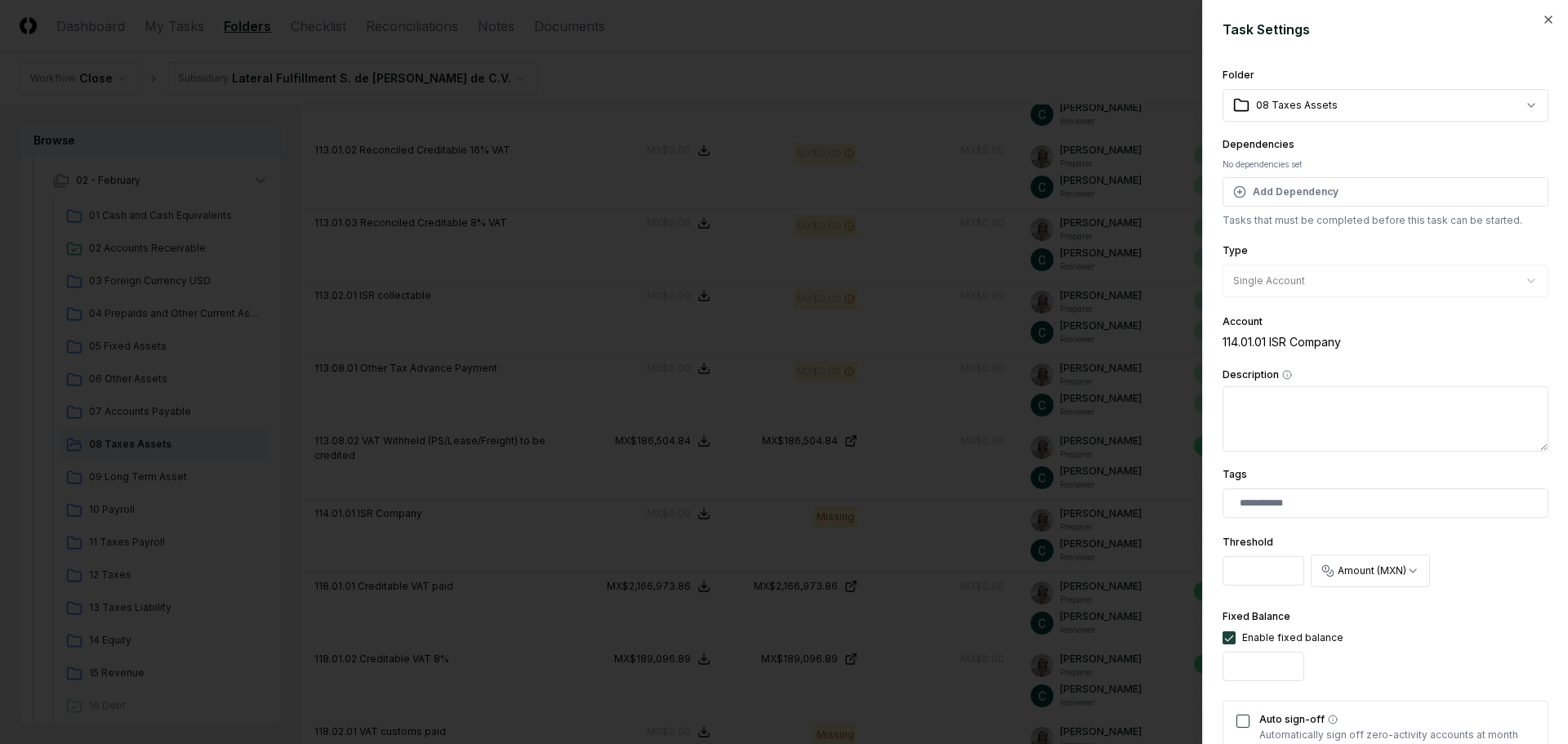 click on "Auto sign-off" at bounding box center (1243, 721) 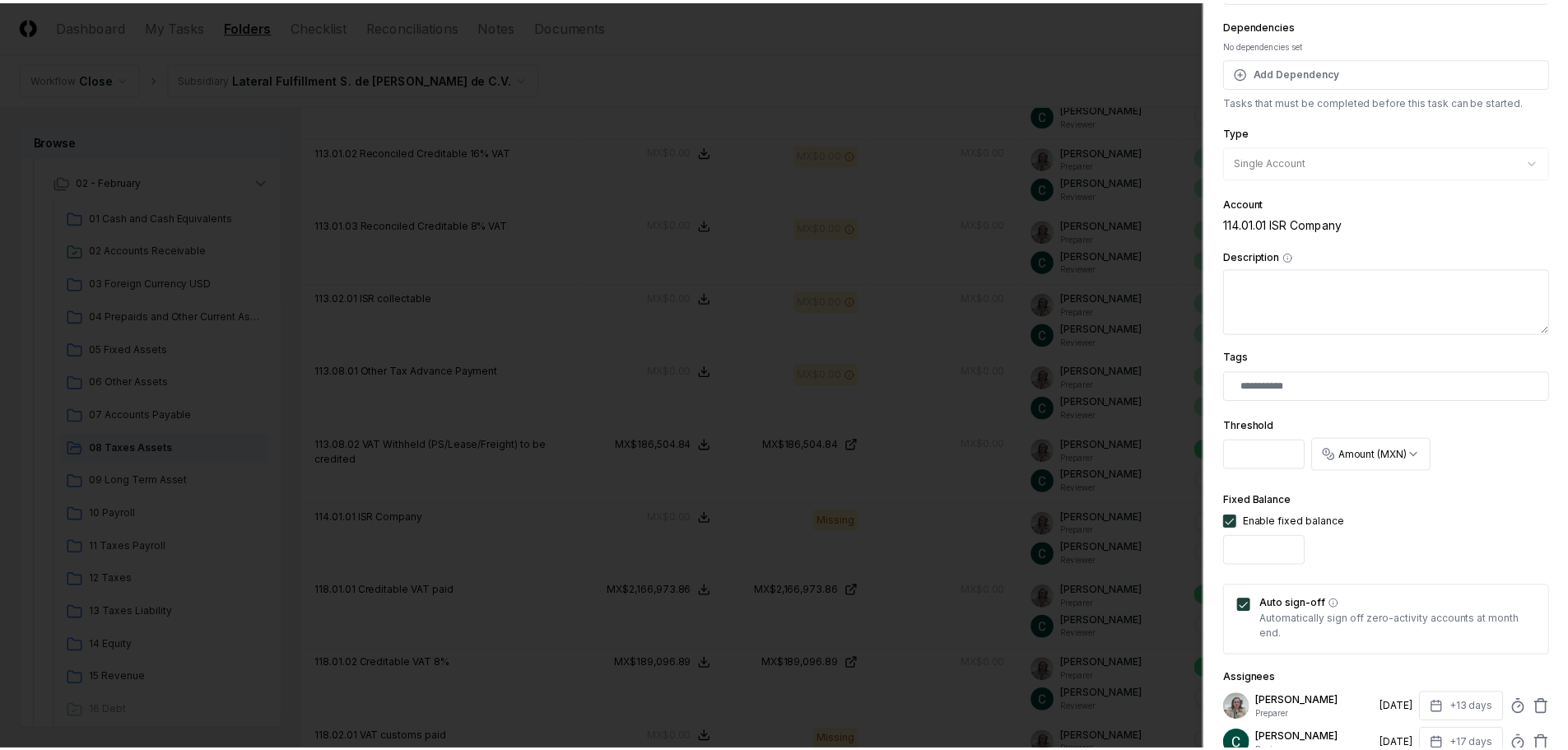 scroll, scrollTop: 324, scrollLeft: 0, axis: vertical 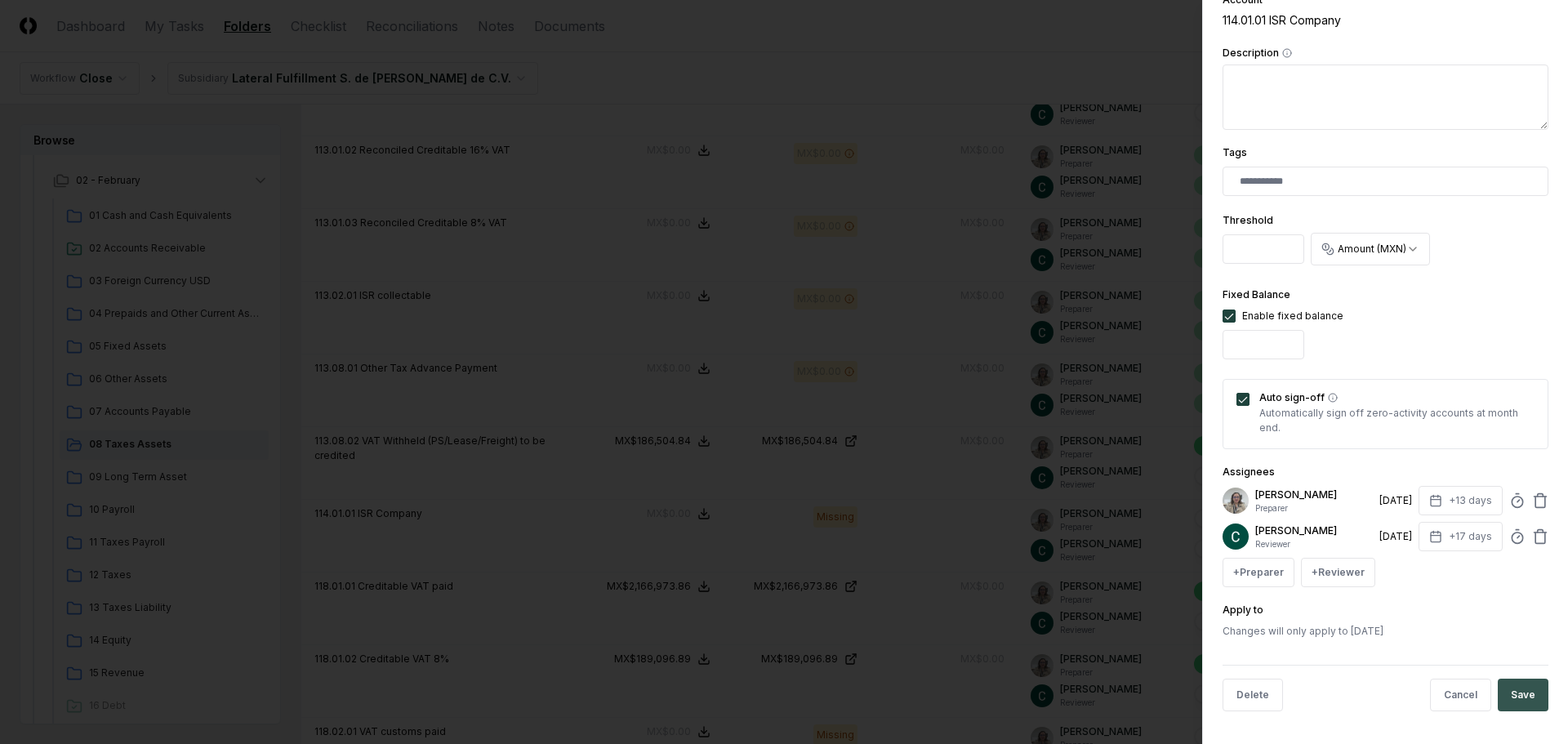 click on "Save" at bounding box center (1523, 695) 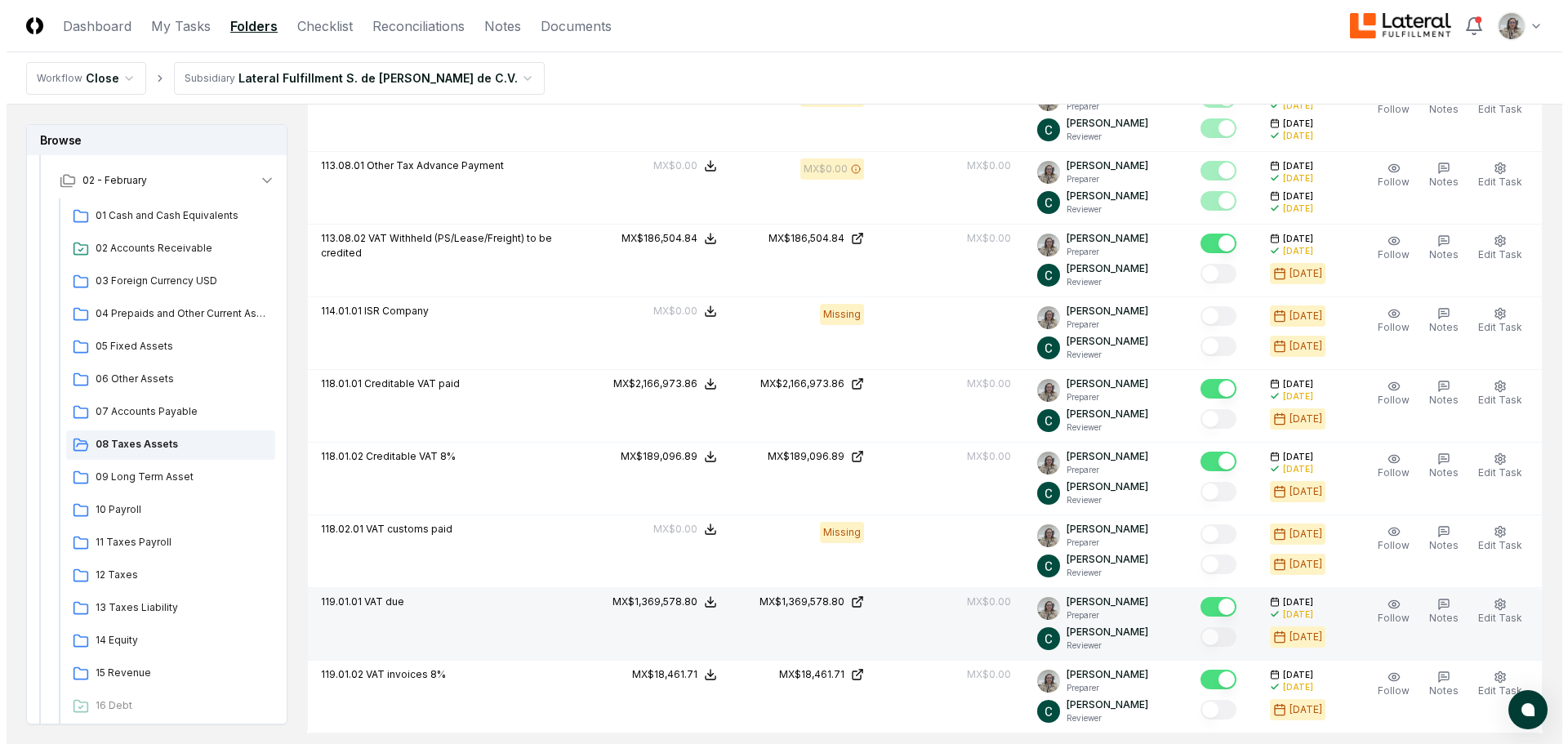 scroll, scrollTop: 817, scrollLeft: 0, axis: vertical 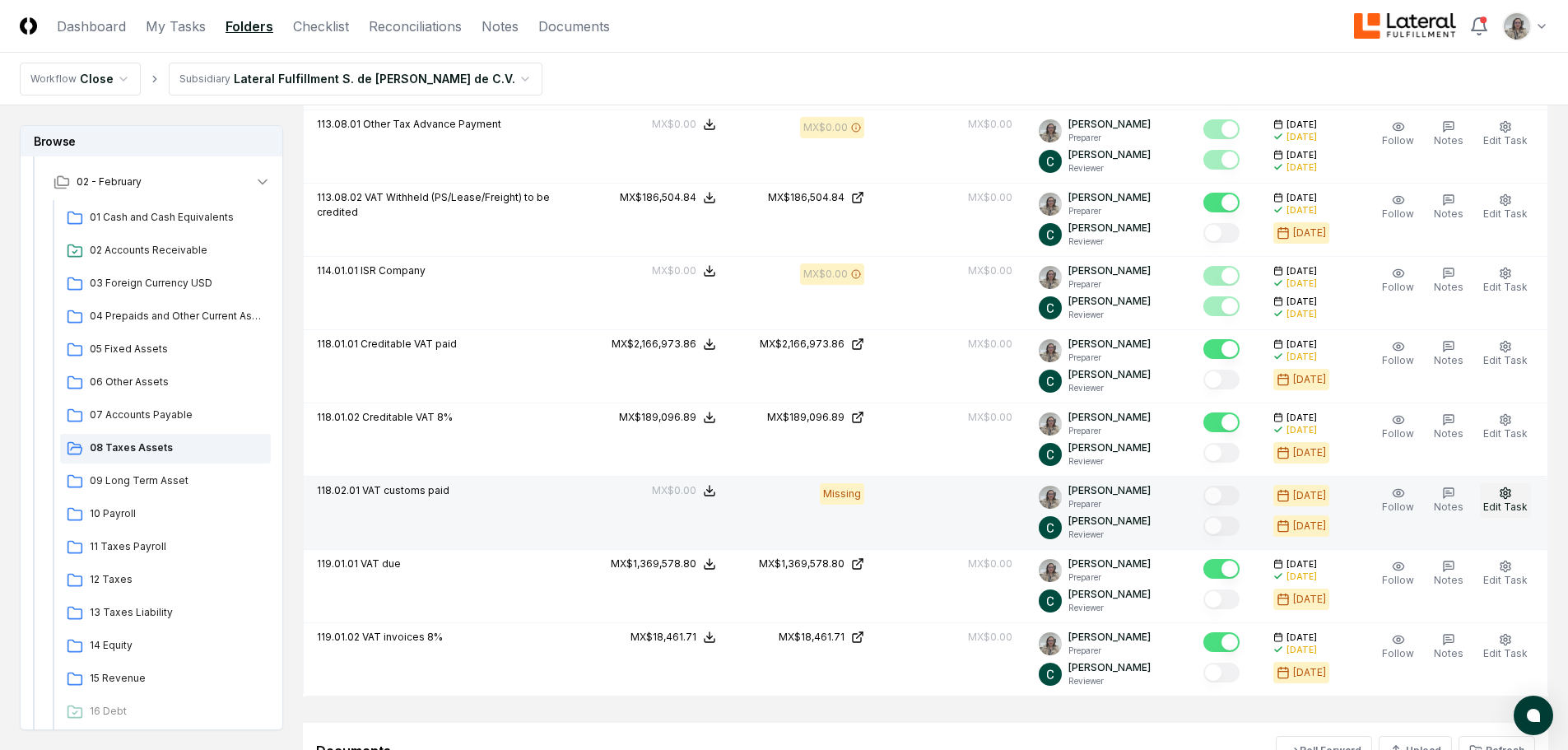click on "Edit Task" at bounding box center [1505, 501] 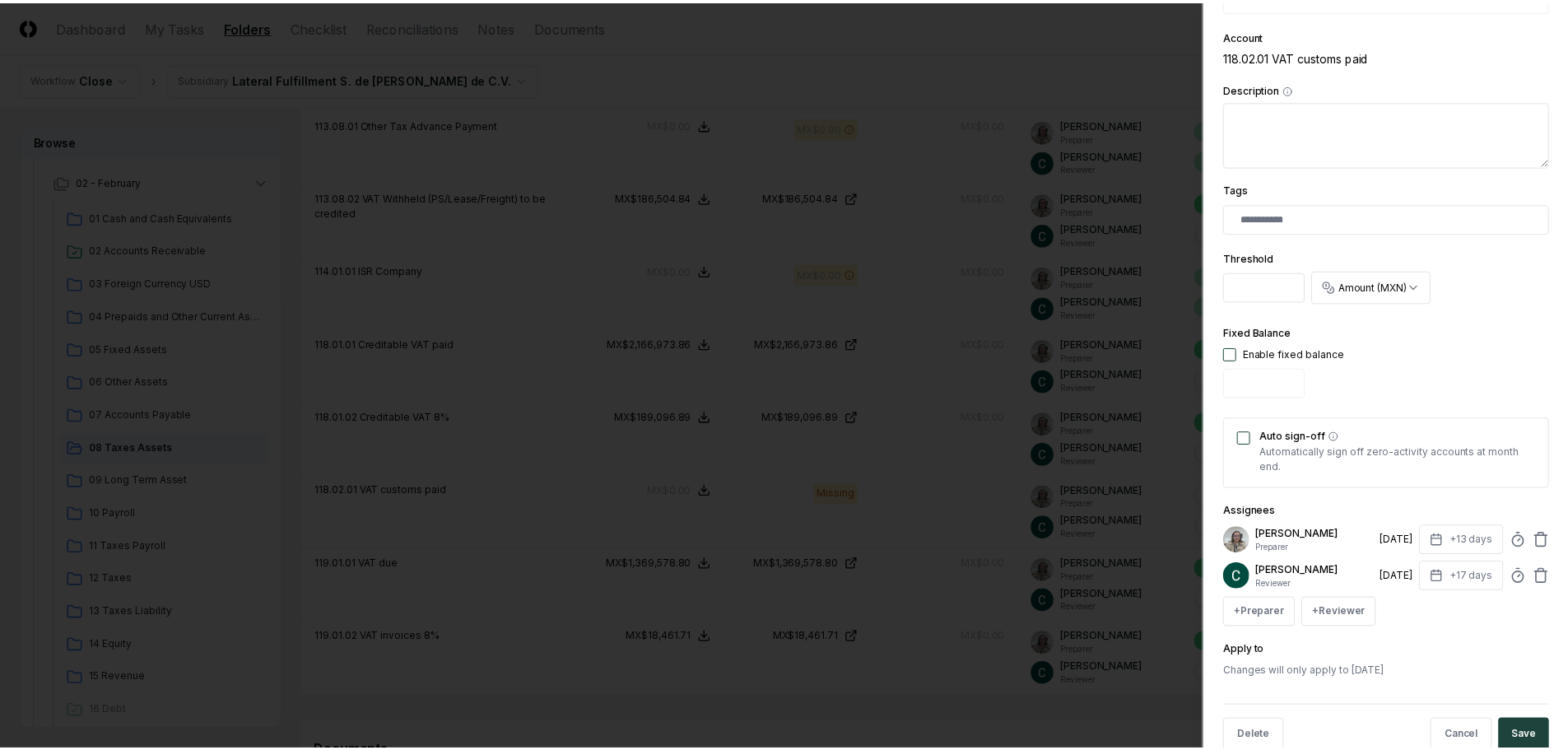 scroll, scrollTop: 324, scrollLeft: 0, axis: vertical 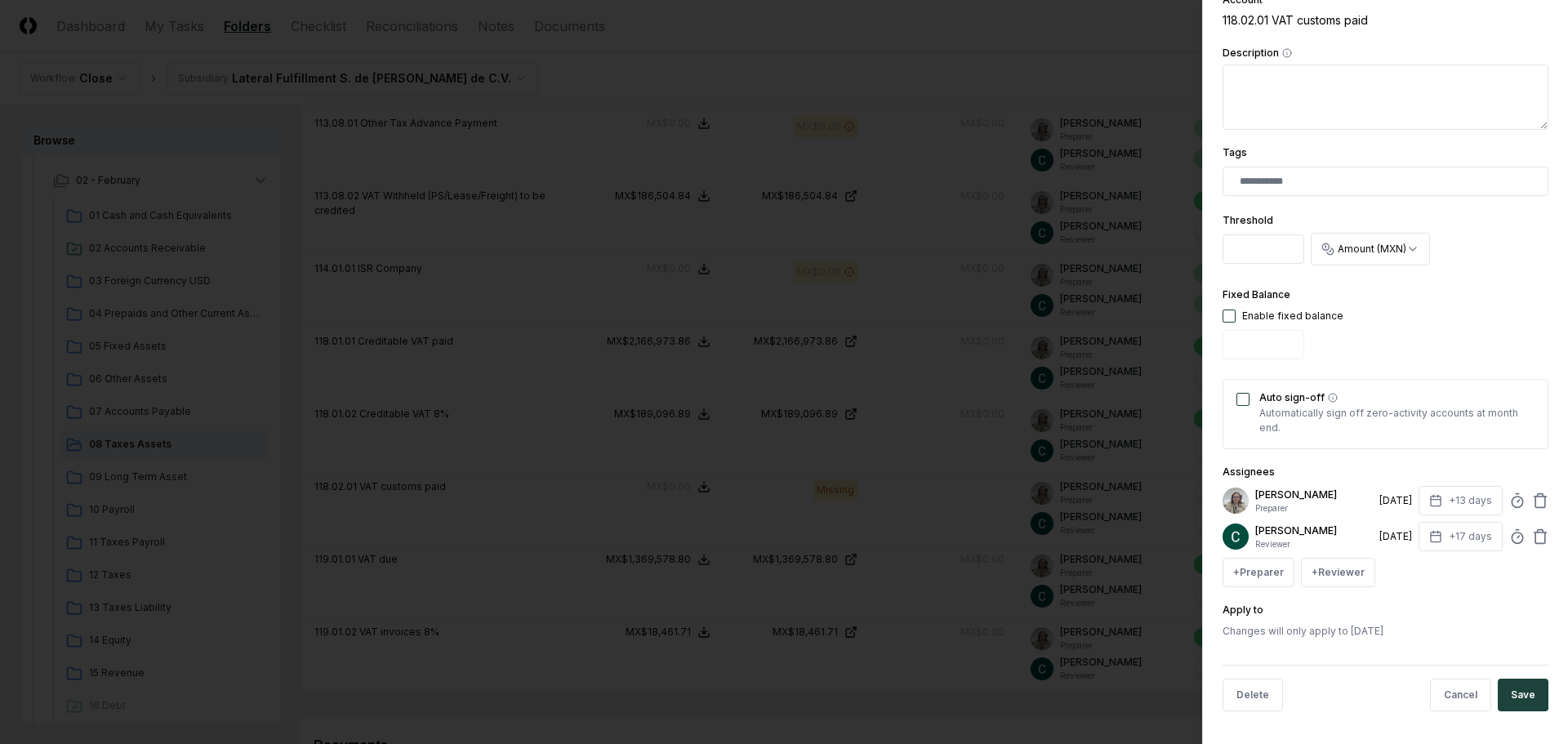 click on "Auto sign-off" at bounding box center (1243, 399) 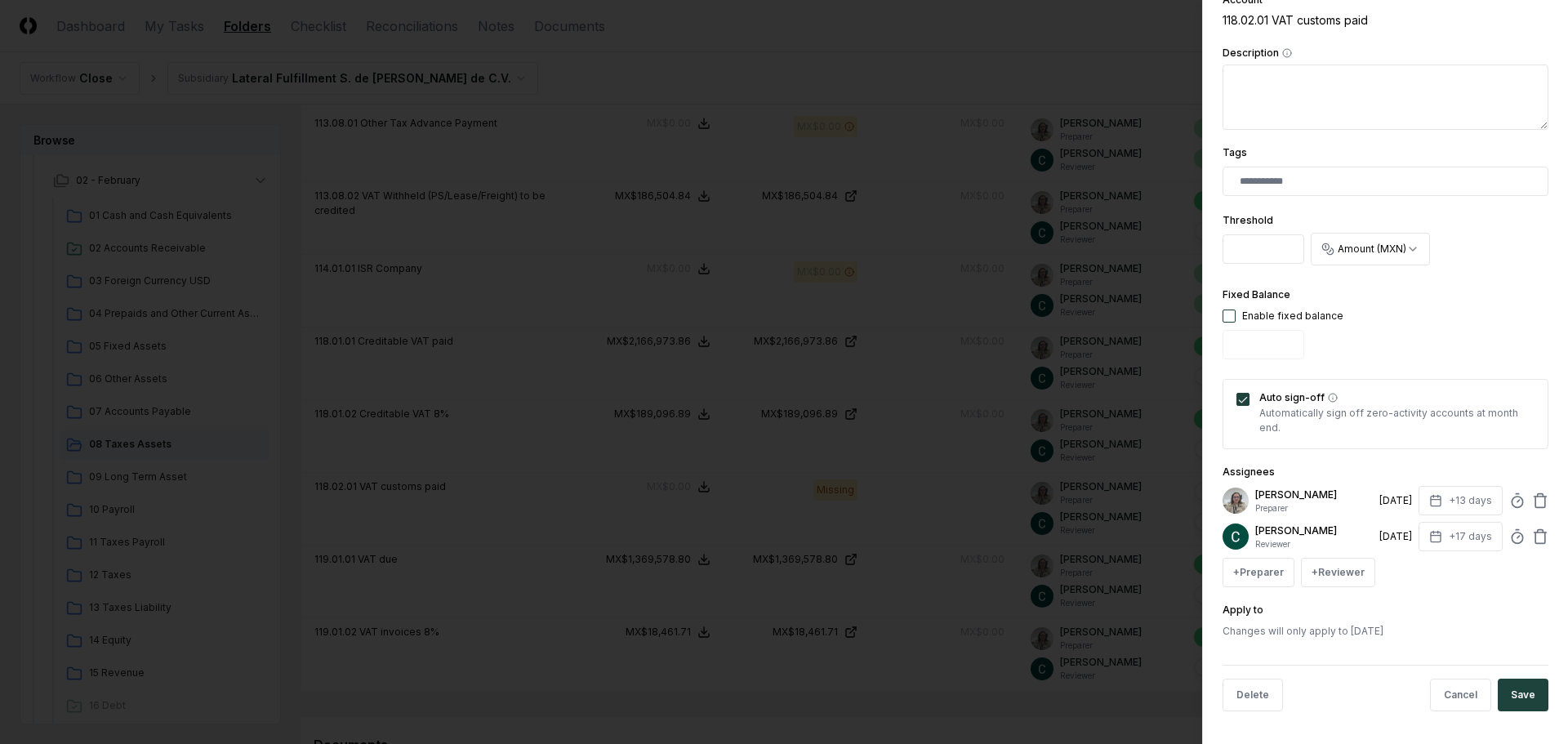 drag, startPoint x: 1224, startPoint y: 316, endPoint x: 1348, endPoint y: 387, distance: 142.88807 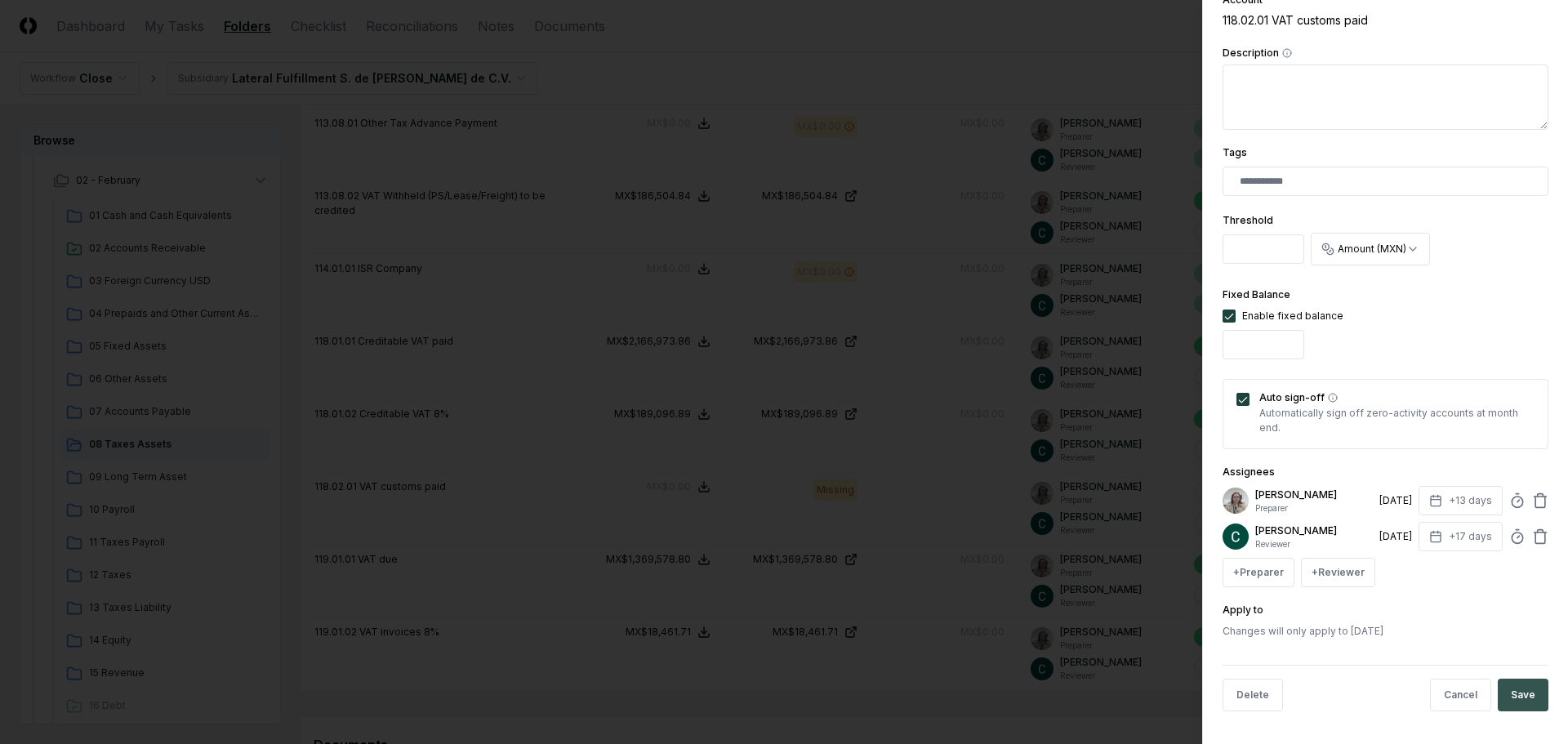 click on "Save" at bounding box center (1523, 695) 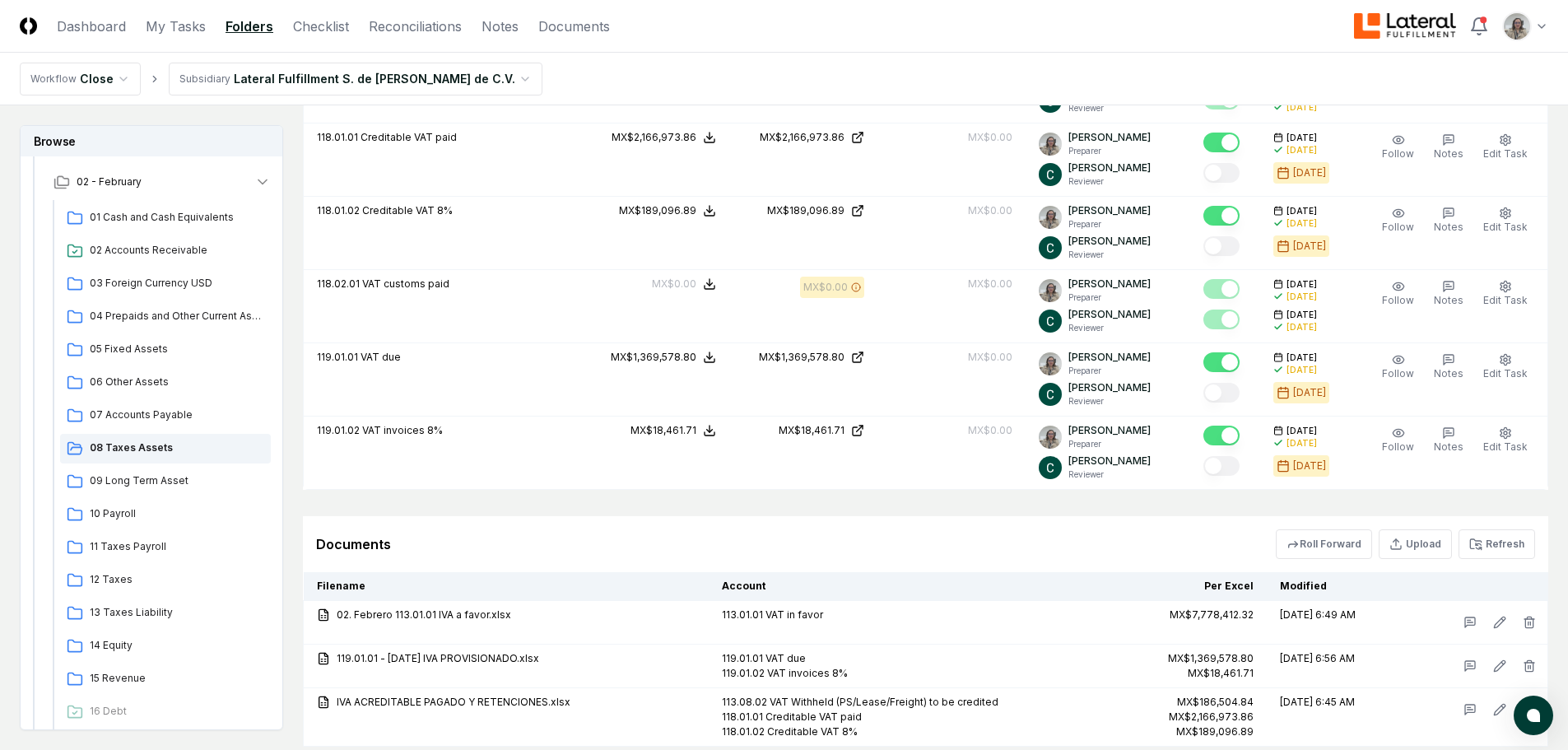scroll, scrollTop: 1145, scrollLeft: 0, axis: vertical 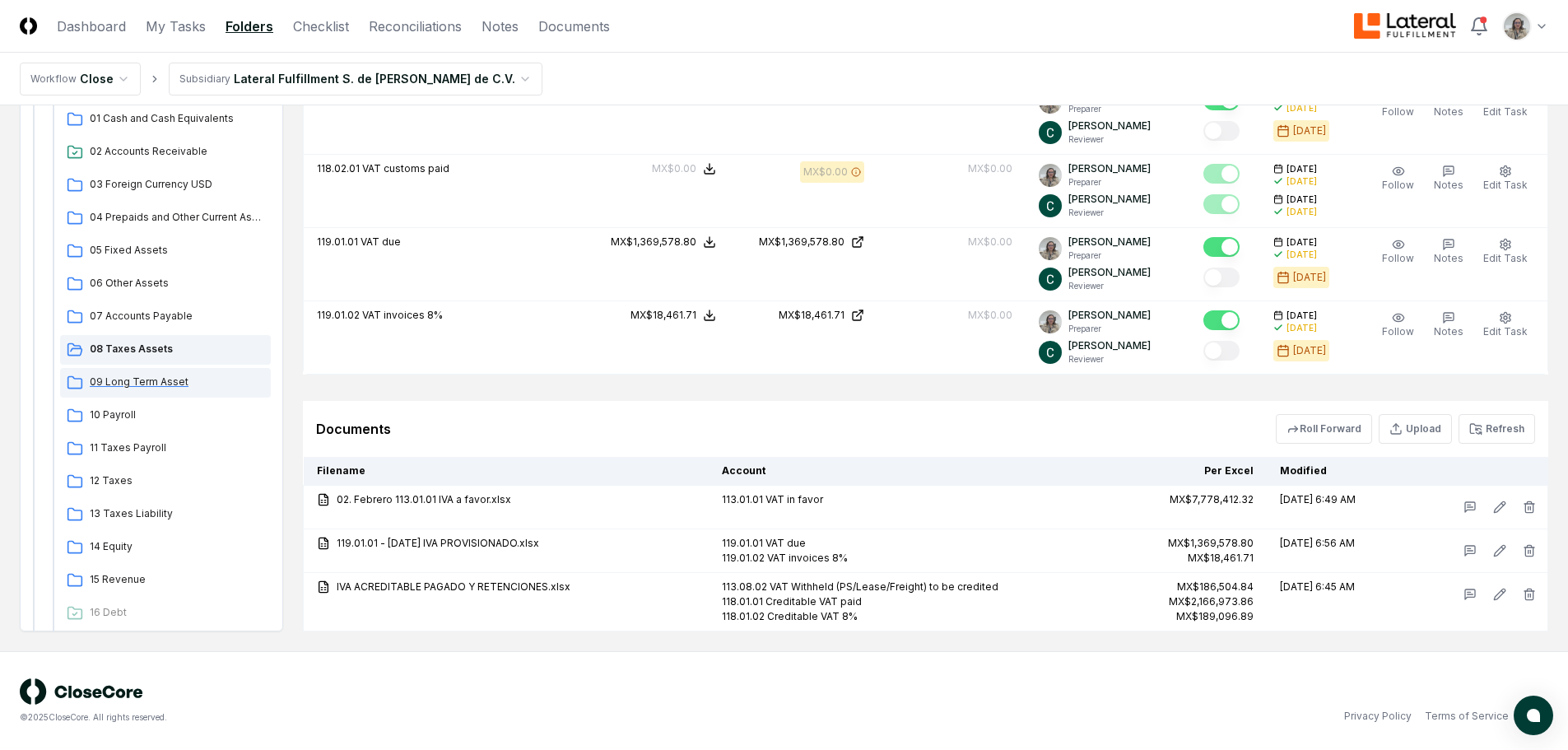 click on "09 Long Term Asset" at bounding box center (177, 382) 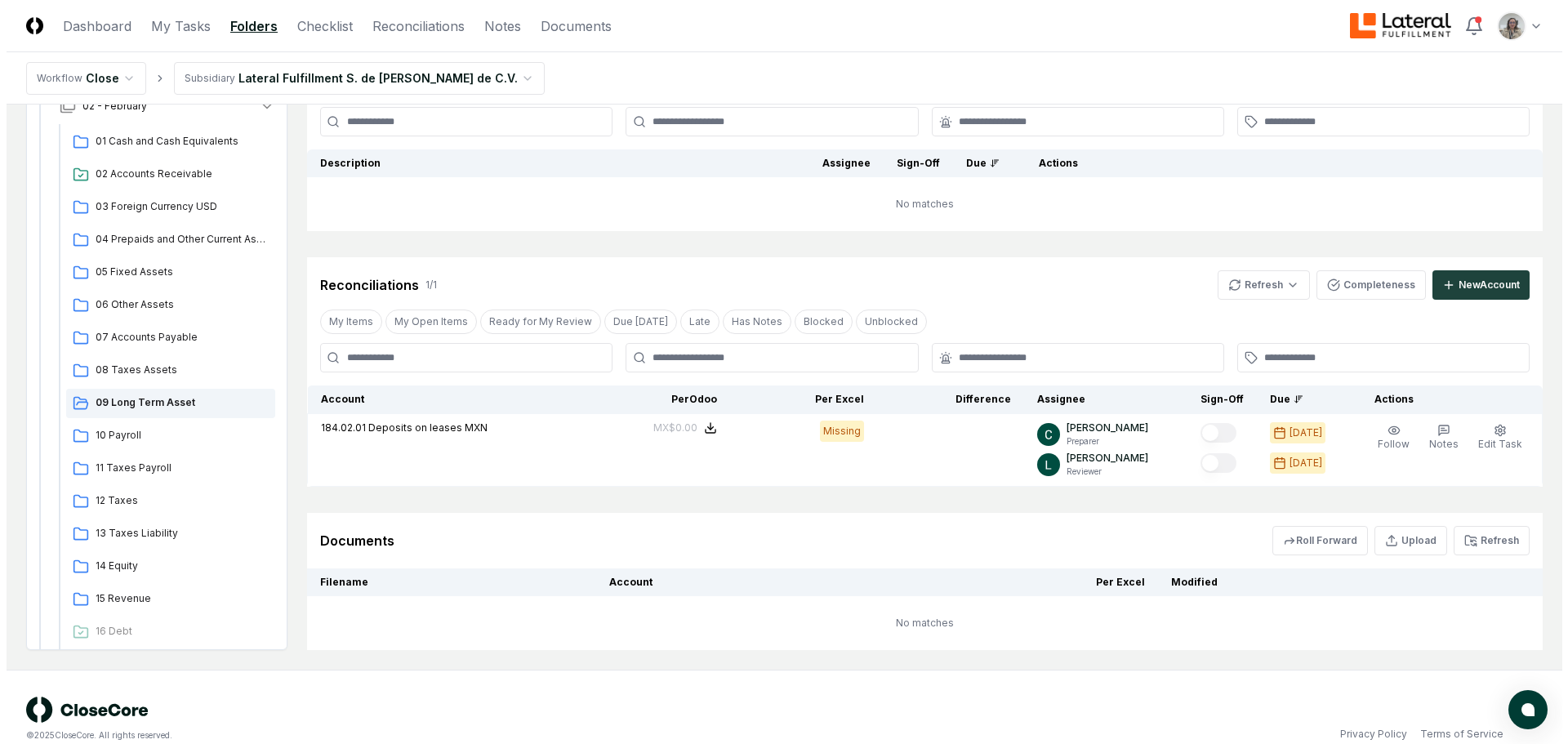 scroll, scrollTop: 153, scrollLeft: 0, axis: vertical 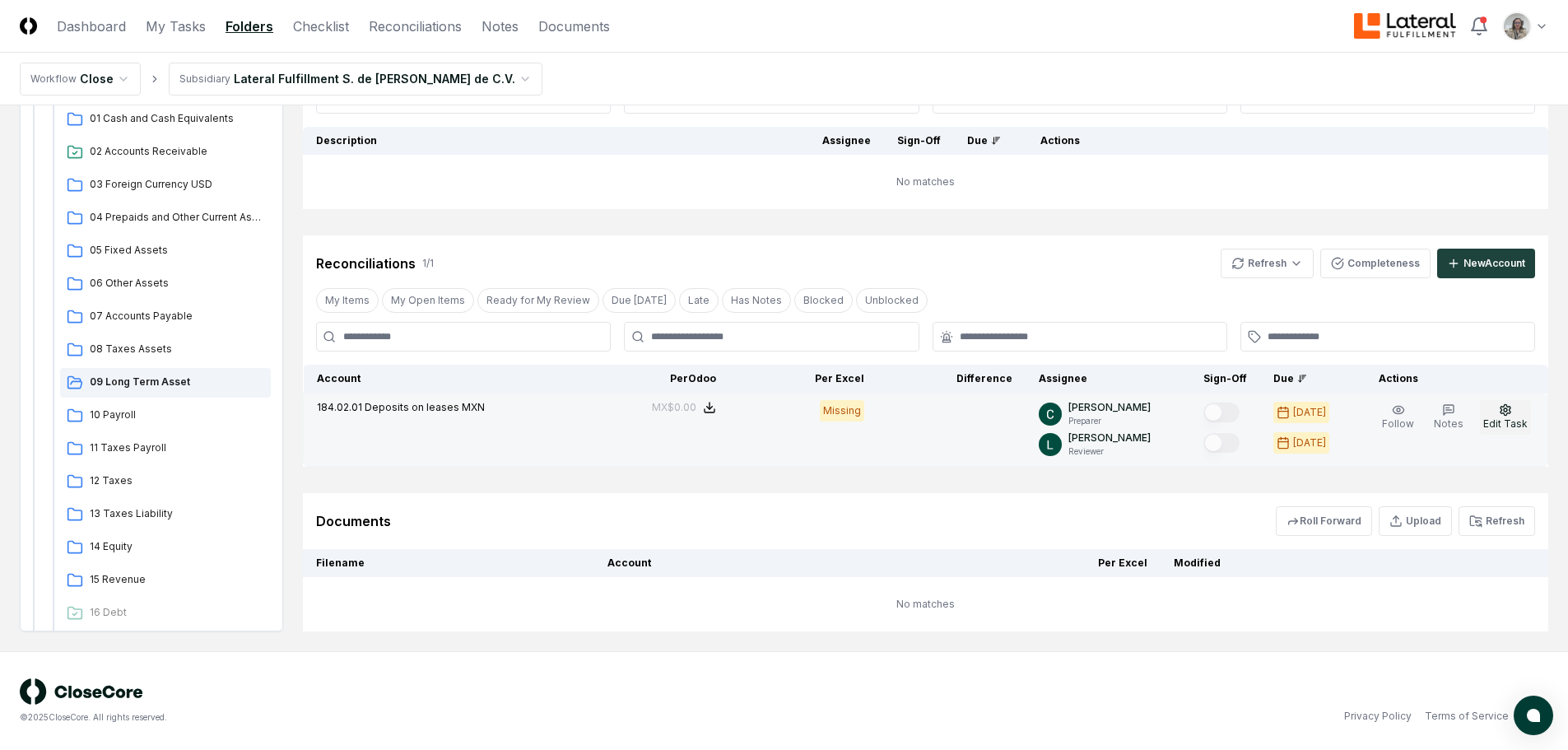 click on "Edit Task" at bounding box center (1505, 417) 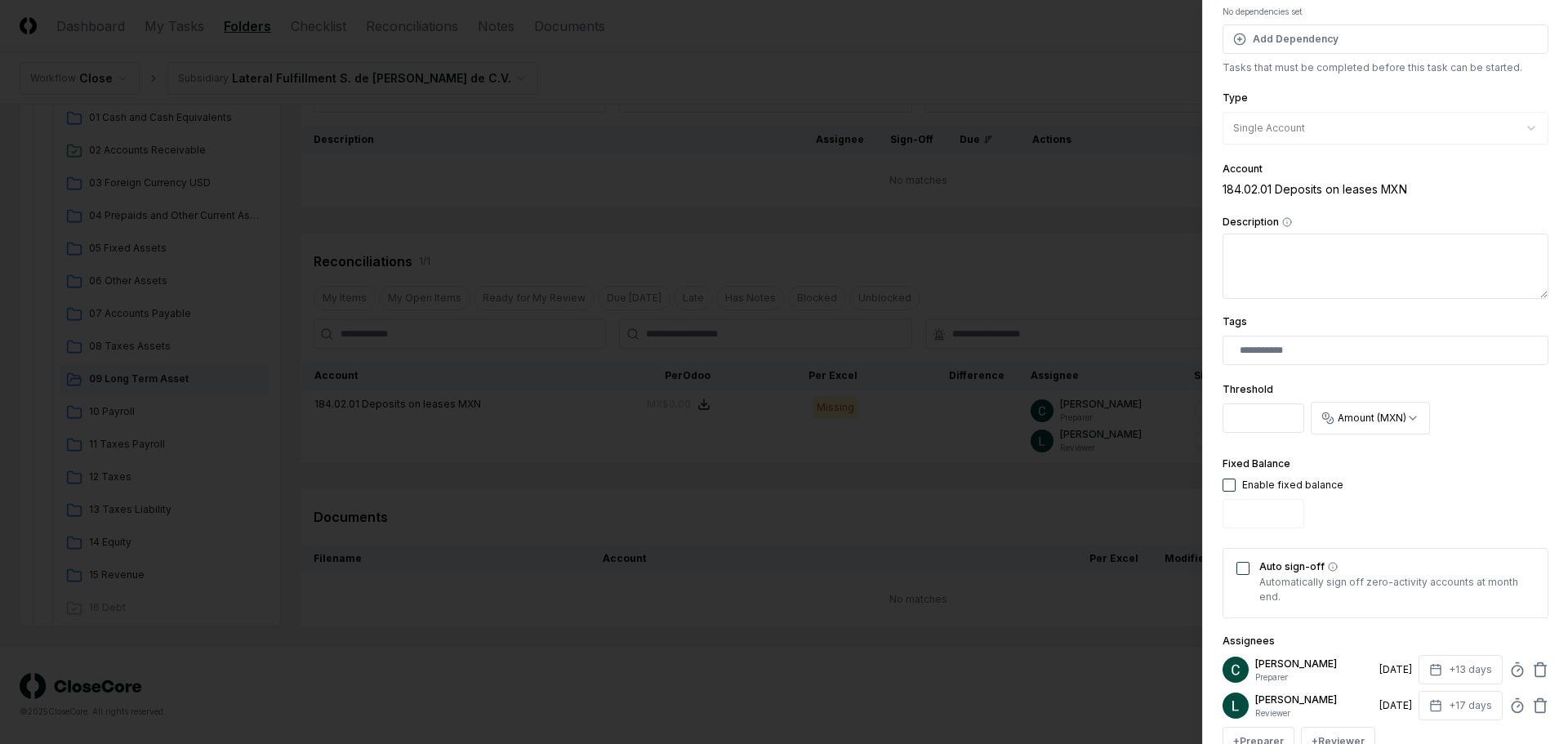 scroll, scrollTop: 245, scrollLeft: 0, axis: vertical 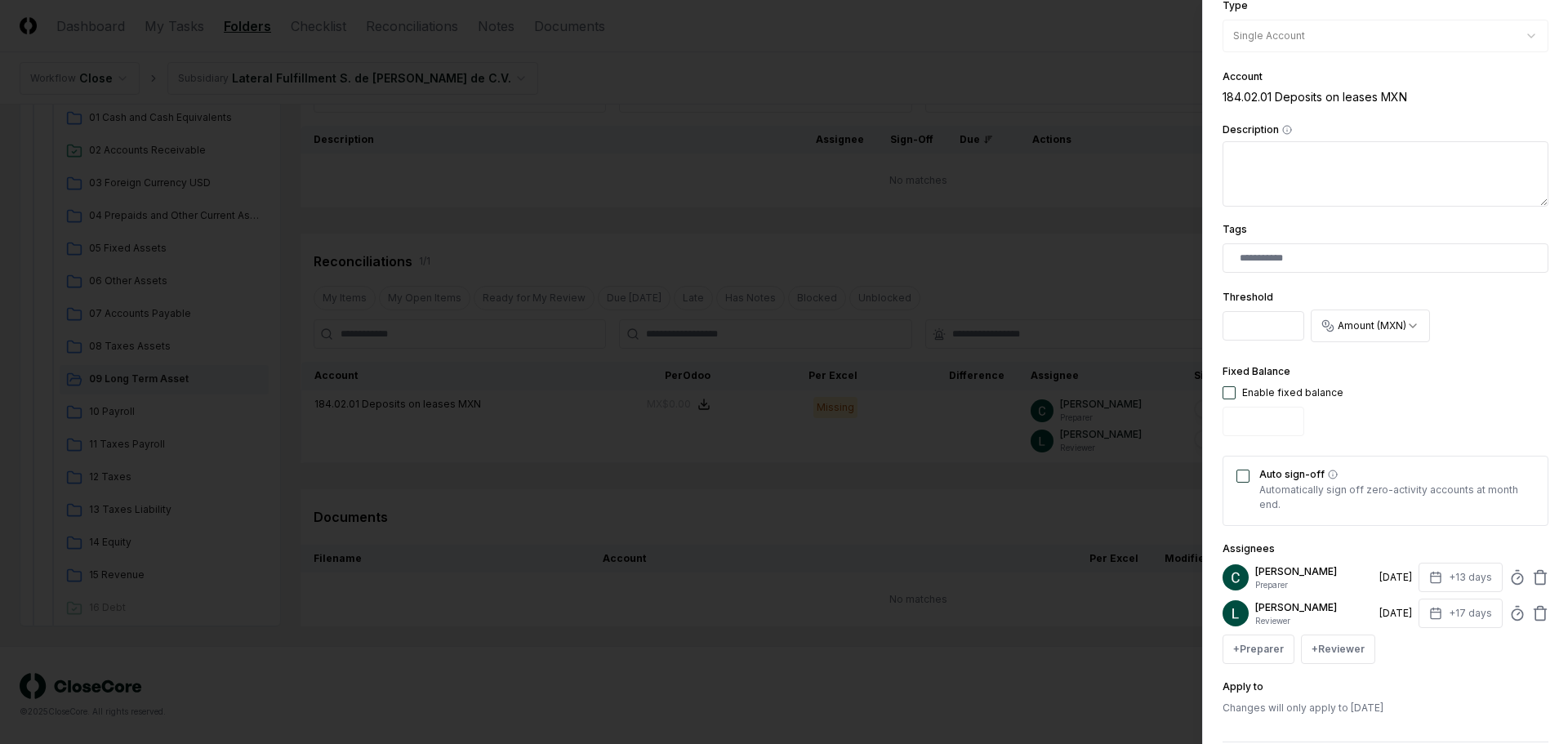 click on "**********" at bounding box center (1385, 372) 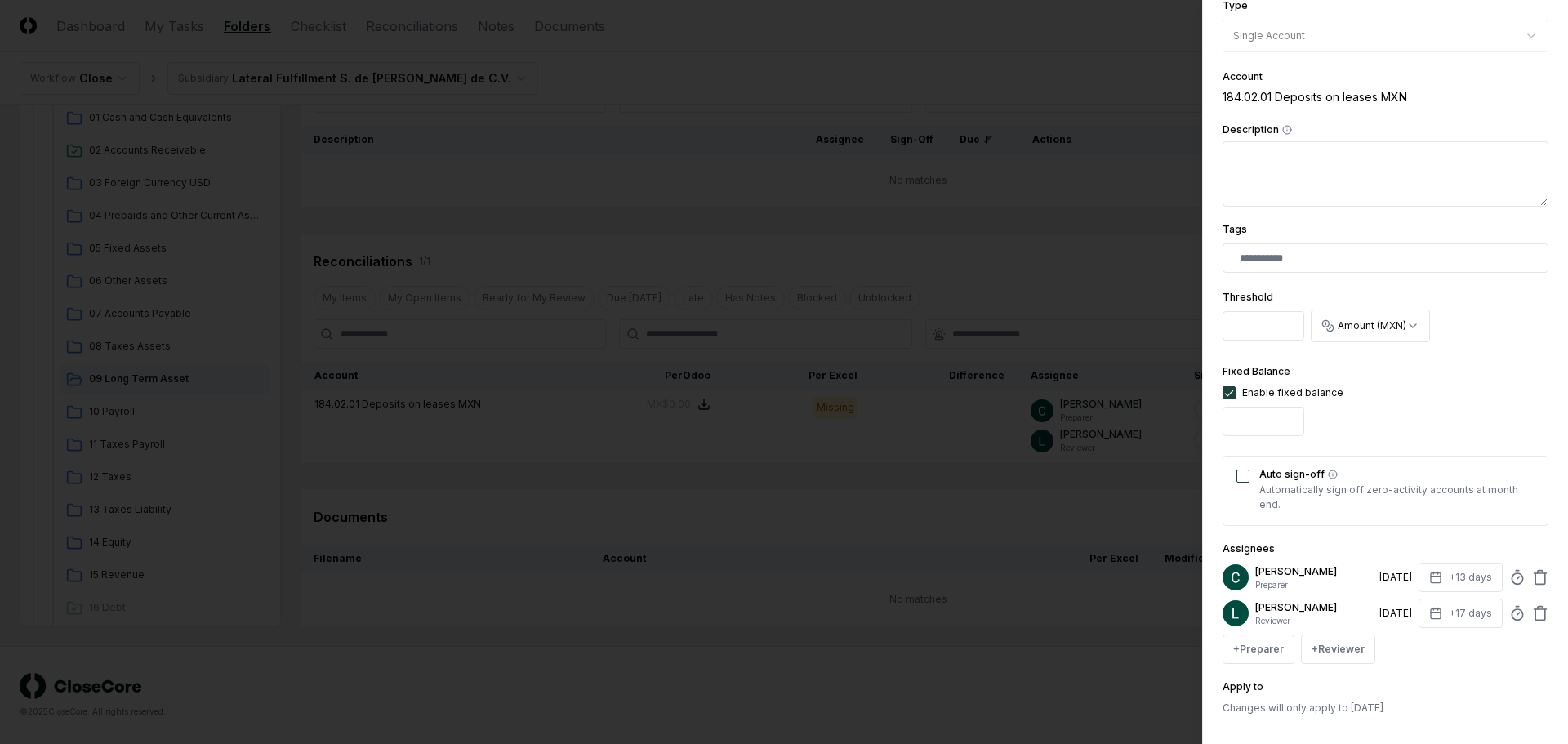 click on "Auto sign-off Automatically sign off zero-activity accounts at month end." at bounding box center (1385, 491) 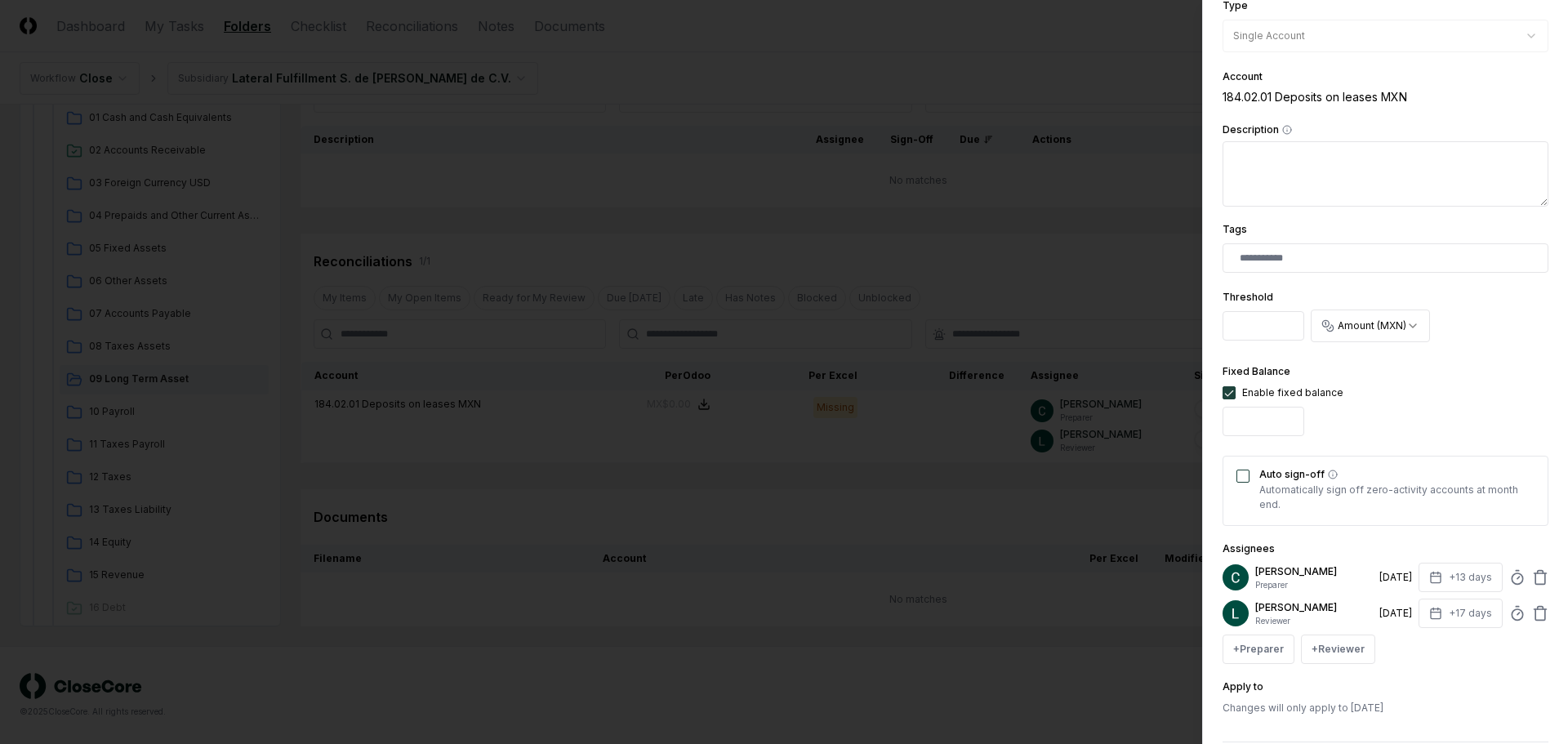 click on "Auto sign-off" at bounding box center (1243, 476) 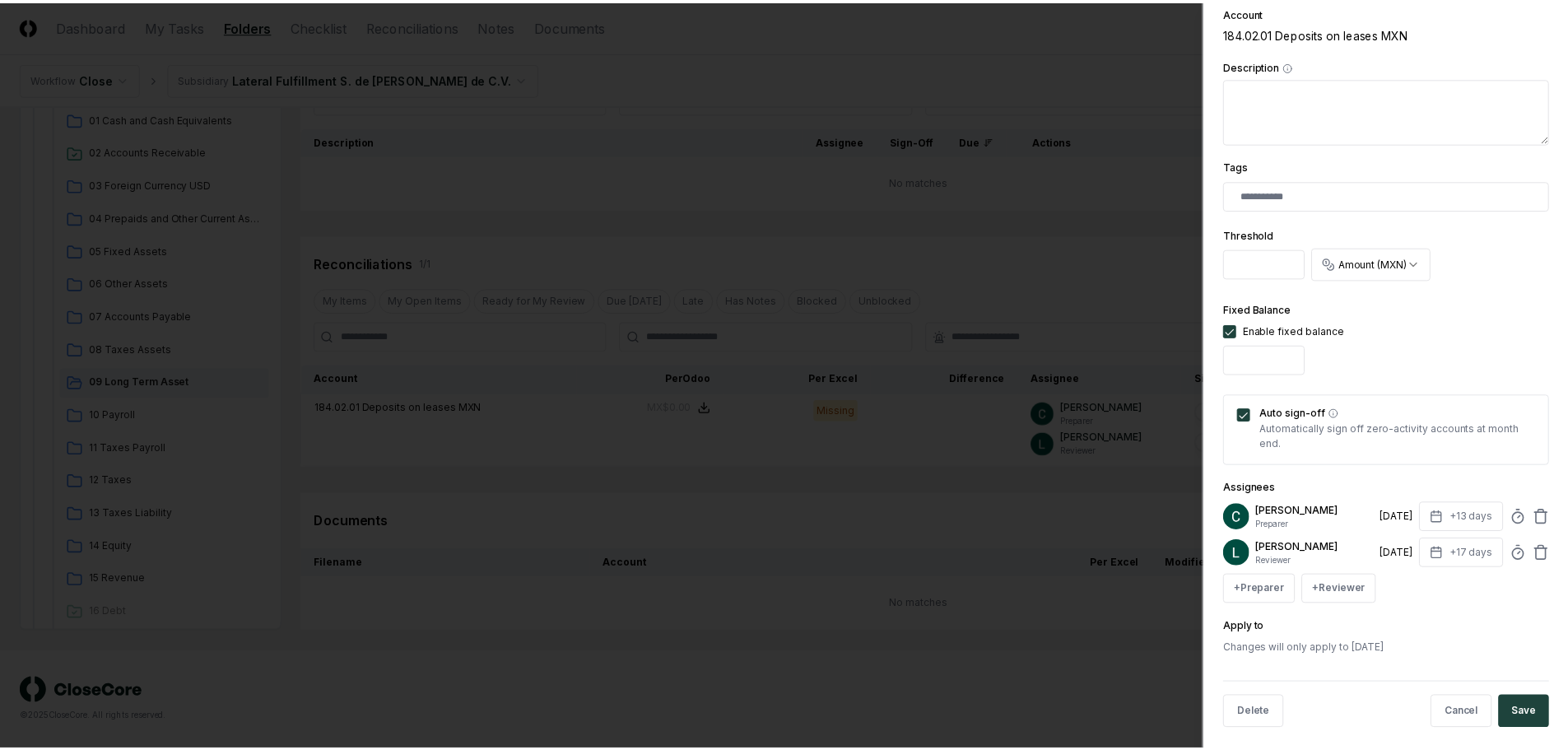 scroll, scrollTop: 324, scrollLeft: 0, axis: vertical 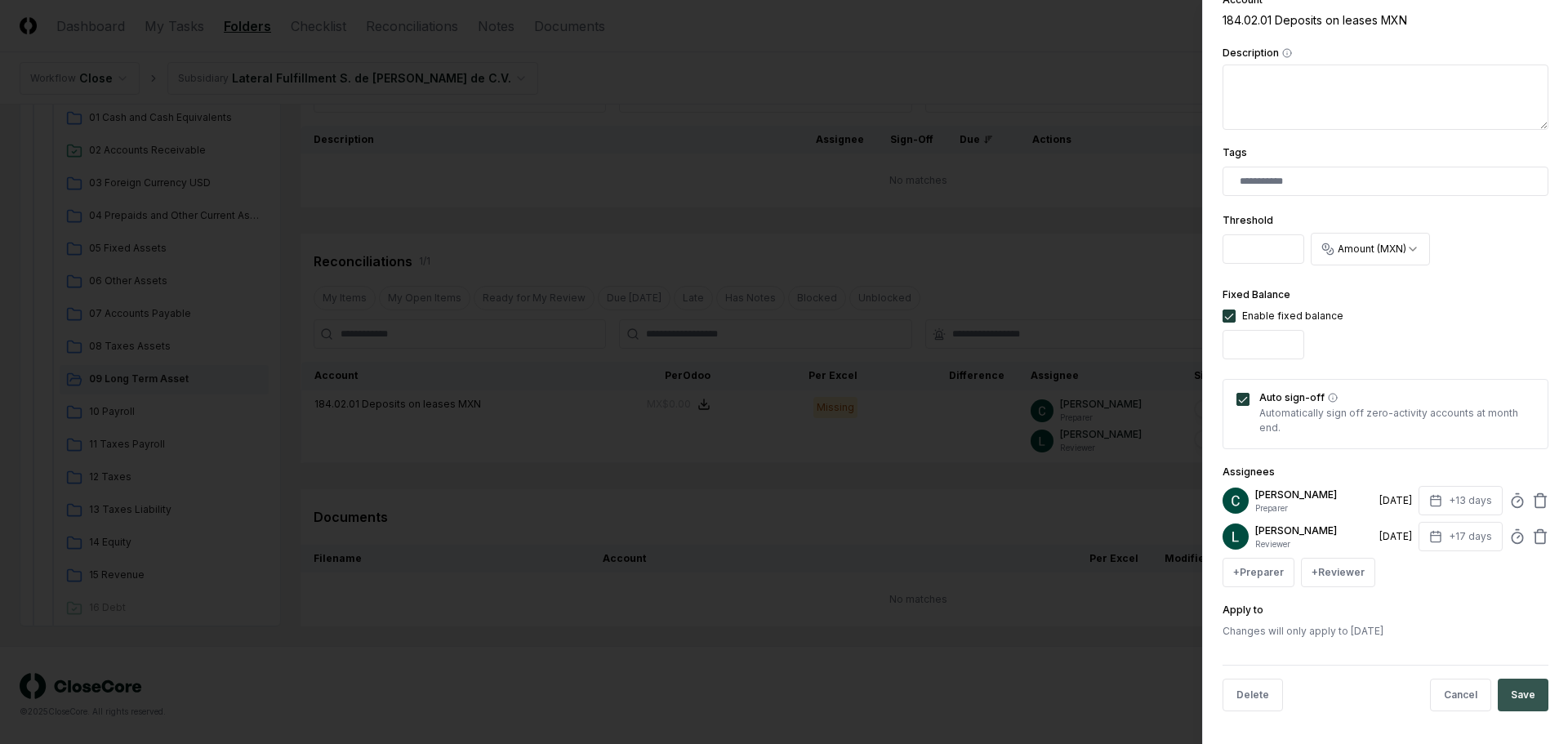 click on "Save" at bounding box center (1523, 695) 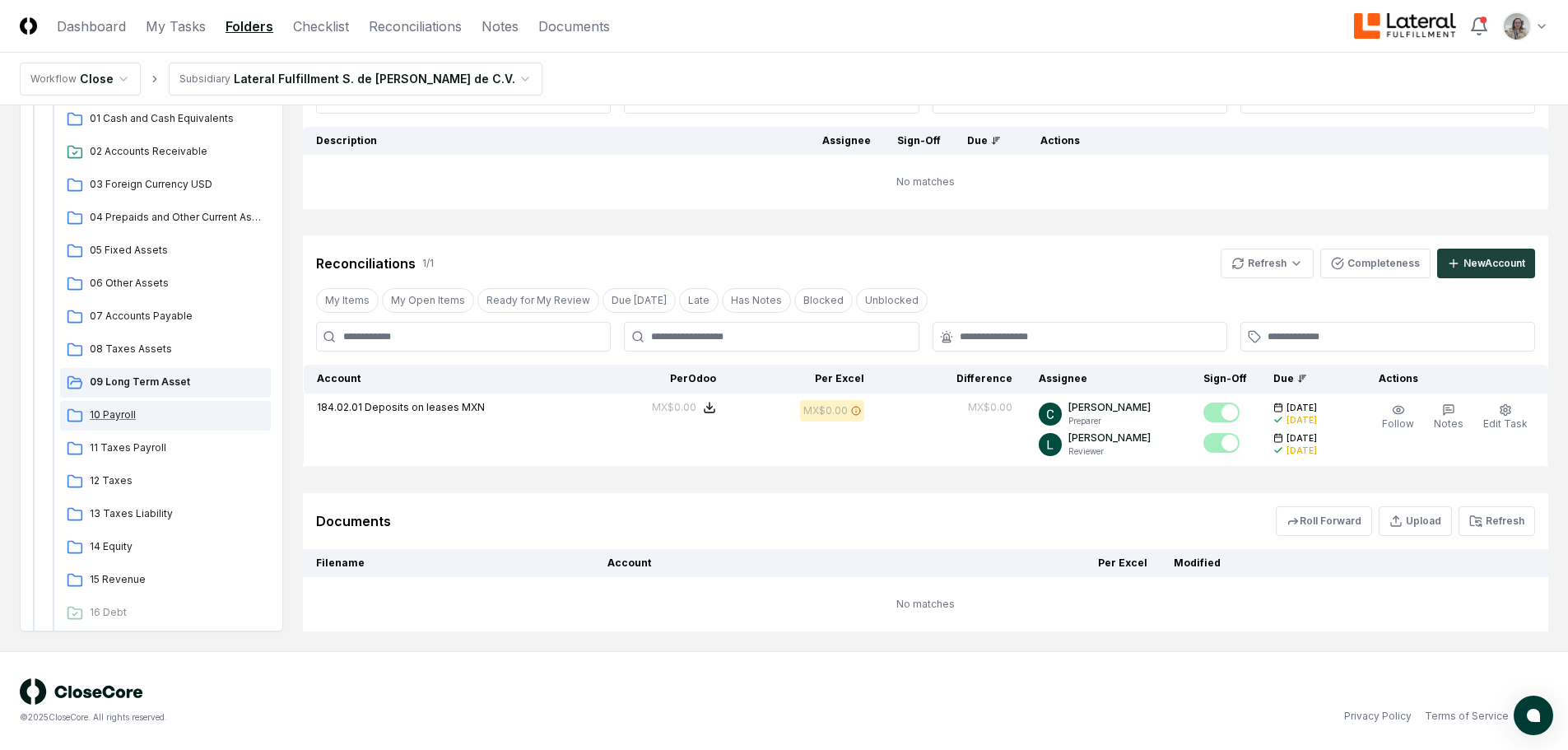 click on "10 Payroll" at bounding box center [177, 415] 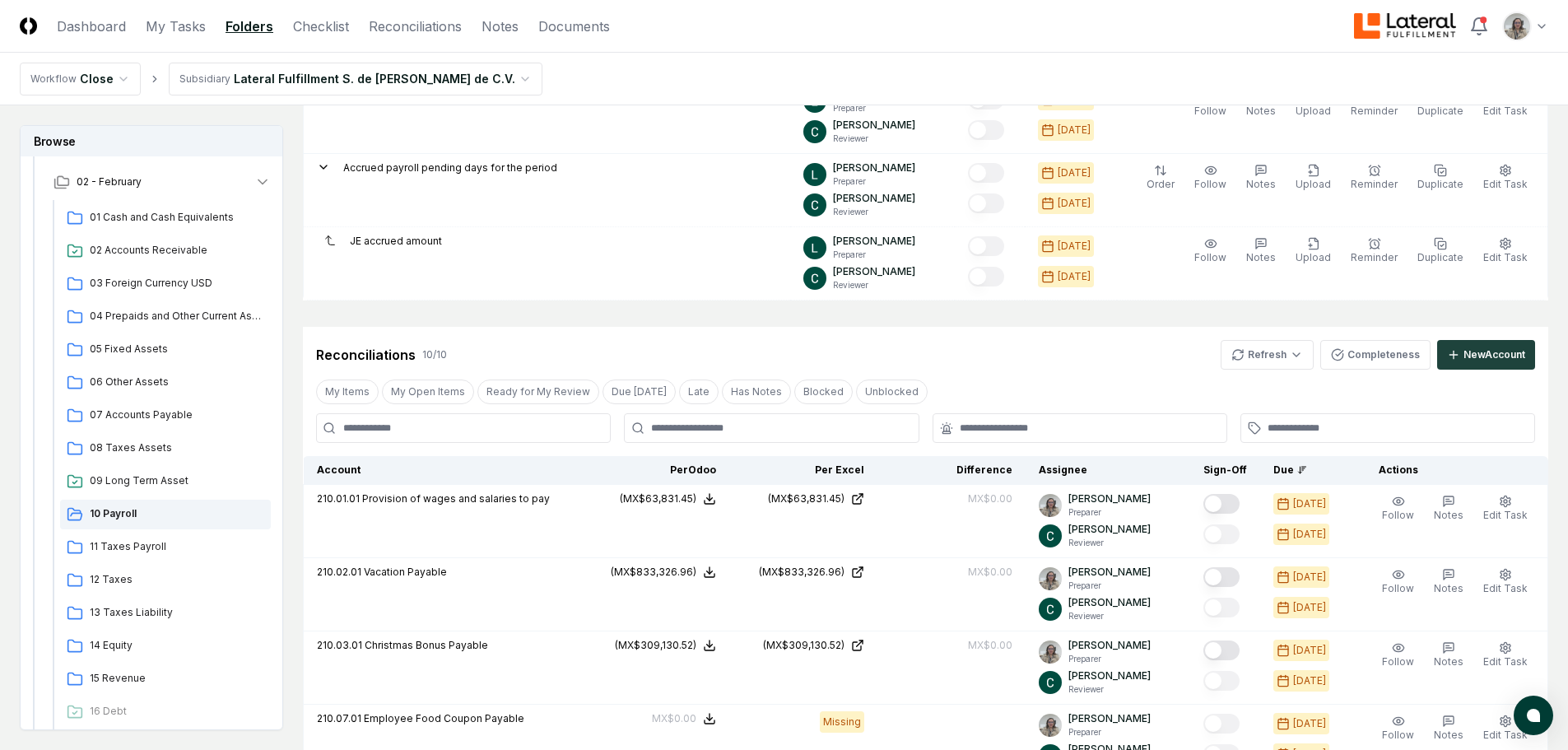 scroll, scrollTop: 576, scrollLeft: 0, axis: vertical 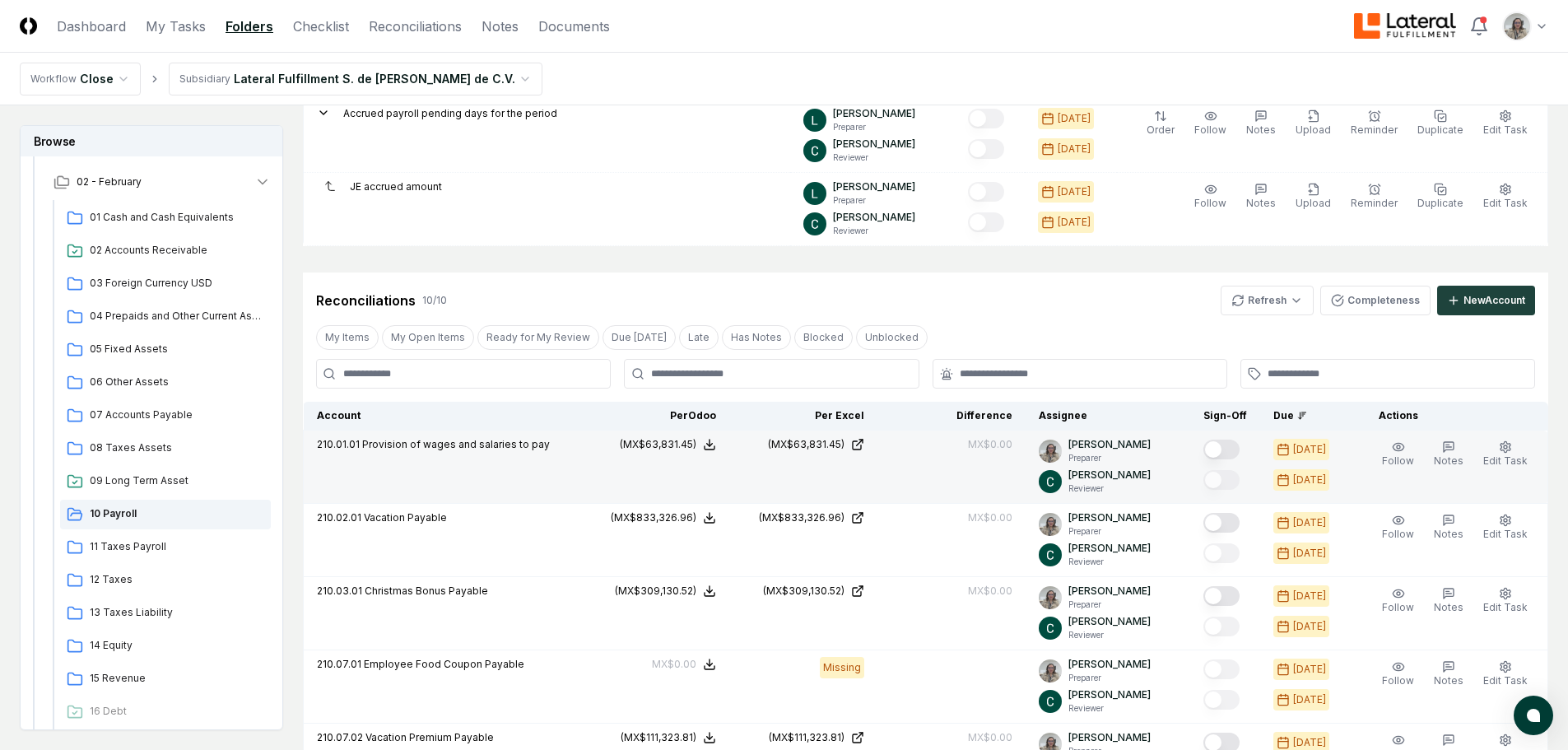click at bounding box center [1221, 450] 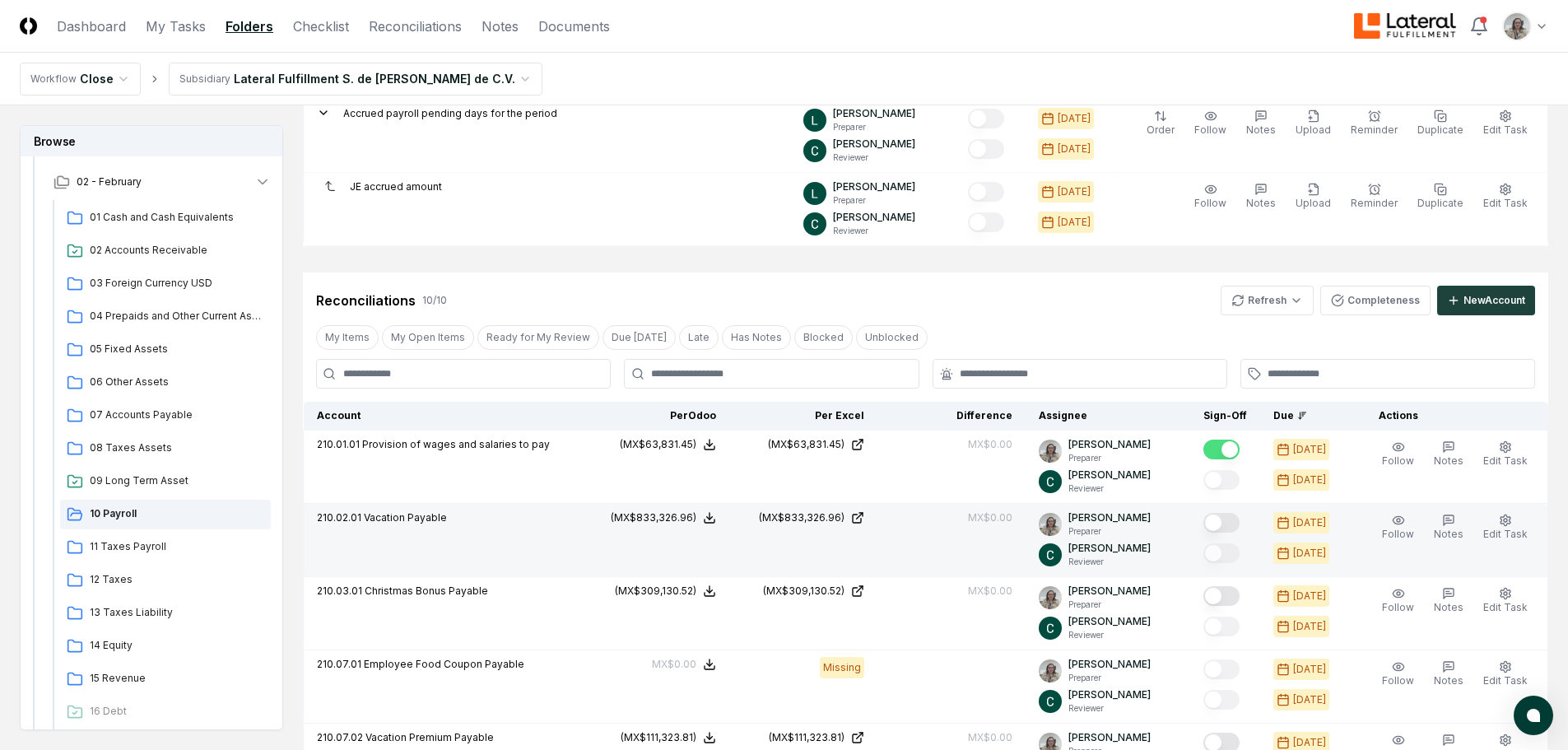 click at bounding box center [1221, 523] 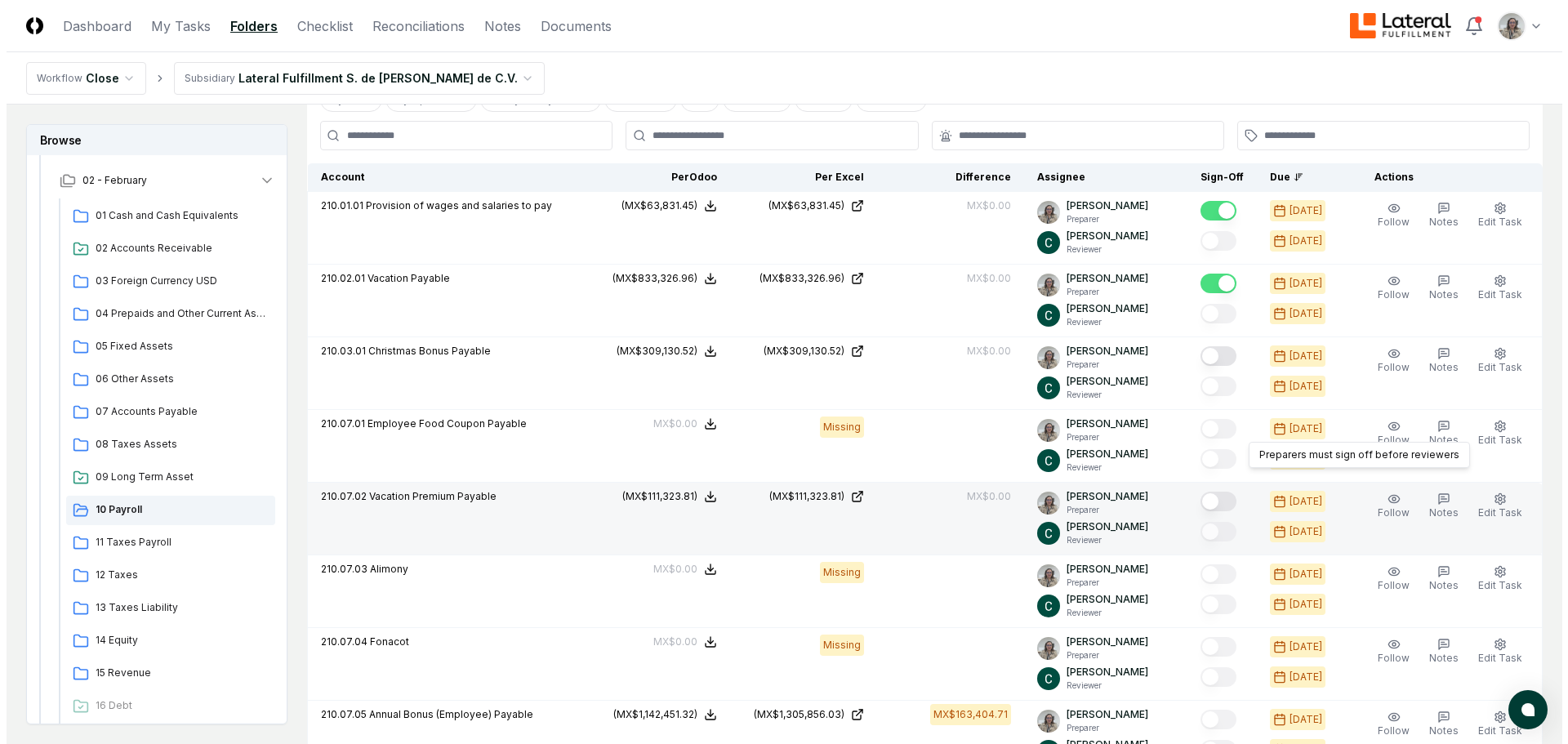 scroll, scrollTop: 817, scrollLeft: 0, axis: vertical 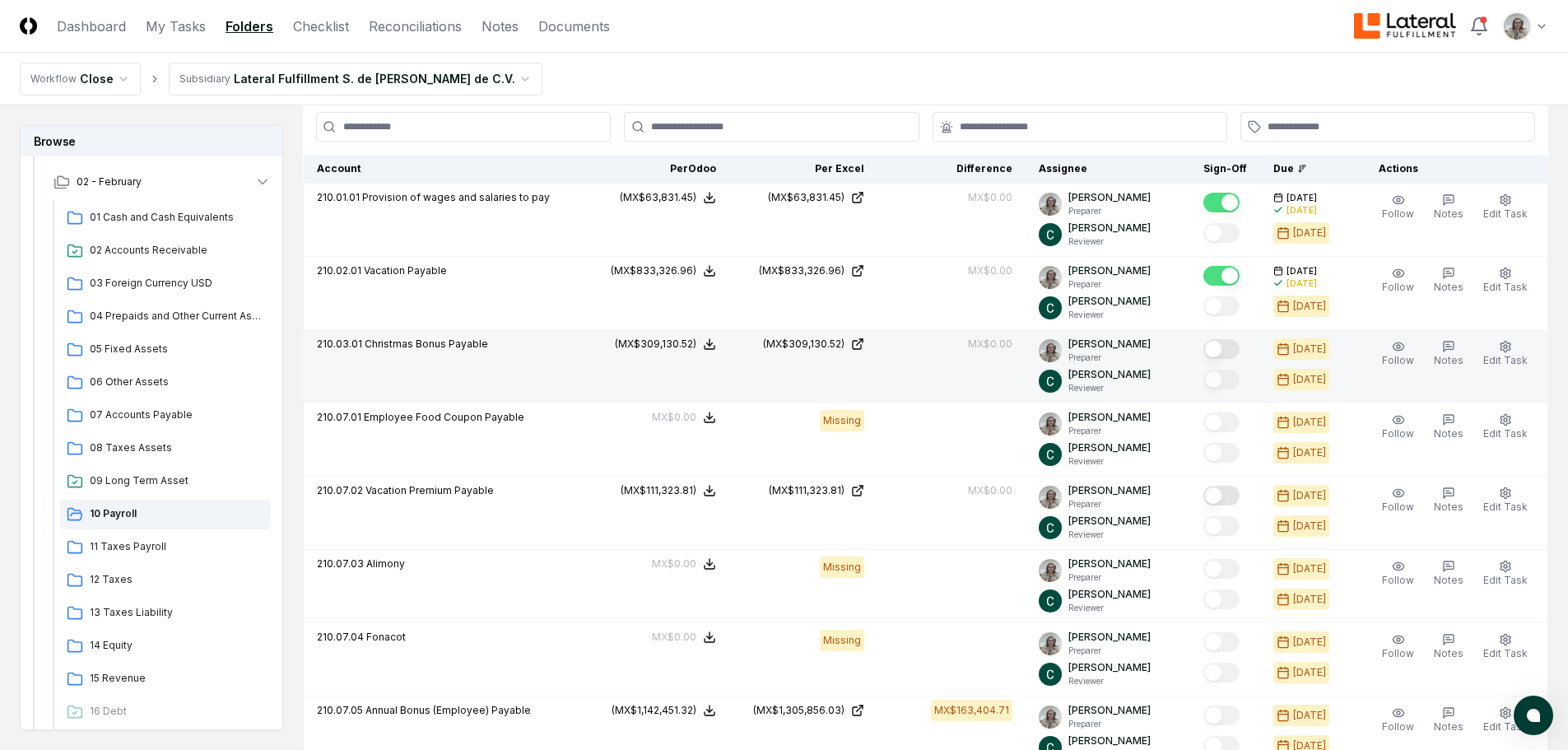 click at bounding box center [1221, 349] 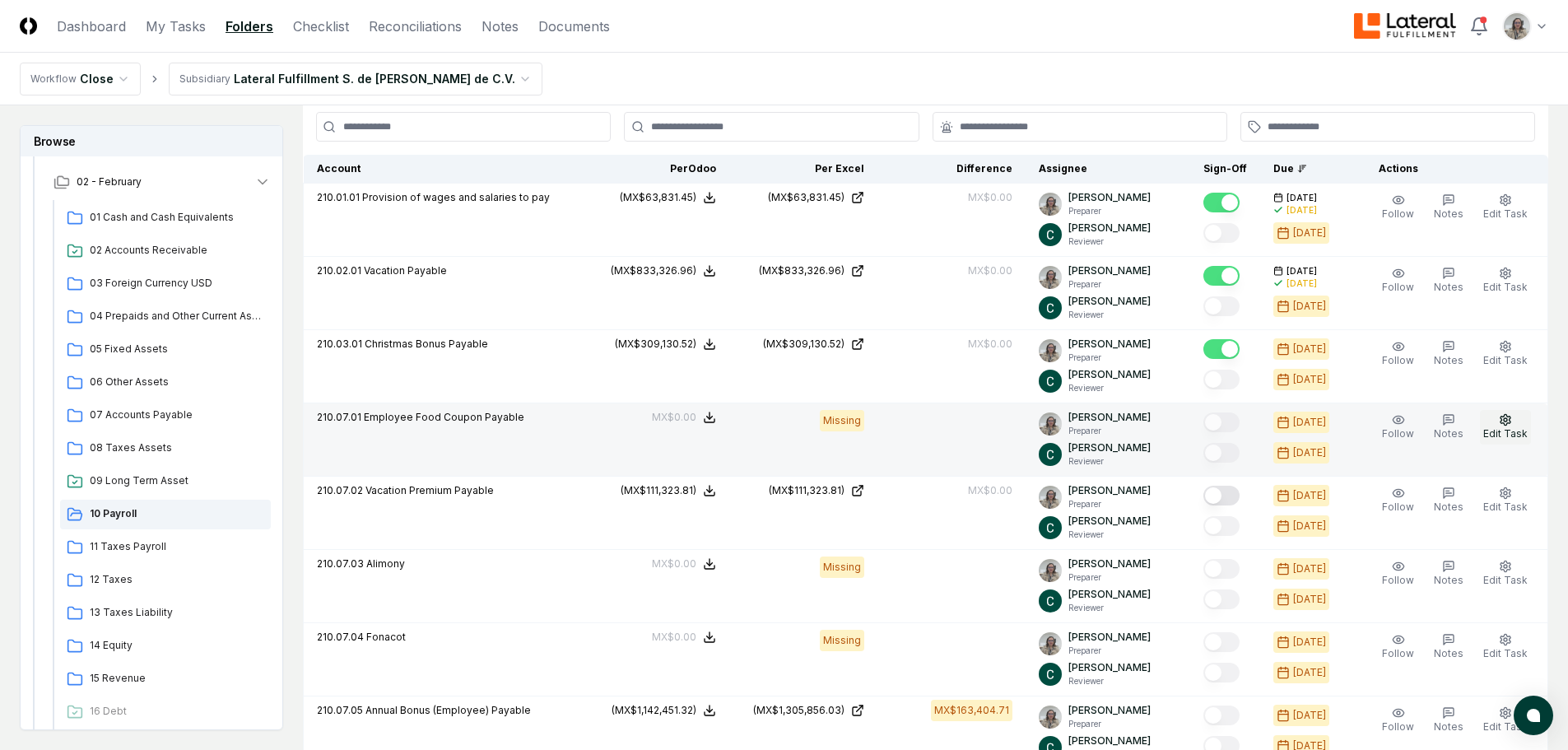 click 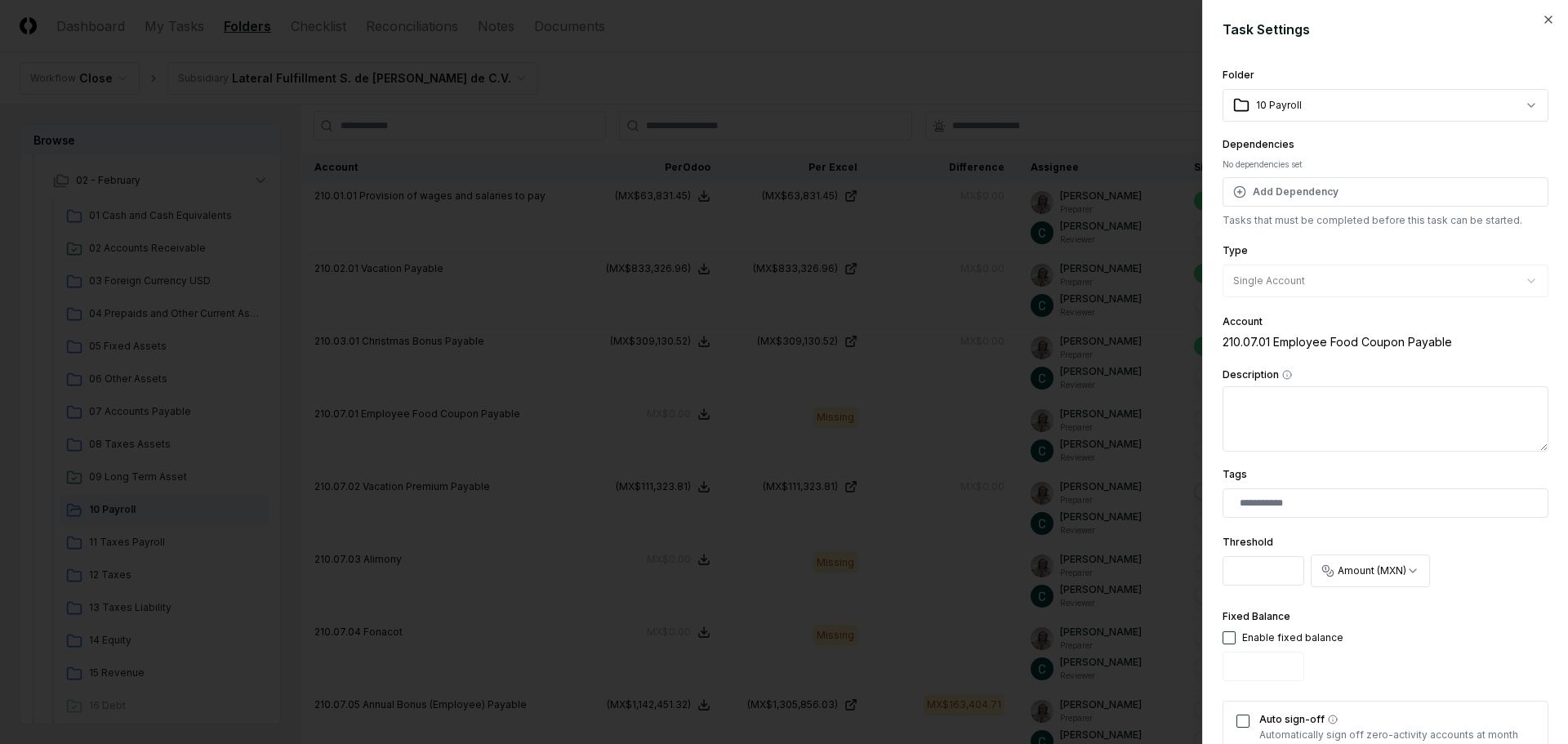 click at bounding box center (1229, 638) 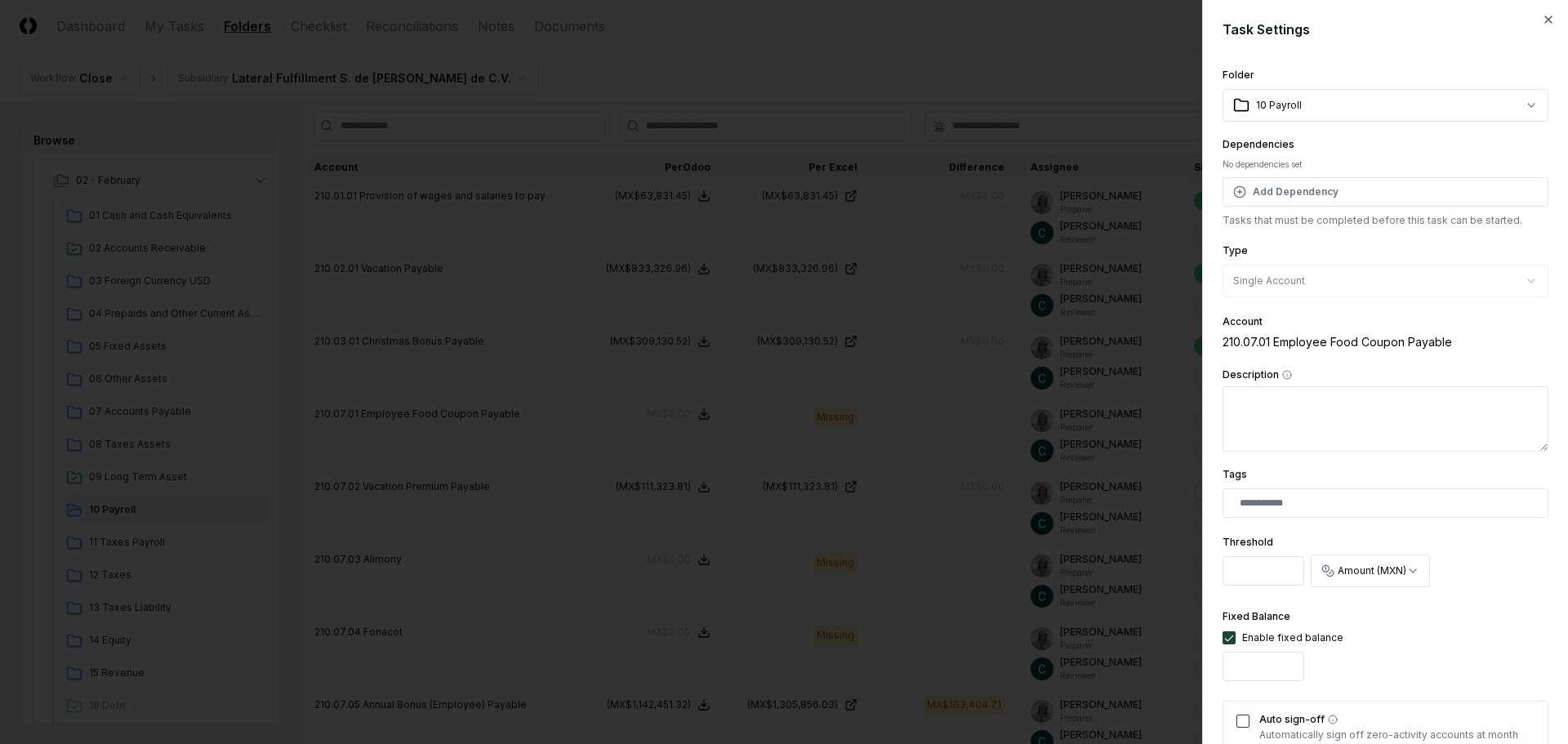 click on "Auto sign-off Automatically sign off zero-activity accounts at month end." at bounding box center [1385, 736] 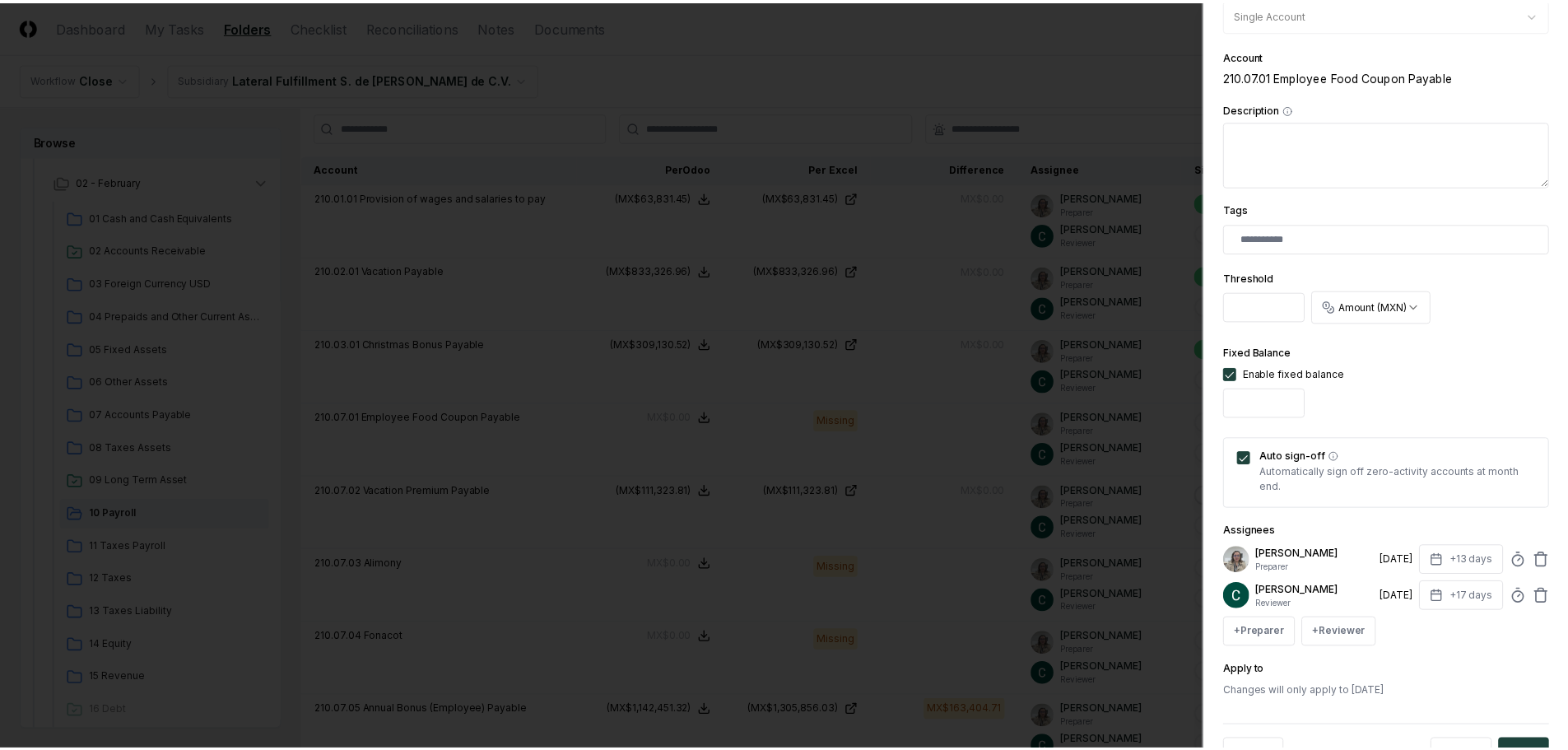 scroll, scrollTop: 324, scrollLeft: 0, axis: vertical 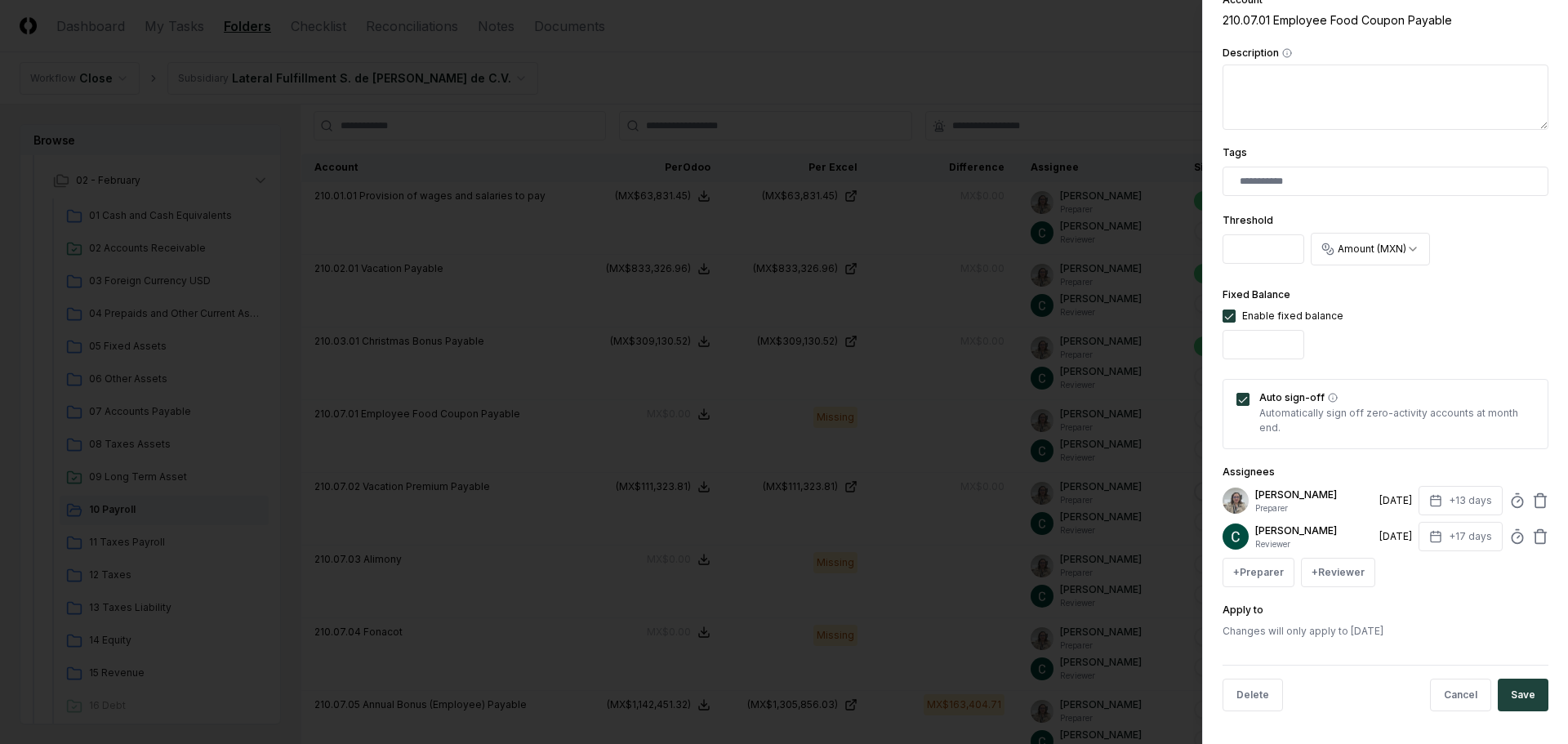 click on "Save" at bounding box center (1523, 695) 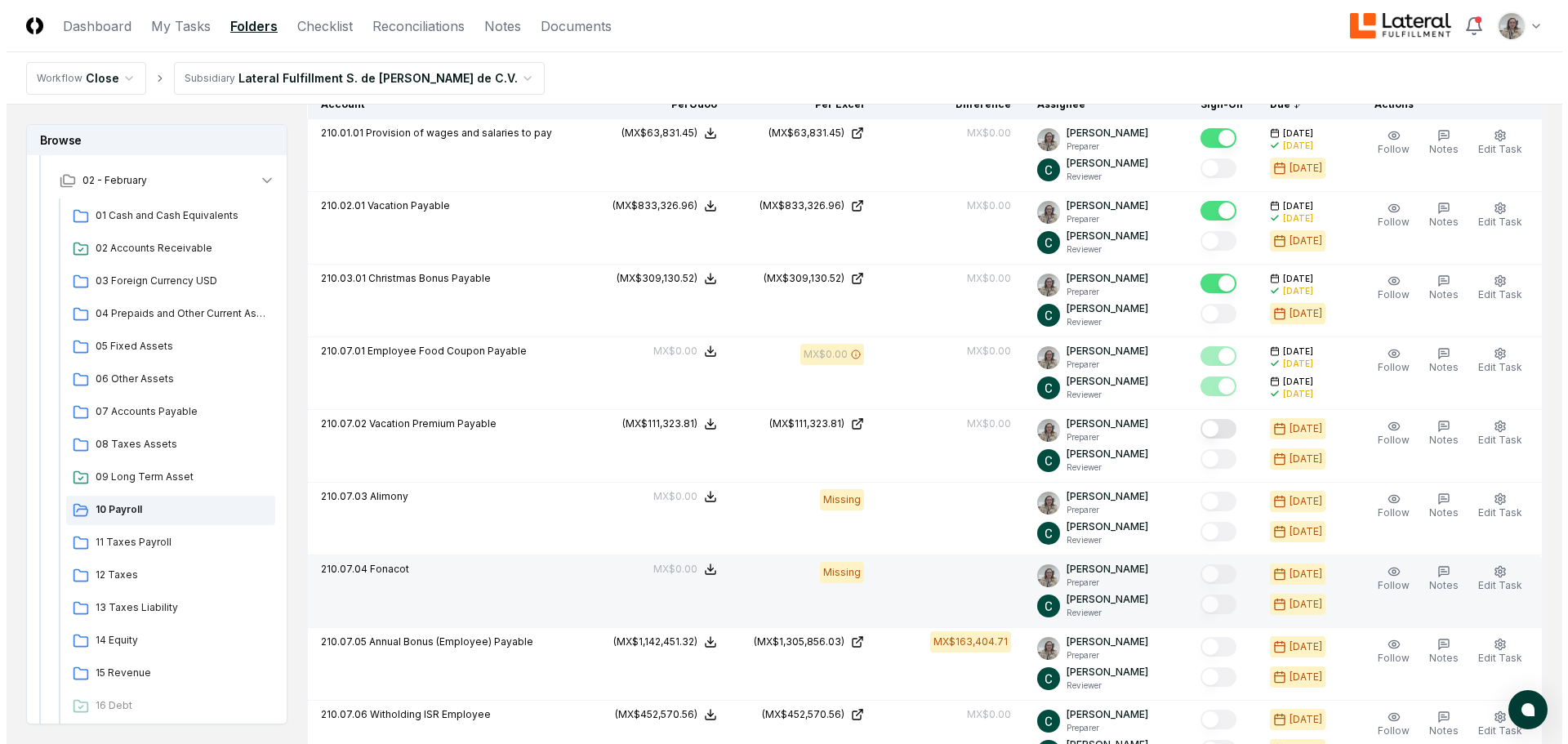 scroll, scrollTop: 898, scrollLeft: 0, axis: vertical 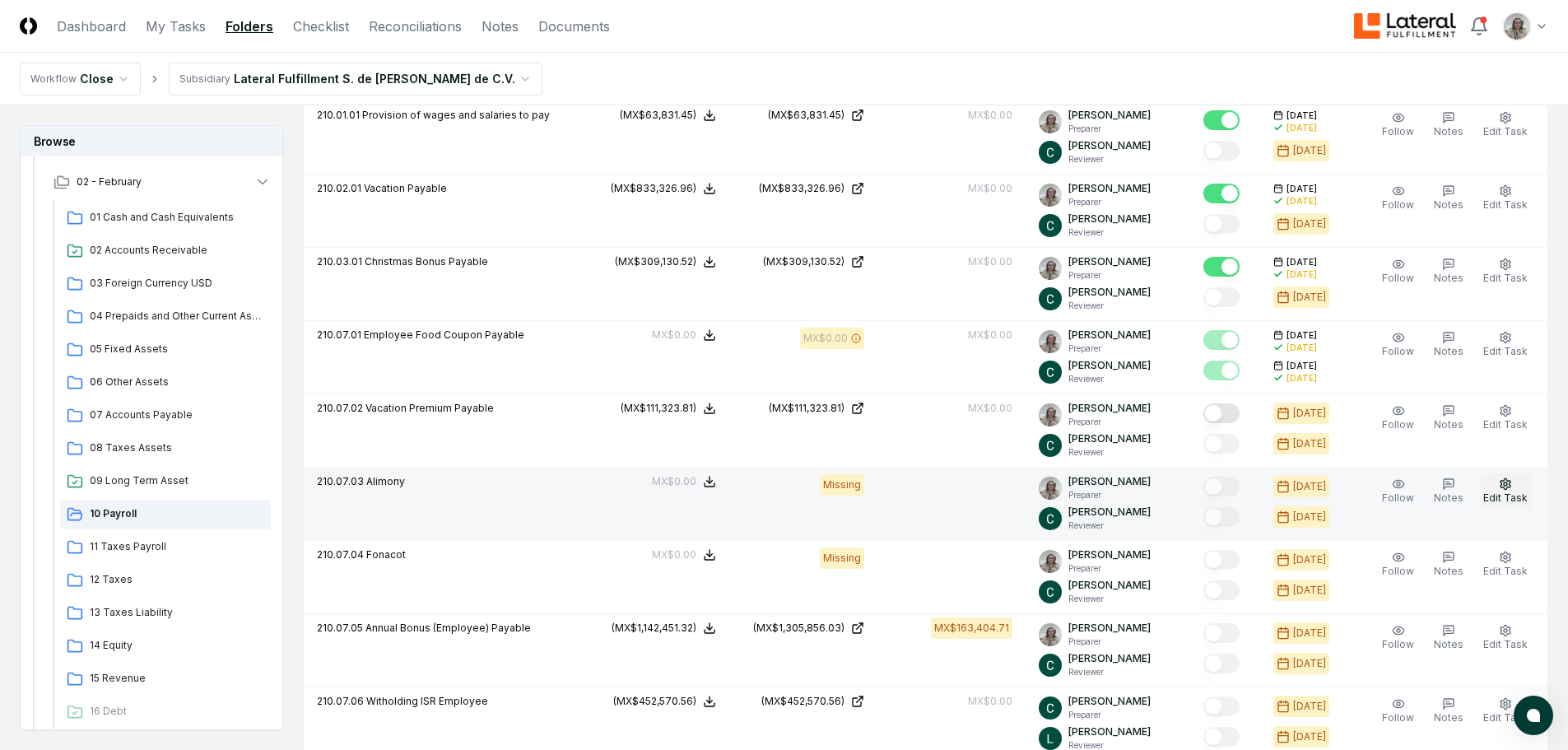 click on "Edit Task" at bounding box center (1505, 491) 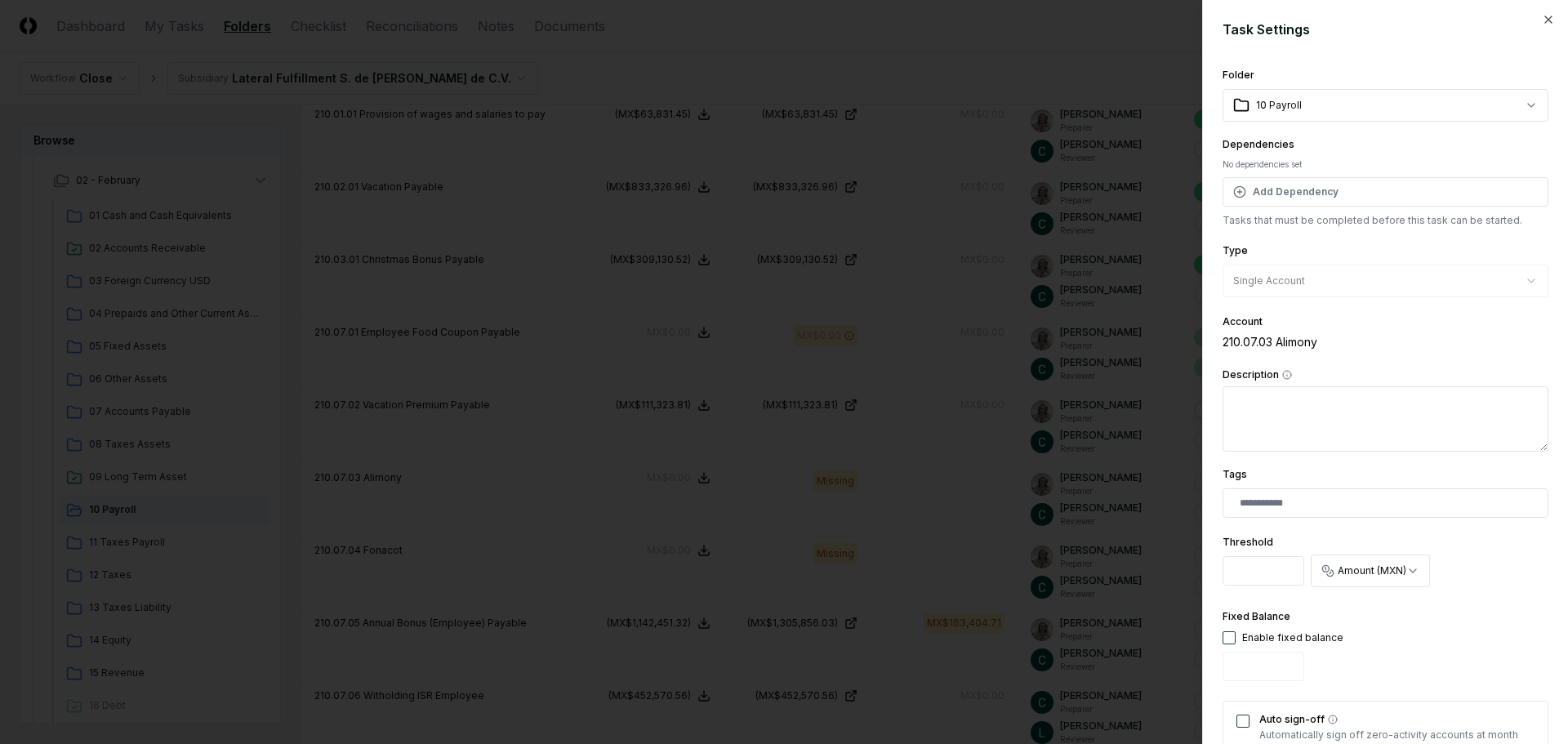 click at bounding box center [1229, 638] 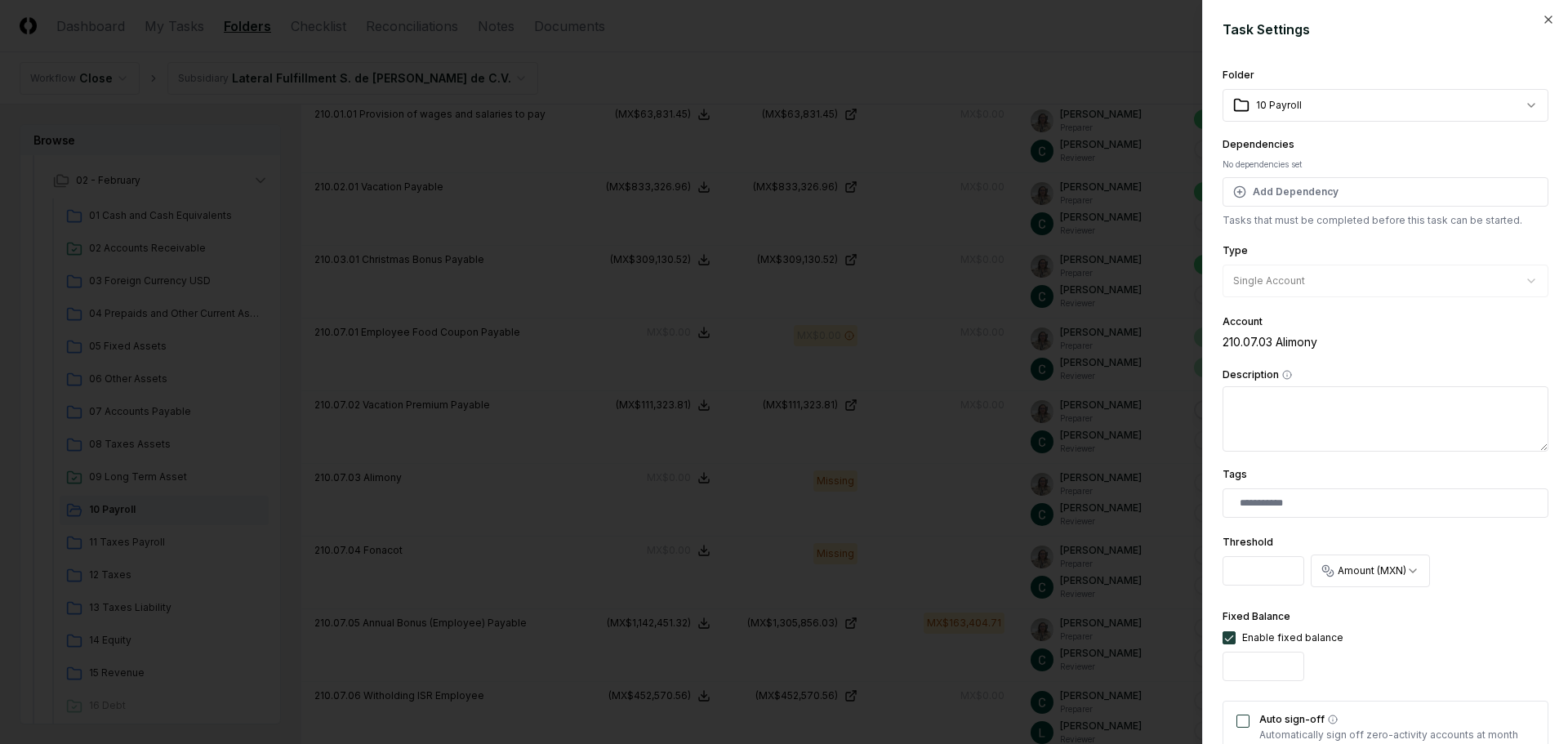 click on "Auto sign-off" at bounding box center (1243, 721) 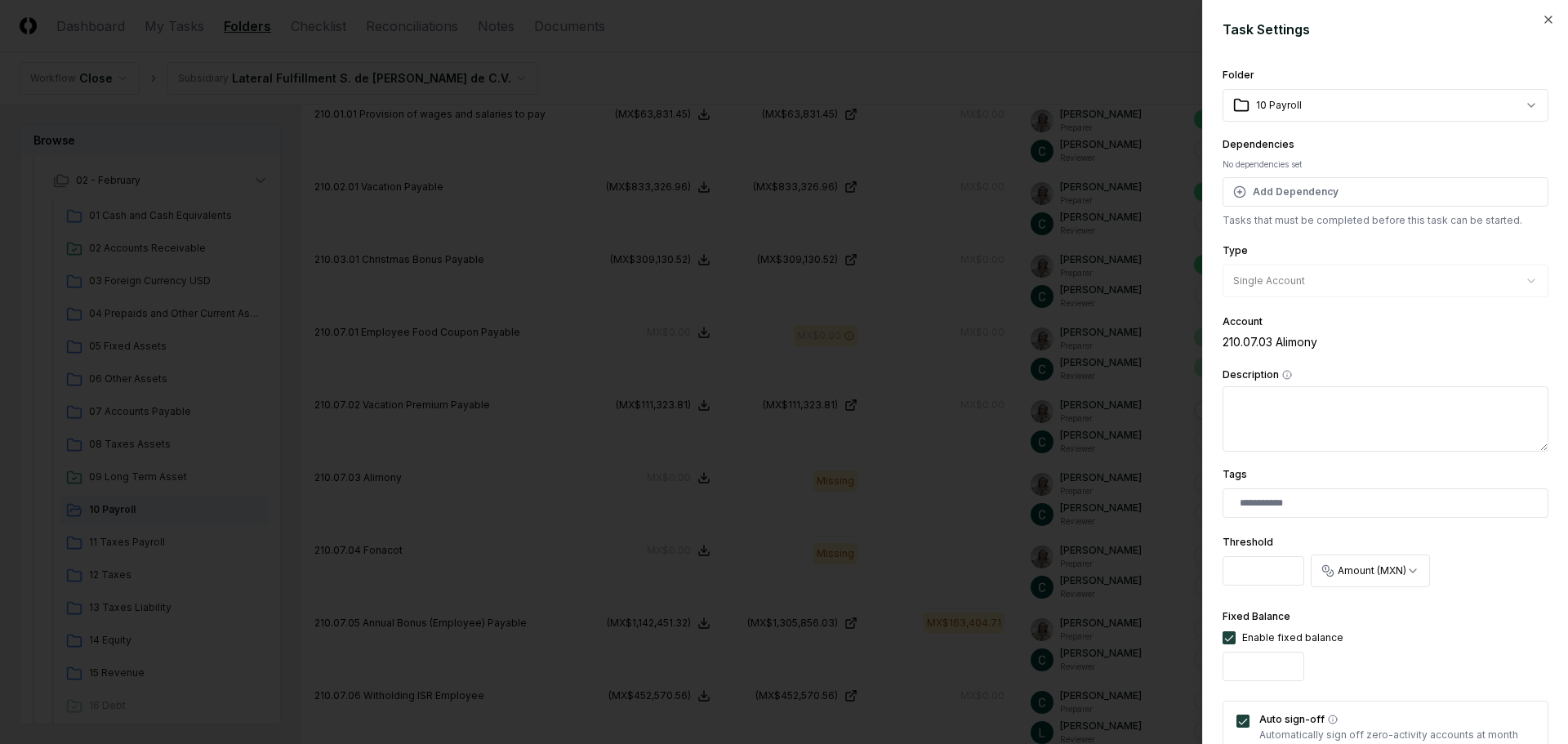 scroll, scrollTop: 322, scrollLeft: 0, axis: vertical 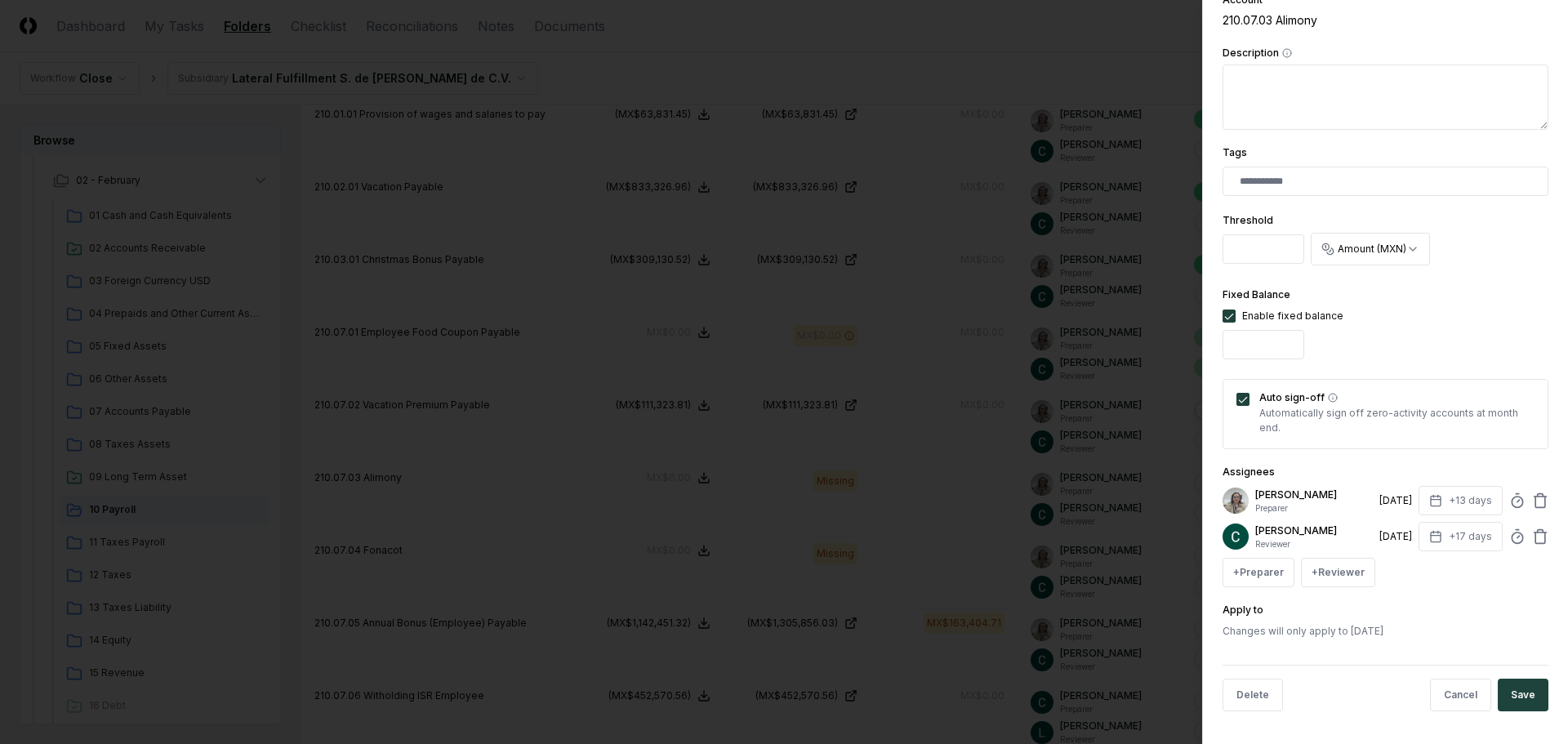 click on "Save" at bounding box center [1523, 695] 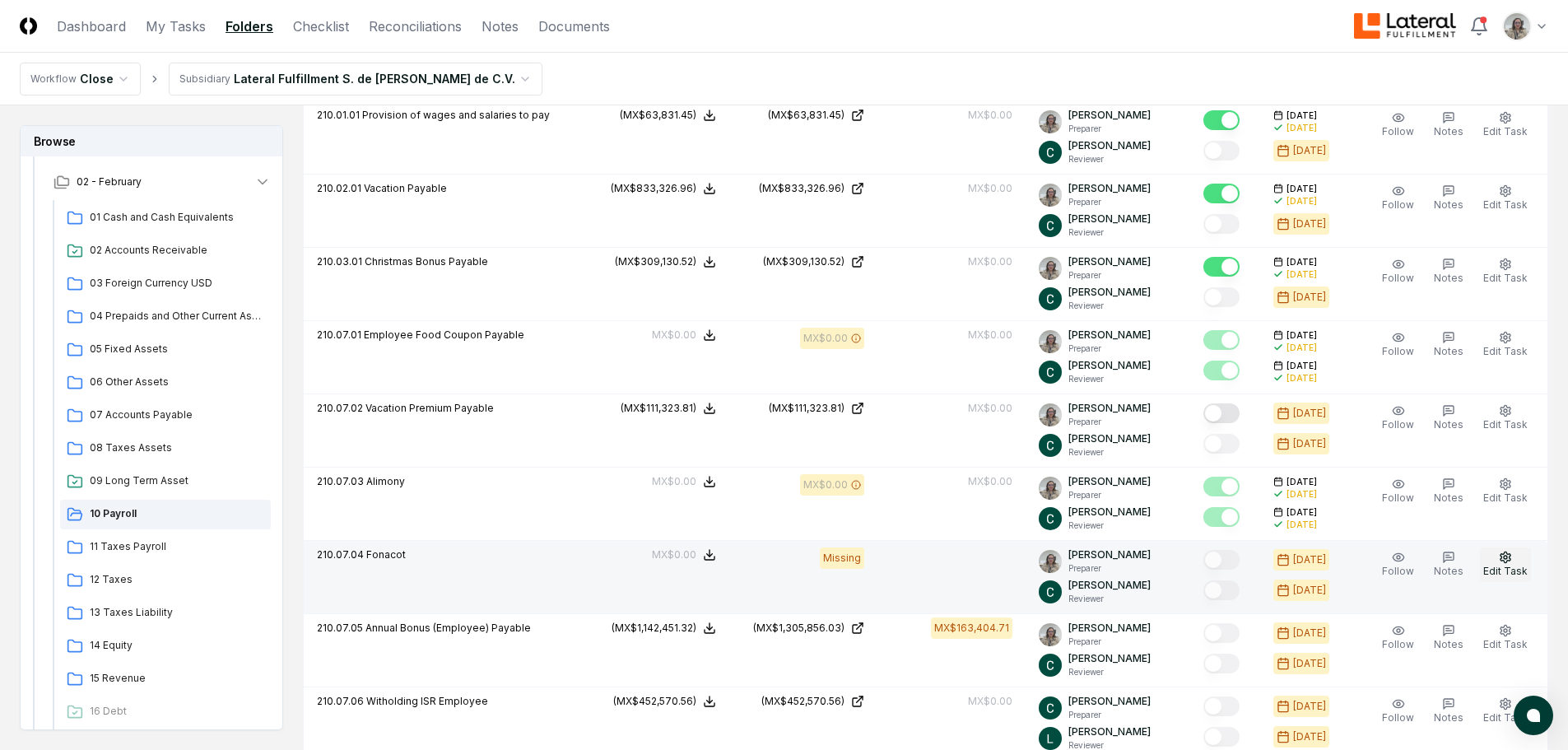 click on "Edit Task" at bounding box center [1505, 571] 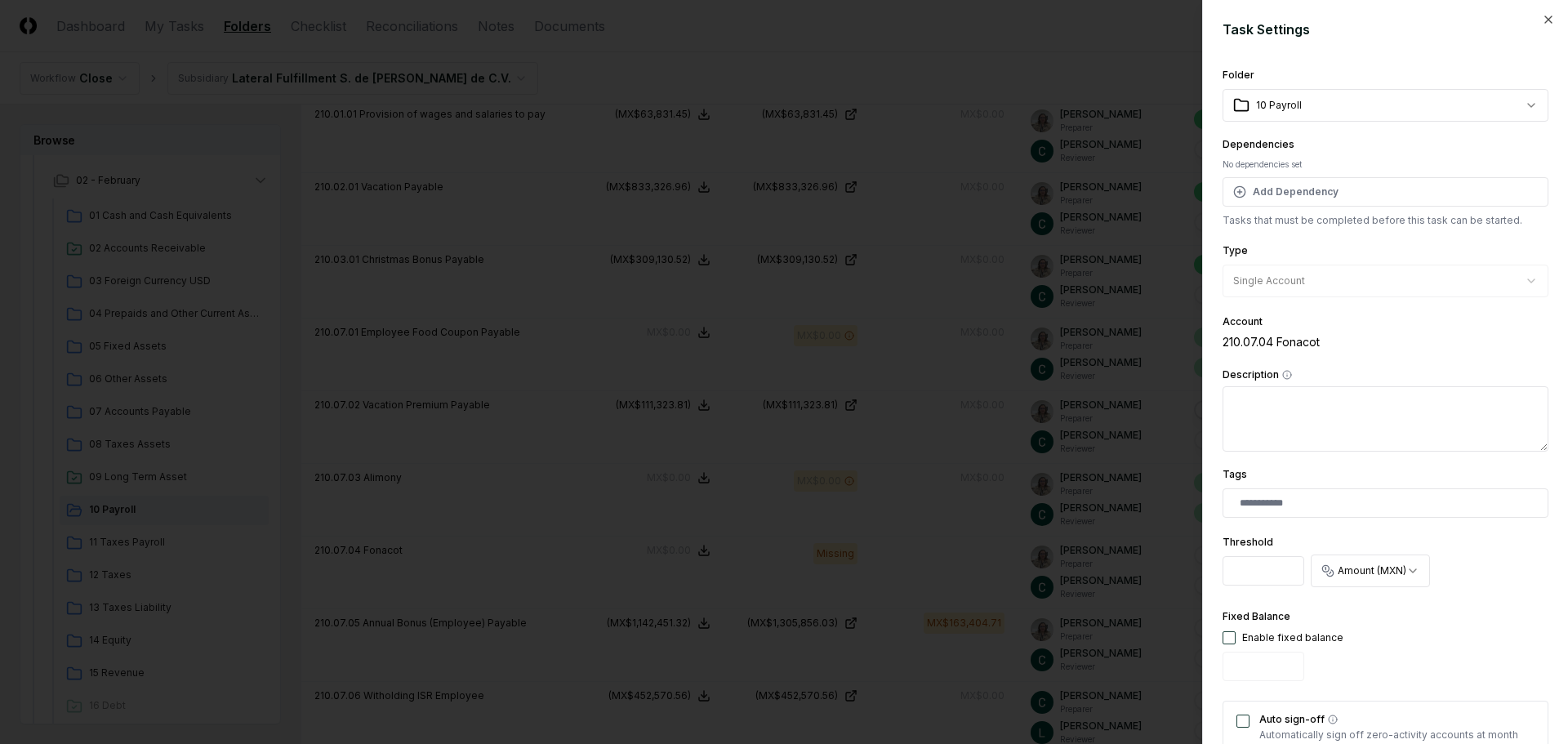click at bounding box center (1229, 638) 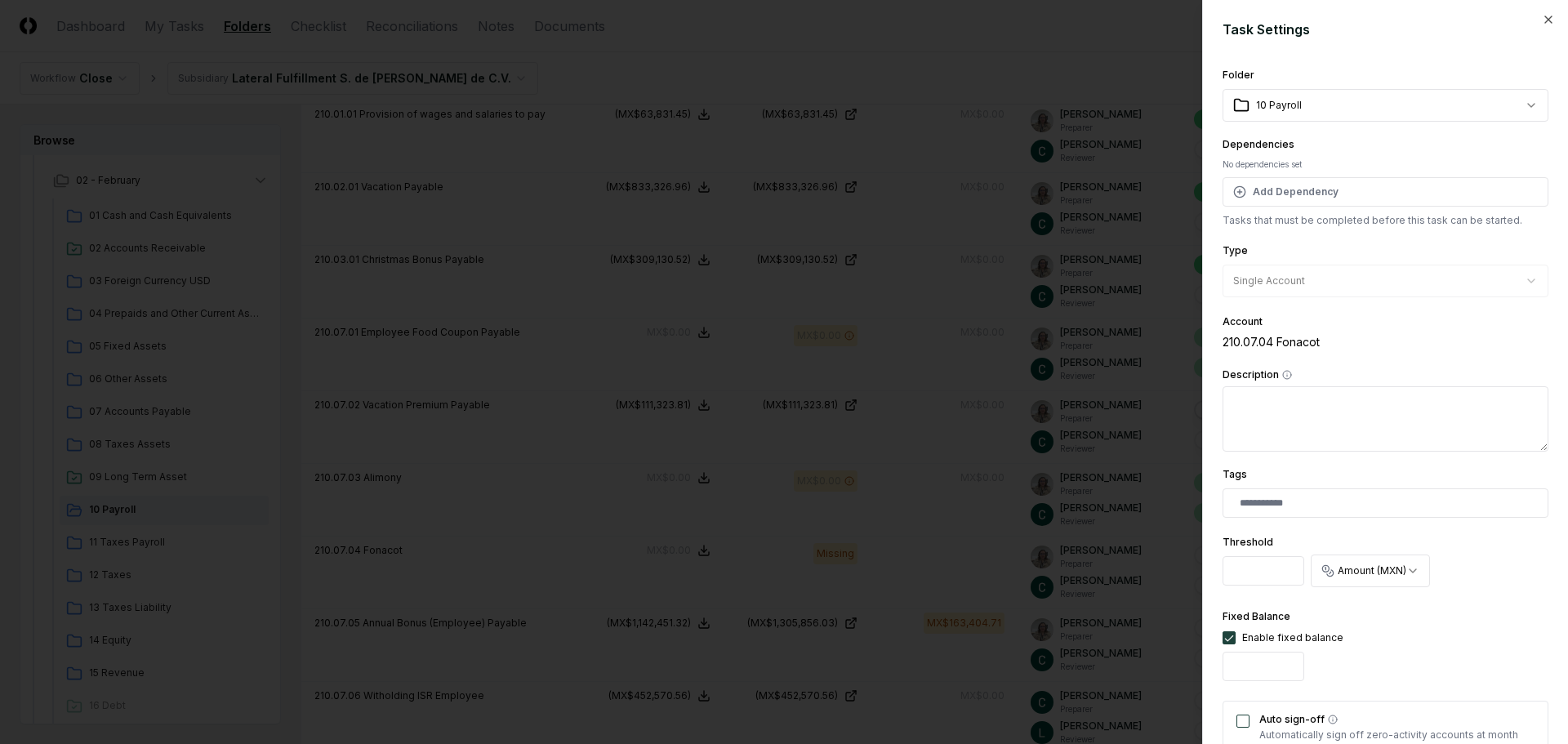 type on "*" 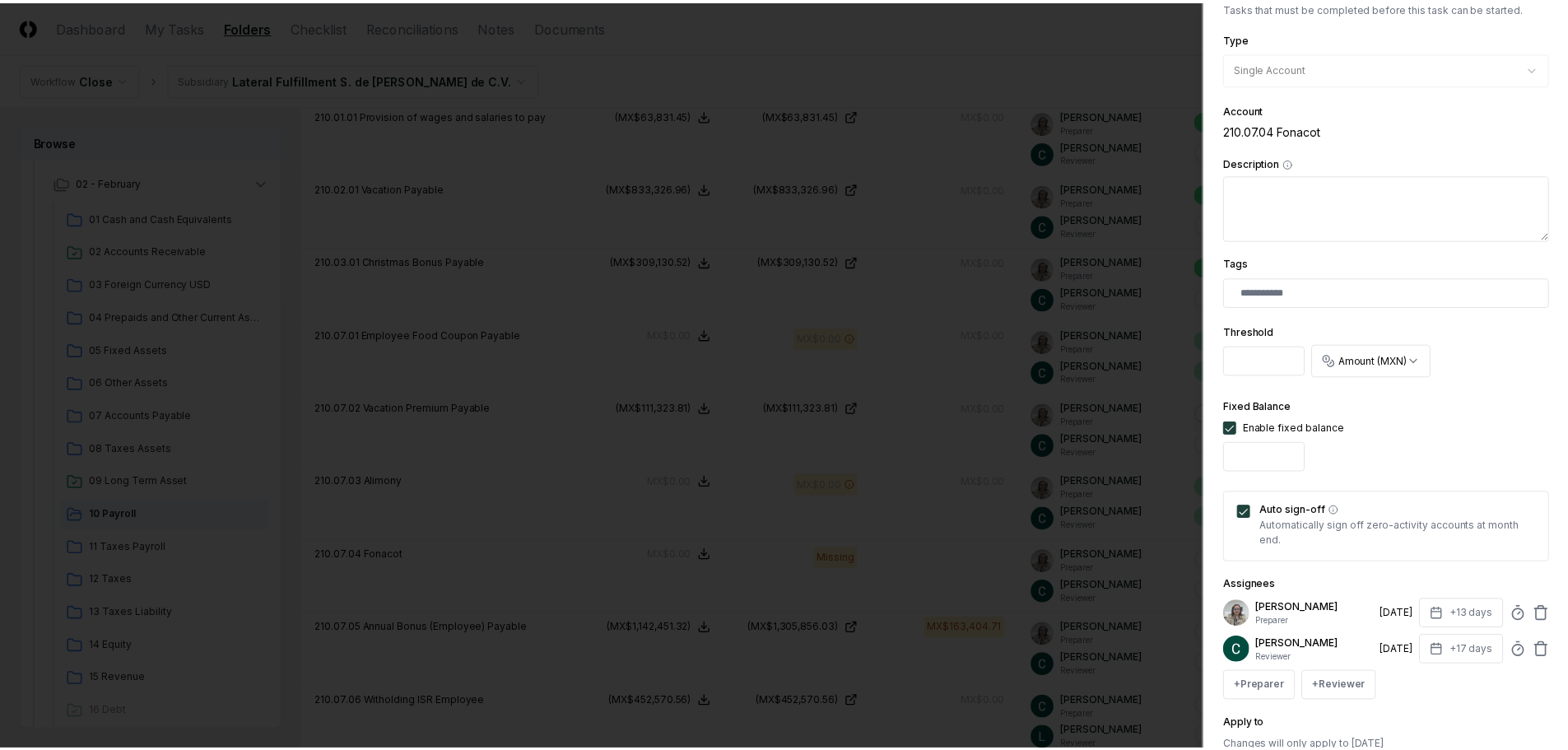 scroll, scrollTop: 324, scrollLeft: 0, axis: vertical 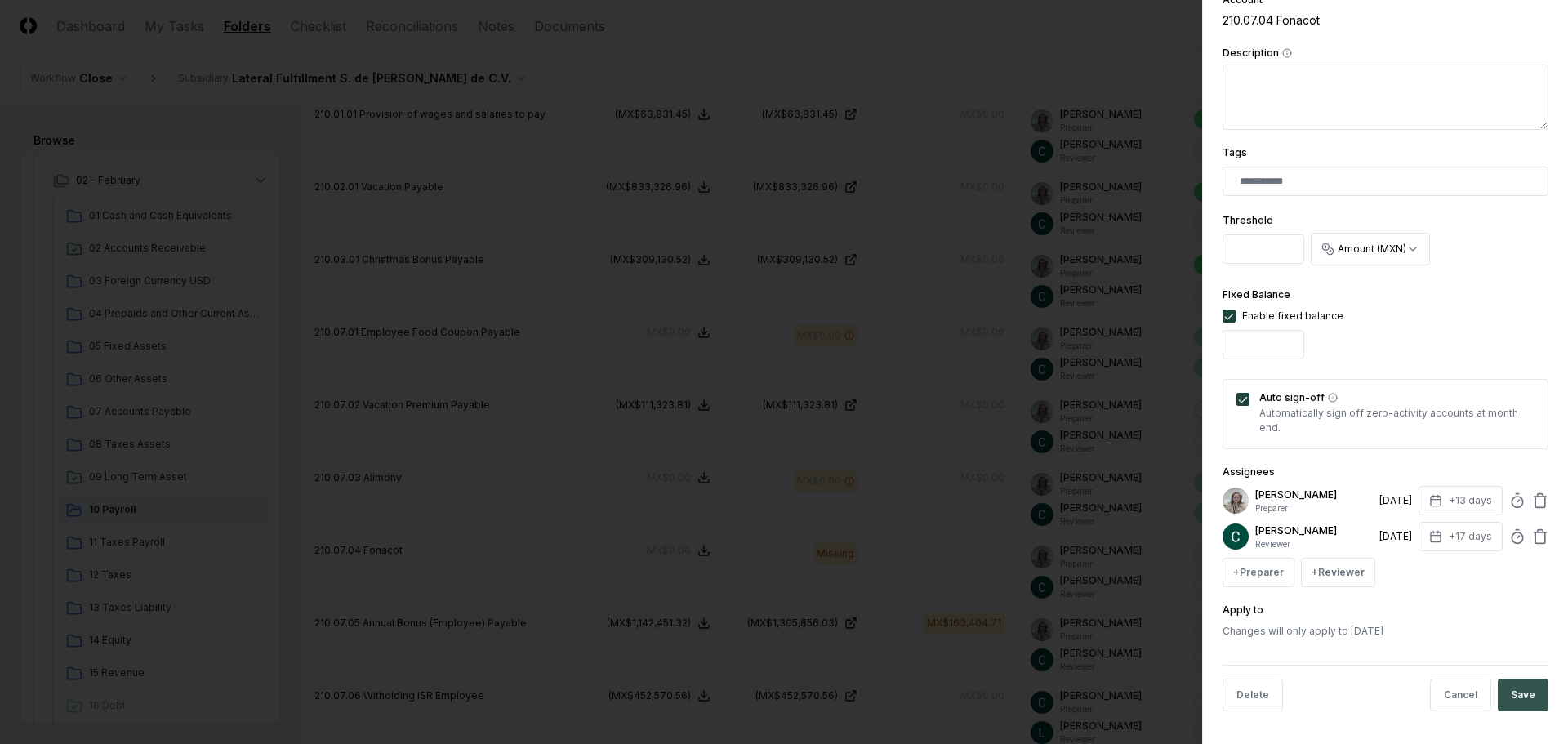 click on "Save" at bounding box center [1523, 695] 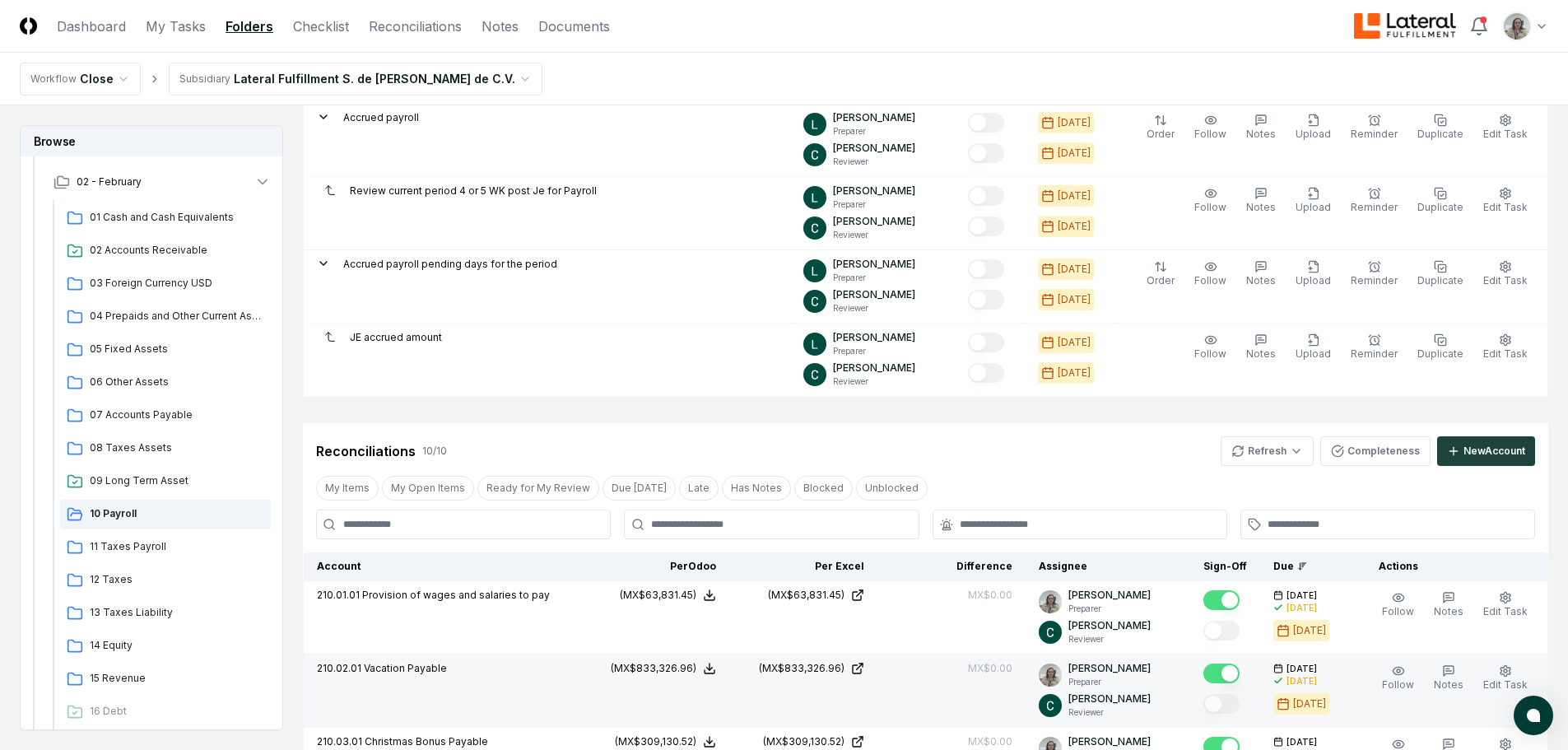 scroll, scrollTop: 576, scrollLeft: 0, axis: vertical 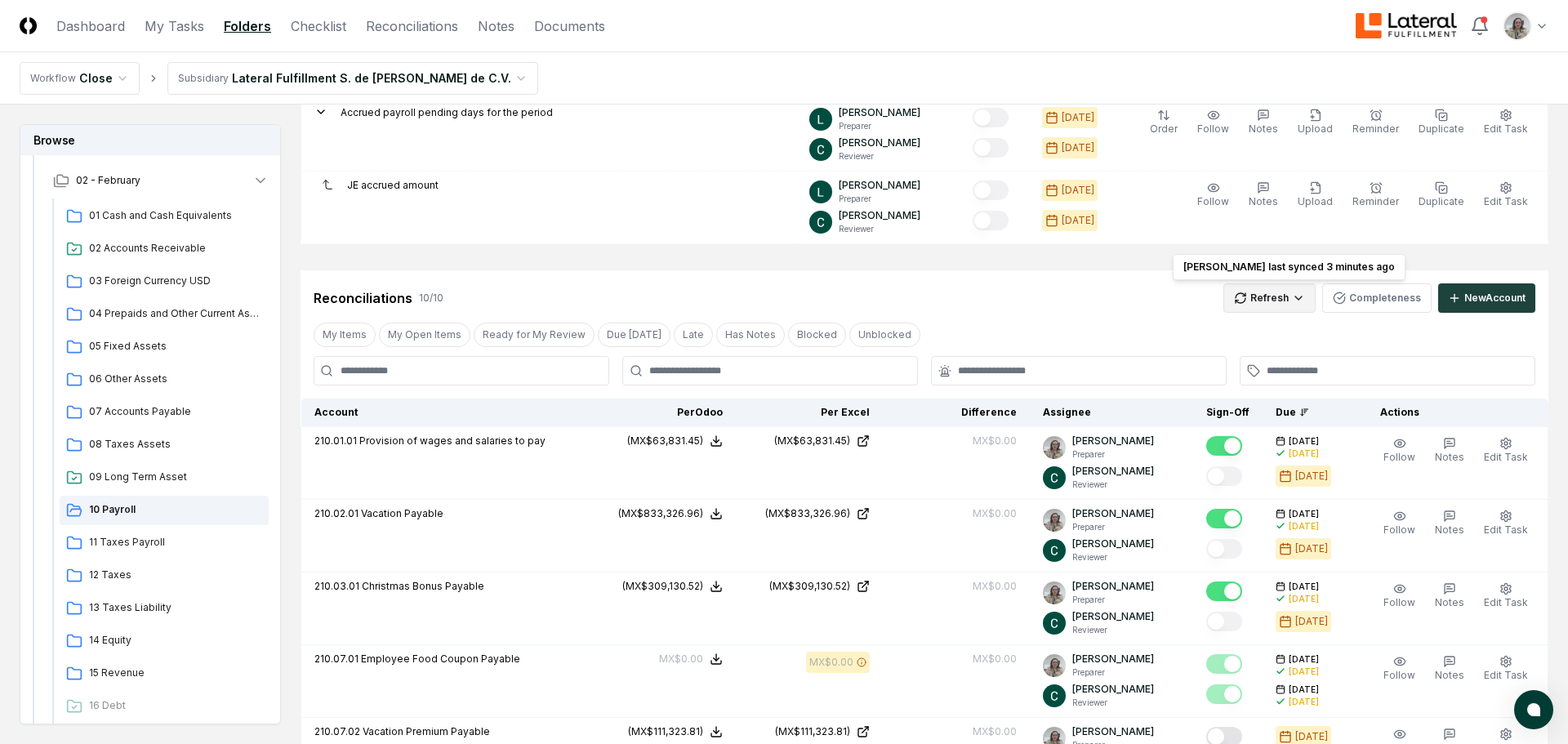 click on "CloseCore Dashboard My Tasks Folders Checklist Reconciliations Notes Documents Toggle navigation menu   Toggle user menu Workflow Close Subsidiary Lateral Fulfillment S. de [PERSON_NAME] de C.V. Browse Workflow Permanent File 2025 [DATE] - June [DATE] - April 03 - March [DATE] Cash and Cash Equivalents 02 Accounts Receivable 03 Foreign Currency USD 04 Prepaids and Other Current Assets 05 Fixed Assets 06 Other Assets 07 Accounts Payable 08 Taxes Assets 09 Long Term Asset 10 Payroll 11 Taxes Payroll 12 Taxes 13 Taxes Liability 14 Equity 15 Revenue 16 Debt [DATE] Change Folder Cancel Reassign [DATE]: 10 Payroll View on  Google Drive Checklist 7 / 7 New  Task My Items My Open Items Ready for My Review Due [DATE] Late Has Notes Has Reminders Has Documents Blocked Unblocked Clear Filter Description Assignee Sign-Off   Due Actions Accrued Annual Bonus [PERSON_NAME] Preparer [PERSON_NAME] Reviewer [DATE] [DATE] Order Follow Notes Upload Reminder Duplicate Edit Task More Preparer" at bounding box center (784, 477) 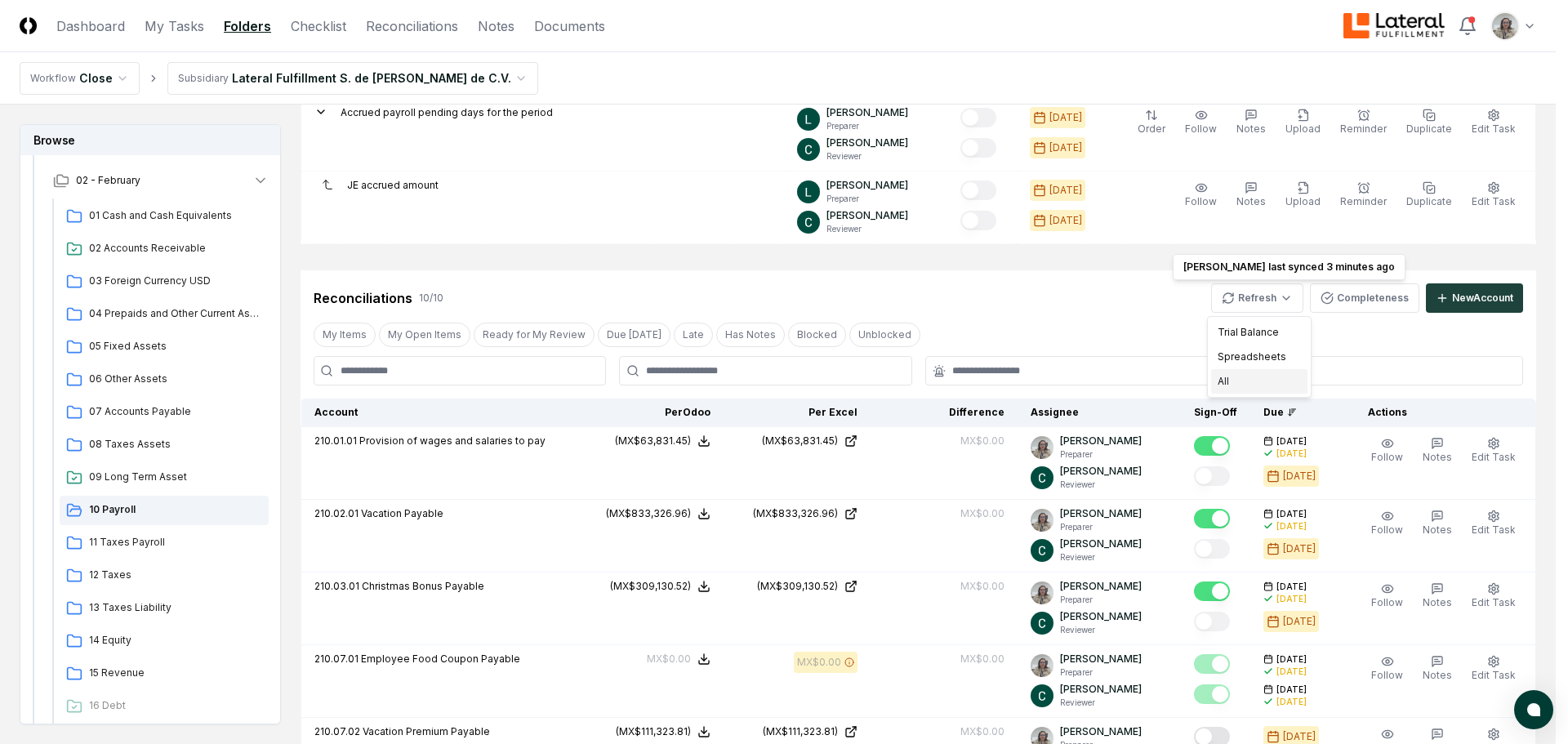 click on "All" at bounding box center [1259, 381] 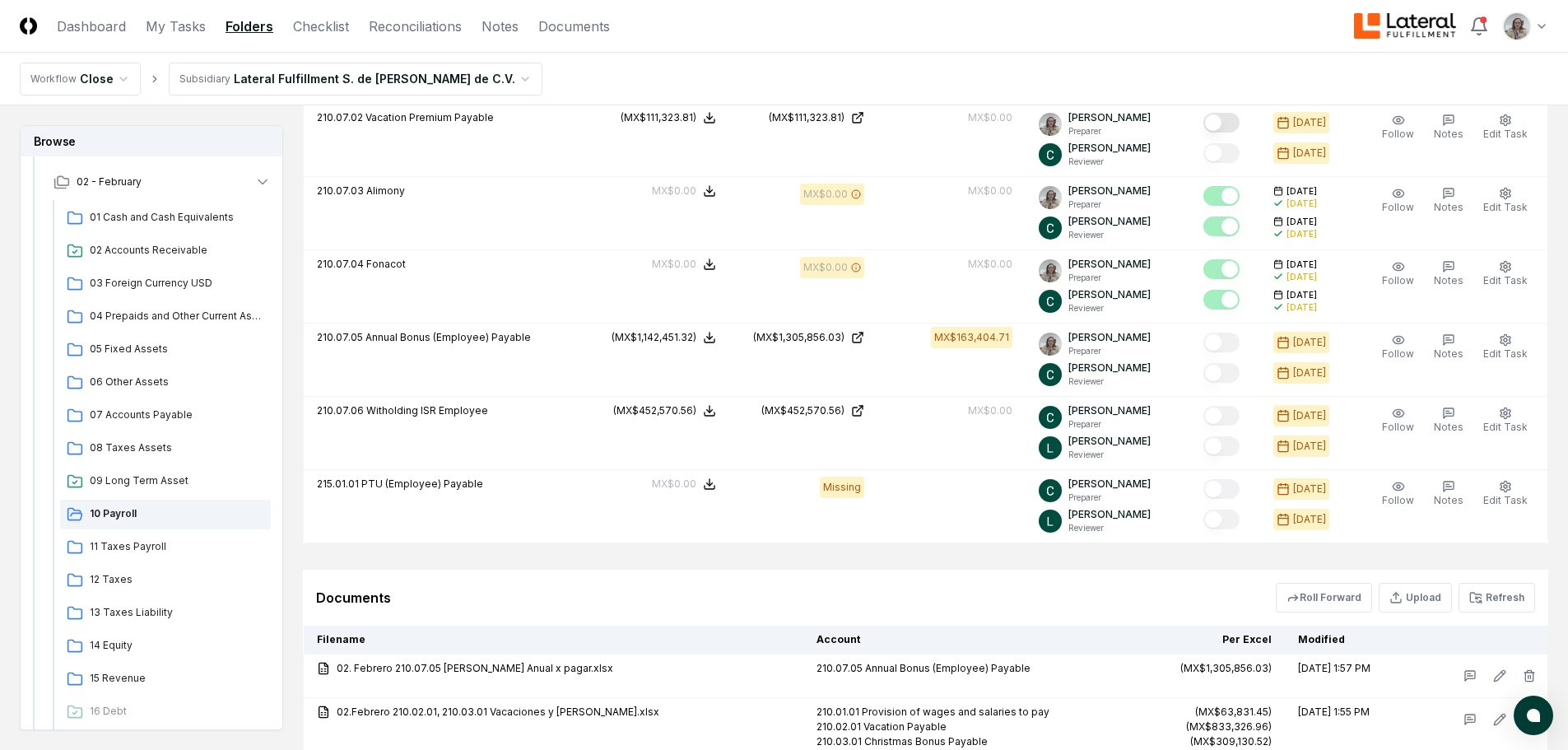 scroll, scrollTop: 1054, scrollLeft: 0, axis: vertical 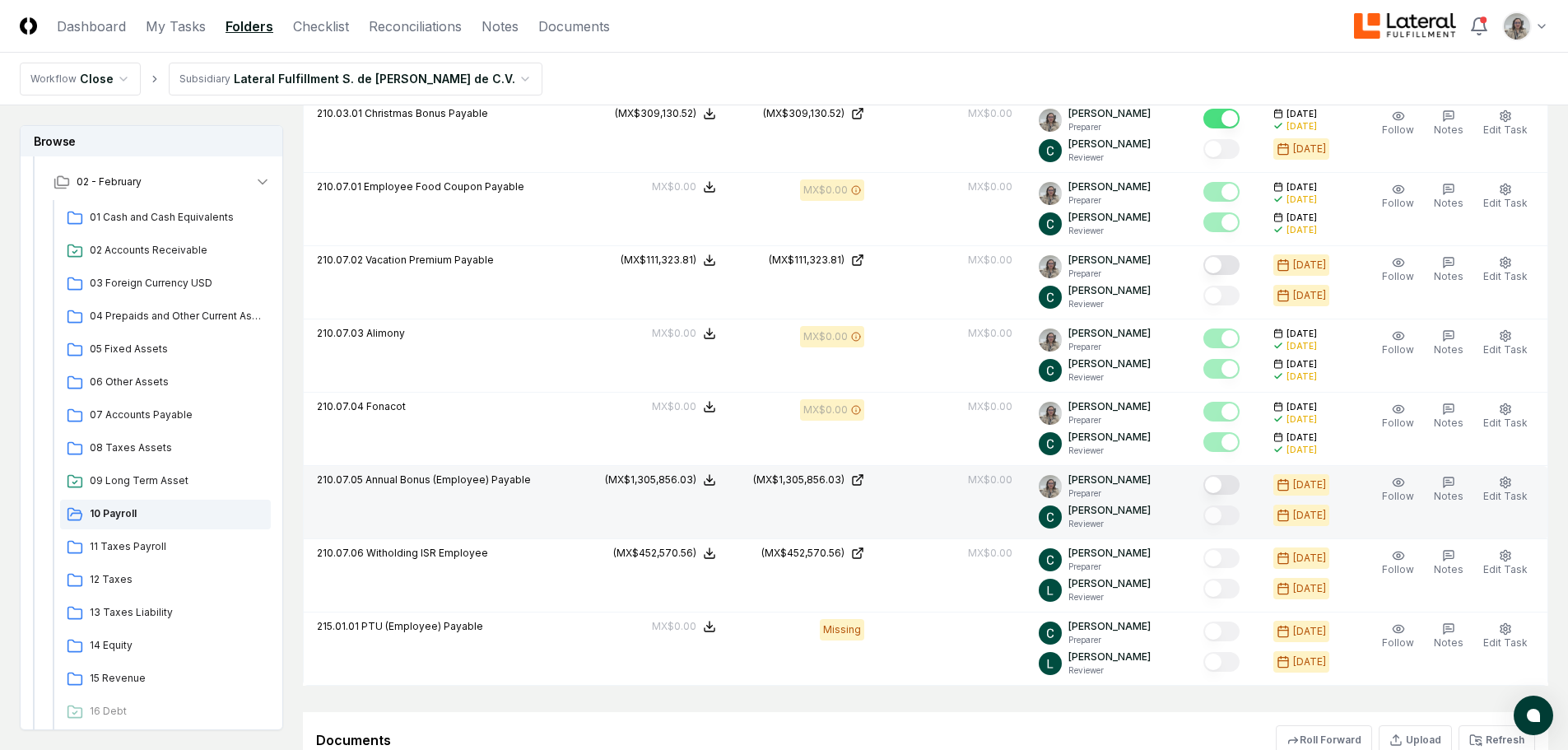 click at bounding box center [1221, 485] 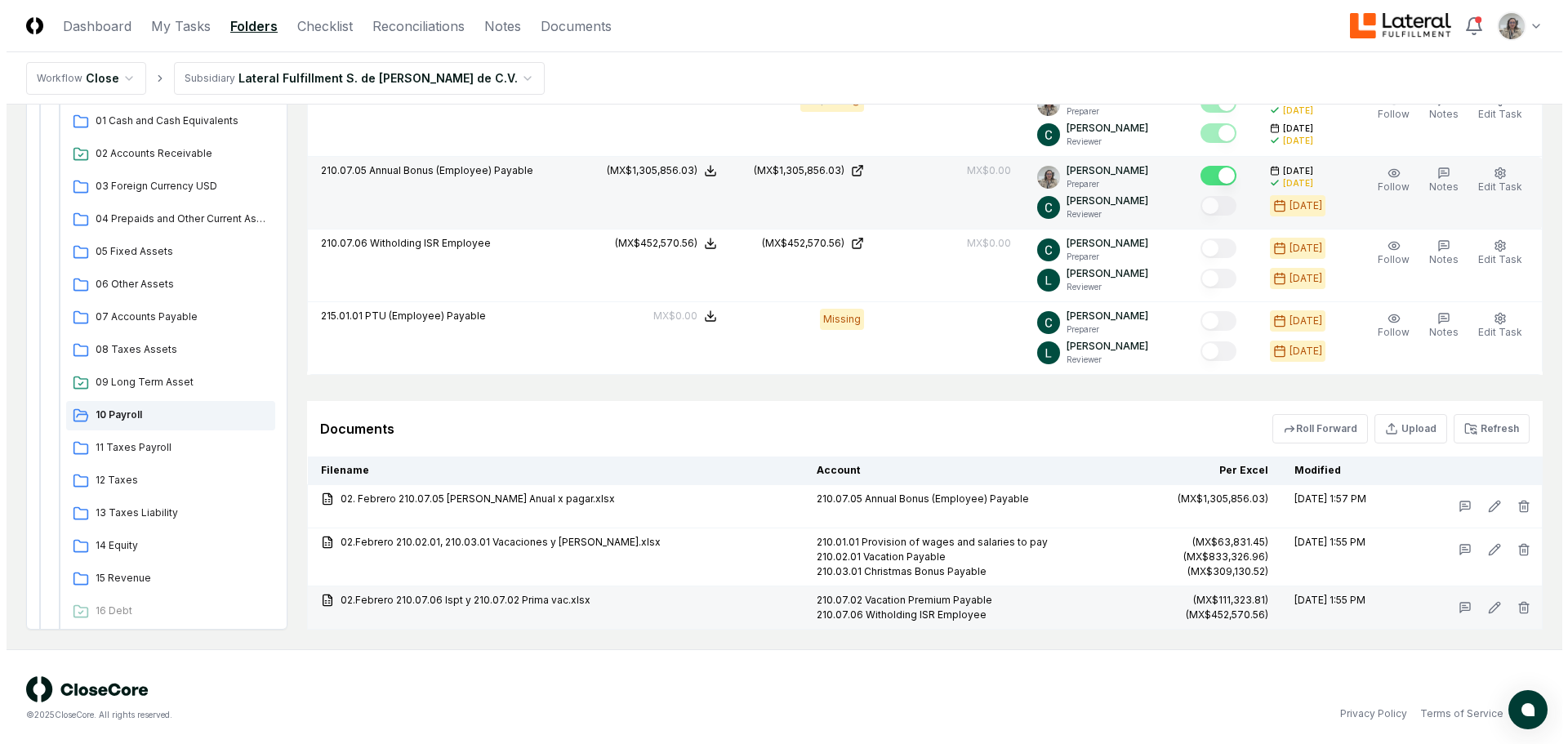 scroll, scrollTop: 1354, scrollLeft: 0, axis: vertical 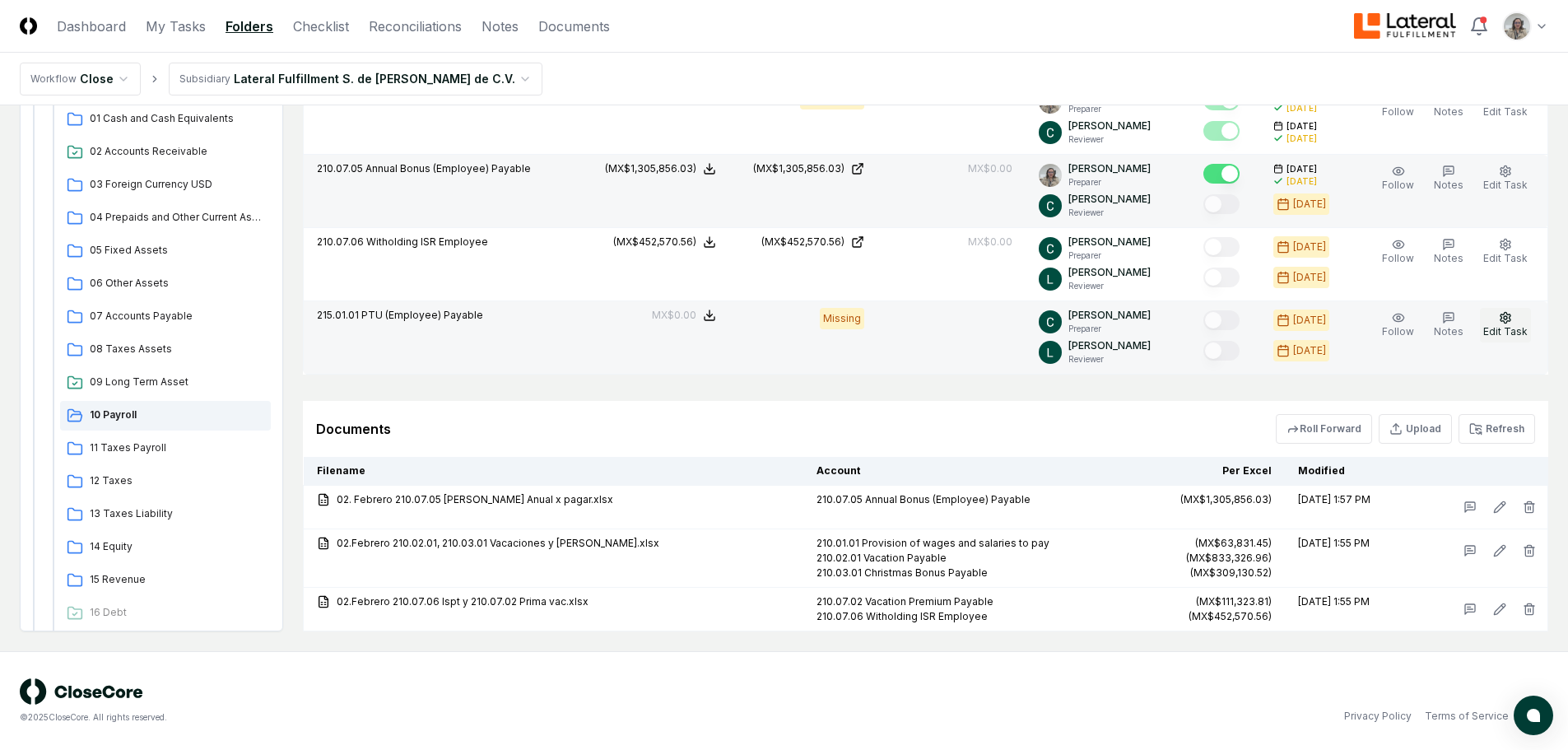 click 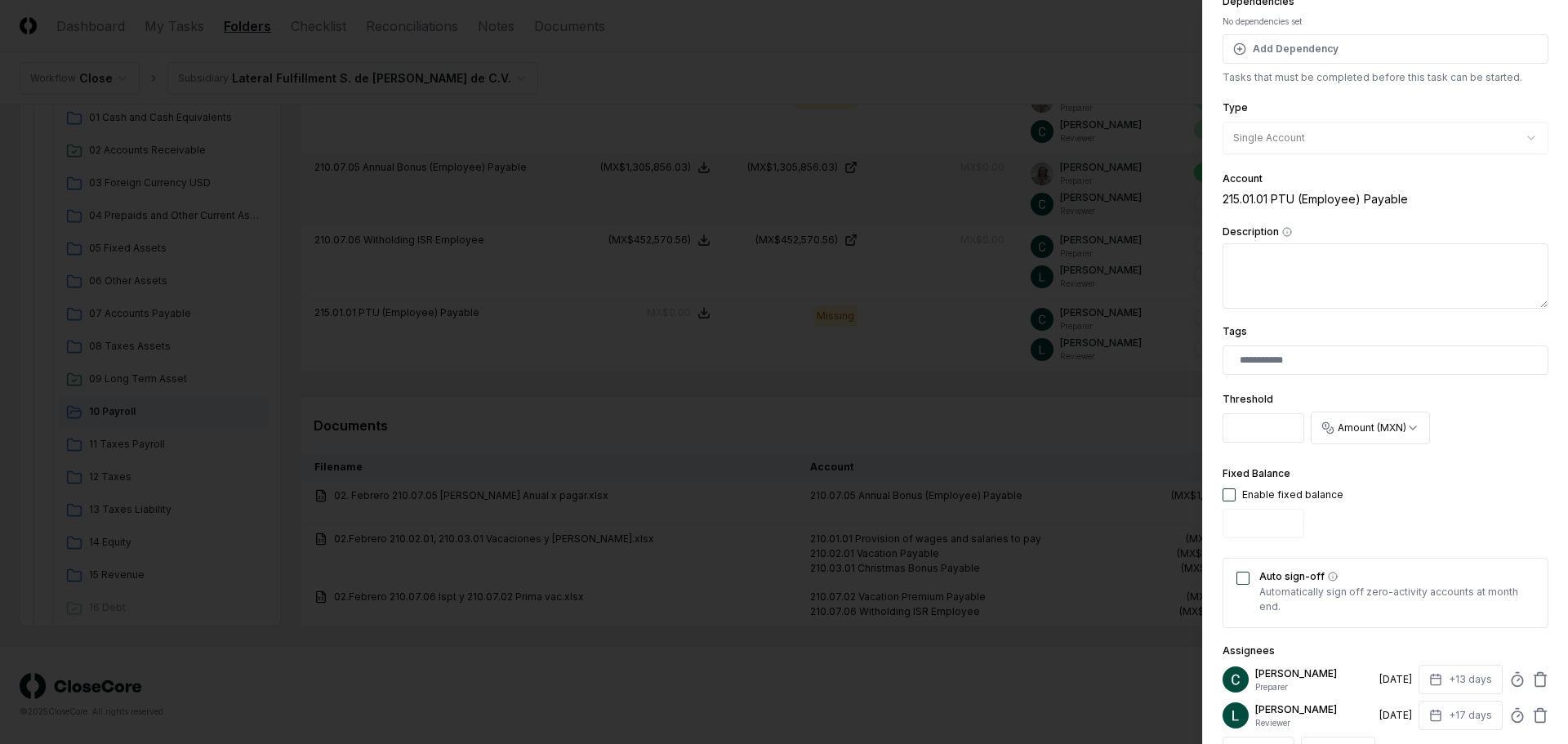 scroll, scrollTop: 245, scrollLeft: 0, axis: vertical 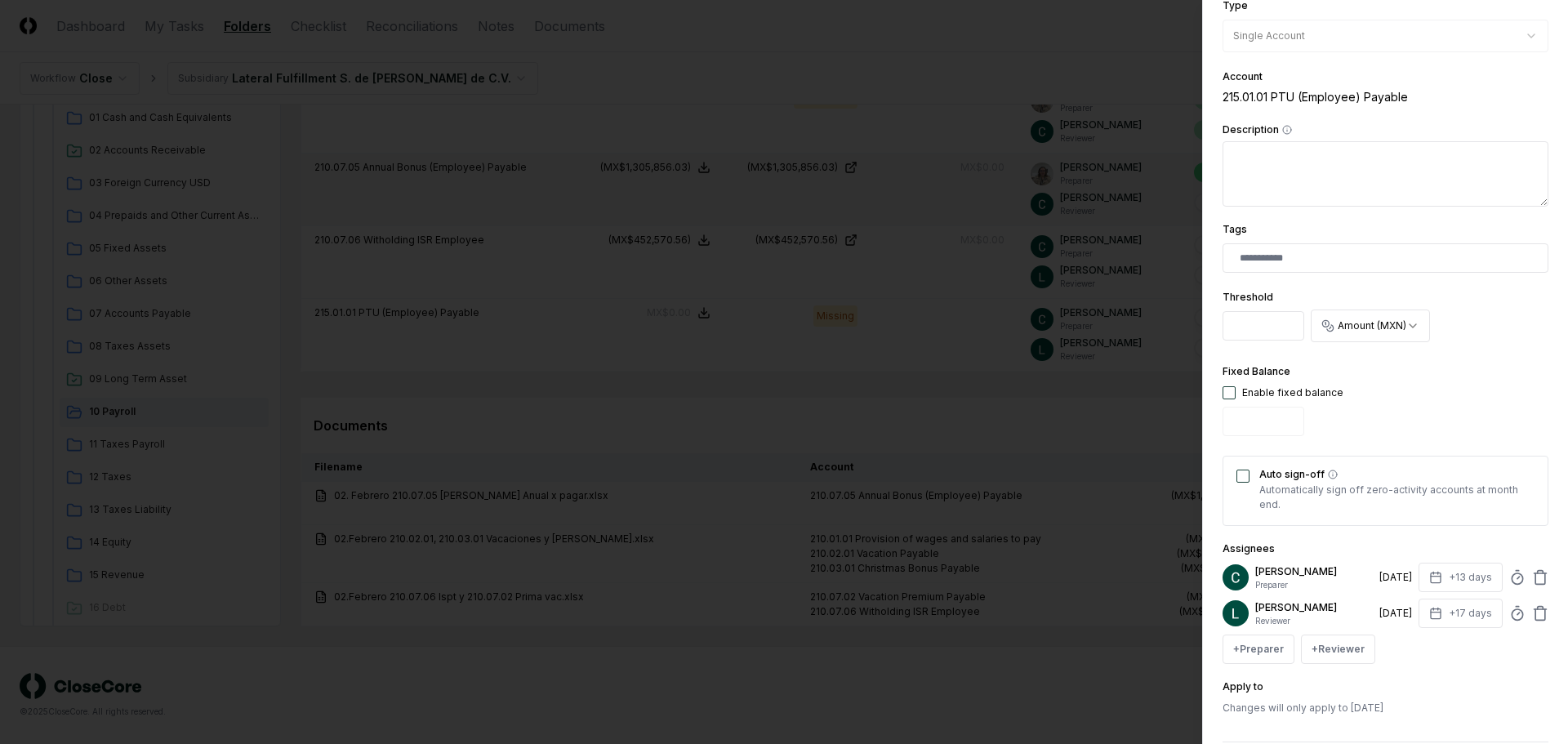drag, startPoint x: 1243, startPoint y: 479, endPoint x: 1241, endPoint y: 465, distance: 14.142136 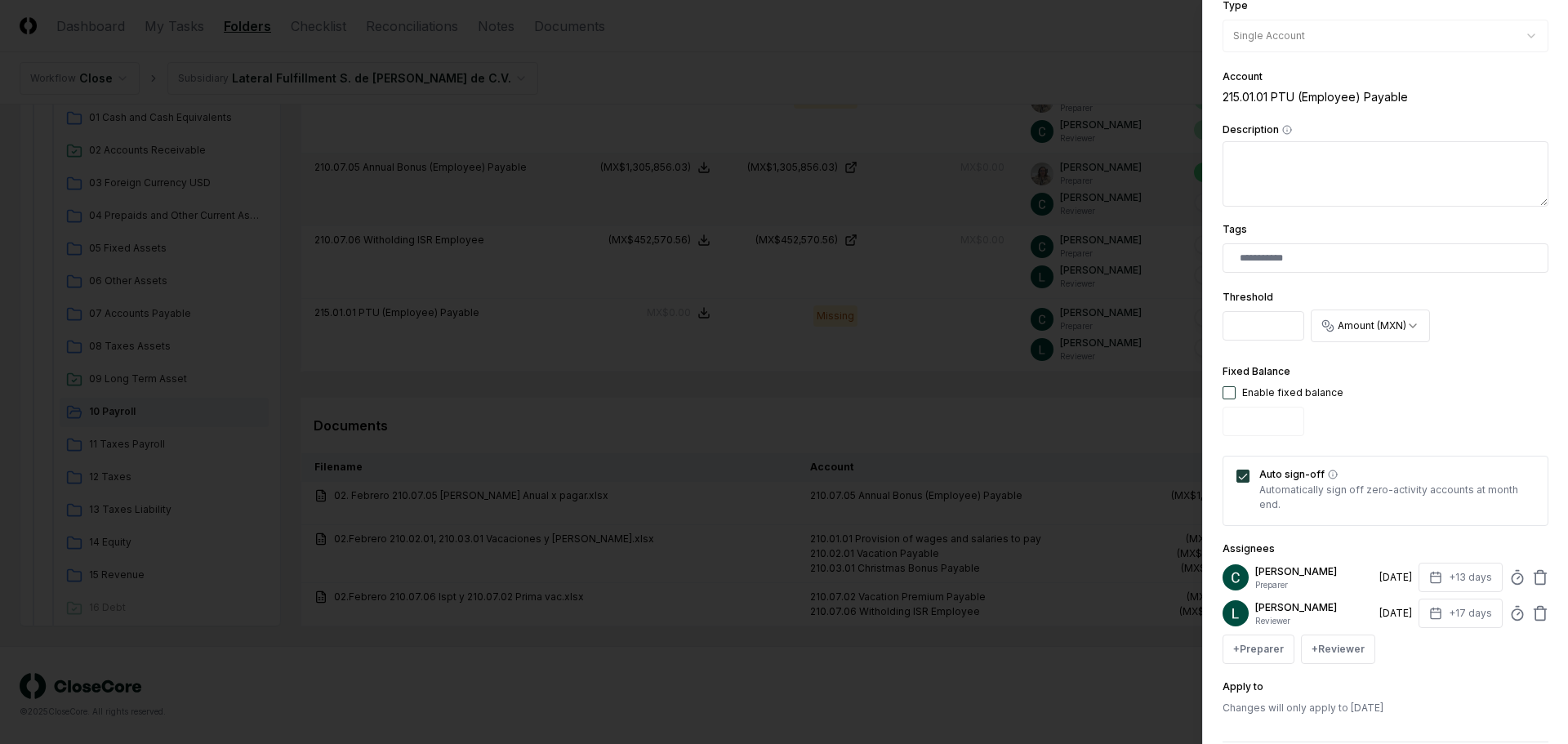 click at bounding box center [1229, 393] 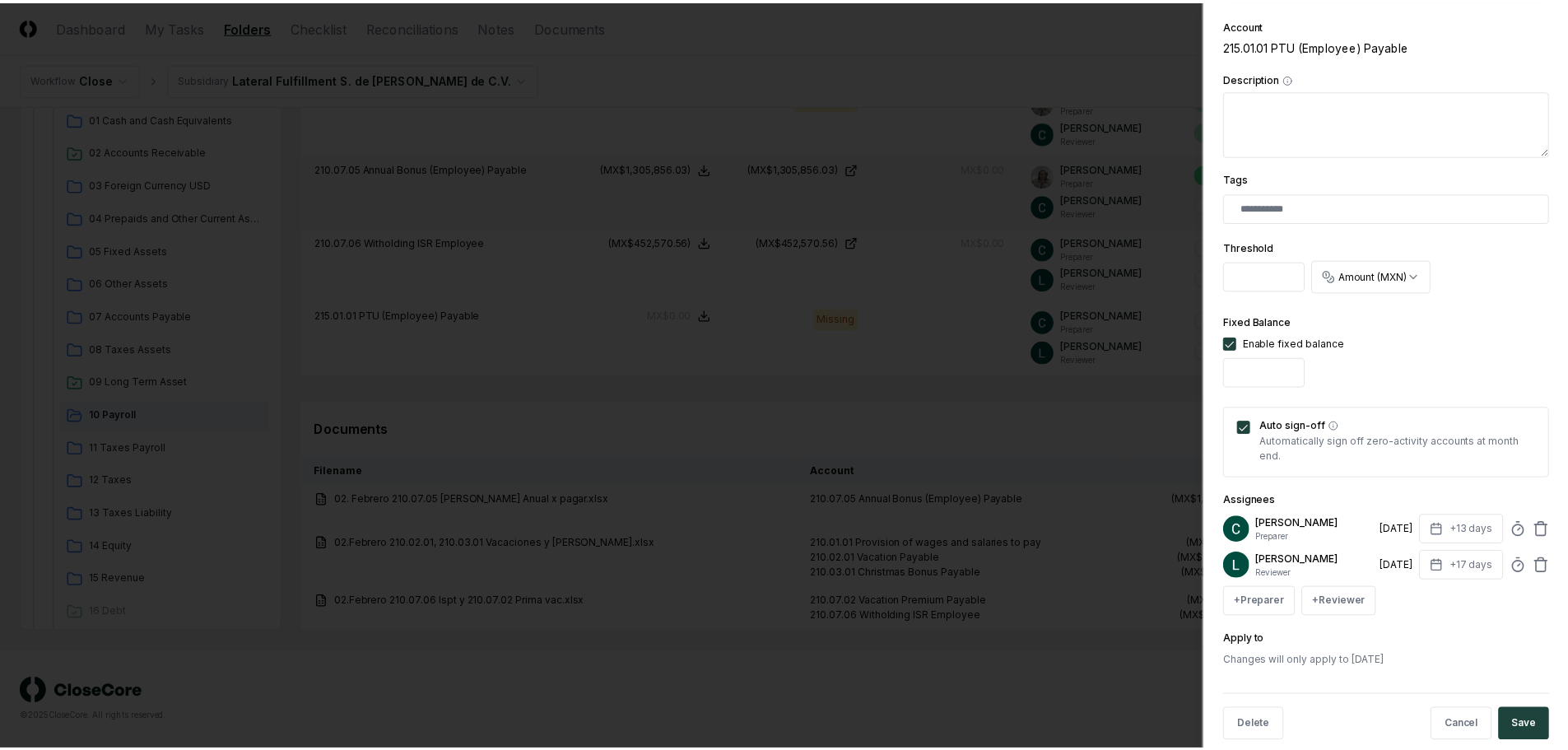 scroll, scrollTop: 324, scrollLeft: 0, axis: vertical 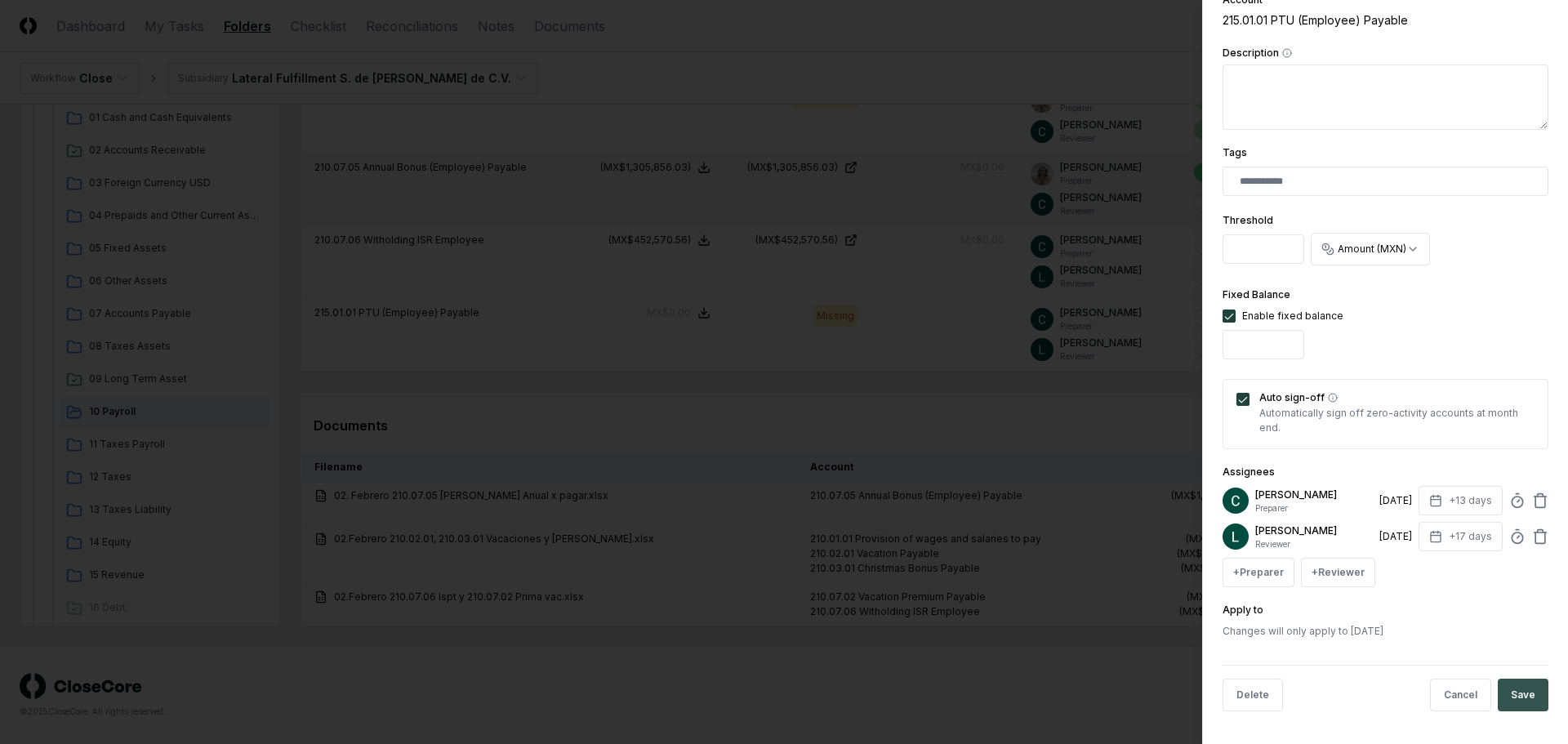 click on "Save" at bounding box center [1523, 695] 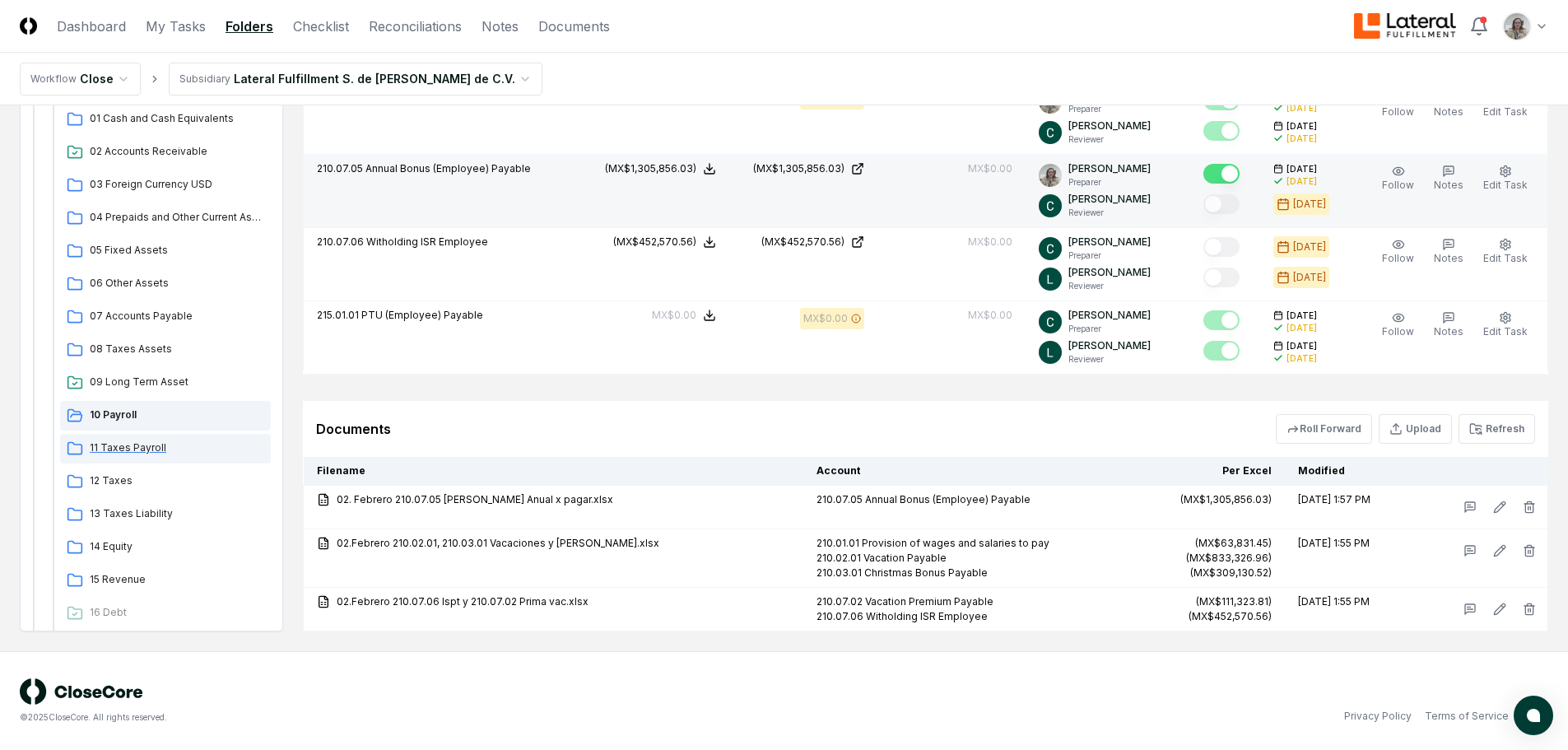 click on "11 Taxes Payroll" at bounding box center (177, 448) 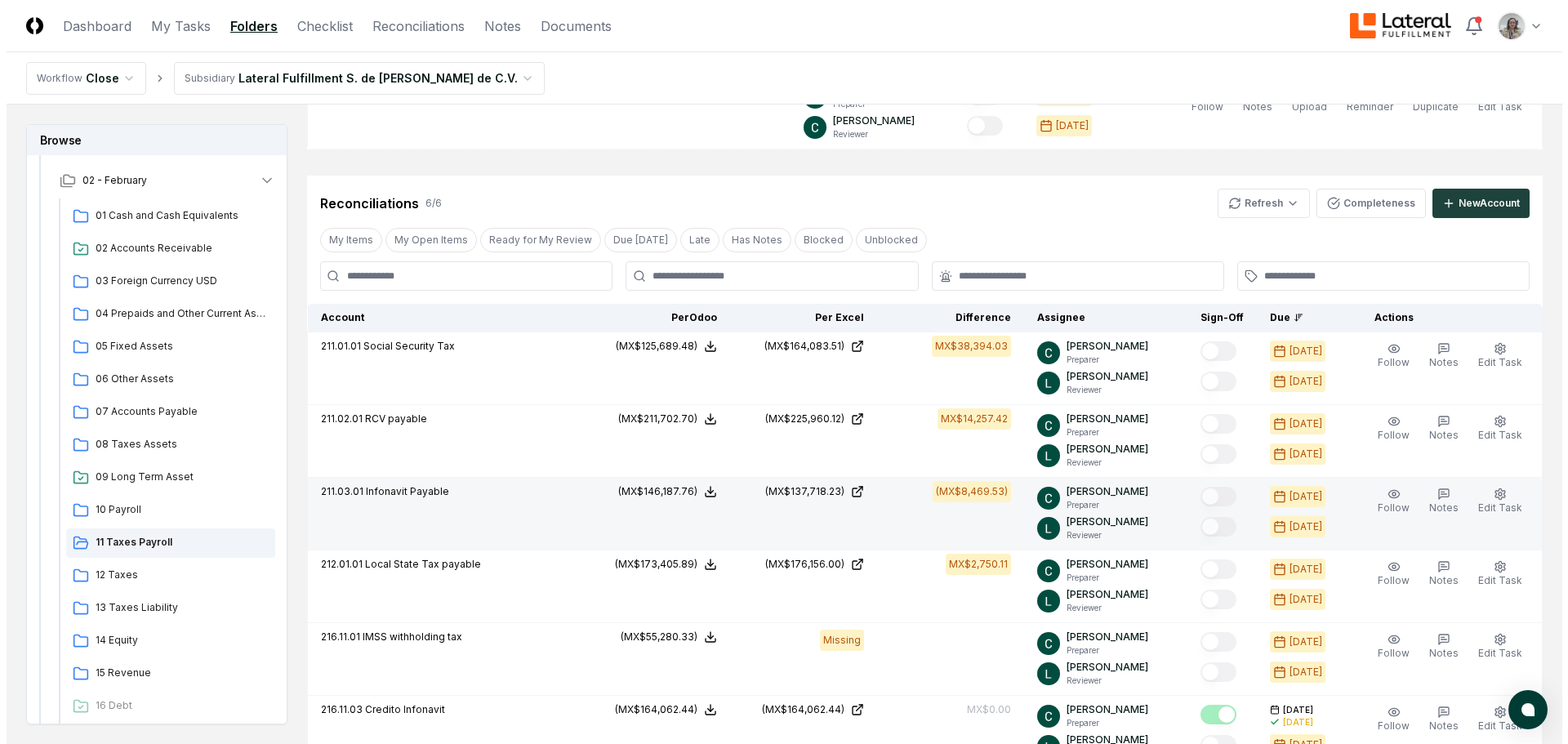scroll, scrollTop: 490, scrollLeft: 0, axis: vertical 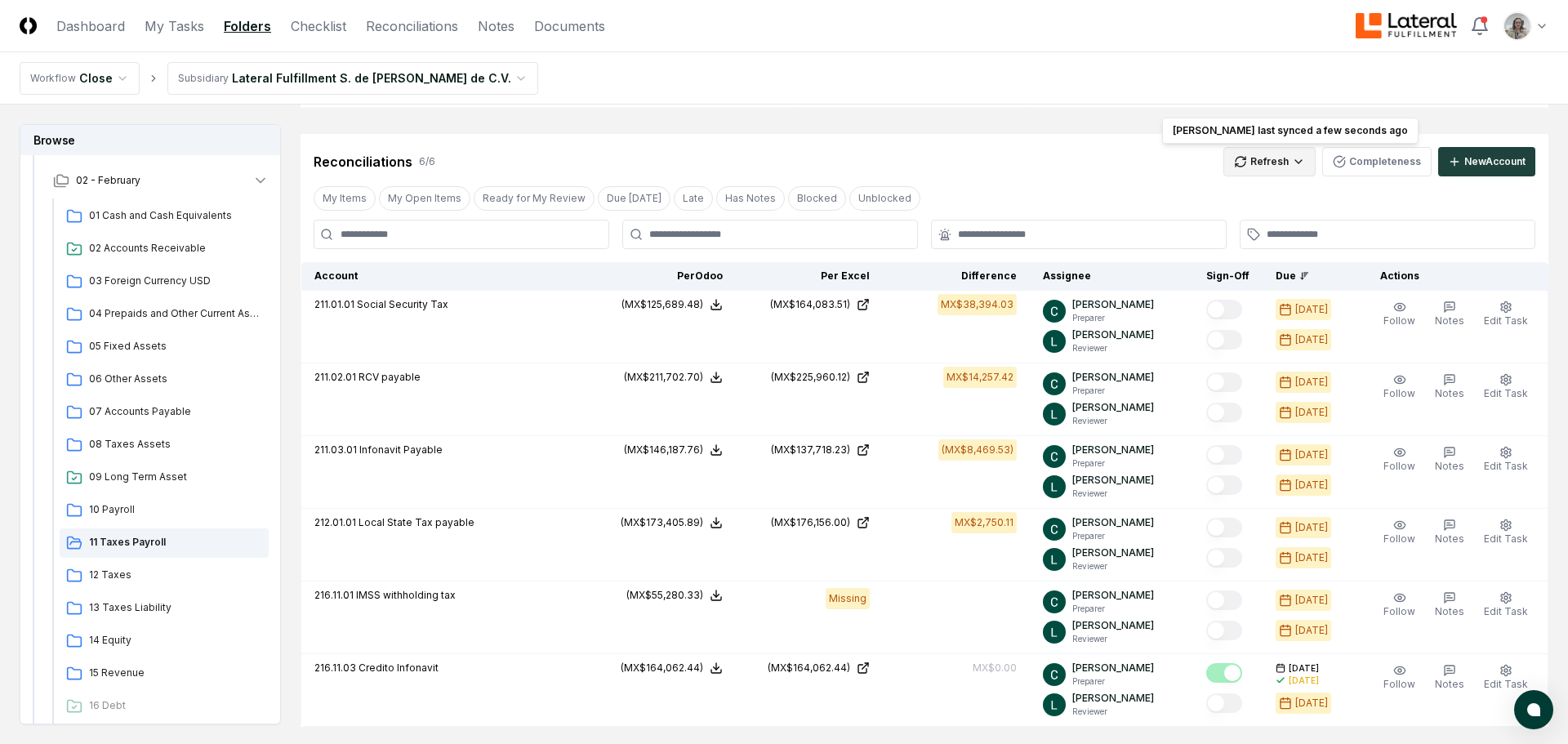 click on "CloseCore Dashboard My Tasks Folders Checklist Reconciliations Notes Documents Toggle navigation menu   Toggle user menu Workflow Close Subsidiary Lateral Fulfillment S. de [PERSON_NAME] de C.V. Browse Workflow Permanent File 2025 [DATE] - June [DATE] - April 03 - March [DATE] Cash and Cash Equivalents 02 Accounts Receivable 03 Foreign Currency USD 04 Prepaids and Other Current Assets 05 Fixed Assets 06 Other Assets 07 Accounts Payable 08 Taxes Assets 09 Long Term Asset 10 Payroll 11 Taxes Payroll 12 Taxes 13 Taxes Liability 14 Equity 15 Revenue 16 Debt [DATE] Change Folder Cancel Reassign [DATE]: 11 Taxes Payroll View on  Google Drive Checklist 4 / 4 New  Task My Items My Open Items Ready for My Review Due [DATE] Late Has Notes Has Reminders Has Documents Blocked Unblocked Clear Filter Description Assignee Sign-Off   Due Actions Accrued social security & housing (INFONAVIT) [PERSON_NAME] Preparer [PERSON_NAME] Reviewer [DATE] [DATE] Order Follow Notes Upload Reminder 6 /" at bounding box center [784, 305] 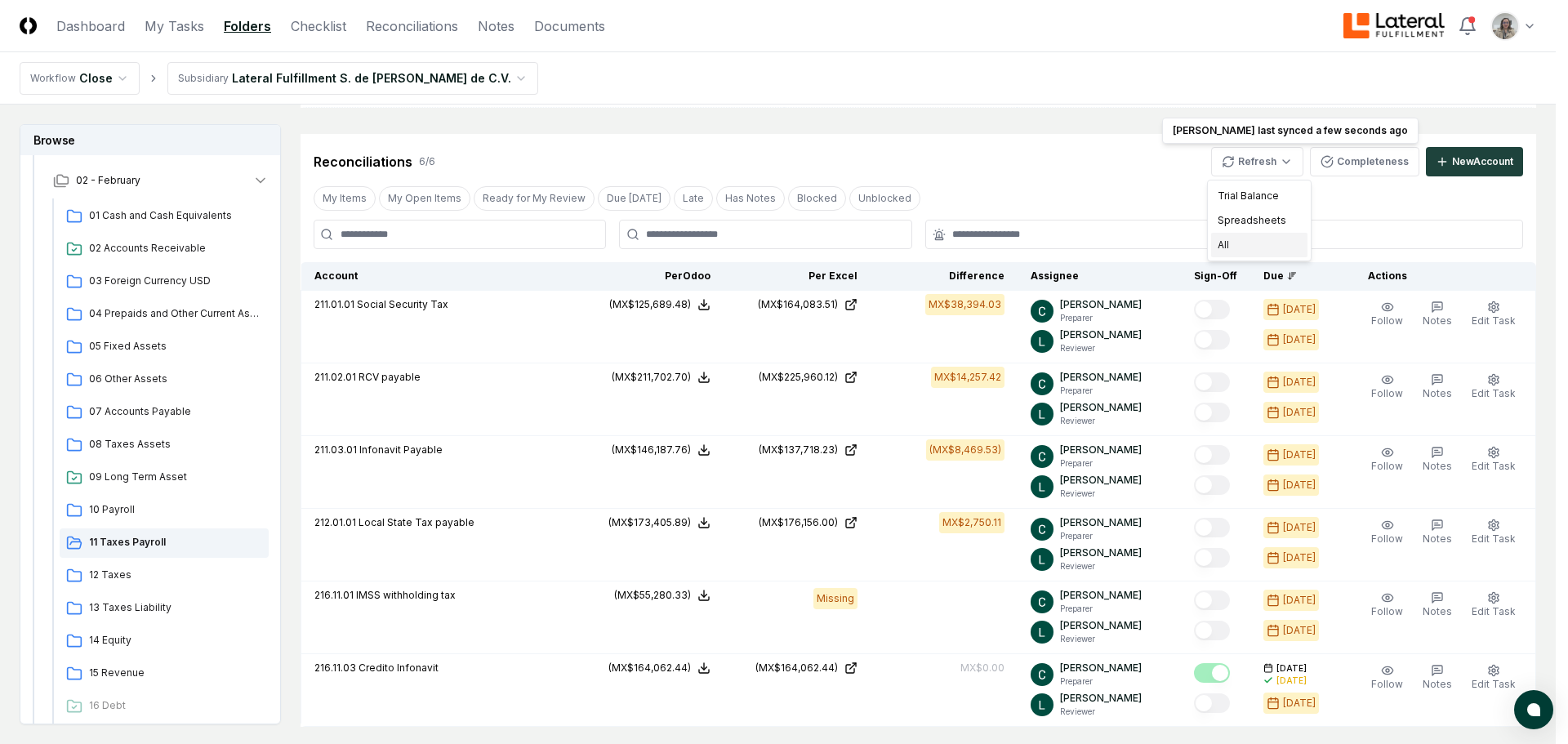 click on "All" at bounding box center (1259, 245) 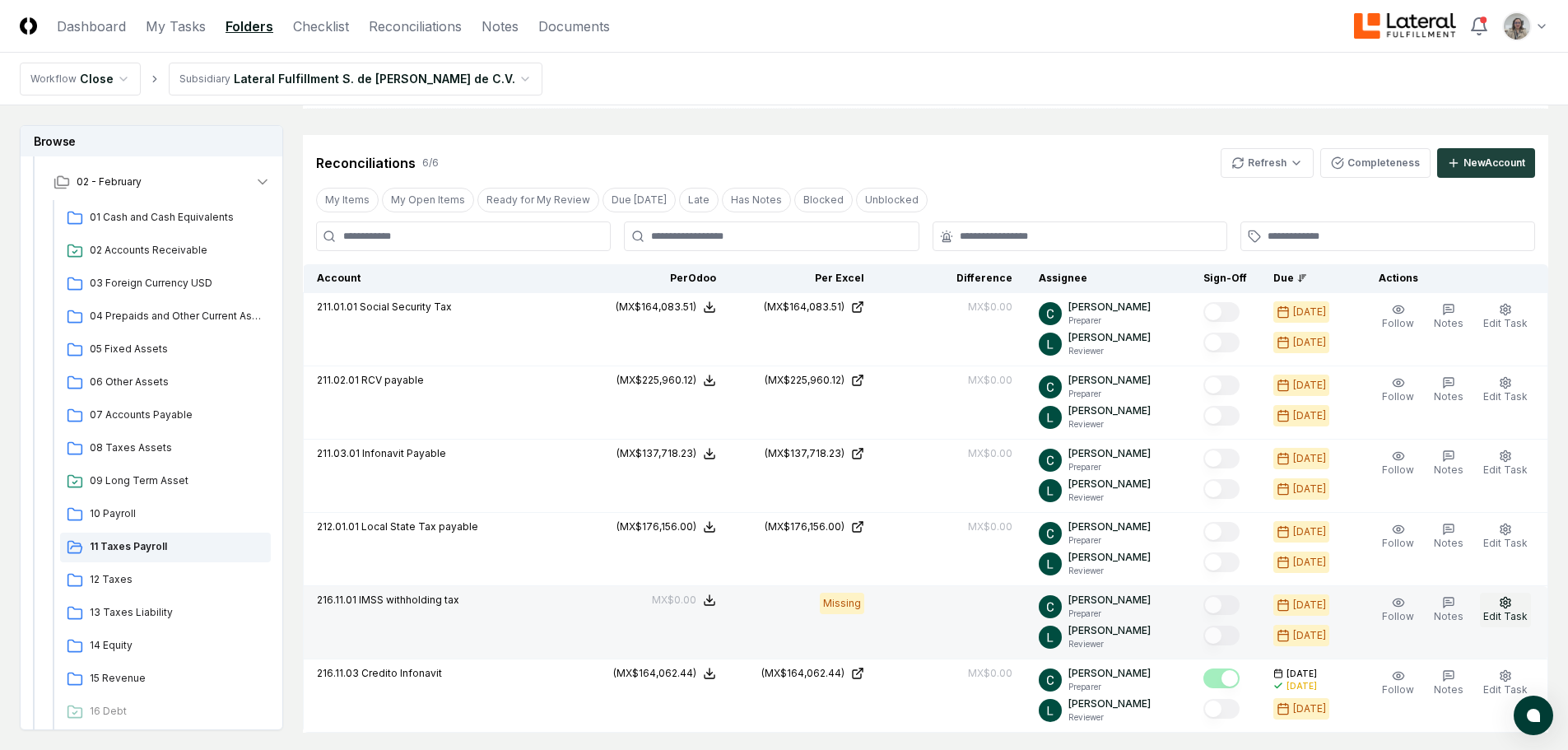 click 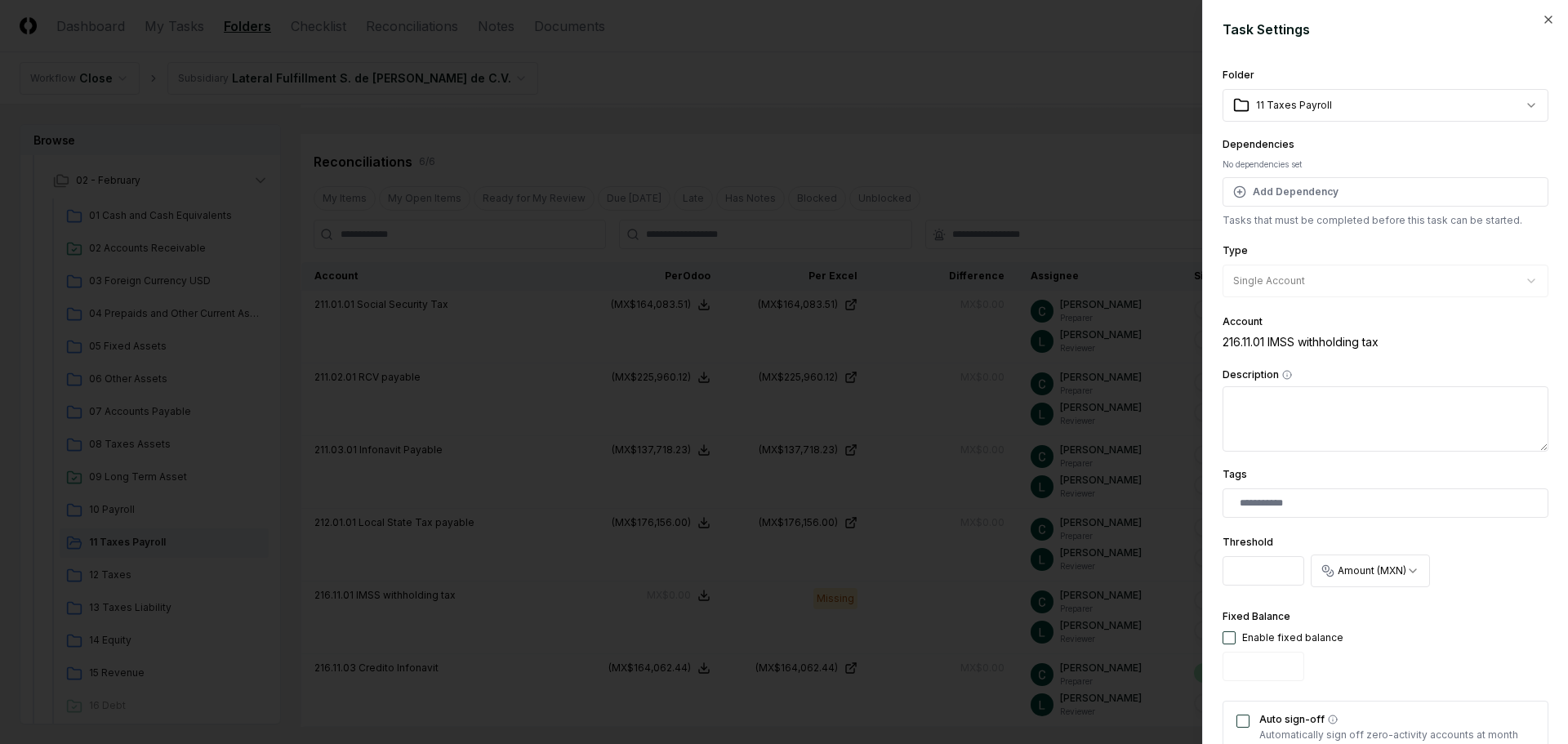 scroll, scrollTop: 245, scrollLeft: 0, axis: vertical 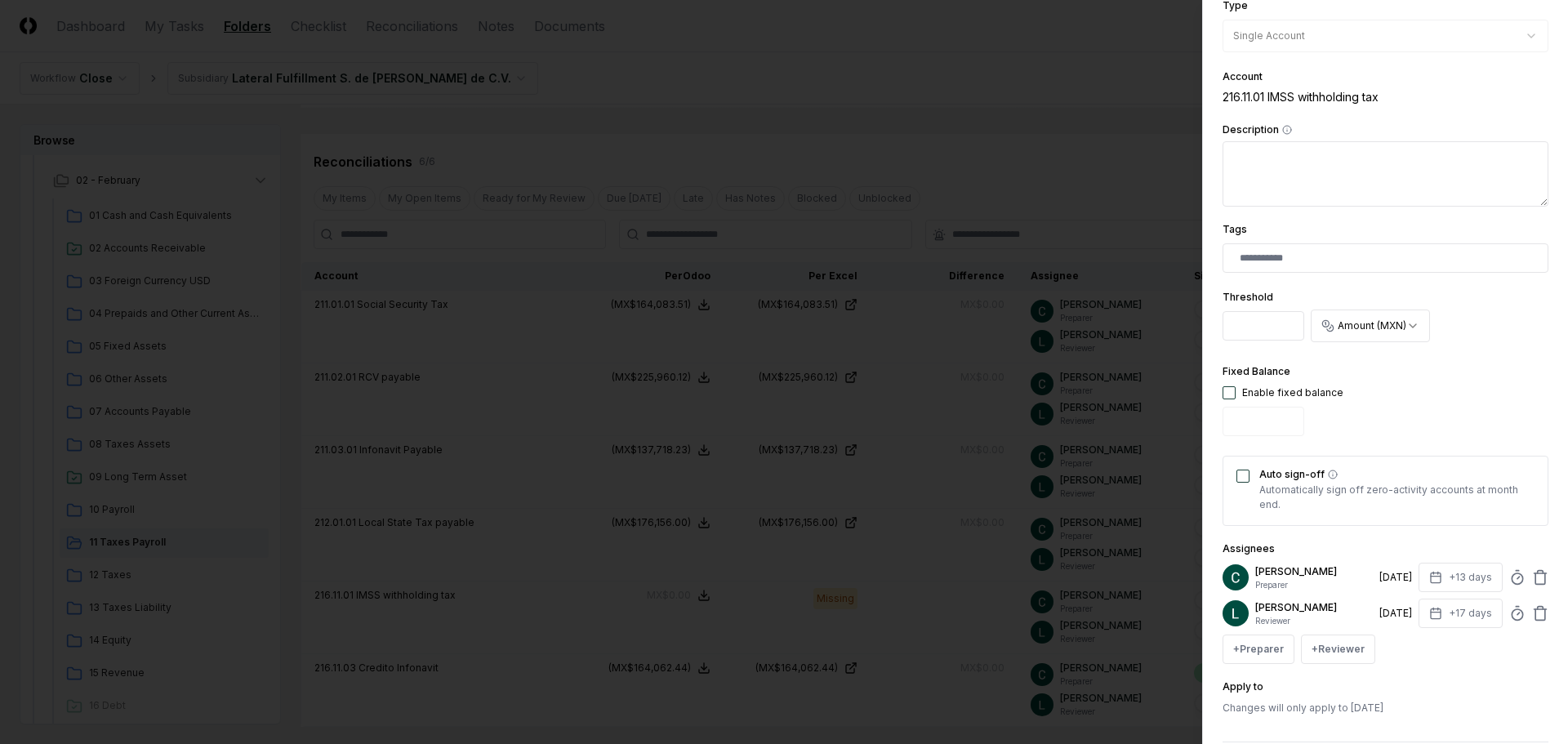 click at bounding box center [1229, 393] 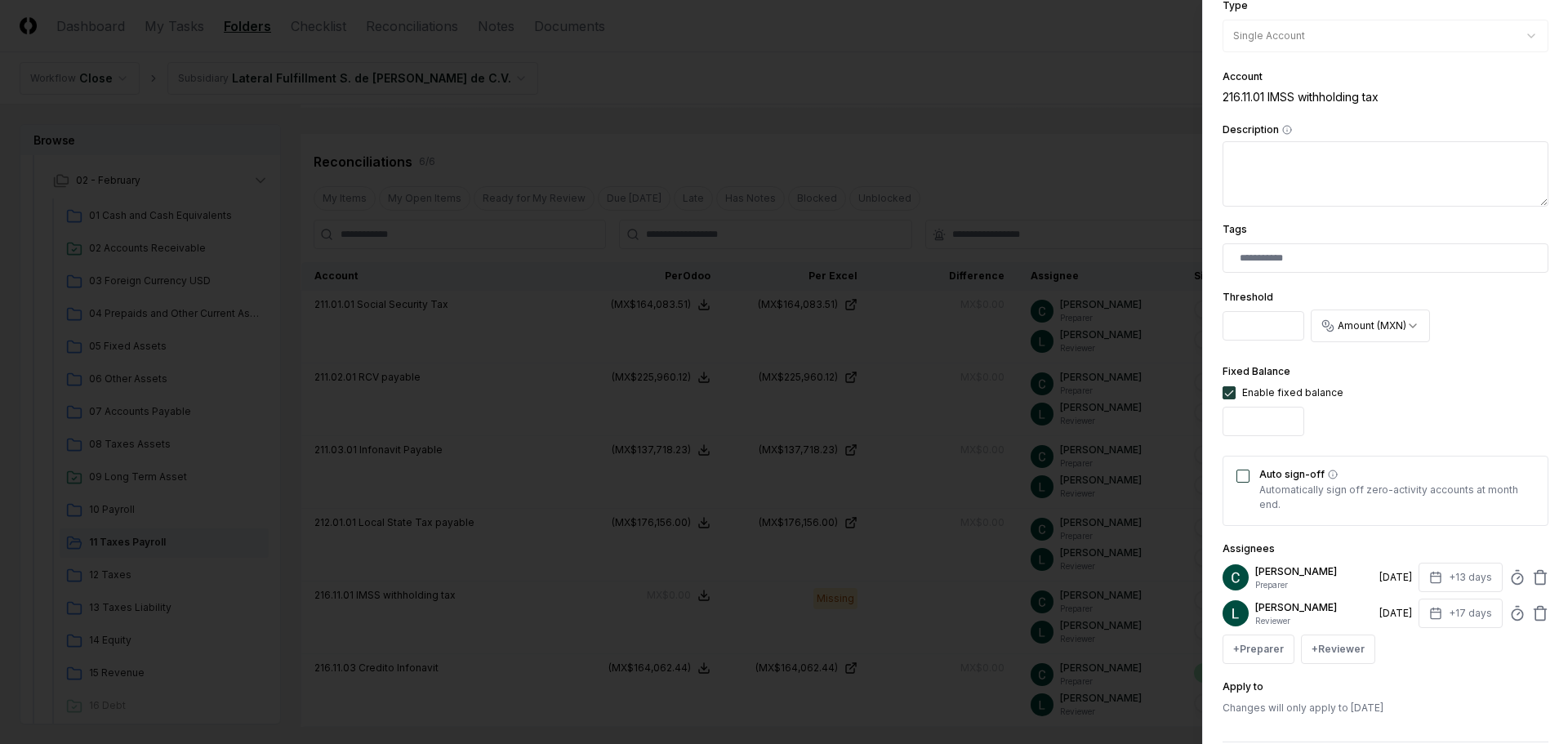 click on "Auto sign-off" at bounding box center [1243, 476] 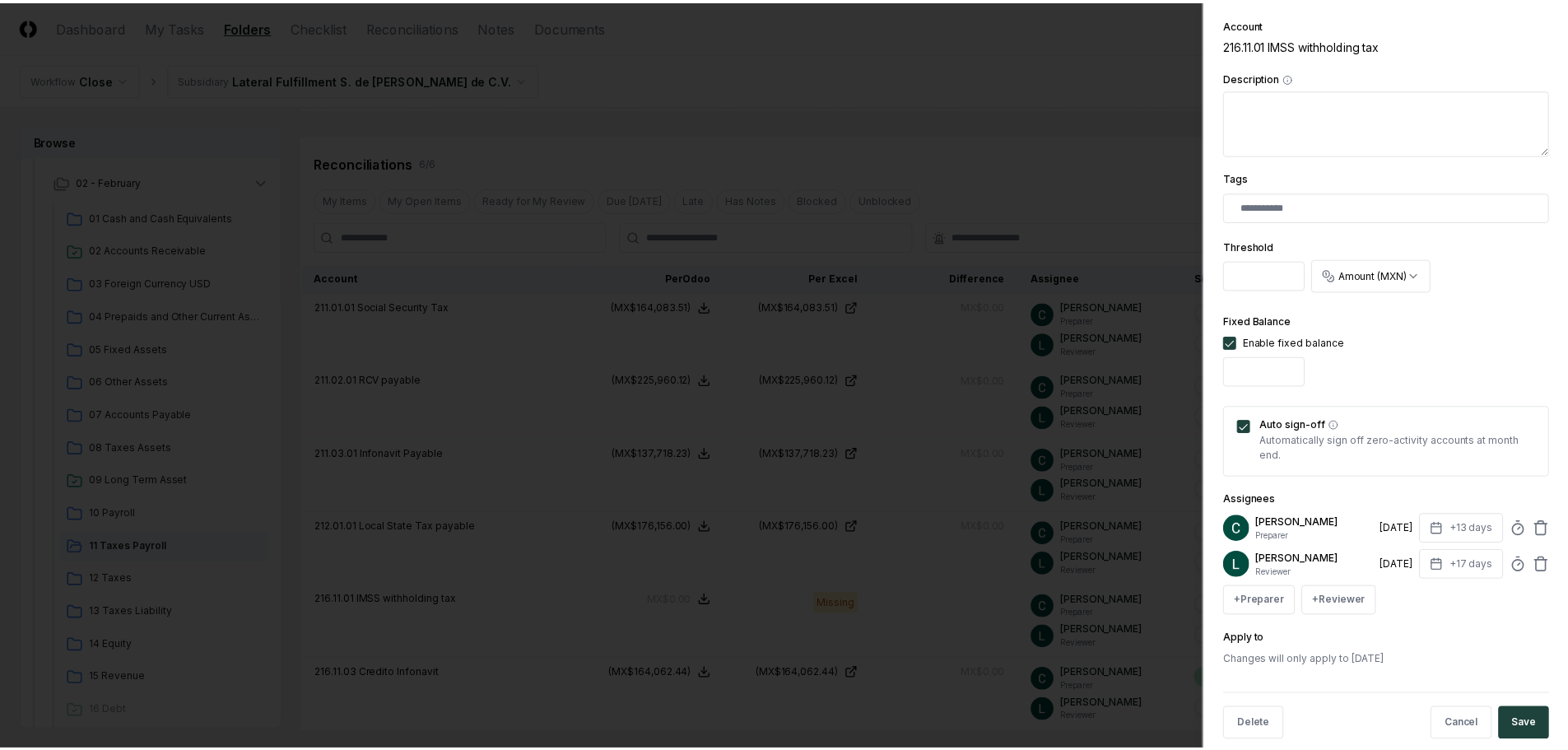 scroll, scrollTop: 324, scrollLeft: 0, axis: vertical 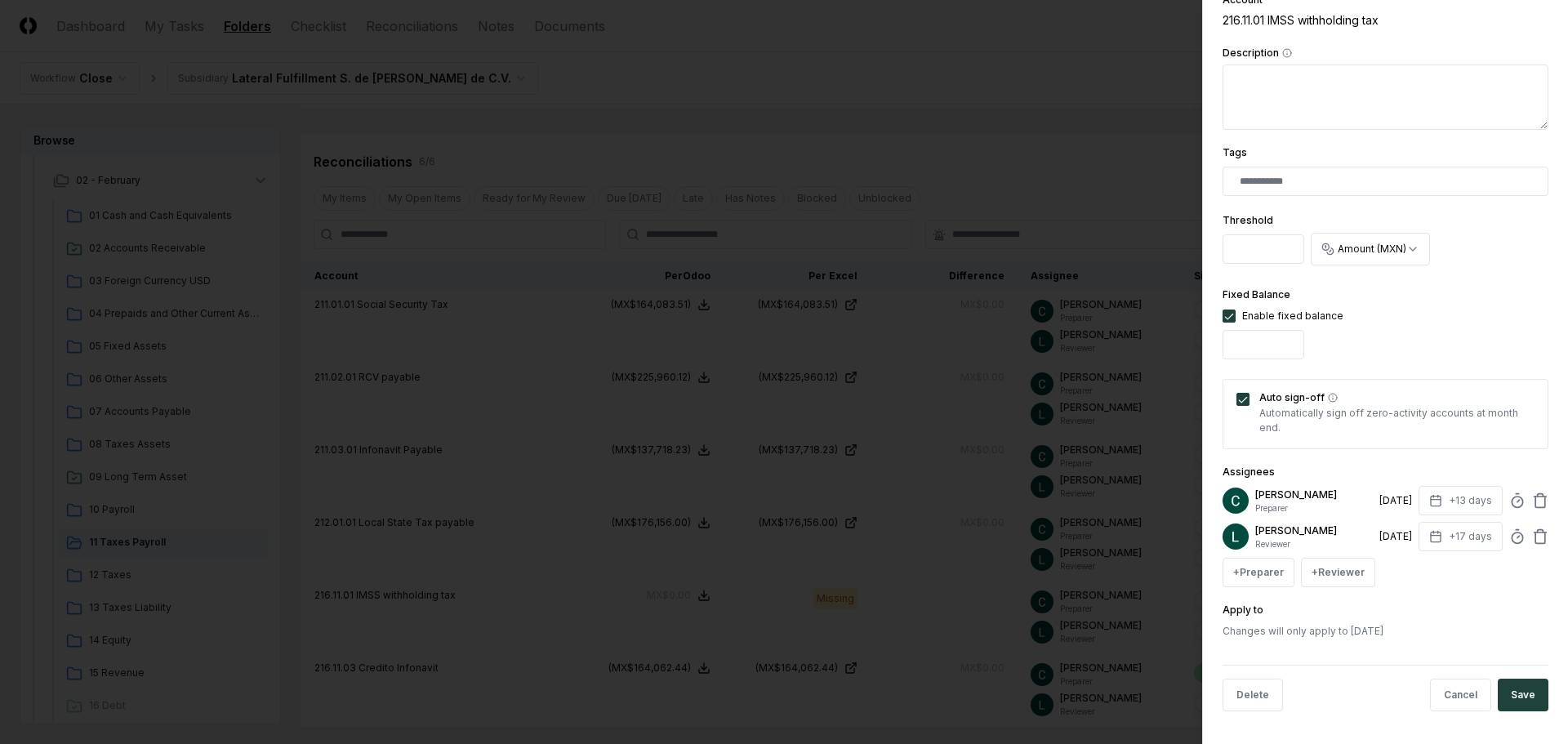 click on "Save" at bounding box center (1523, 695) 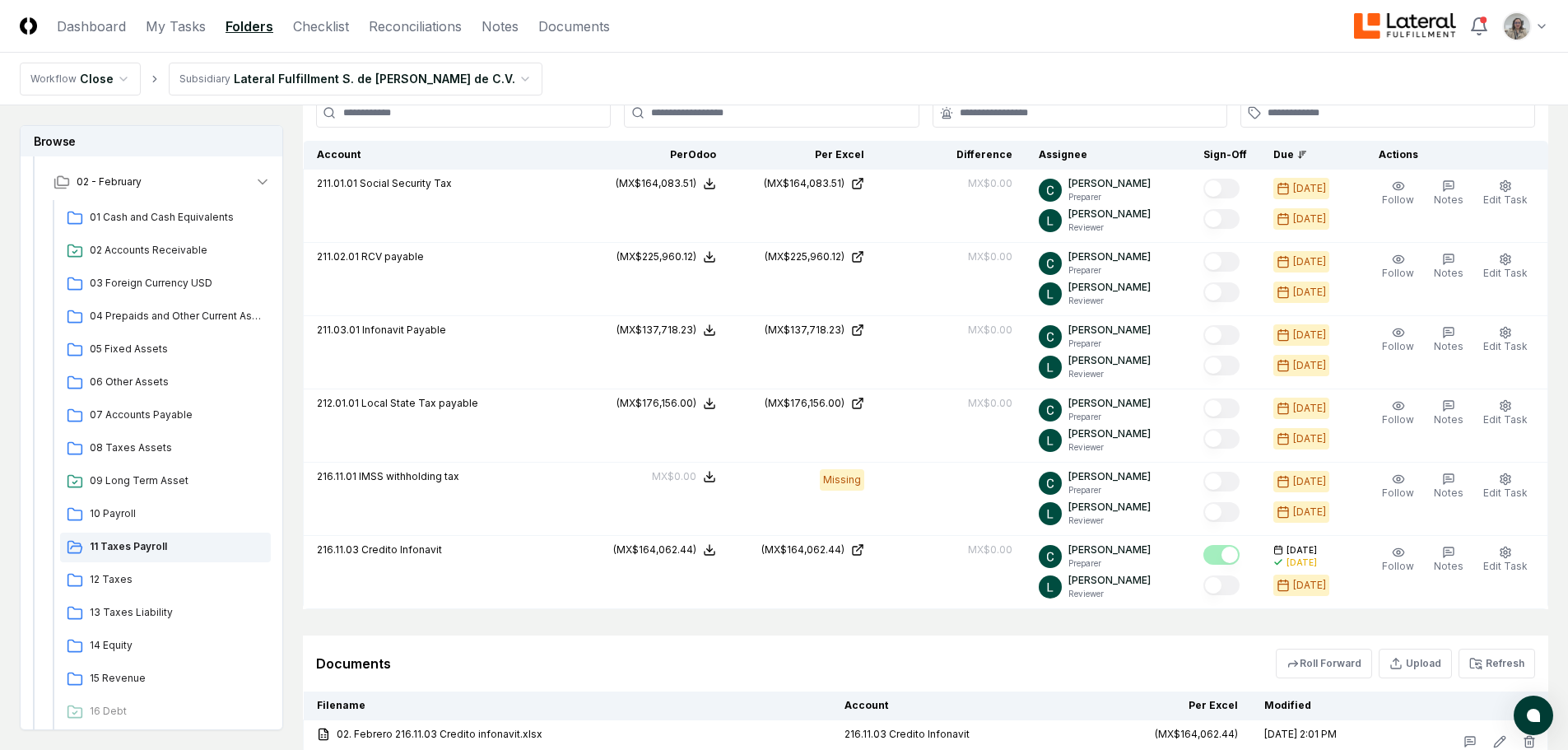 scroll, scrollTop: 823, scrollLeft: 0, axis: vertical 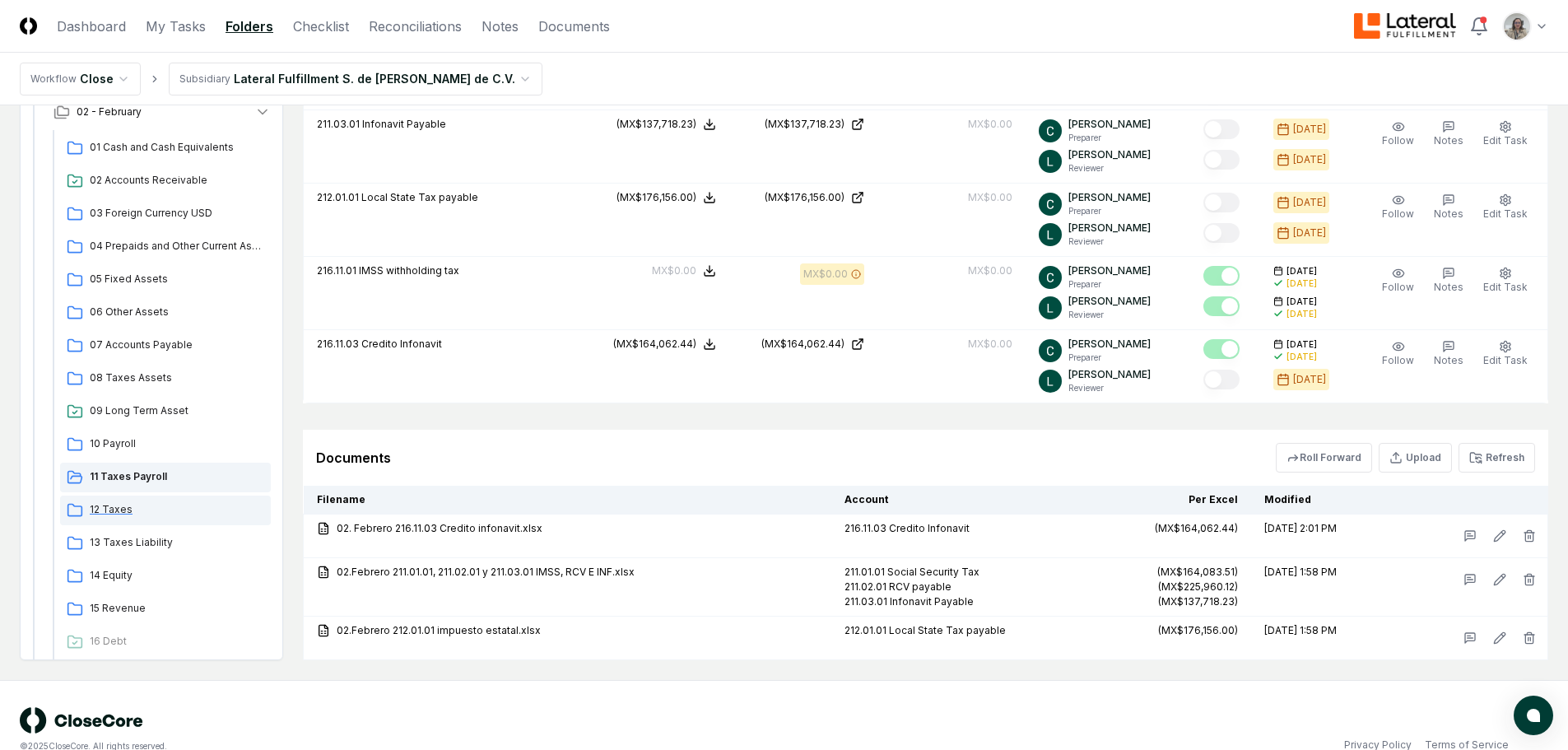 click on "12 Taxes" at bounding box center [165, 510] 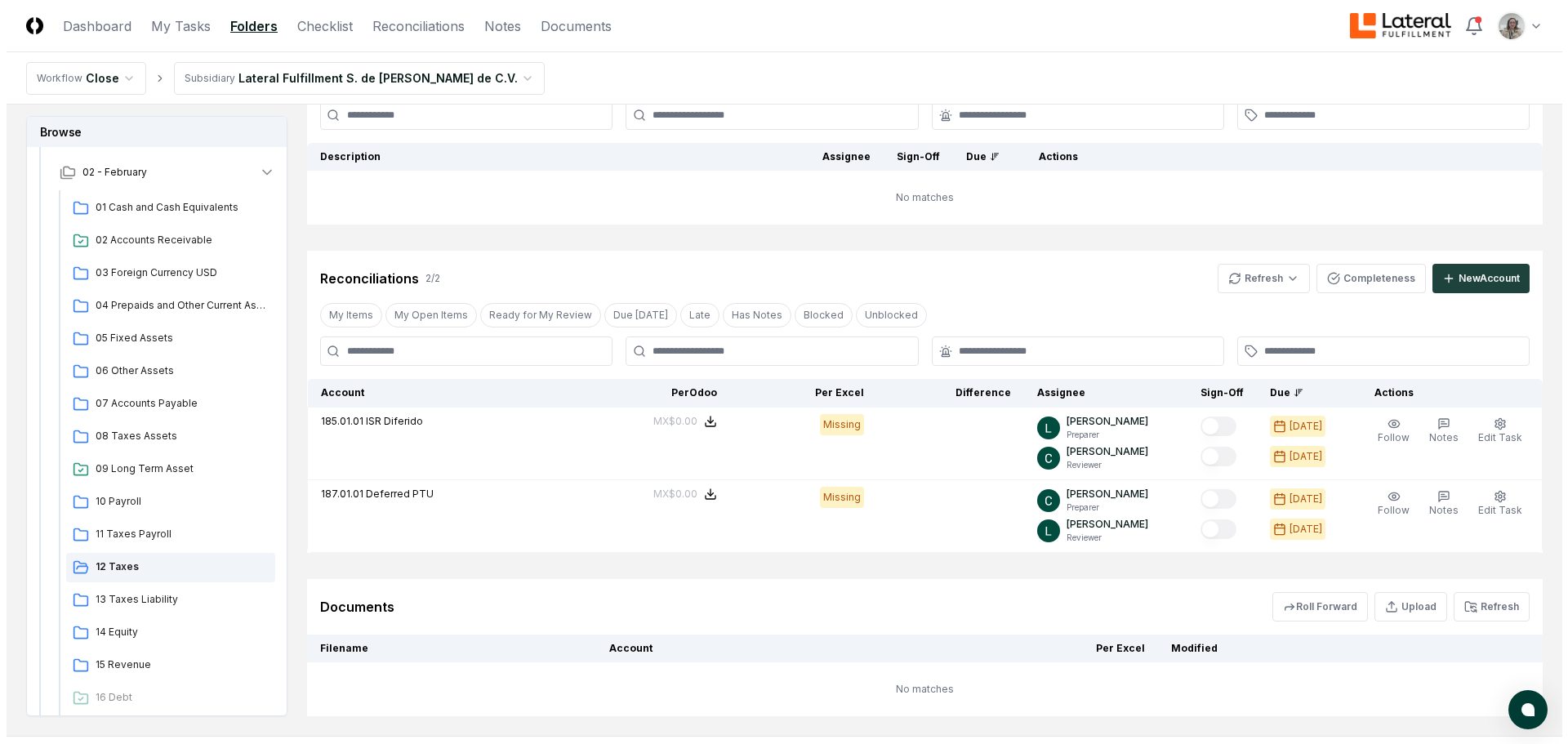 scroll, scrollTop: 225, scrollLeft: 0, axis: vertical 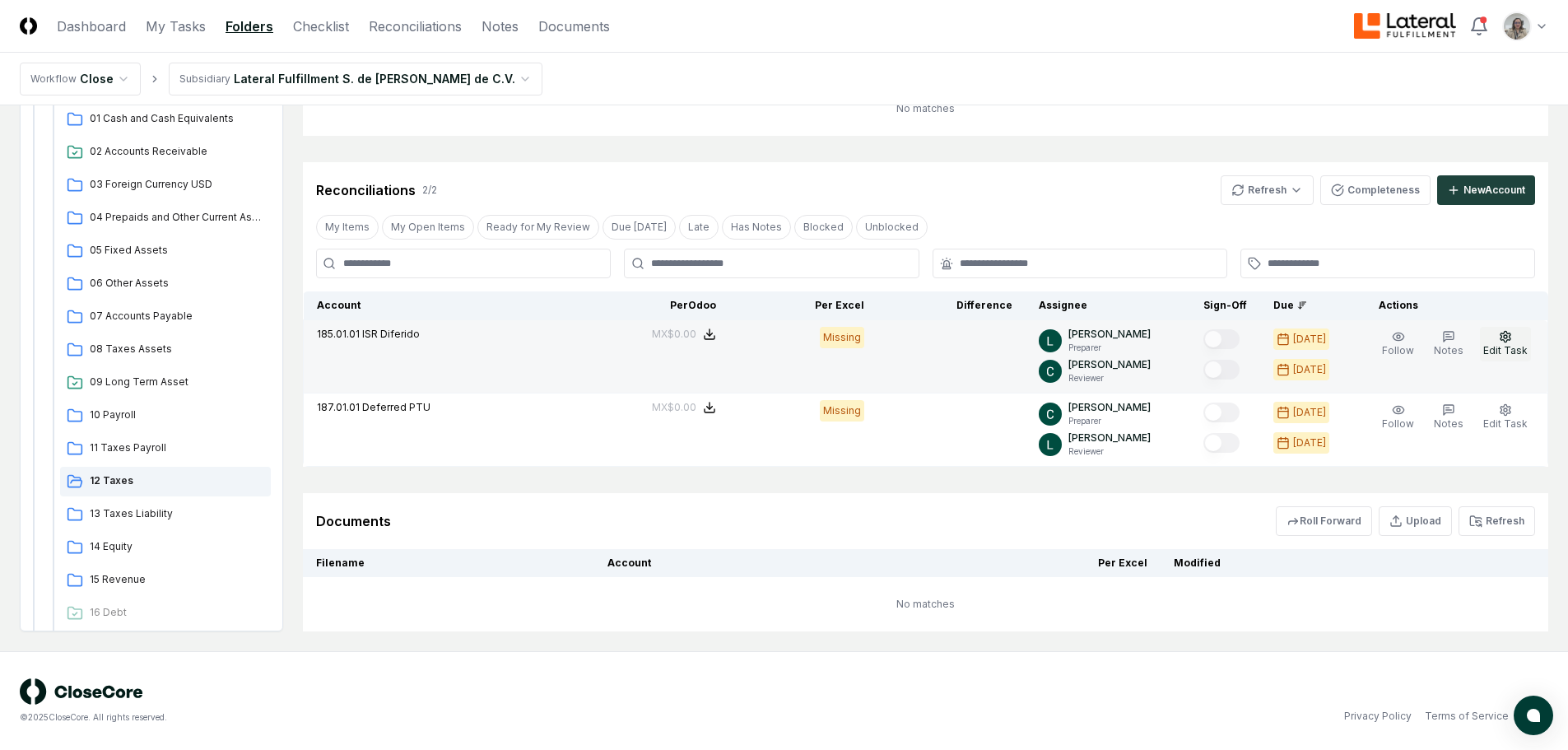 click 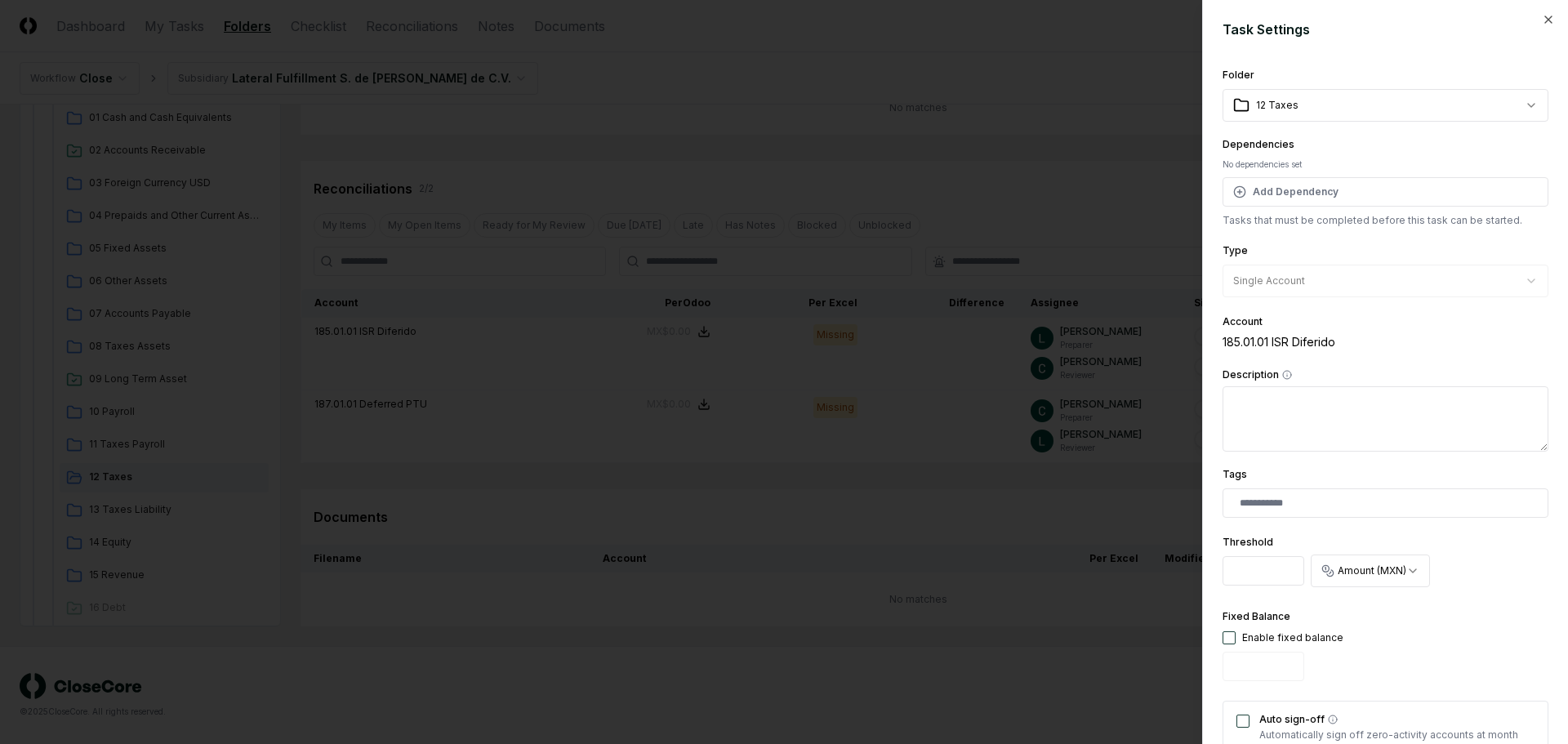click at bounding box center (1229, 638) 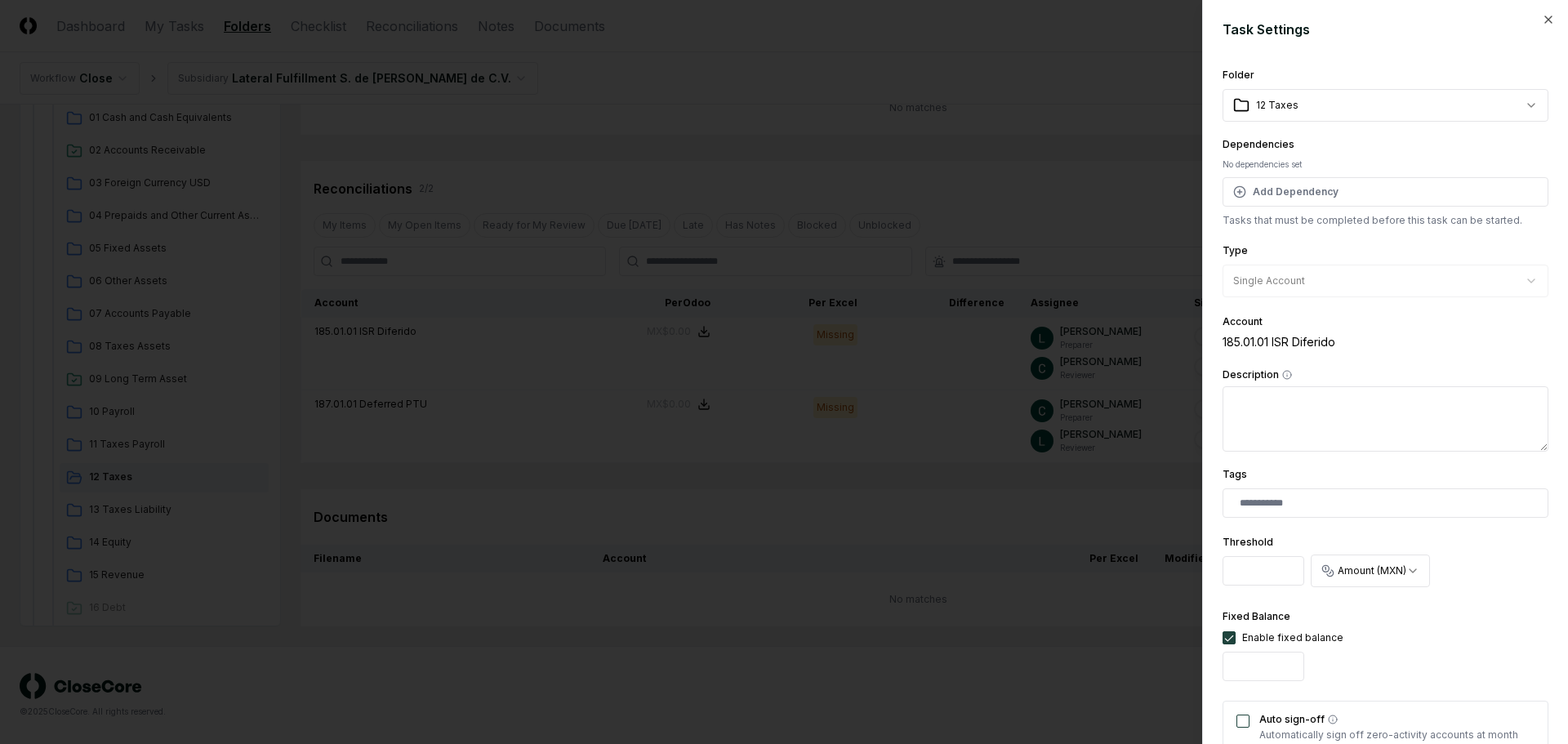 click on "Auto sign-off" at bounding box center [1243, 721] 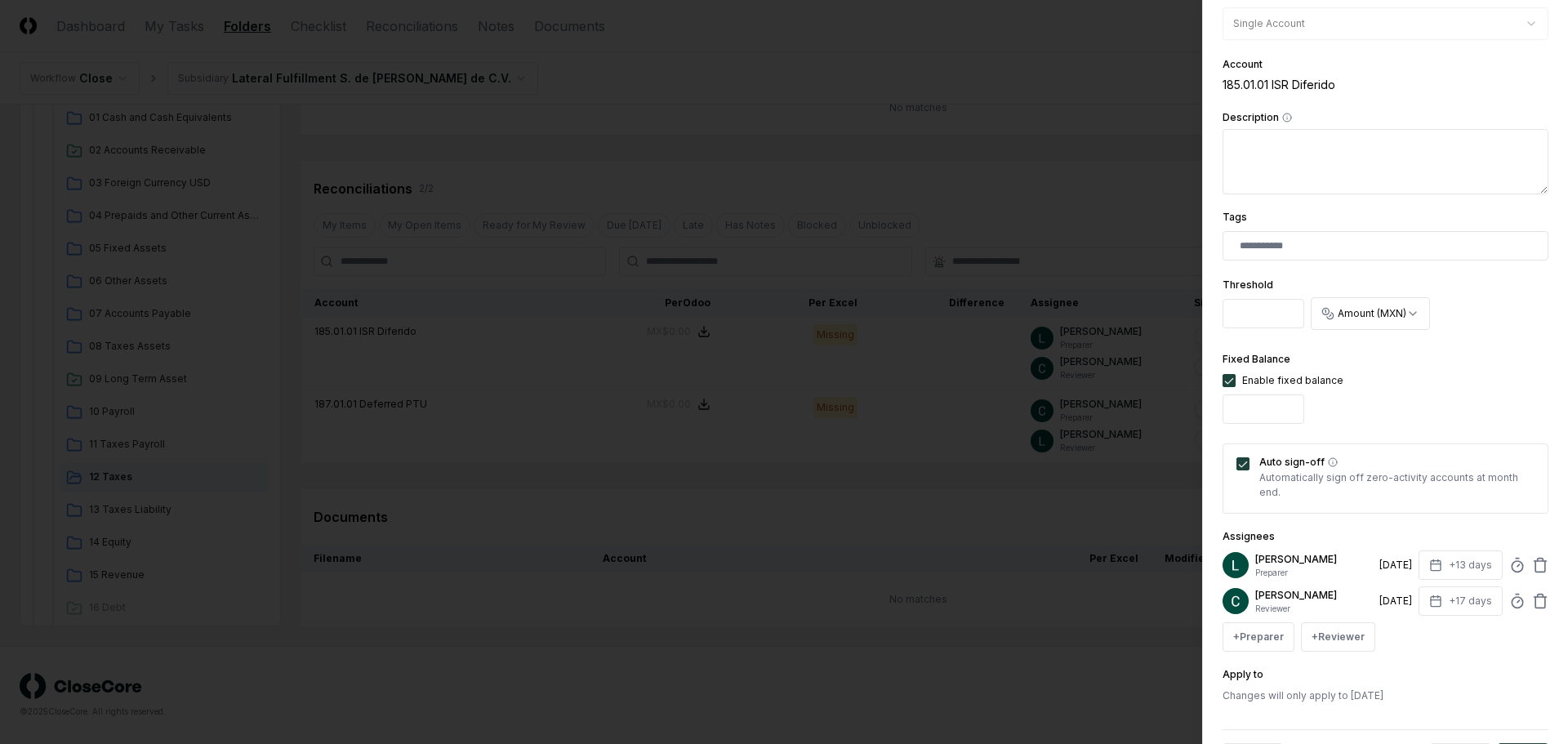 scroll, scrollTop: 322, scrollLeft: 0, axis: vertical 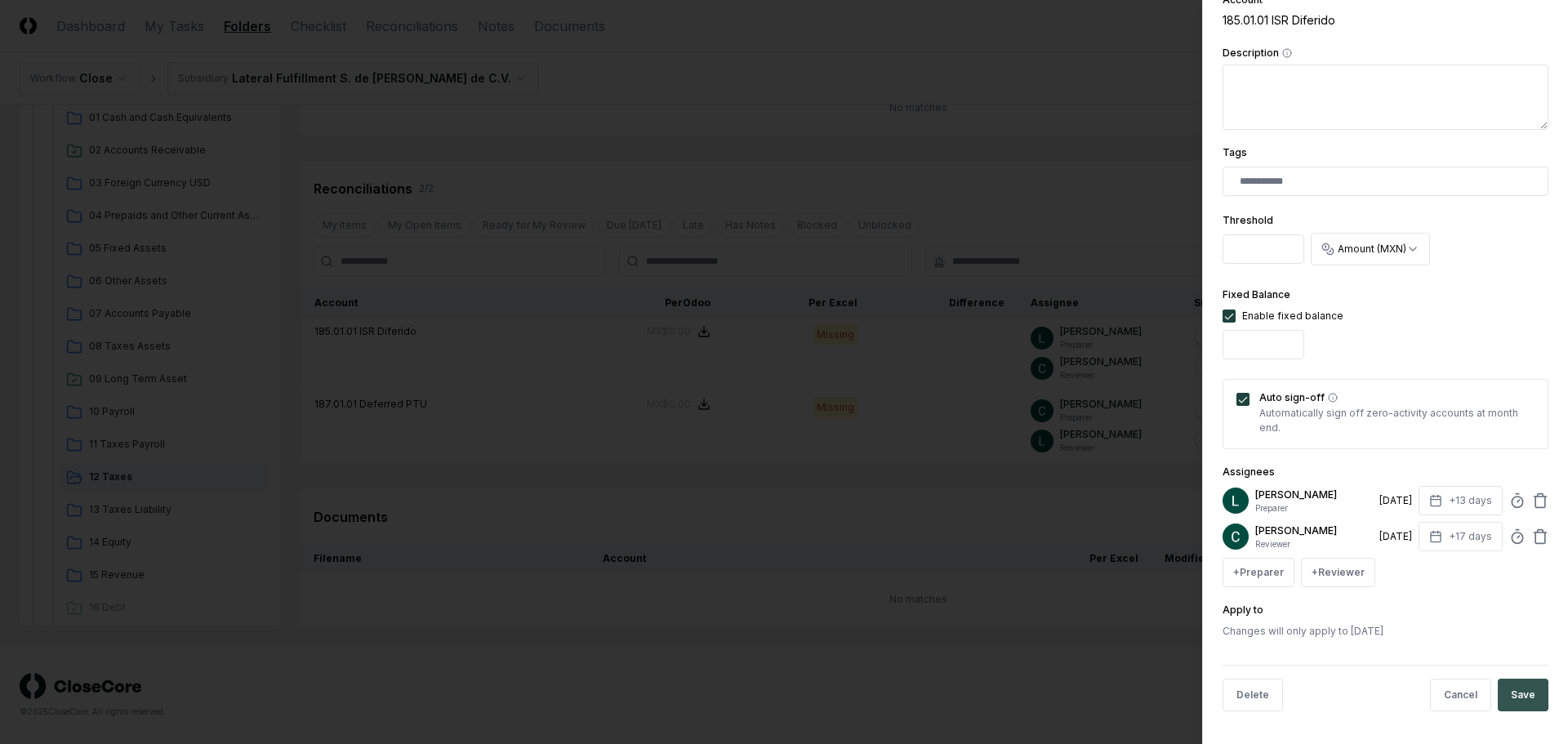 click on "Save" at bounding box center (1523, 695) 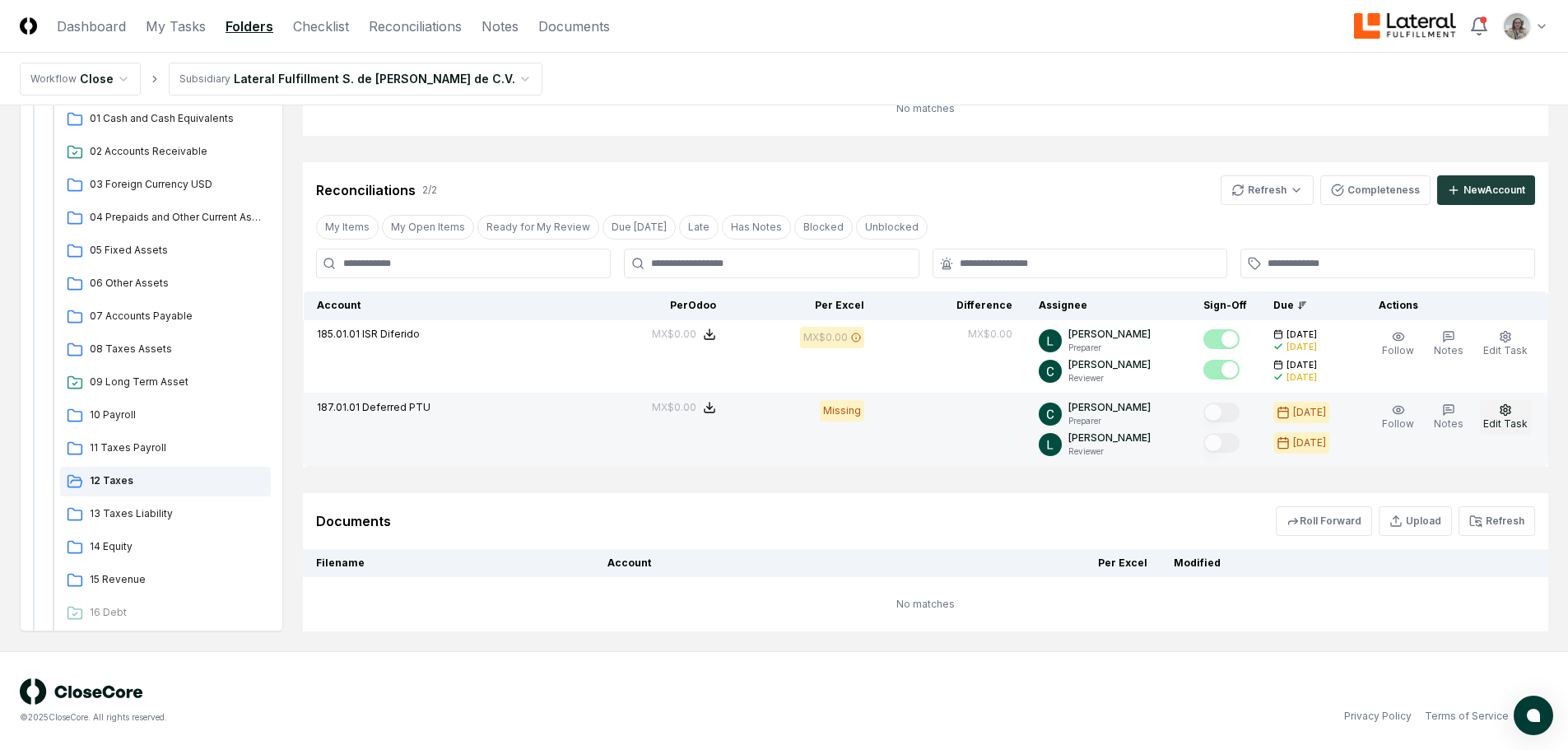 click on "Edit Task" at bounding box center (1505, 423) 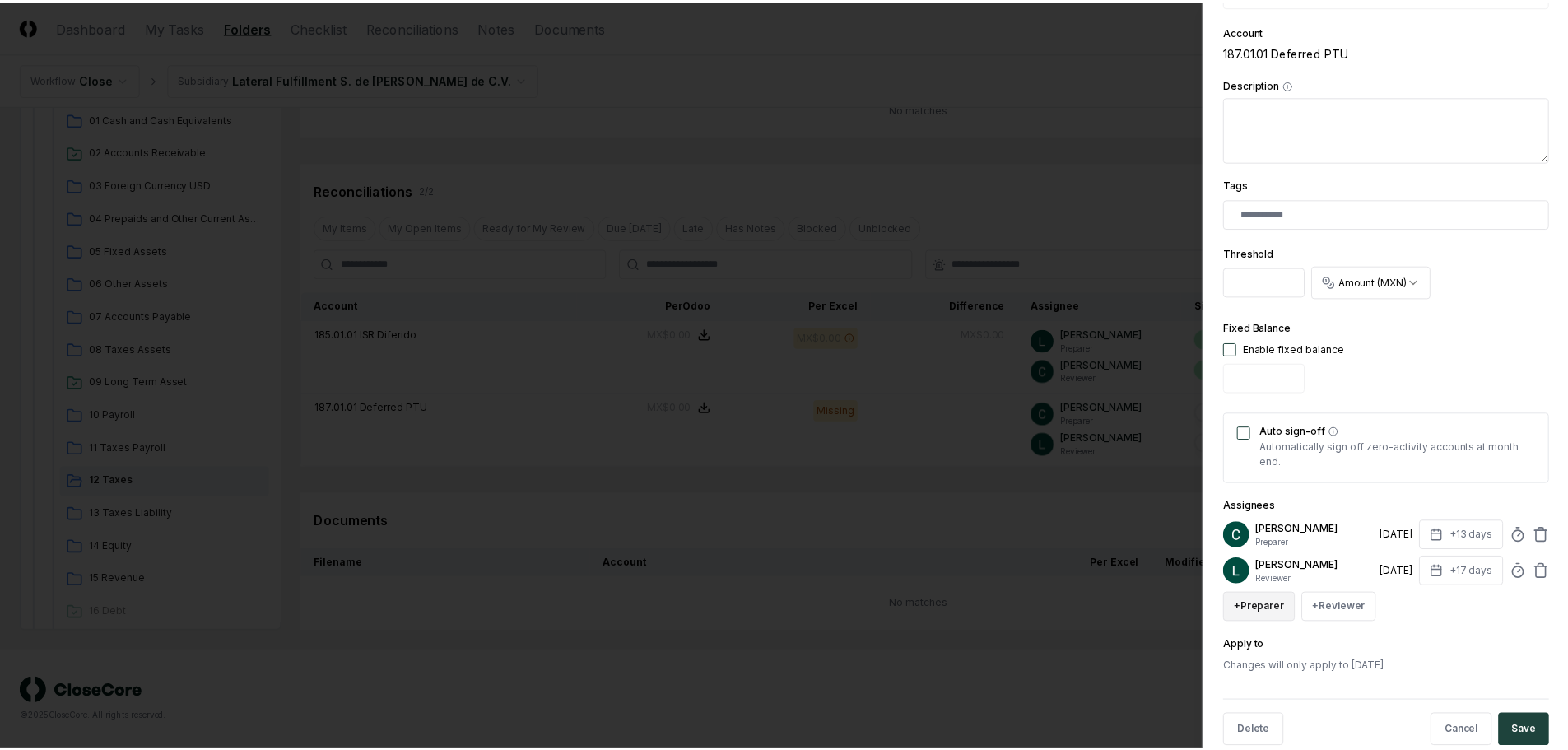 scroll, scrollTop: 324, scrollLeft: 0, axis: vertical 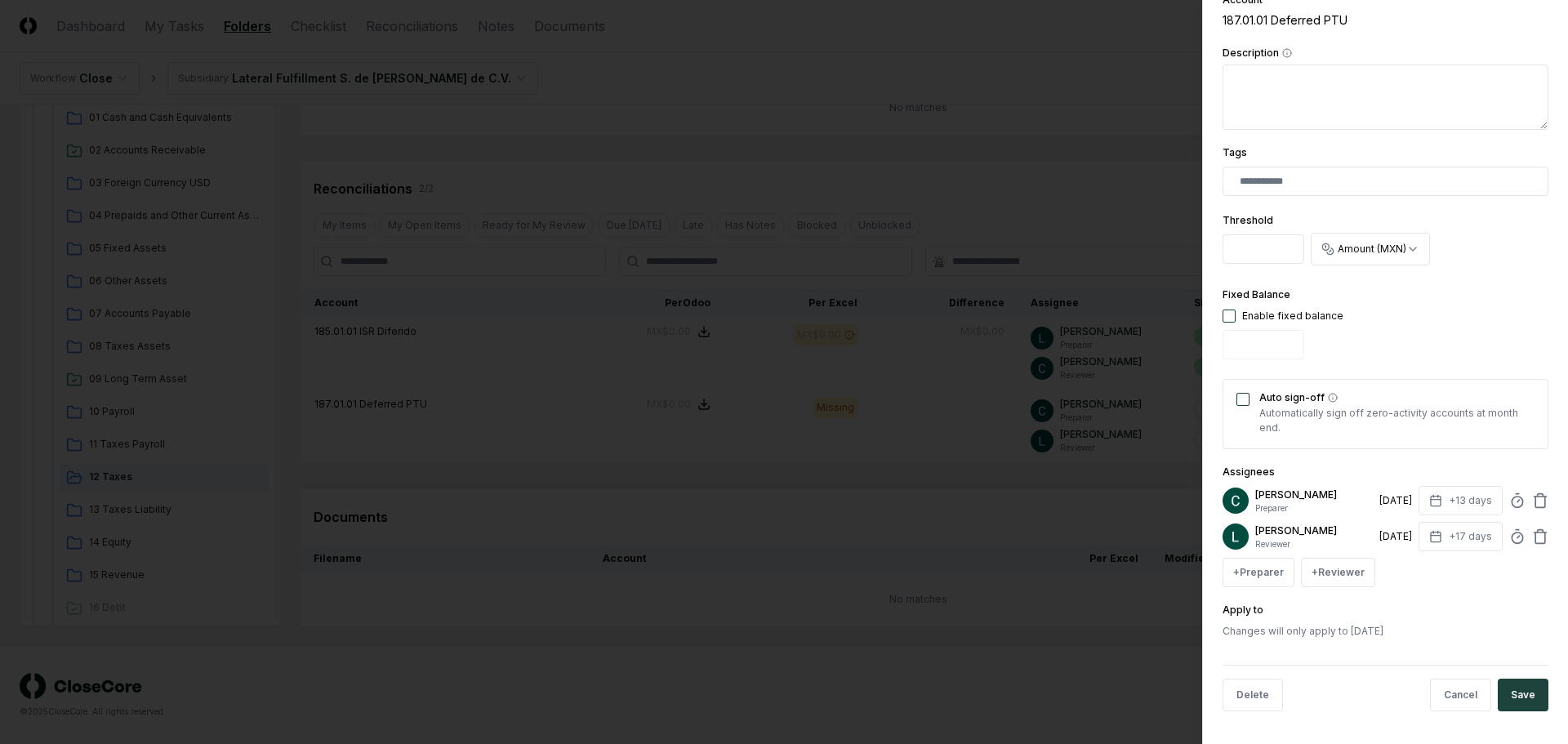 click at bounding box center [1229, 316] 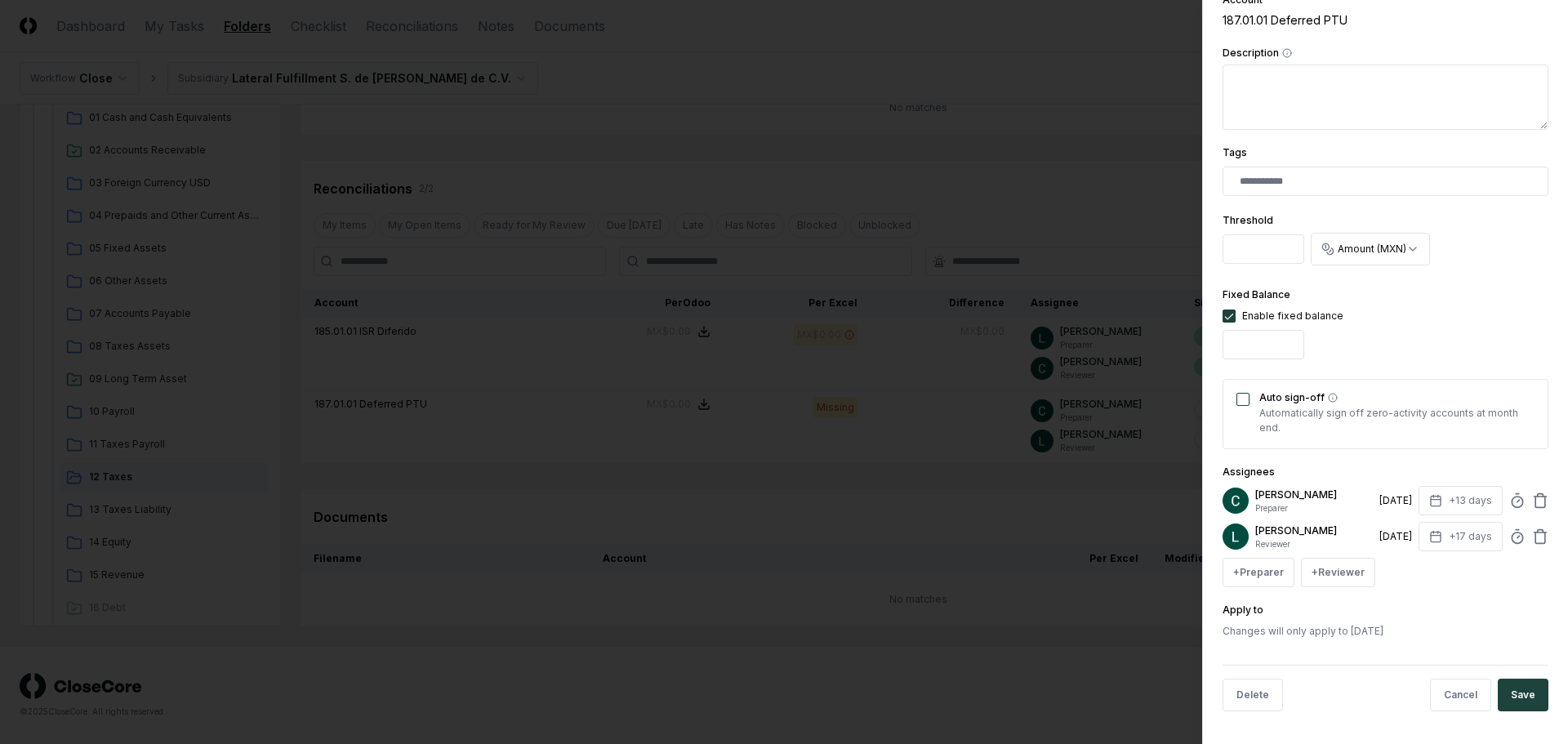 click on "Auto sign-off" at bounding box center (1243, 399) 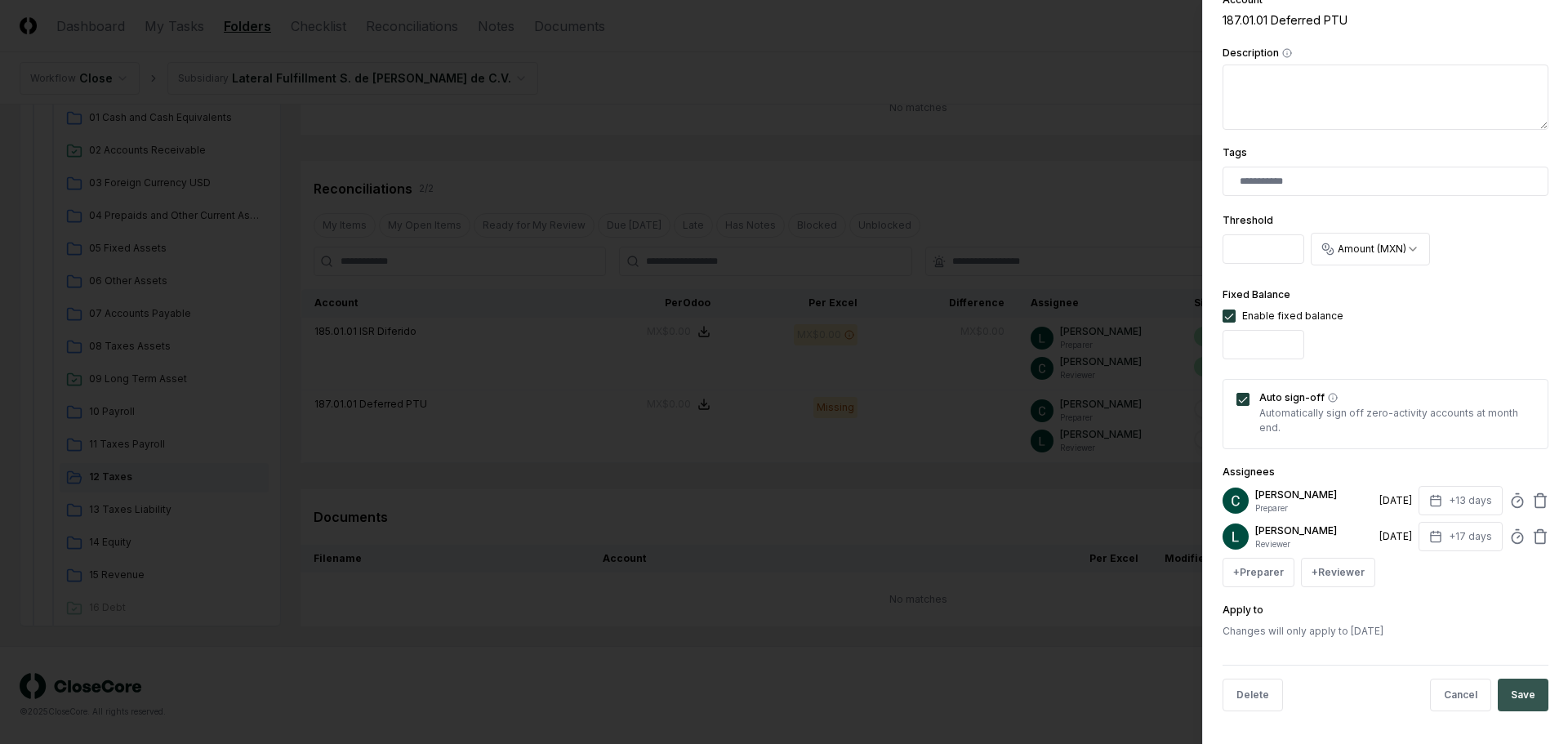 click on "Save" at bounding box center [1523, 695] 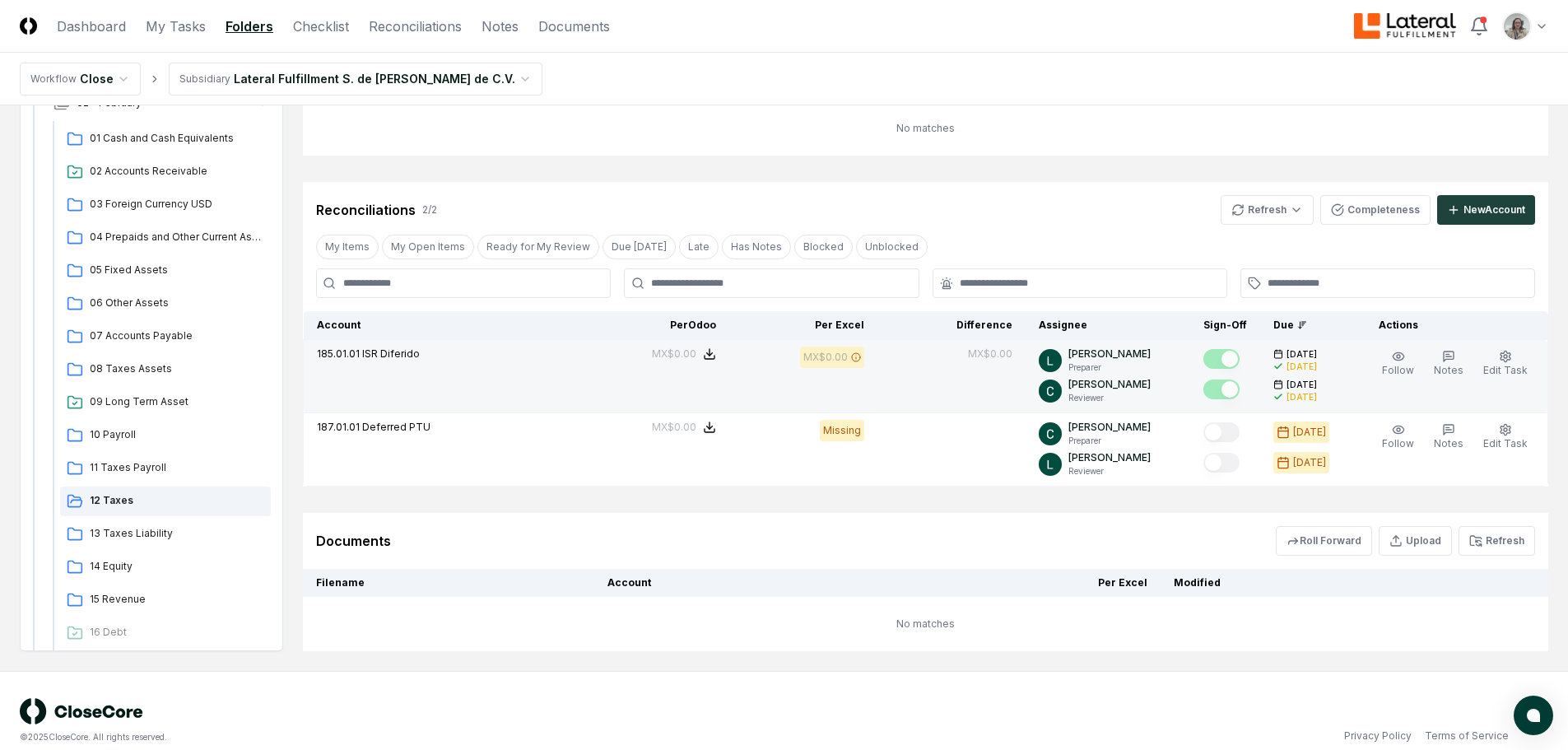 scroll, scrollTop: 145, scrollLeft: 0, axis: vertical 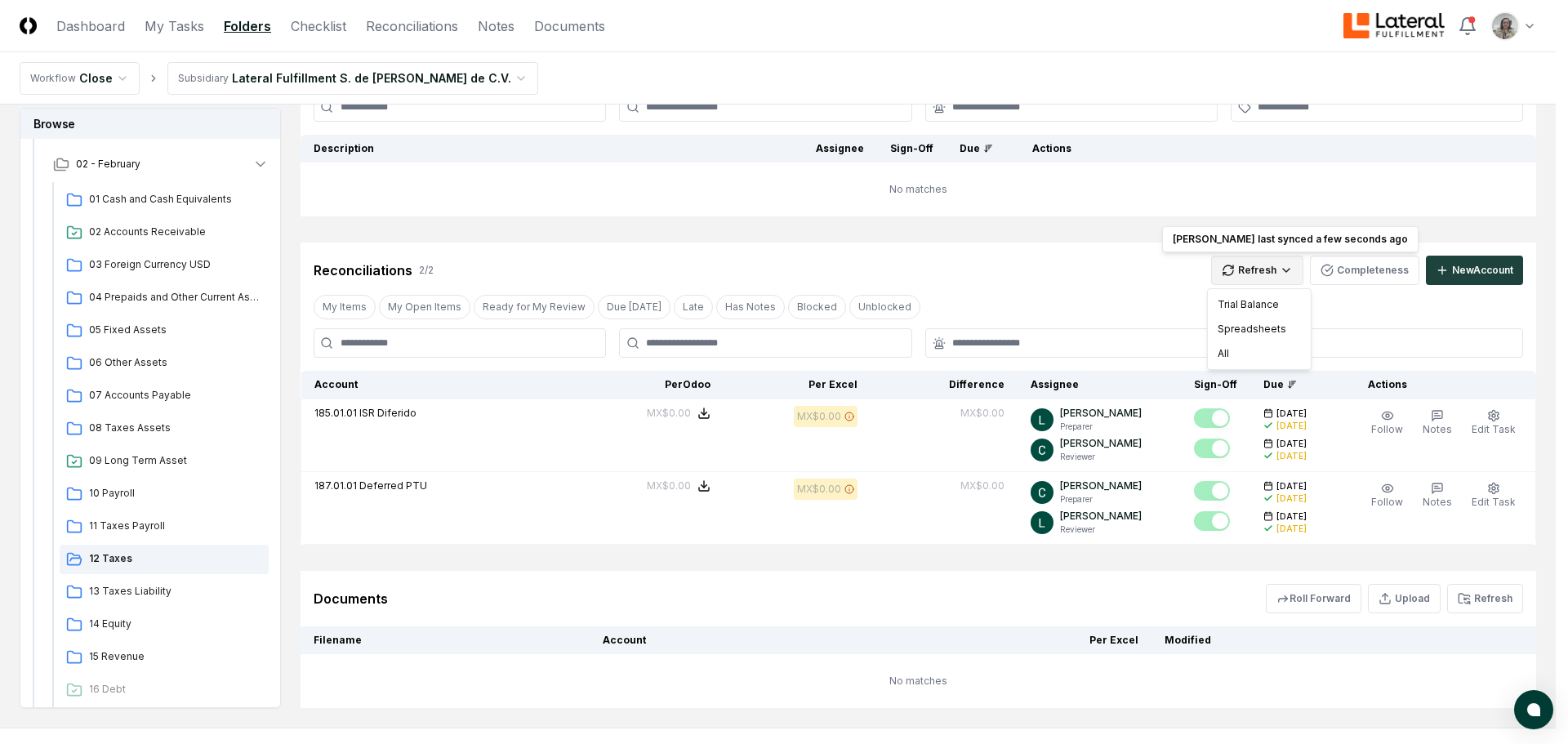 click on "CloseCore Dashboard My Tasks Folders Checklist Reconciliations Notes Documents Toggle navigation menu   Toggle user menu Workflow Close Subsidiary Lateral Fulfillment S. de [PERSON_NAME] de C.V. Browse Workflow Permanent File 2025 [DATE] - June [DATE] - April 03 - March [DATE] Cash and Cash Equivalents 02 Accounts Receivable 03 Foreign Currency USD 04 Prepaids and Other Current Assets 05 Fixed Assets 06 Other Assets 07 Accounts Payable 08 Taxes Assets 09 Long Term Asset 10 Payroll 11 Taxes Payroll 12 Taxes 13 Taxes Liability 14 Equity 15 Revenue 16 Debt [DATE] Change Folder Cancel Reassign [DATE]: 12 Taxes View on  Google Drive Checklist 0 / 0 New  Task My Items My Open Items Ready for My Review Due [DATE] Late Has Notes Has Reminders Has Documents Blocked Unblocked Clear Filter Description Assignee Sign-Off   Due Actions No matches Cancel Reassign Reconciliations 2 / 2 Refresh Odoo last synced a few seconds ago Odoo last synced a few seconds ago Completeness New  Account My Items" at bounding box center [784, 341] 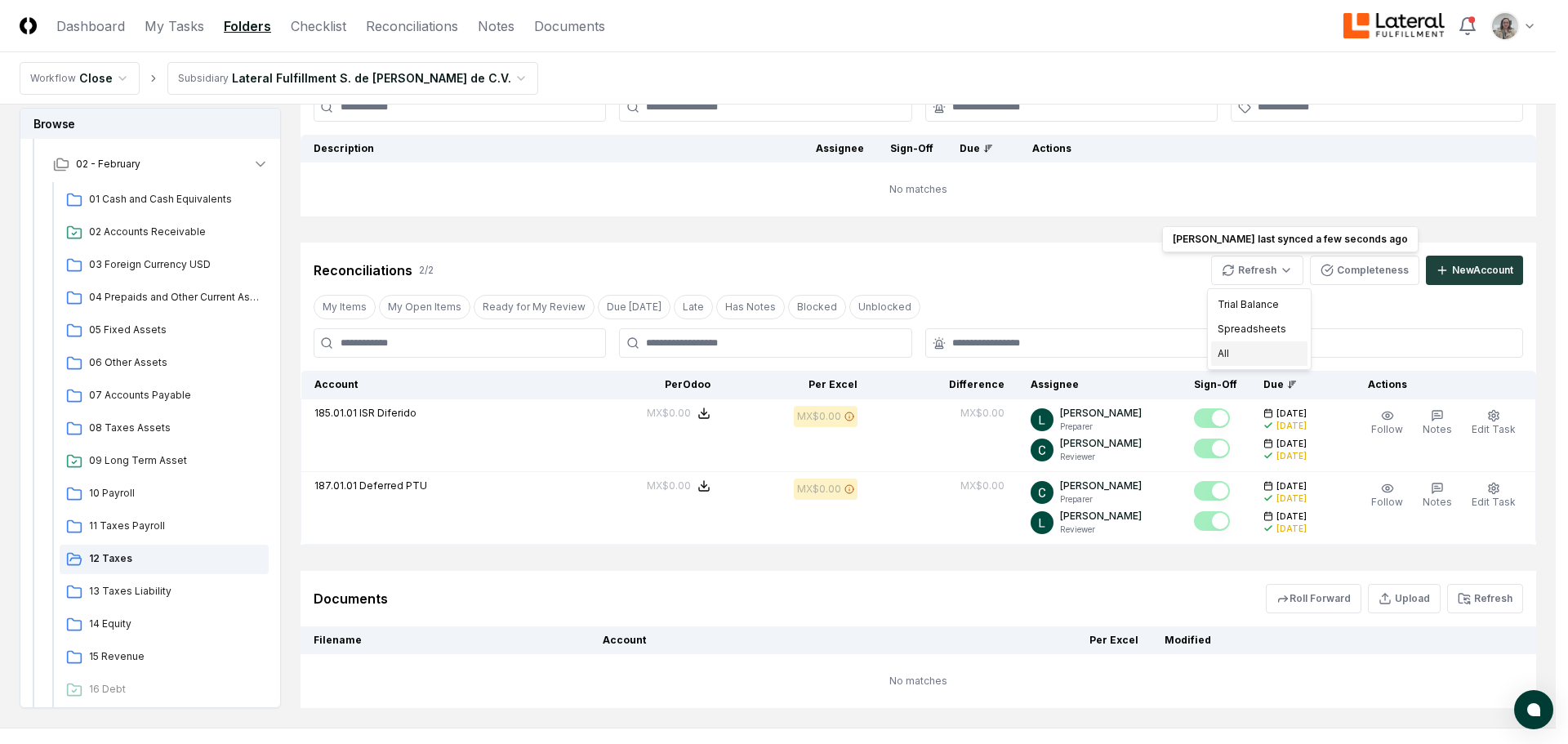 click on "All" at bounding box center [1259, 354] 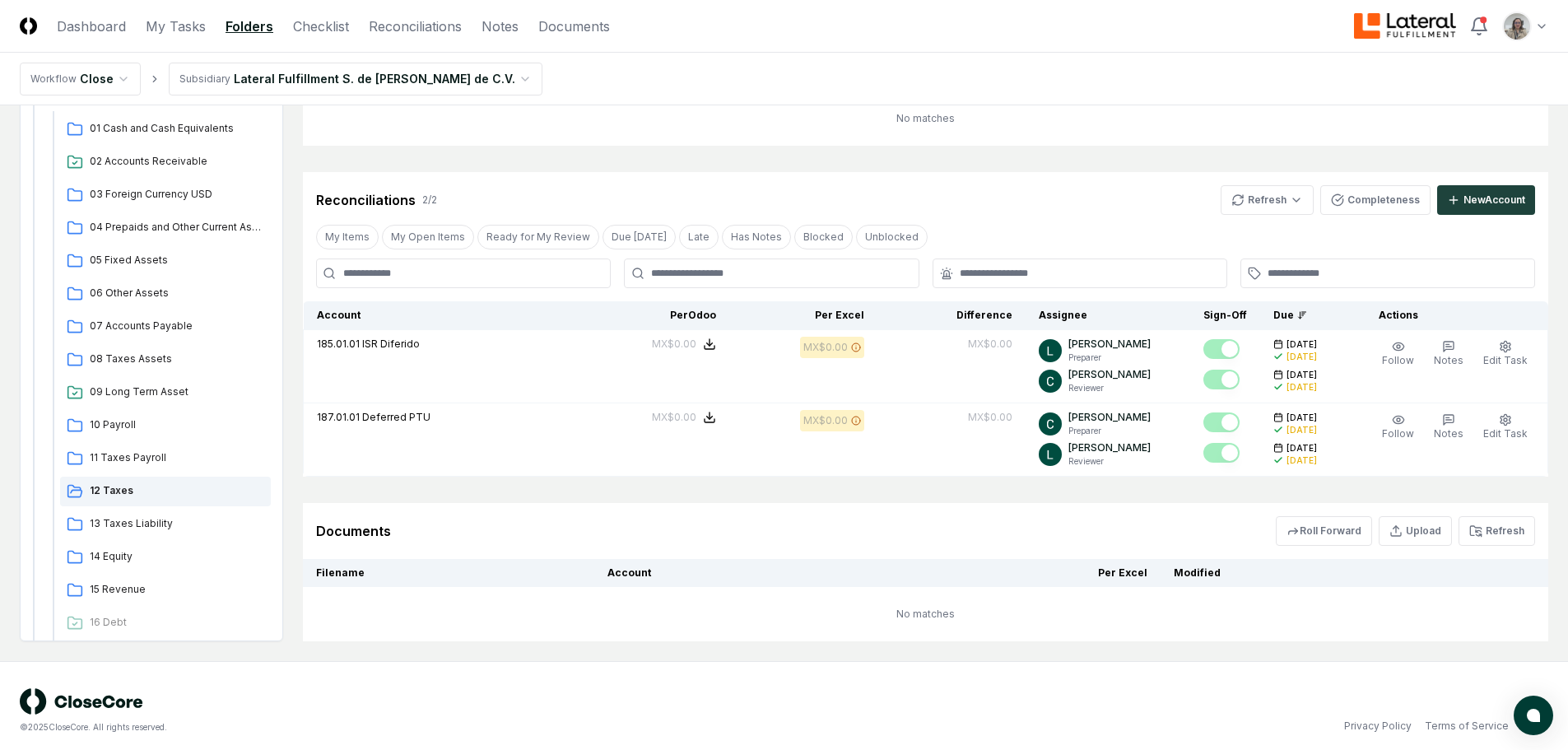 scroll, scrollTop: 227, scrollLeft: 0, axis: vertical 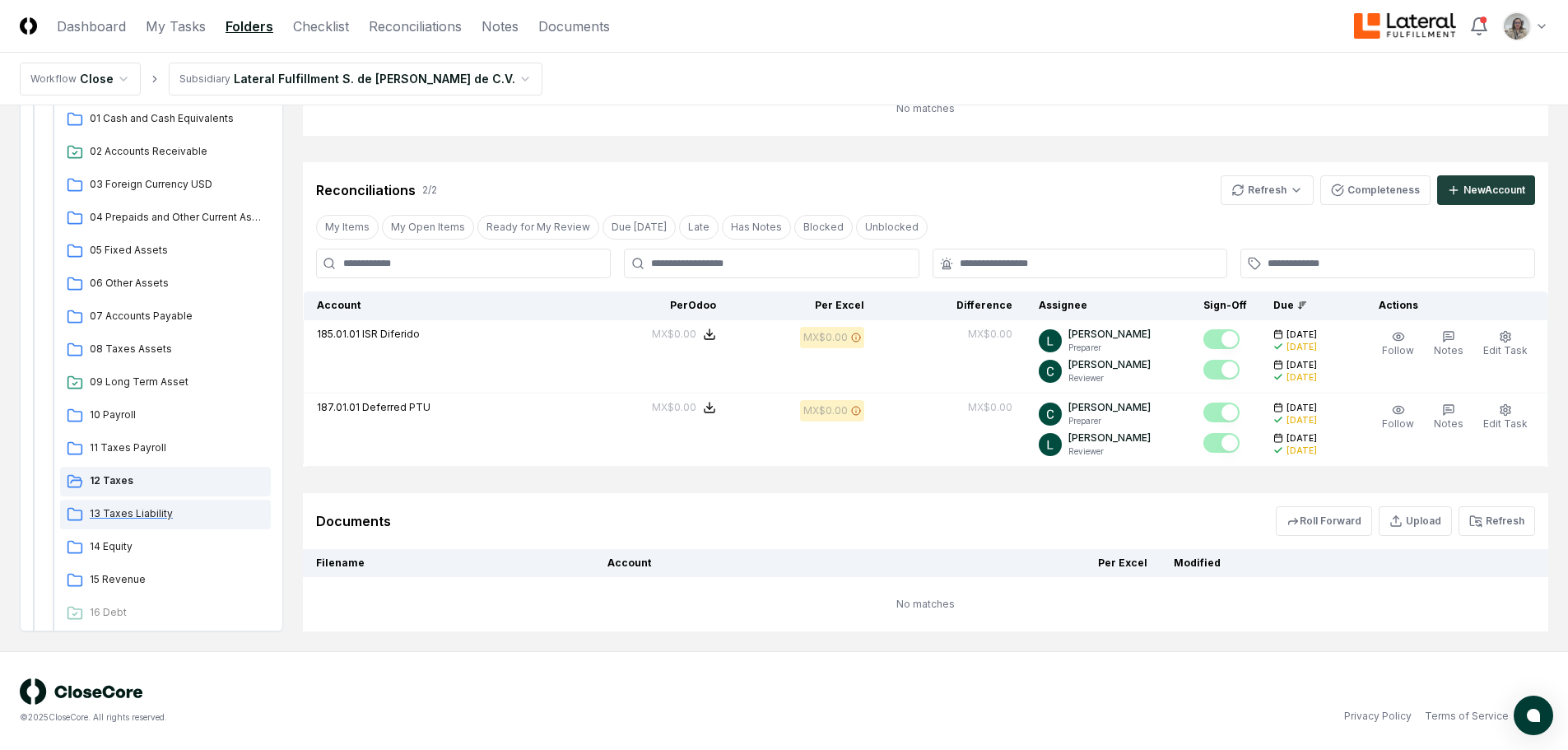 click on "13 Taxes Liability" at bounding box center (177, 514) 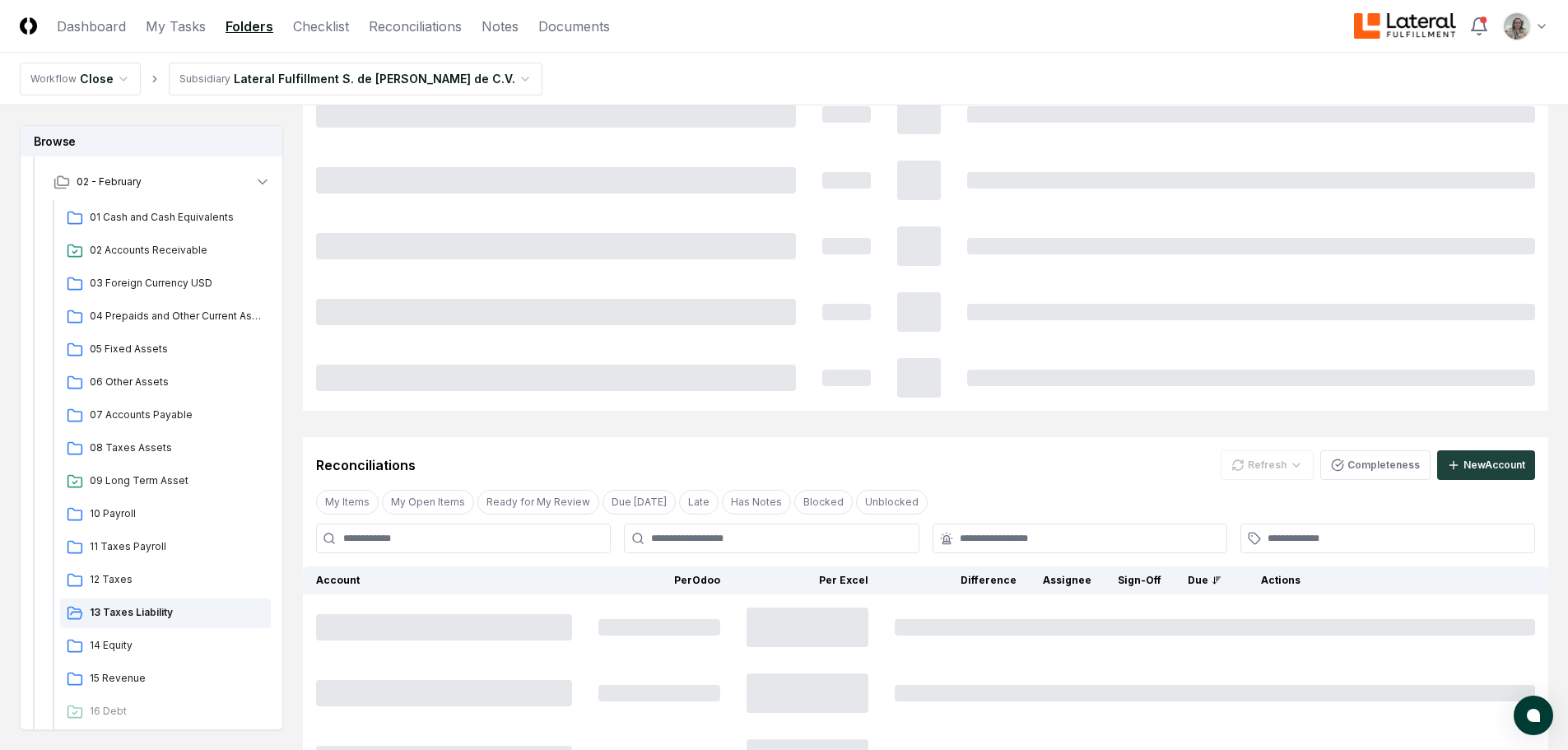 scroll, scrollTop: 0, scrollLeft: 0, axis: both 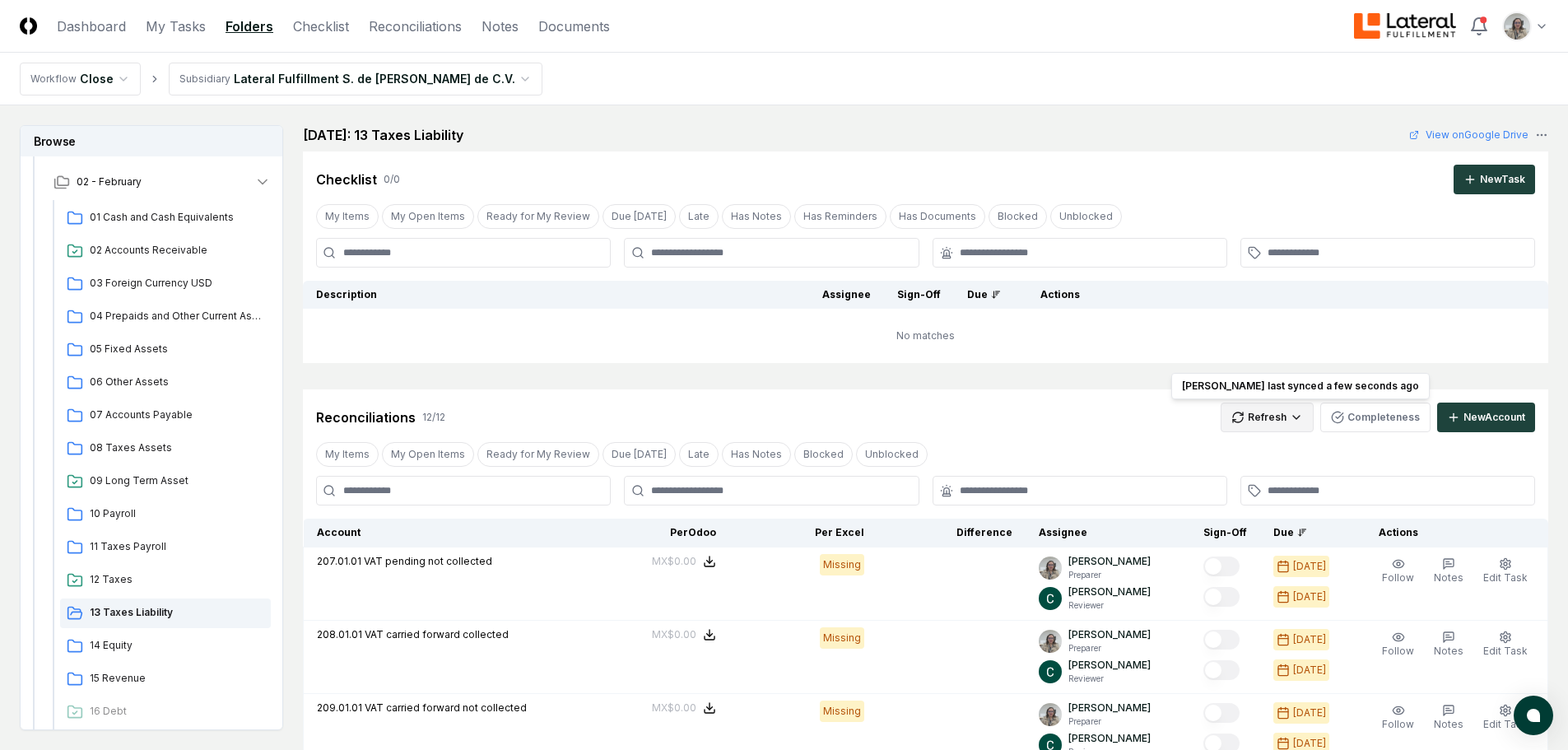 click on "CloseCore Dashboard My Tasks Folders Checklist Reconciliations Notes Documents Toggle navigation menu   Toggle user menu Workflow Close Subsidiary Lateral Fulfillment S. de [PERSON_NAME] de C.V. Browse Workflow Permanent File 2025 [DATE] - June [DATE] - April 03 - March [DATE] Cash and Cash Equivalents 02 Accounts Receivable 03 Foreign Currency USD 04 Prepaids and Other Current Assets 05 Fixed Assets 06 Other Assets 07 Accounts Payable 08 Taxes Assets 09 Long Term Asset 10 Payroll 11 Taxes Payroll 12 Taxes 13 Taxes Liability 14 Equity 15 Revenue 16 Debt [DATE] Change Folder Cancel Reassign [DATE]: 13 Taxes Liability View on  Google Drive Checklist 0 / 0 New  Task My Items My Open Items Ready for My Review Due [DATE] Late Has Notes Has Reminders Has Documents Blocked Unblocked Clear Filter Description Assignee Sign-Off   Due Actions No matches Cancel Reassign Reconciliations 12 / 12 Refresh Odoo last synced a few seconds ago [PERSON_NAME] last synced a few seconds ago Completeness New  Late" at bounding box center [784, 857] 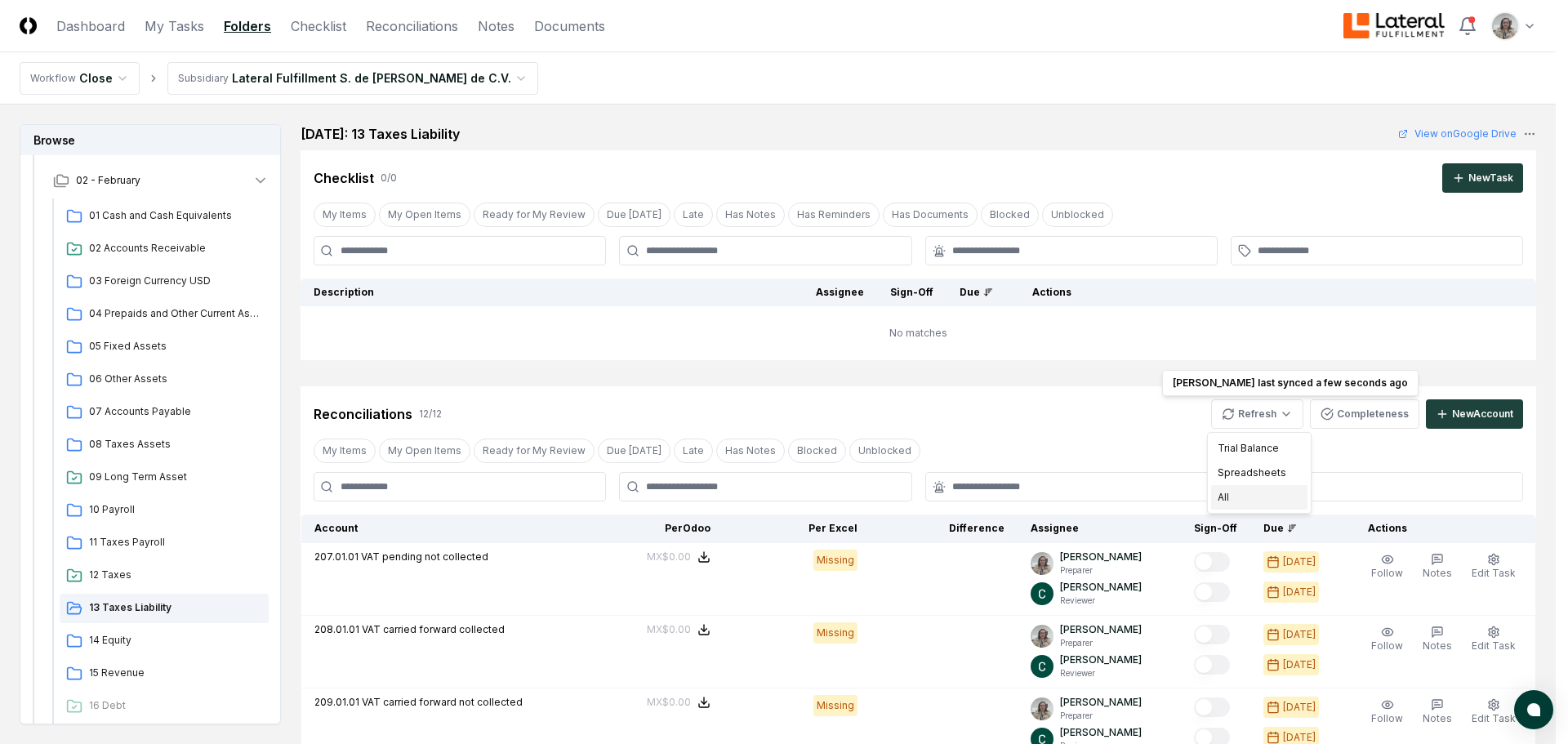 click on "All" at bounding box center (1259, 497) 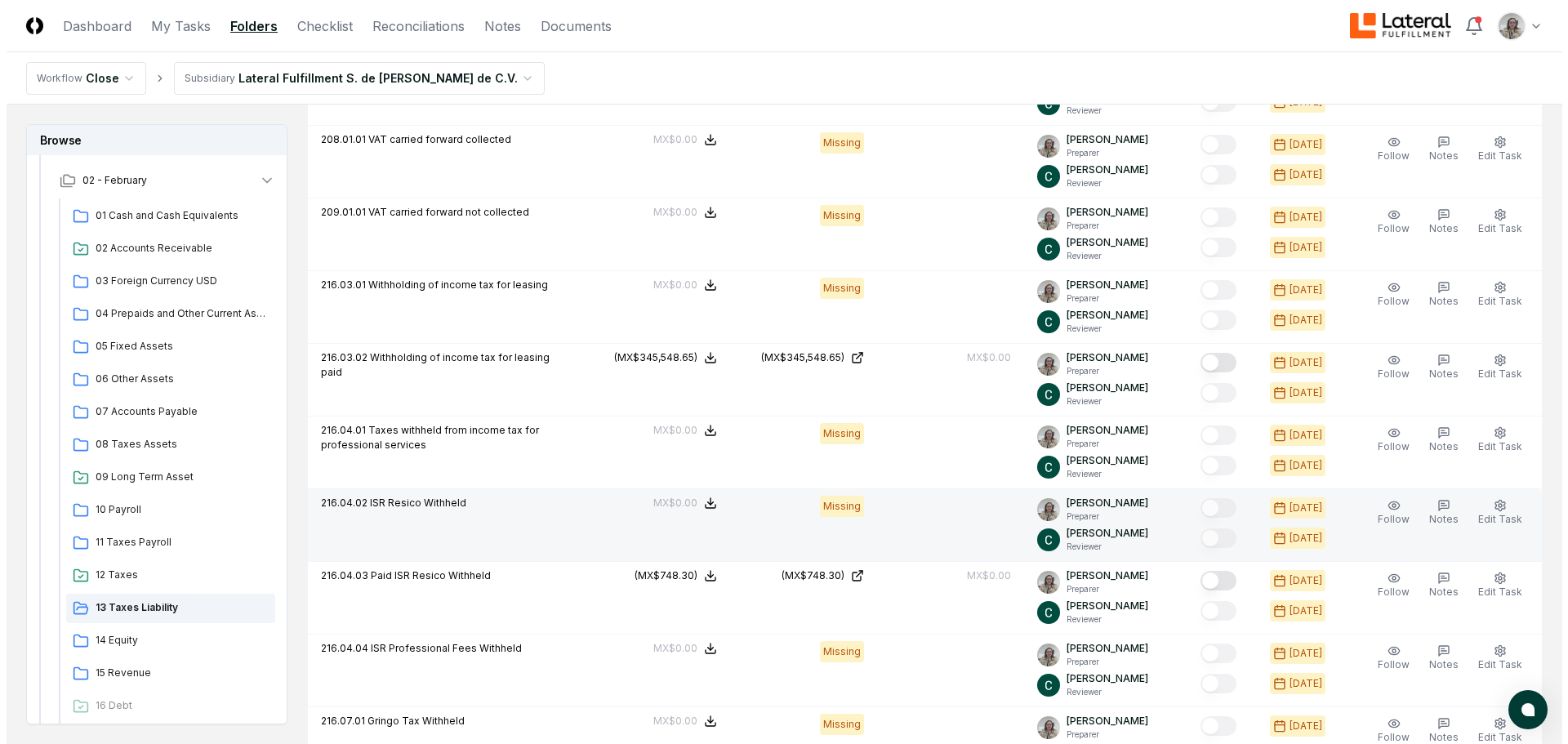 scroll, scrollTop: 327, scrollLeft: 0, axis: vertical 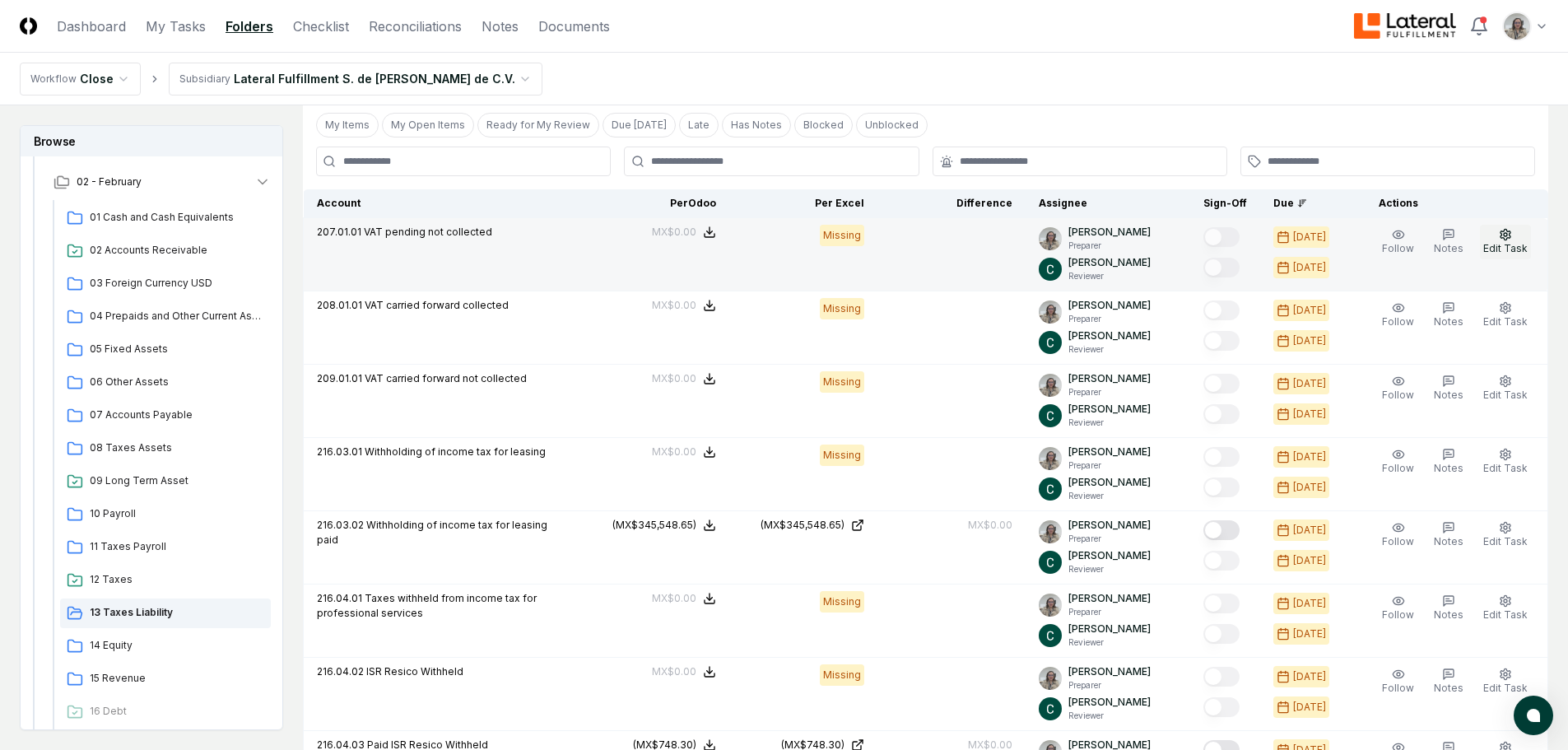 click on "Edit Task" at bounding box center [1505, 242] 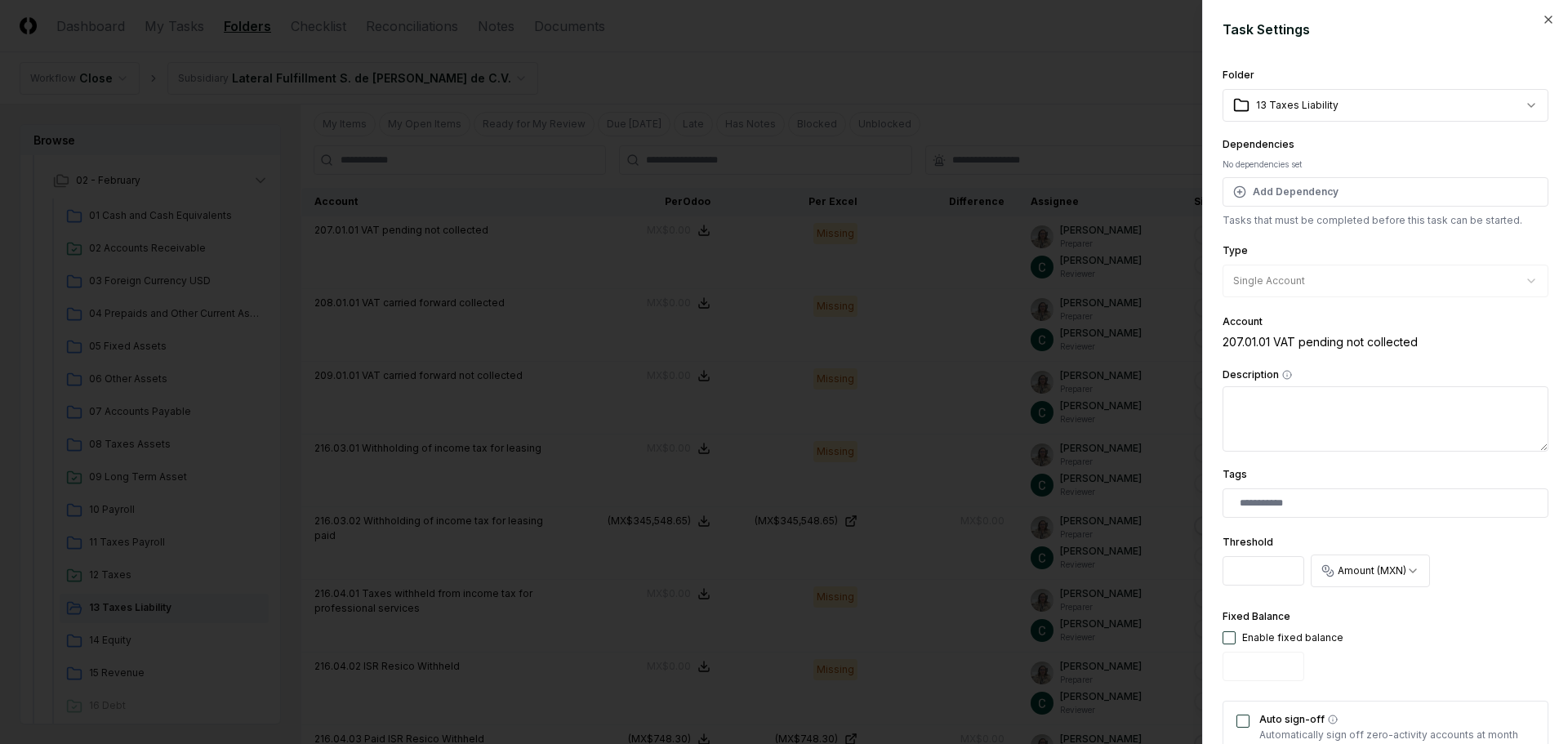 click at bounding box center (1229, 638) 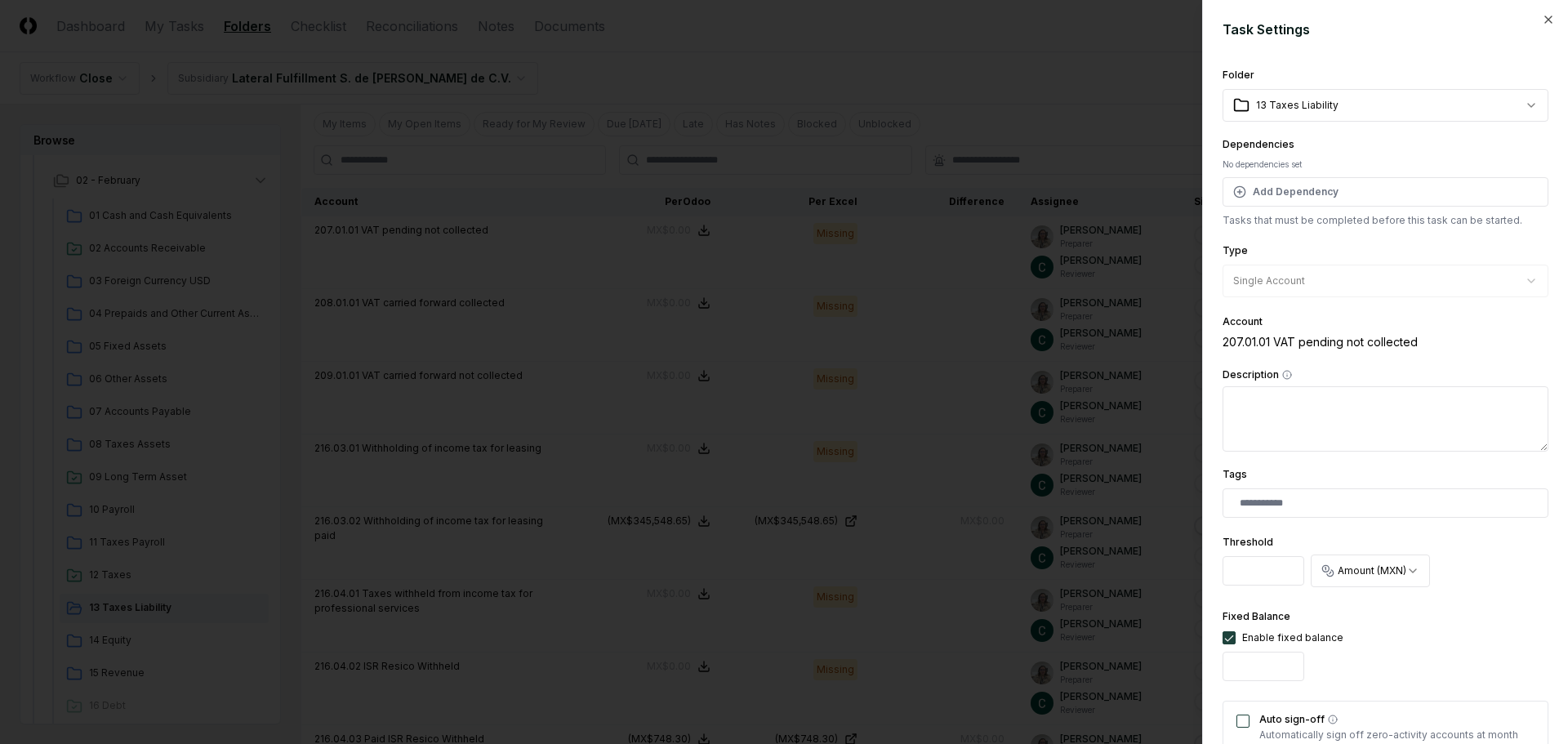 click on "Auto sign-off" at bounding box center (1243, 721) 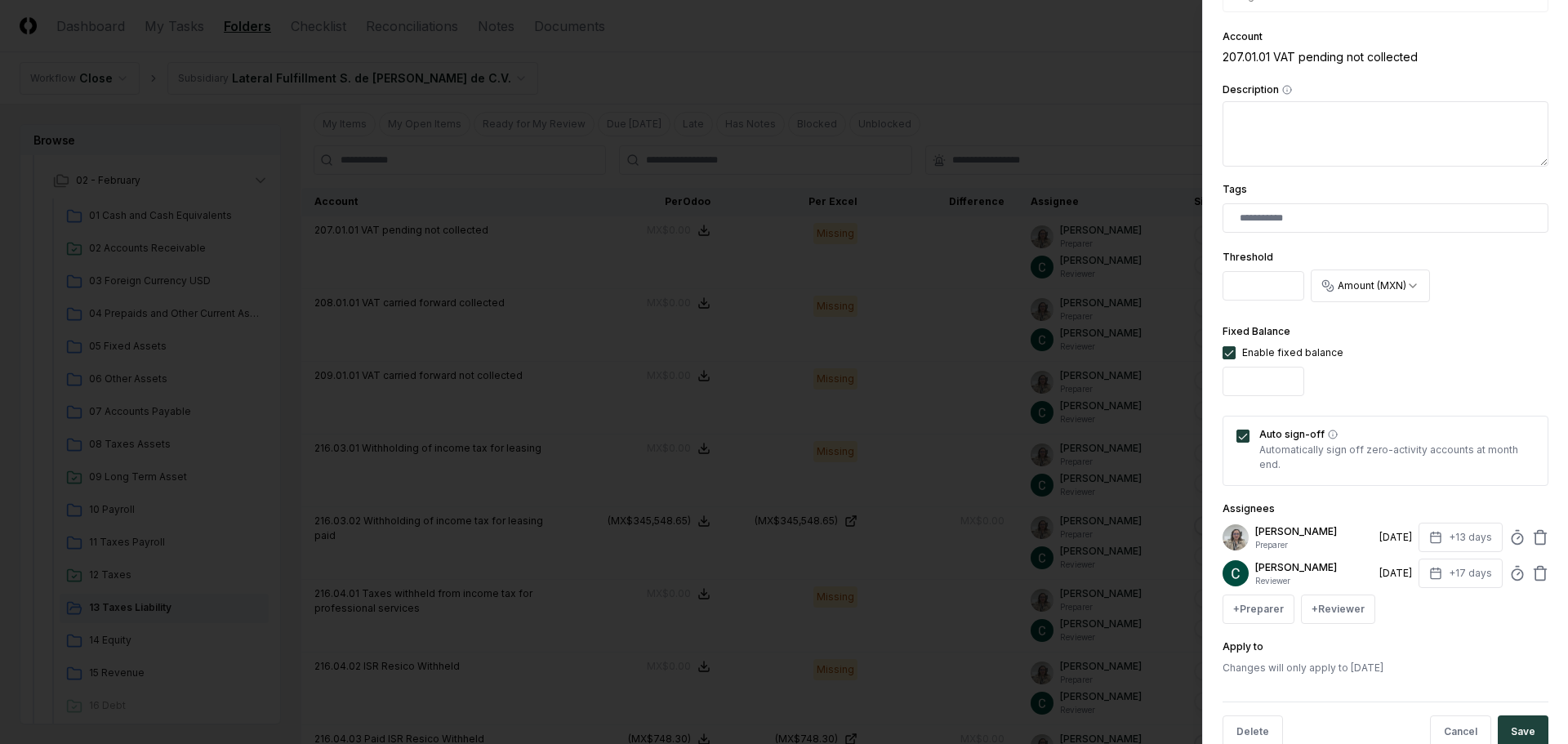 scroll, scrollTop: 322, scrollLeft: 0, axis: vertical 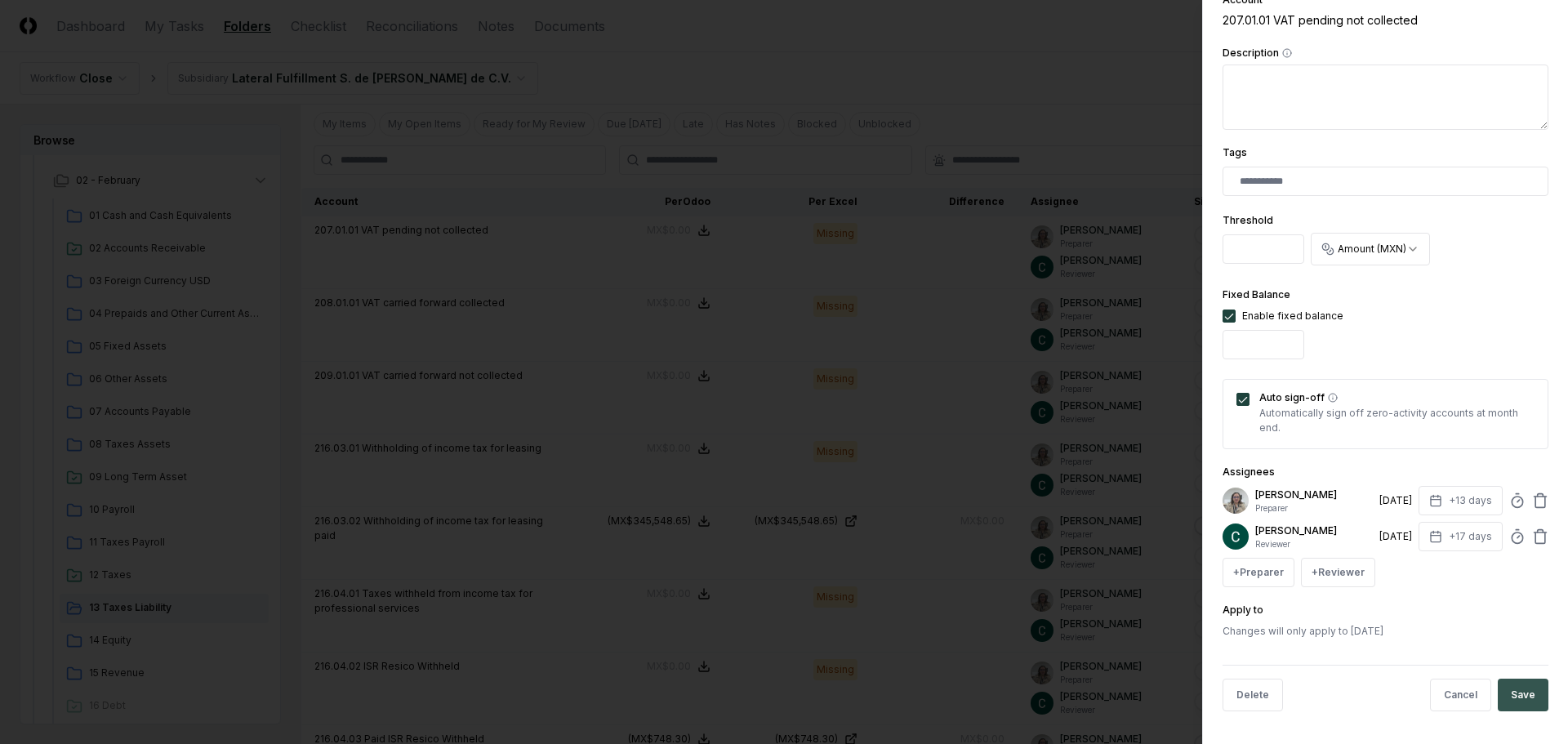 click on "Save" at bounding box center [1523, 695] 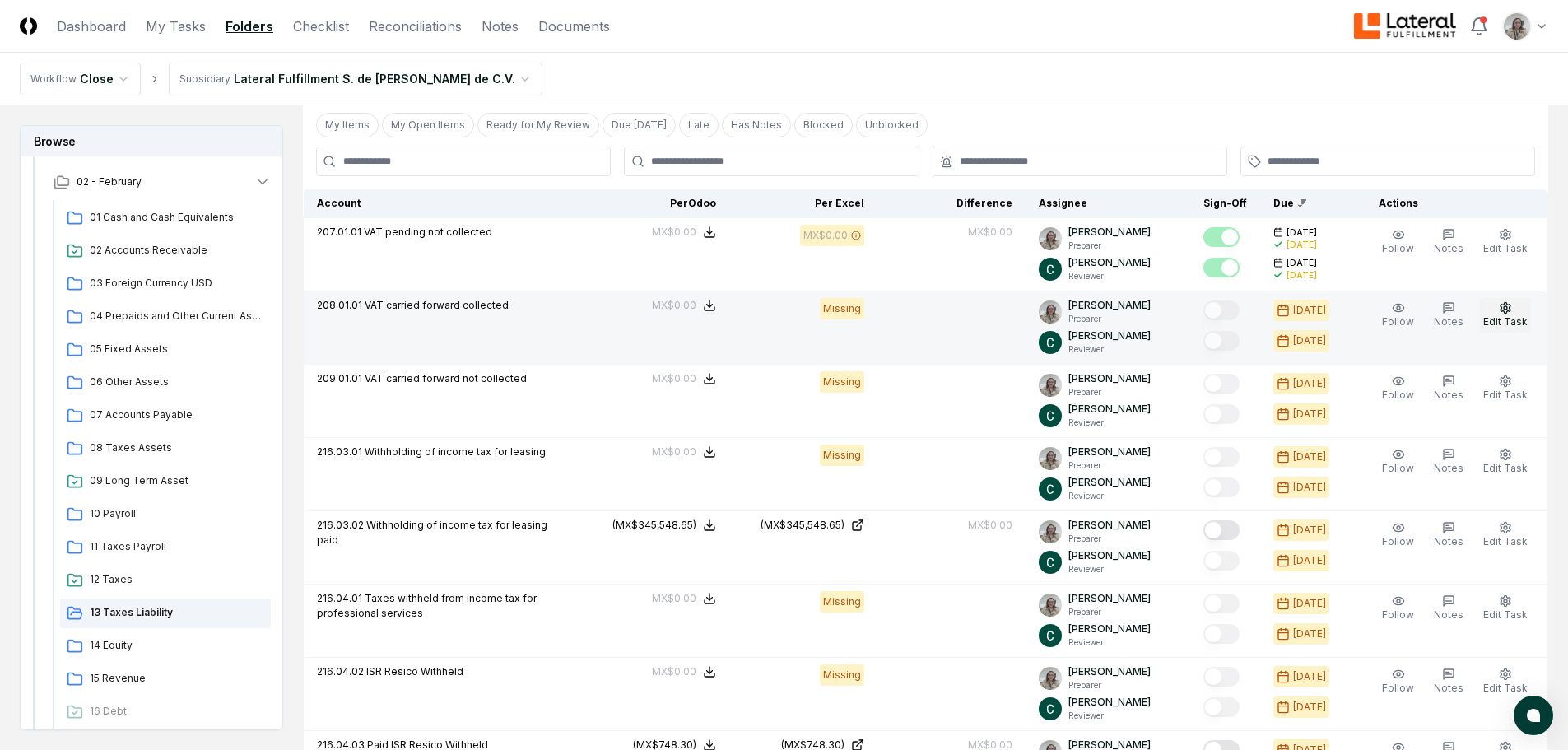 click on "Edit Task" at bounding box center [1505, 315] 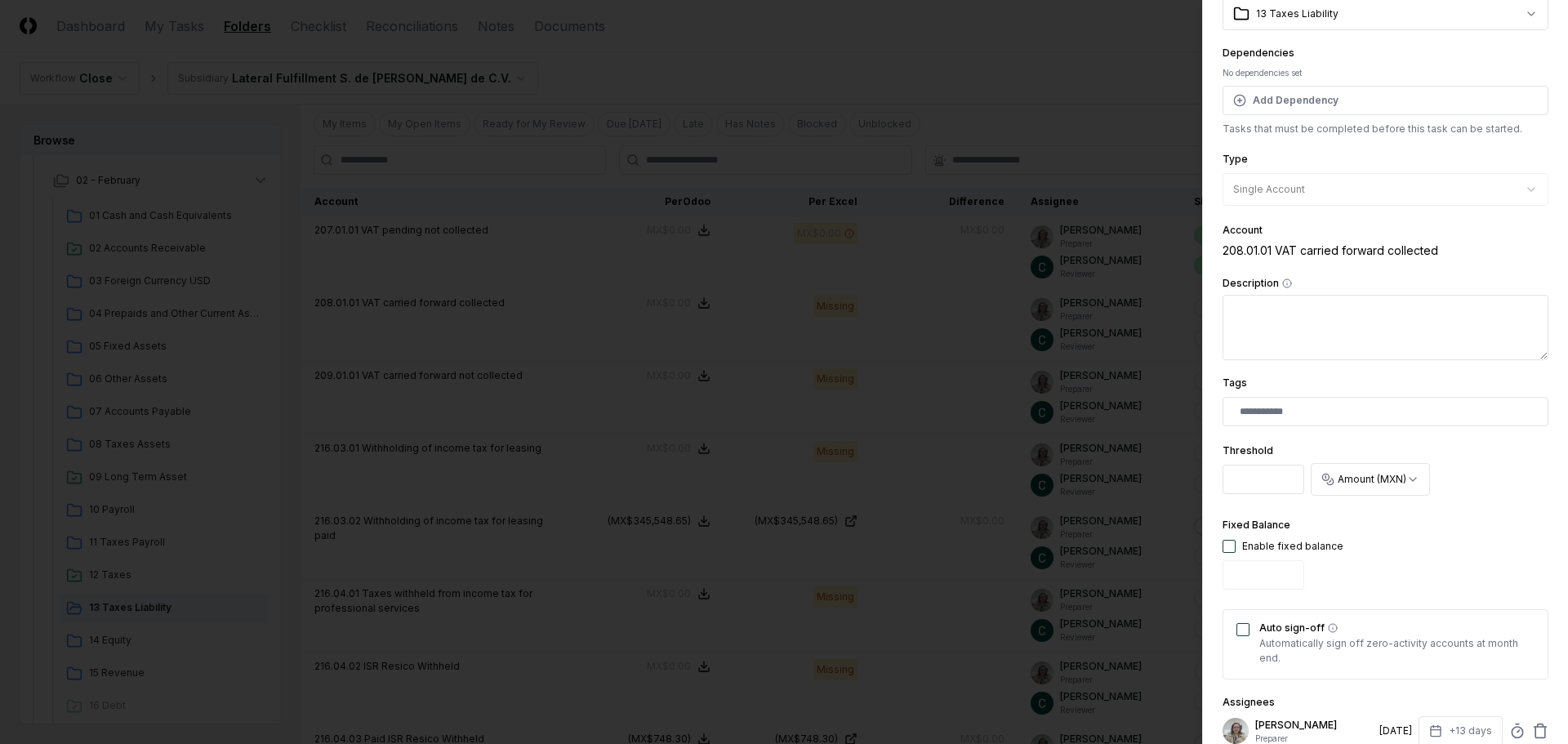 scroll, scrollTop: 245, scrollLeft: 0, axis: vertical 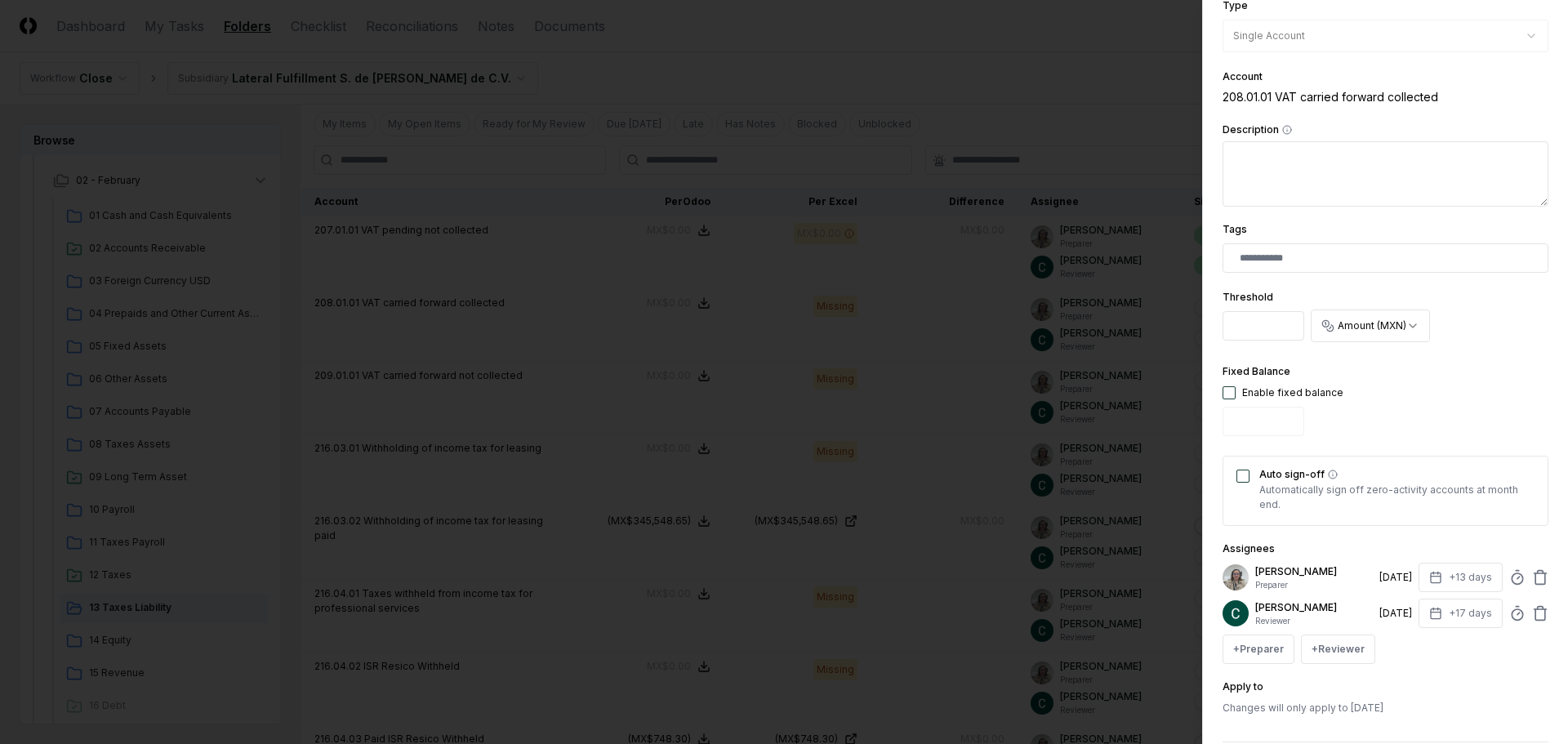 click at bounding box center (1229, 393) 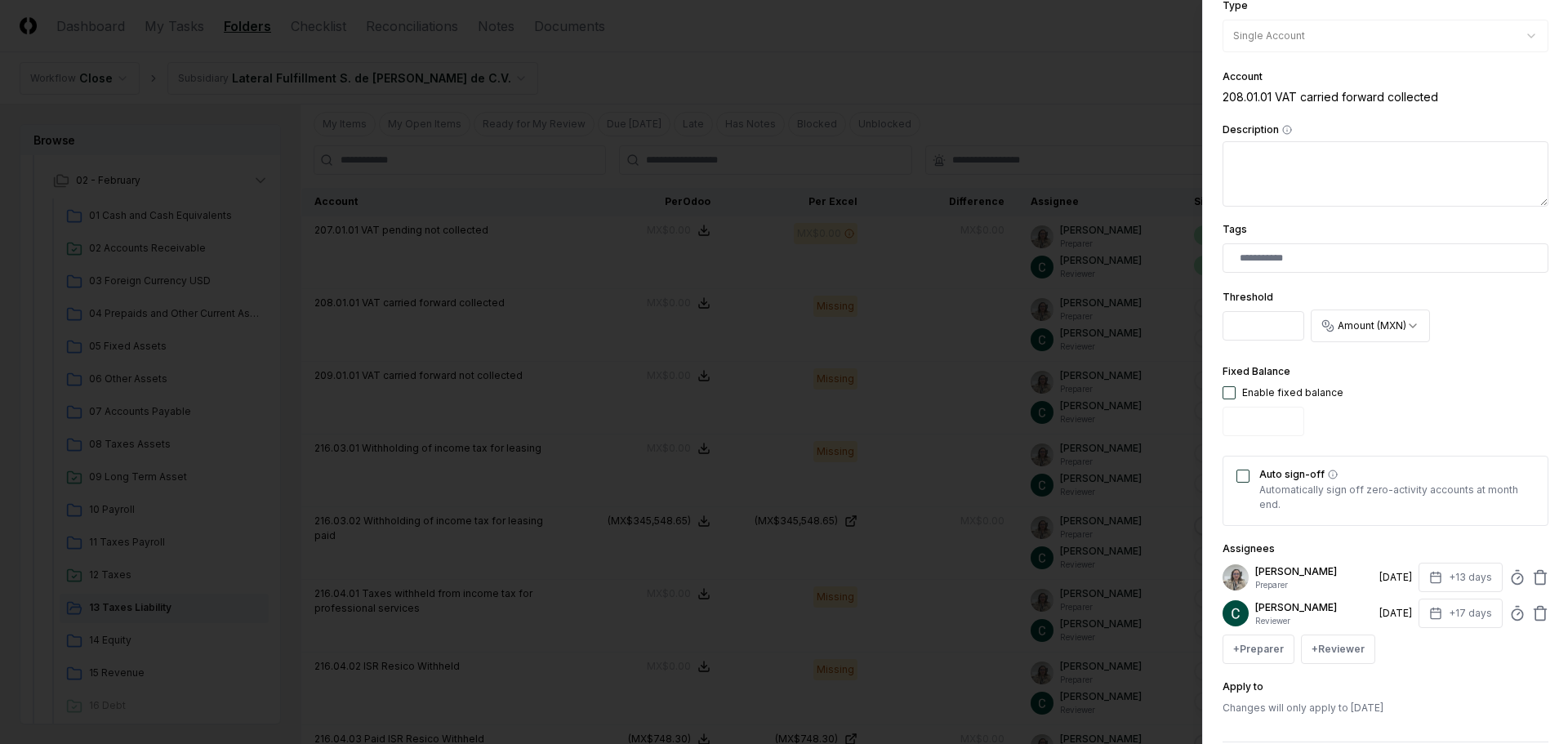 type on "*" 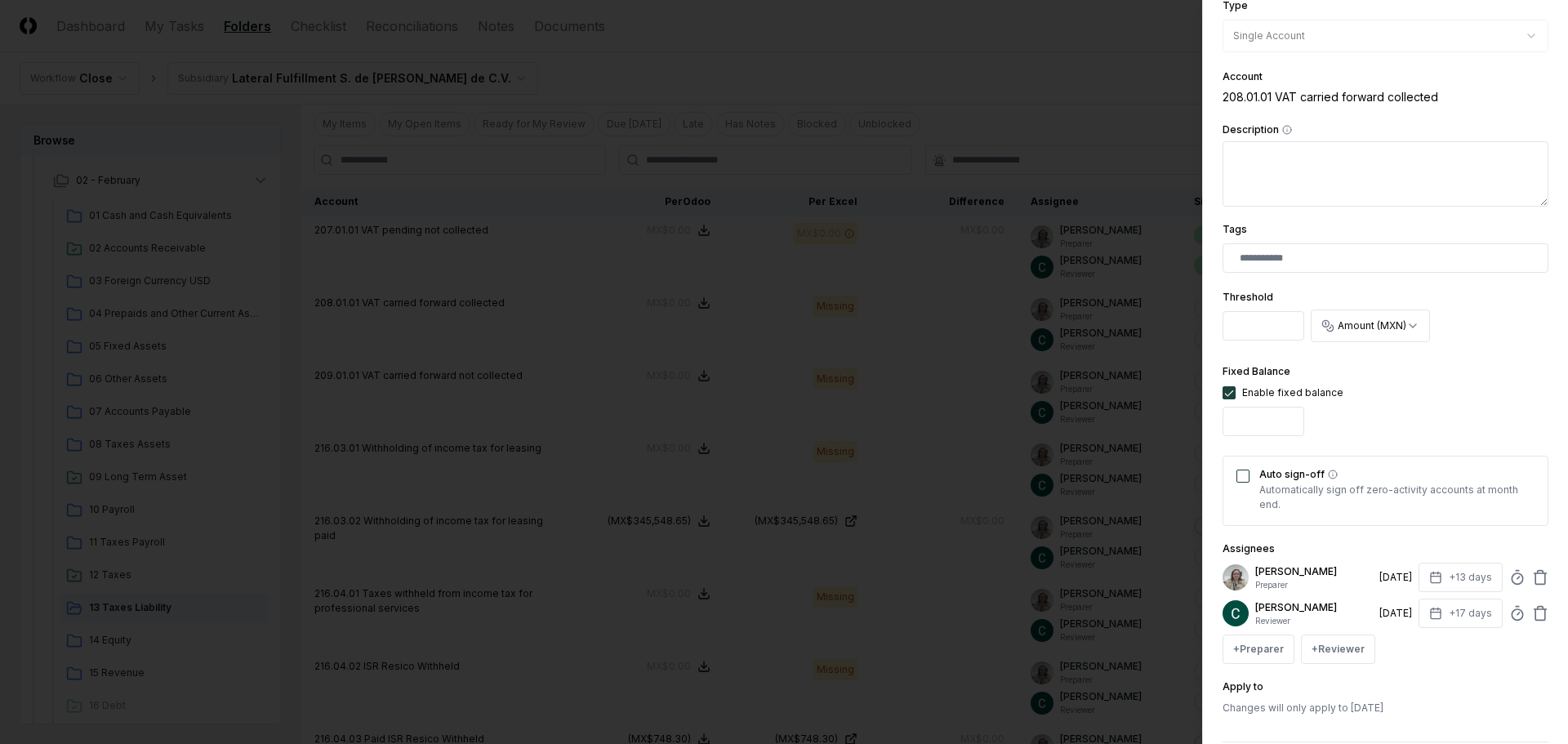 click on "Auto sign-off" at bounding box center (1243, 476) 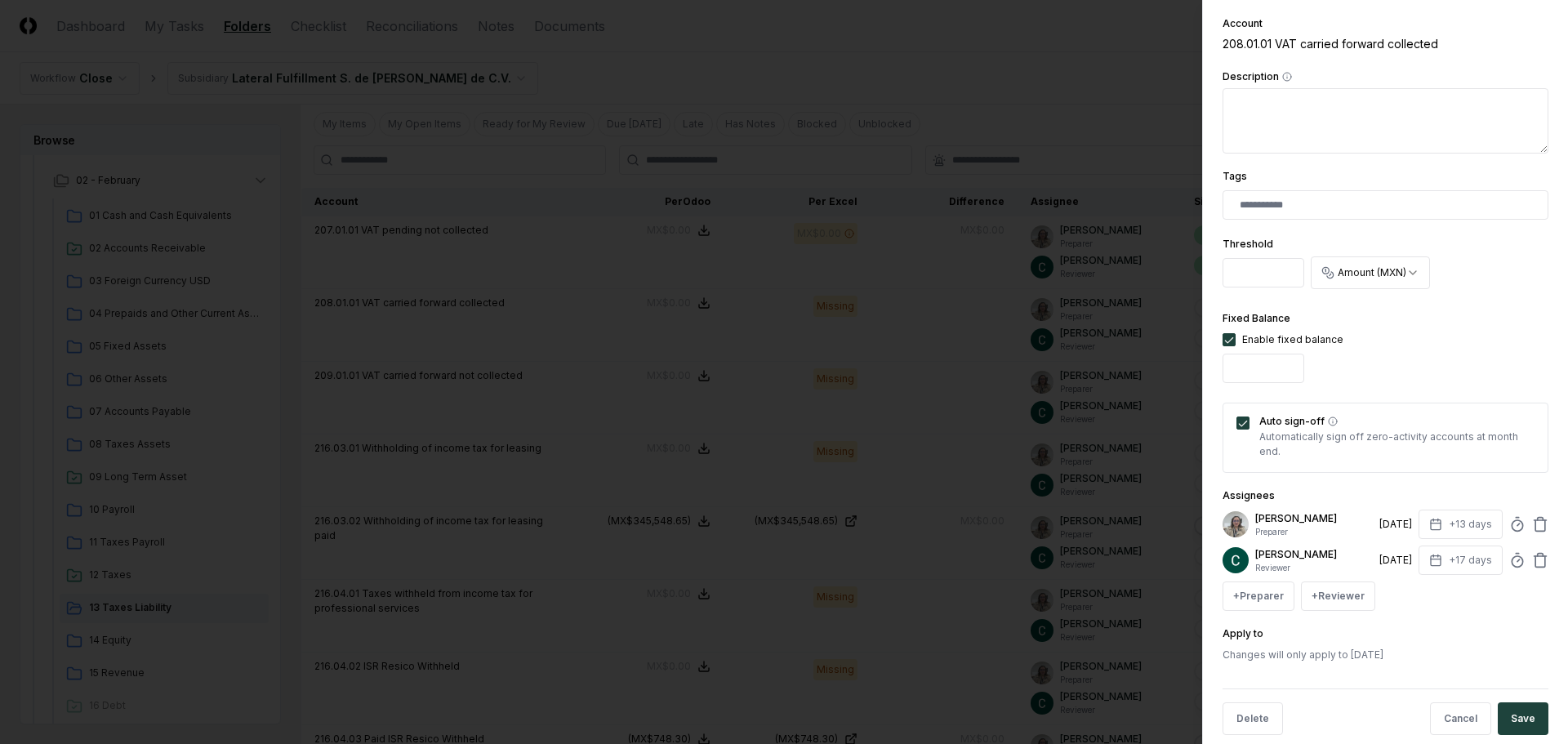 scroll, scrollTop: 322, scrollLeft: 0, axis: vertical 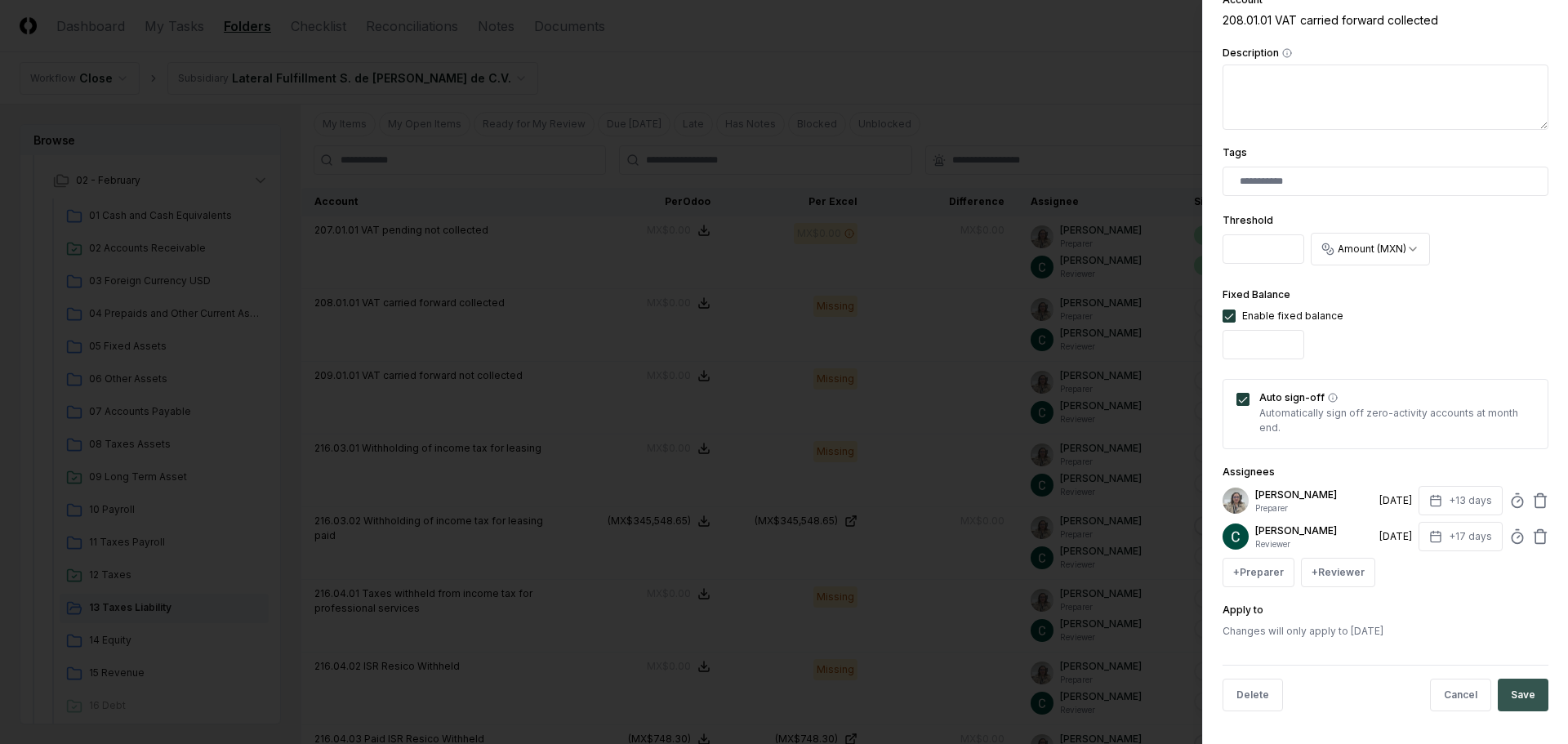 drag, startPoint x: 1522, startPoint y: 690, endPoint x: 1508, endPoint y: 688, distance: 14.142136 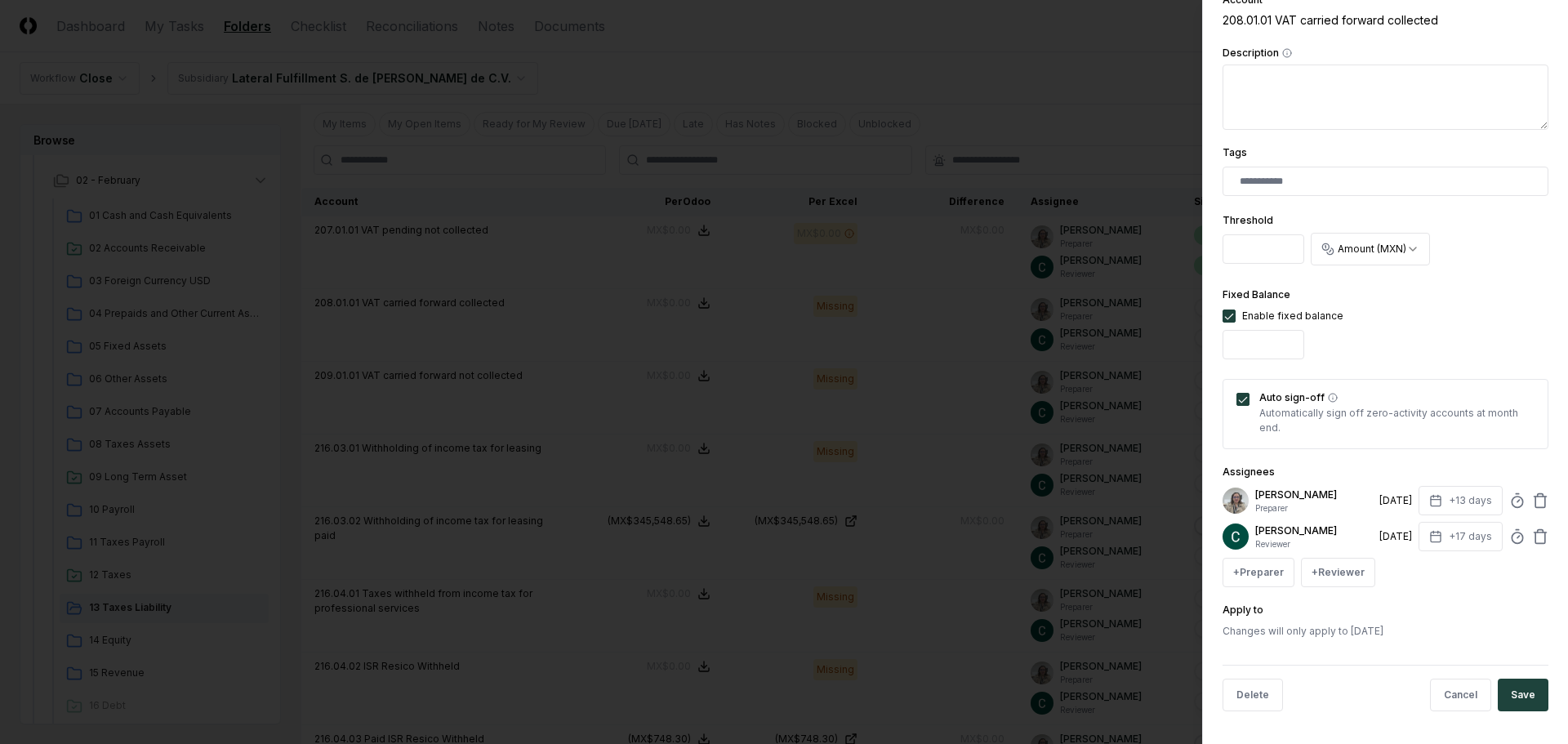 click on "Save" at bounding box center [1523, 695] 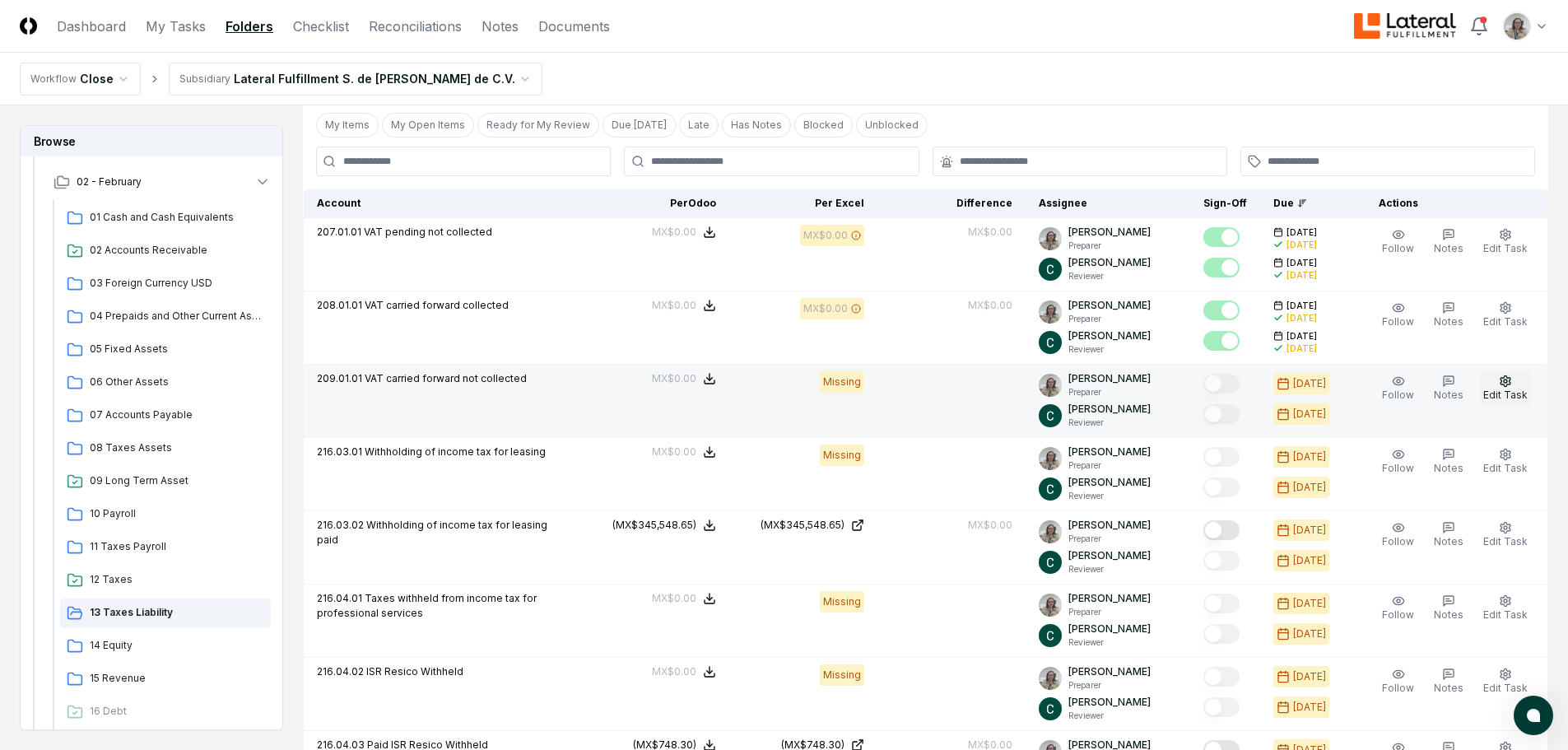 click 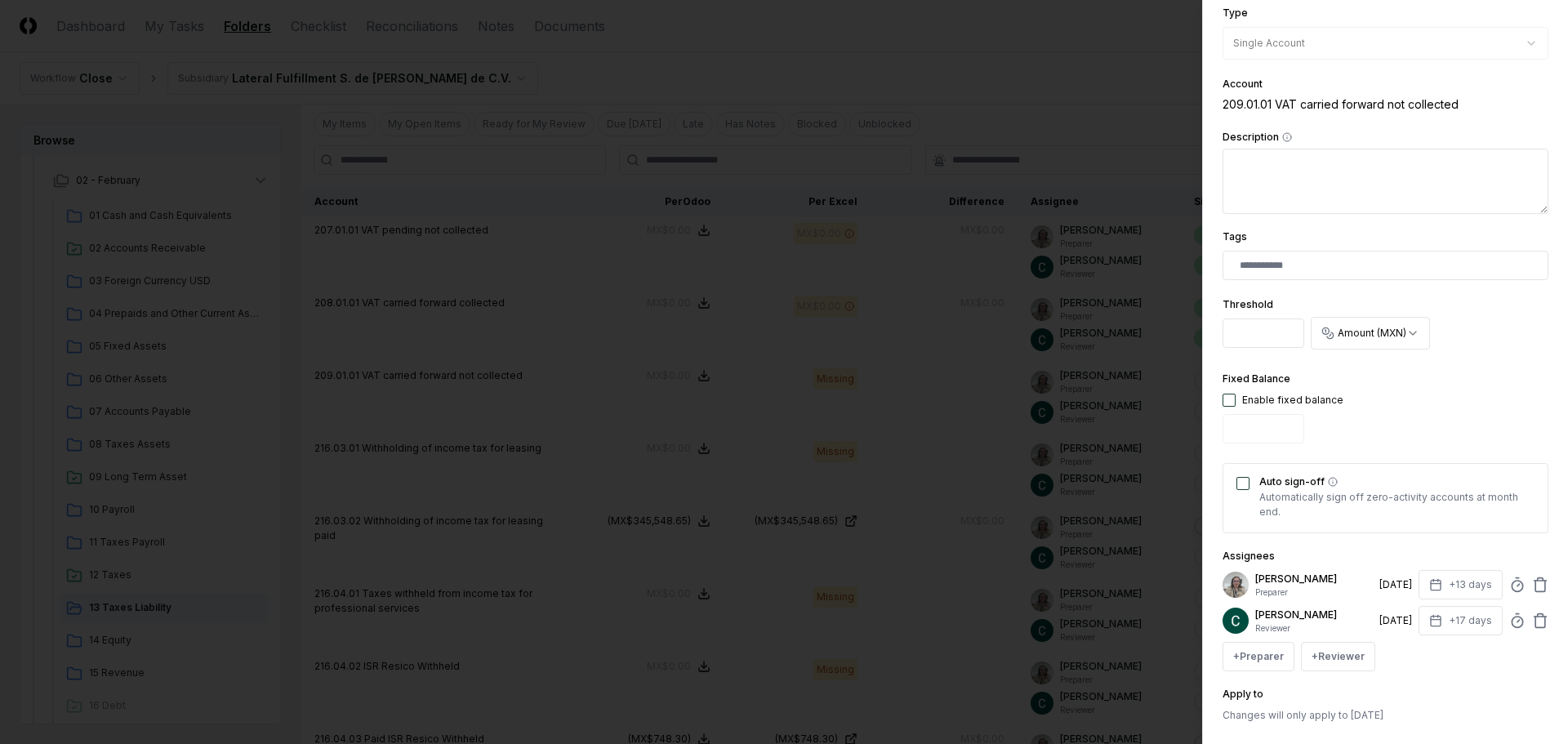 scroll, scrollTop: 245, scrollLeft: 0, axis: vertical 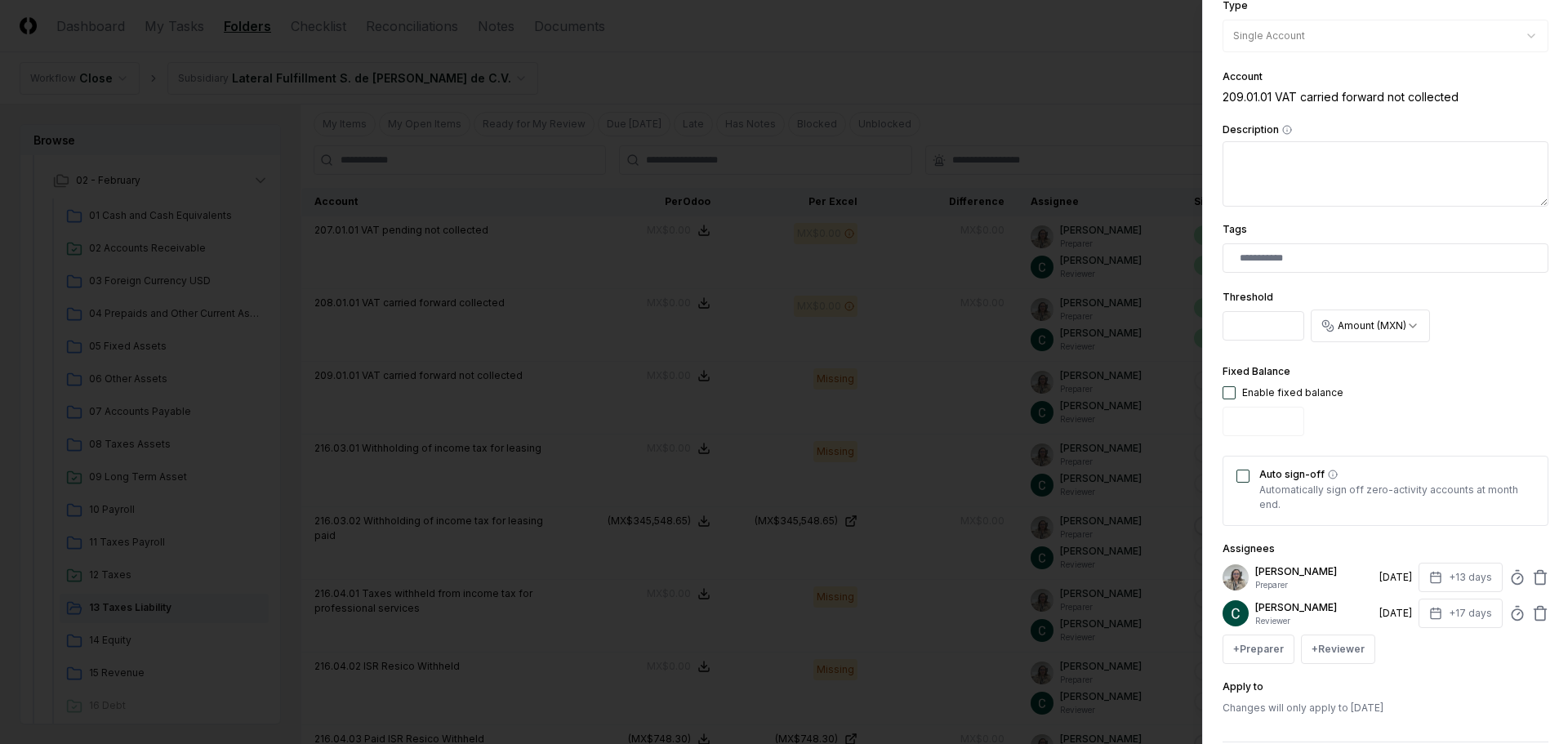 click at bounding box center (1229, 393) 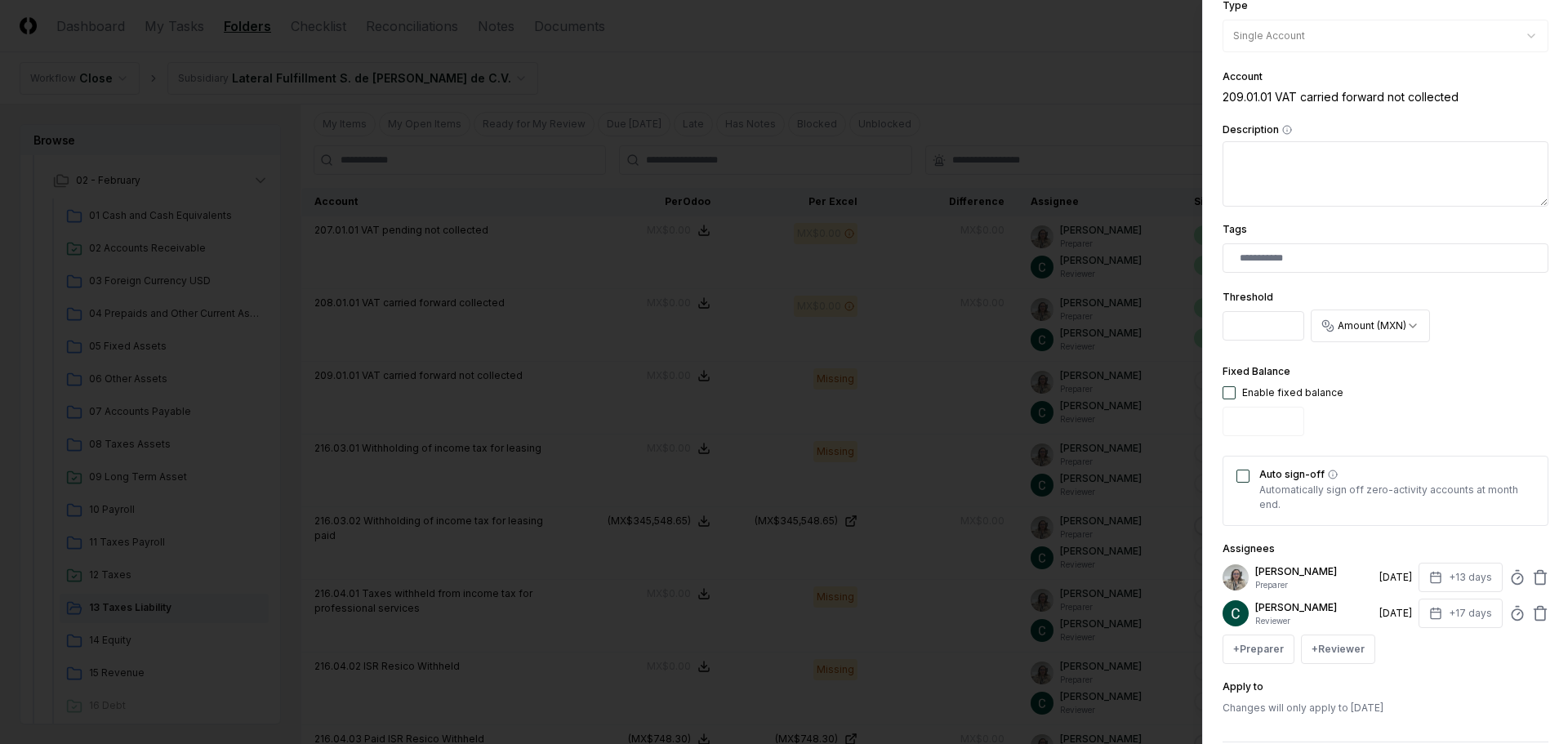 type on "*" 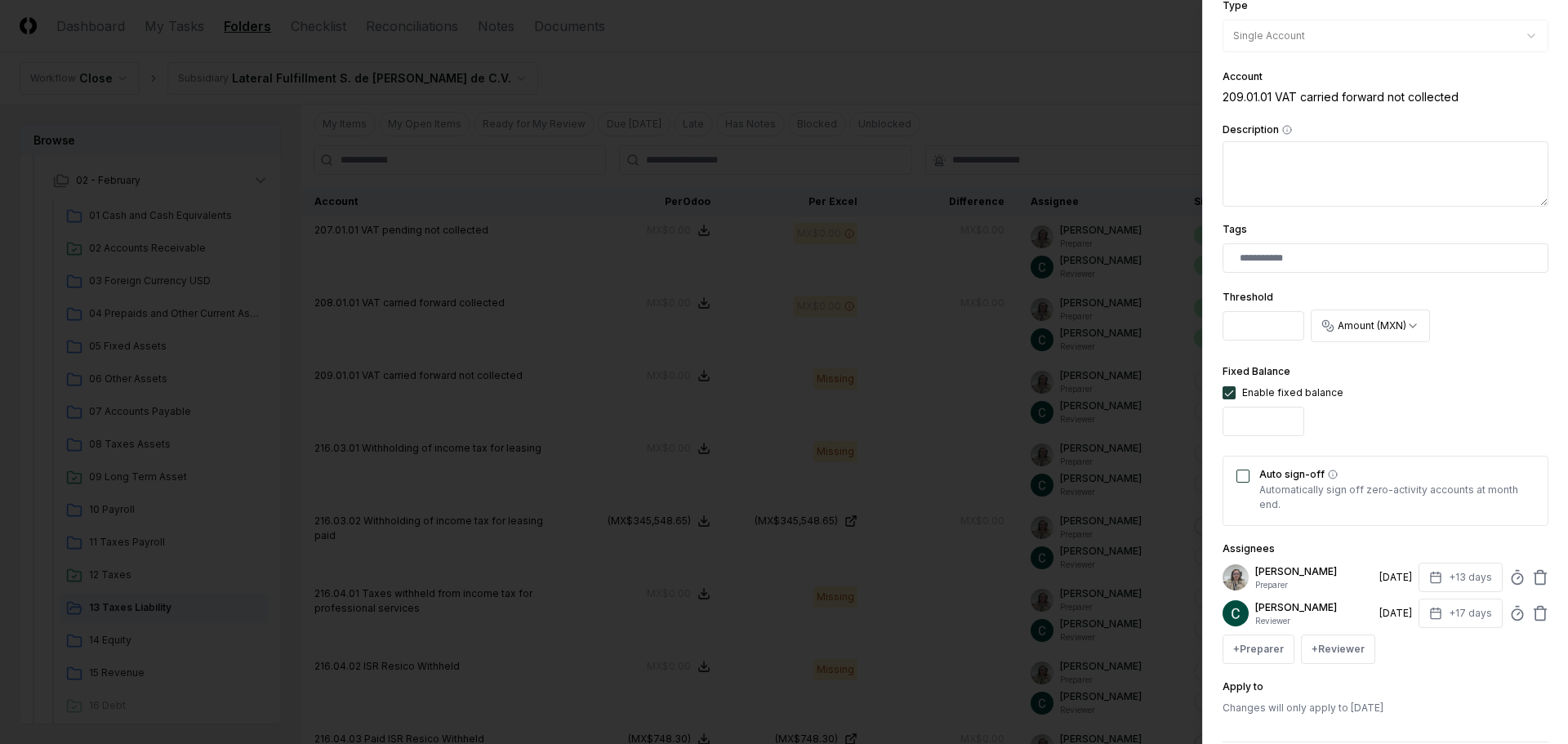 click on "Auto sign-off" at bounding box center (1243, 476) 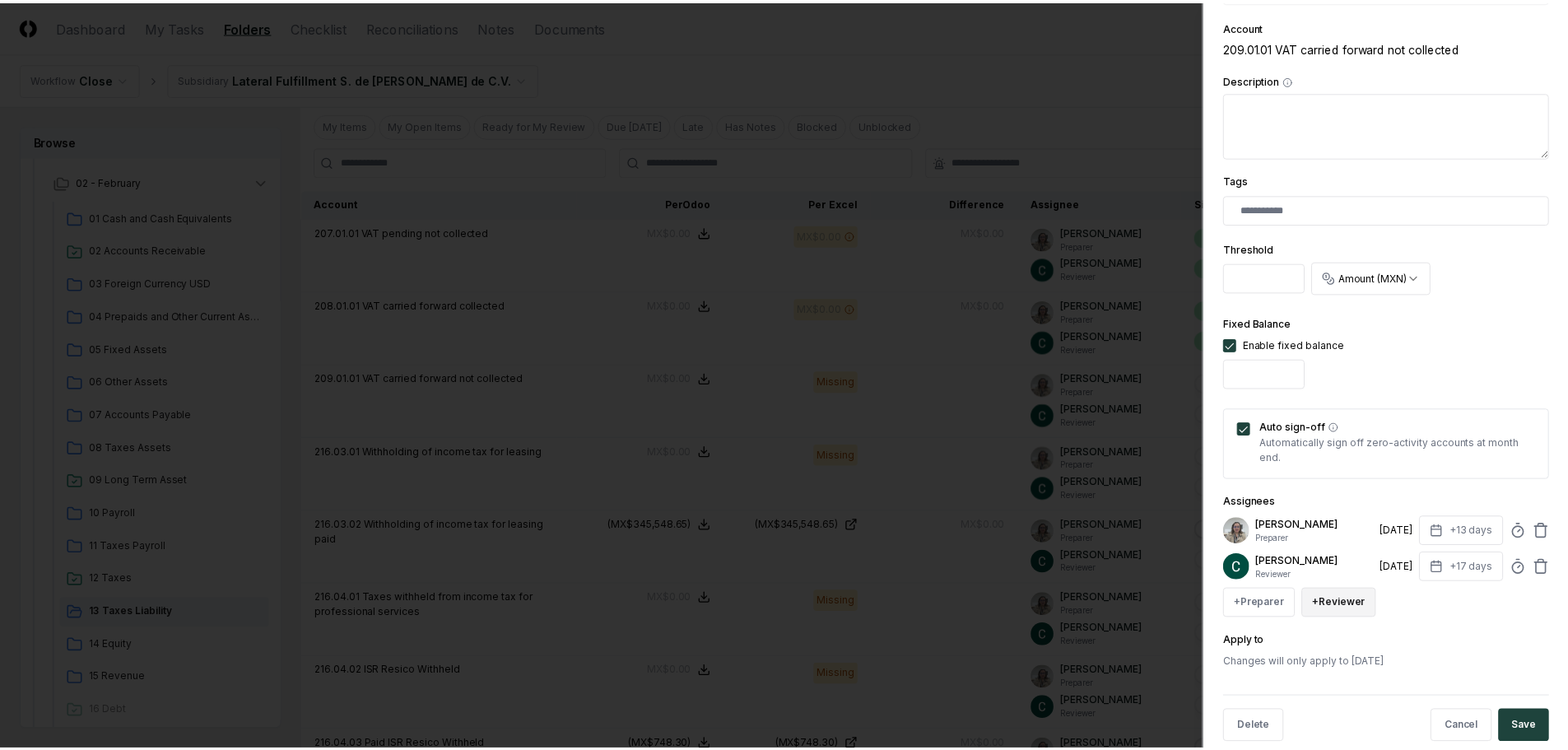 scroll, scrollTop: 324, scrollLeft: 0, axis: vertical 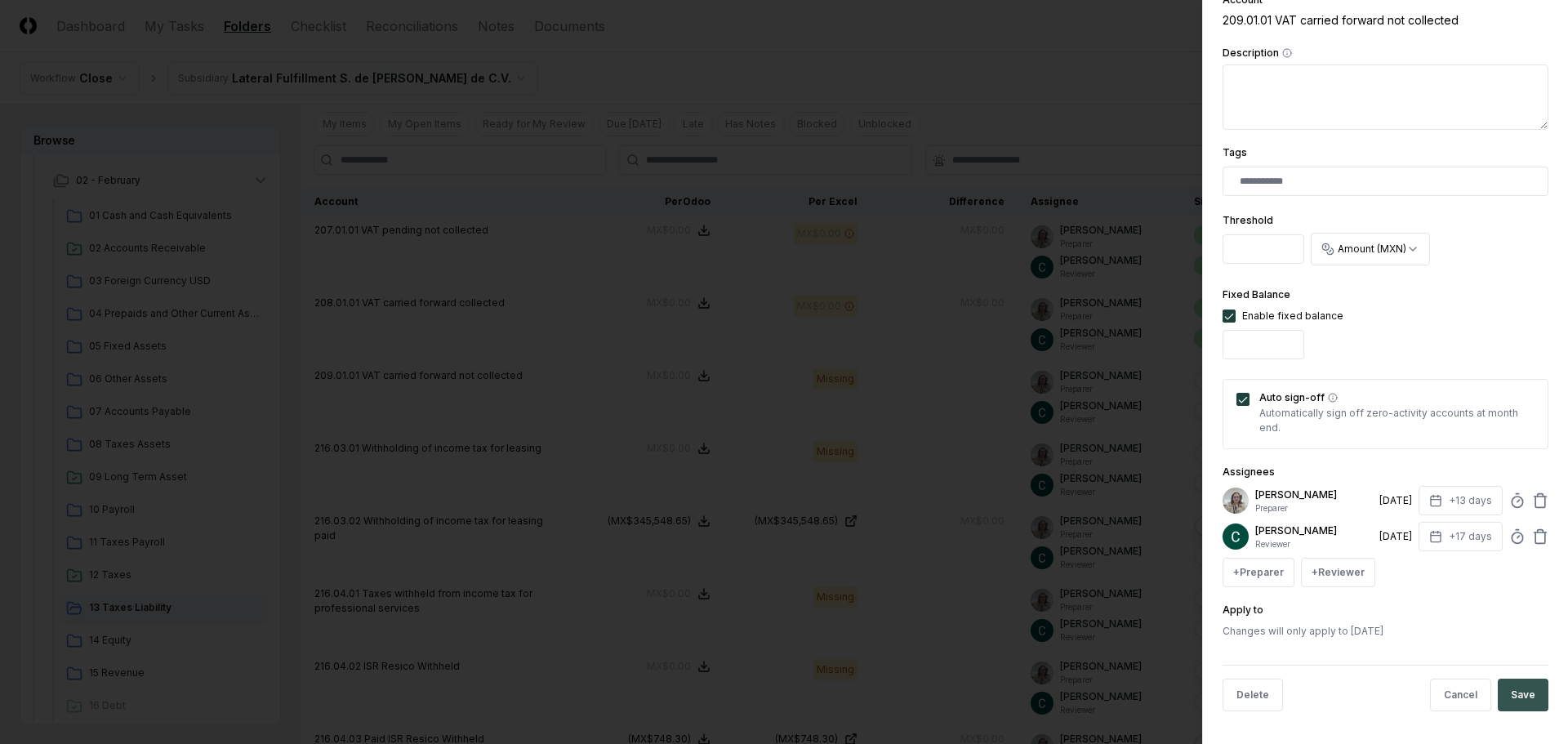 click on "Save" at bounding box center (1523, 695) 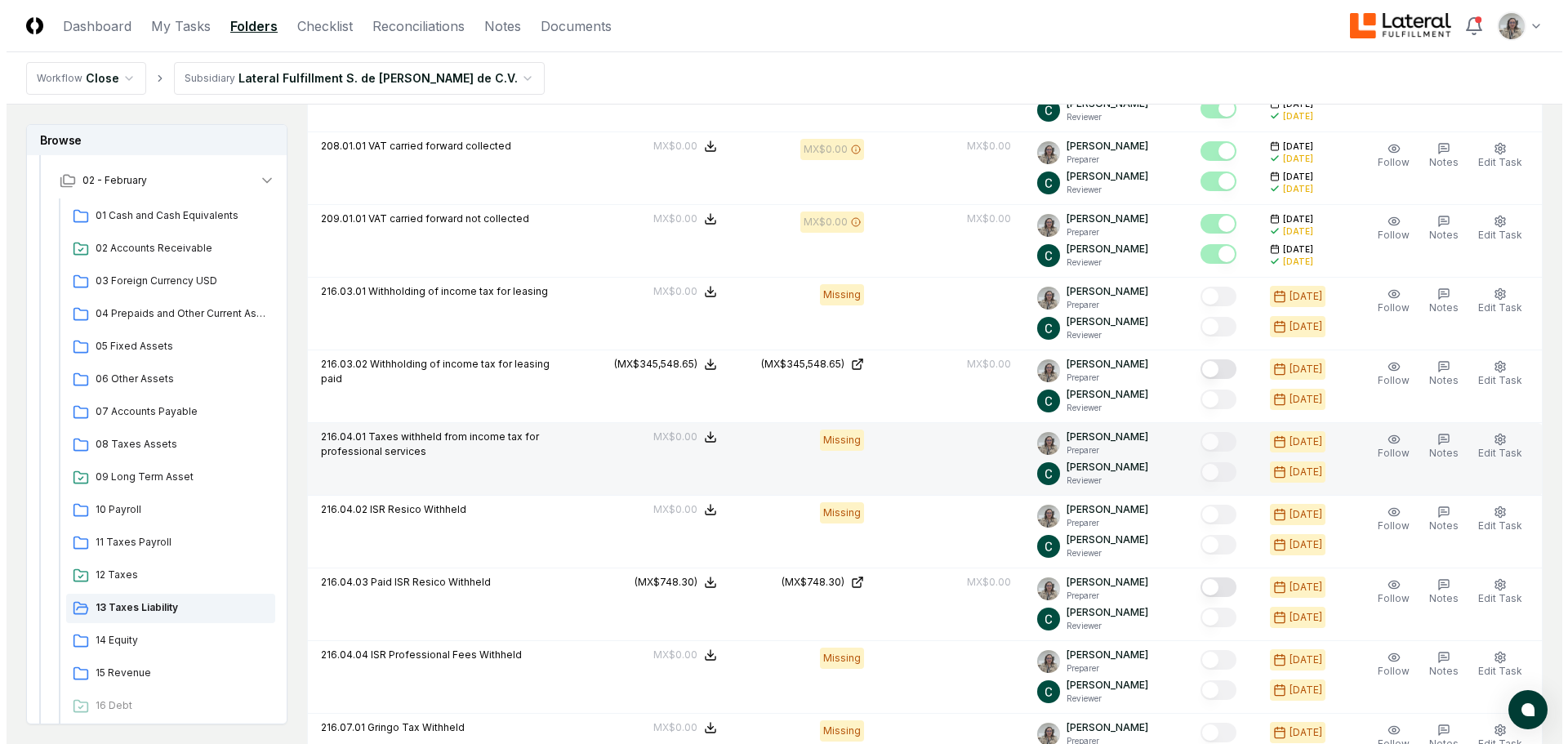 scroll, scrollTop: 490, scrollLeft: 0, axis: vertical 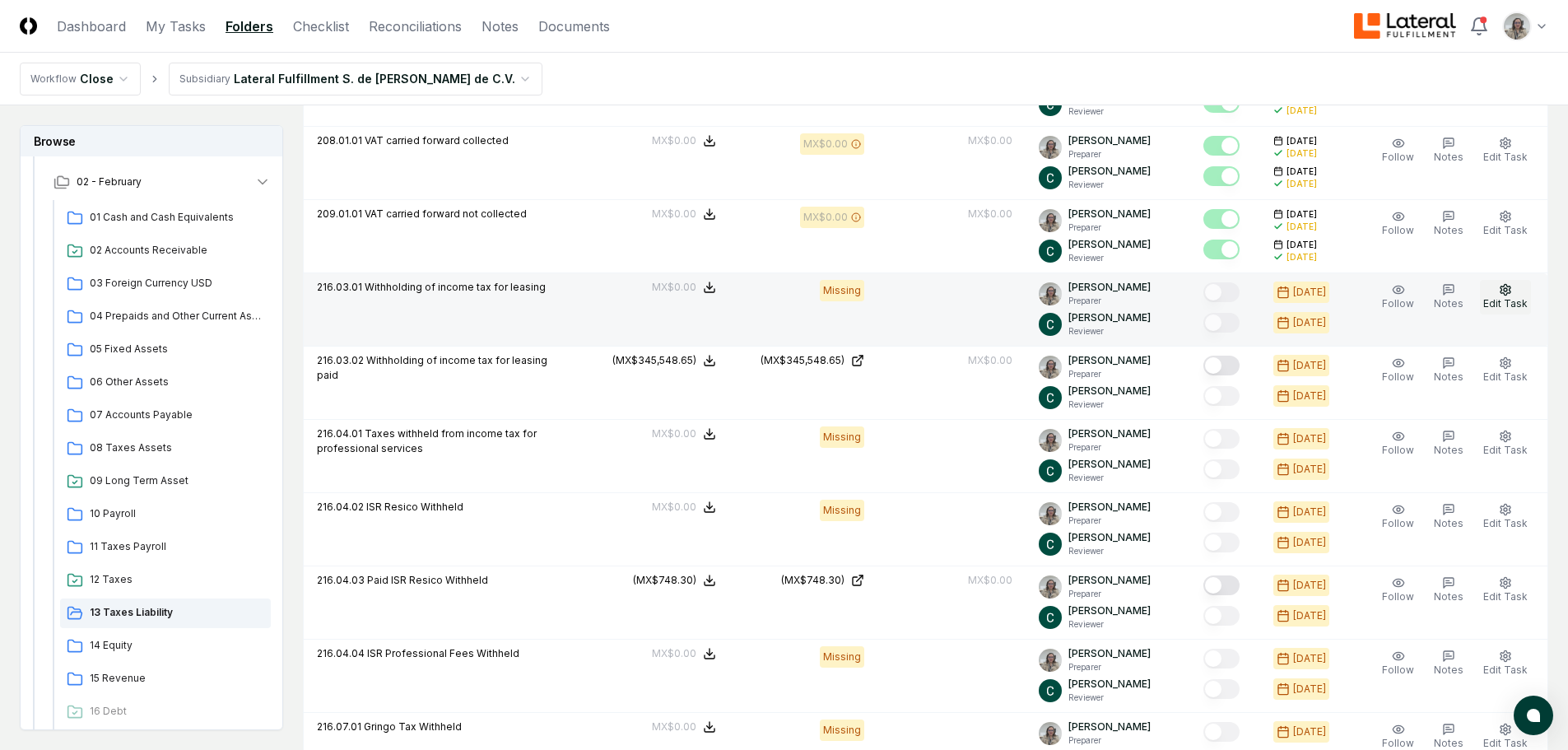 click 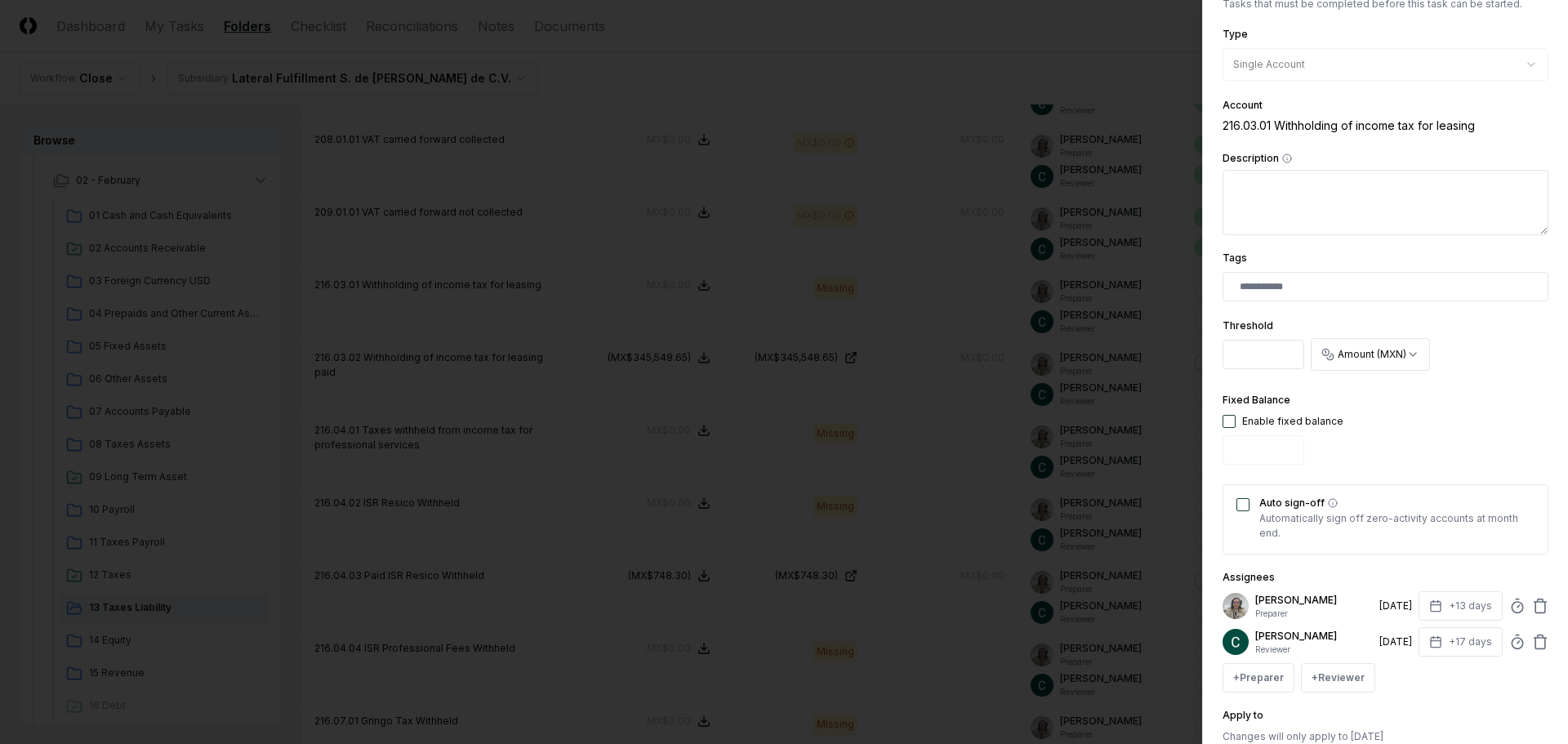 scroll, scrollTop: 322, scrollLeft: 0, axis: vertical 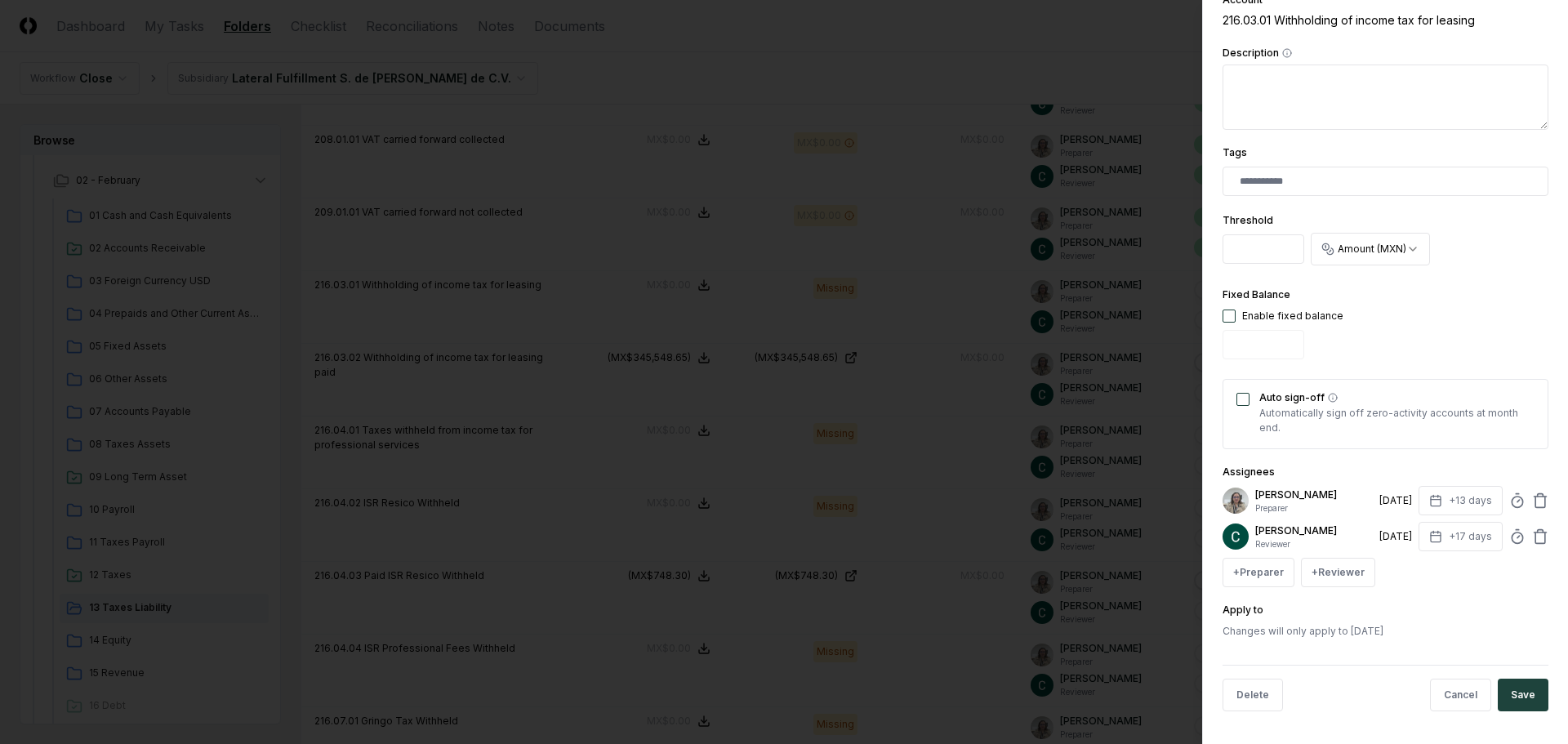 click at bounding box center (1229, 316) 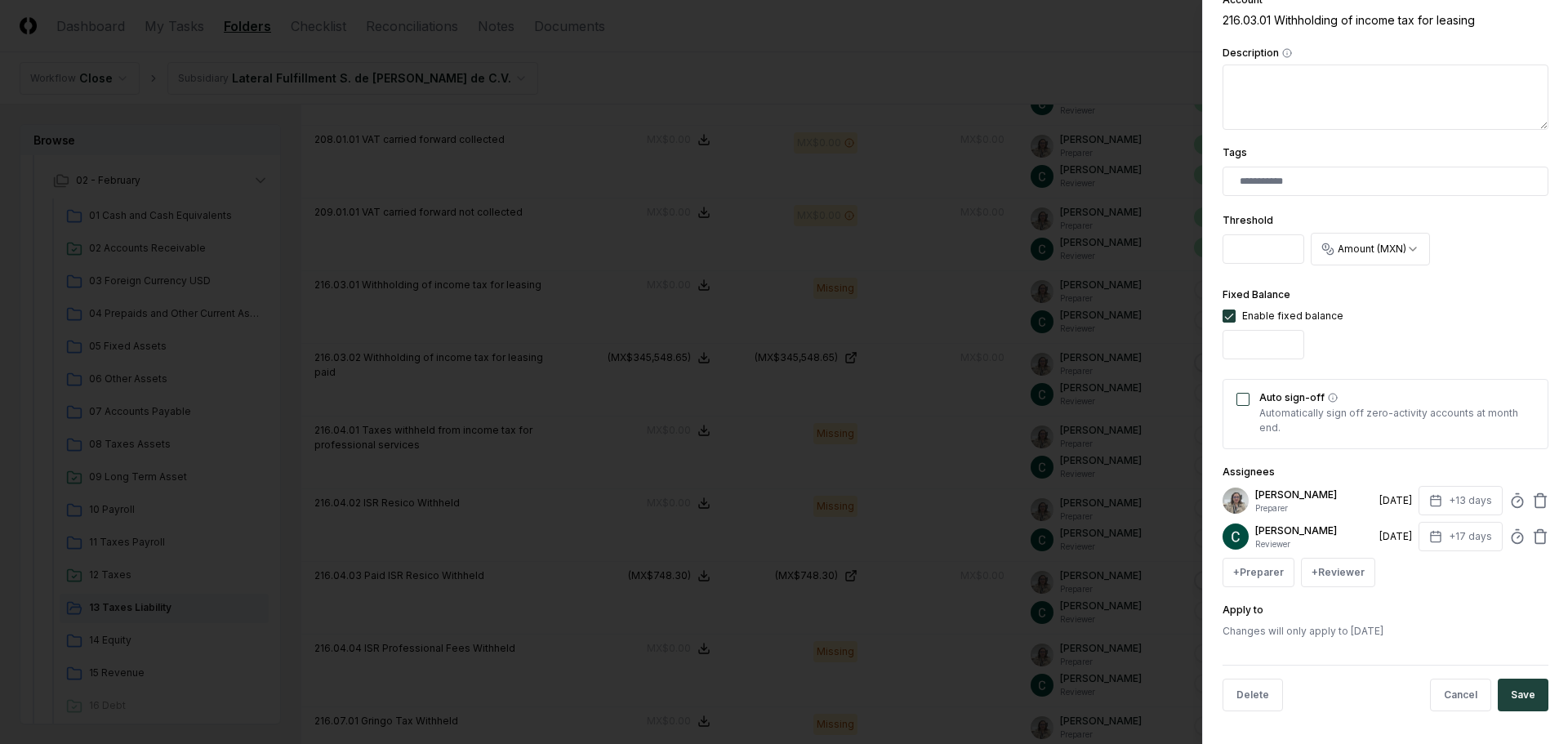 drag, startPoint x: 1239, startPoint y: 394, endPoint x: 1284, endPoint y: 425, distance: 54.6443 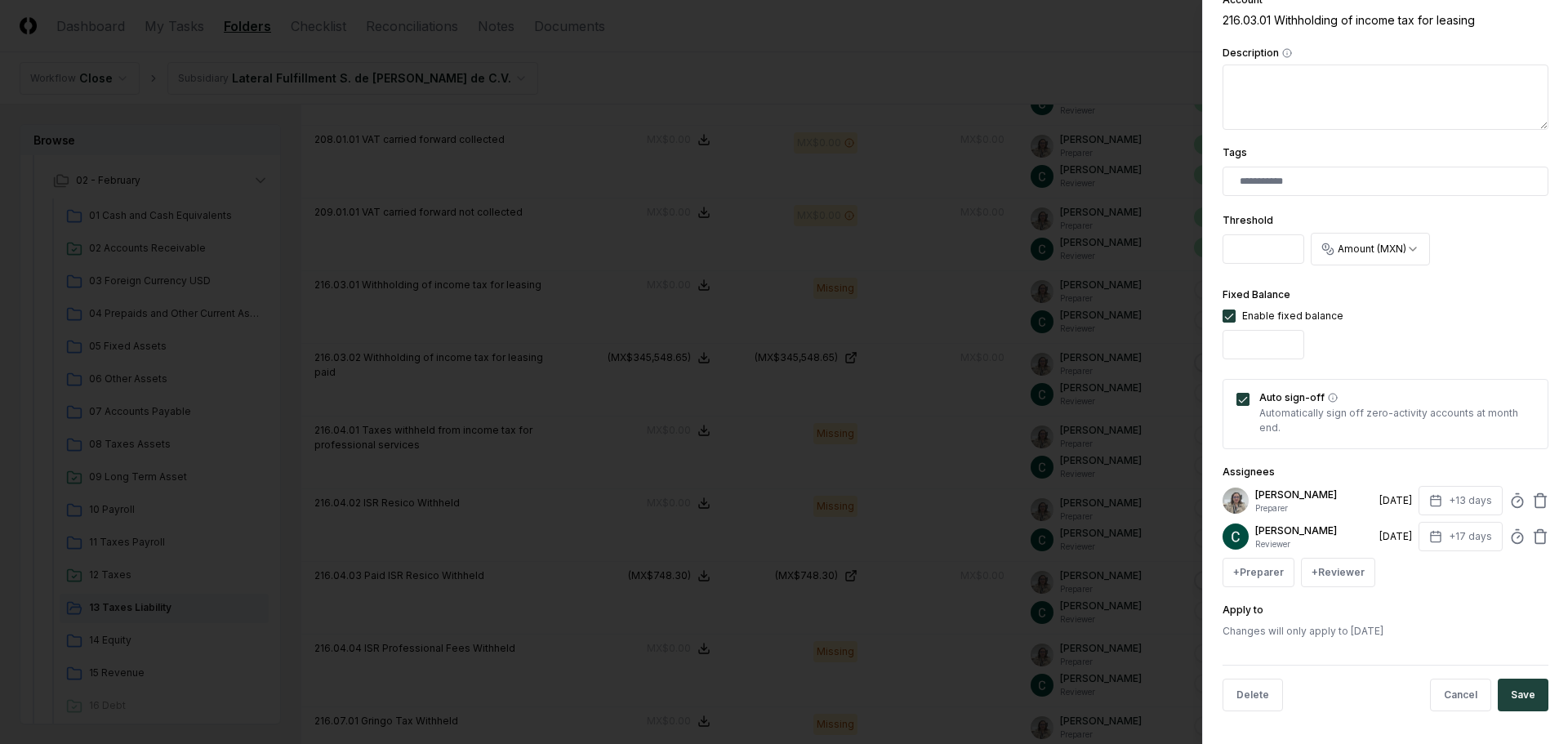 click on "Save" at bounding box center [1523, 695] 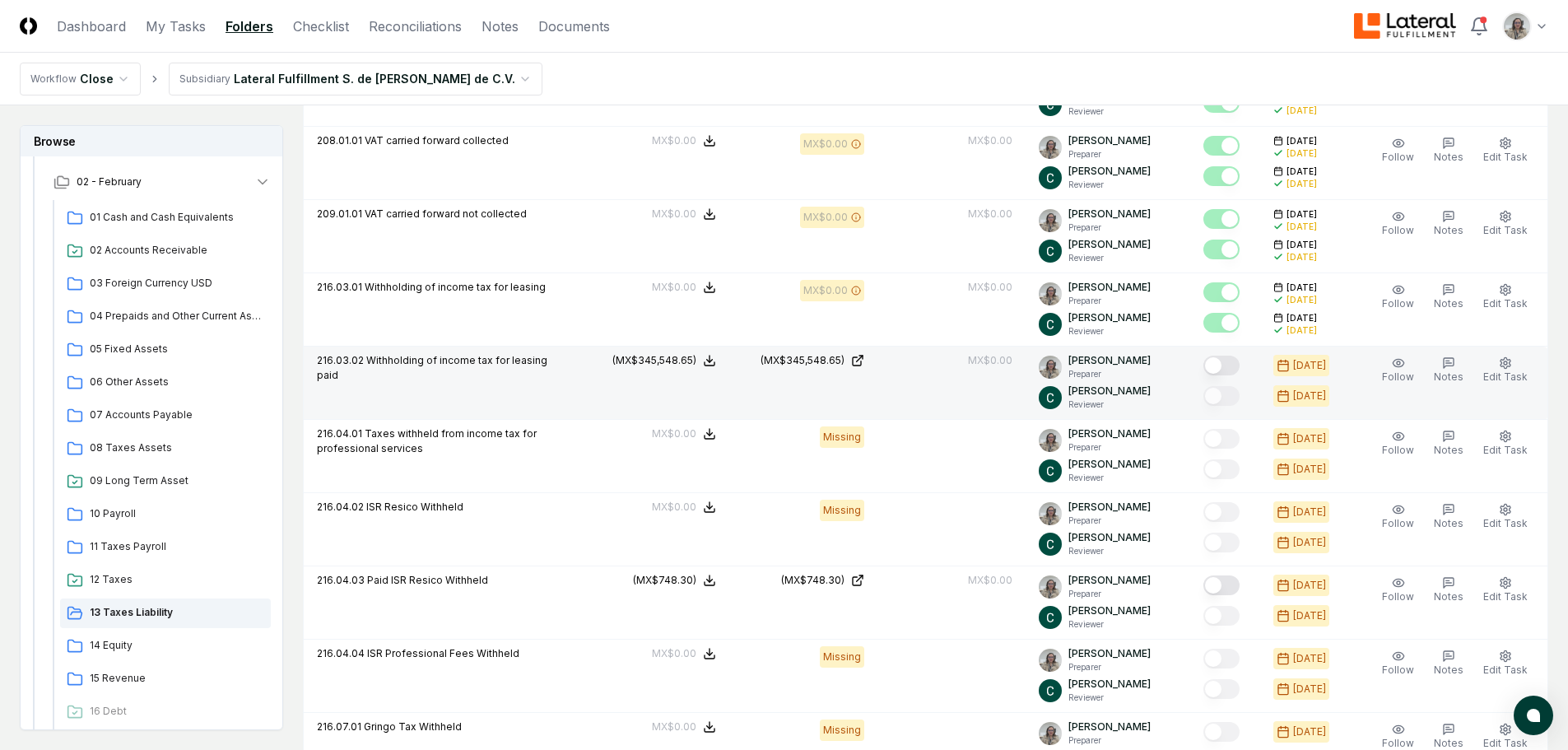 click at bounding box center (1221, 366) 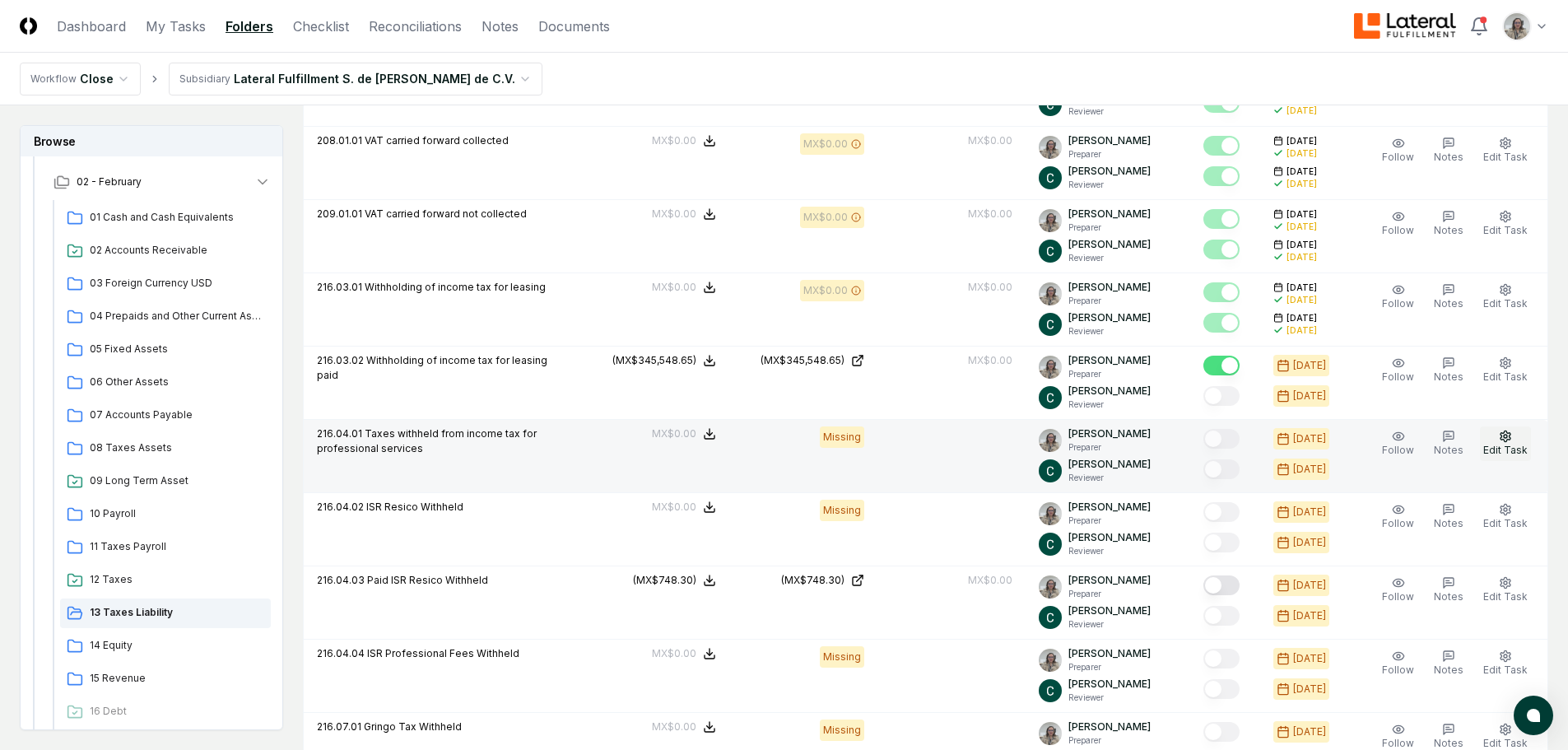 click on "Edit Task" at bounding box center [1505, 444] 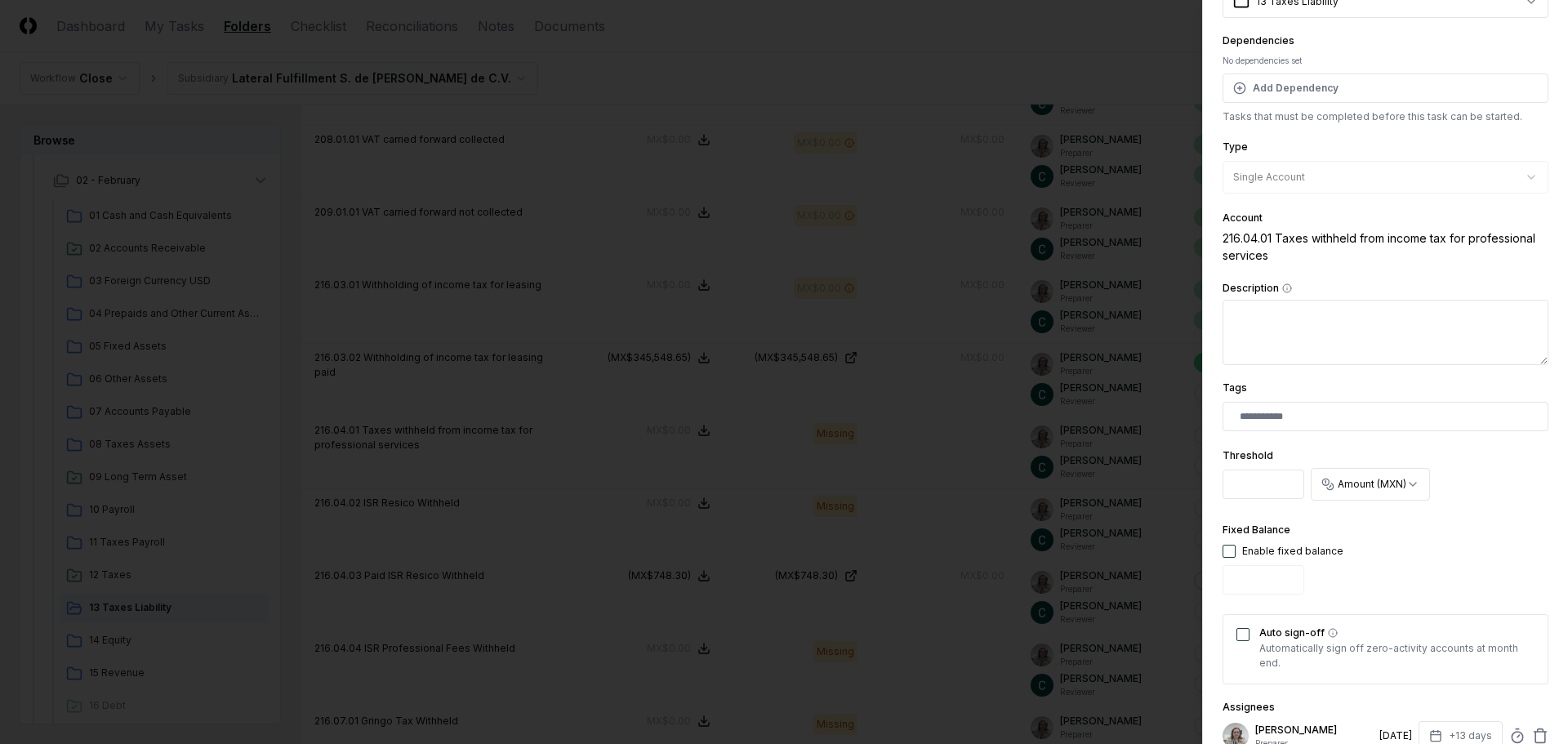 scroll, scrollTop: 163, scrollLeft: 0, axis: vertical 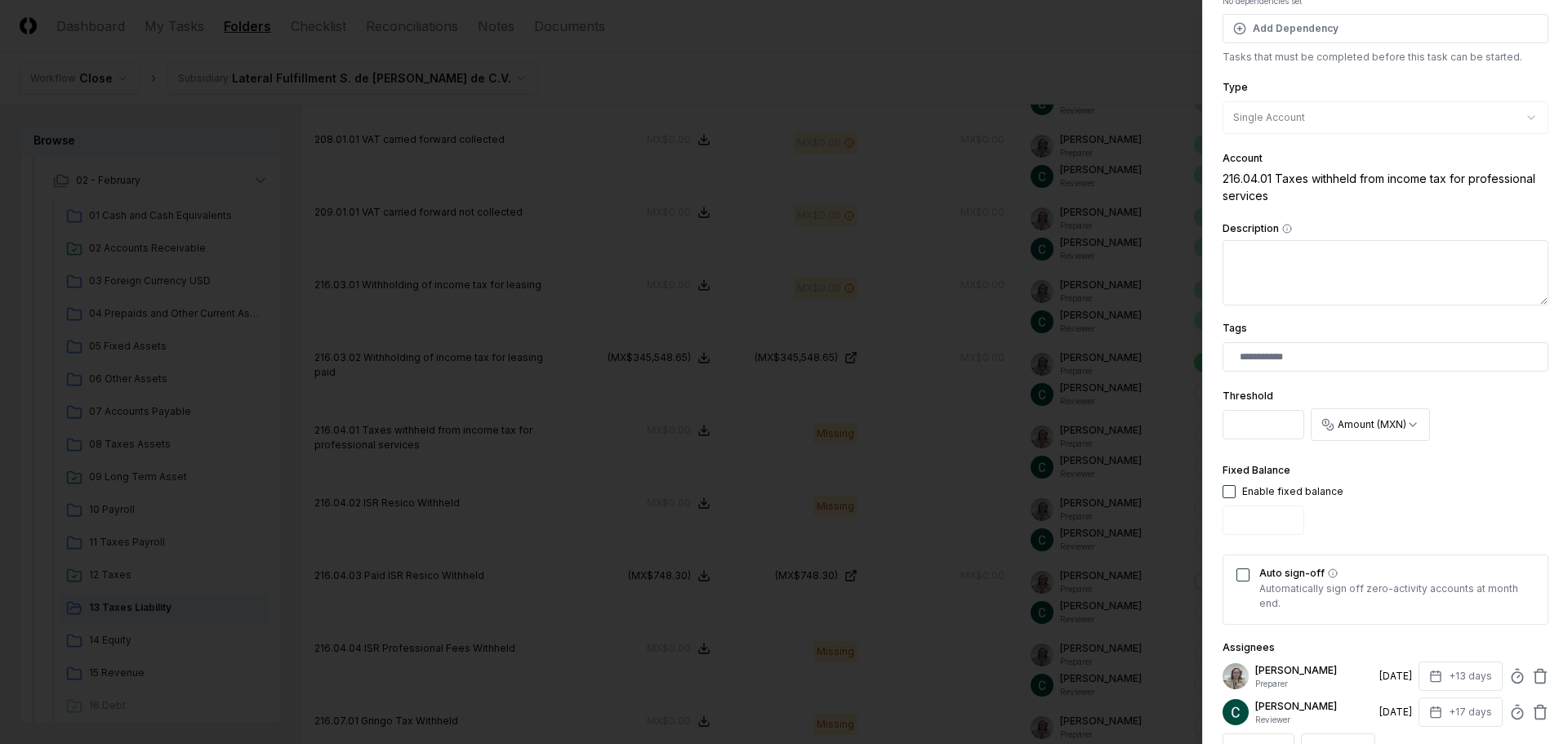 click at bounding box center [1229, 492] 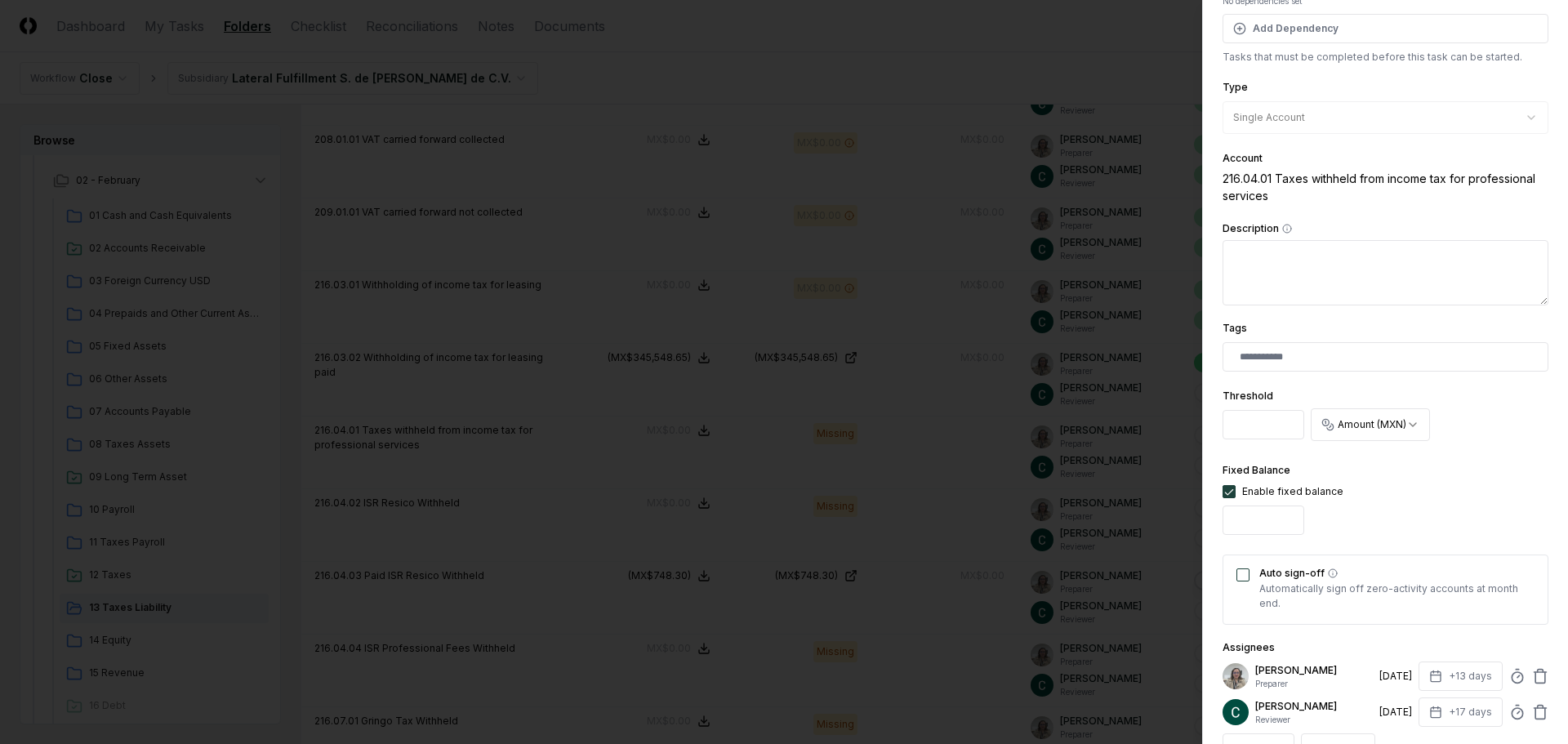 click on "Auto sign-off" at bounding box center (1243, 575) 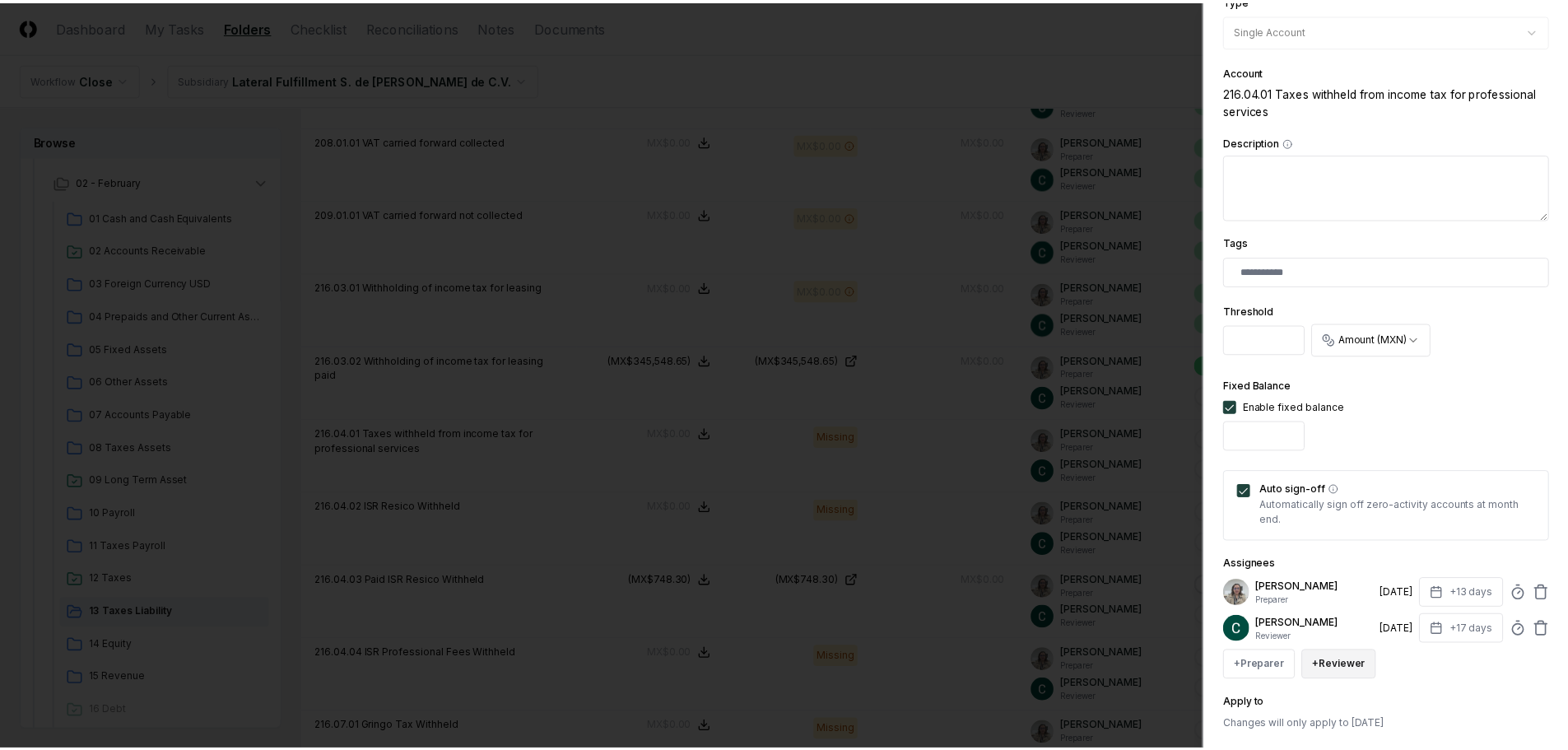 scroll, scrollTop: 342, scrollLeft: 0, axis: vertical 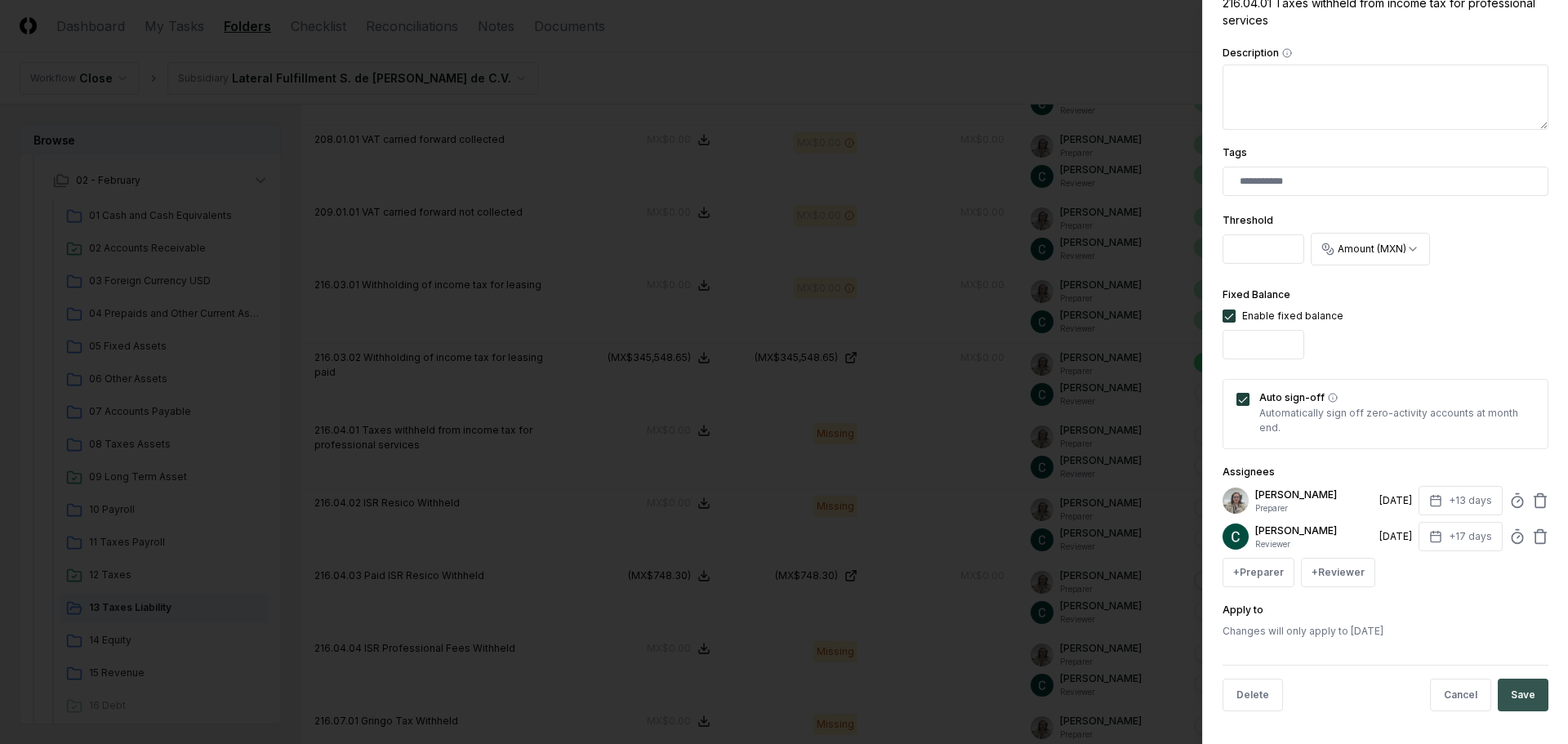click on "Save" at bounding box center (1523, 695) 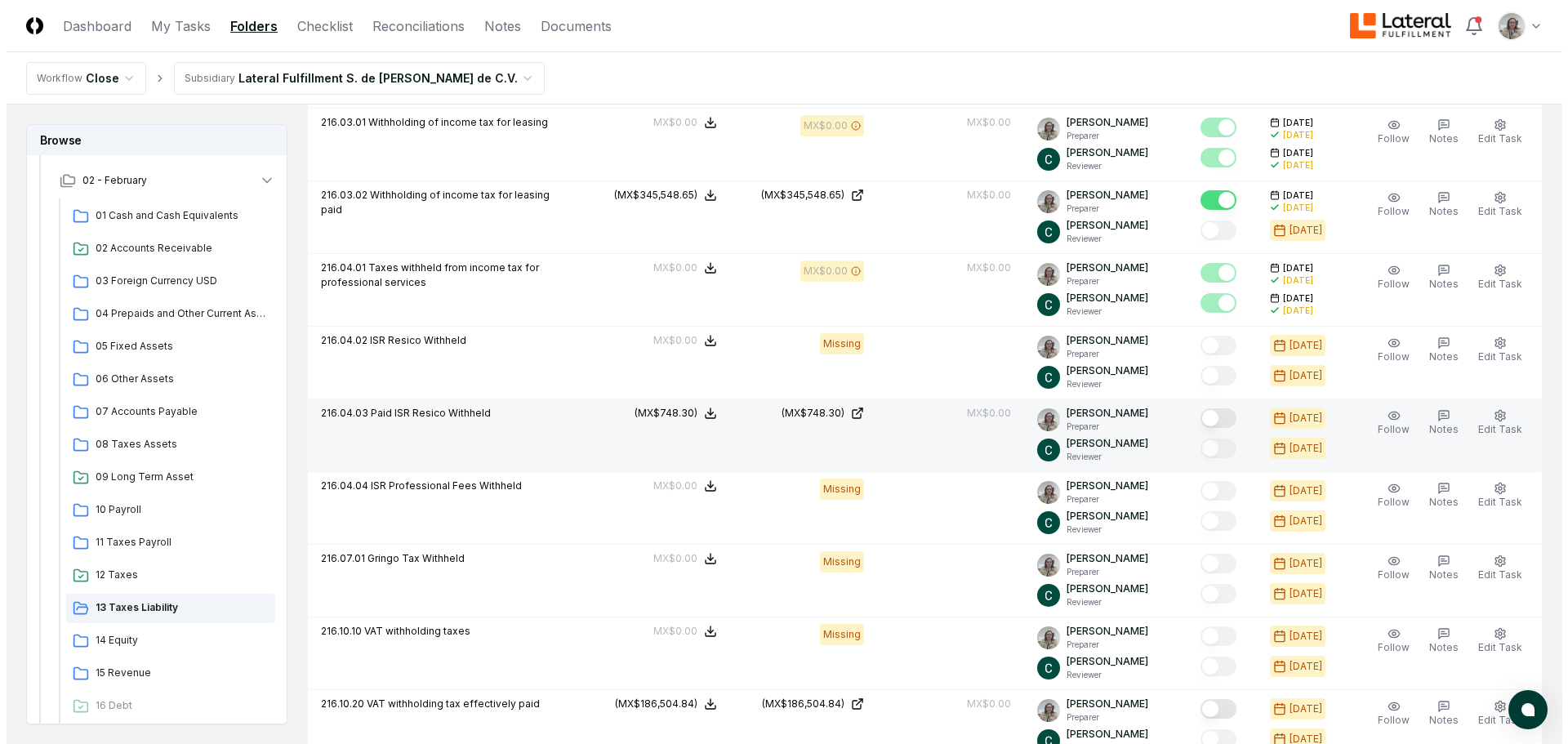 scroll, scrollTop: 653, scrollLeft: 0, axis: vertical 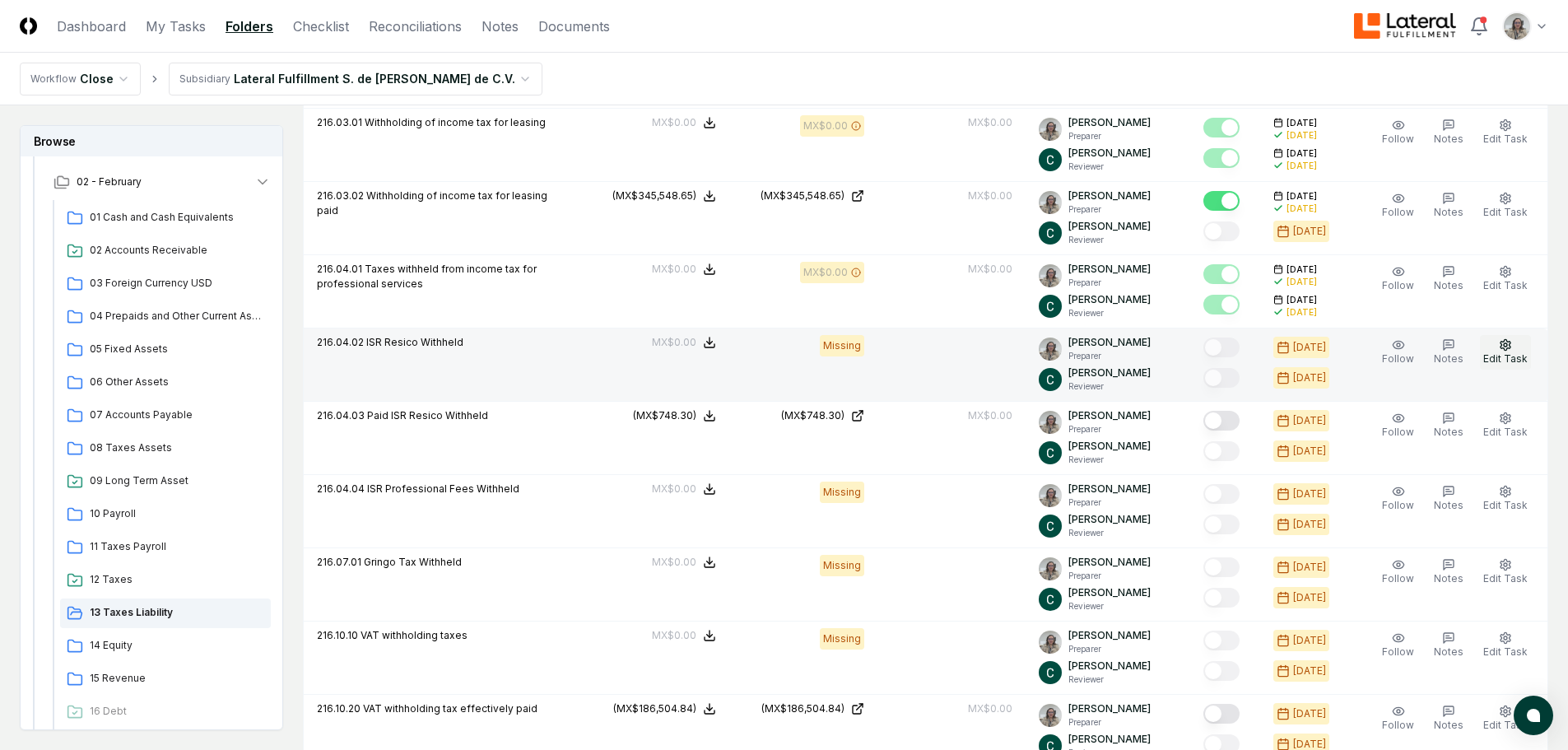 click on "Edit Task" at bounding box center (1505, 358) 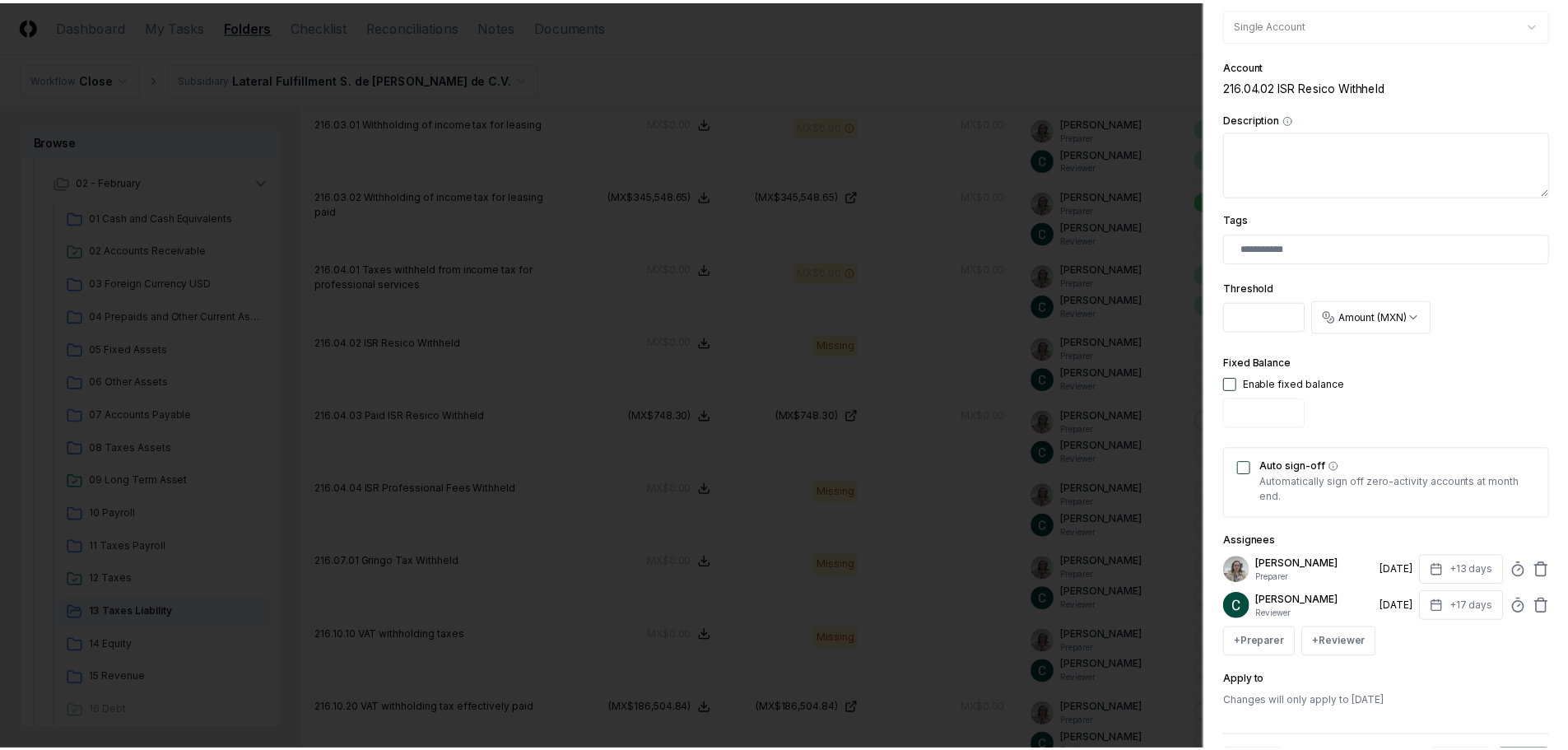 scroll, scrollTop: 324, scrollLeft: 0, axis: vertical 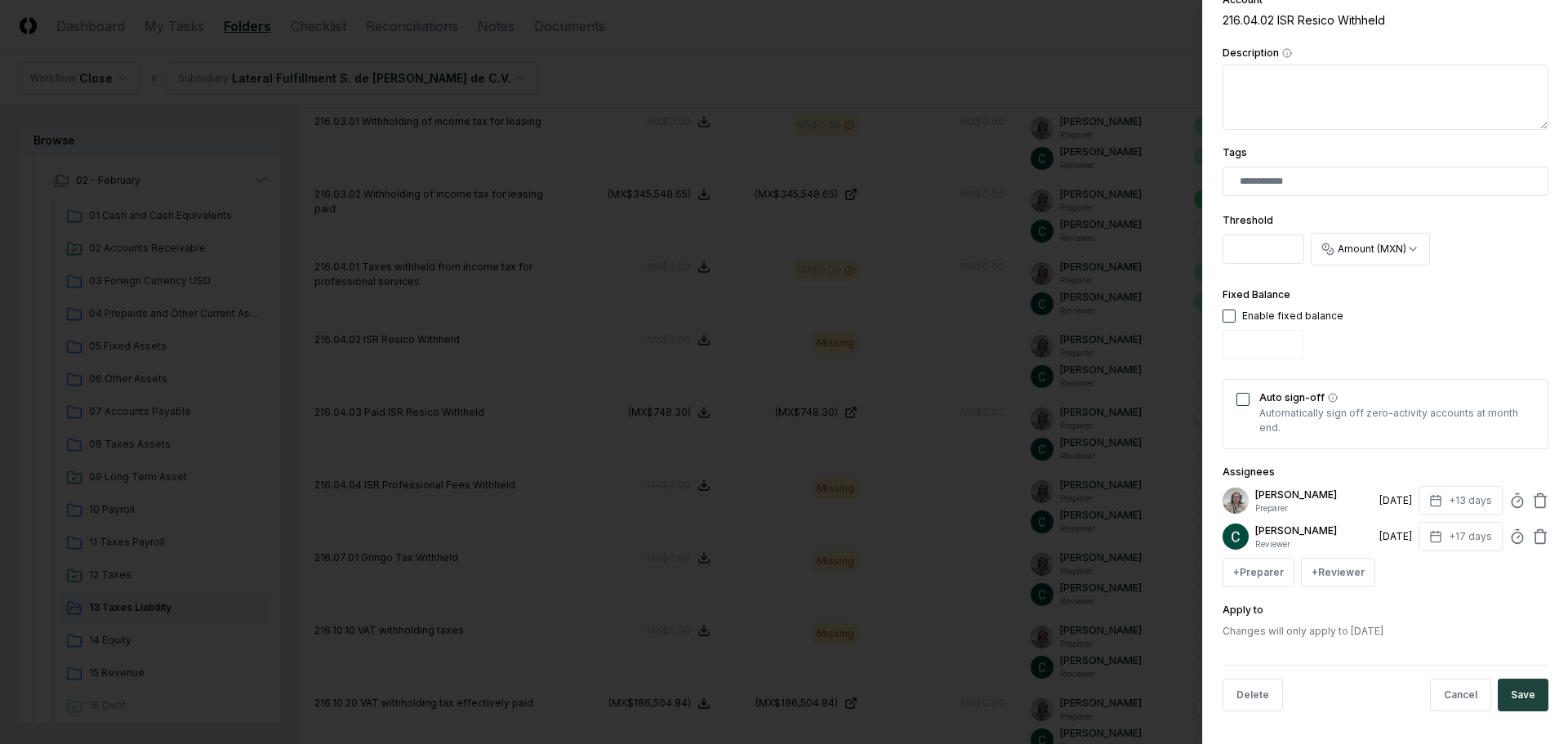 click at bounding box center [1229, 316] 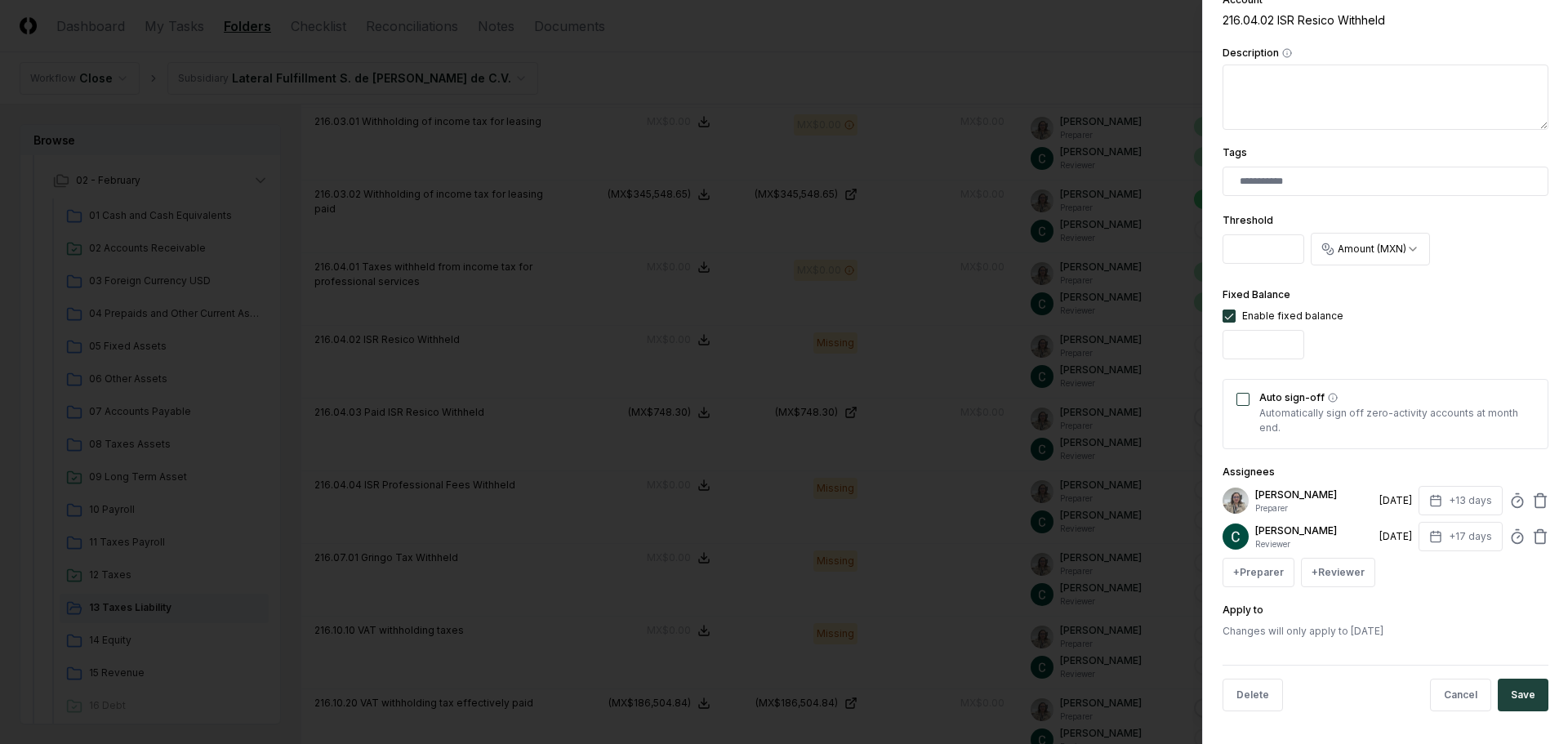 click on "Auto sign-off" at bounding box center [1243, 399] 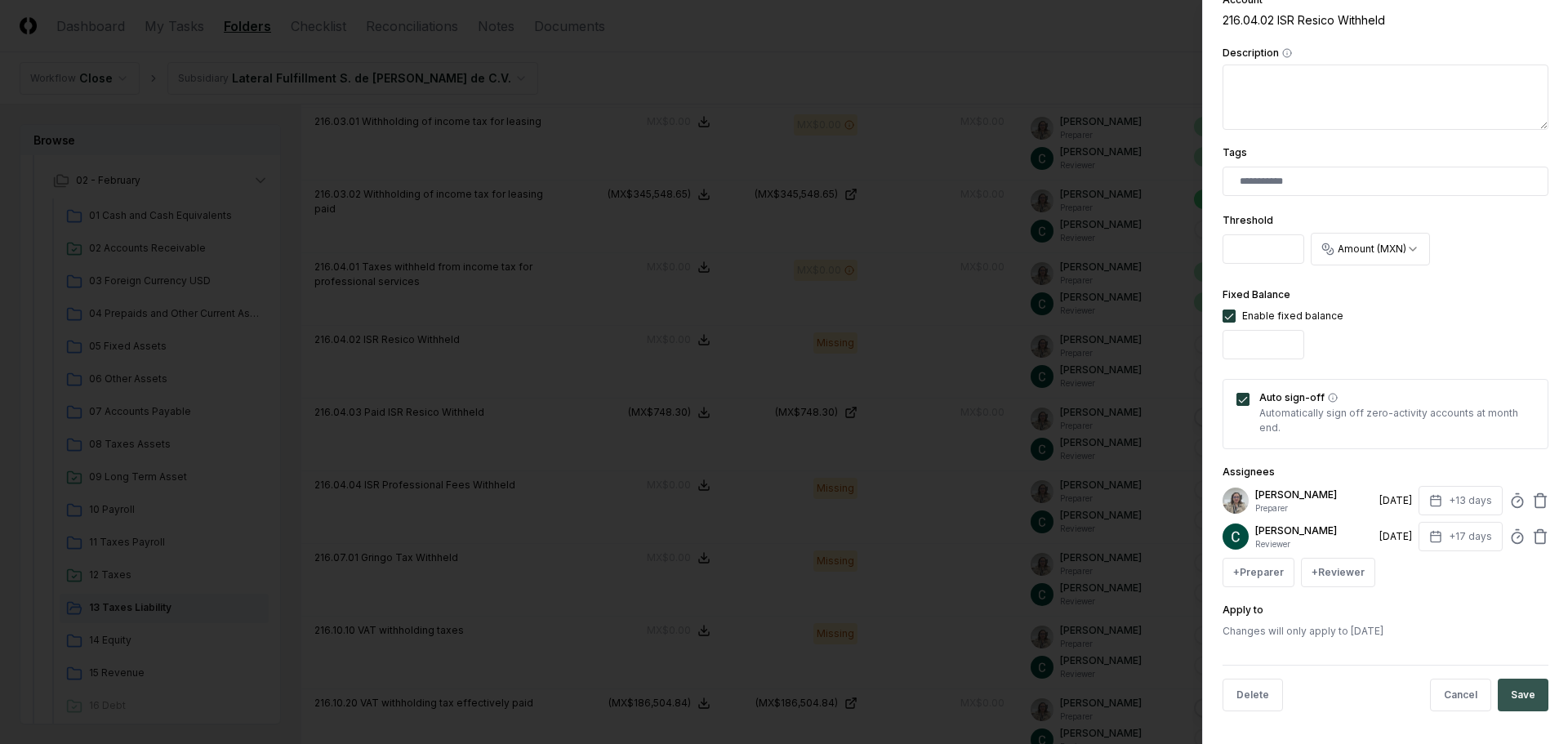 click on "Save" at bounding box center [1523, 695] 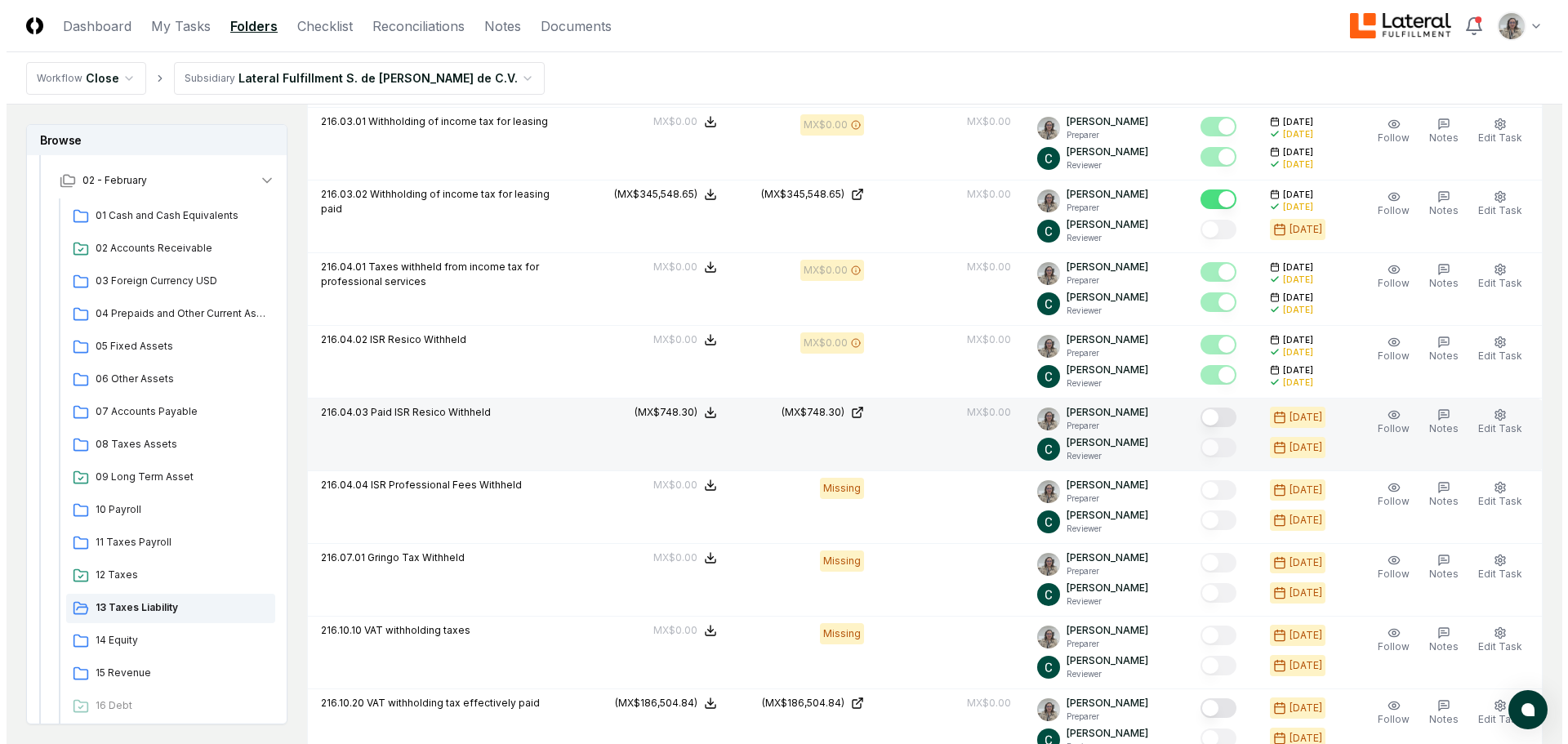 scroll, scrollTop: 735, scrollLeft: 0, axis: vertical 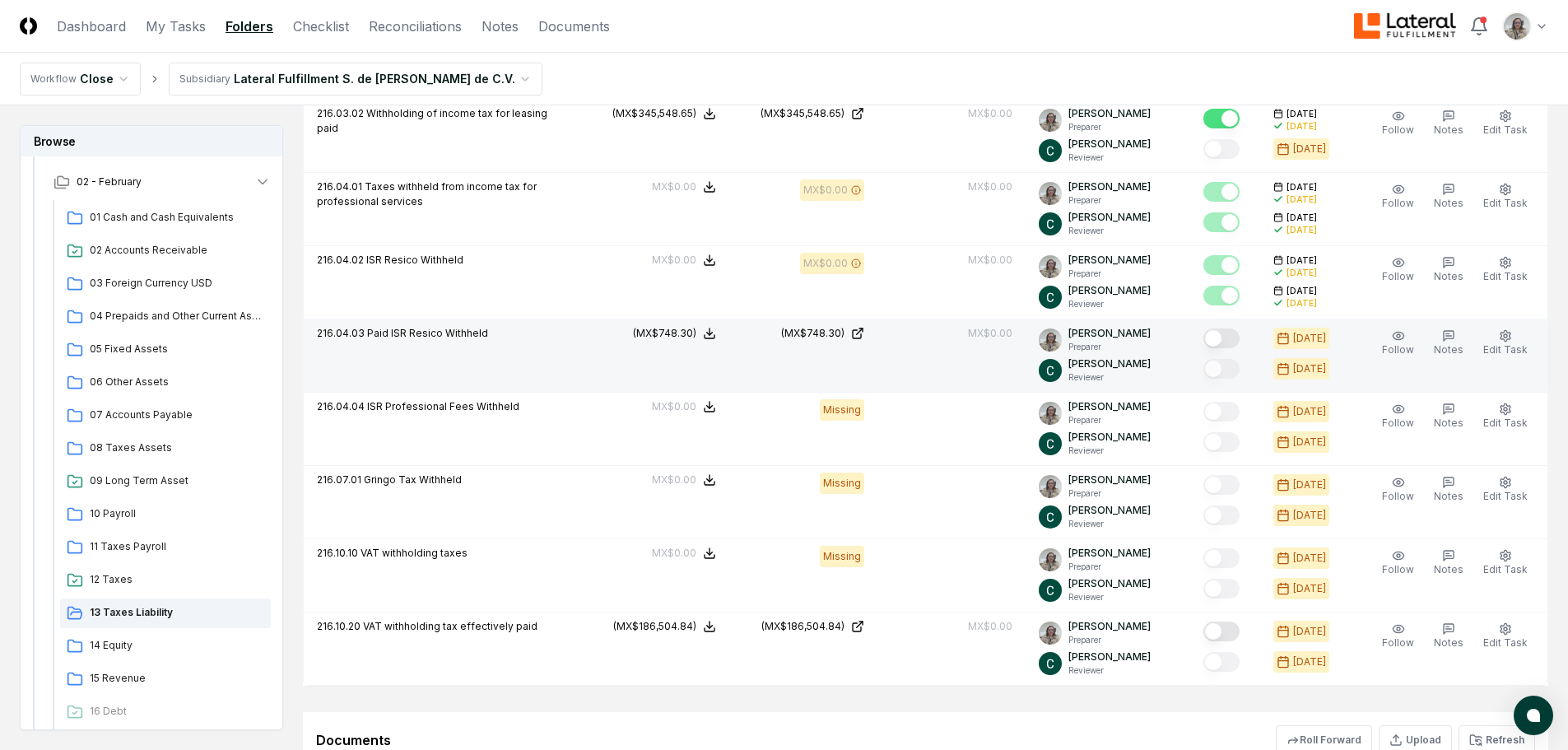 click at bounding box center [1221, 338] 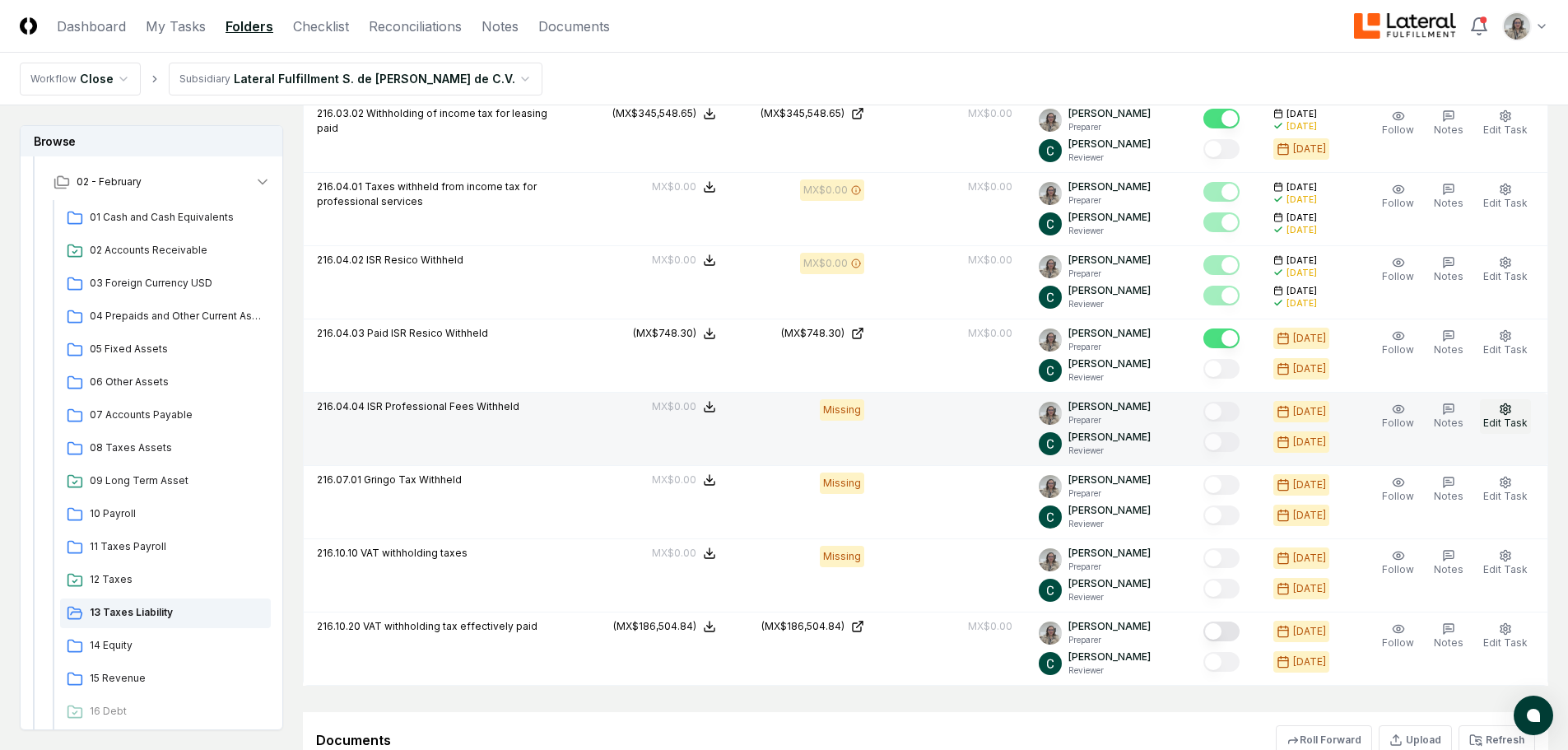 click 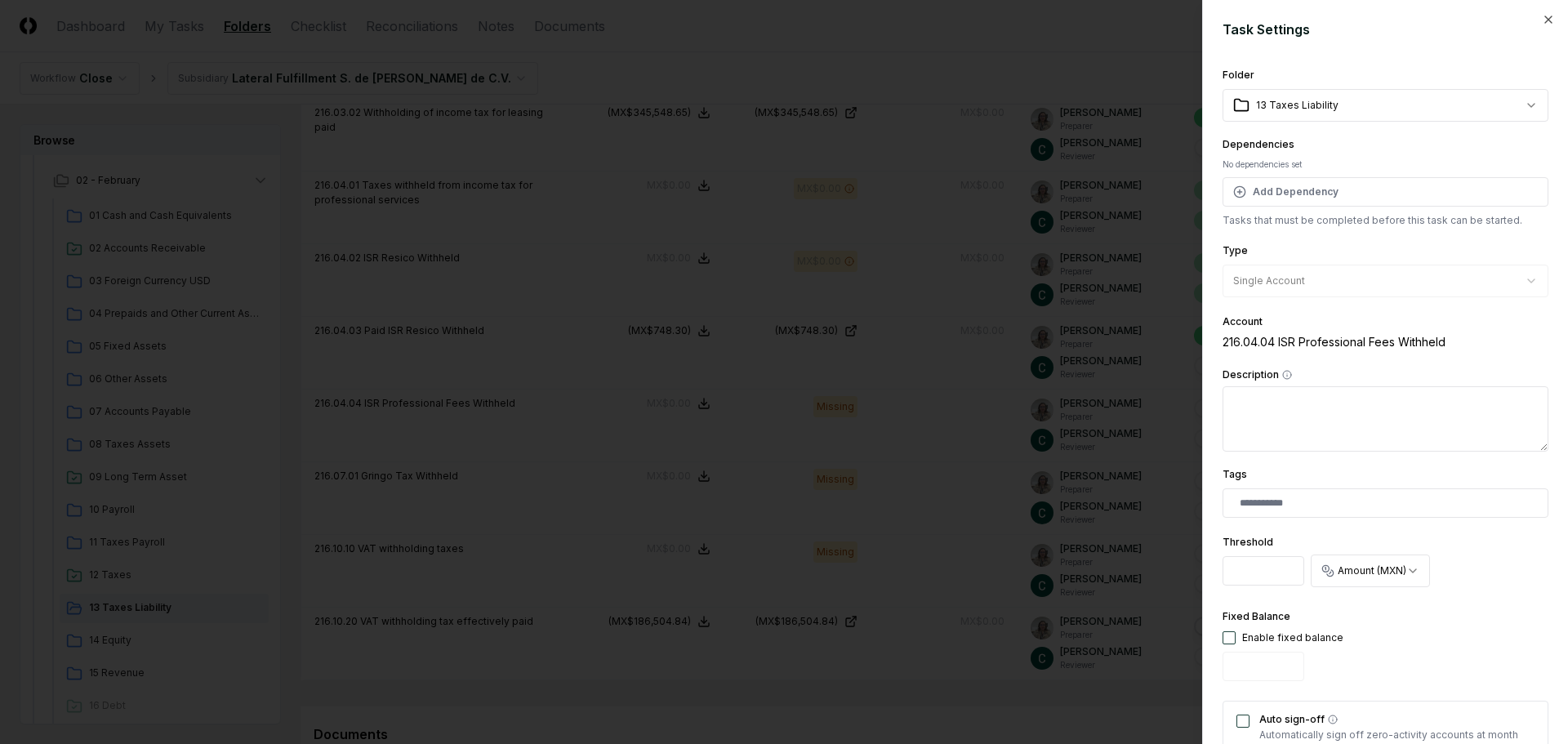 click at bounding box center (1229, 638) 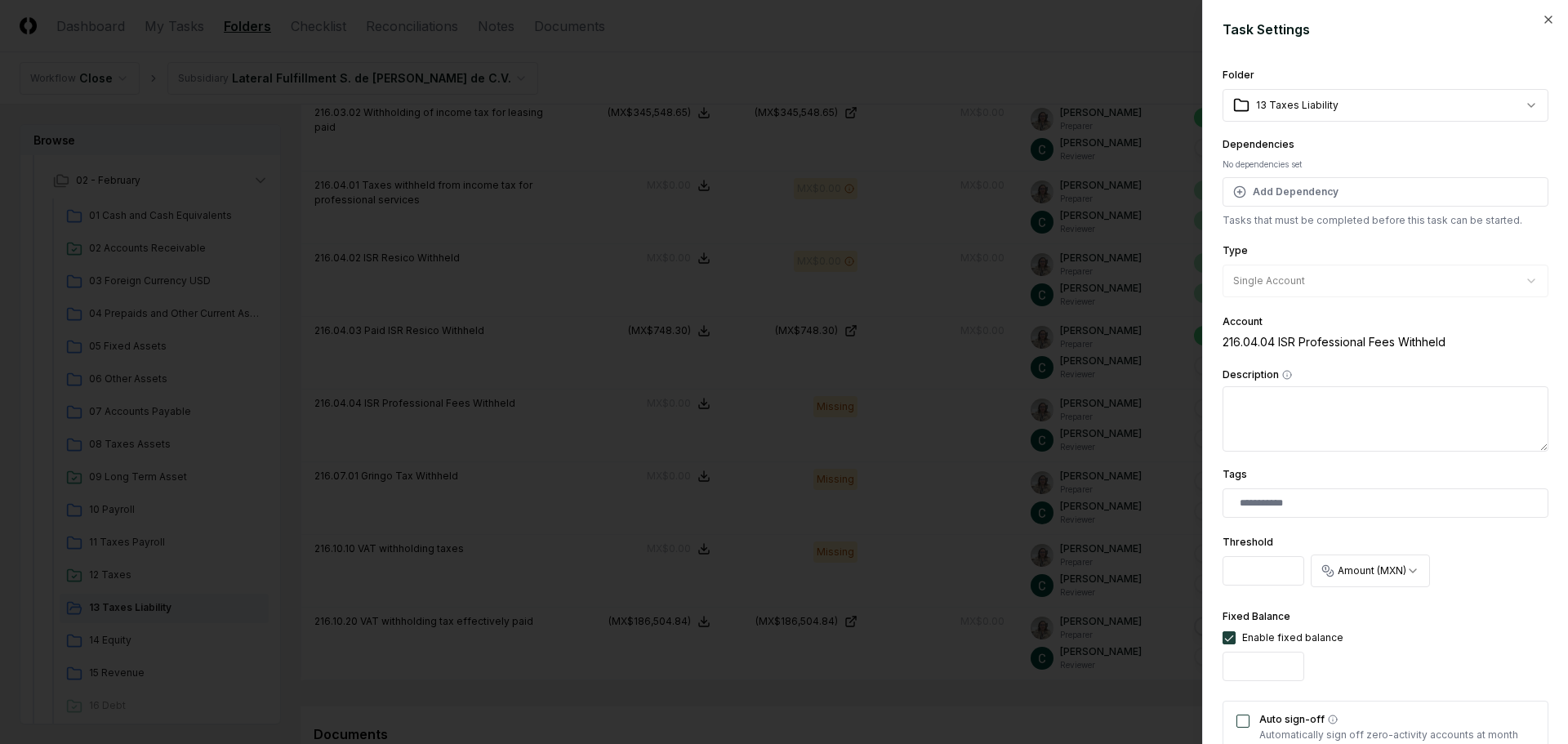 click on "Auto sign-off" at bounding box center (1243, 721) 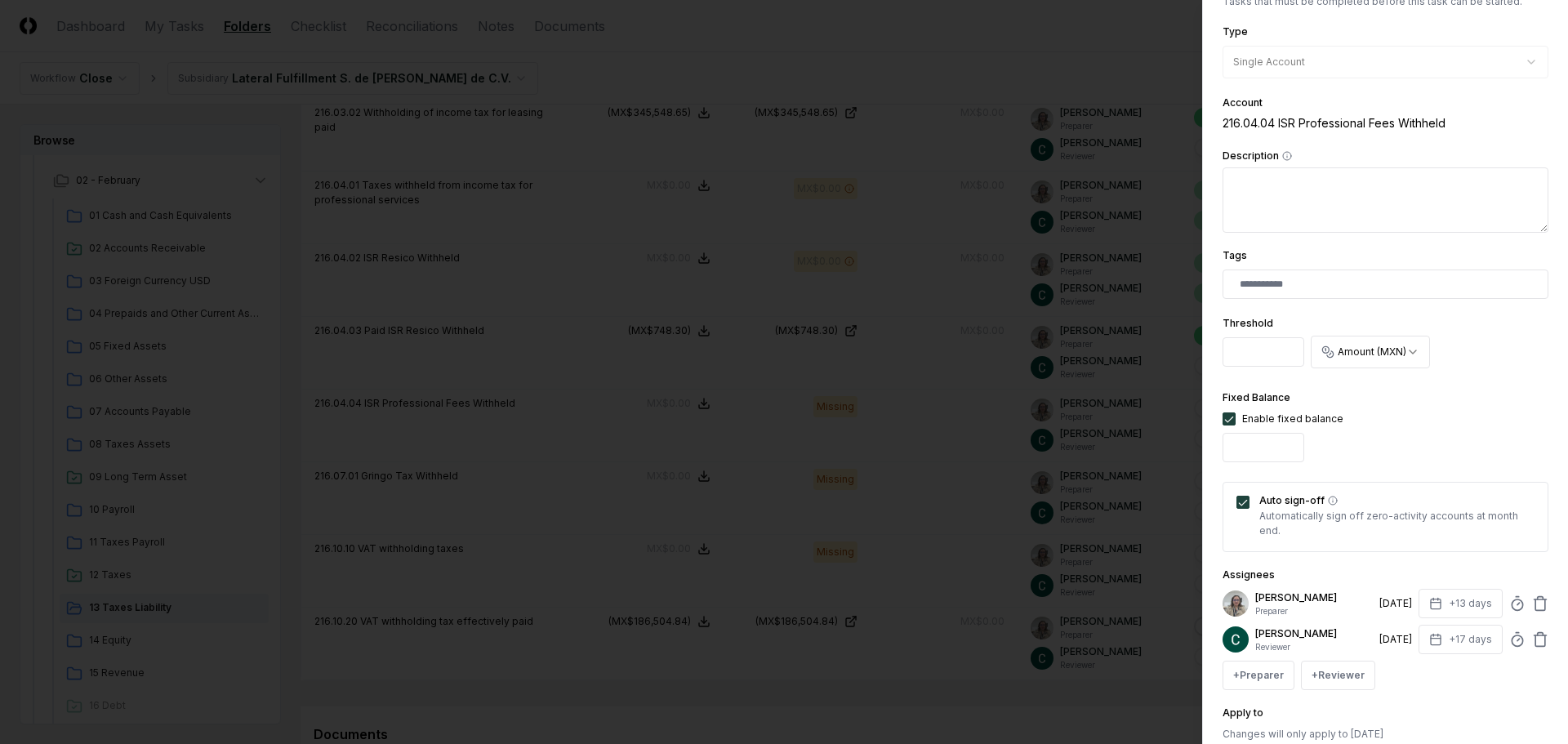 scroll, scrollTop: 322, scrollLeft: 0, axis: vertical 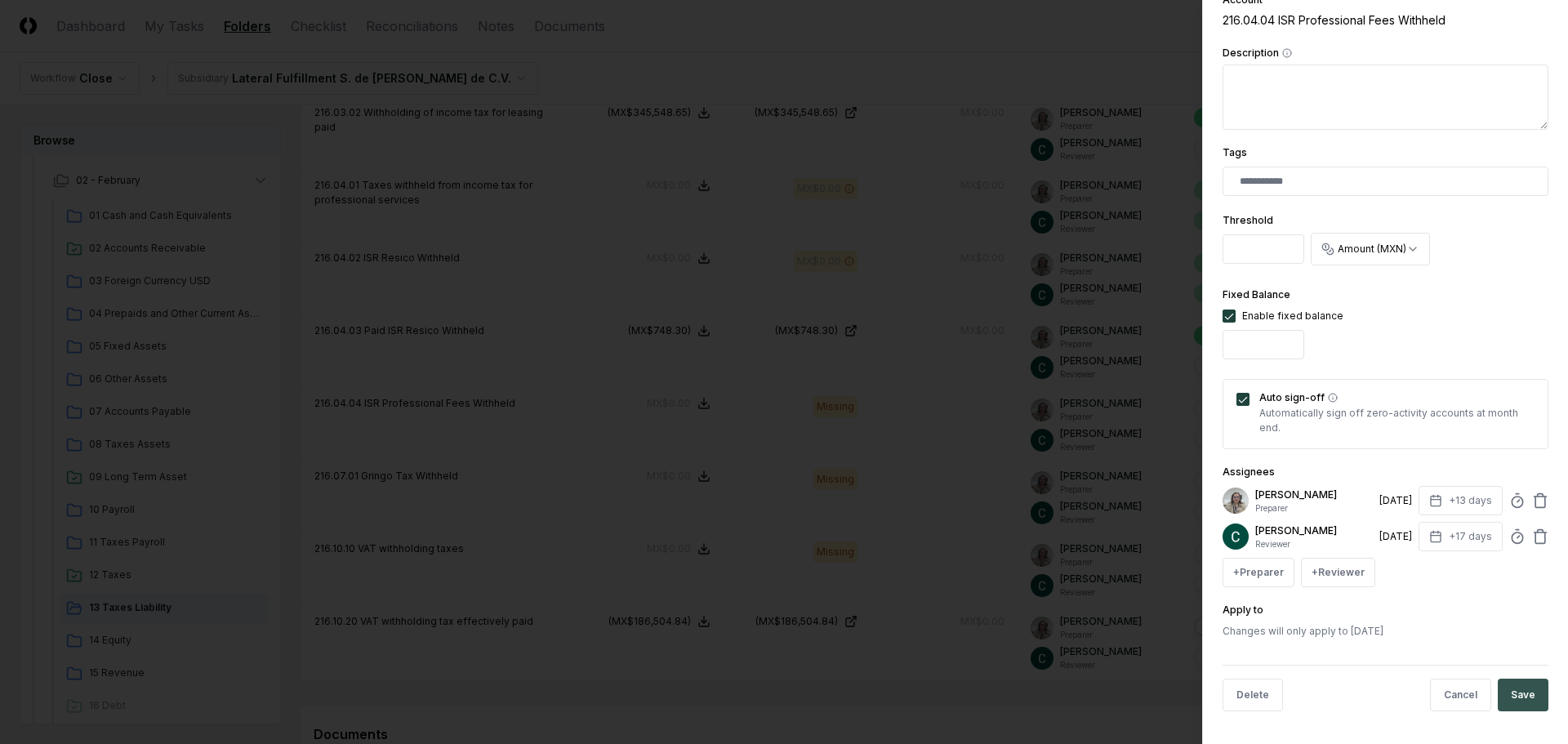 click on "Save" at bounding box center (1523, 695) 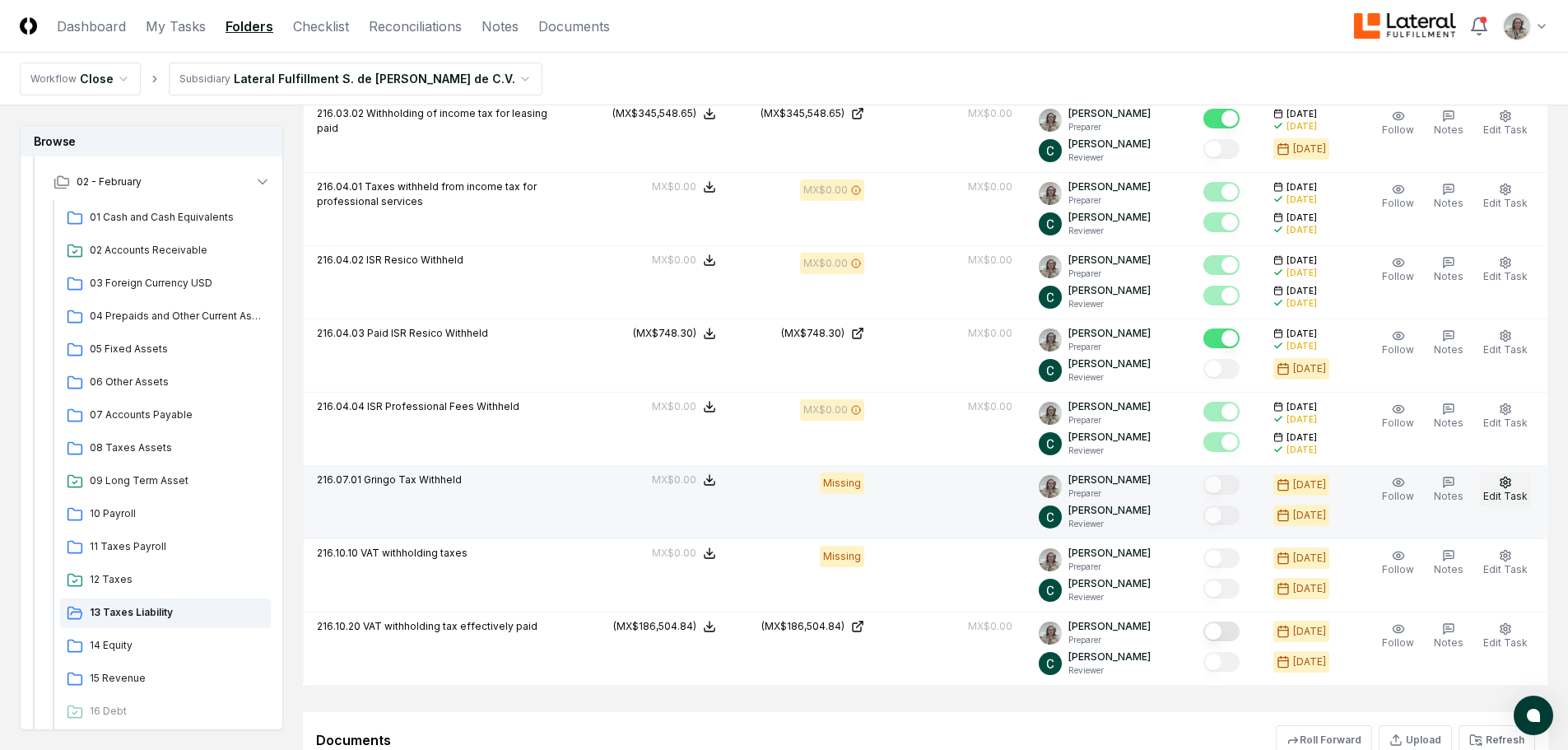 click 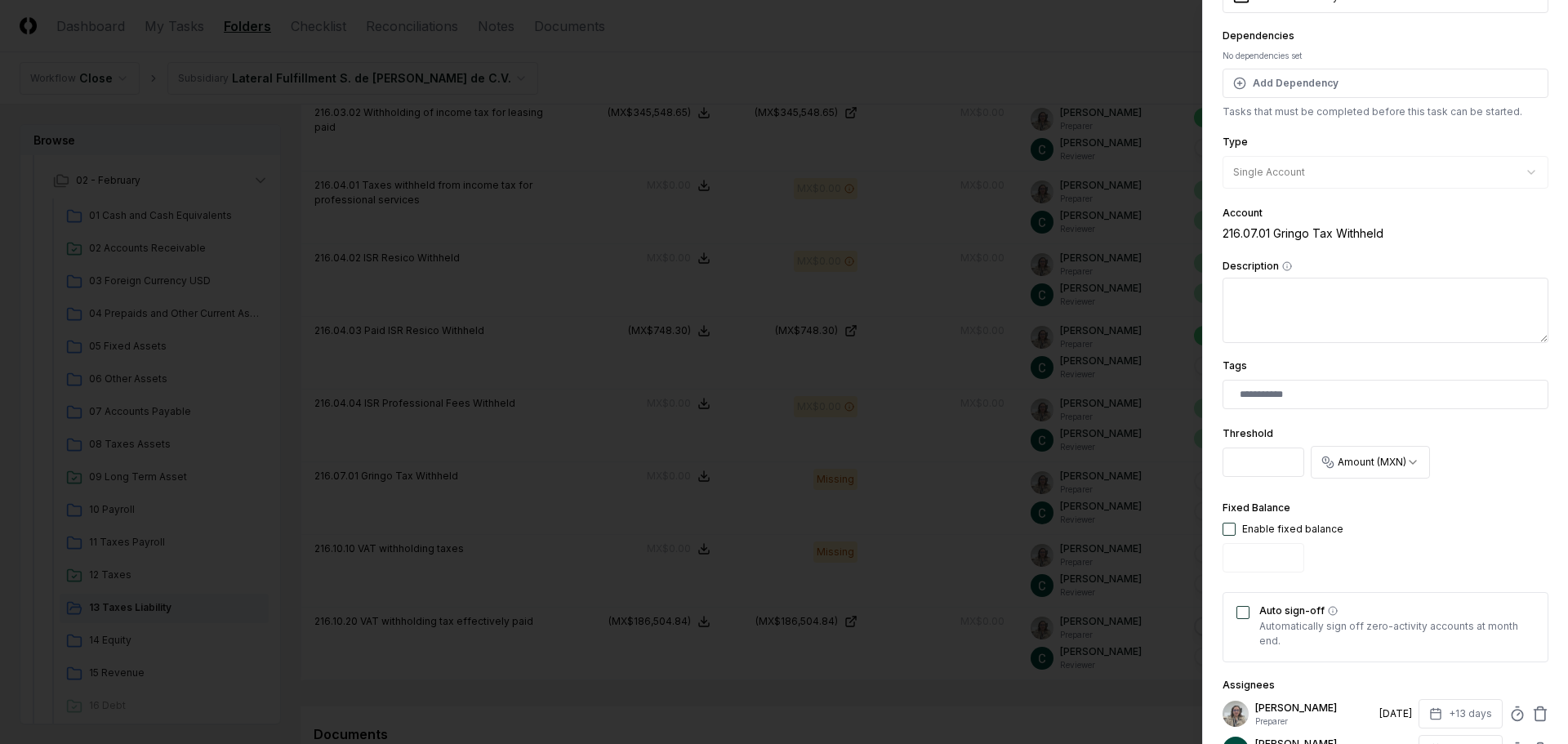 scroll, scrollTop: 245, scrollLeft: 0, axis: vertical 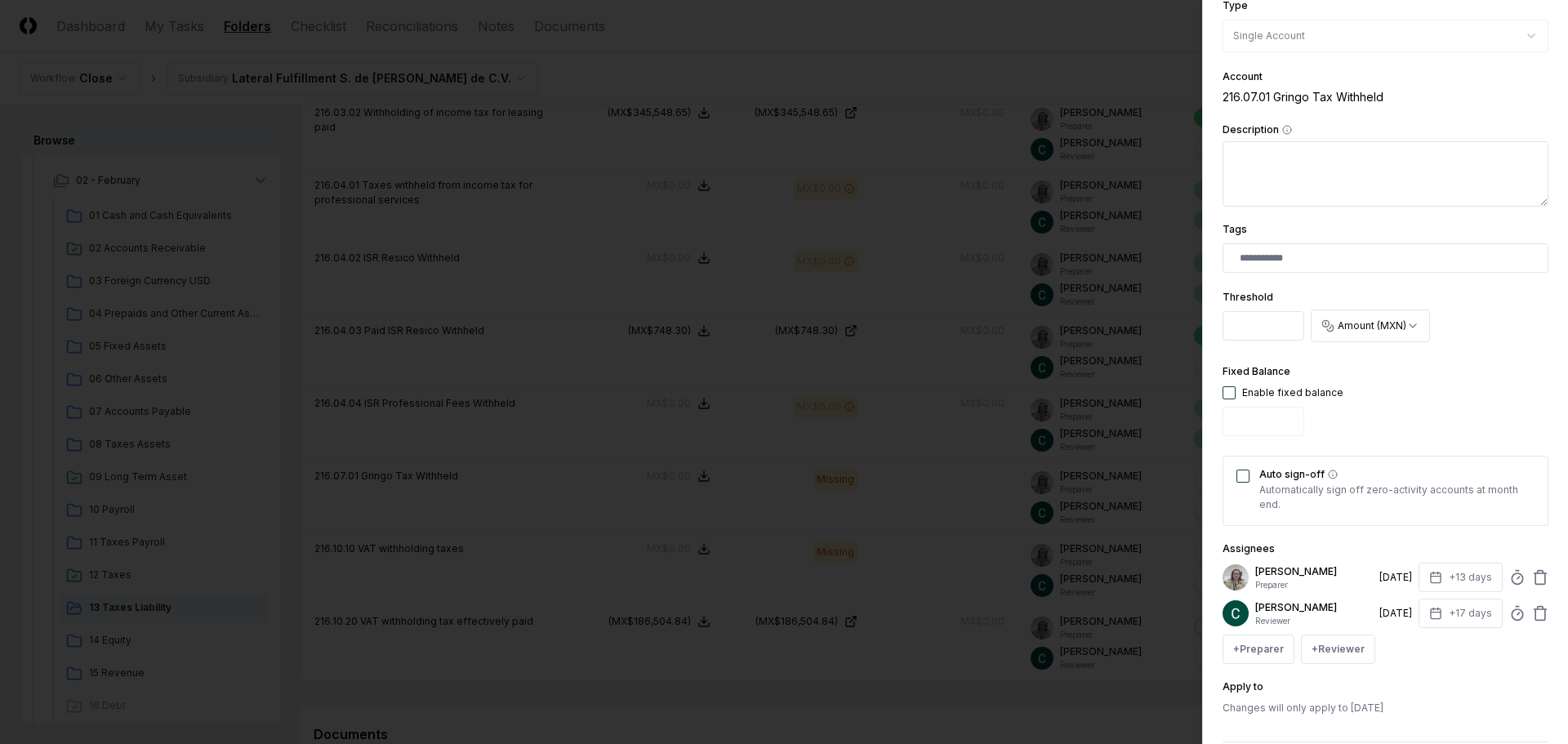 click at bounding box center (1229, 393) 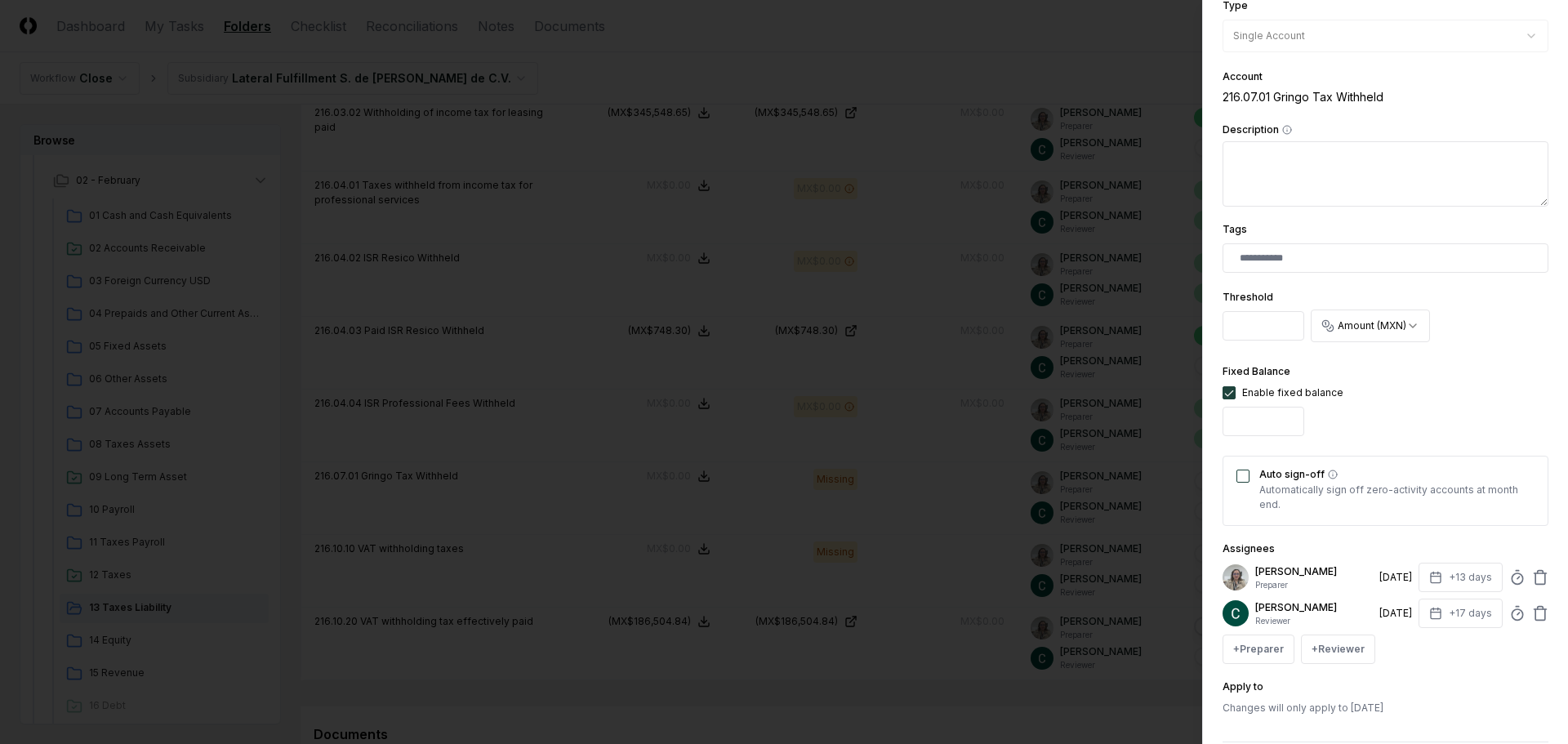 click on "Auto sign-off" at bounding box center (1243, 476) 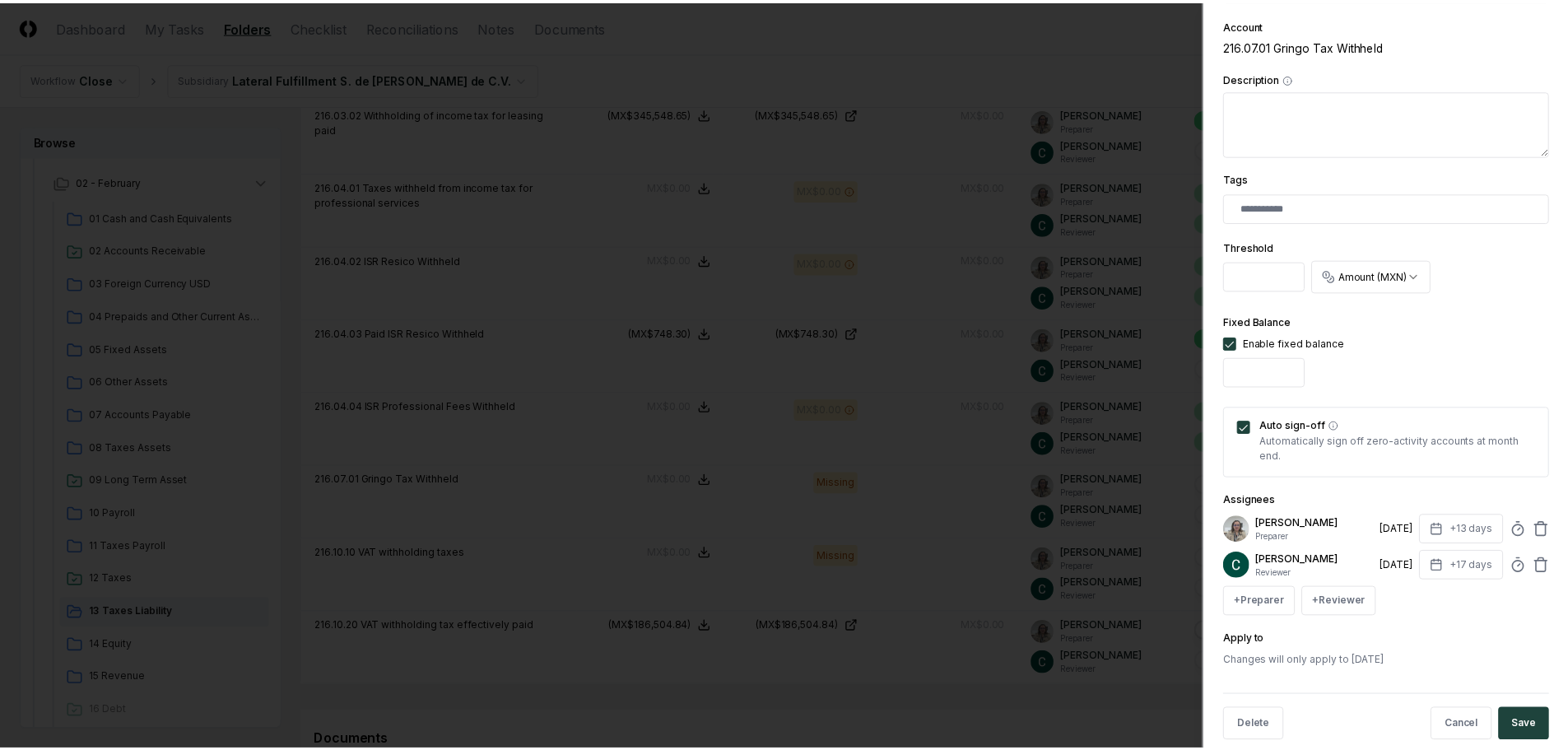 scroll, scrollTop: 324, scrollLeft: 0, axis: vertical 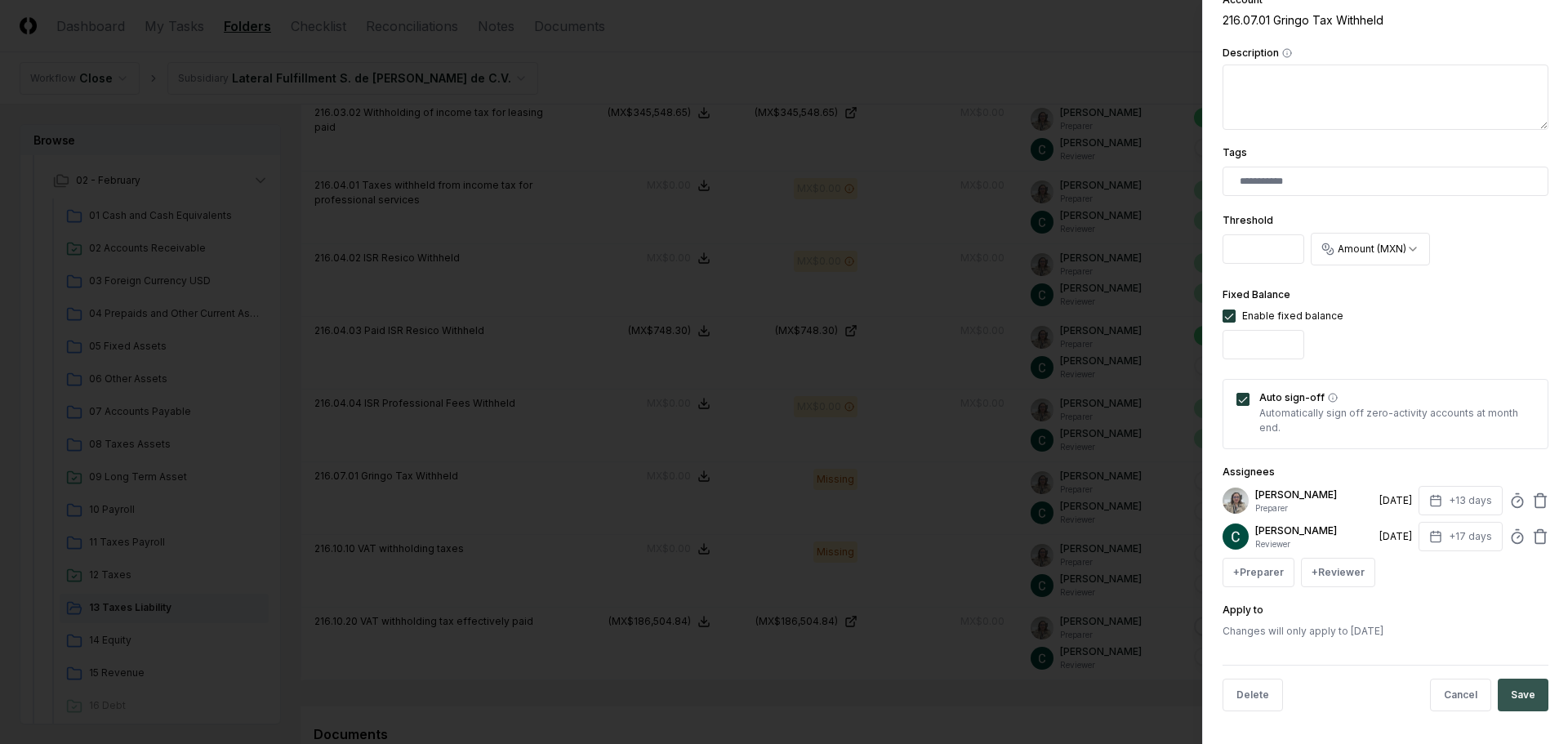 click on "Save" at bounding box center [1523, 695] 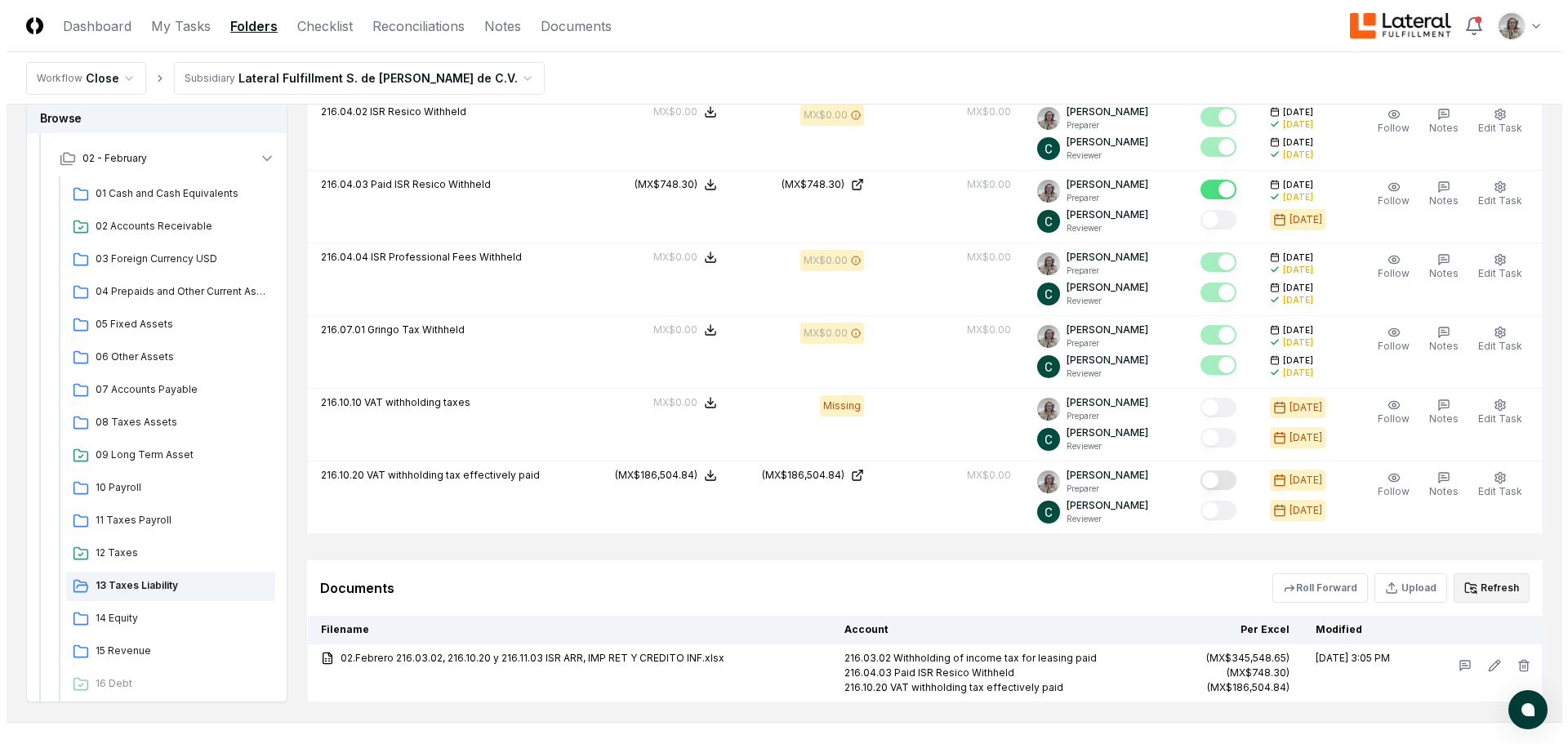 scroll, scrollTop: 898, scrollLeft: 0, axis: vertical 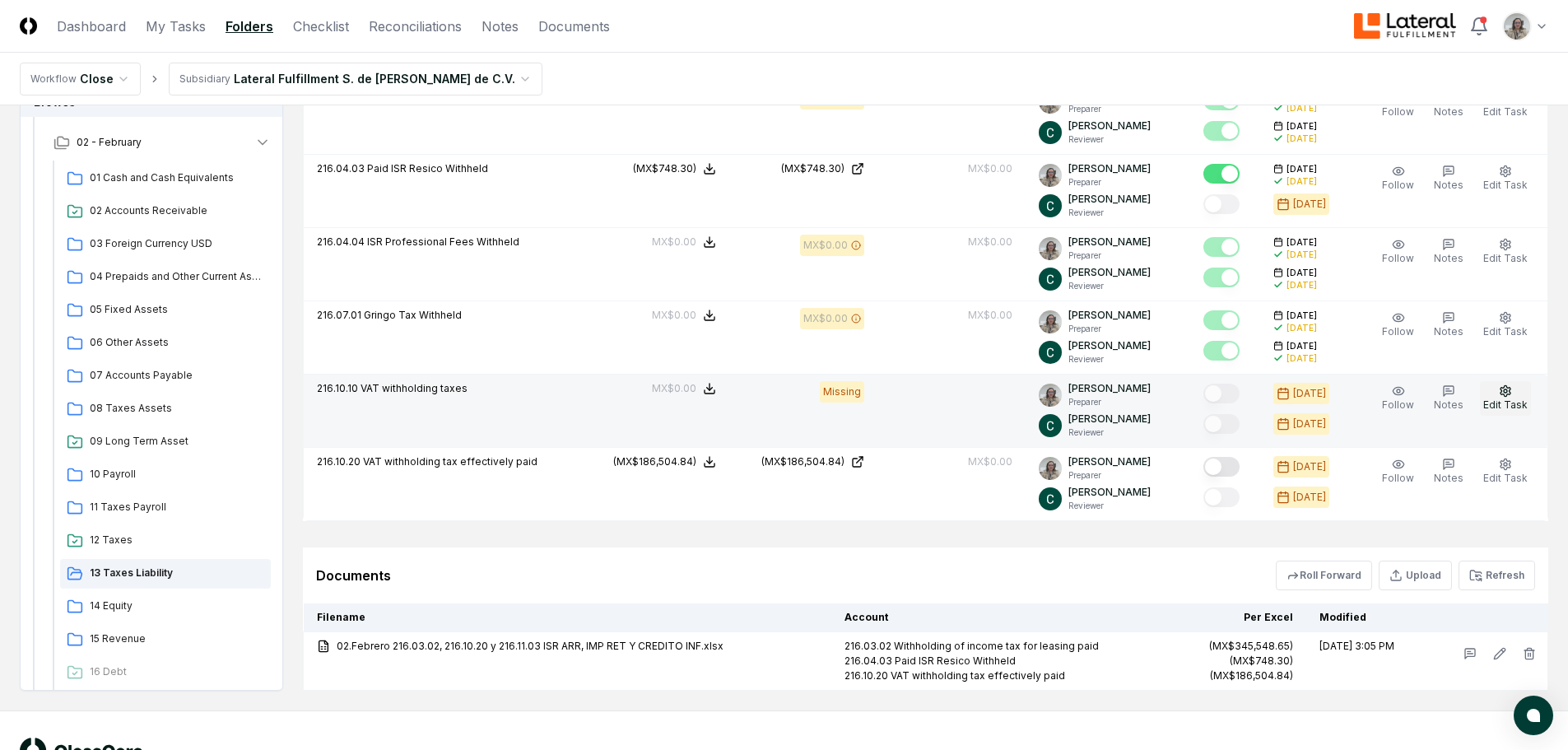 click on "Edit Task" at bounding box center [1505, 404] 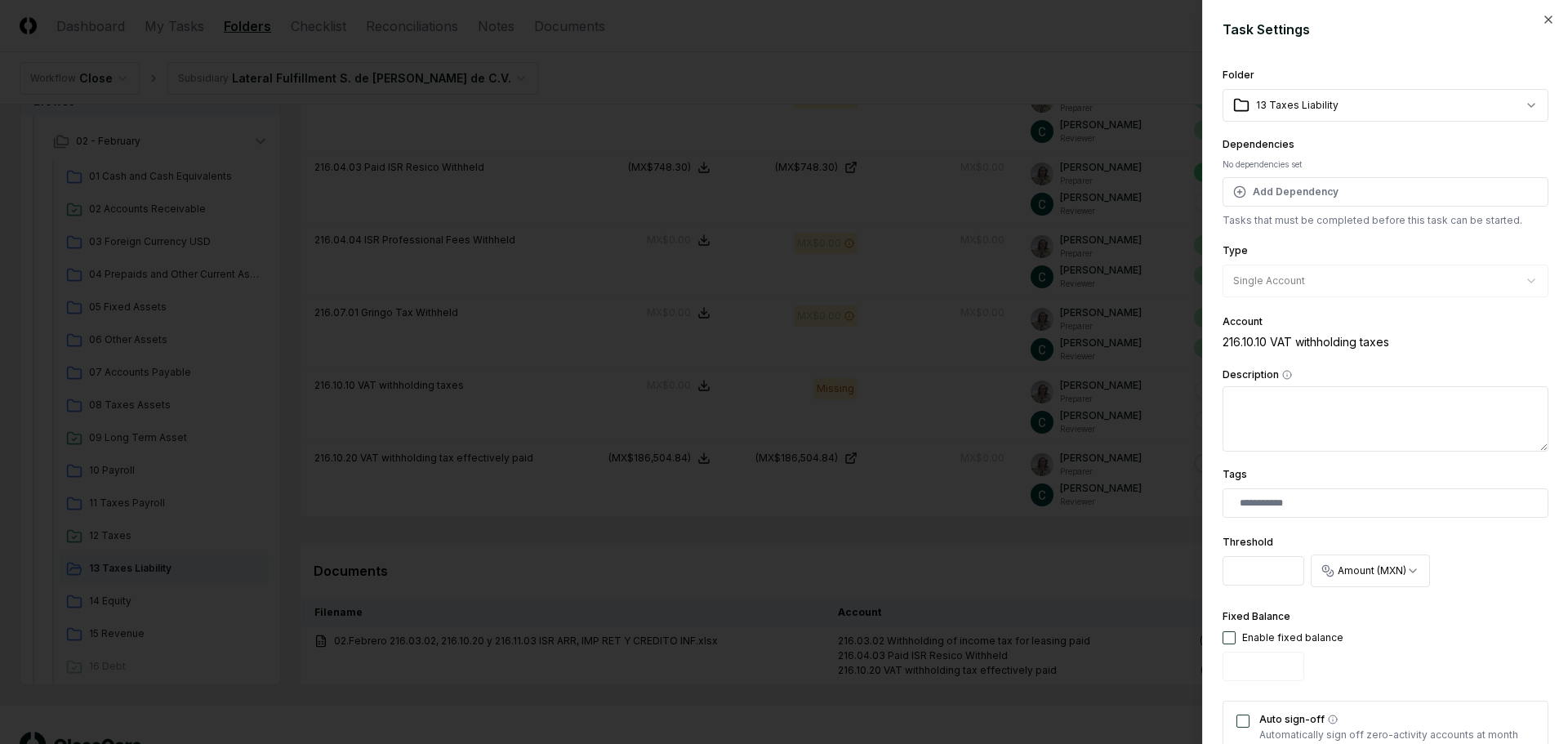 click at bounding box center [1229, 638] 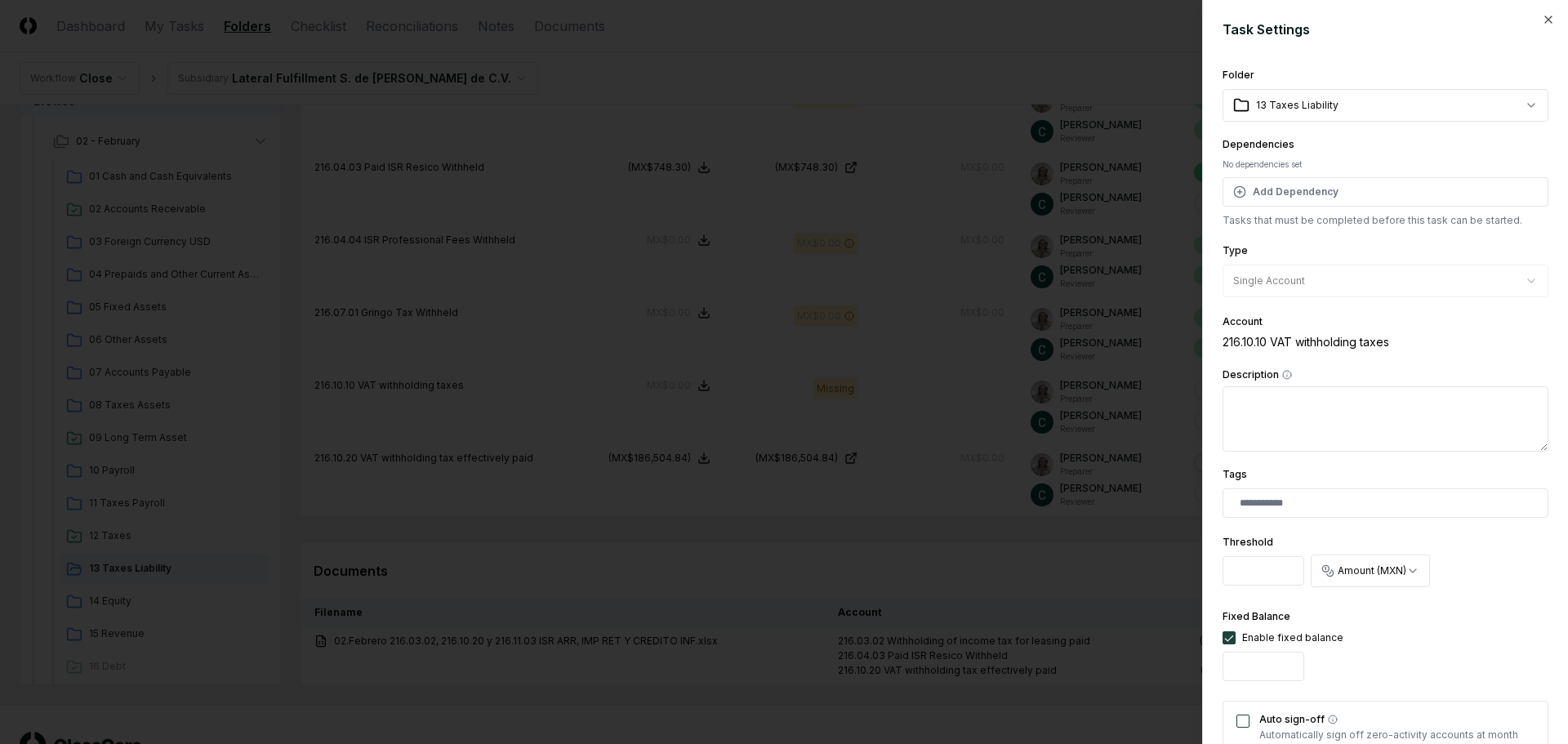 click on "Auto sign-off" at bounding box center [1243, 721] 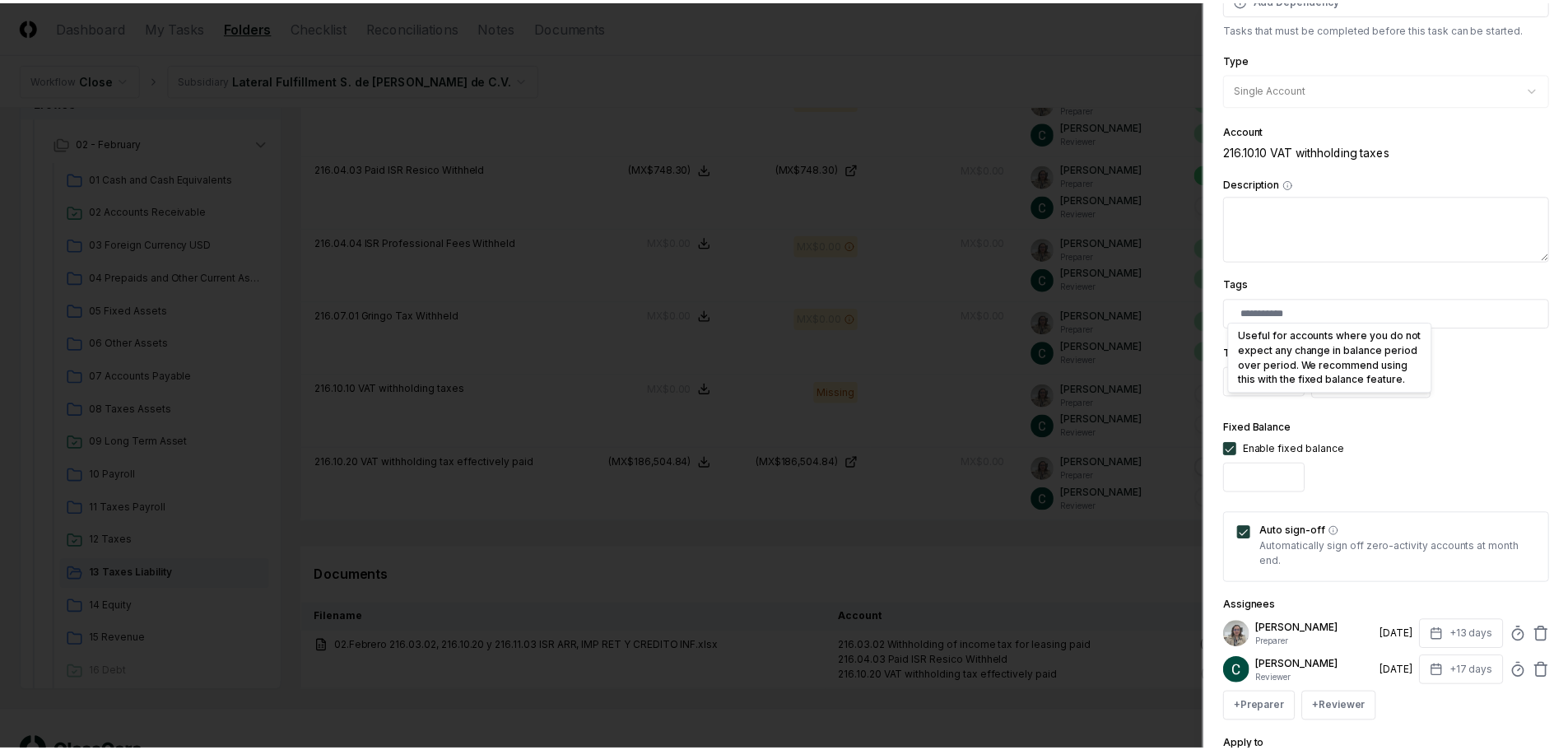 scroll, scrollTop: 324, scrollLeft: 0, axis: vertical 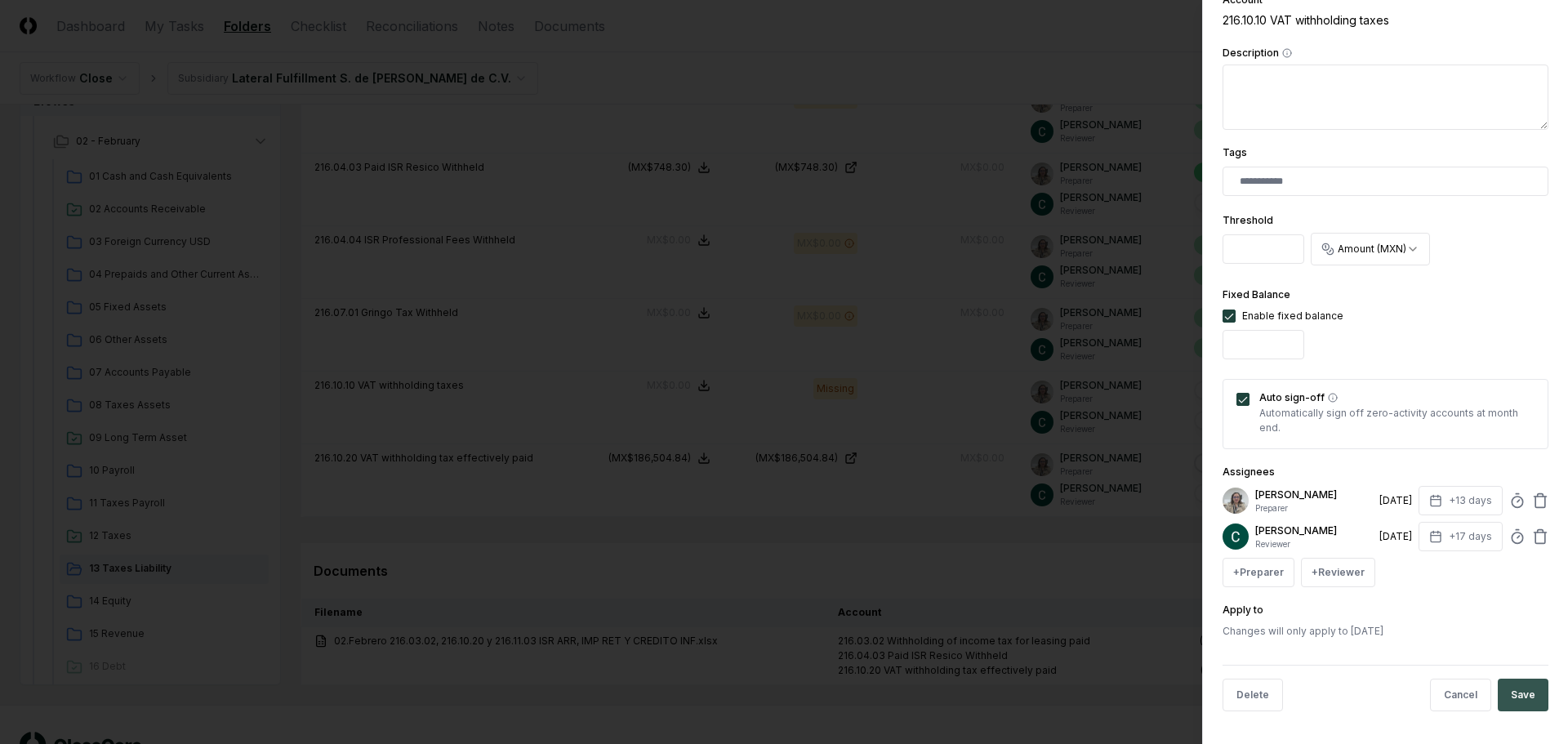 click on "Save" at bounding box center (1523, 695) 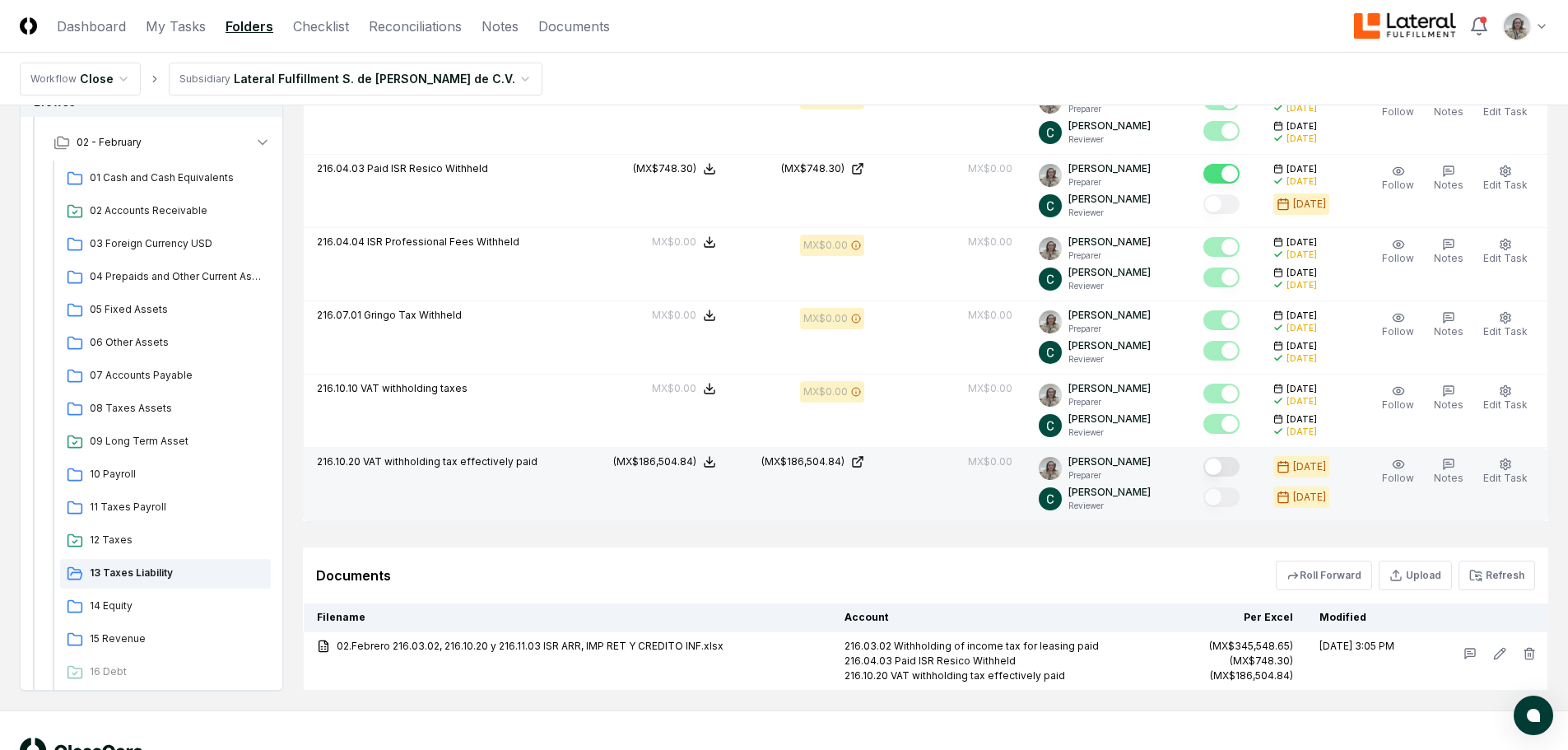 click at bounding box center (1221, 467) 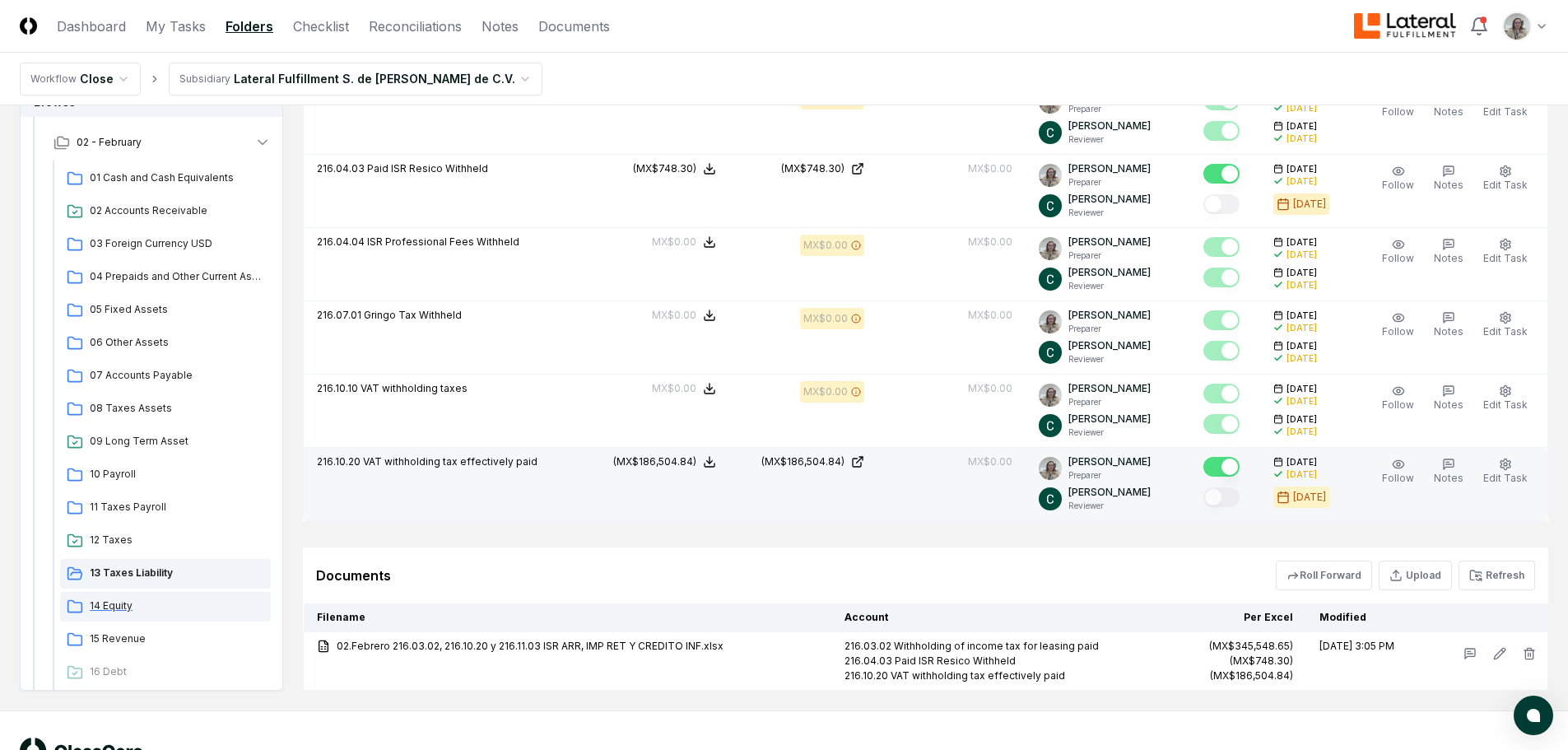 click on "14 Equity" at bounding box center [177, 606] 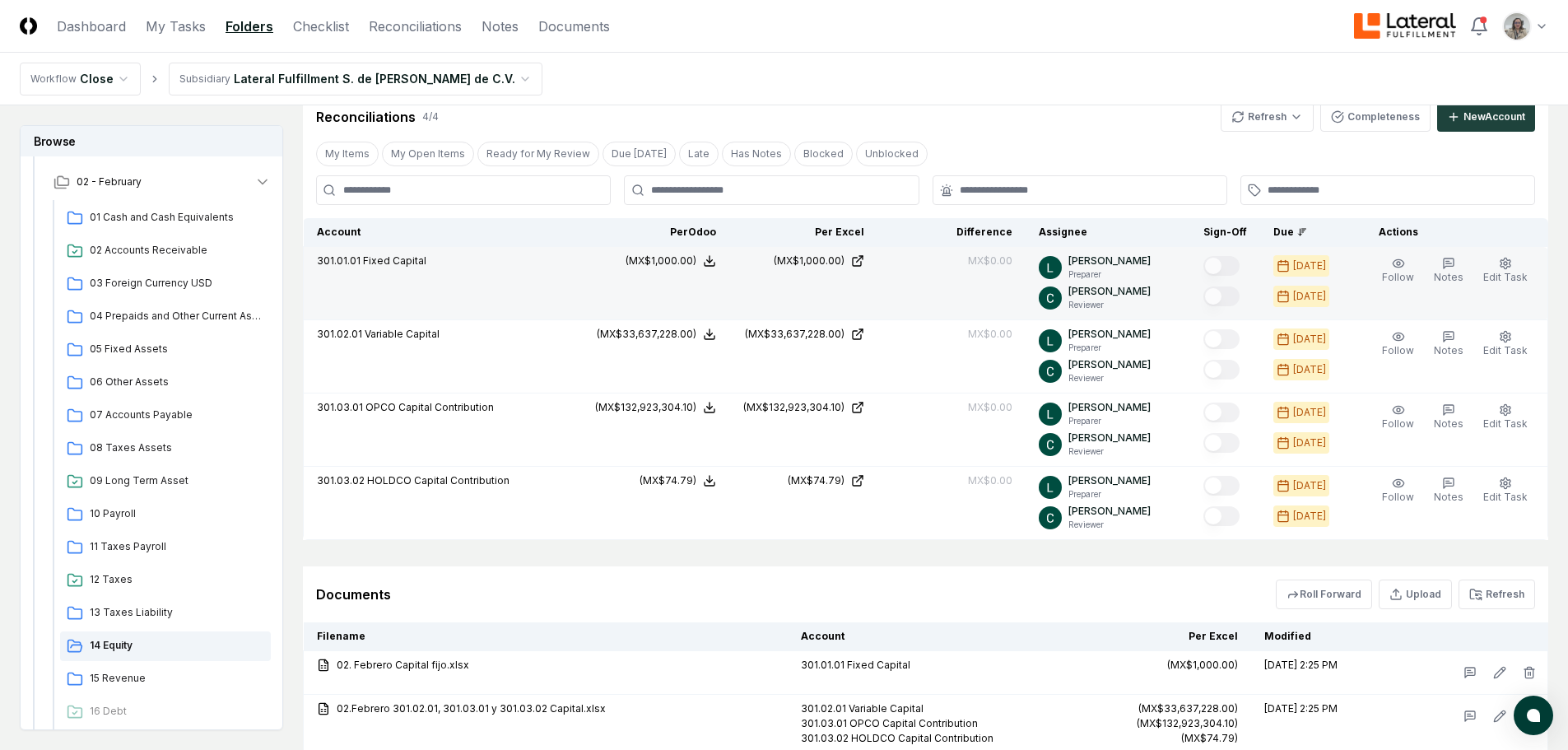 scroll, scrollTop: 329, scrollLeft: 0, axis: vertical 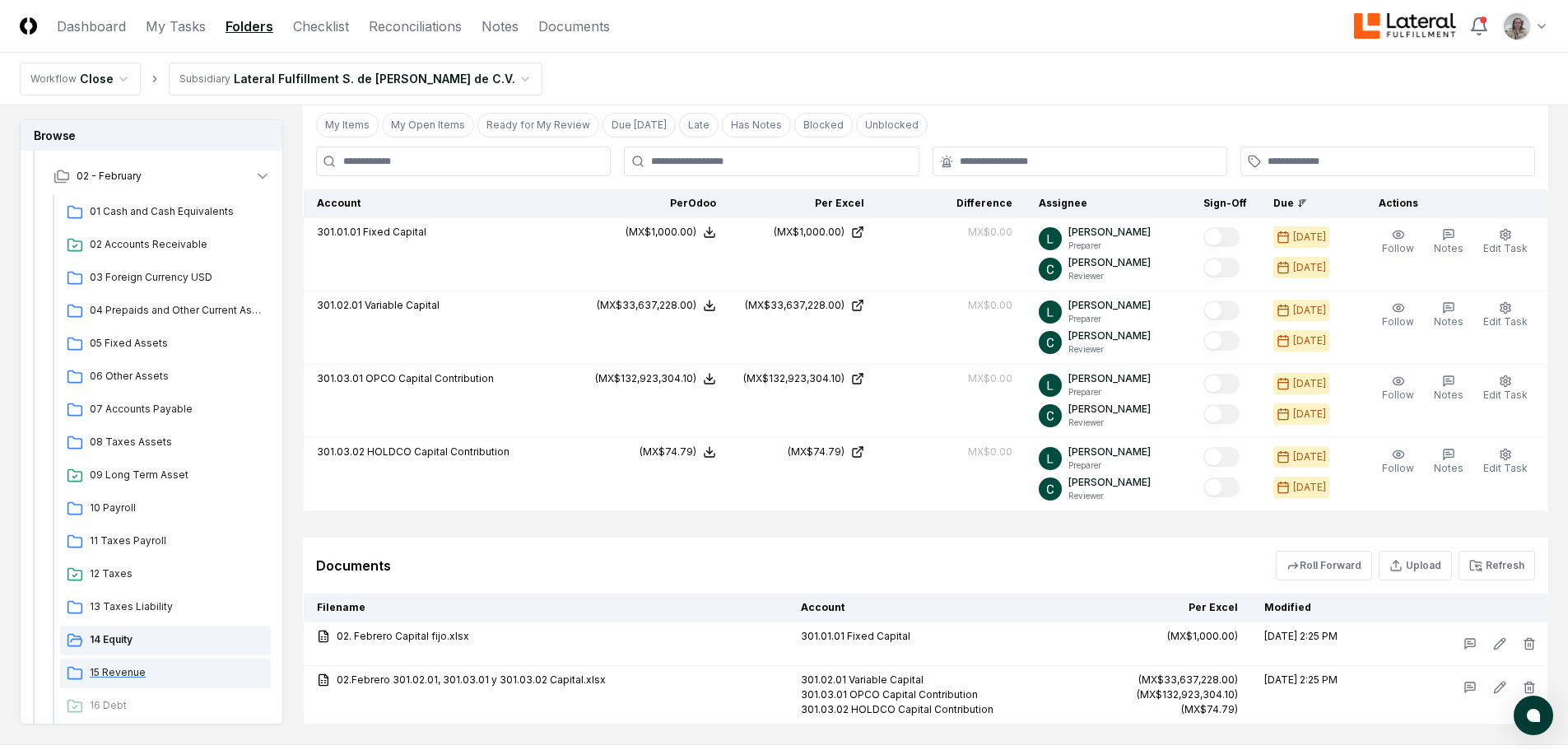 click on "15 Revenue" at bounding box center [177, 673] 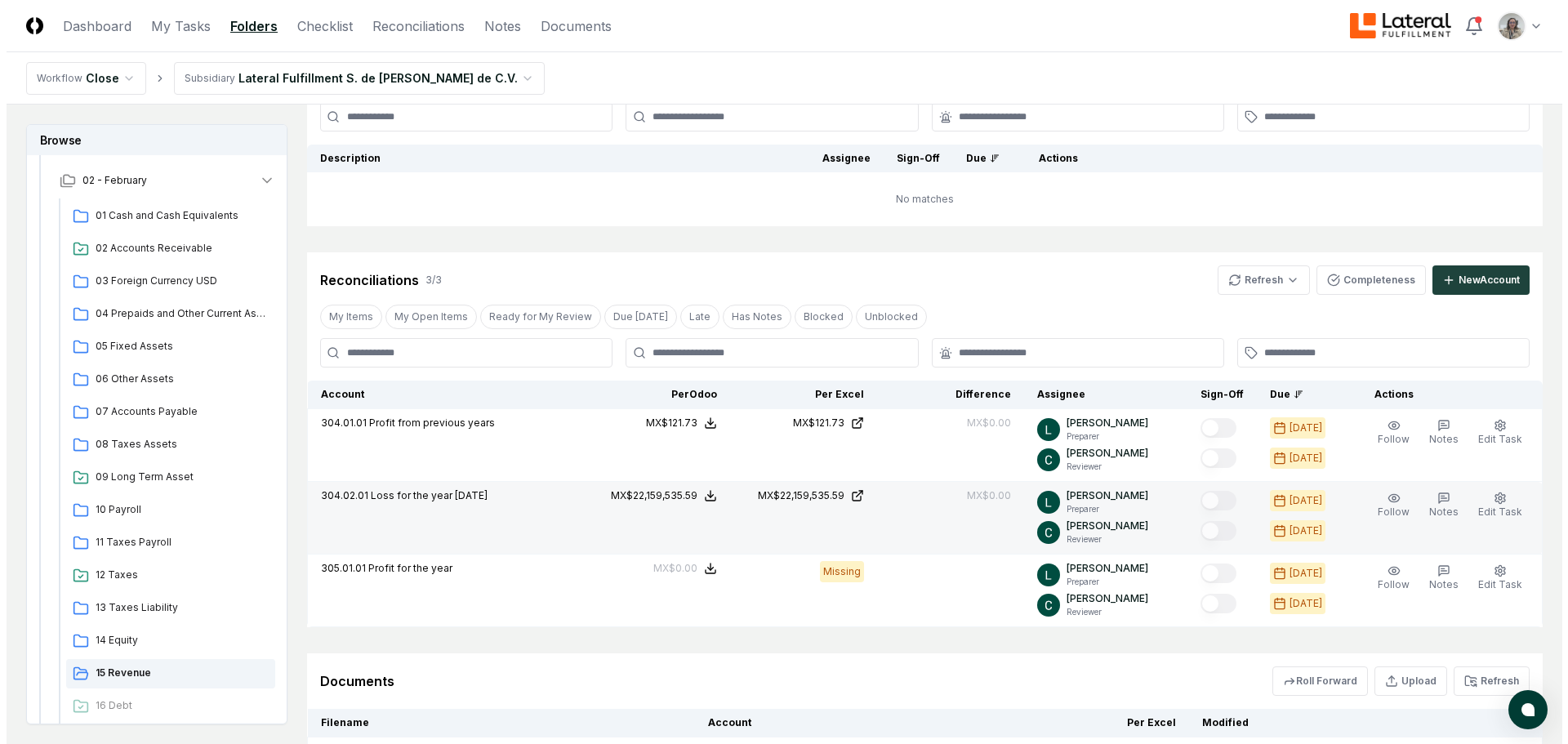 scroll, scrollTop: 125, scrollLeft: 0, axis: vertical 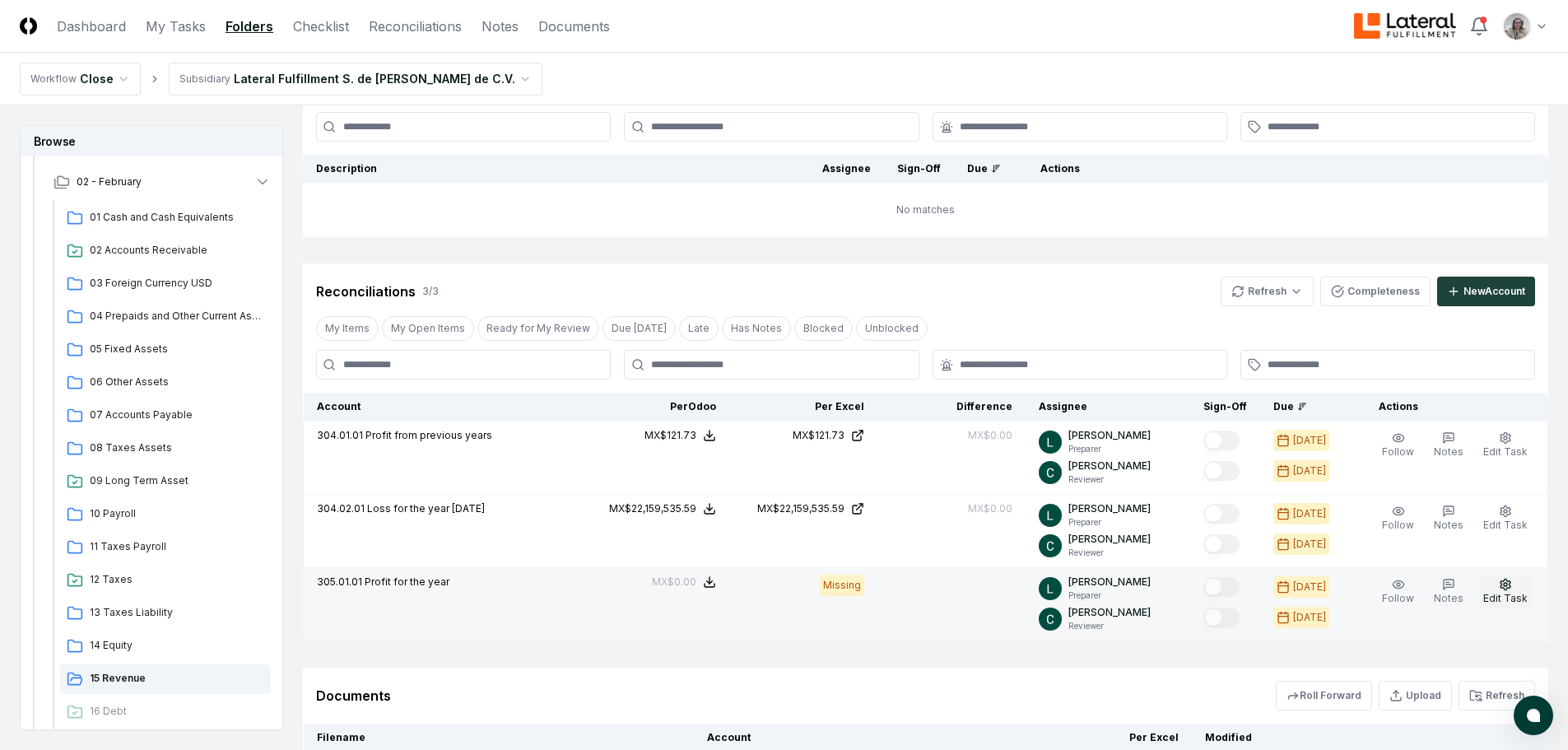 click on "Edit Task" at bounding box center [1505, 592] 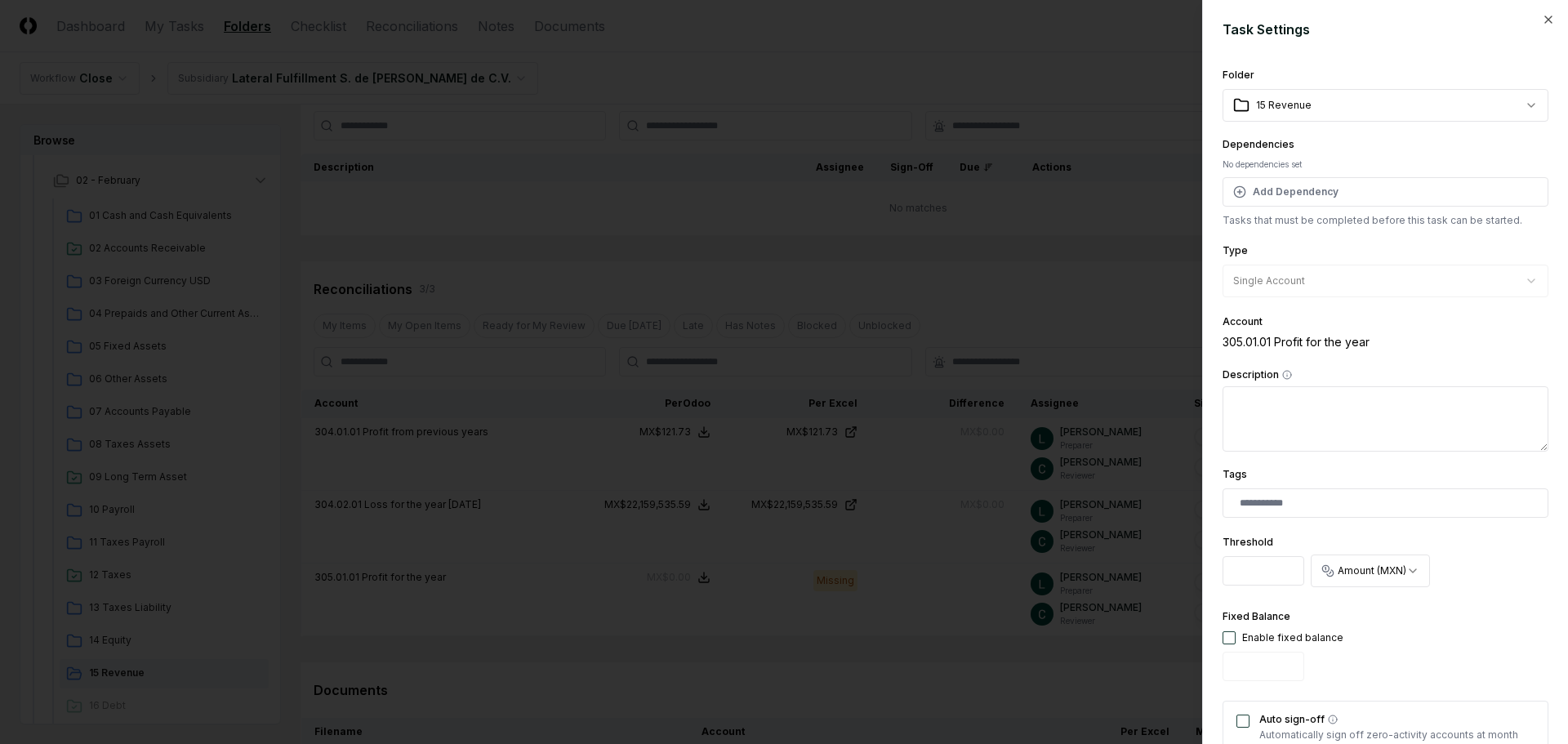 click at bounding box center (1229, 638) 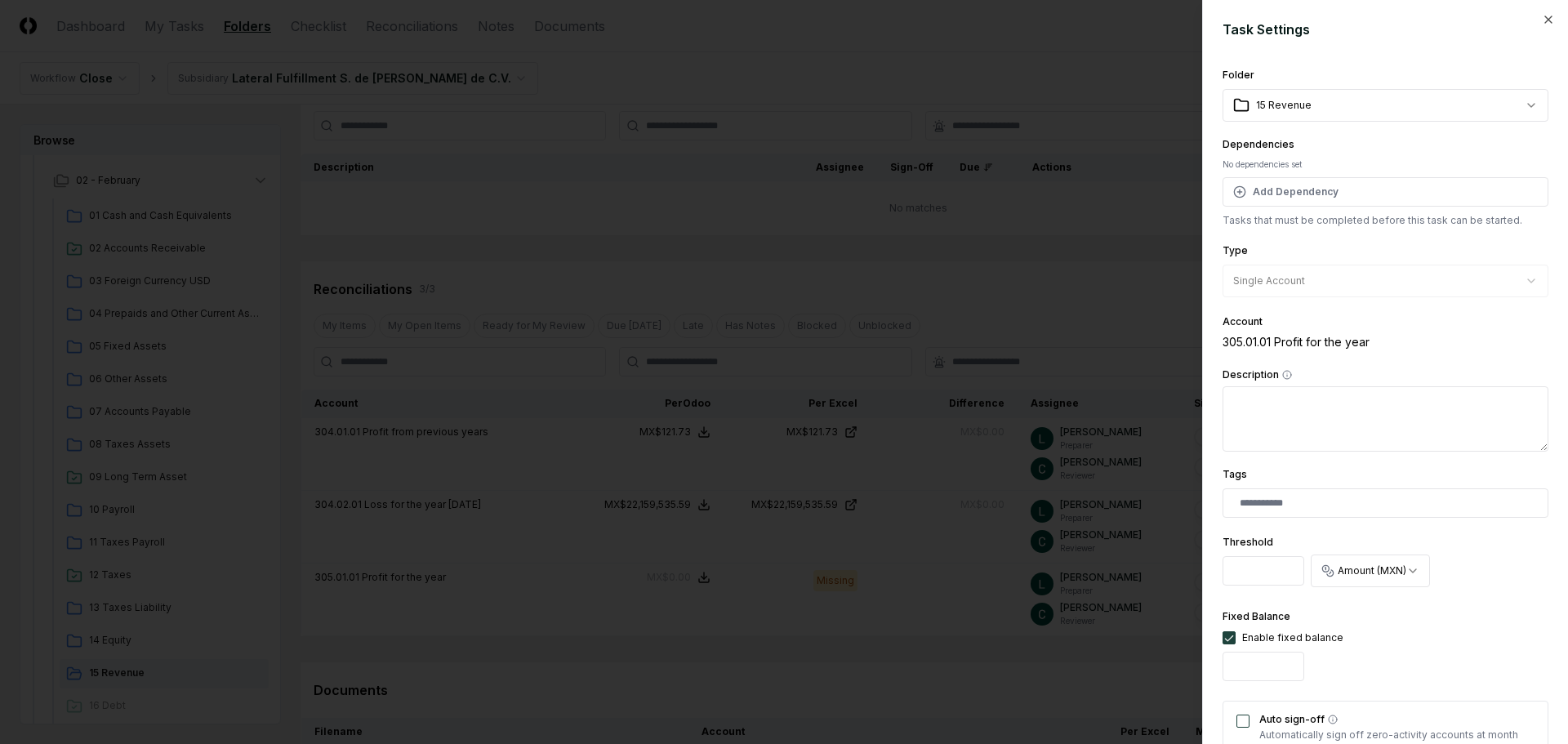 click on "Auto sign-off" at bounding box center (1243, 721) 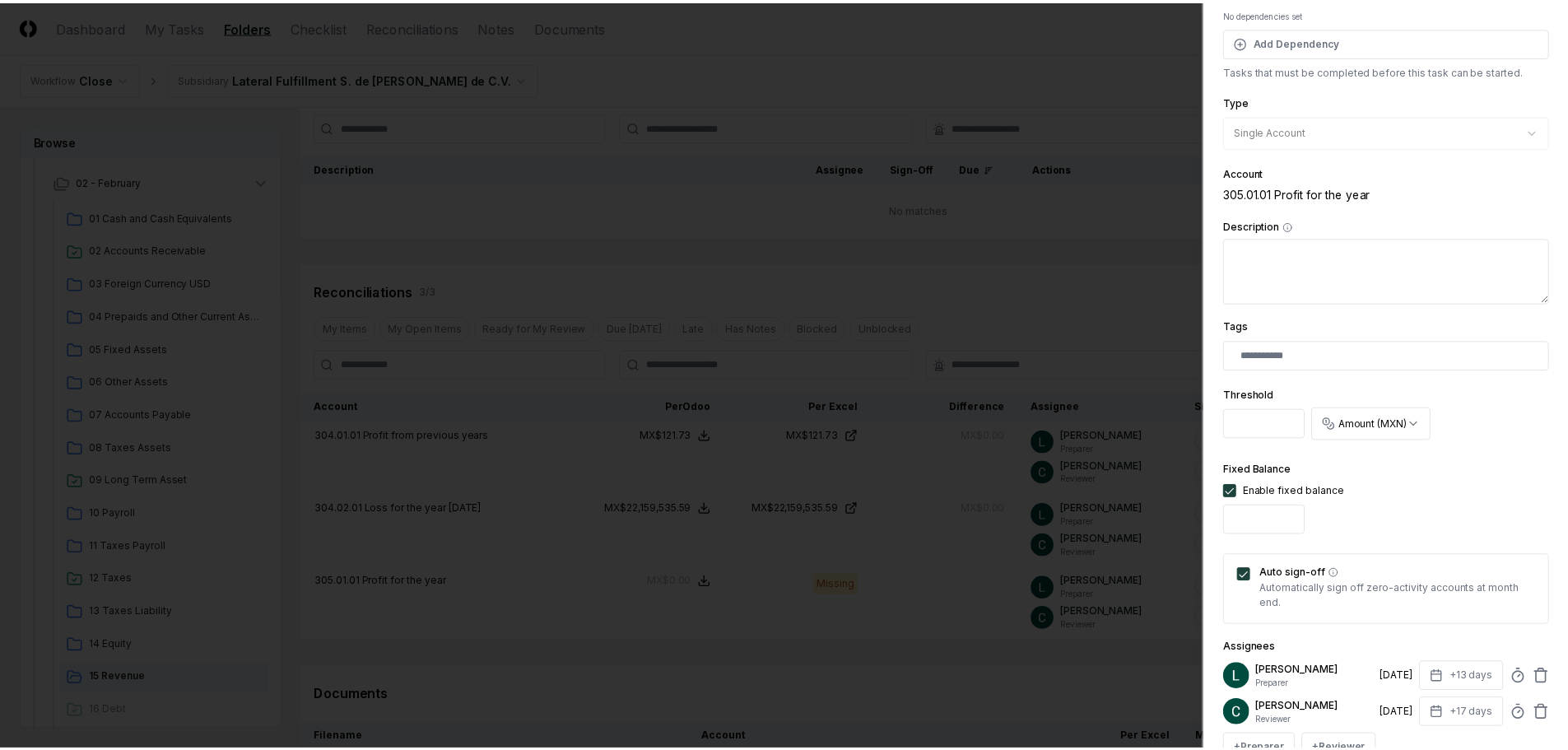 scroll, scrollTop: 324, scrollLeft: 0, axis: vertical 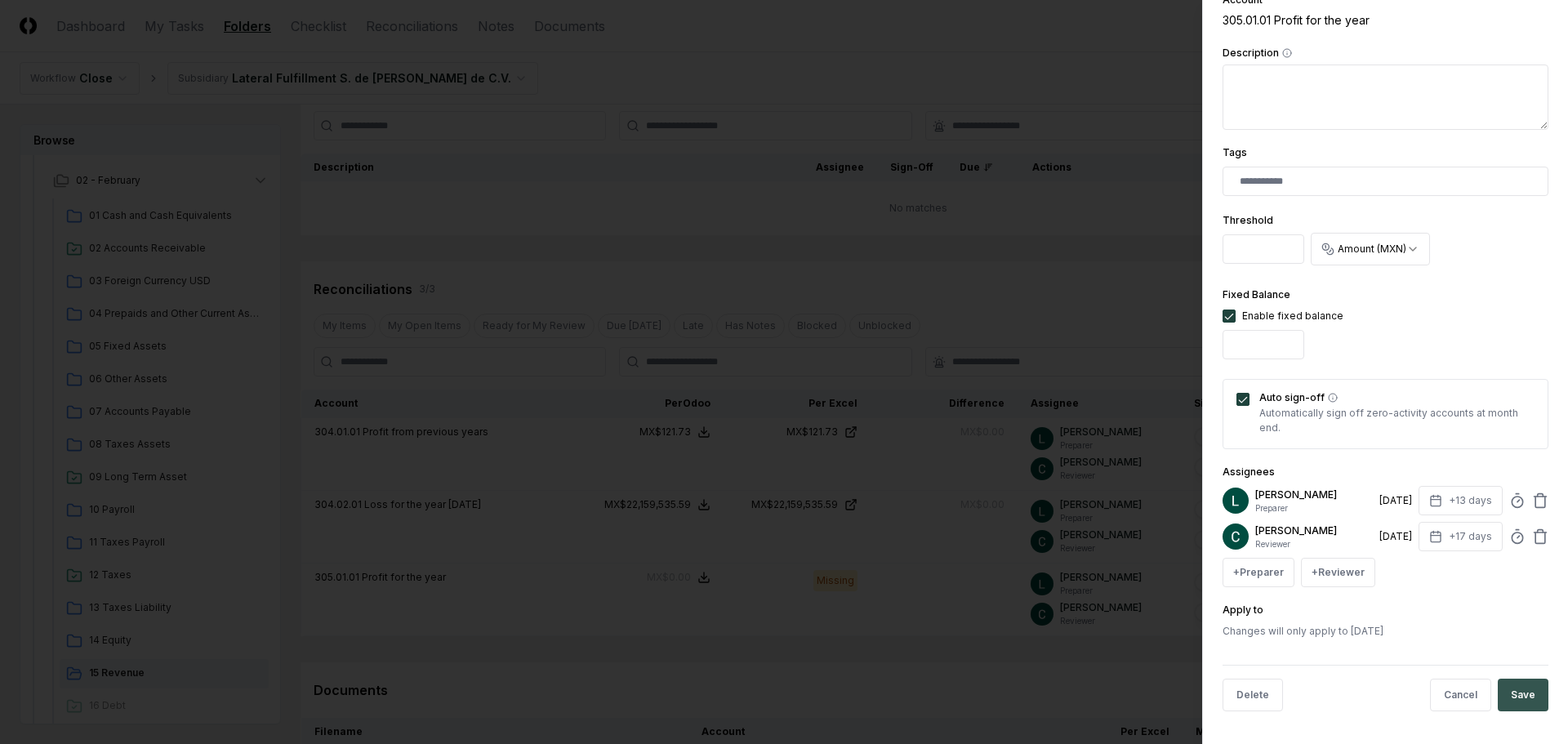 click on "Save" at bounding box center [1523, 695] 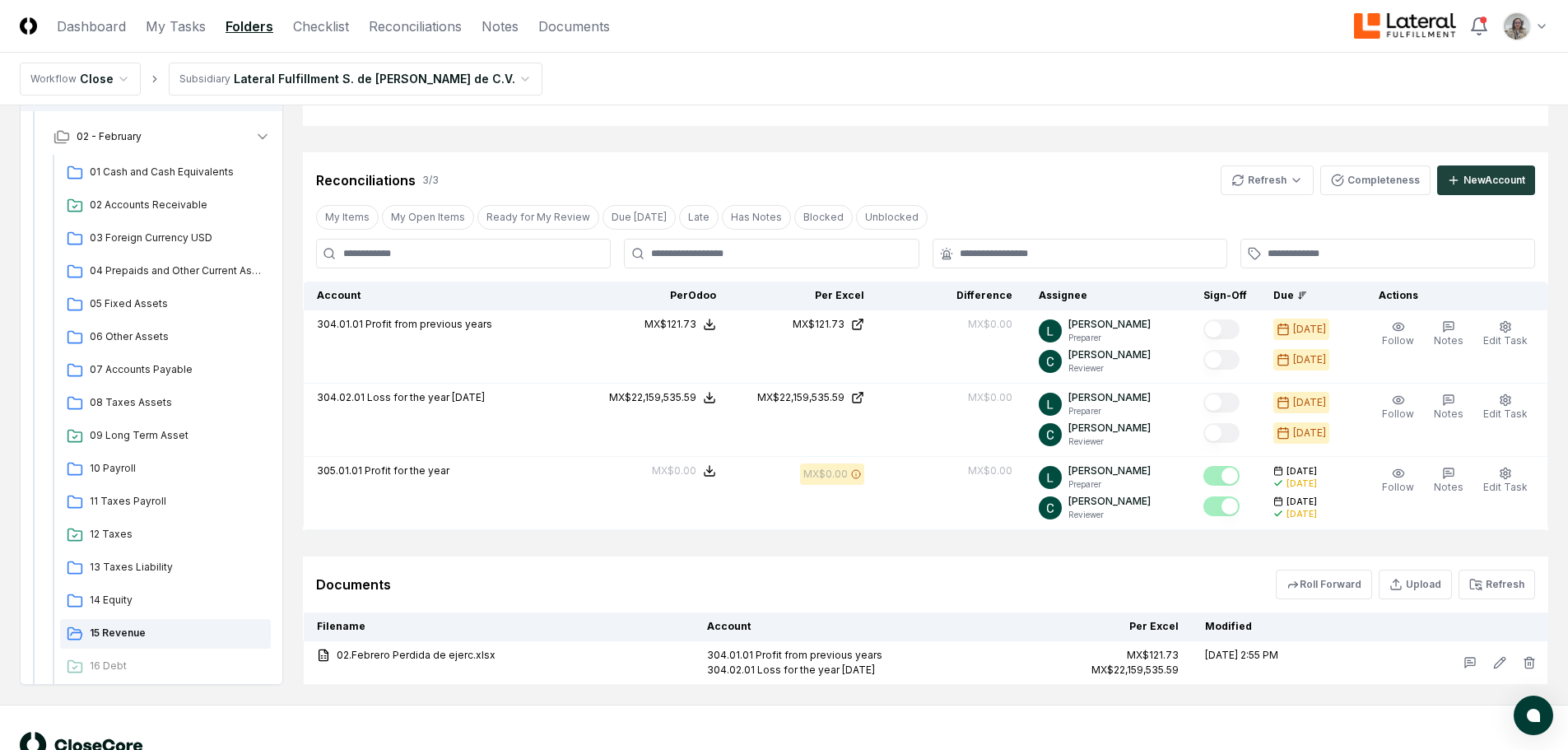 scroll, scrollTop: 208, scrollLeft: 0, axis: vertical 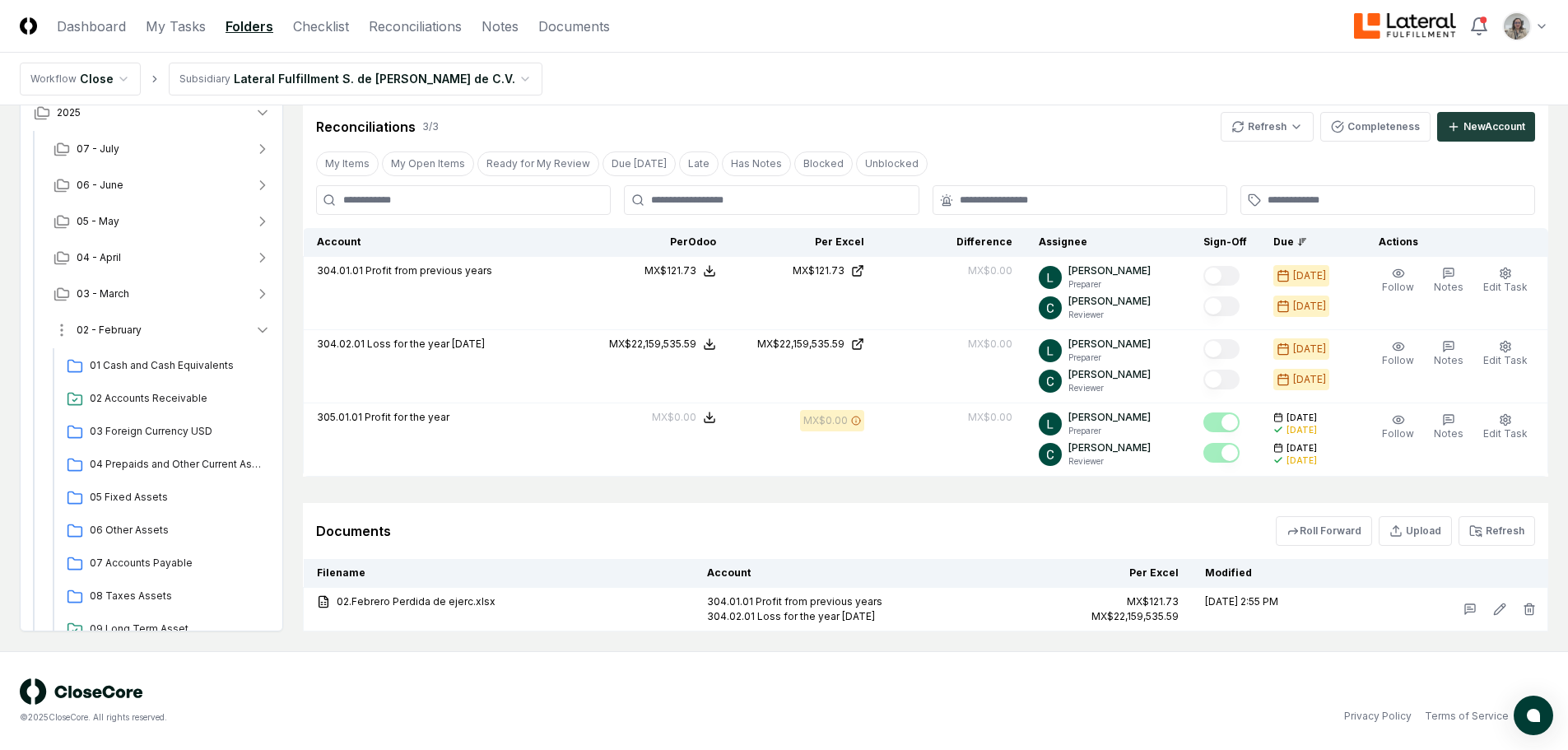 click 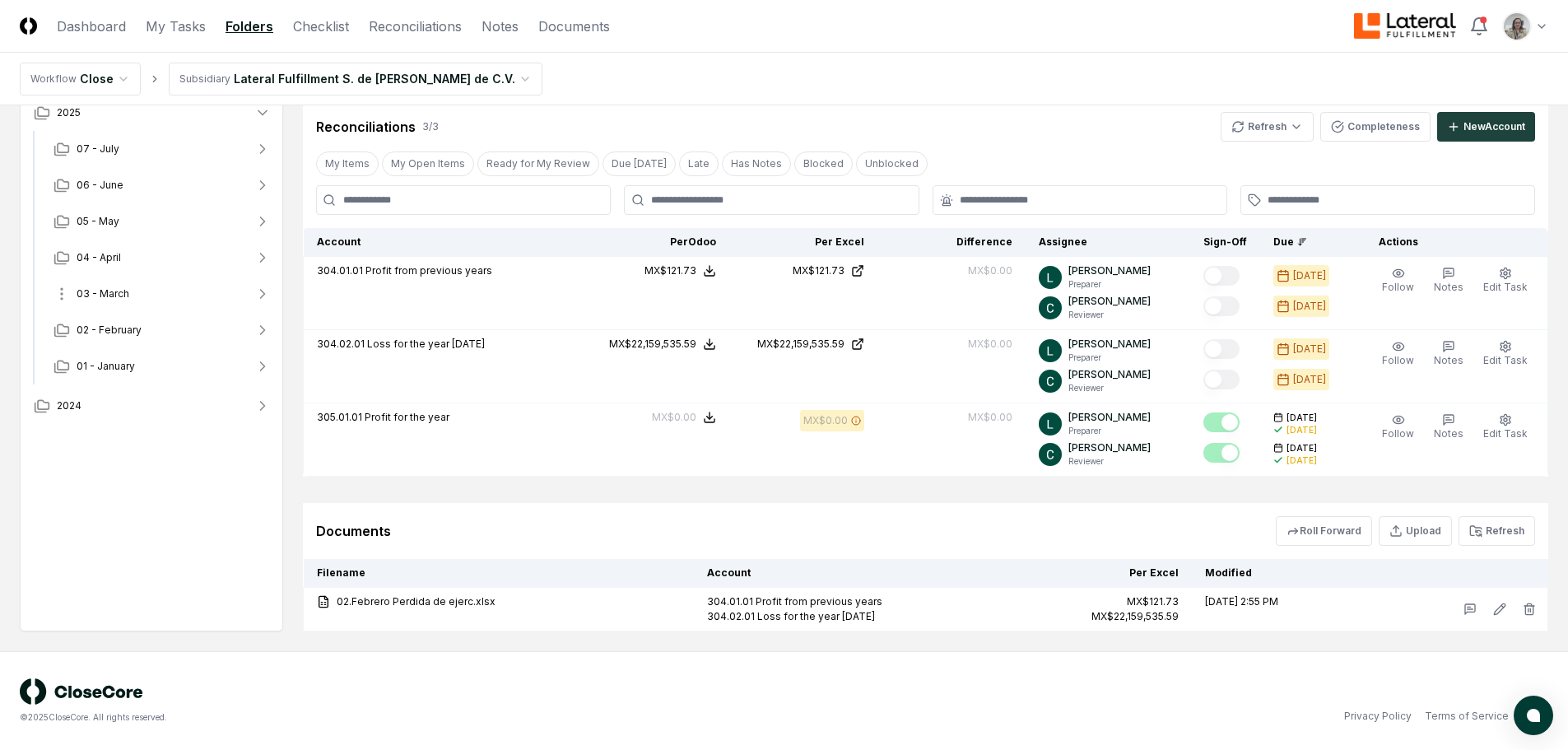click on "03 - March" at bounding box center (103, 294) 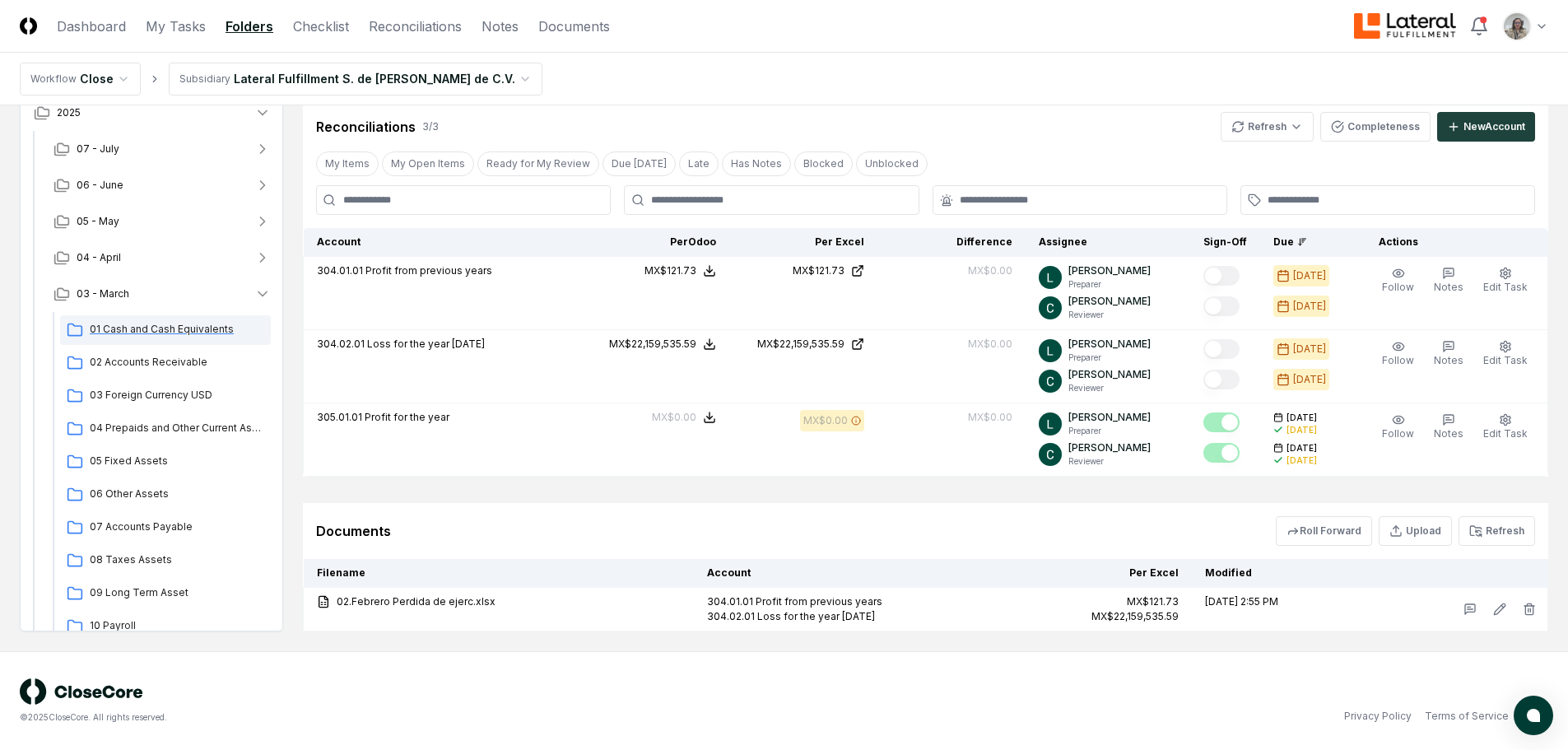 click on "01 Cash and Cash Equivalents" at bounding box center [177, 329] 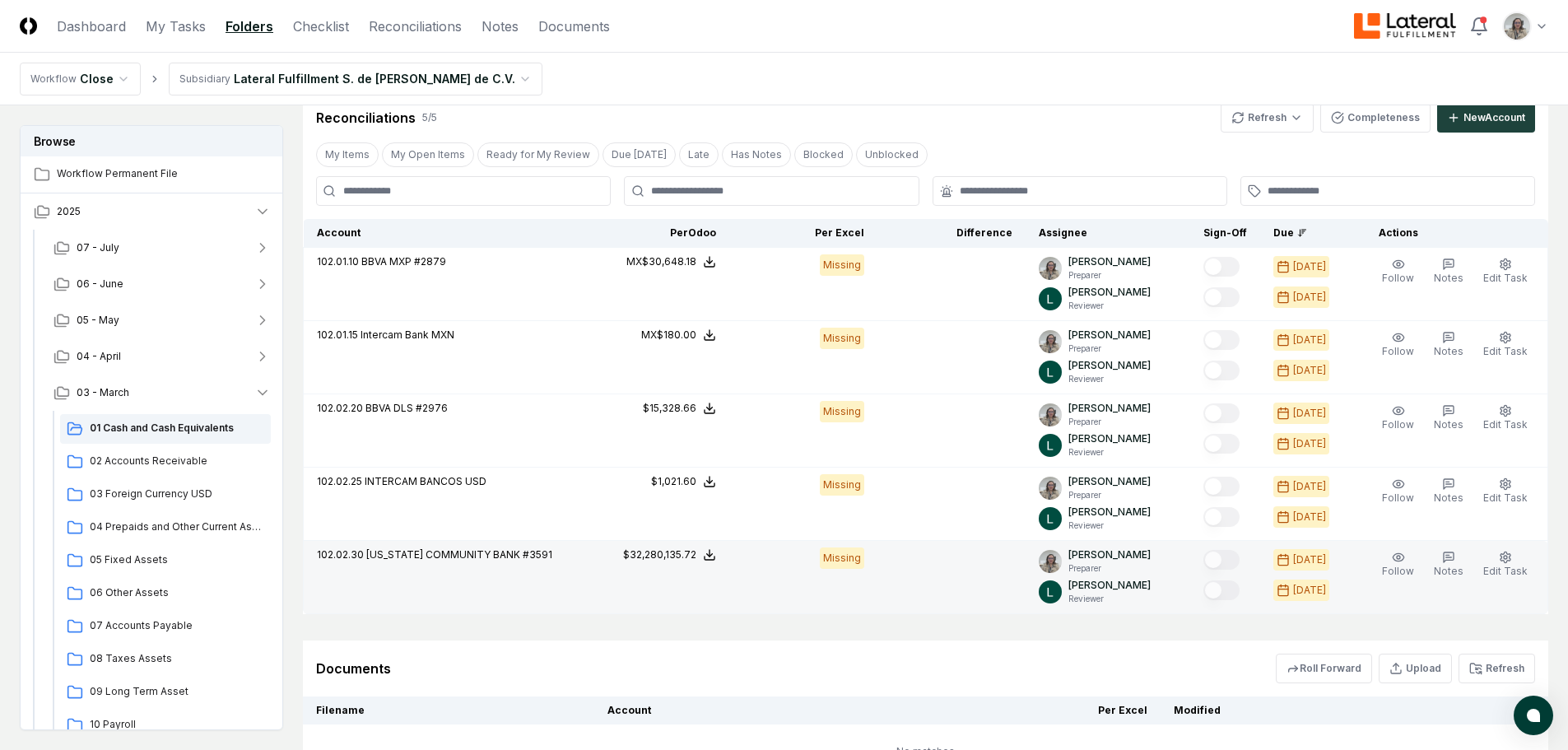 scroll, scrollTop: 576, scrollLeft: 0, axis: vertical 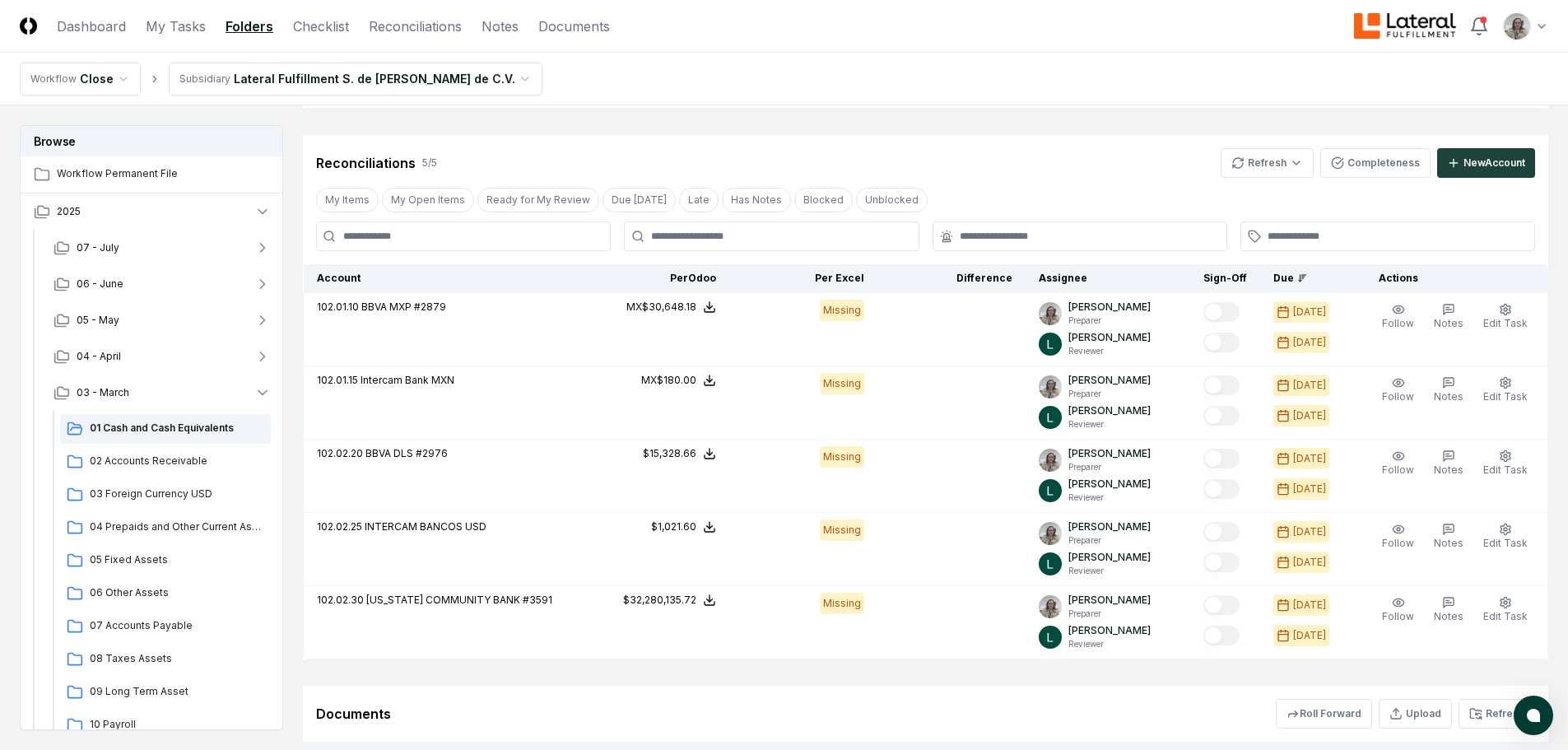 click on "CloseCore Dashboard My Tasks Folders Checklist Reconciliations Notes Documents Toggle navigation menu   Toggle user menu Workflow Close Subsidiary Lateral Fulfillment S. de [PERSON_NAME] de C.V. Browse Workflow Permanent File 2025 [DATE] - June [DATE] - April [DATE] Cash and Cash Equivalents 02 Accounts Receivable 03 Foreign Currency USD 04 Prepaids and Other Current Assets 05 Fixed Assets 06 Other Assets 07 Accounts Payable 08 Taxes Assets 09 Long Term Asset 10 Payroll 11 Taxes Payroll 12 Taxes 13 Taxes Liability 14 Equity 15 Revenue 16 Debt 02 - February [DATE] Change Folder Cancel Reassign [DATE]: 01 Cash and Cash Equivalents View on  Google Drive Checklist 4 / 4 New  Task My Items My Open Items Ready for My Review Due [DATE] Late Has Notes Has Reminders Has Documents Blocked Unblocked Clear Filter Description Assignee Sign-Off   Due Actions Bank accounts reconciled vs Bank account statement [PERSON_NAME] Preparer [PERSON_NAME] Reviewer [DATE] [DATE] Order Follow Notes More" at bounding box center (784, 224) 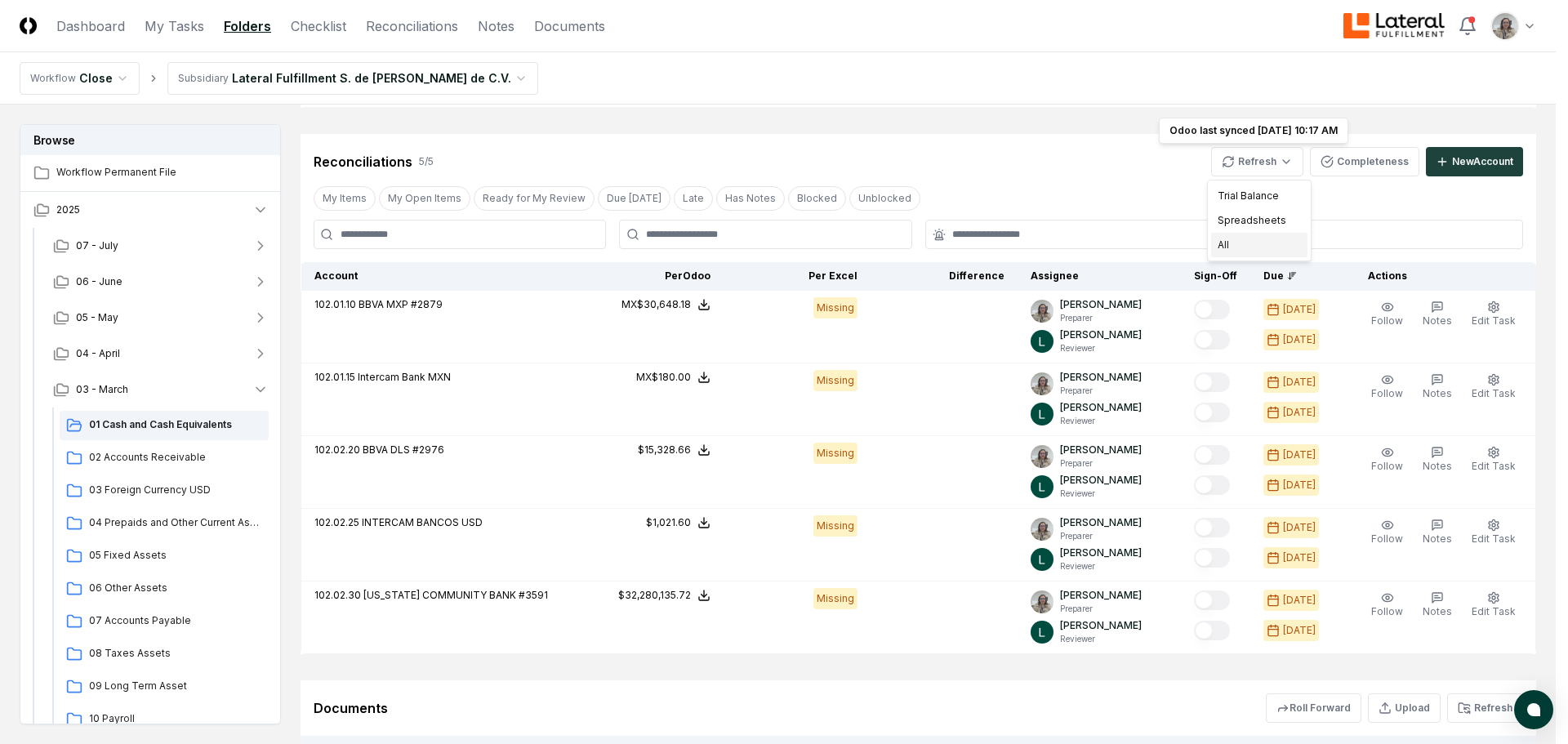 click on "All" at bounding box center (1259, 245) 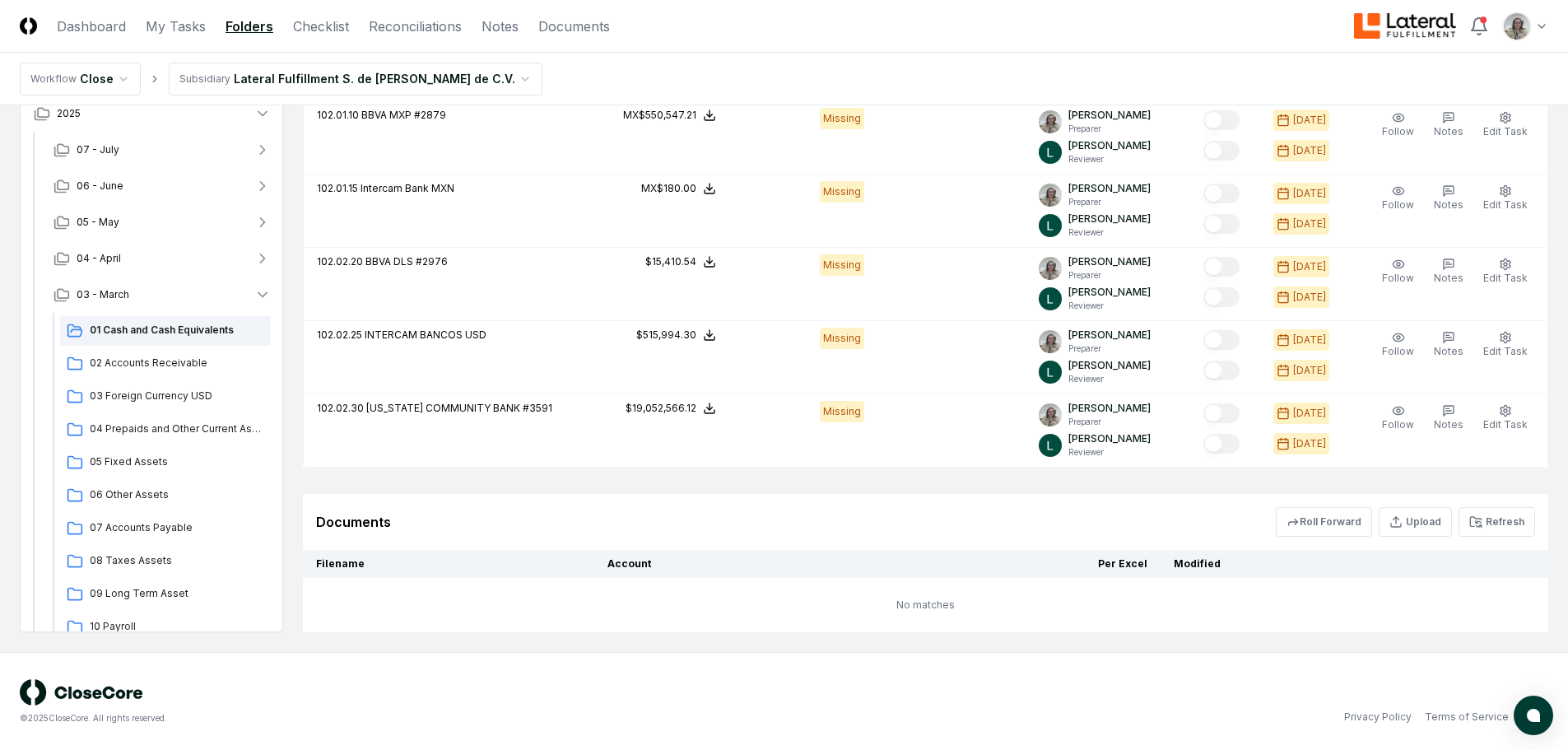 scroll, scrollTop: 687, scrollLeft: 0, axis: vertical 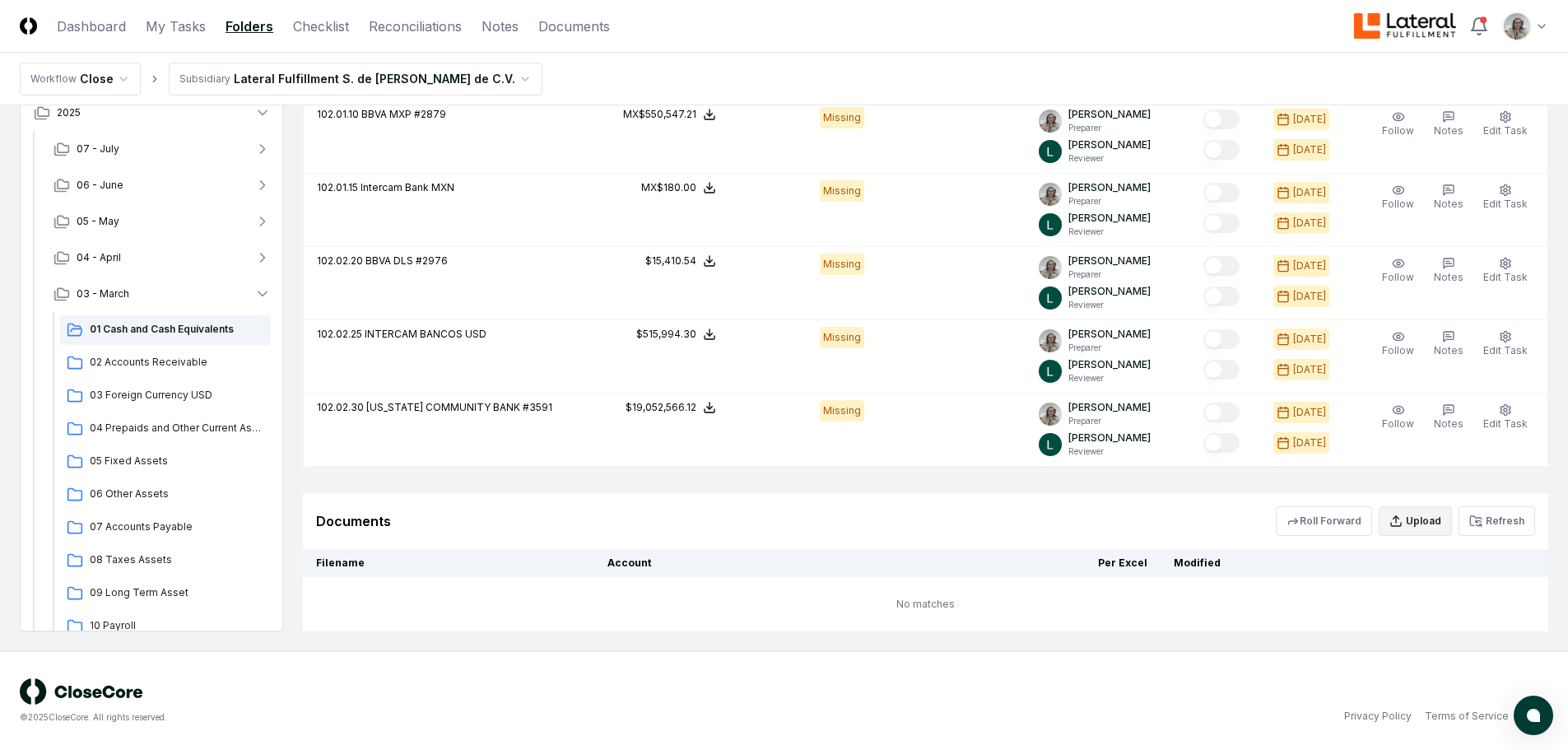 click on "Upload" at bounding box center (1415, 521) 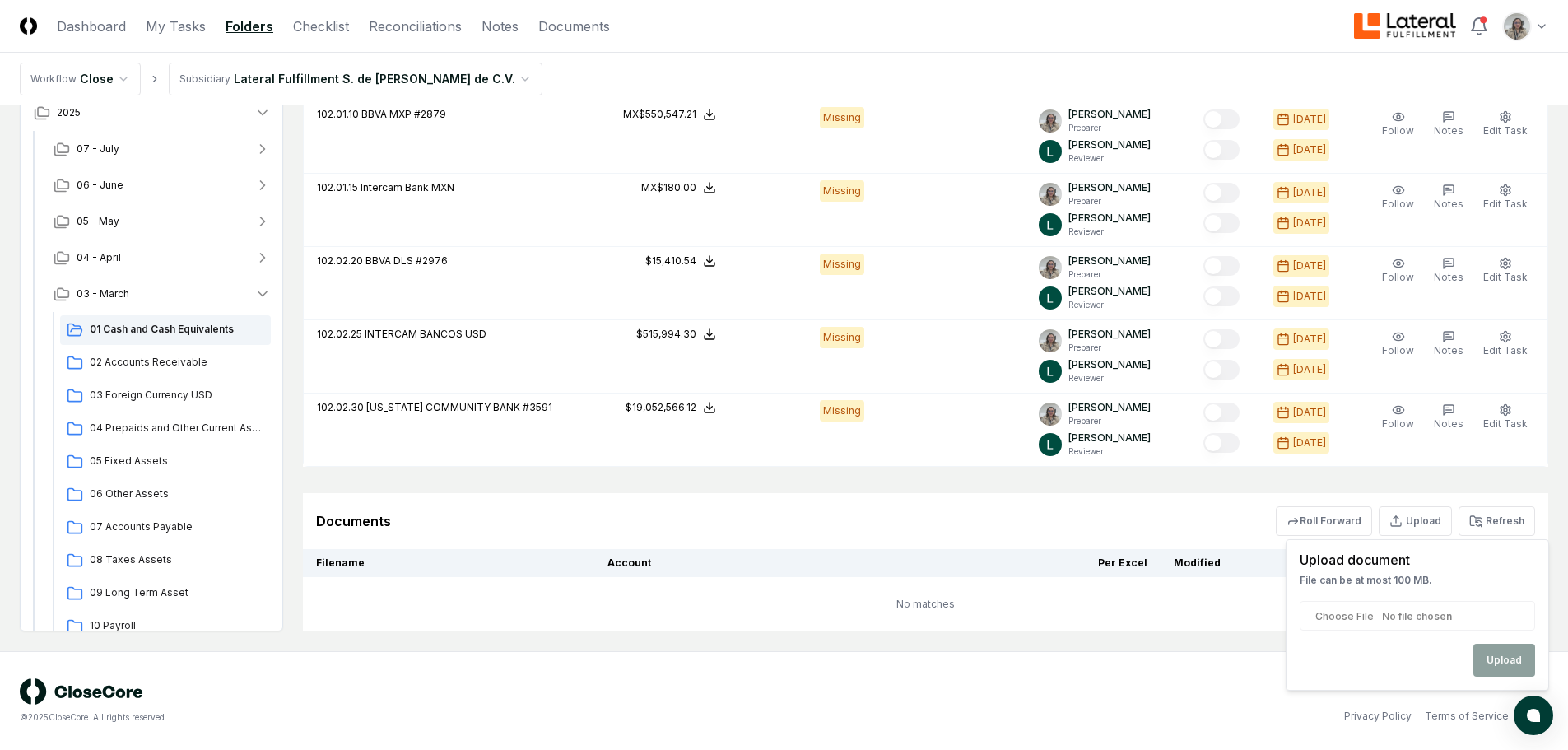 click at bounding box center (1417, 616) 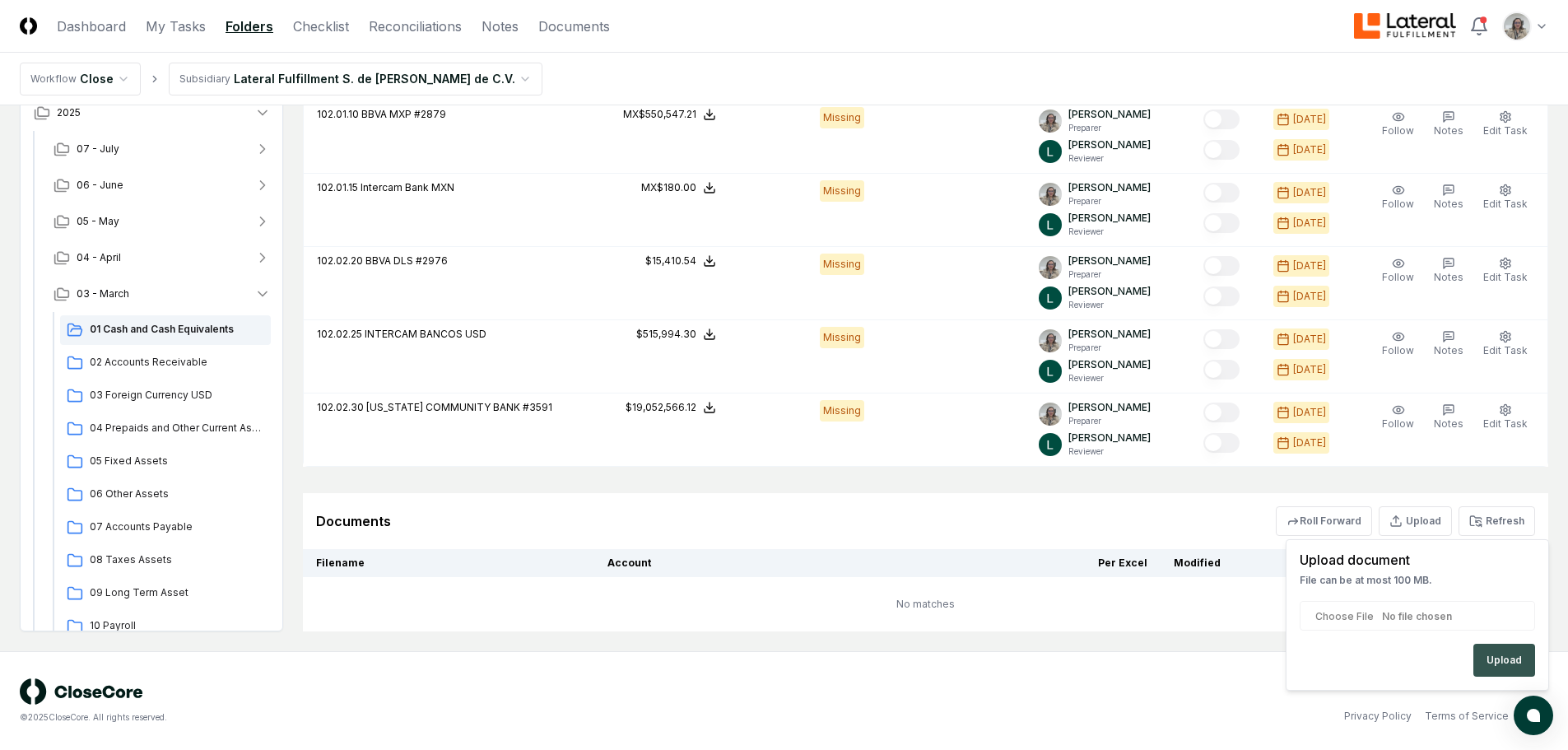 click on "Upload" at bounding box center (1504, 660) 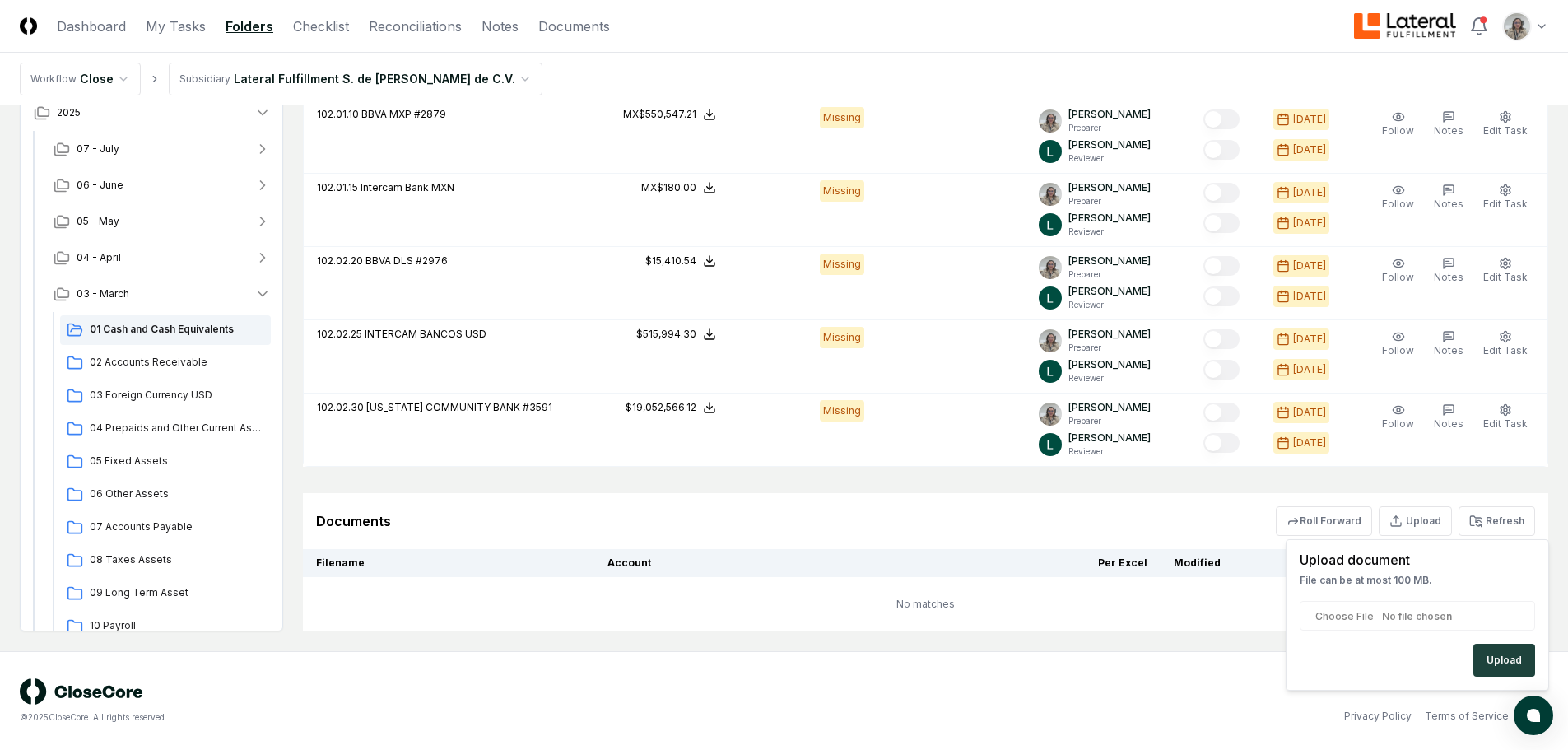 scroll, scrollTop: 677, scrollLeft: 0, axis: vertical 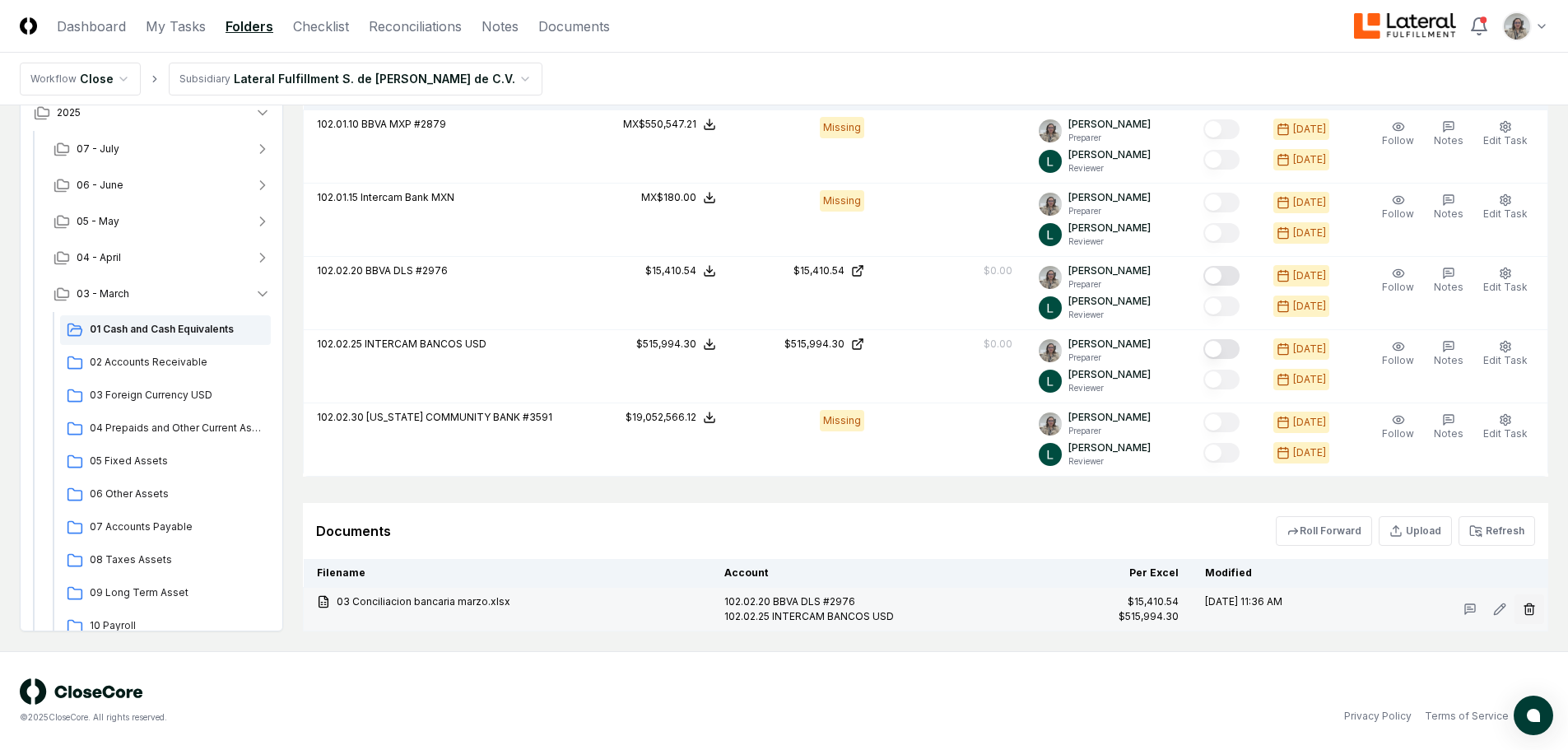 click 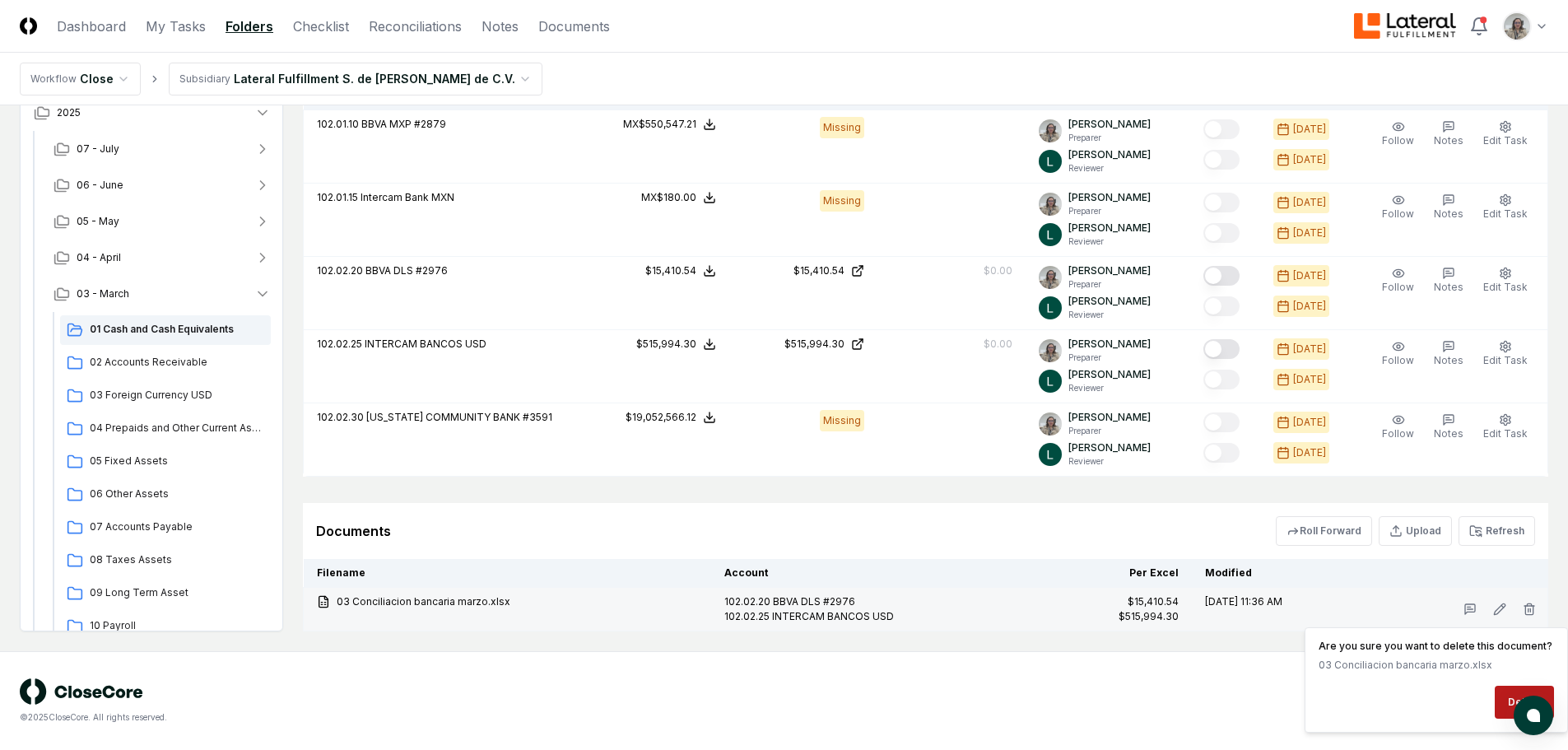 click on "Delete" at bounding box center (1524, 702) 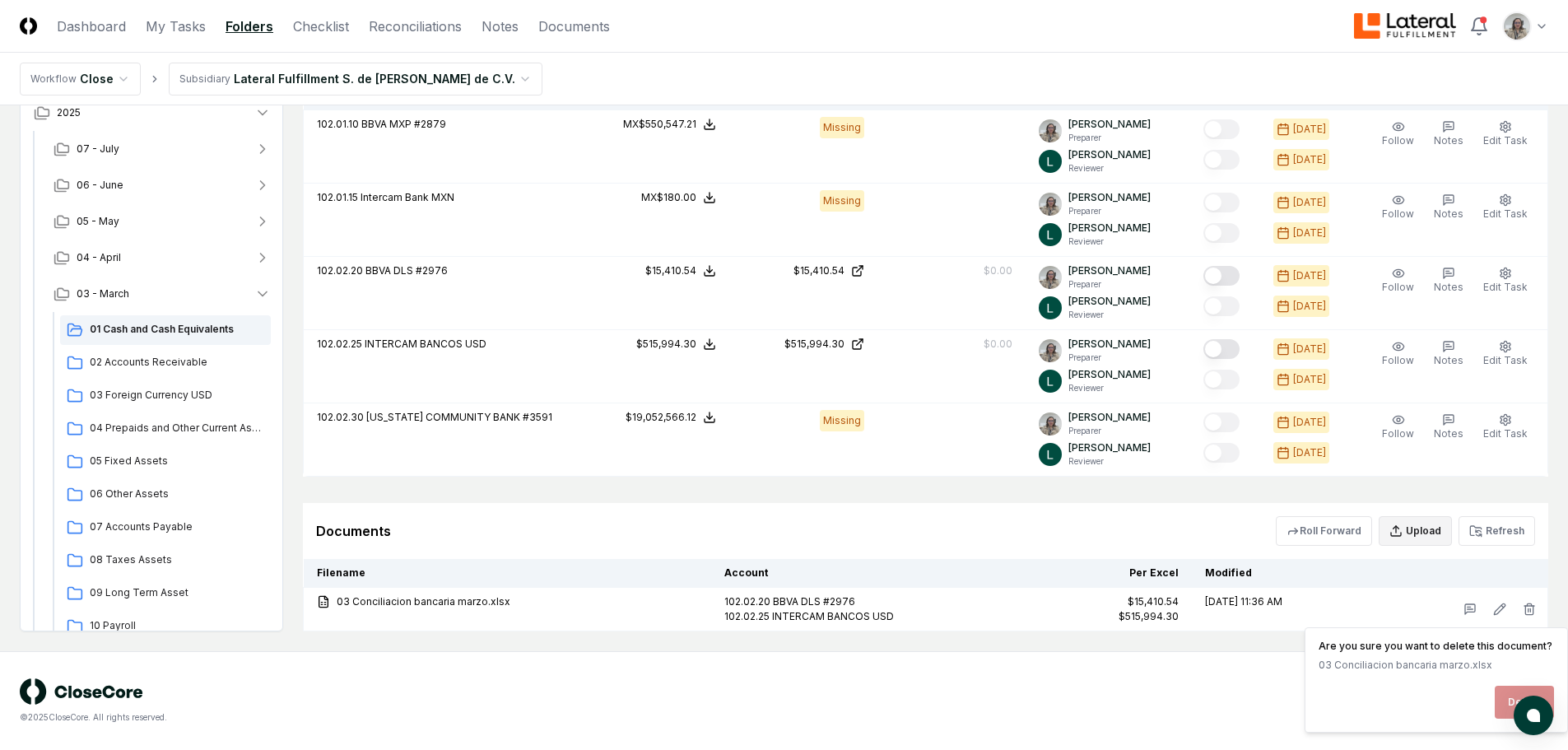 click on "Upload" at bounding box center [1415, 531] 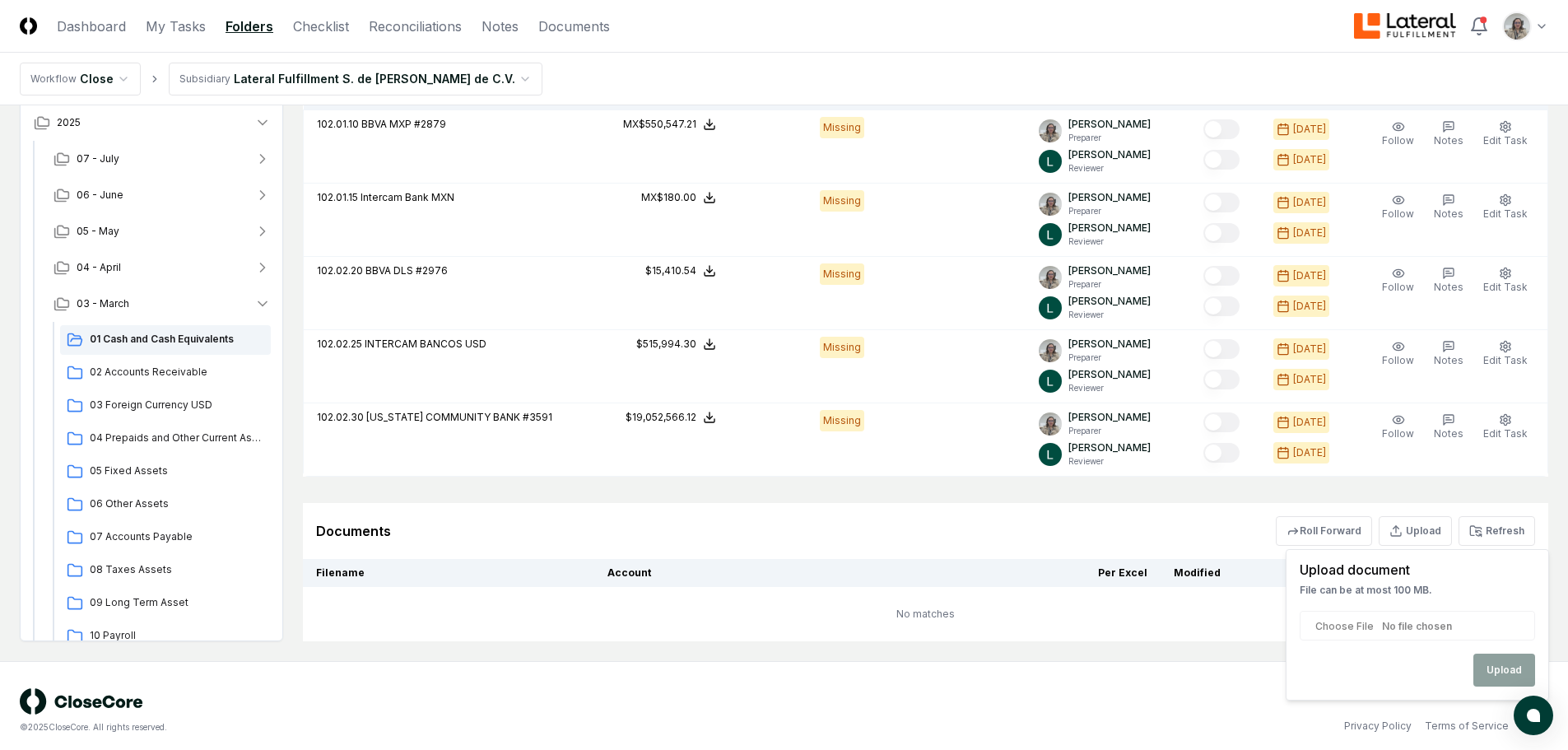 click at bounding box center (1417, 626) 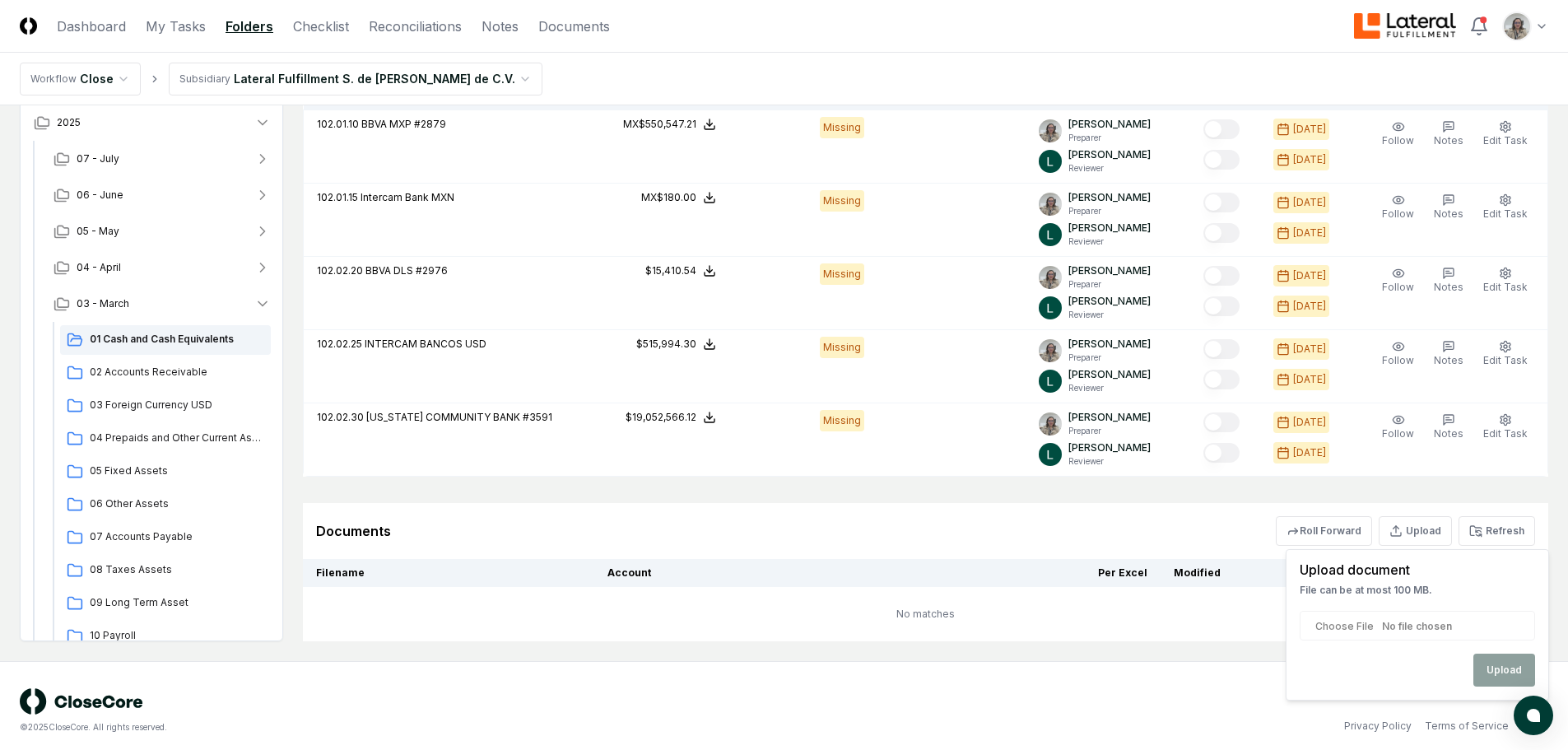 type on "**********" 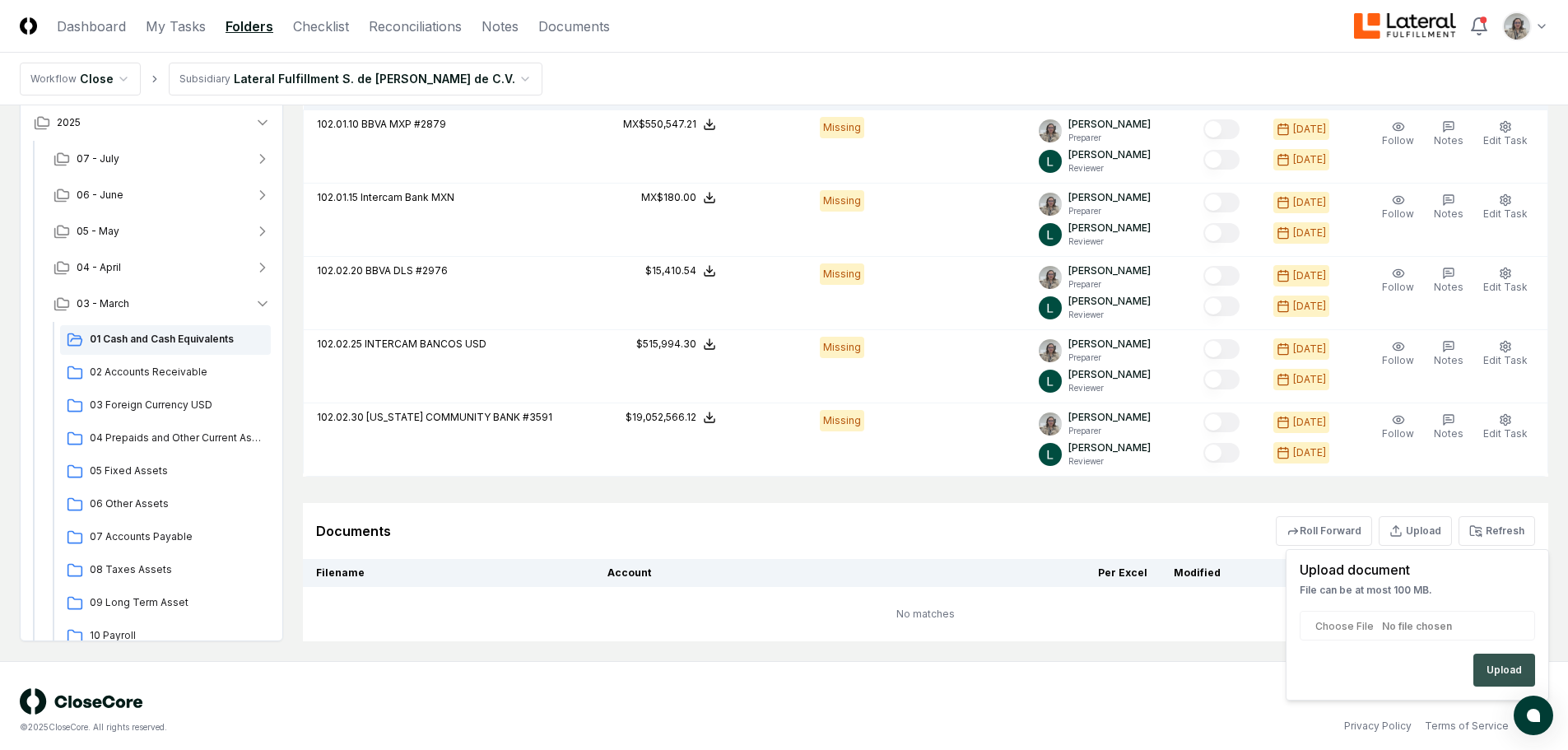 click on "Upload" at bounding box center [1504, 670] 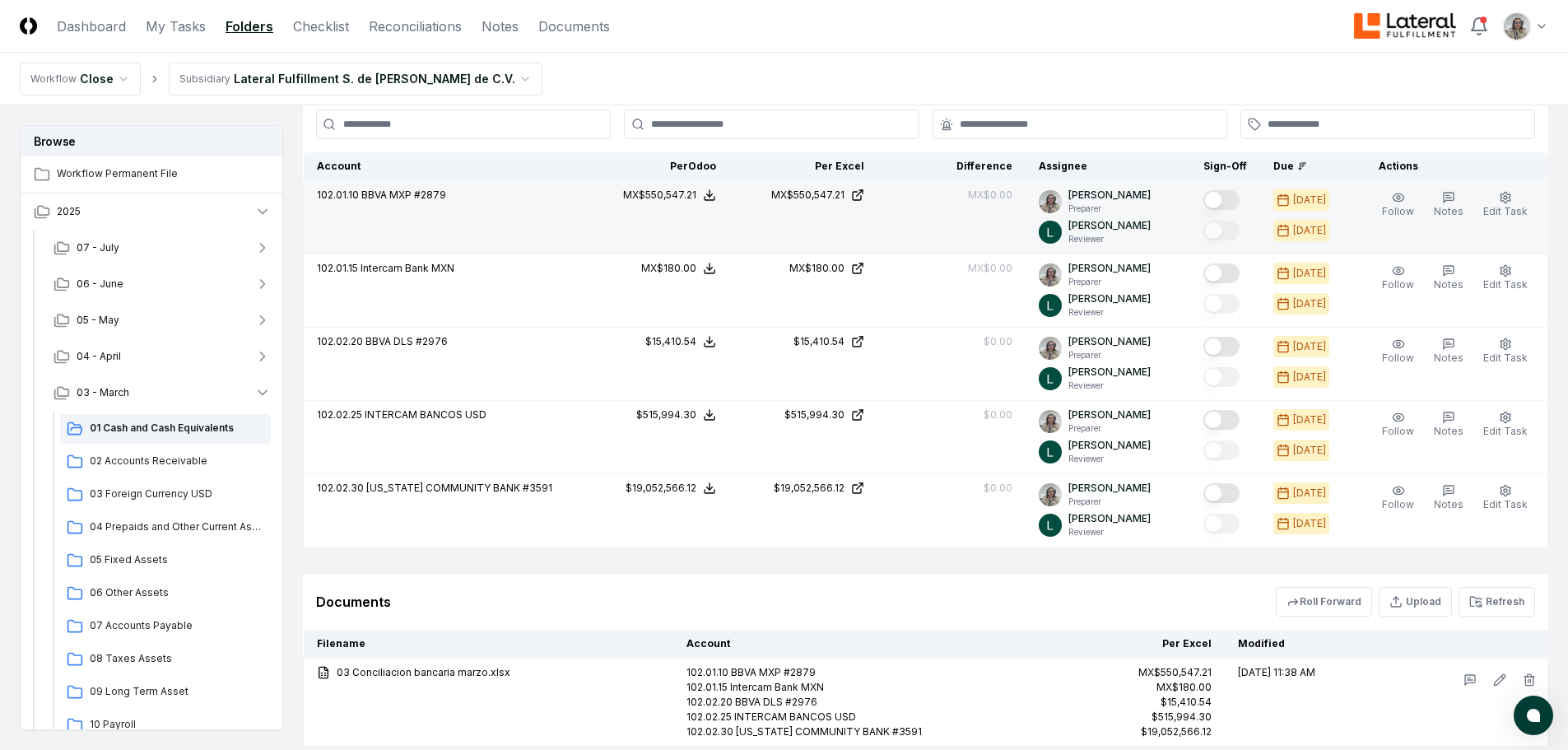 scroll, scrollTop: 512, scrollLeft: 0, axis: vertical 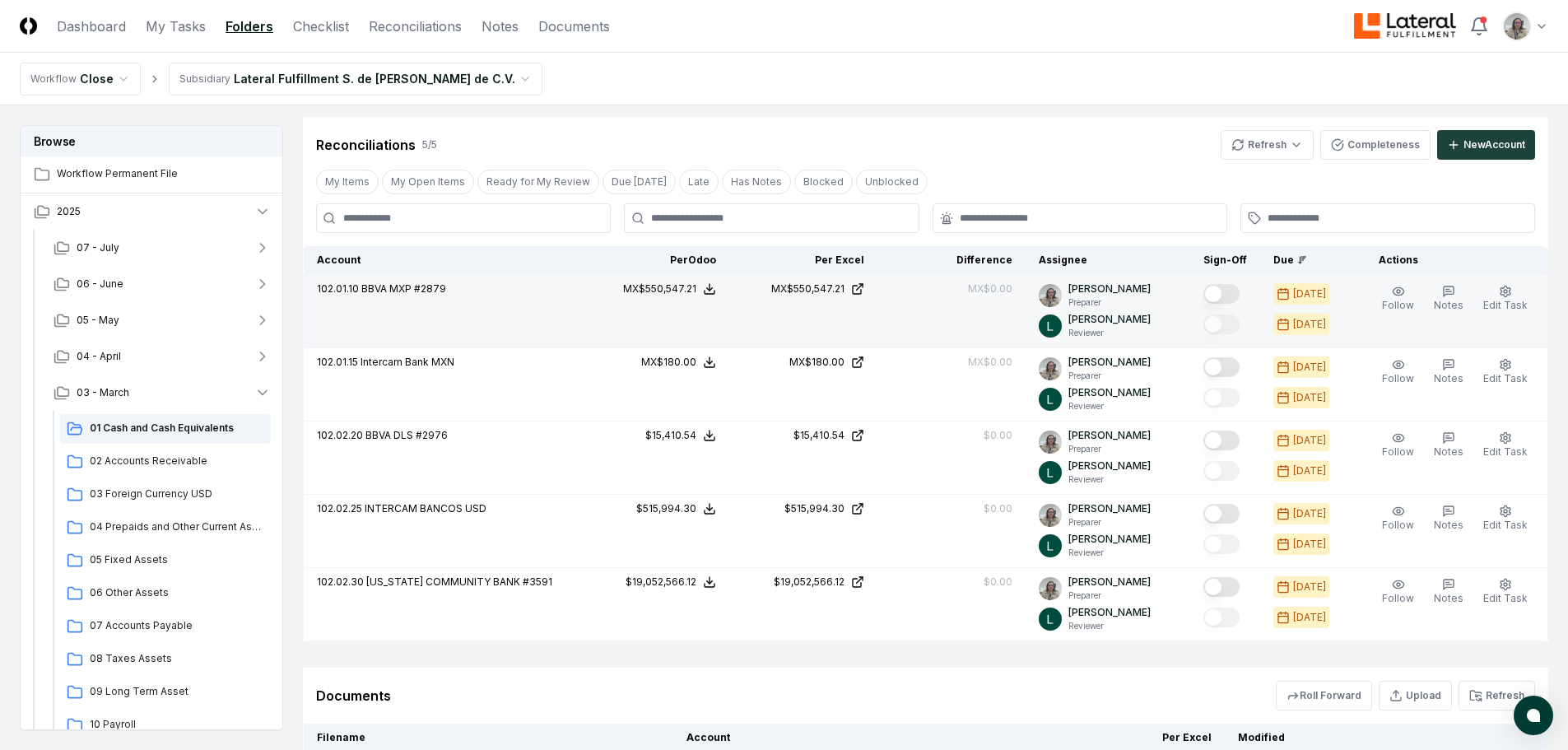 click at bounding box center [1221, 294] 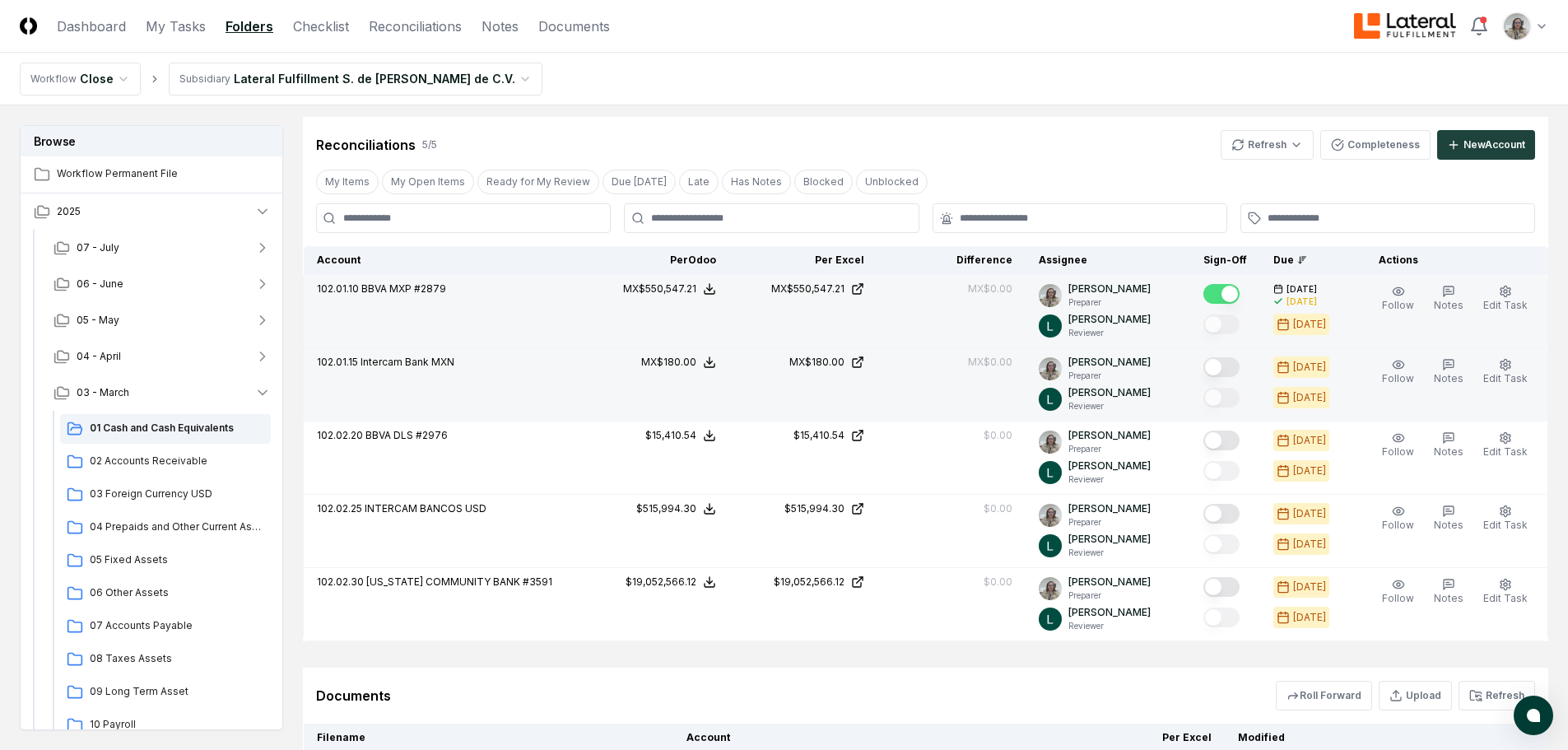 click at bounding box center (1221, 367) 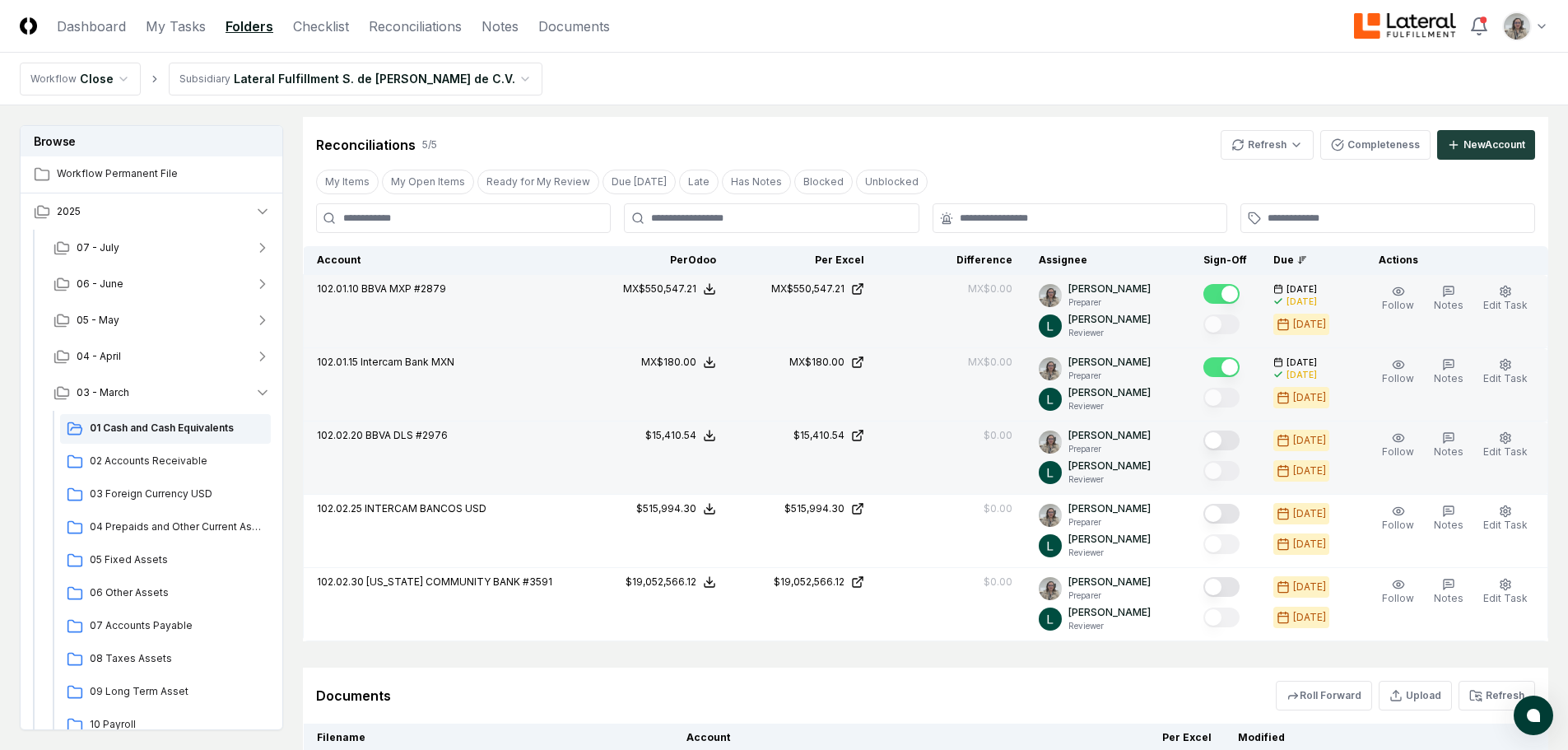 click at bounding box center [1221, 440] 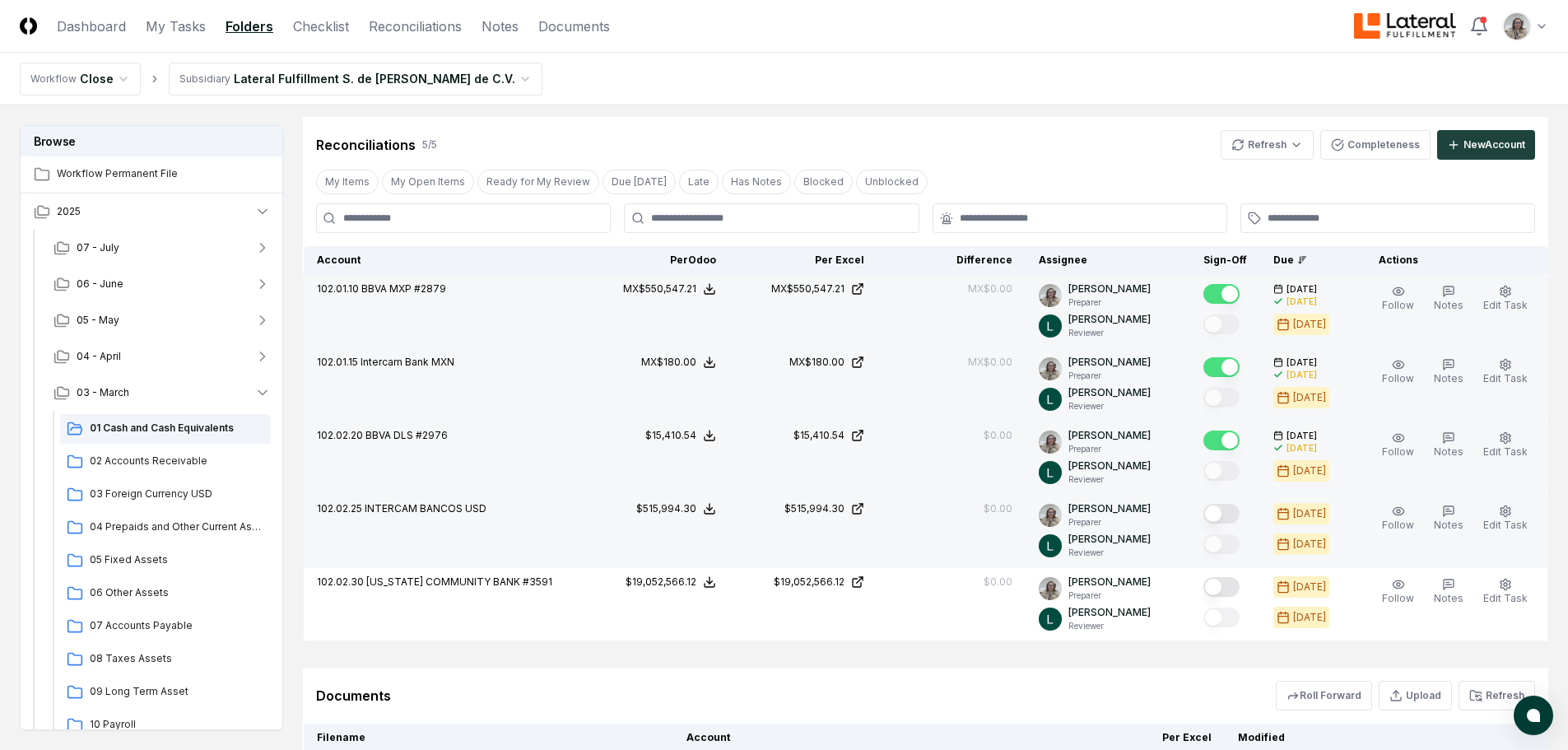 click at bounding box center [1221, 514] 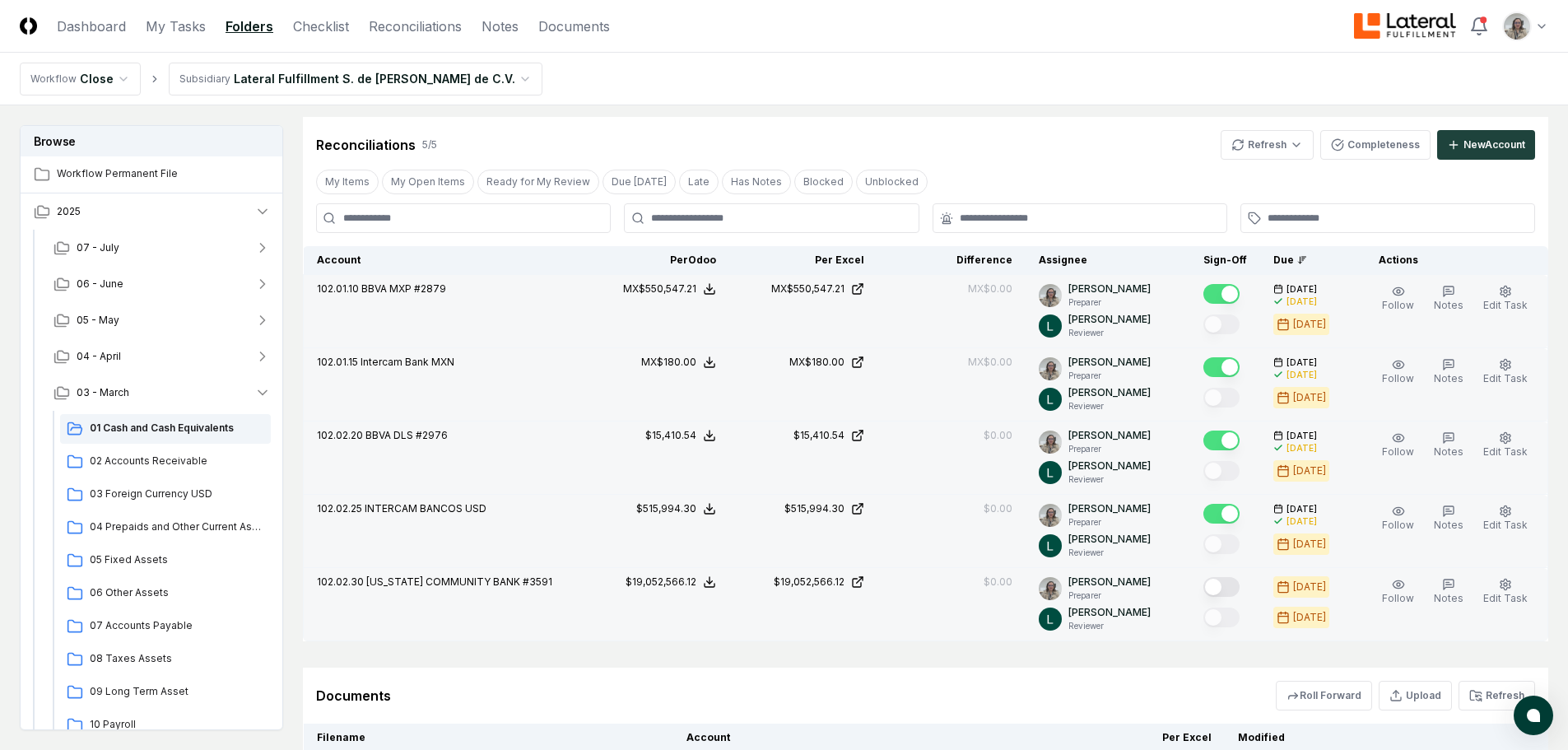 click at bounding box center (1221, 587) 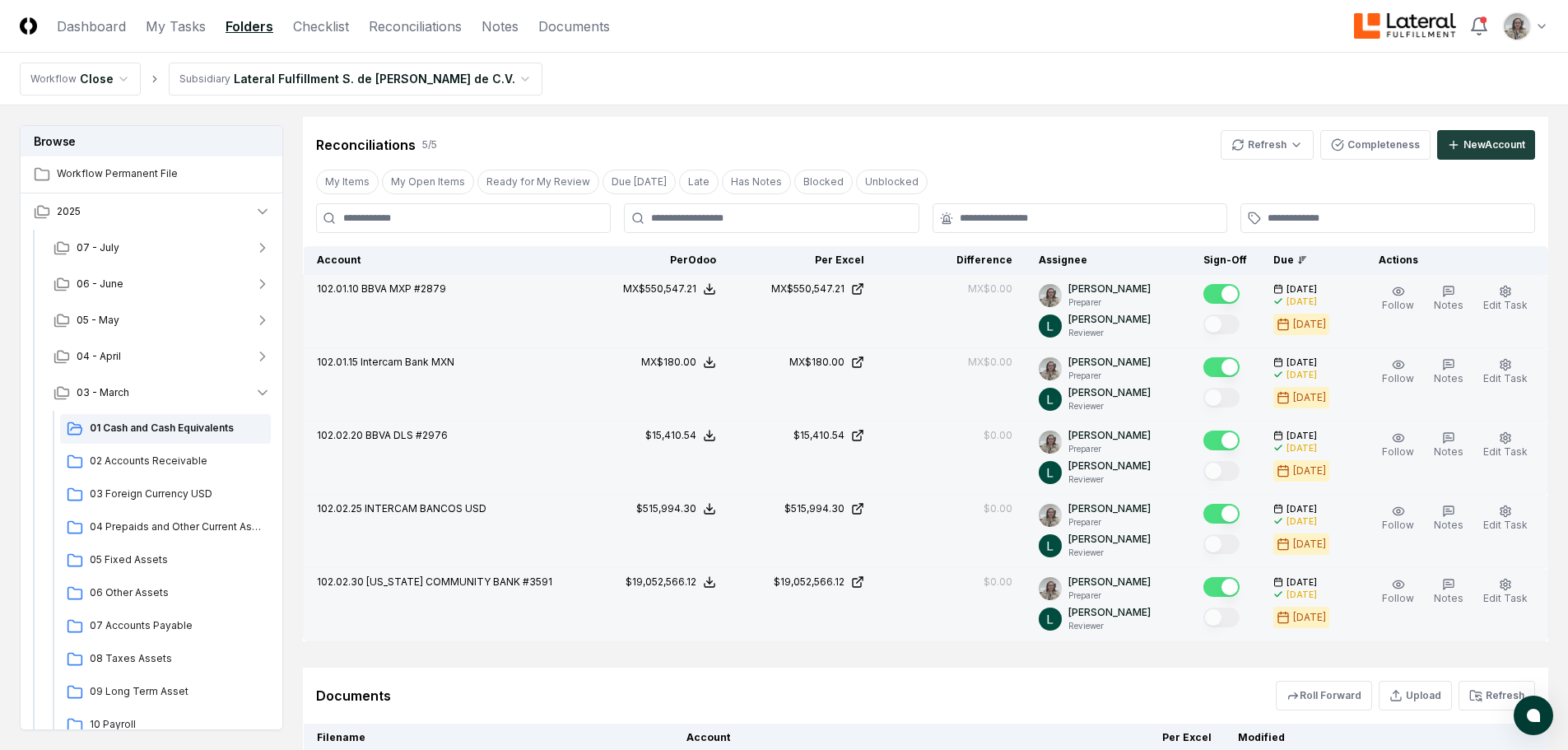 scroll, scrollTop: 594, scrollLeft: 0, axis: vertical 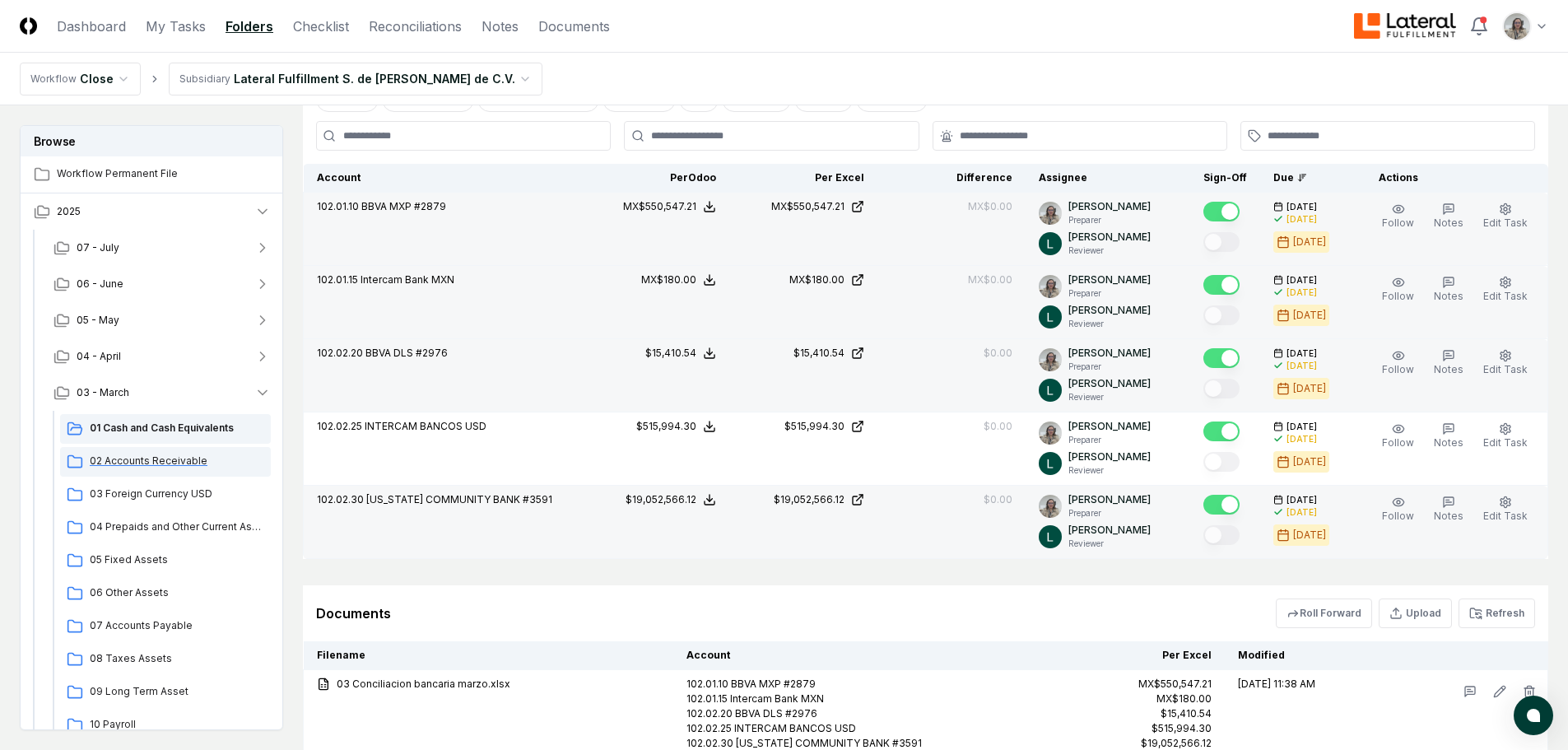 click on "02 Accounts Receivable" at bounding box center (177, 461) 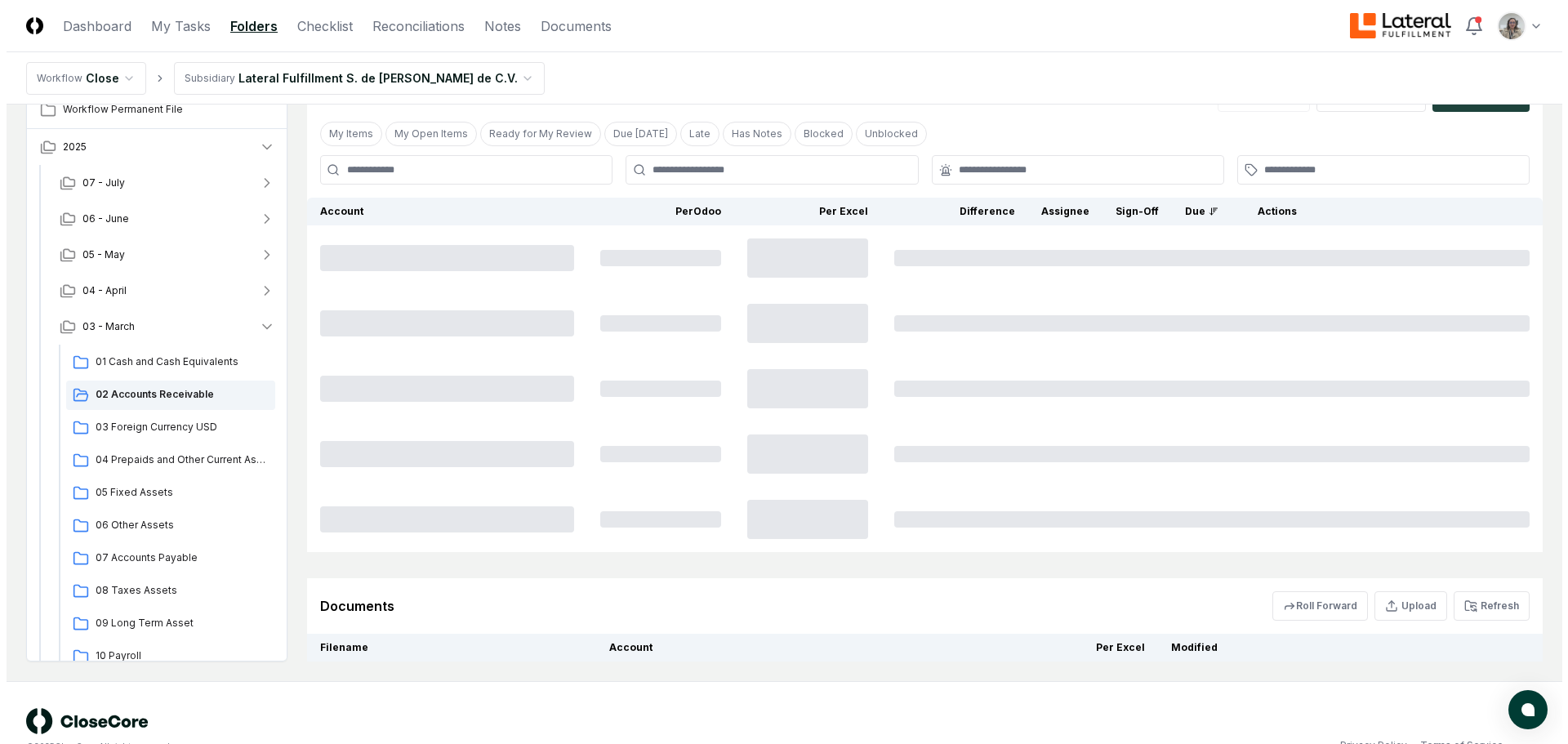 scroll, scrollTop: 0, scrollLeft: 0, axis: both 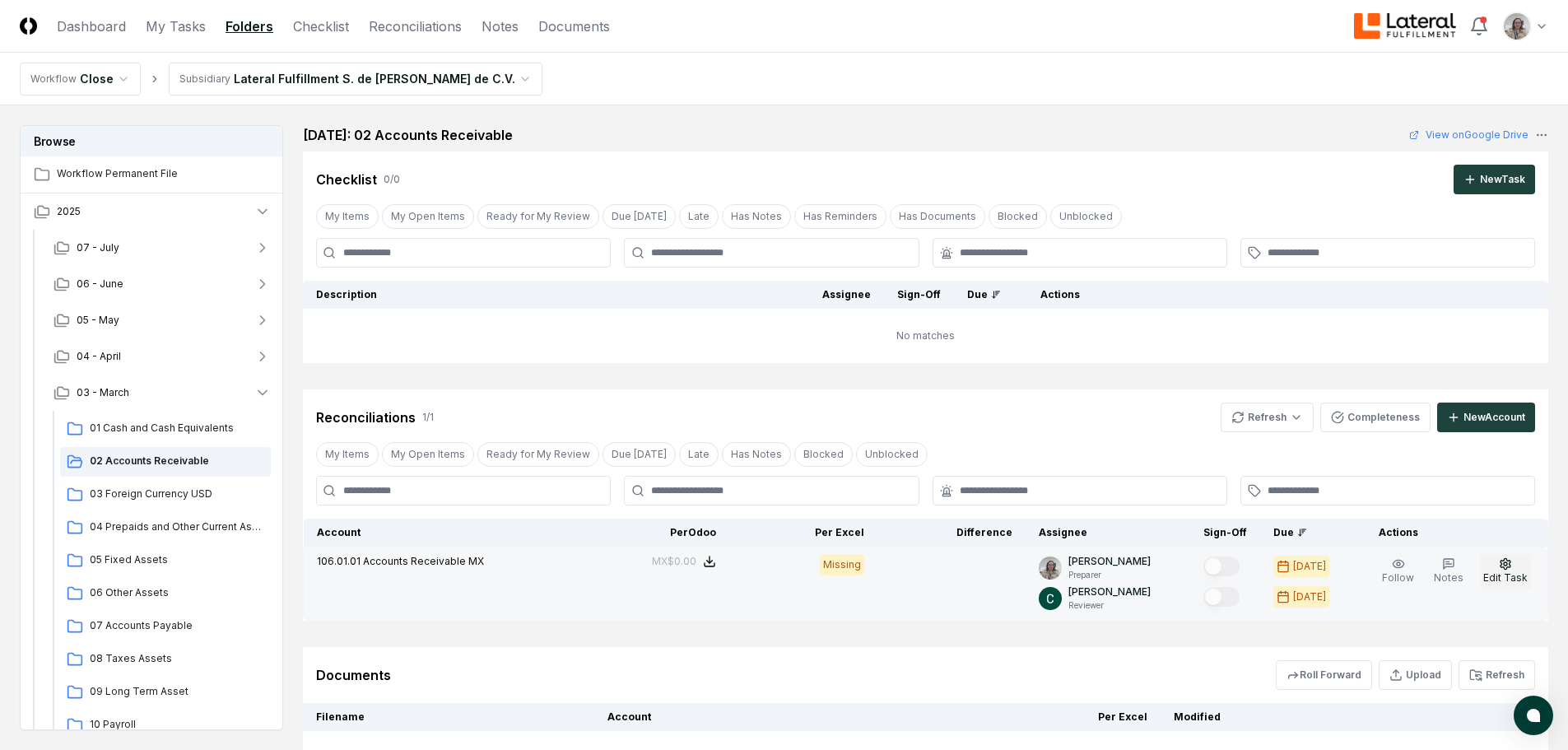 click on "Edit Task" at bounding box center [1505, 577] 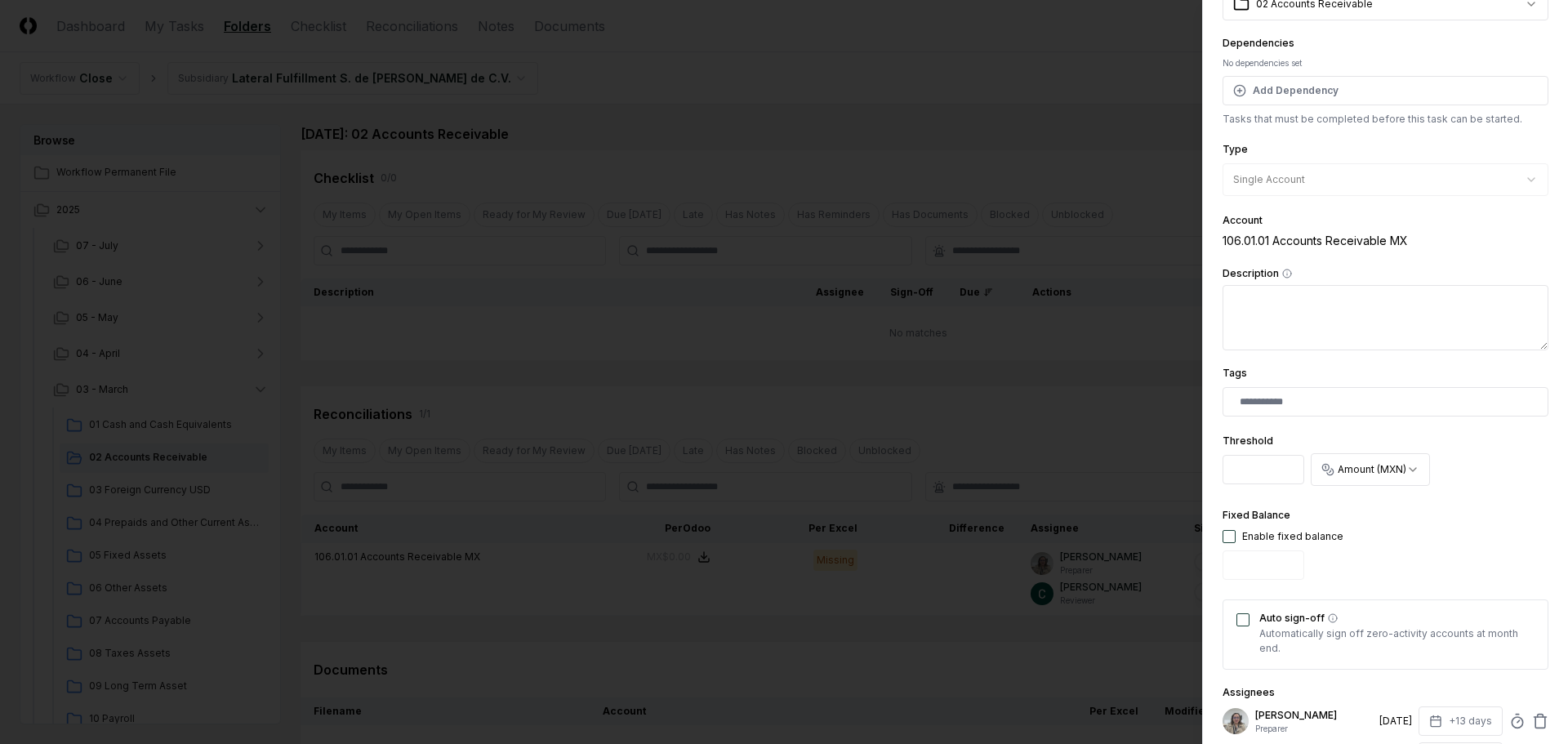 scroll, scrollTop: 245, scrollLeft: 0, axis: vertical 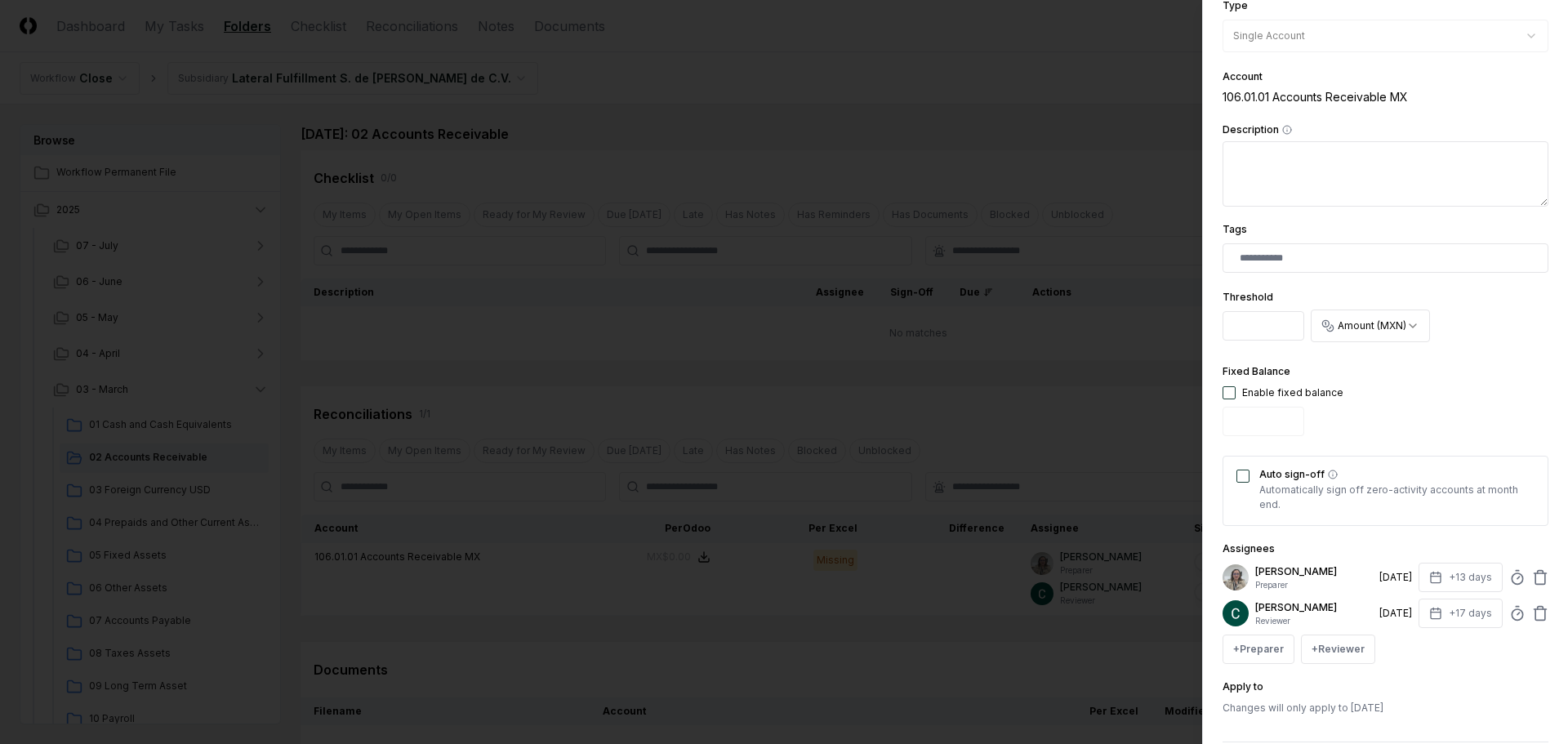 click at bounding box center [1229, 393] 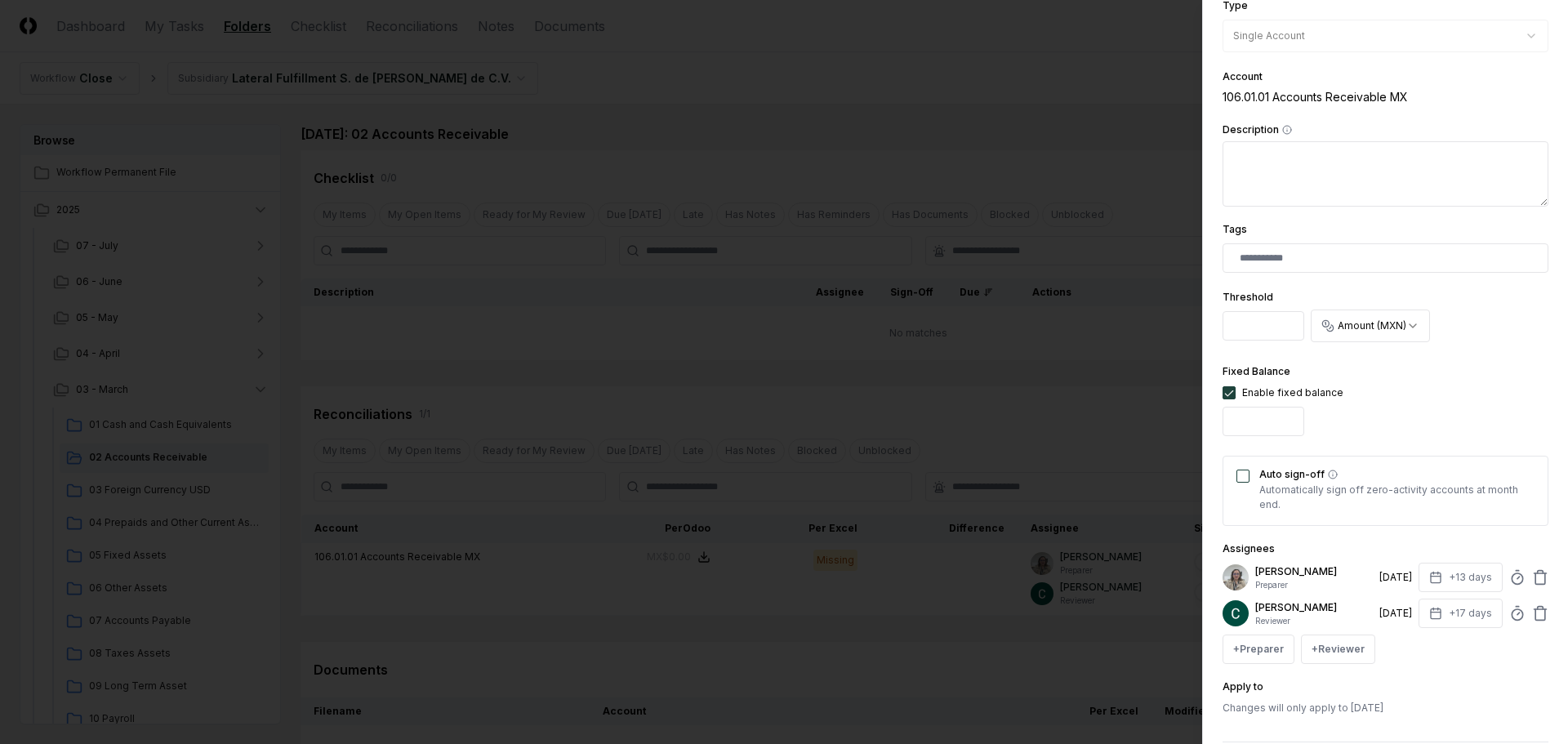 click on "Auto sign-off" at bounding box center (1243, 476) 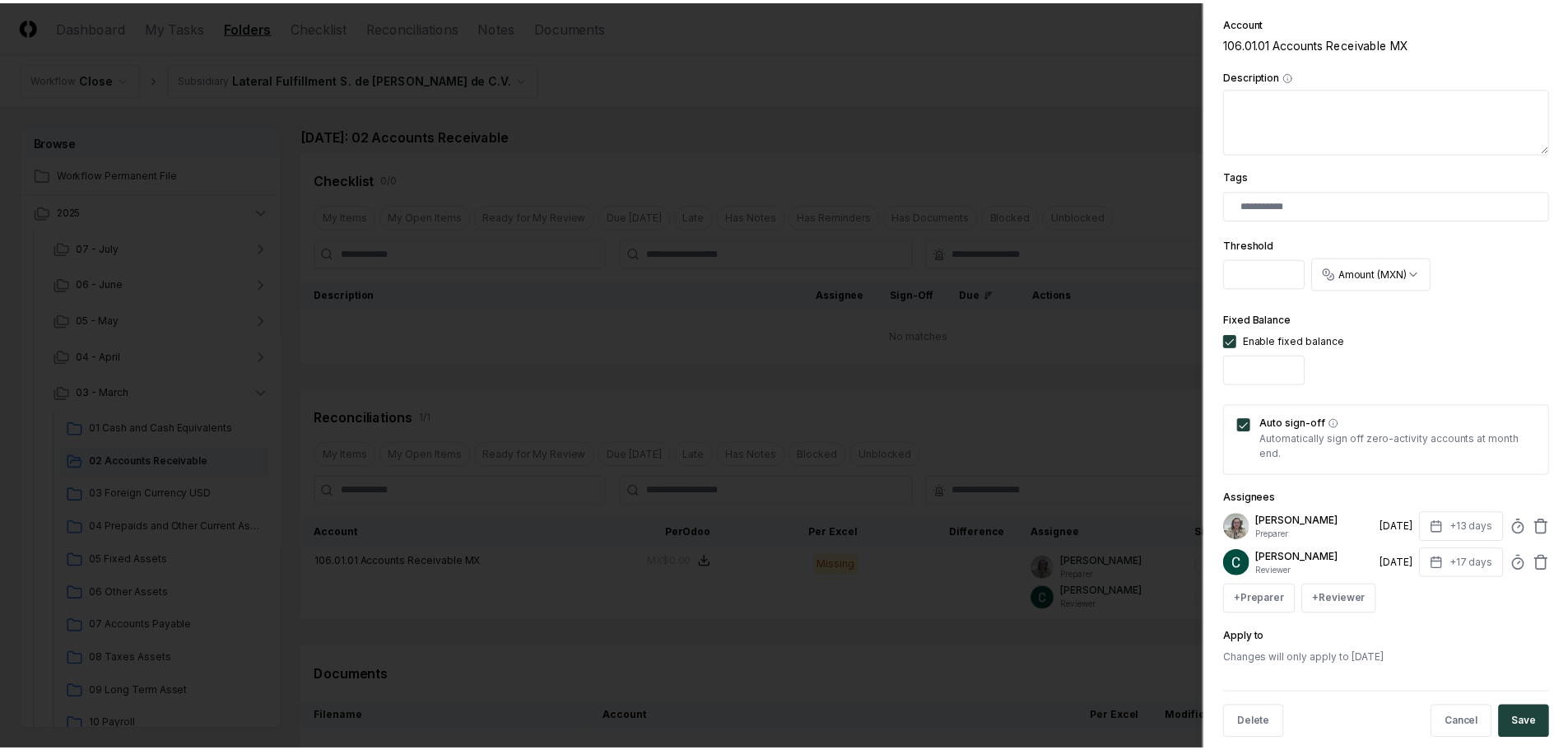 scroll, scrollTop: 324, scrollLeft: 0, axis: vertical 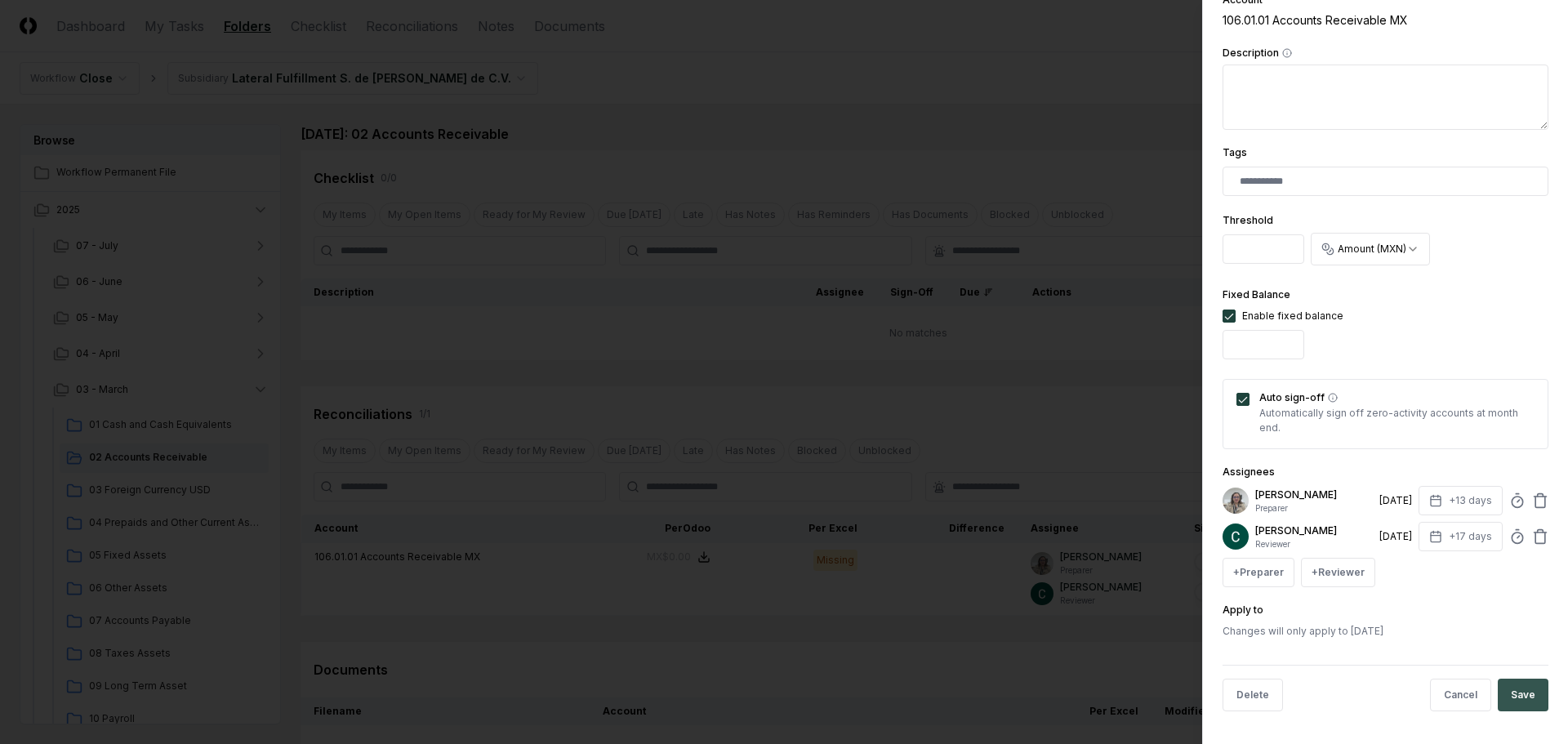 click on "Save" at bounding box center [1523, 695] 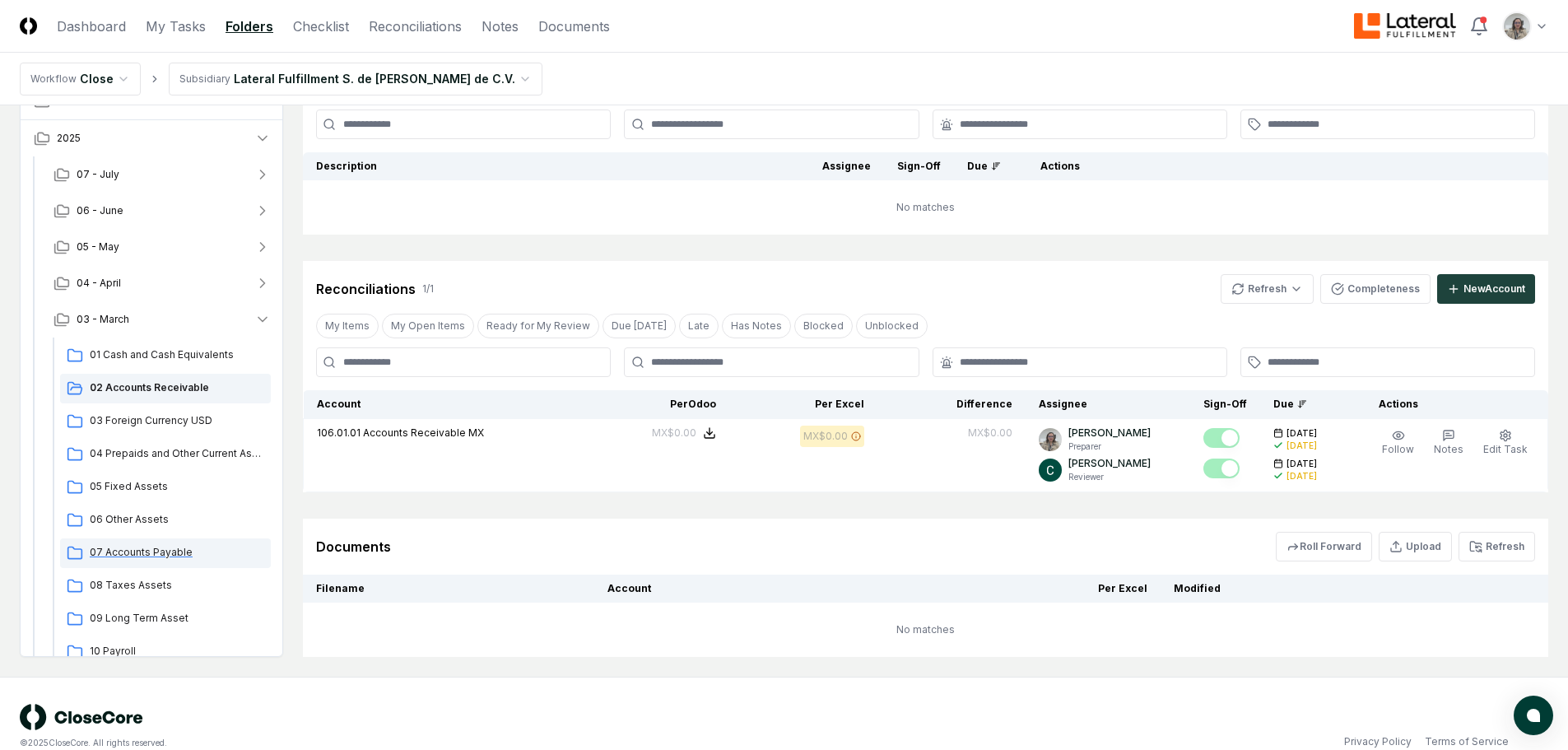 scroll, scrollTop: 154, scrollLeft: 0, axis: vertical 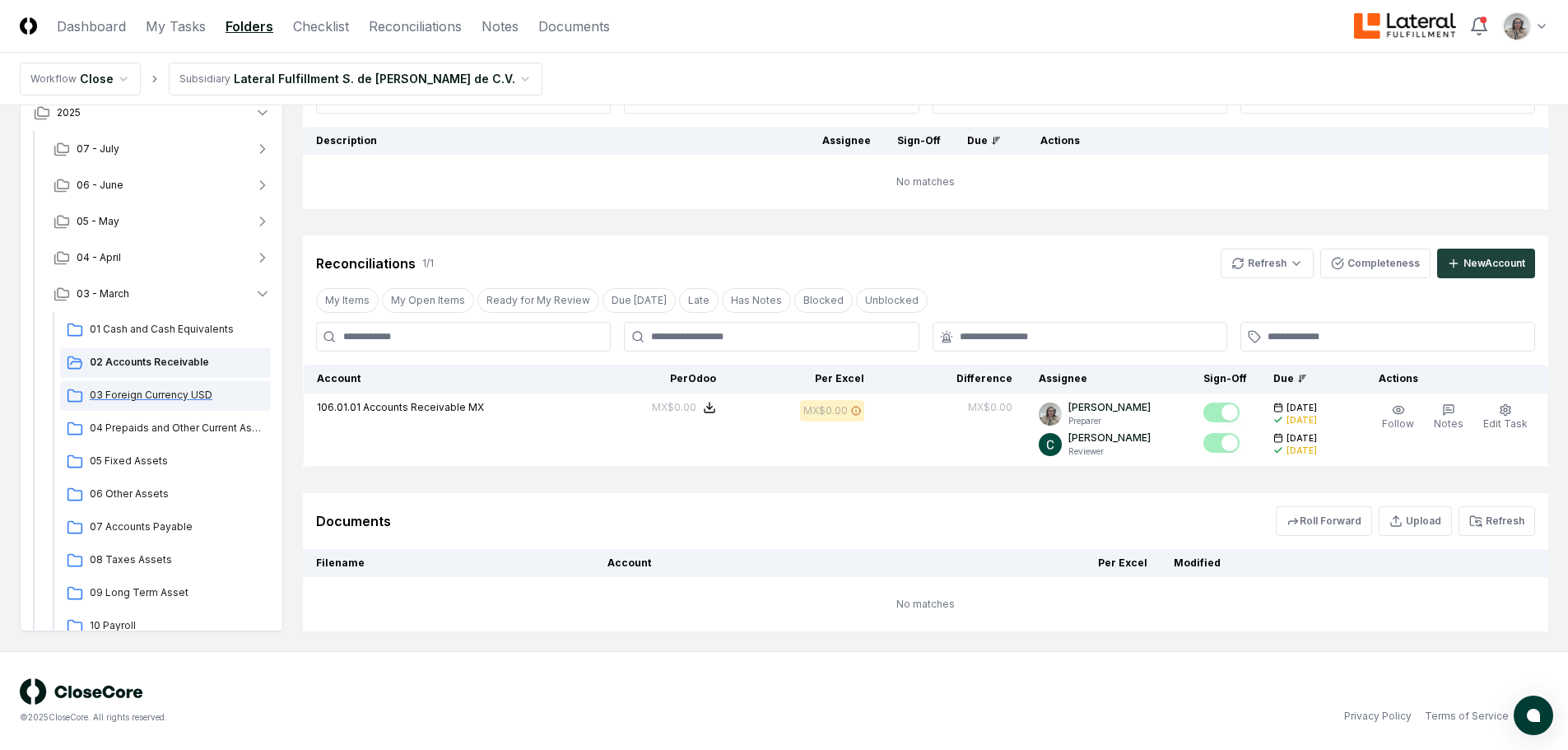 click on "03 Foreign Currency USD" at bounding box center [165, 396] 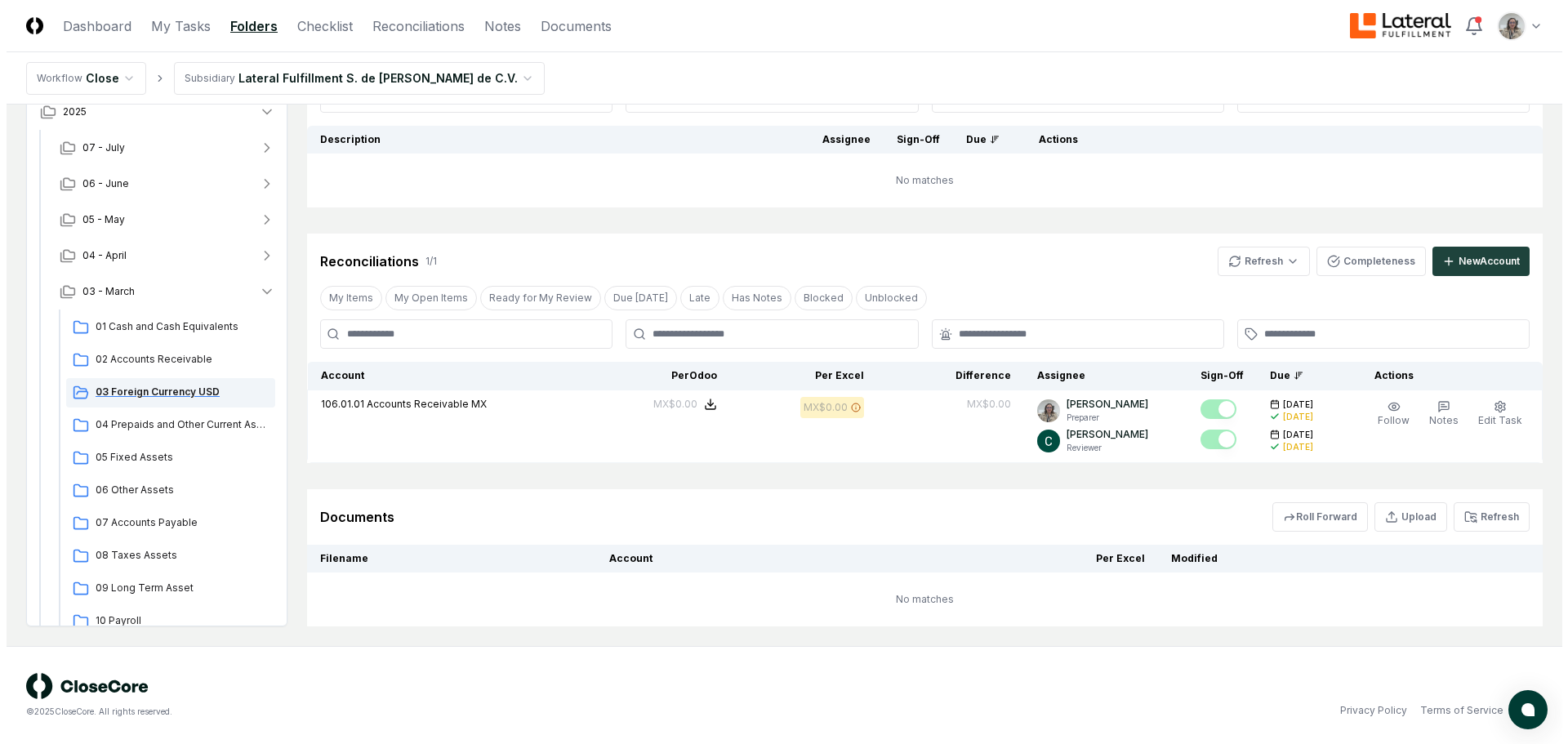 scroll, scrollTop: 0, scrollLeft: 0, axis: both 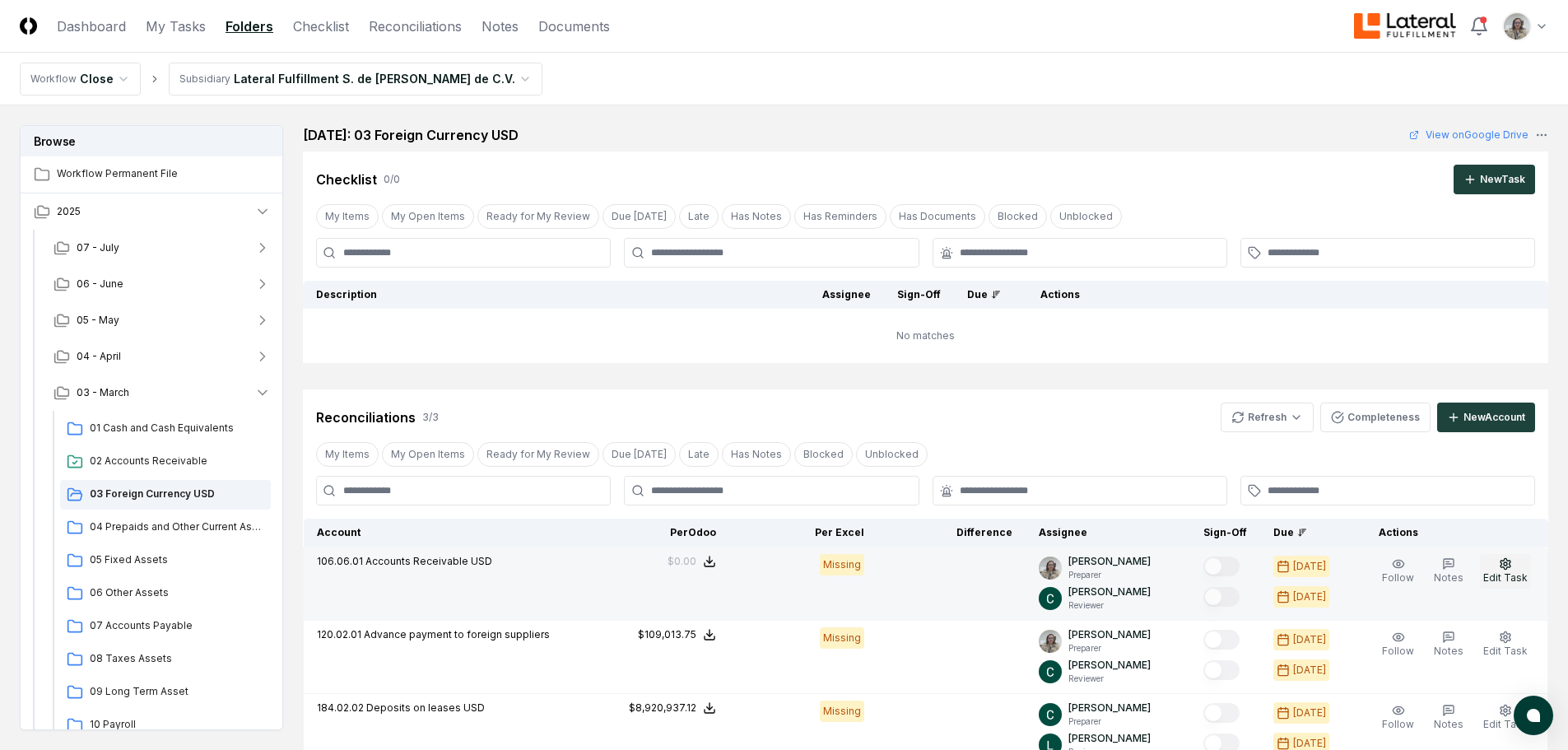 click 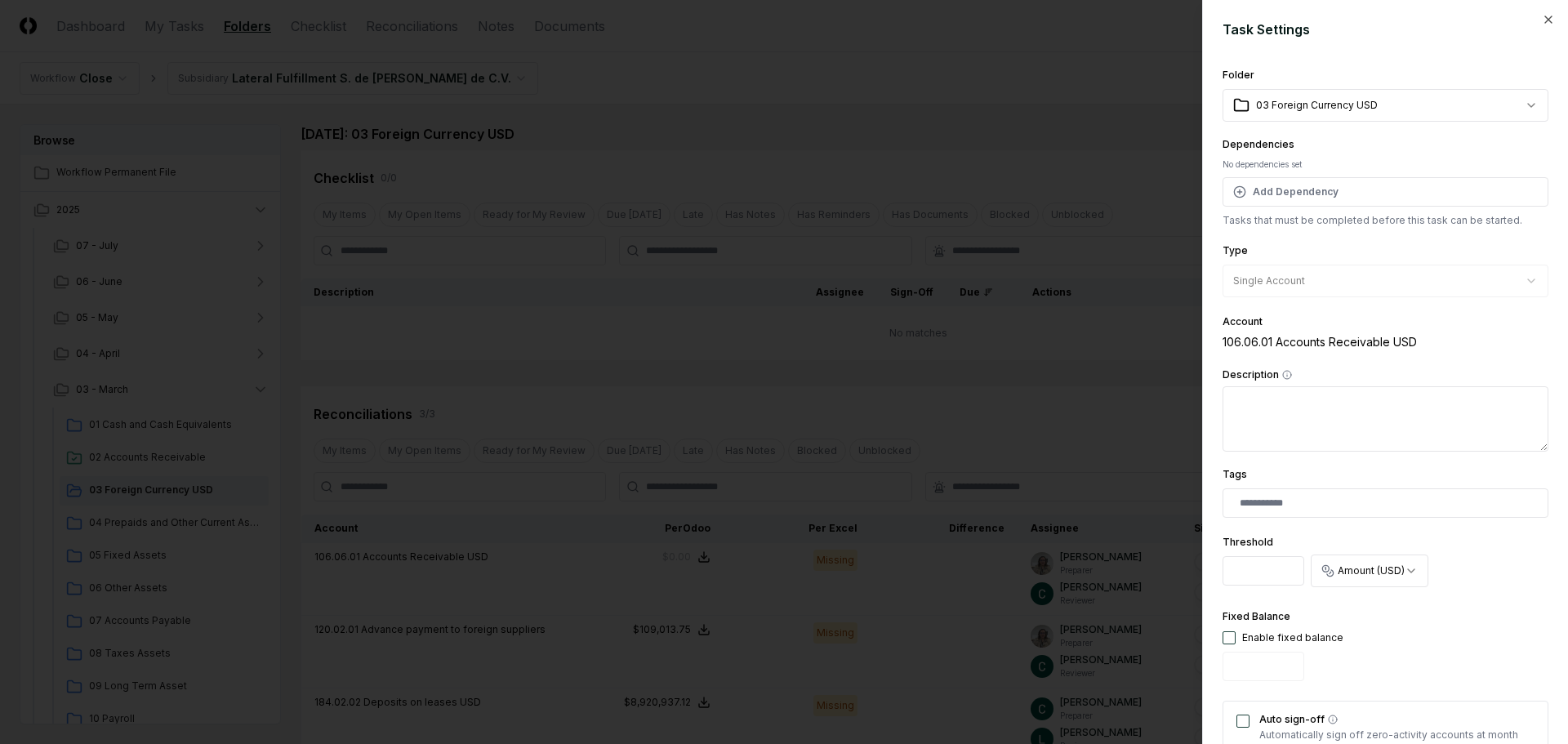click at bounding box center (1229, 638) 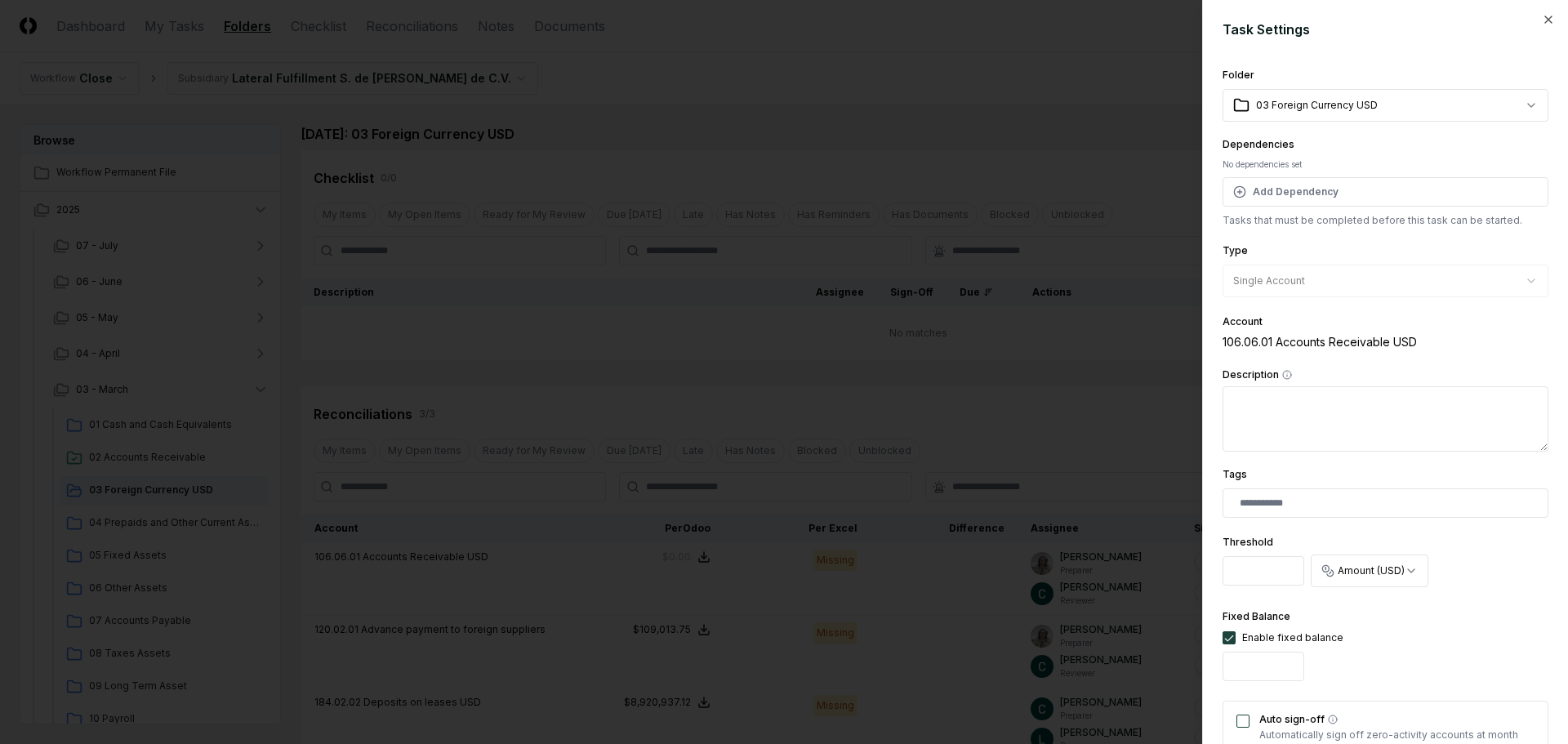 click on "Auto sign-off" at bounding box center [1243, 721] 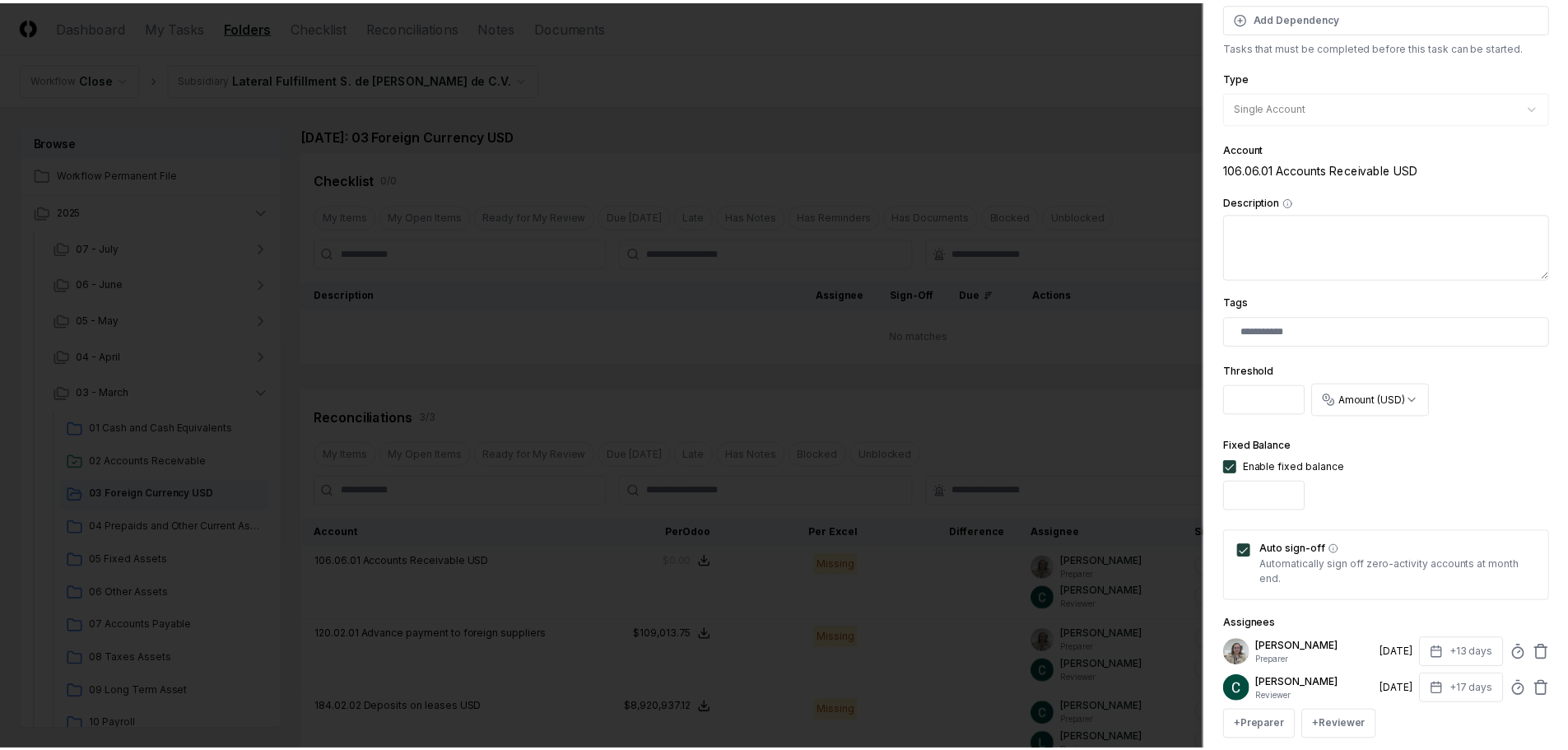 scroll, scrollTop: 324, scrollLeft: 0, axis: vertical 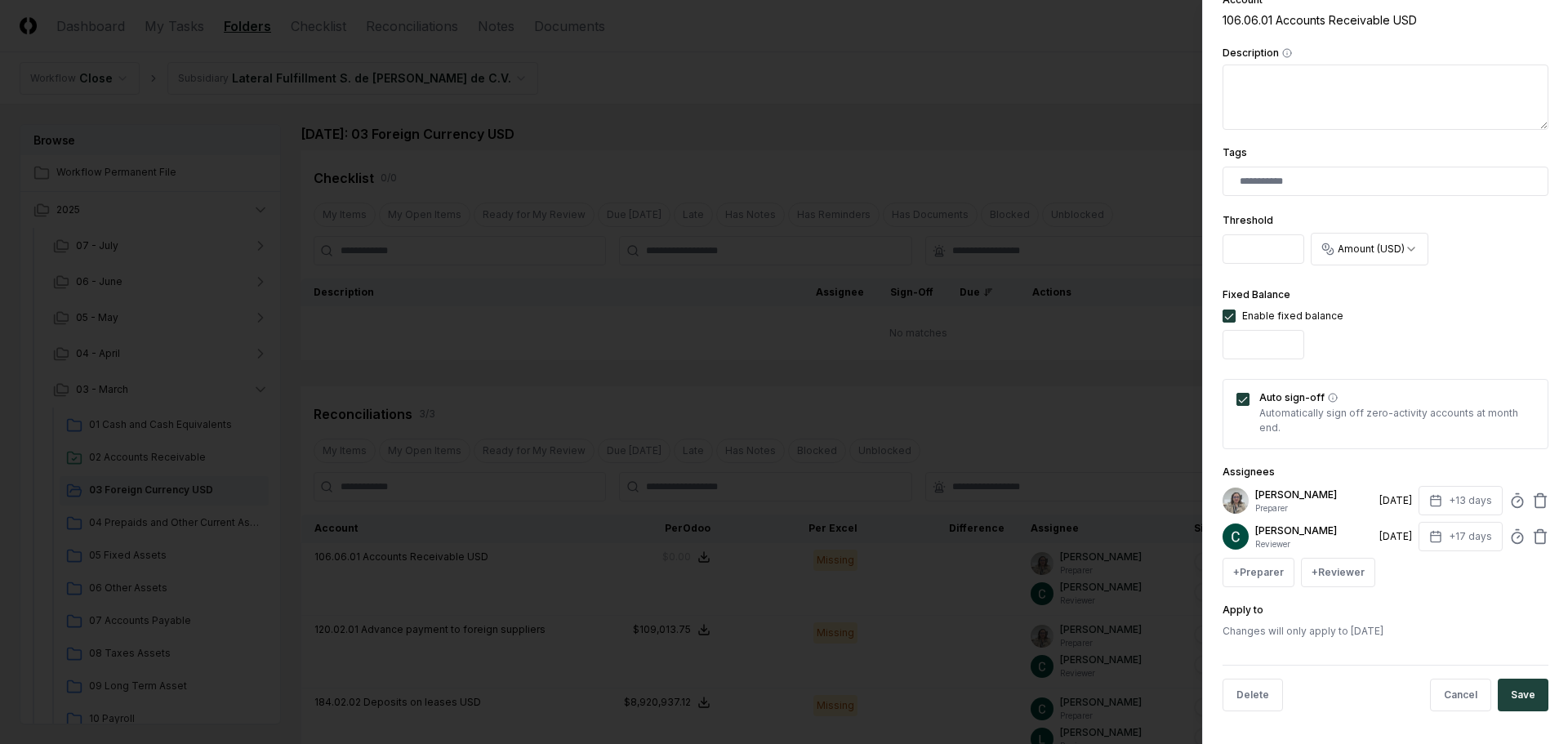 click on "Save" at bounding box center (1523, 695) 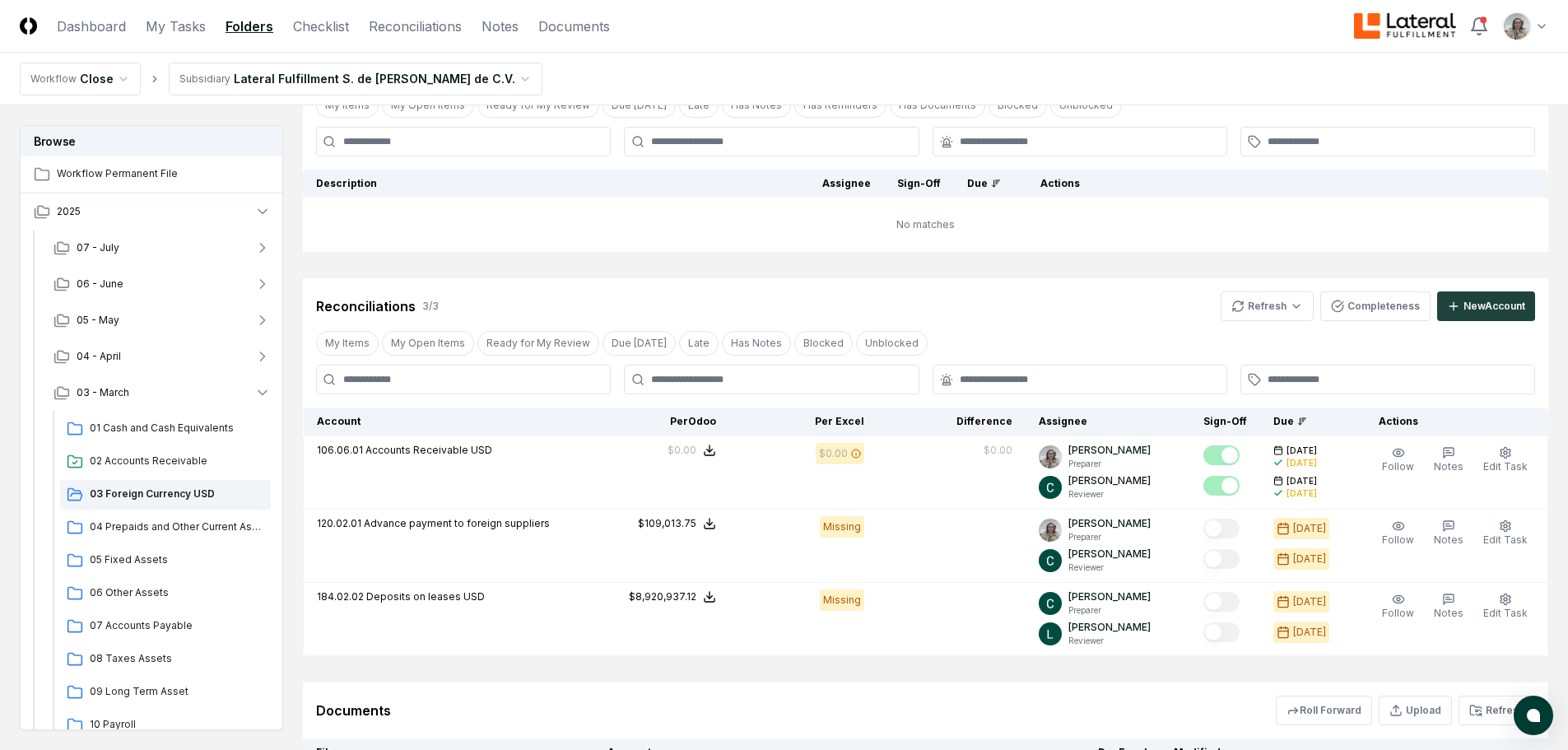 scroll, scrollTop: 300, scrollLeft: 0, axis: vertical 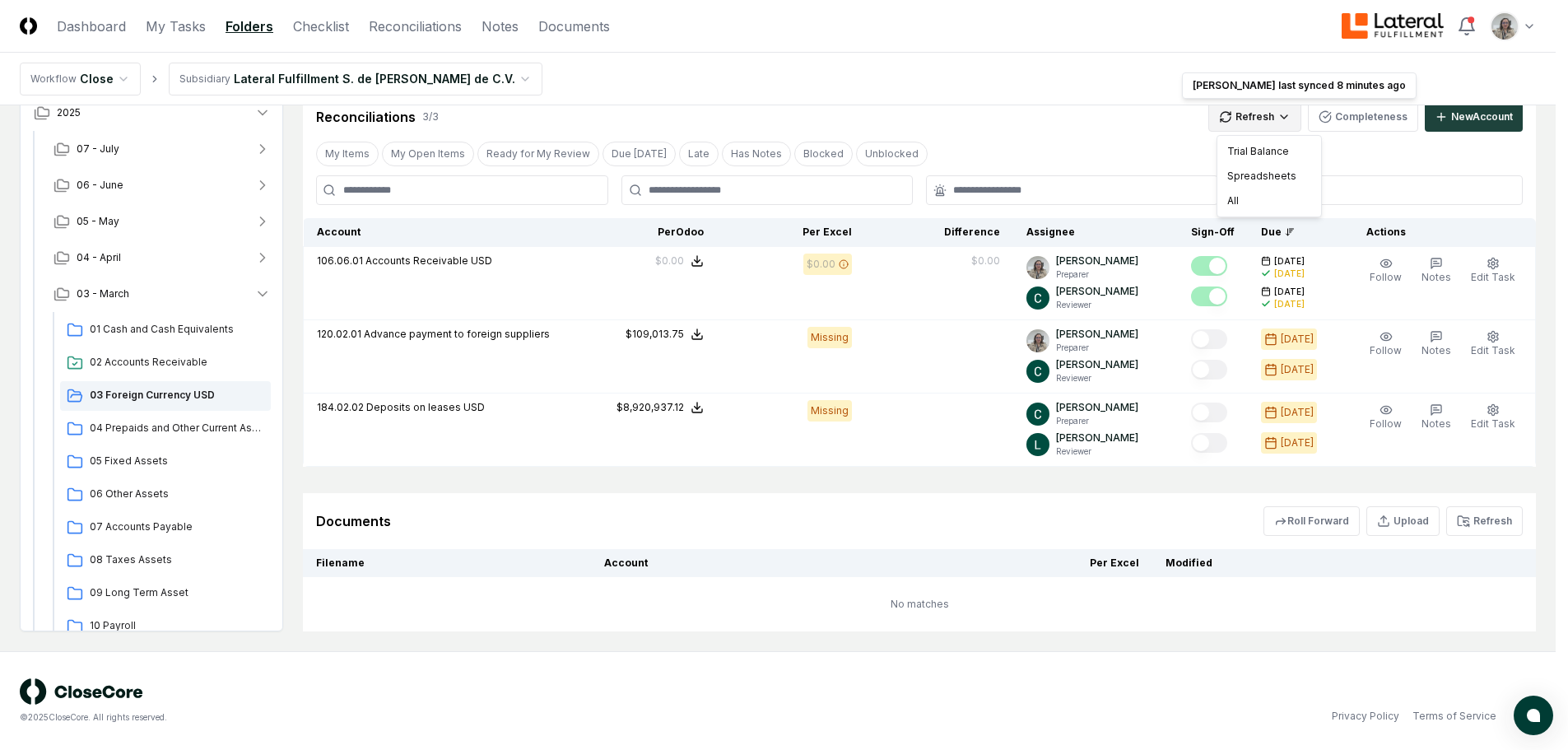 click on "CloseCore Dashboard My Tasks Folders Checklist Reconciliations Notes Documents Toggle navigation menu   Toggle user menu Workflow Close Subsidiary Lateral Fulfillment S. de [PERSON_NAME] de C.V. Browse Workflow Permanent File 2025 [DATE] - June [DATE] - April [DATE] Cash and Cash Equivalents 02 Accounts Receivable 03 Foreign Currency USD 04 Prepaids and Other Current Assets 05 Fixed Assets 06 Other Assets 07 Accounts Payable 08 Taxes Assets 09 Long Term Asset 10 Payroll 11 Taxes Payroll 12 Taxes 13 Taxes Liability 14 Equity 15 Revenue 16 Debt 02 - February [DATE] Change Folder Cancel Reassign [DATE]: 03 Foreign Currency USD View on  Google Drive Checklist 0 / 0 New  Task My Items My Open Items Ready for My Review Due [DATE] Late Has Notes Has Reminders Has Documents Blocked Unblocked Clear Filter Description Assignee Sign-Off   Due Actions No matches Cancel Reassign Reconciliations 3 / 3 Refresh Odoo last synced 8 minutes ago Odoo last synced 8 minutes ago Completeness New  Account Late" at bounding box center [784, 225] 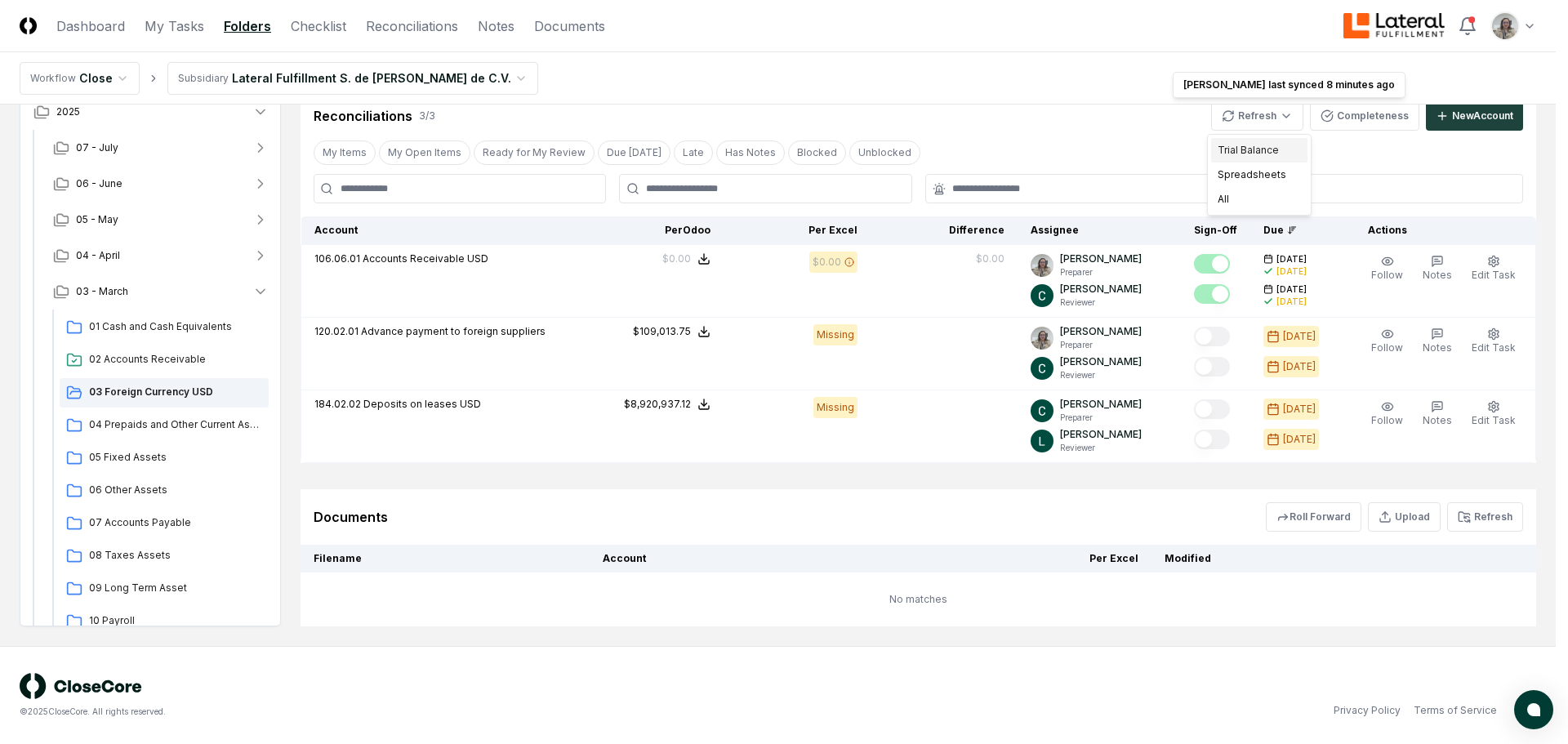 click on "Trial Balance" at bounding box center (1259, 150) 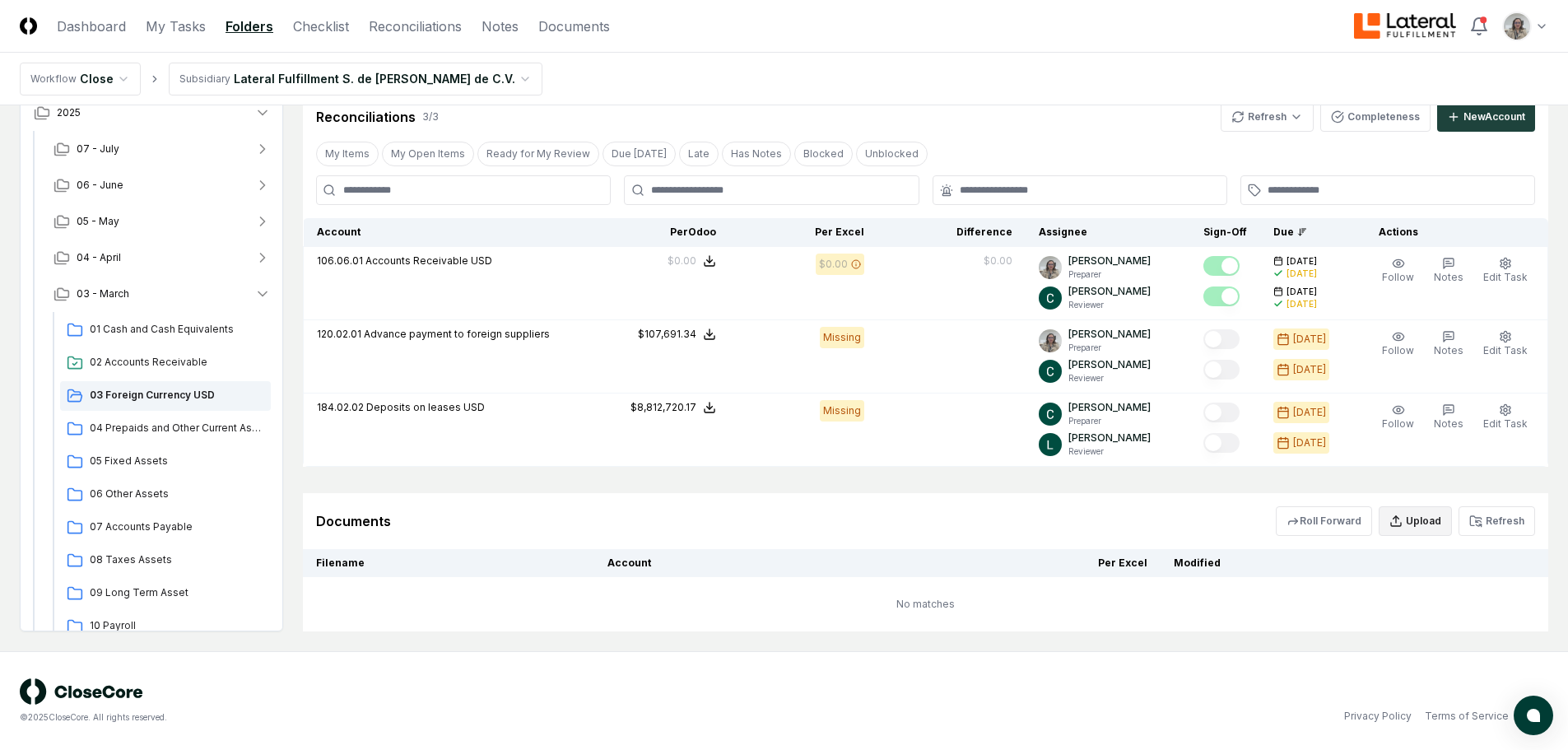 click on "Upload" at bounding box center [1415, 521] 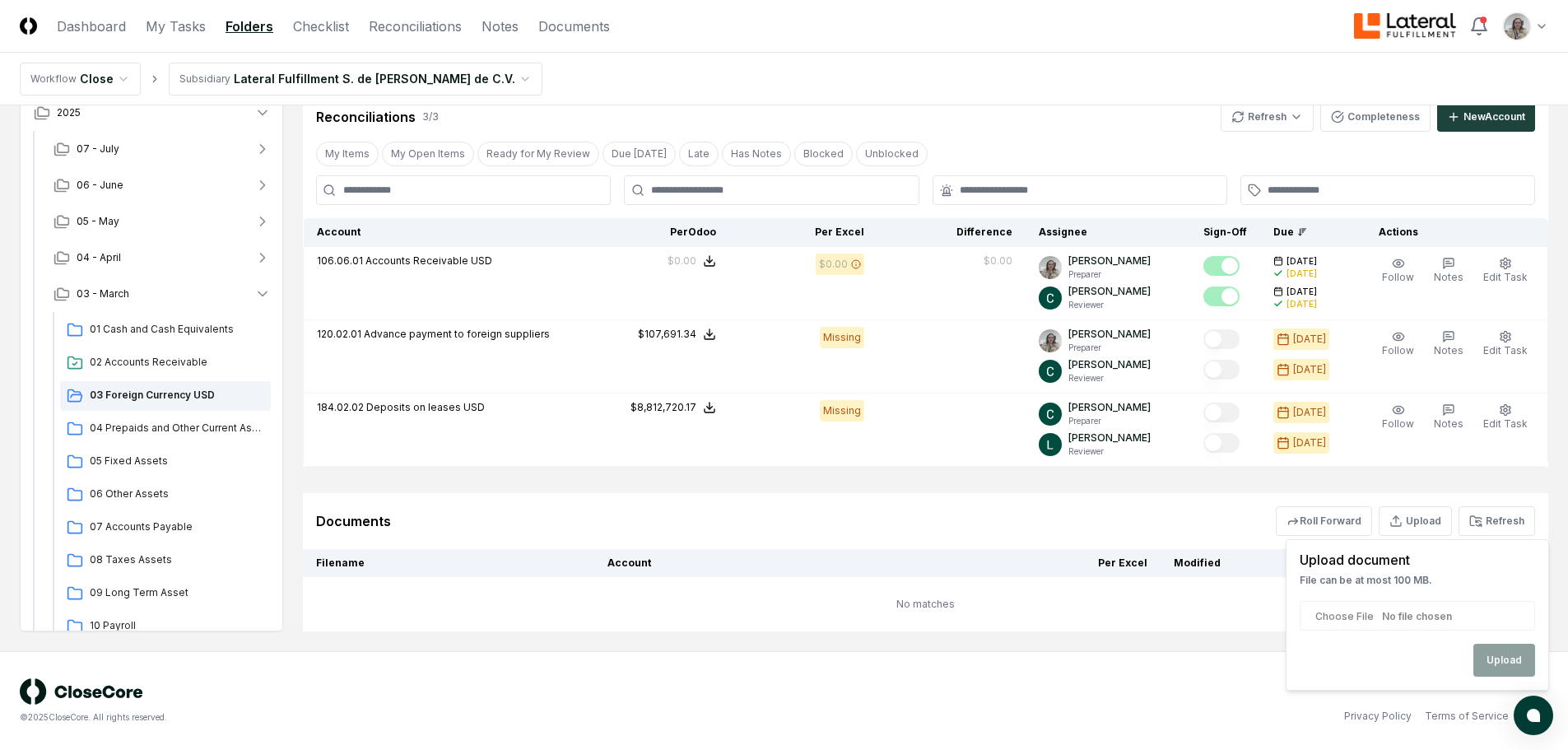click at bounding box center (1417, 616) 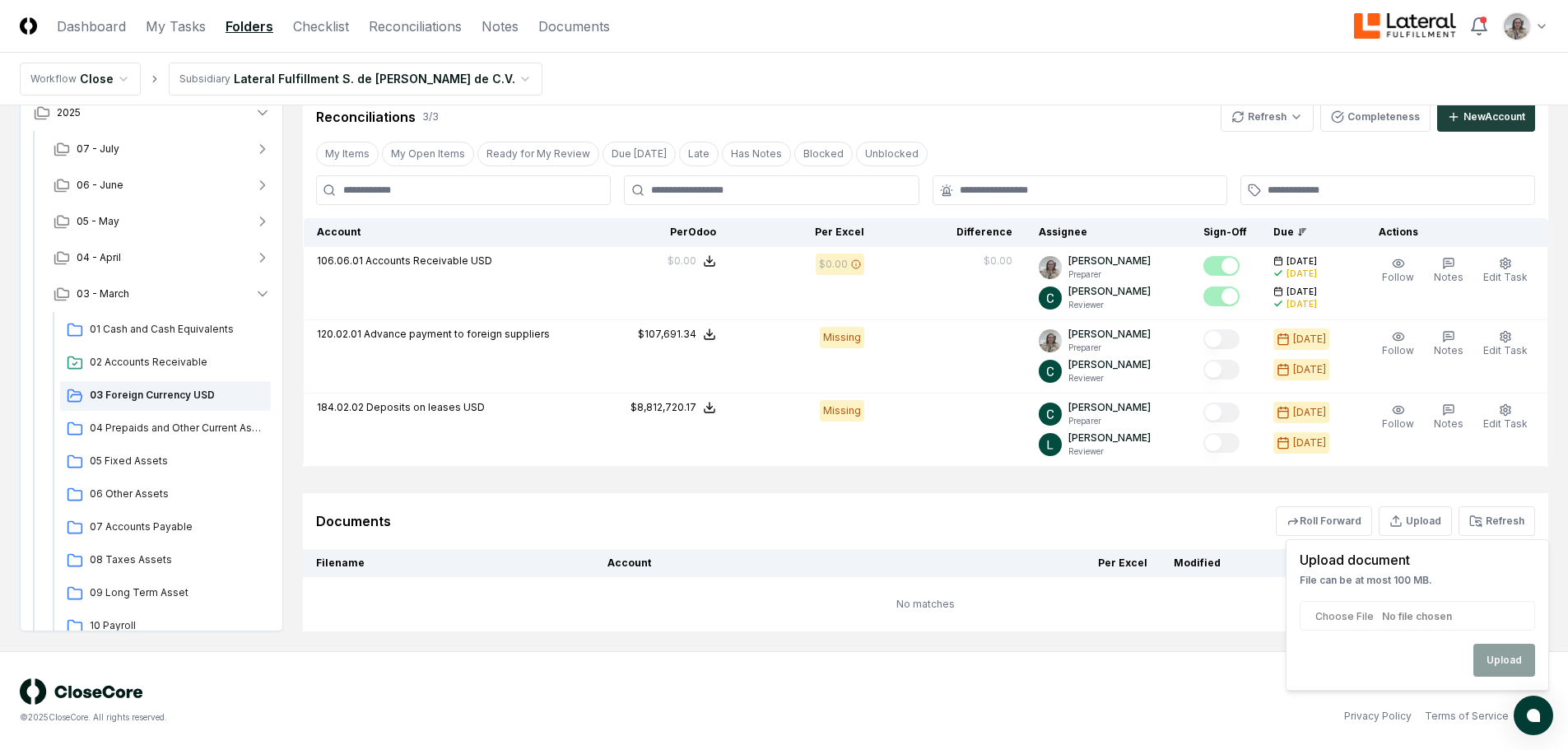 type on "**********" 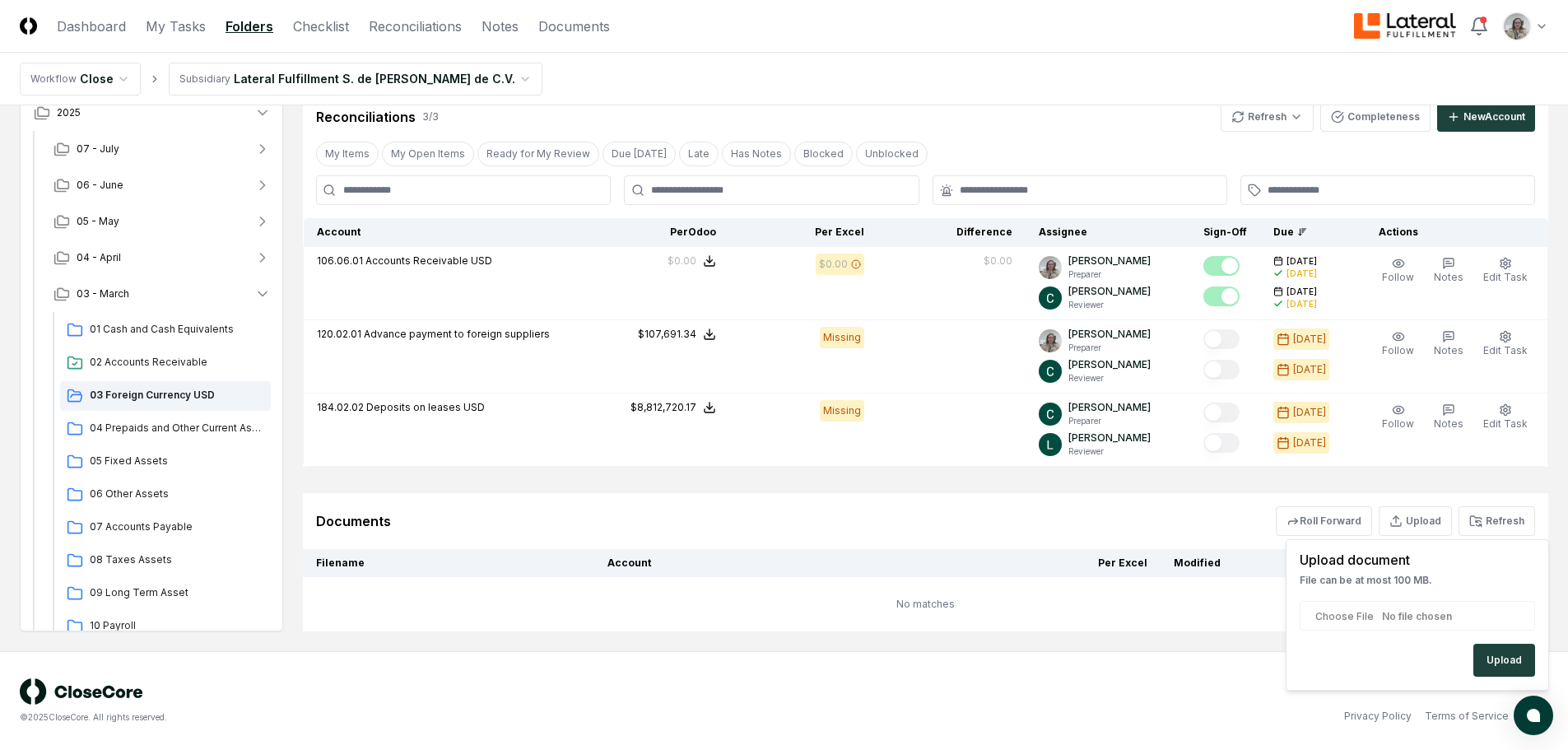 click on "Upload" at bounding box center [1504, 660] 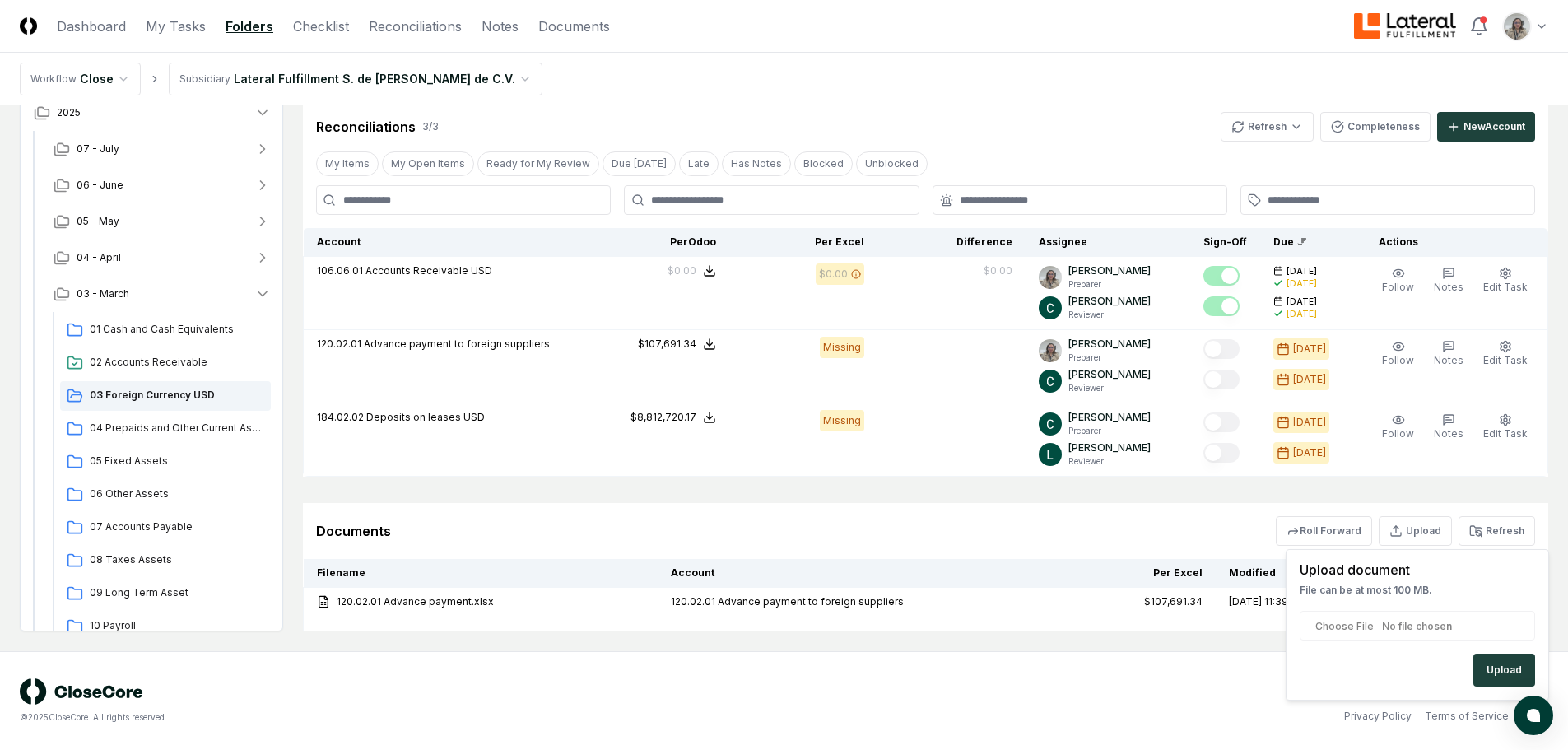 scroll, scrollTop: 291, scrollLeft: 0, axis: vertical 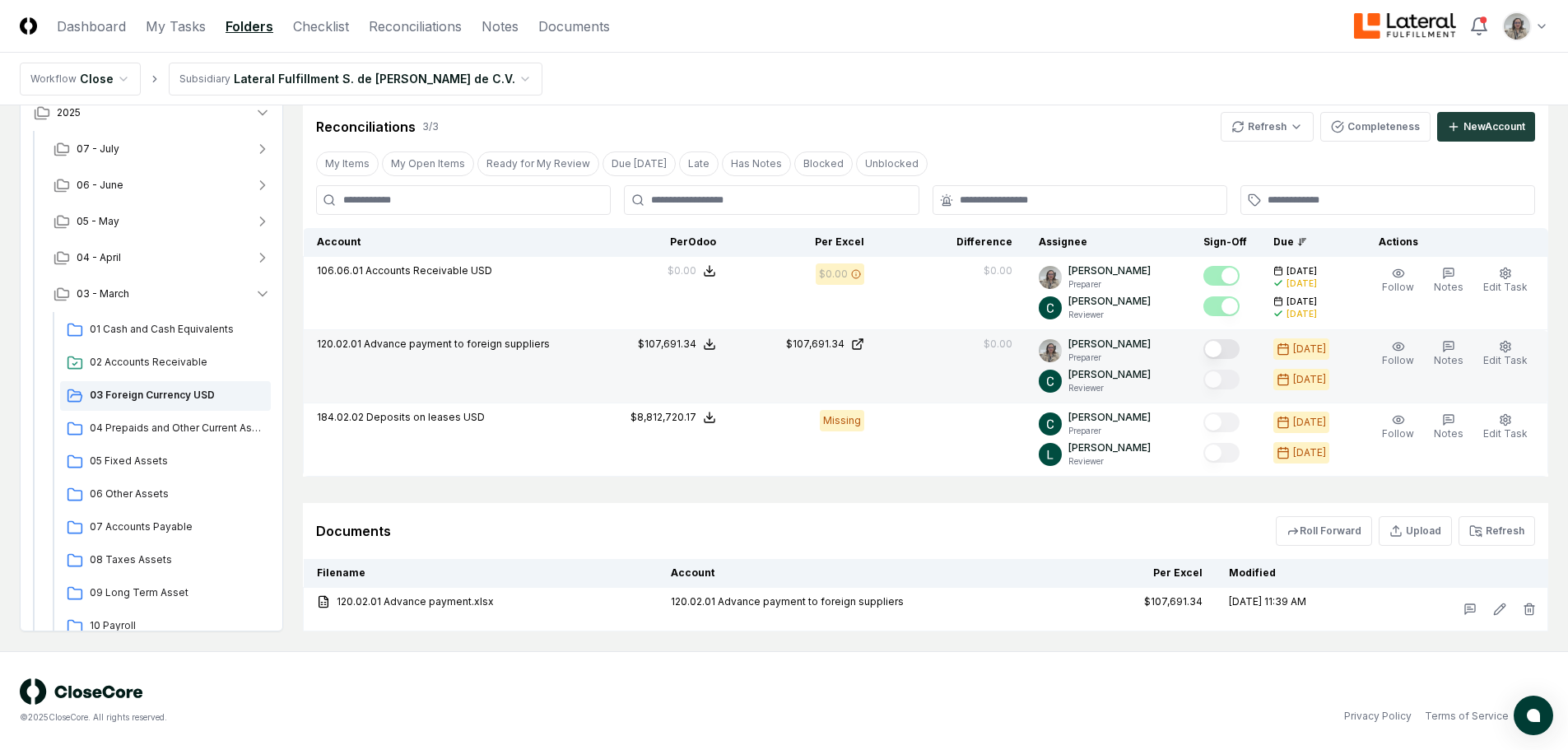 click at bounding box center [1221, 349] 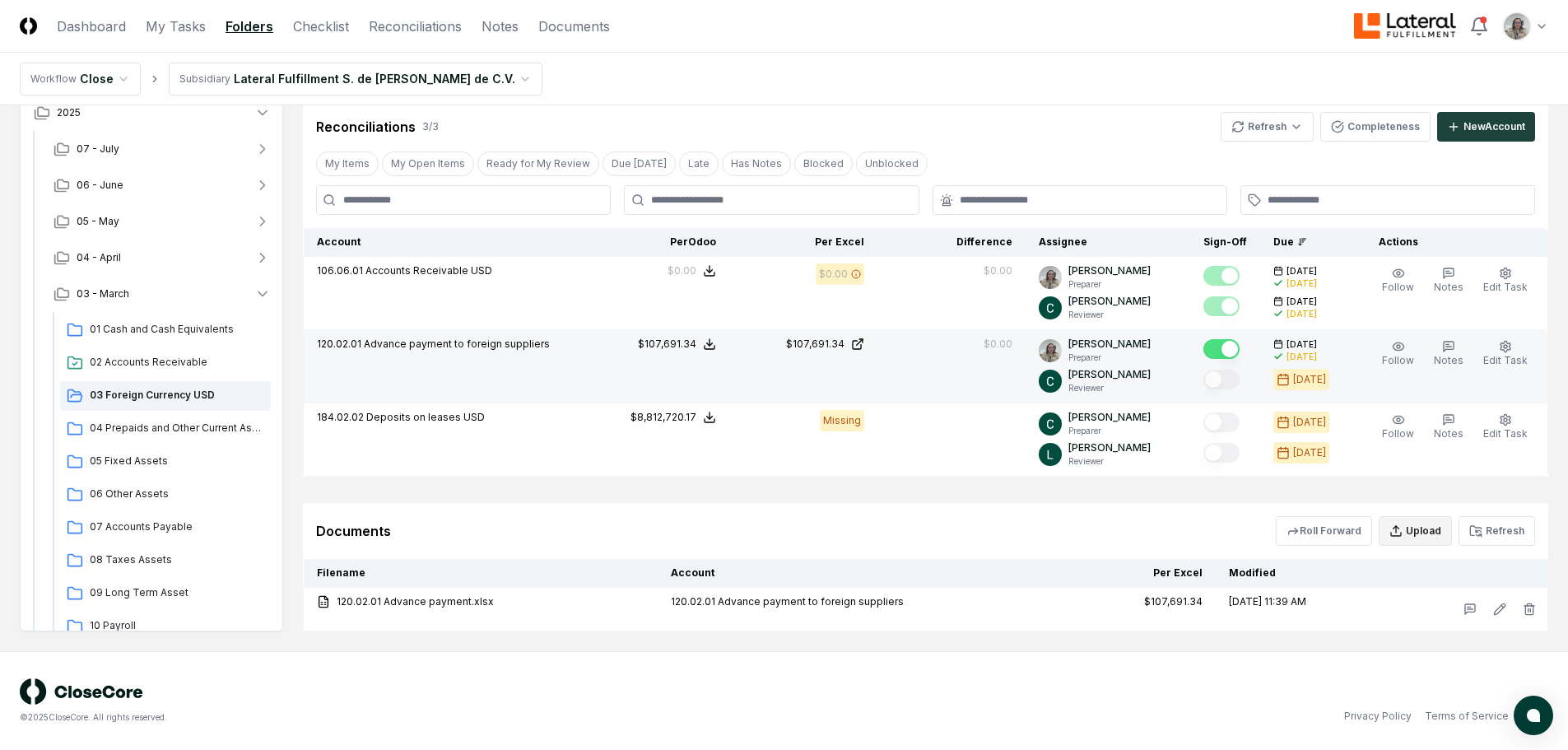 click on "Upload" at bounding box center (1415, 531) 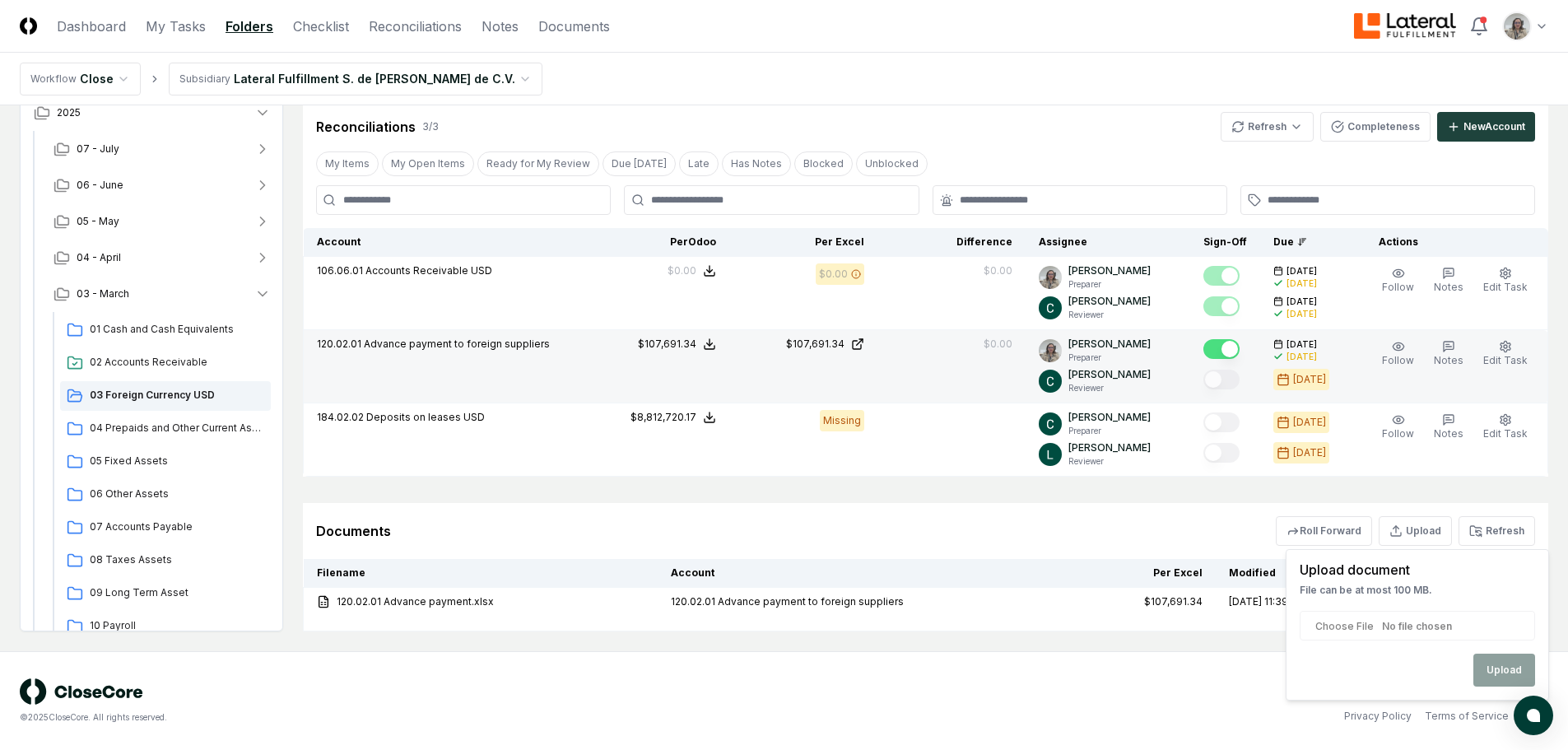 click at bounding box center (1417, 626) 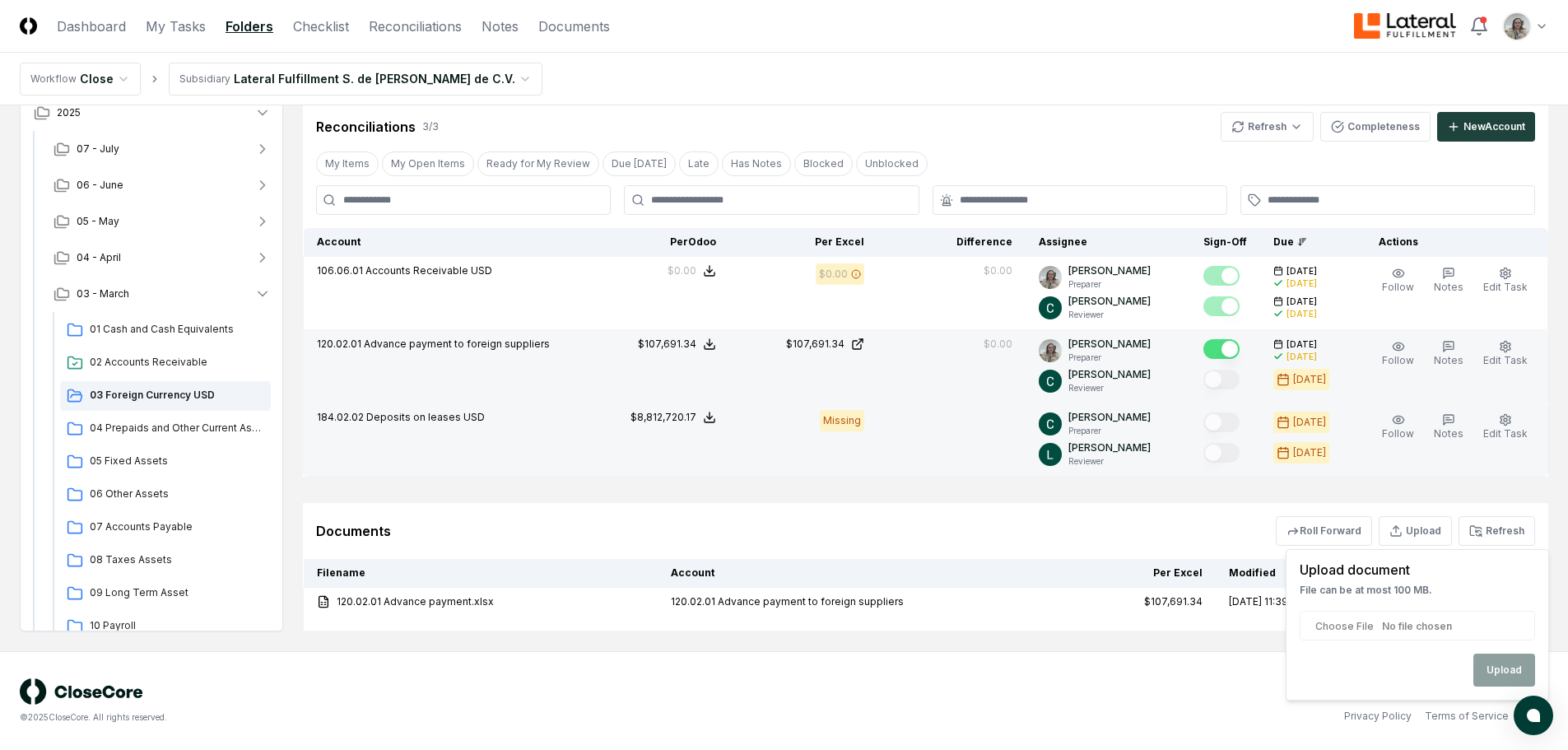 type on "**********" 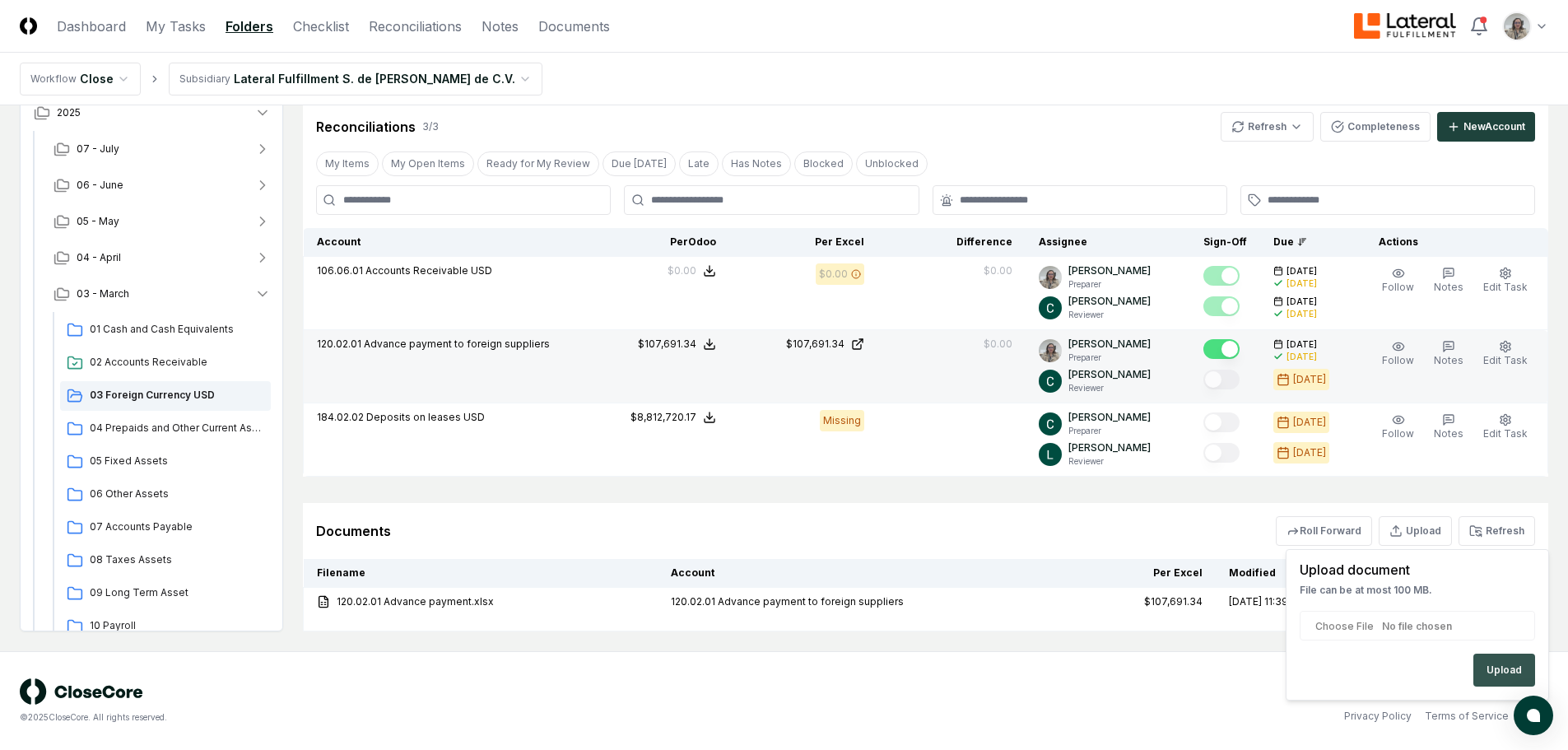 click on "Upload" at bounding box center (1504, 670) 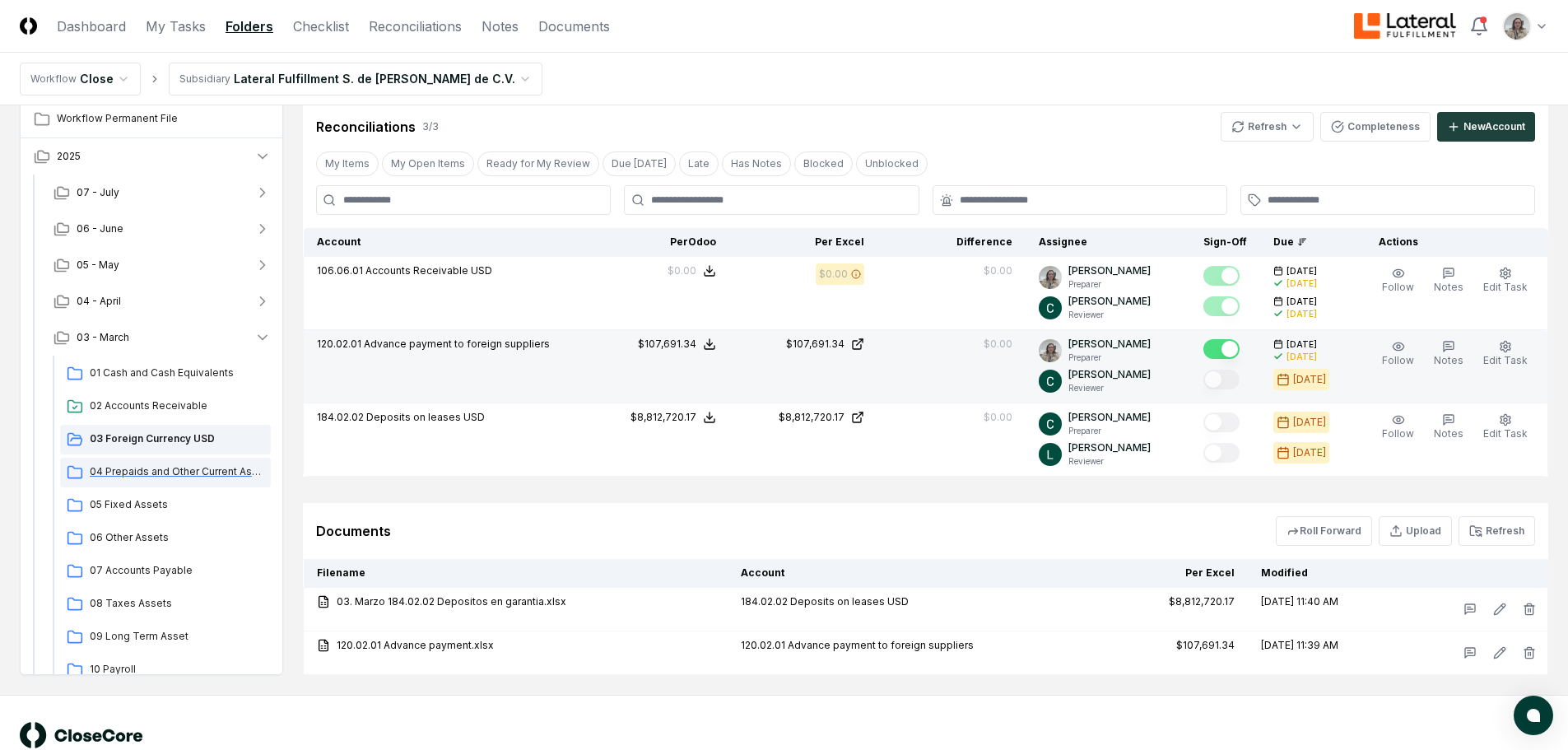 click on "04 Prepaids and Other Current Assets" at bounding box center (165, 473) 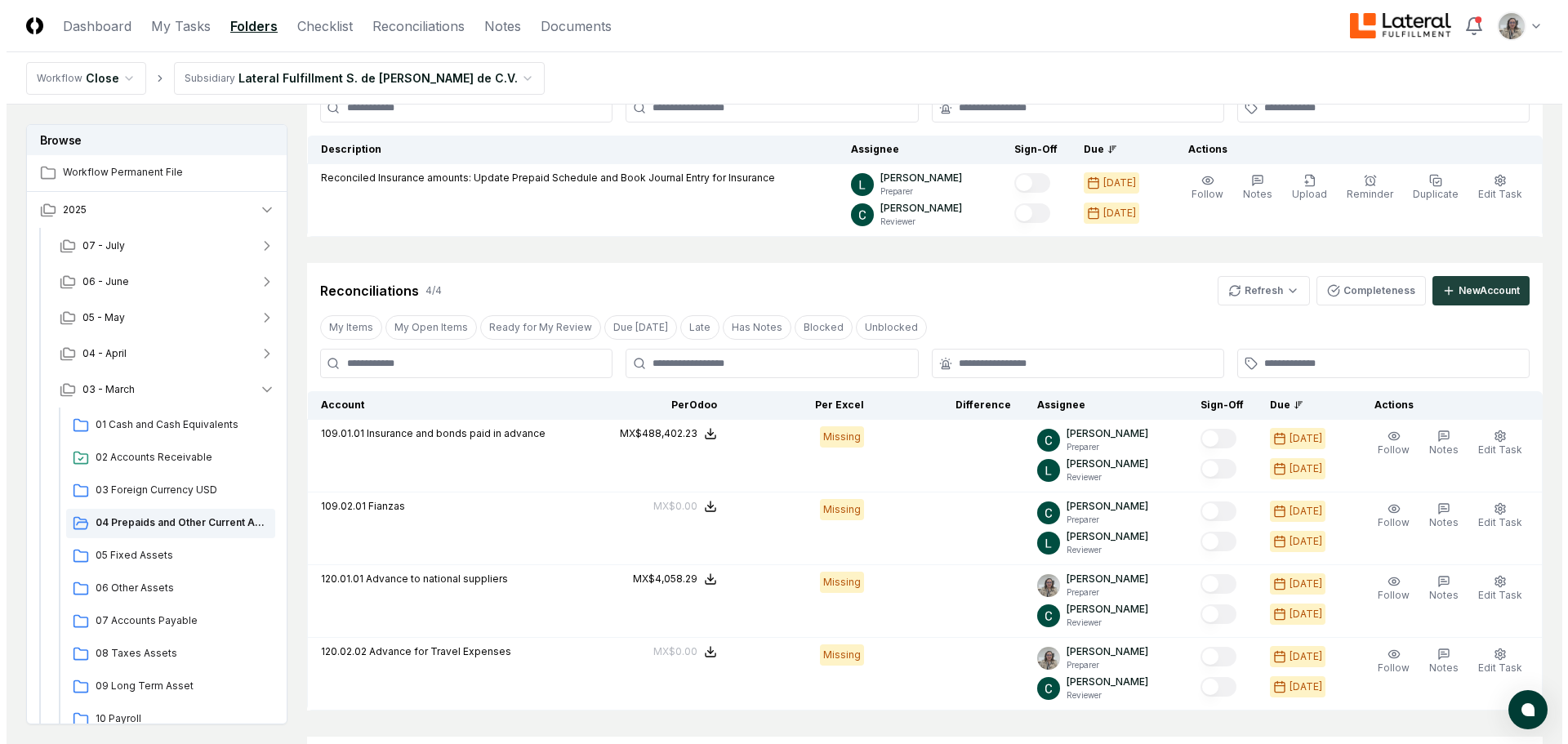 scroll, scrollTop: 327, scrollLeft: 0, axis: vertical 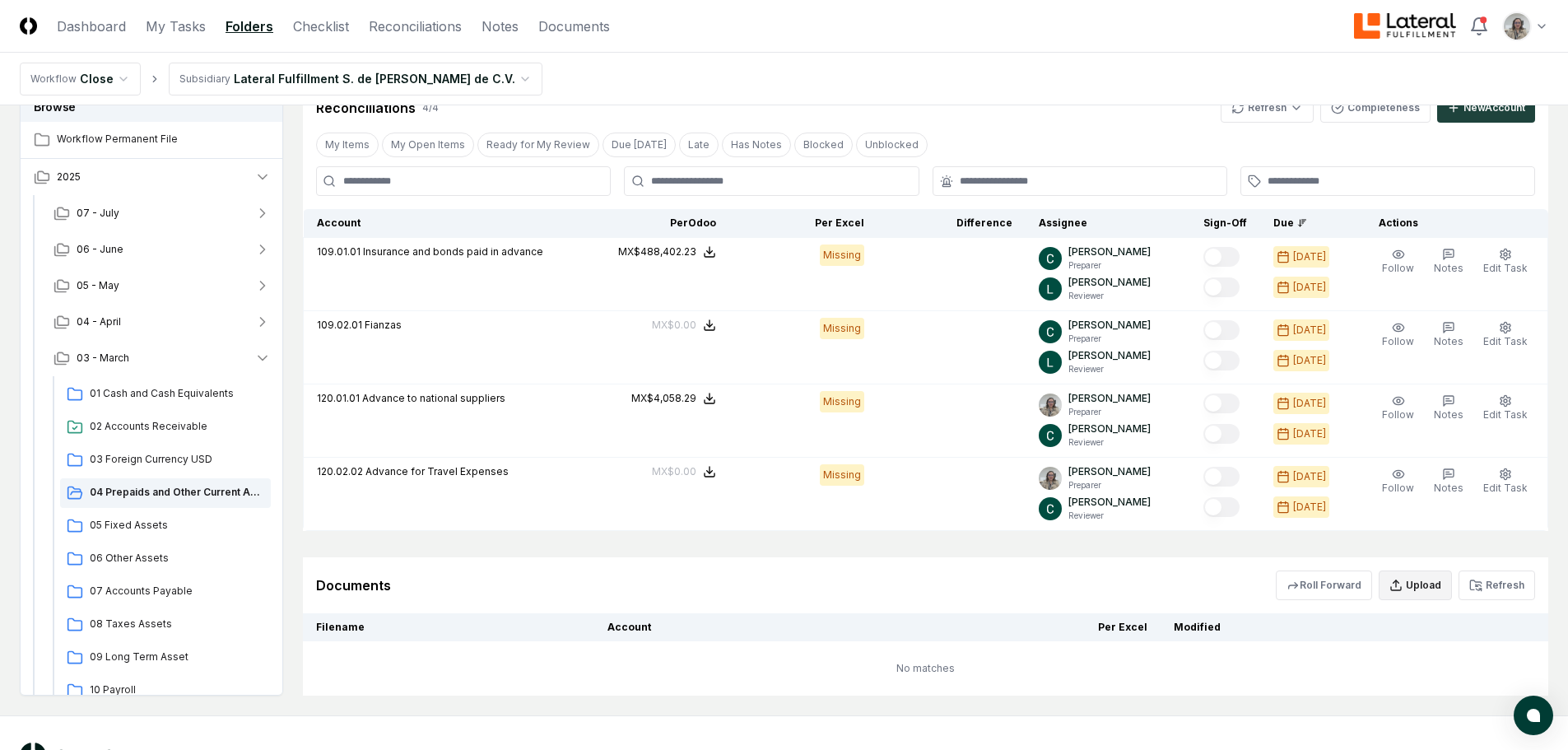 click on "Upload" at bounding box center [1415, 585] 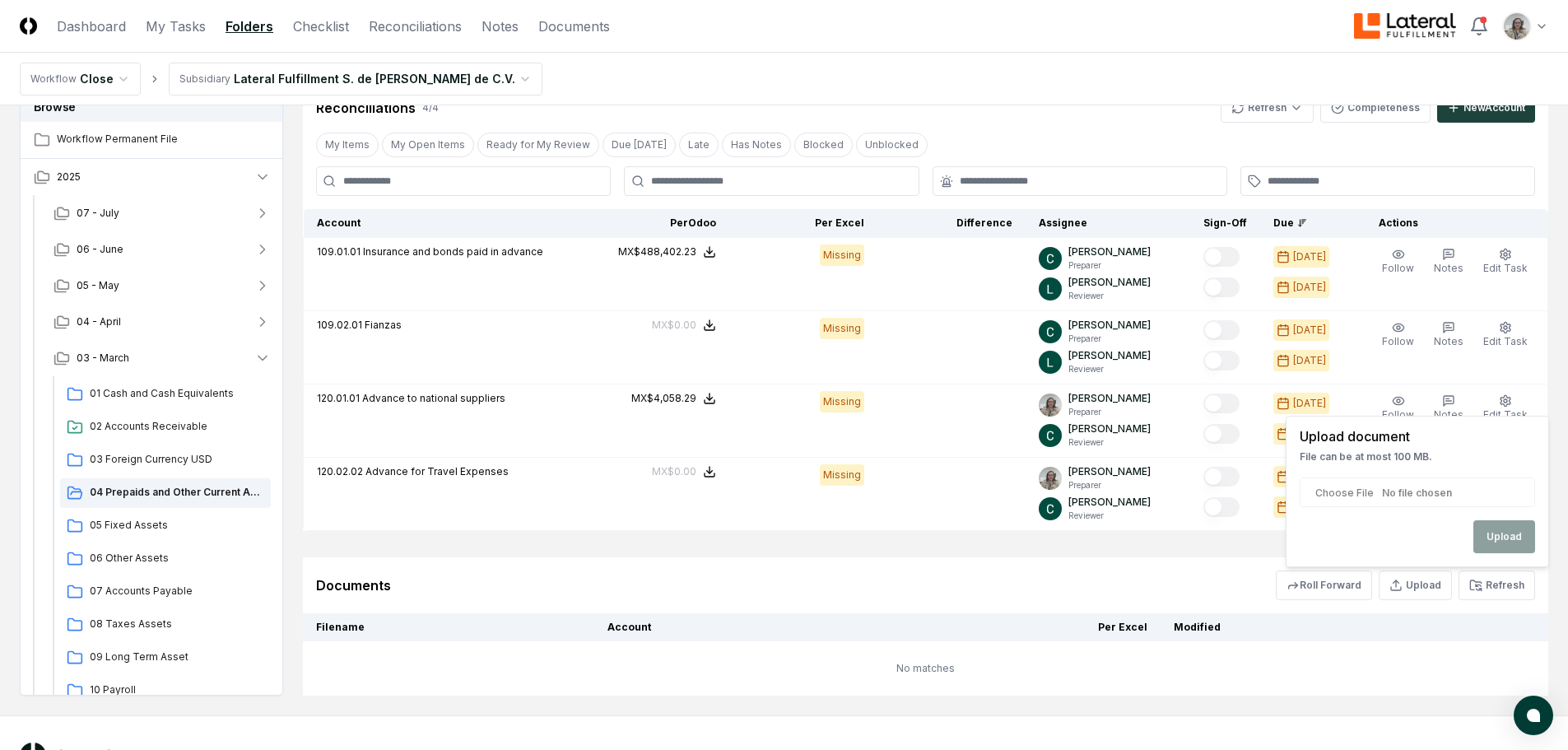 click at bounding box center [1417, 492] 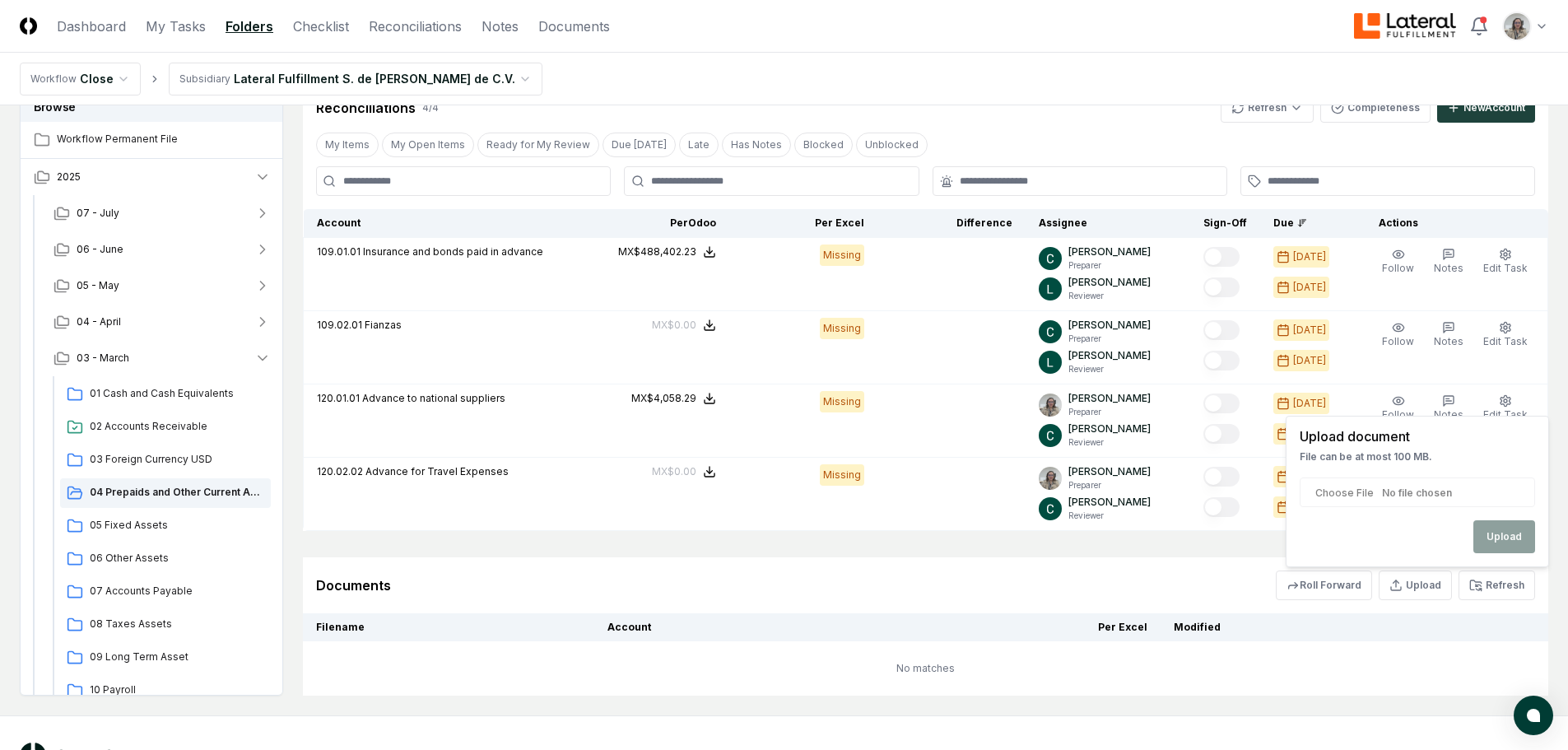 type on "**********" 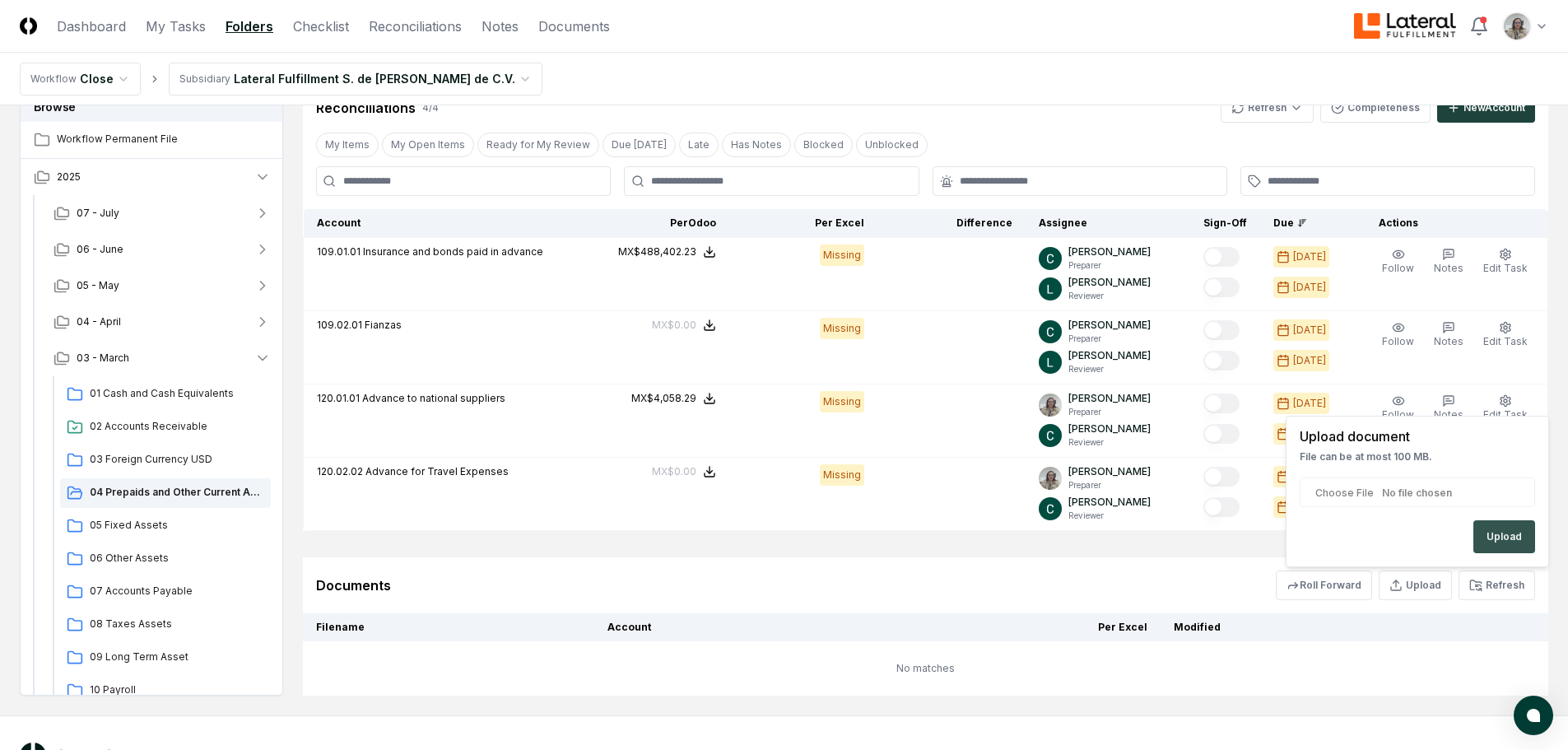 click on "Upload" at bounding box center (1504, 537) 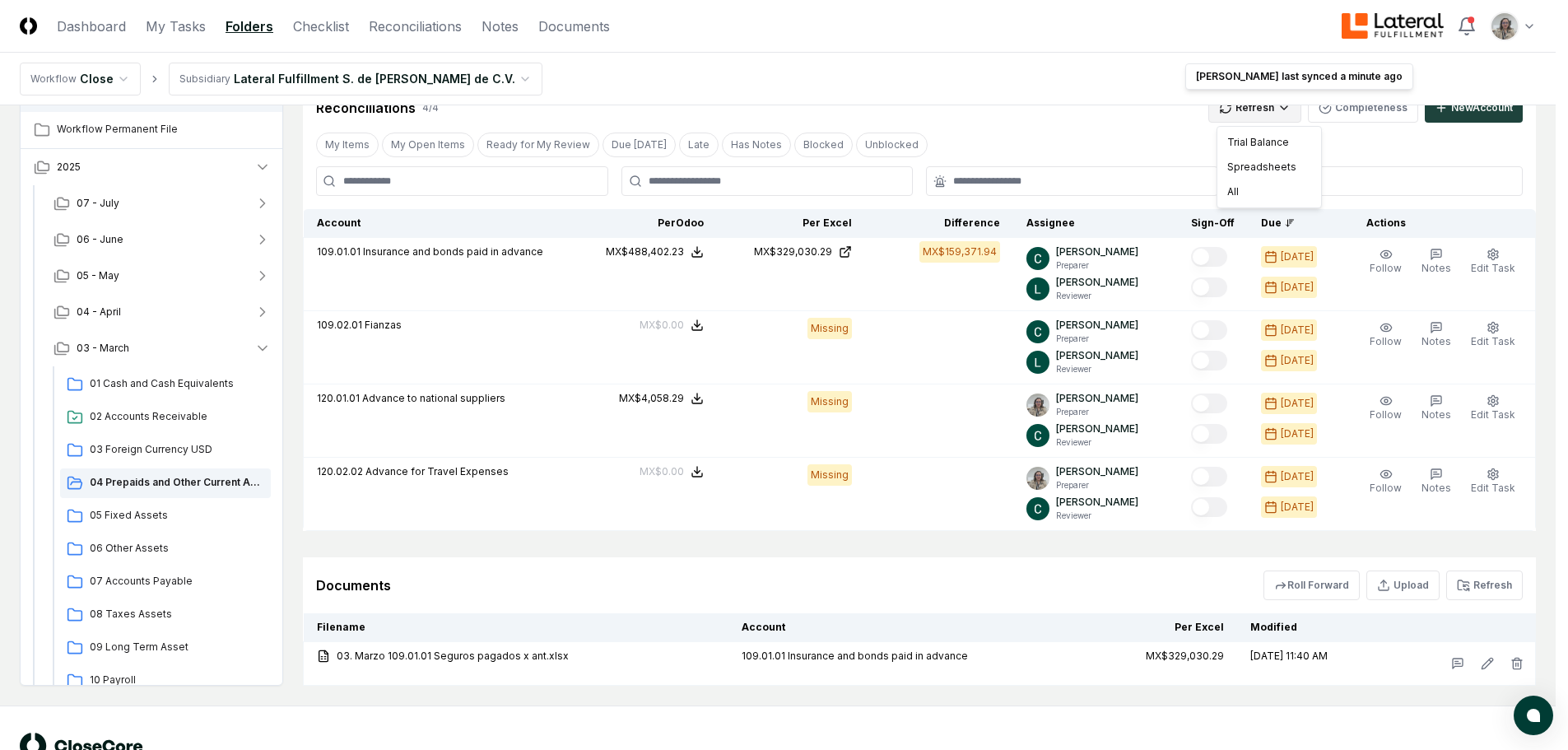 click on "CloseCore Dashboard My Tasks Folders Checklist Reconciliations Notes Documents Toggle navigation menu   Toggle user menu Workflow Close Subsidiary Lateral Fulfillment S. de [PERSON_NAME] de C.V. Browse Workflow Permanent File 2025 [DATE] - June [DATE] - April [DATE] Cash and Cash Equivalents 02 Accounts Receivable 03 Foreign Currency USD 04 Prepaids and Other Current Assets 05 Fixed Assets 06 Other Assets 07 Accounts Payable 08 Taxes Assets 09 Long Term Asset 10 Payroll 11 Taxes Payroll 12 Taxes 13 Taxes Liability 14 Equity 15 Revenue 16 Debt 02 - February [DATE] Change Folder Cancel Reassign [DATE]: 04 Prepaids and Other Current Assets View on  Google Drive Checklist 1 / 1 New  Task My Items My Open Items Ready for My Review Due [DATE] Late Has Notes Has Reminders Has Documents Blocked Unblocked Clear Filter Description Assignee Sign-Off   Due Actions Reconciled Insurance amounts: Update Prepaid Schedule and Book Journal Entry for Insurance [PERSON_NAME] Preparer [PERSON_NAME] 4 /" at bounding box center [784, 237] 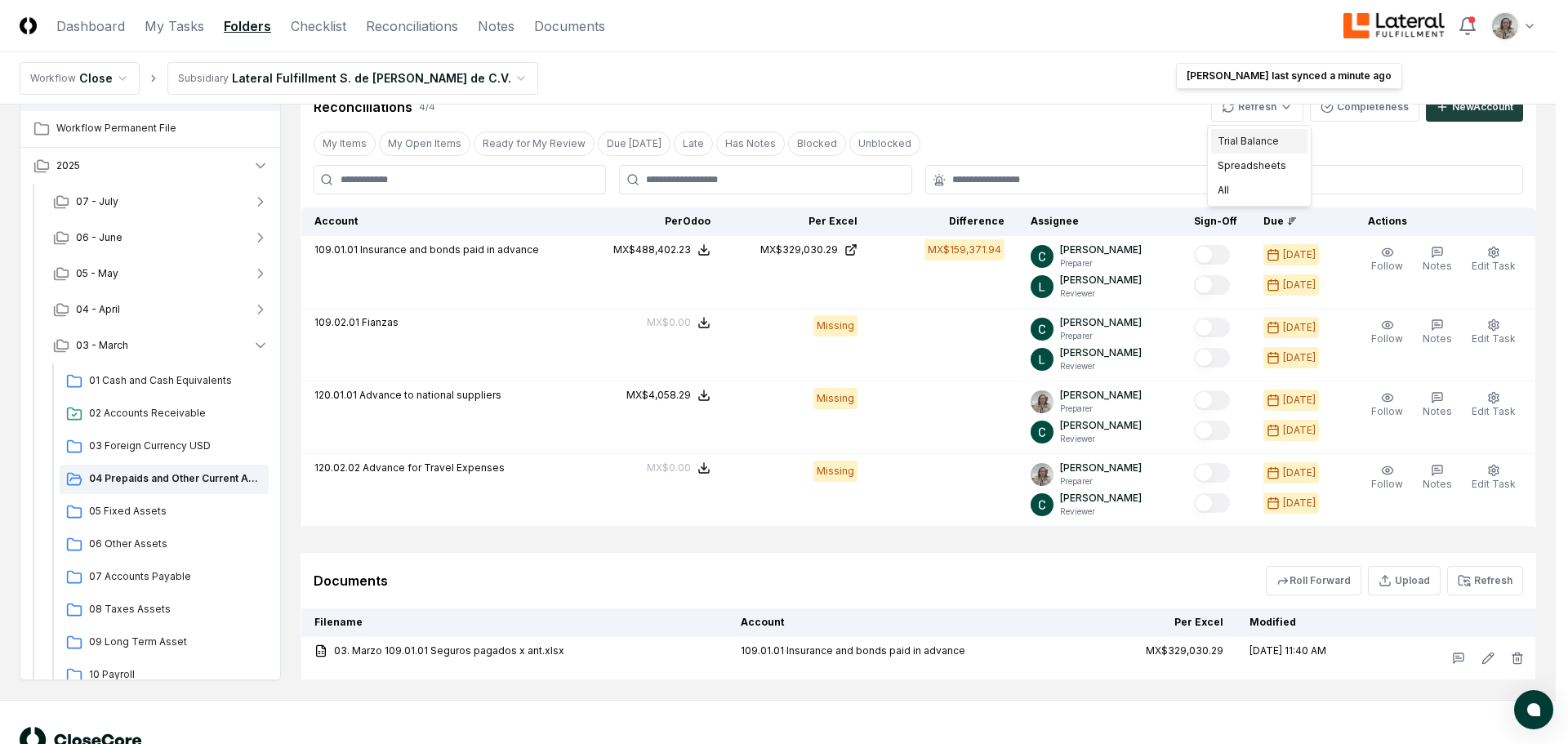 click on "Trial Balance" at bounding box center [1259, 141] 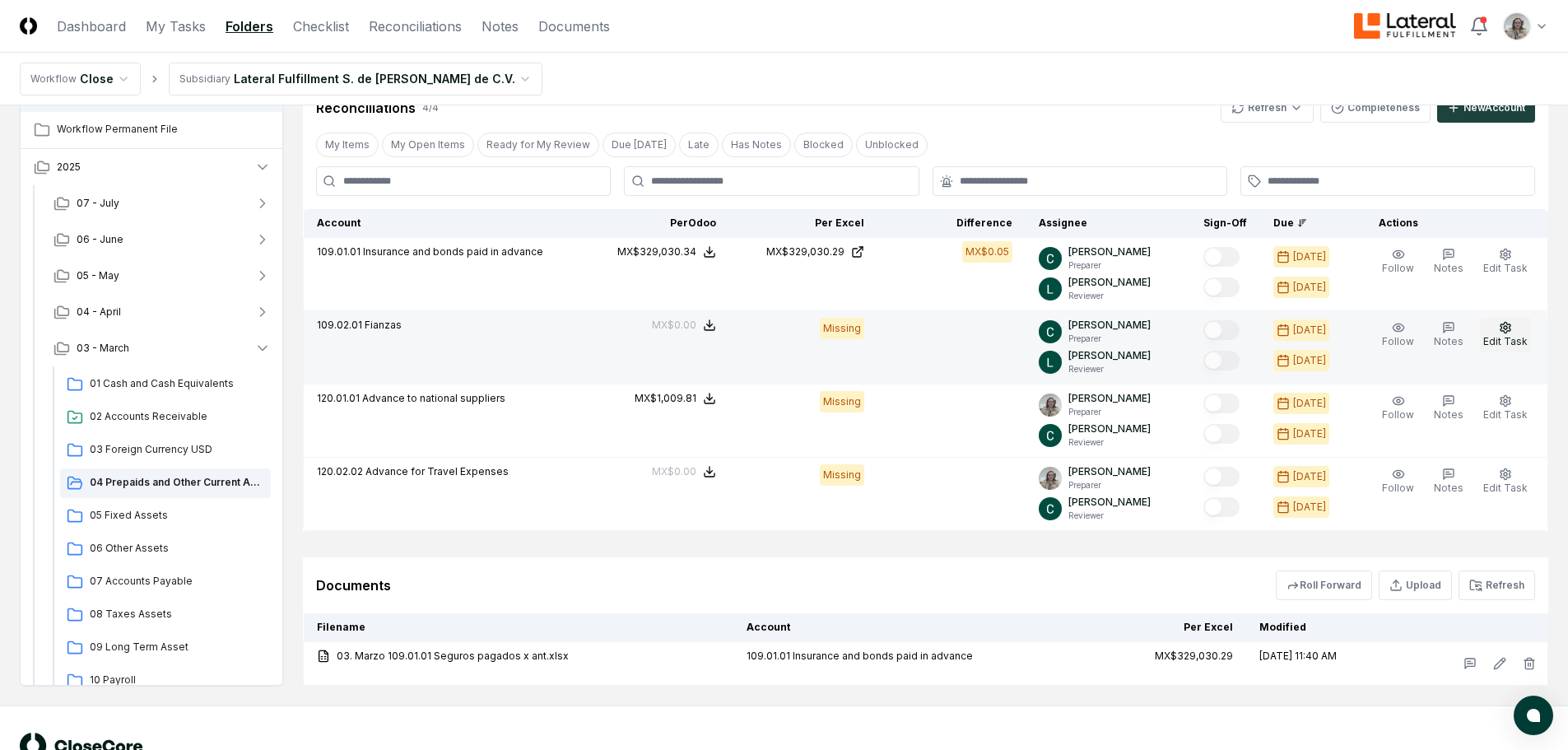 click on "Edit Task" at bounding box center [1505, 335] 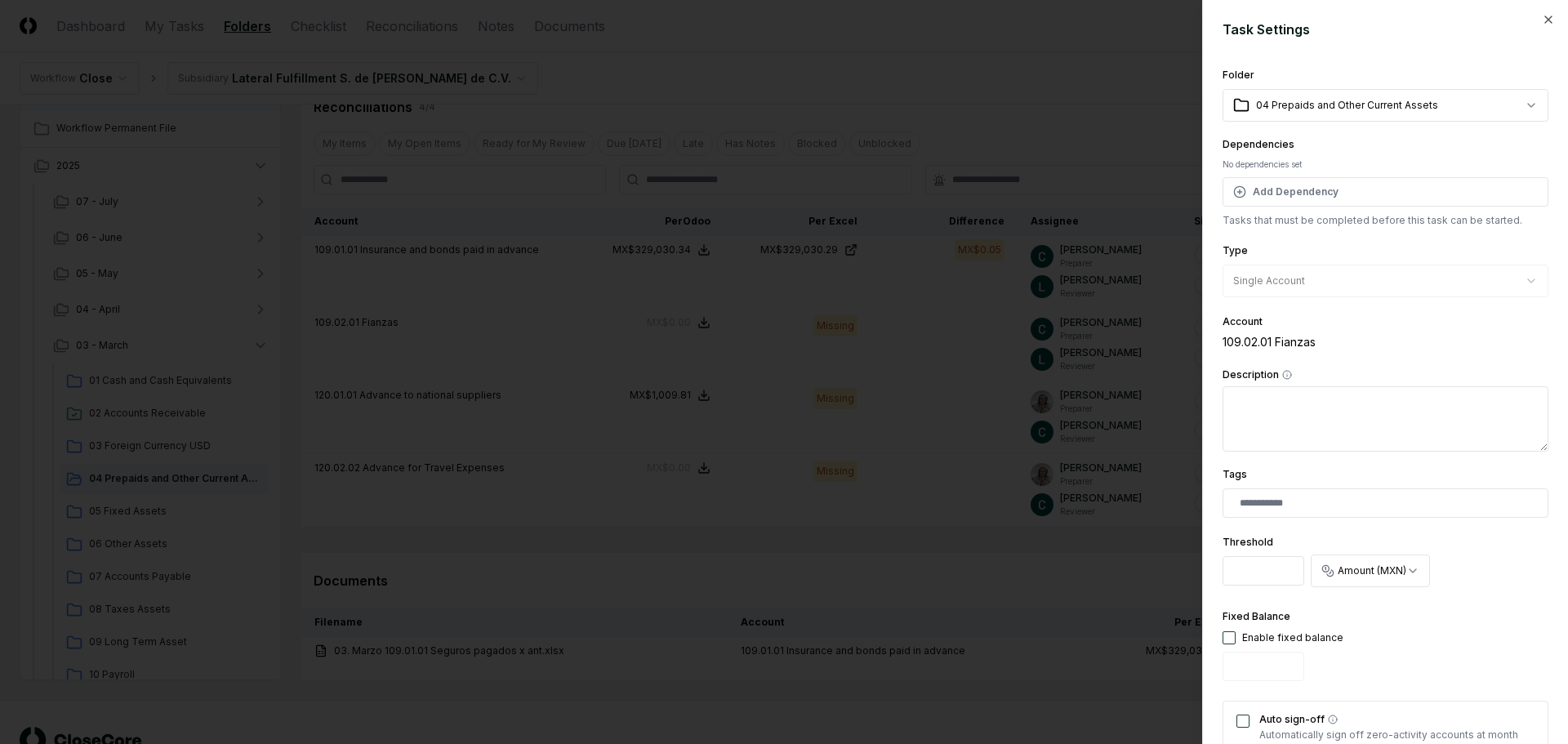 click at bounding box center (1229, 638) 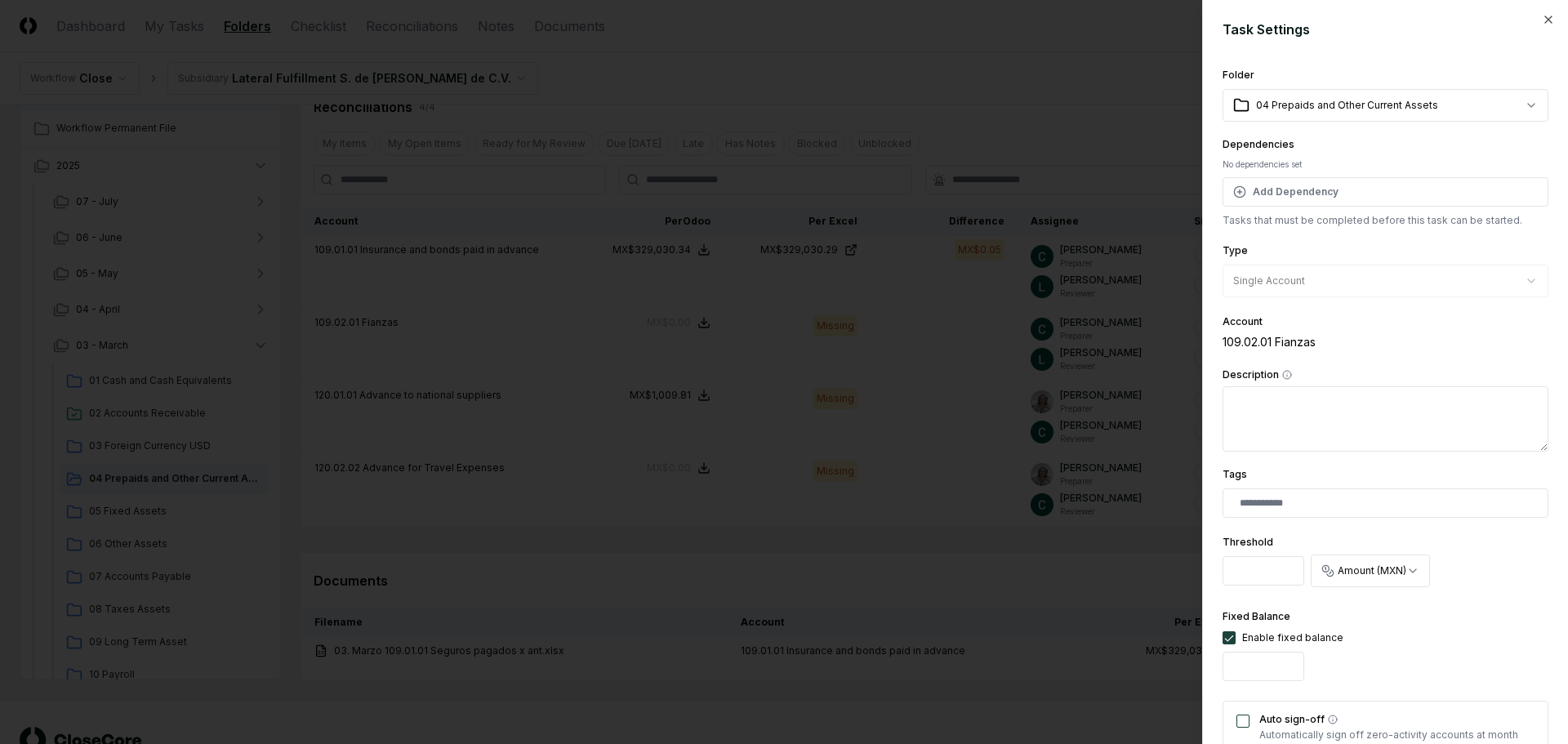 click on "Auto sign-off" at bounding box center (1243, 721) 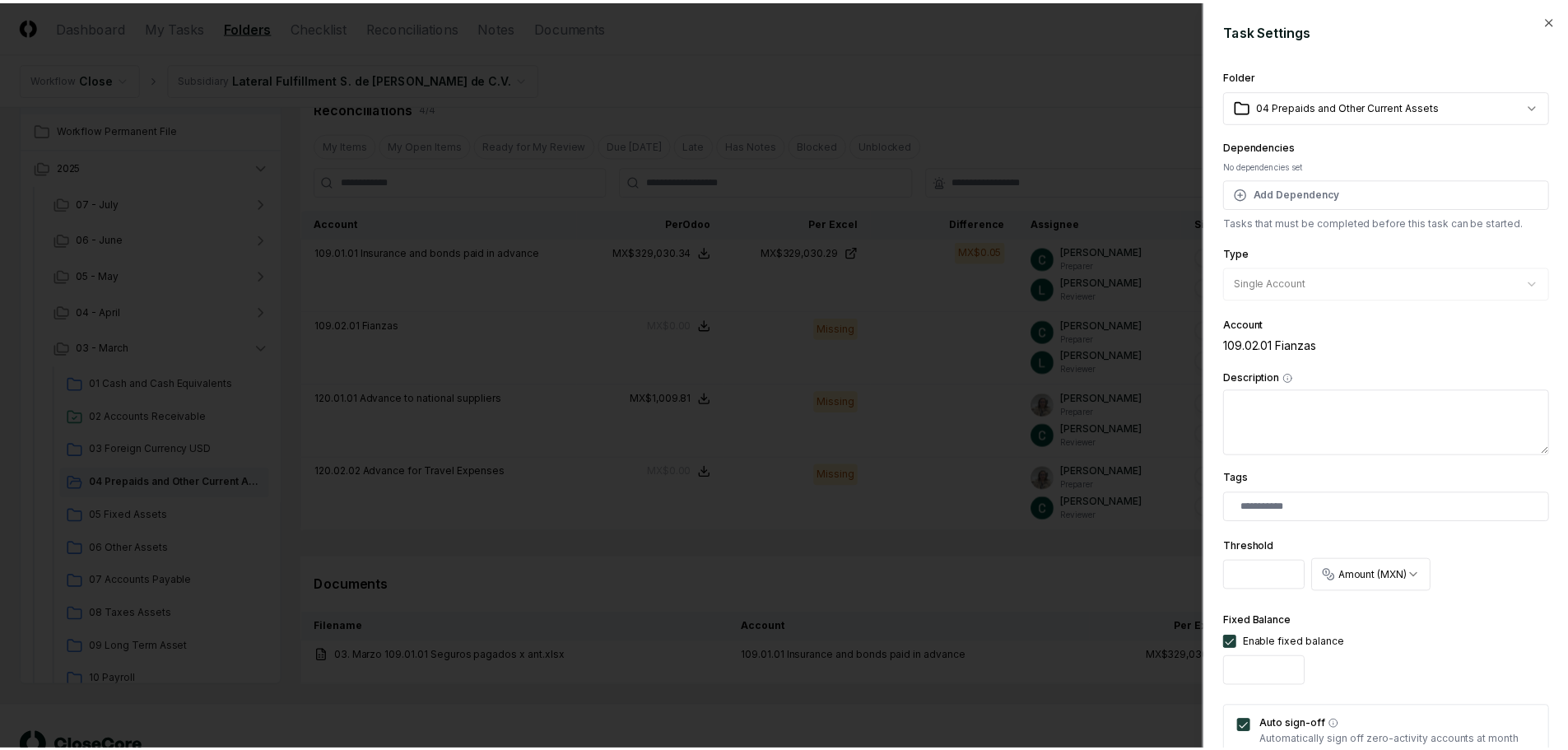 scroll, scrollTop: 324, scrollLeft: 0, axis: vertical 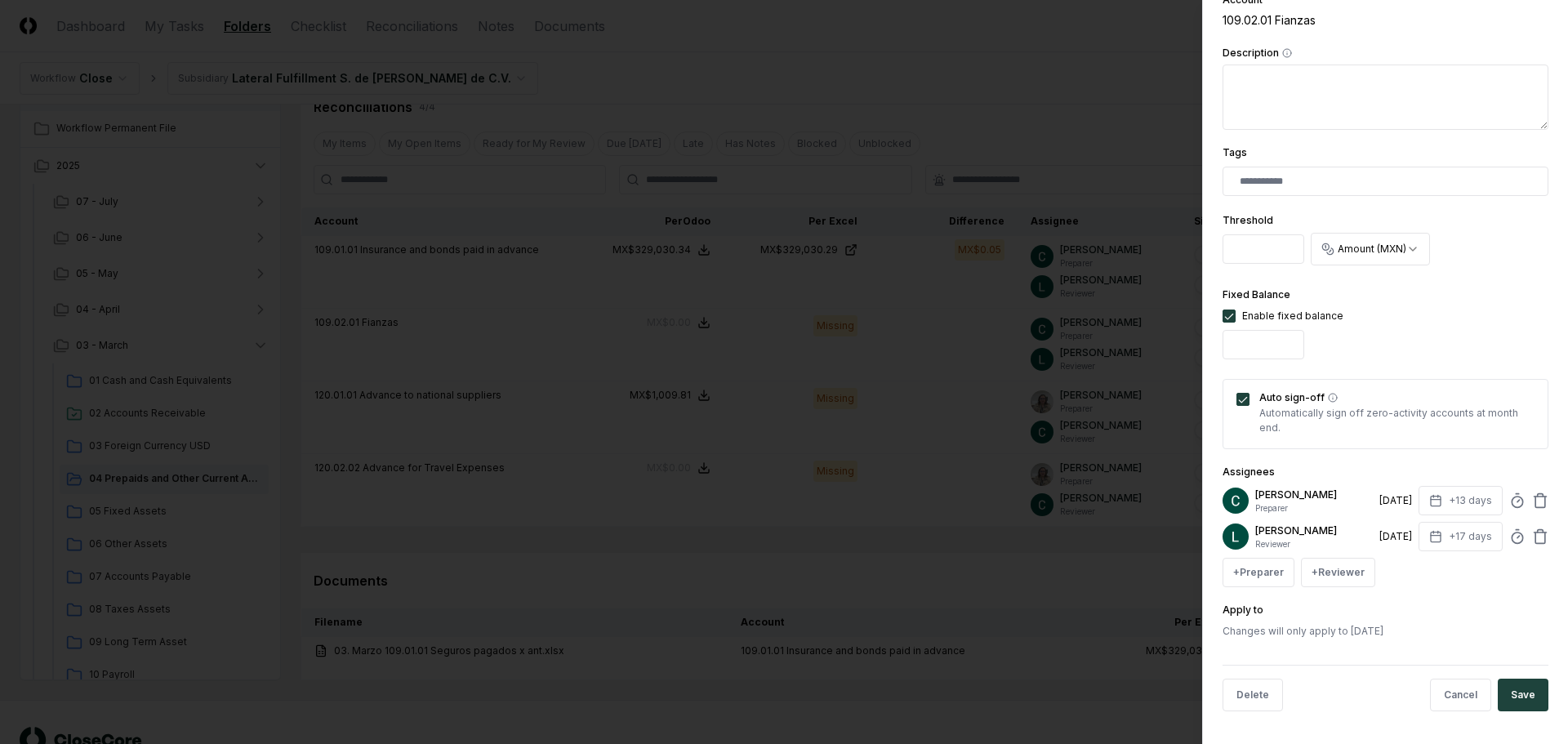 click on "Save" at bounding box center [1523, 695] 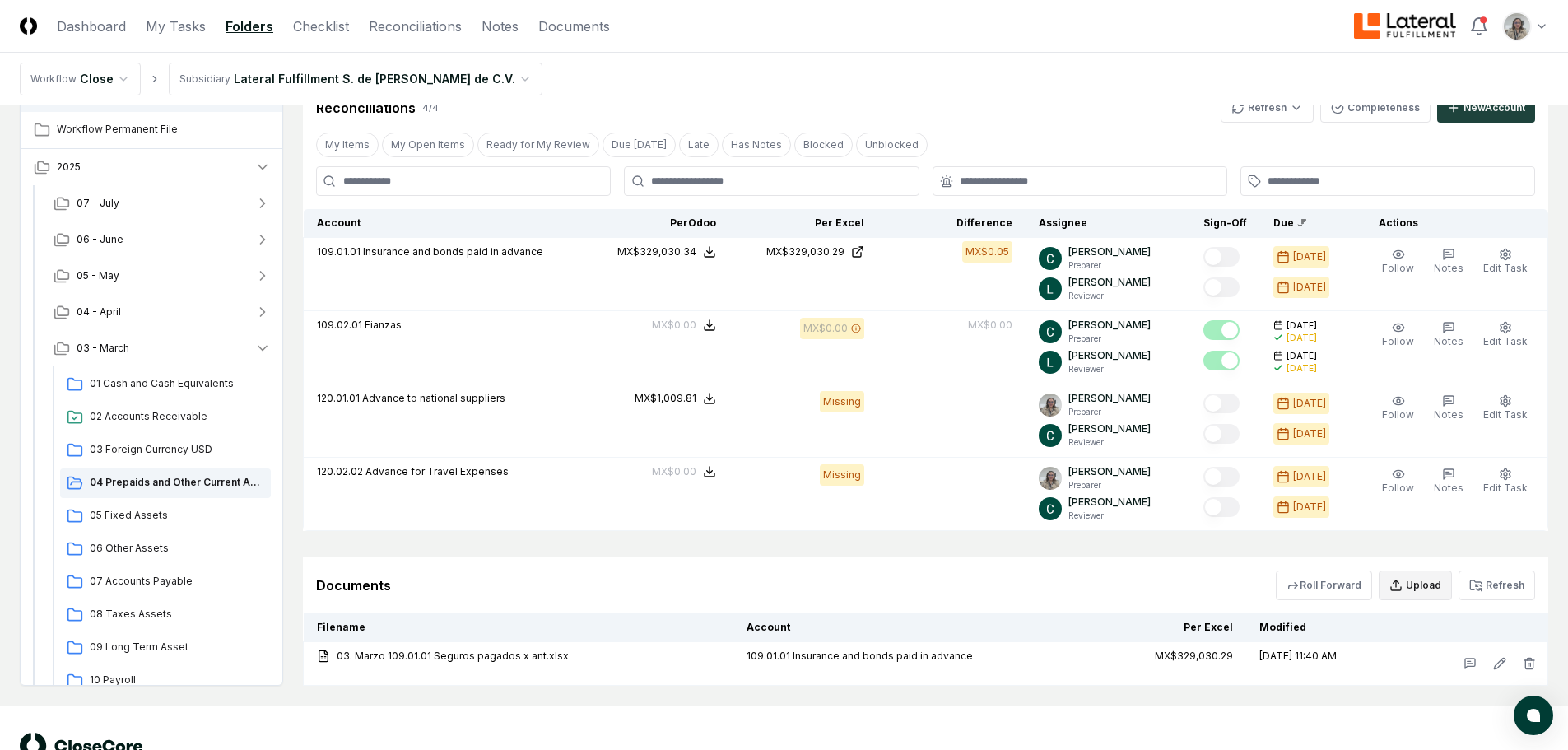 click on "Upload" at bounding box center [1415, 585] 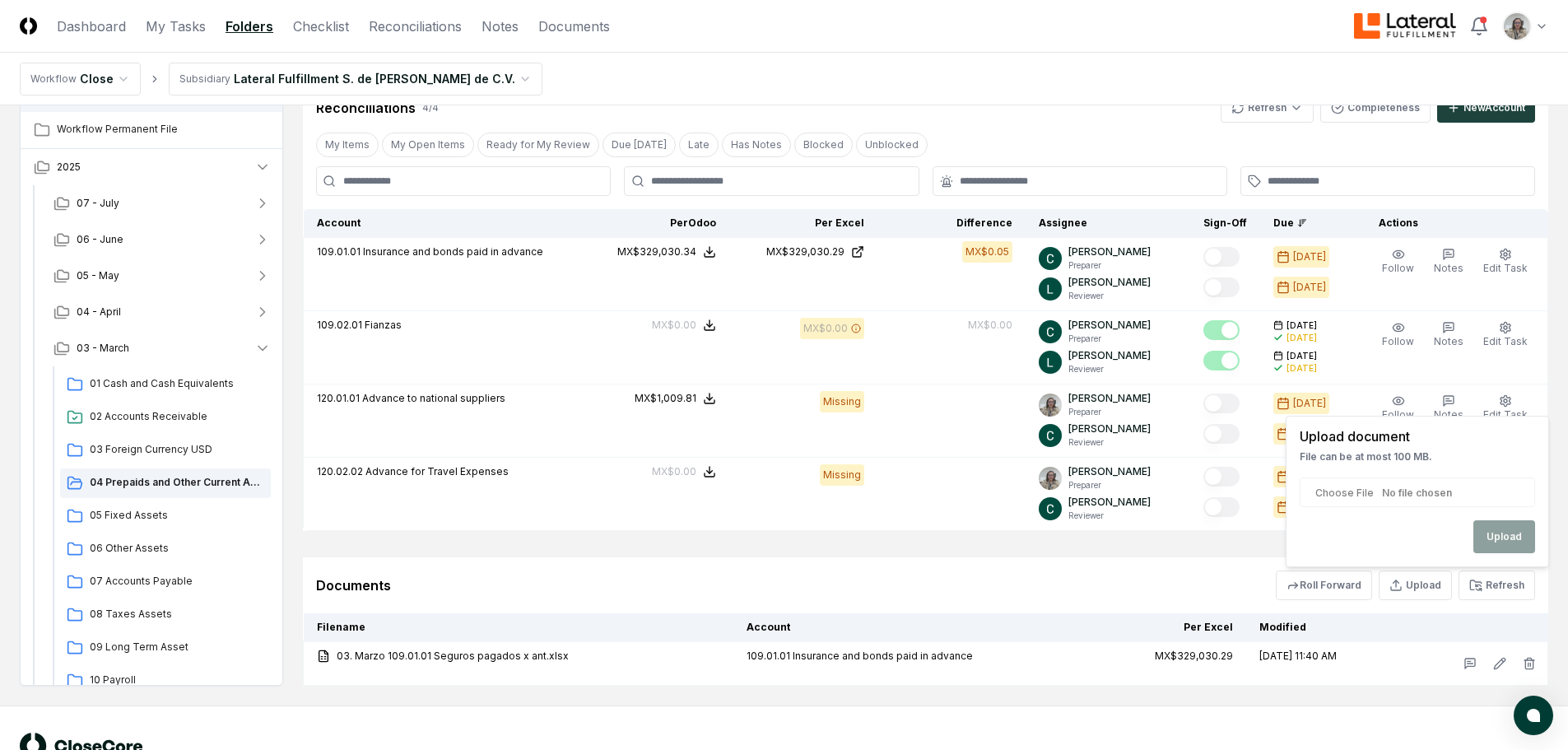 click at bounding box center [1417, 492] 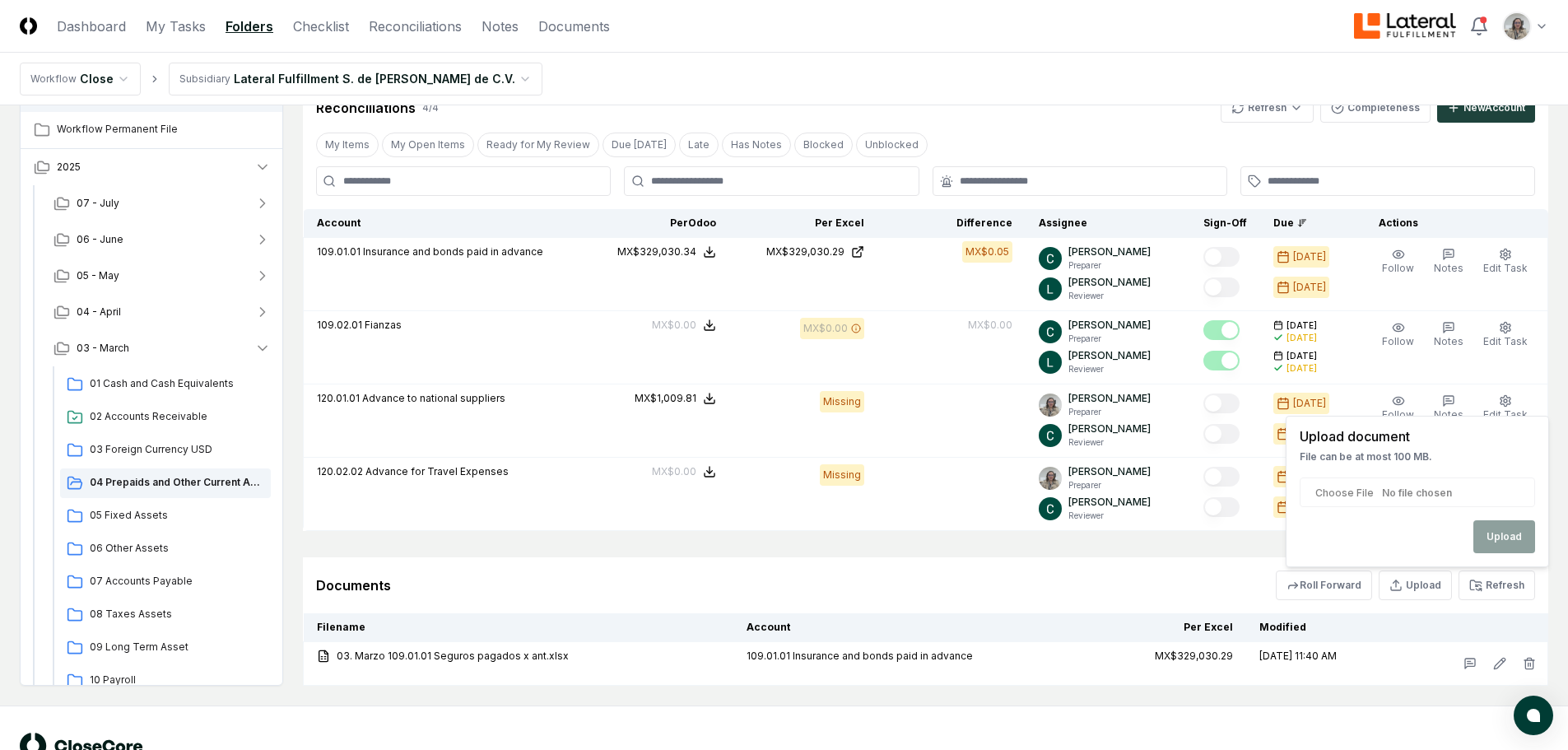 type on "**********" 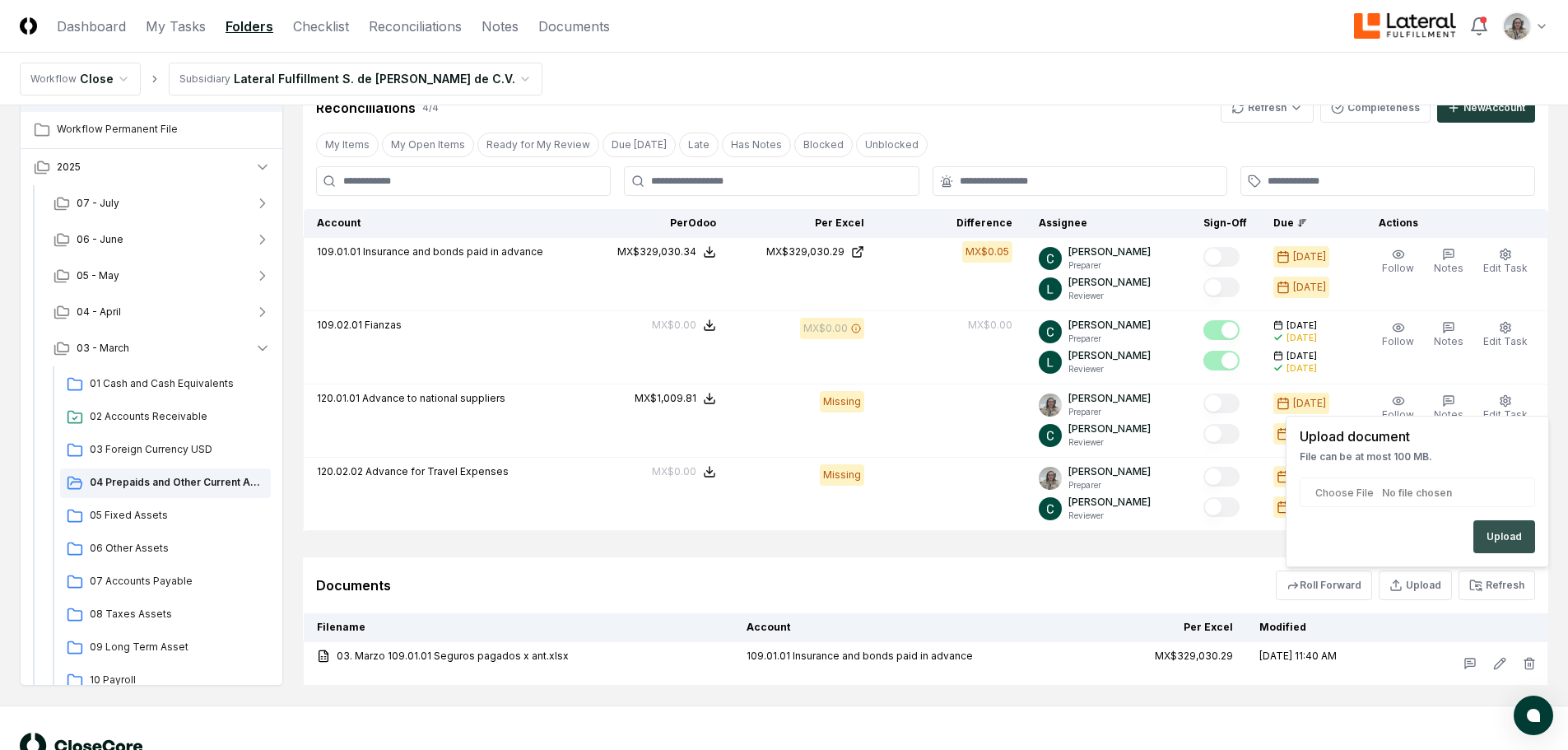 click on "Upload" at bounding box center (1504, 537) 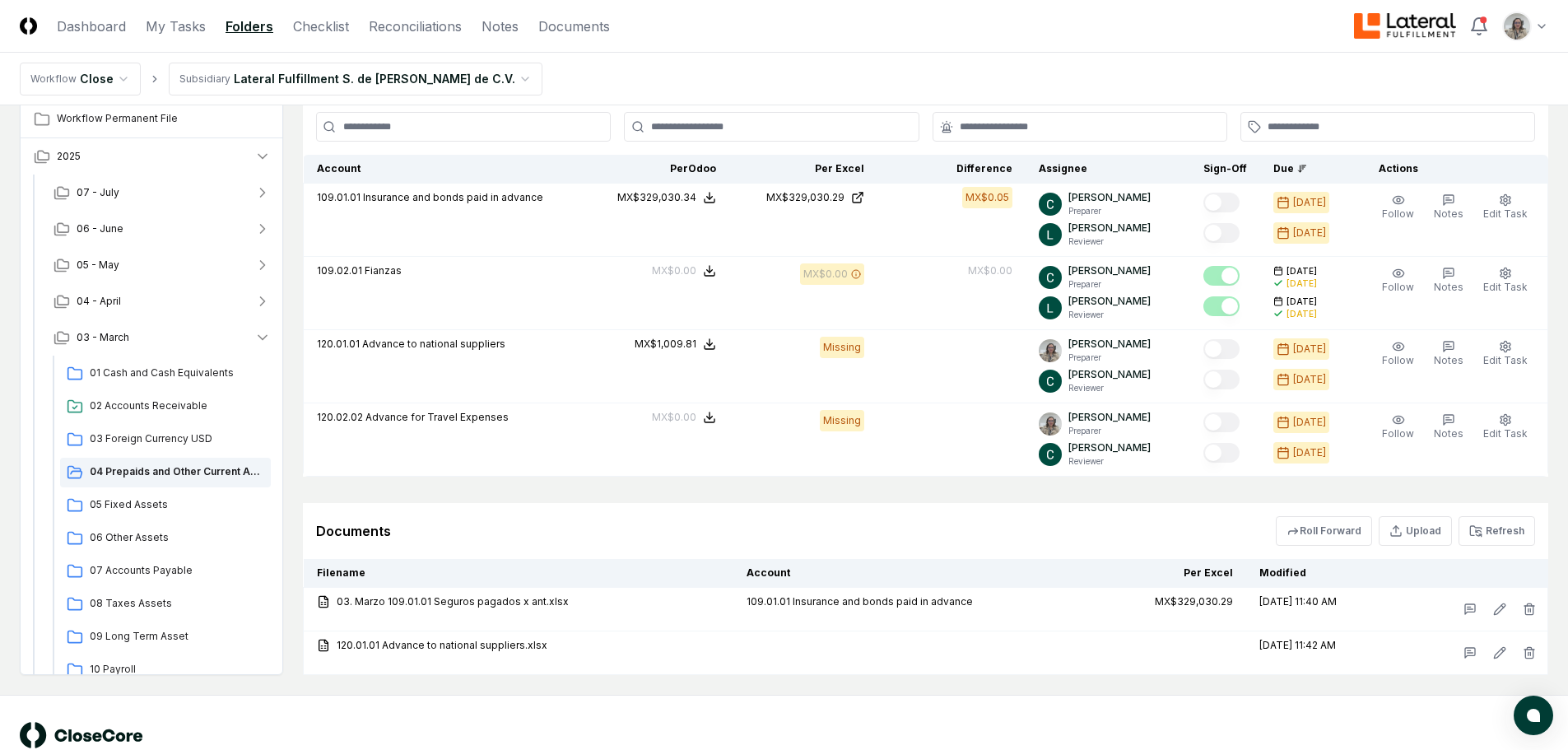 scroll, scrollTop: 427, scrollLeft: 0, axis: vertical 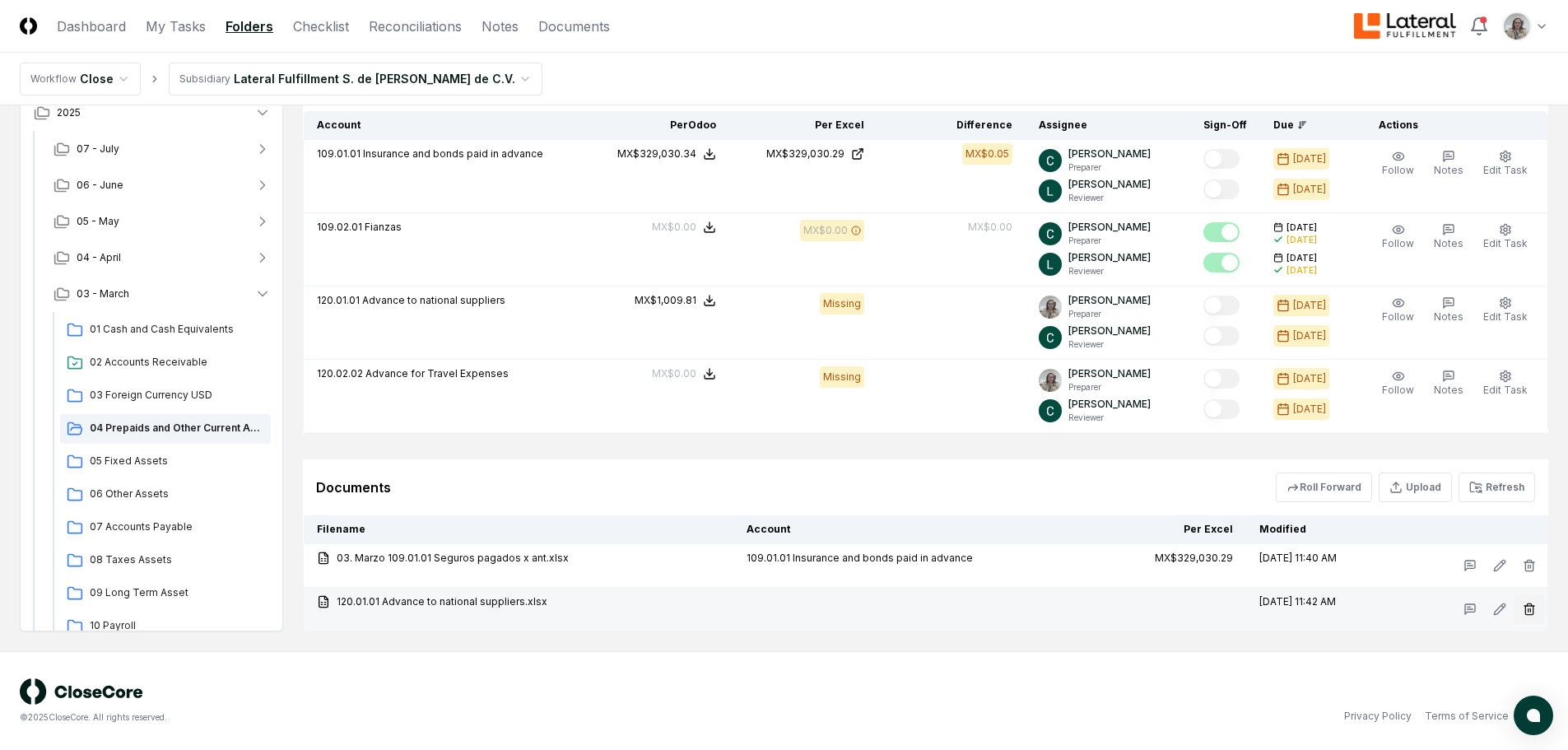 click 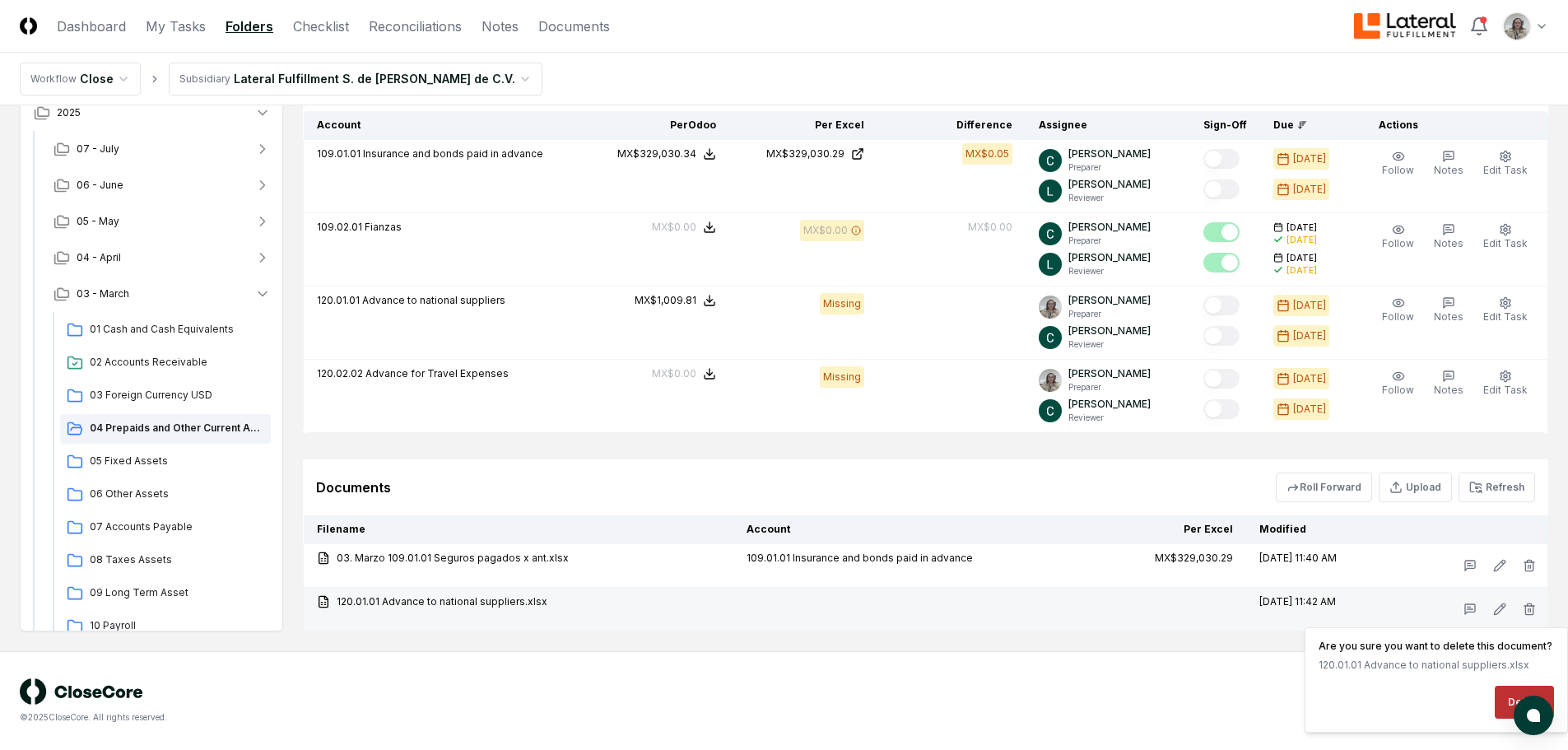 click on "Delete" at bounding box center [1524, 702] 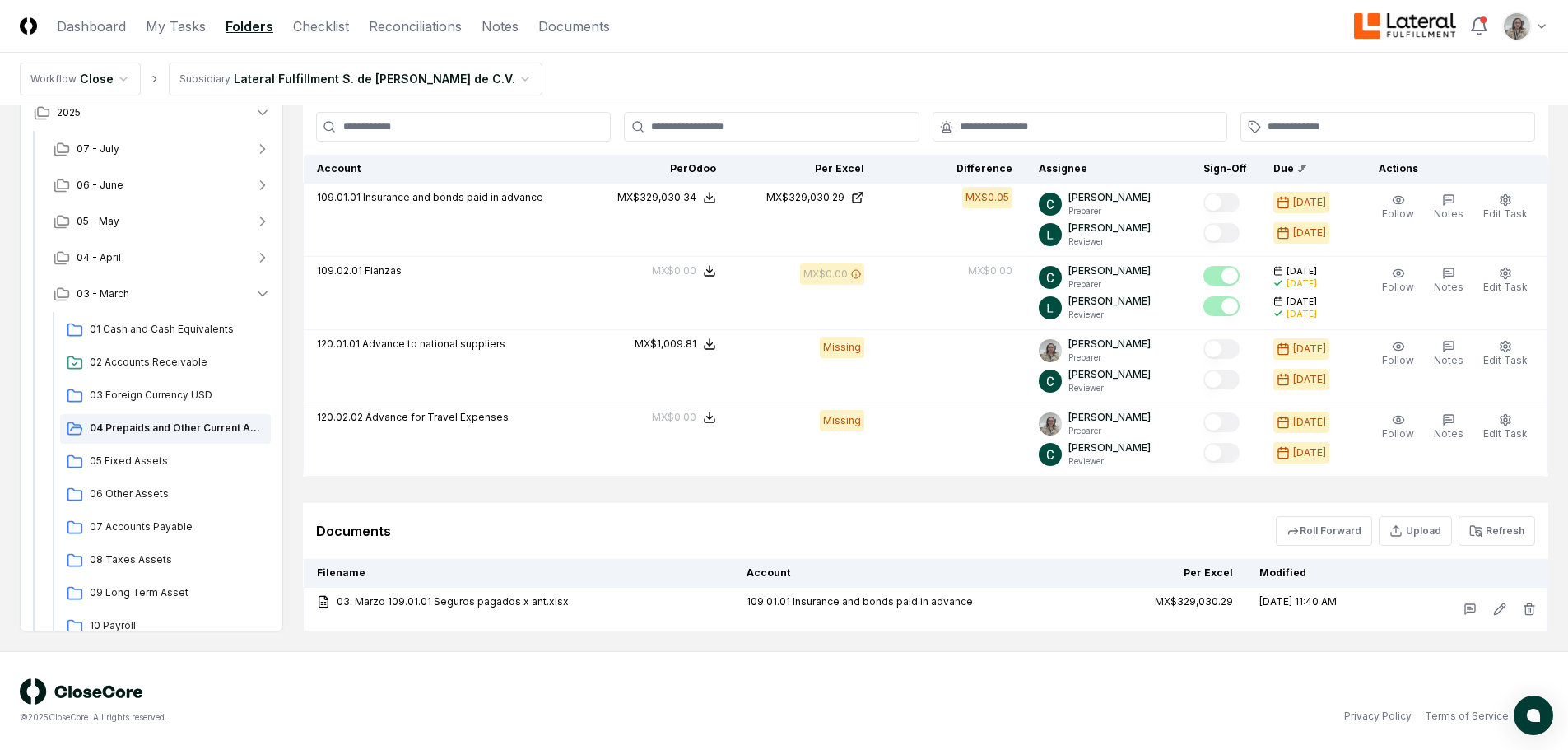 scroll, scrollTop: 384, scrollLeft: 0, axis: vertical 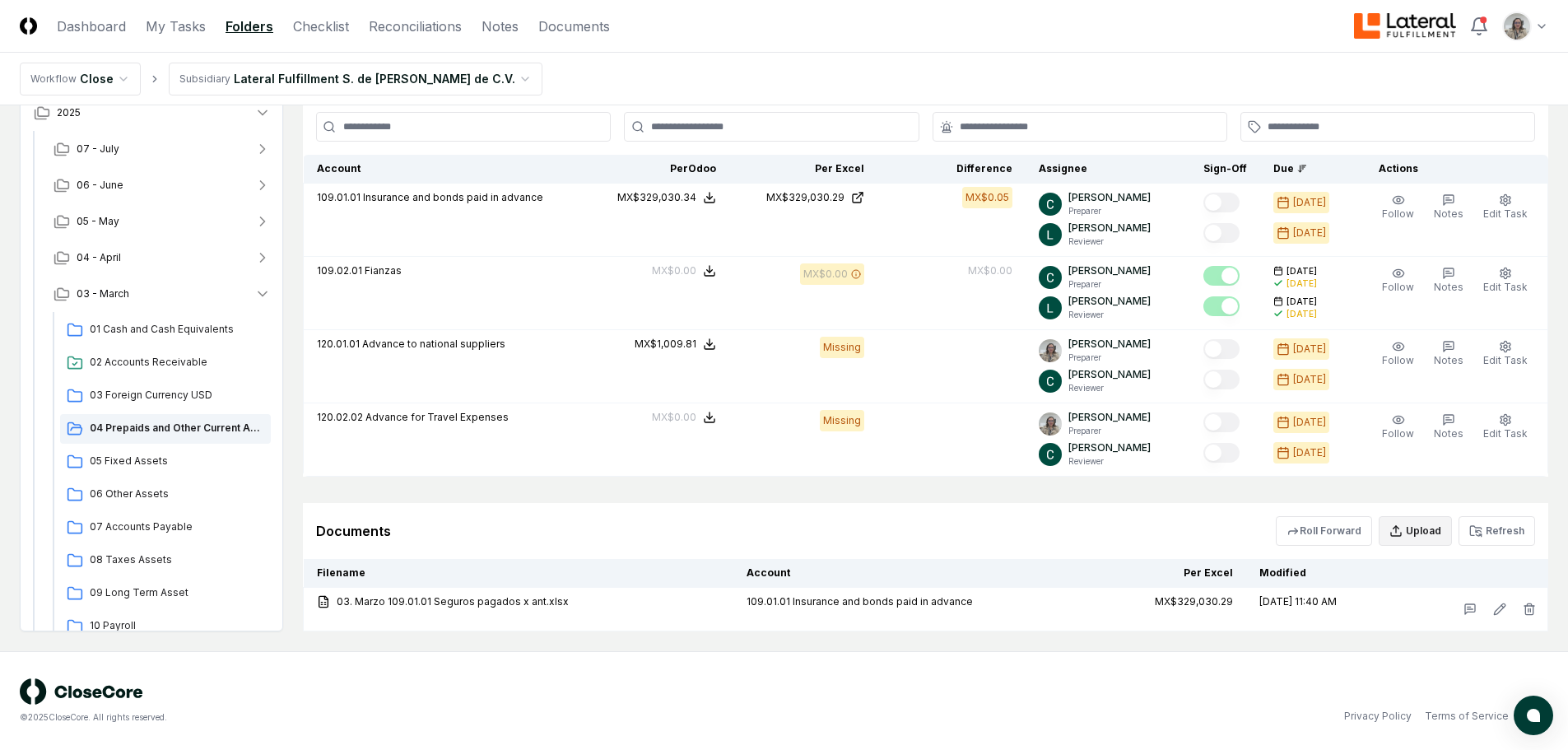 click on "Upload" at bounding box center (1415, 531) 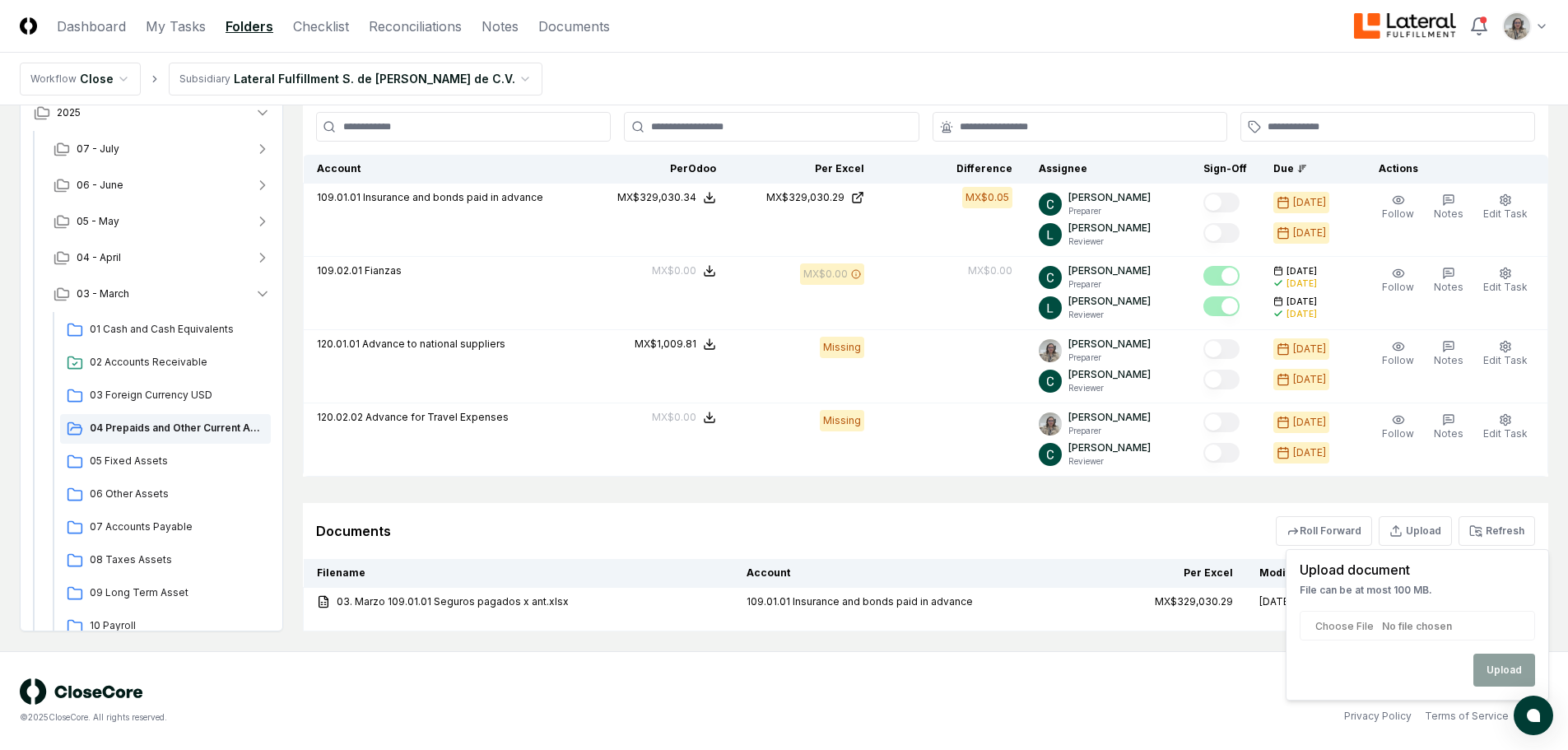 click at bounding box center [1417, 626] 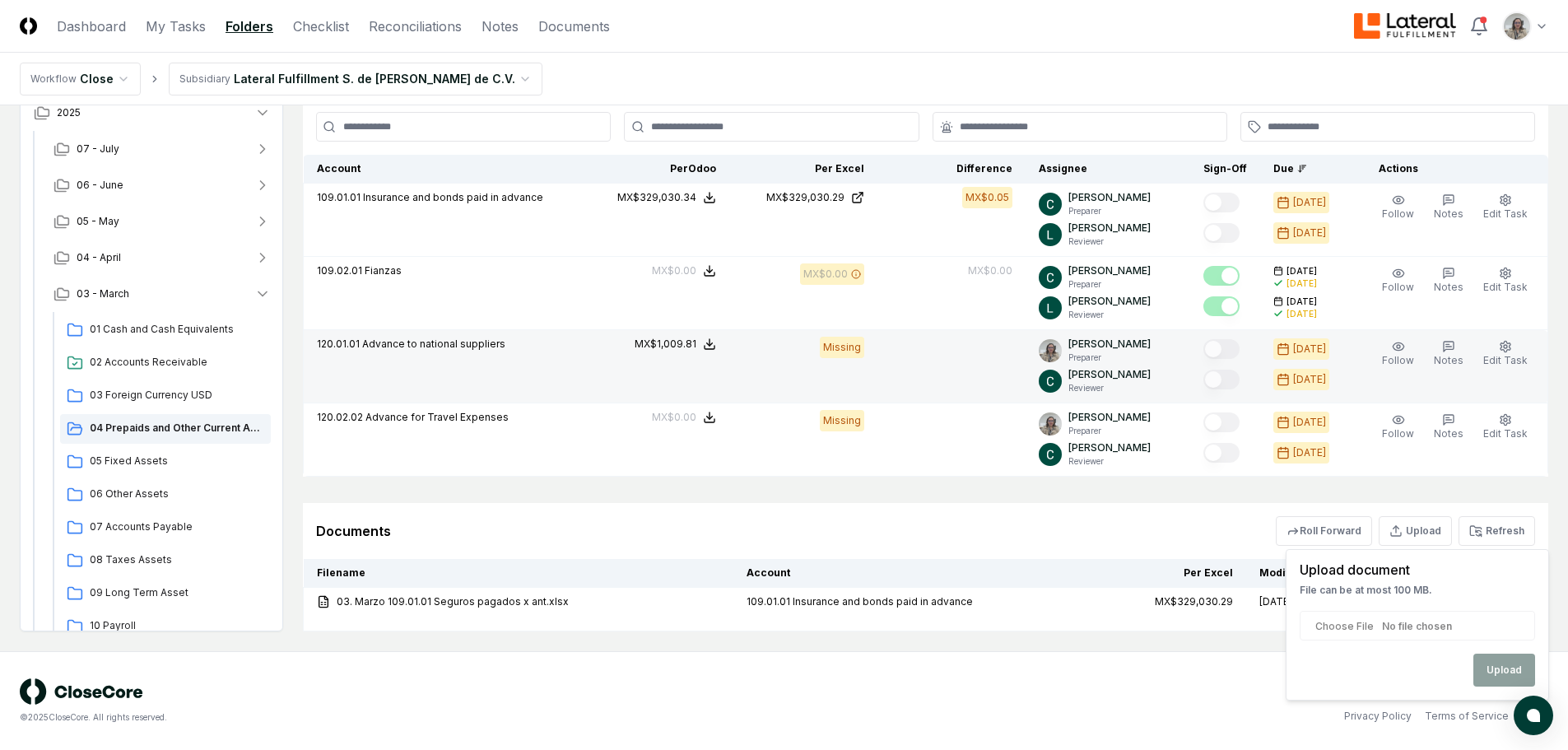 type on "**********" 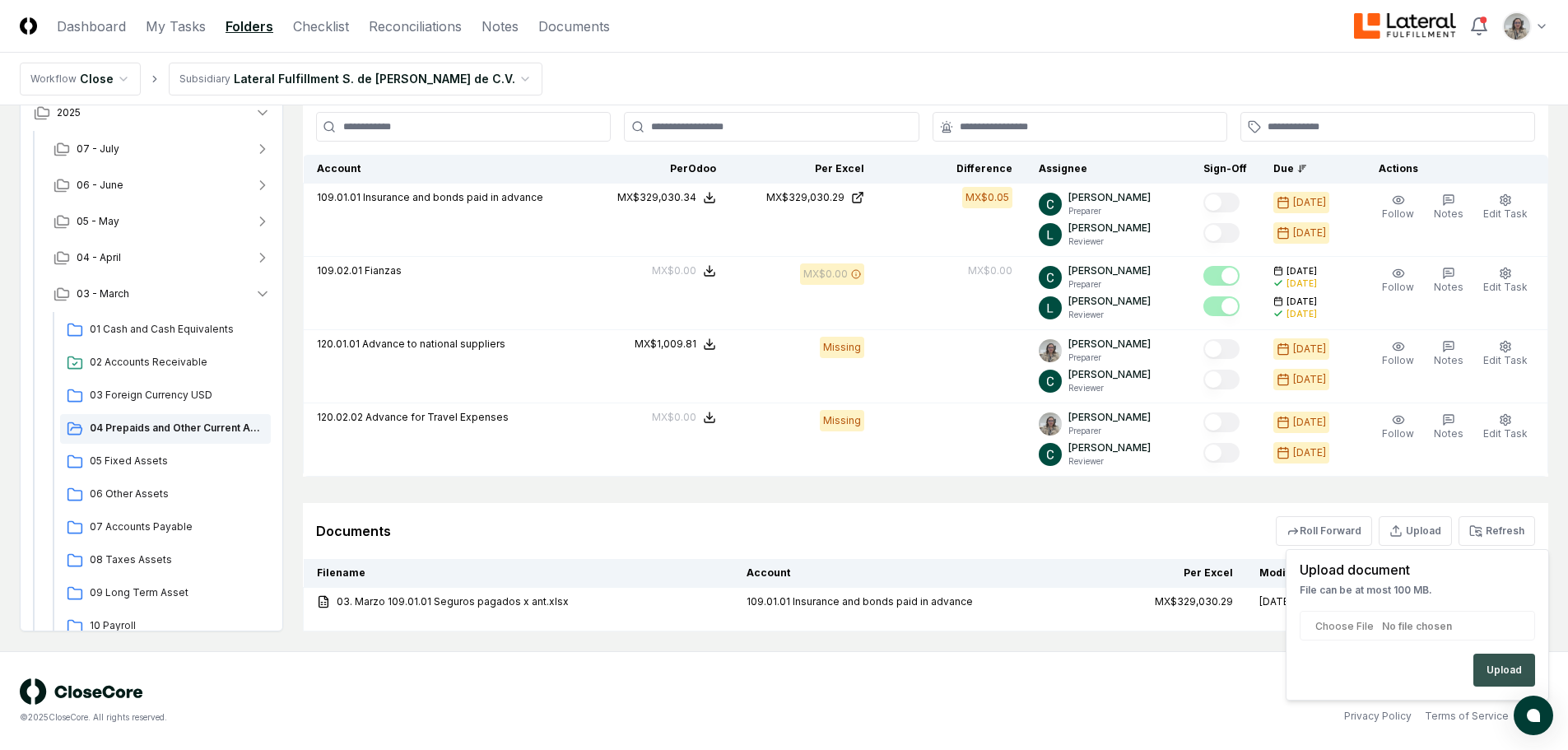 click on "Upload" at bounding box center (1504, 670) 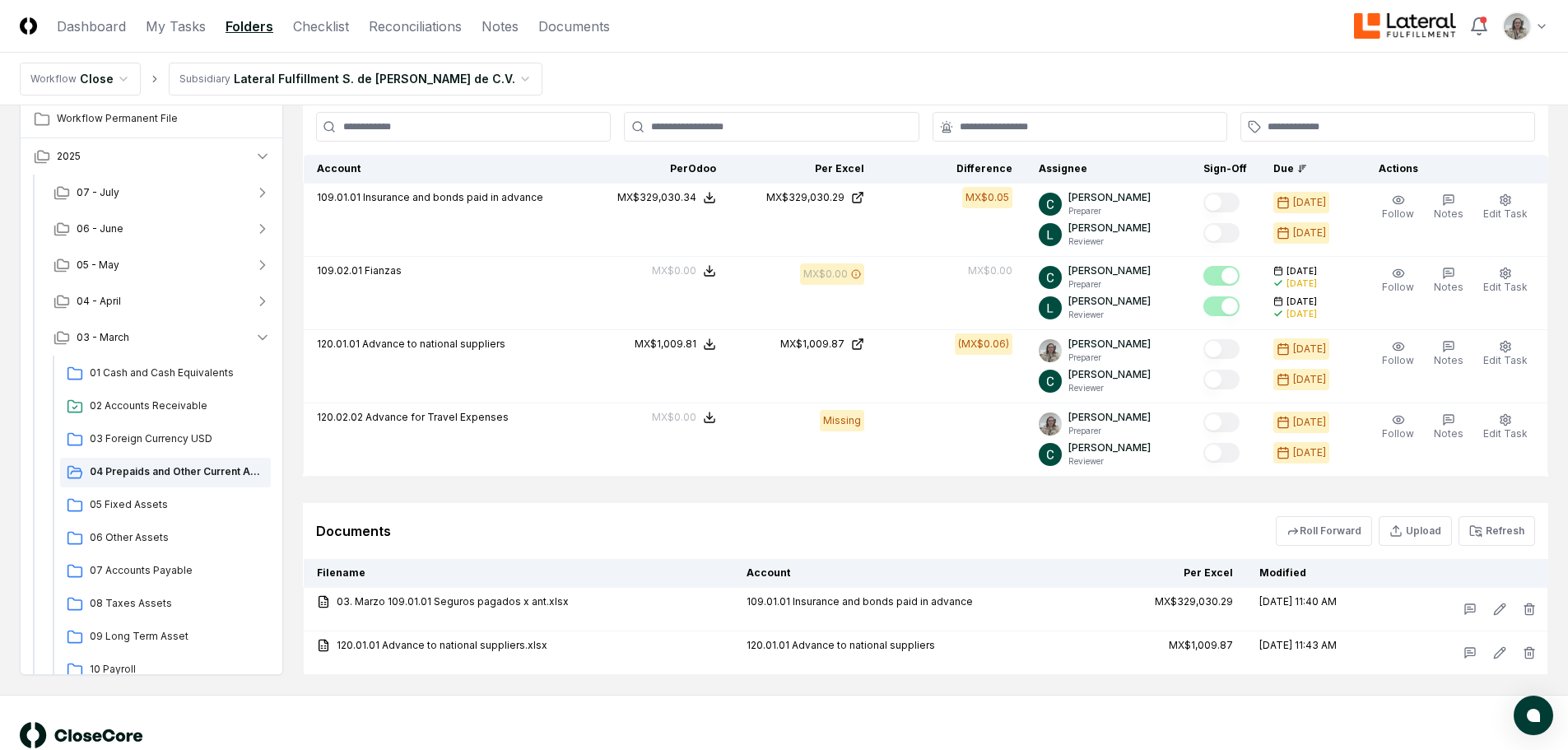 scroll, scrollTop: 0, scrollLeft: 0, axis: both 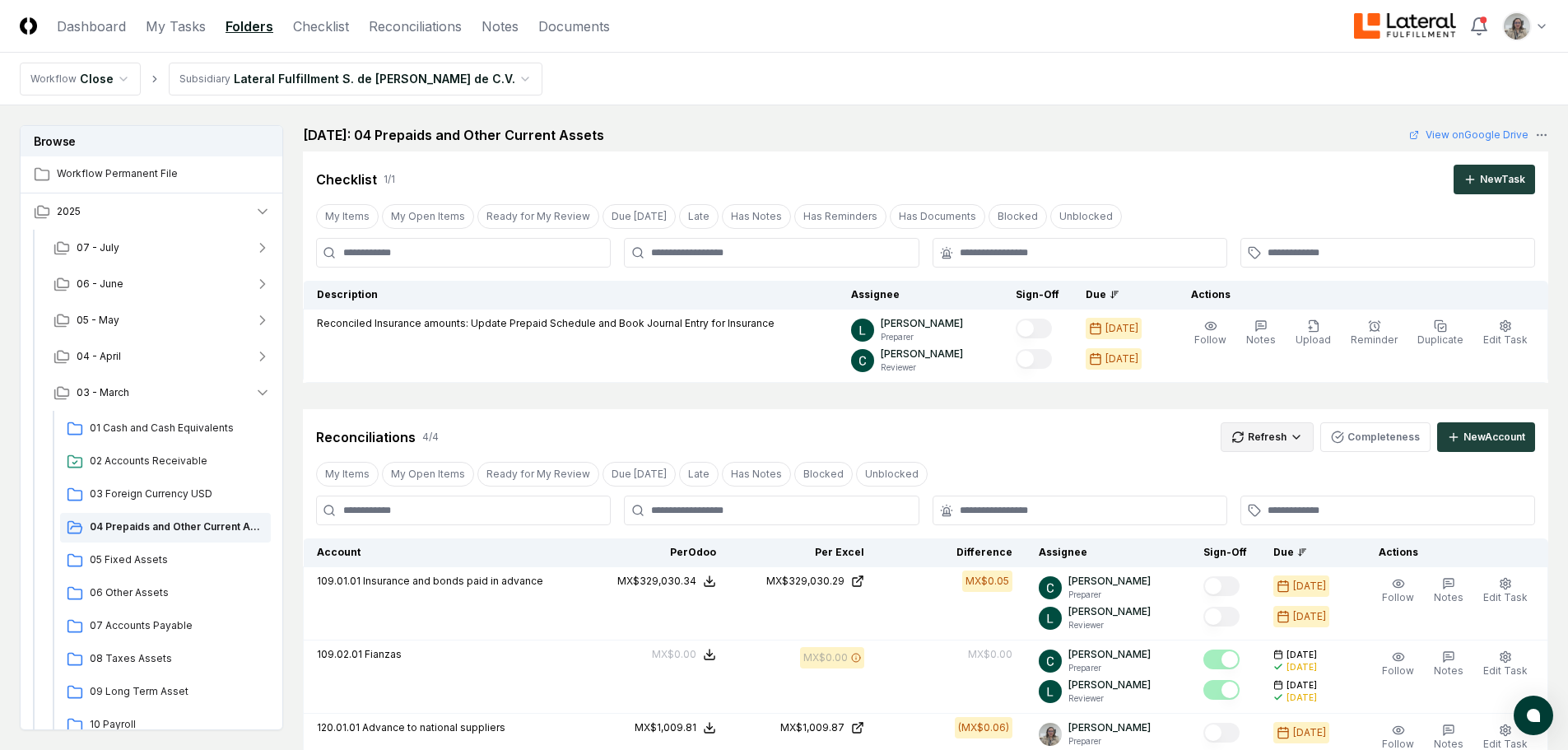click on "CloseCore Dashboard My Tasks Folders Checklist Reconciliations Notes Documents Toggle navigation menu   Toggle user menu Workflow Close Subsidiary Lateral Fulfillment S. de [PERSON_NAME] de C.V. Browse Workflow Permanent File 2025 [DATE] - June [DATE] - April [DATE] Cash and Cash Equivalents 02 Accounts Receivable 03 Foreign Currency USD 04 Prepaids and Other Current Assets 05 Fixed Assets 06 Other Assets 07 Accounts Payable 08 Taxes Assets 09 Long Term Asset 10 Payroll 11 Taxes Payroll 12 Taxes 13 Taxes Liability 14 Equity 15 Revenue 16 Debt 02 - February [DATE] Change Folder Cancel Reassign [DATE]: 04 Prepaids and Other Current Assets View on  Google Drive Checklist 1 / 1 New  Task My Items My Open Items Ready for My Review Due [DATE] Late Has Notes Has Reminders Has Documents Blocked Unblocked Clear Filter Description Assignee Sign-Off   Due Actions Reconciled Insurance amounts: Update Prepaid Schedule and Book Journal Entry for Insurance [PERSON_NAME] Preparer [PERSON_NAME] 4 /" at bounding box center [784, 589] 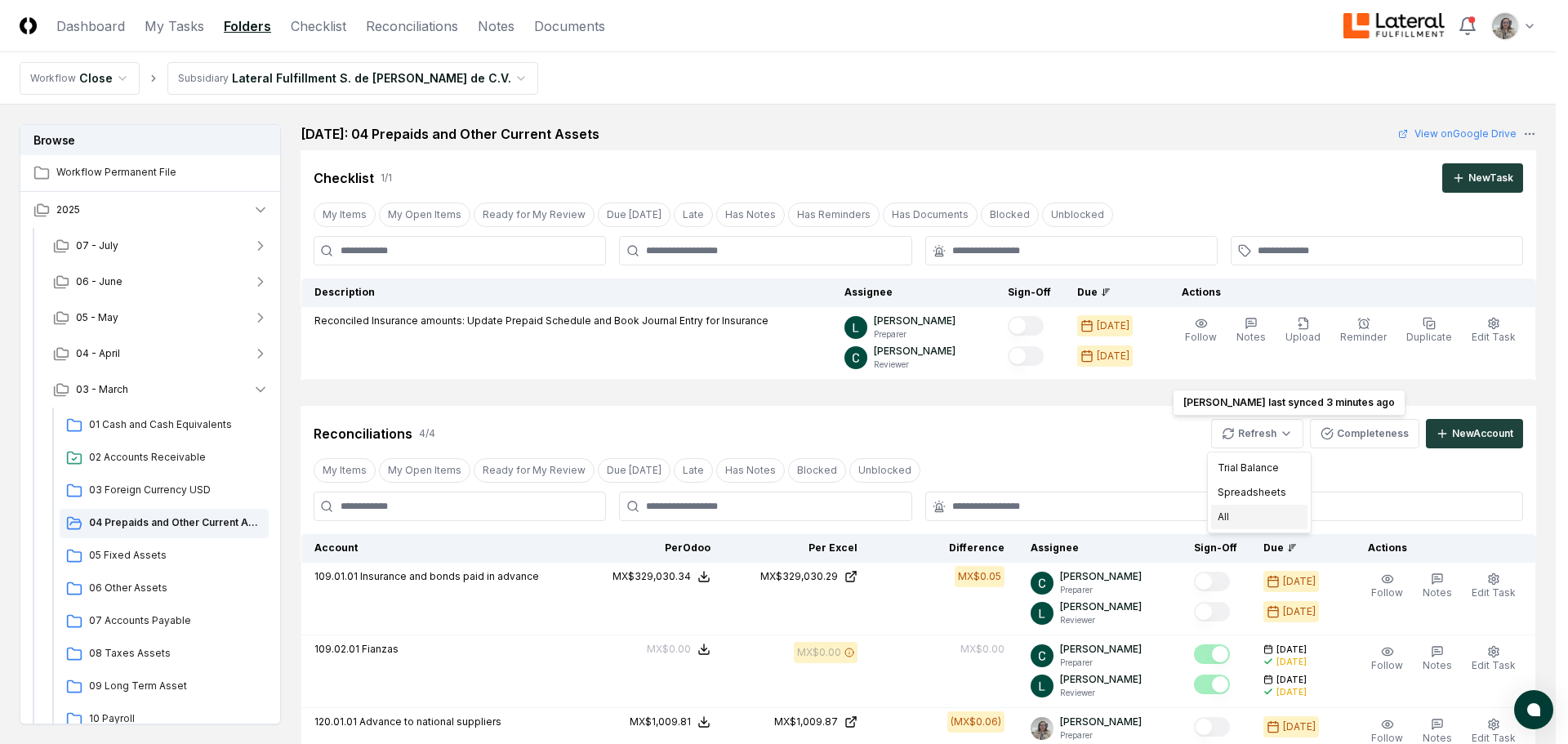 click on "All" at bounding box center [1259, 517] 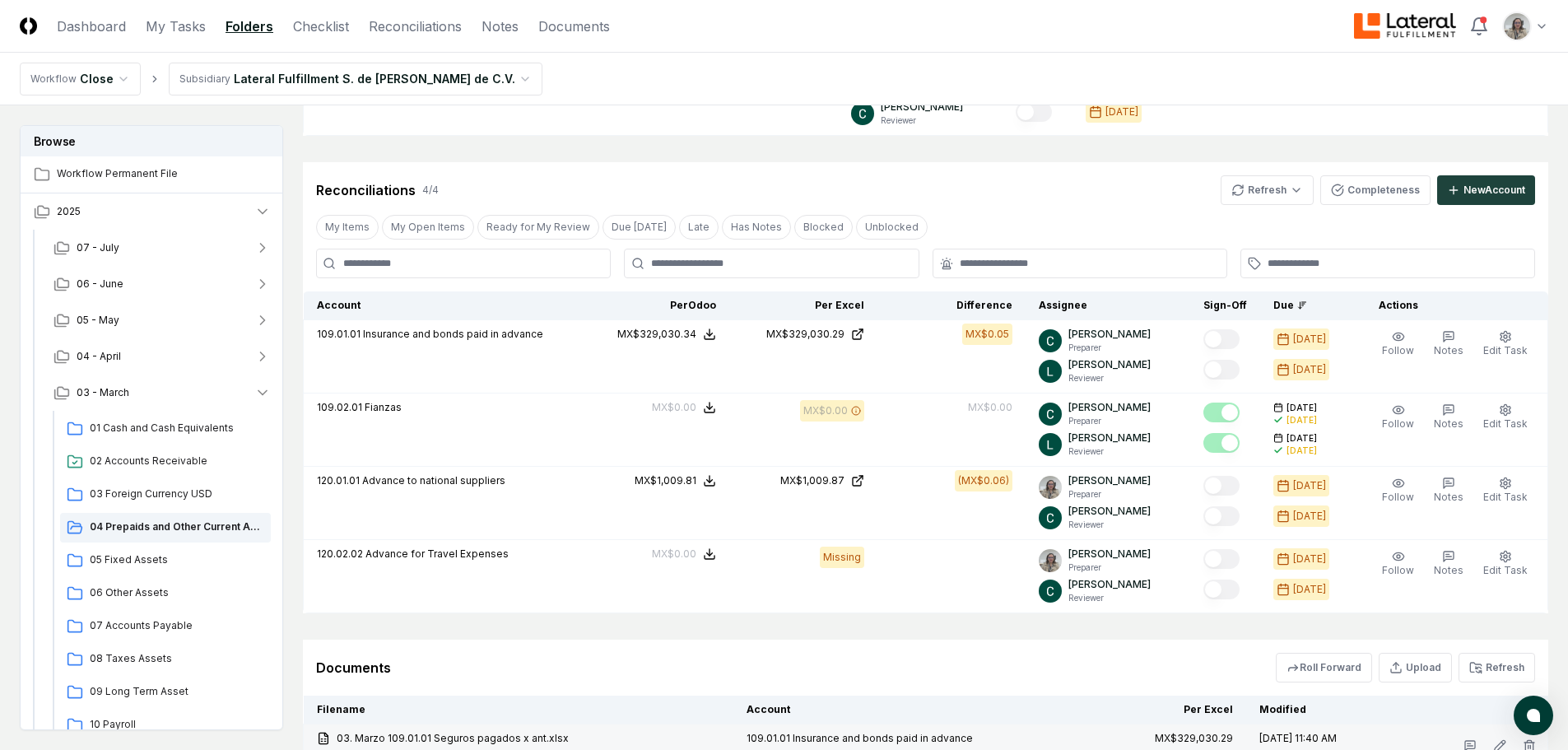 scroll, scrollTop: 427, scrollLeft: 0, axis: vertical 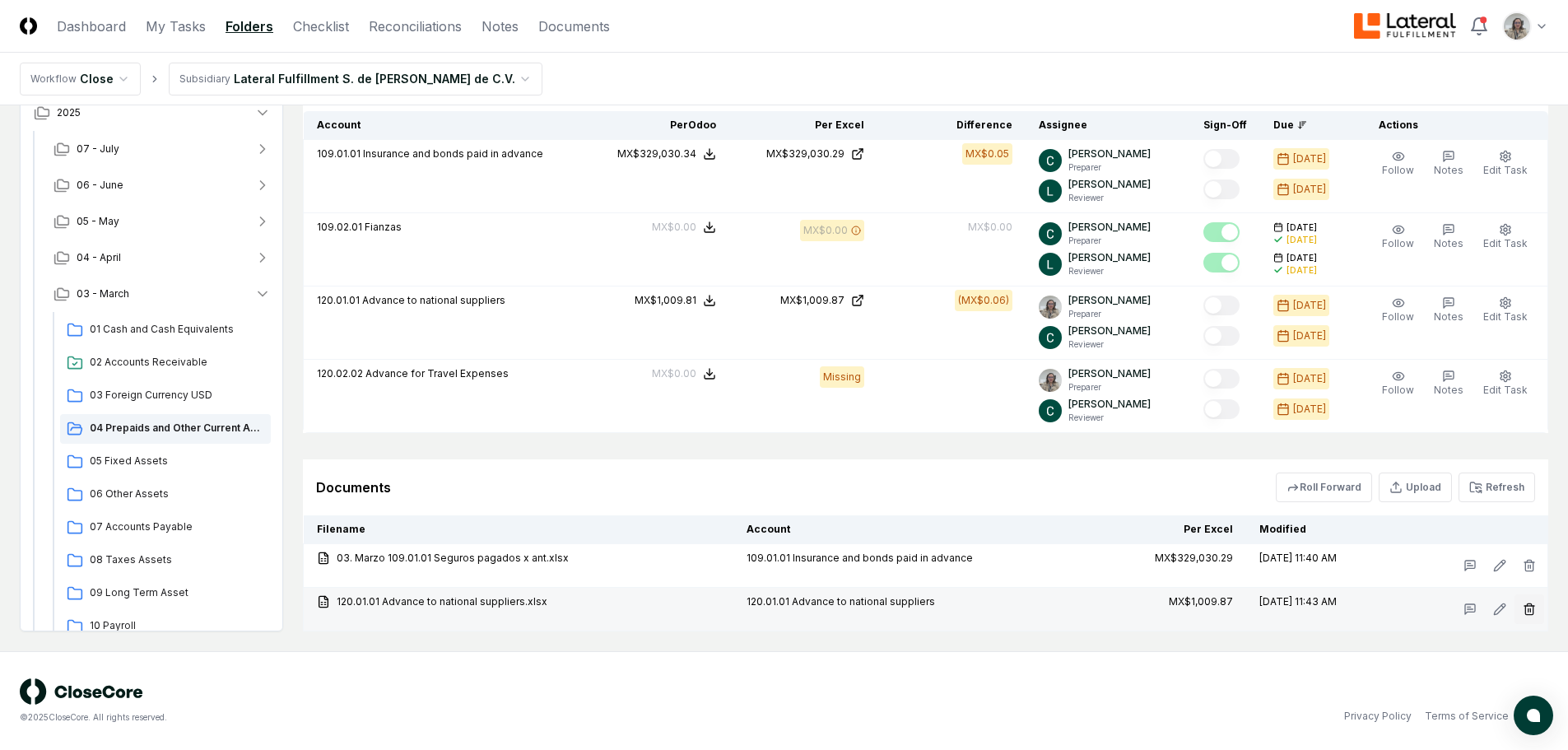 click 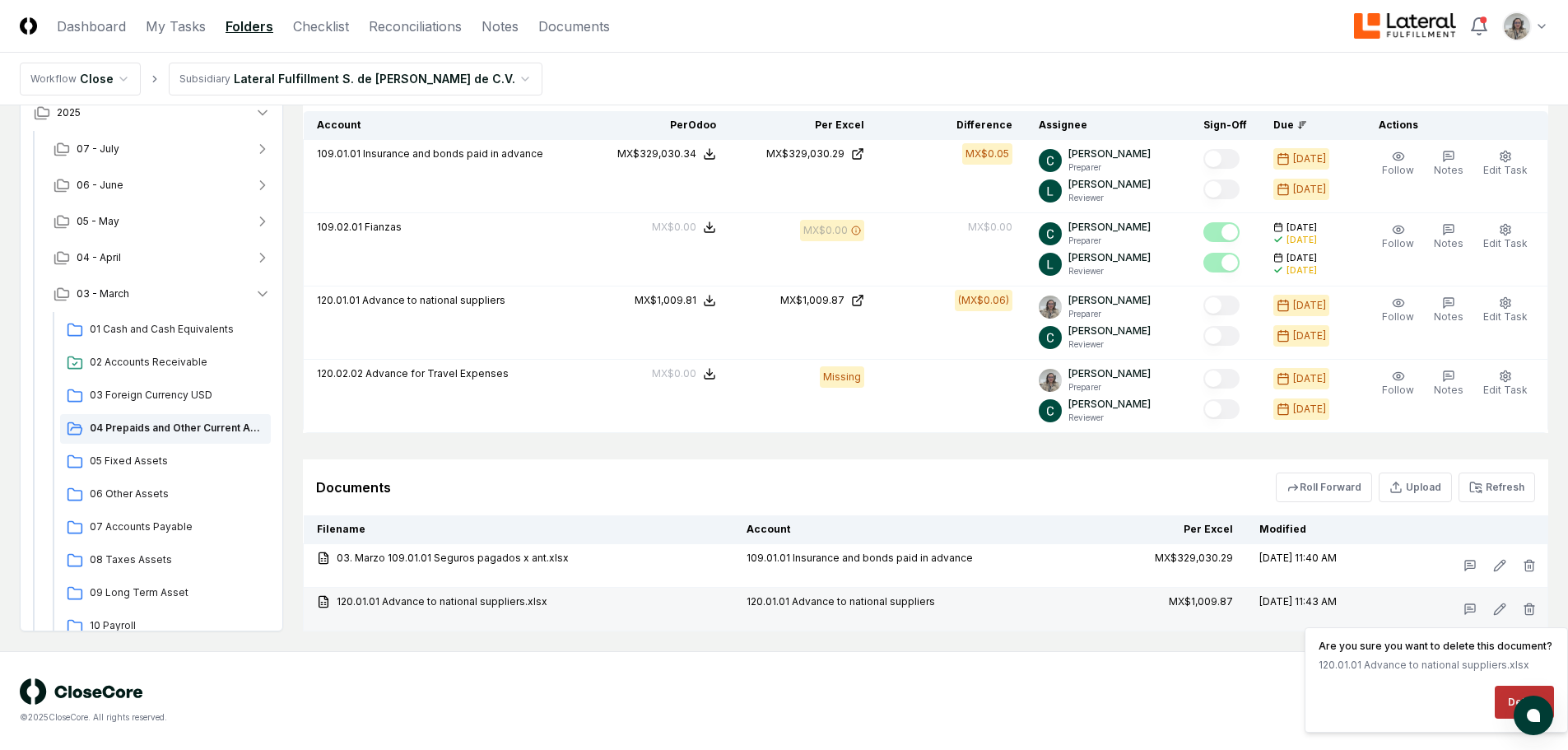 click on "Delete" at bounding box center (1524, 702) 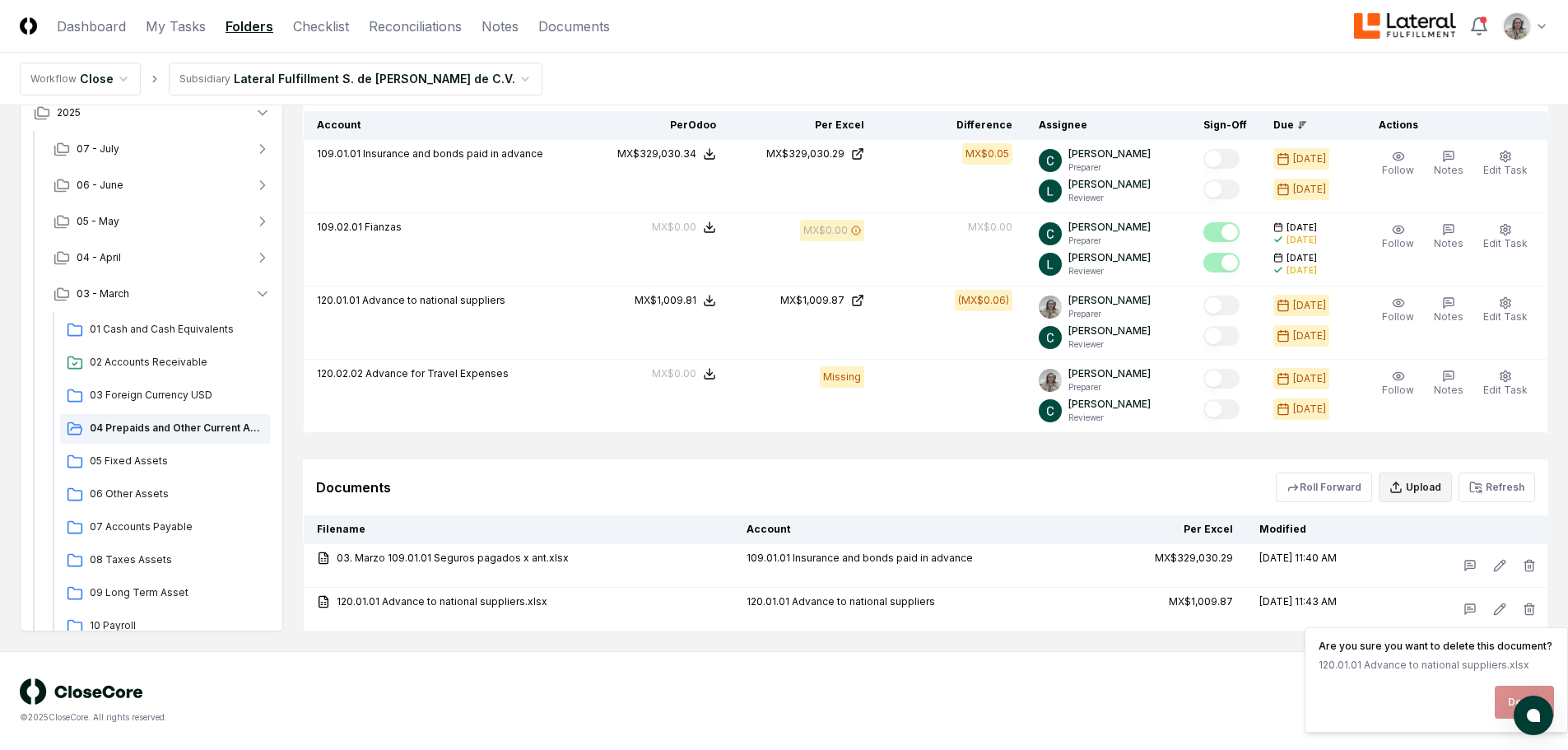 click on "Upload" at bounding box center (1415, 487) 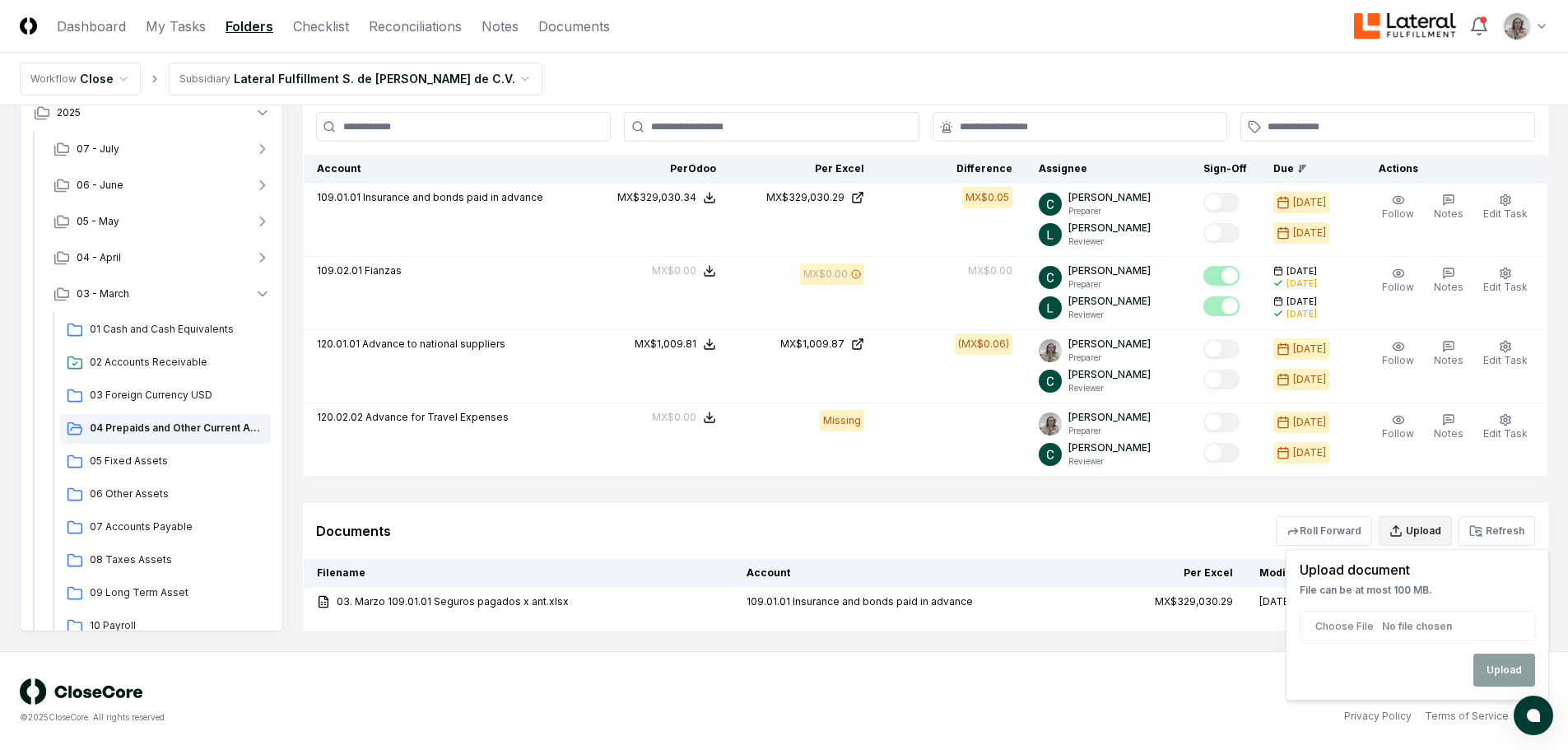 scroll, scrollTop: 384, scrollLeft: 0, axis: vertical 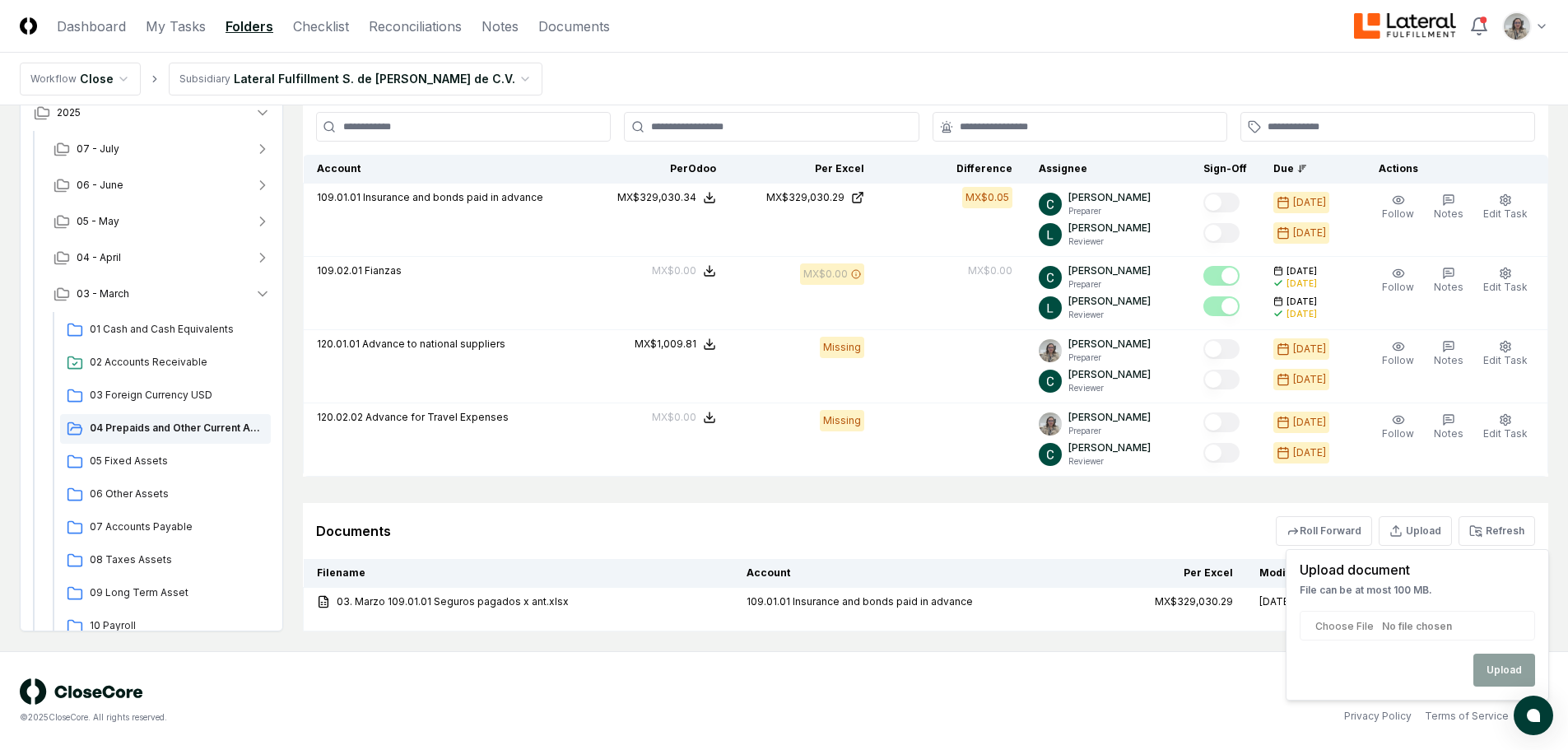 click at bounding box center (1417, 626) 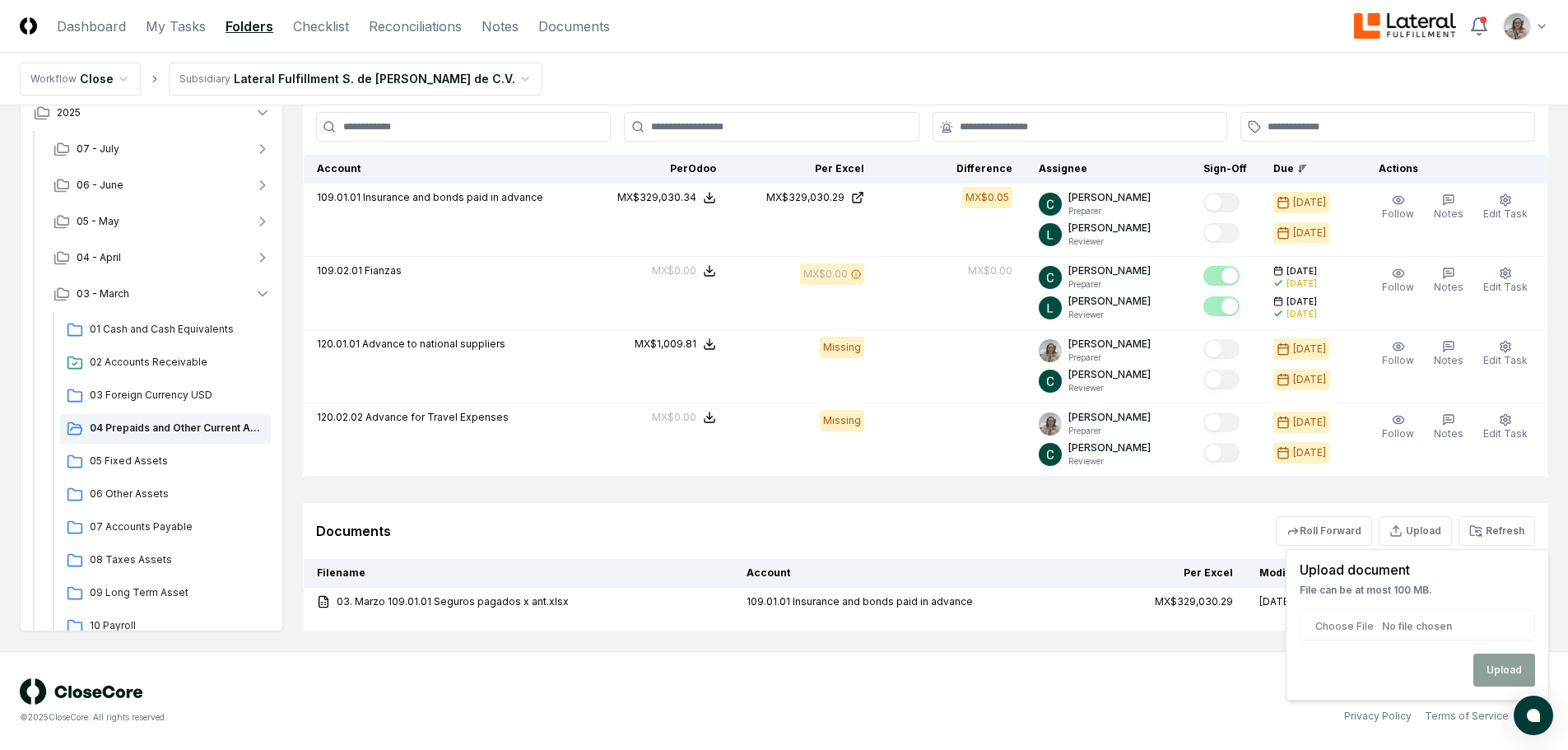type on "**********" 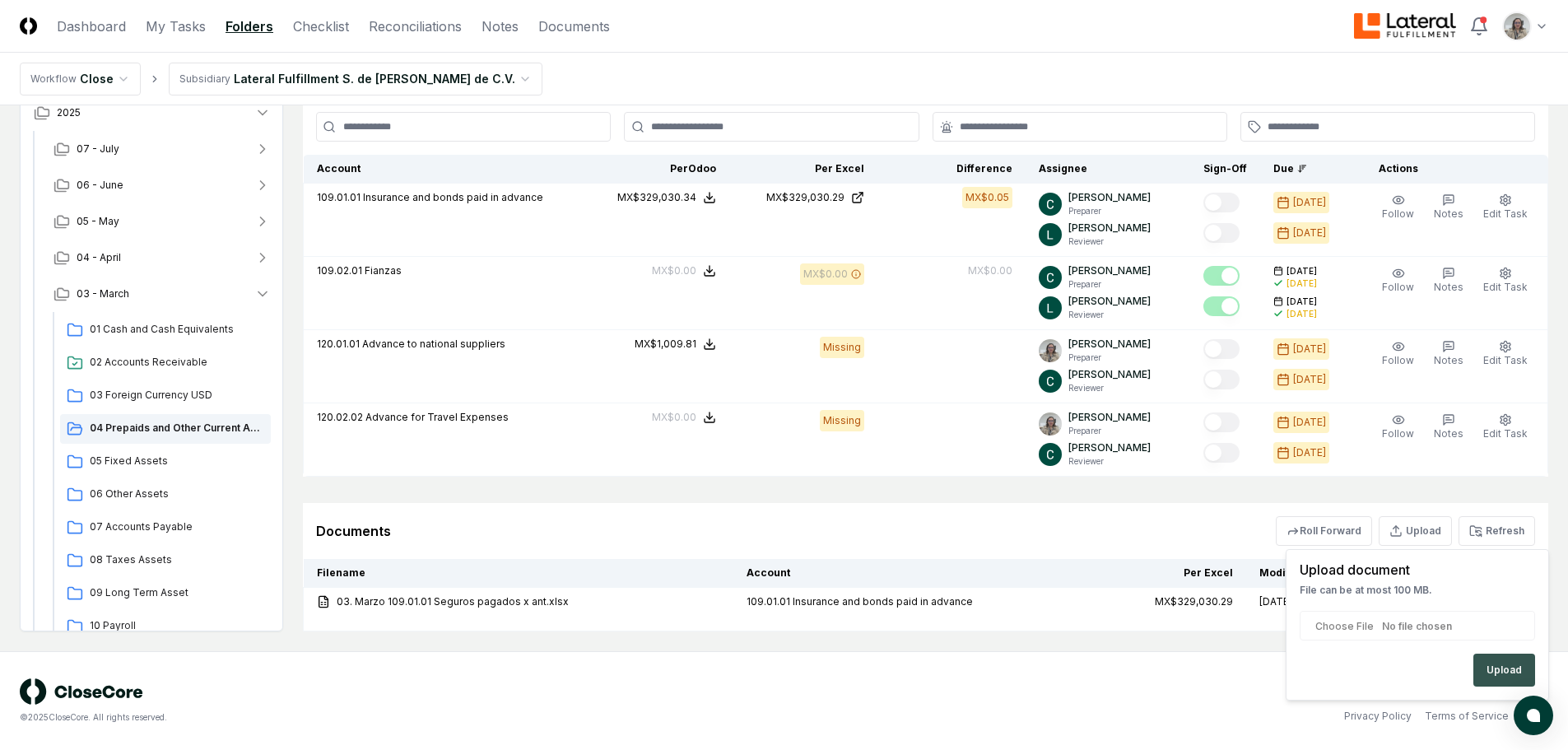 click on "Upload" at bounding box center (1504, 670) 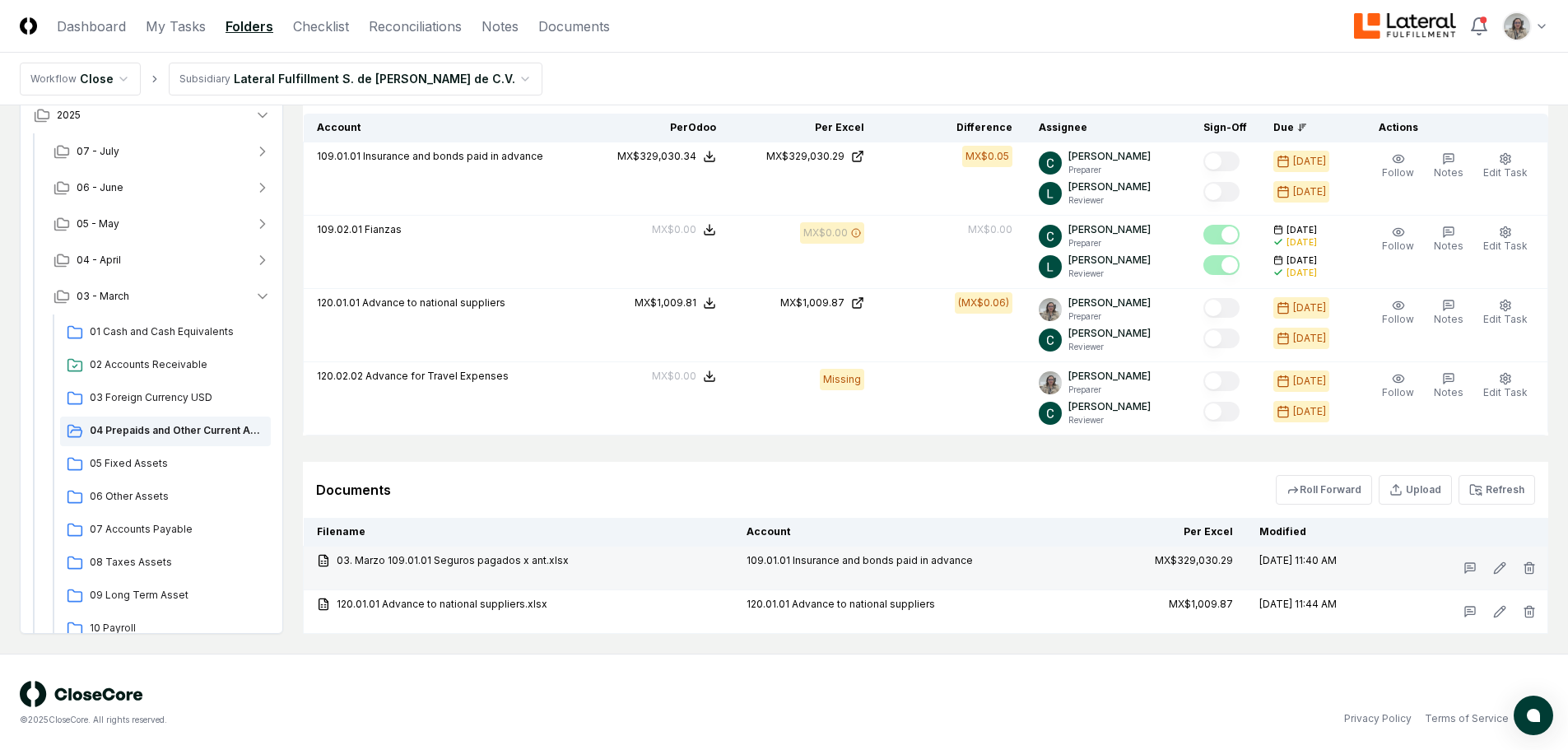 scroll, scrollTop: 427, scrollLeft: 0, axis: vertical 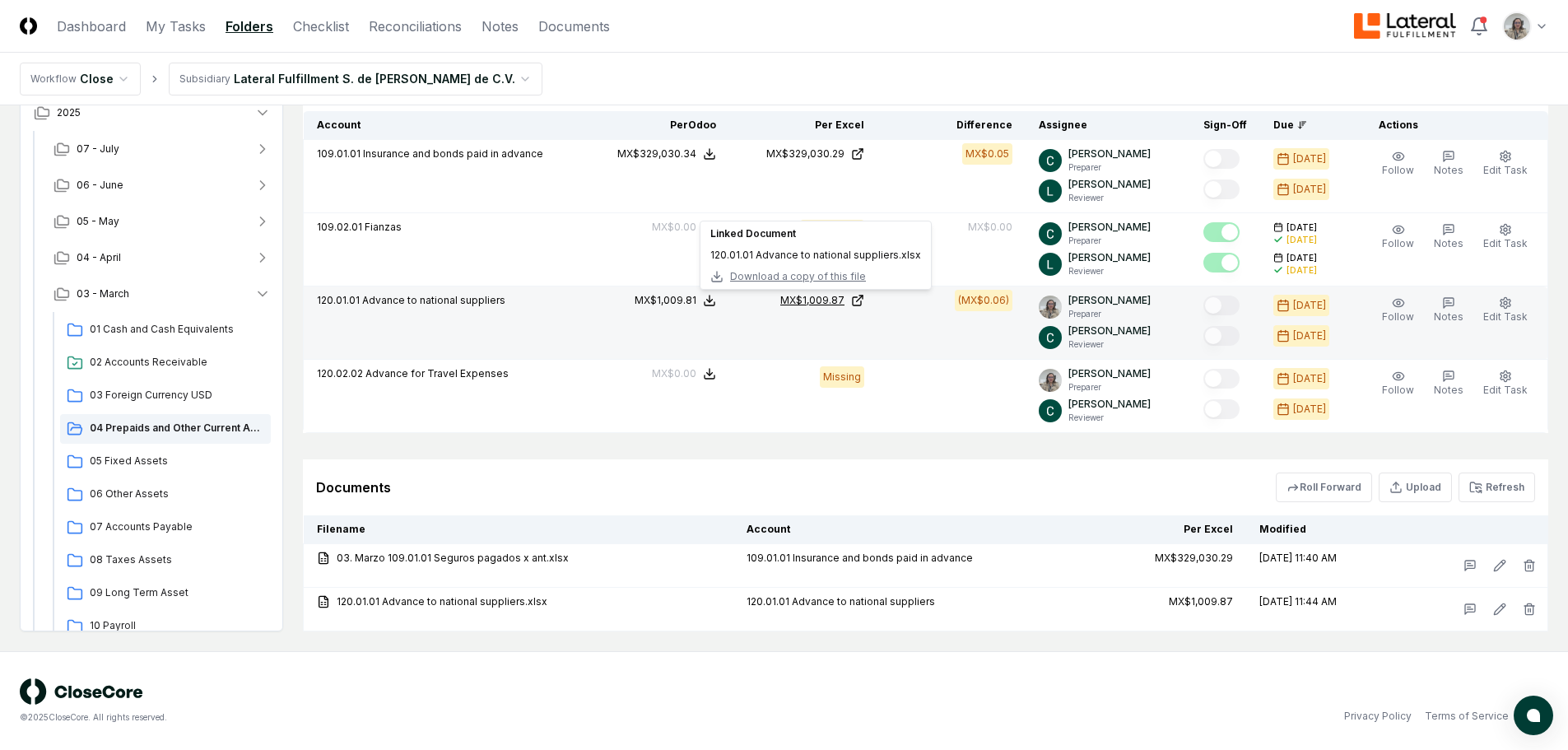 click on "MX$1,009.87" at bounding box center (812, 300) 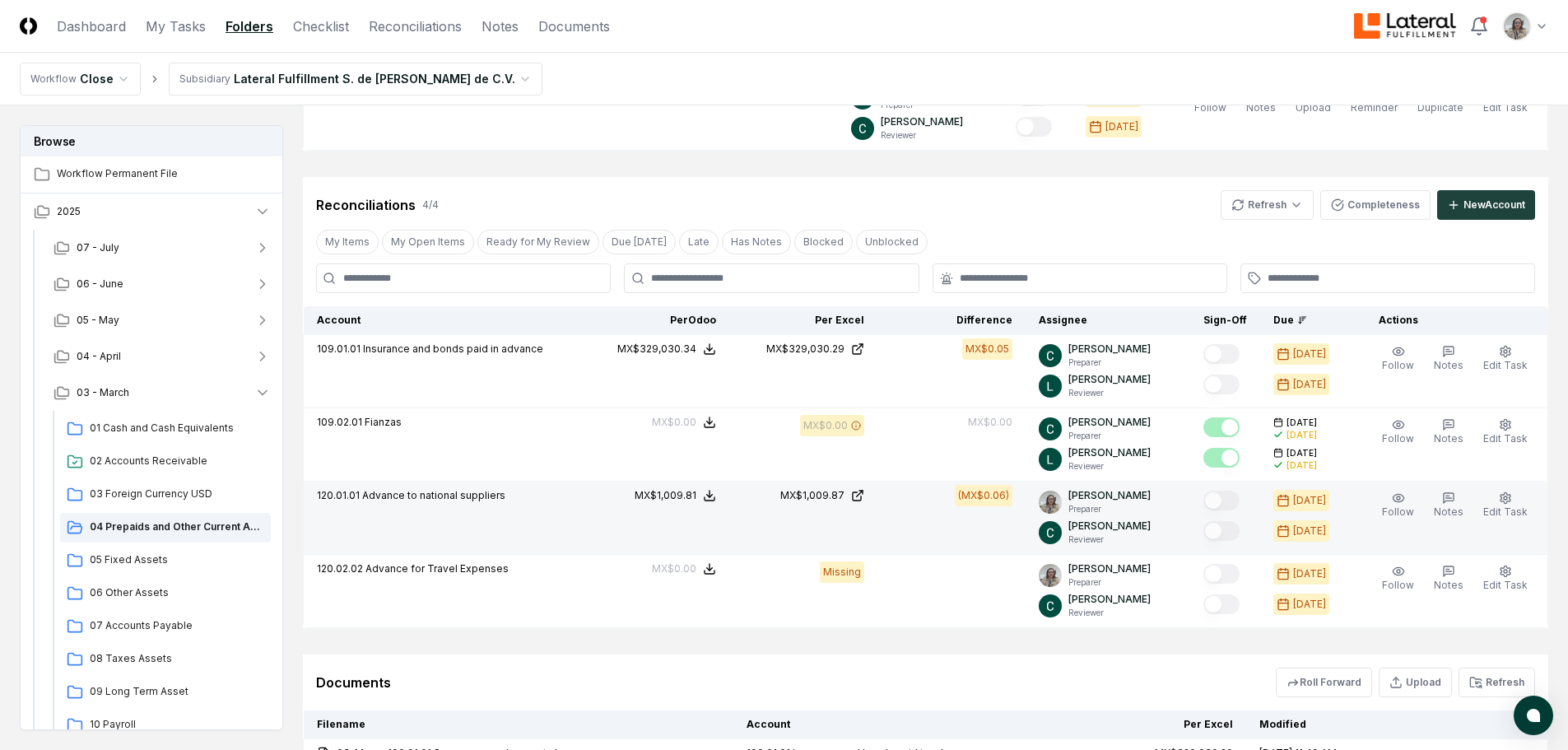 scroll, scrollTop: 98, scrollLeft: 0, axis: vertical 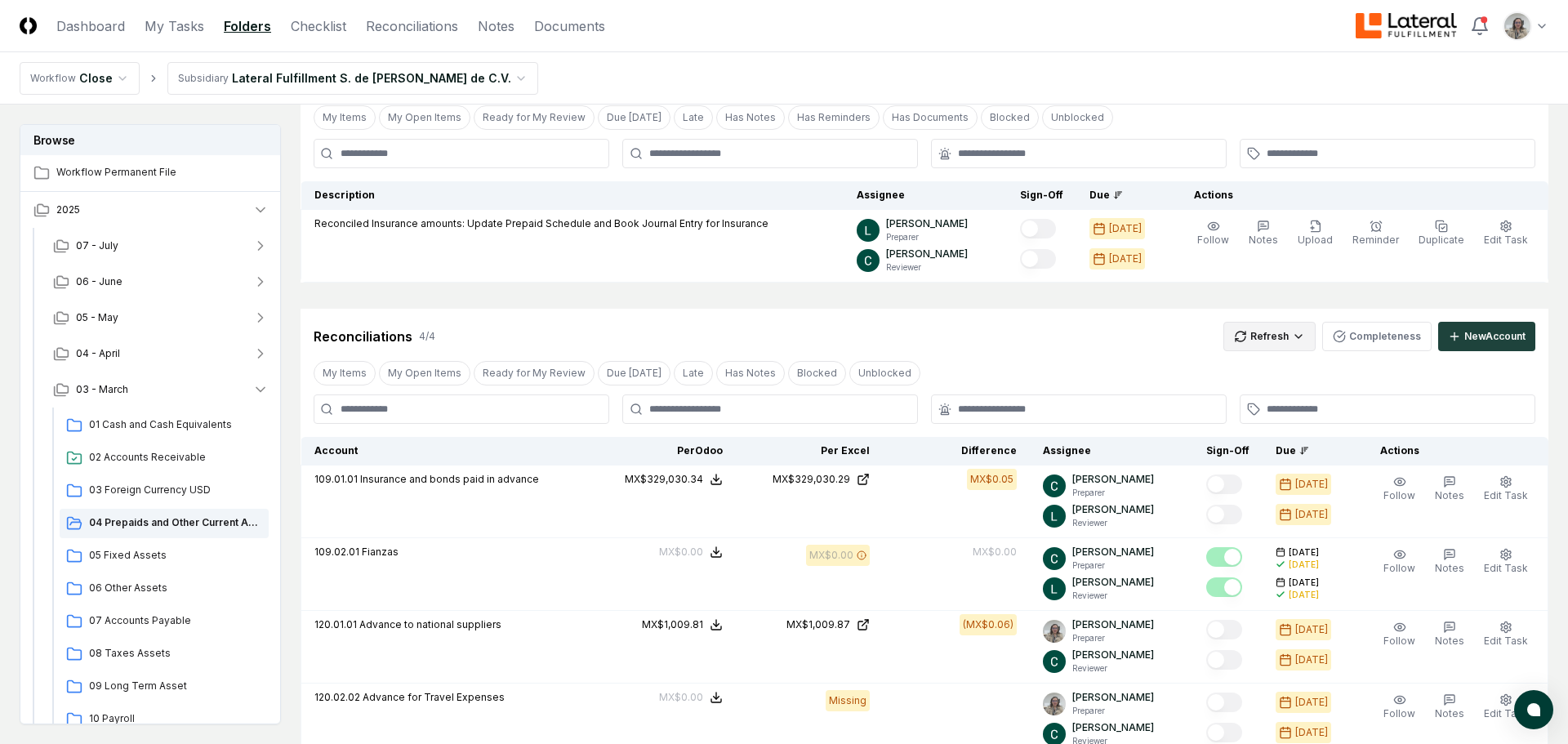 click on "CloseCore Dashboard My Tasks Folders Checklist Reconciliations Notes Documents Toggle navigation menu   Toggle user menu Workflow Close Subsidiary Lateral Fulfillment S. de [PERSON_NAME] de C.V. Browse Workflow Permanent File 2025 [DATE] - June [DATE] - April [DATE] Cash and Cash Equivalents 02 Accounts Receivable 03 Foreign Currency USD 04 Prepaids and Other Current Assets 05 Fixed Assets 06 Other Assets 07 Accounts Payable 08 Taxes Assets 09 Long Term Asset 10 Payroll 11 Taxes Payroll 12 Taxes 13 Taxes Liability 14 Equity 15 Revenue 16 Debt 02 - February [DATE] Change Folder Cancel Reassign [DATE]: 04 Prepaids and Other Current Assets View on  Google Drive Checklist 1 / 1 New  Task My Items My Open Items Ready for My Review Due [DATE] Late Has Notes Has Reminders Has Documents Blocked Unblocked Clear Filter Description Assignee Sign-Off   Due Actions Reconciled Insurance amounts: Update Prepaid Schedule and Book Journal Entry for Insurance [PERSON_NAME] Preparer [PERSON_NAME] 4 /" at bounding box center (784, 487) 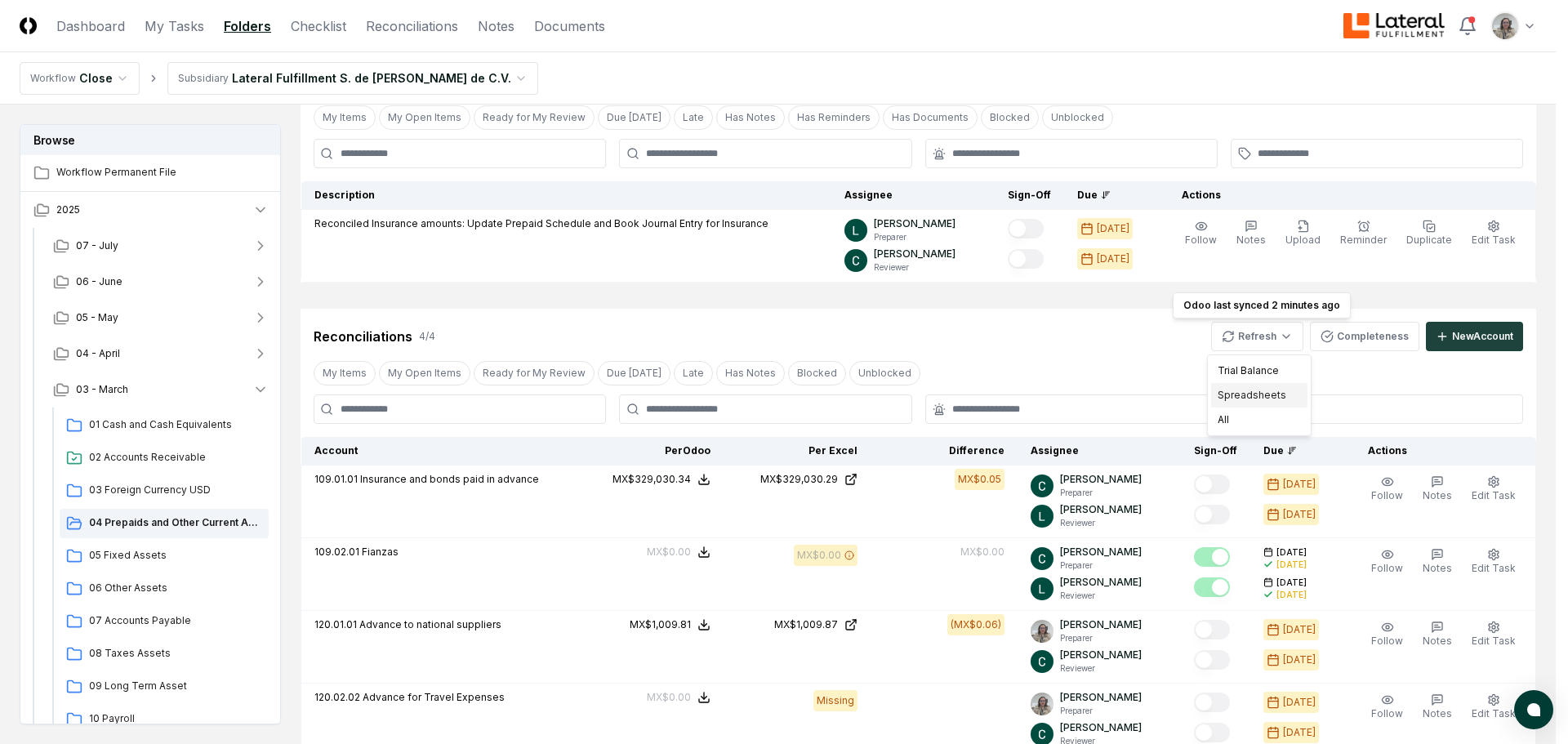 drag, startPoint x: 1238, startPoint y: 392, endPoint x: 1249, endPoint y: 381, distance: 15.556349 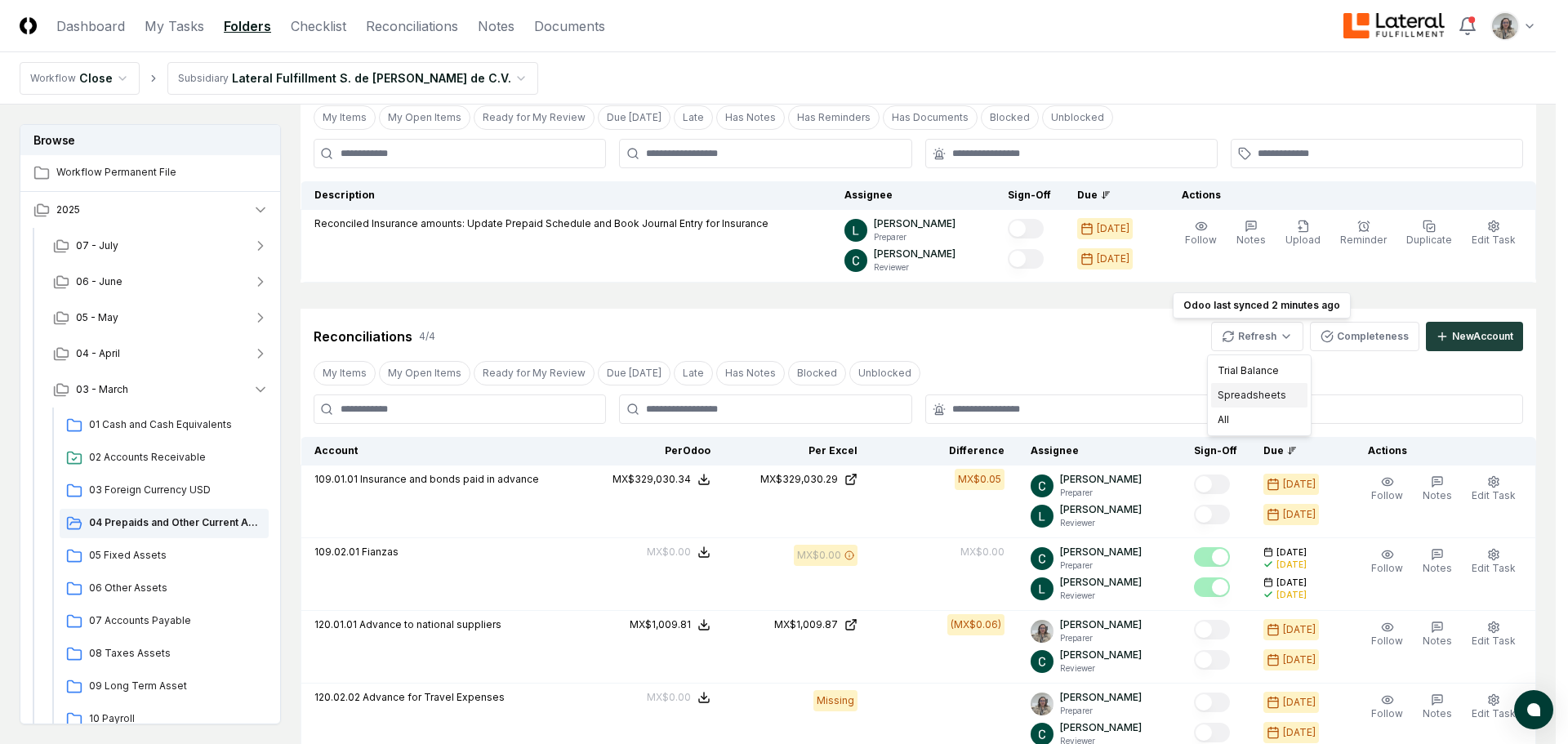 click on "Spreadsheets" at bounding box center [1259, 395] 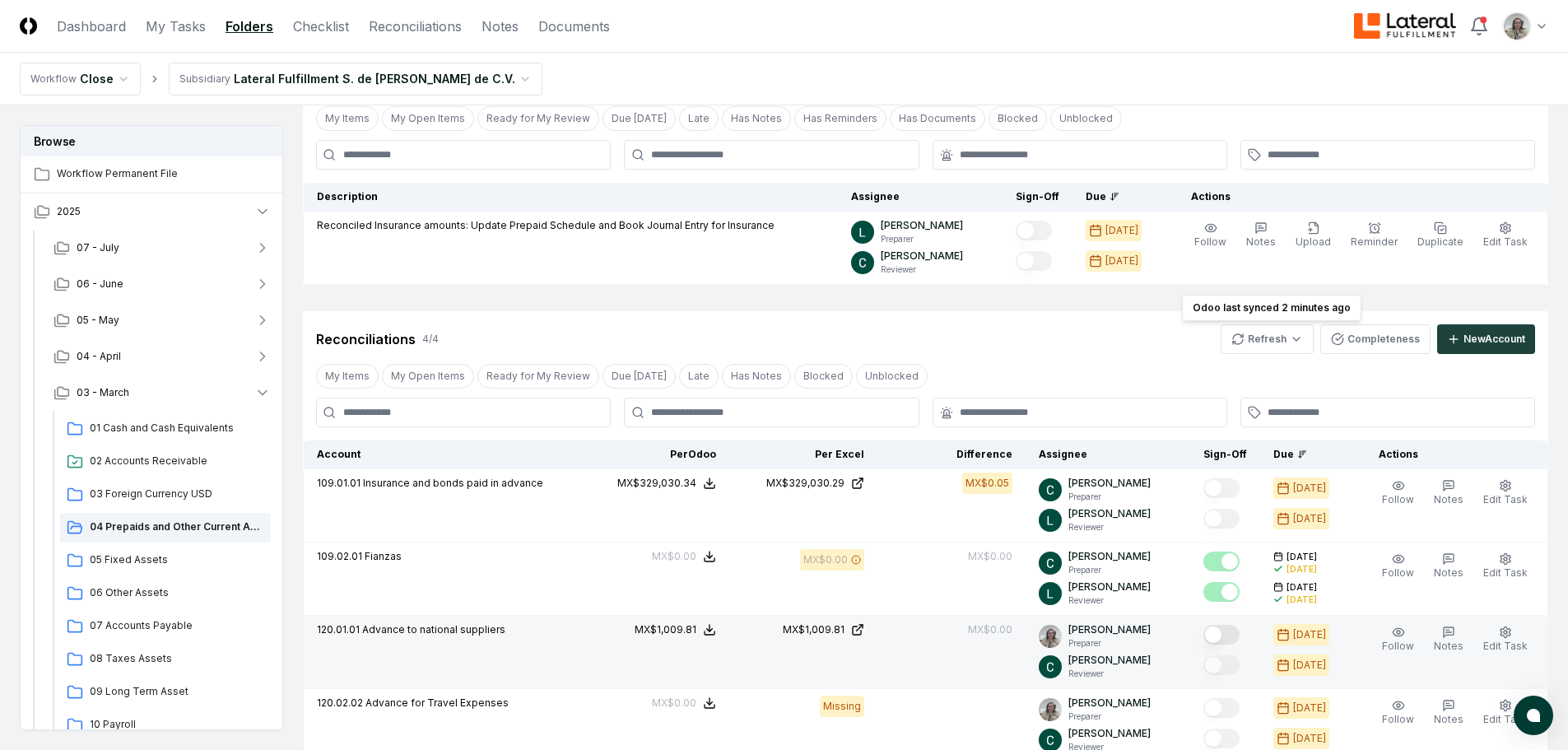 click at bounding box center (1221, 635) 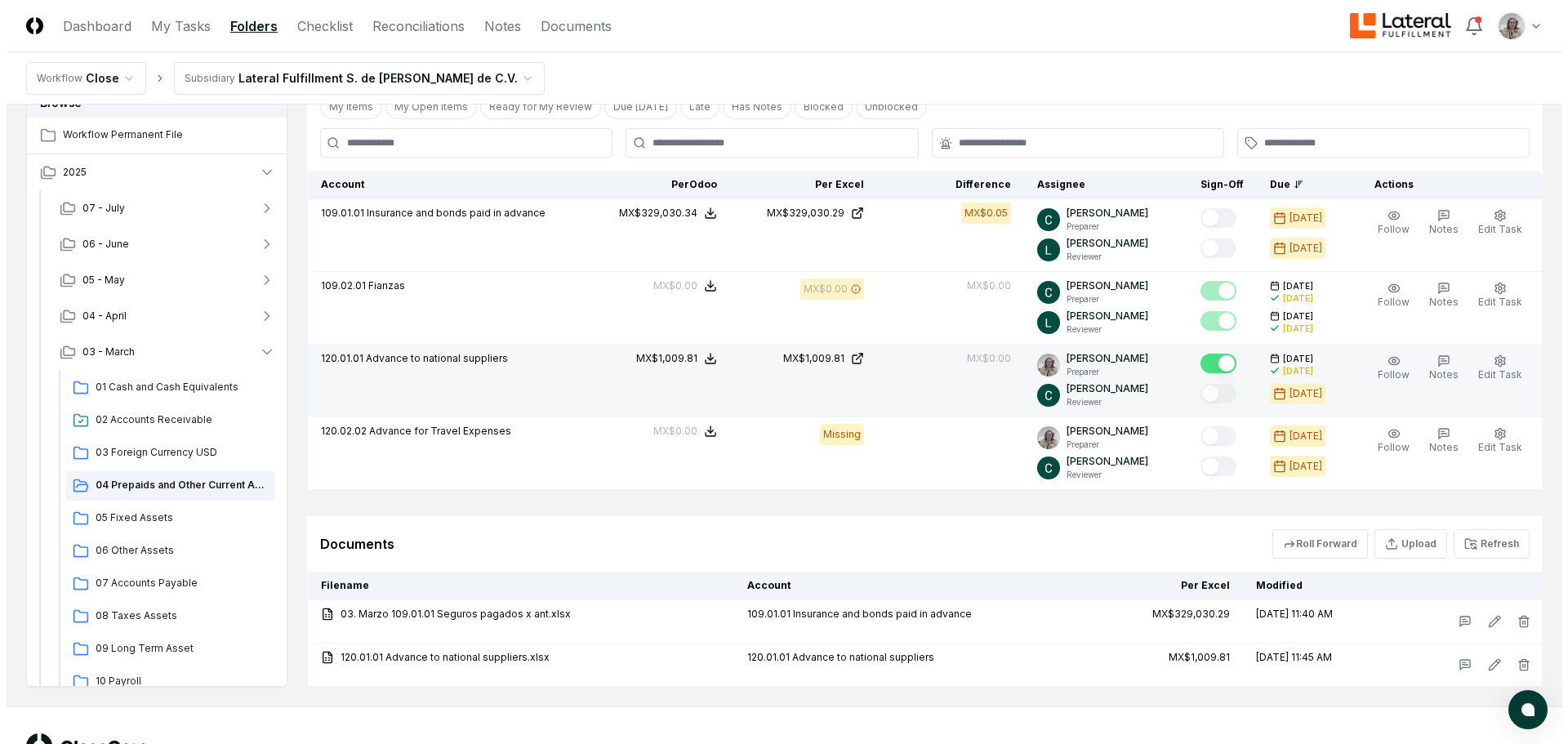 scroll, scrollTop: 424, scrollLeft: 0, axis: vertical 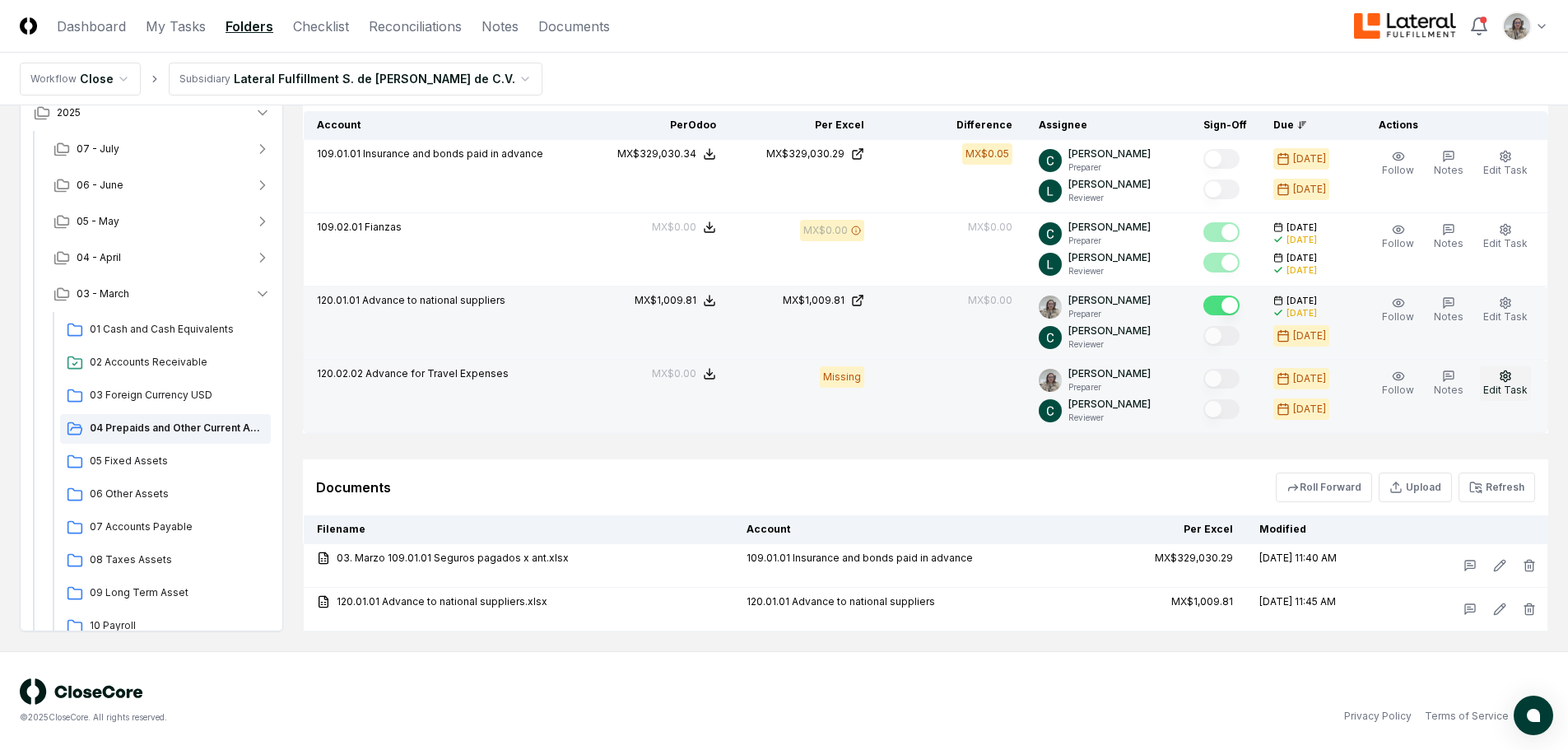 click on "Edit Task" at bounding box center [1505, 384] 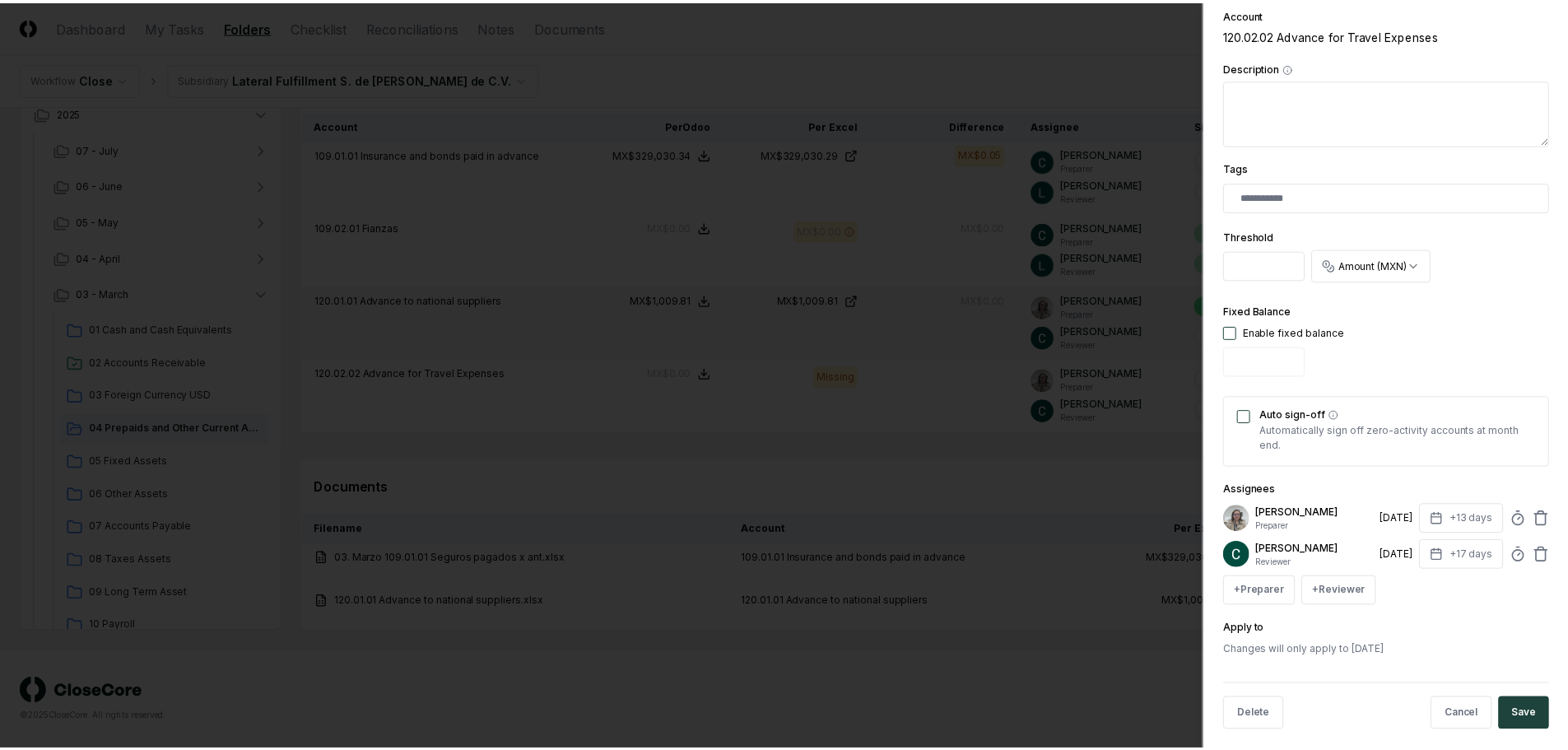 scroll, scrollTop: 324, scrollLeft: 0, axis: vertical 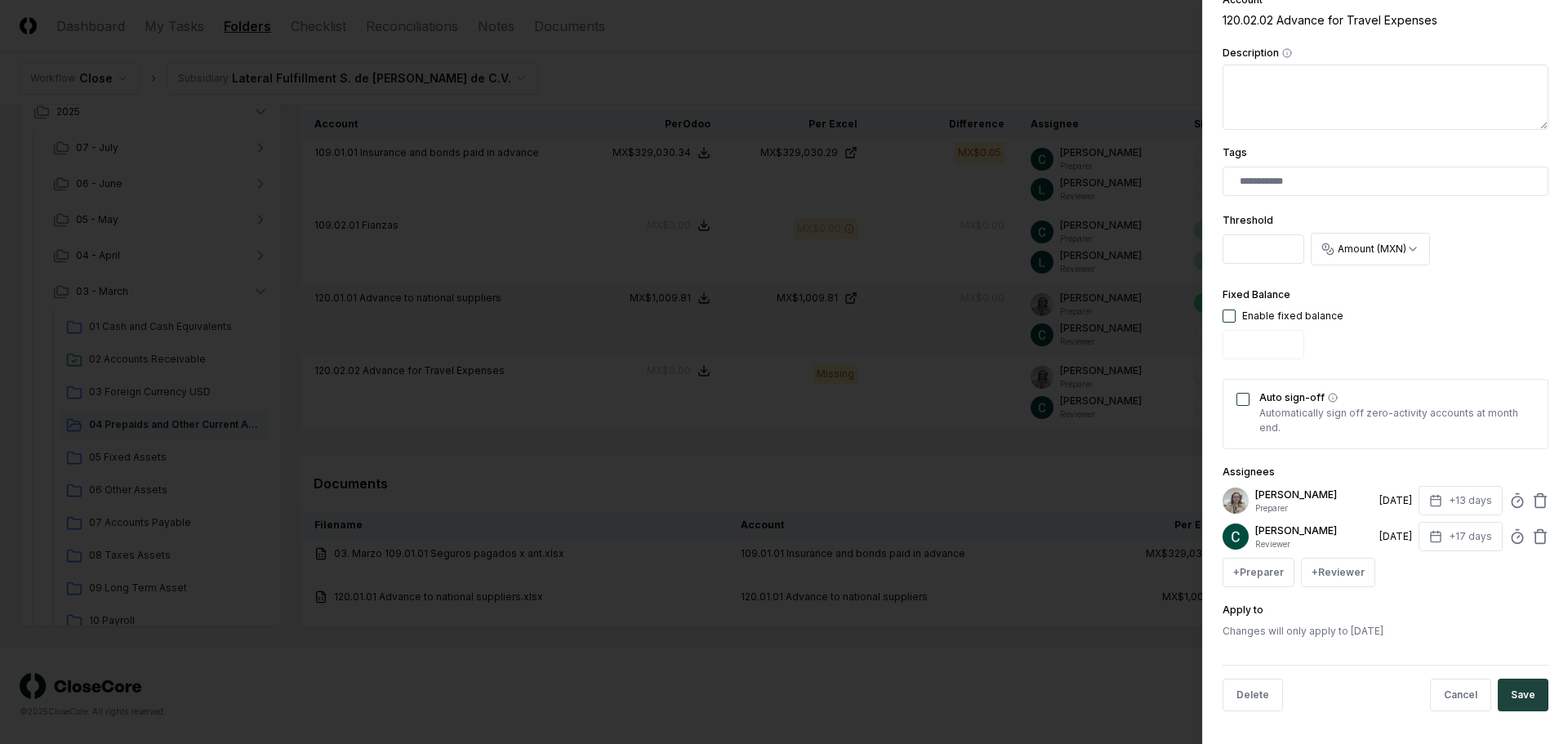 click at bounding box center (1229, 316) 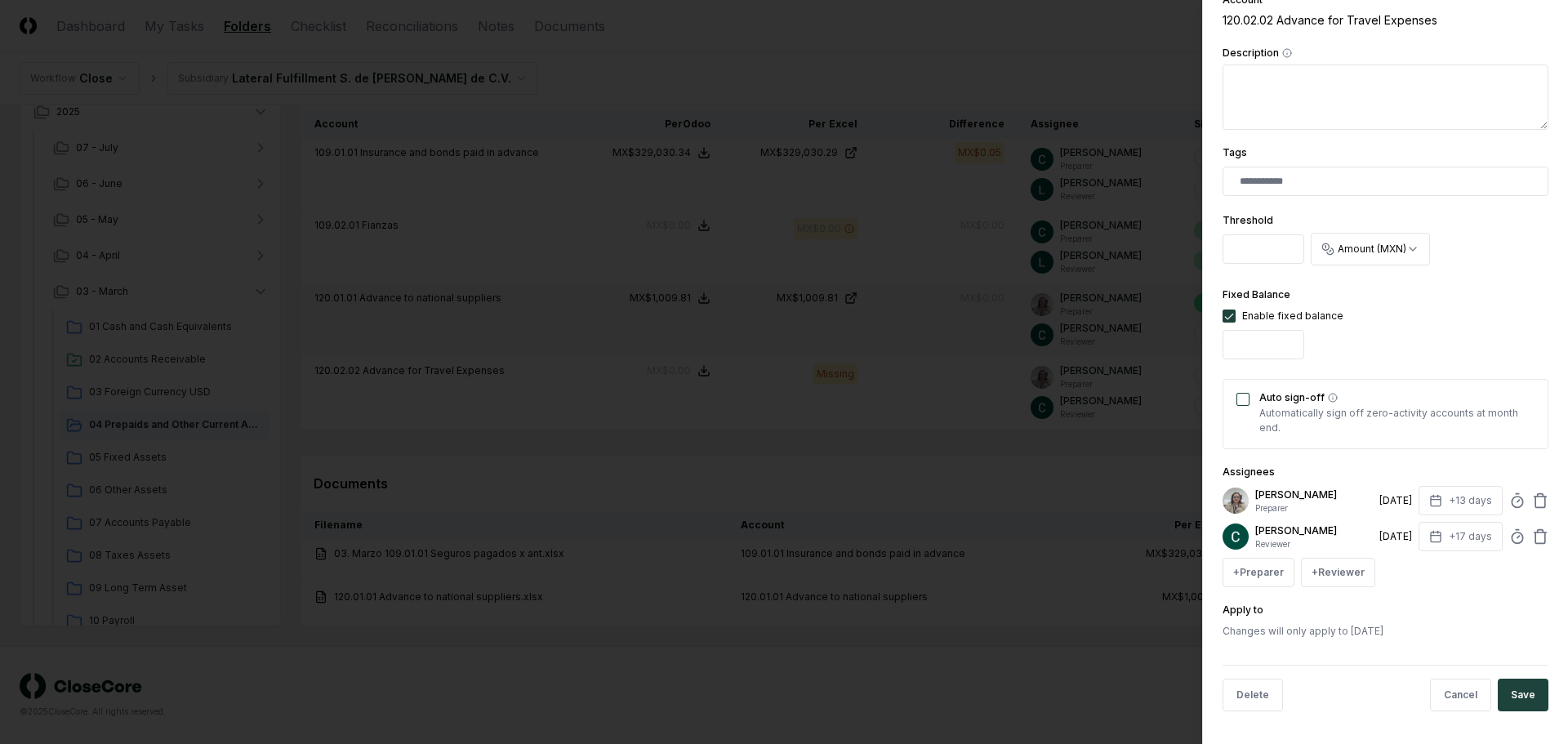 drag, startPoint x: 1242, startPoint y: 394, endPoint x: 1273, endPoint y: 421, distance: 41.10961 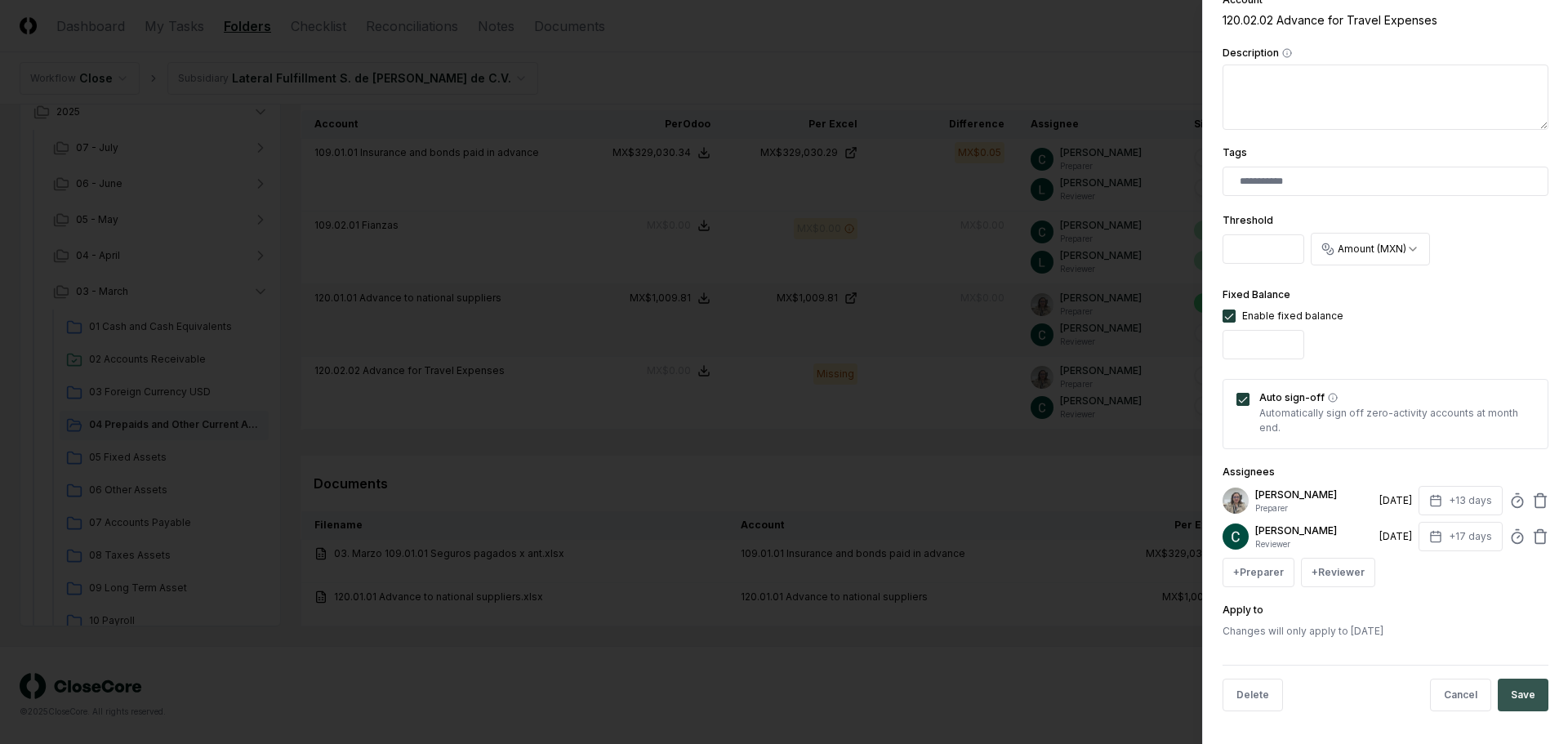 click on "Save" at bounding box center (1523, 695) 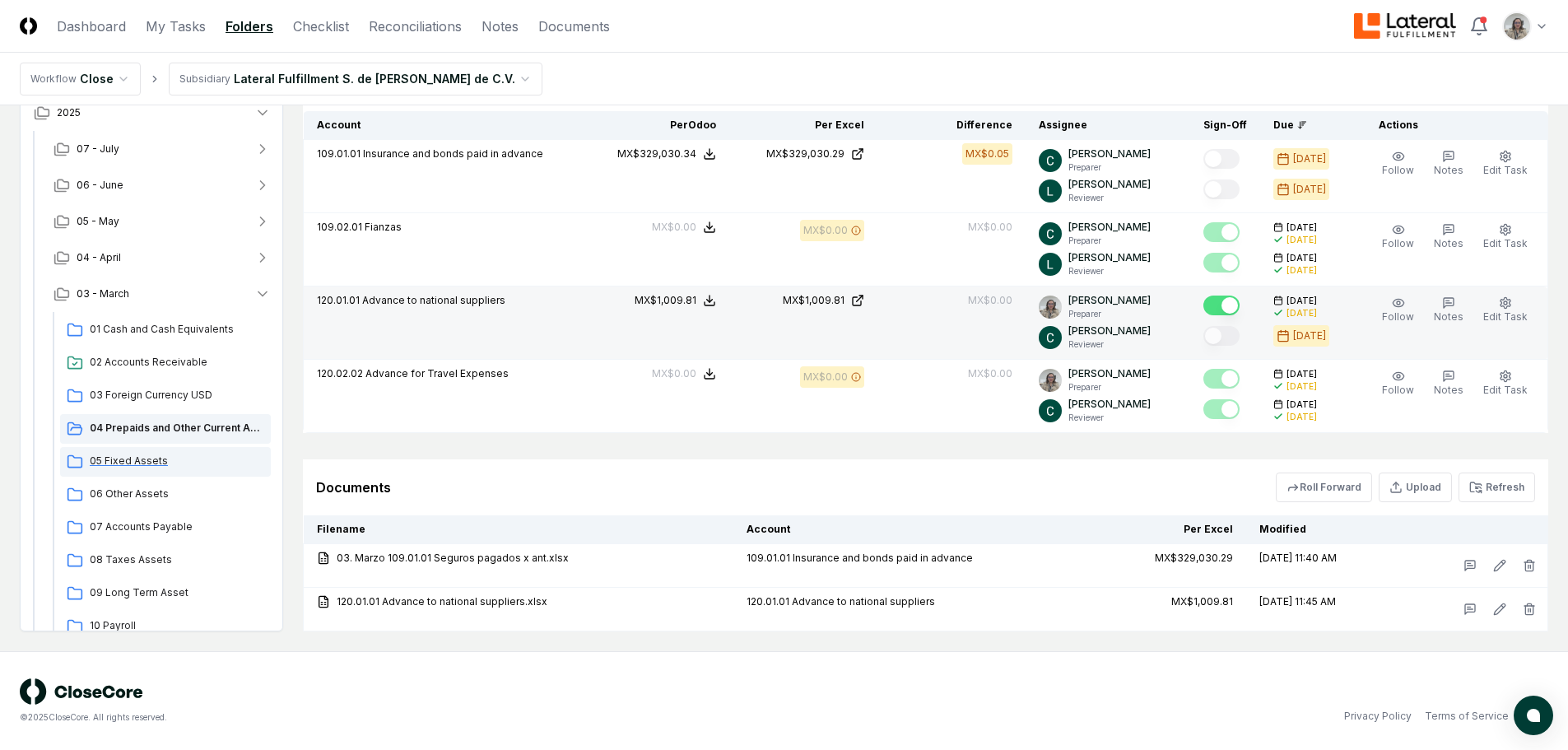 click on "05 Fixed Assets" at bounding box center (165, 462) 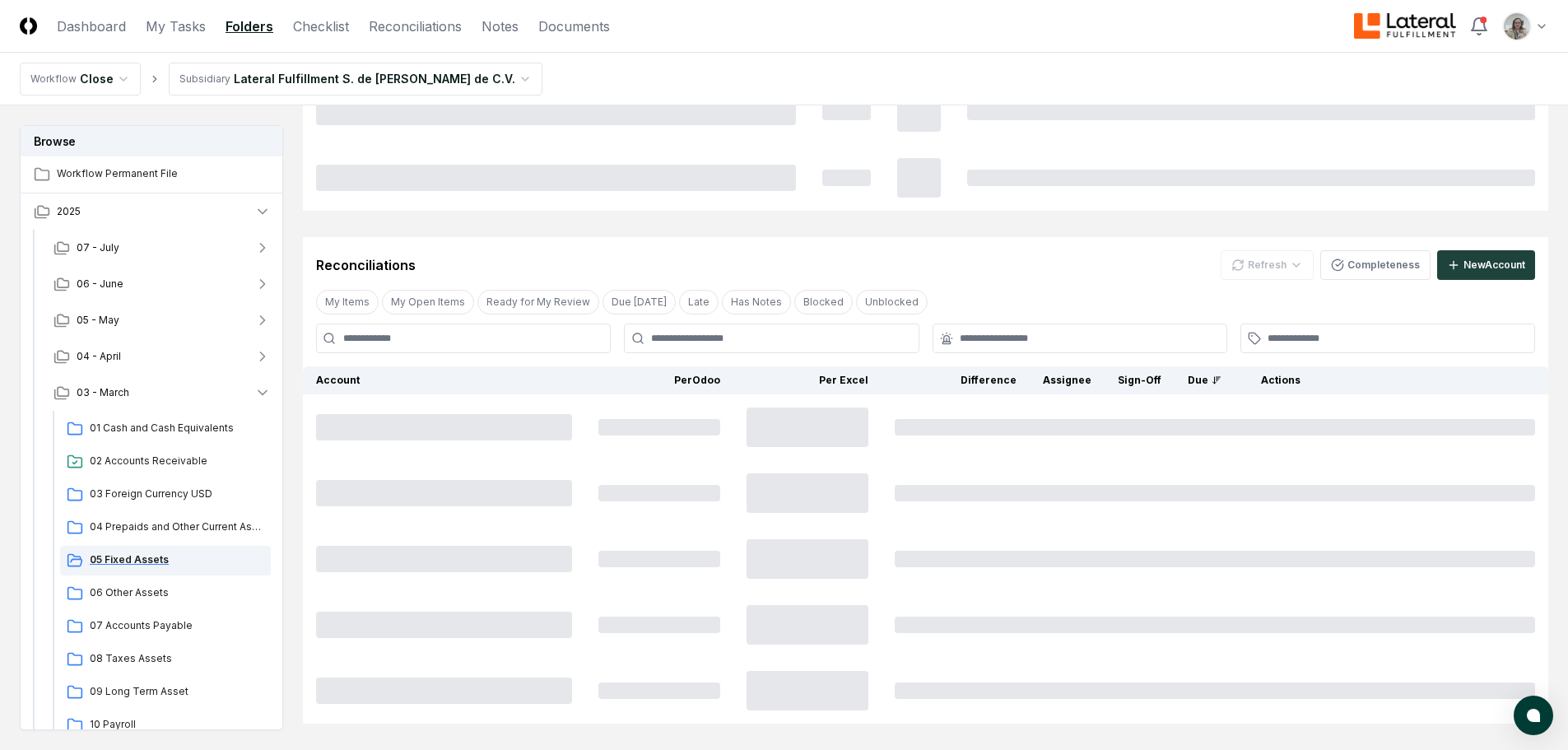 scroll, scrollTop: 0, scrollLeft: 0, axis: both 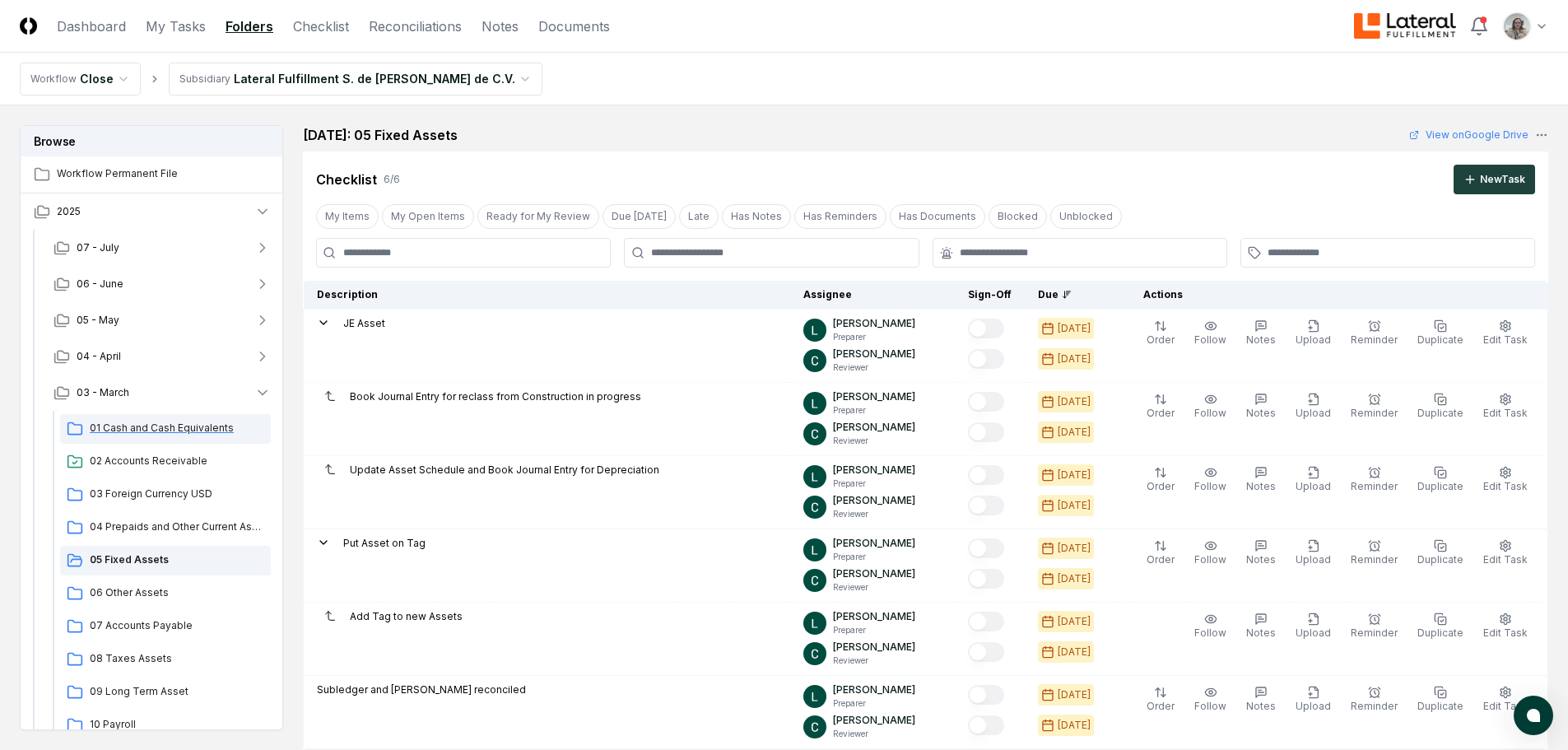 click on "01 Cash and Cash Equivalents" at bounding box center (177, 428) 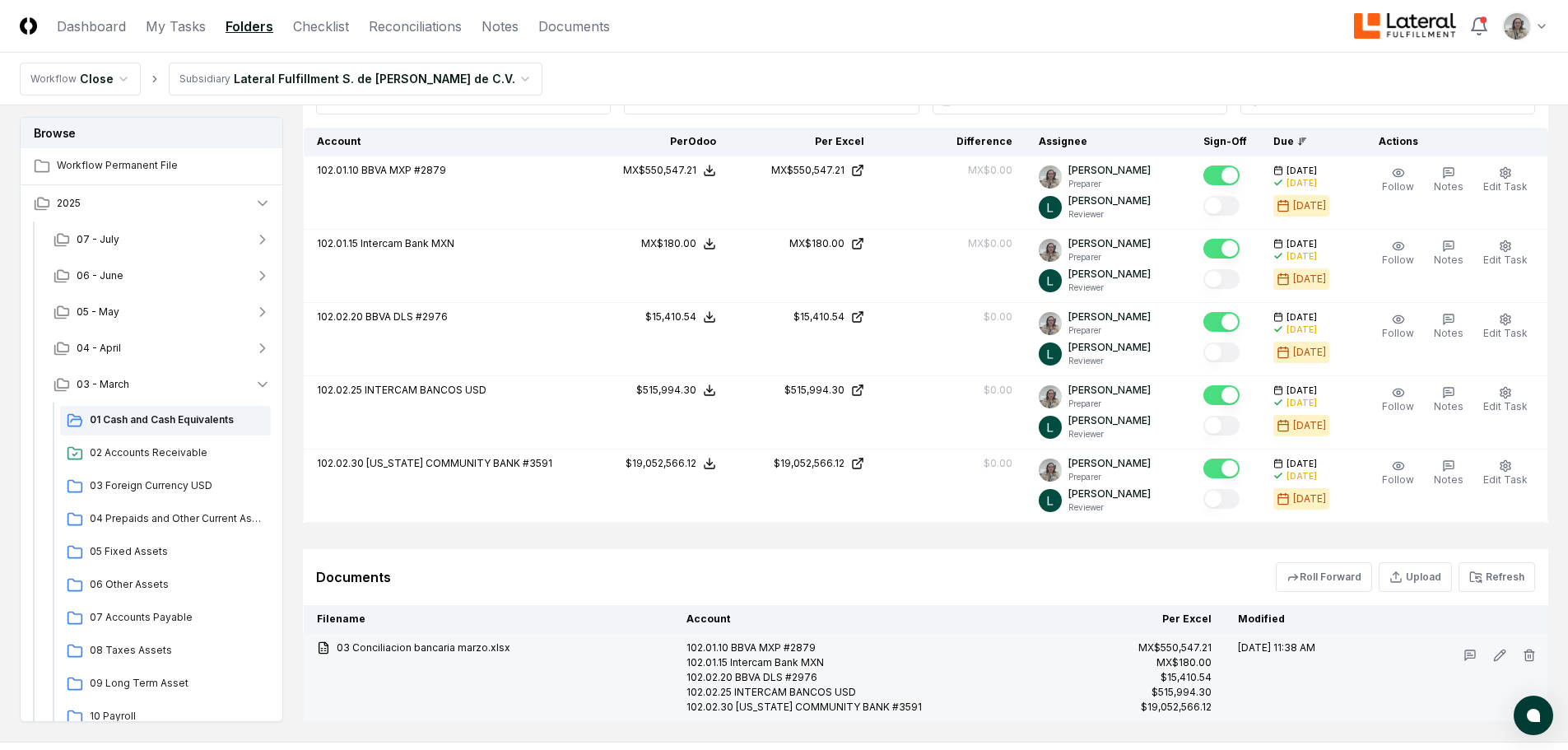 scroll, scrollTop: 721, scrollLeft: 0, axis: vertical 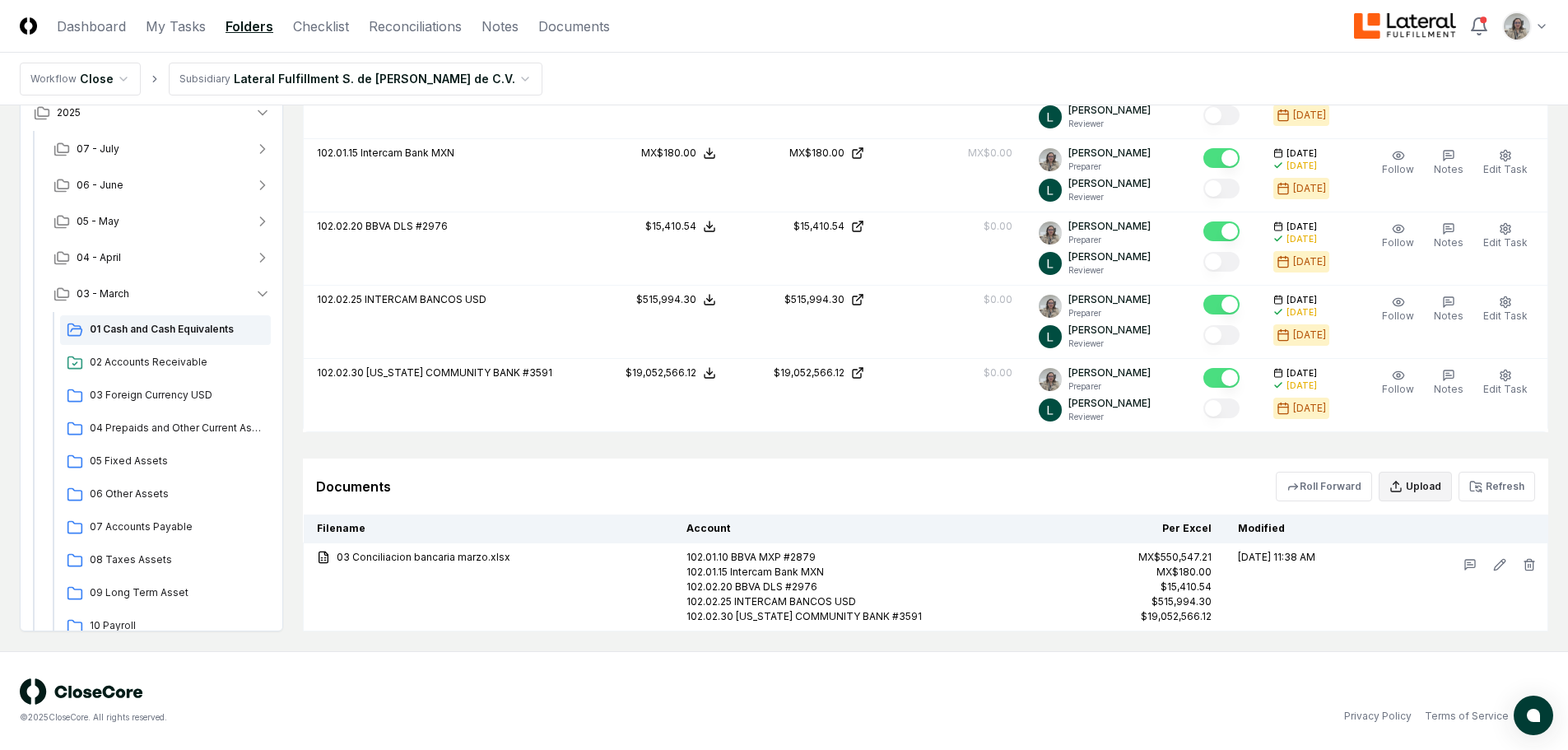 click on "Upload" at bounding box center [1415, 487] 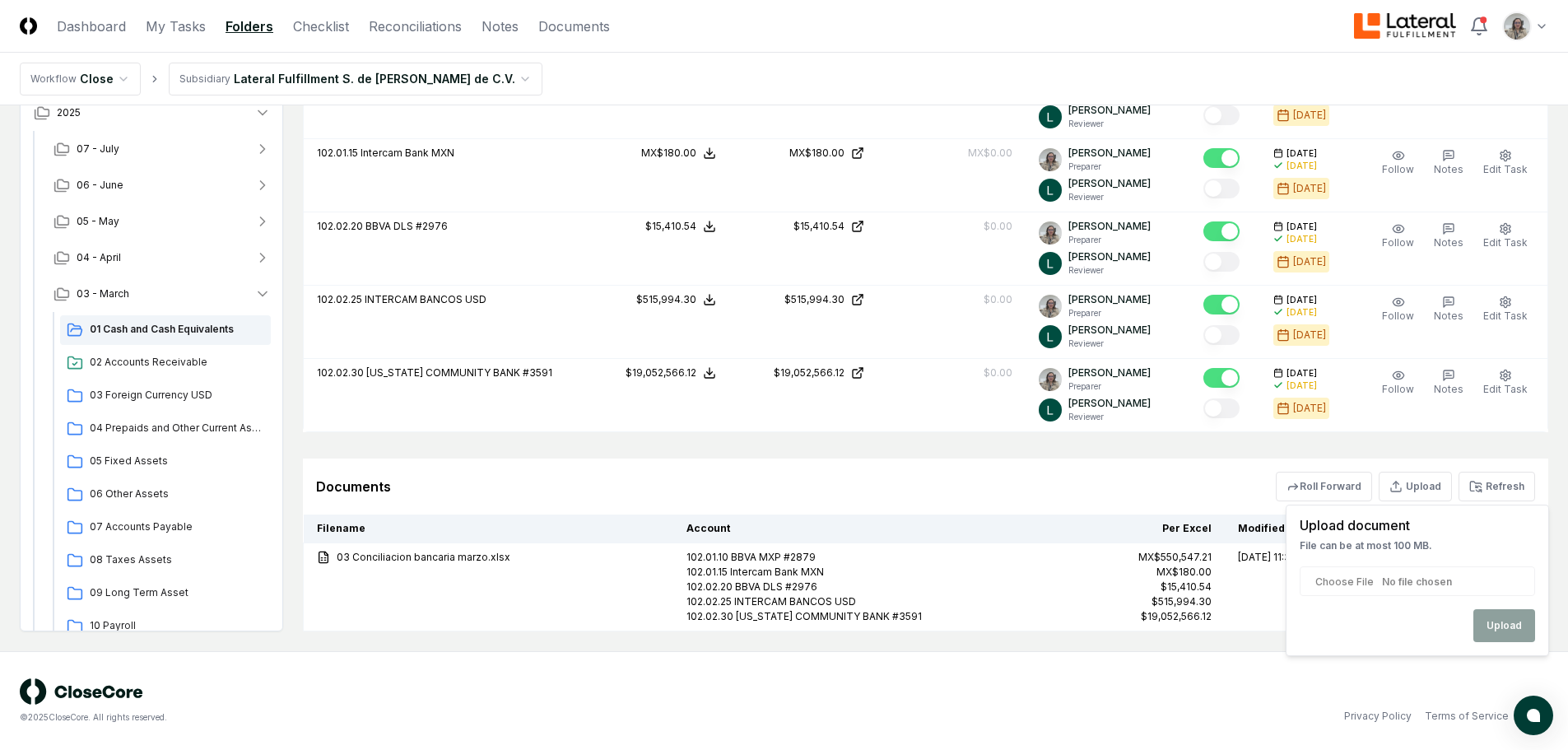 click at bounding box center [1417, 581] 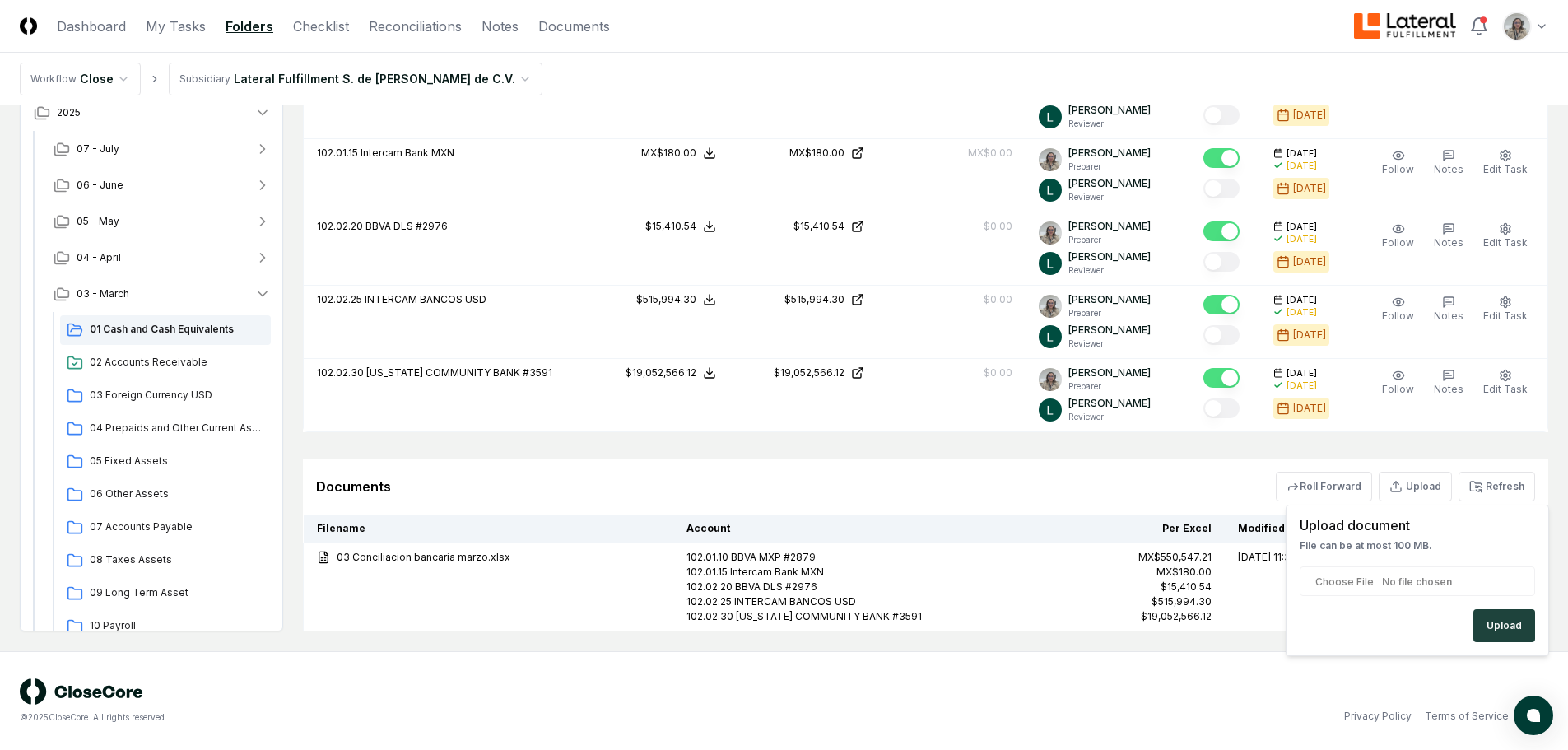 click on "Upload" at bounding box center (1504, 626) 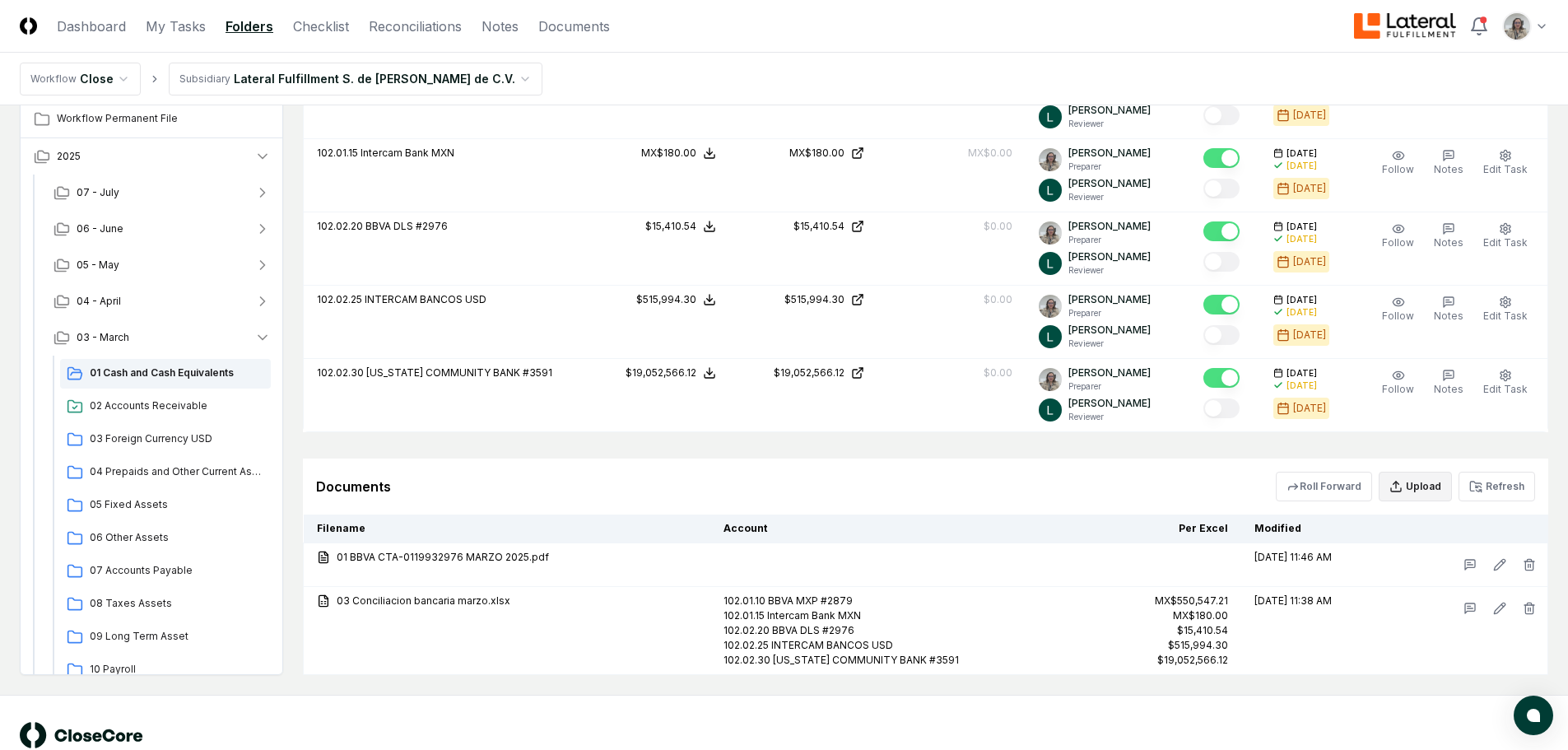 click on "Upload" at bounding box center [1415, 487] 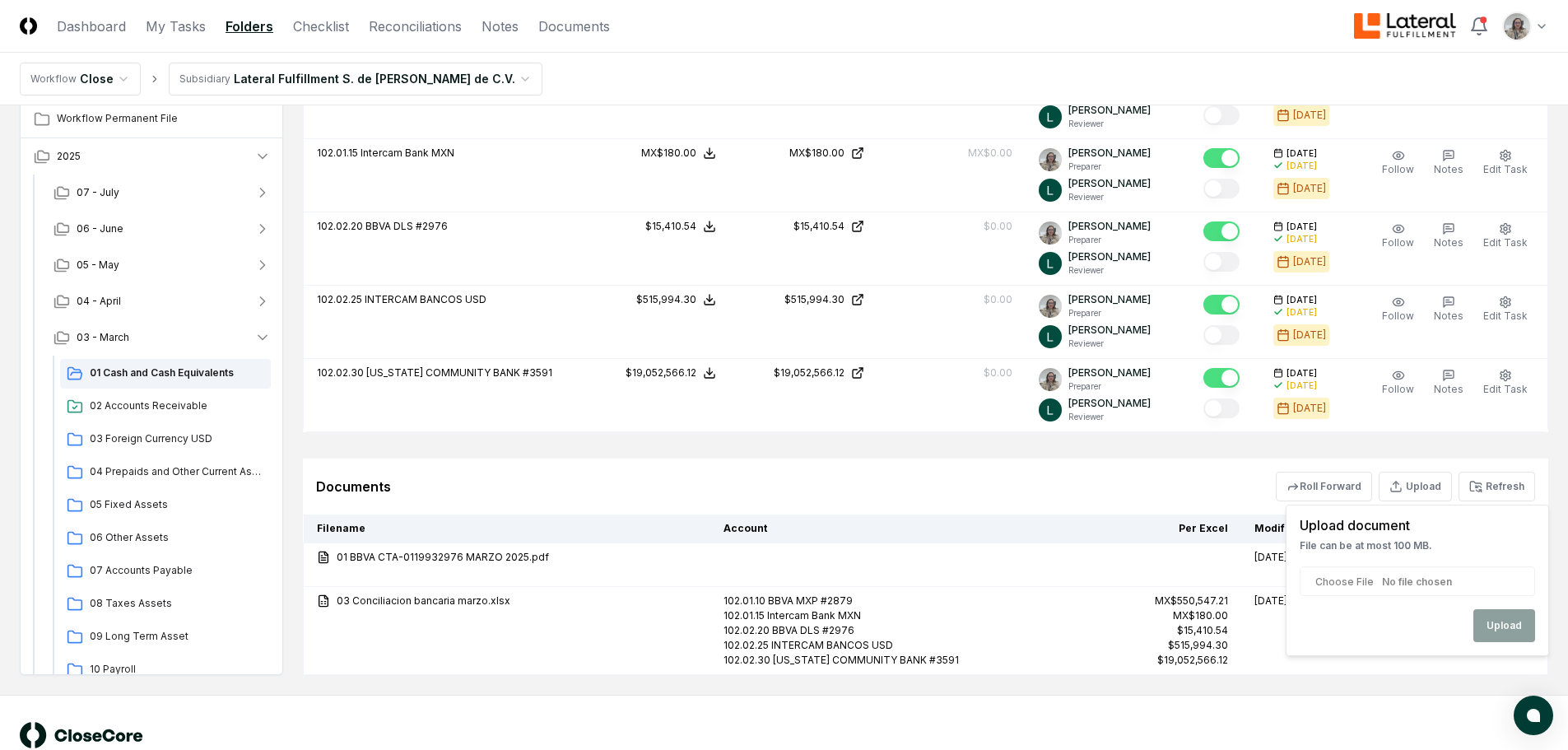 click at bounding box center [1417, 581] 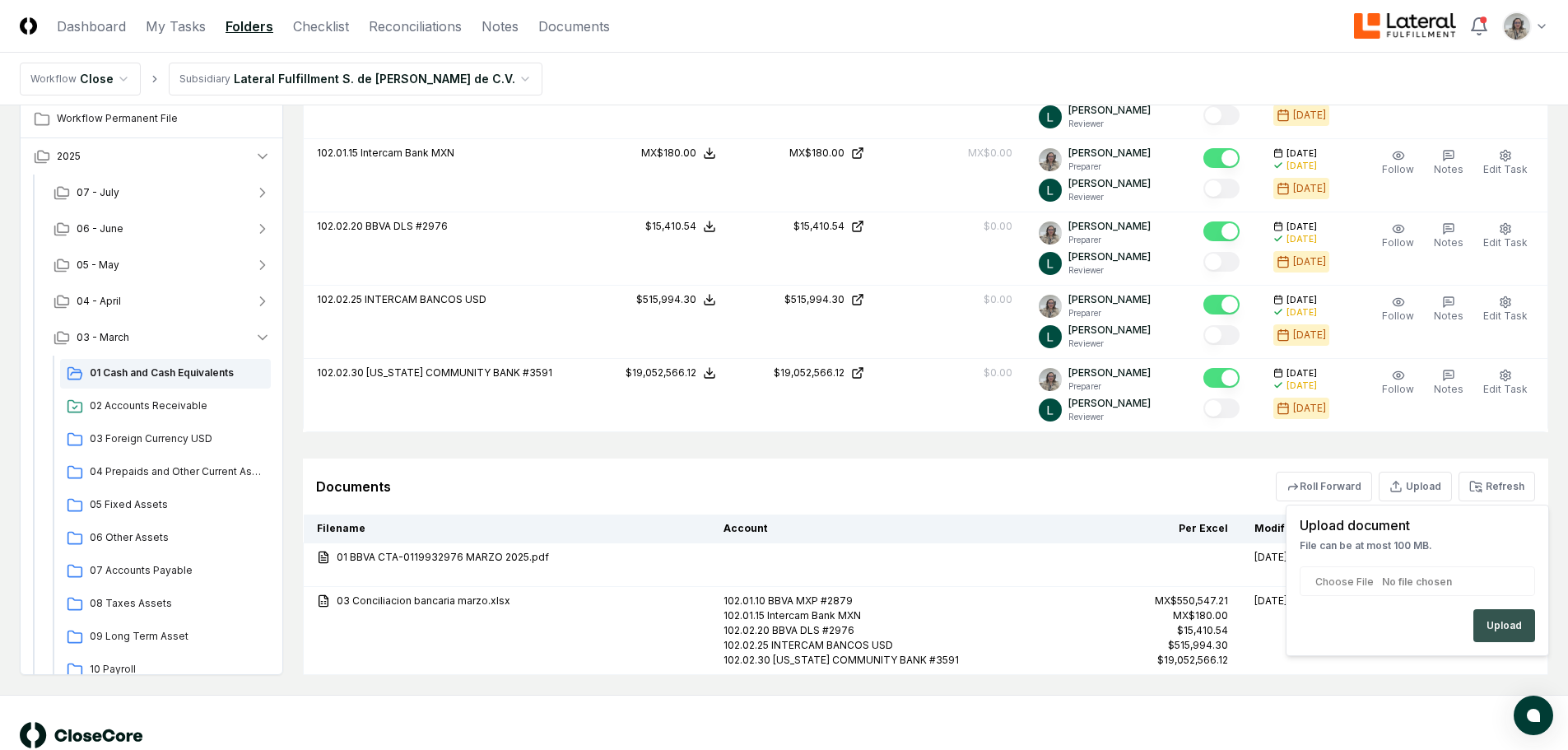 click on "Upload" at bounding box center (1504, 626) 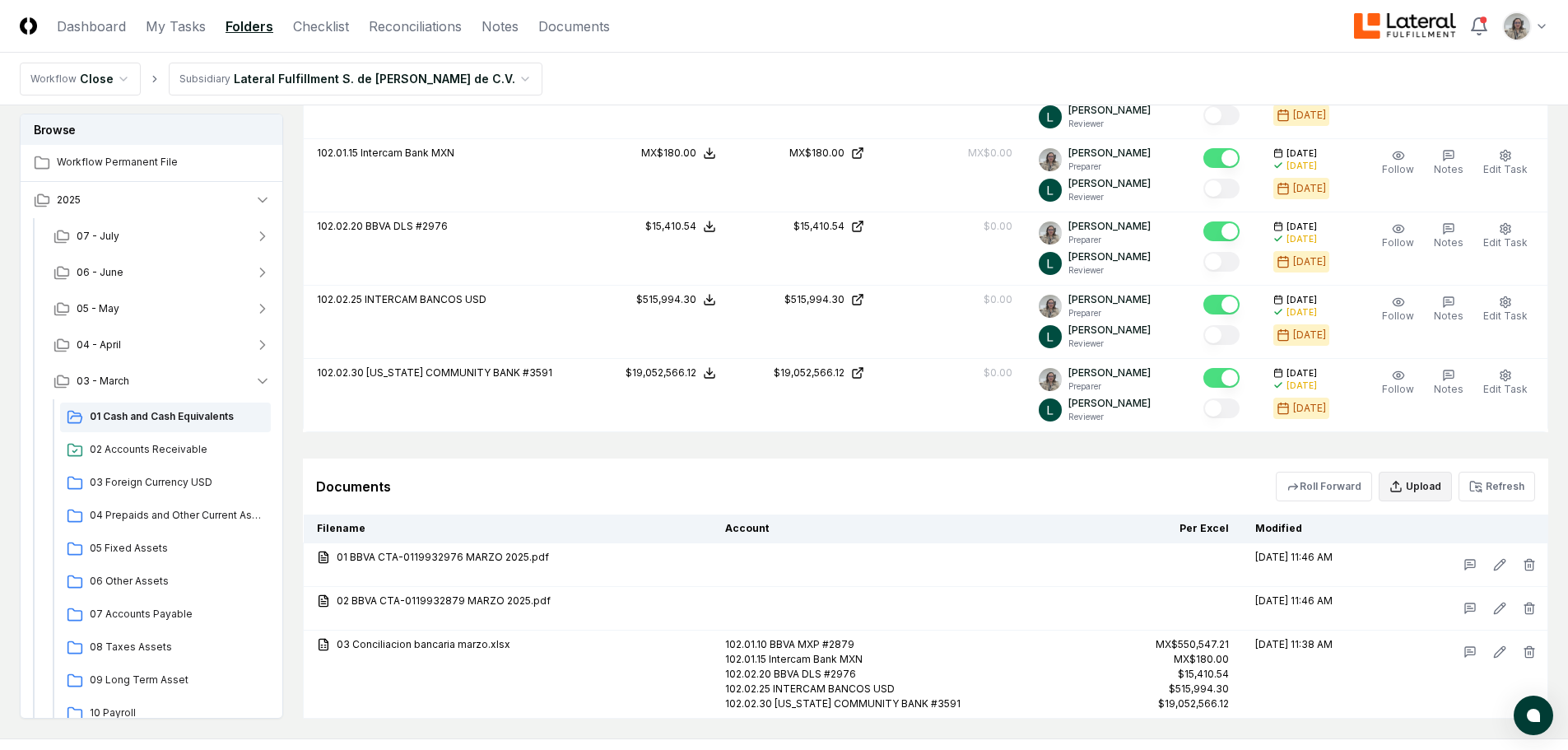 click on "Upload" at bounding box center [1415, 487] 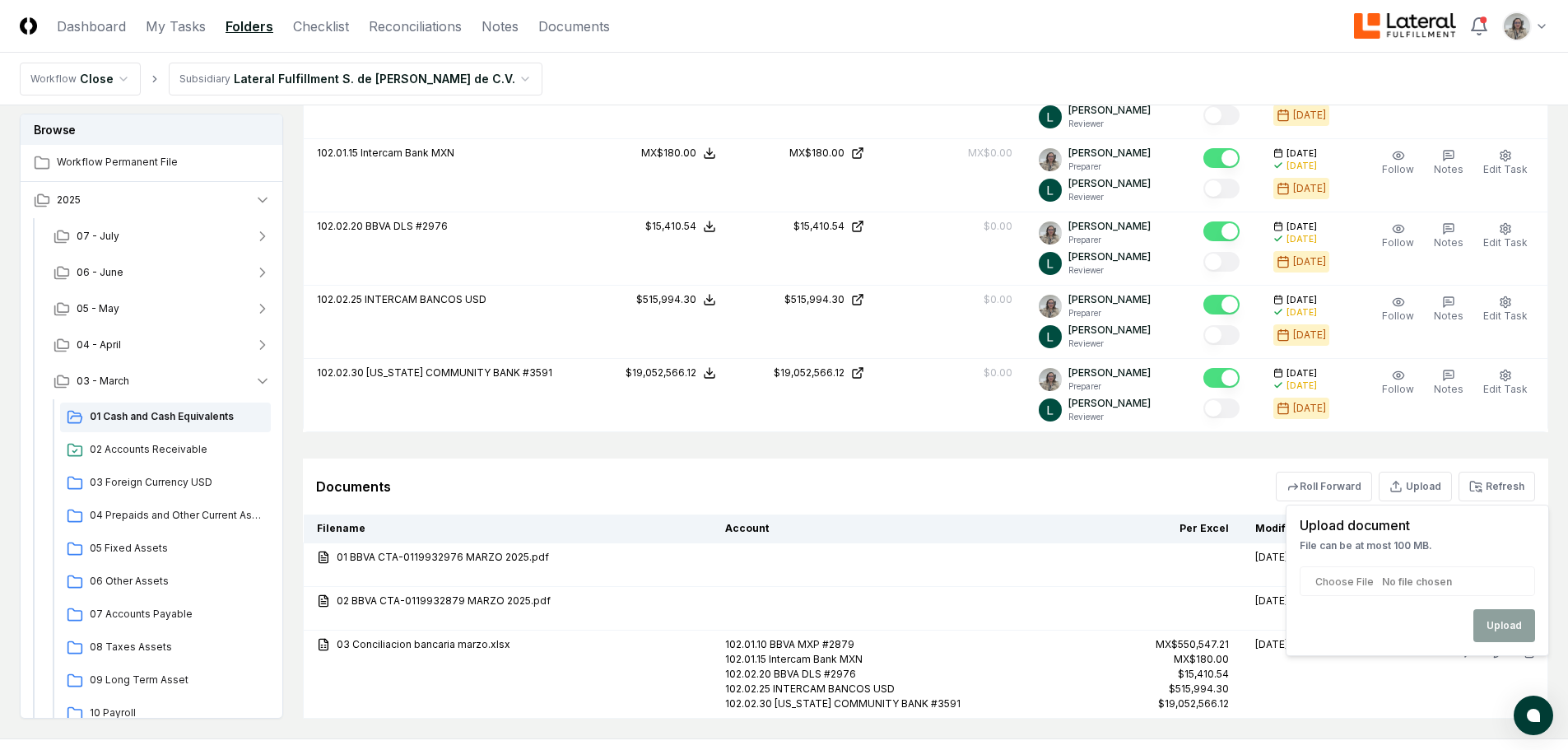 click at bounding box center (1417, 581) 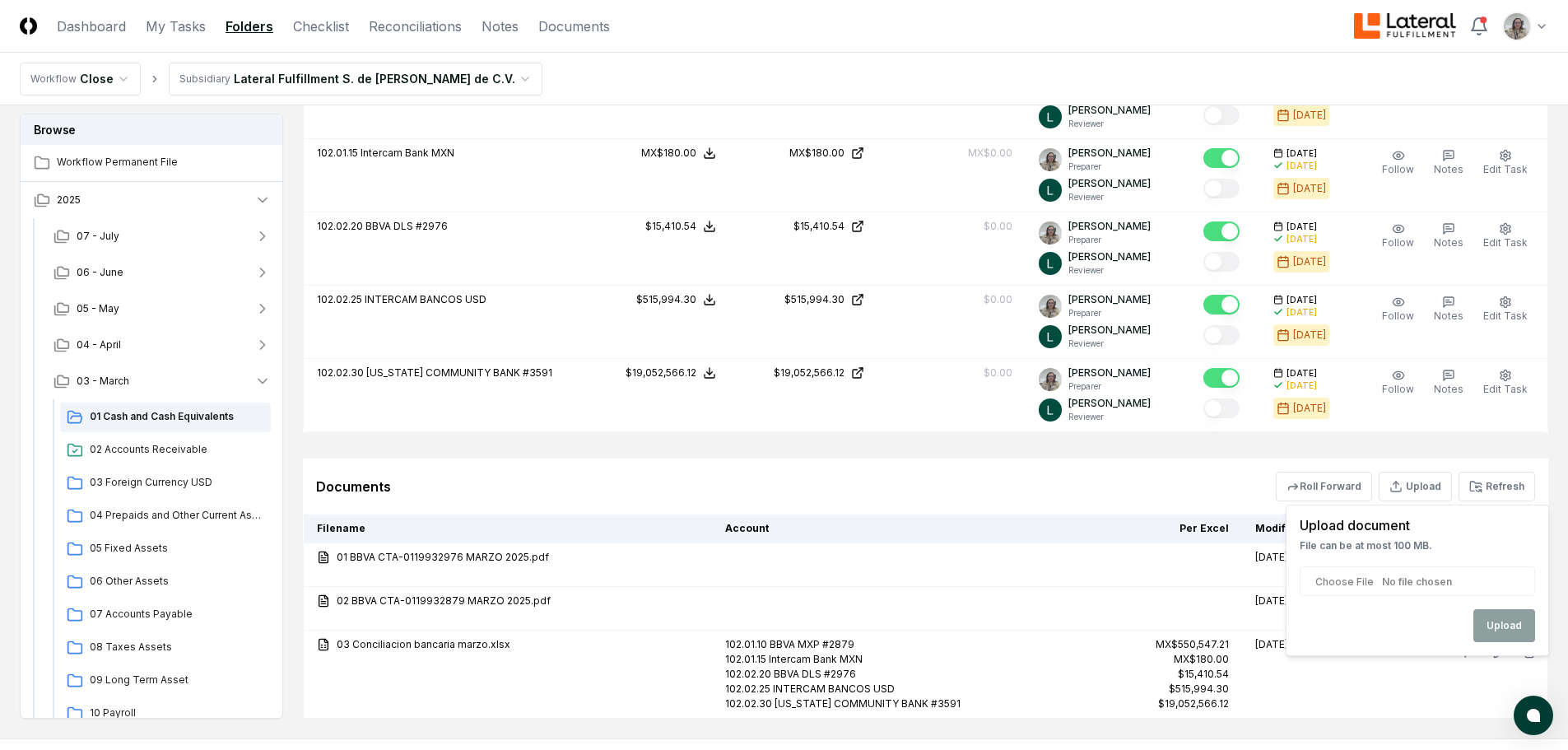 type on "**********" 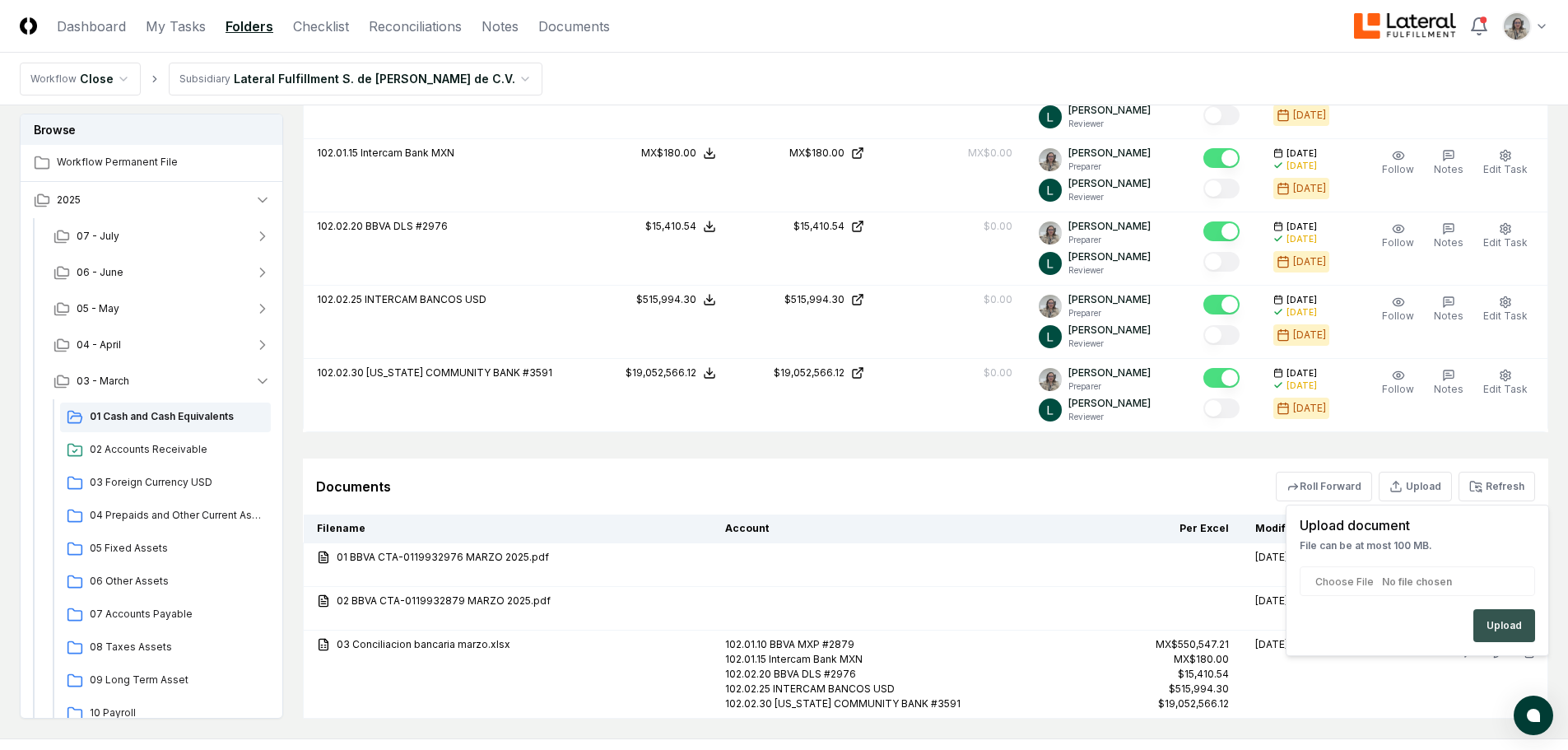 click on "Upload" at bounding box center [1504, 626] 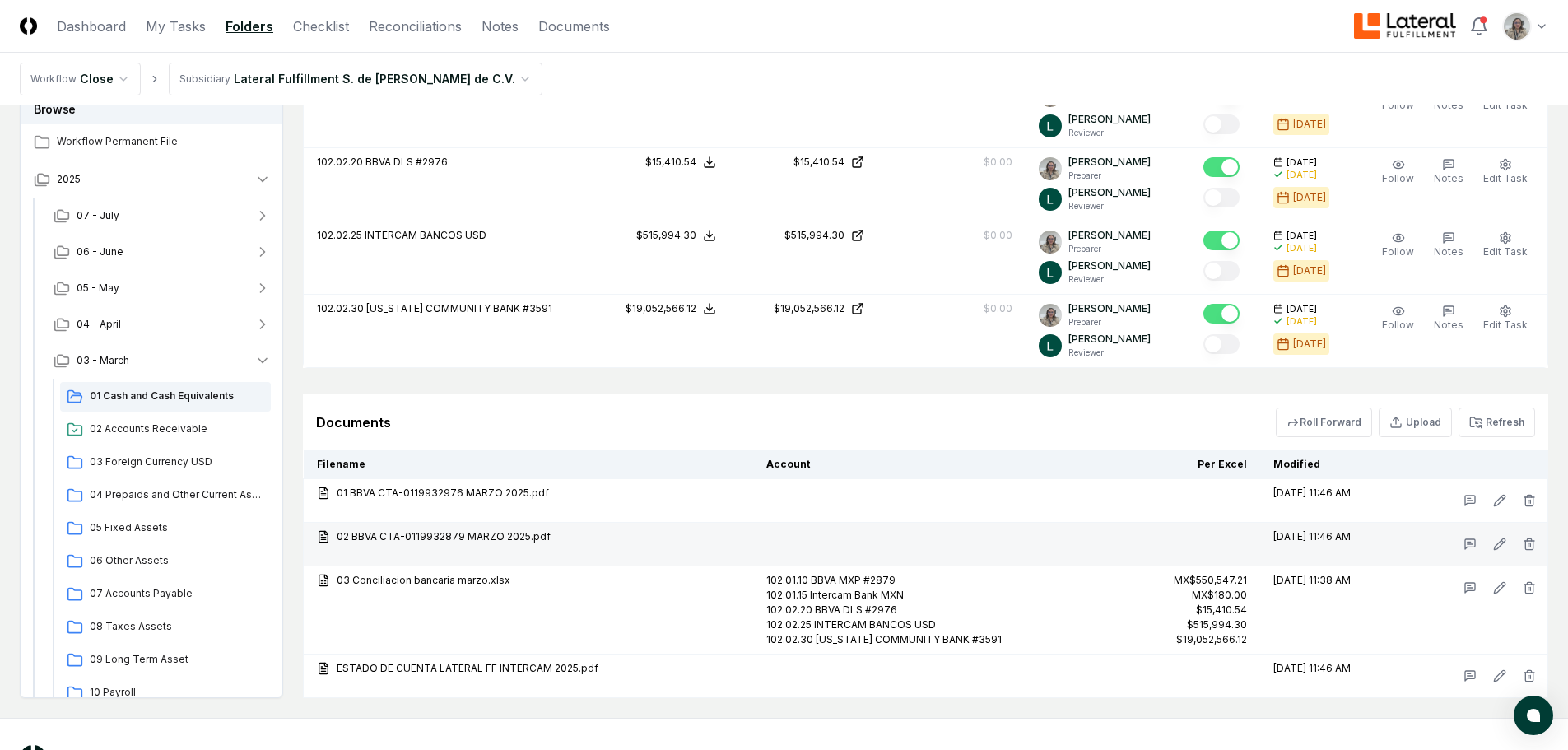 scroll, scrollTop: 852, scrollLeft: 0, axis: vertical 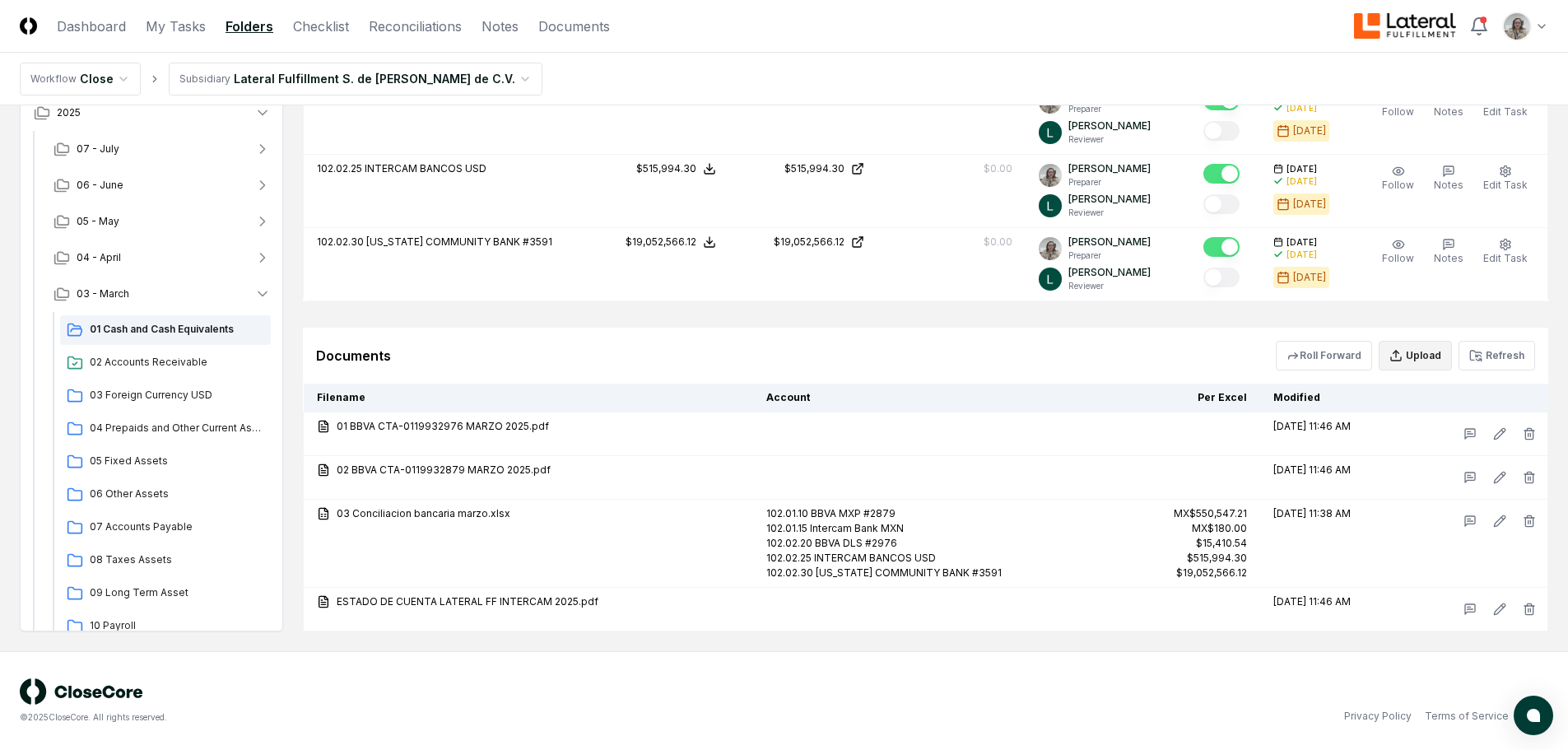 click on "Upload" at bounding box center [1415, 356] 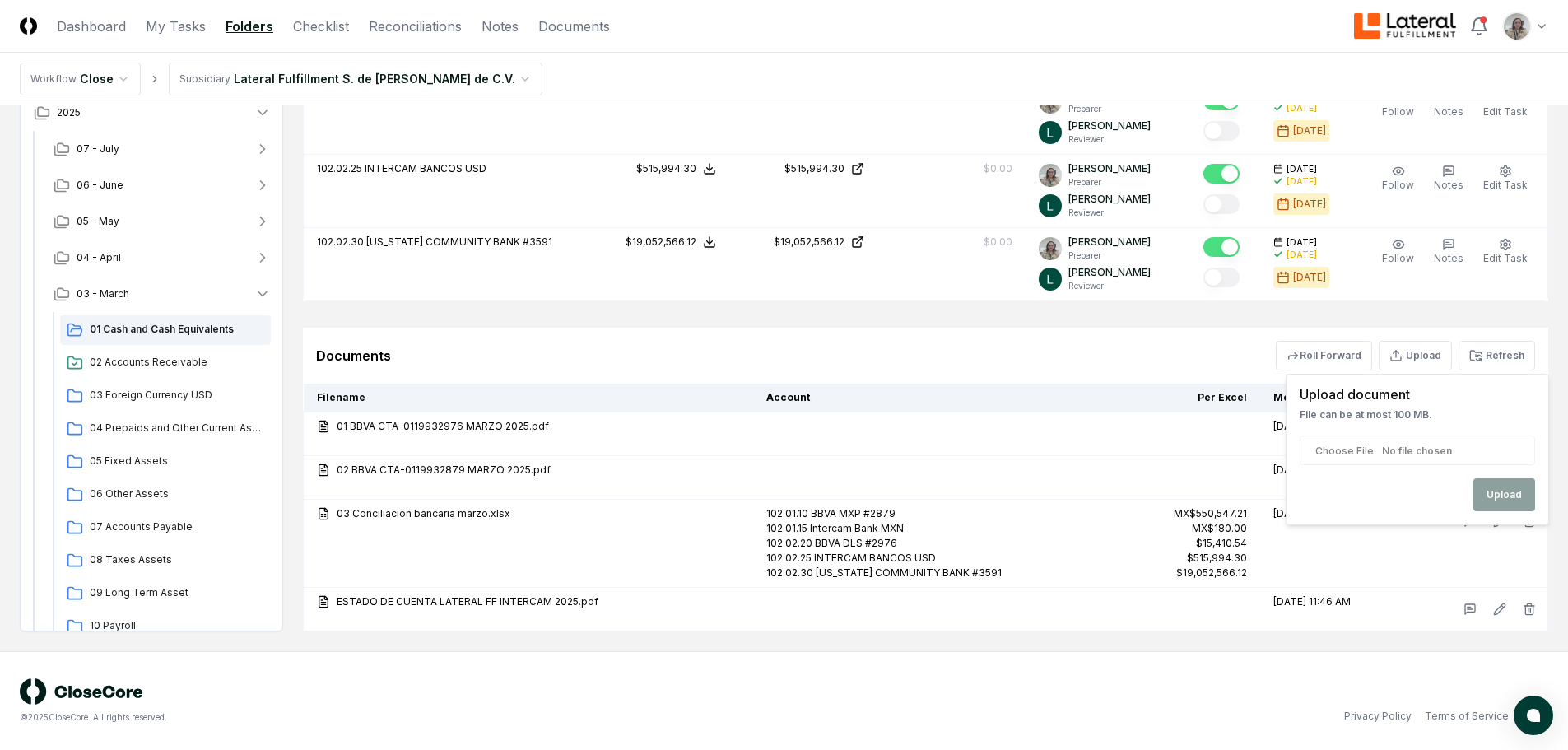 click at bounding box center (1417, 450) 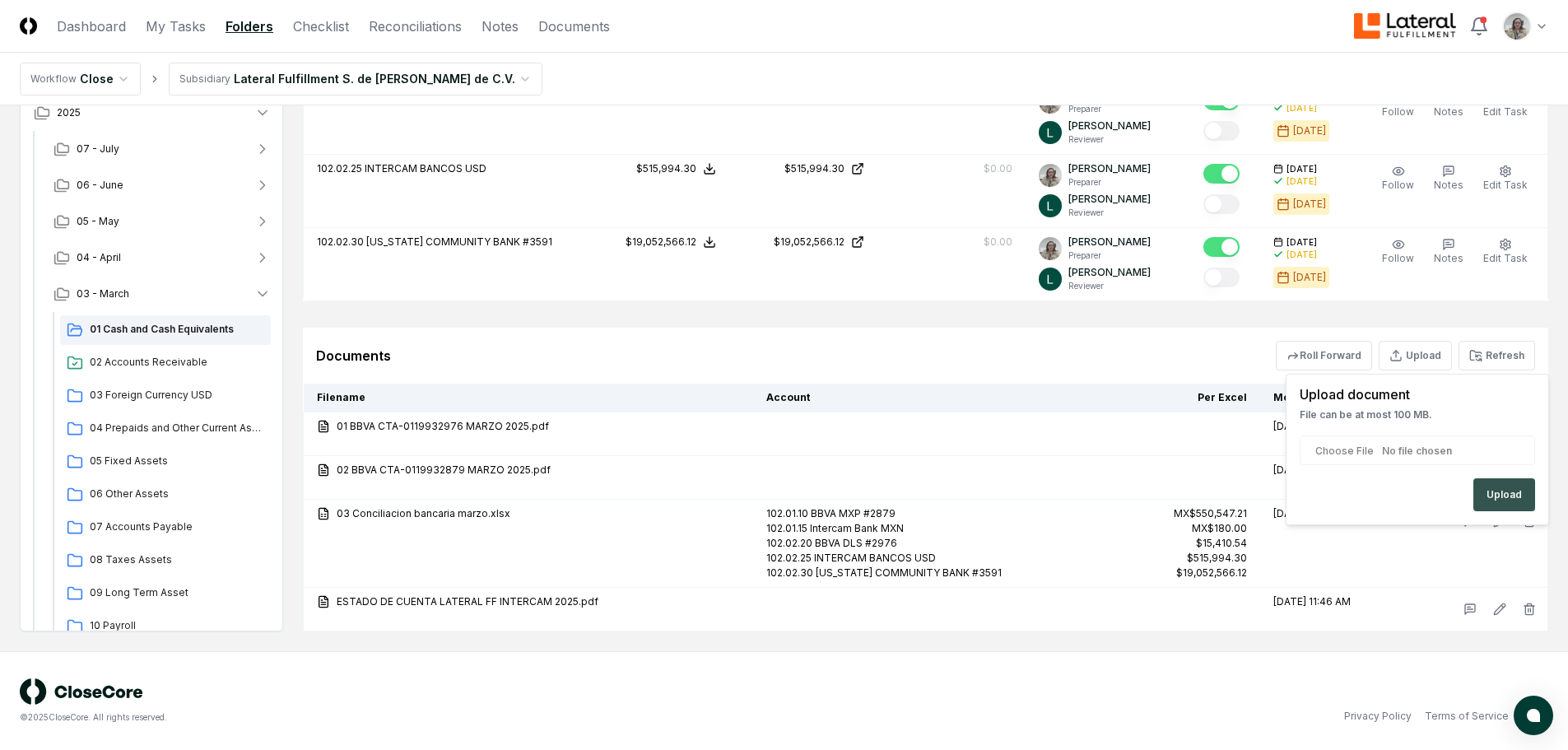 click on "Upload" at bounding box center (1504, 495) 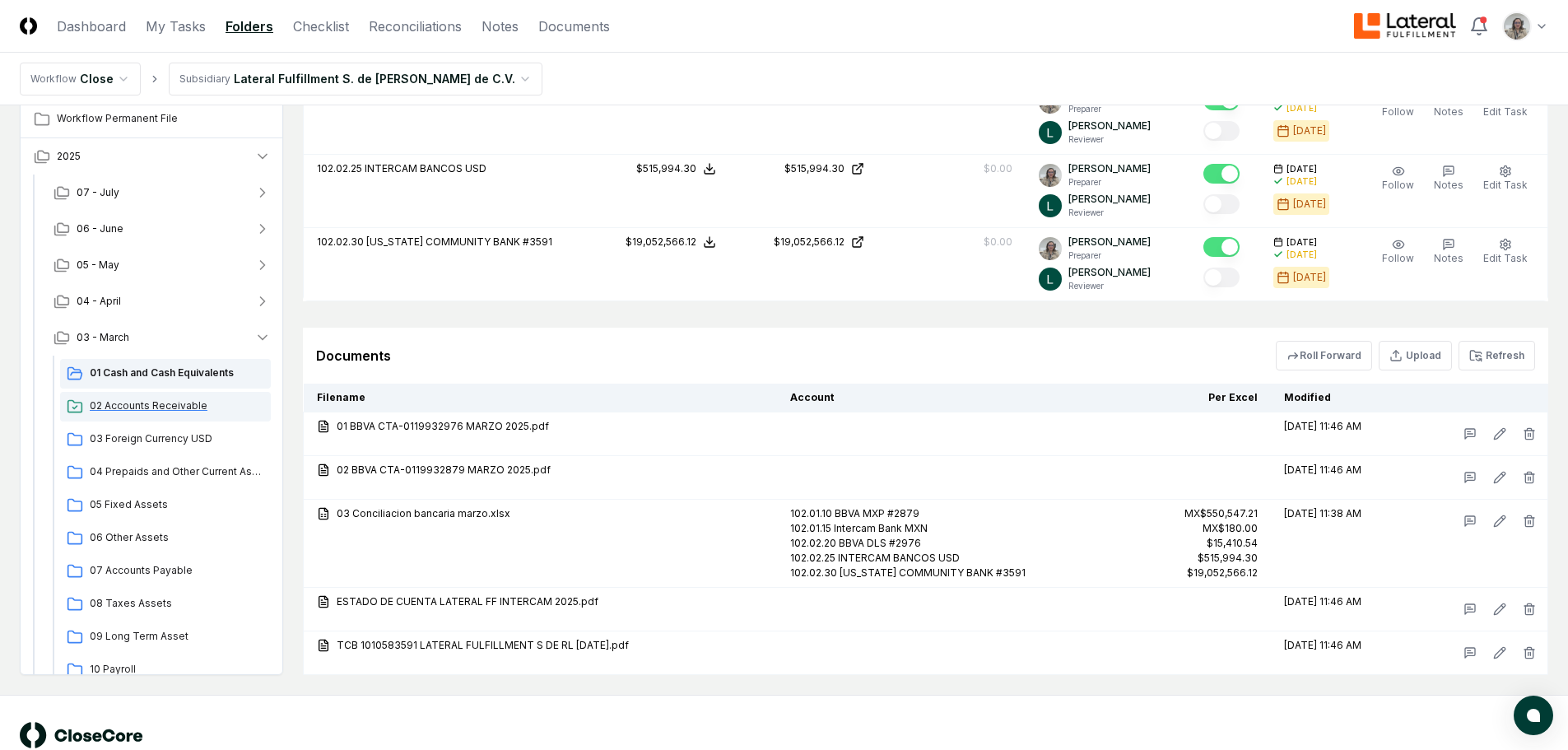 click on "02 Accounts Receivable" at bounding box center (165, 407) 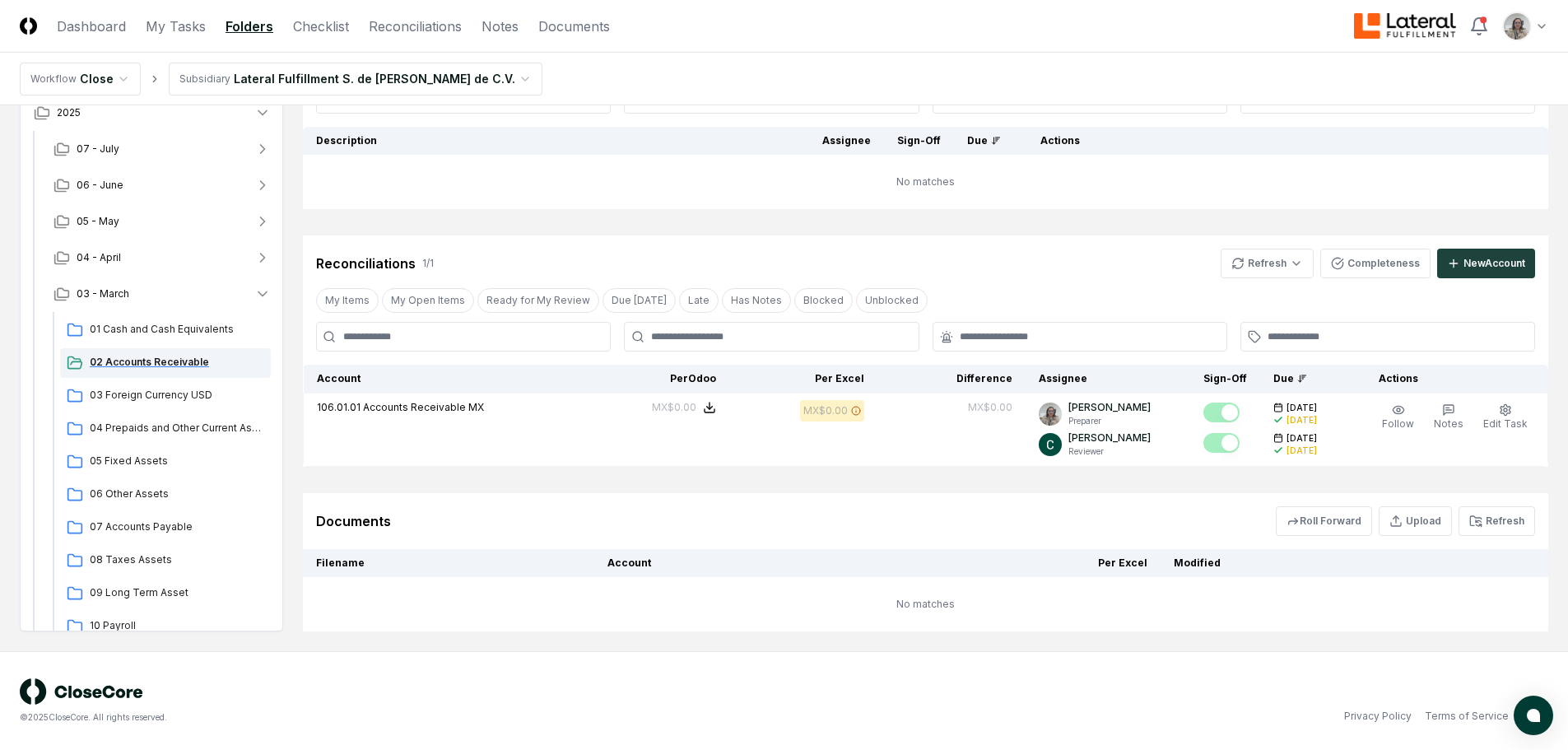 scroll, scrollTop: 0, scrollLeft: 0, axis: both 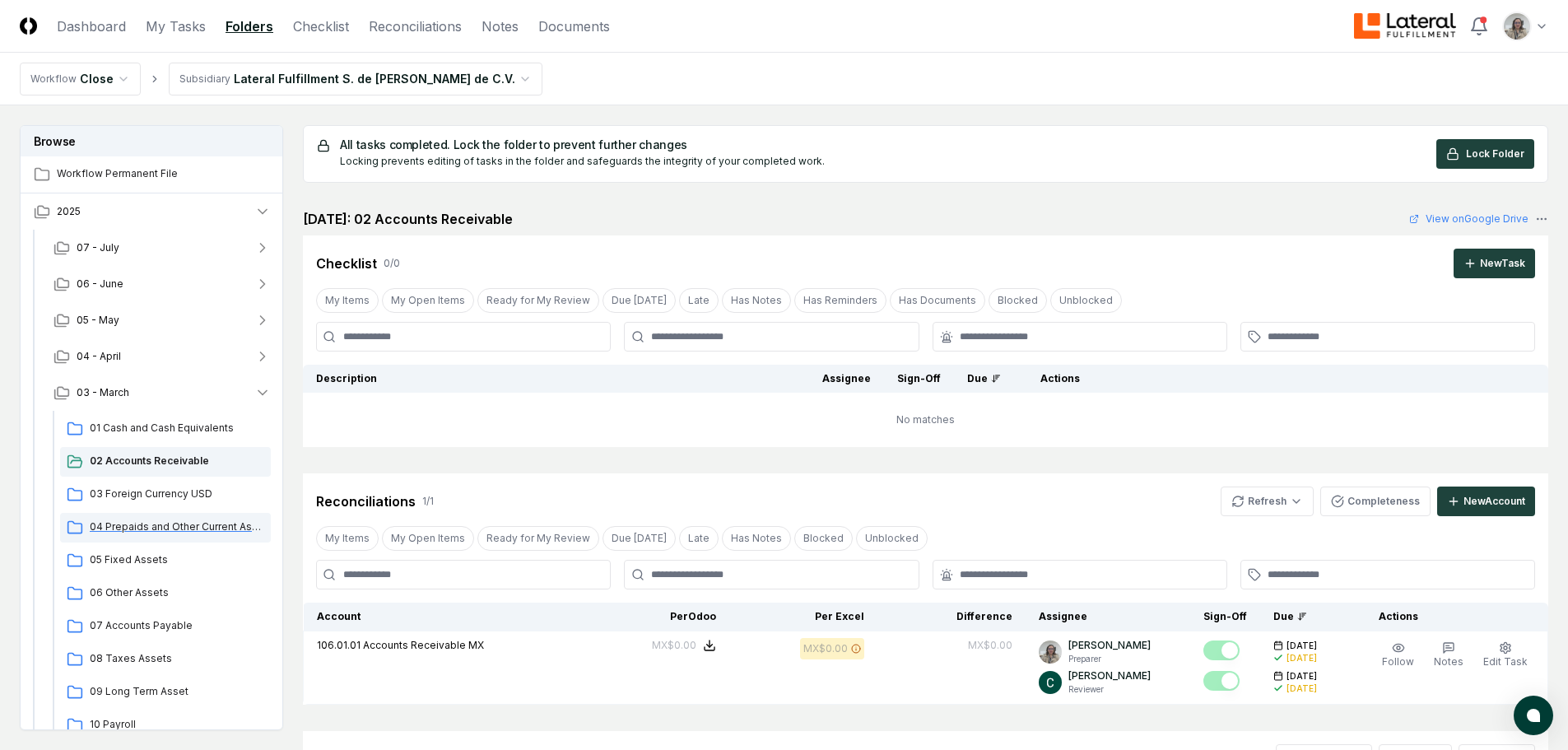 click on "04 Prepaids and Other Current Assets" at bounding box center (177, 527) 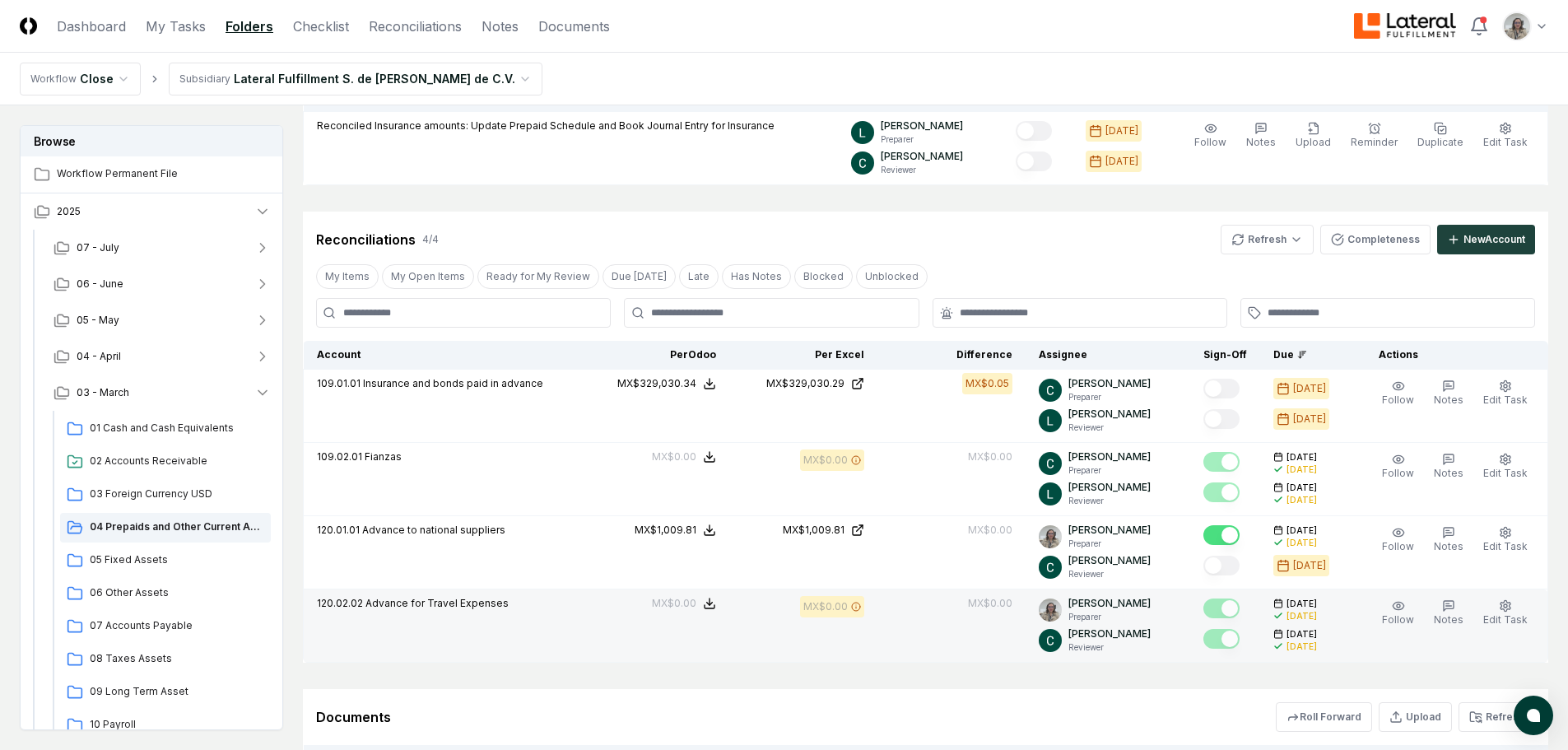 scroll, scrollTop: 329, scrollLeft: 0, axis: vertical 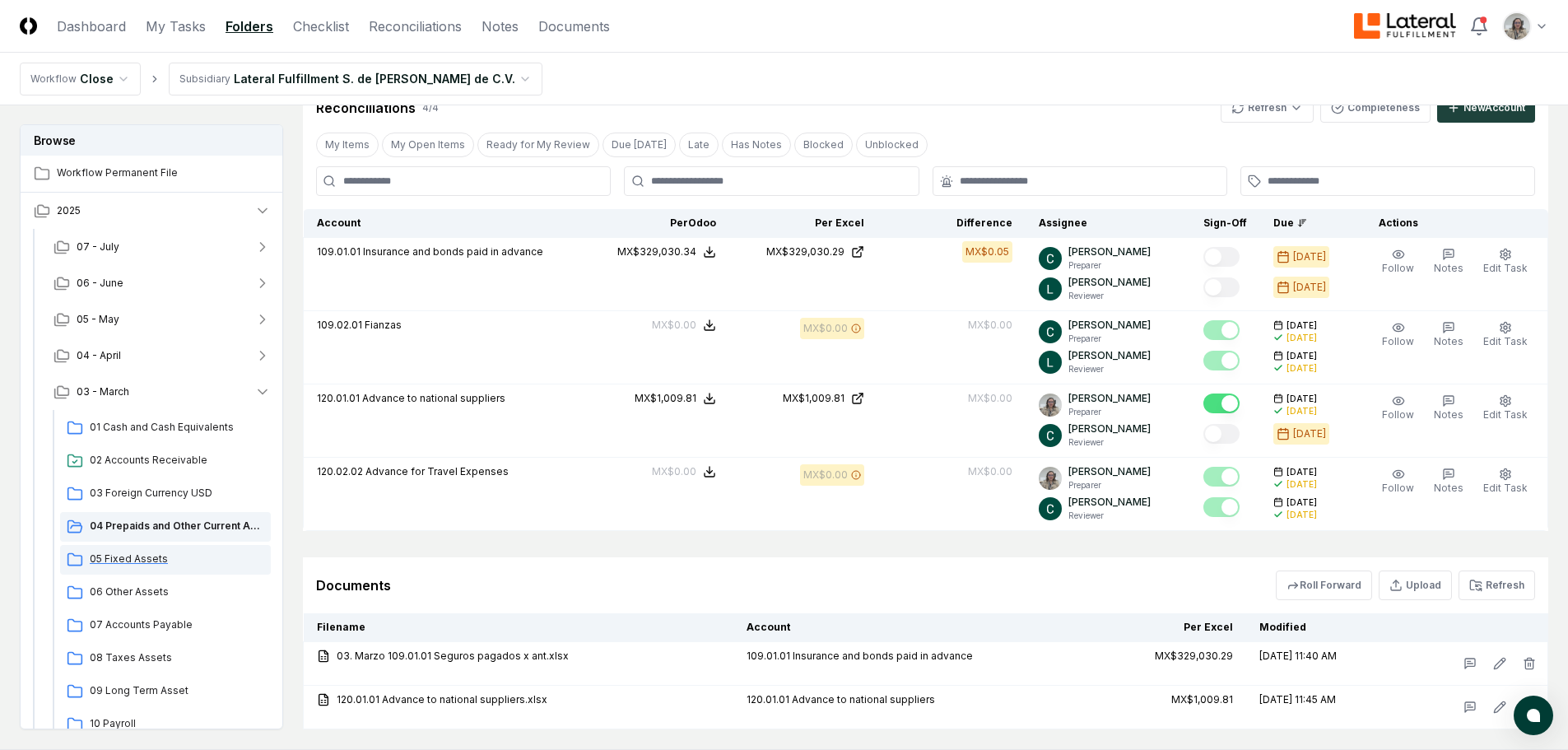 click on "05 Fixed Assets" at bounding box center [177, 559] 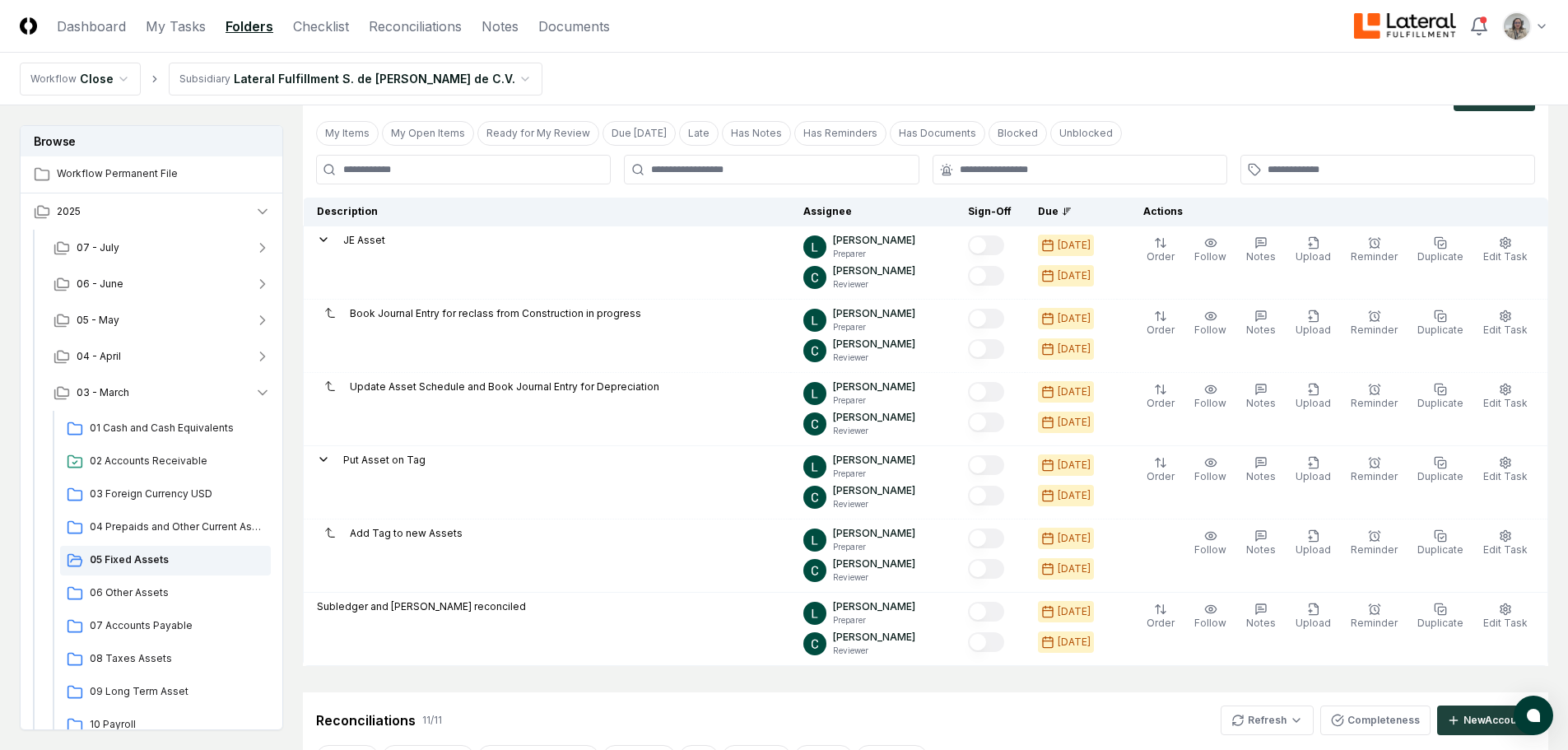 scroll, scrollTop: 576, scrollLeft: 0, axis: vertical 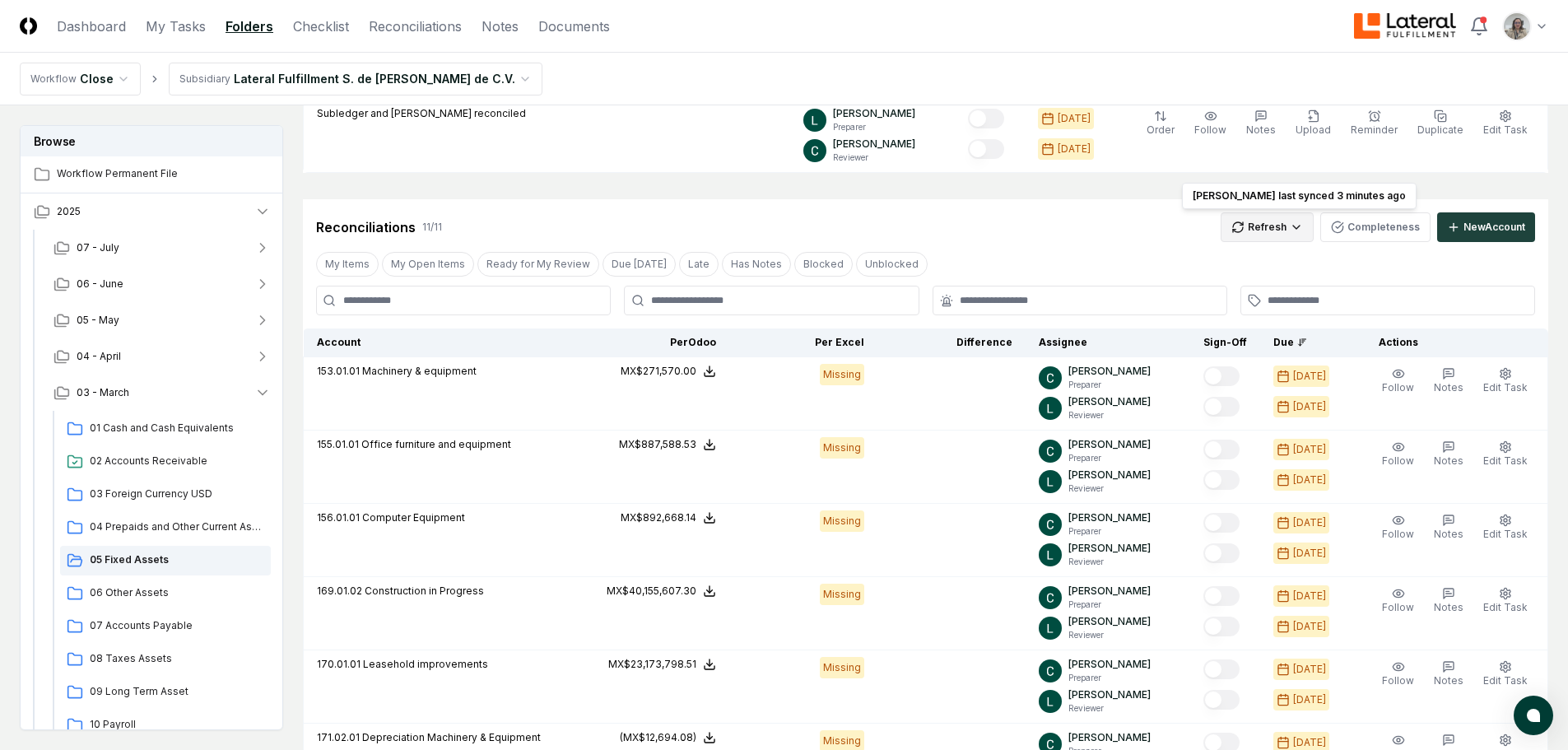 click on "CloseCore Dashboard My Tasks Folders Checklist Reconciliations Notes Documents Toggle navigation menu   Toggle user menu Workflow Close Subsidiary Lateral Fulfillment S. de [PERSON_NAME] de C.V. Browse Workflow Permanent File 2025 [DATE] - June [DATE] - April [DATE] Cash and Cash Equivalents 02 Accounts Receivable 03 Foreign Currency USD 04 Prepaids and Other Current Assets 05 Fixed Assets 06 Other Assets 07 Accounts Payable 08 Taxes Assets 09 Long Term Asset 10 Payroll 11 Taxes Payroll 12 Taxes 13 Taxes Liability 14 Equity 15 Revenue 16 Debt 02 - February [DATE] Change Folder Cancel Reassign [DATE]: 05 Fixed Assets View on  Google Drive Checklist 6 / 6 New  Task My Items My Open Items Ready for My Review Due [DATE] Late Has Notes Has Reminders Has Documents Blocked Unblocked Clear Filter Description Assignee Sign-Off   Due Actions JE Asset [PERSON_NAME] Preparer [PERSON_NAME] Reviewer [DATE] [DATE] Order Follow Notes Upload Reminder Duplicate Edit Task More [PERSON_NAME] /" at bounding box center (784, 435) 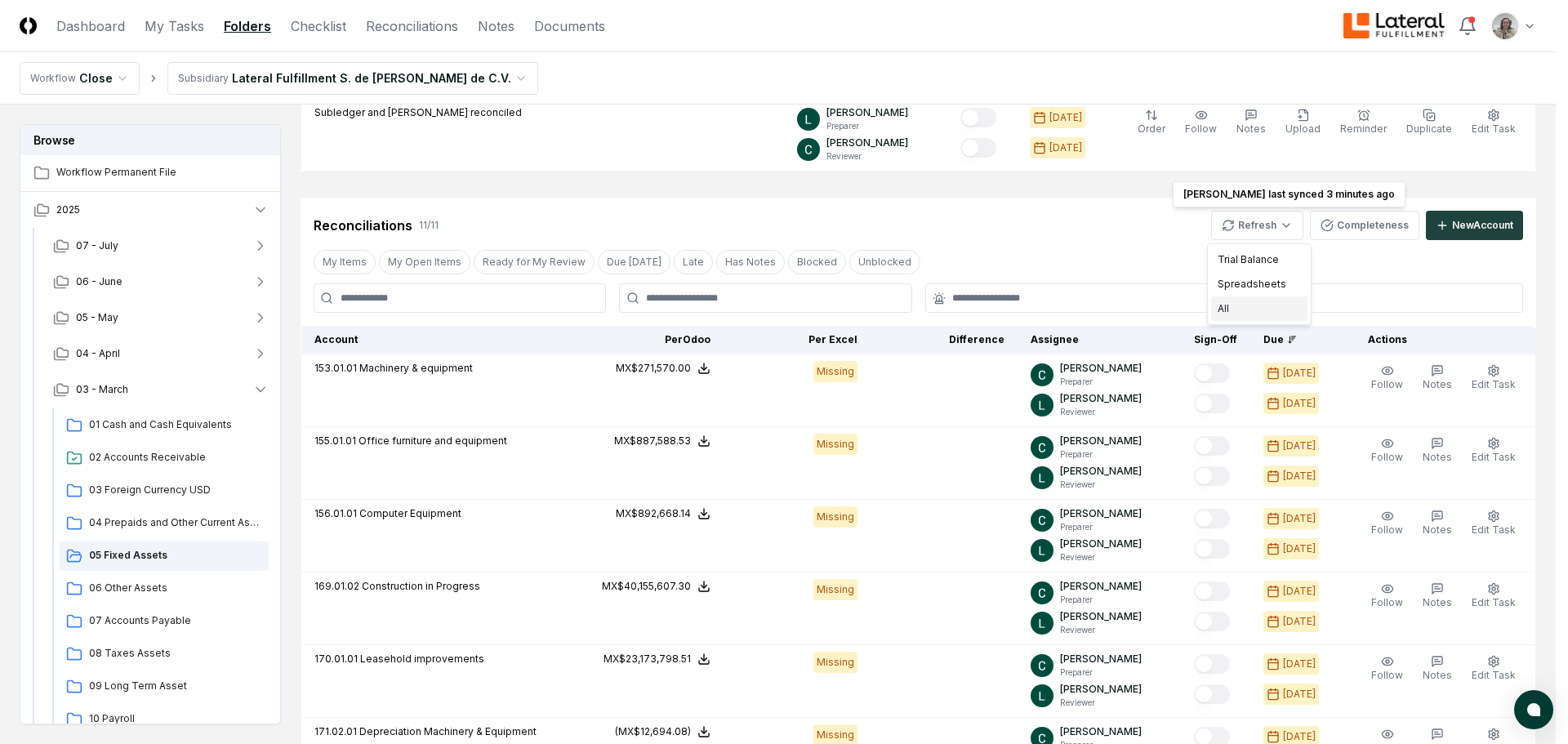 click on "All" at bounding box center (1259, 309) 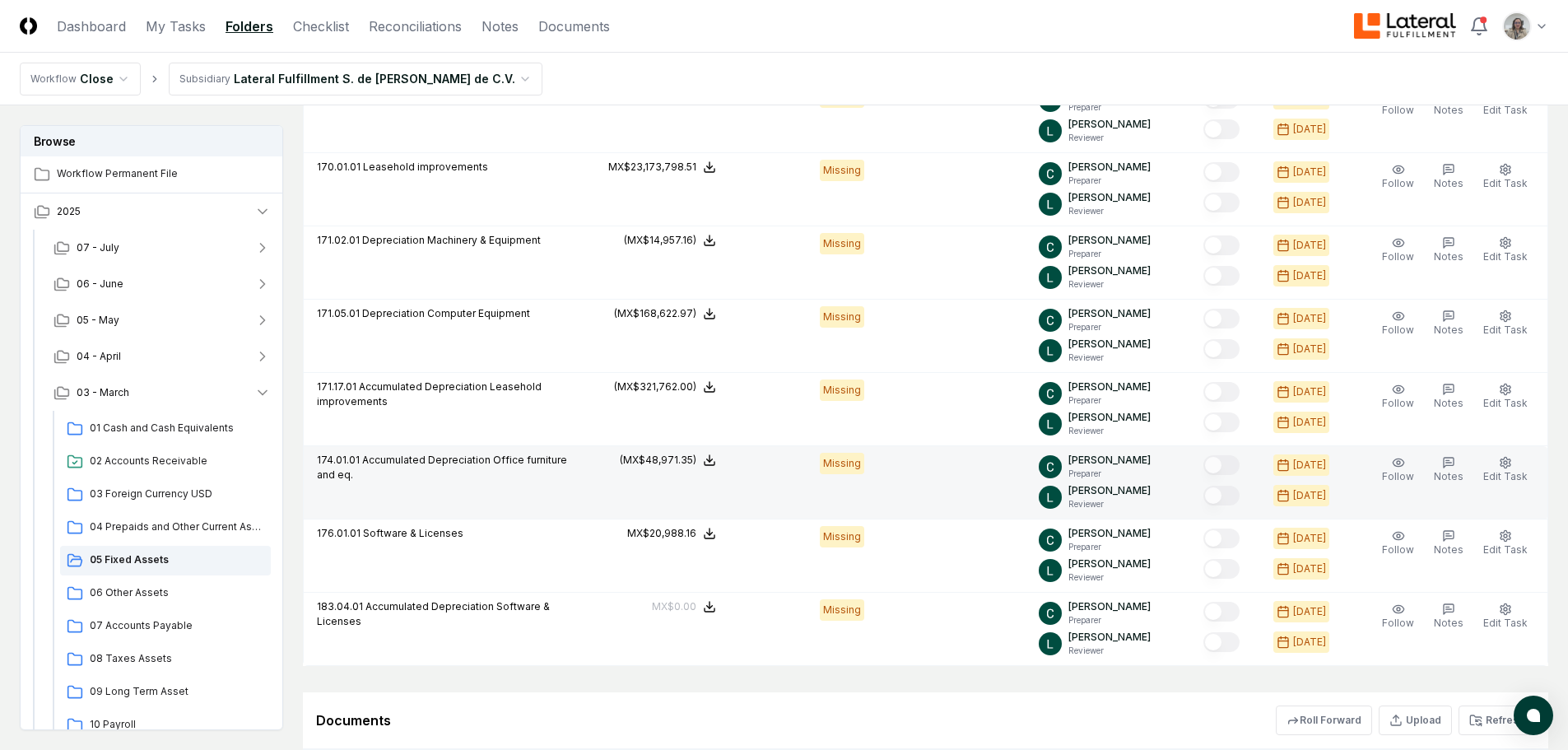 scroll, scrollTop: 1235, scrollLeft: 0, axis: vertical 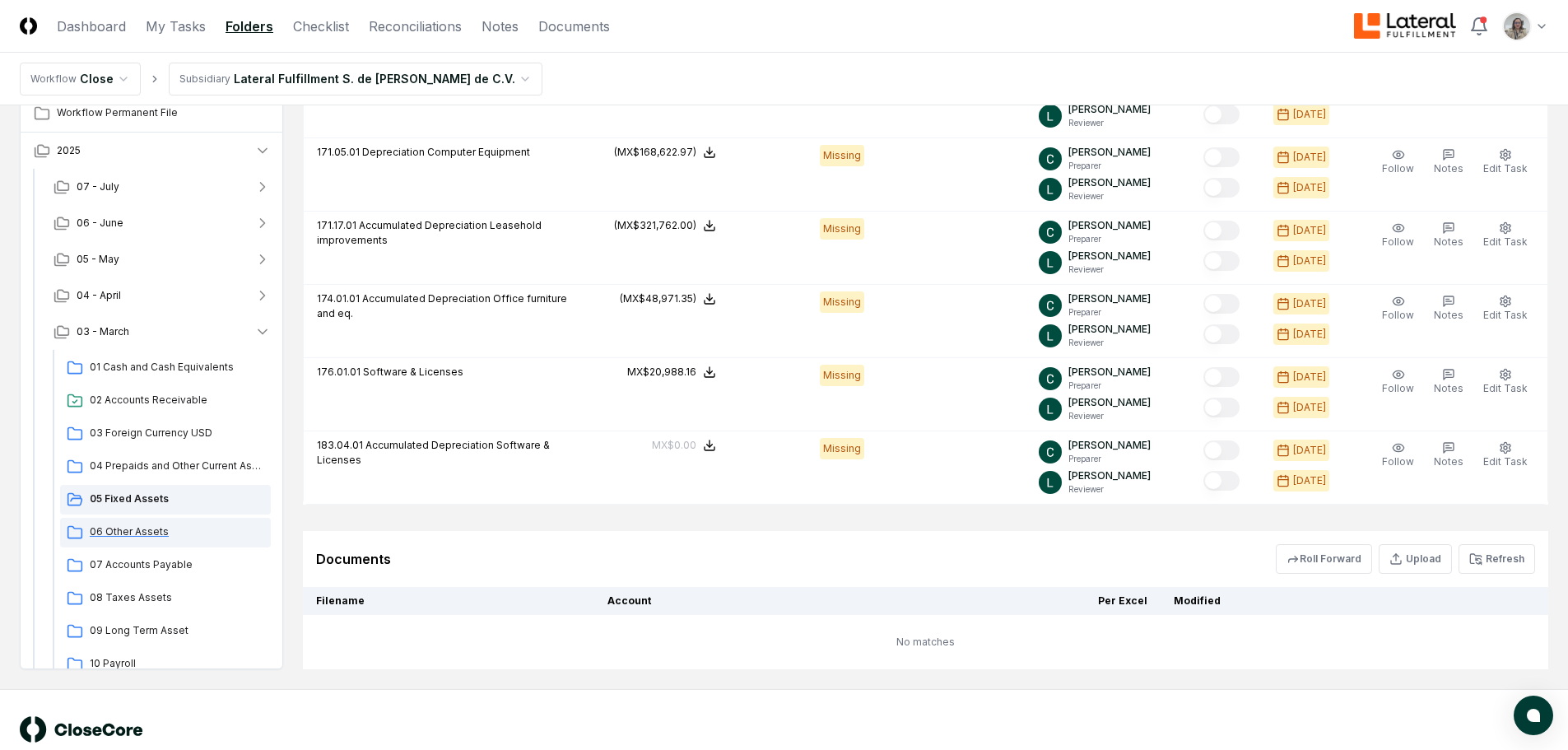 click on "06 Other Assets" at bounding box center (177, 532) 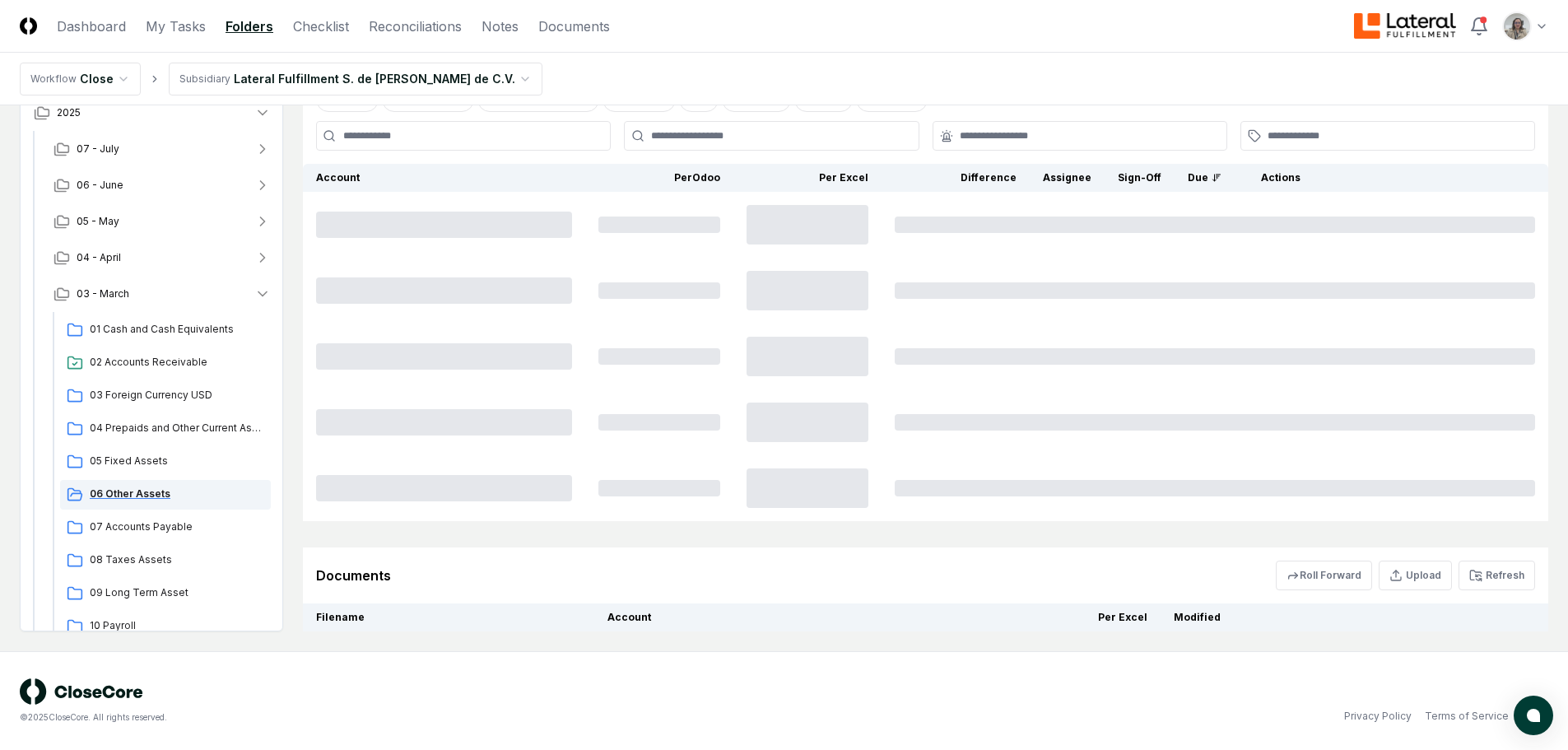 scroll, scrollTop: 0, scrollLeft: 0, axis: both 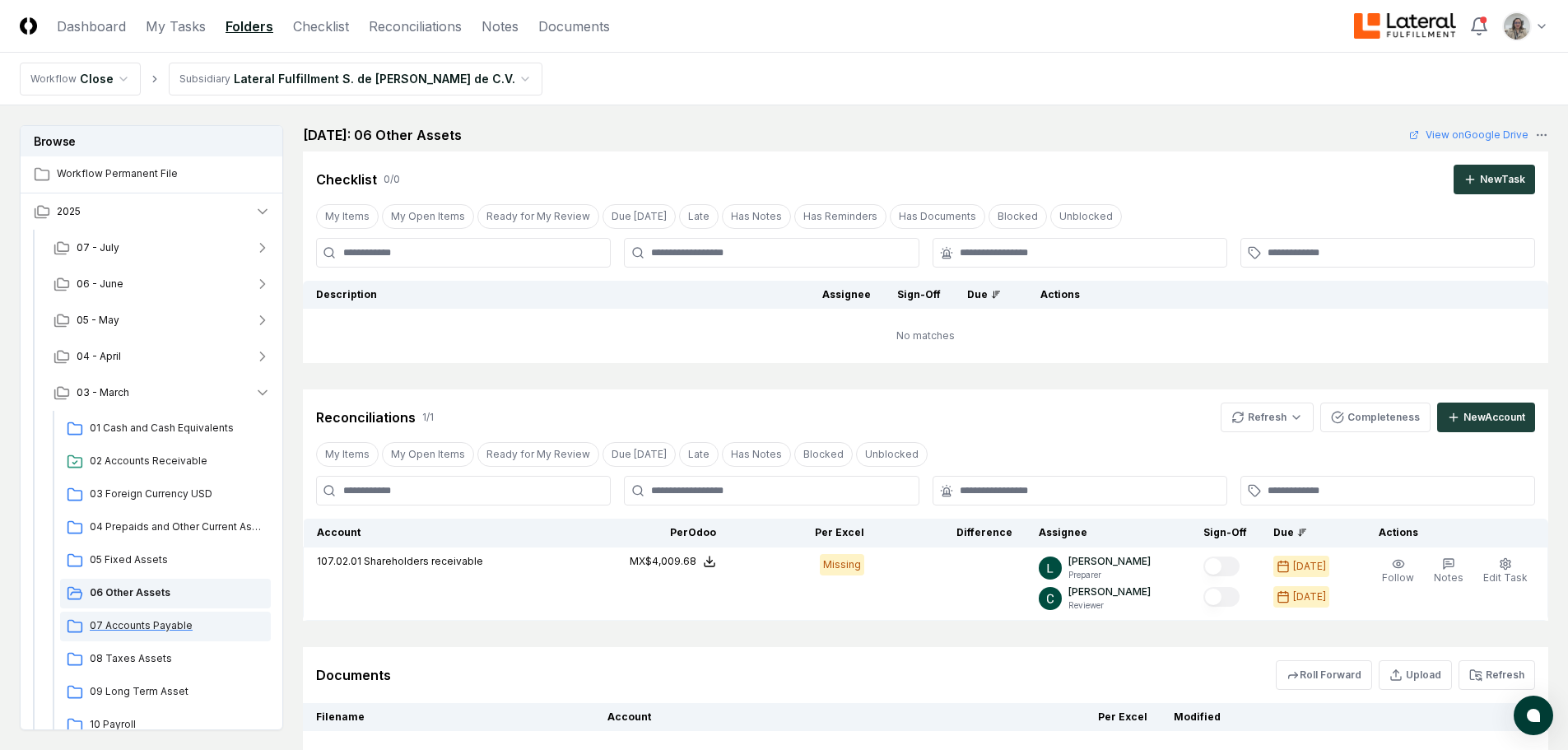 click on "07 Accounts Payable" at bounding box center [177, 626] 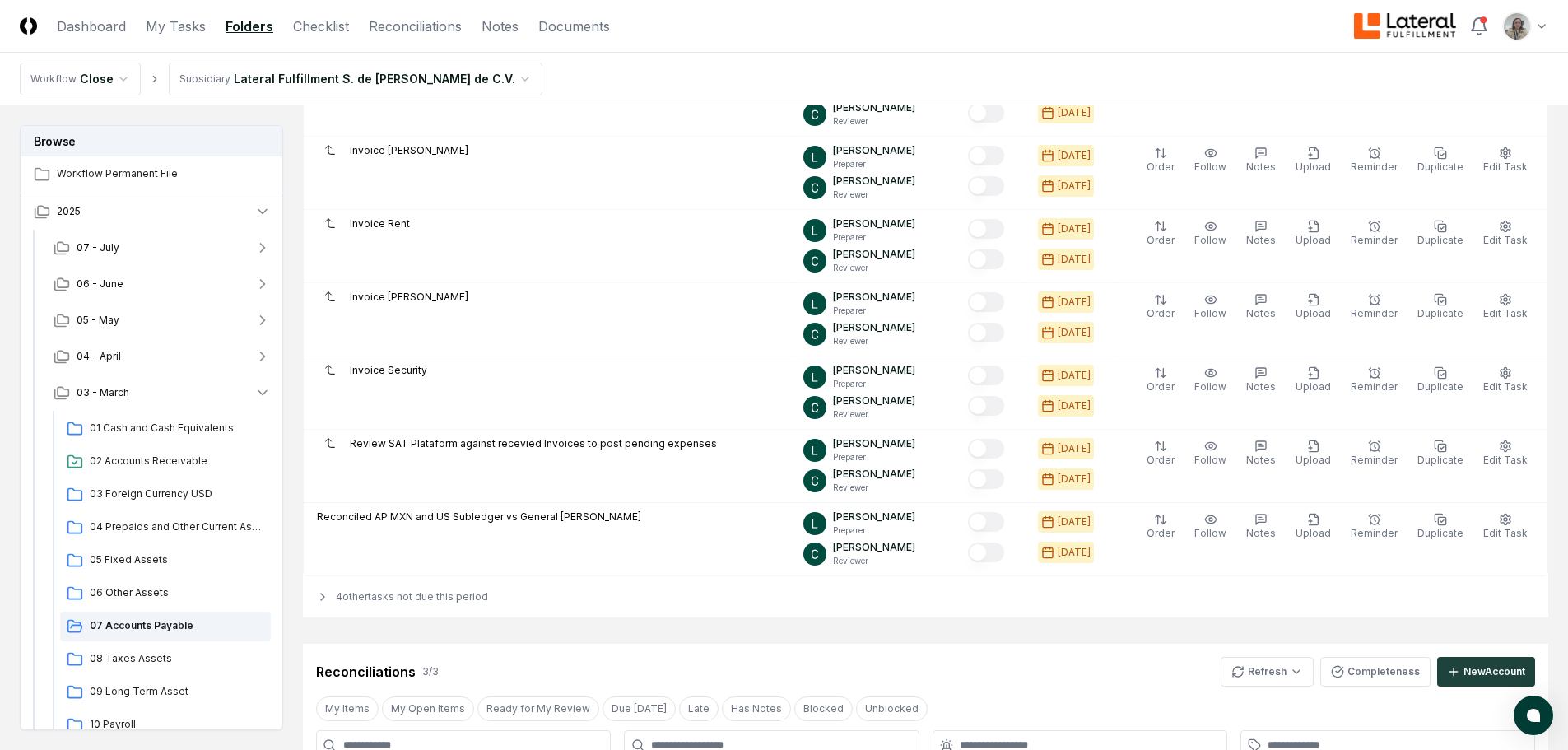 scroll, scrollTop: 1400, scrollLeft: 0, axis: vertical 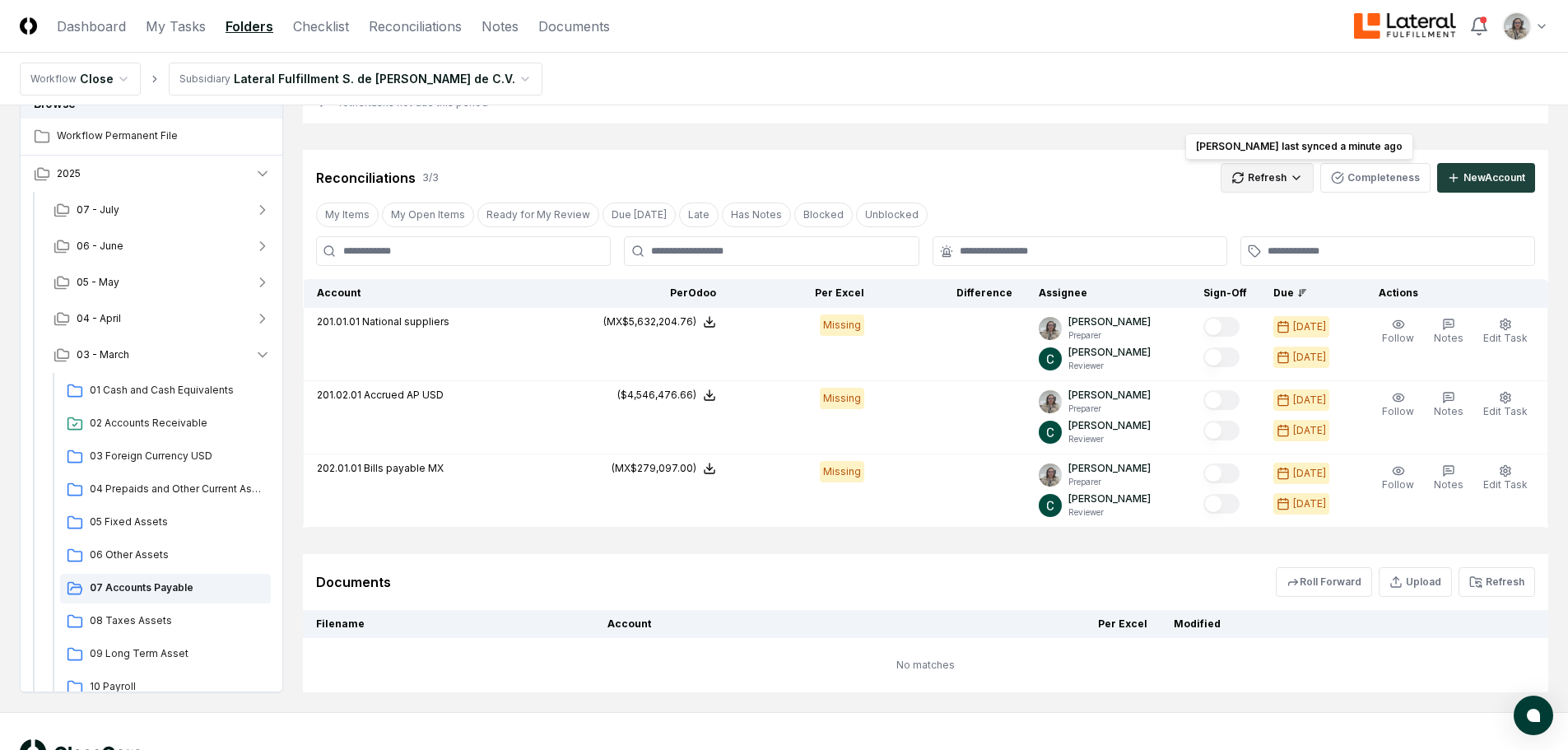 click on "CloseCore Dashboard My Tasks Folders Checklist Reconciliations Notes Documents Toggle navigation menu   Toggle user menu Workflow Close Subsidiary Lateral Fulfillment S. de [PERSON_NAME] de C.V. Browse Workflow Permanent File 2025 [DATE] - June [DATE] - April [DATE] Cash and Cash Equivalents 02 Accounts Receivable 03 Foreign Currency USD 04 Prepaids and Other Current Assets 05 Fixed Assets 06 Other Assets 07 Accounts Payable 08 Taxes Assets 09 Long Term Asset 10 Payroll 11 Taxes Payroll 12 Taxes 13 Taxes Liability 14 Equity 15 Revenue 16 Debt 02 - February [DATE] Change Folder Cancel Reassign [DATE]: 07 Accounts Payable View on  Google Drive Checklist 16 / 16 New  Task My Items My Open Items Ready for My Review Due [DATE] Late Has Notes Has Reminders Has Documents Blocked Unblocked Clear Filter Description Assignee Sign-Off   Due Actions Accrued other payables [PERSON_NAME] Preparer [PERSON_NAME] Reviewer [DATE] [DATE] Order Follow Notes Upload Reminder Duplicate Edit Task More" at bounding box center [784, -295] 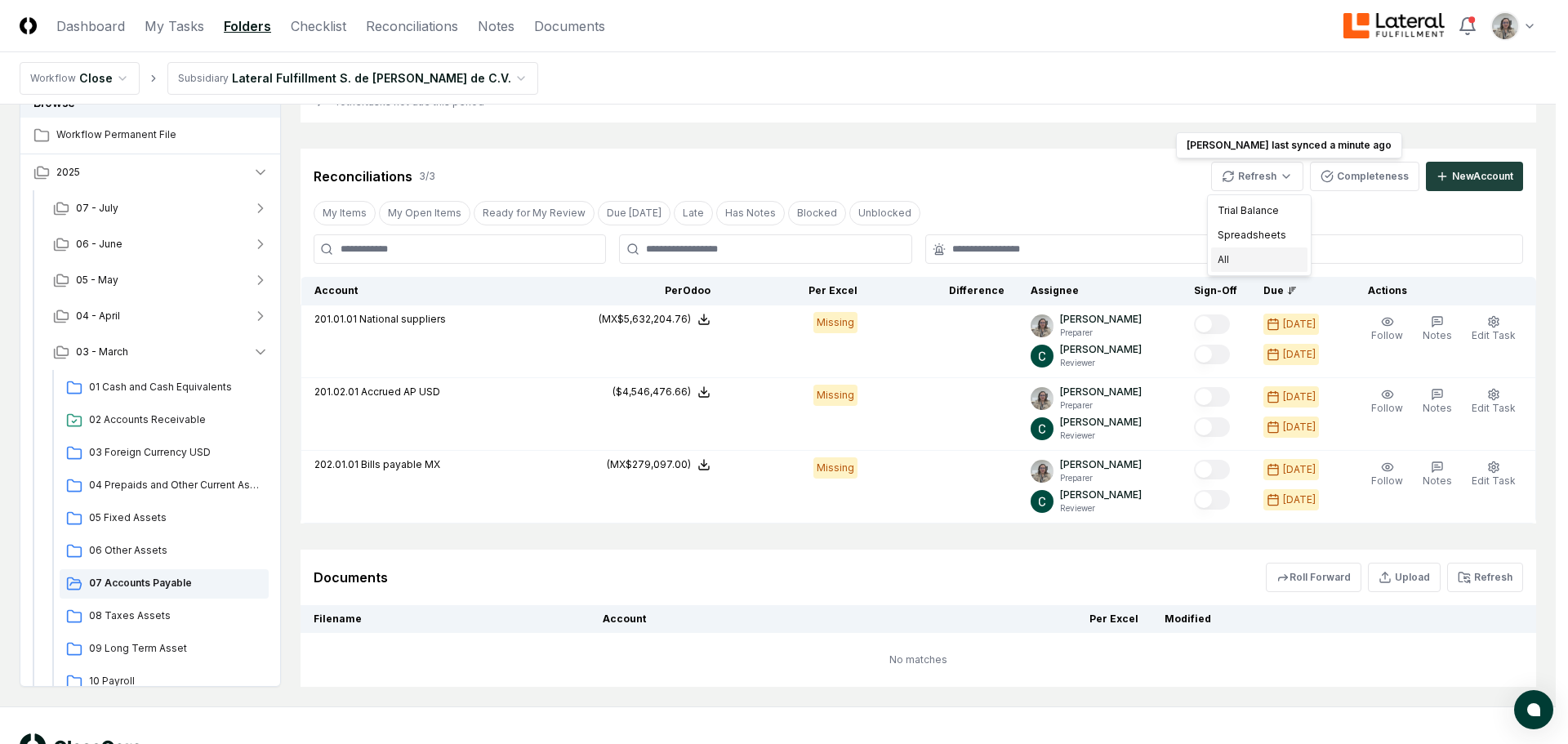 click on "All" at bounding box center [1259, 260] 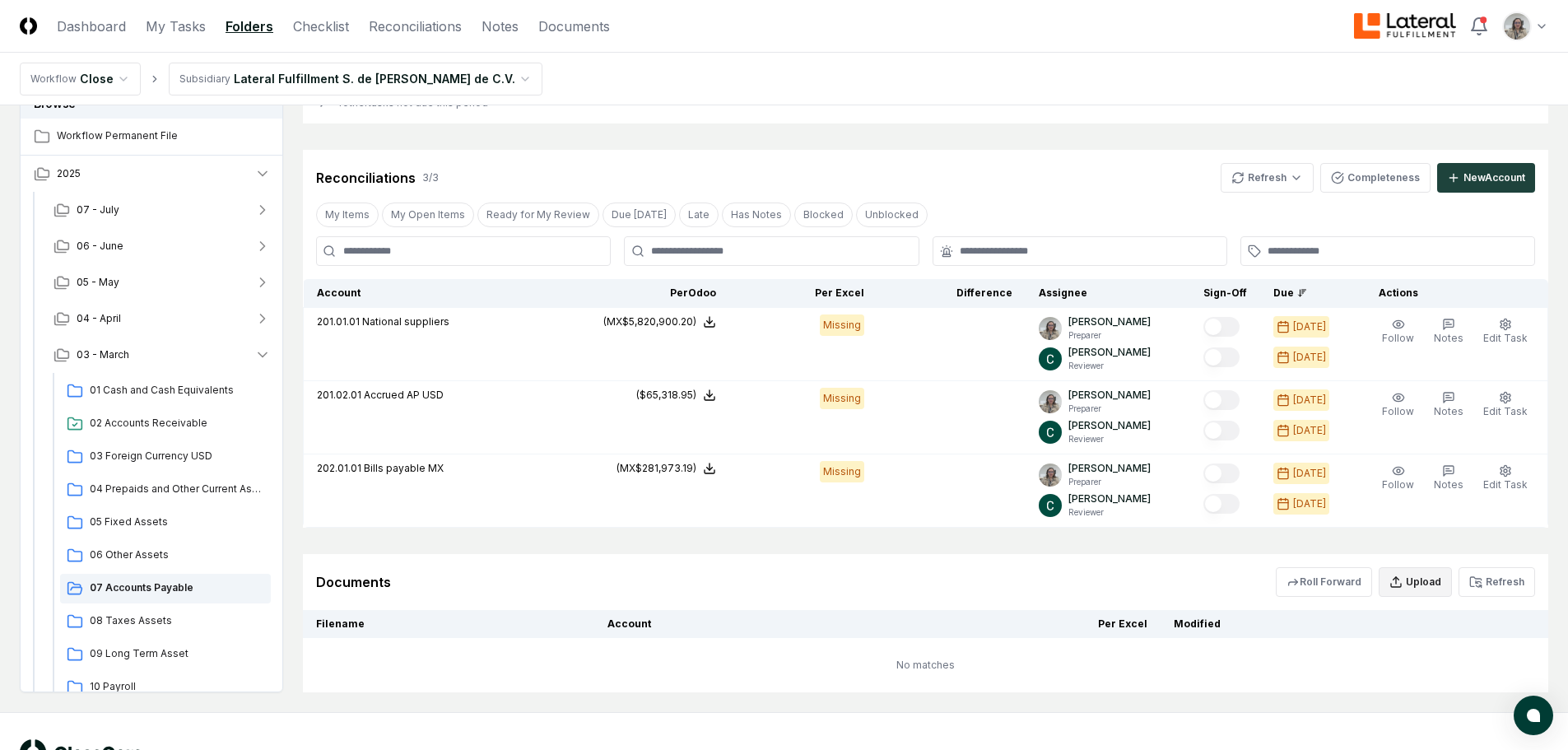 click on "Upload" at bounding box center (1415, 582) 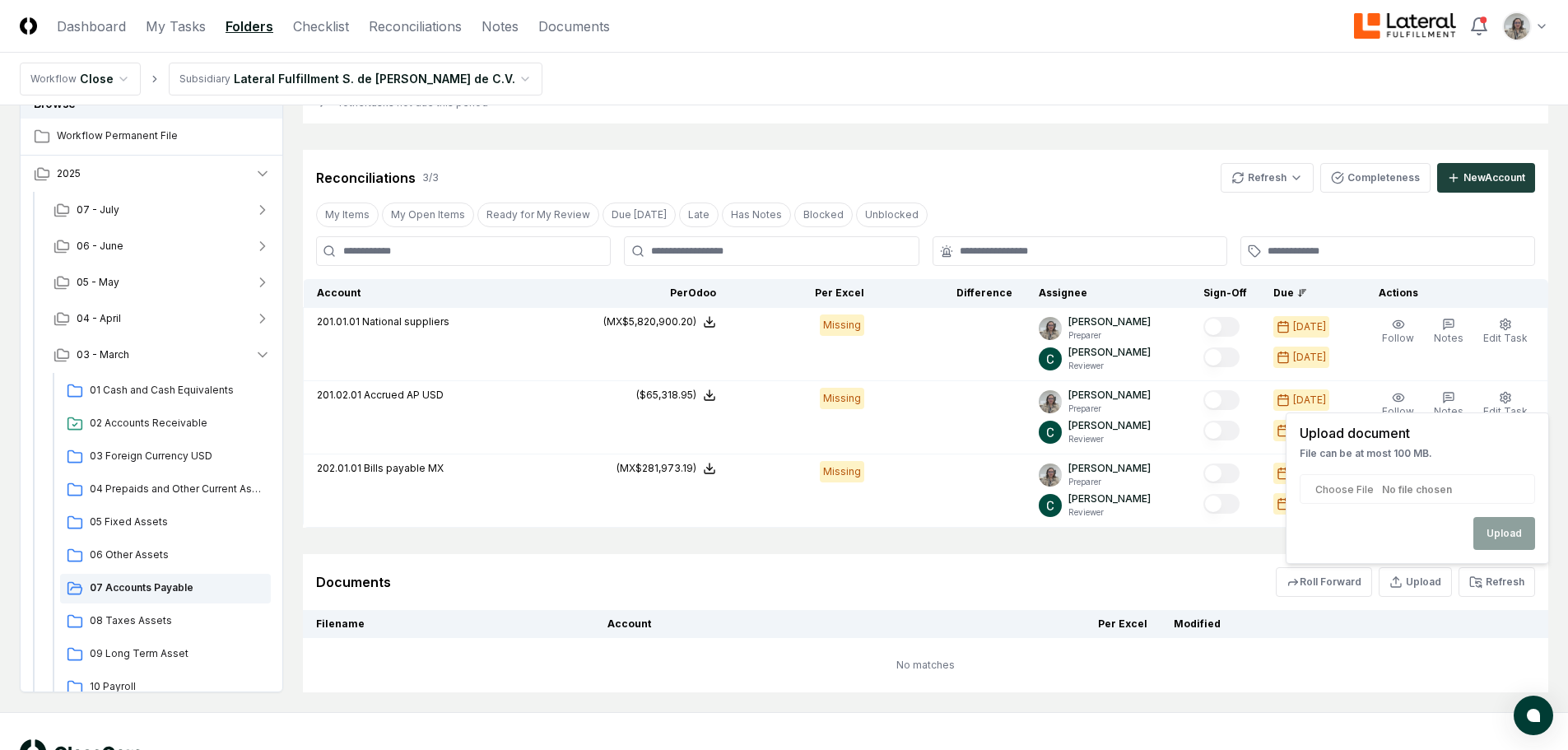 click at bounding box center [1417, 489] 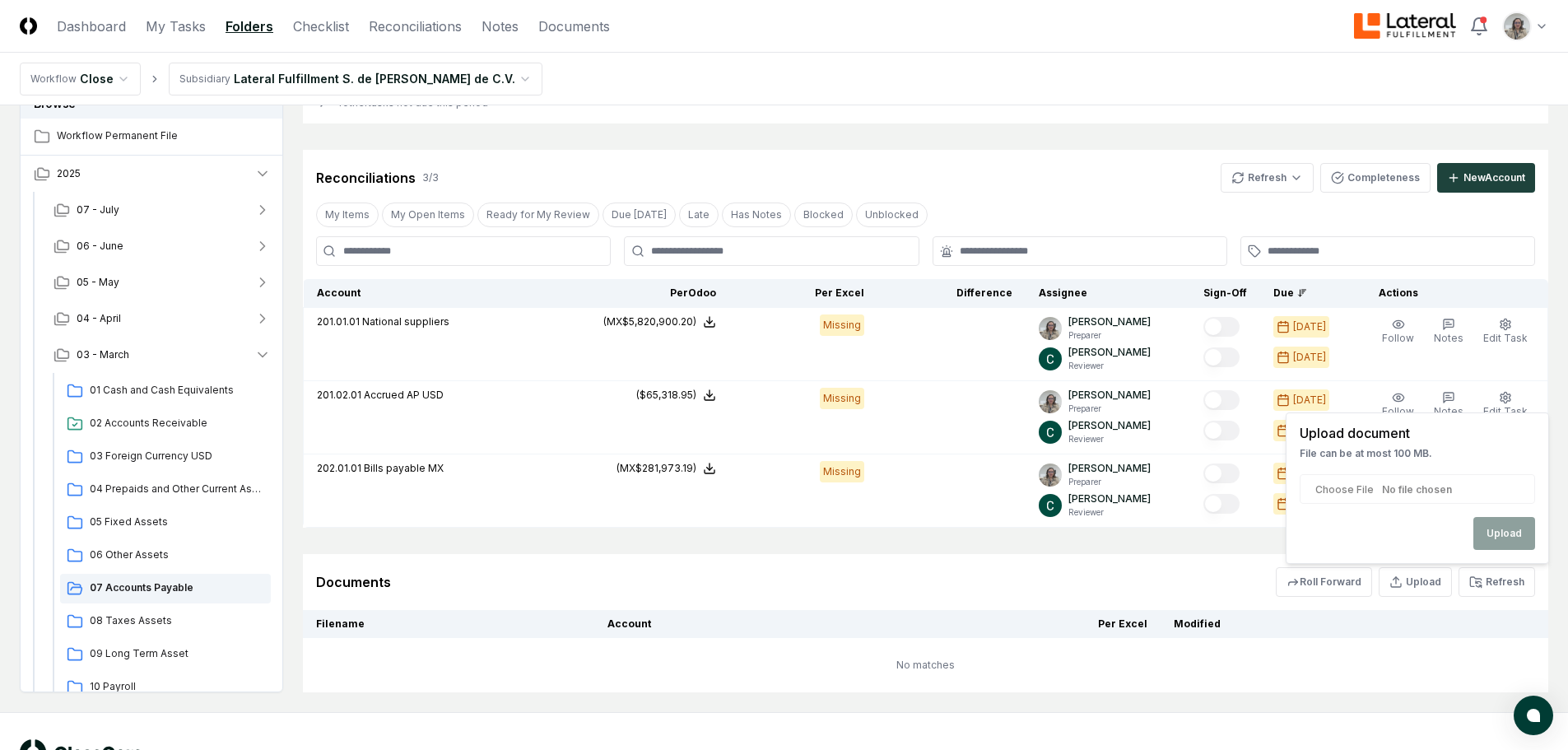type on "**********" 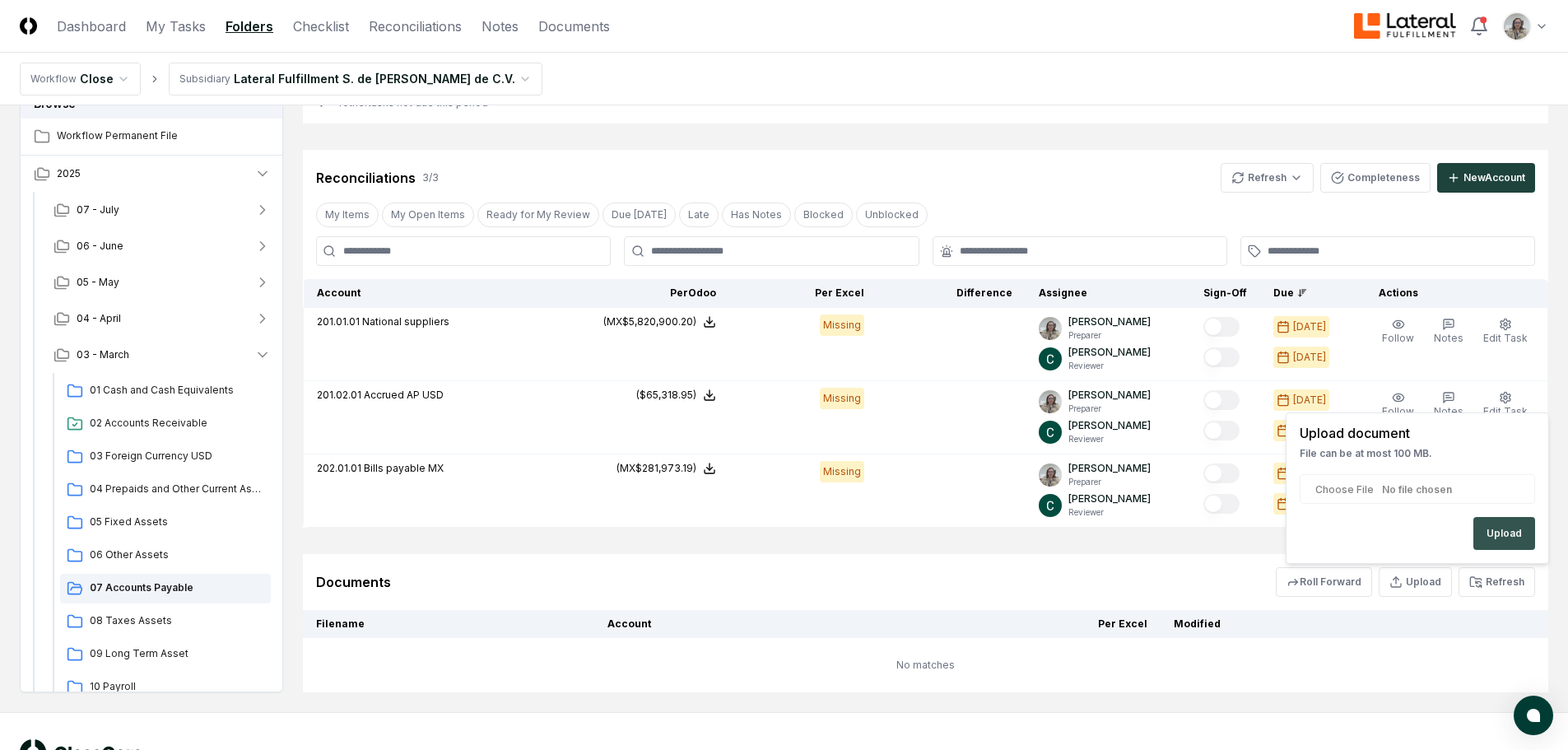 click on "Upload" at bounding box center [1504, 533] 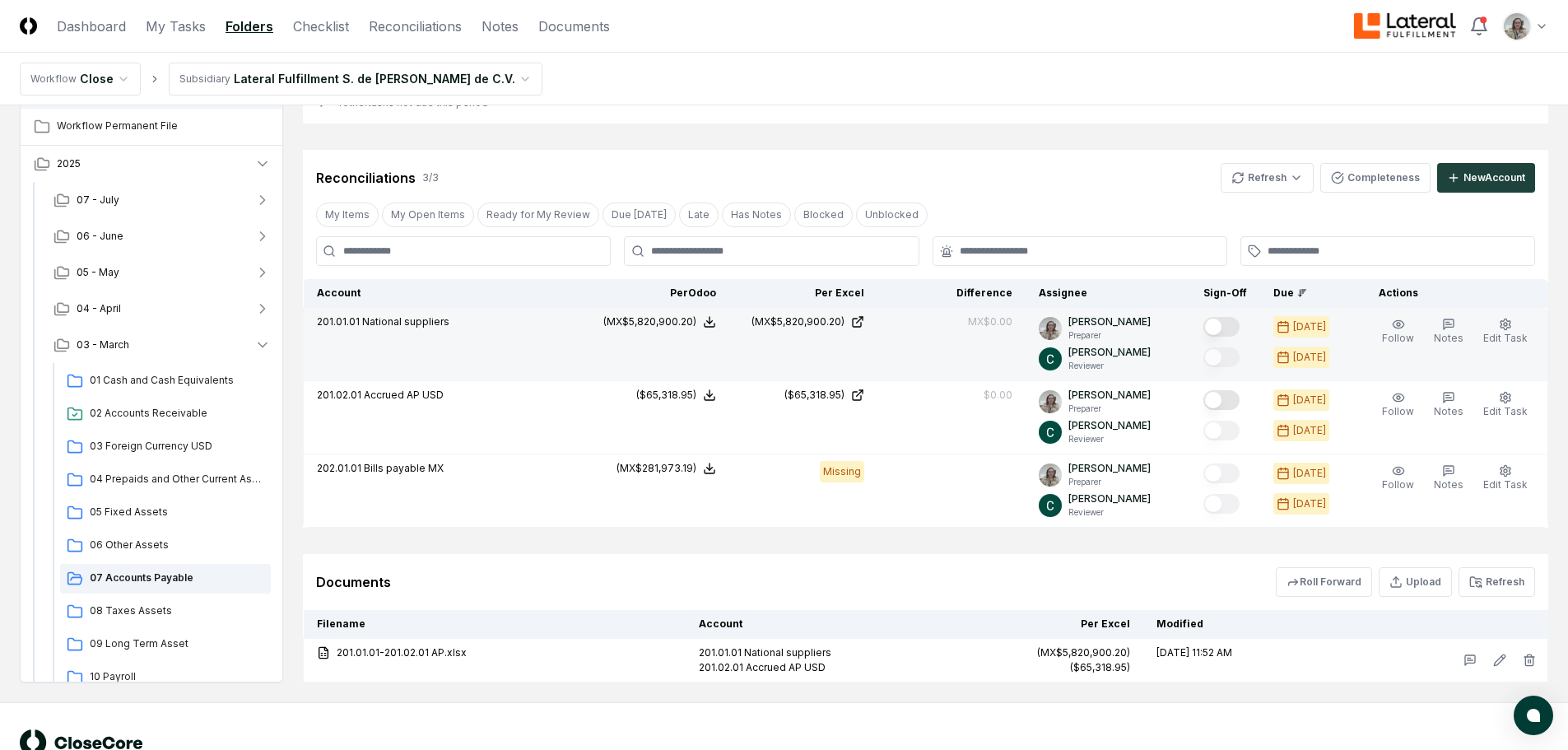 click at bounding box center [1221, 327] 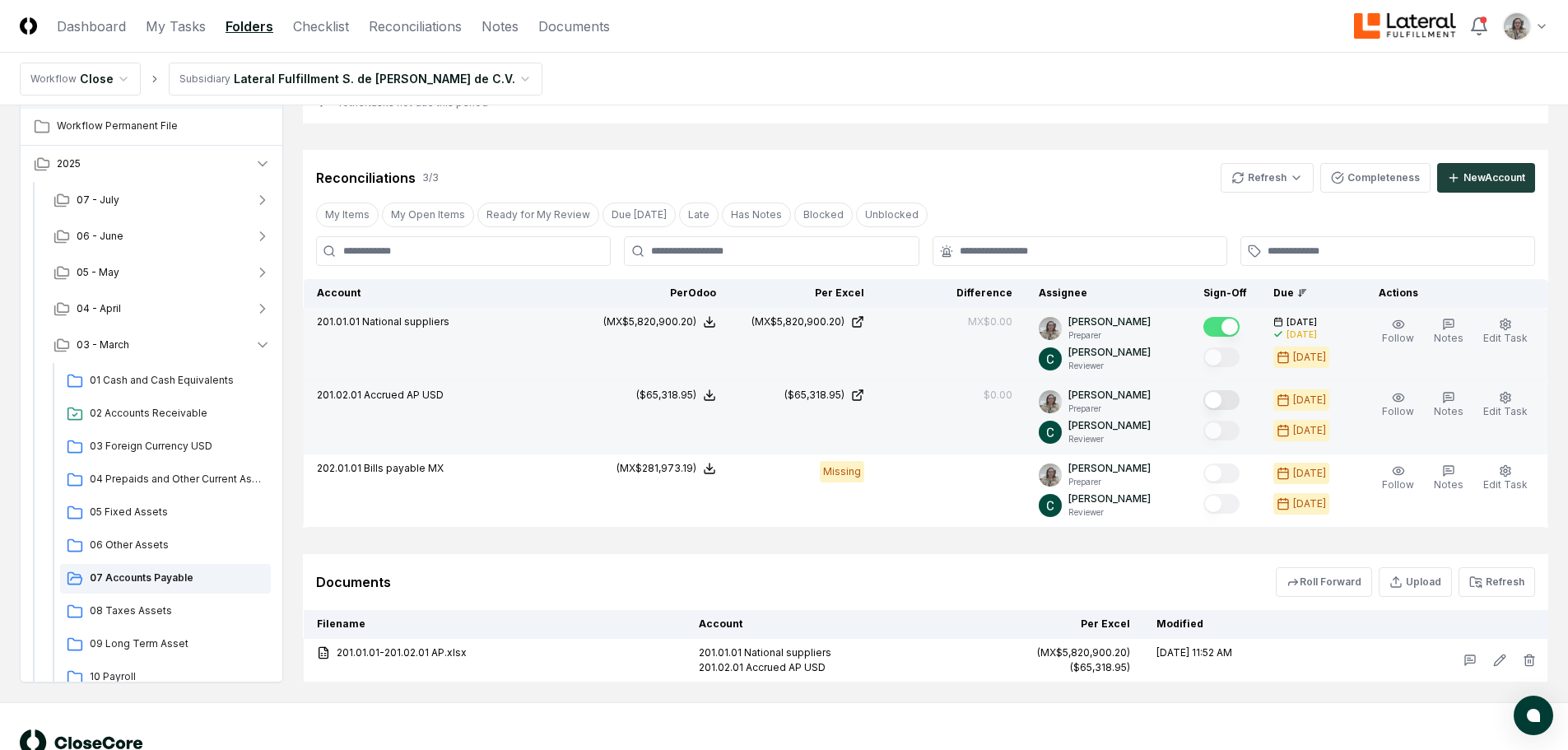 click at bounding box center [1221, 400] 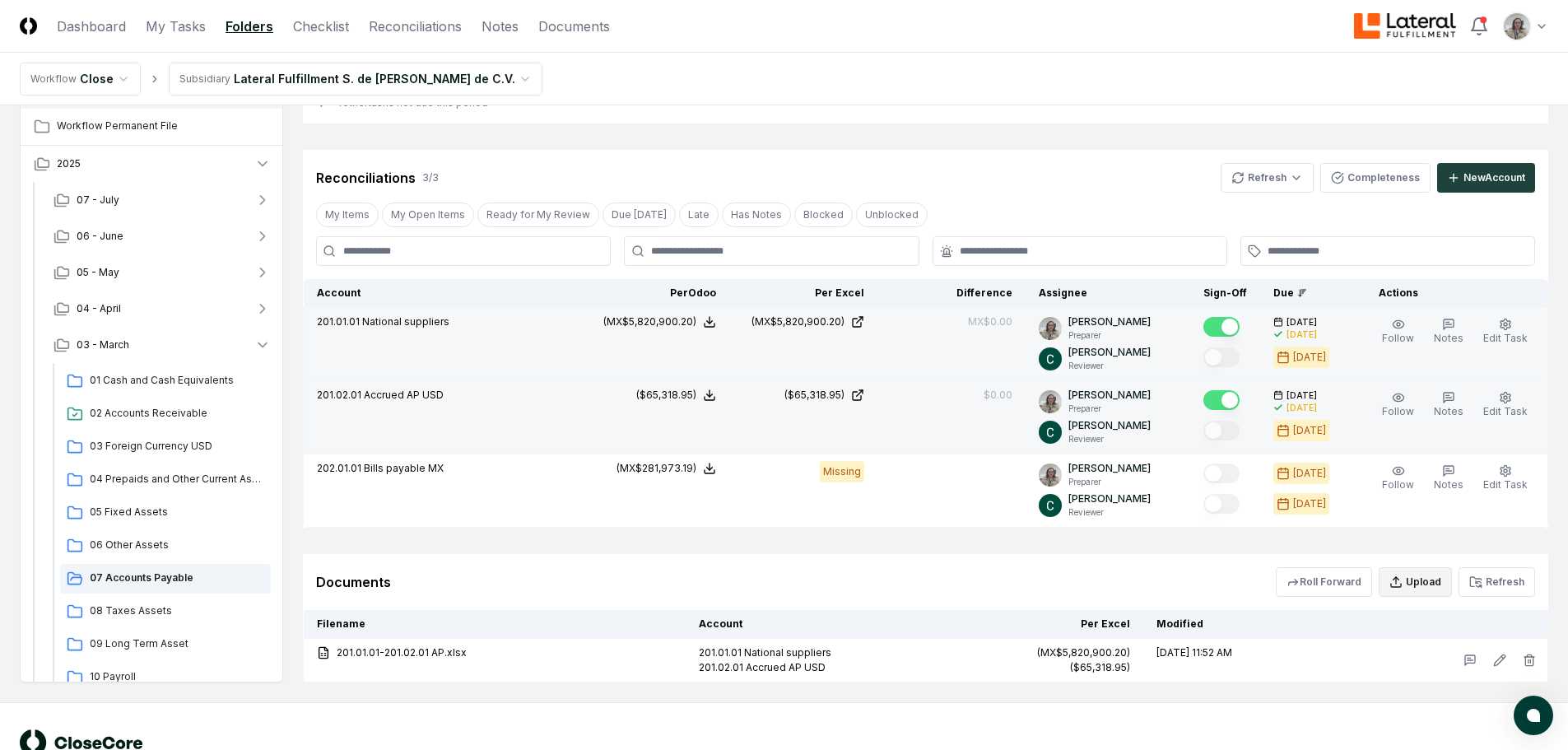click on "Upload" at bounding box center [1415, 582] 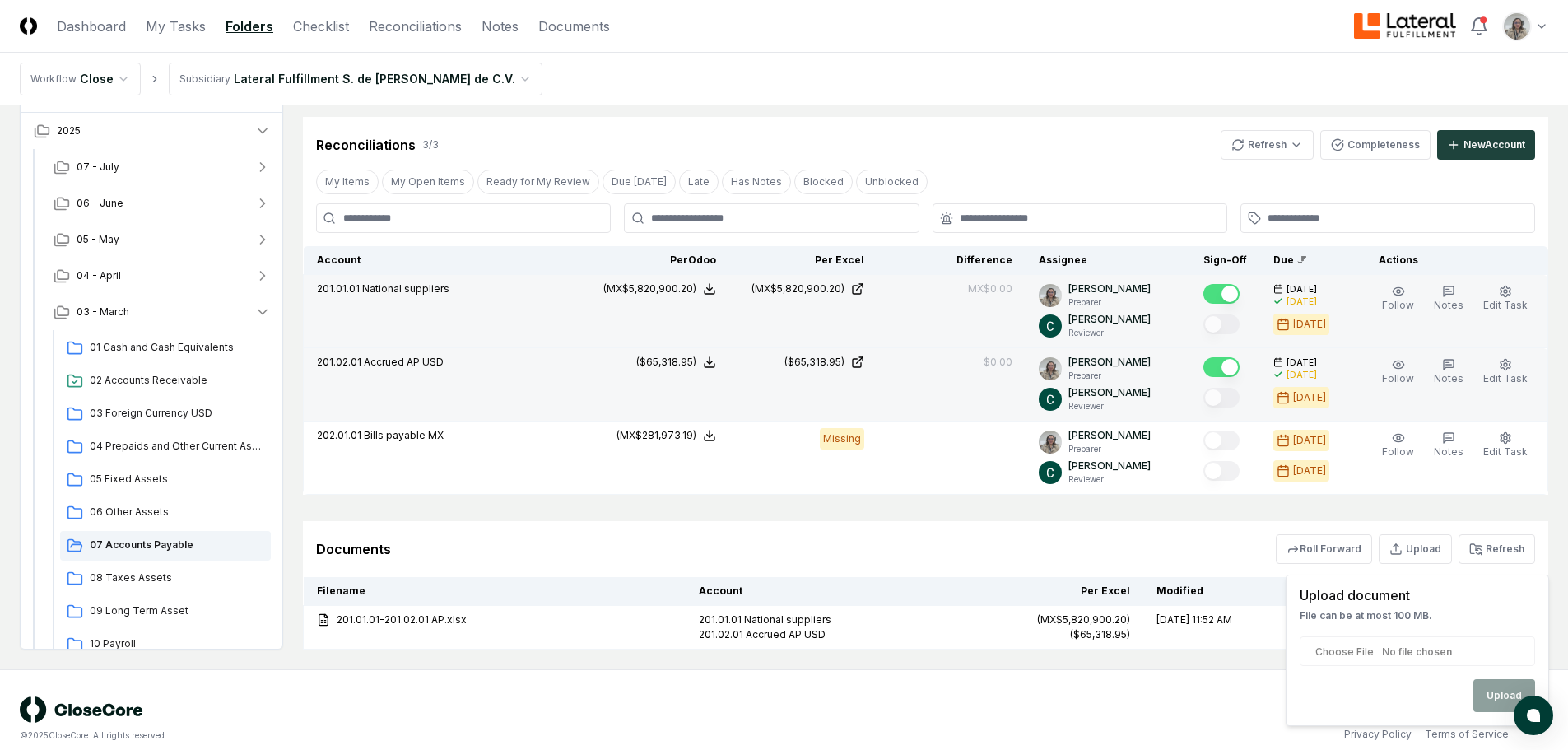 scroll, scrollTop: 1451, scrollLeft: 0, axis: vertical 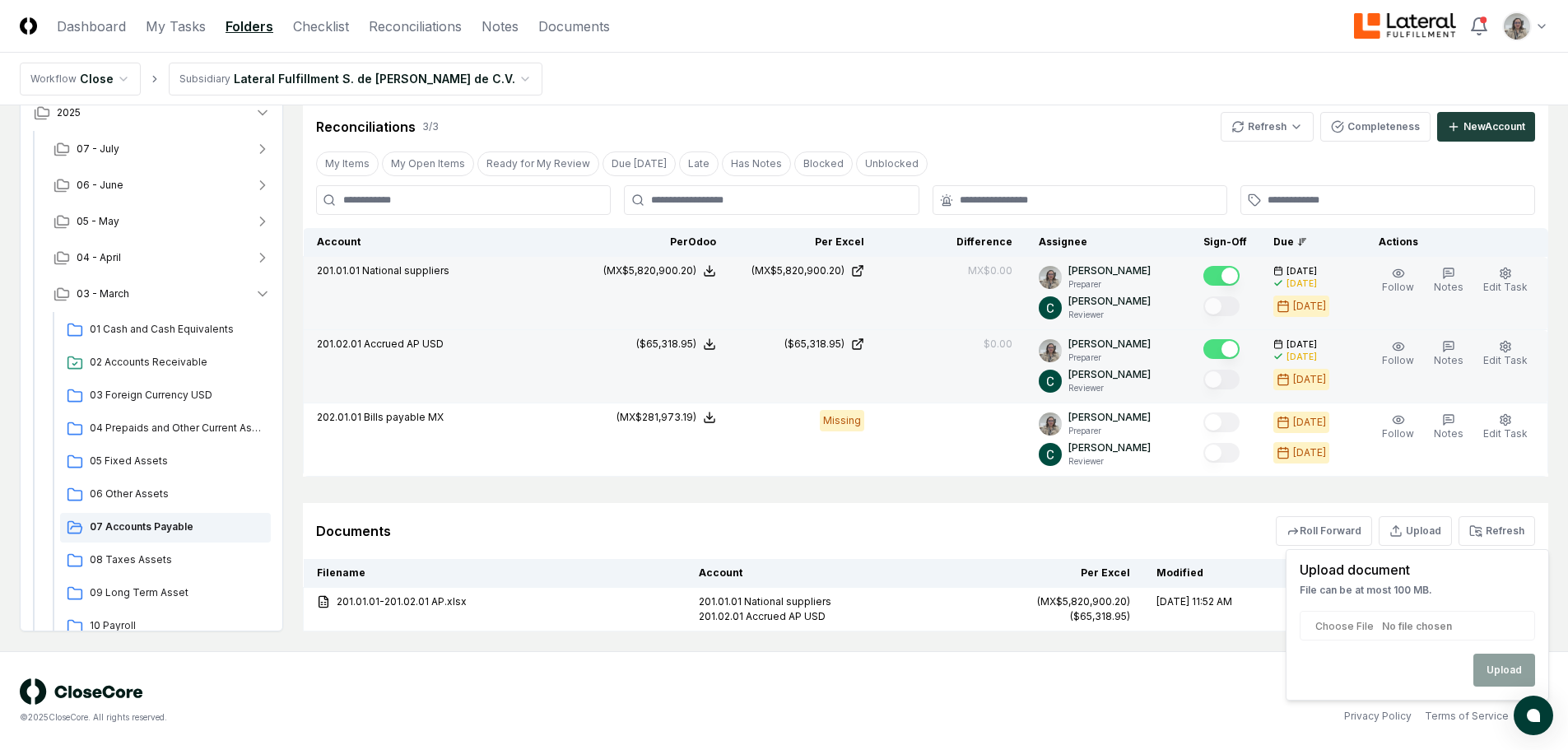 click at bounding box center (1417, 626) 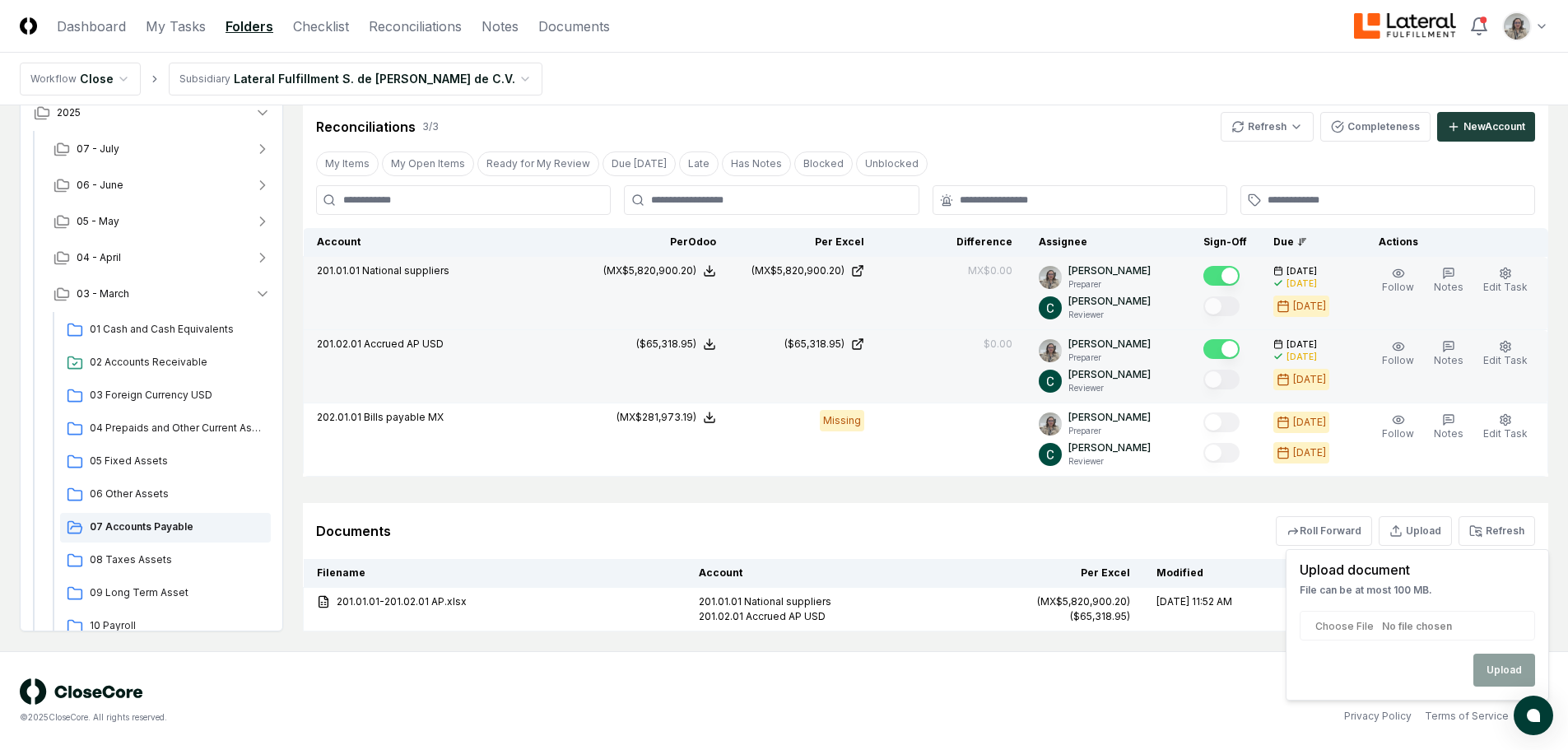 type on "**********" 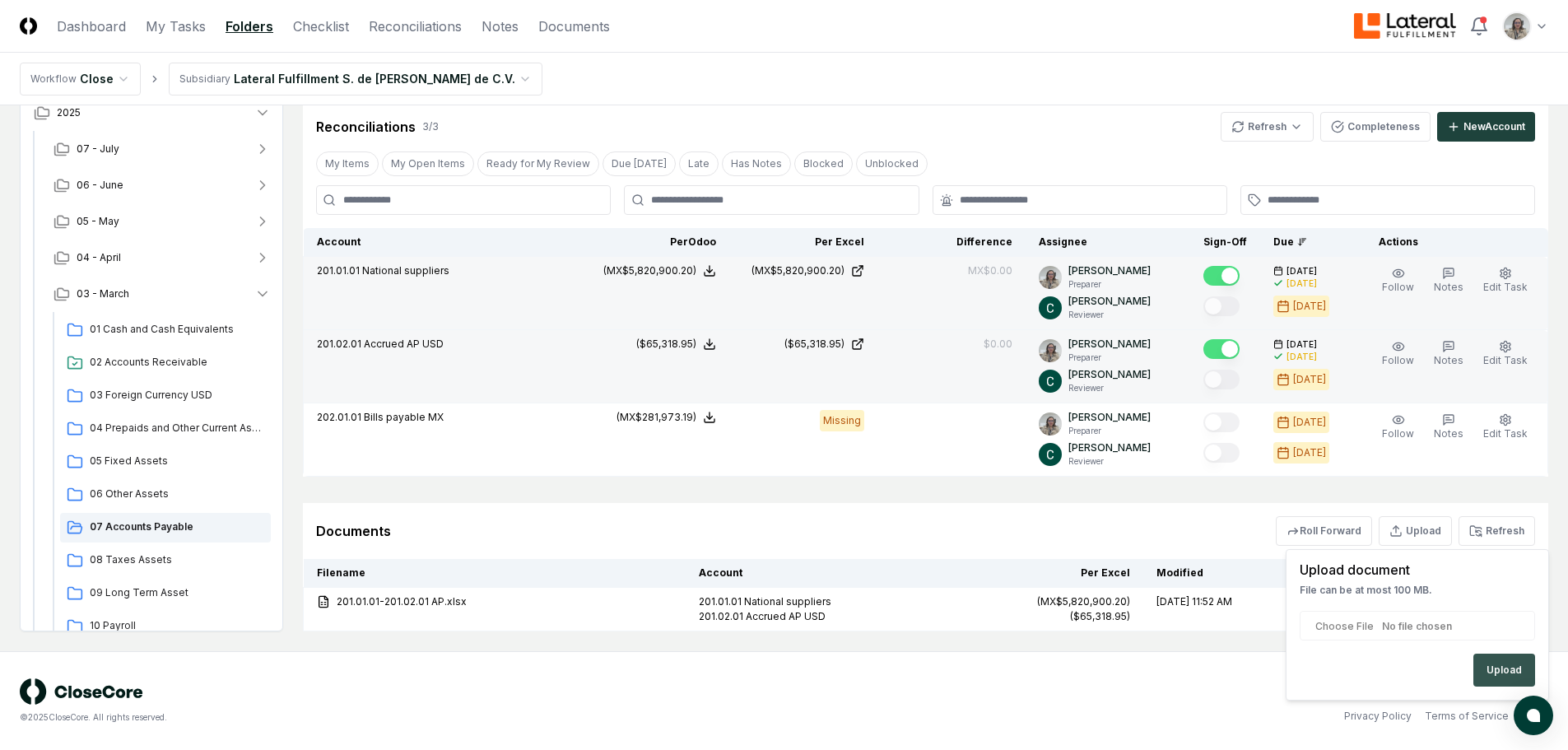click on "Upload" at bounding box center (1504, 670) 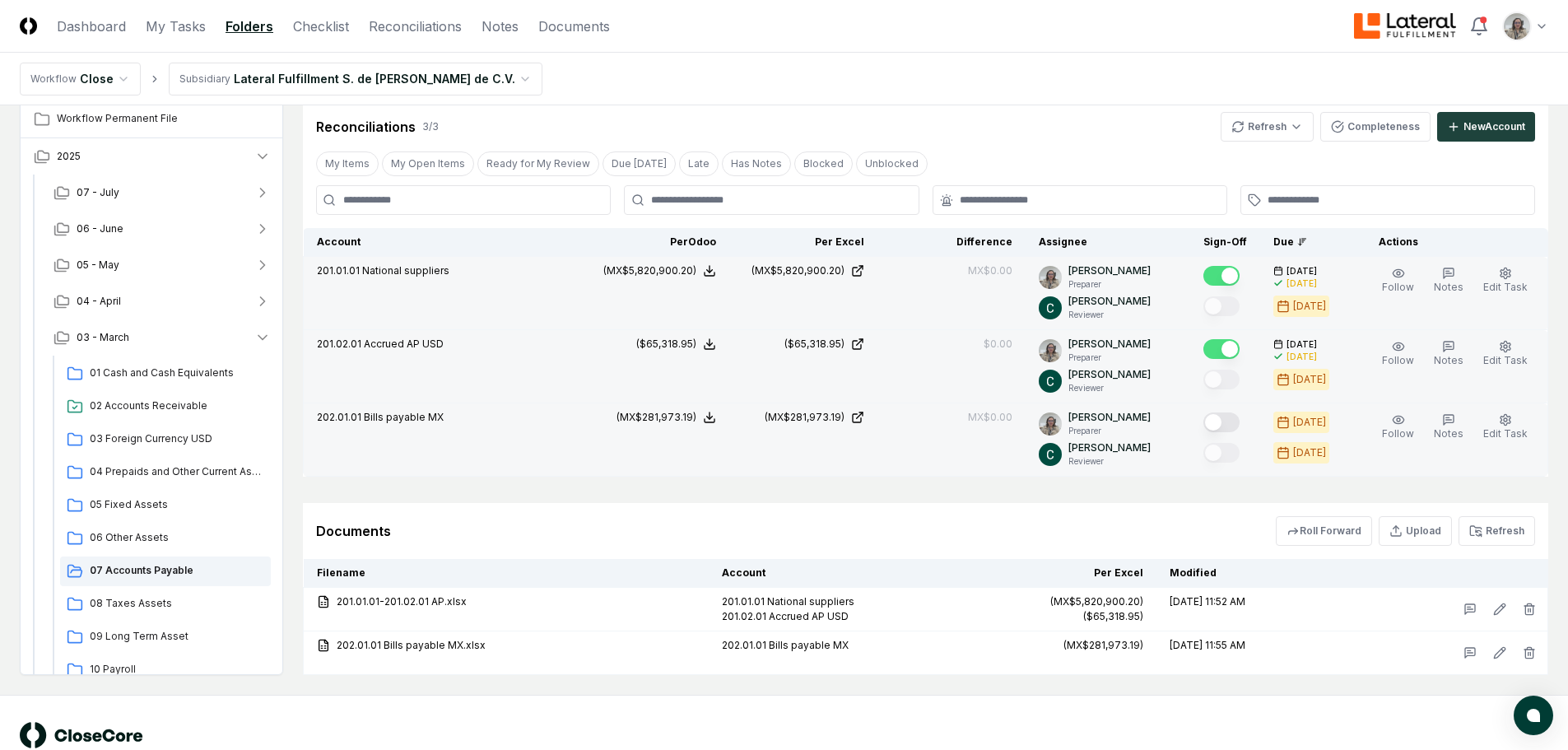 click at bounding box center (1221, 422) 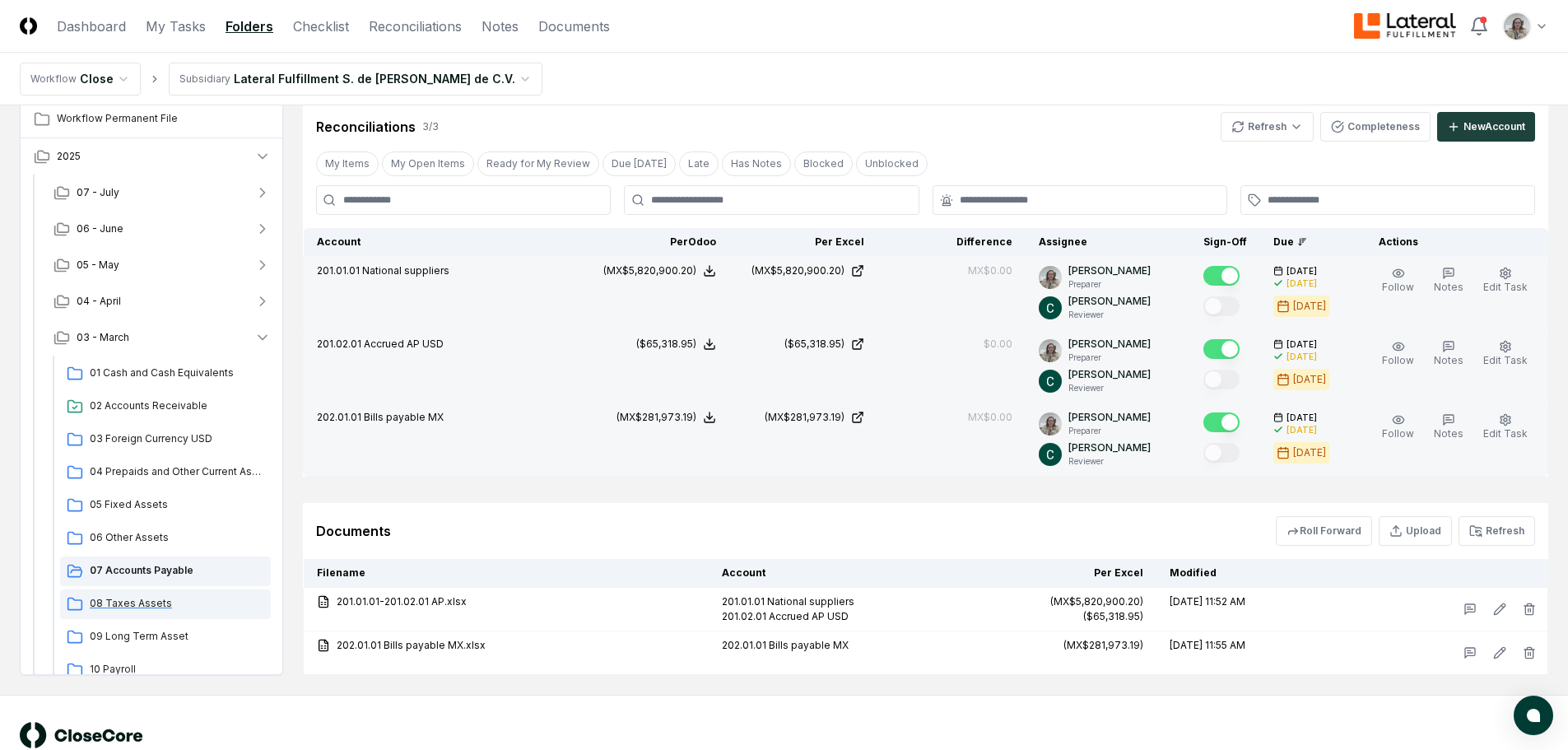 click on "08 Taxes Assets" at bounding box center [177, 603] 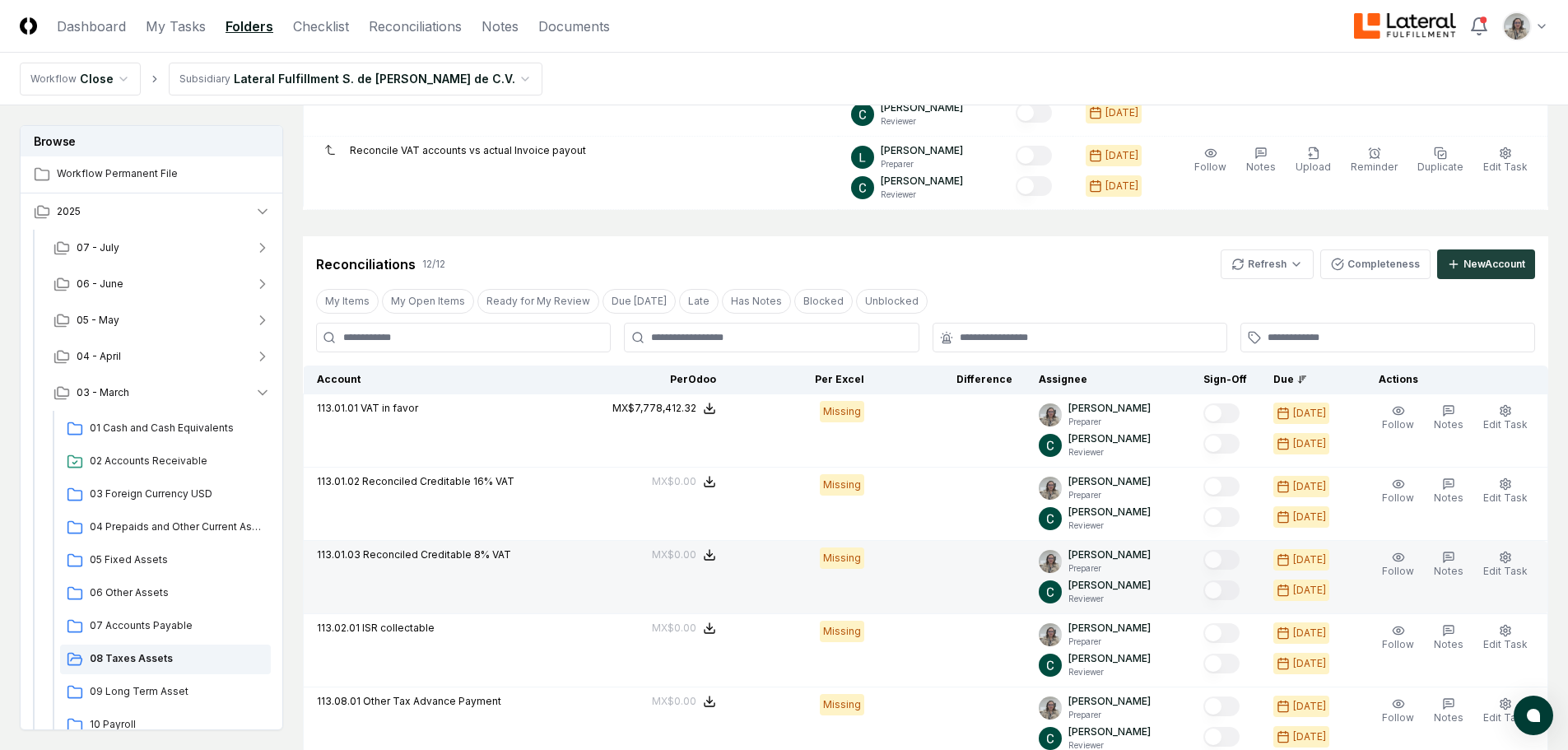 scroll, scrollTop: 247, scrollLeft: 0, axis: vertical 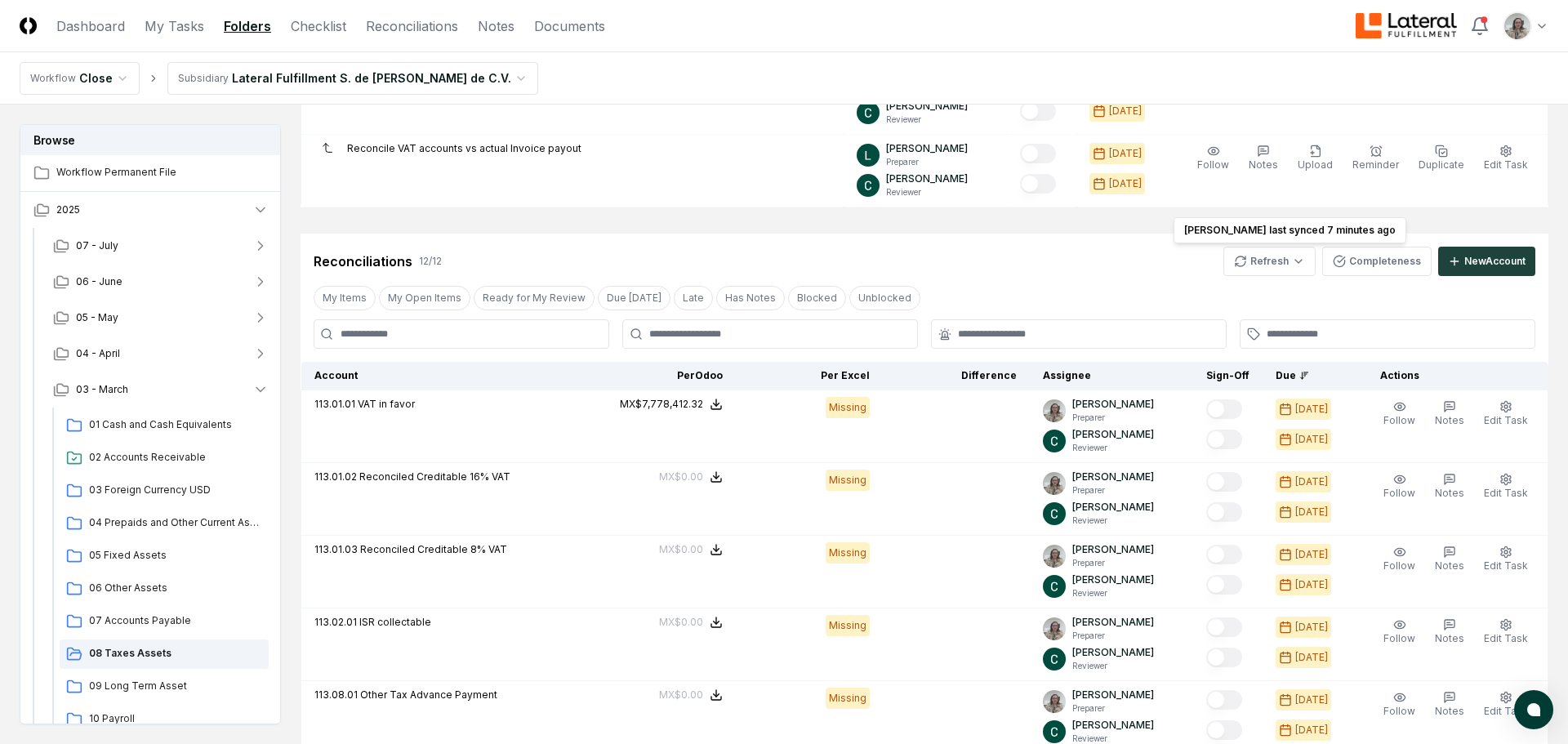 click on "CloseCore Dashboard My Tasks Folders Checklist Reconciliations Notes Documents Toggle navigation menu   Toggle user menu Workflow Close Subsidiary Lateral Fulfillment S. de [PERSON_NAME] de C.V. Browse Workflow Permanent File 2025 [DATE] - June [DATE] - April [DATE] Cash and Cash Equivalents 02 Accounts Receivable 03 Foreign Currency USD 04 Prepaids and Other Current Assets 05 Fixed Assets 06 Other Assets 07 Accounts Payable 08 Taxes Assets 09 Long Term Asset 10 Payroll 11 Taxes Payroll 12 Taxes 13 Taxes Liability 14 Equity 15 Revenue 16 Debt 02 - February [DATE] Change Folder Cancel Reassign [DATE]: 08 Taxes Assets View on  Google Drive Checklist 2 / 2 New  Task My Items My Open Items Ready for My Review Due [DATE] Late Has Notes Has Reminders Has Documents Blocked Unblocked Clear Filter Description Assignee Sign-Off   Due Actions Taxes Reconciliation [PERSON_NAME] Preparer [PERSON_NAME] Reviewer [DATE] [DATE] Follow Notes Upload Reminder Duplicate Edit Task More Preparer More" at bounding box center (784, 649) 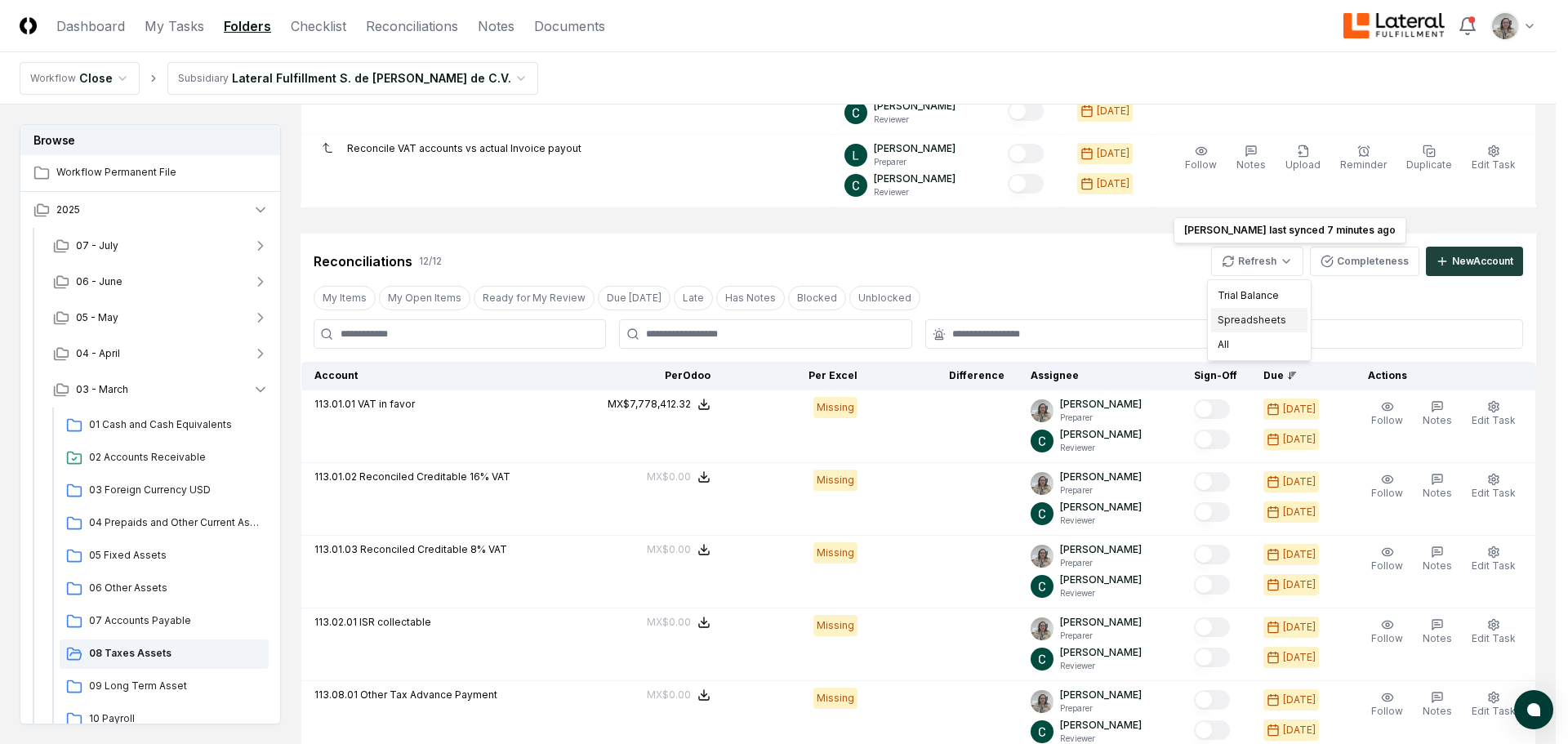 click on "Spreadsheets" at bounding box center [1259, 320] 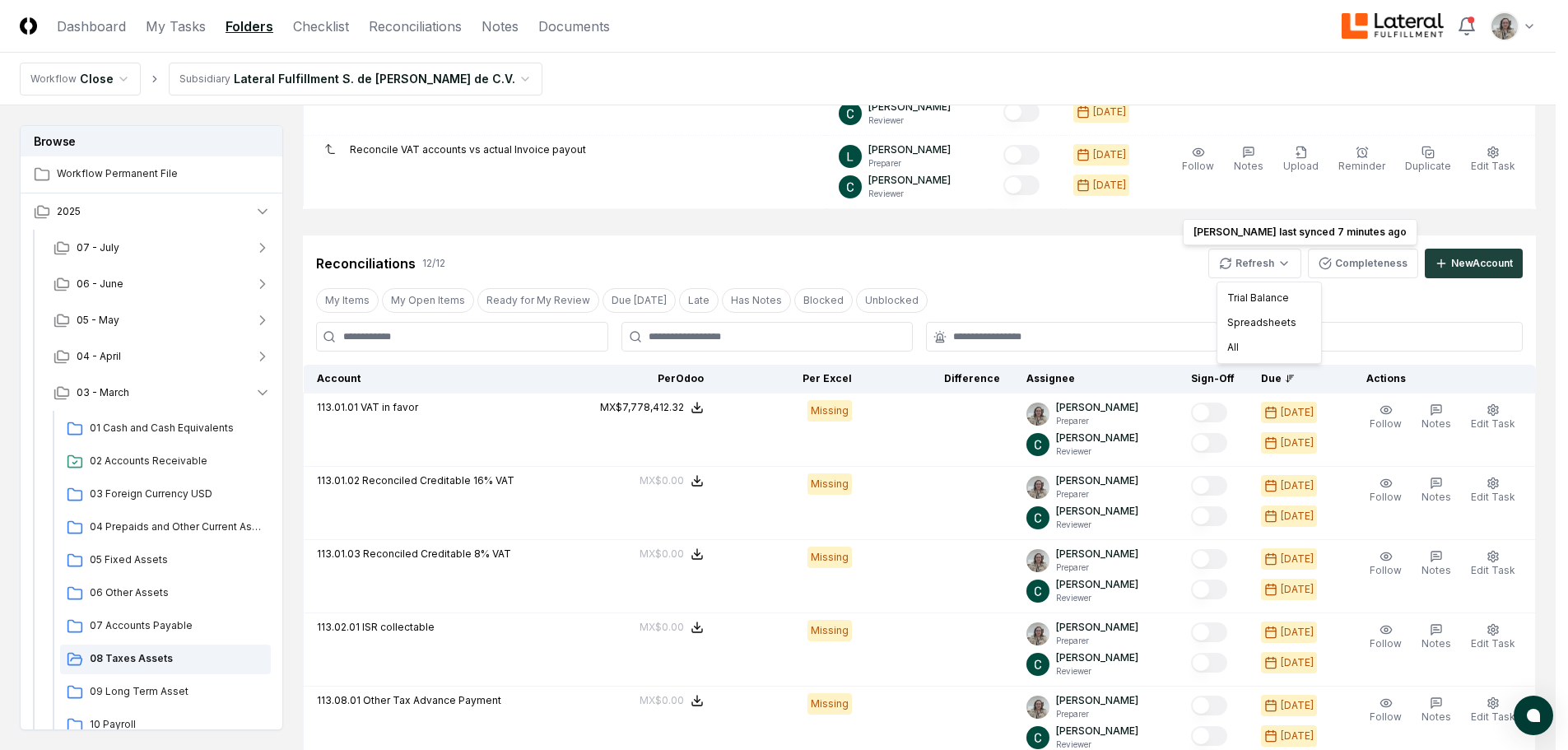 click on "CloseCore Dashboard My Tasks Folders Checklist Reconciliations Notes Documents Toggle navigation menu   Toggle user menu Workflow Close Subsidiary Lateral Fulfillment S. de [PERSON_NAME] de C.V. Browse Workflow Permanent File 2025 [DATE] - June [DATE] - April [DATE] Cash and Cash Equivalents 02 Accounts Receivable 03 Foreign Currency USD 04 Prepaids and Other Current Assets 05 Fixed Assets 06 Other Assets 07 Accounts Payable 08 Taxes Assets 09 Long Term Asset 10 Payroll 11 Taxes Payroll 12 Taxes 13 Taxes Liability 14 Equity 15 Revenue 16 Debt 02 - February [DATE] Change Folder Cancel Reassign [DATE]: 08 Taxes Assets View on  Google Drive Checklist 2 / 2 New  Task My Items My Open Items Ready for My Review Due [DATE] Late Has Notes Has Reminders Has Documents Blocked Unblocked Clear Filter Description Assignee Sign-Off   Due Actions Taxes Reconciliation [PERSON_NAME] Preparer [PERSON_NAME] Reviewer [DATE] [DATE] Follow Notes Upload Reminder Duplicate Edit Task More Preparer More" at bounding box center (784, 655) 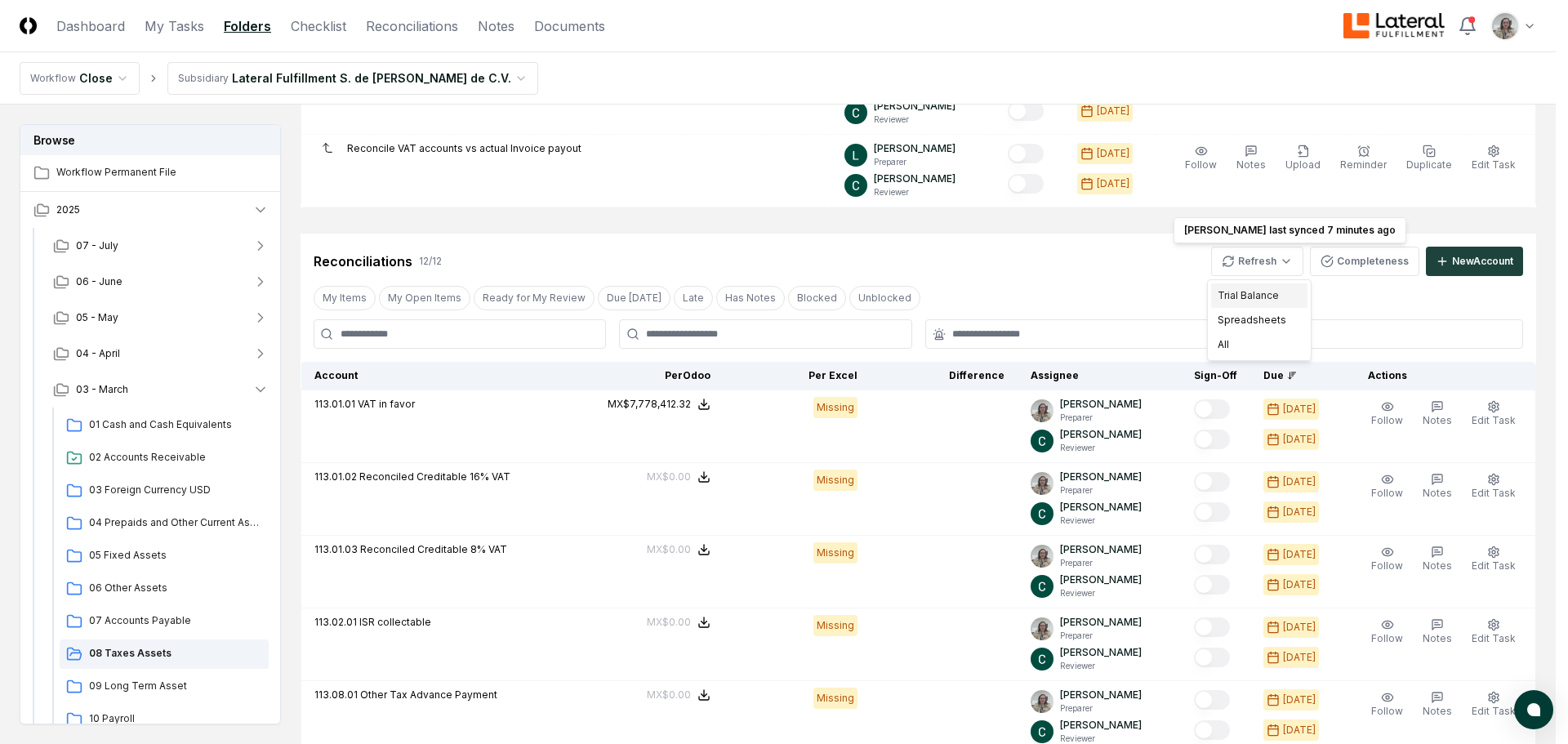 click on "Trial Balance" at bounding box center (1259, 296) 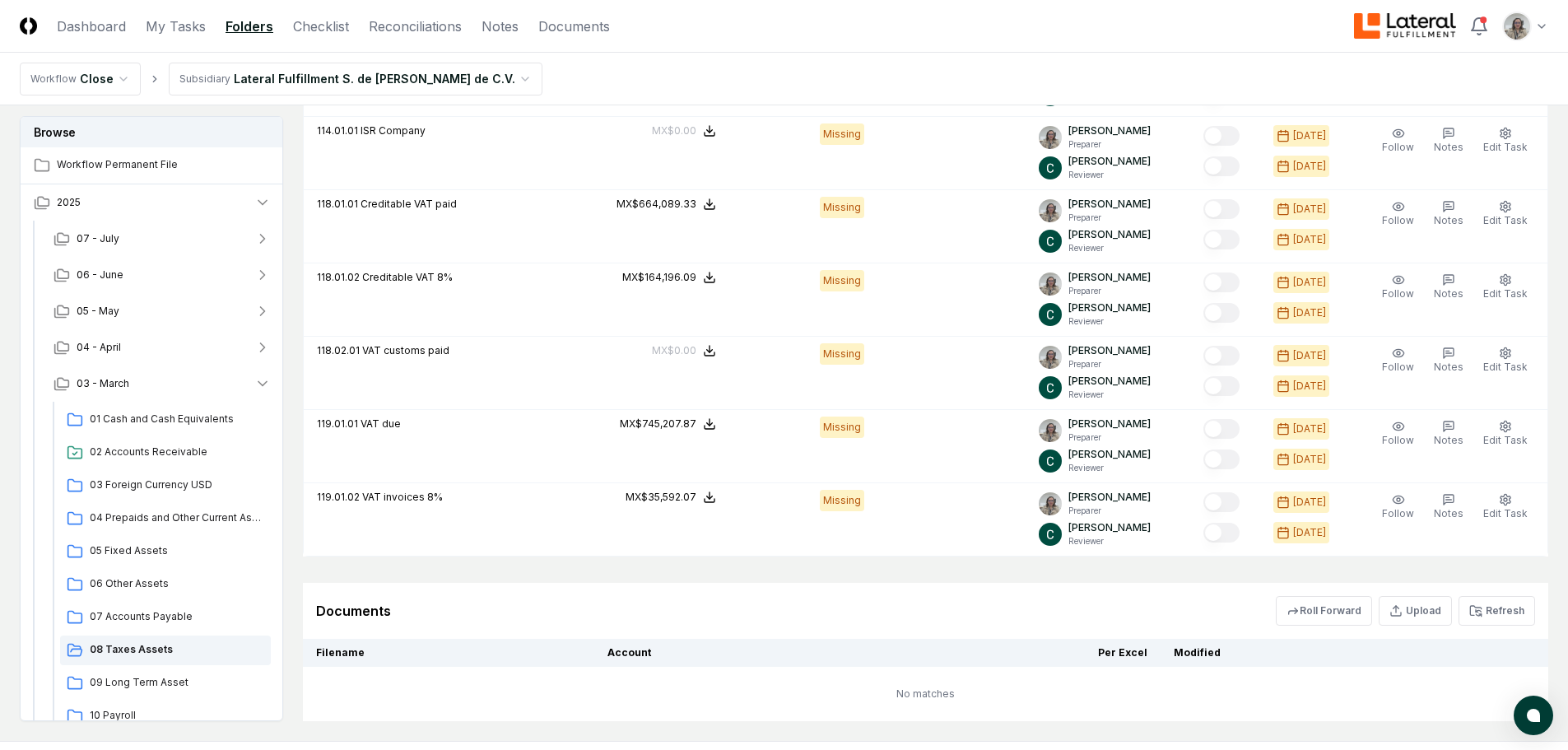 scroll, scrollTop: 1053, scrollLeft: 0, axis: vertical 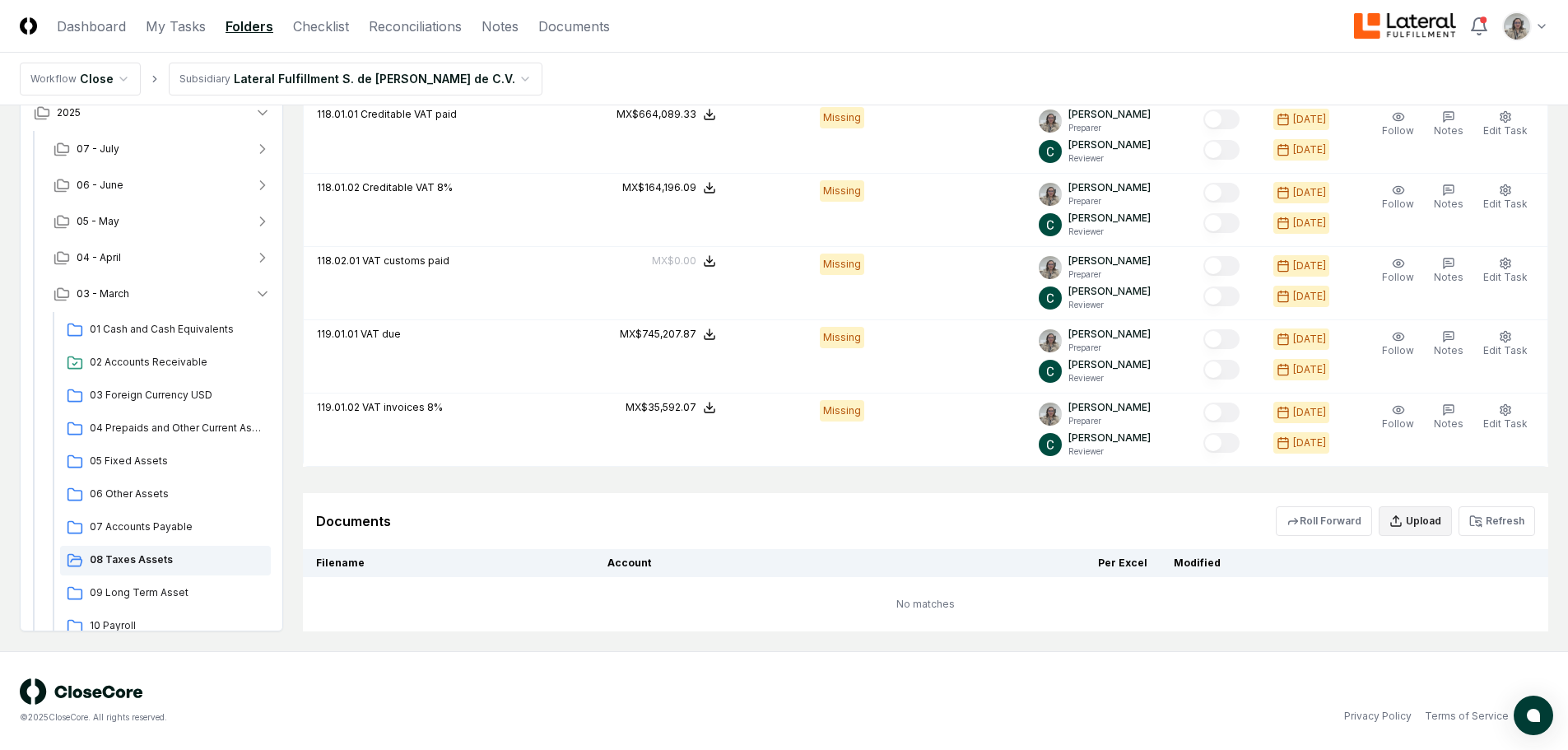click on "Upload" at bounding box center (1415, 521) 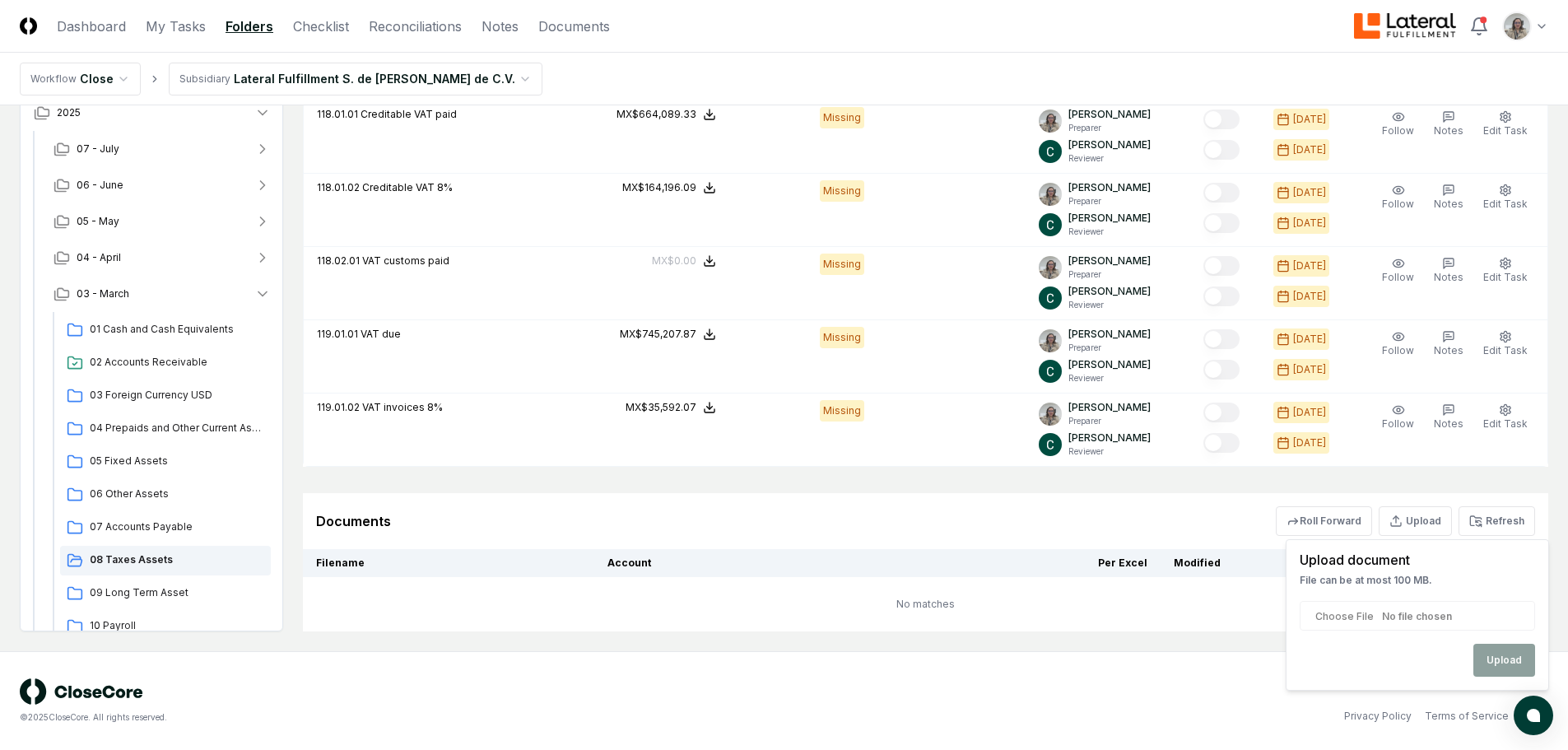 click at bounding box center (1417, 616) 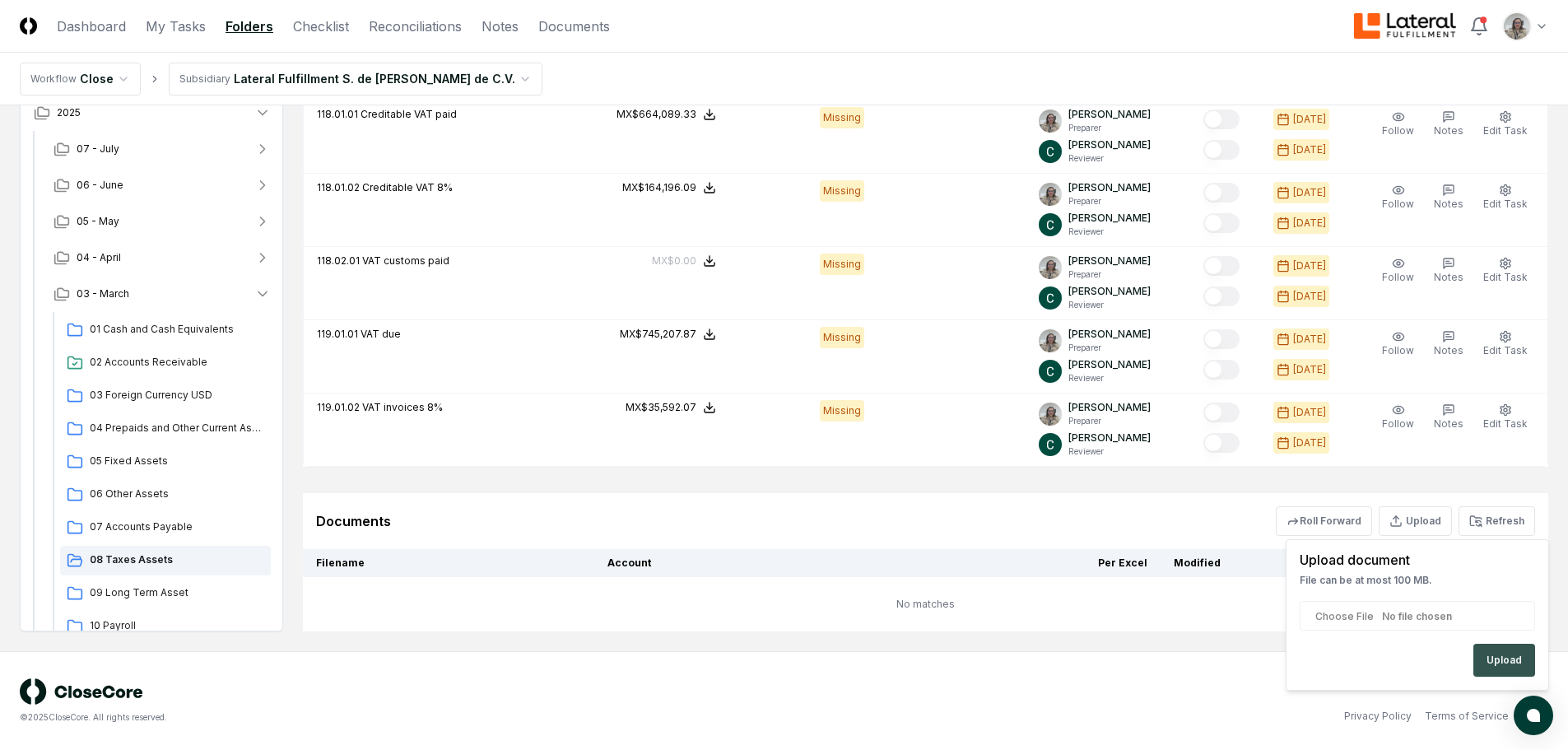 click on "Upload" at bounding box center [1504, 660] 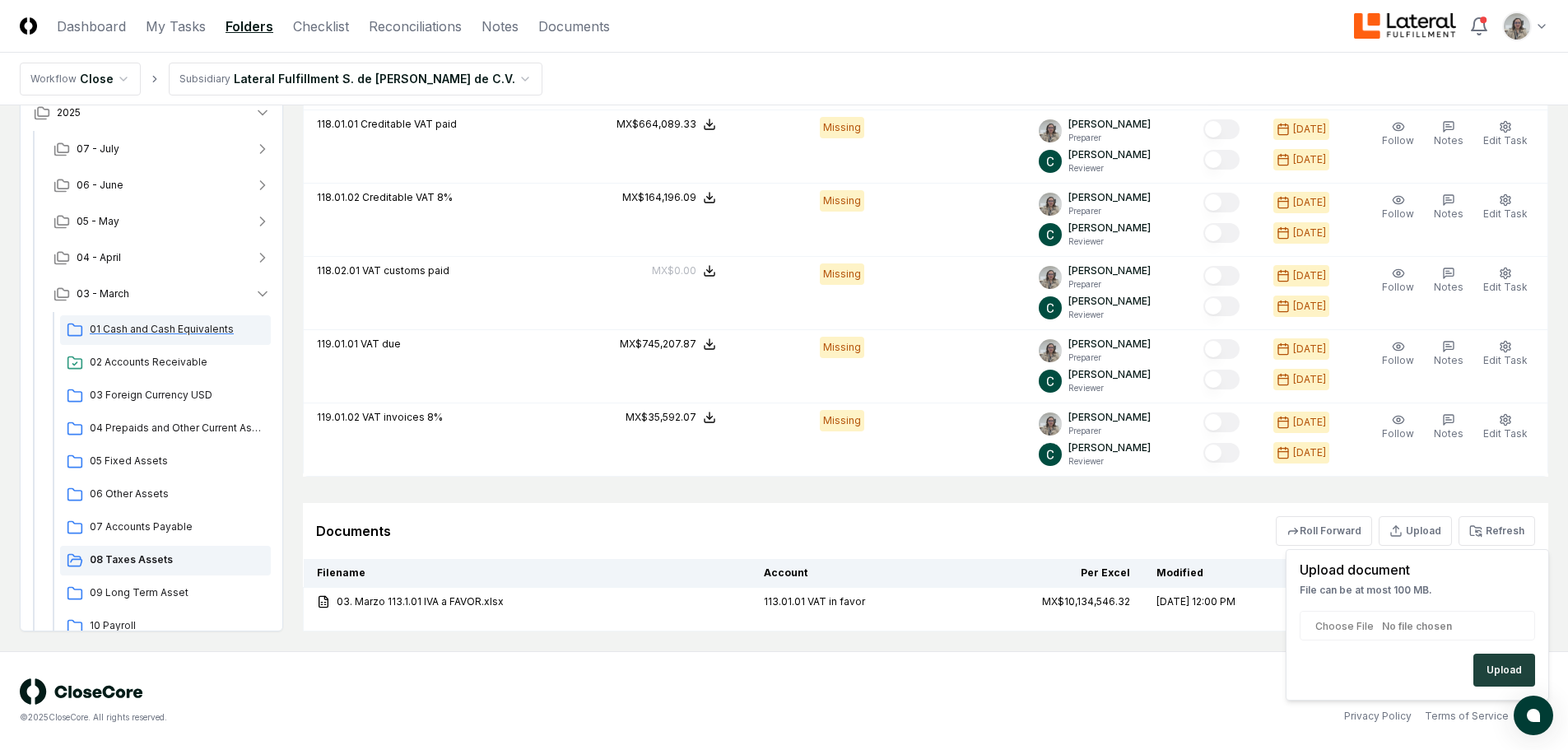 scroll, scrollTop: 1043, scrollLeft: 0, axis: vertical 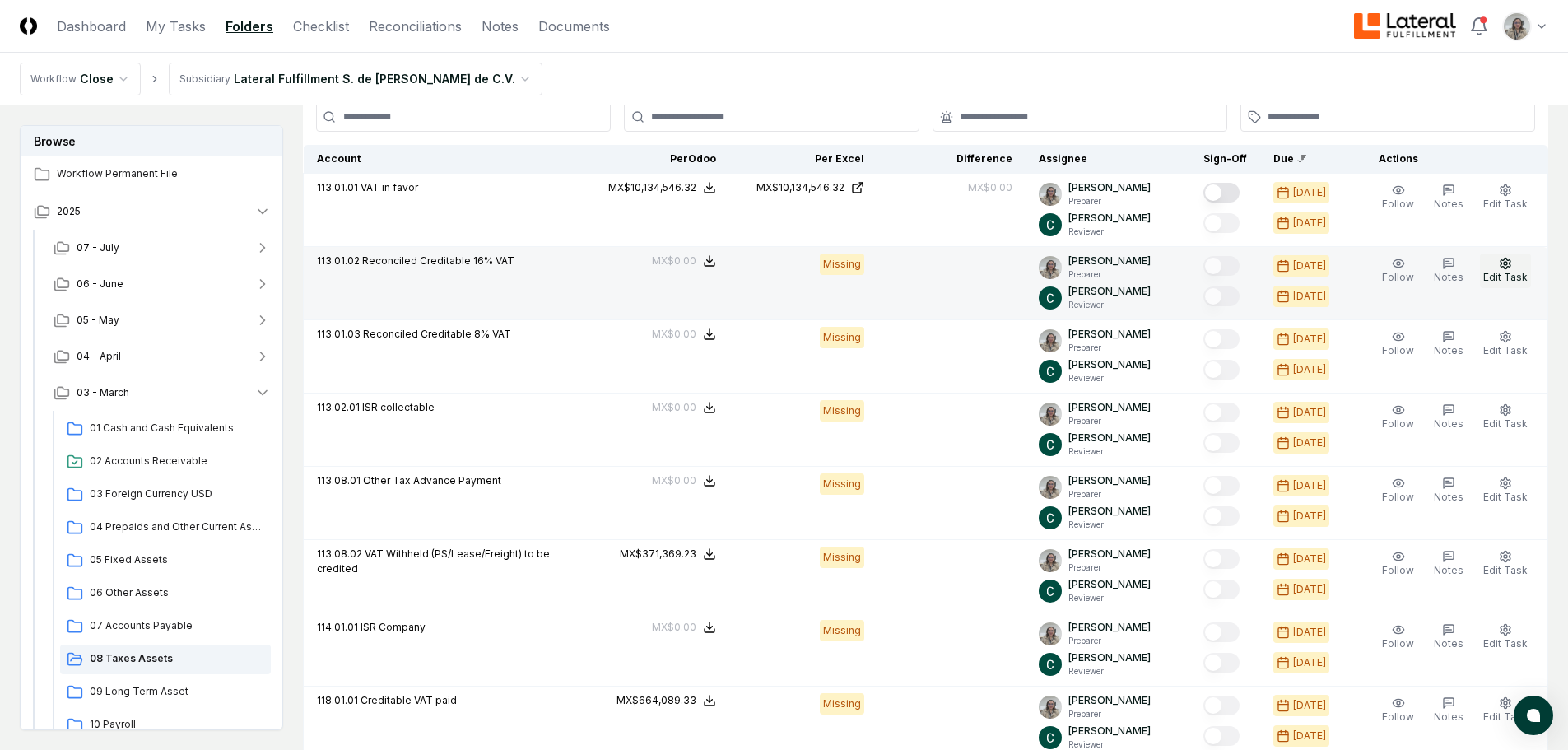 click on "Edit Task" at bounding box center (1505, 271) 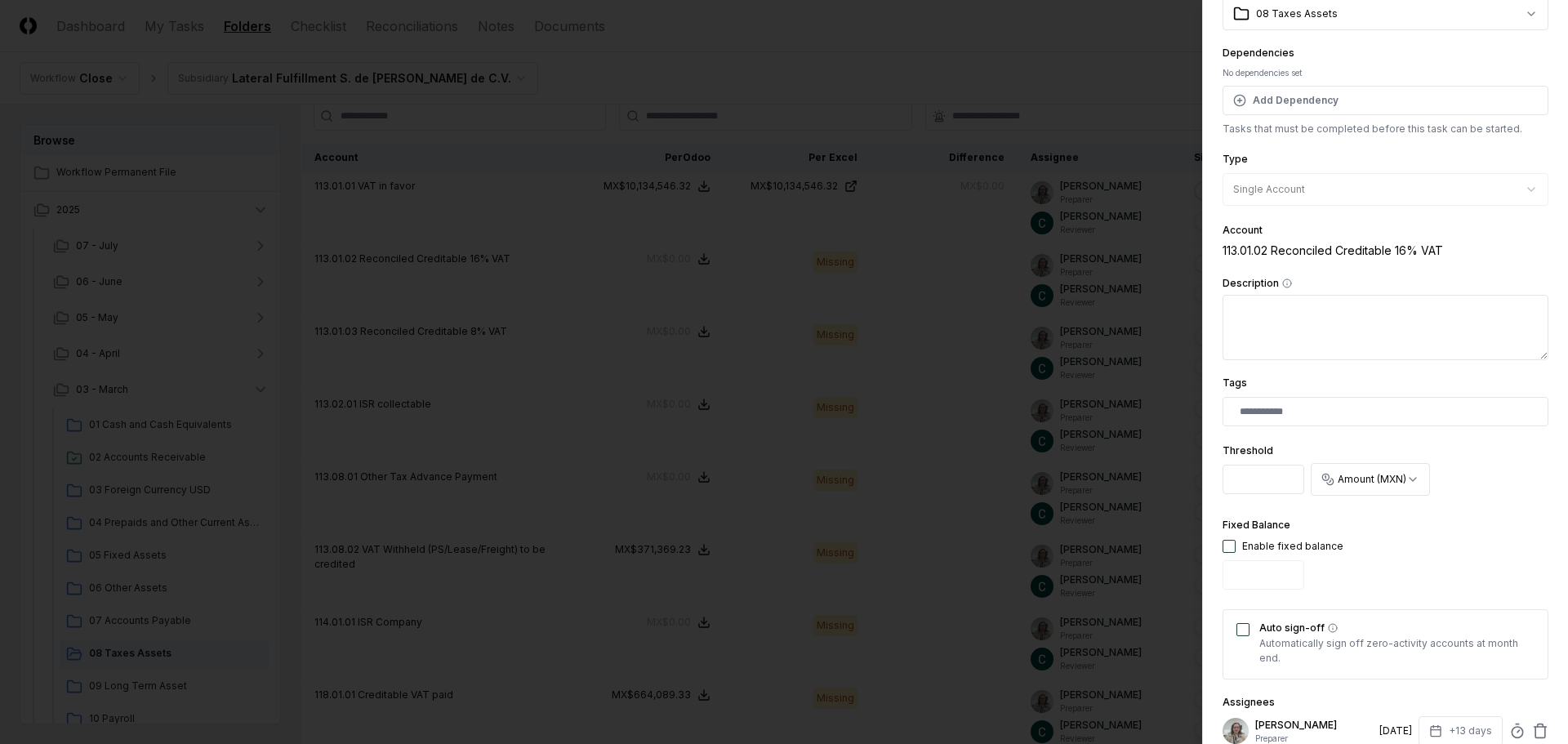 scroll, scrollTop: 163, scrollLeft: 0, axis: vertical 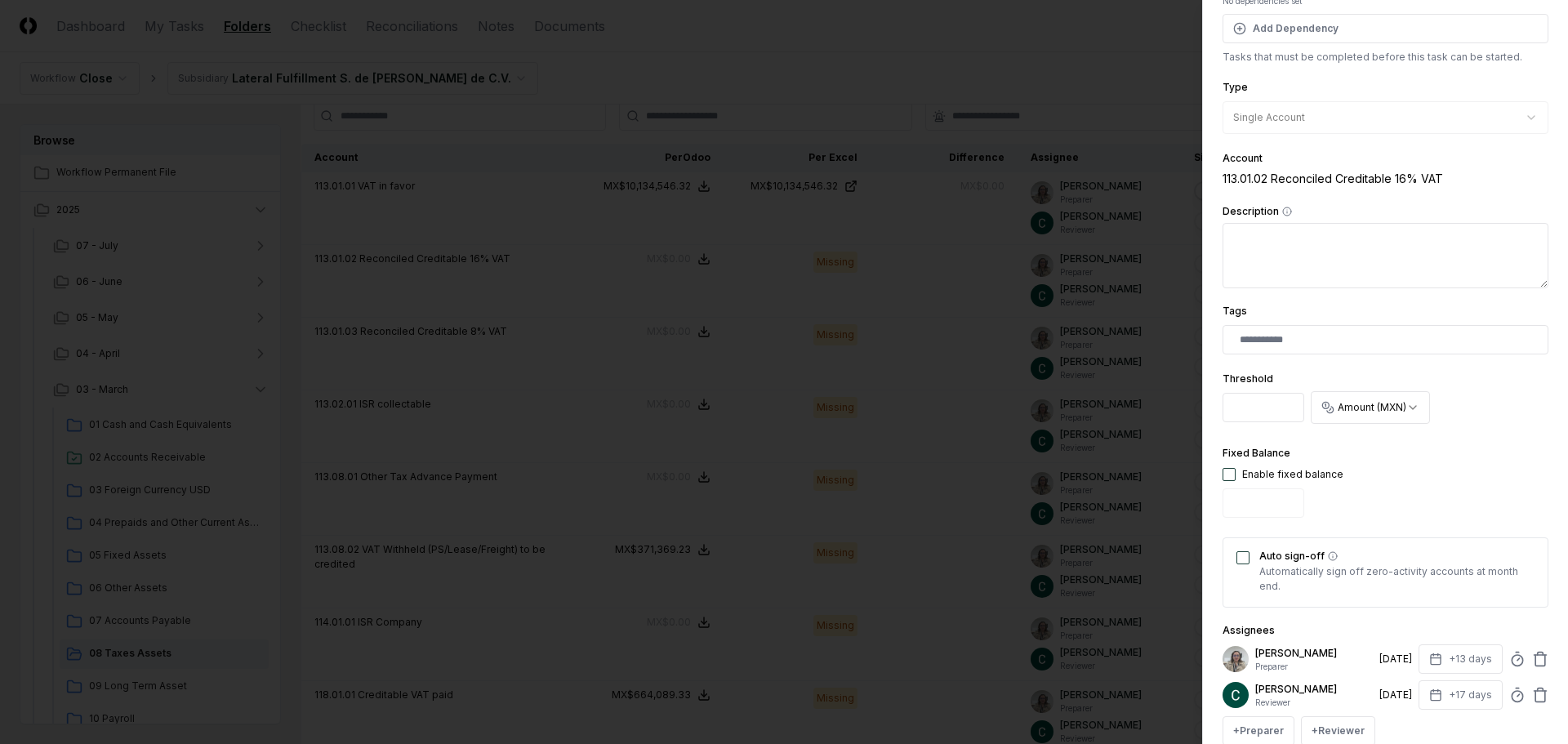 click at bounding box center [1229, 474] 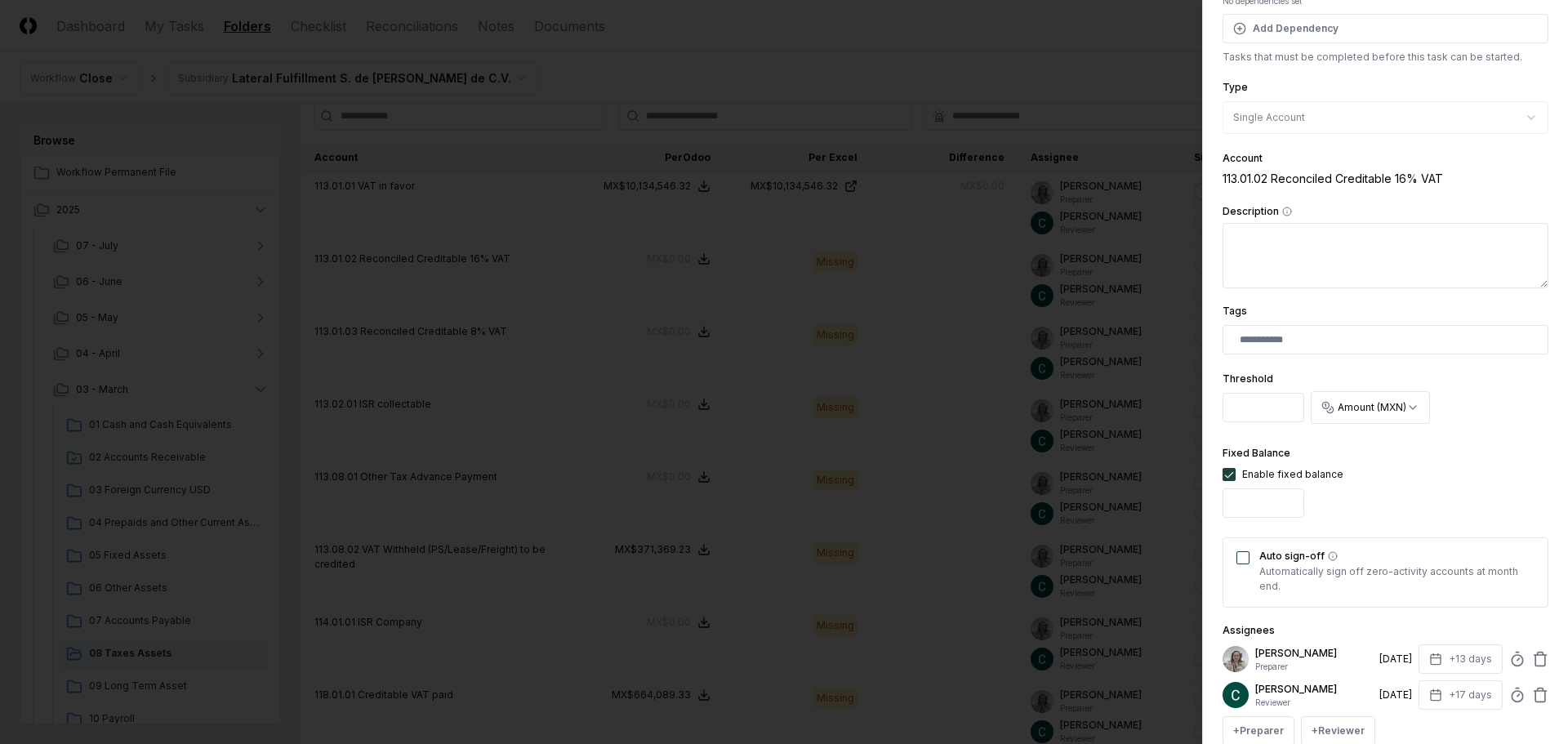 drag, startPoint x: 1249, startPoint y: 559, endPoint x: 1258, endPoint y: 559, distance: 9 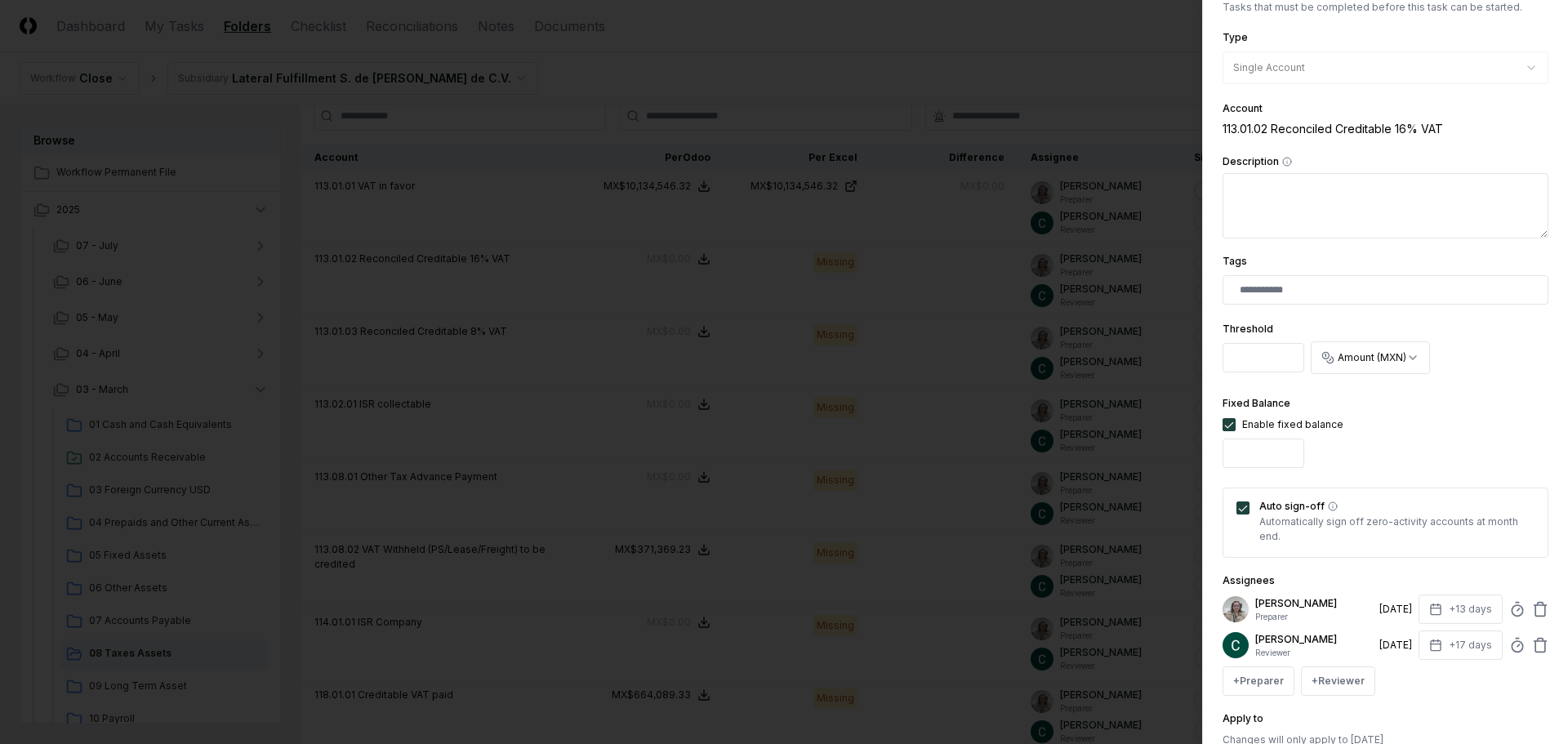 scroll, scrollTop: 322, scrollLeft: 0, axis: vertical 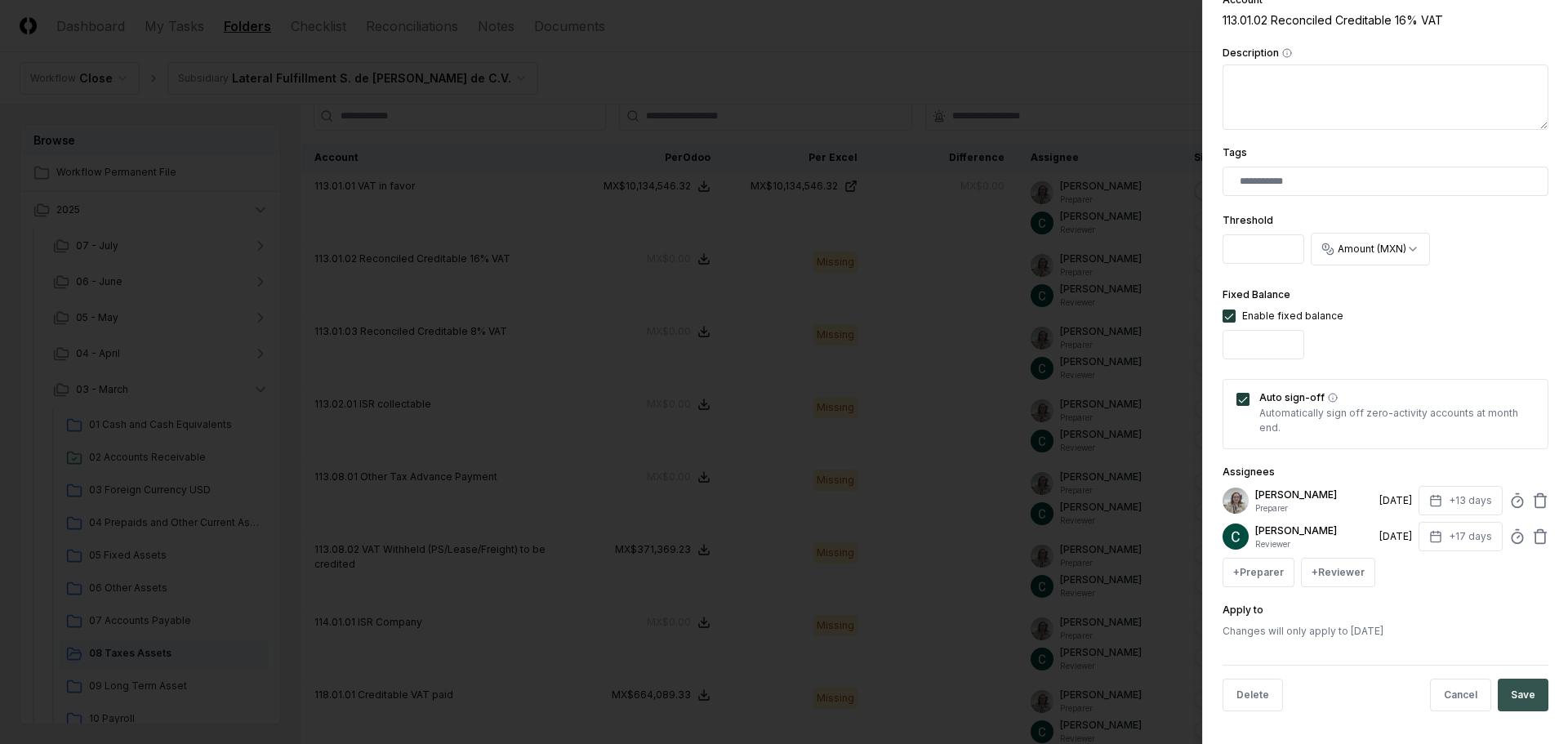 click on "Save" at bounding box center (1523, 695) 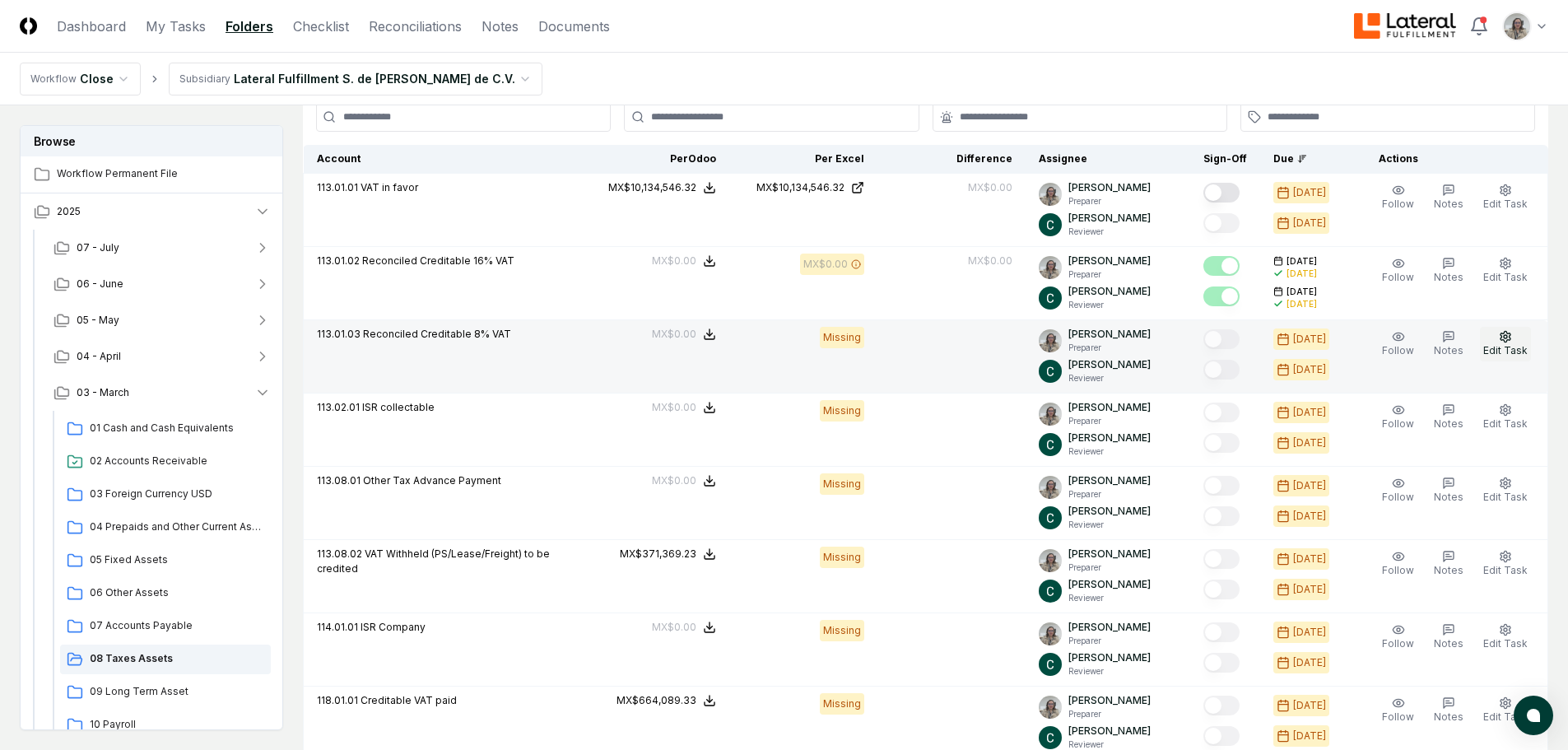 click 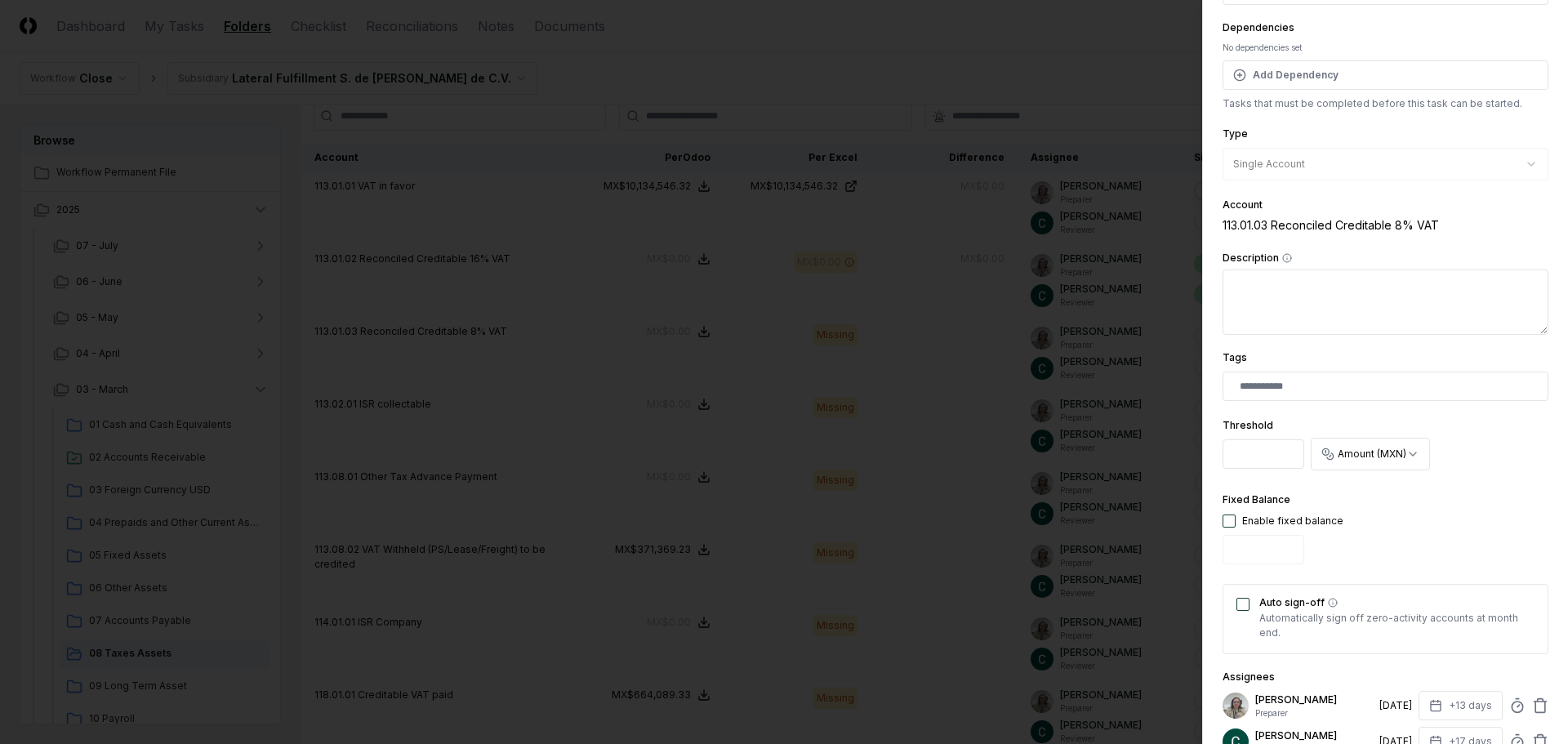 scroll, scrollTop: 322, scrollLeft: 0, axis: vertical 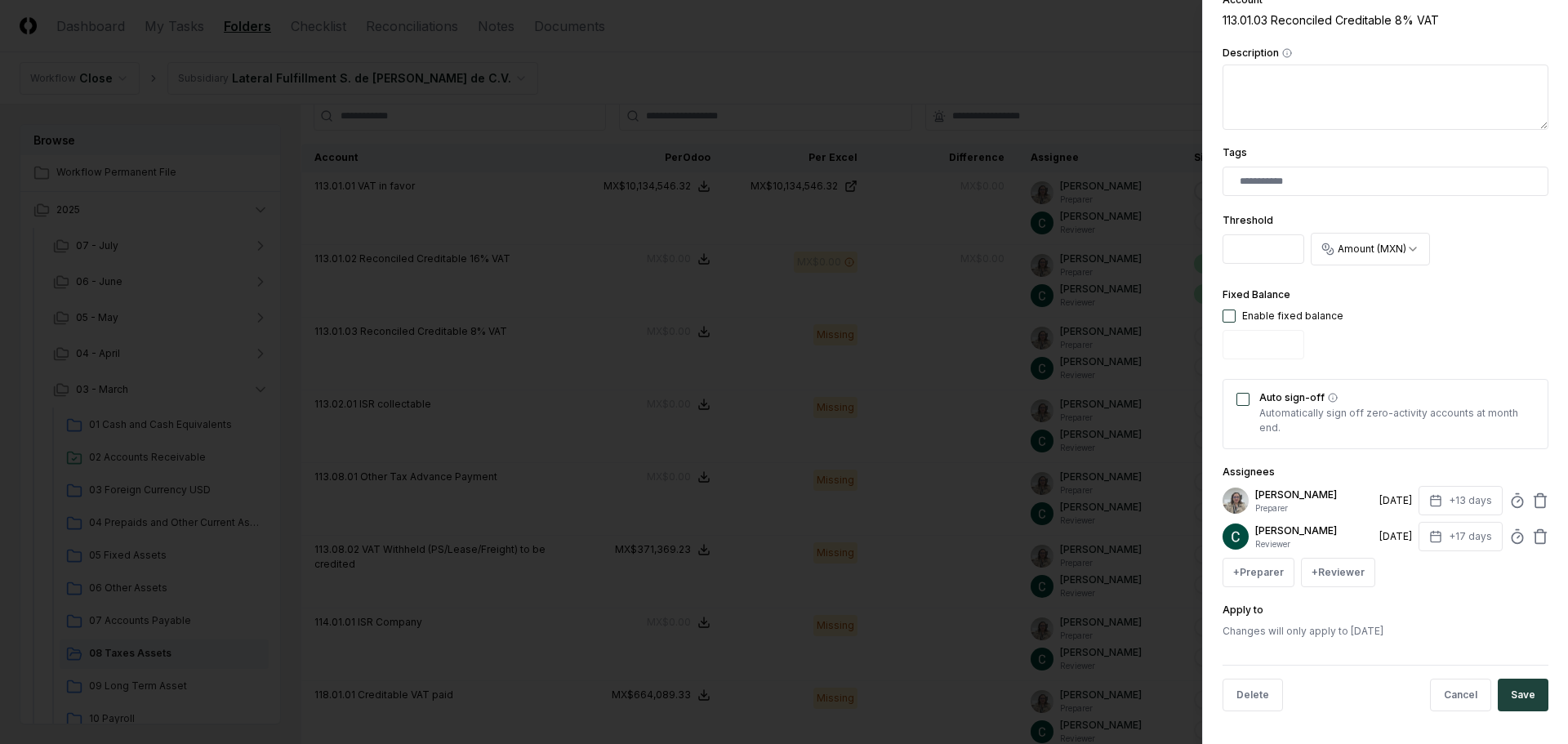 click at bounding box center [1229, 316] 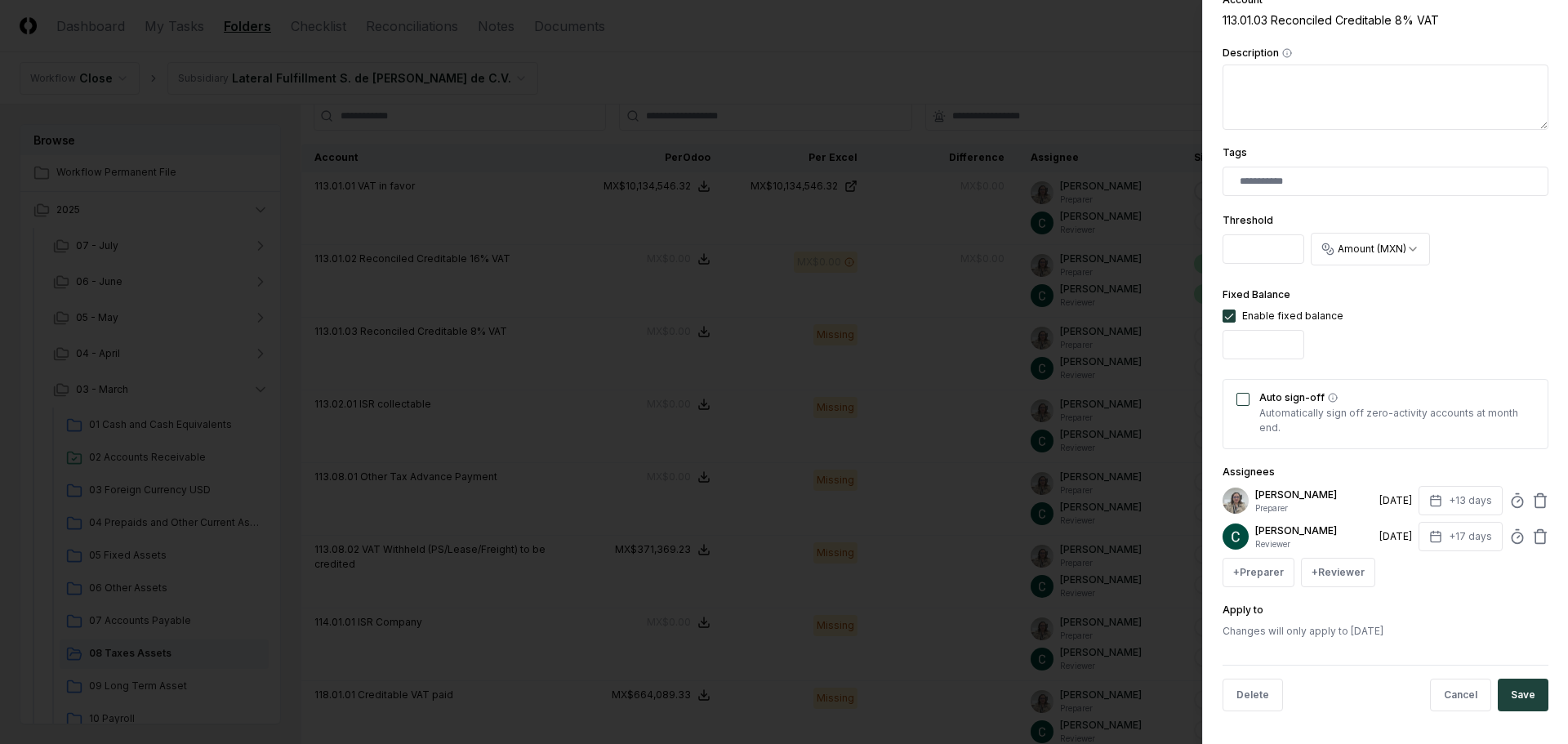 click on "Auto sign-off" at bounding box center [1243, 399] 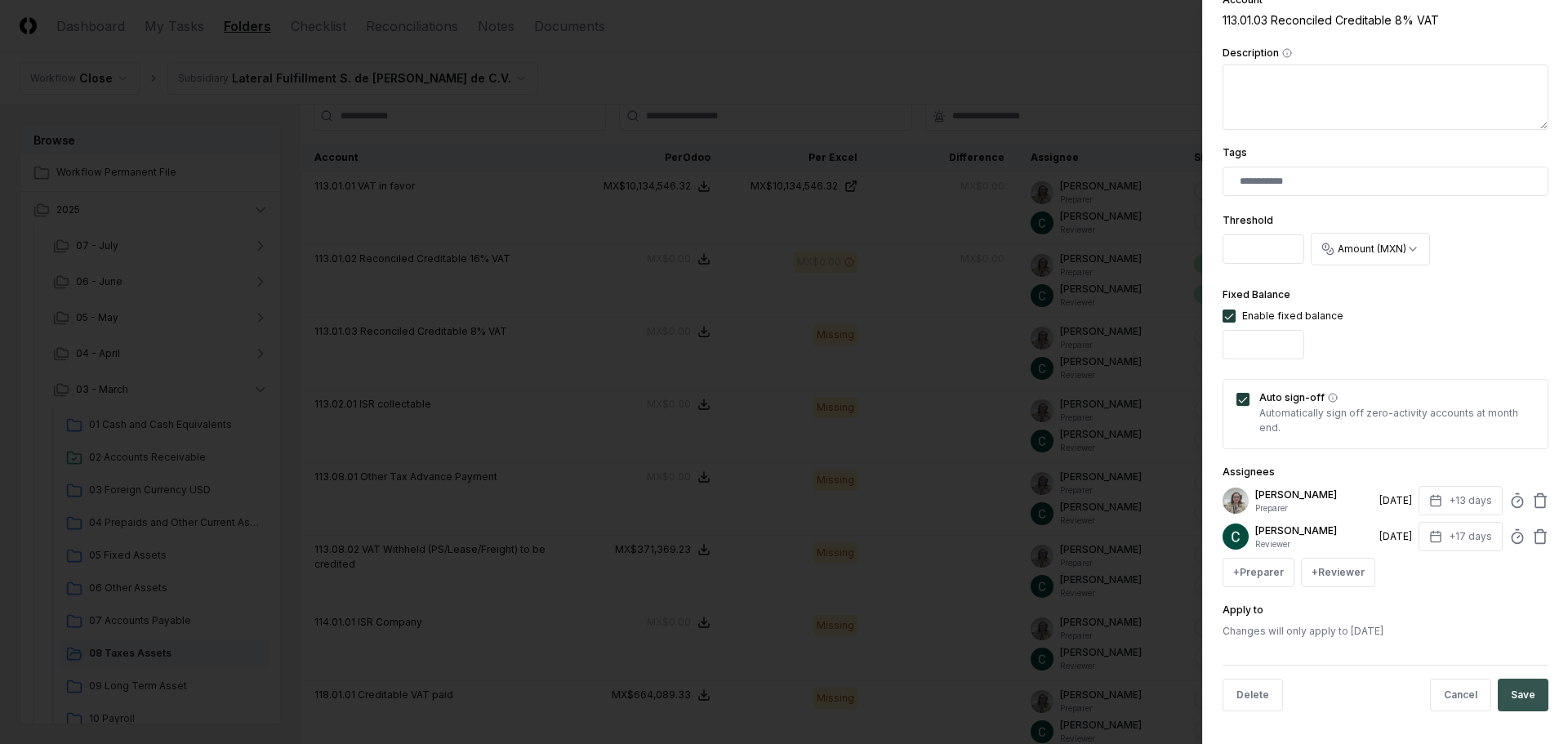 click on "Save" at bounding box center [1523, 695] 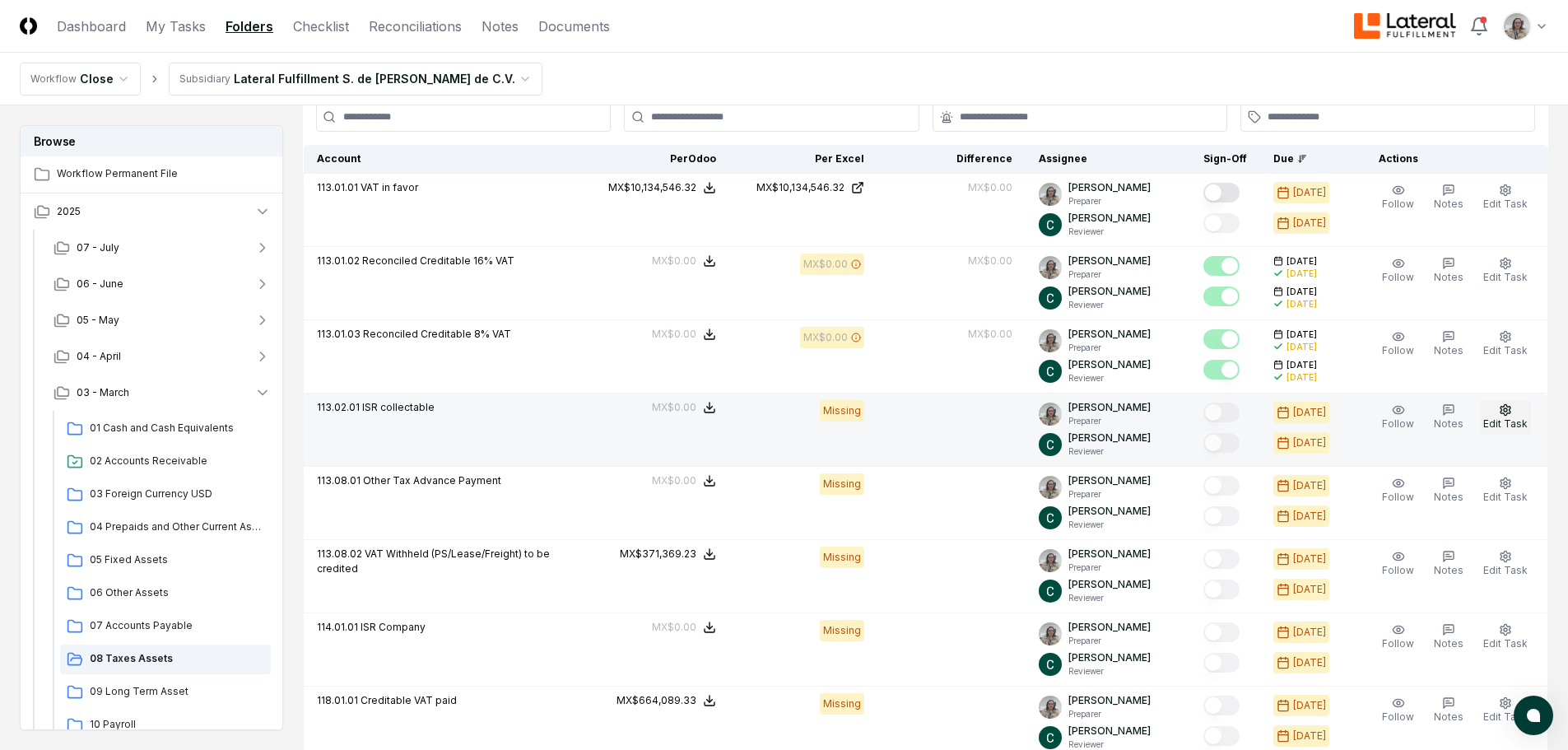 click on "Edit Task" at bounding box center (1505, 417) 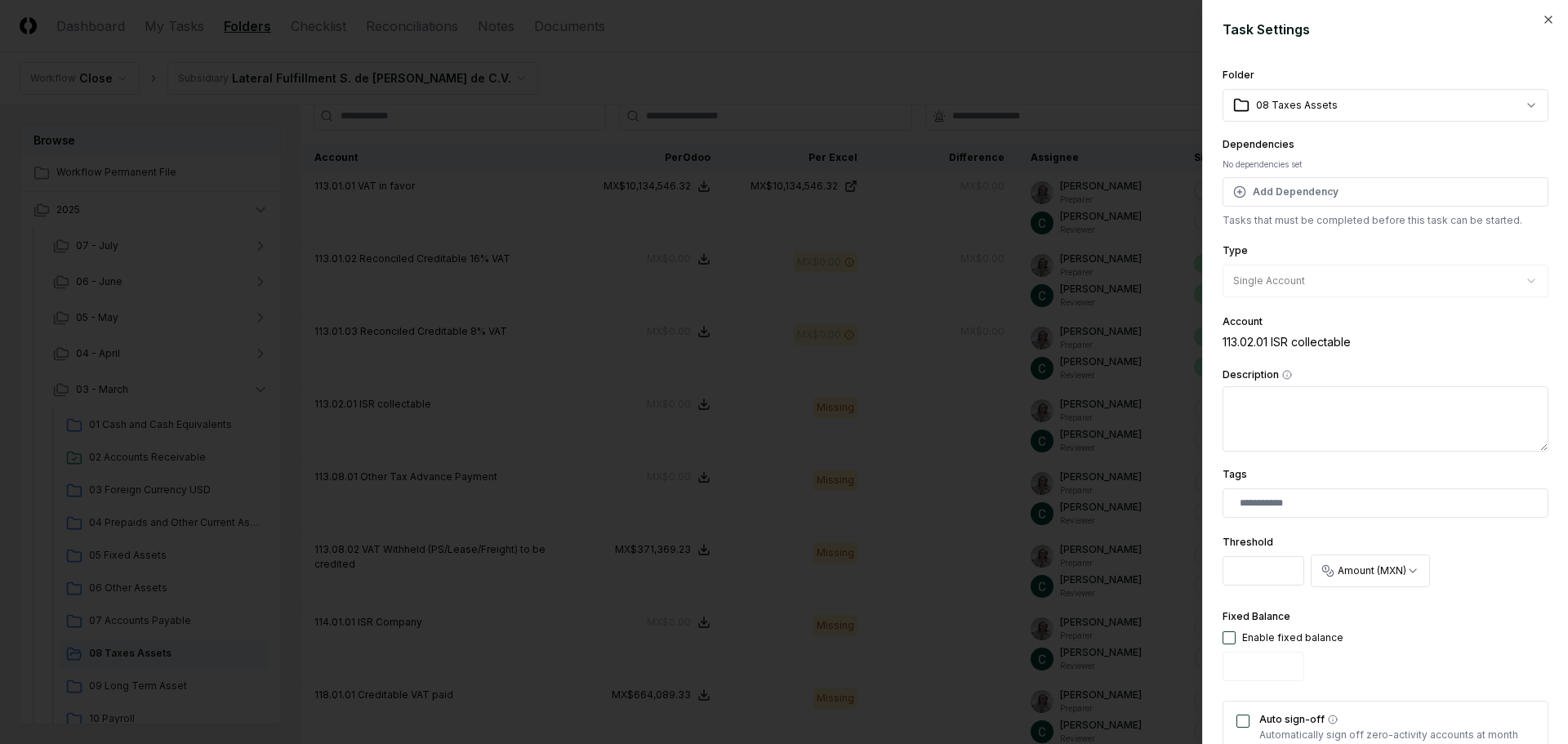 scroll, scrollTop: 322, scrollLeft: 0, axis: vertical 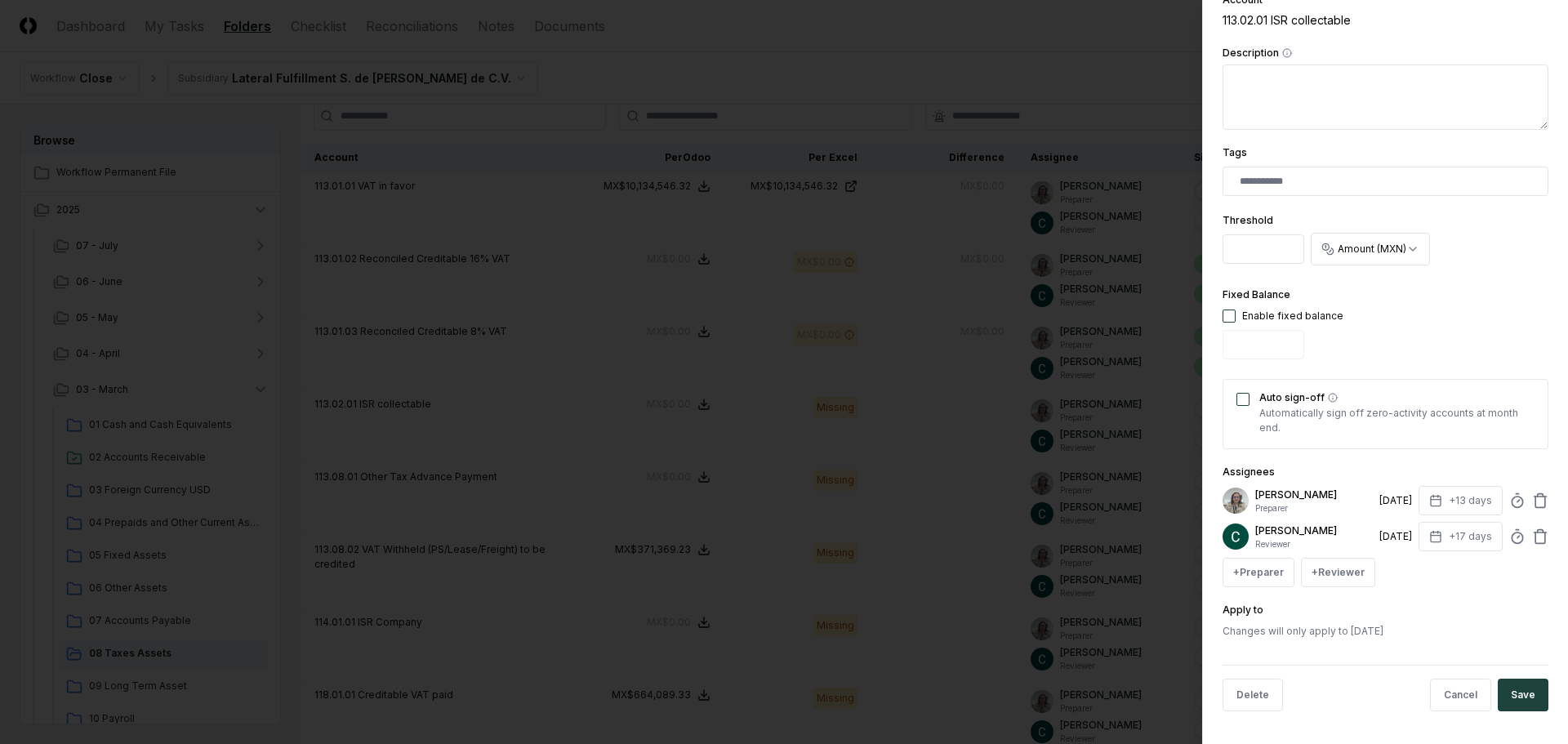 click on "Auto sign-off" at bounding box center [1243, 399] 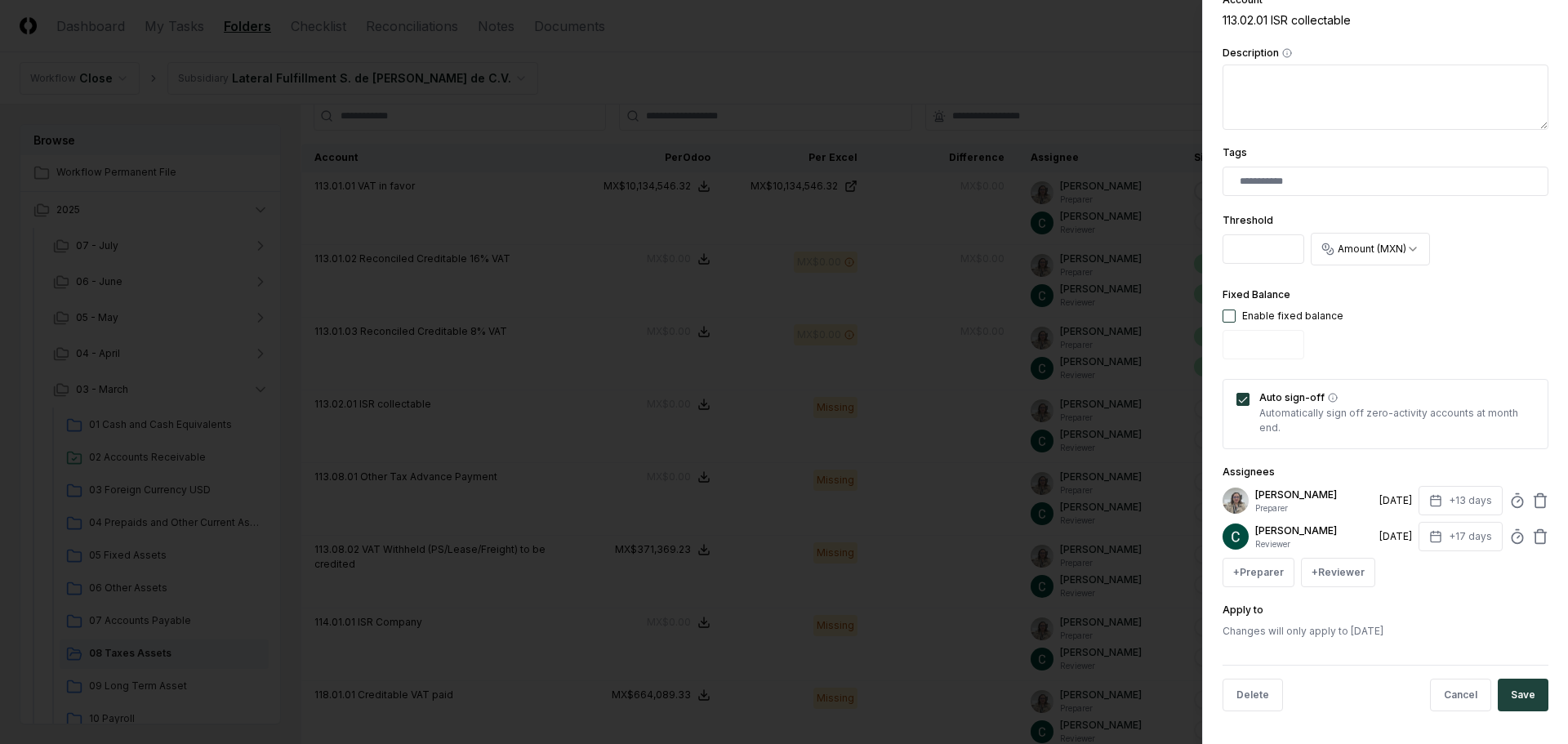 click on "**********" at bounding box center (1385, 372) 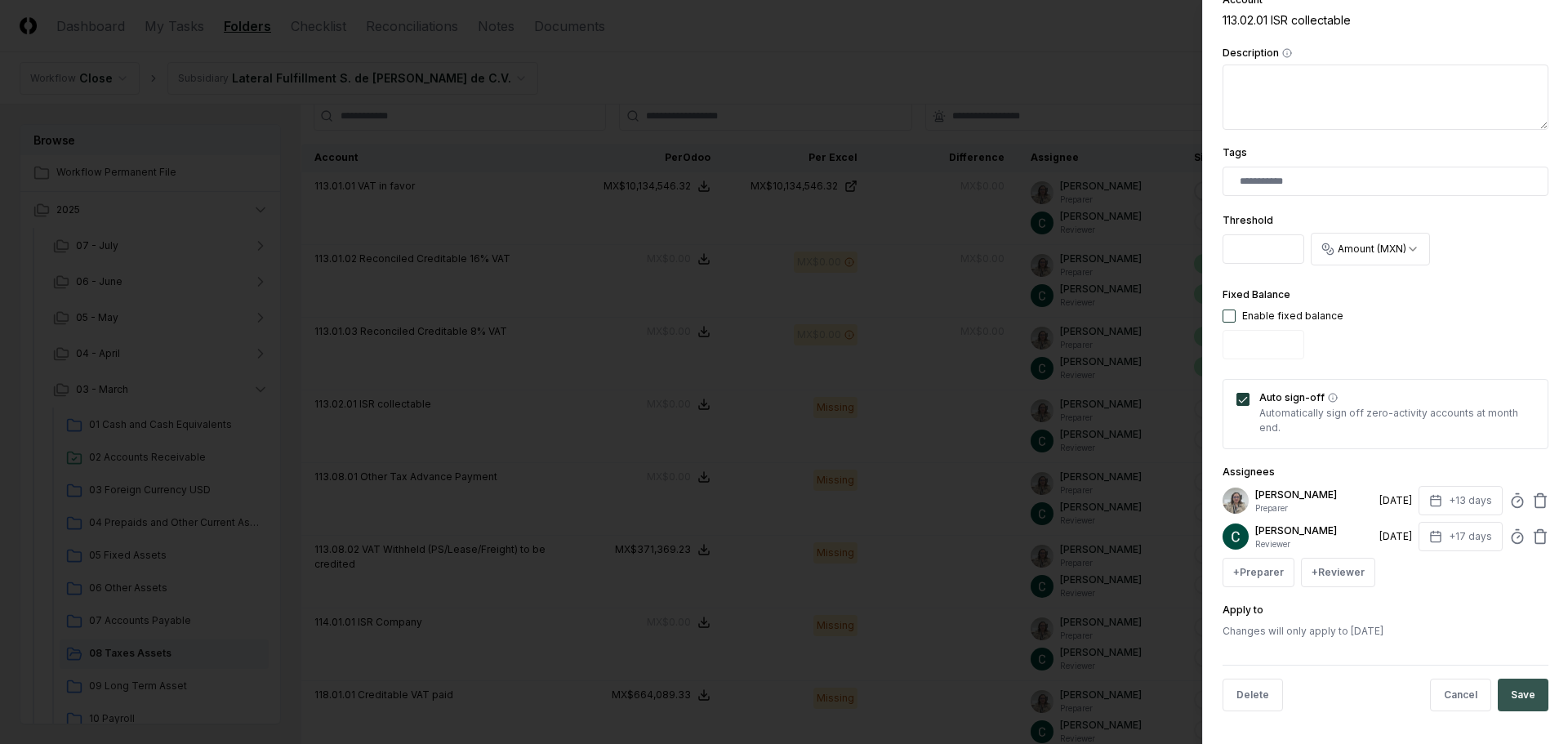 click on "Save" at bounding box center [1523, 695] 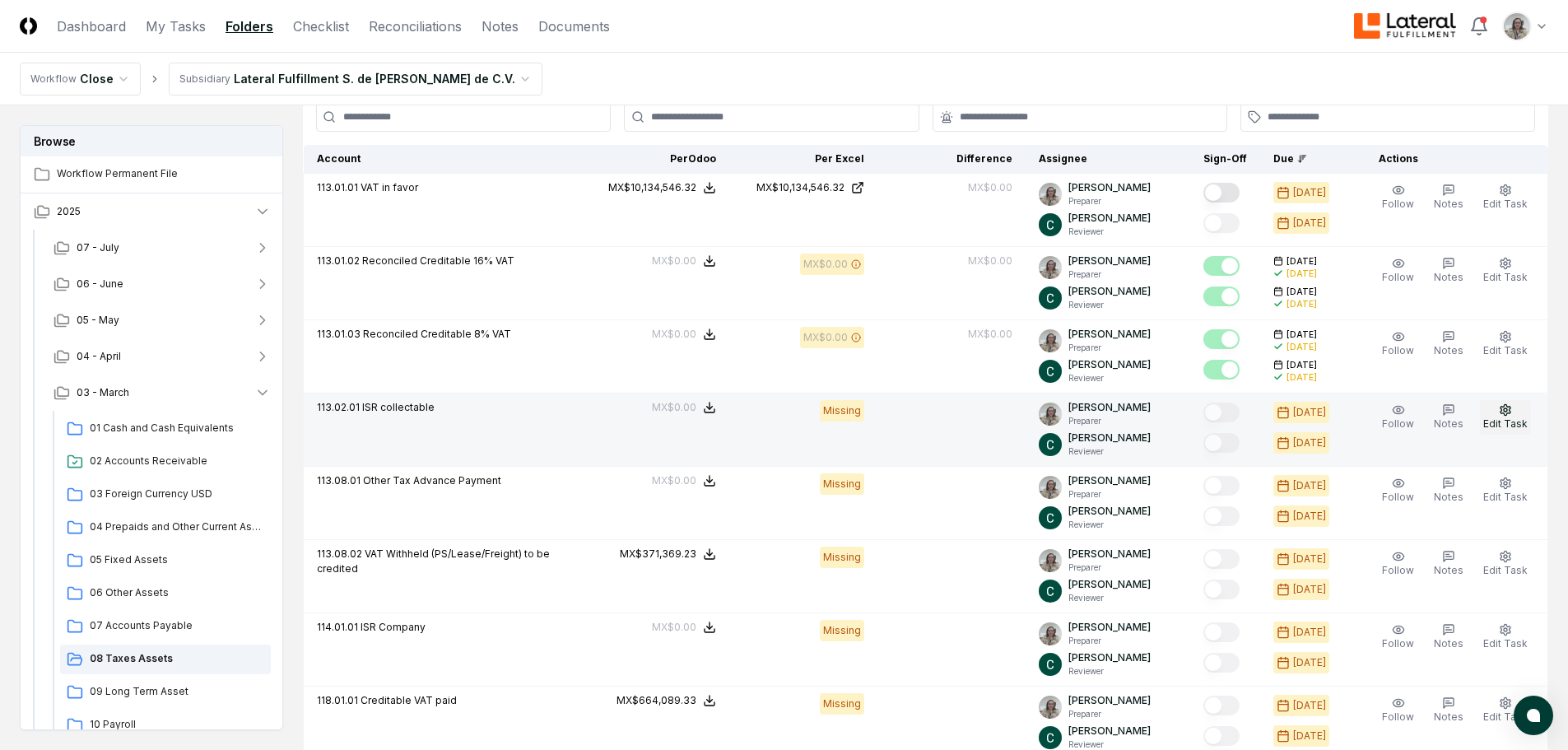 click 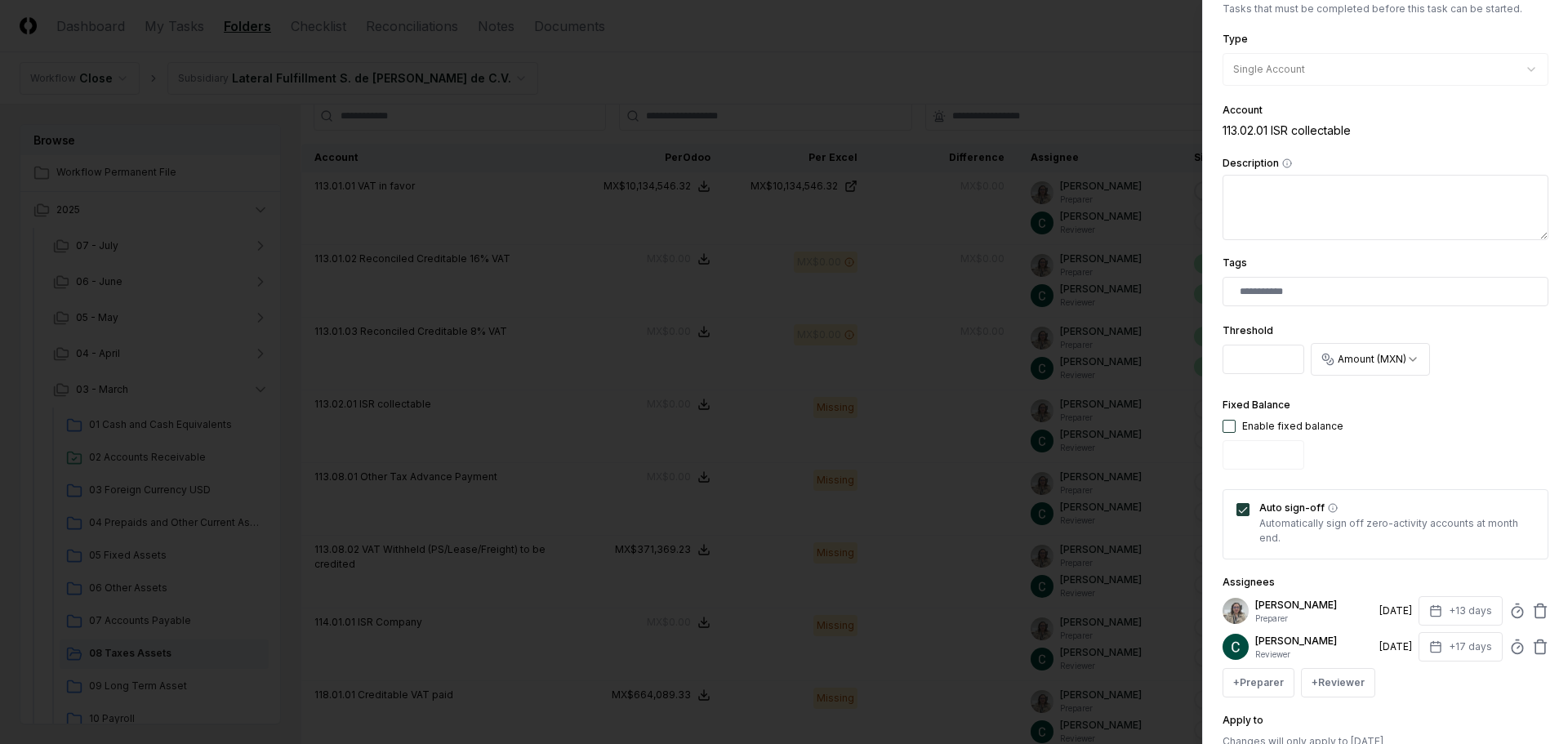 scroll, scrollTop: 245, scrollLeft: 0, axis: vertical 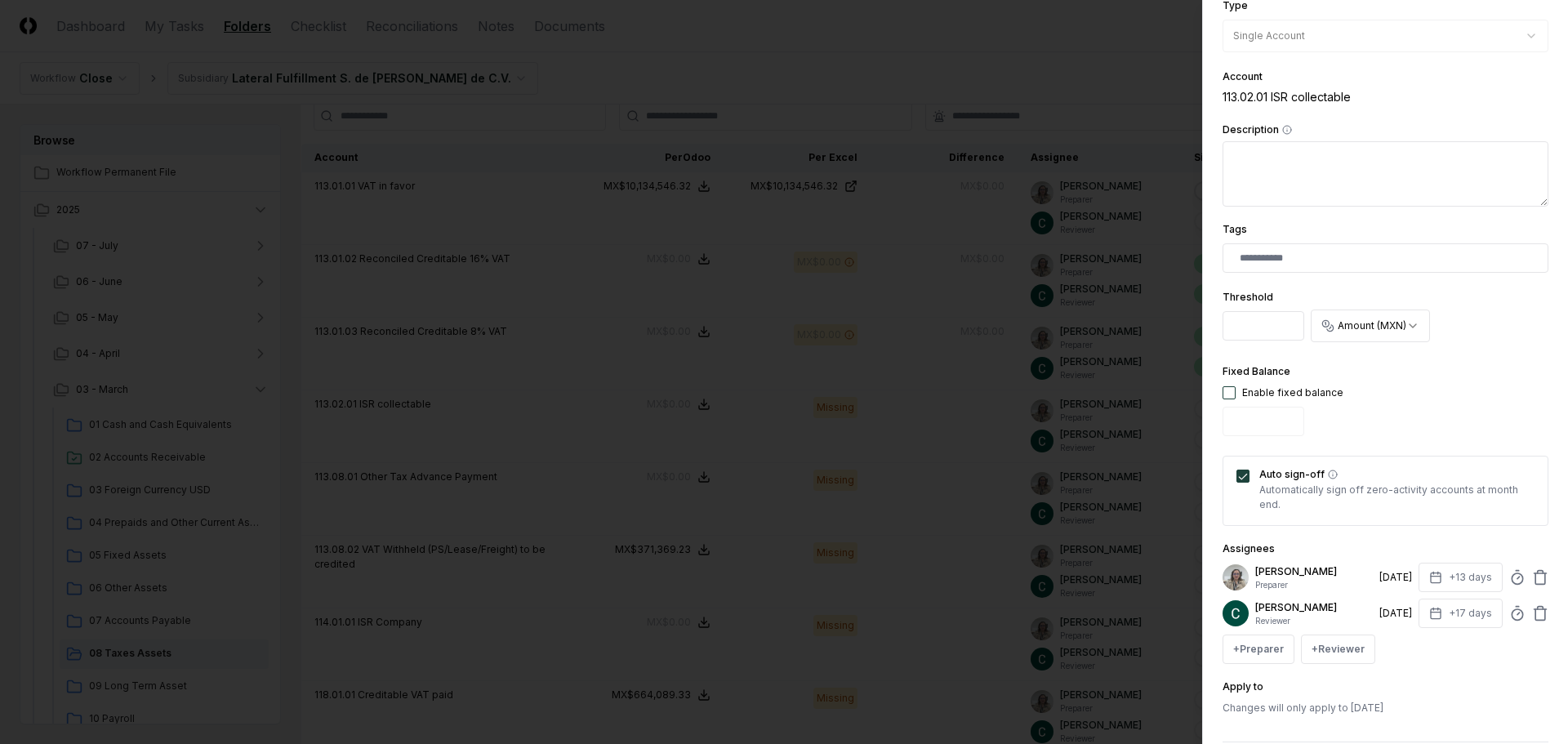 click at bounding box center (1229, 393) 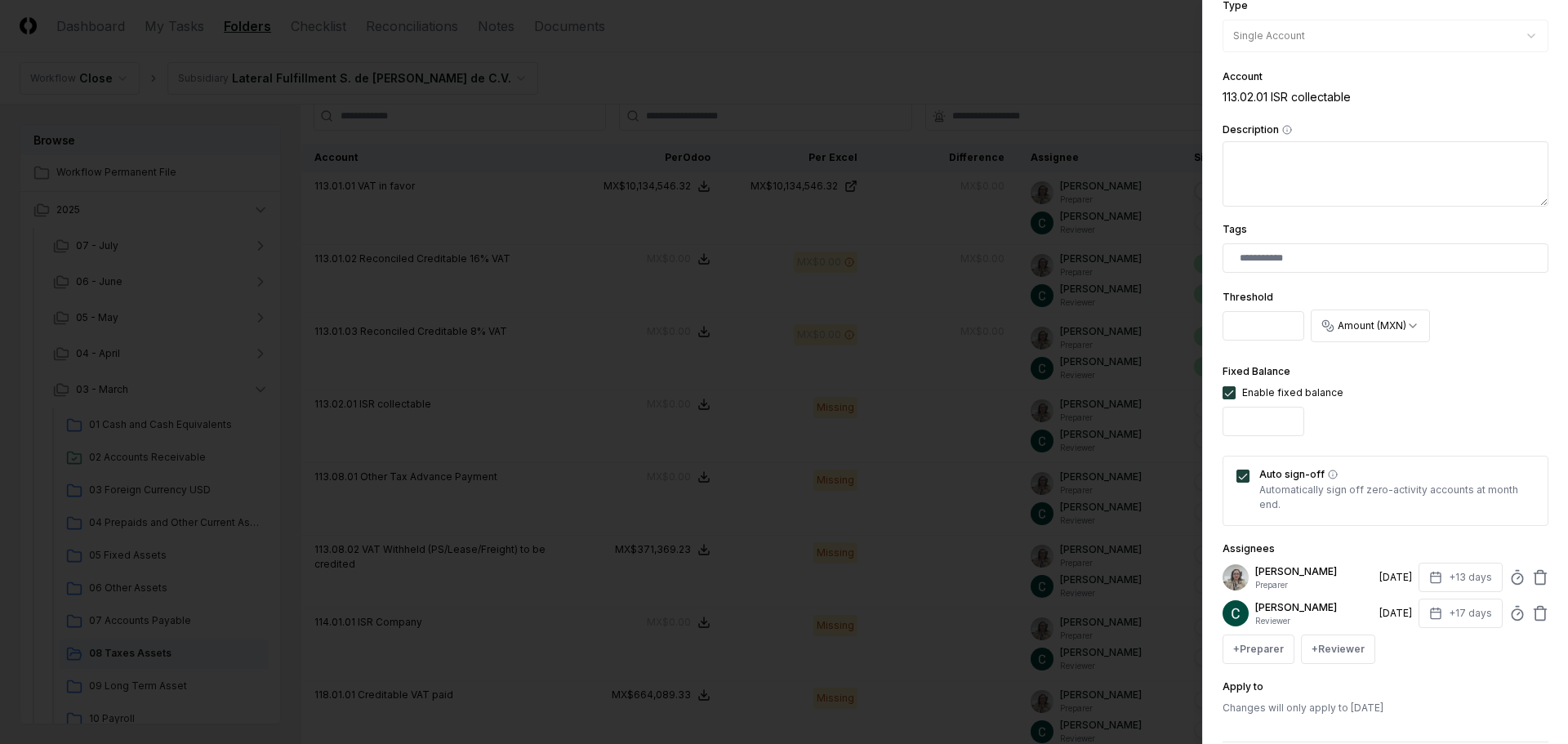scroll, scrollTop: 322, scrollLeft: 0, axis: vertical 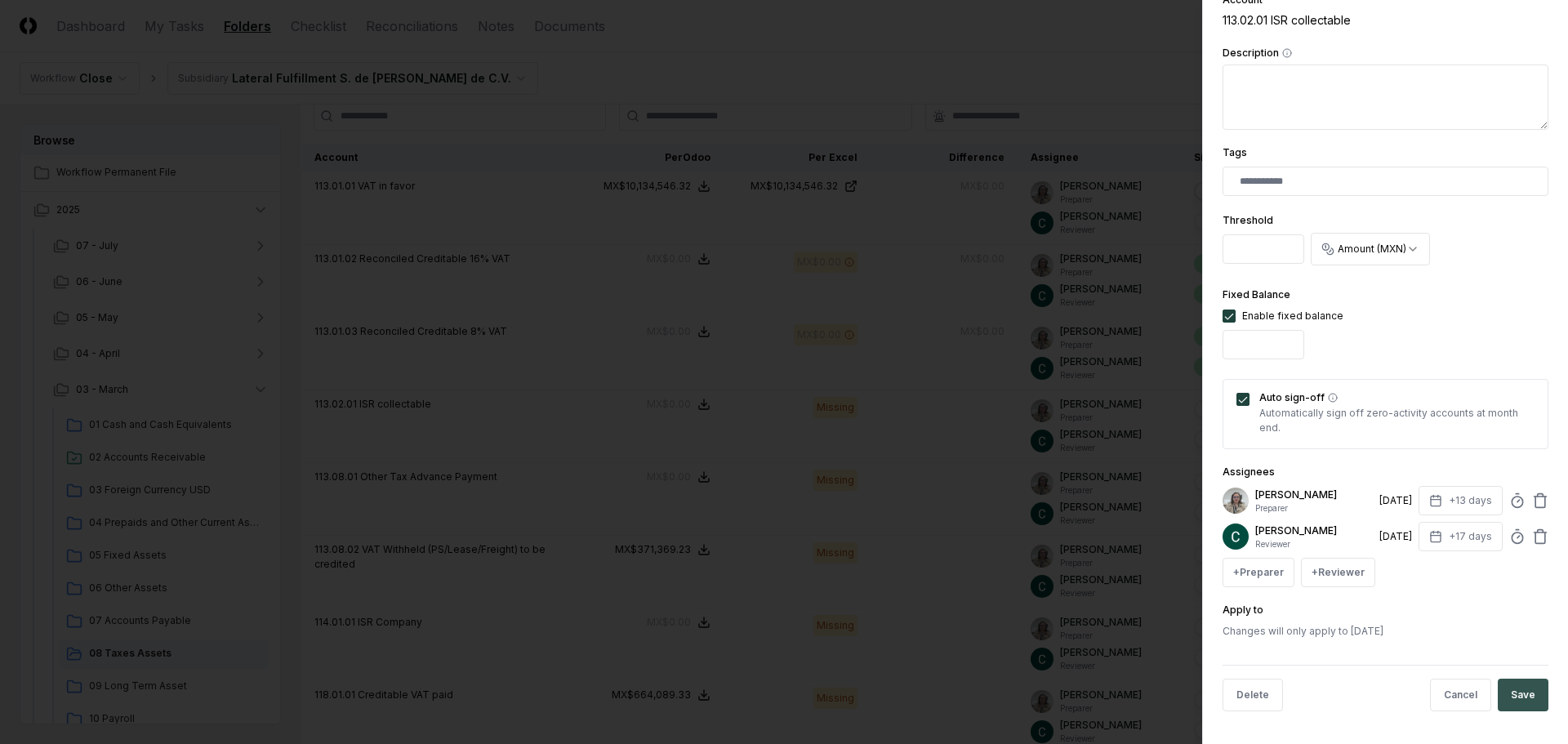 click on "Save" at bounding box center (1523, 695) 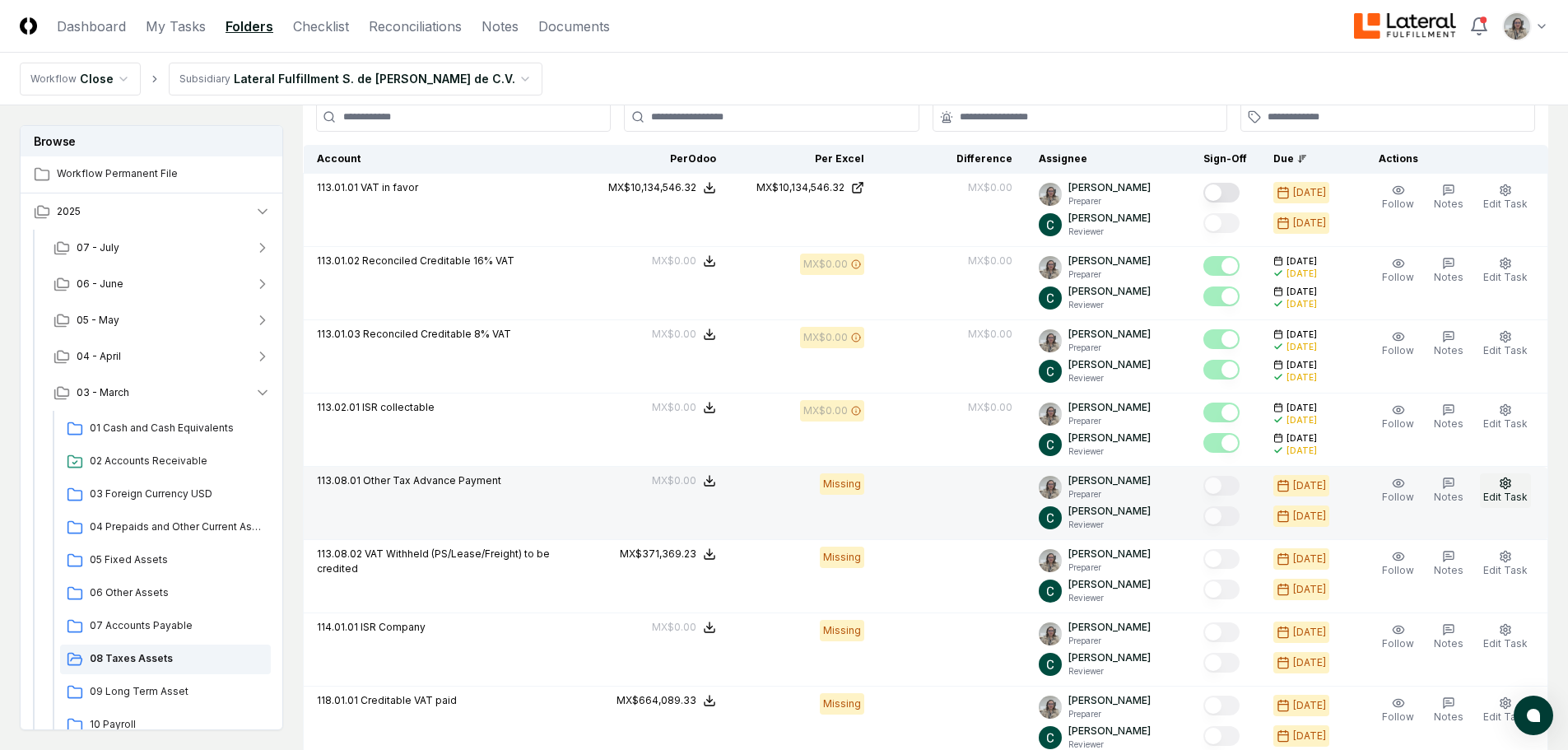 click on "Edit Task" at bounding box center (1505, 496) 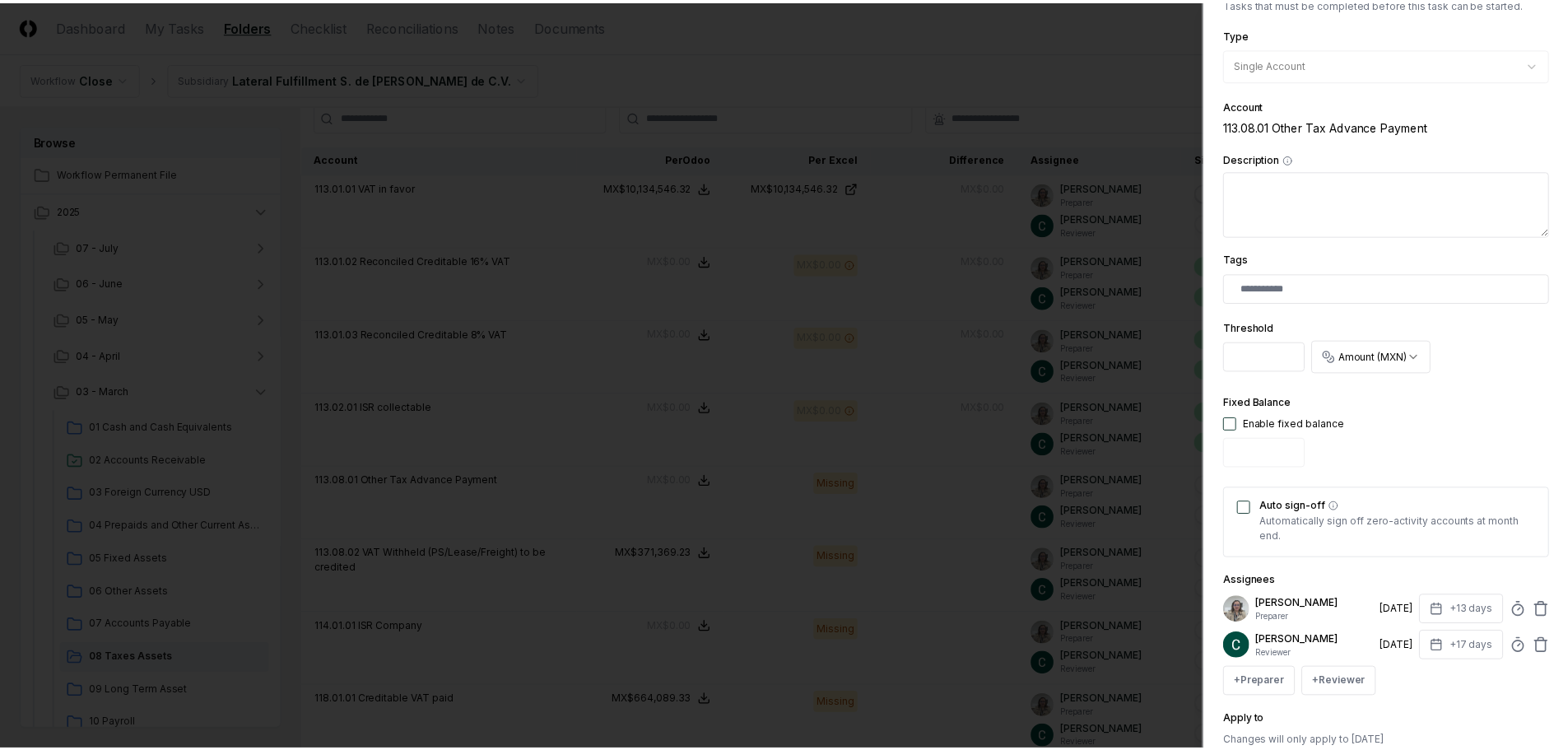 scroll, scrollTop: 324, scrollLeft: 0, axis: vertical 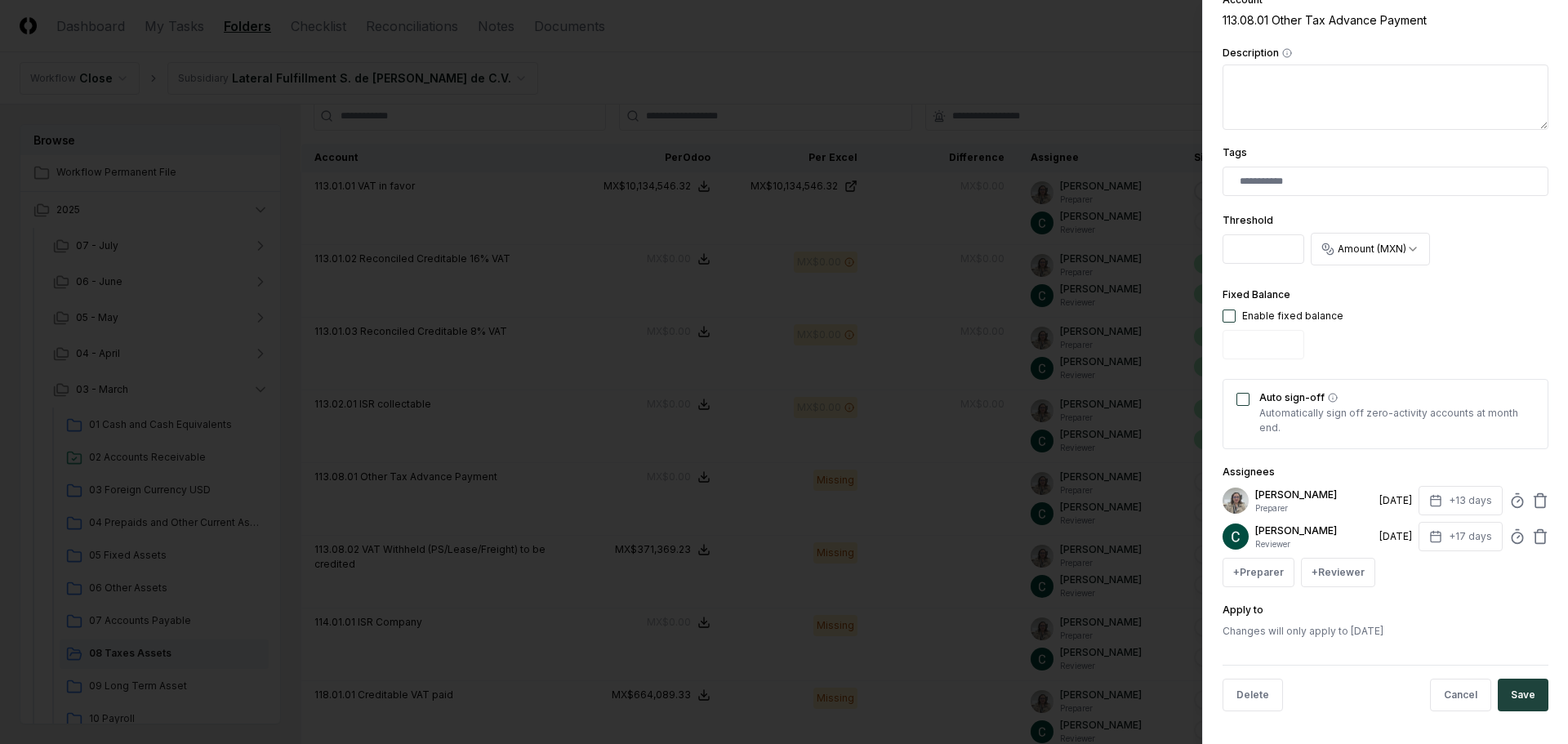 click at bounding box center (1229, 316) 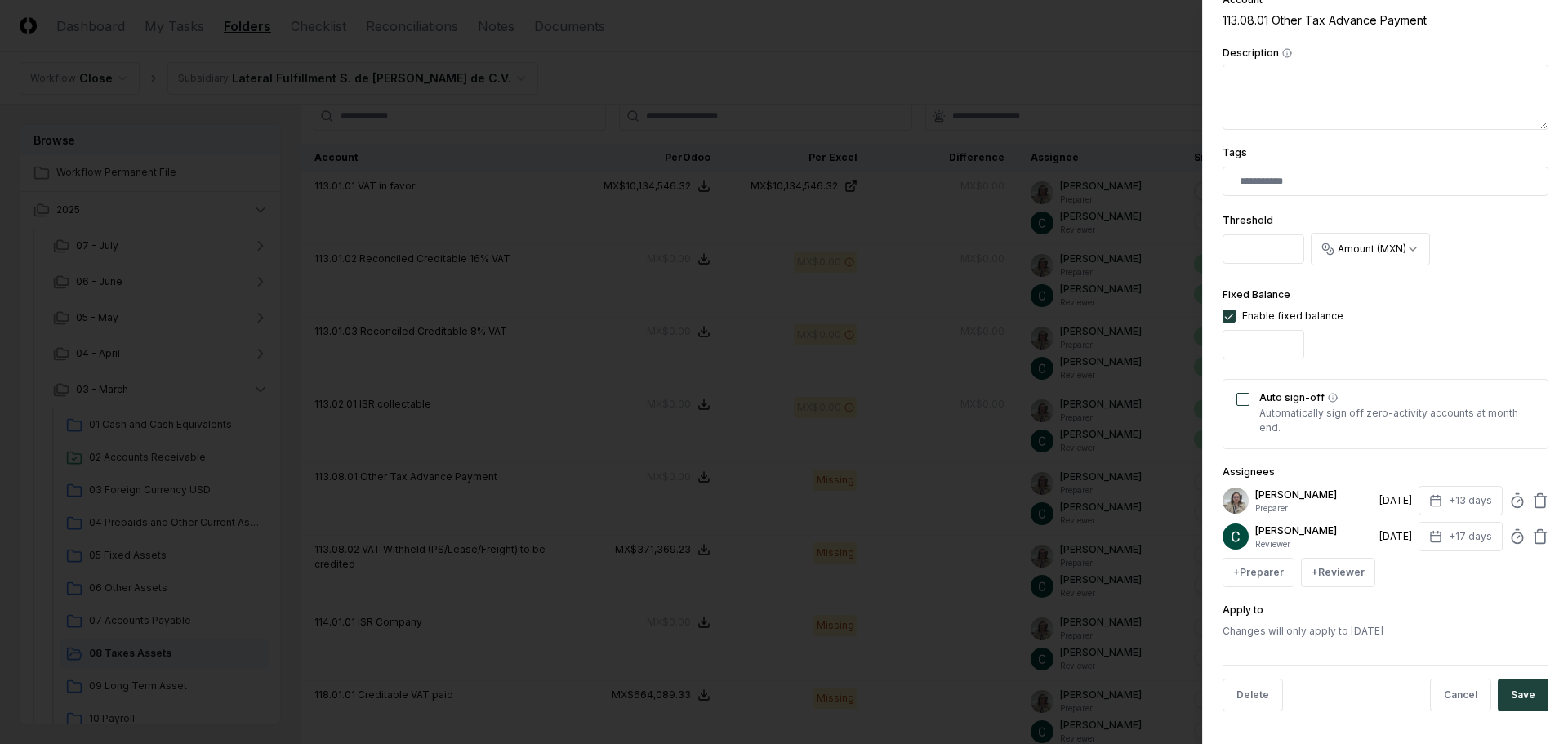 click on "Auto sign-off" at bounding box center [1243, 399] 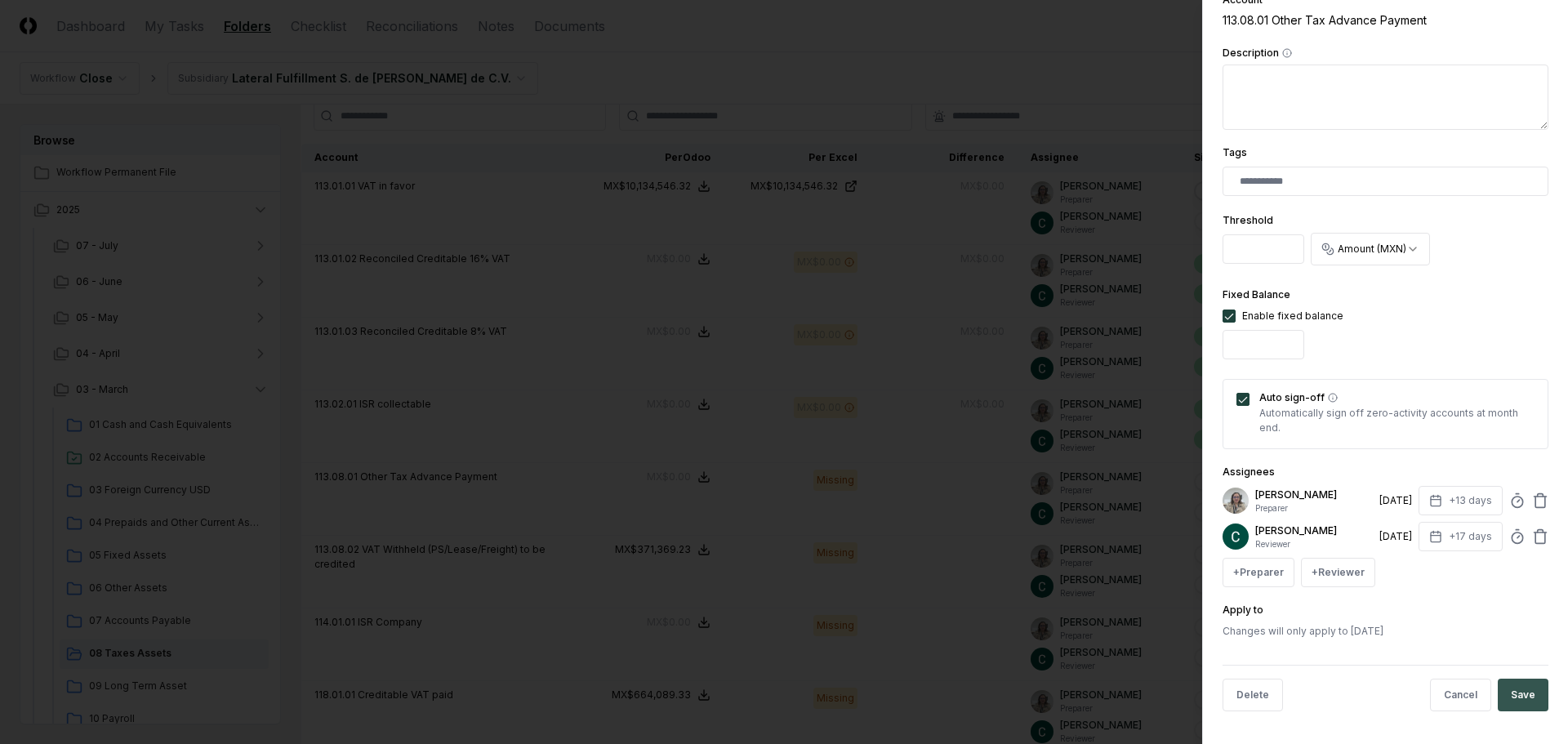 click on "Save" at bounding box center [1523, 695] 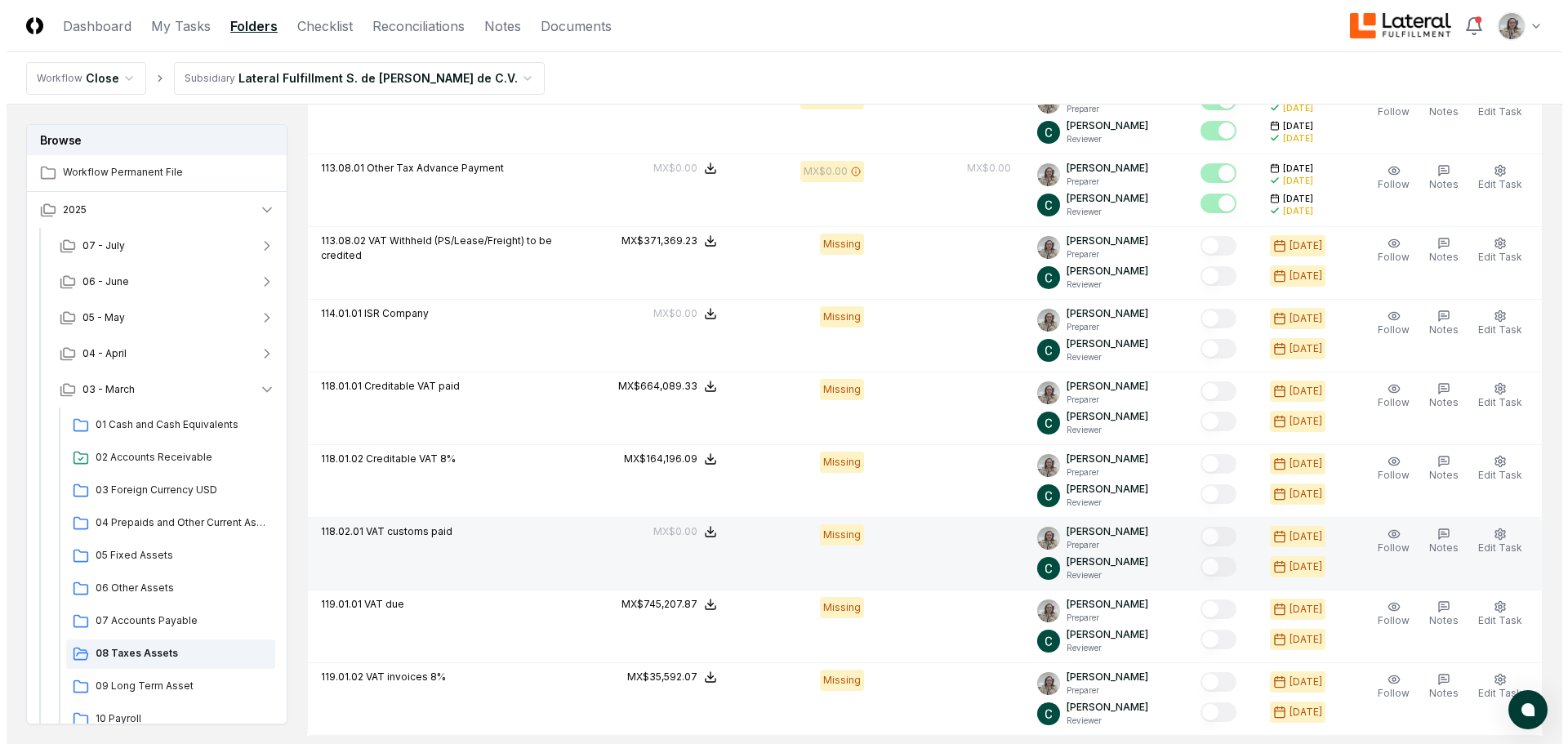 scroll, scrollTop: 790, scrollLeft: 0, axis: vertical 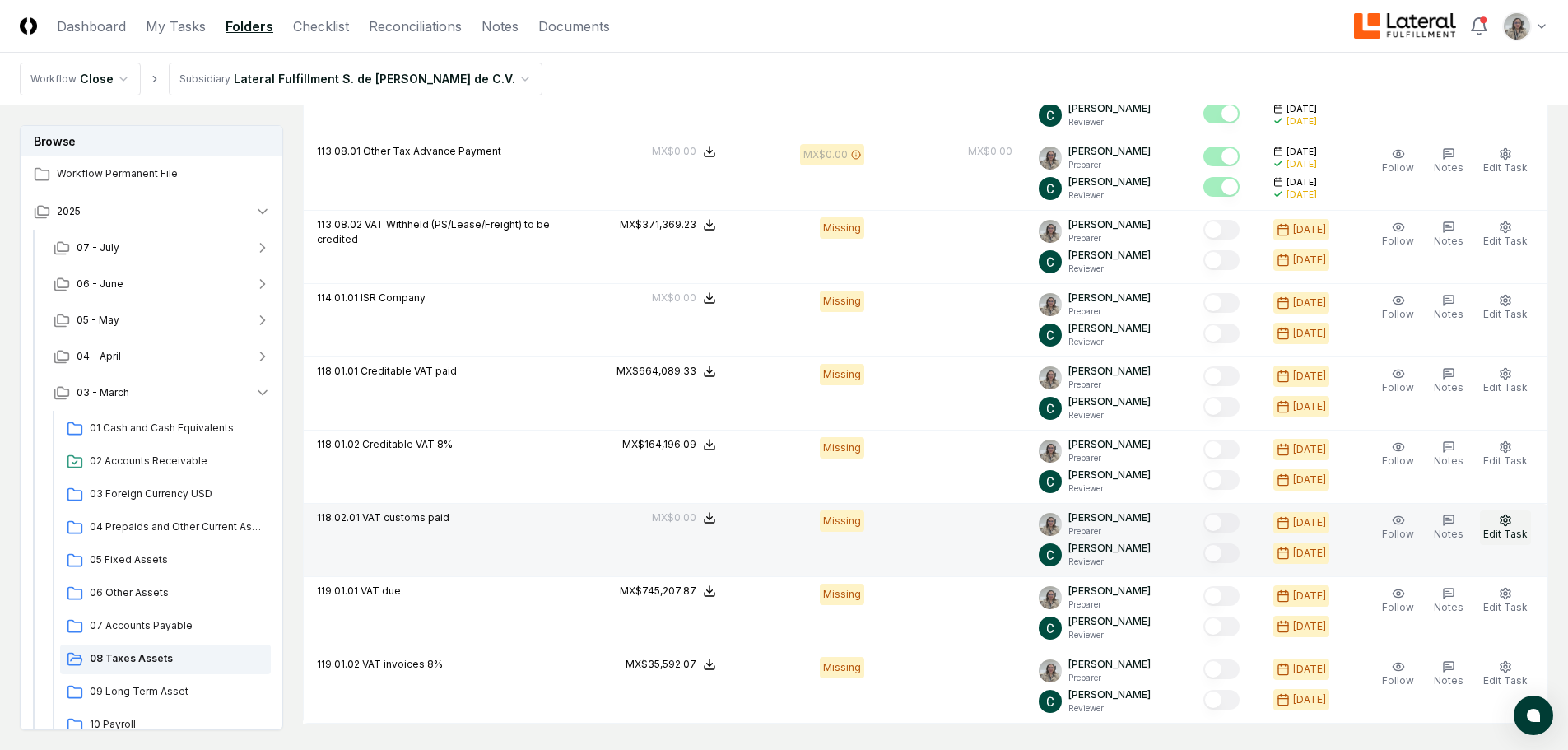 click on "Edit Task" at bounding box center (1505, 533) 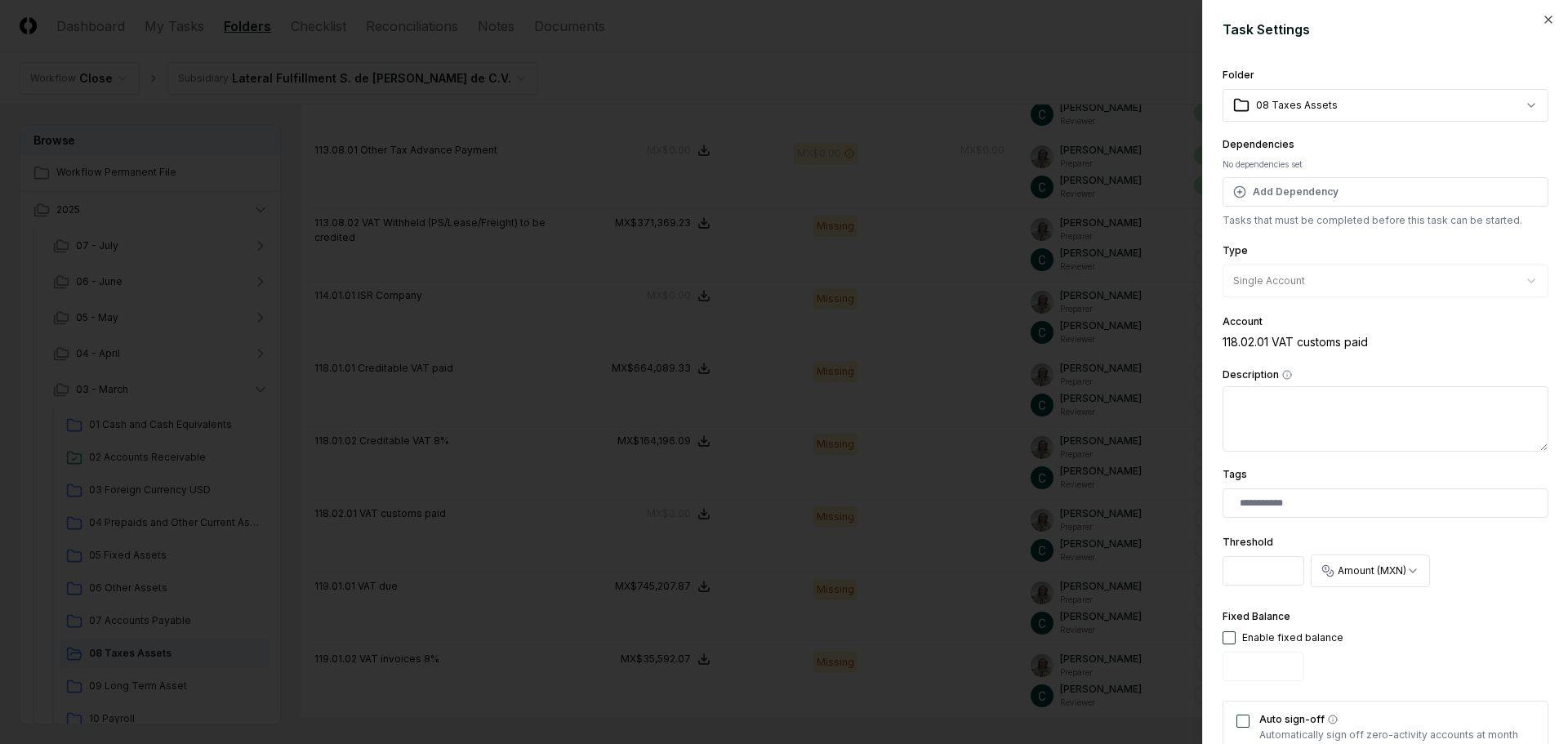 scroll, scrollTop: 245, scrollLeft: 0, axis: vertical 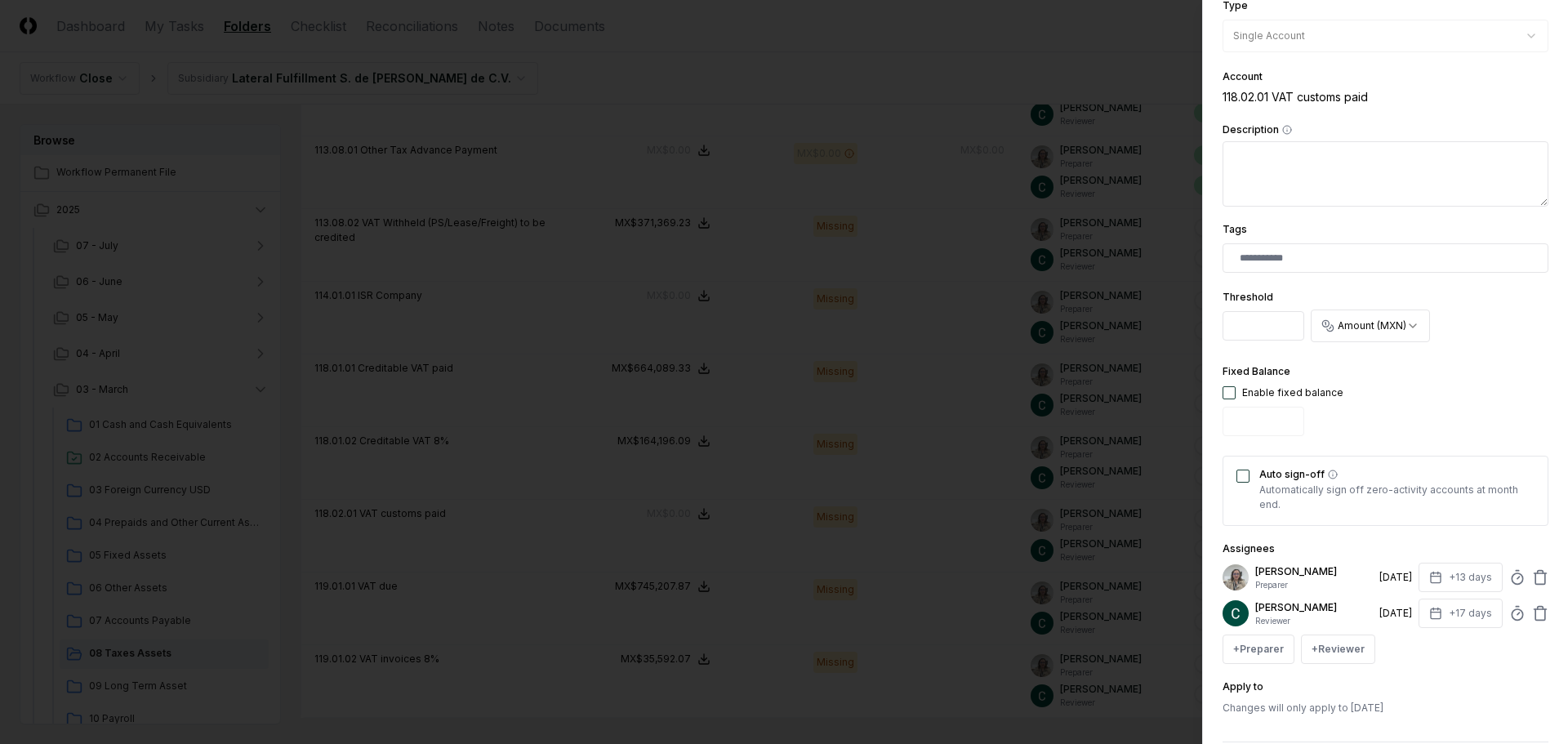 click at bounding box center (1229, 393) 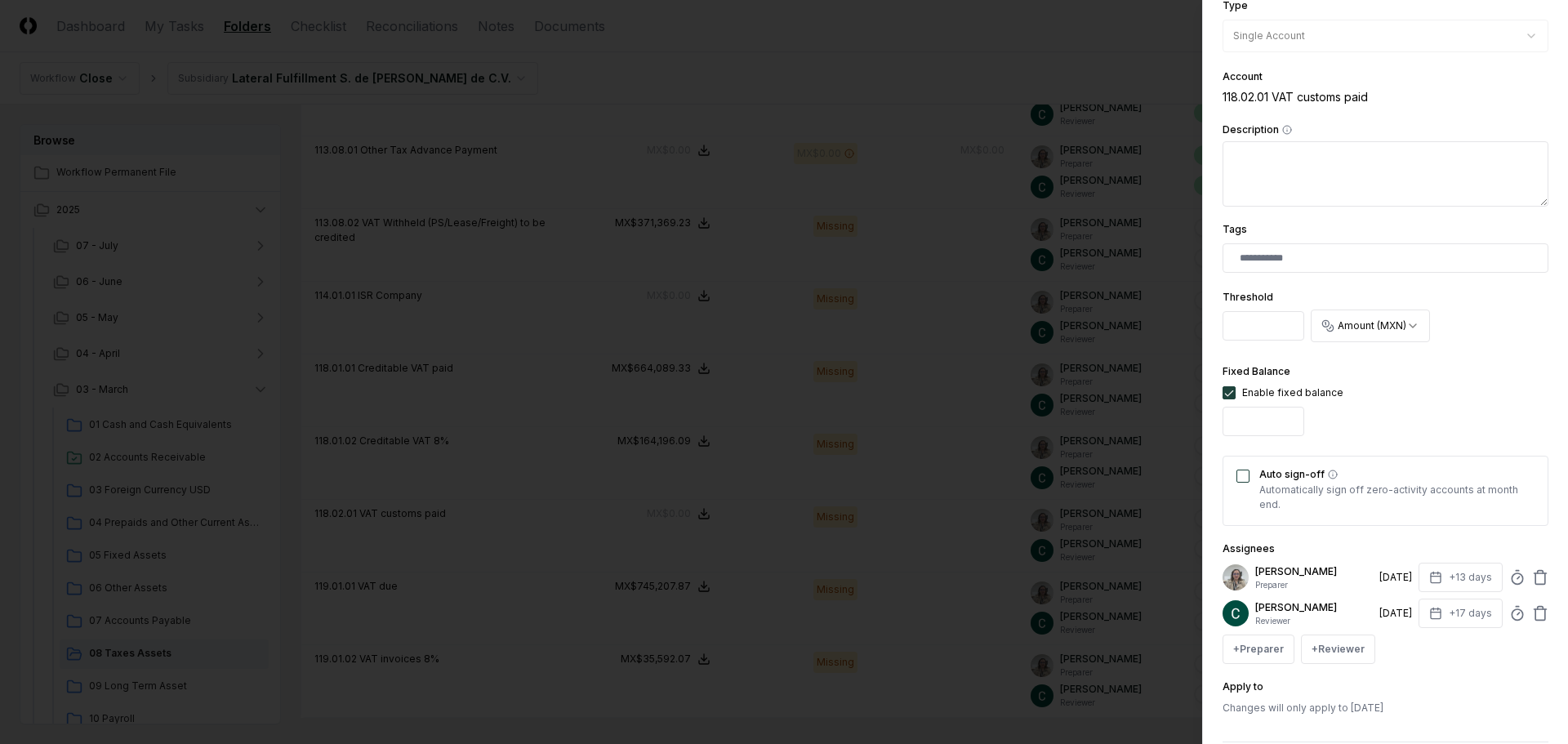 click on "Auto sign-off" at bounding box center (1243, 476) 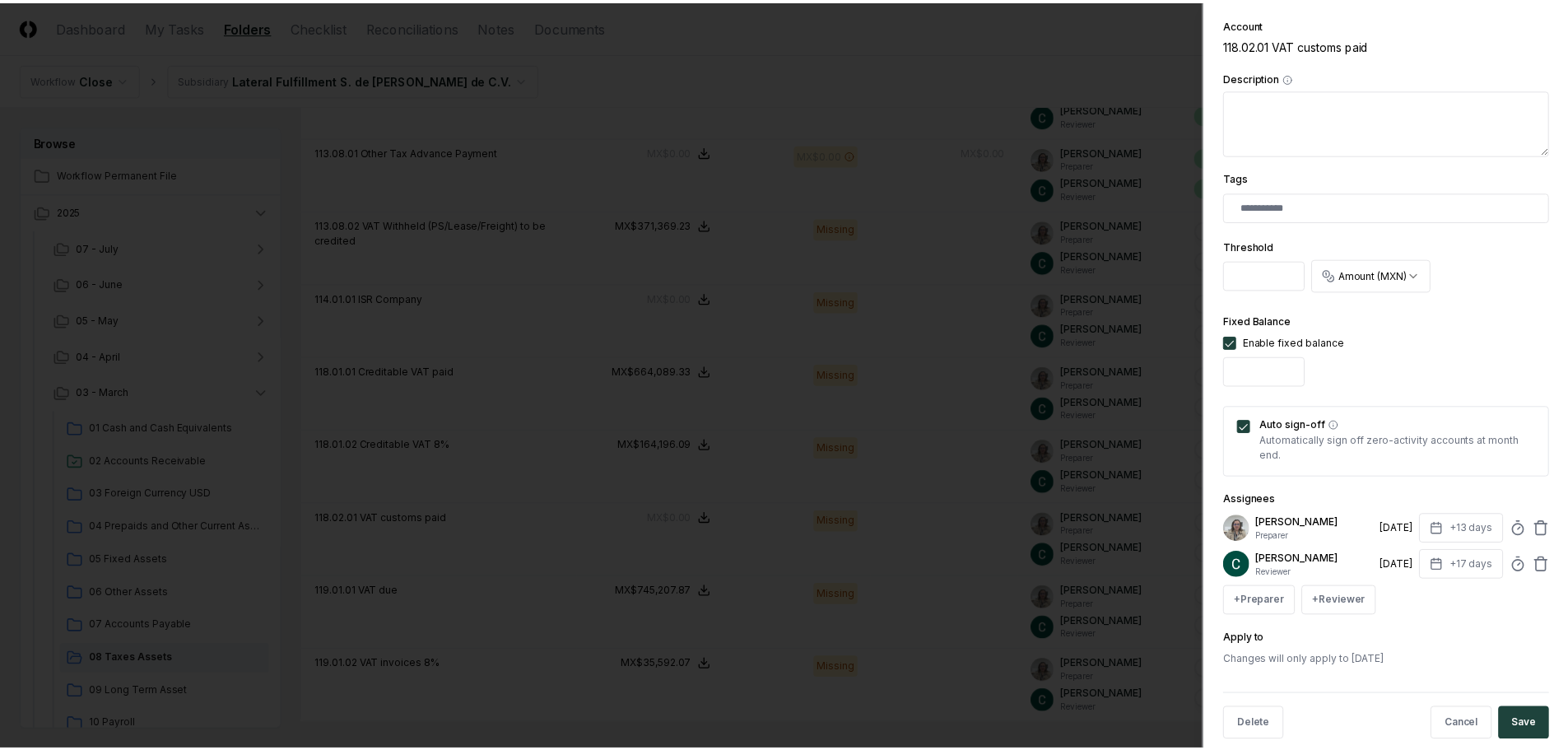 scroll, scrollTop: 324, scrollLeft: 0, axis: vertical 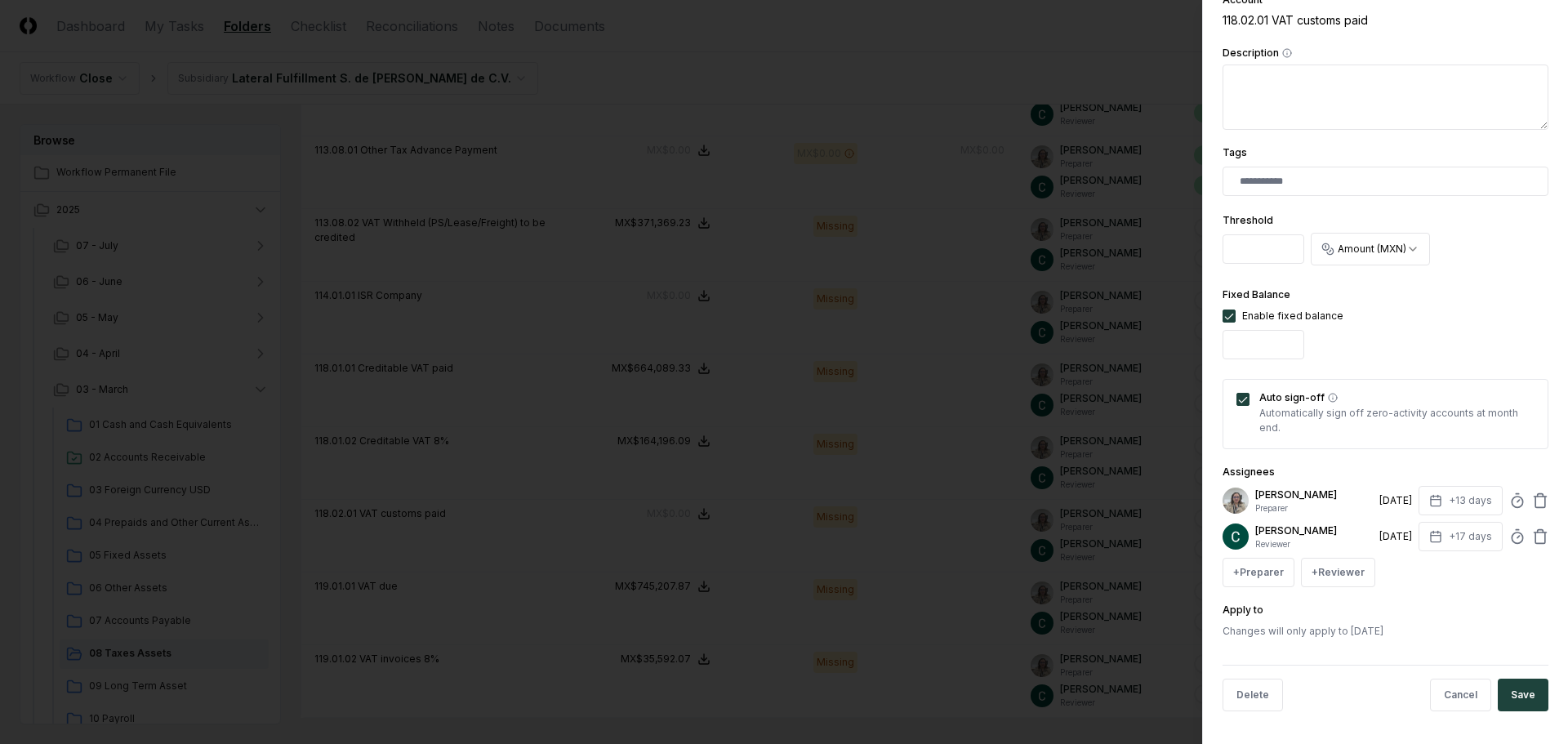 click on "Delete Cancel Save" at bounding box center [1385, 694] 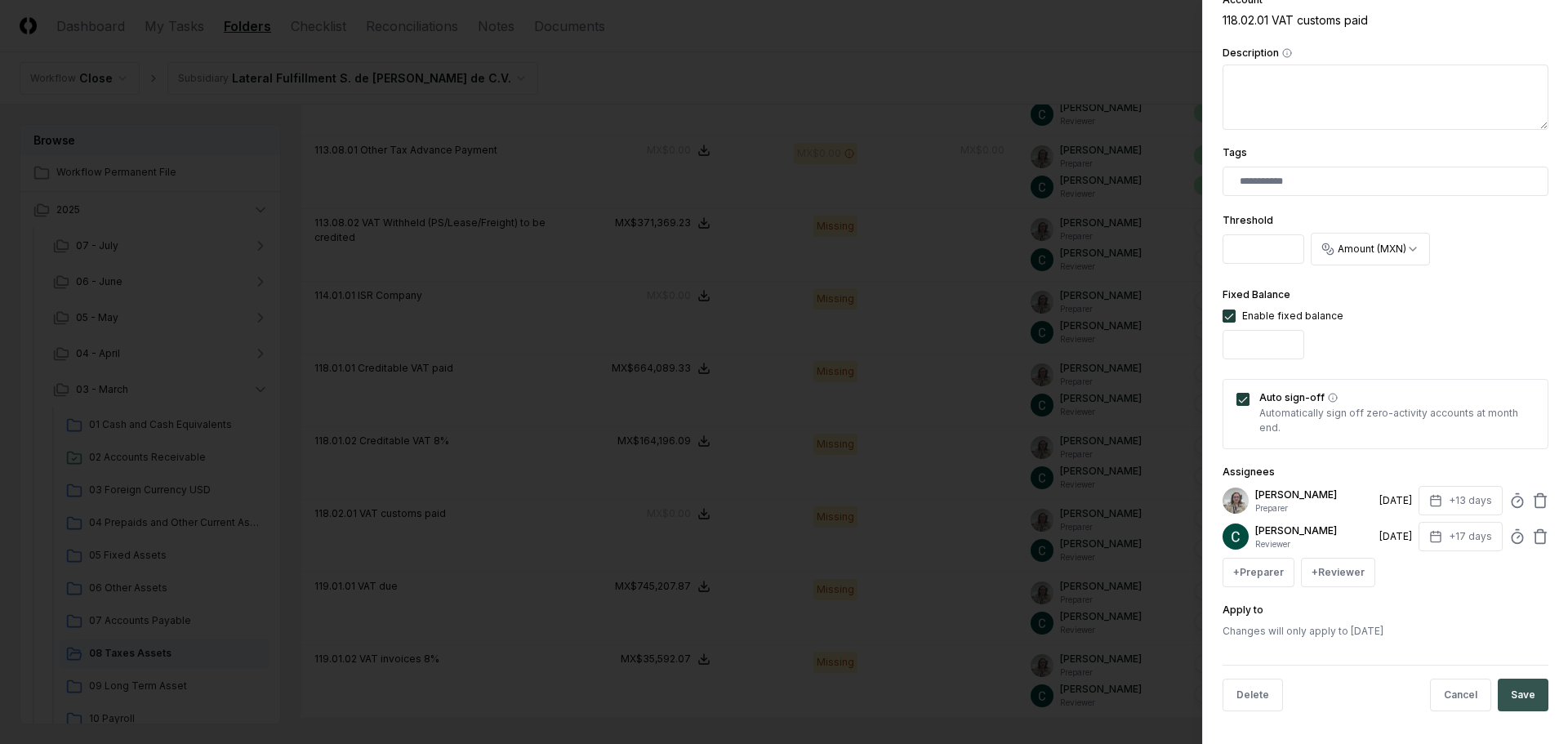 click on "Save" at bounding box center [1523, 695] 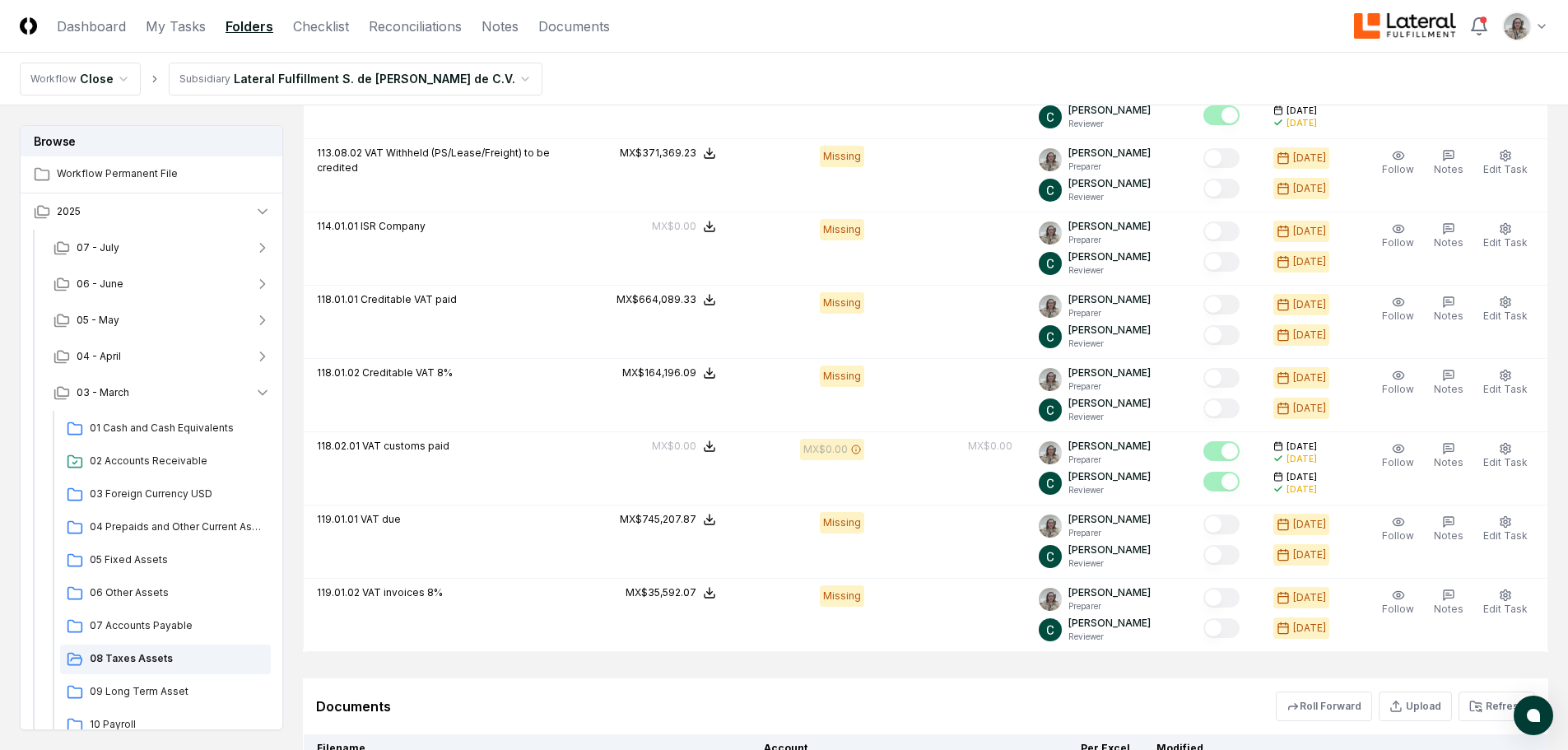 scroll, scrollTop: 961, scrollLeft: 0, axis: vertical 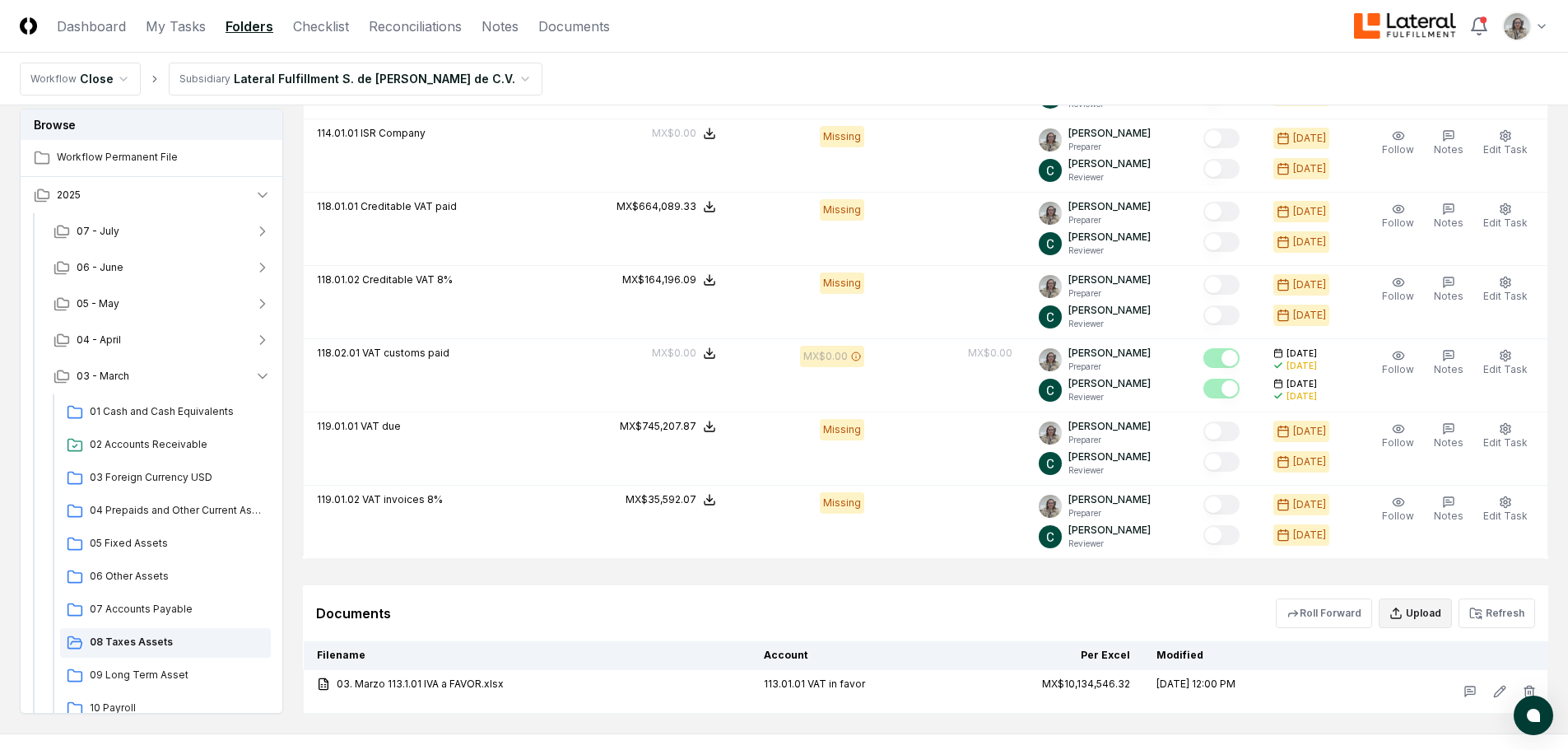 click on "Upload" at bounding box center (1415, 613) 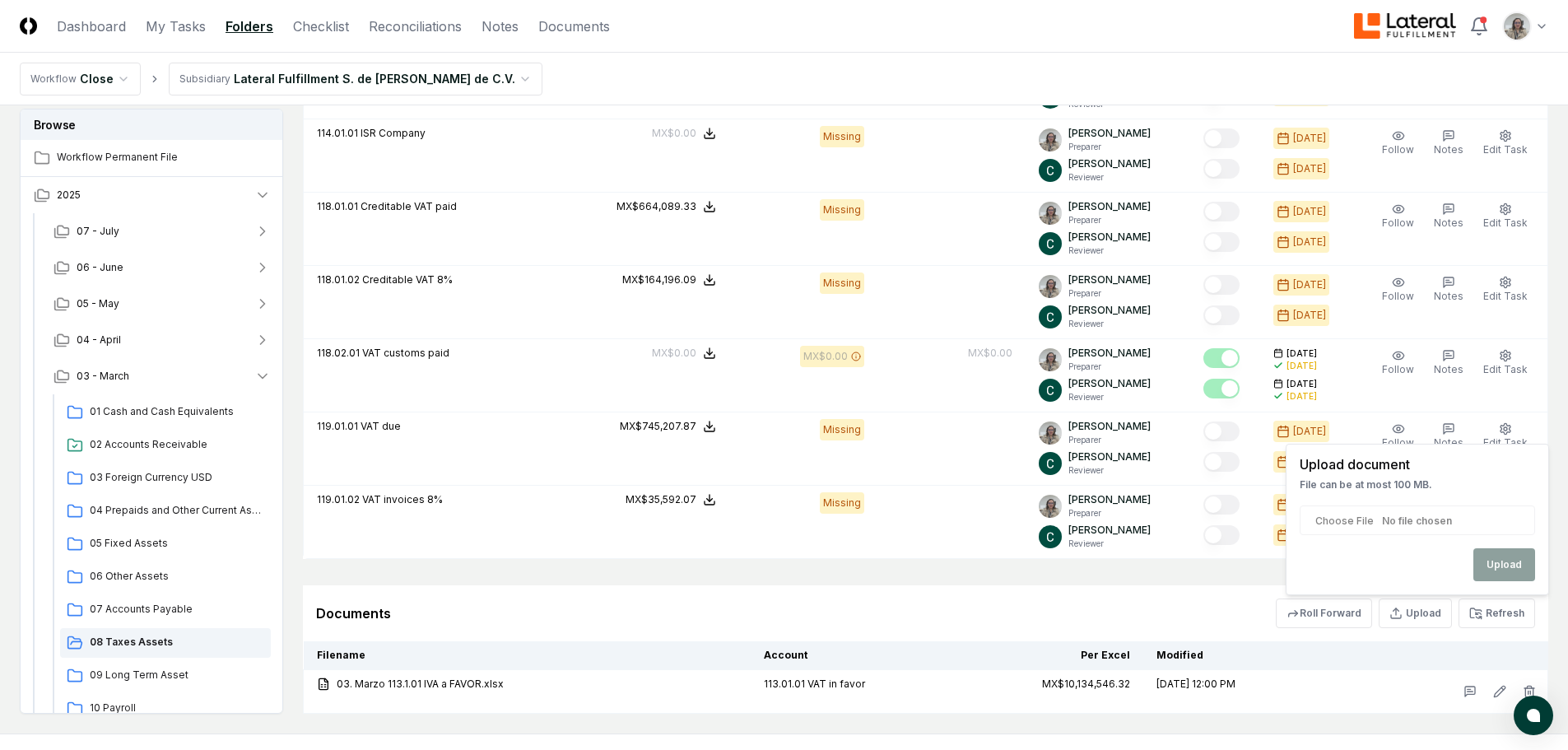 click at bounding box center (1417, 520) 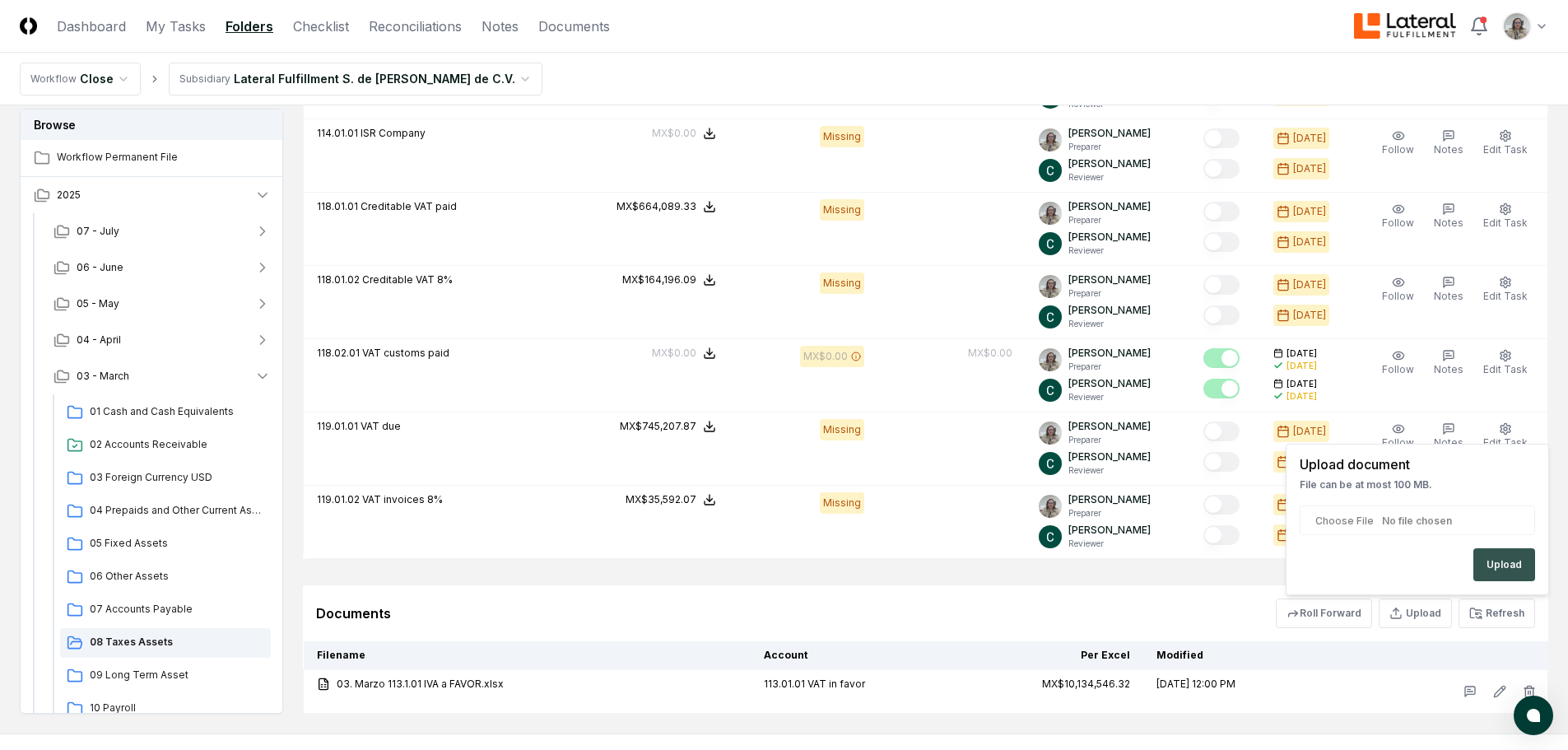 click on "Upload" at bounding box center (1504, 565) 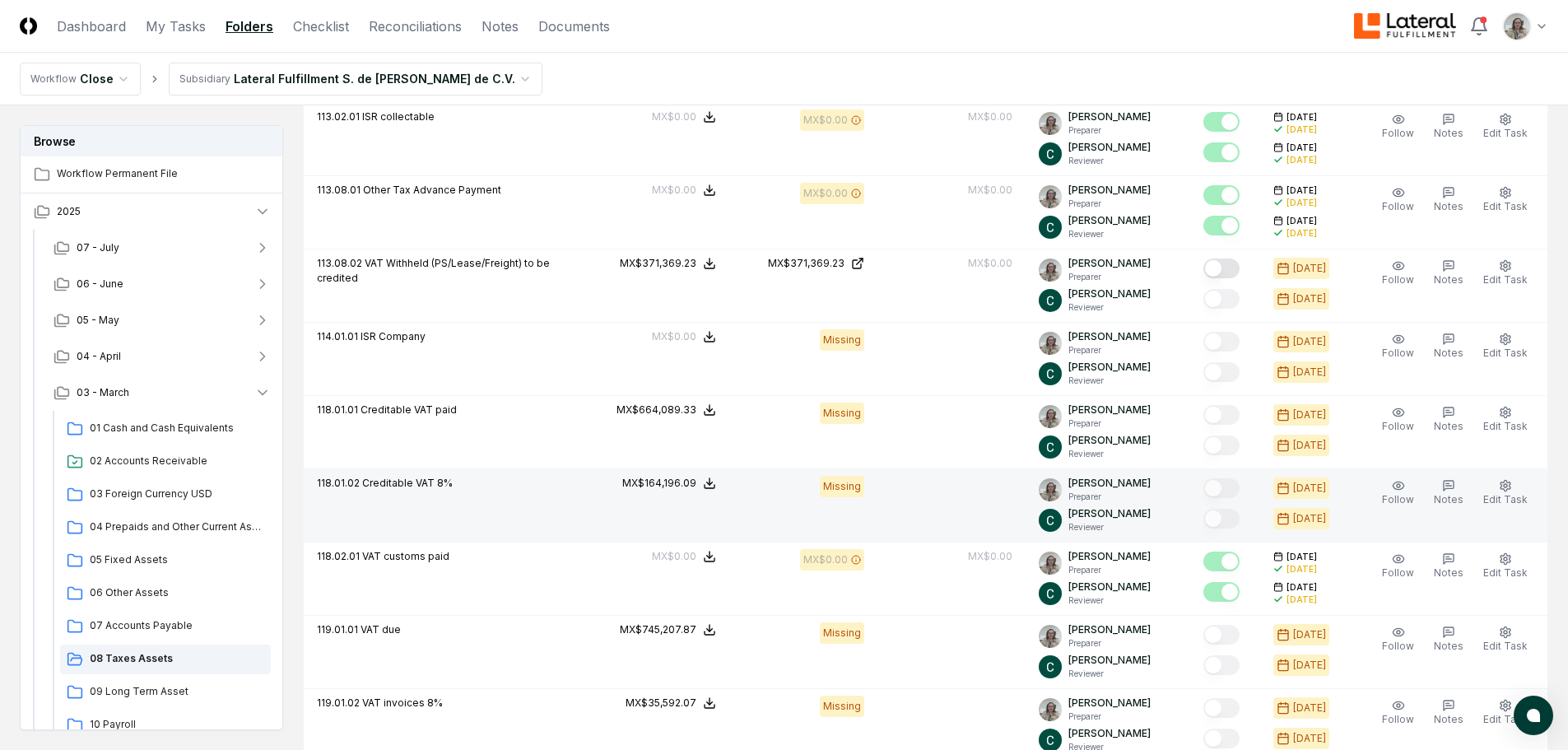 scroll, scrollTop: 510, scrollLeft: 0, axis: vertical 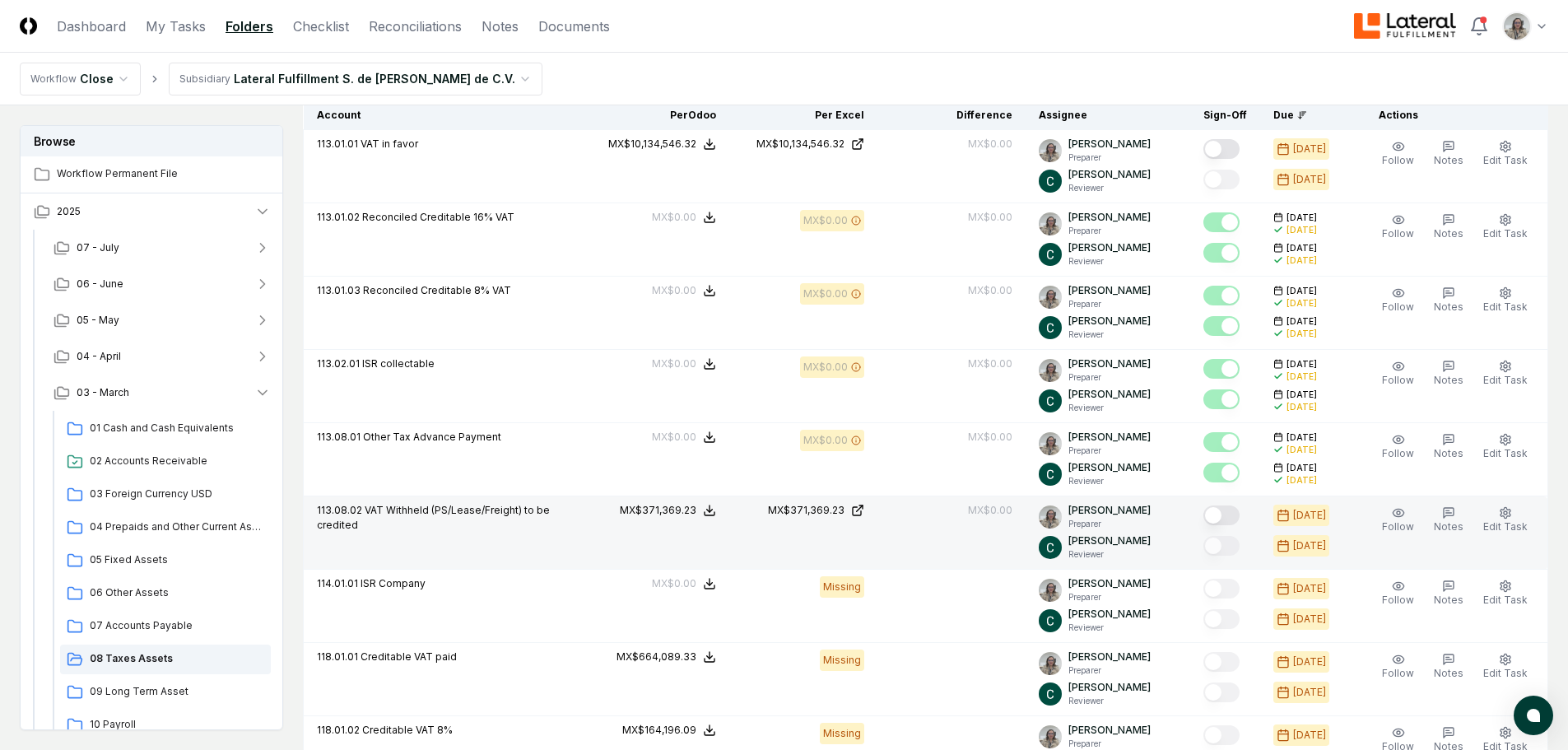 click at bounding box center [1221, 515] 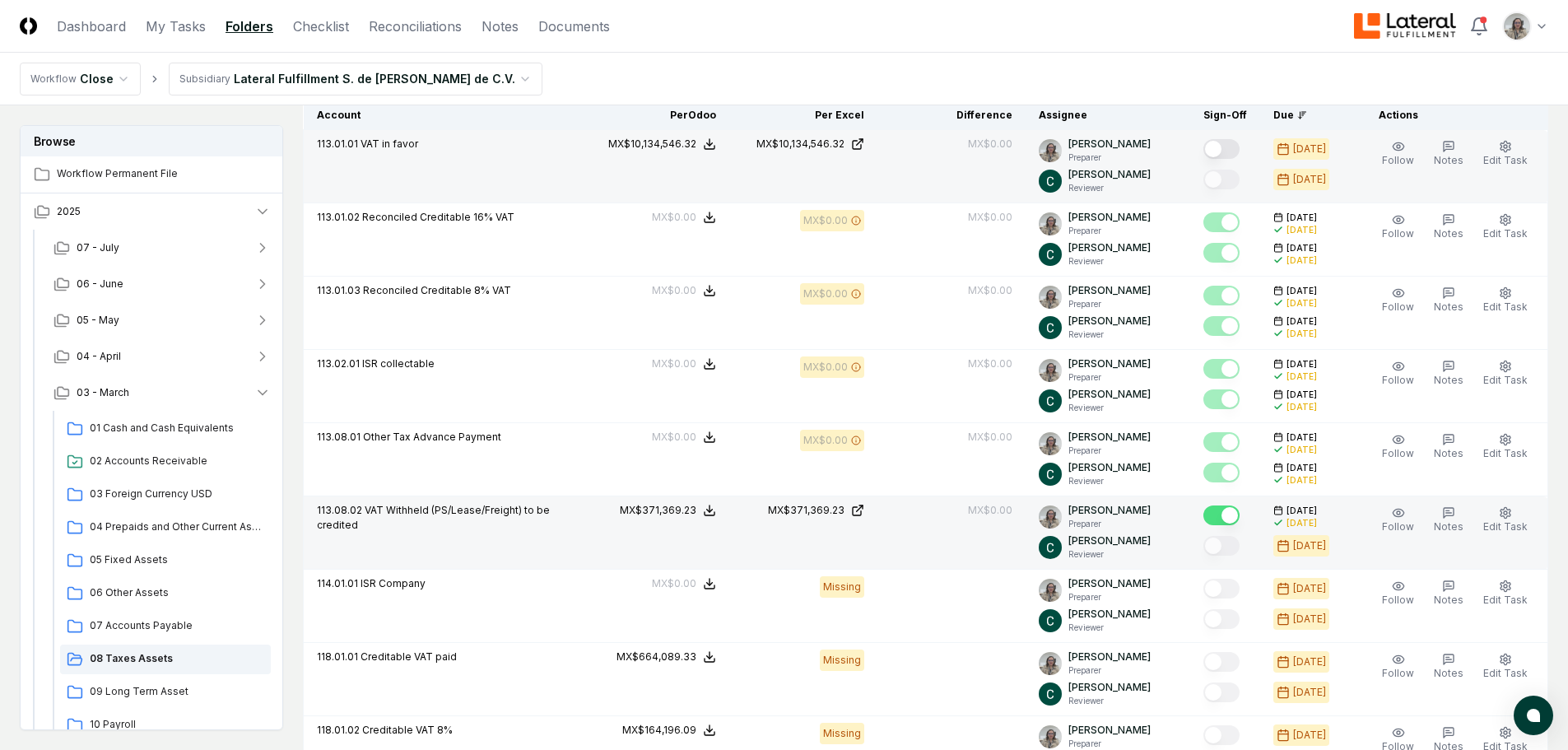 click at bounding box center [1225, 150] 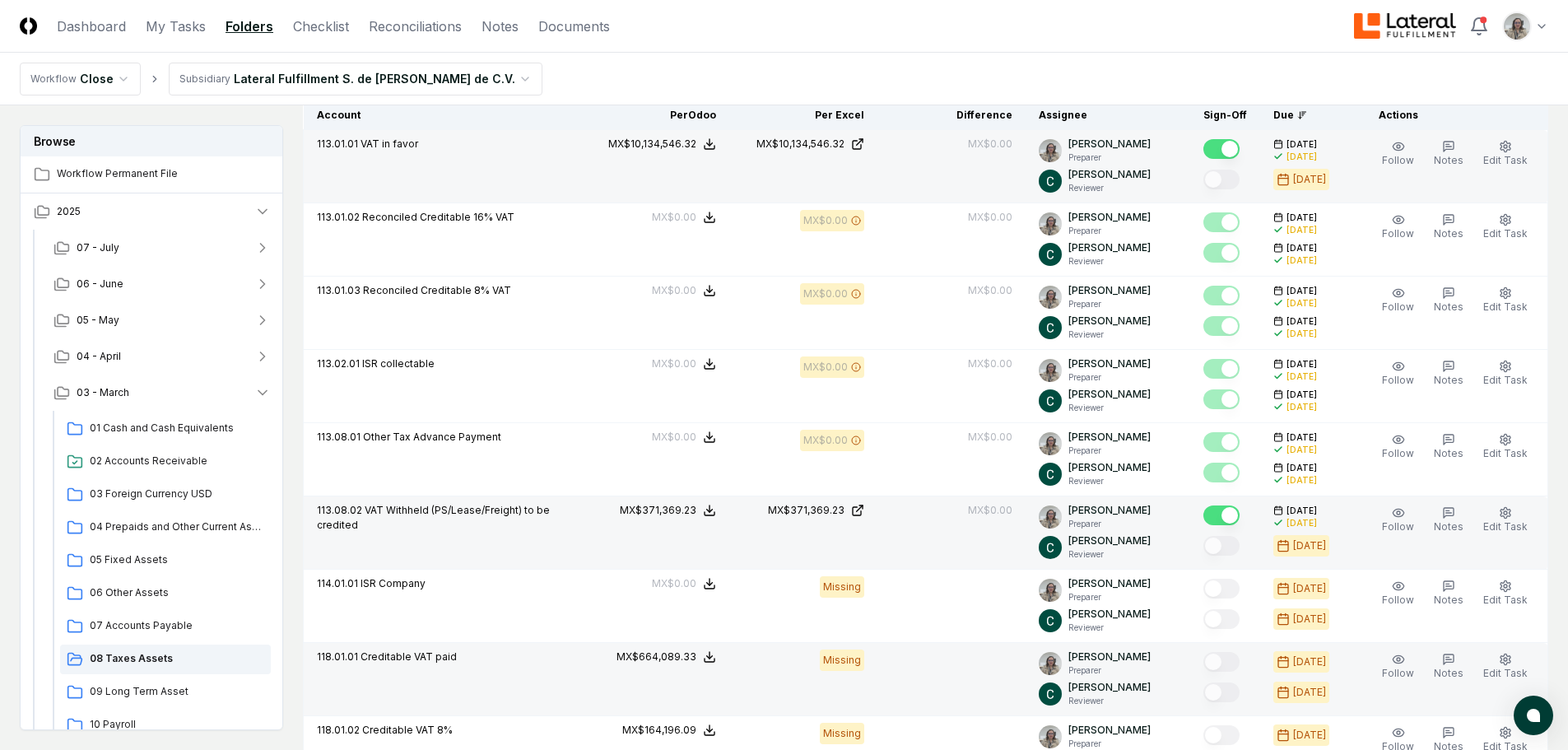 scroll, scrollTop: 181, scrollLeft: 0, axis: vertical 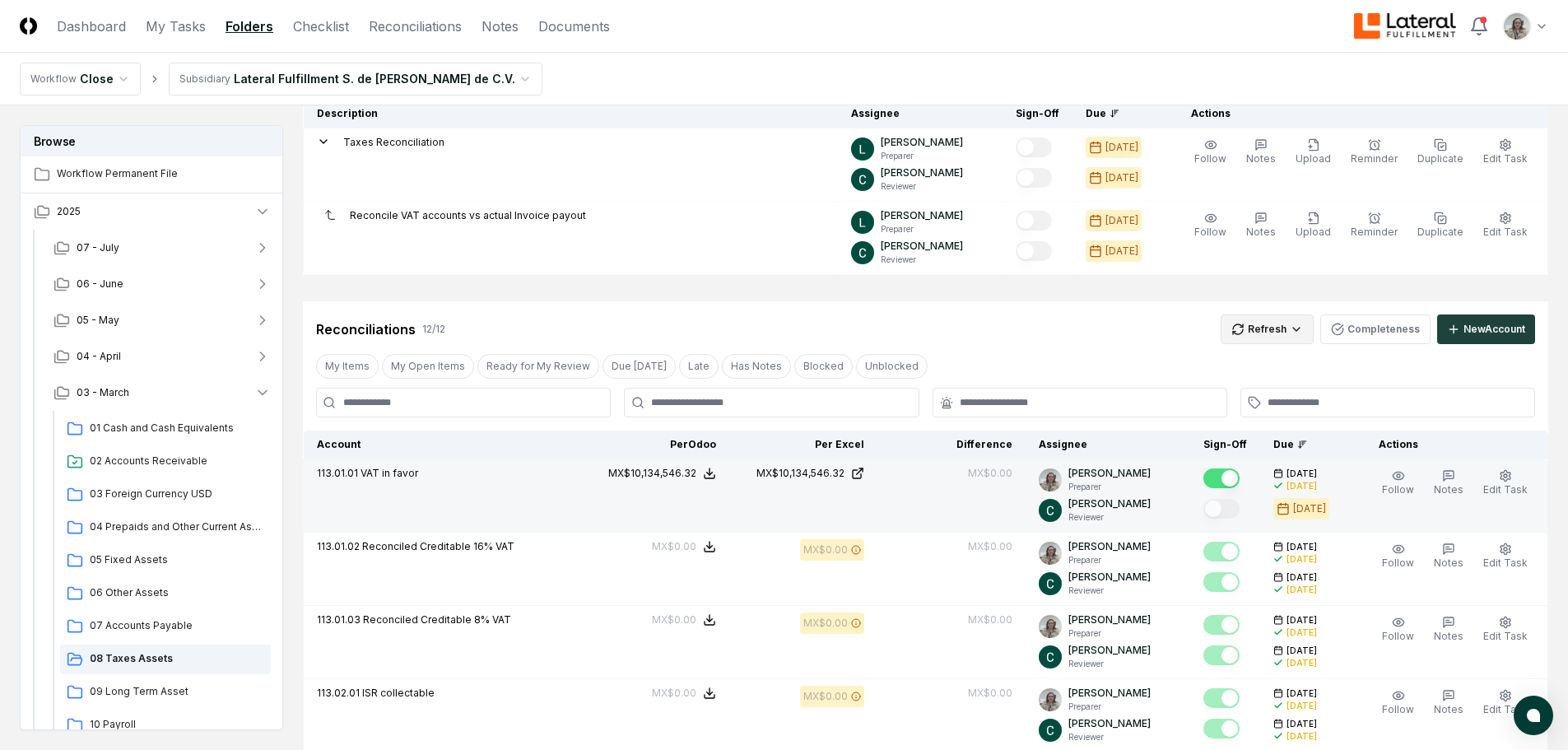click on "CloseCore Dashboard My Tasks Folders Checklist Reconciliations Notes Documents Toggle navigation menu   Toggle user menu Workflow Close Subsidiary Lateral Fulfillment S. de [PERSON_NAME] de C.V. Browse Workflow Permanent File 2025 [DATE] - June [DATE] - April [DATE] Cash and Cash Equivalents 02 Accounts Receivable 03 Foreign Currency USD 04 Prepaids and Other Current Assets 05 Fixed Assets 06 Other Assets 07 Accounts Payable 08 Taxes Assets 09 Long Term Asset 10 Payroll 11 Taxes Payroll 12 Taxes 13 Taxes Liability 14 Equity 15 Revenue 16 Debt 02 - February [DATE] Change Folder Cancel Reassign [DATE]: 08 Taxes Assets View on  Google Drive Checklist 2 / 2 New  Task My Items My Open Items Ready for My Review Due [DATE] Late Has Notes Has Reminders Has Documents Blocked Unblocked Clear Filter Description Assignee Sign-Off   Due Actions Taxes Reconciliation [PERSON_NAME] Preparer [PERSON_NAME] Reviewer [DATE] [DATE] Follow Notes Upload Reminder Duplicate Edit Task More Preparer More" at bounding box center [784, 737] 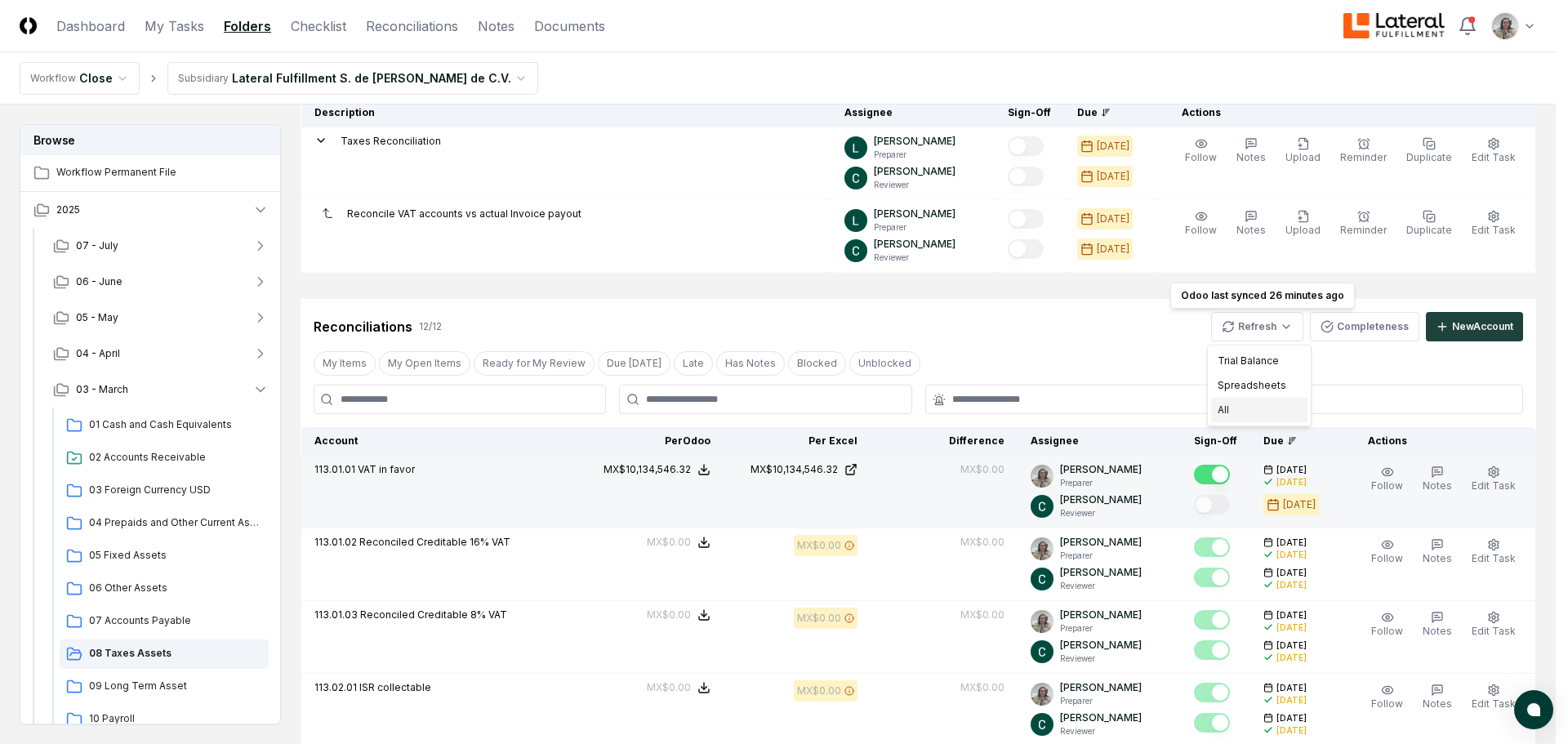 click on "All" at bounding box center [1259, 410] 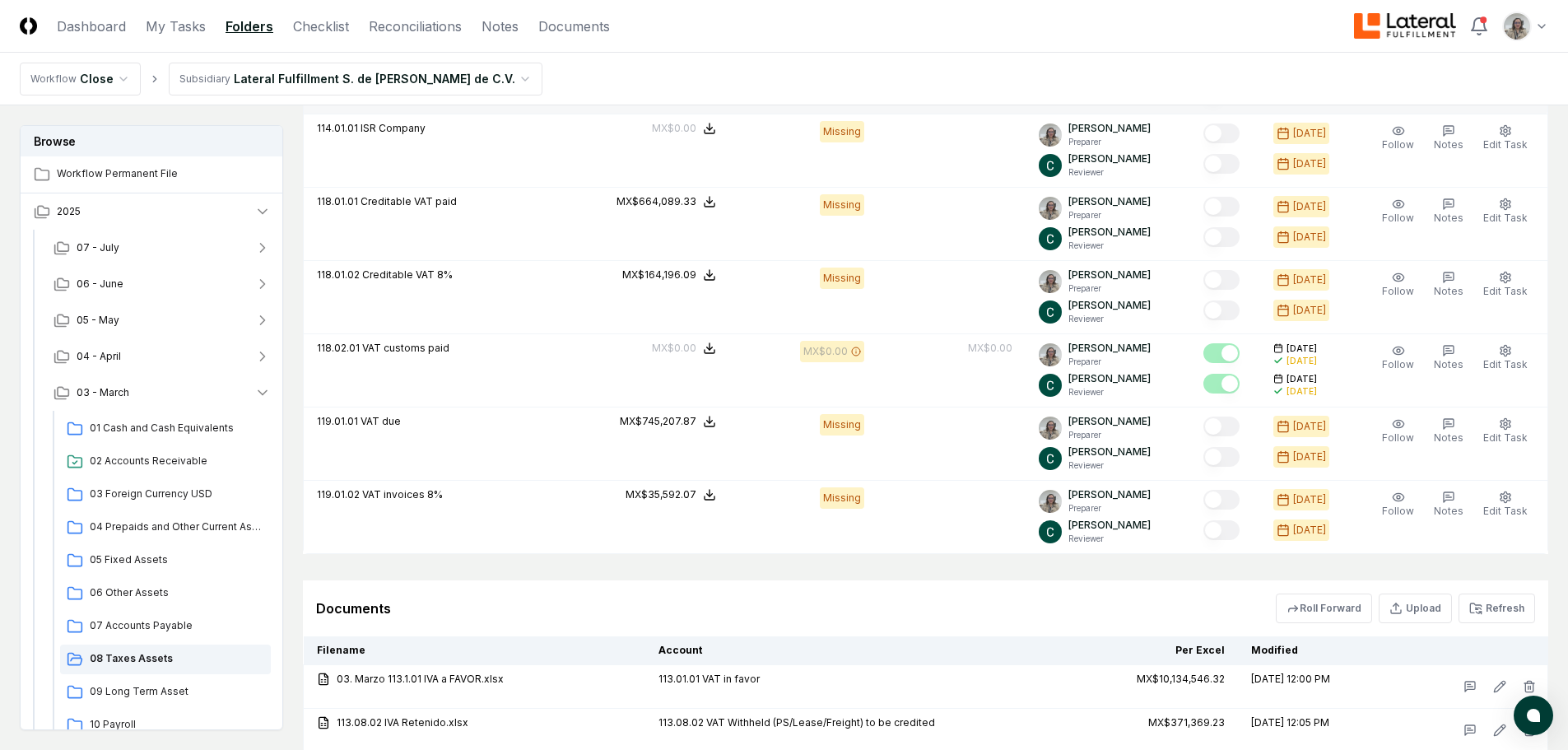 scroll, scrollTop: 1004, scrollLeft: 0, axis: vertical 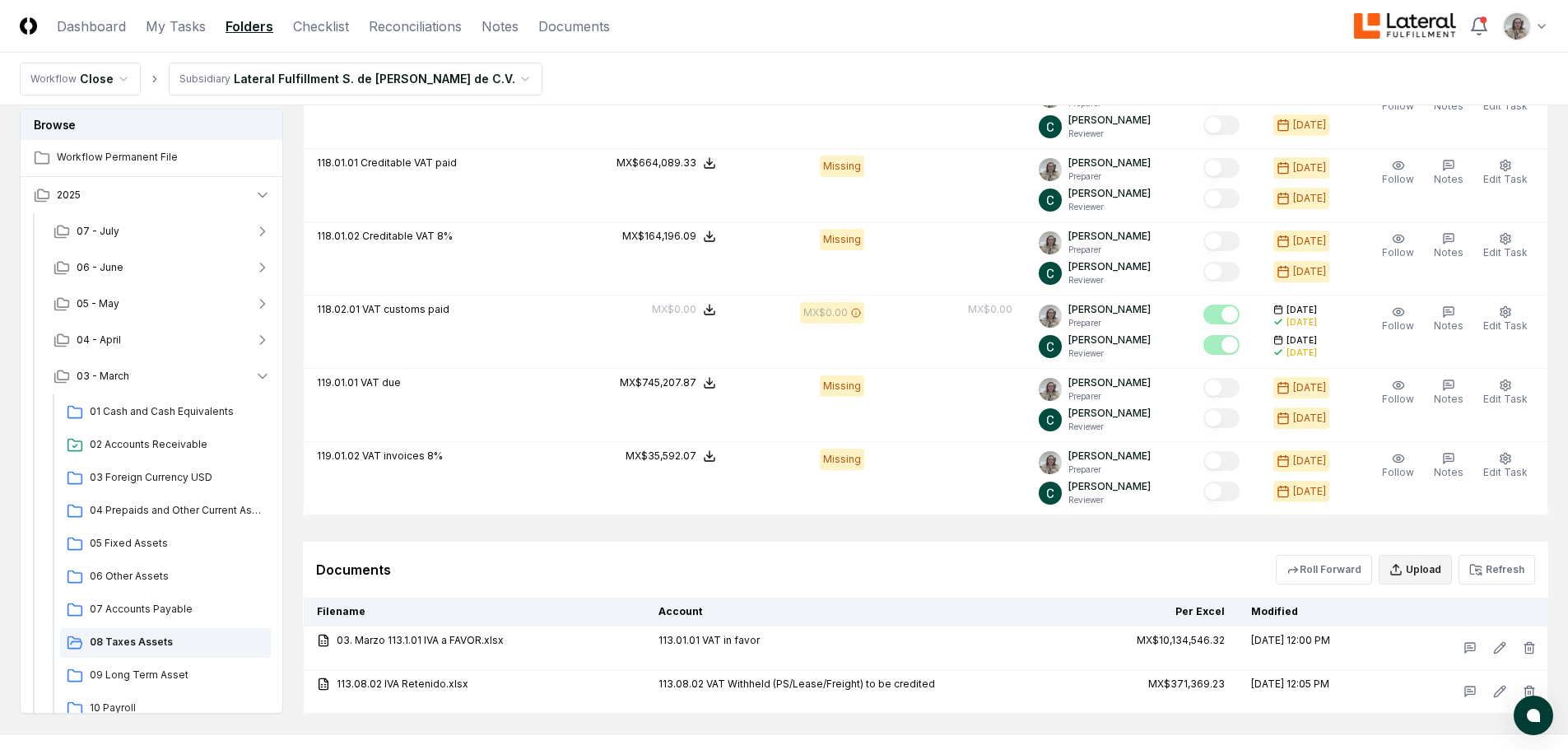 click on "Upload" at bounding box center [1415, 570] 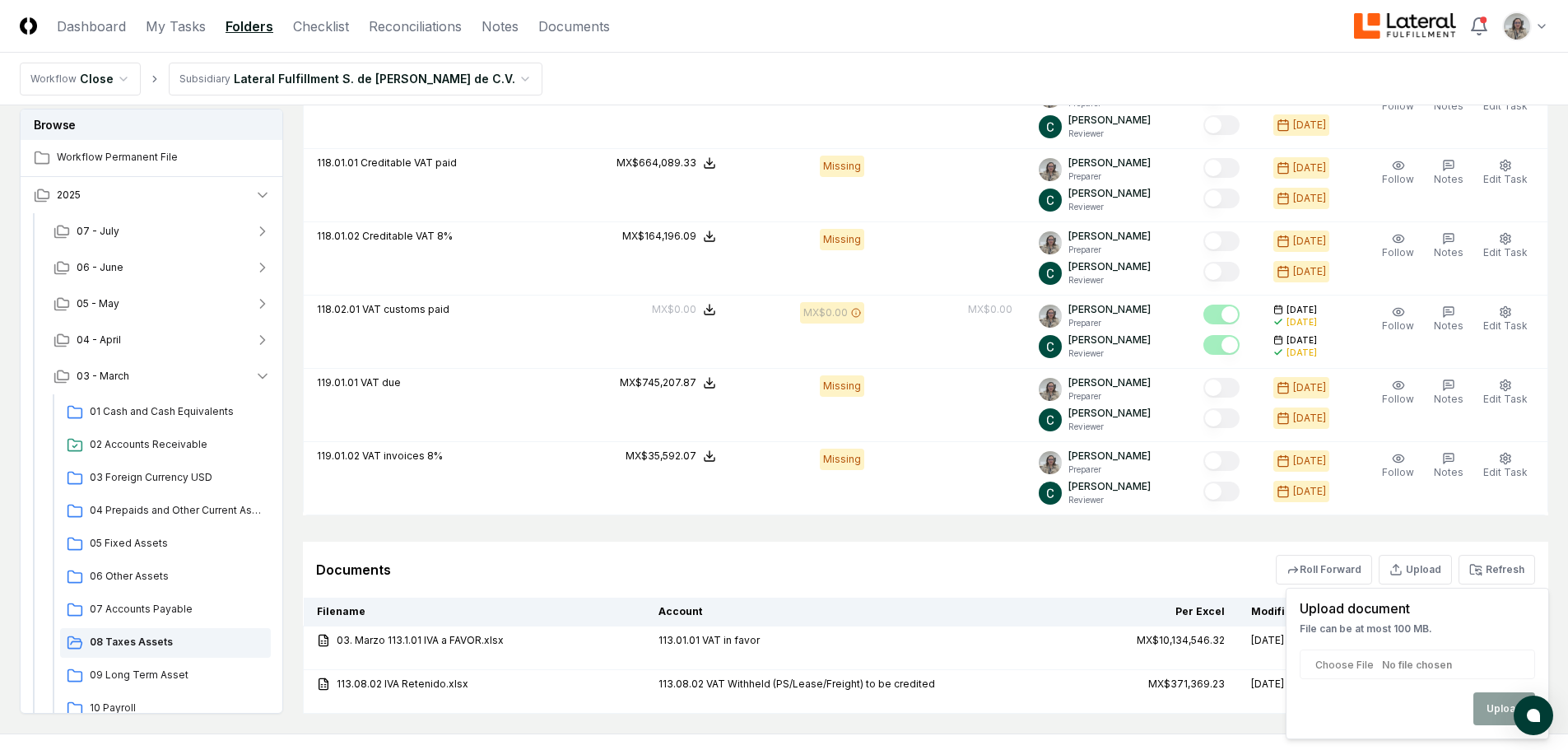 click at bounding box center (1417, 664) 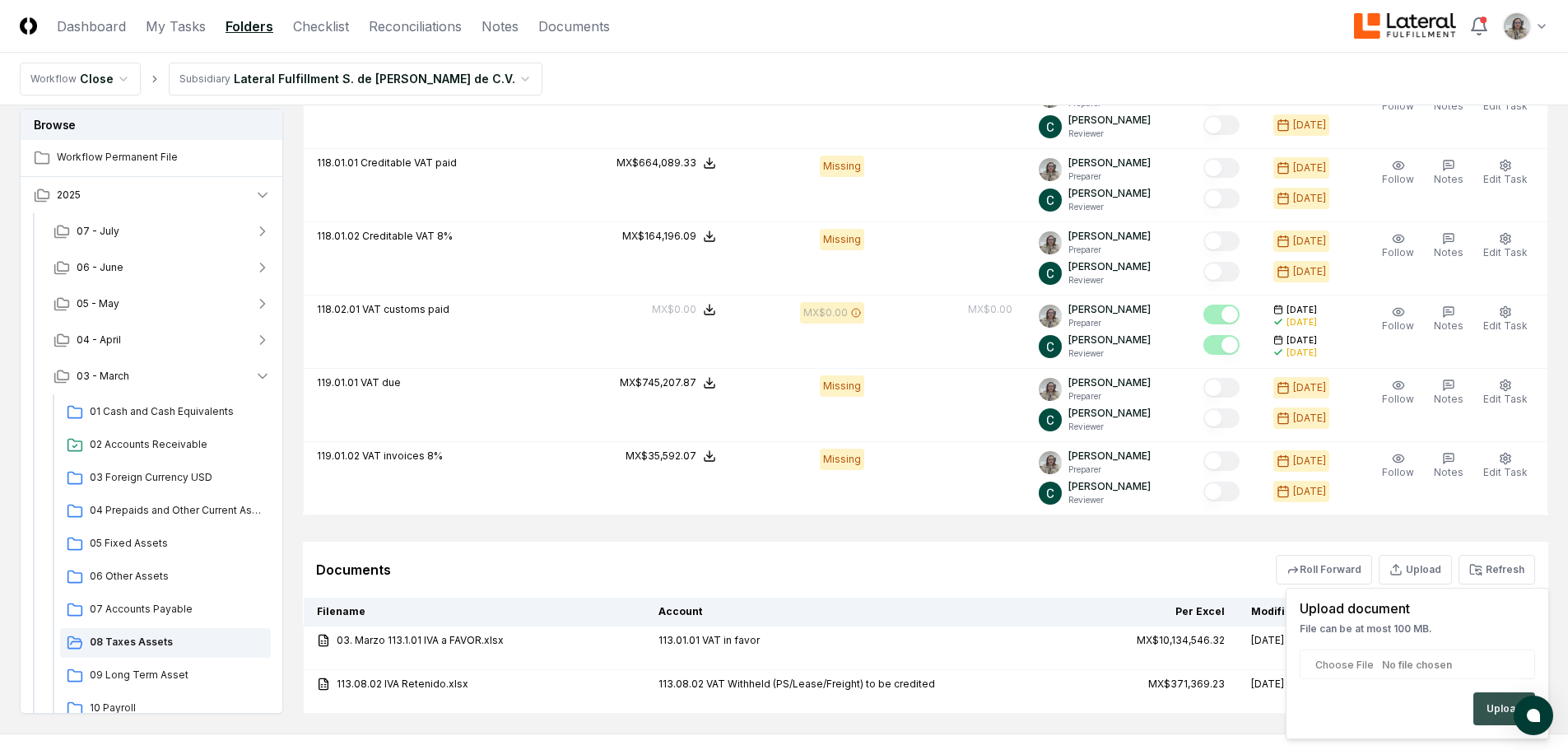 click on "Upload" at bounding box center [1504, 709] 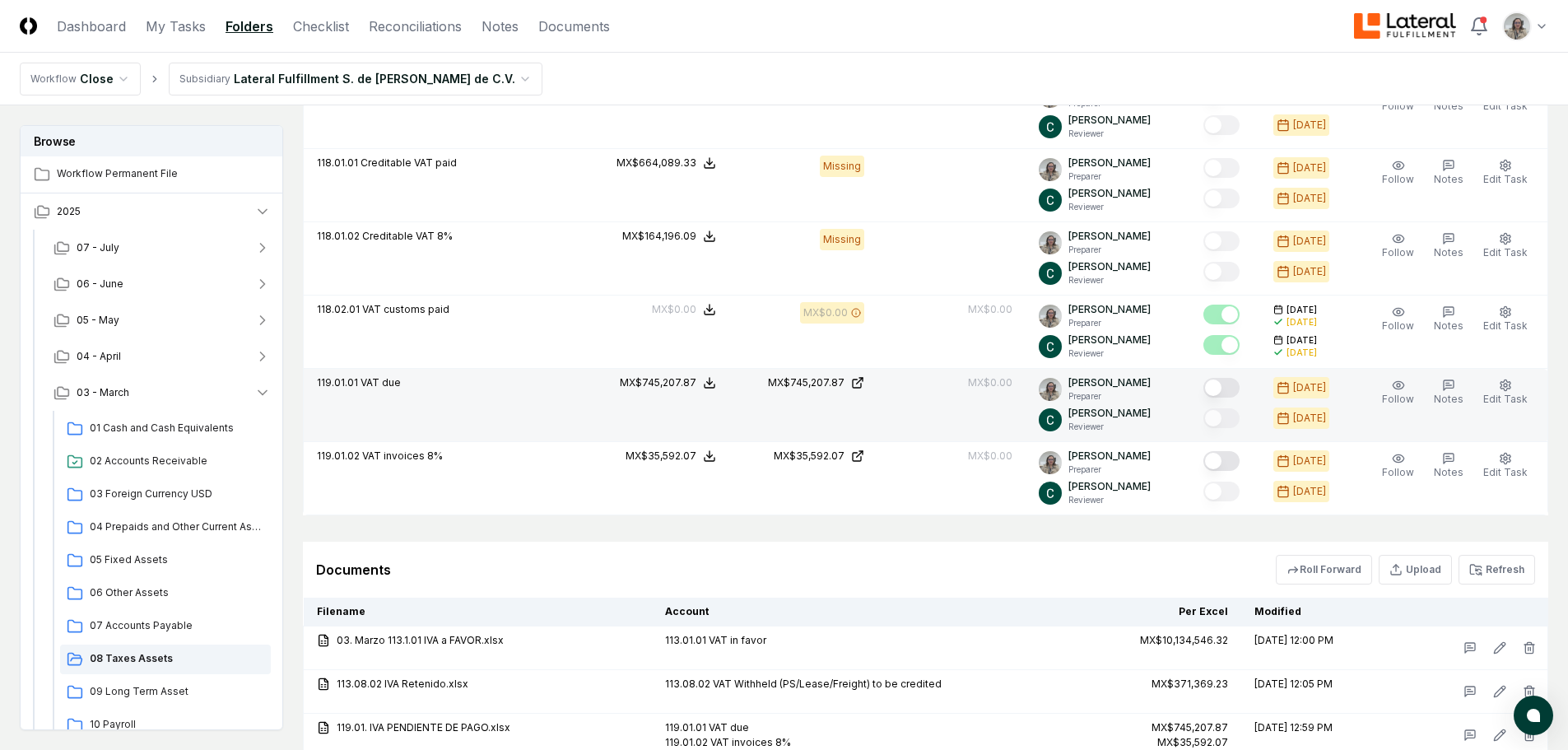 click at bounding box center (1221, 388) 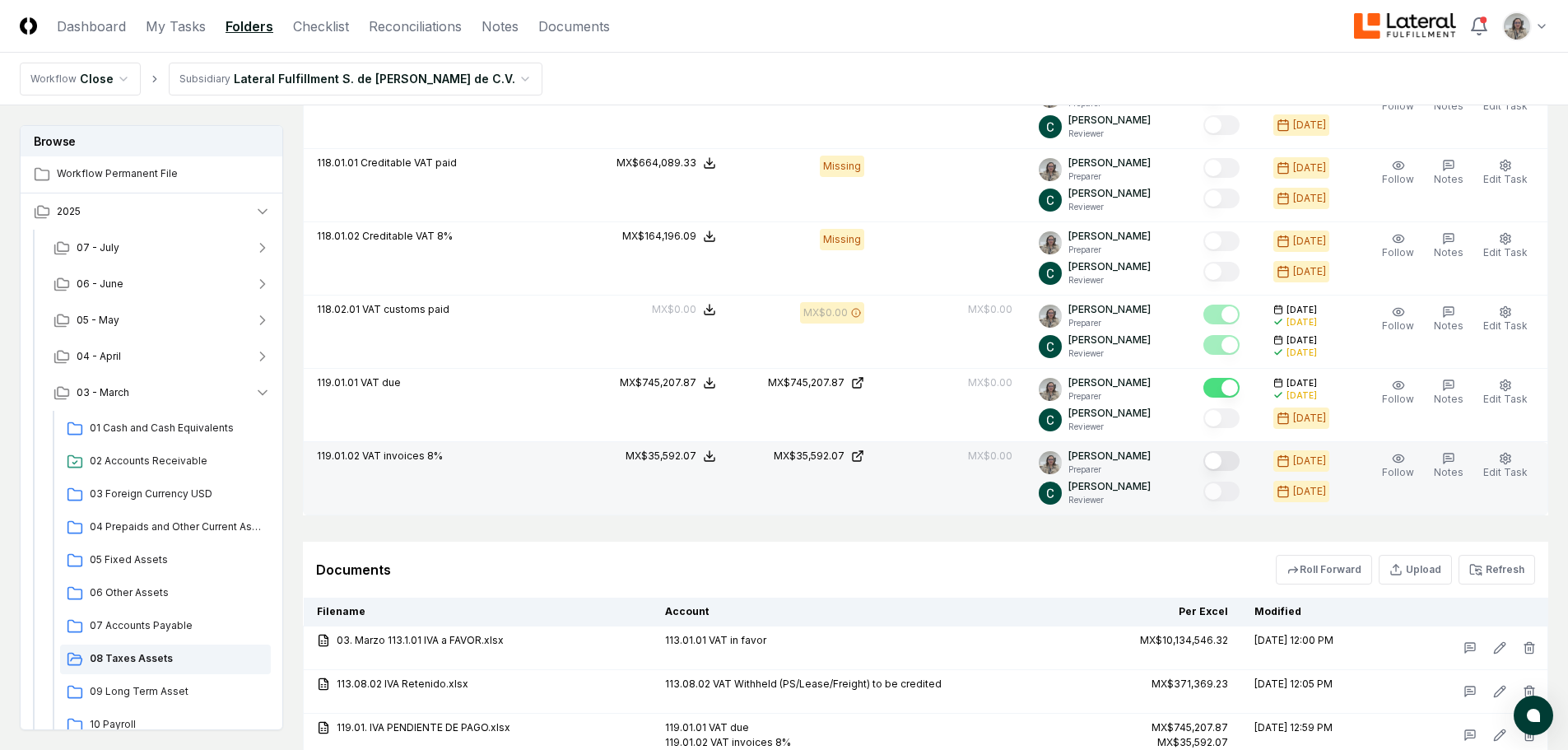 click at bounding box center (1221, 461) 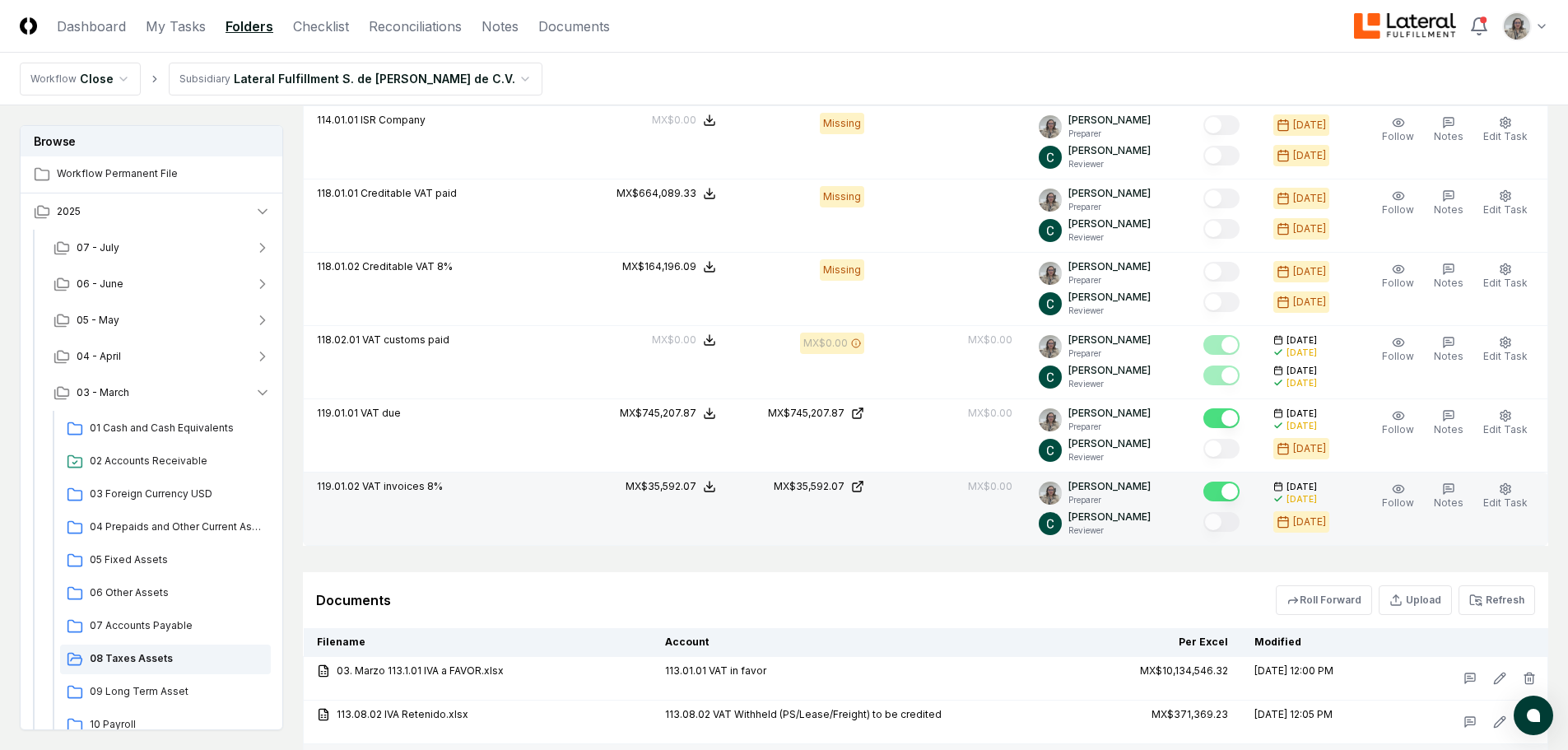 scroll, scrollTop: 1087, scrollLeft: 0, axis: vertical 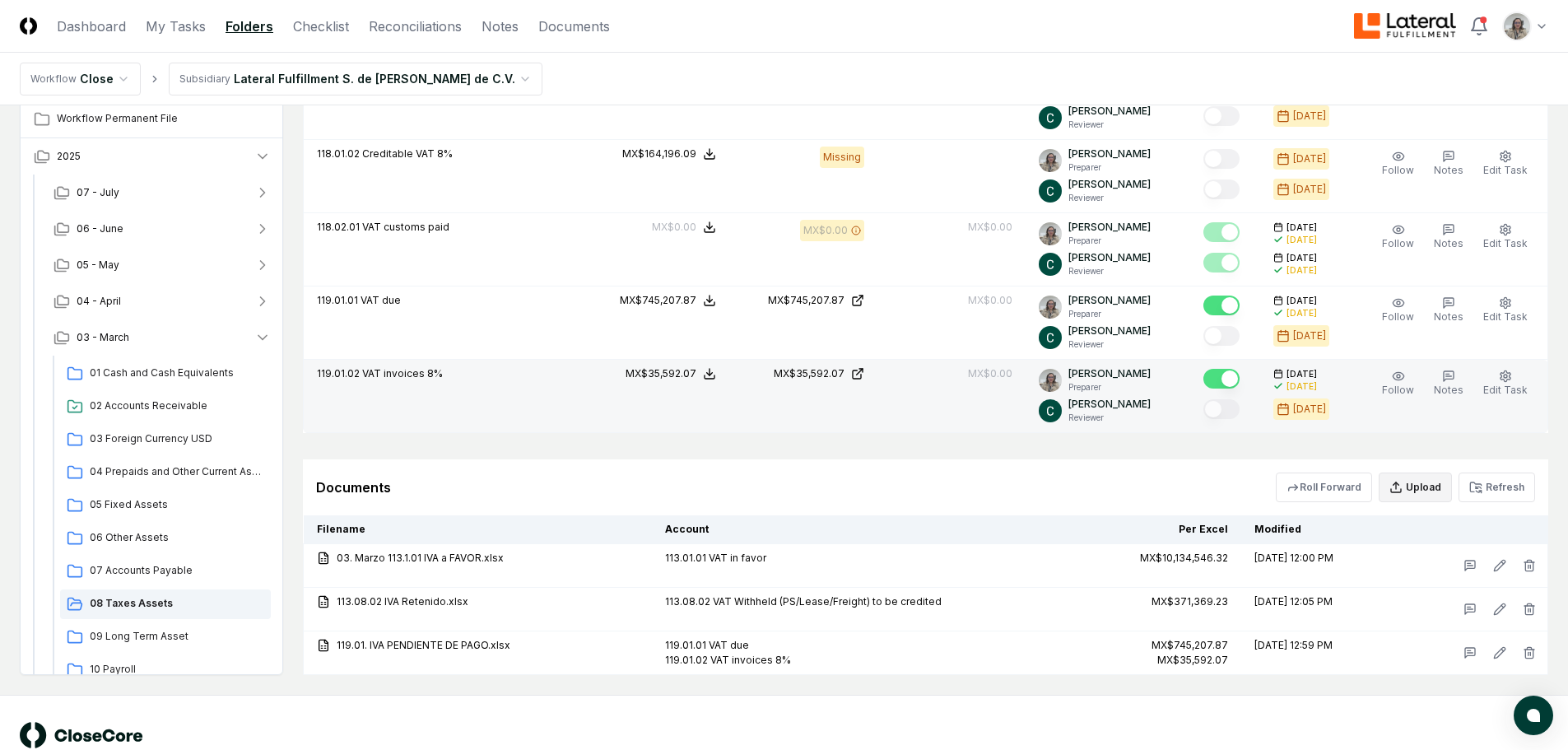 click on "Upload" at bounding box center (1415, 487) 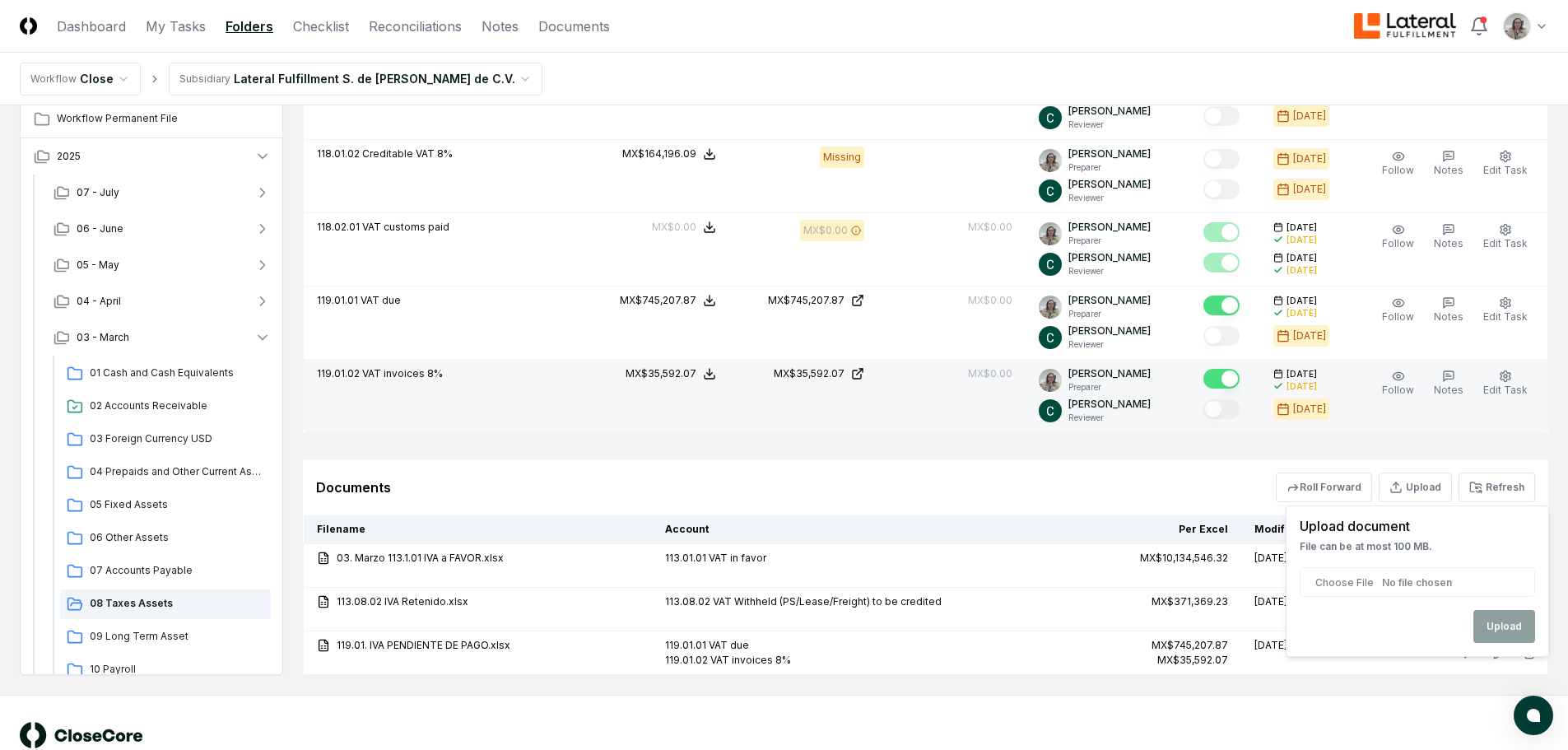 click at bounding box center (1417, 582) 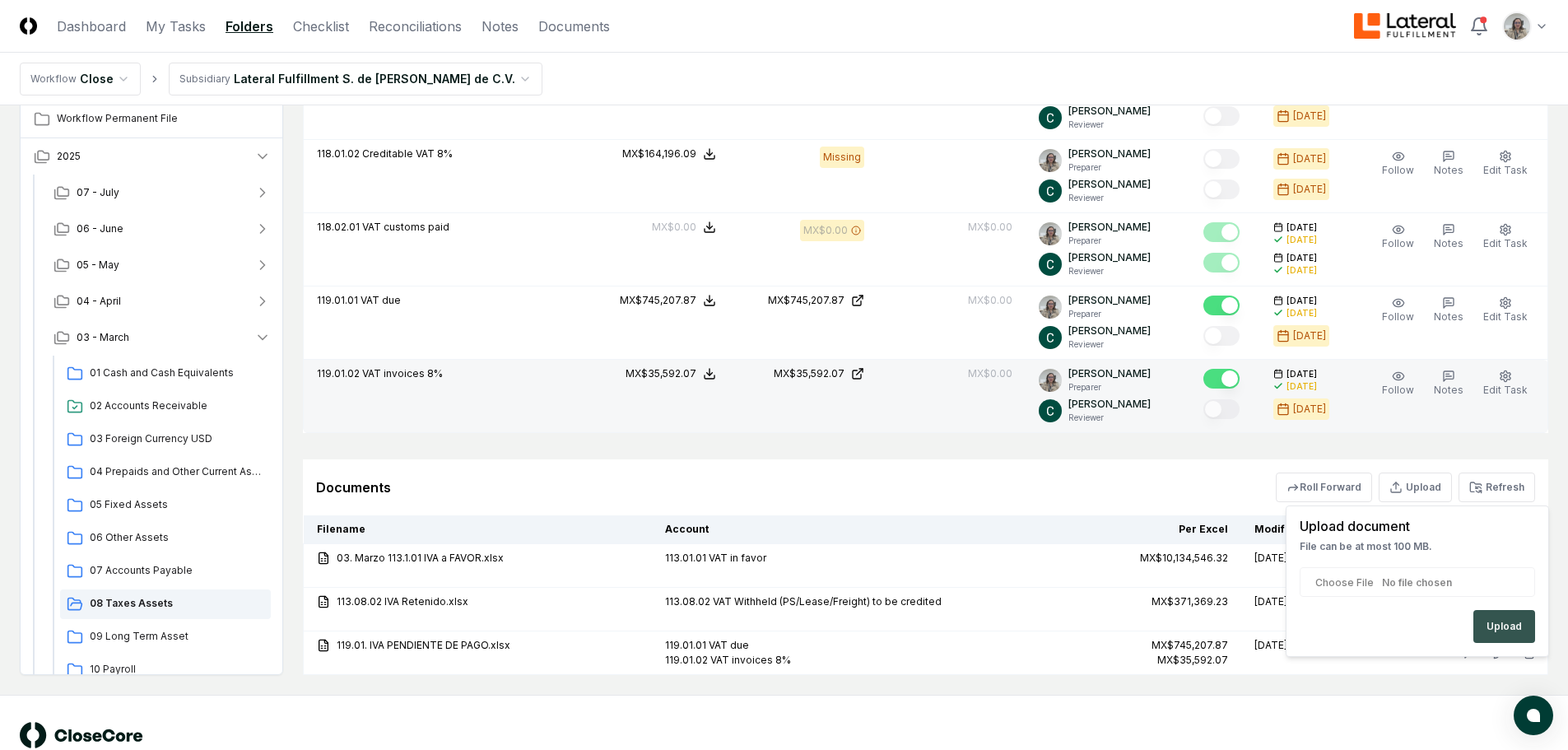 click on "Upload" at bounding box center (1504, 627) 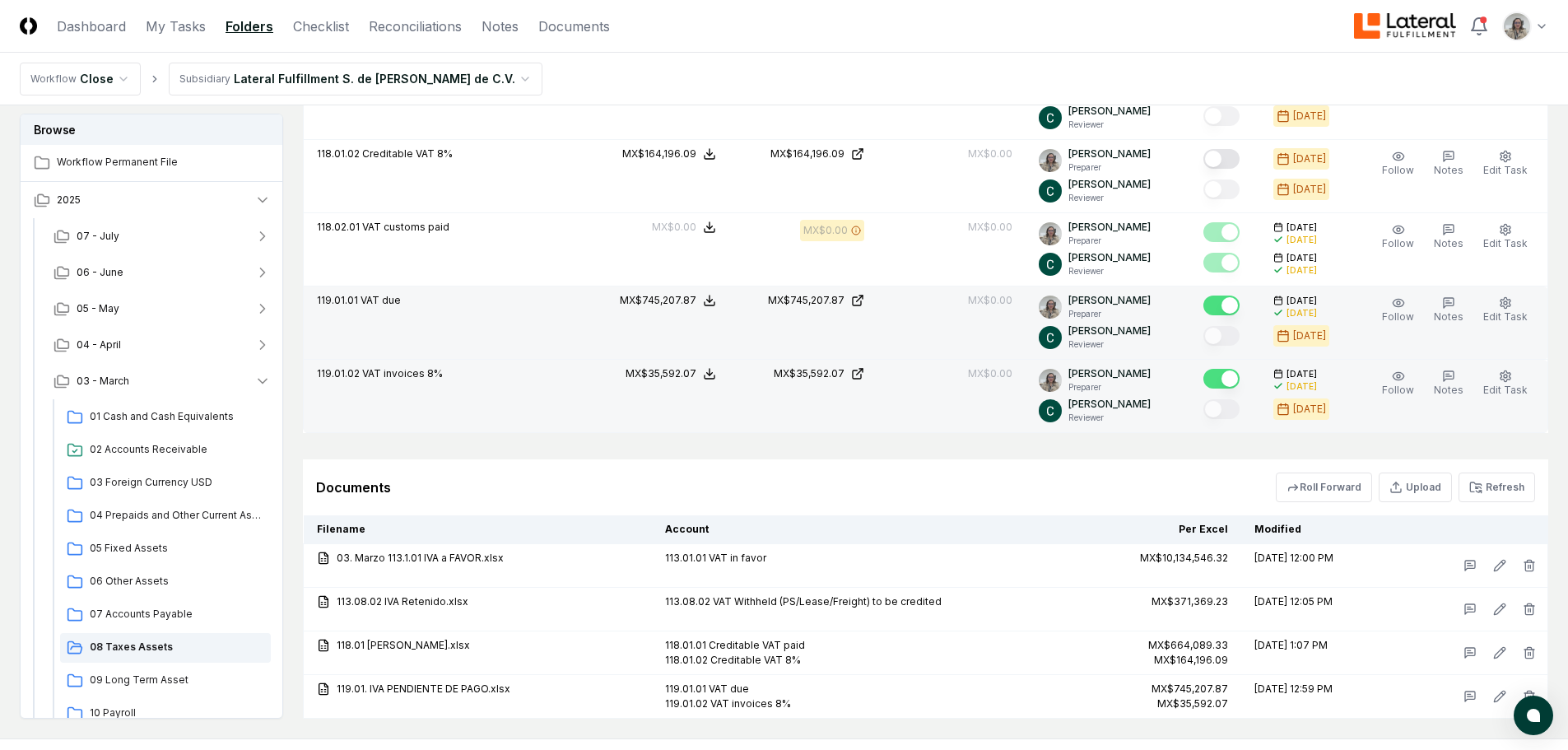 scroll, scrollTop: 840, scrollLeft: 0, axis: vertical 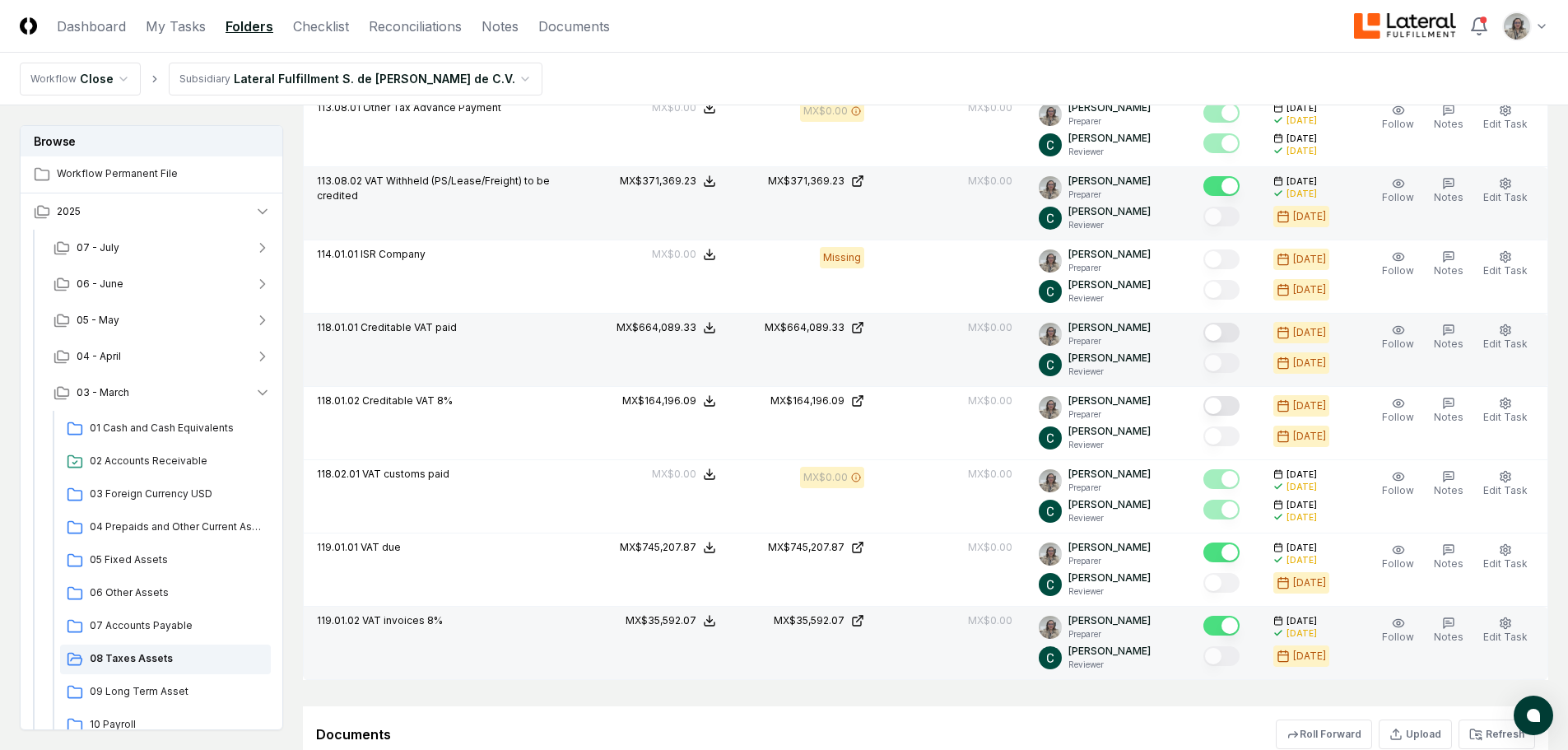 click at bounding box center (1221, 333) 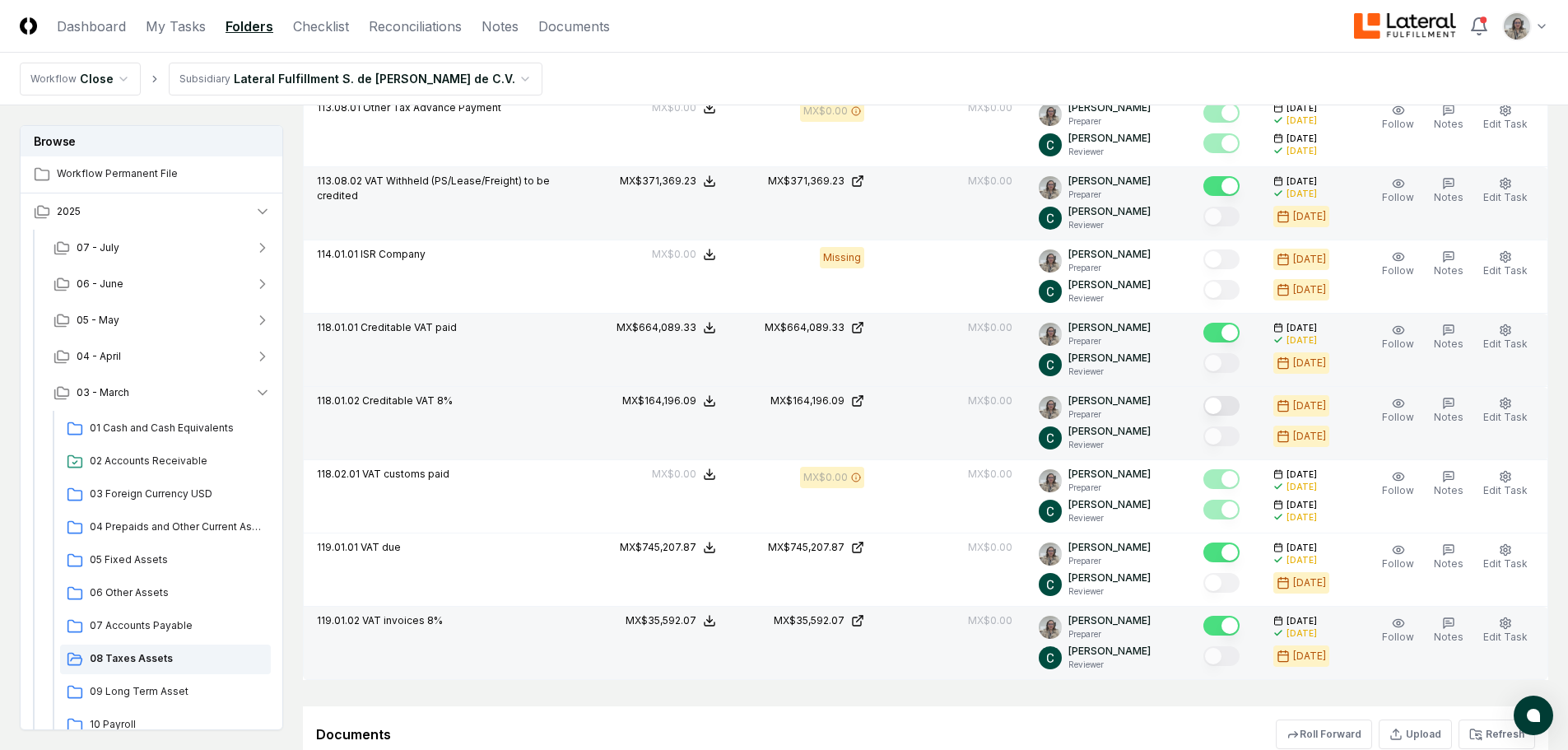 click at bounding box center (1221, 406) 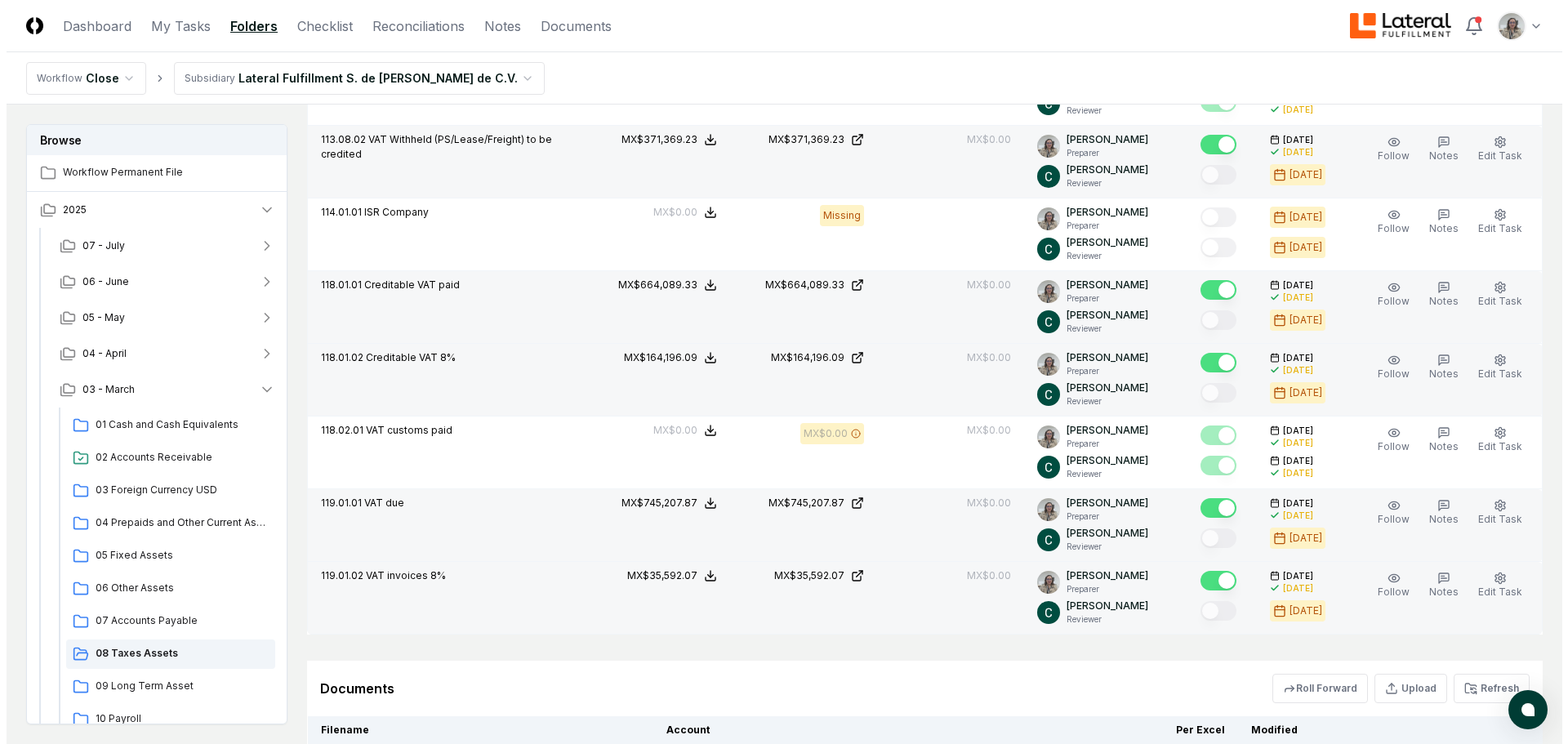 scroll, scrollTop: 751, scrollLeft: 0, axis: vertical 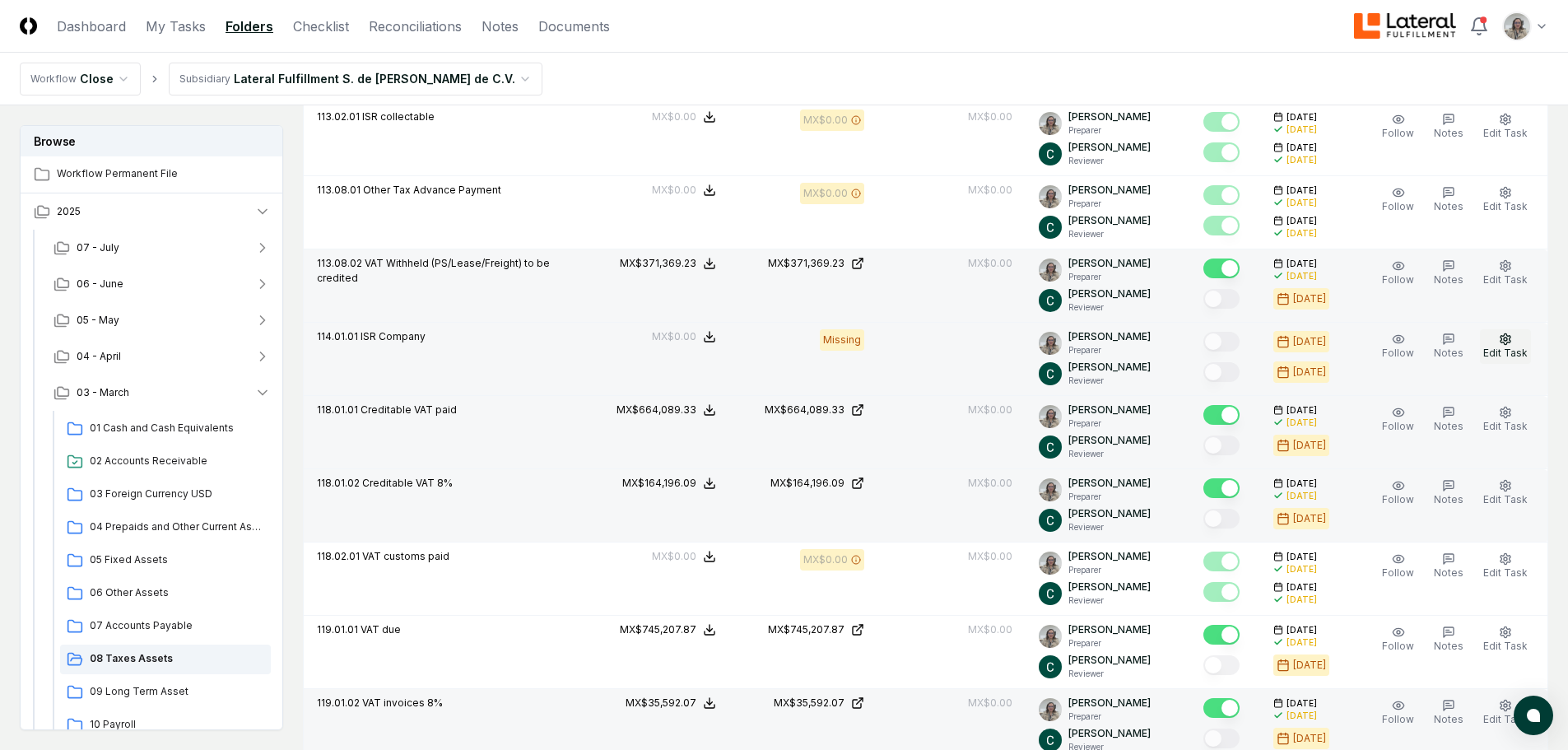 click on "Edit Task" at bounding box center (1505, 352) 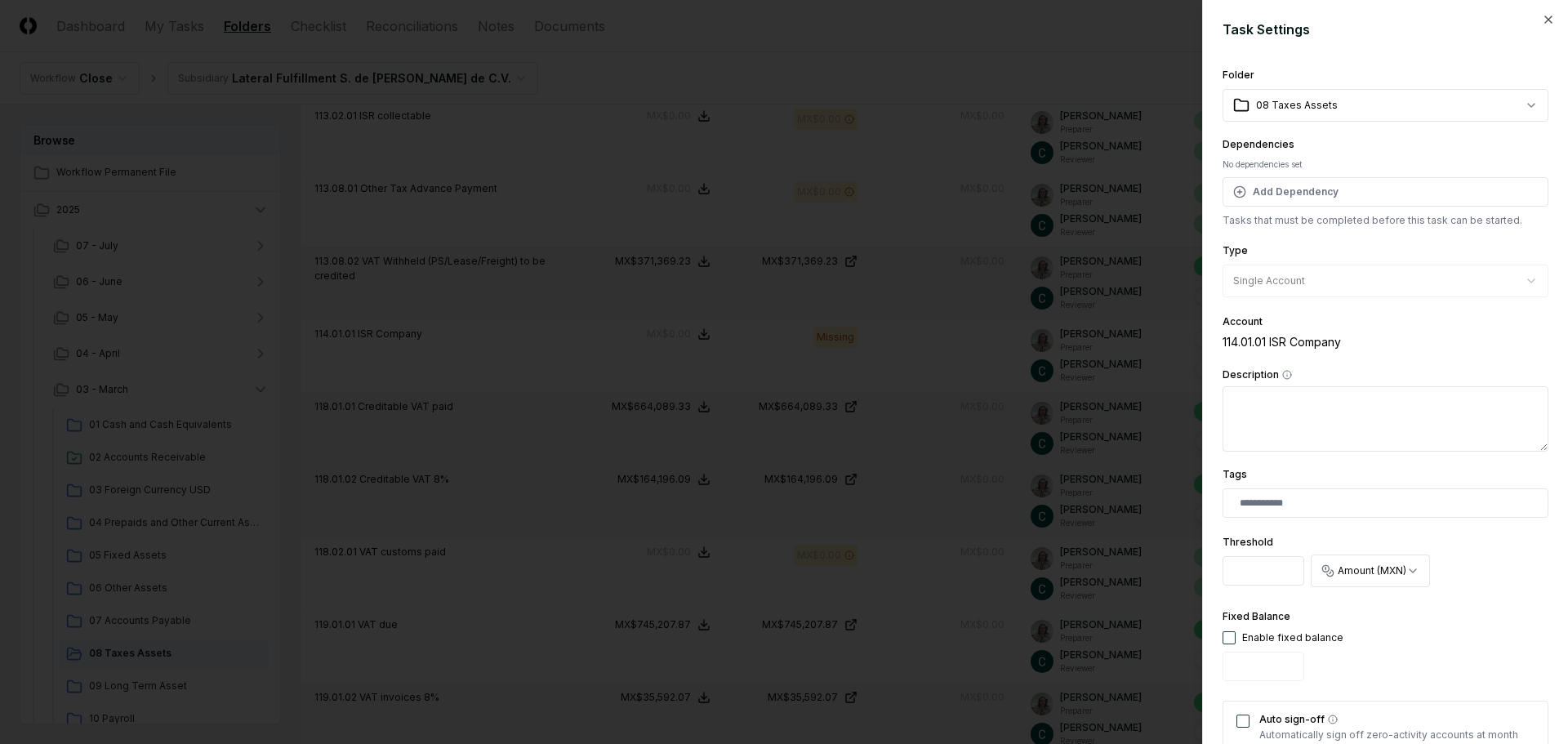 click at bounding box center [1229, 638] 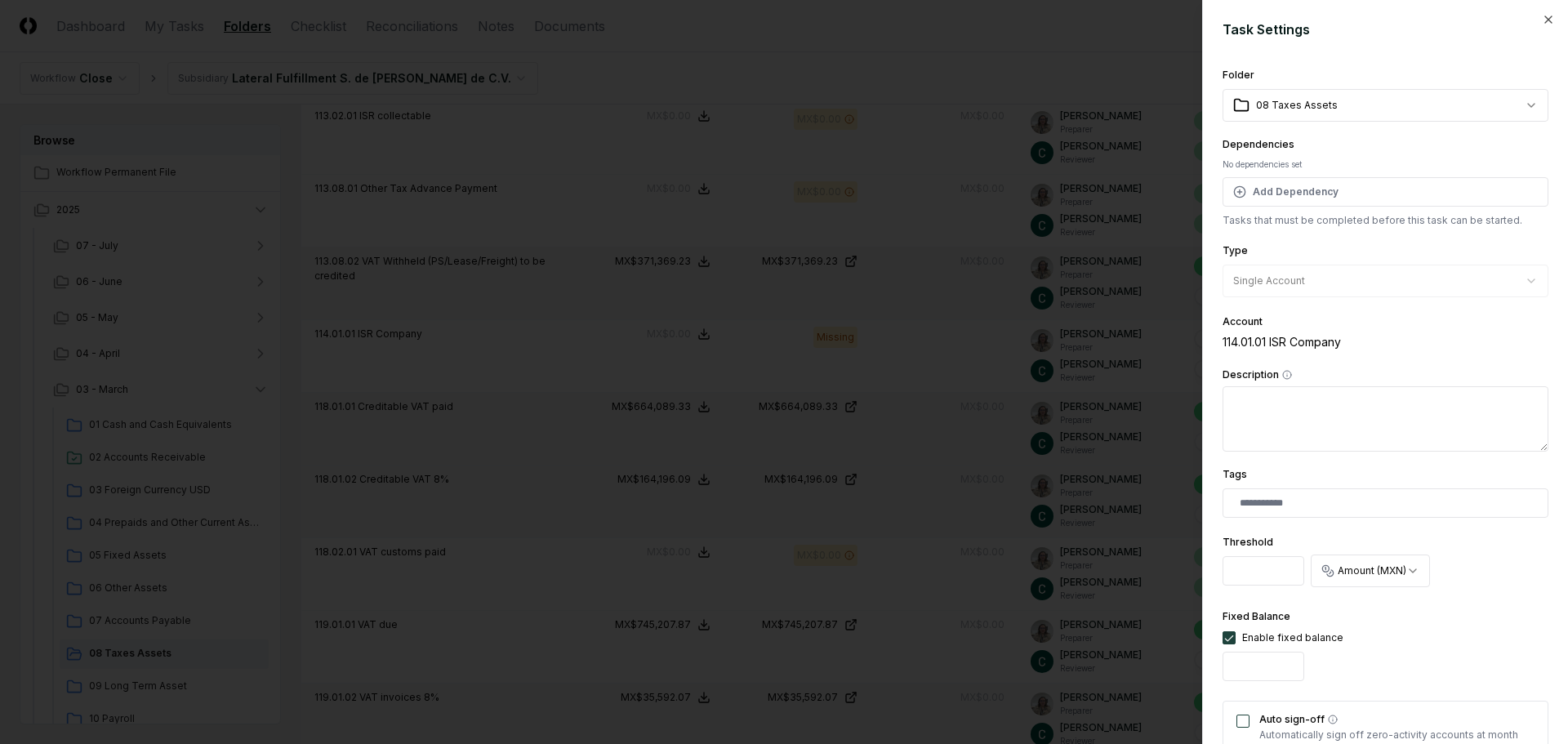 click on "Auto sign-off" at bounding box center [1243, 721] 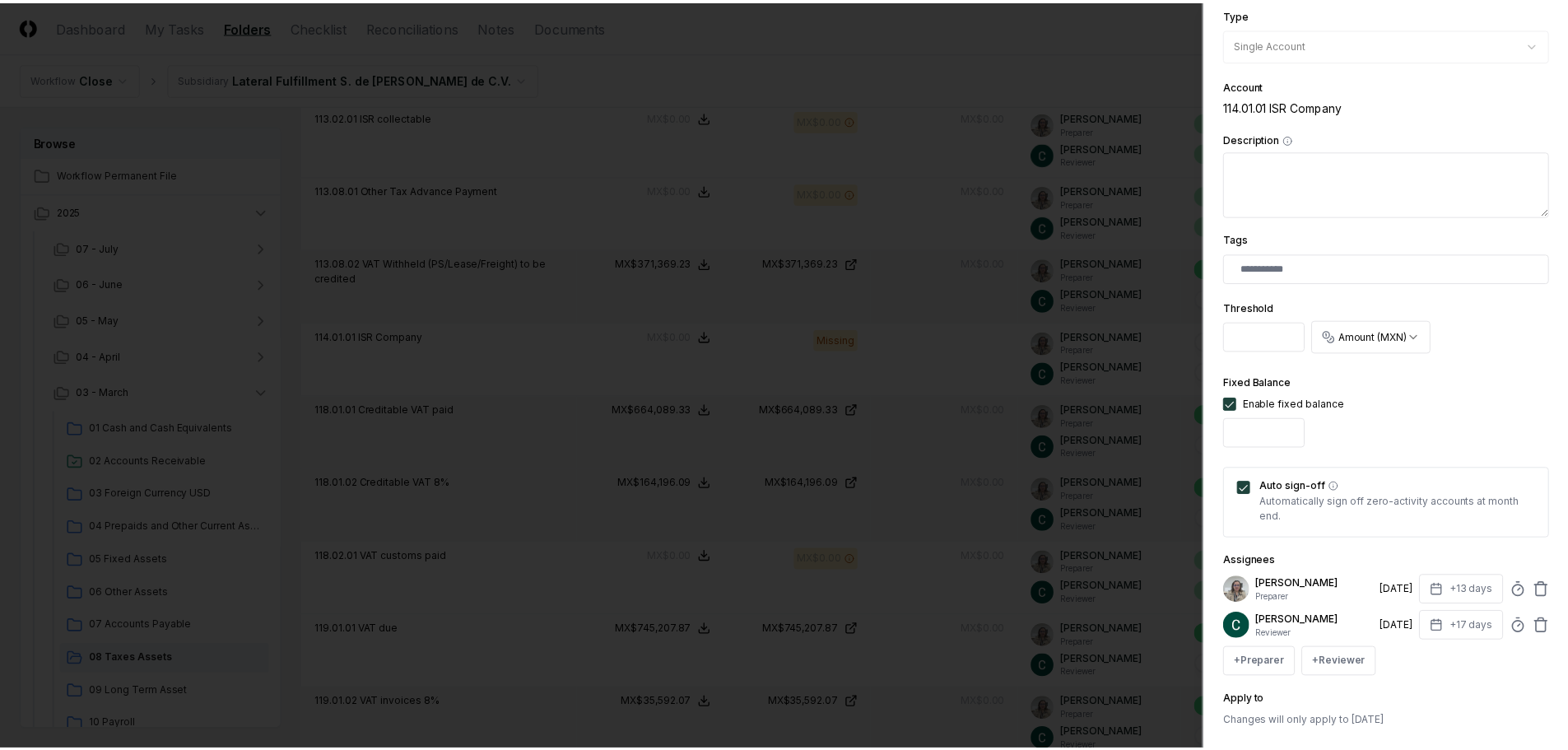 scroll, scrollTop: 324, scrollLeft: 0, axis: vertical 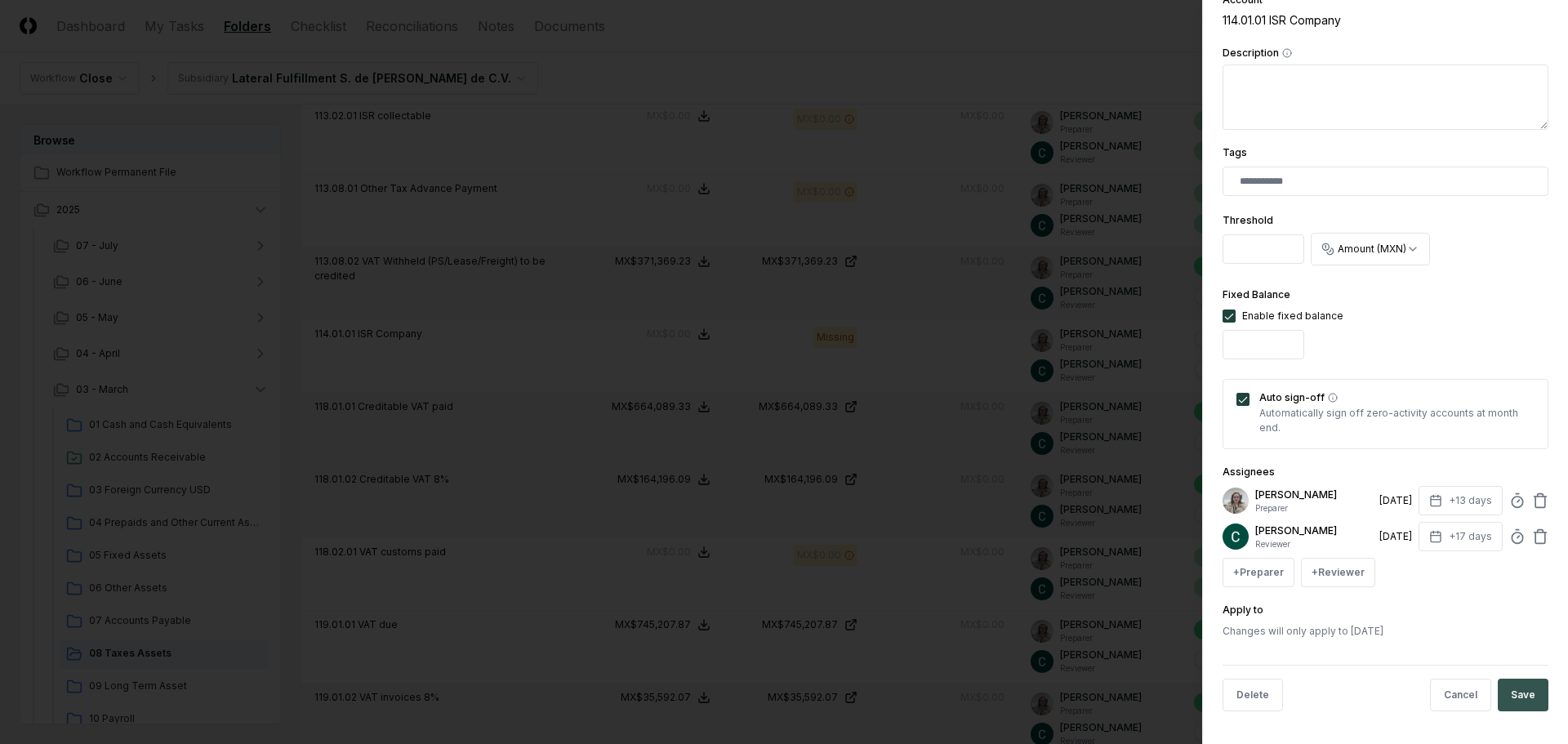 click on "Save" at bounding box center (1523, 695) 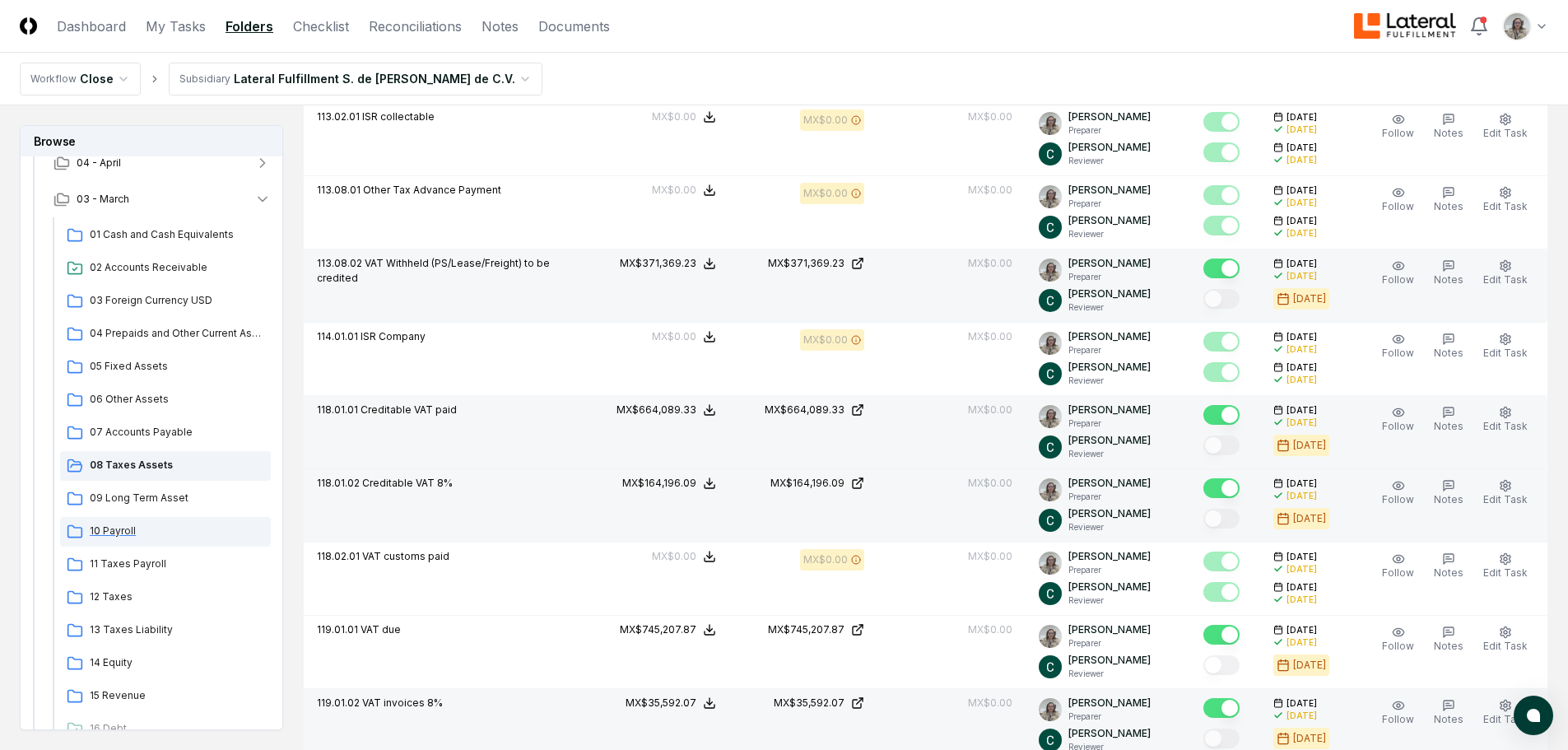 scroll, scrollTop: 327, scrollLeft: 0, axis: vertical 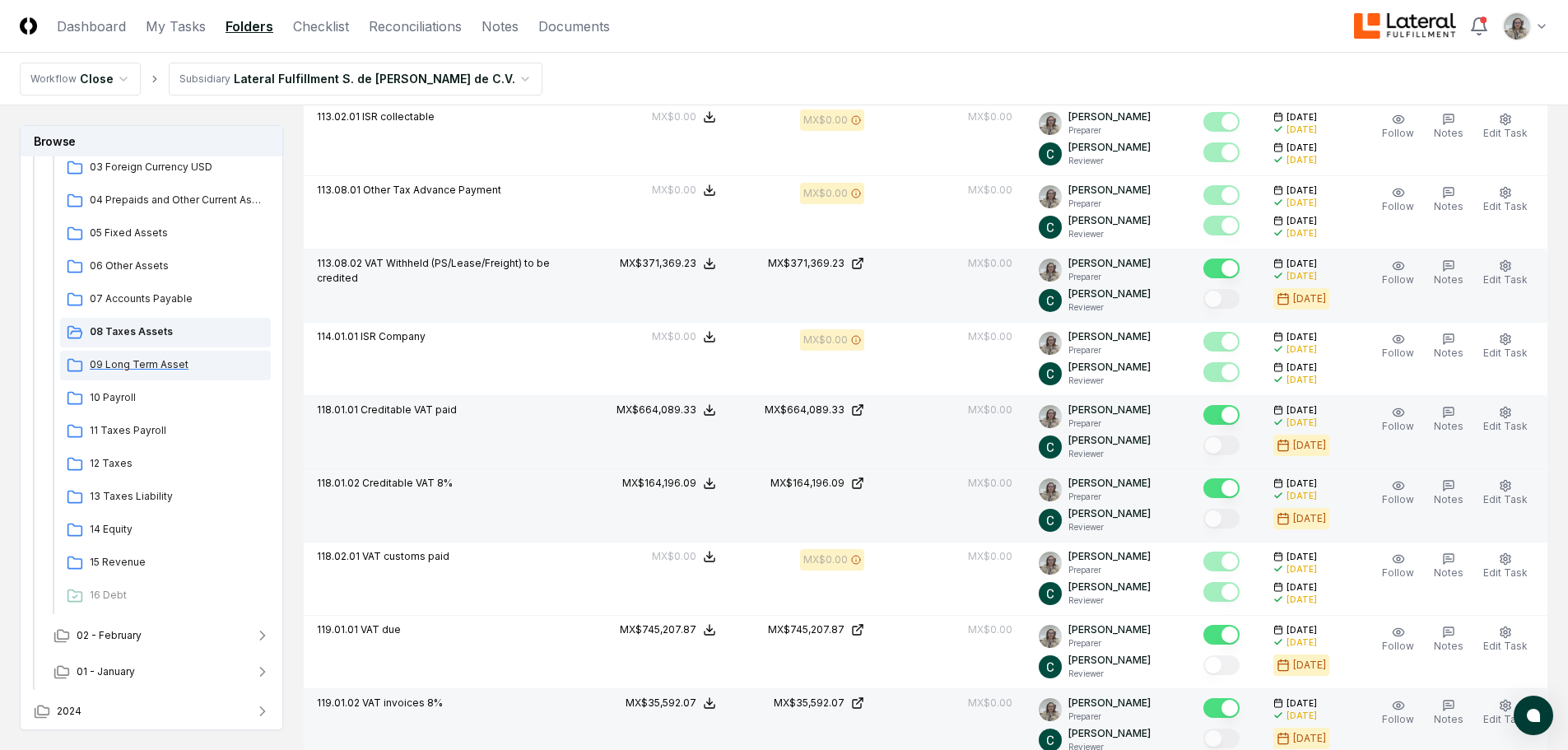 click on "09 Long Term Asset" at bounding box center [177, 365] 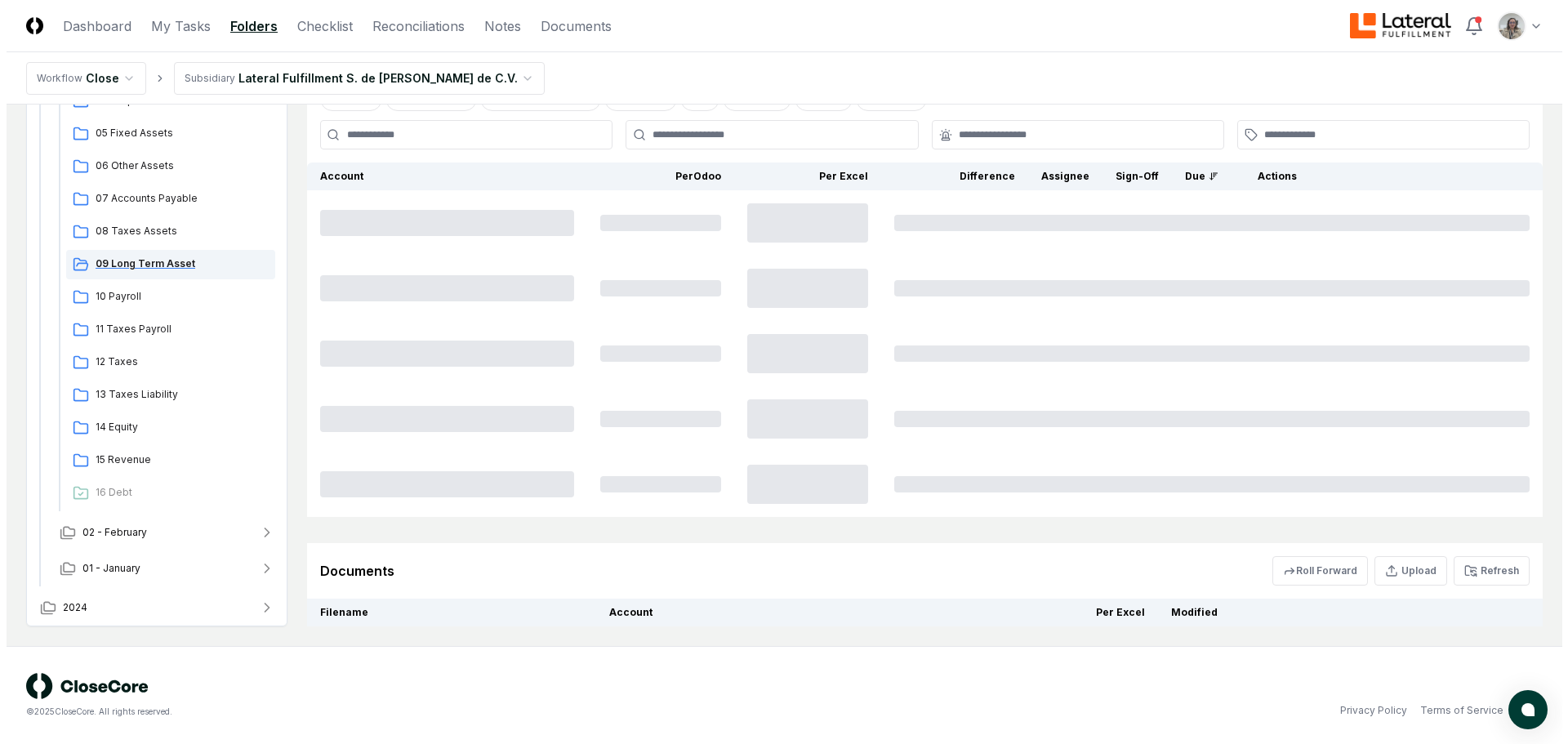 scroll, scrollTop: 0, scrollLeft: 0, axis: both 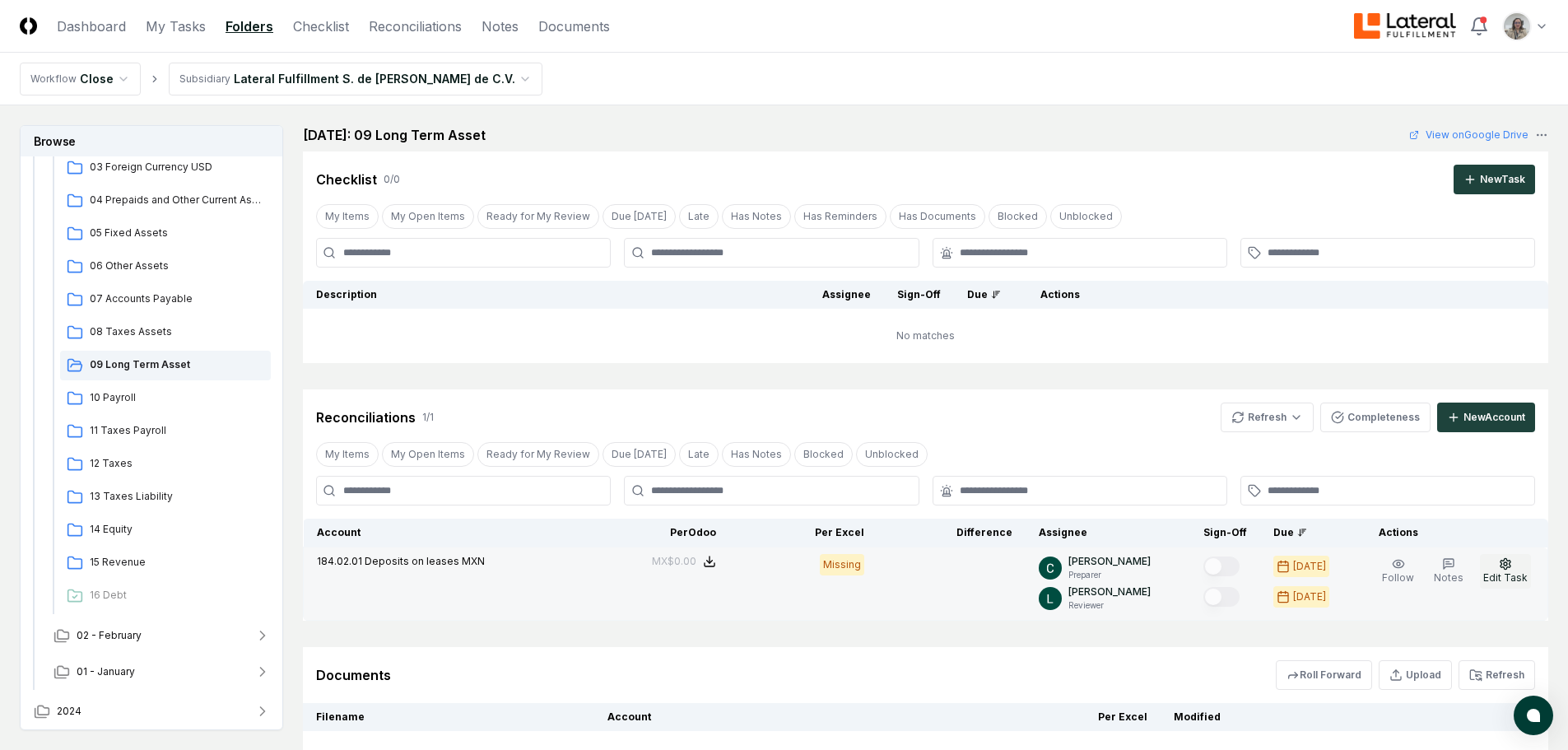 click on "Edit Task" at bounding box center (1505, 571) 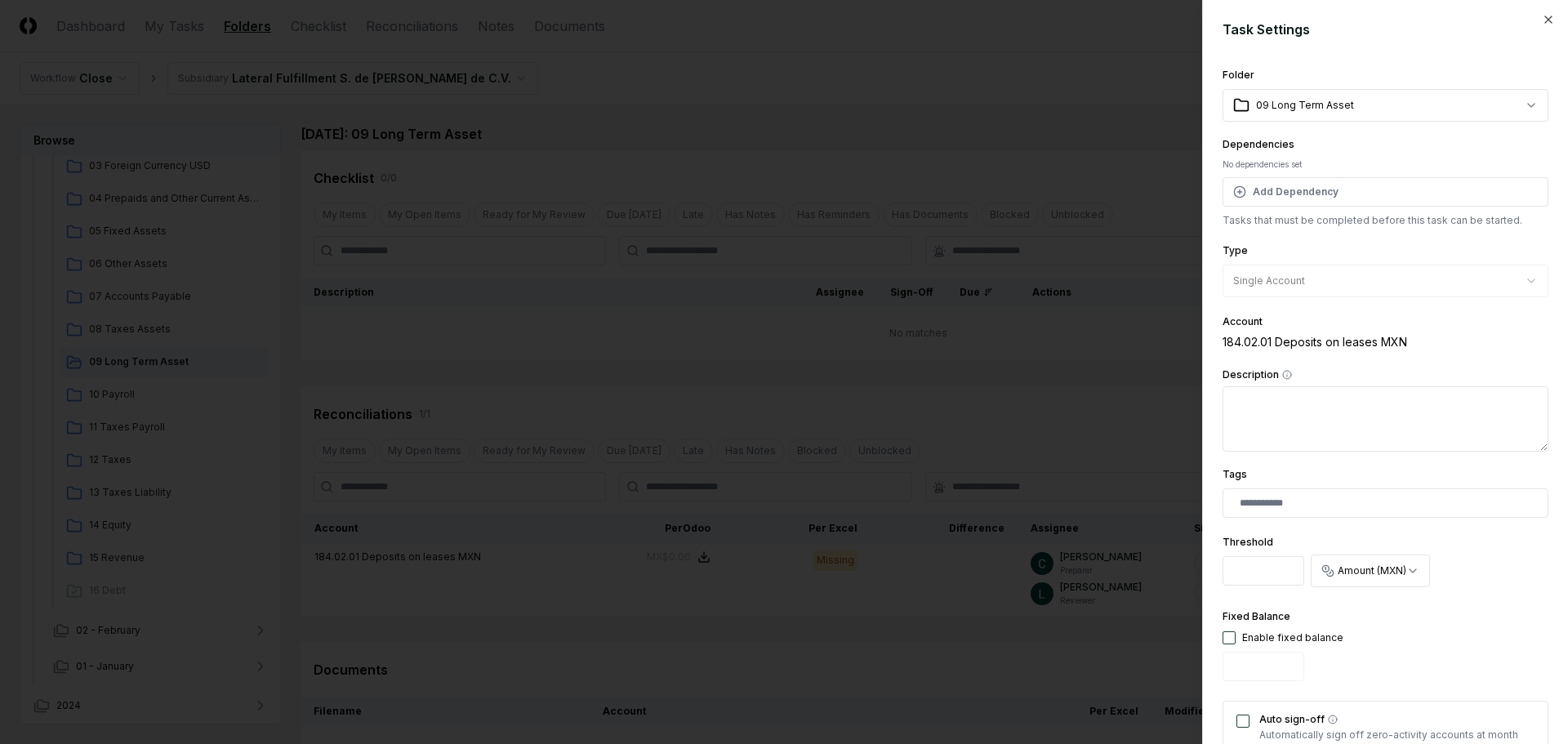 click at bounding box center [1229, 638] 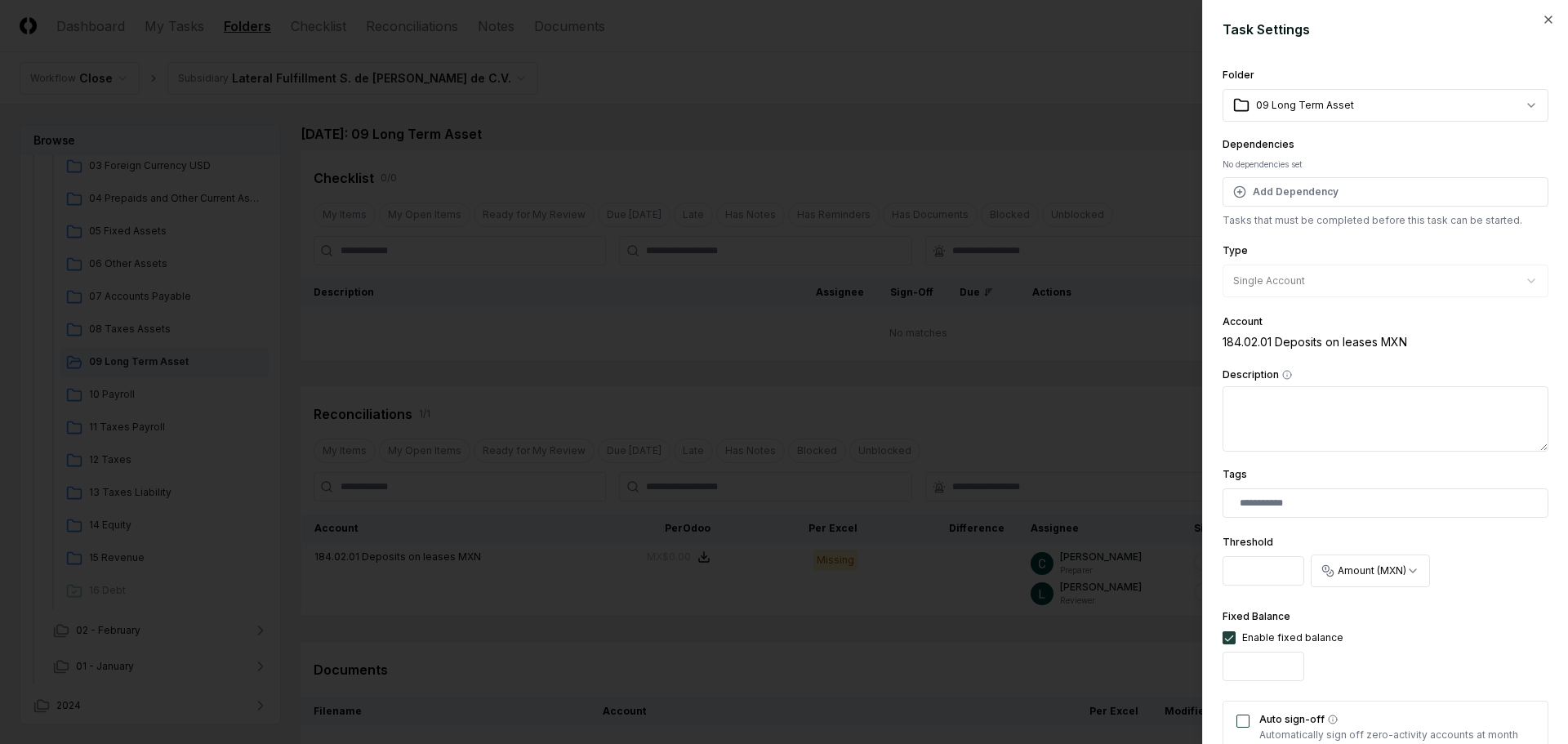 click on "Auto sign-off" at bounding box center [1243, 721] 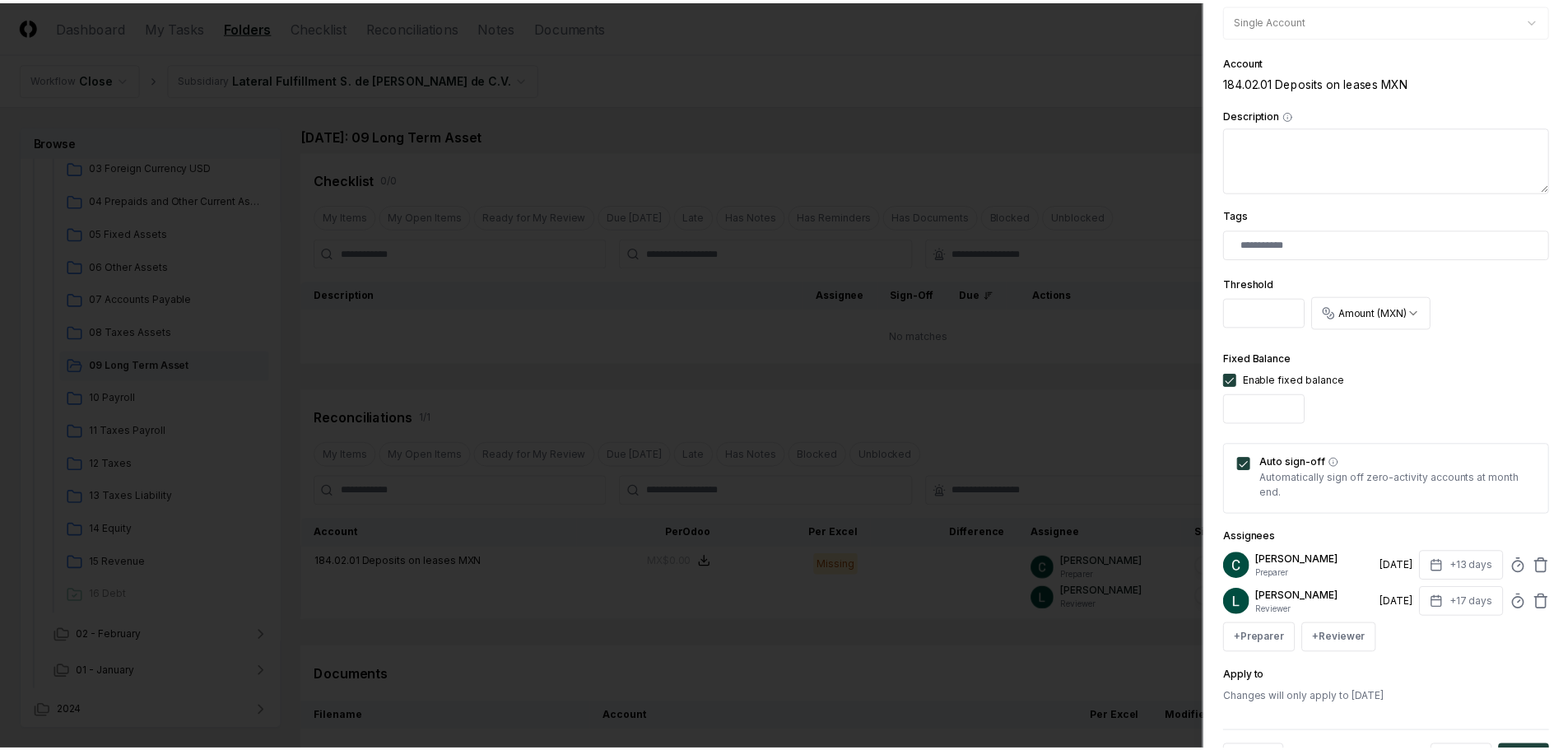 scroll, scrollTop: 324, scrollLeft: 0, axis: vertical 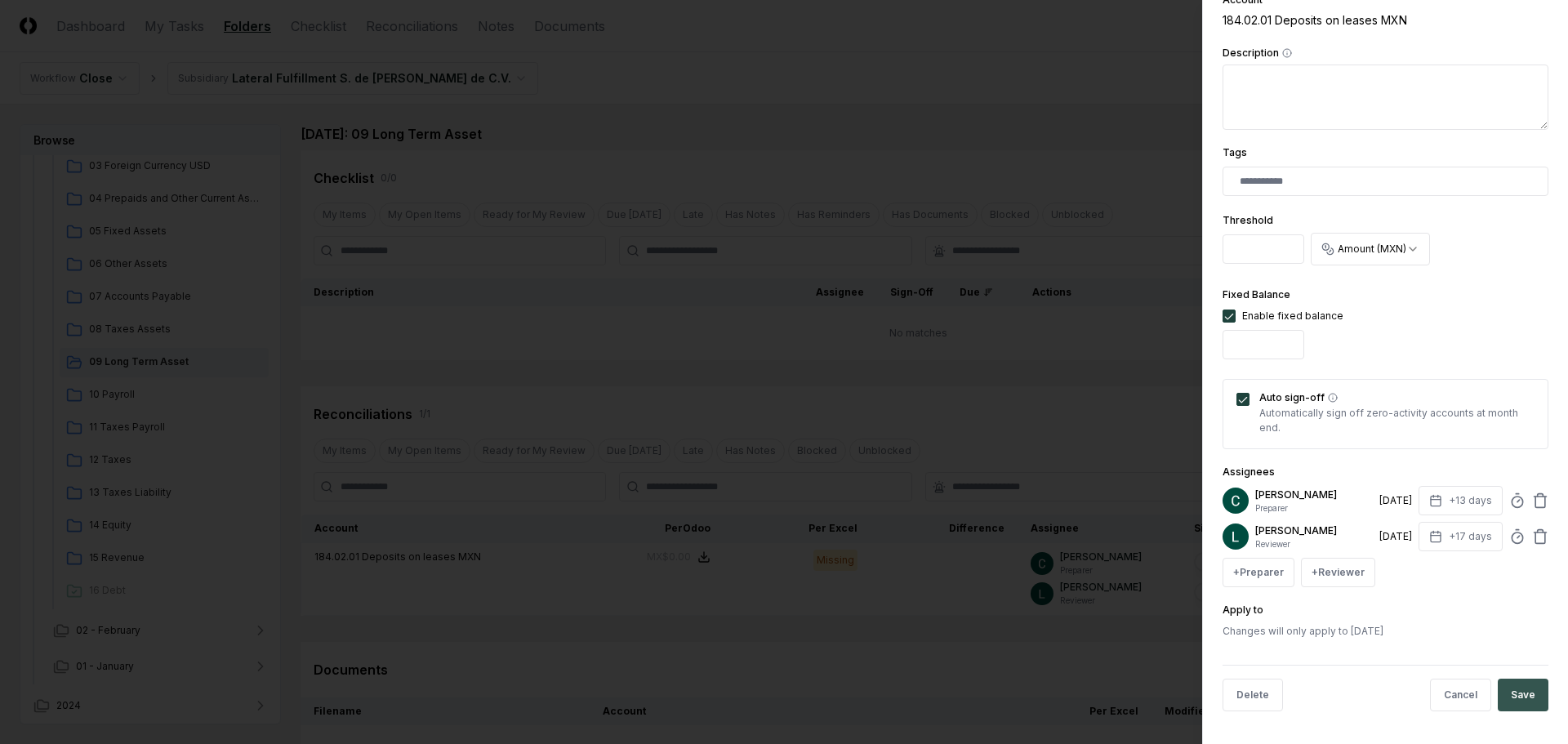 click on "Save" at bounding box center [1523, 695] 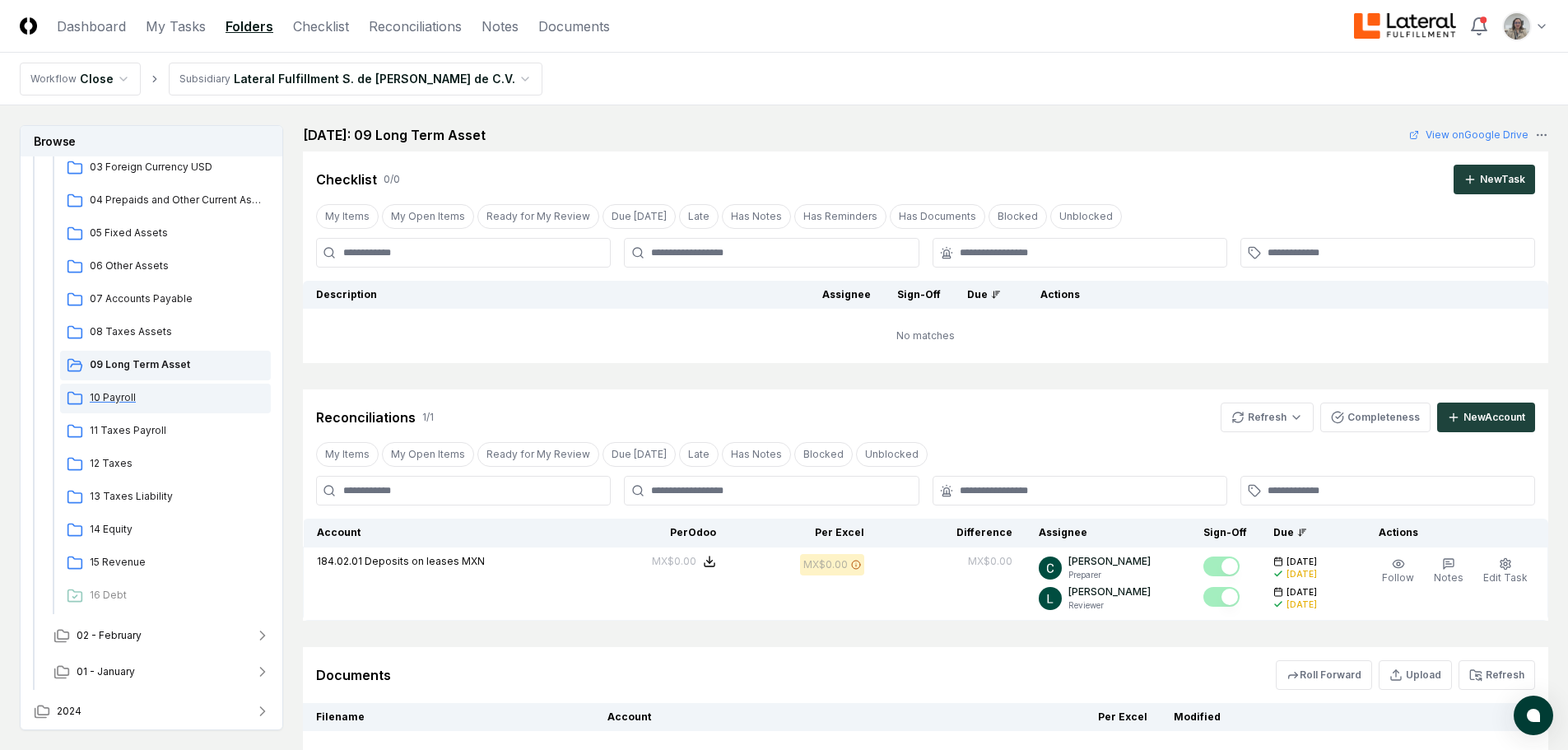 click on "10 Payroll" at bounding box center [177, 398] 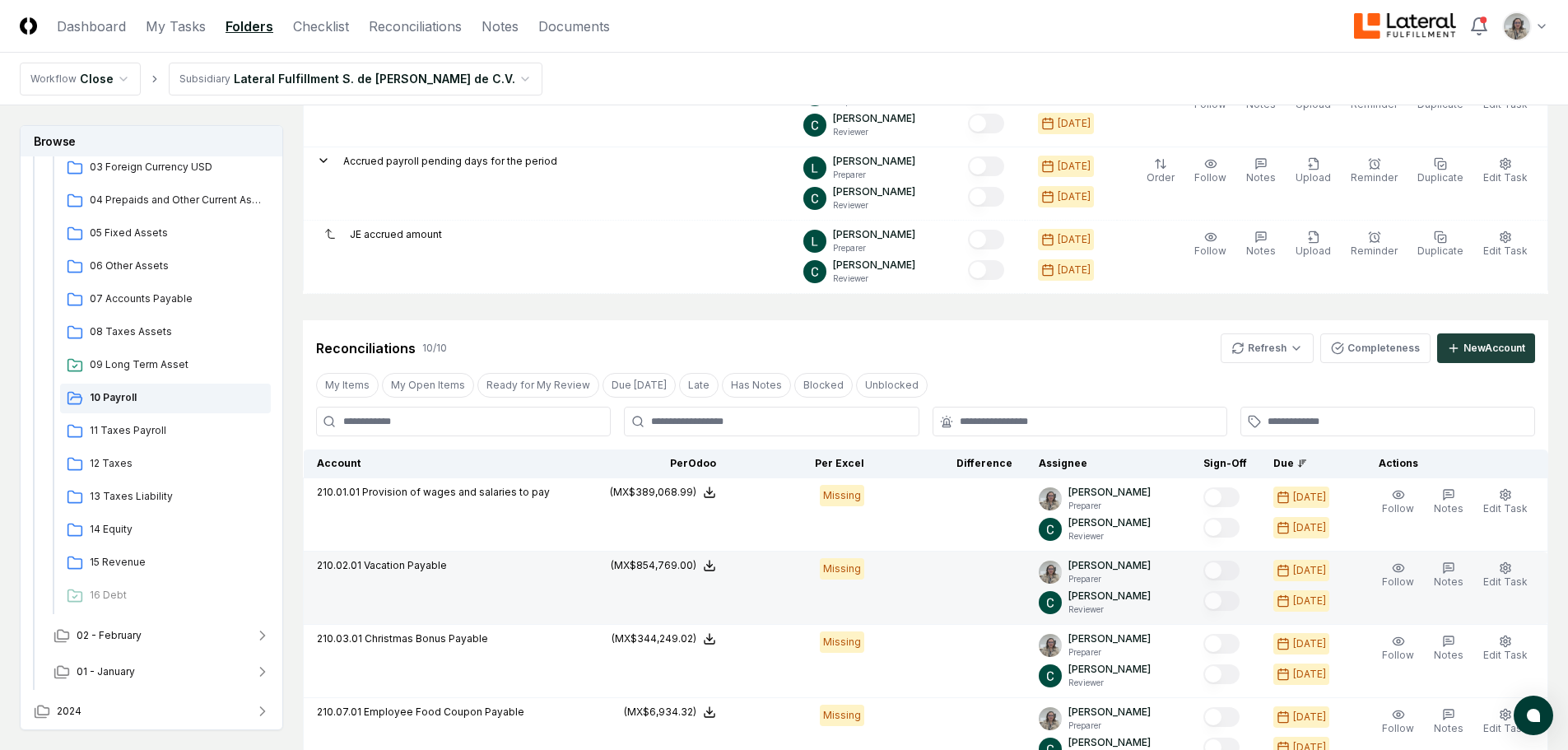 scroll, scrollTop: 659, scrollLeft: 0, axis: vertical 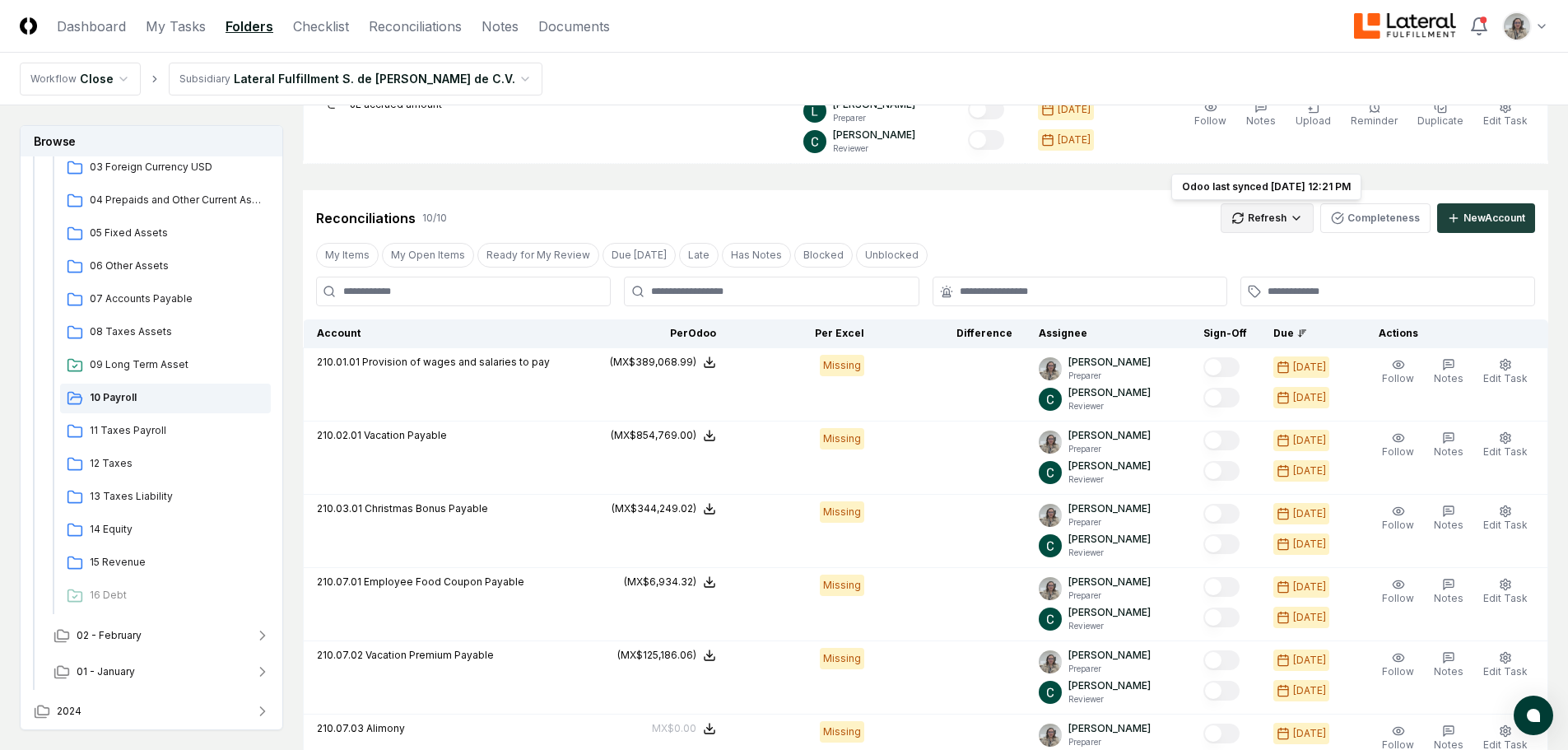 click on "CloseCore Dashboard My Tasks Folders Checklist Reconciliations Notes Documents Toggle navigation menu   Toggle user menu Workflow Close Subsidiary Lateral Fulfillment S. de [PERSON_NAME] de C.V. Browse Workflow Permanent File 2025 [DATE] - June [DATE] - April [DATE] Cash and Cash Equivalents 02 Accounts Receivable 03 Foreign Currency USD 04 Prepaids and Other Current Assets 05 Fixed Assets 06 Other Assets 07 Accounts Payable 08 Taxes Assets 09 Long Term Asset 10 Payroll 11 Taxes Payroll 12 Taxes 13 Taxes Liability 14 Equity 15 Revenue 16 Debt 02 - February [DATE] Change Folder Cancel Reassign [DATE]: 10 Payroll View on  Google Drive Checklist 7 / 7 New  Task My Items My Open Items Ready for My Review Due [DATE] Late Has Notes Has Reminders Has Documents Blocked Unblocked Clear Filter Description Assignee Sign-Off   Due Actions Accrued Annual Bonus [PERSON_NAME] Preparer [PERSON_NAME] Reviewer [DATE] [DATE] Order Follow Notes Upload Reminder Duplicate Edit Task More Preparer 10" at bounding box center [784, 352] 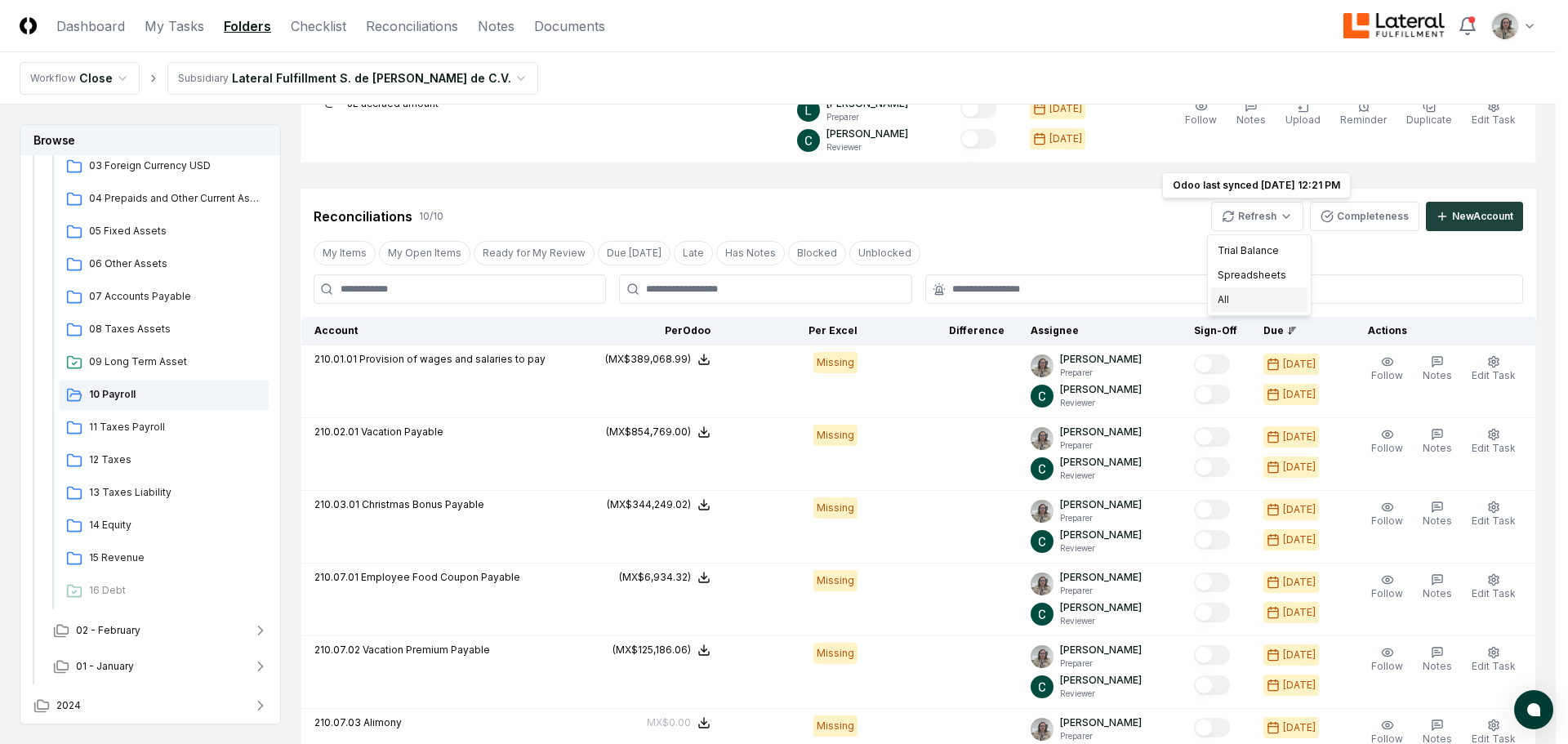 click on "All" at bounding box center (1259, 300) 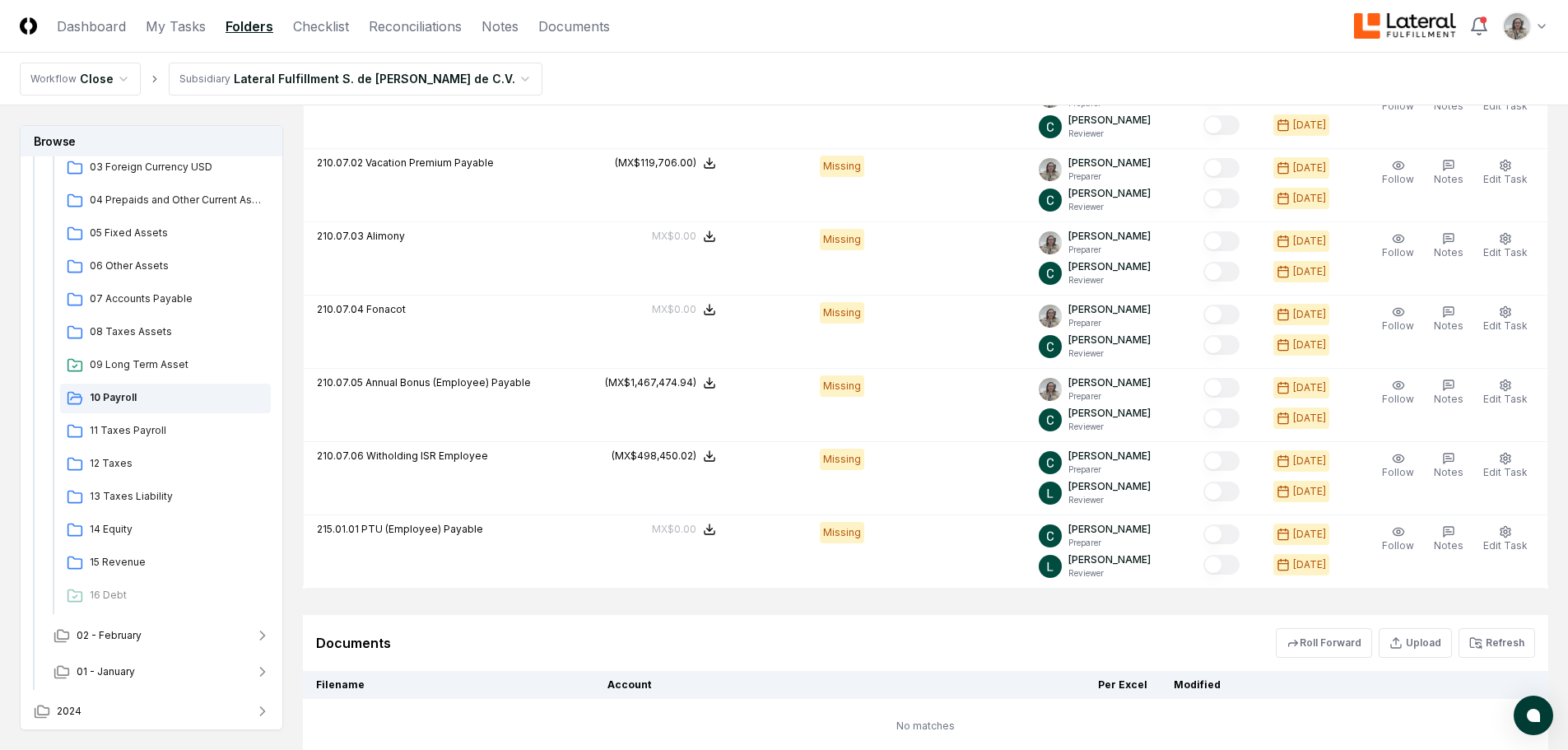 scroll, scrollTop: 1273, scrollLeft: 0, axis: vertical 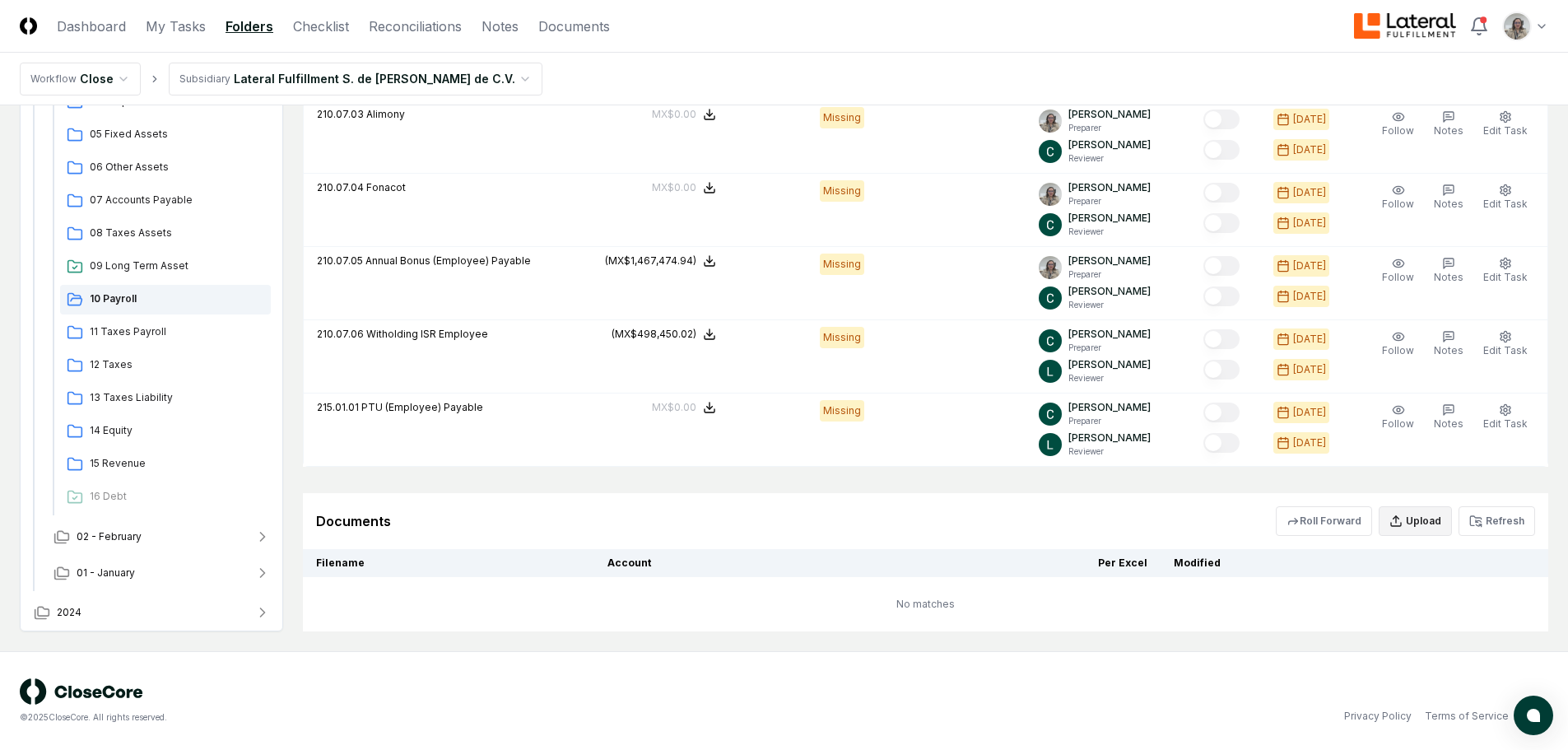 click on "Upload" at bounding box center (1415, 521) 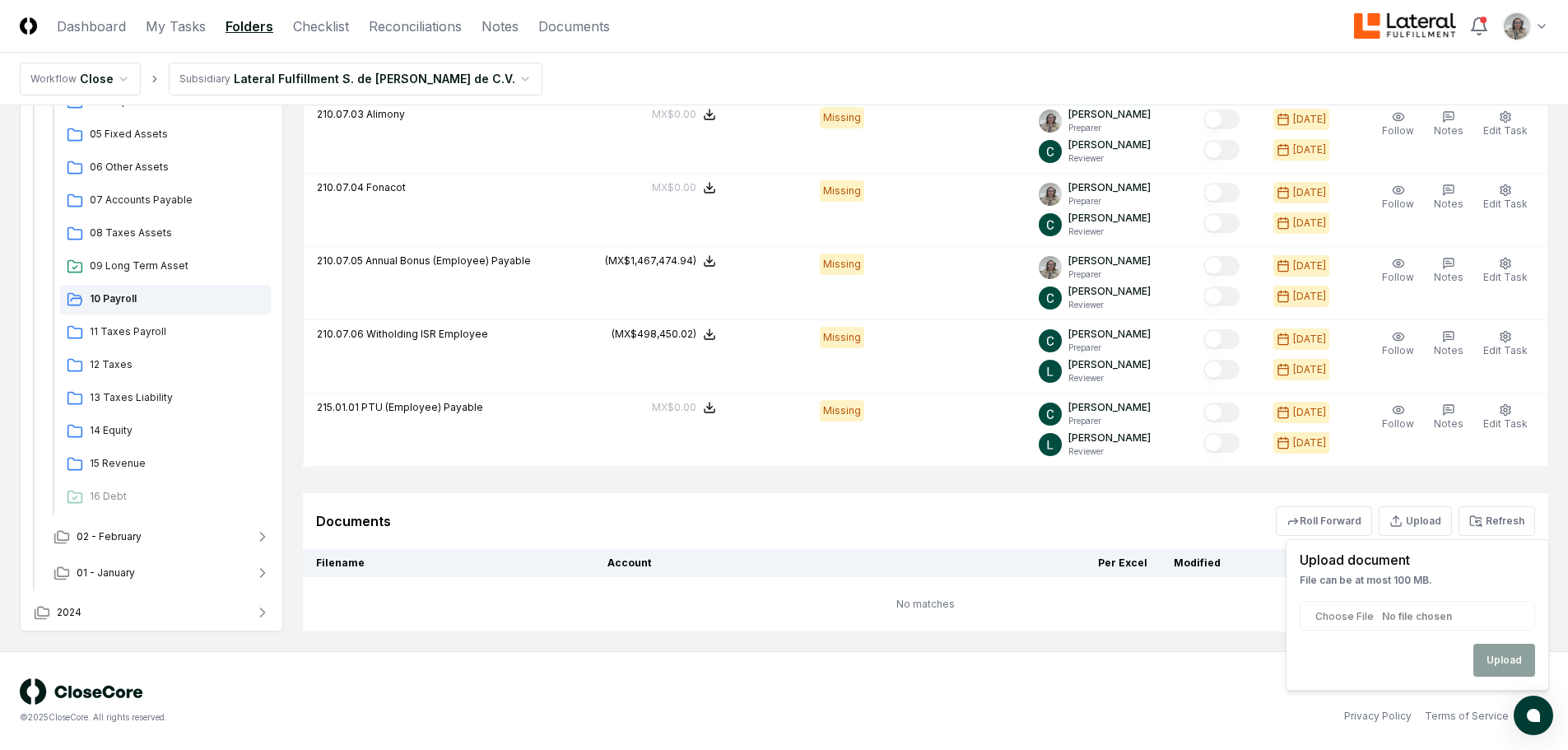 click at bounding box center (1417, 616) 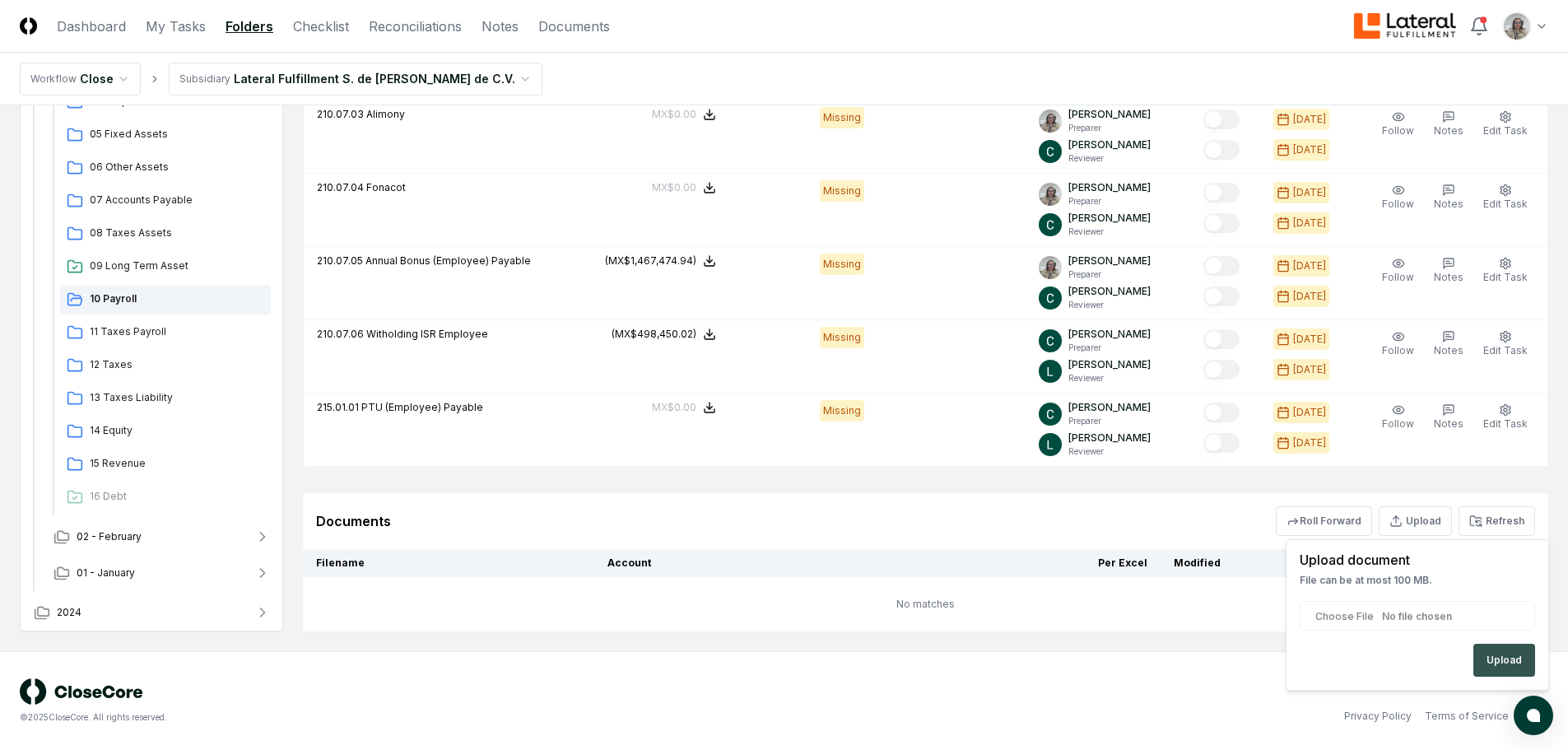 click on "Upload" at bounding box center [1504, 660] 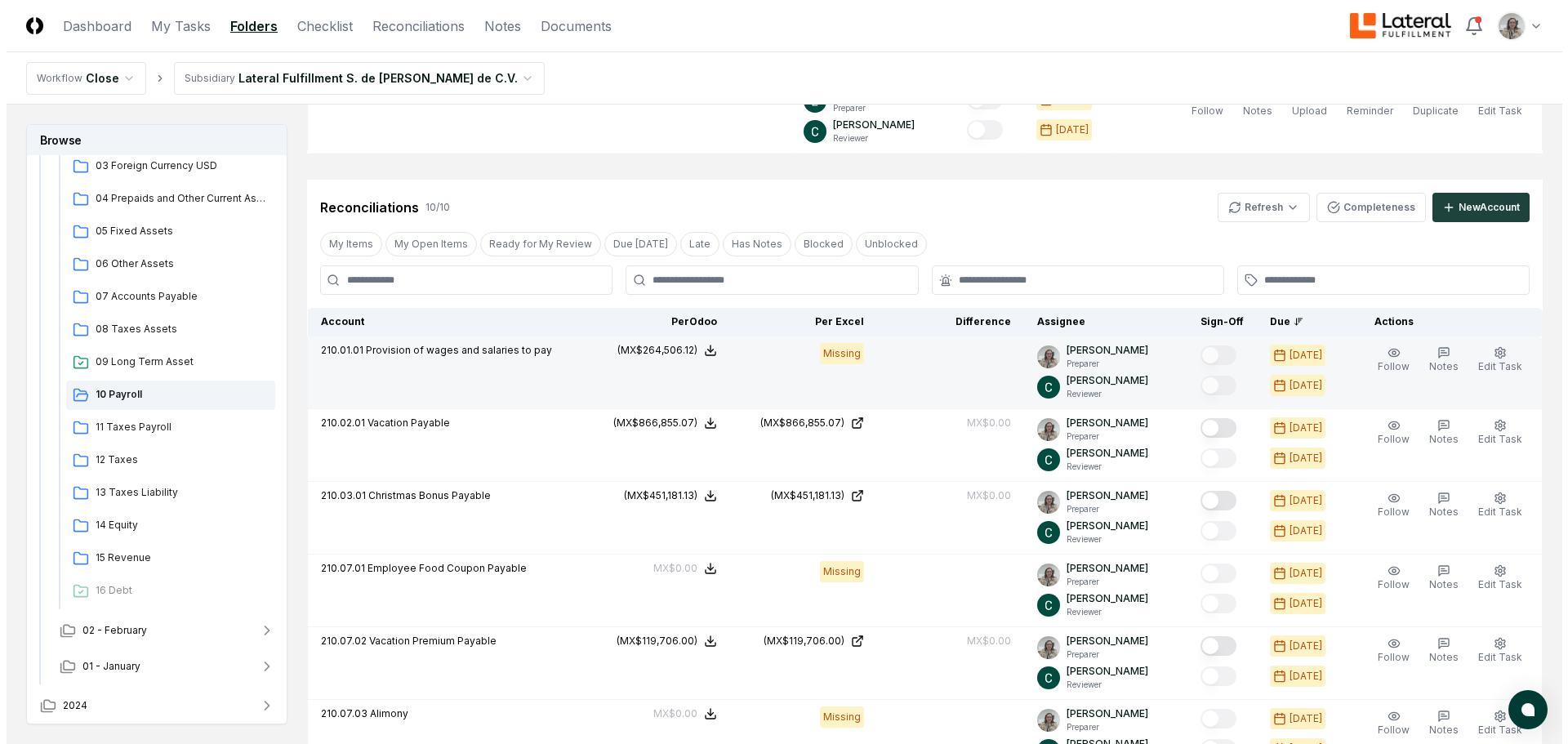 scroll, scrollTop: 691, scrollLeft: 0, axis: vertical 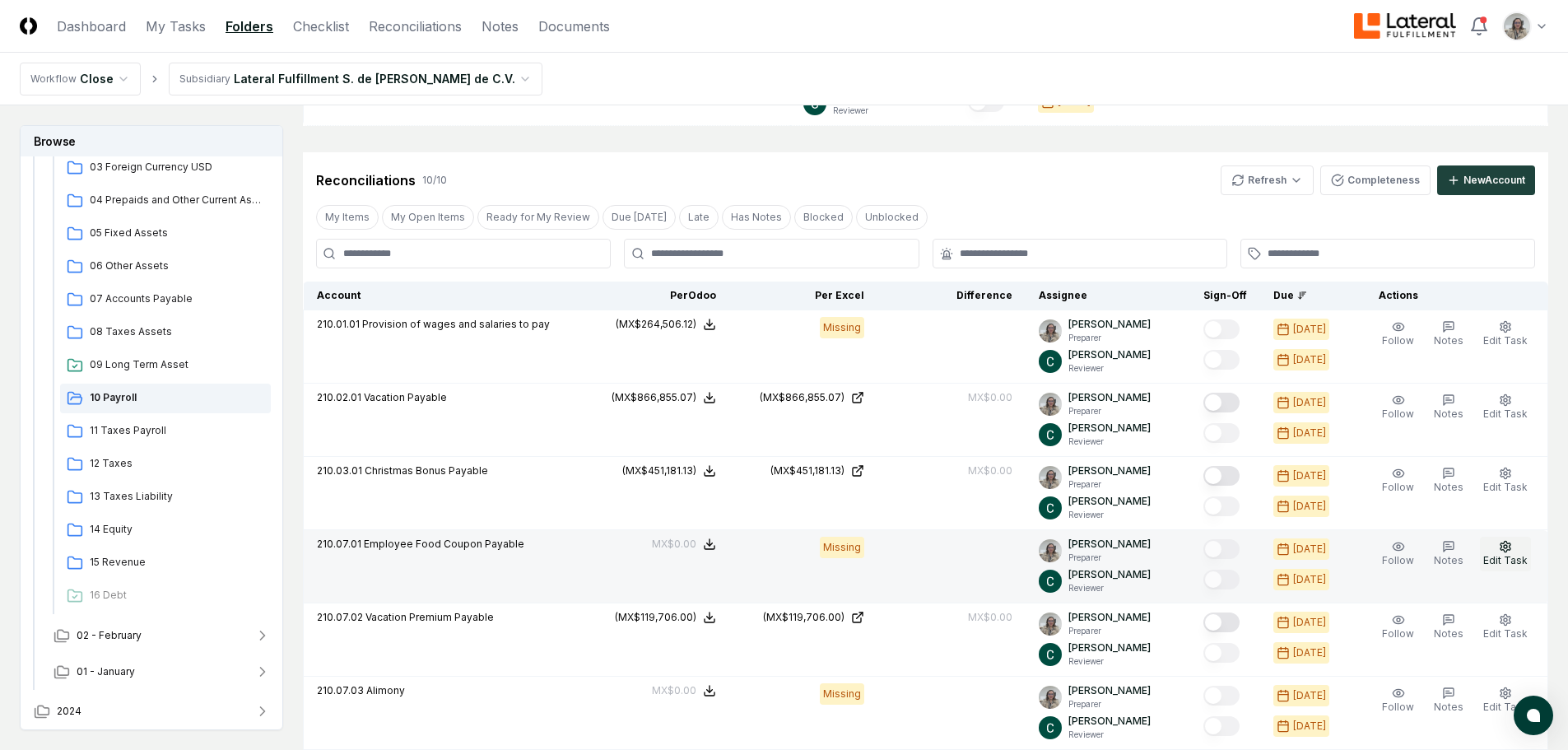 click on "Edit Task" at bounding box center (1505, 560) 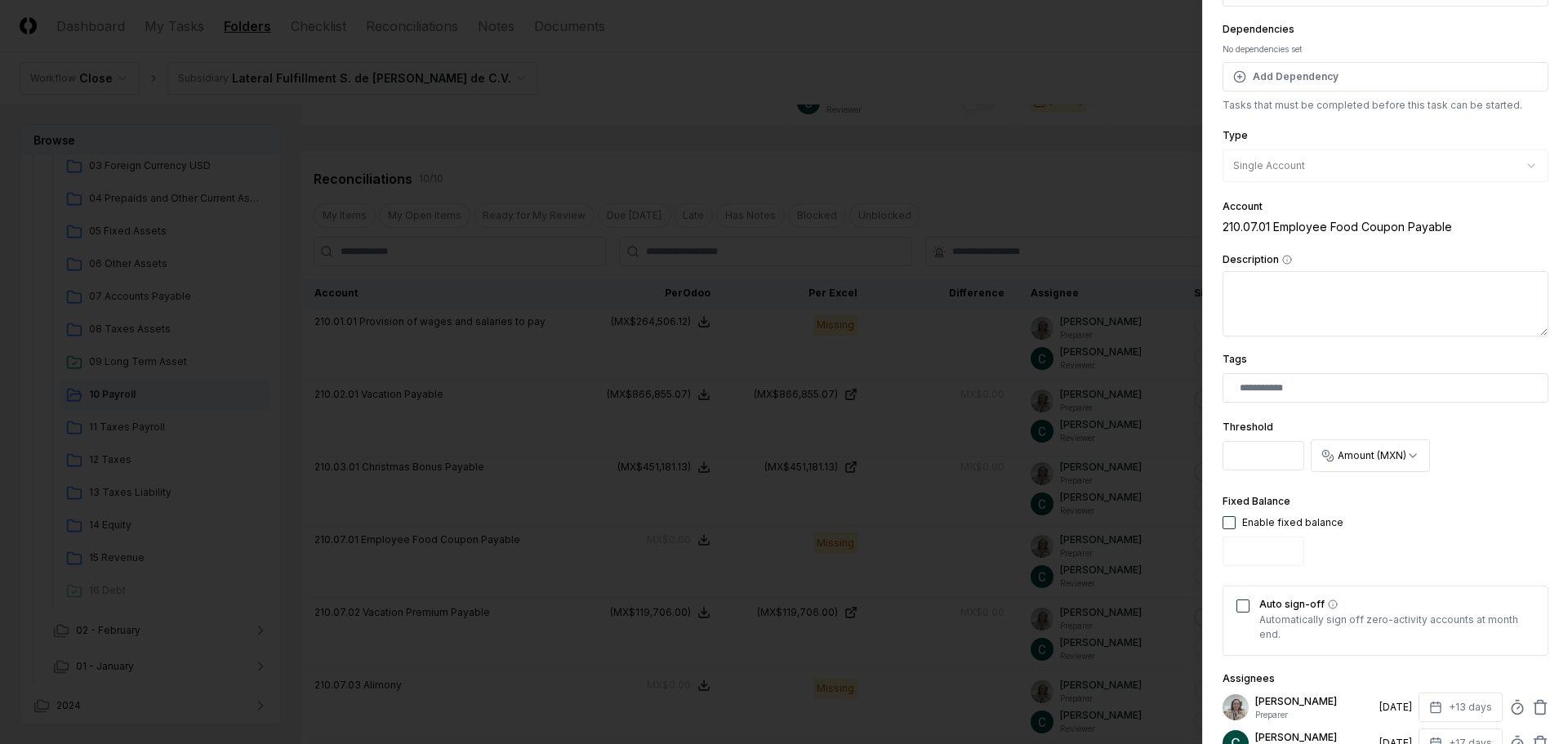 scroll, scrollTop: 245, scrollLeft: 0, axis: vertical 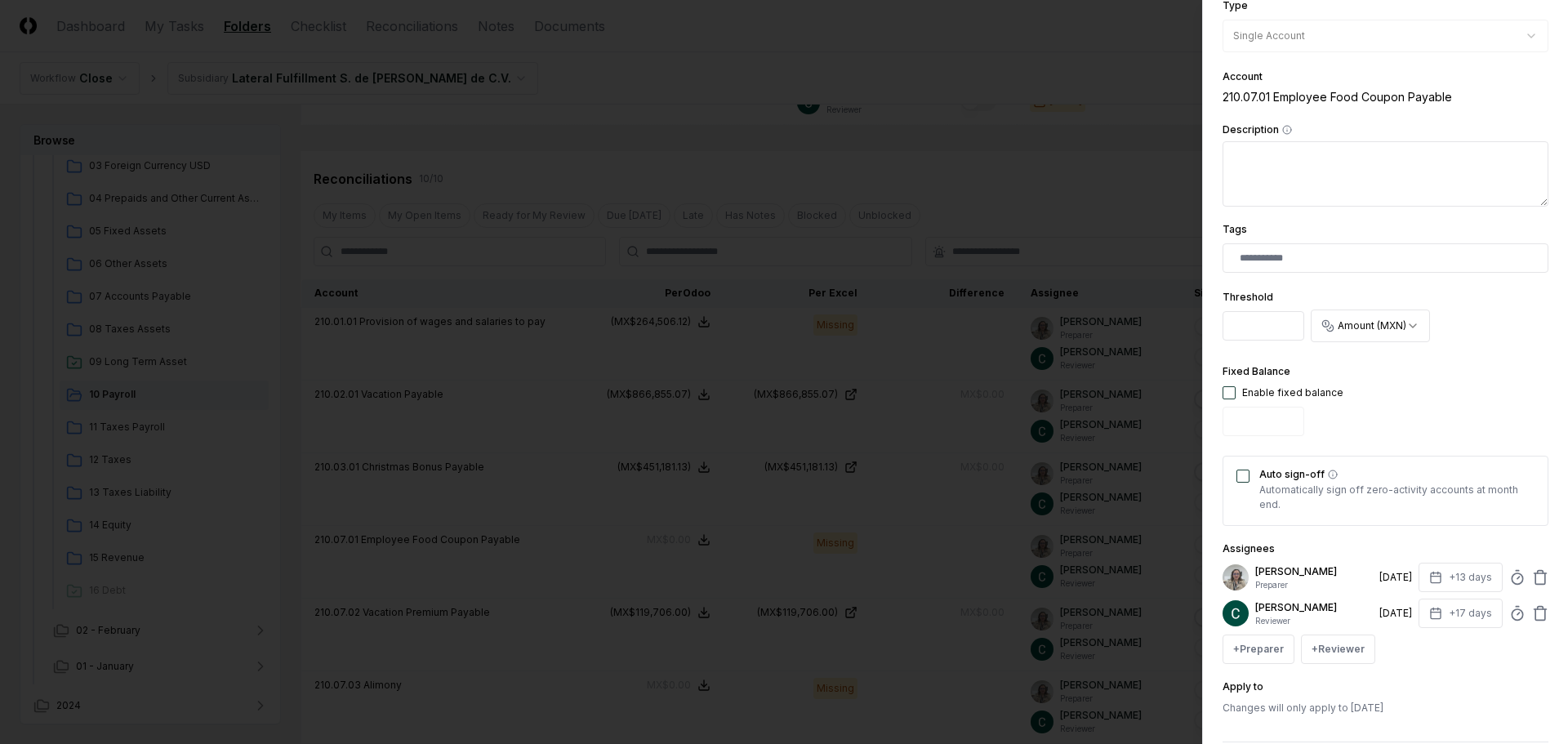 click at bounding box center (1229, 393) 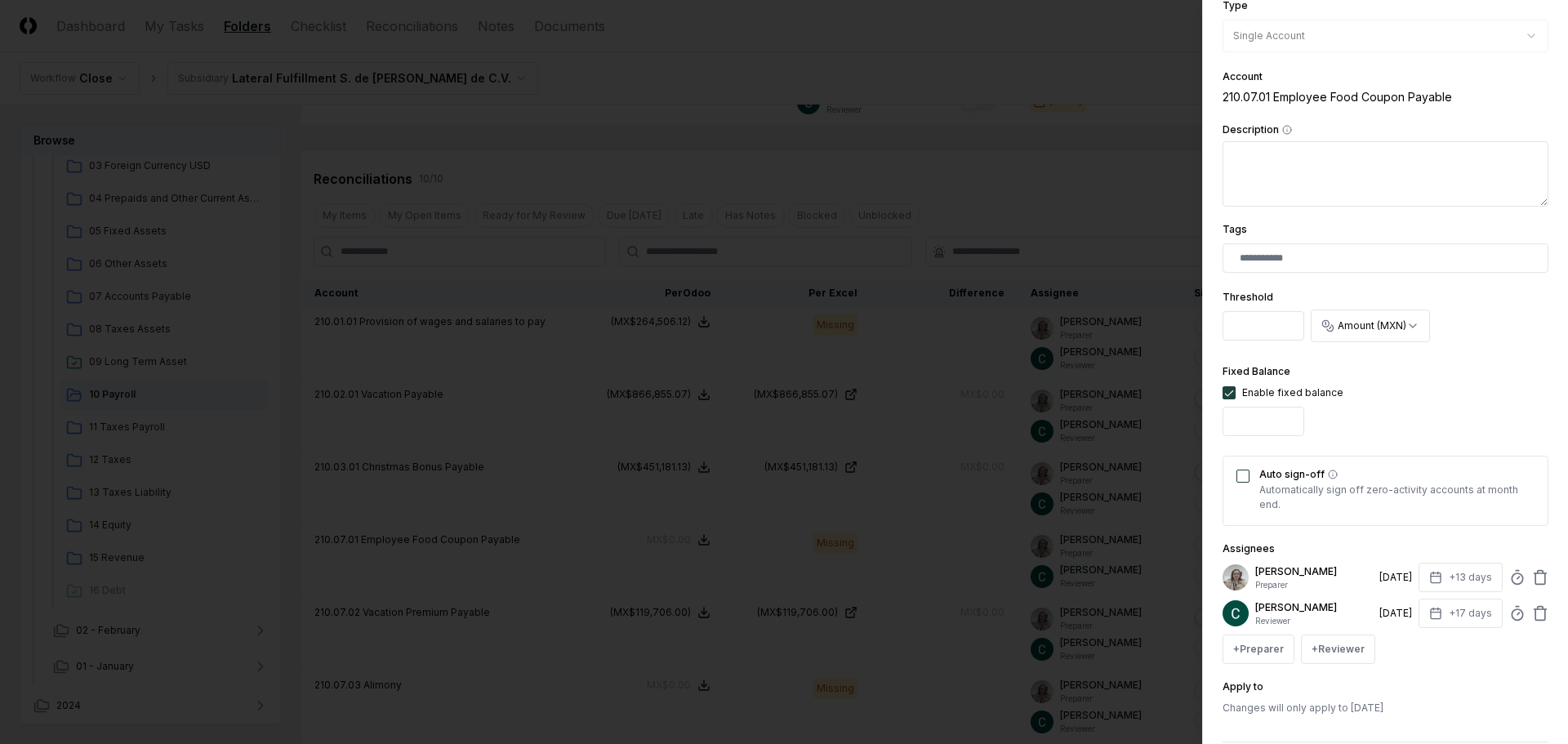 click on "Auto sign-off" at bounding box center [1243, 476] 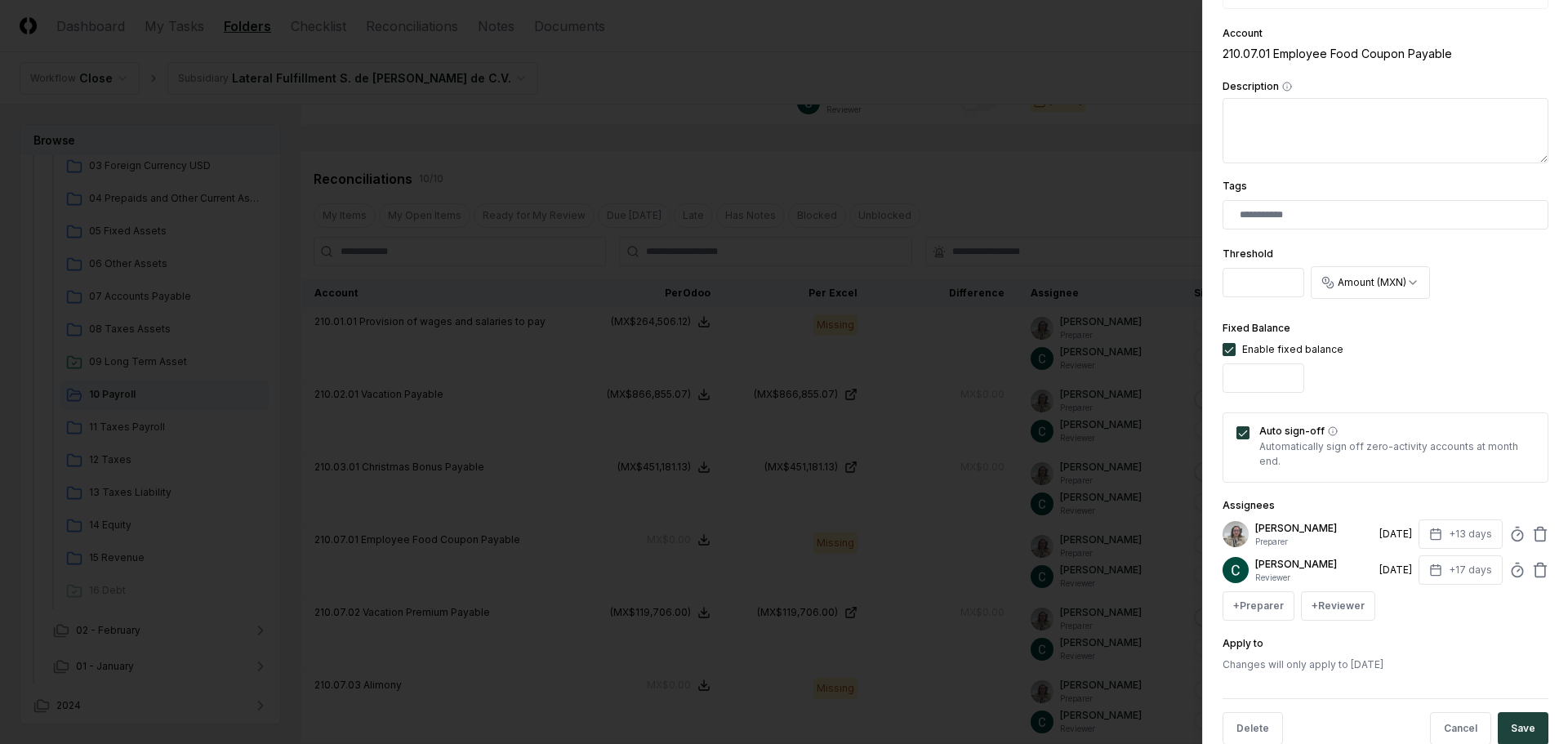 scroll, scrollTop: 322, scrollLeft: 0, axis: vertical 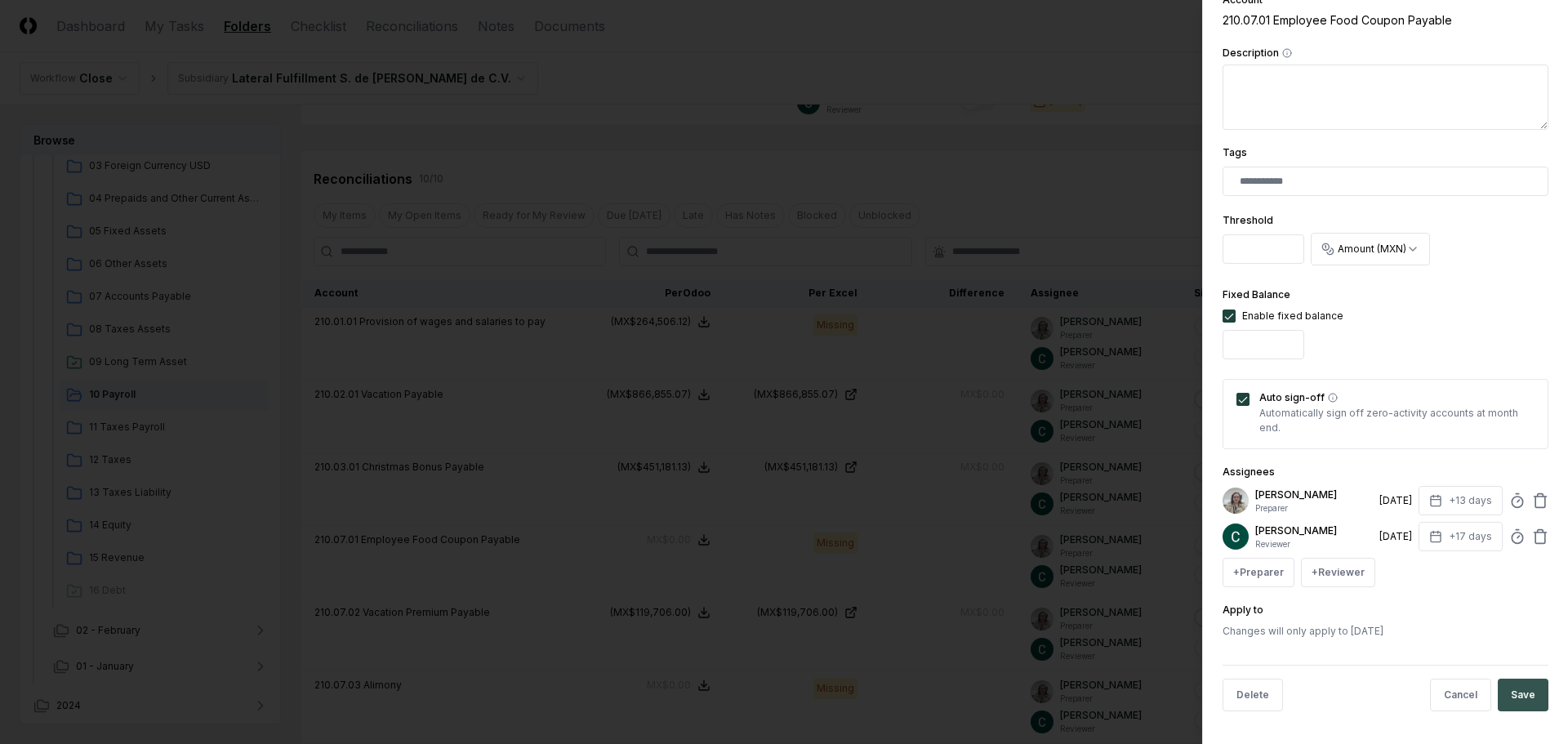 click on "Save" at bounding box center (1523, 695) 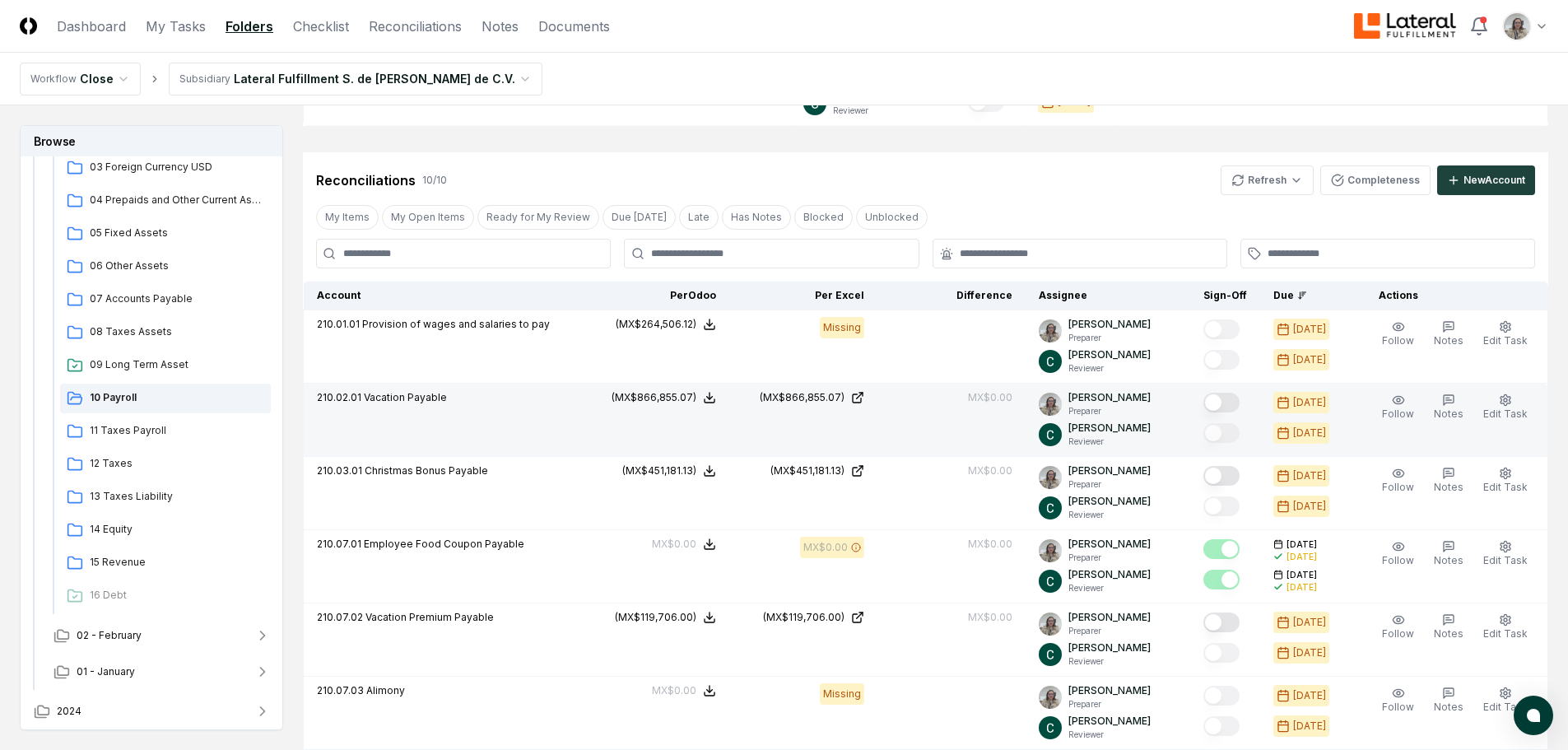 click at bounding box center (1221, 403) 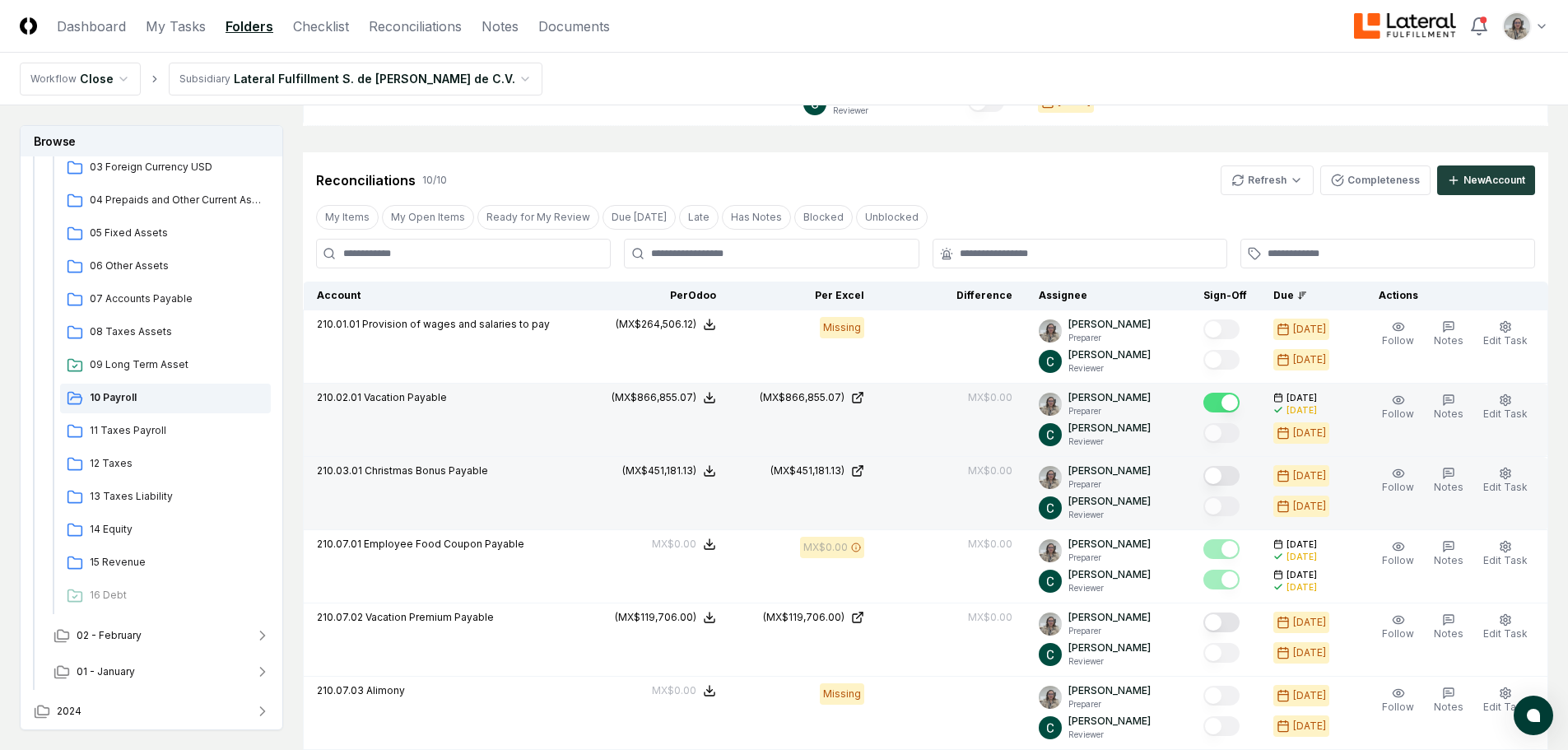 click at bounding box center (1221, 476) 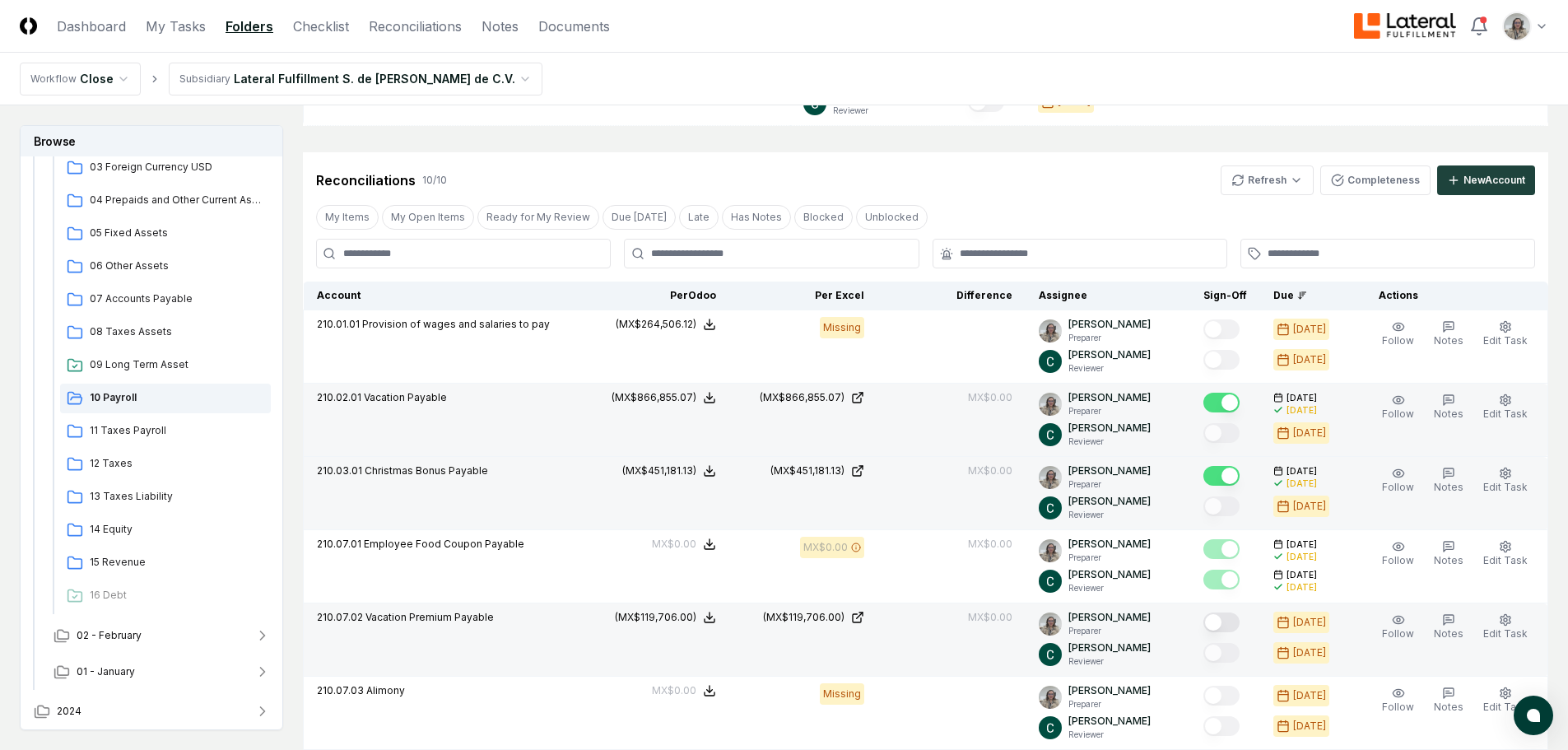 click at bounding box center [1221, 622] 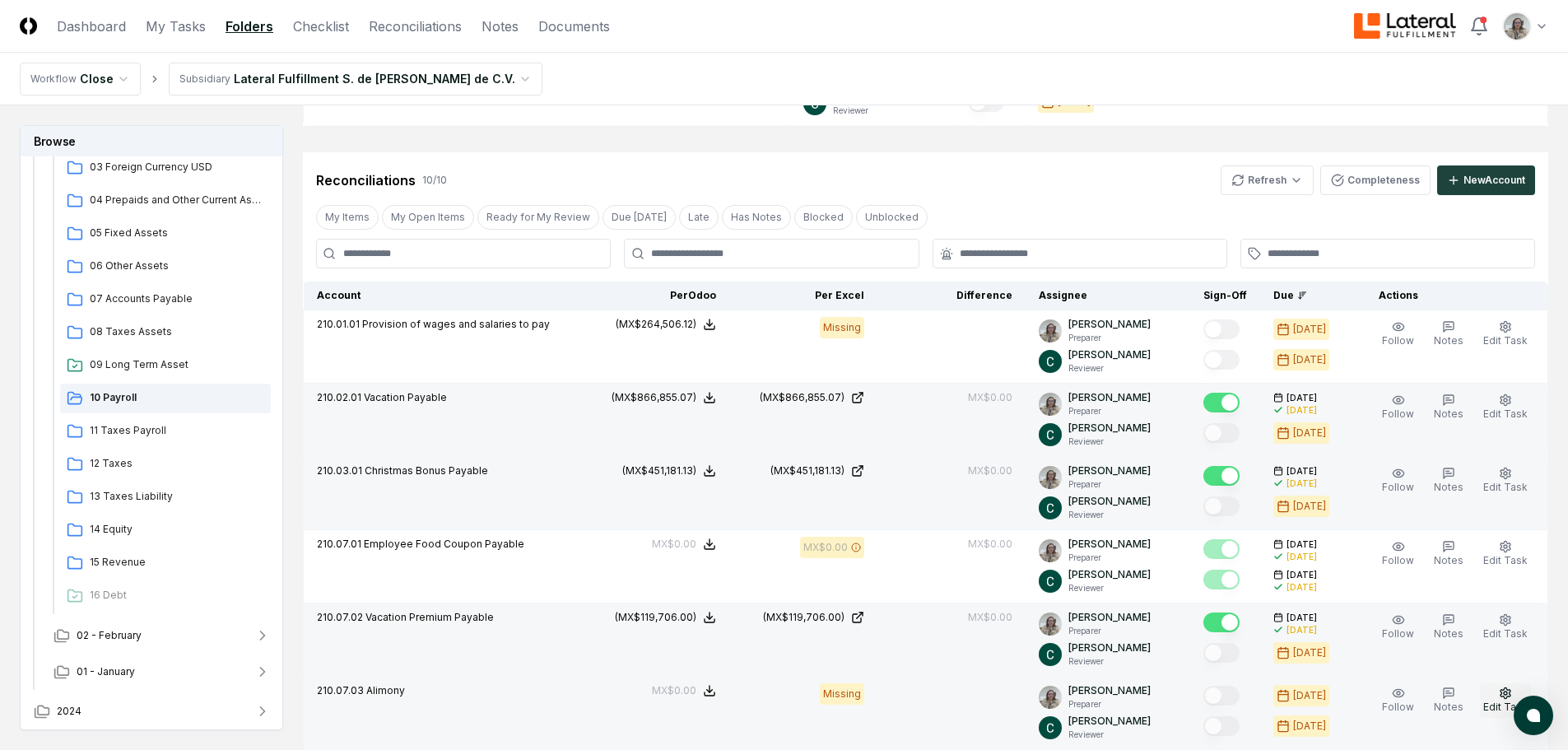 click on "Edit Task" at bounding box center (1505, 701) 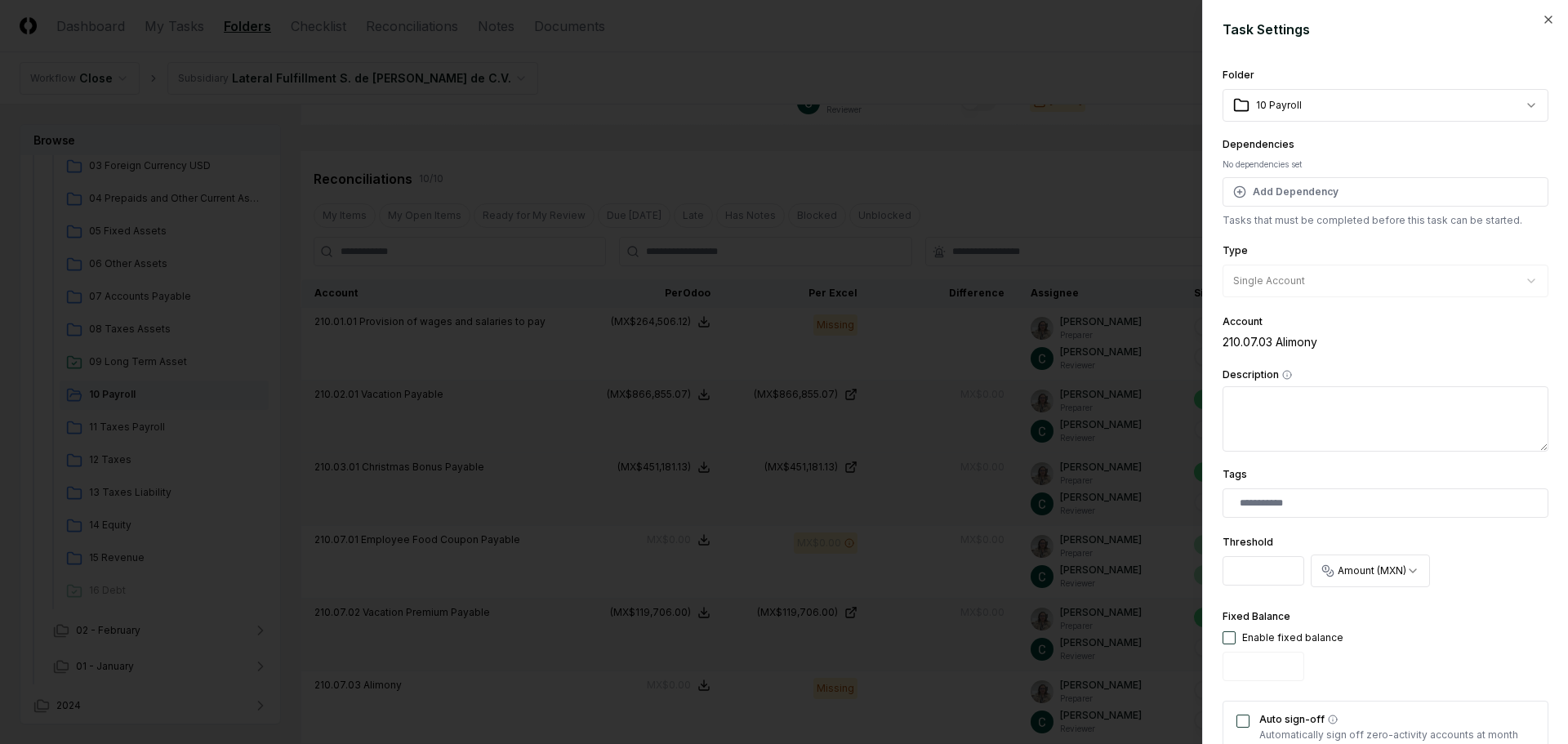 scroll, scrollTop: 163, scrollLeft: 0, axis: vertical 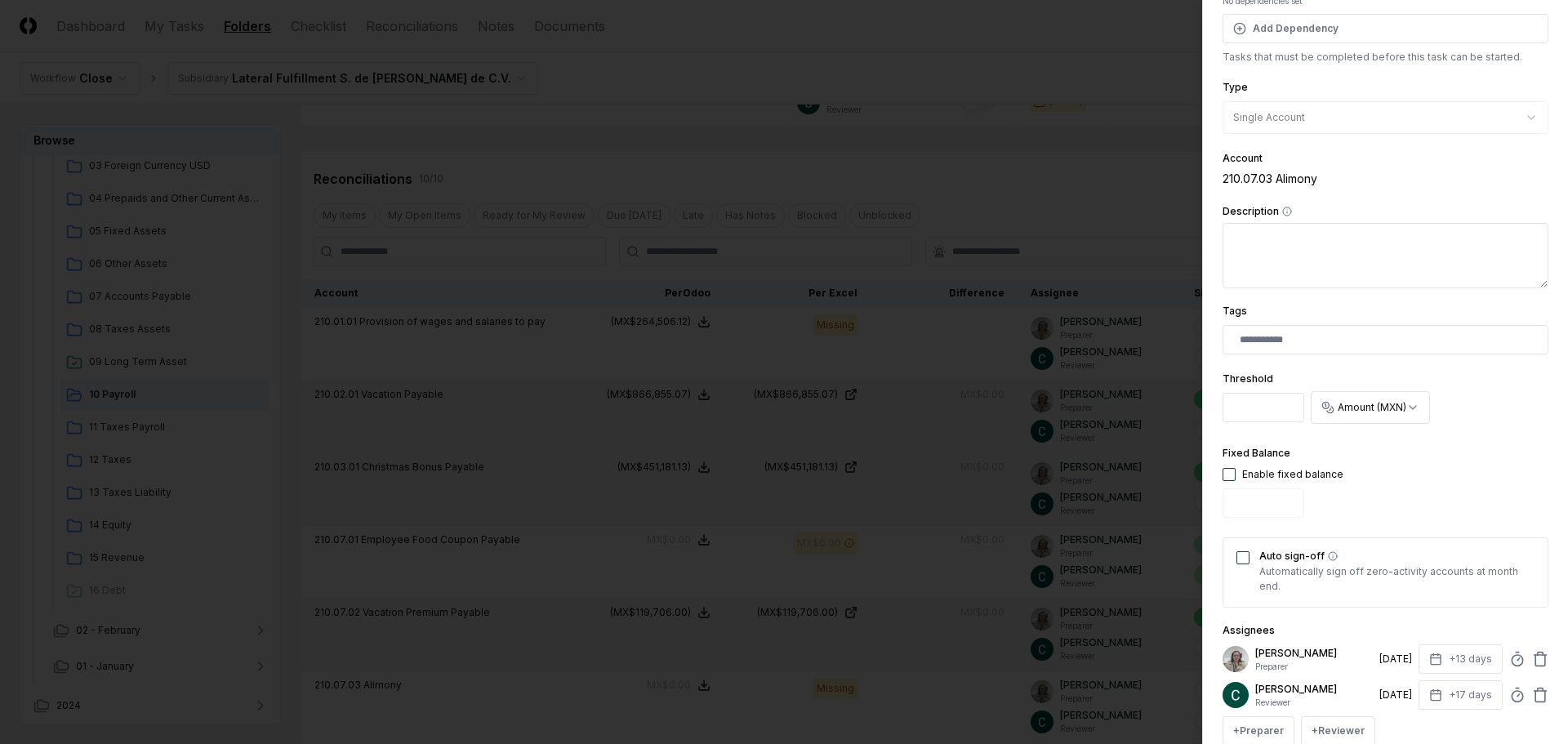 click at bounding box center (1229, 474) 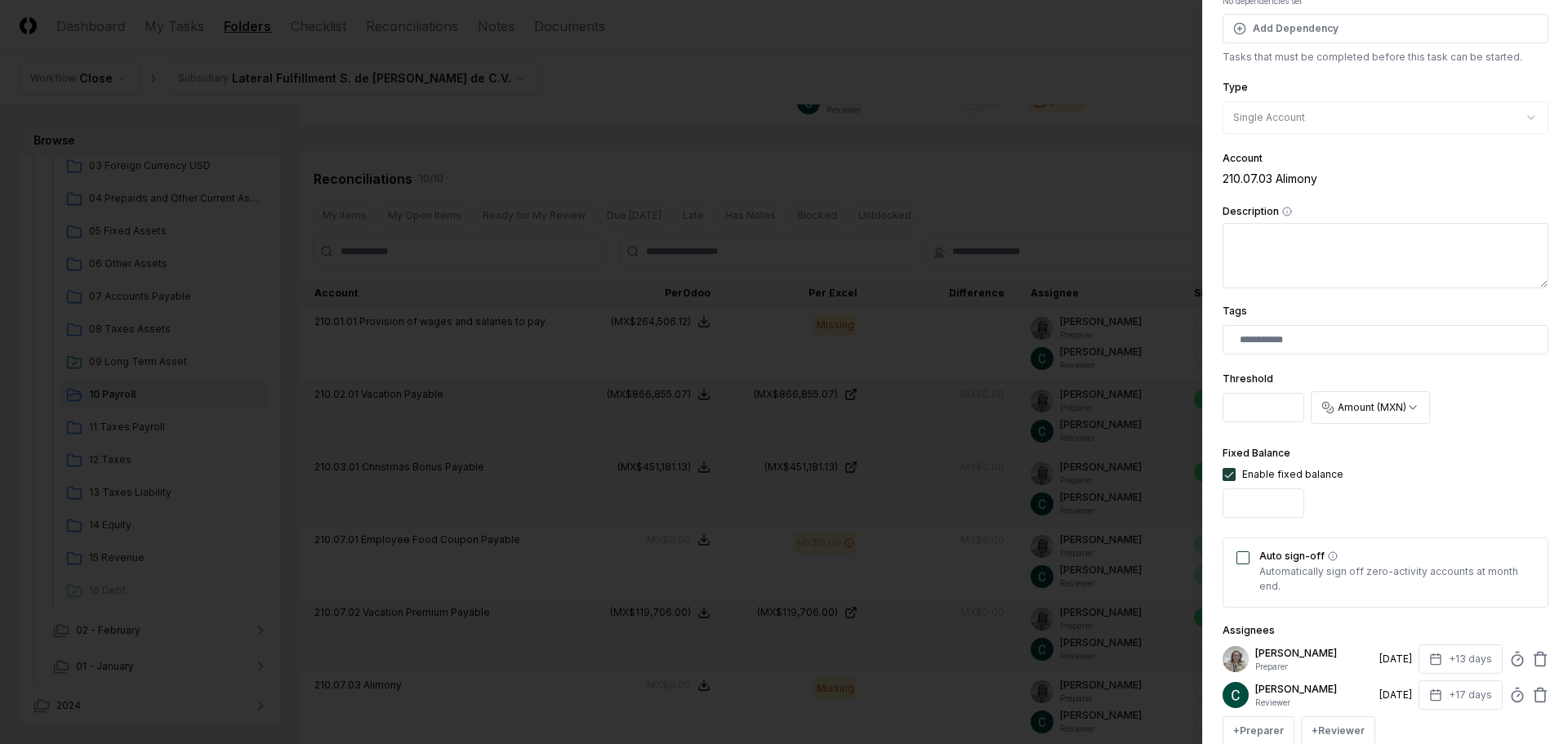 click on "Auto sign-off" at bounding box center [1243, 558] 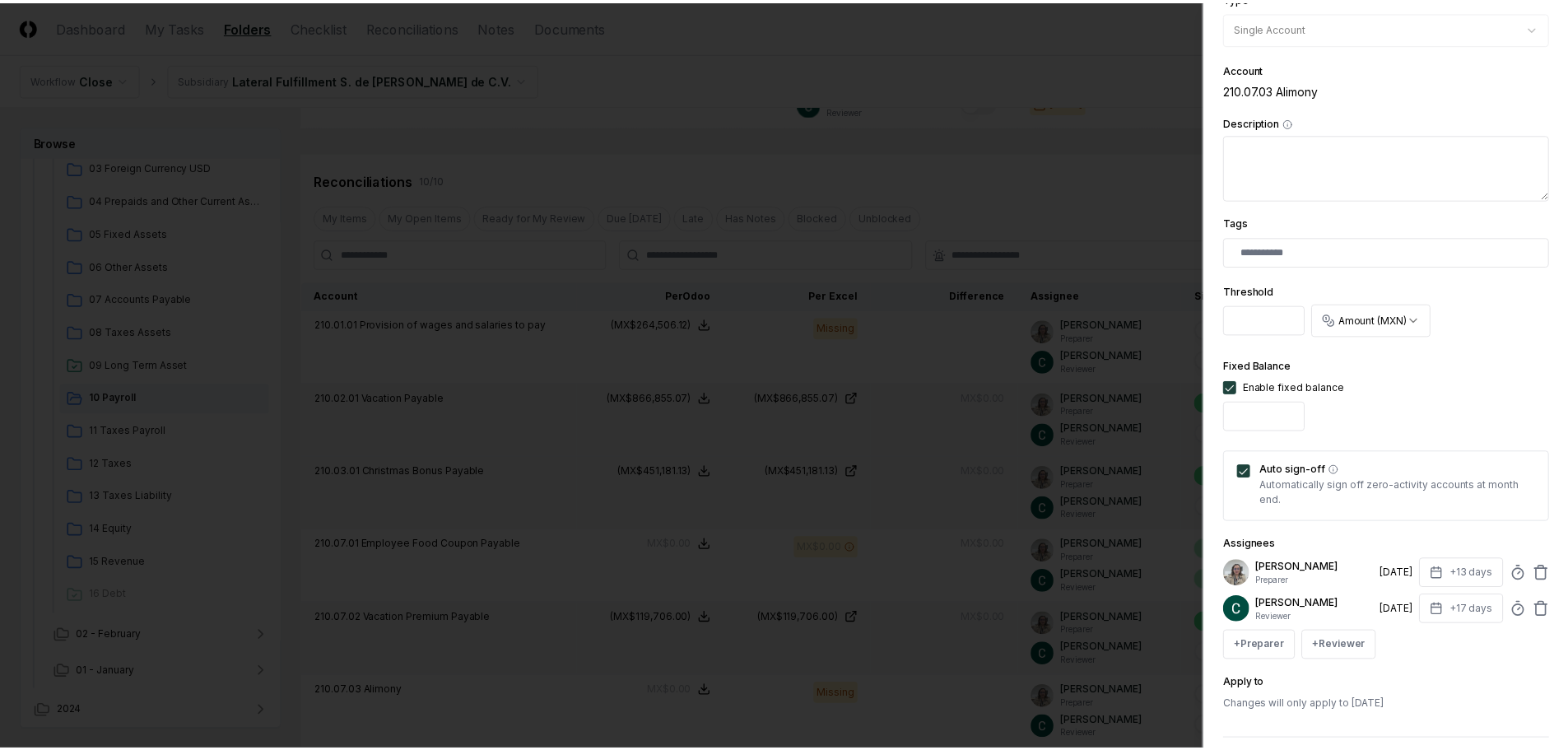 scroll, scrollTop: 324, scrollLeft: 0, axis: vertical 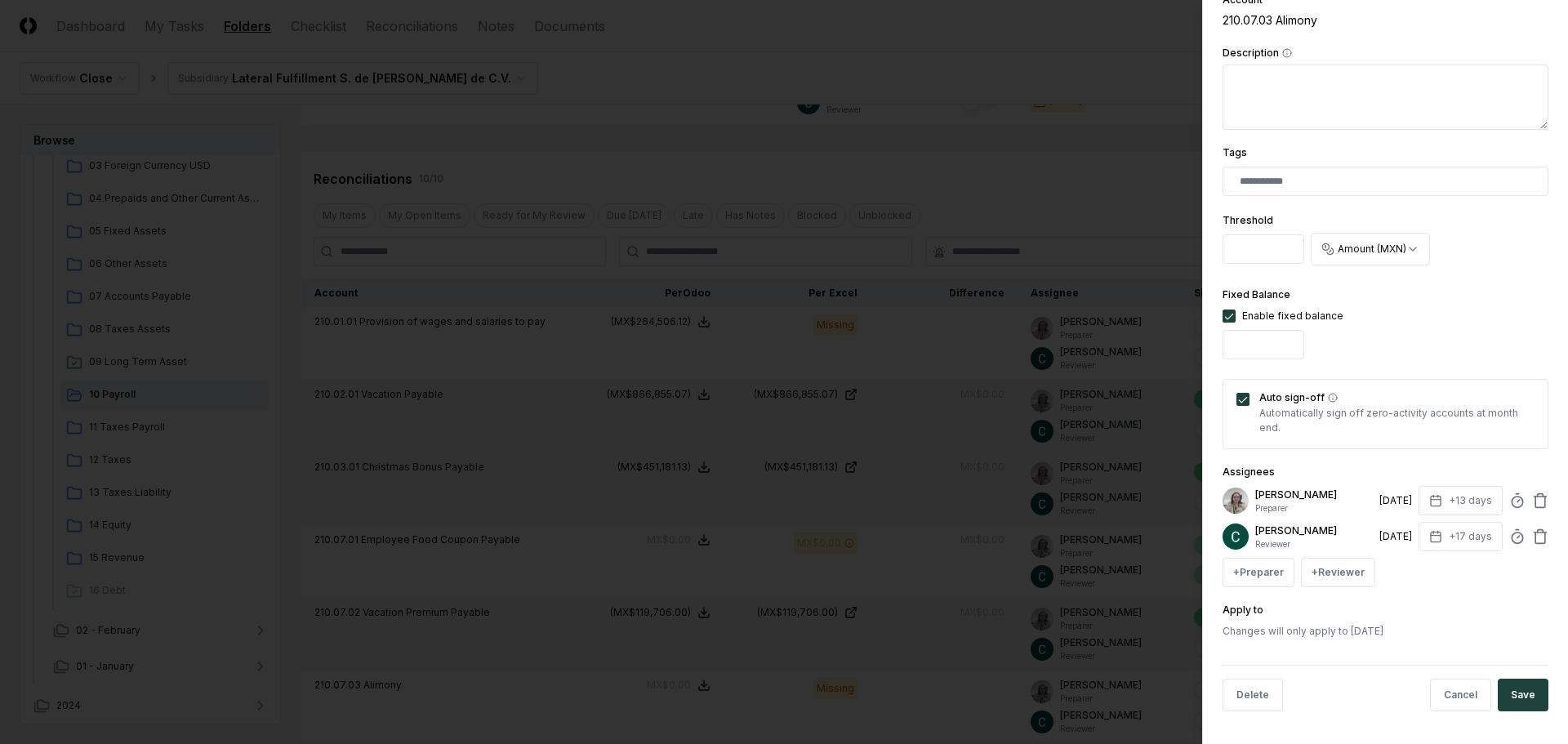 click on "Save" at bounding box center [1523, 695] 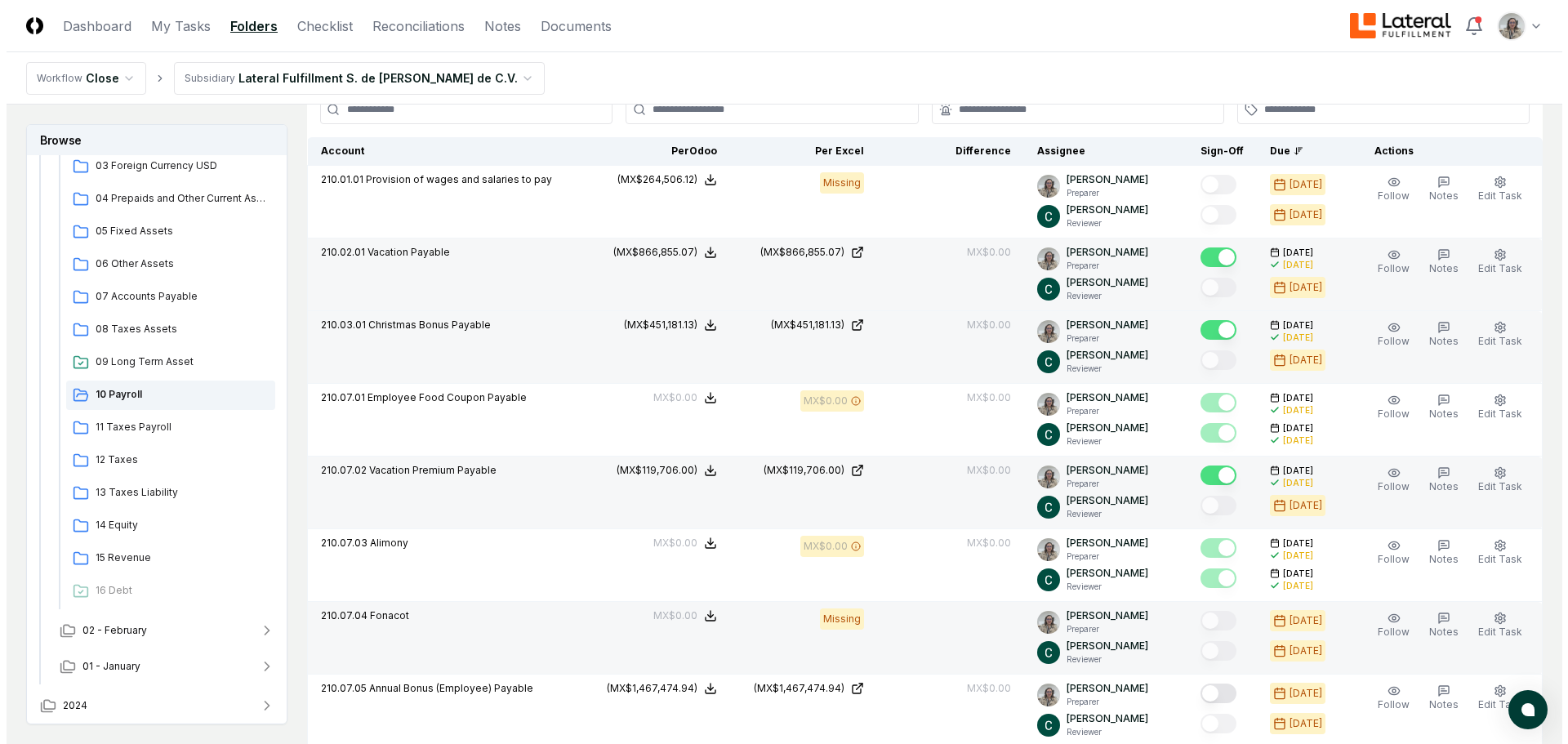 scroll, scrollTop: 854, scrollLeft: 0, axis: vertical 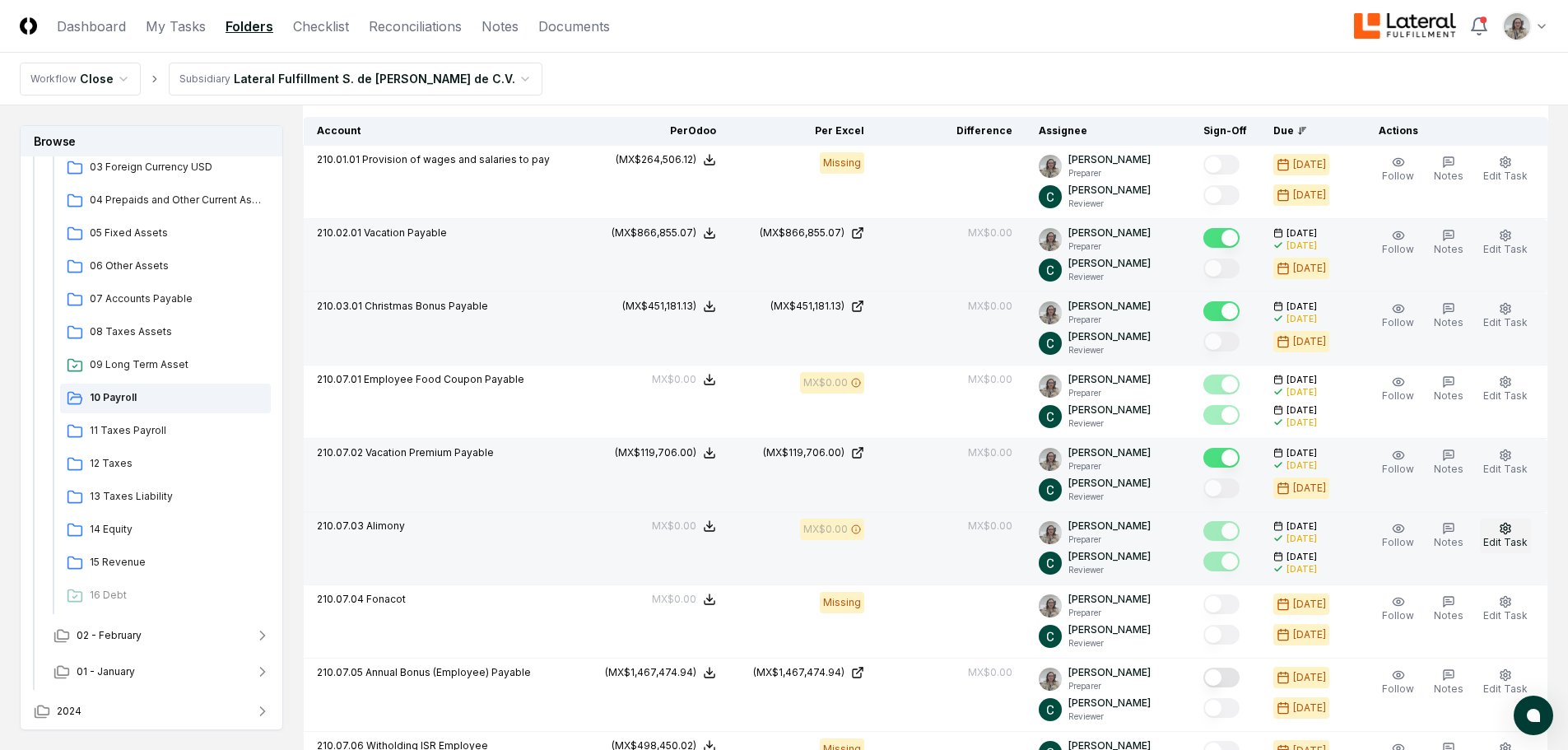 click 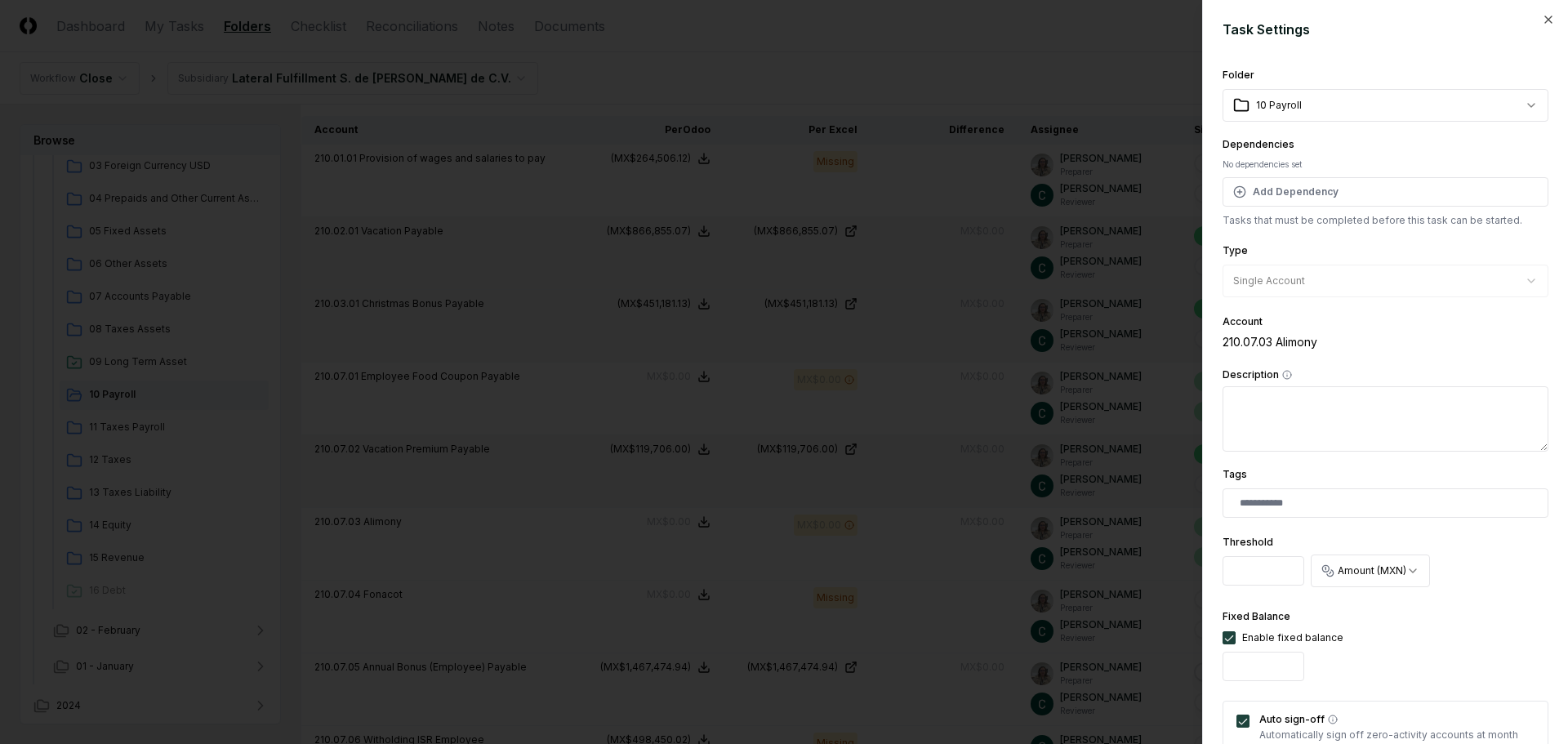 scroll, scrollTop: 322, scrollLeft: 0, axis: vertical 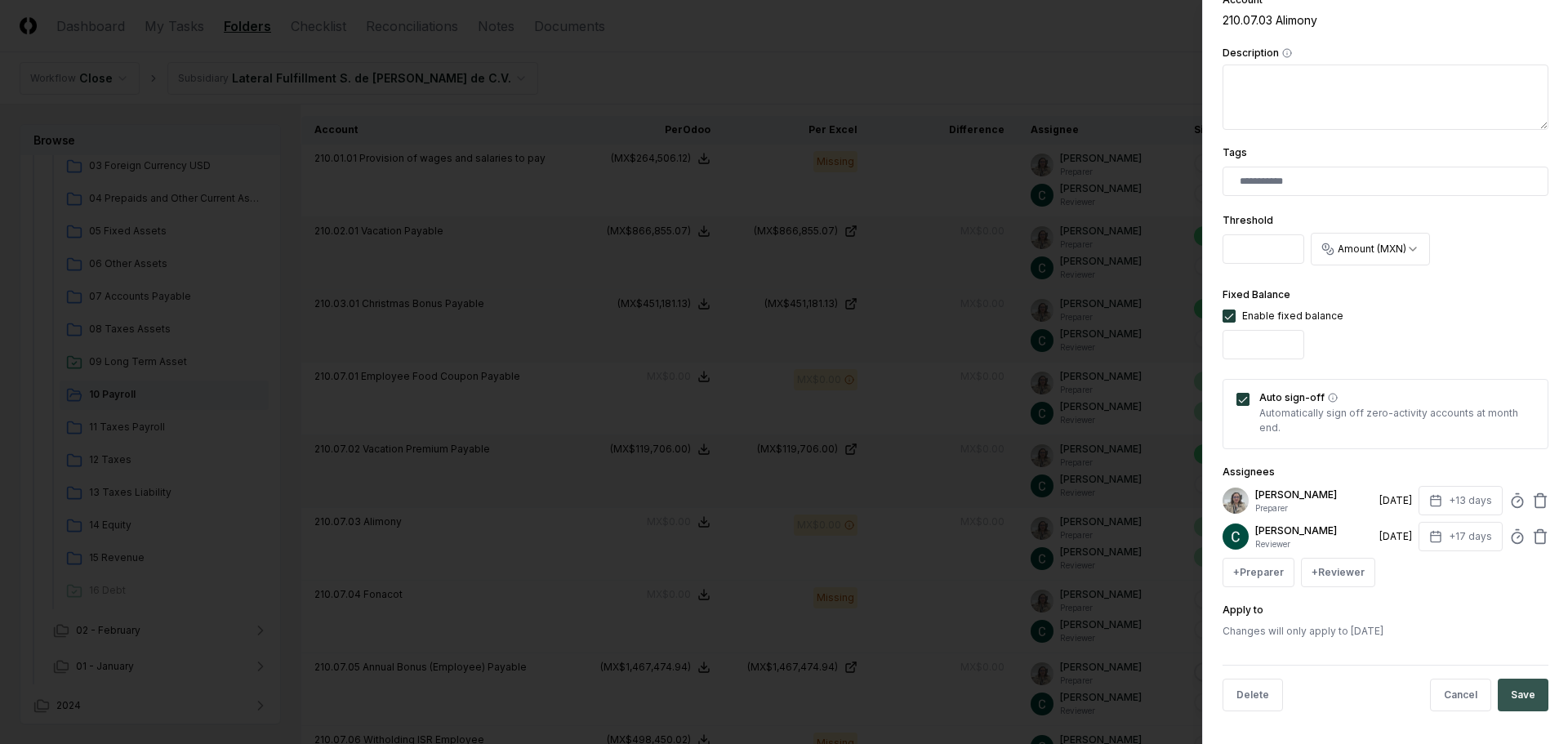 click on "Save" at bounding box center [1523, 695] 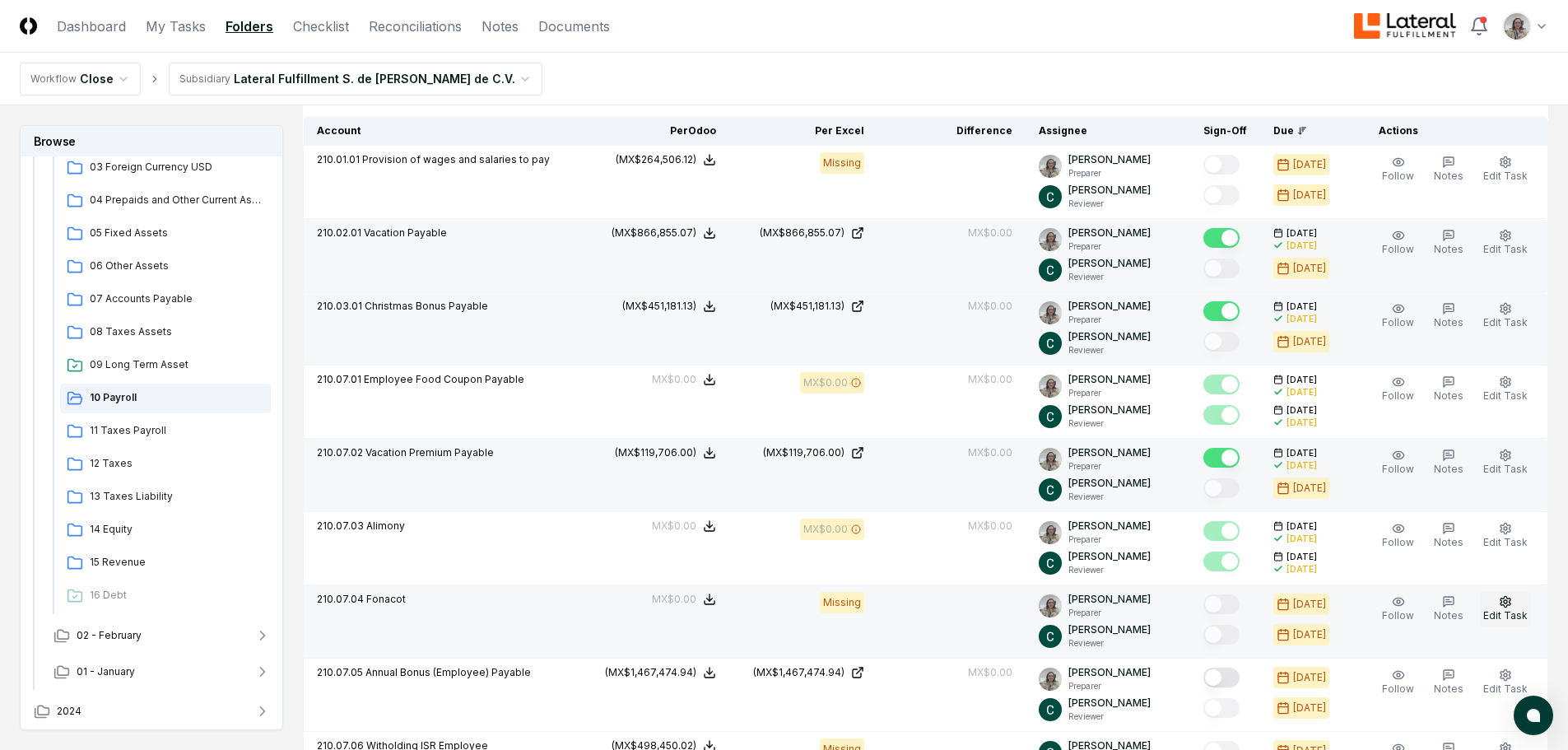 click on "Edit Task" at bounding box center (1505, 615) 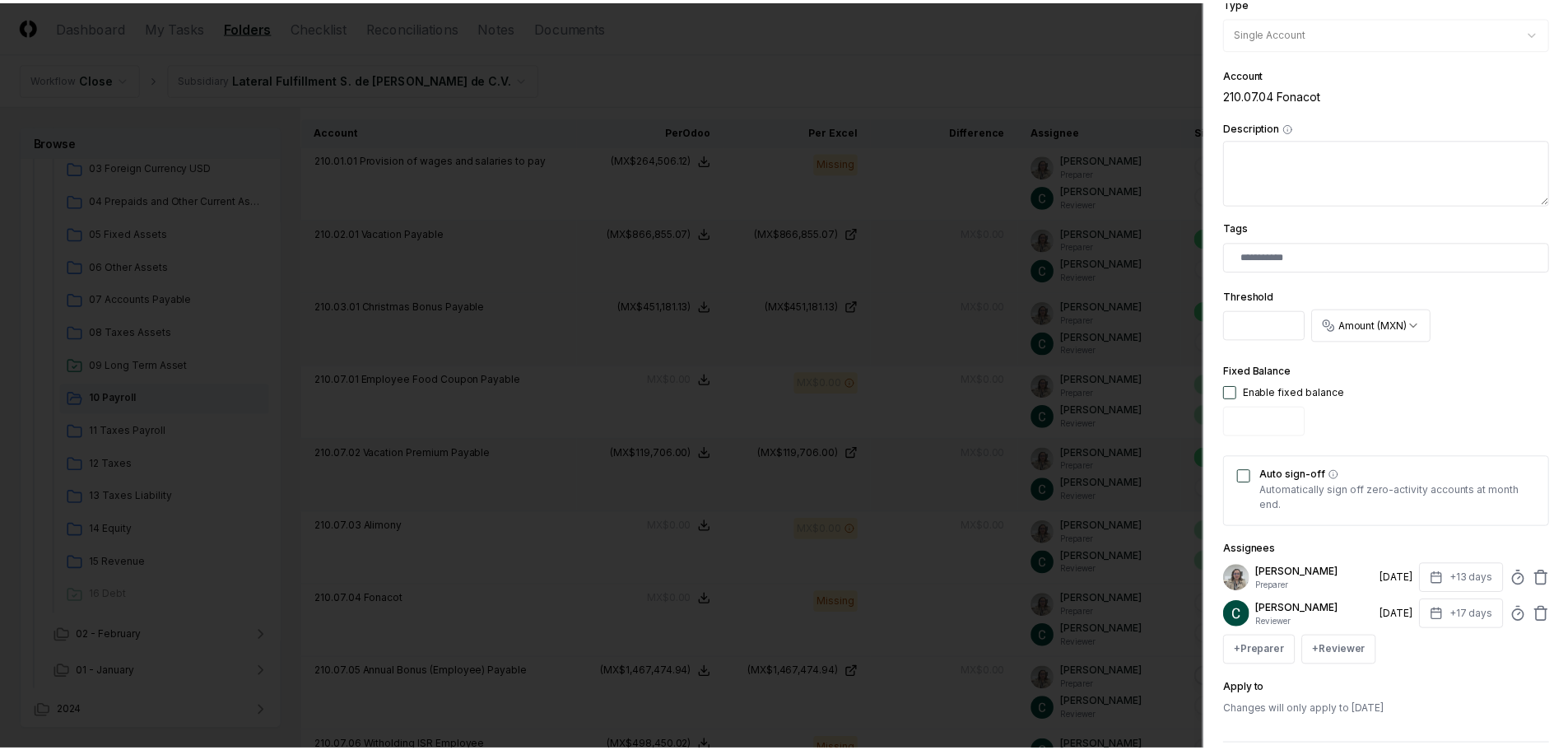 scroll, scrollTop: 324, scrollLeft: 0, axis: vertical 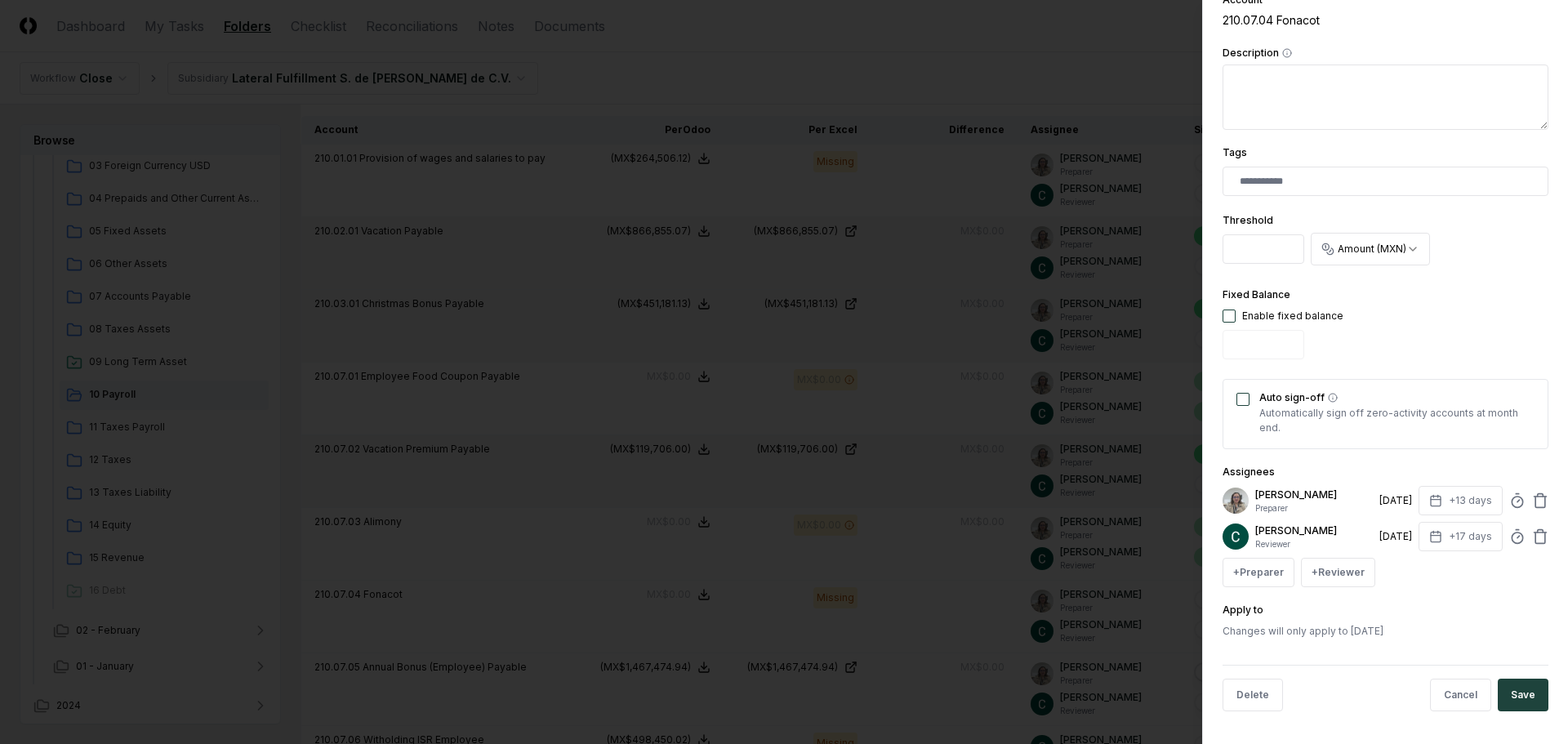 click at bounding box center (1229, 316) 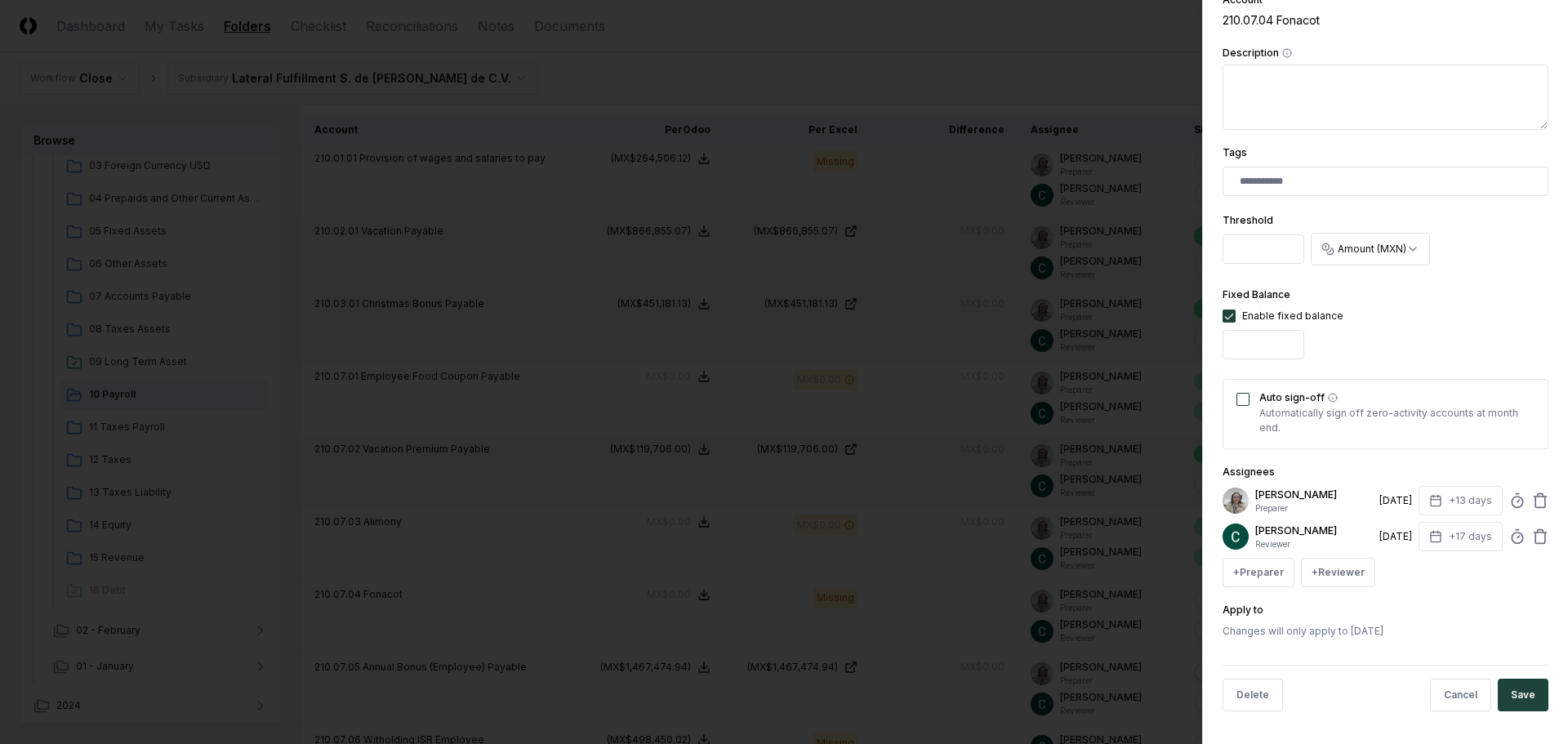 click on "Auto sign-off" at bounding box center [1243, 399] 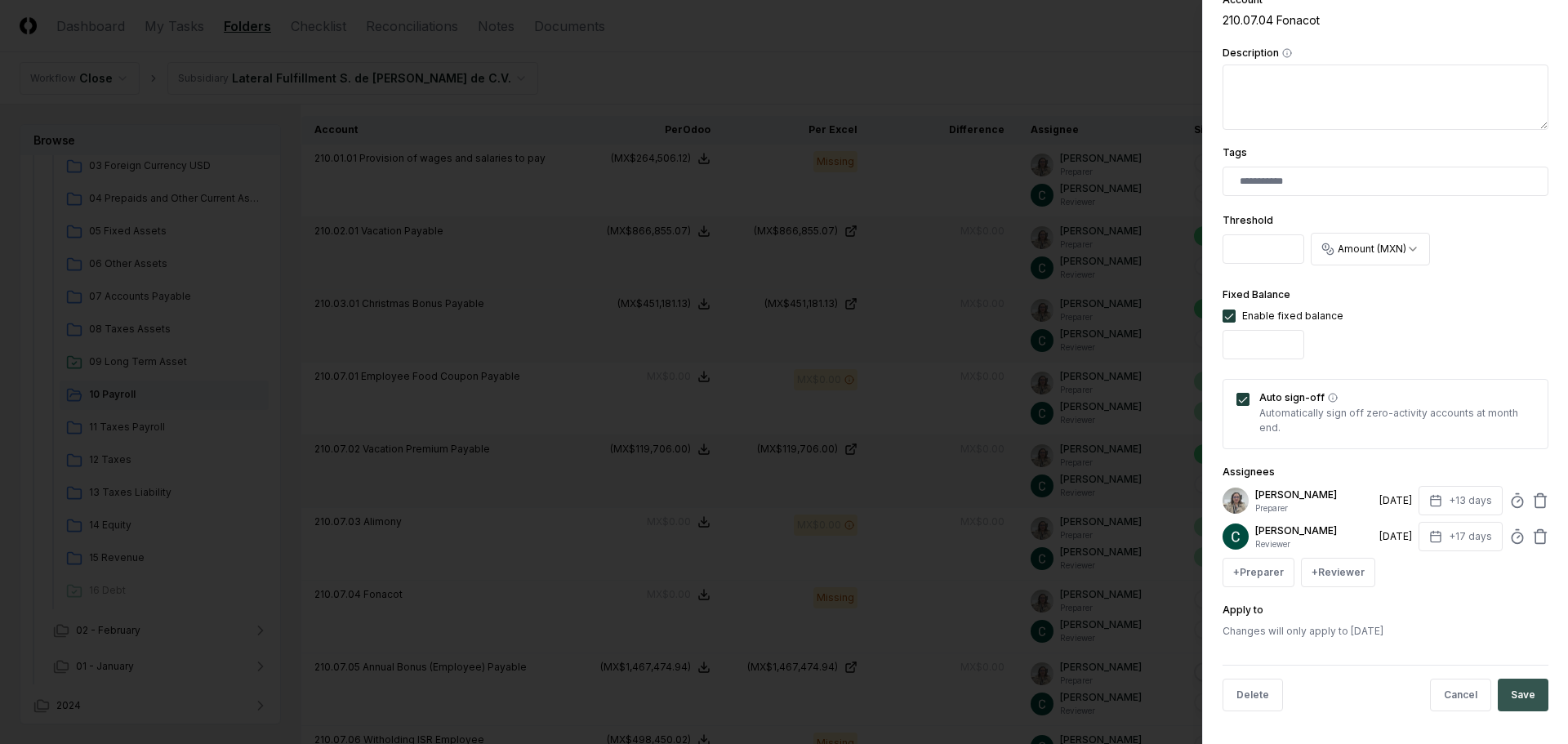 click on "Save" at bounding box center (1523, 695) 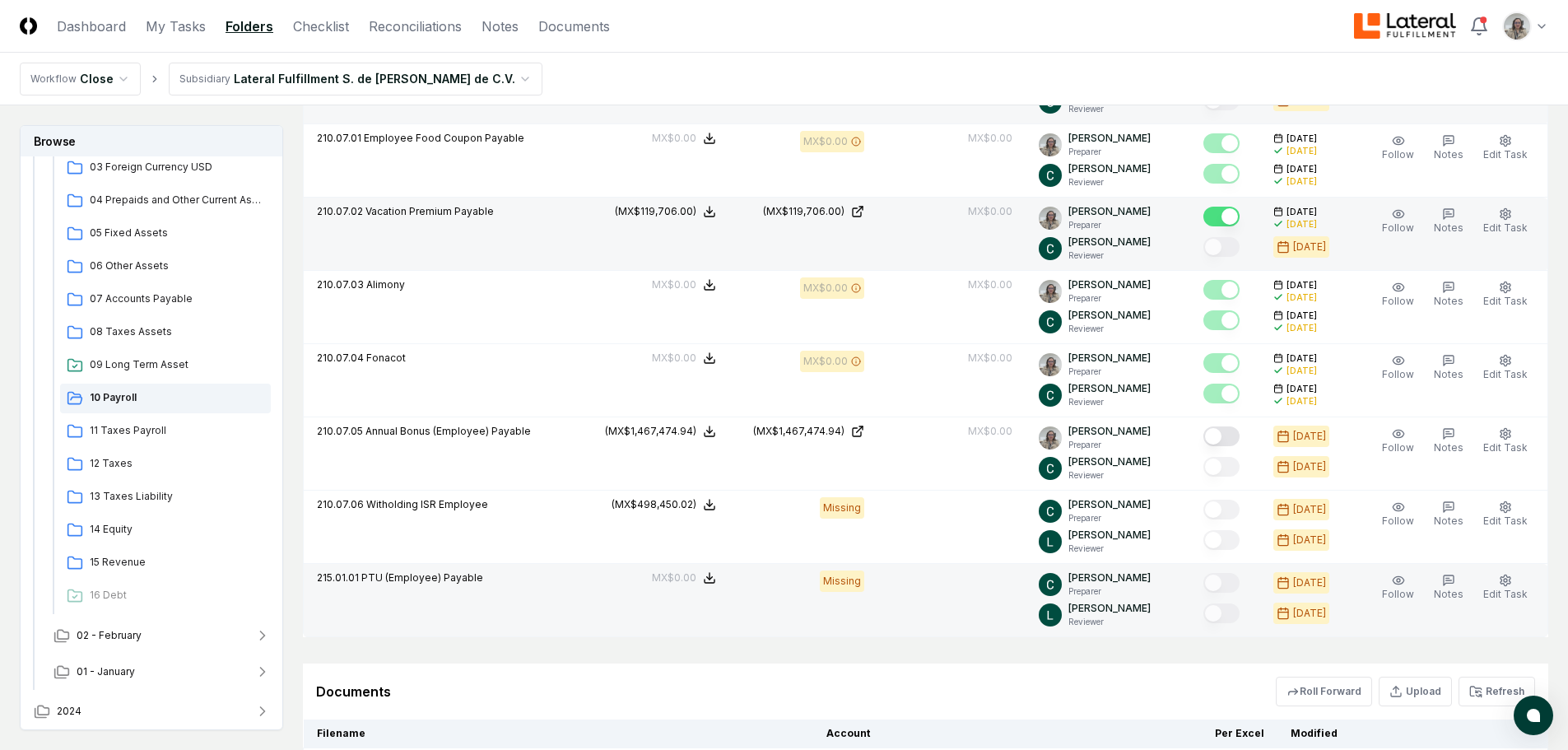 scroll, scrollTop: 1108, scrollLeft: 0, axis: vertical 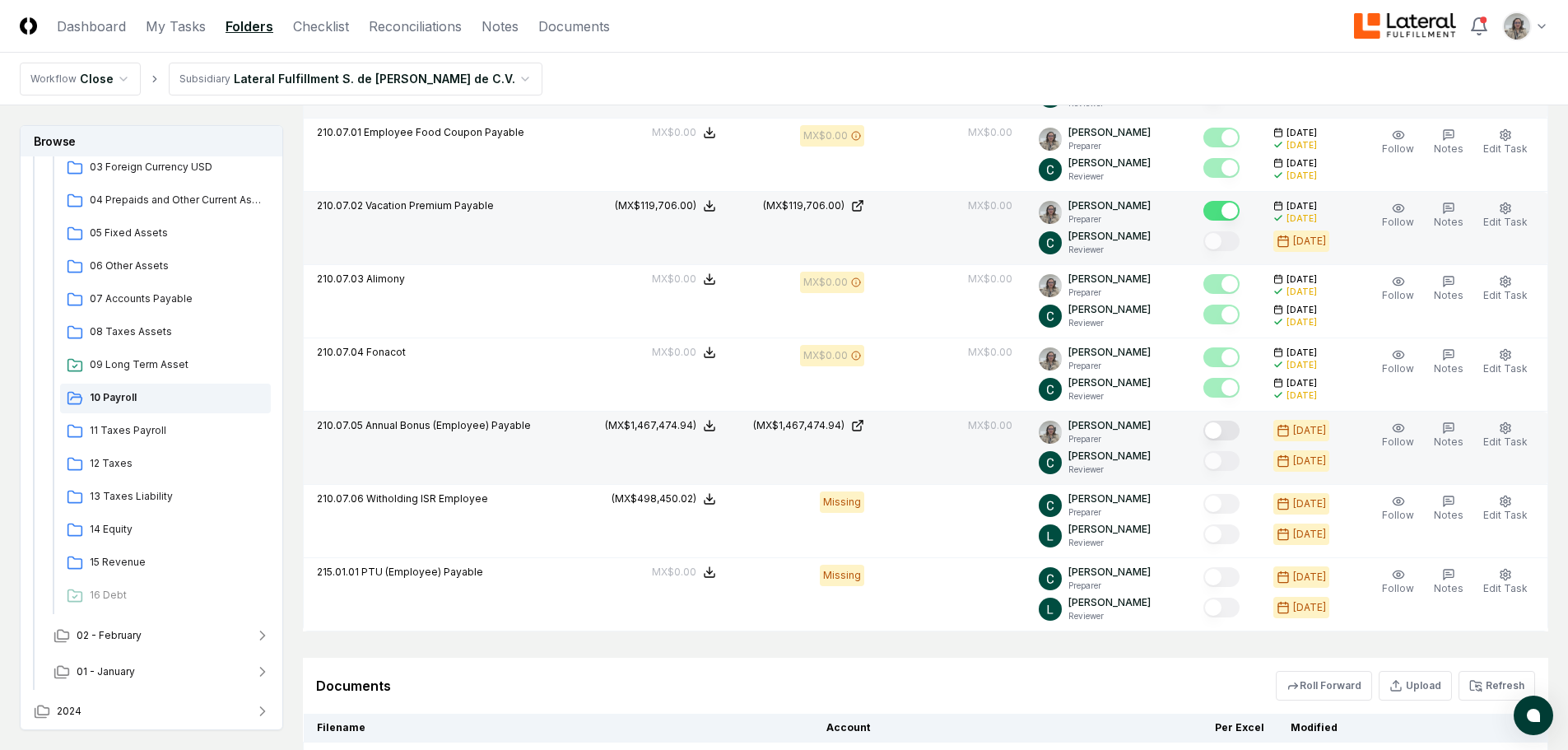 click at bounding box center (1221, 431) 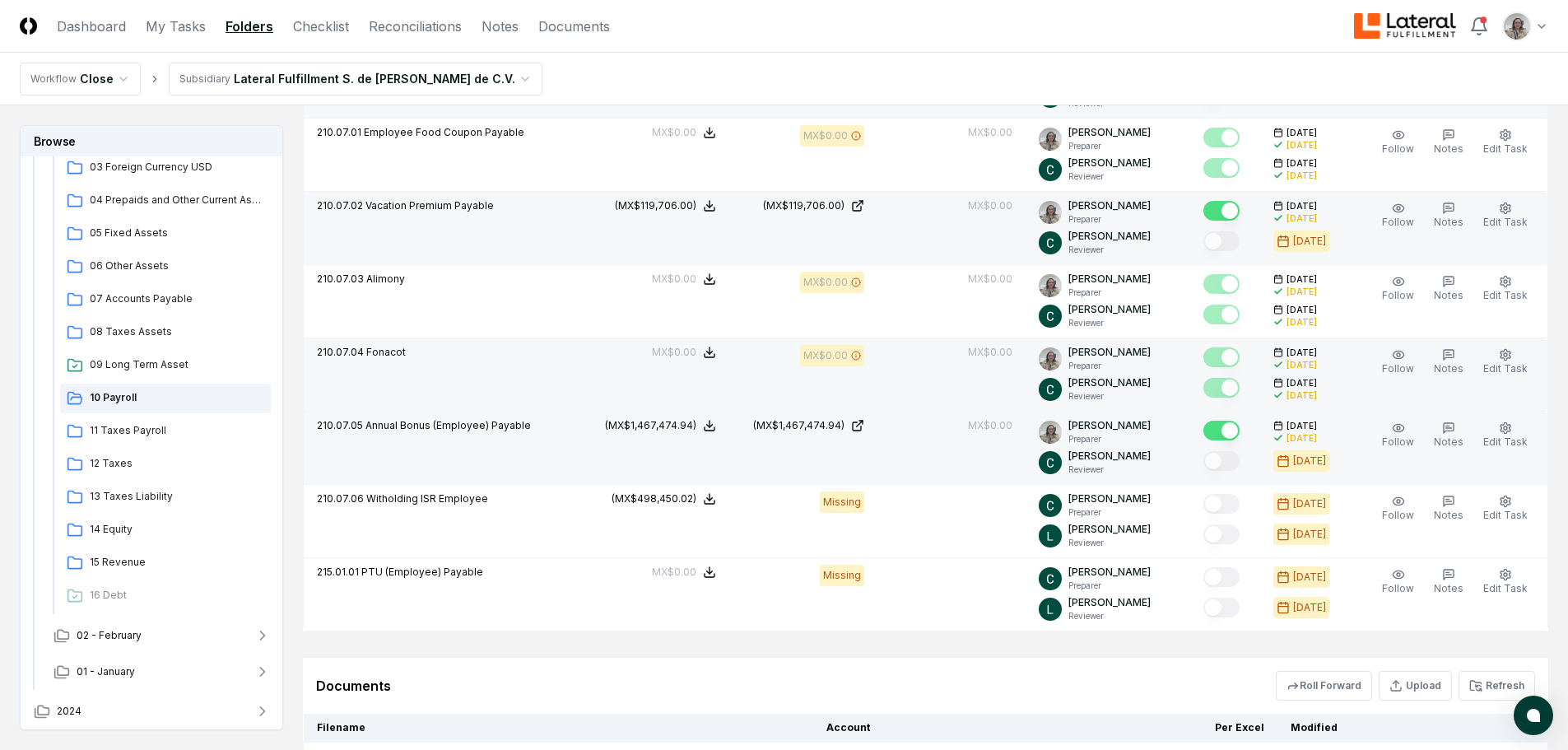 click on "MX$0.00" at bounding box center (655, 375) 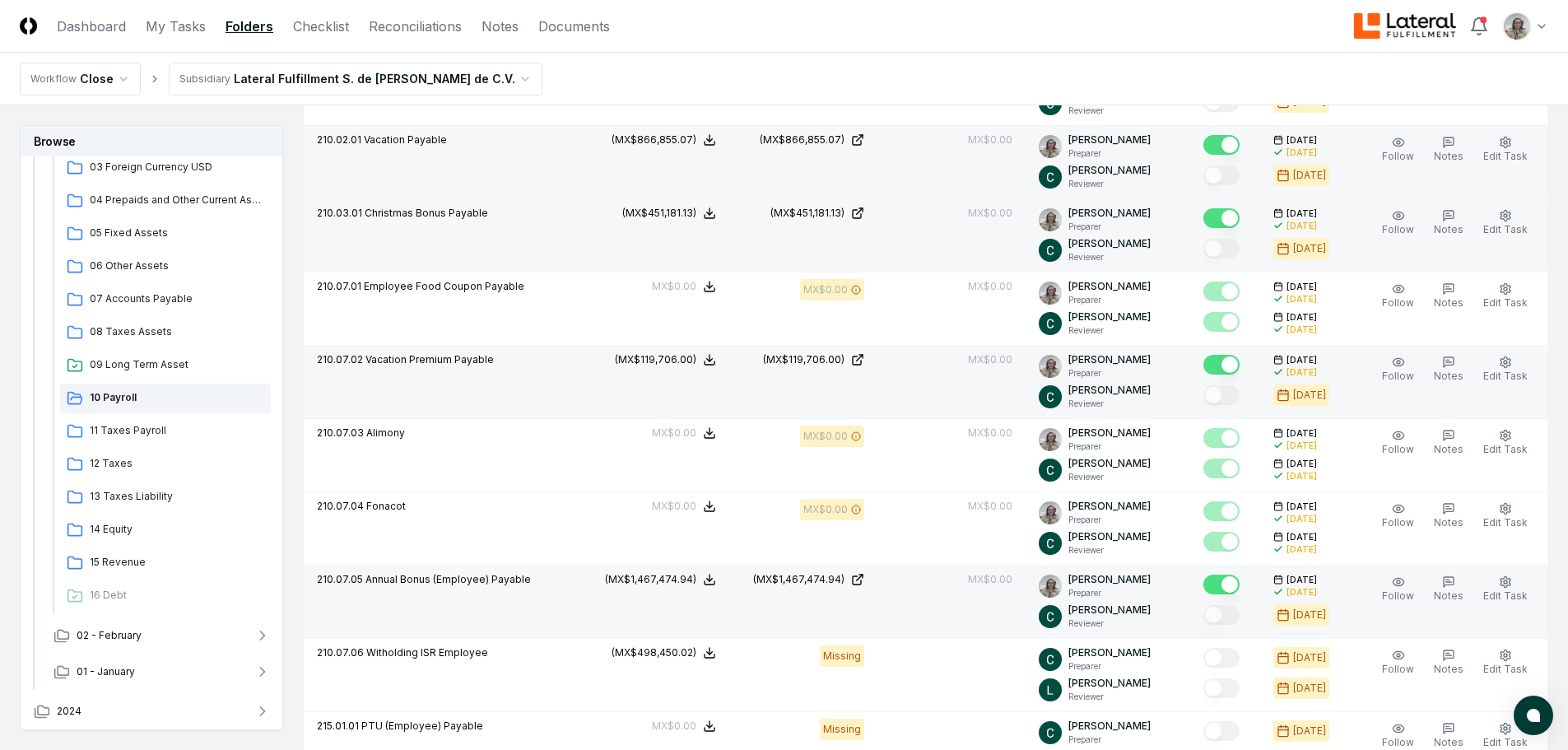 scroll, scrollTop: 1190, scrollLeft: 0, axis: vertical 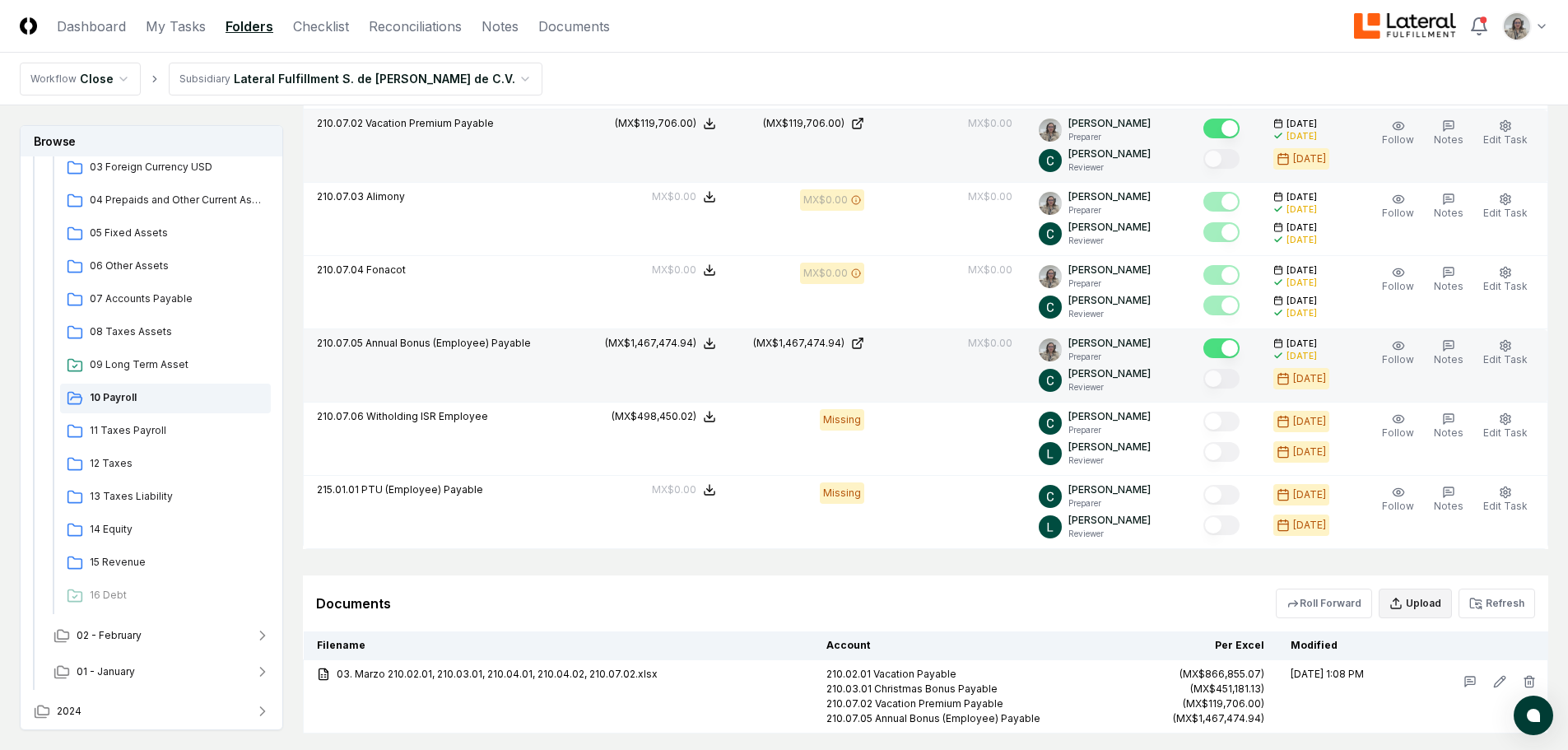 click on "Upload" at bounding box center (1415, 603) 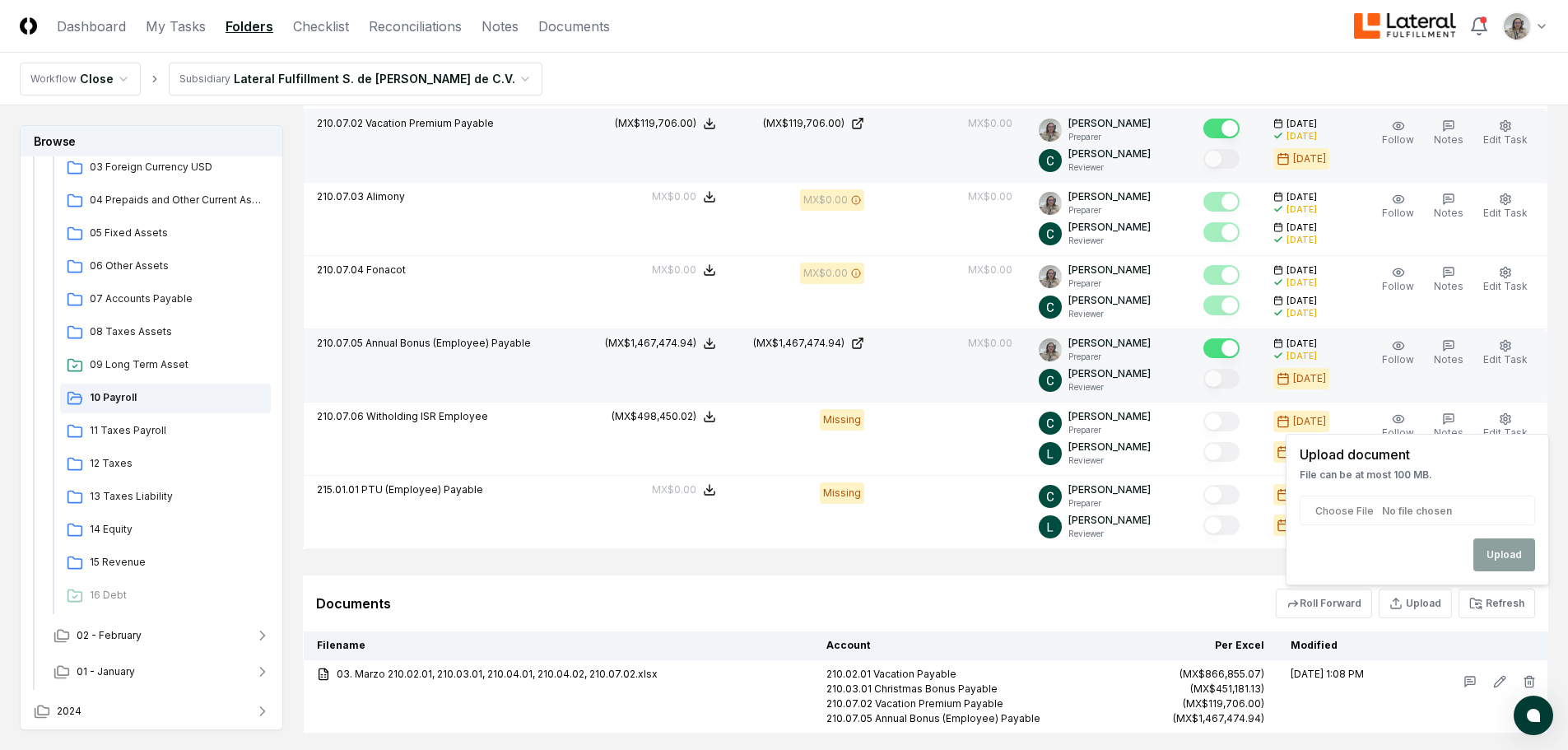 click at bounding box center (1417, 510) 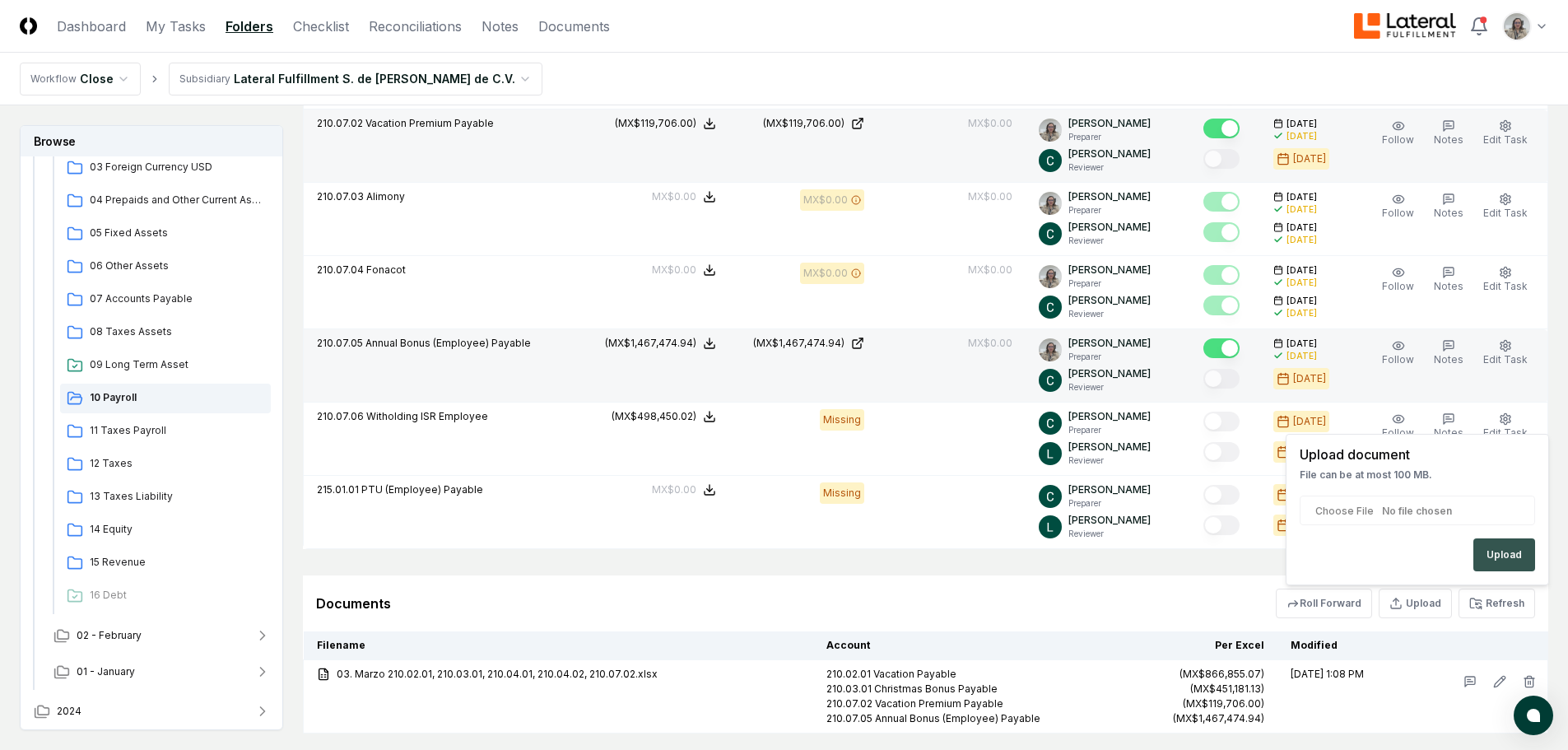 click on "Upload" at bounding box center [1504, 555] 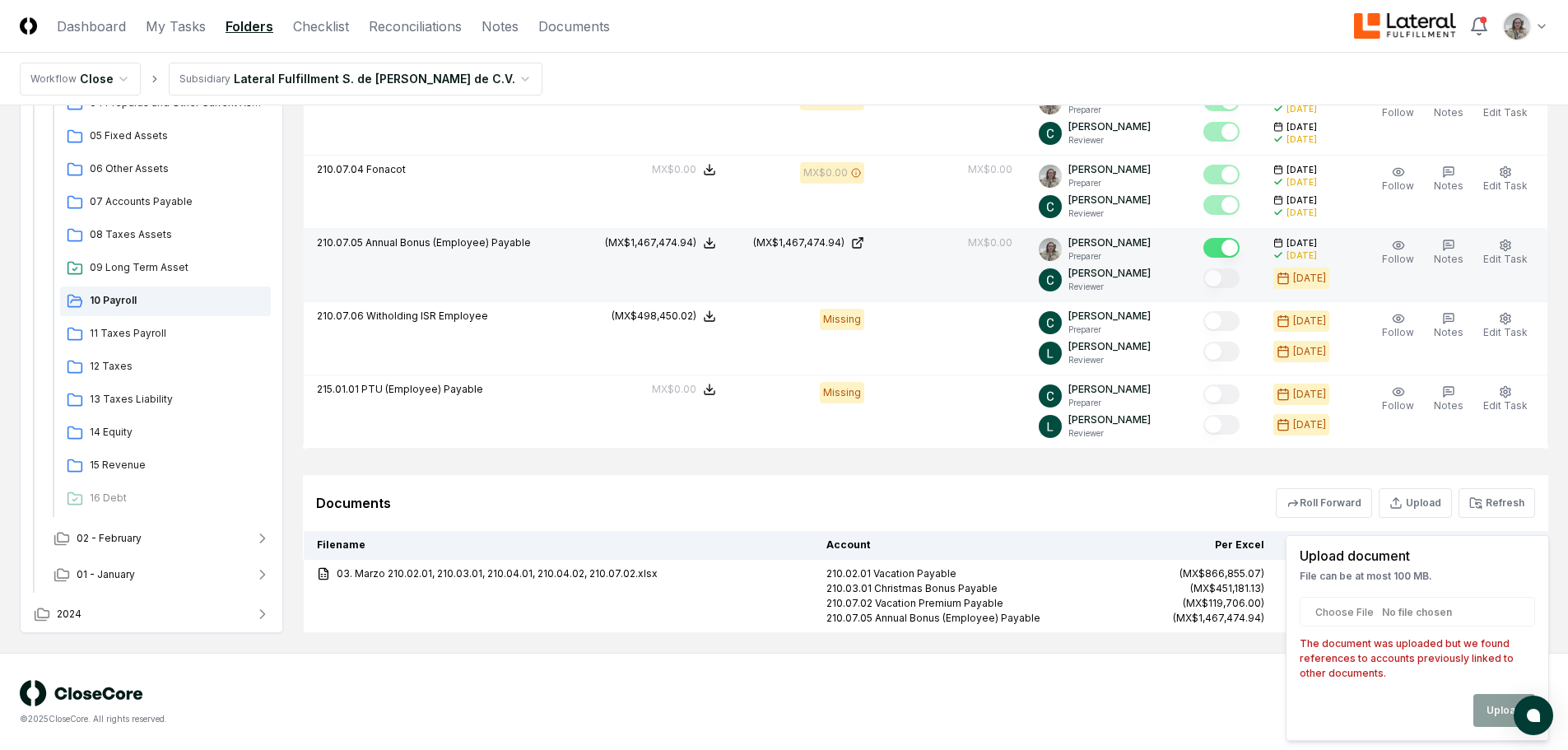 scroll, scrollTop: 1293, scrollLeft: 0, axis: vertical 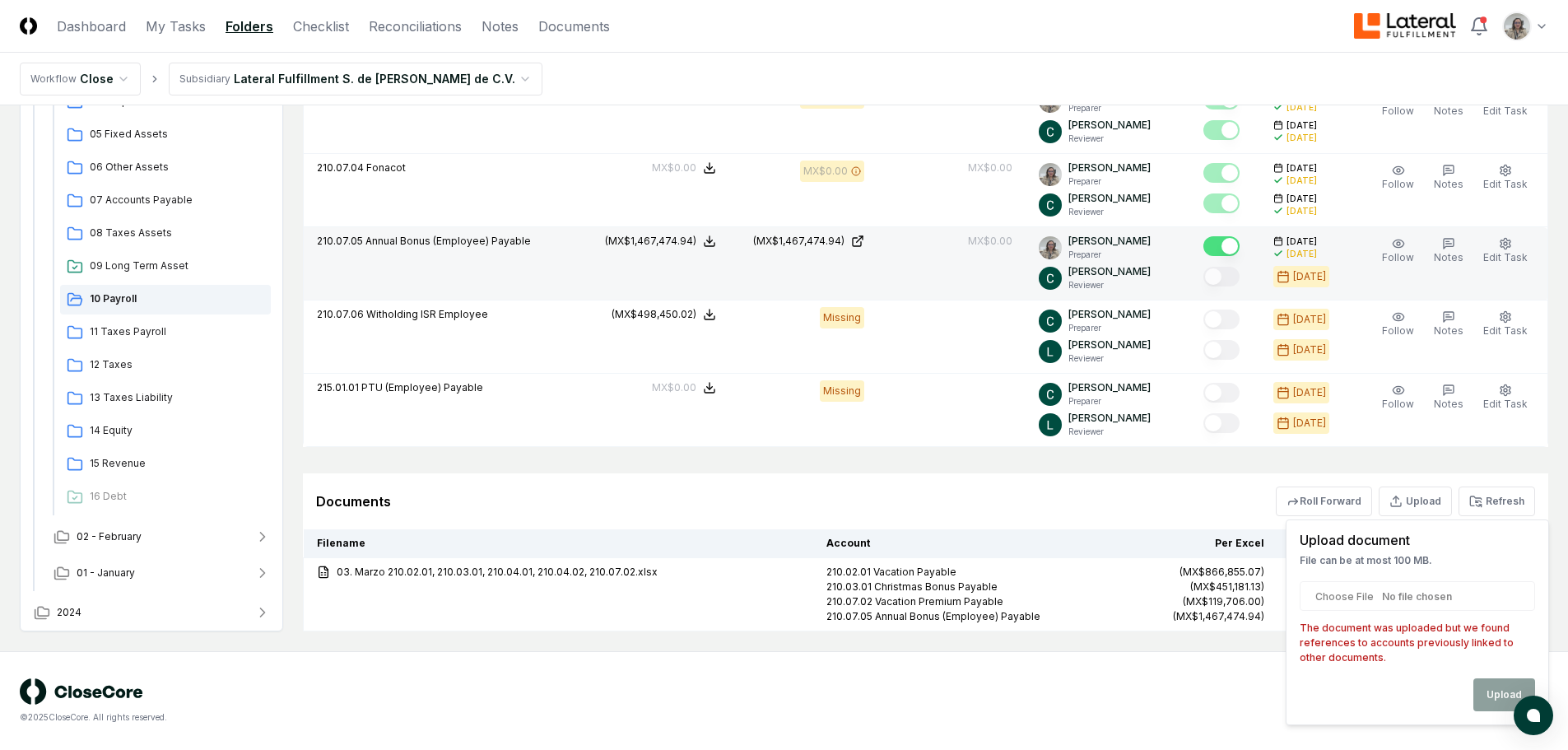drag, startPoint x: 1410, startPoint y: 510, endPoint x: 1412, endPoint y: 526, distance: 16.12452 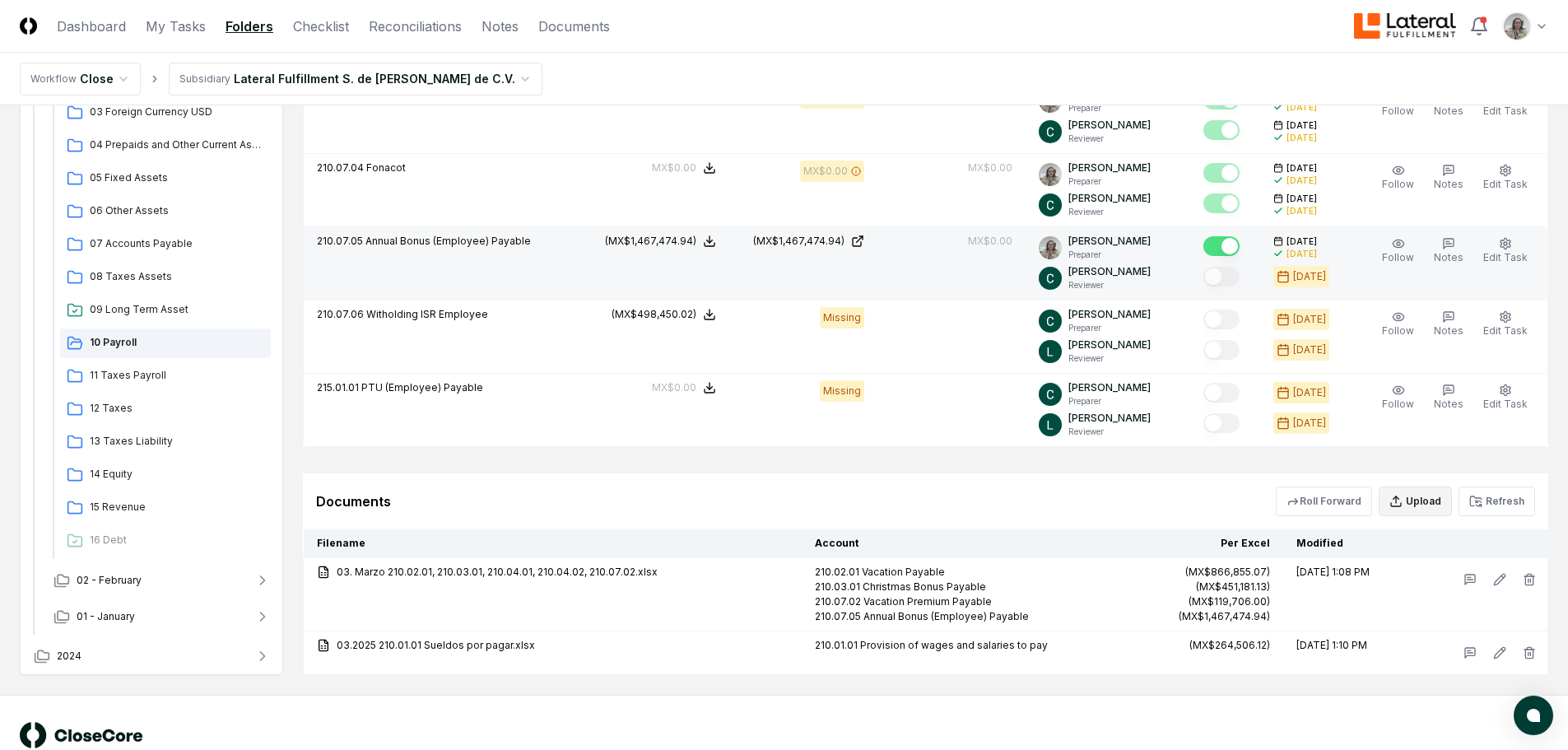 click on "Upload" at bounding box center (1415, 501) 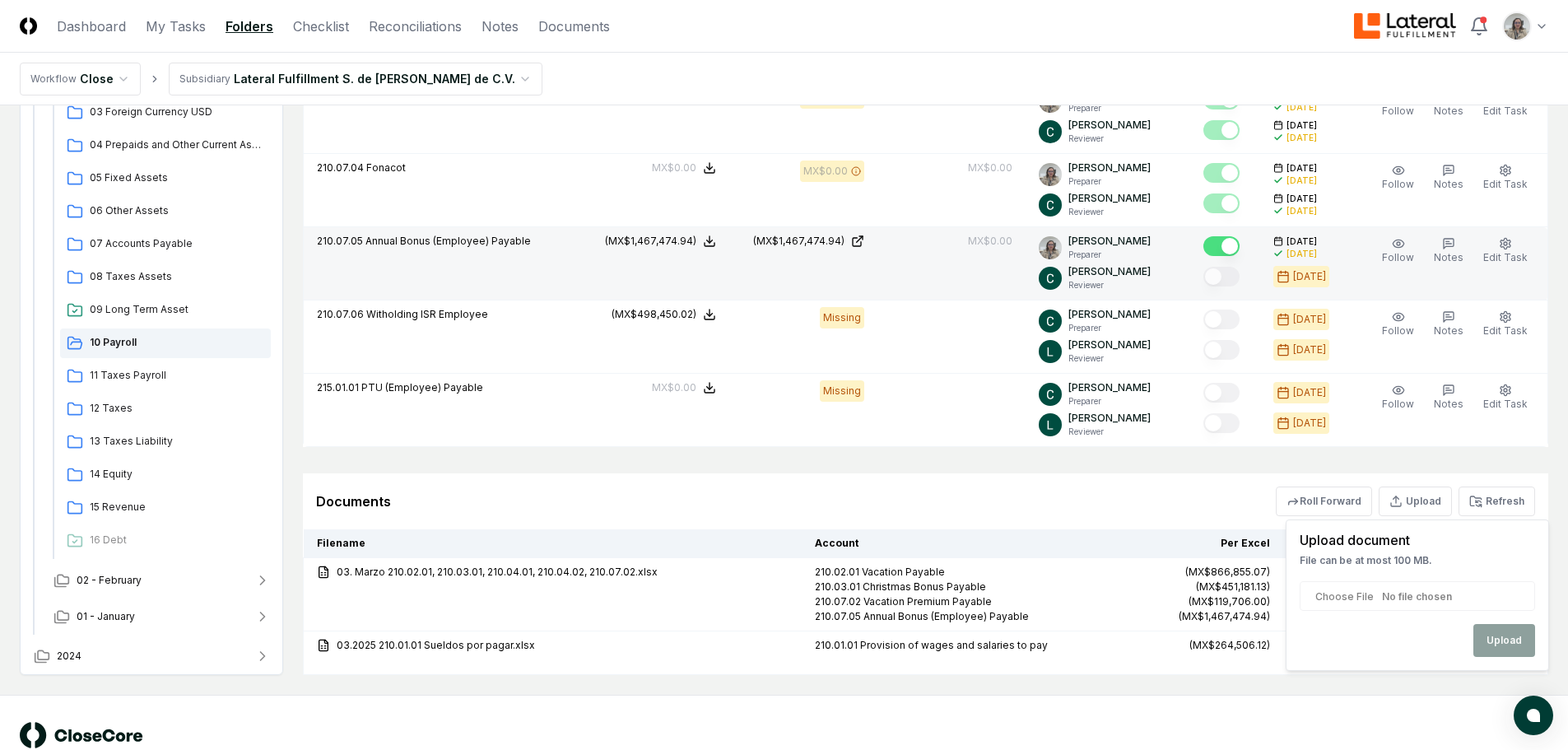 click on "Browse Workflow Permanent File 2025 [DATE] - June [DATE] - April [DATE] Cash and Cash Equivalents 02 Accounts Receivable 03 Foreign Currency USD 04 Prepaids and Other Current Assets 05 Fixed Assets 06 Other Assets 07 Accounts Payable 08 Taxes Assets 09 Long Term Asset 10 Payroll 11 Taxes Payroll 12 Taxes 13 Taxes Liability 14 Equity 15 Revenue 16 Debt 02 - February [DATE] Change Folder Cancel Reassign [DATE]: 10 Payroll View on  Google Drive Checklist 7 / 7 New  Task My Items My Open Items Ready for My Review Due [DATE] Late Has Notes Has Reminders Has Documents Blocked Unblocked Clear Filter Description Assignee Sign-Off   Due Actions Accrued Annual Bonus [PERSON_NAME] Preparer [PERSON_NAME] Reviewer [DATE] [DATE] Order Follow Notes Upload Reminder Duplicate Edit Task More Review Monthly [PERSON_NAME] Preparer [PERSON_NAME] Reviewer [DATE] [DATE] Follow Notes Upload Reminder Duplicate Edit Task More Accrued Christmas Bonus, Vacation, Vac. Pr. Preparer More" at bounding box center [784, -246] 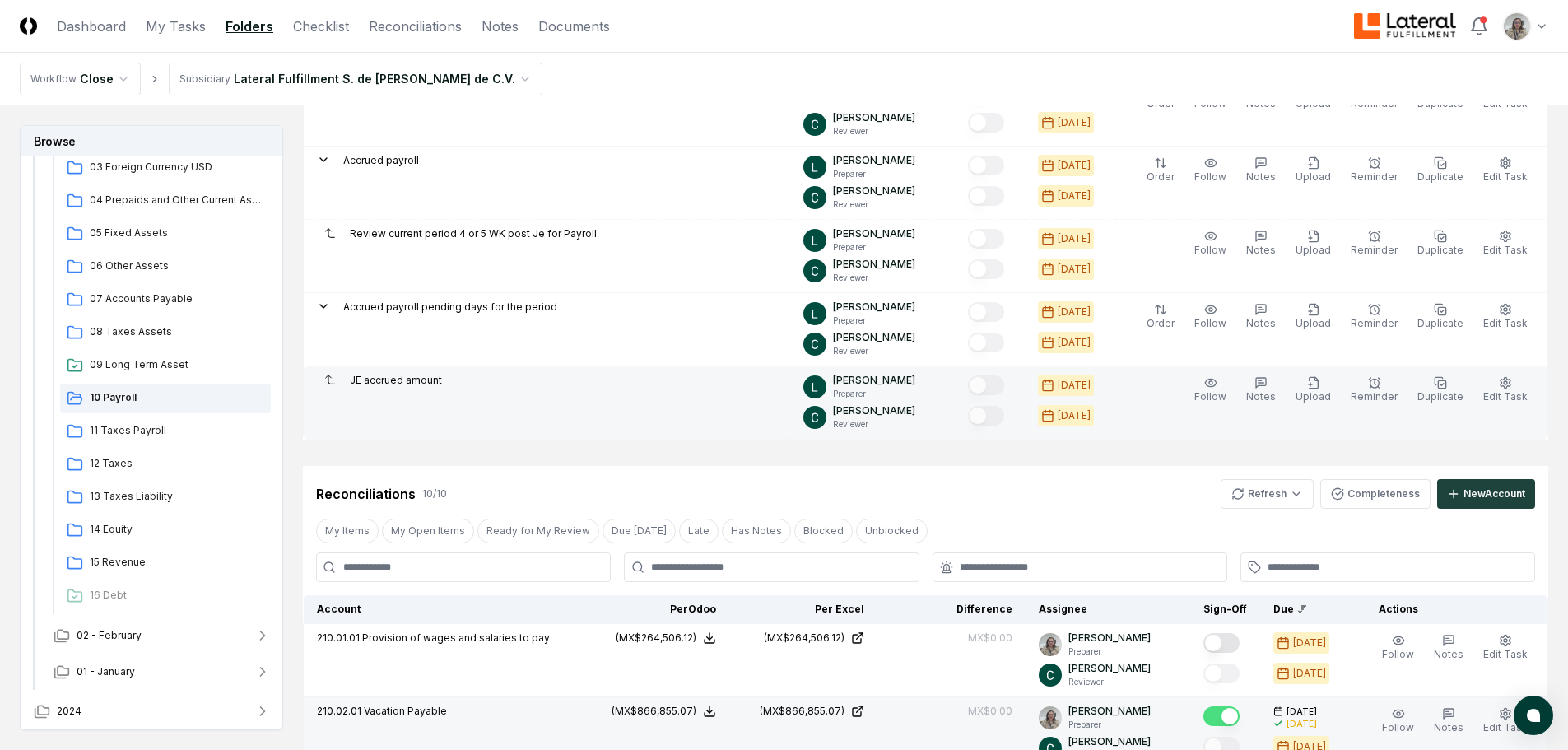 scroll, scrollTop: 552, scrollLeft: 0, axis: vertical 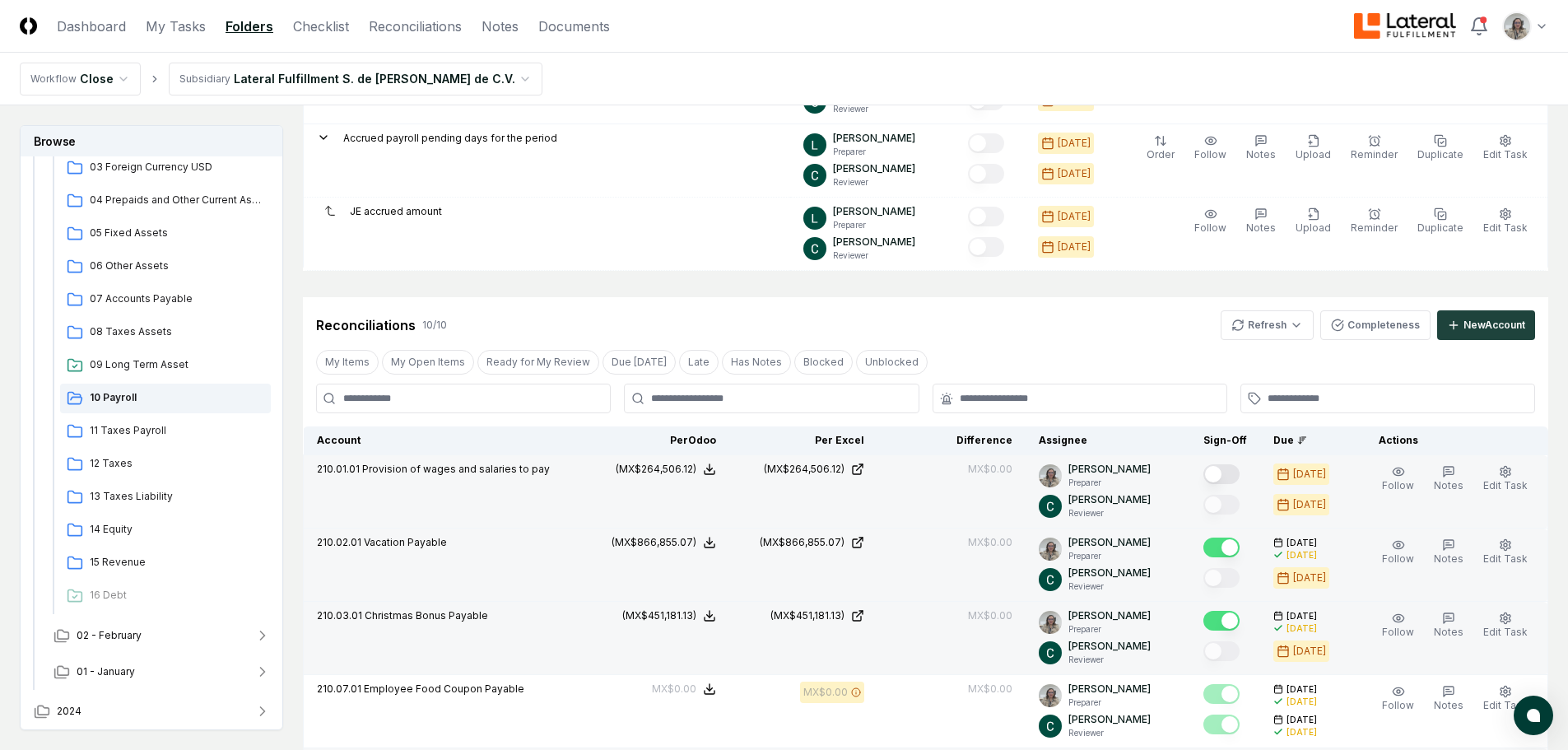 click at bounding box center [1221, 474] 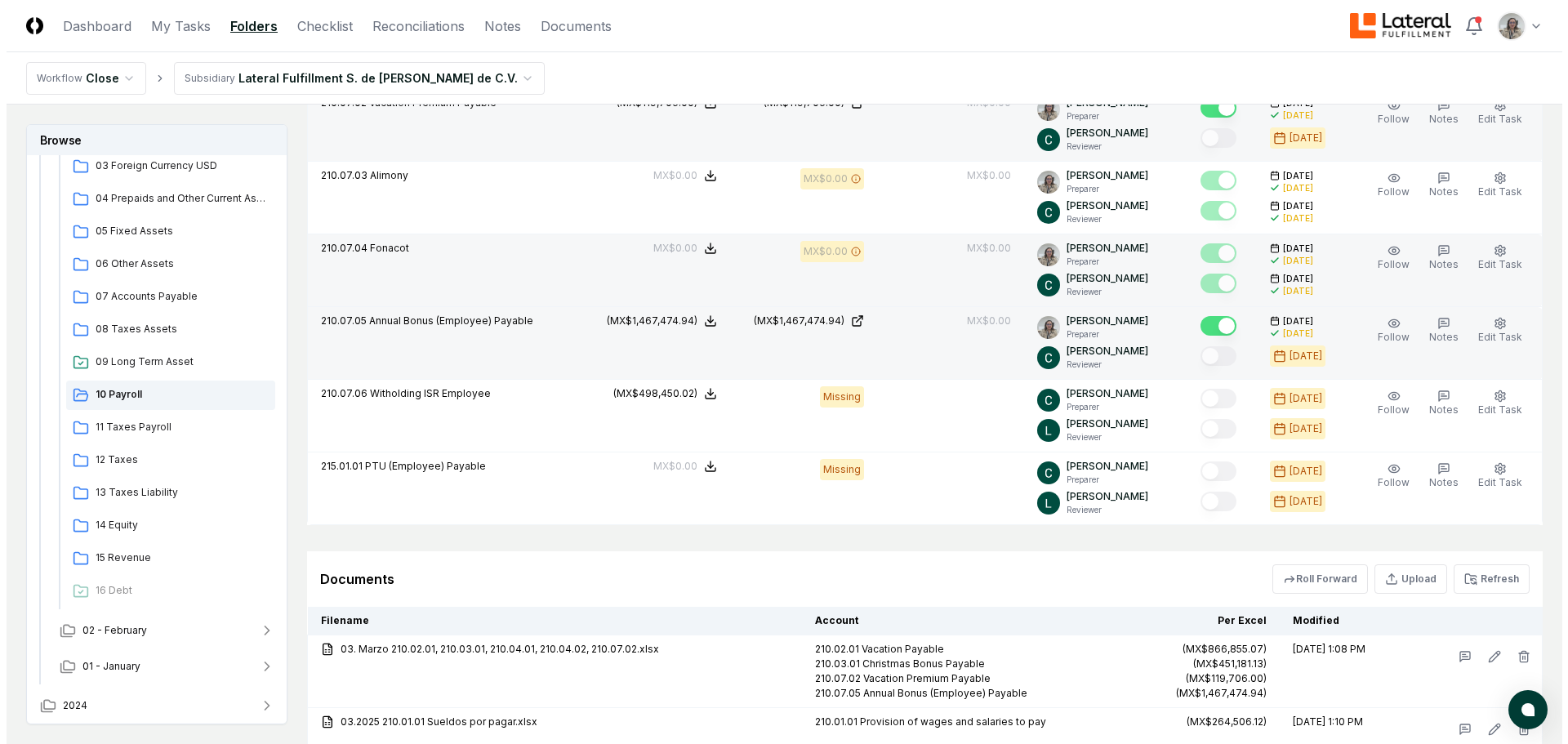 scroll, scrollTop: 1282, scrollLeft: 0, axis: vertical 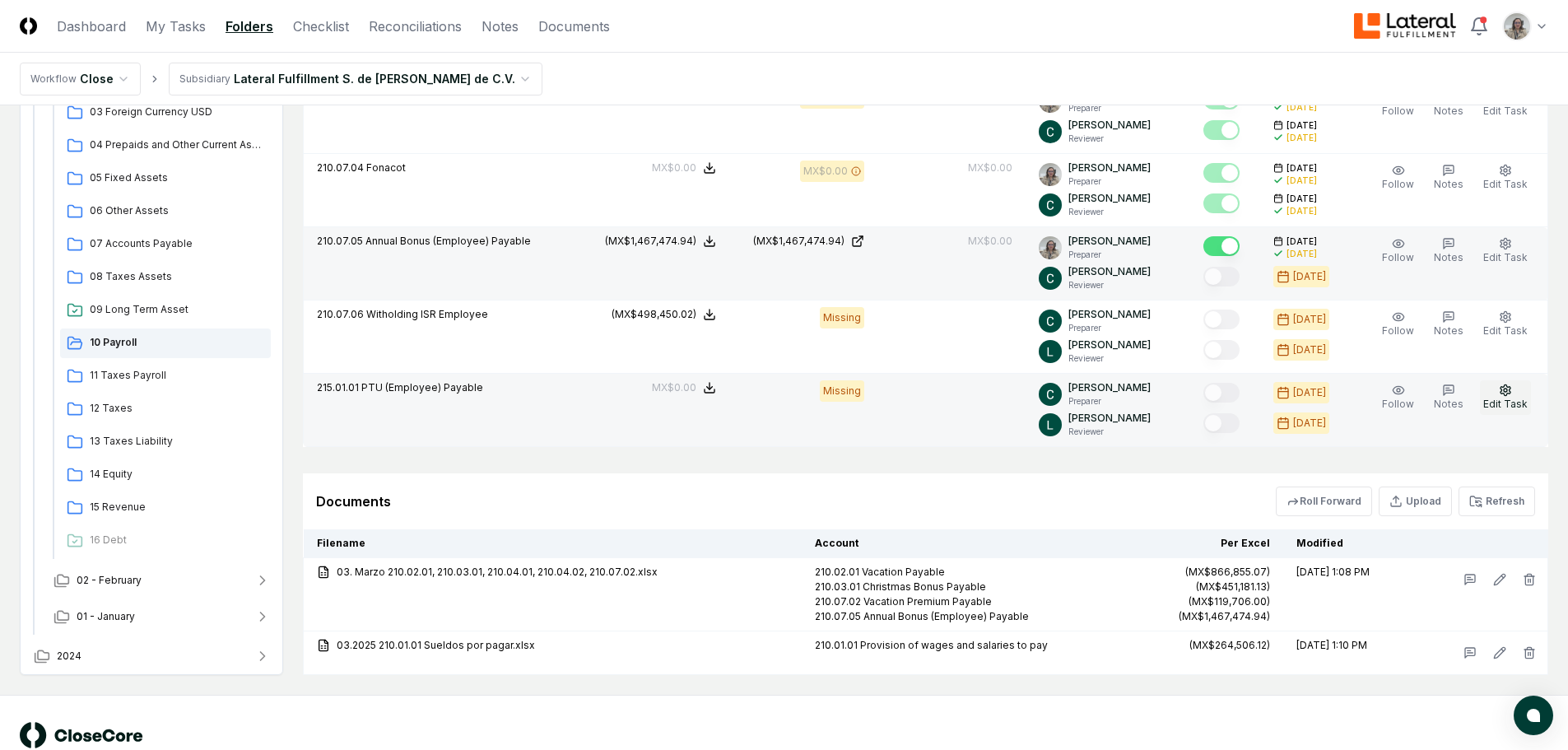 click on "Edit Task" at bounding box center (1505, 398) 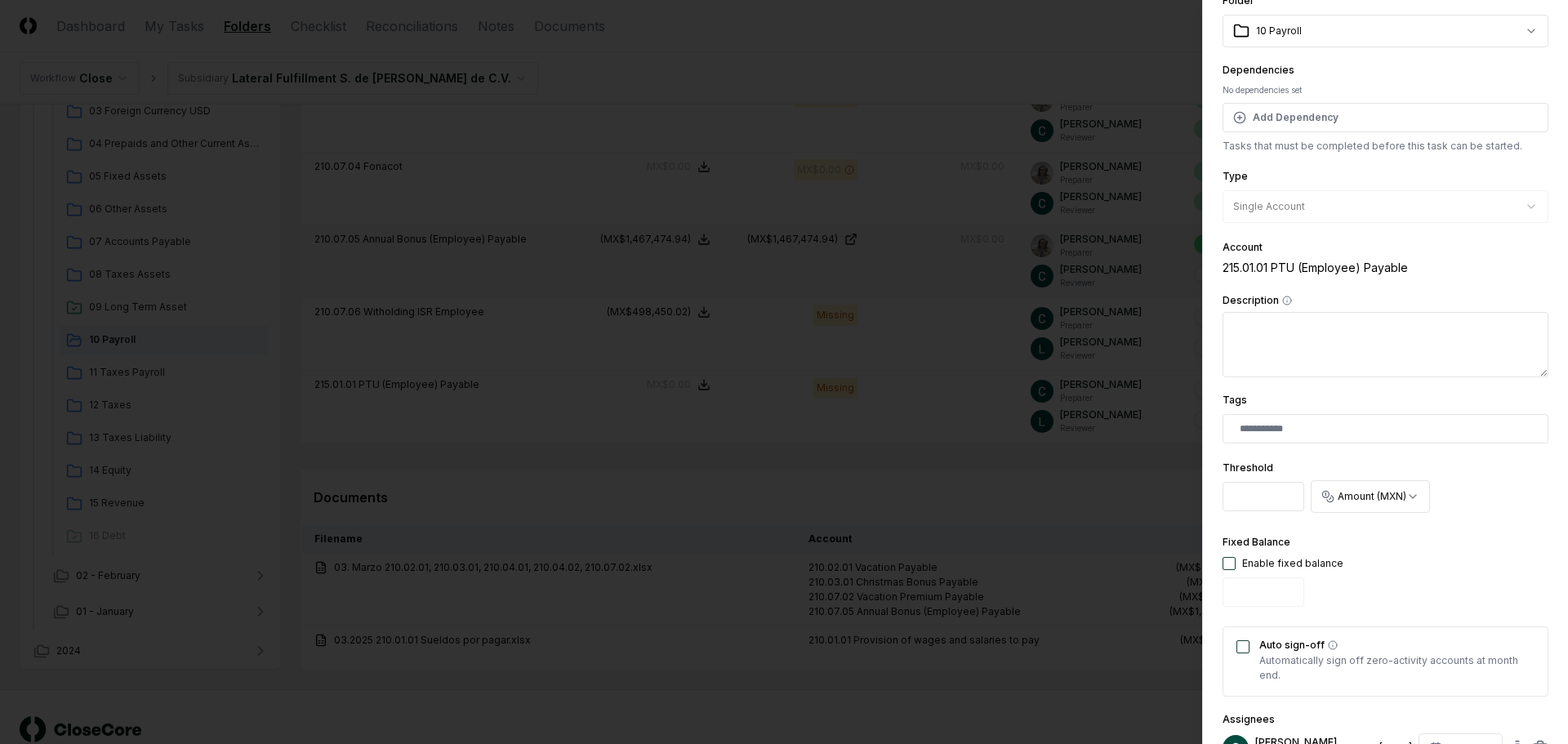 scroll, scrollTop: 163, scrollLeft: 0, axis: vertical 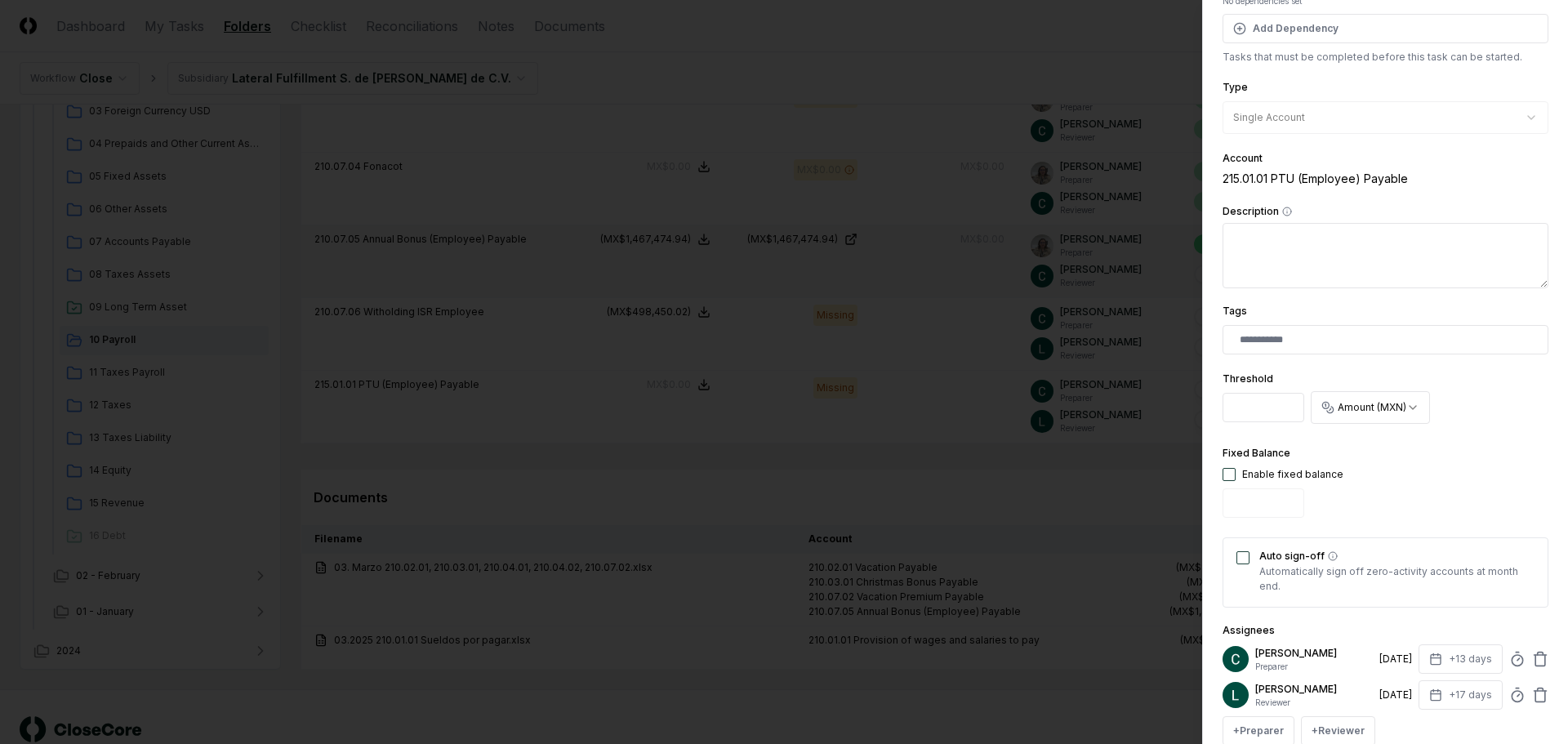 click at bounding box center [1229, 474] 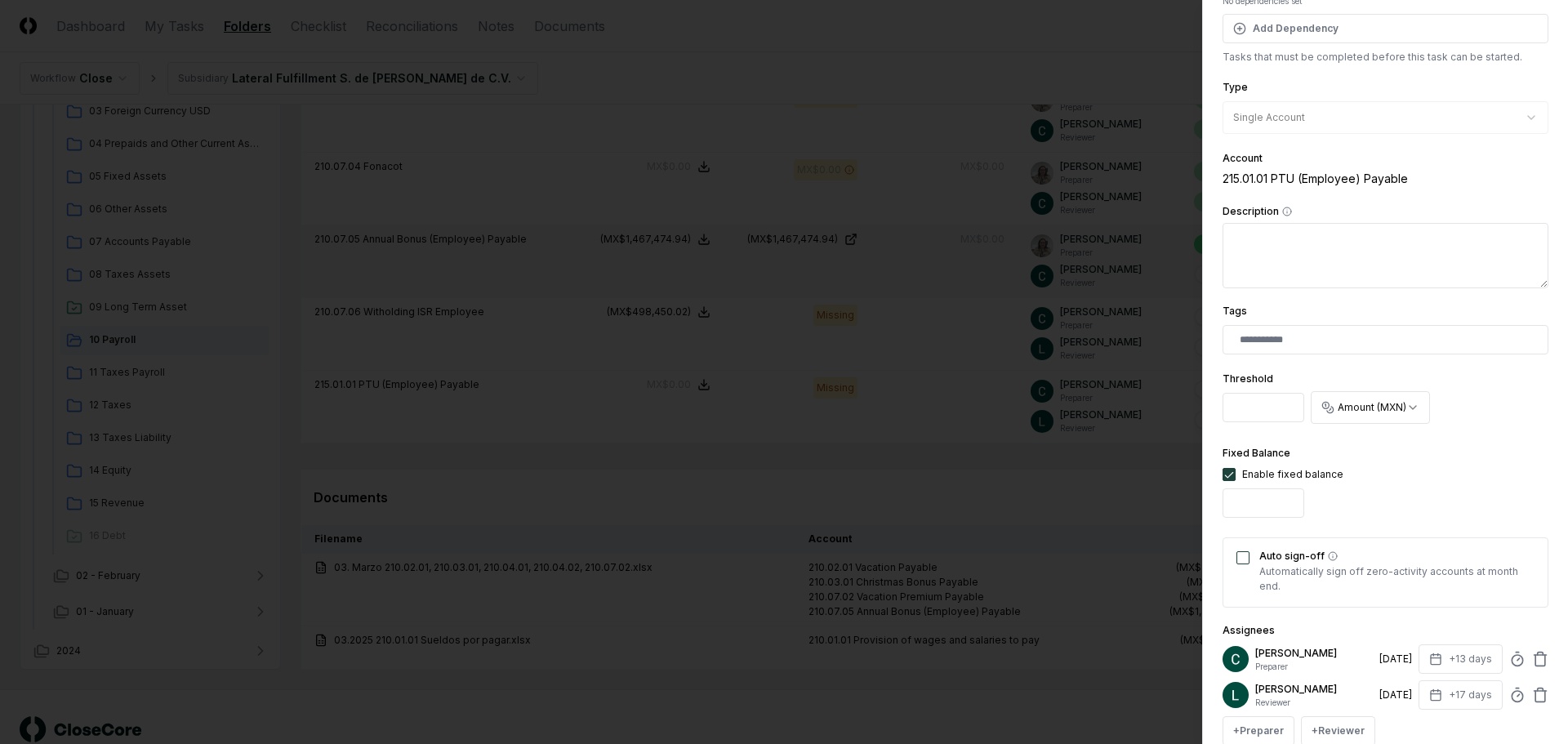 click on "Auto sign-off" at bounding box center [1243, 558] 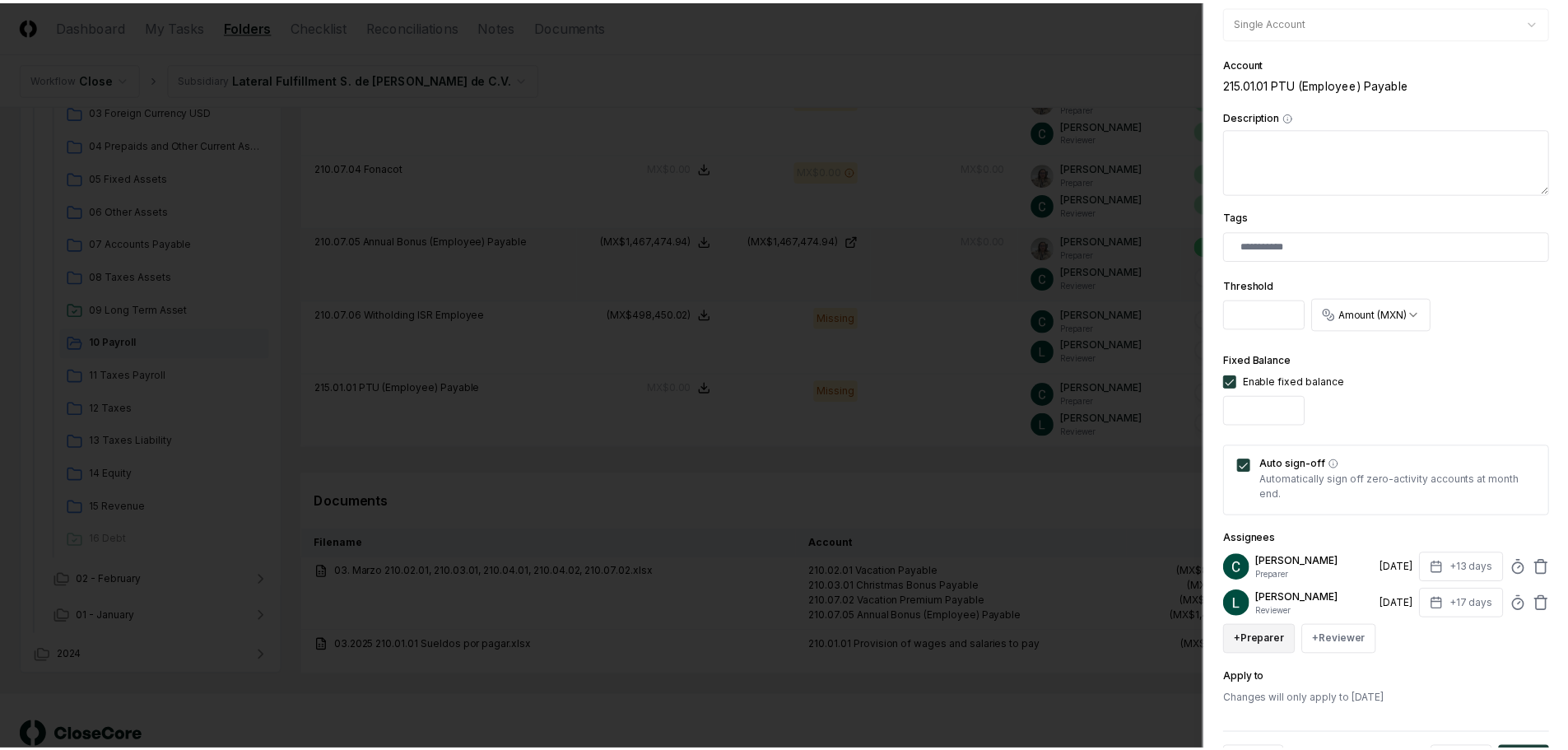 scroll, scrollTop: 324, scrollLeft: 0, axis: vertical 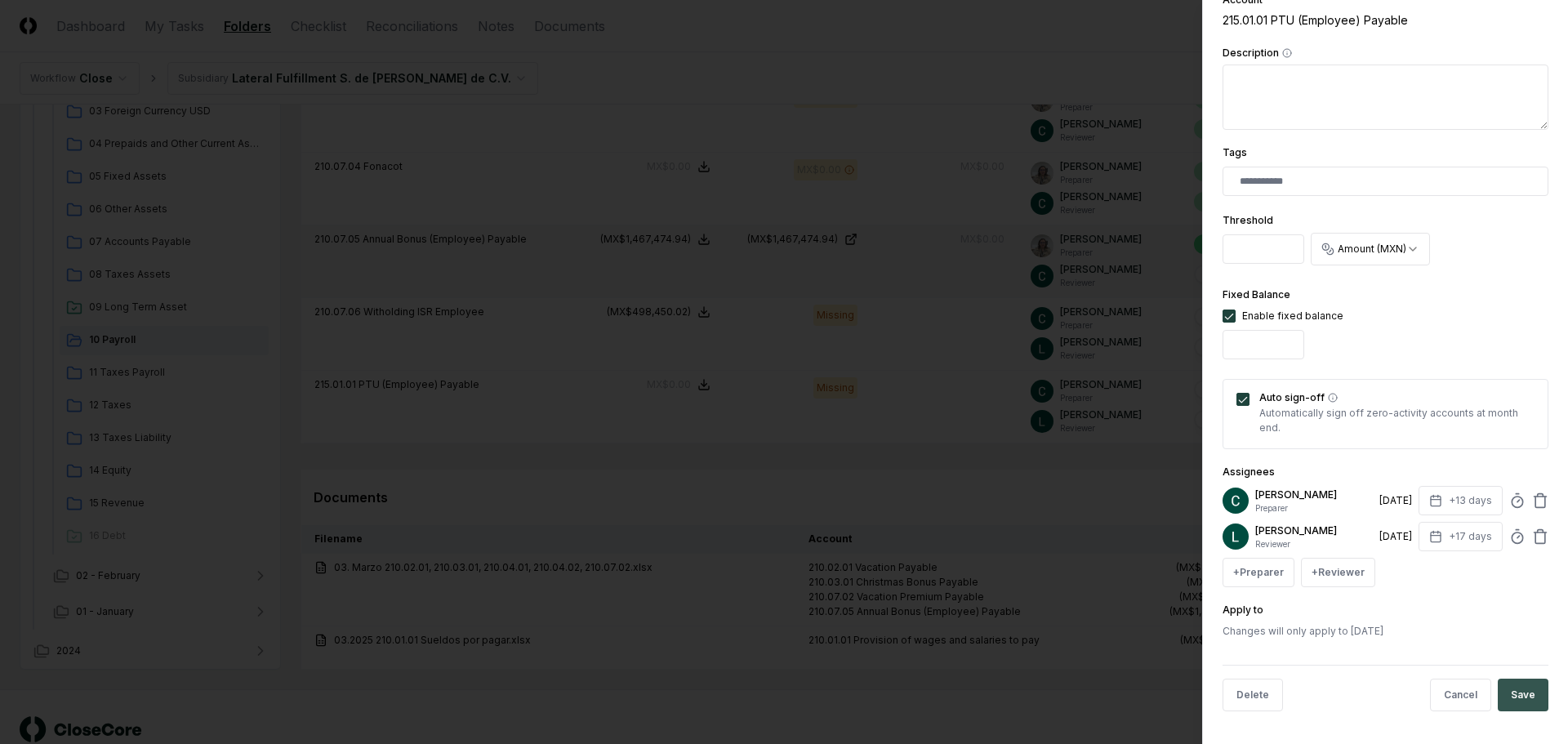 click on "Save" at bounding box center (1523, 695) 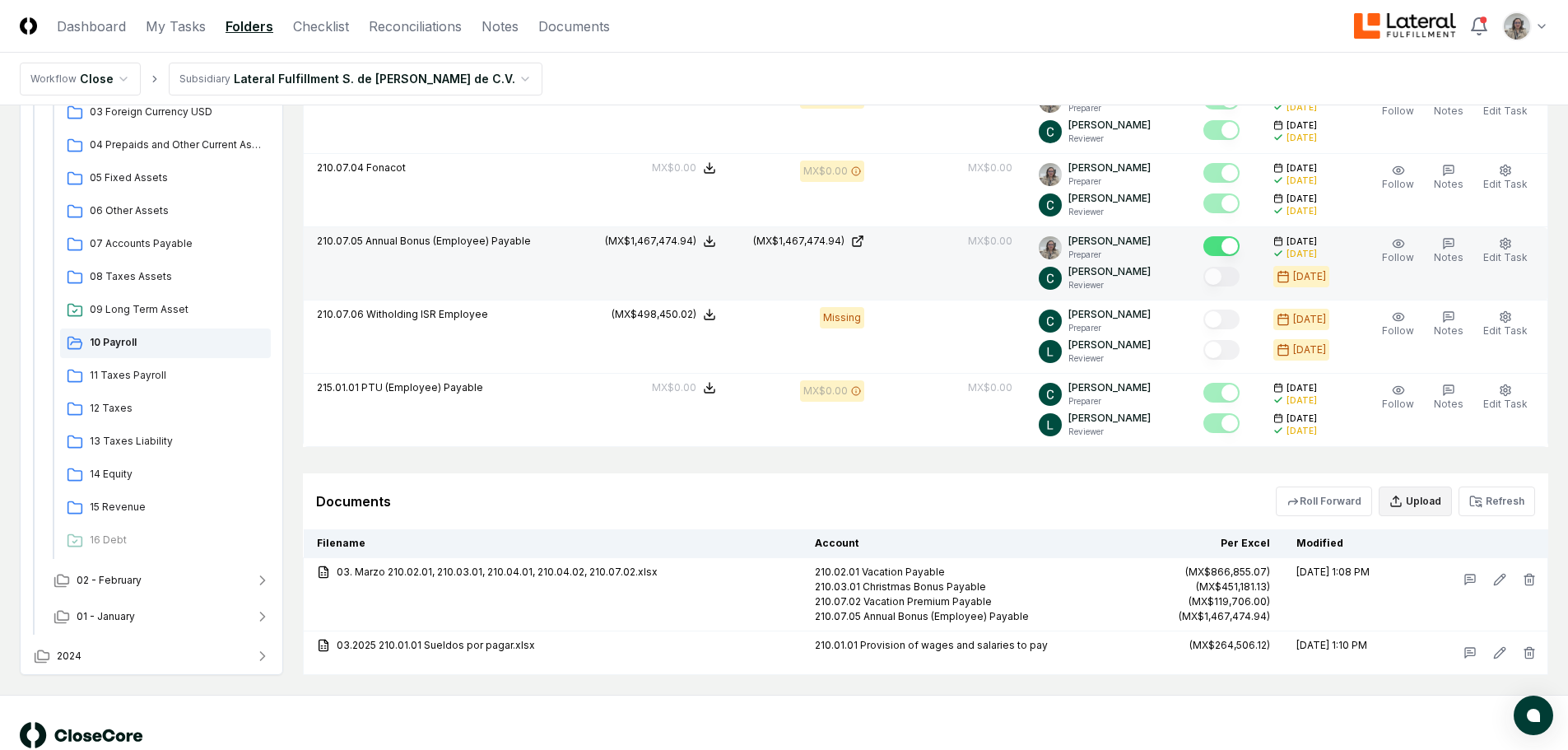 click on "Upload" at bounding box center [1415, 501] 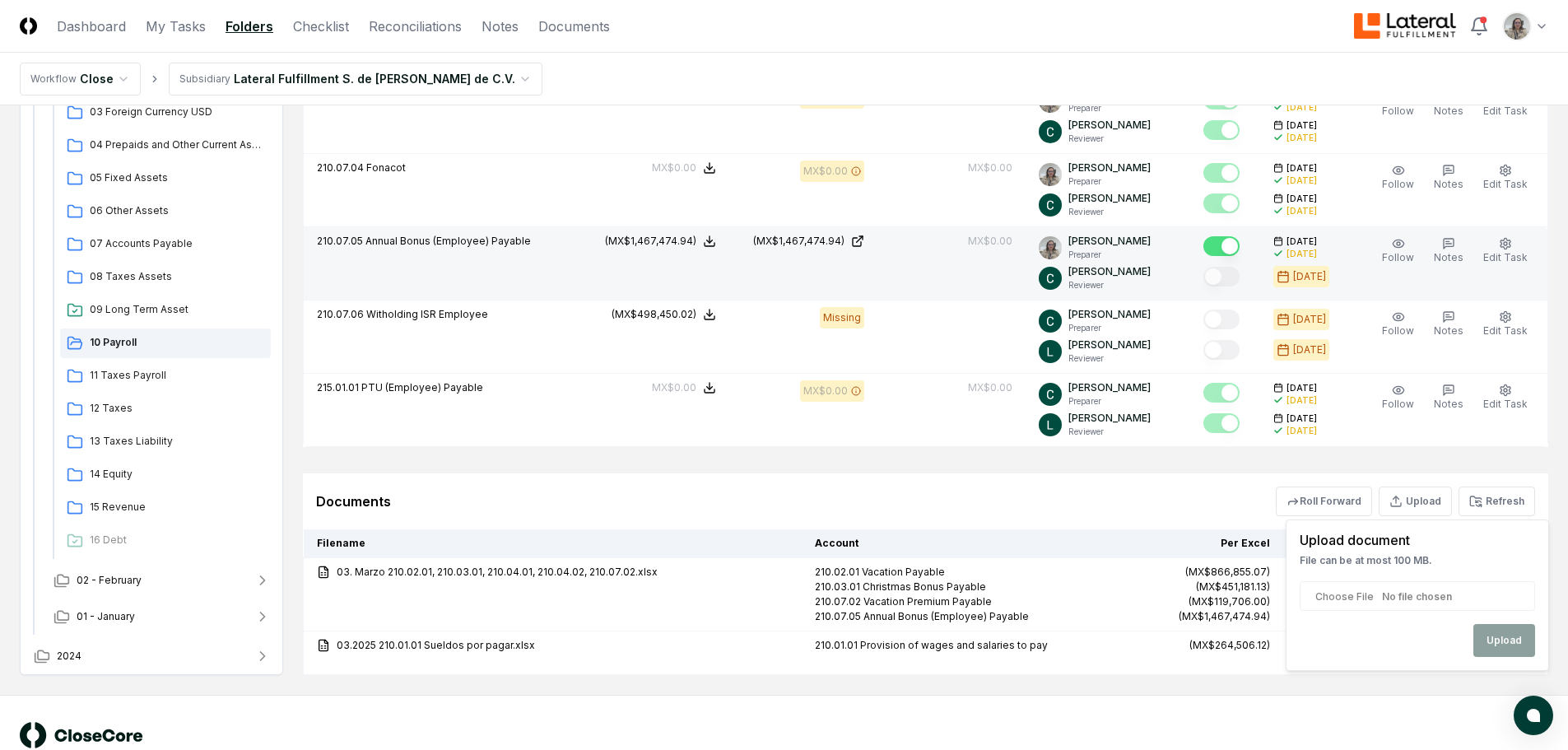 click at bounding box center (1417, 596) 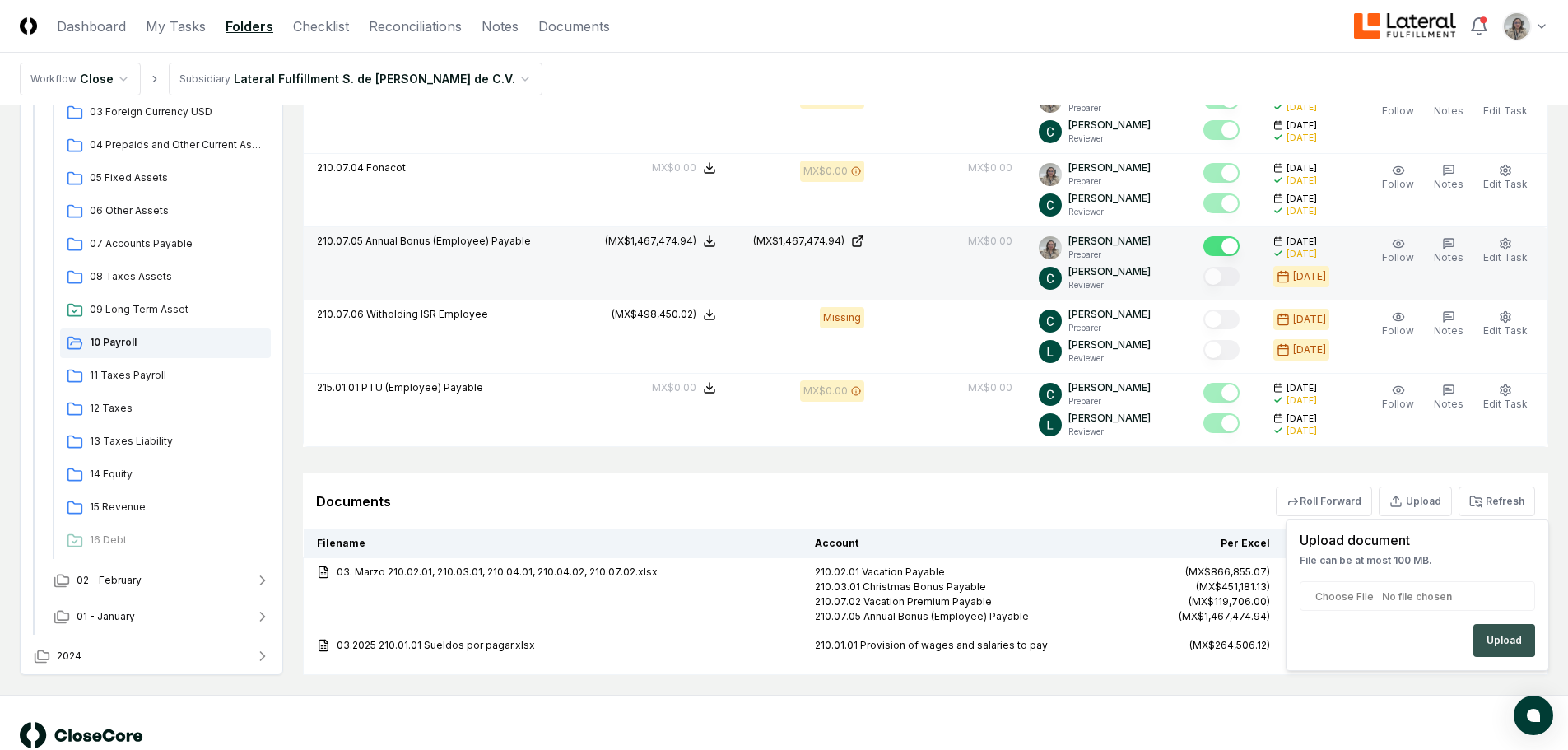 click on "Upload" at bounding box center [1504, 641] 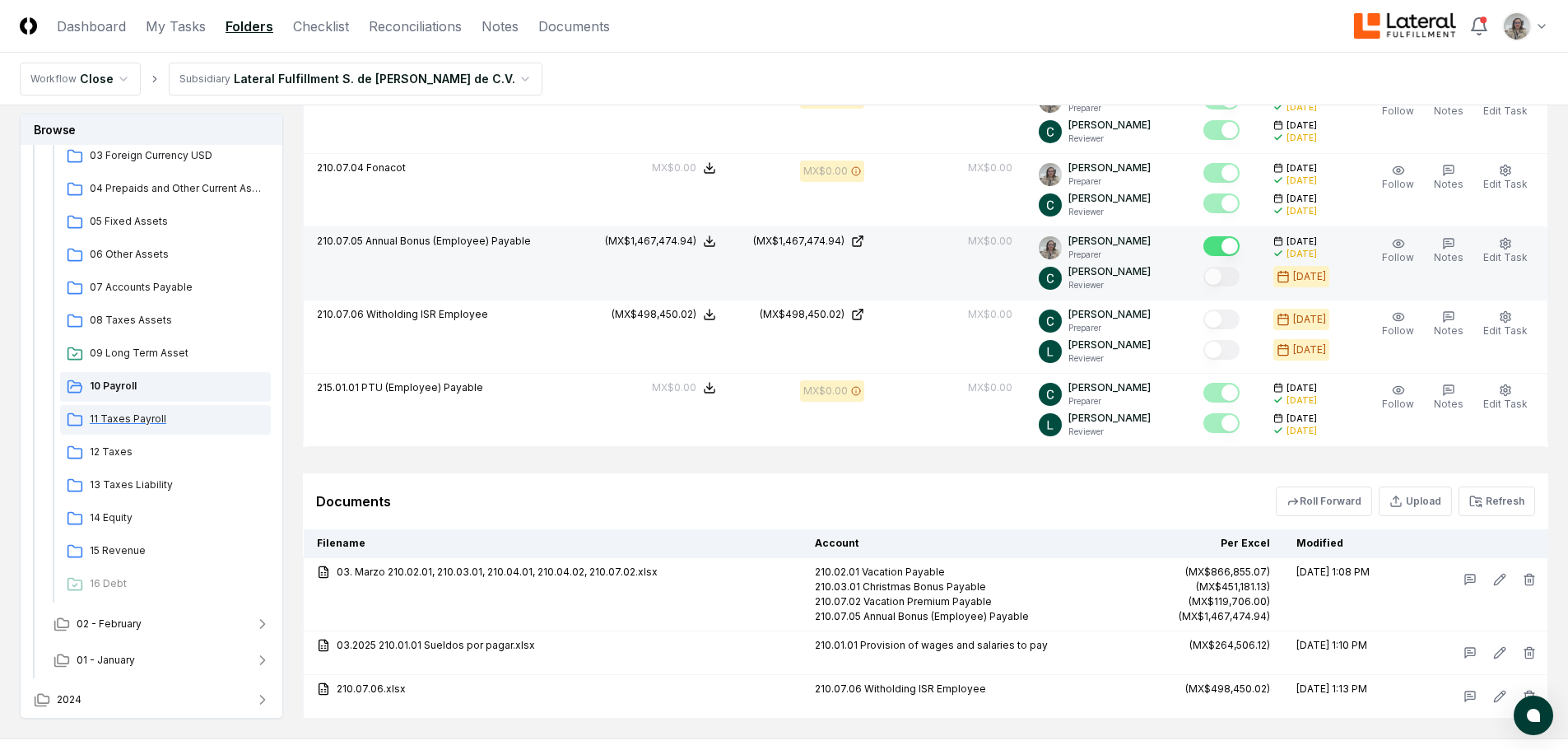 click on "11 Taxes Payroll" at bounding box center (177, 419) 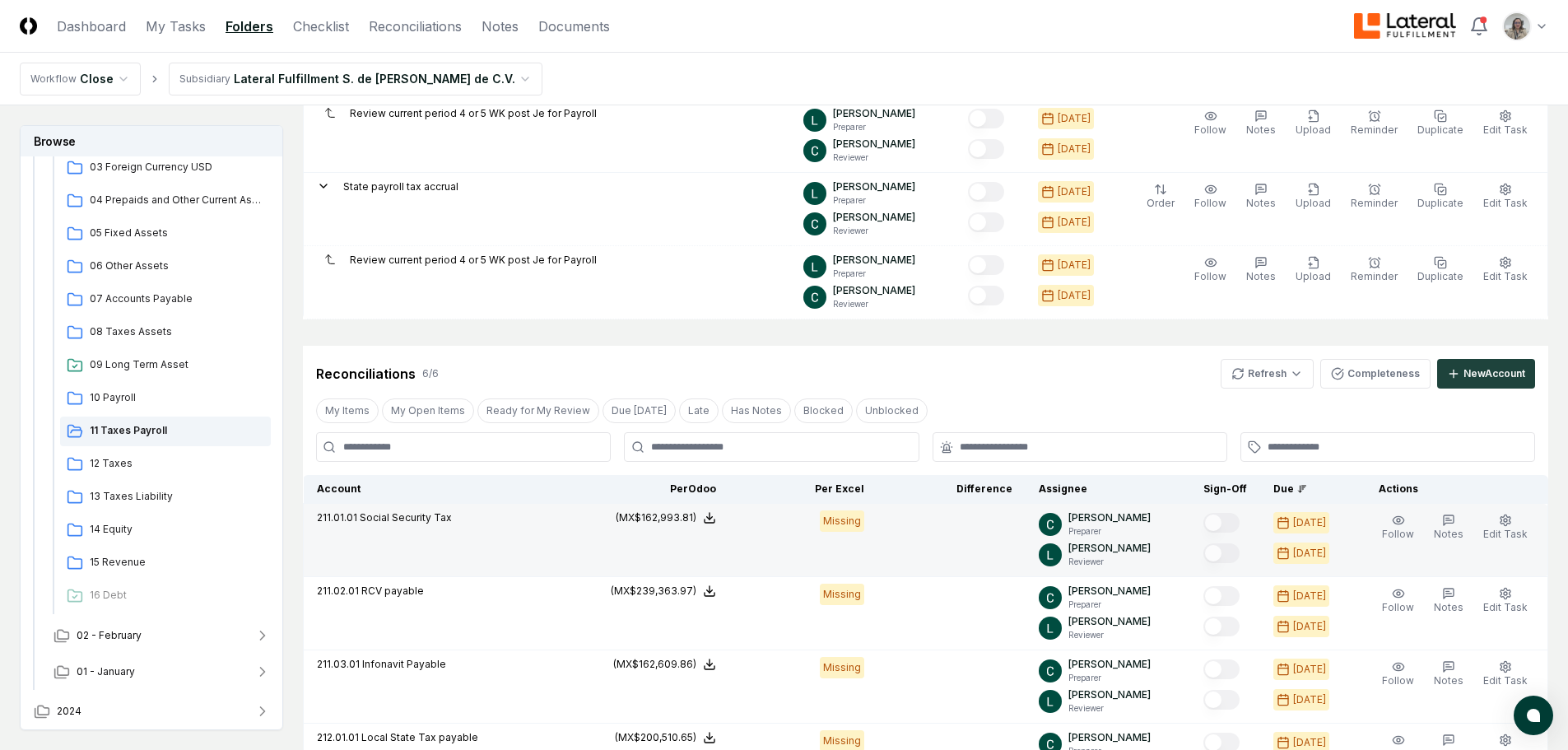 scroll, scrollTop: 412, scrollLeft: 0, axis: vertical 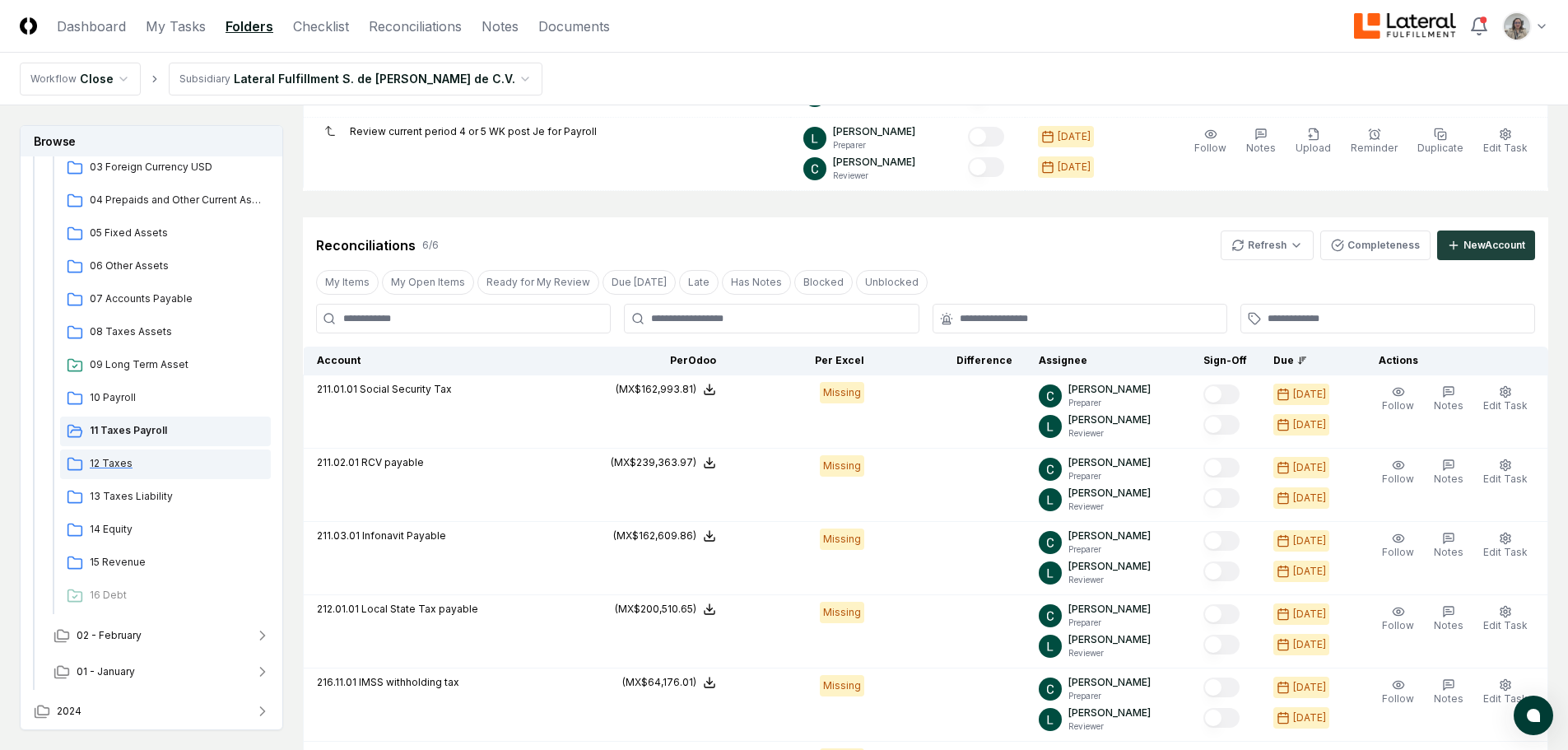 click on "12 Taxes" at bounding box center [177, 464] 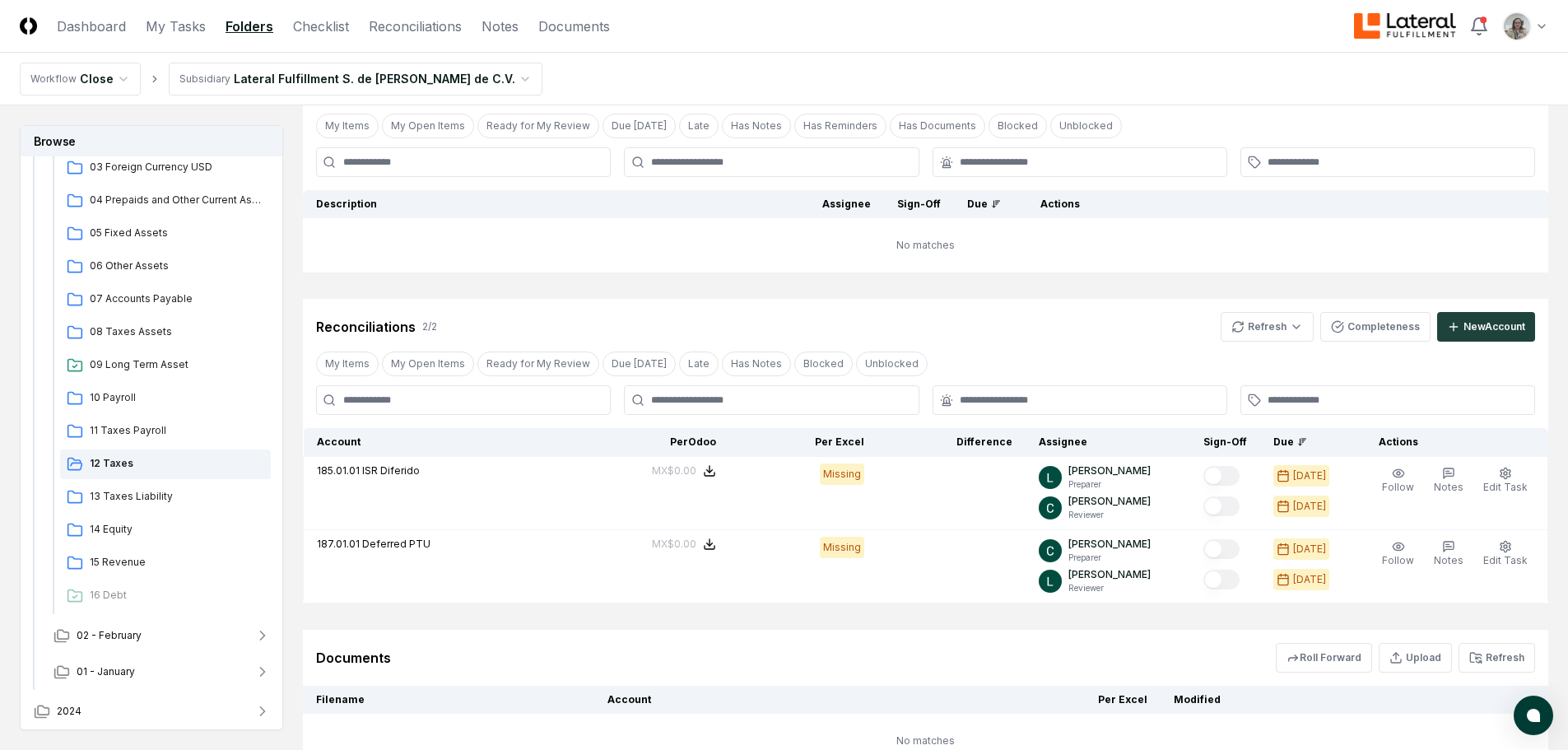 scroll, scrollTop: 227, scrollLeft: 0, axis: vertical 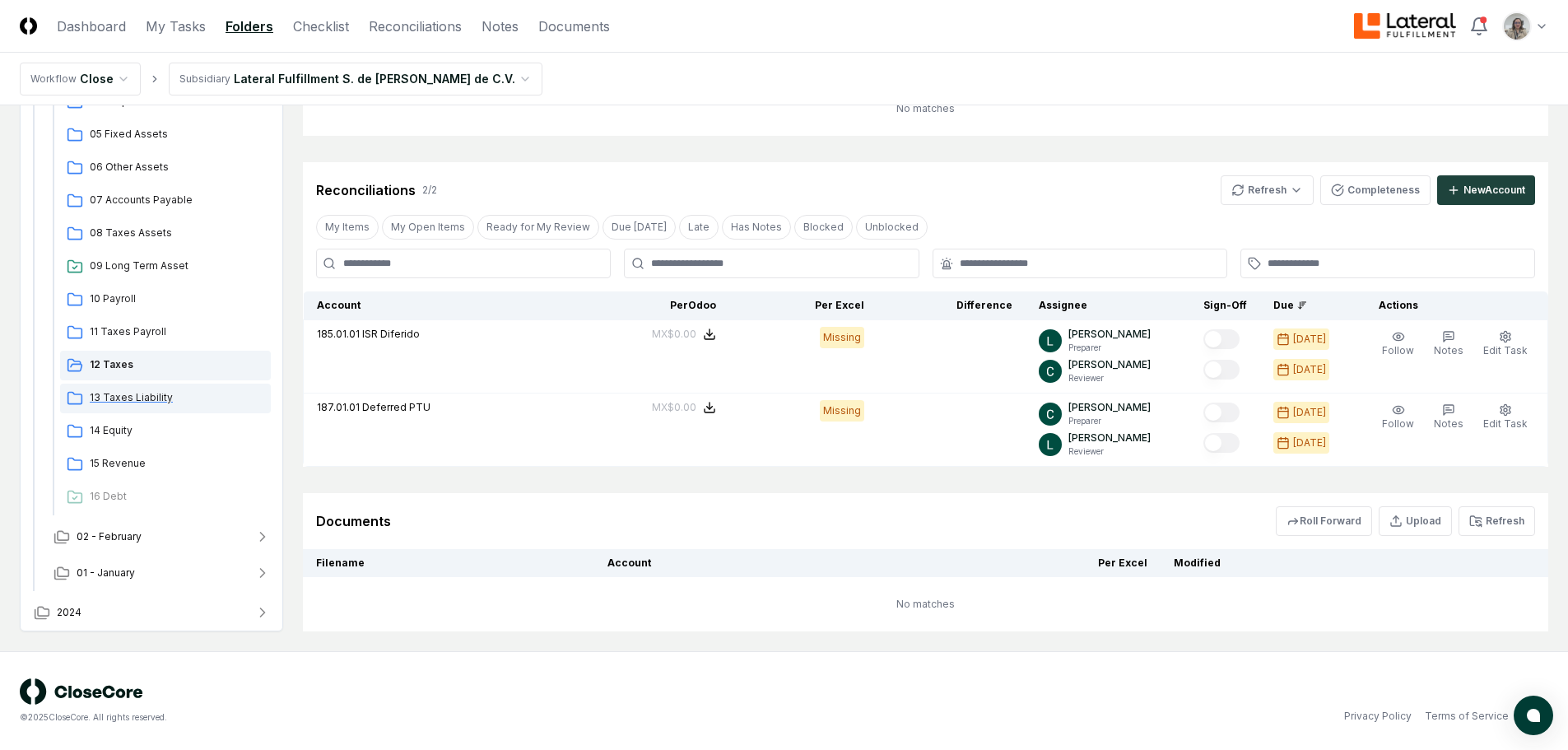 click on "13 Taxes Liability" at bounding box center (177, 398) 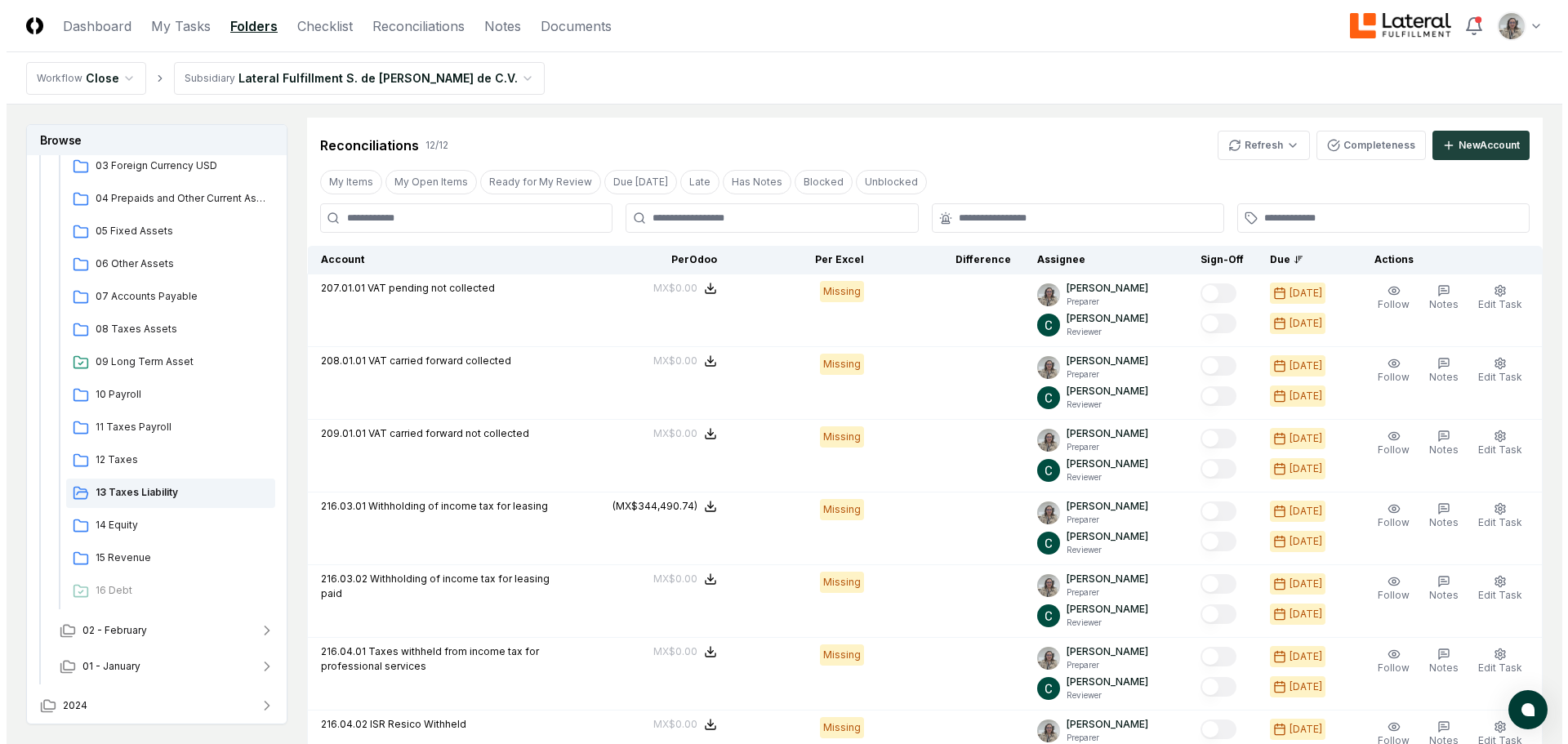 scroll, scrollTop: 245, scrollLeft: 0, axis: vertical 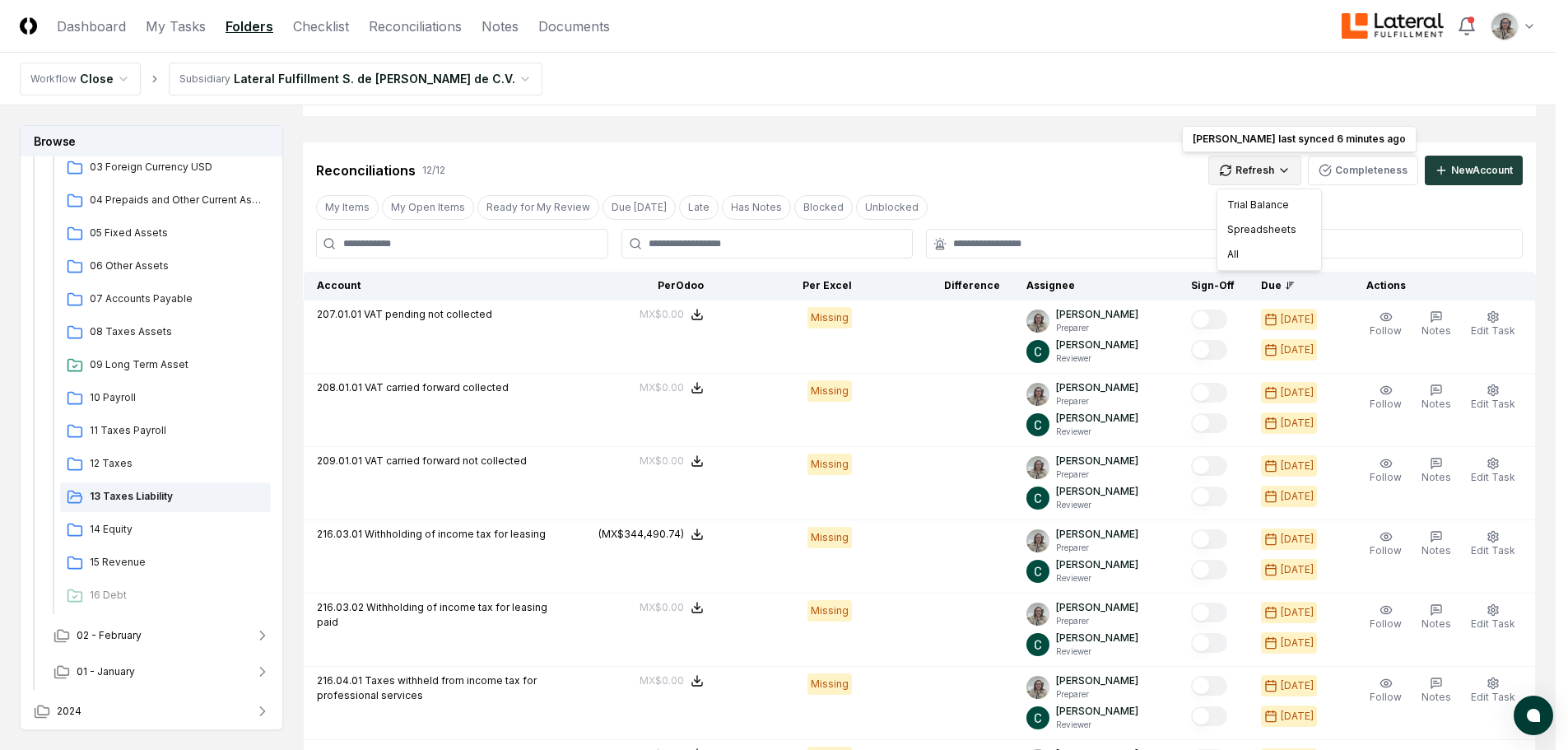 click on "CloseCore Dashboard My Tasks Folders Checklist Reconciliations Notes Documents Toggle navigation menu   Toggle user menu Workflow Close Subsidiary Lateral Fulfillment S. de [PERSON_NAME] de C.V. Browse Workflow Permanent File 2025 [DATE] - June [DATE] - April [DATE] Cash and Cash Equivalents 02 Accounts Receivable 03 Foreign Currency USD 04 Prepaids and Other Current Assets 05 Fixed Assets 06 Other Assets 07 Accounts Payable 08 Taxes Assets 09 Long Term Asset 10 Payroll 11 Taxes Payroll 12 Taxes 13 Taxes Liability 14 Equity 15 Revenue 16 Debt 02 - February [DATE] Change Folder Cancel Reassign [DATE]: 13 Taxes Liability View on  Google Drive Checklist 0 / 0 New  Task My Items My Open Items Ready for My Review Due [DATE] Late Has Notes Has Reminders Has Documents Blocked Unblocked Clear Filter Description Assignee Sign-Off   Due Actions No matches Cancel Reassign Reconciliations 12 / 12 Refresh Odoo last synced 6 minutes ago Odoo last synced 6 minutes ago Completeness New  Account Late" at bounding box center (784, 608) 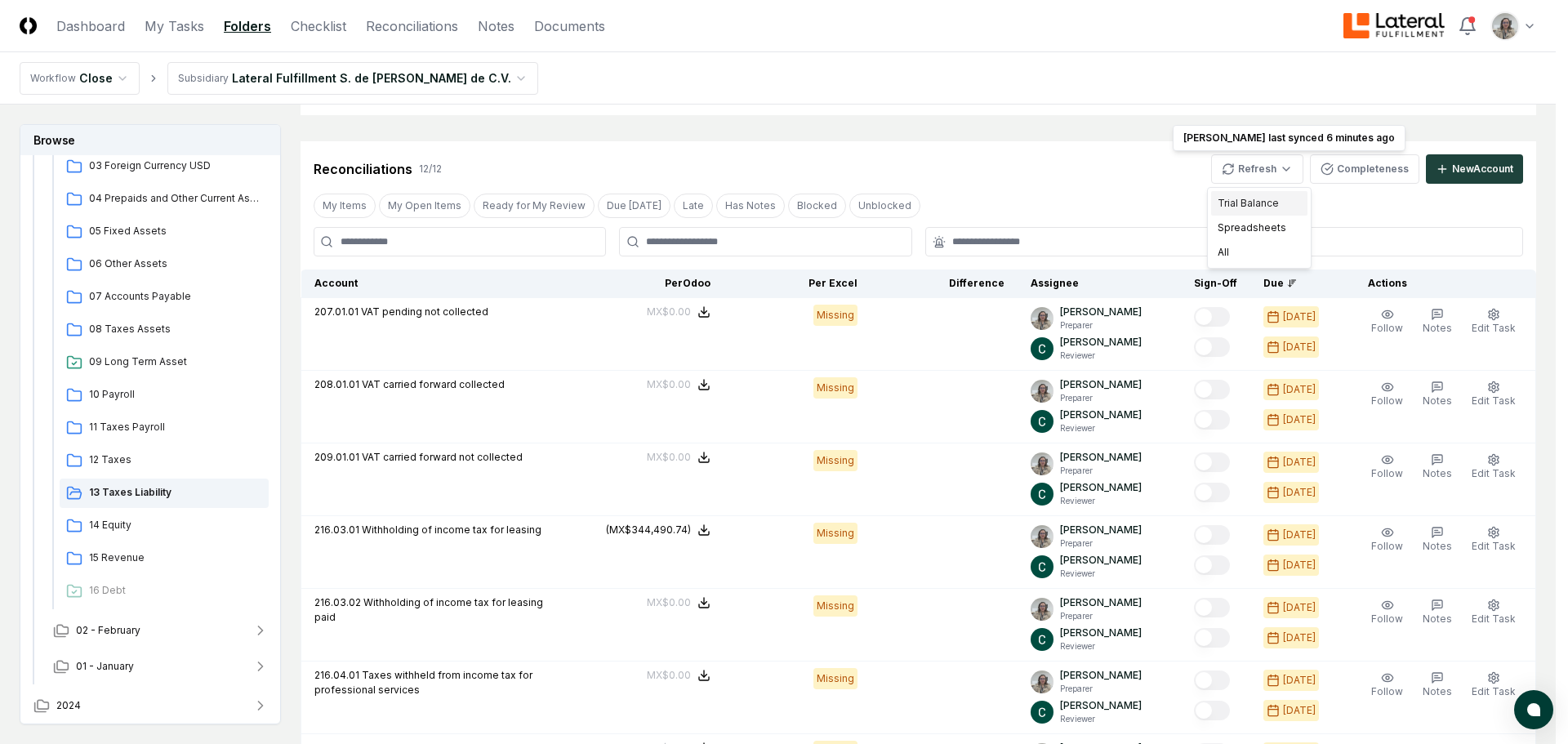 click on "Trial Balance" at bounding box center [1259, 203] 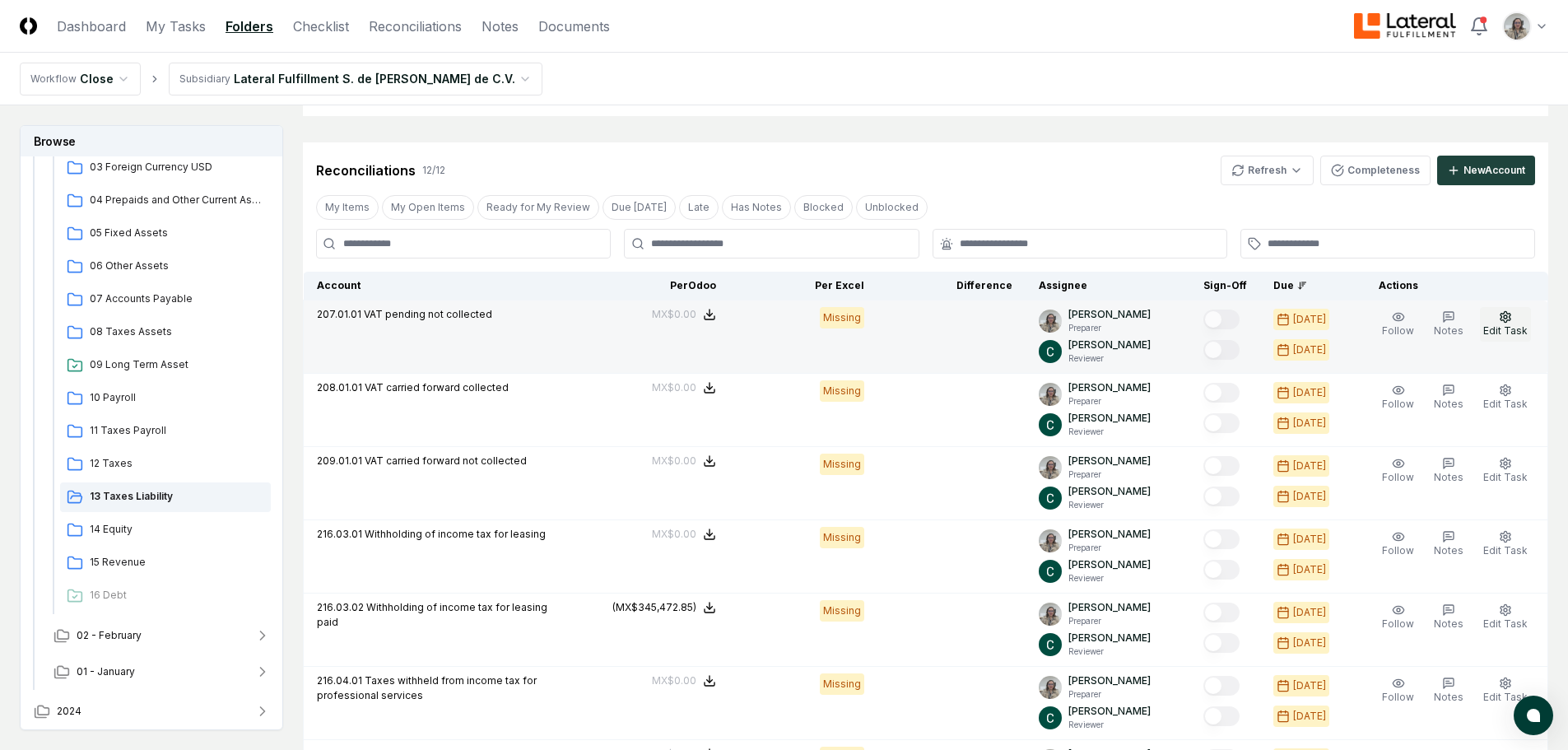 click 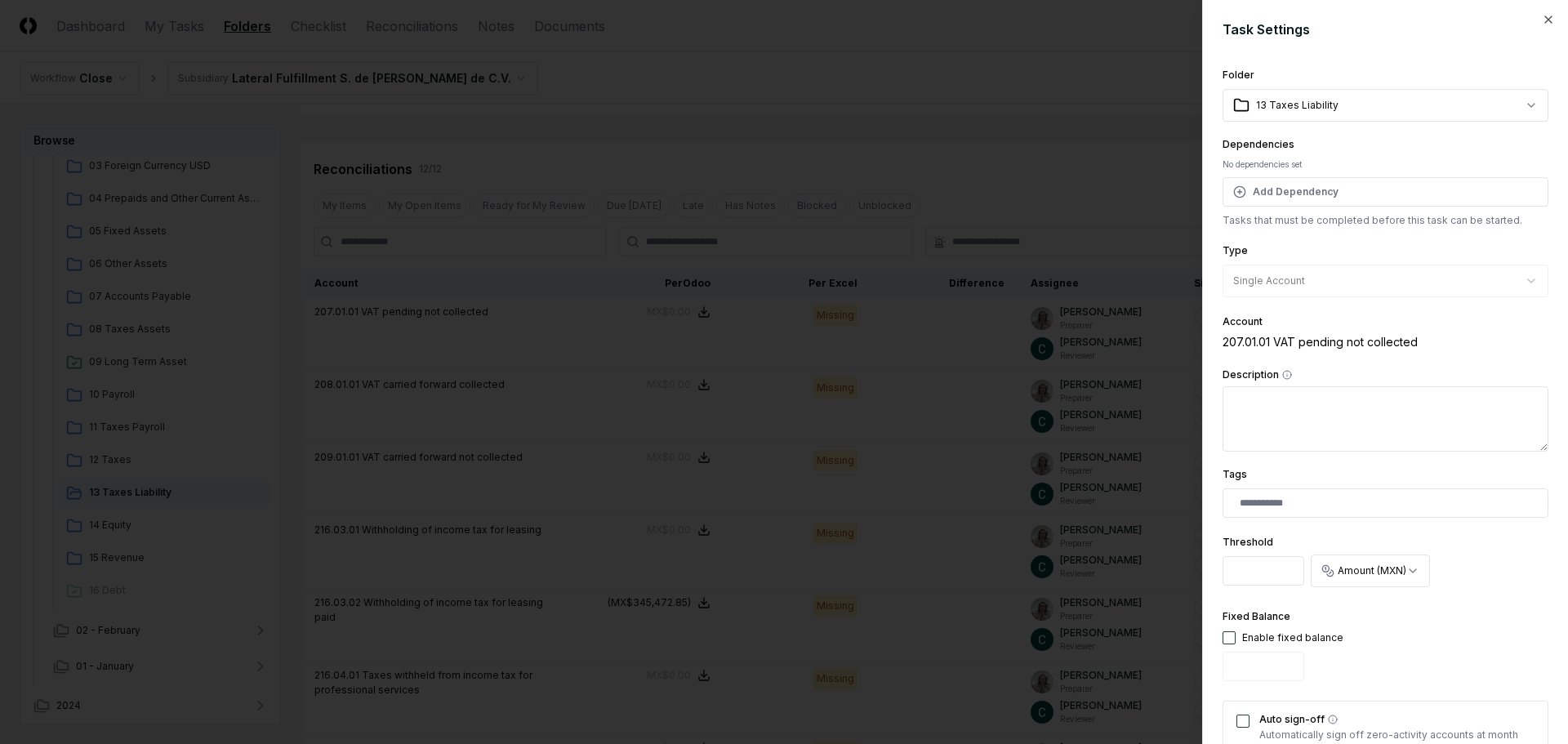 click at bounding box center [1229, 638] 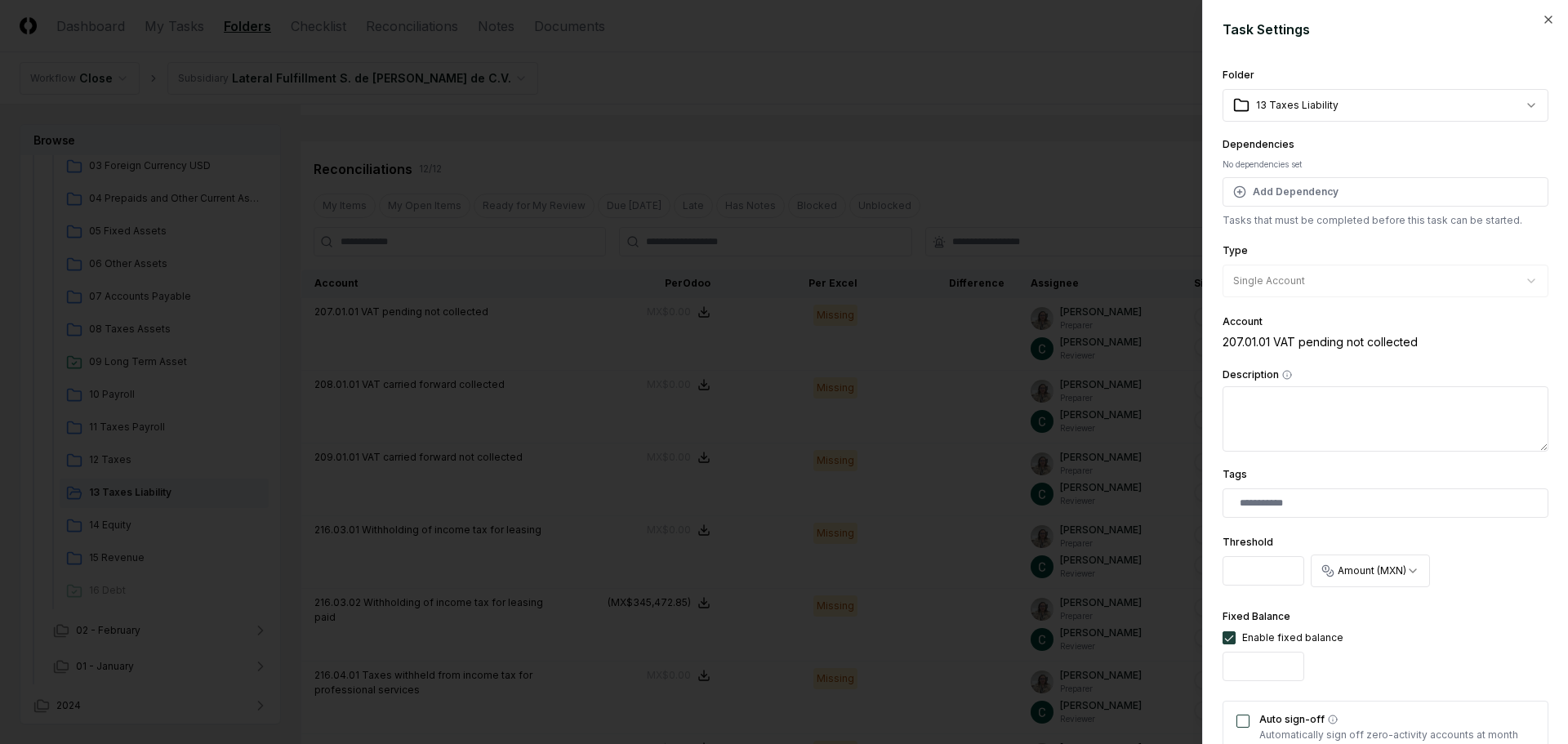 drag, startPoint x: 1243, startPoint y: 720, endPoint x: 1261, endPoint y: 706, distance: 22.803509 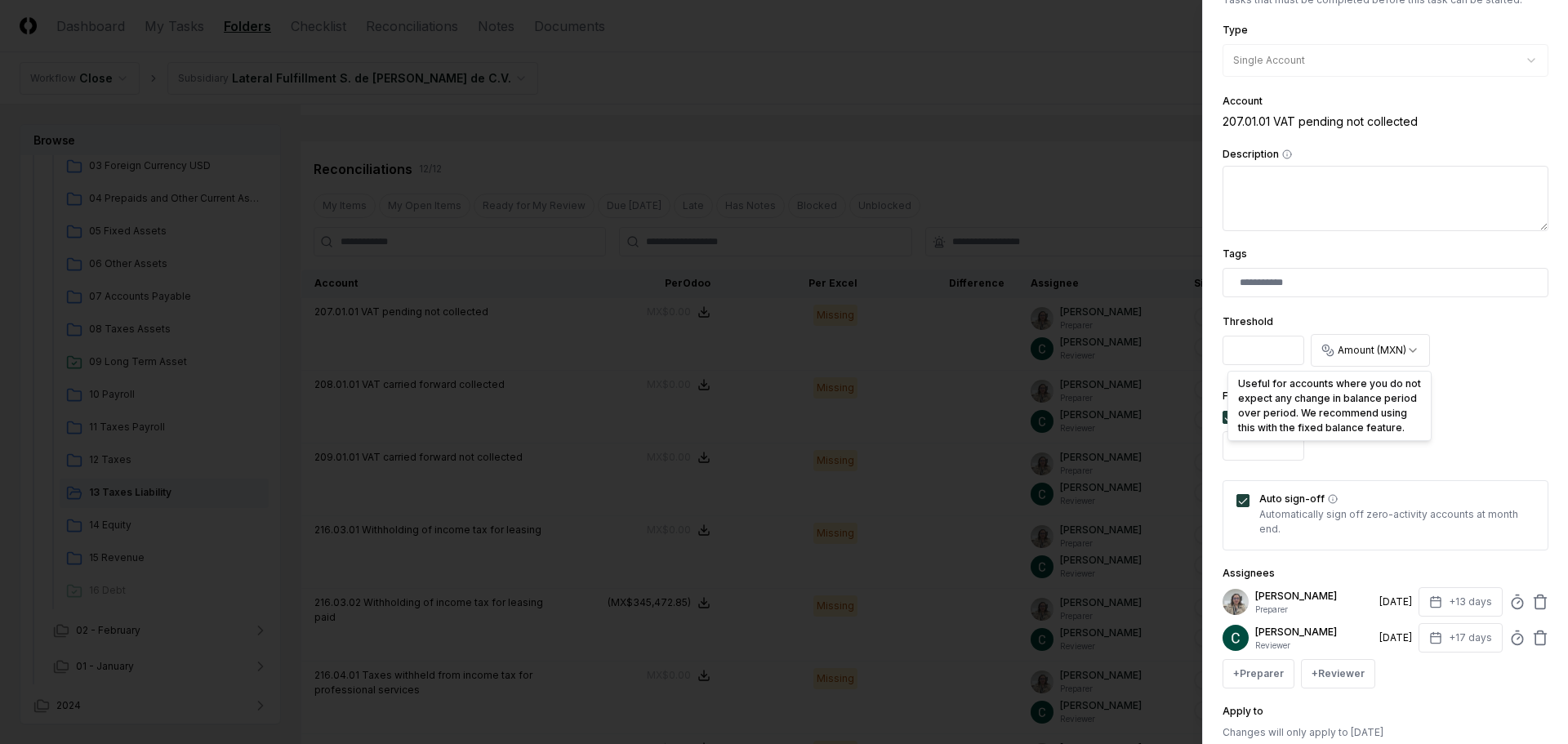 scroll, scrollTop: 322, scrollLeft: 0, axis: vertical 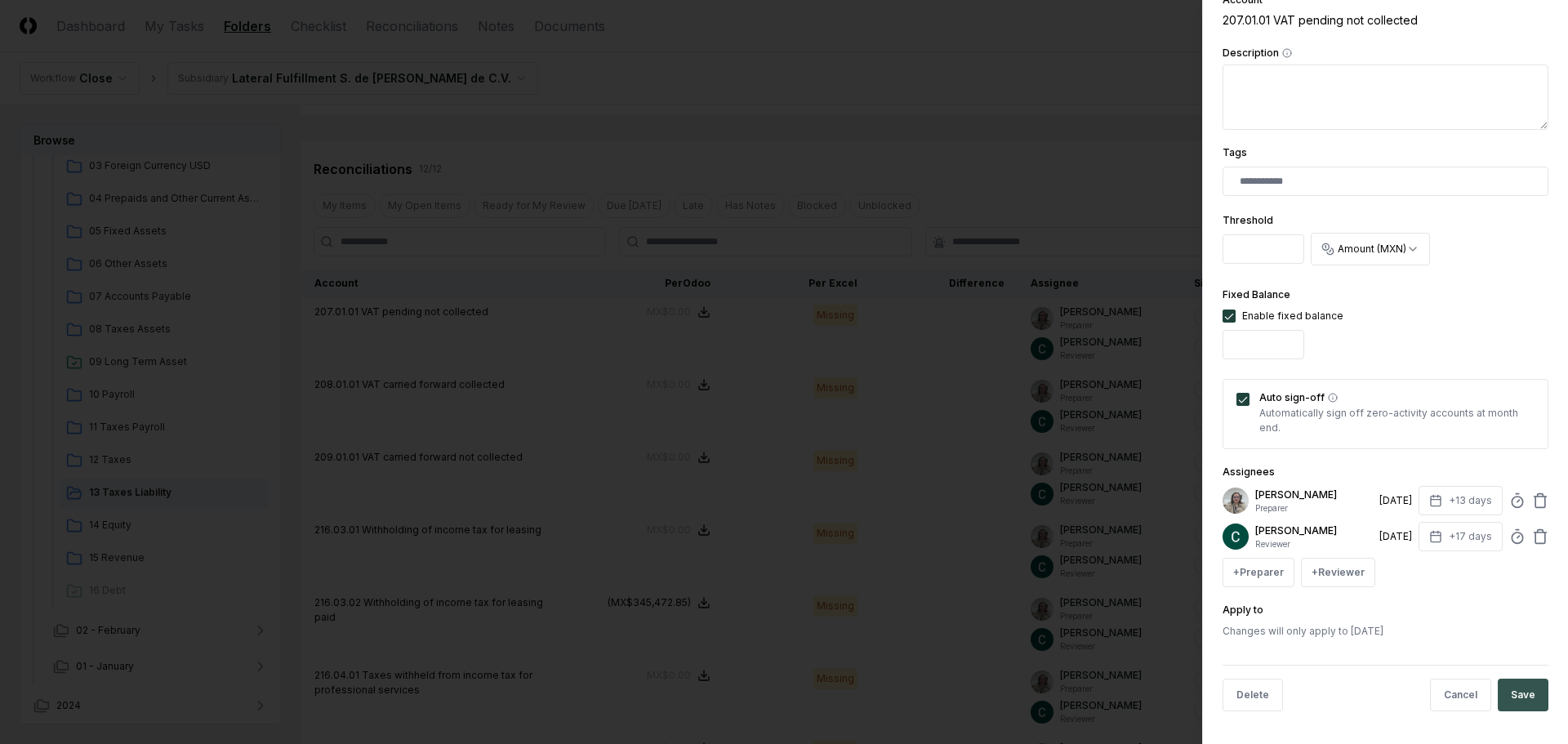 click on "Save" at bounding box center (1523, 695) 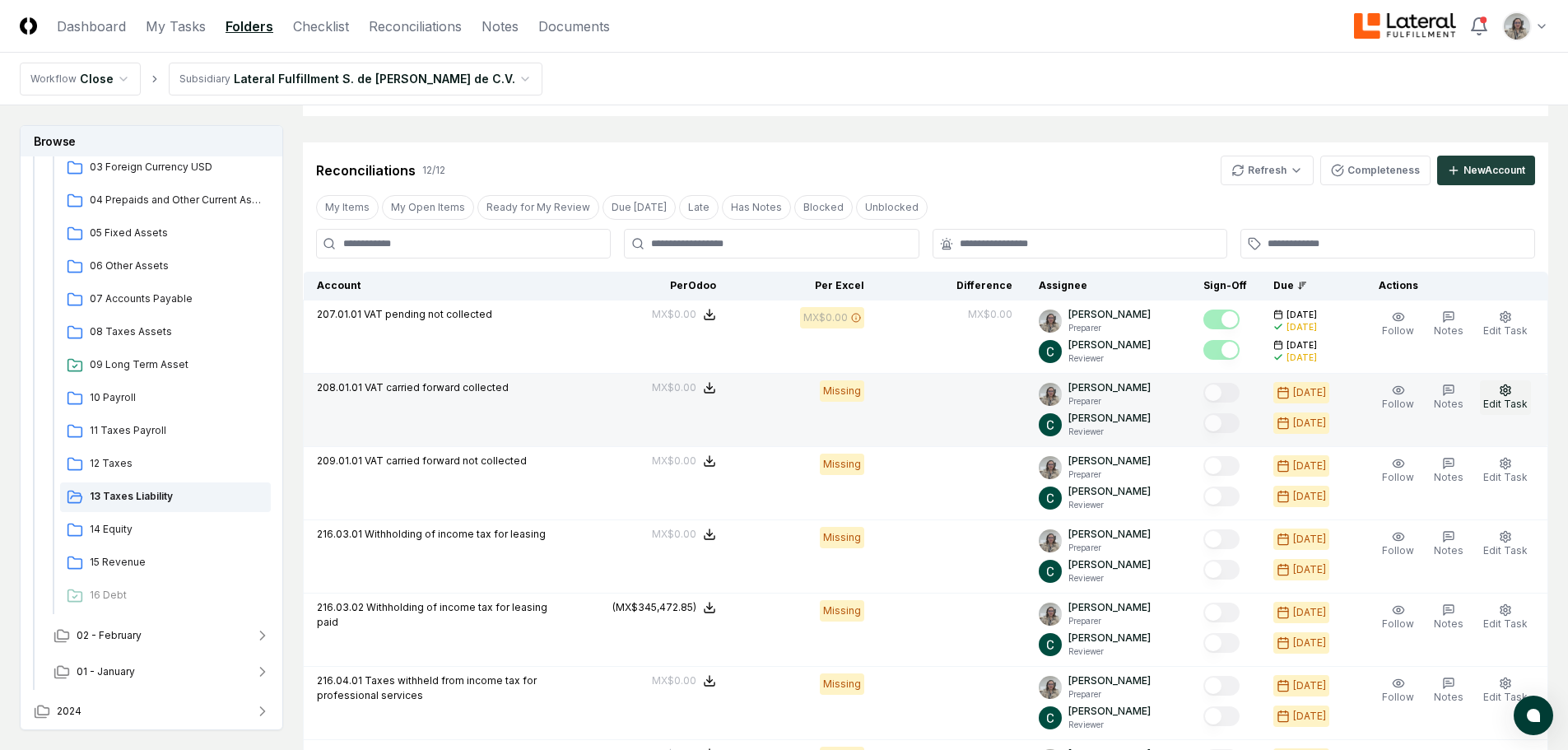 click on "Edit Task" at bounding box center [1505, 403] 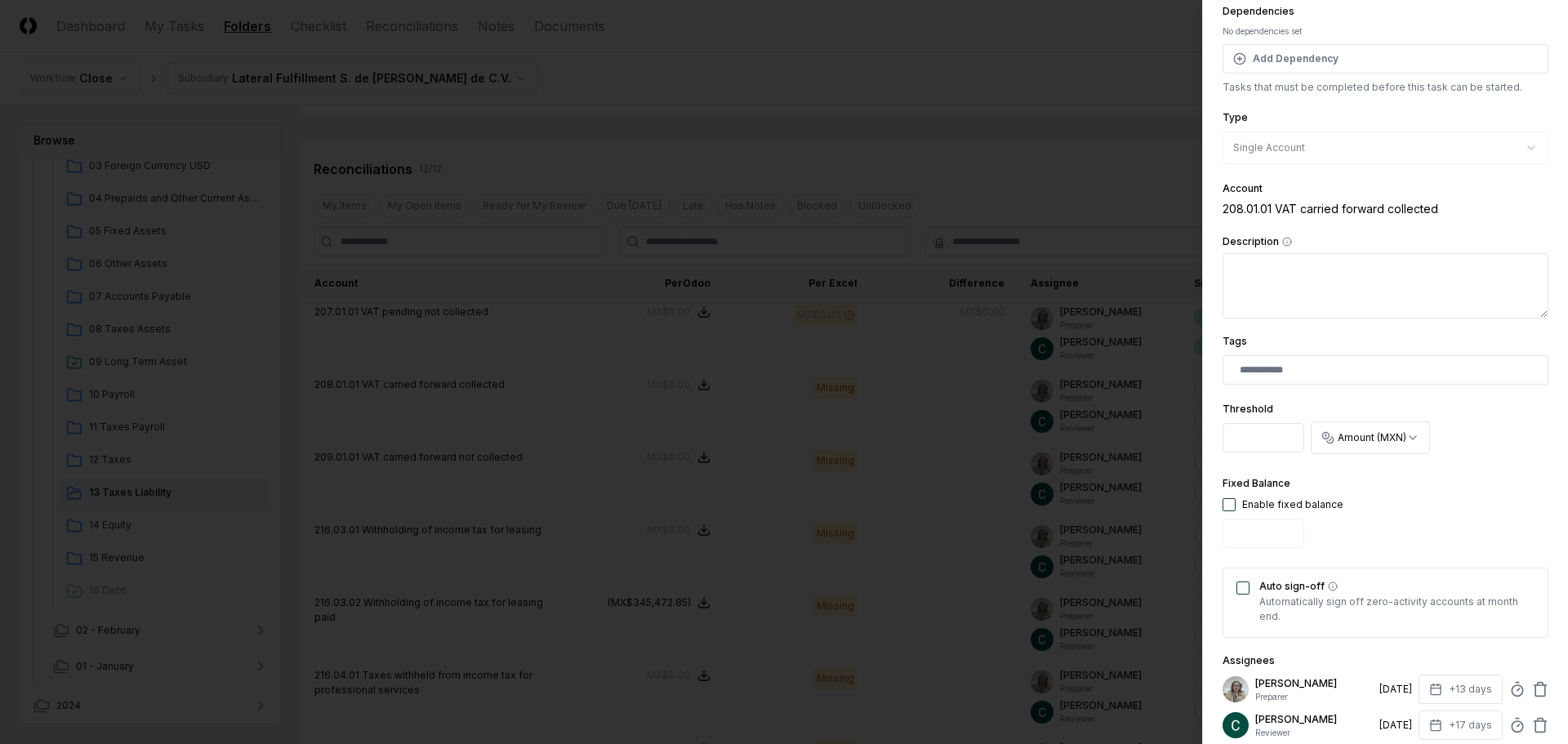 scroll, scrollTop: 322, scrollLeft: 0, axis: vertical 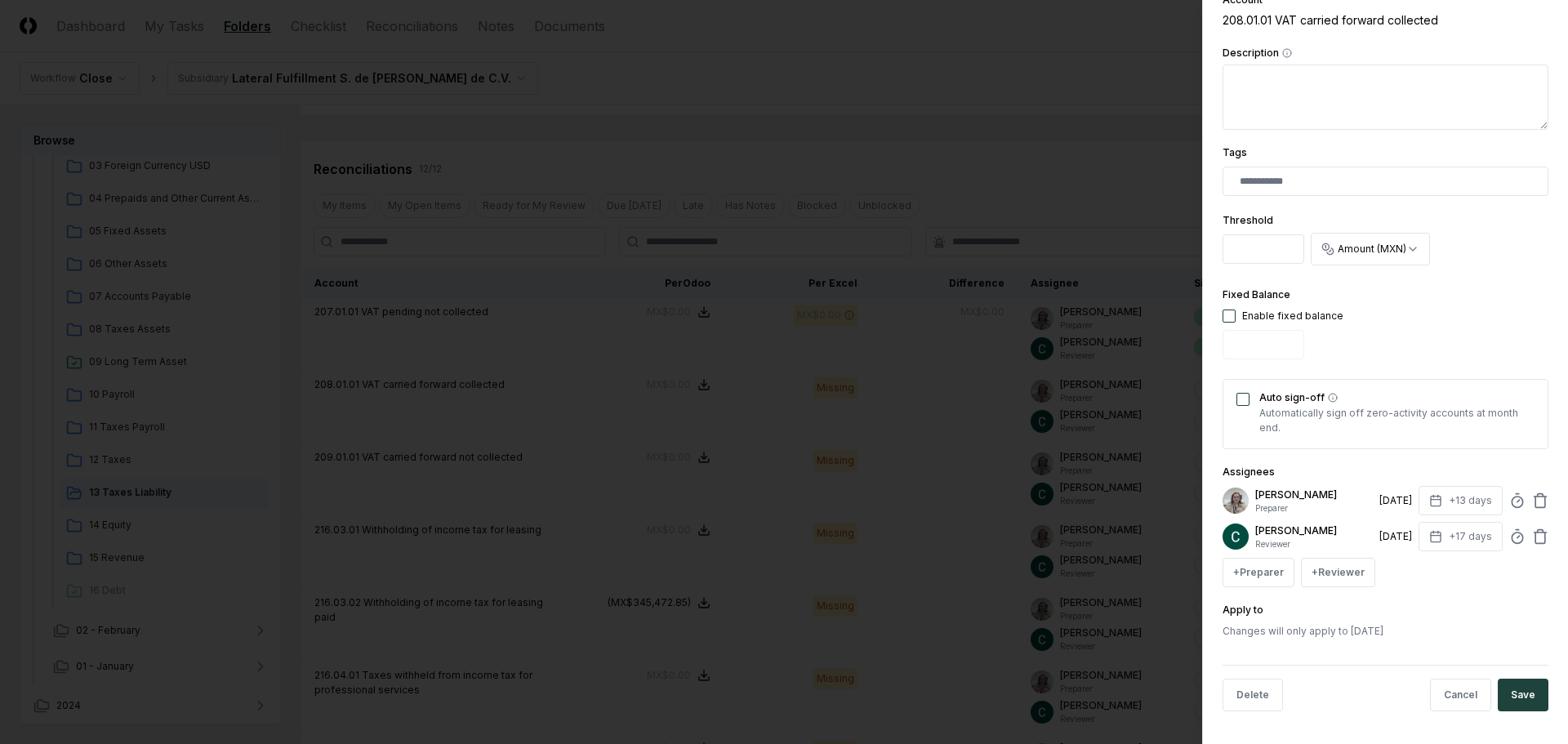 click at bounding box center (1229, 316) 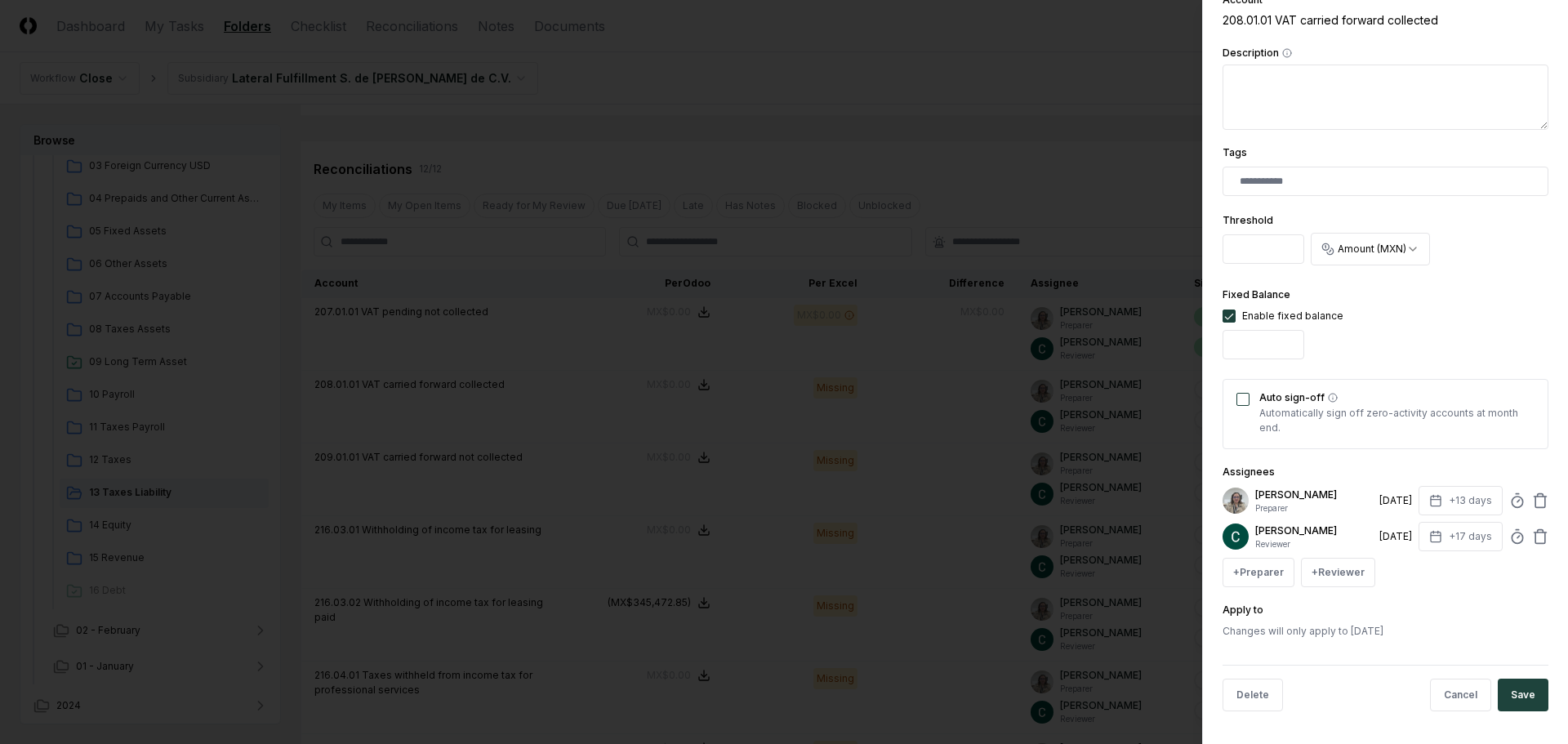 click on "Auto sign-off" at bounding box center [1243, 399] 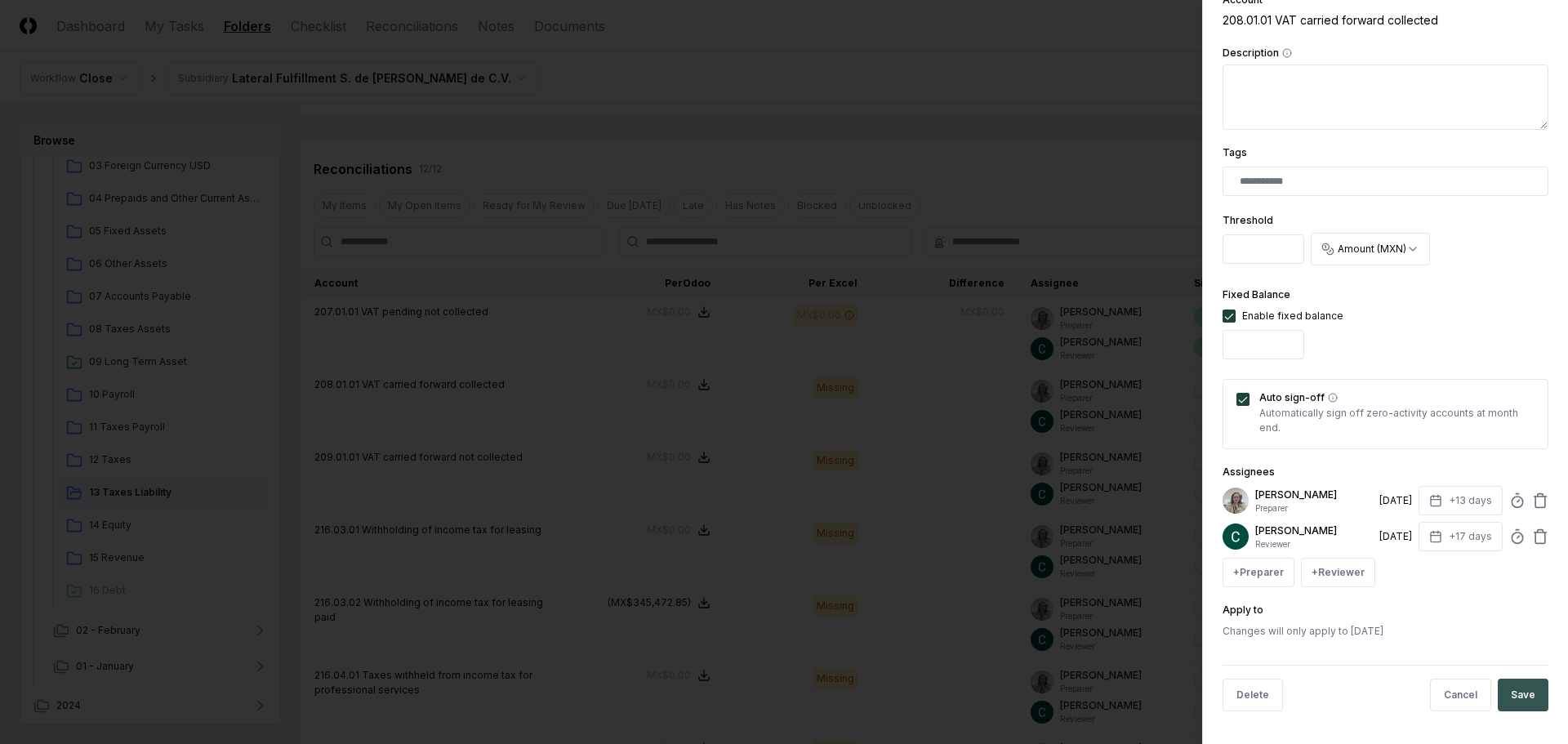 click on "Save" at bounding box center (1523, 695) 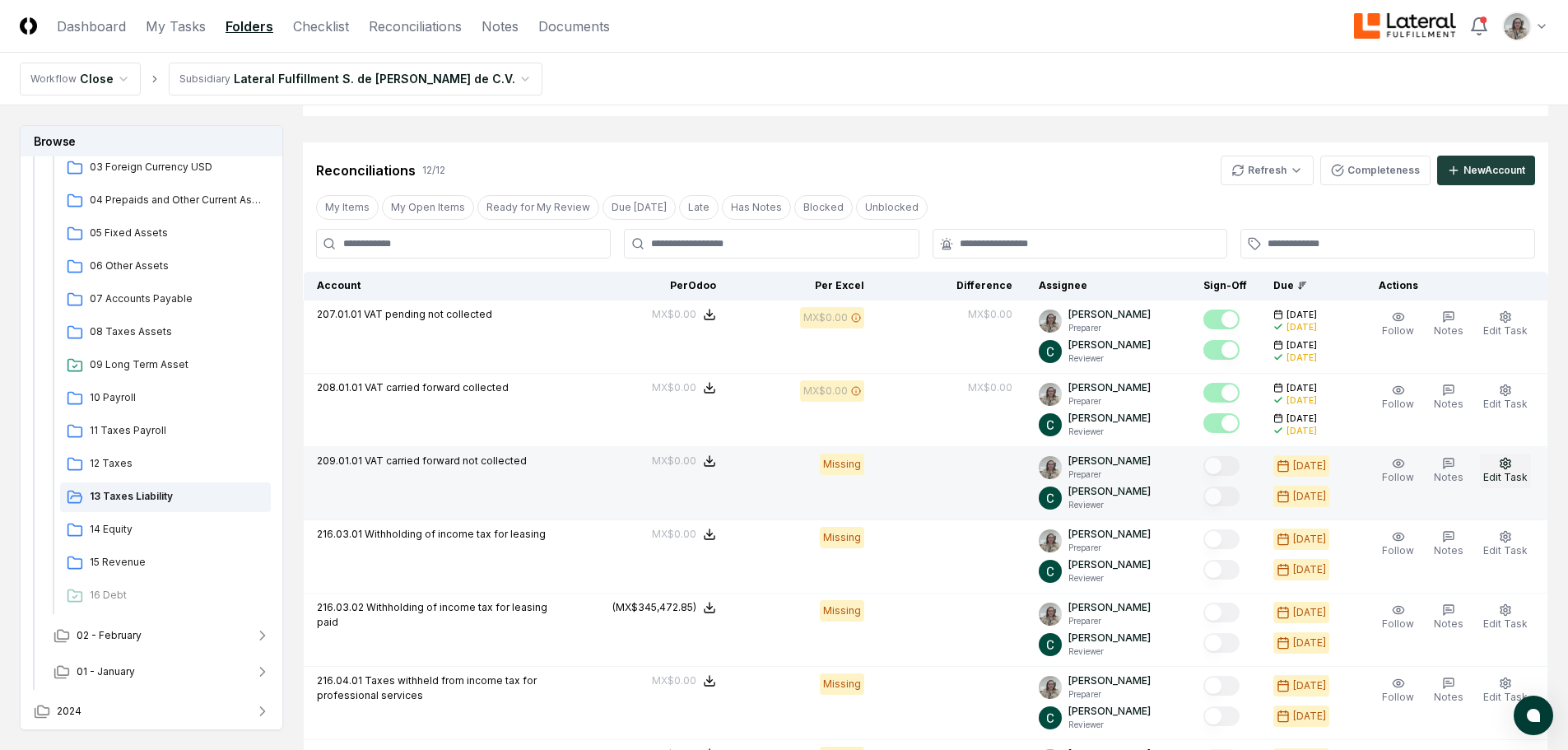 click 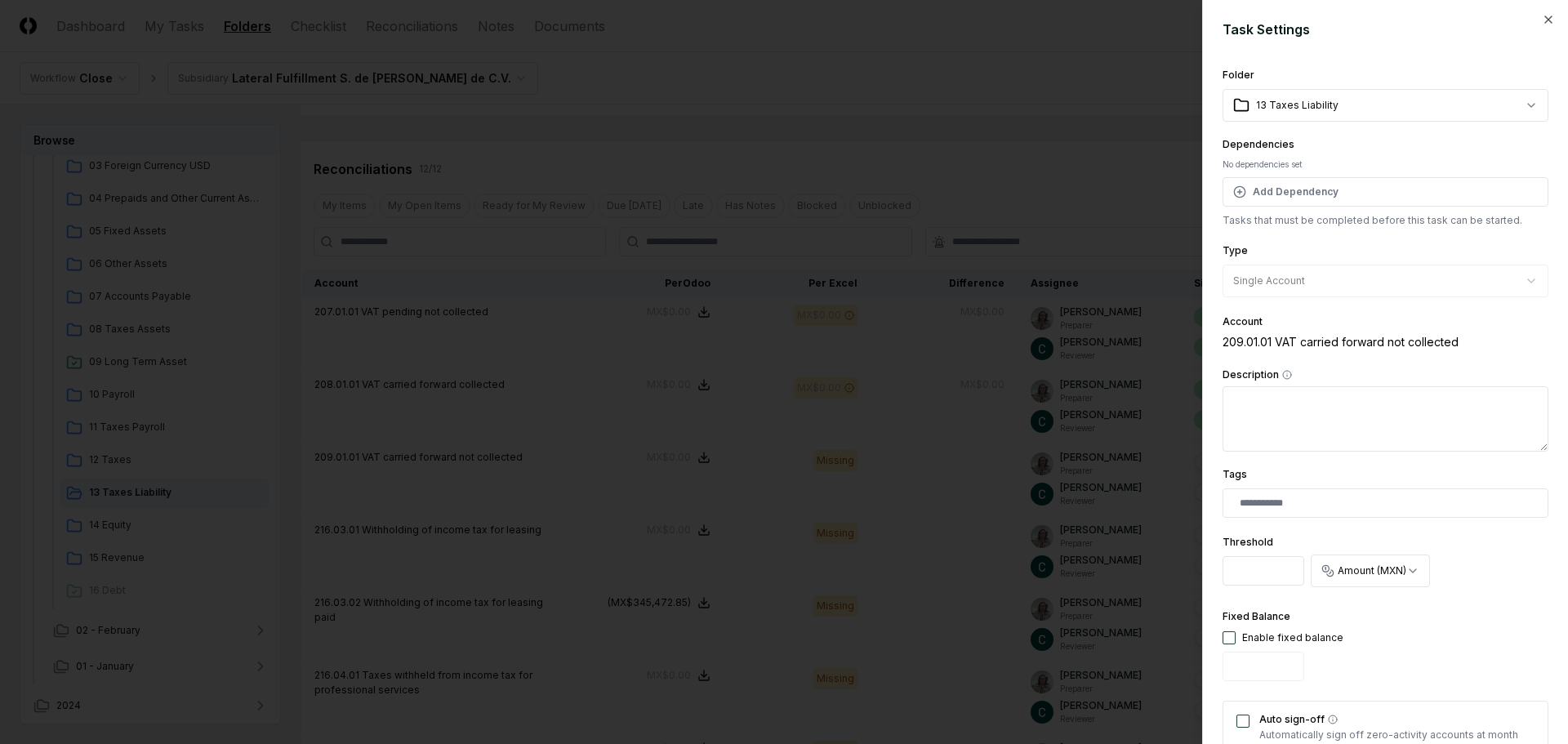 click at bounding box center (1229, 638) 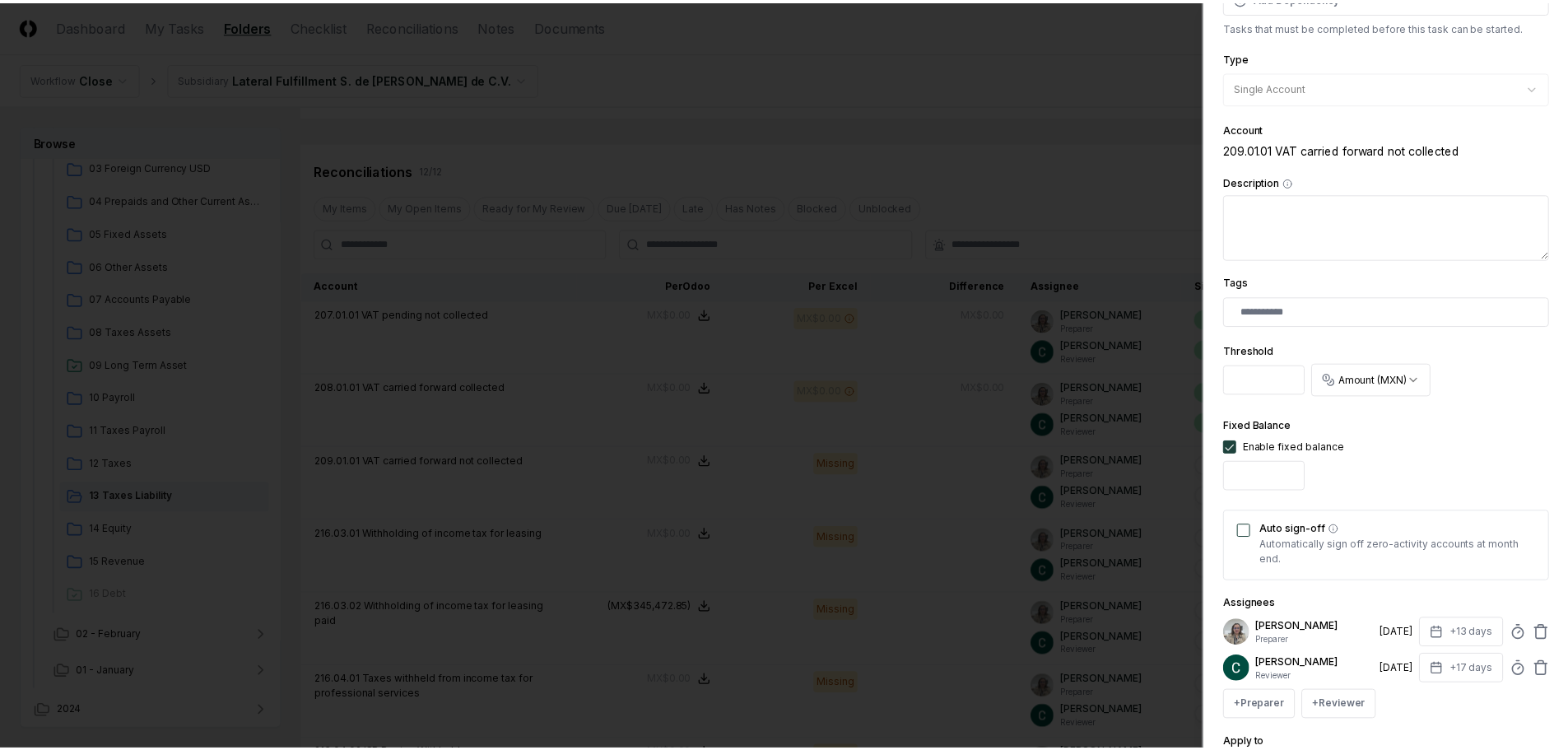 scroll, scrollTop: 324, scrollLeft: 0, axis: vertical 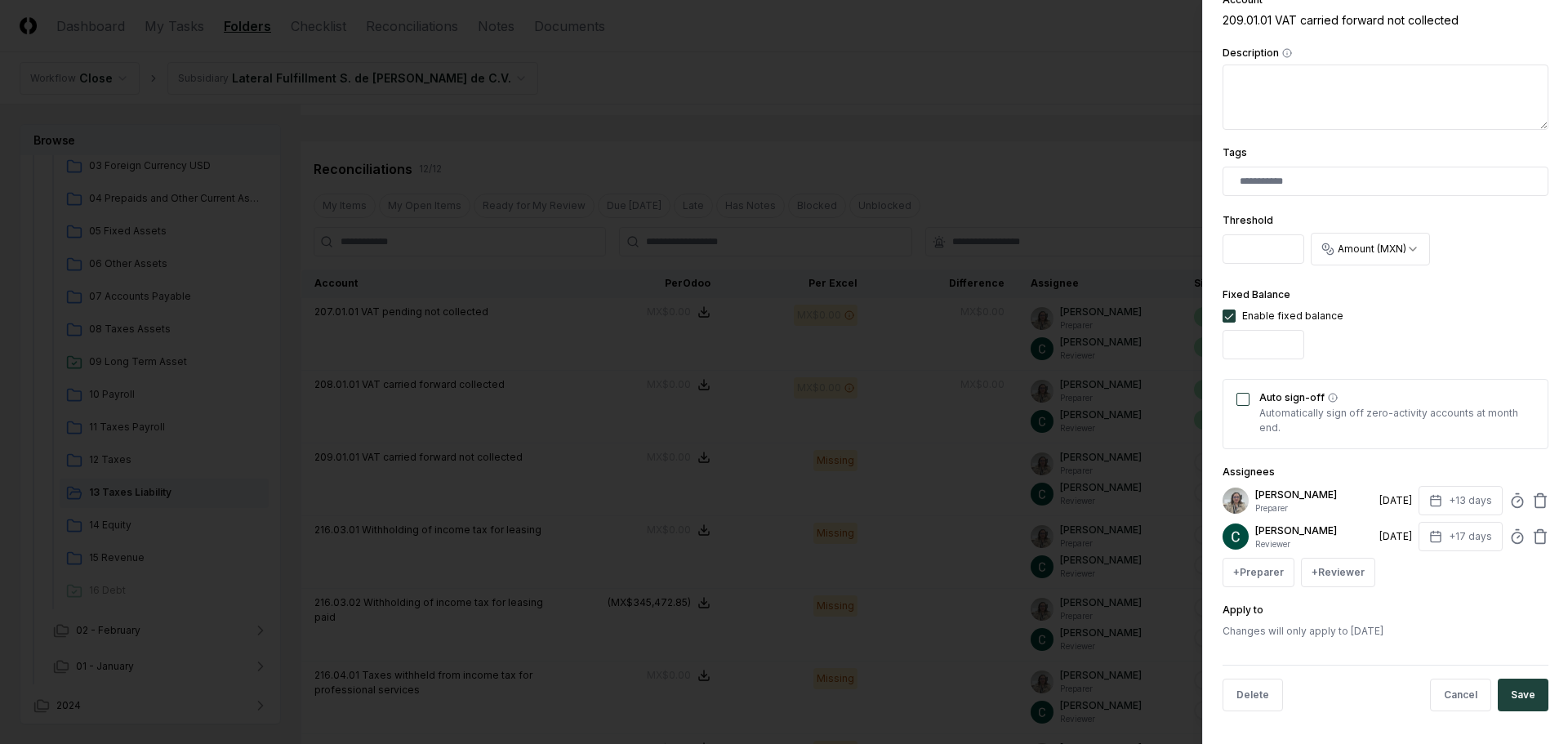 click on "Auto sign-off" at bounding box center (1243, 399) 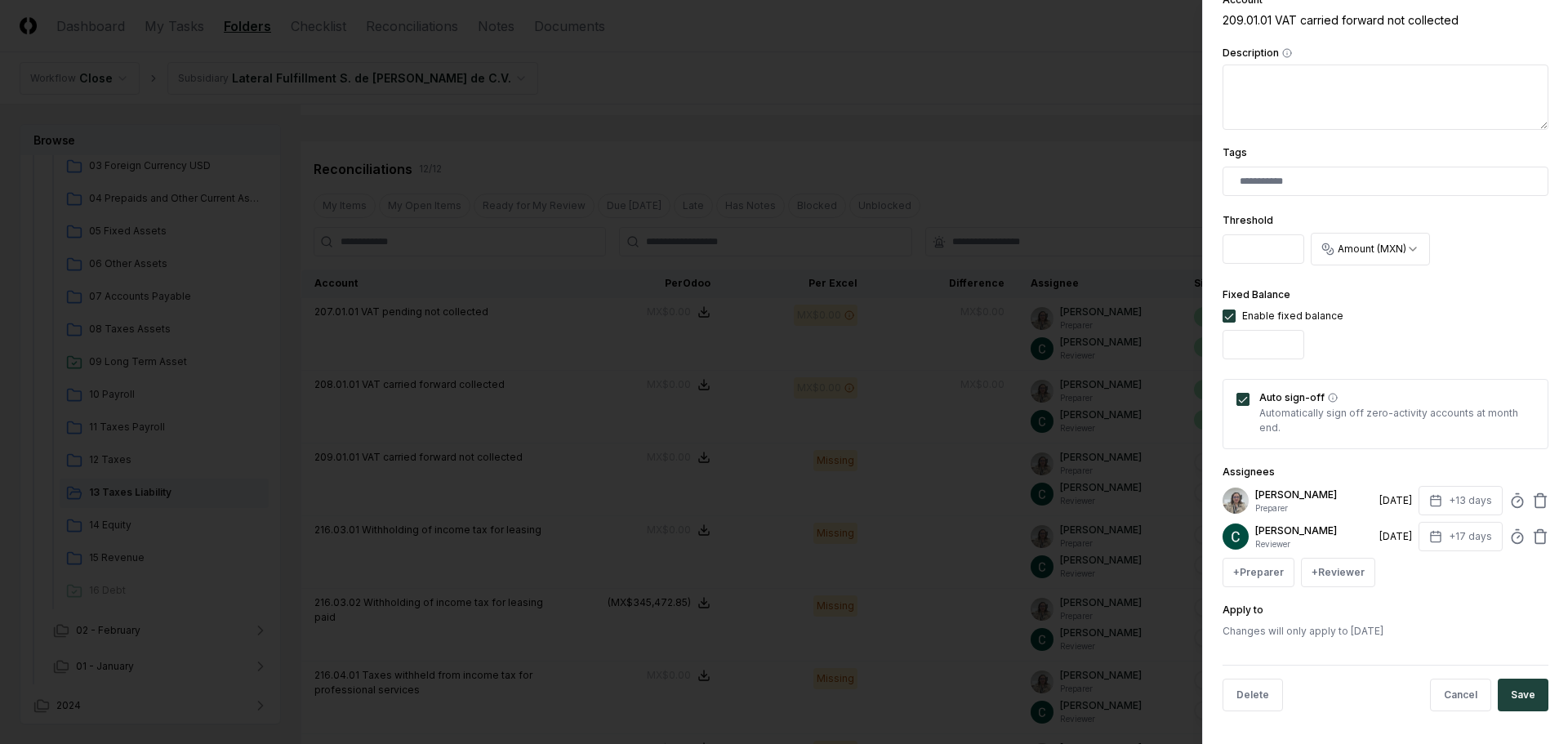 click on "Save" at bounding box center [1523, 695] 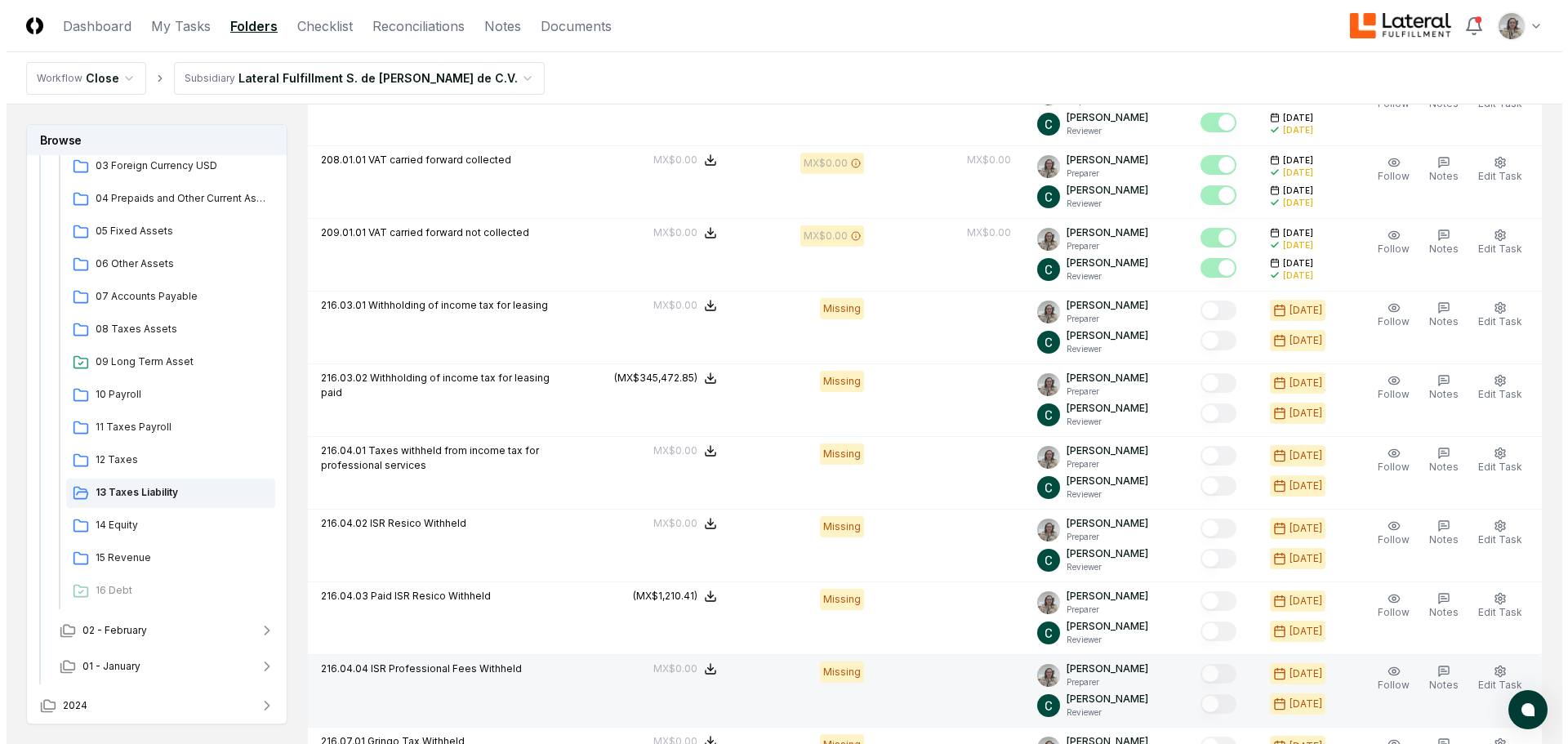 scroll, scrollTop: 490, scrollLeft: 0, axis: vertical 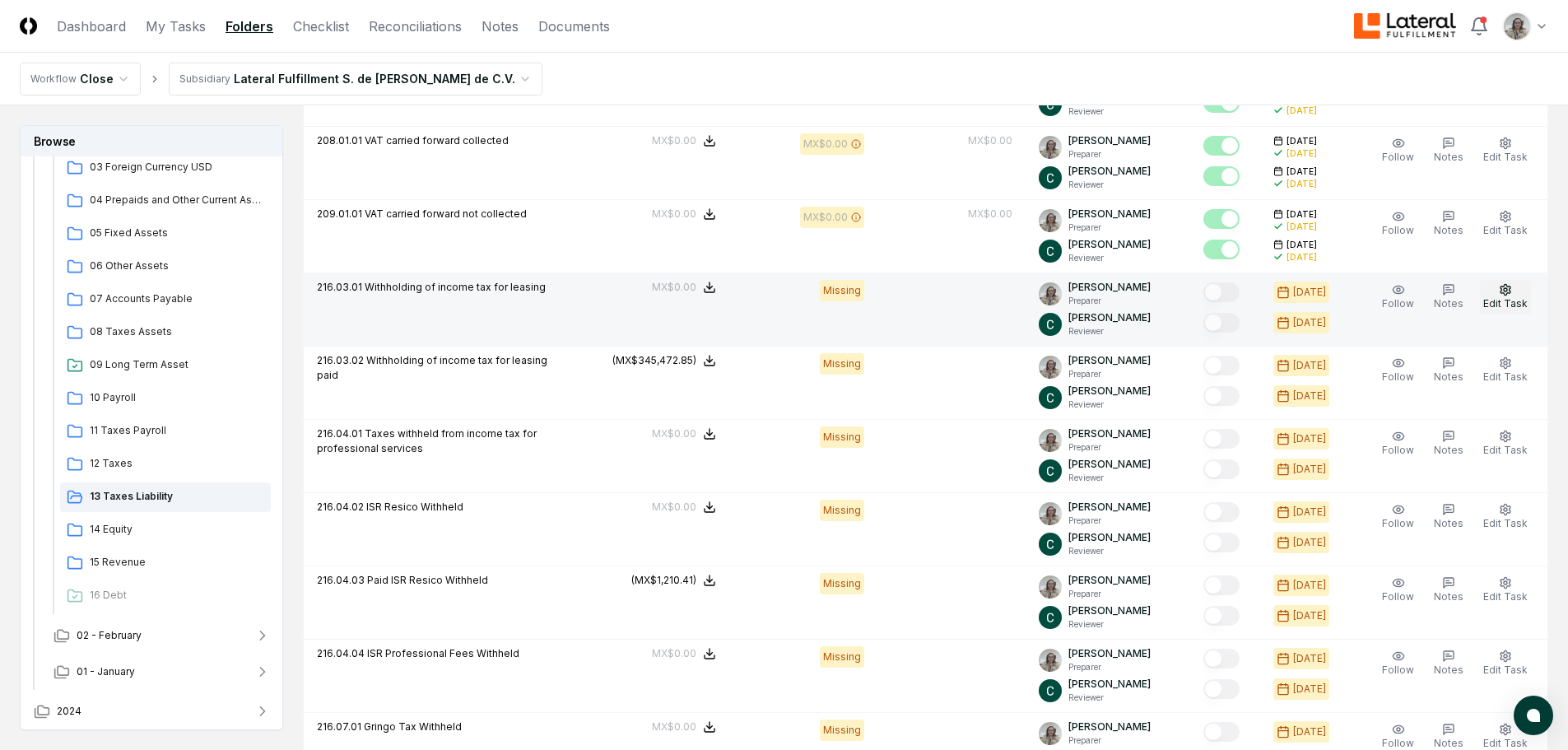 click on "Edit Task" at bounding box center [1505, 303] 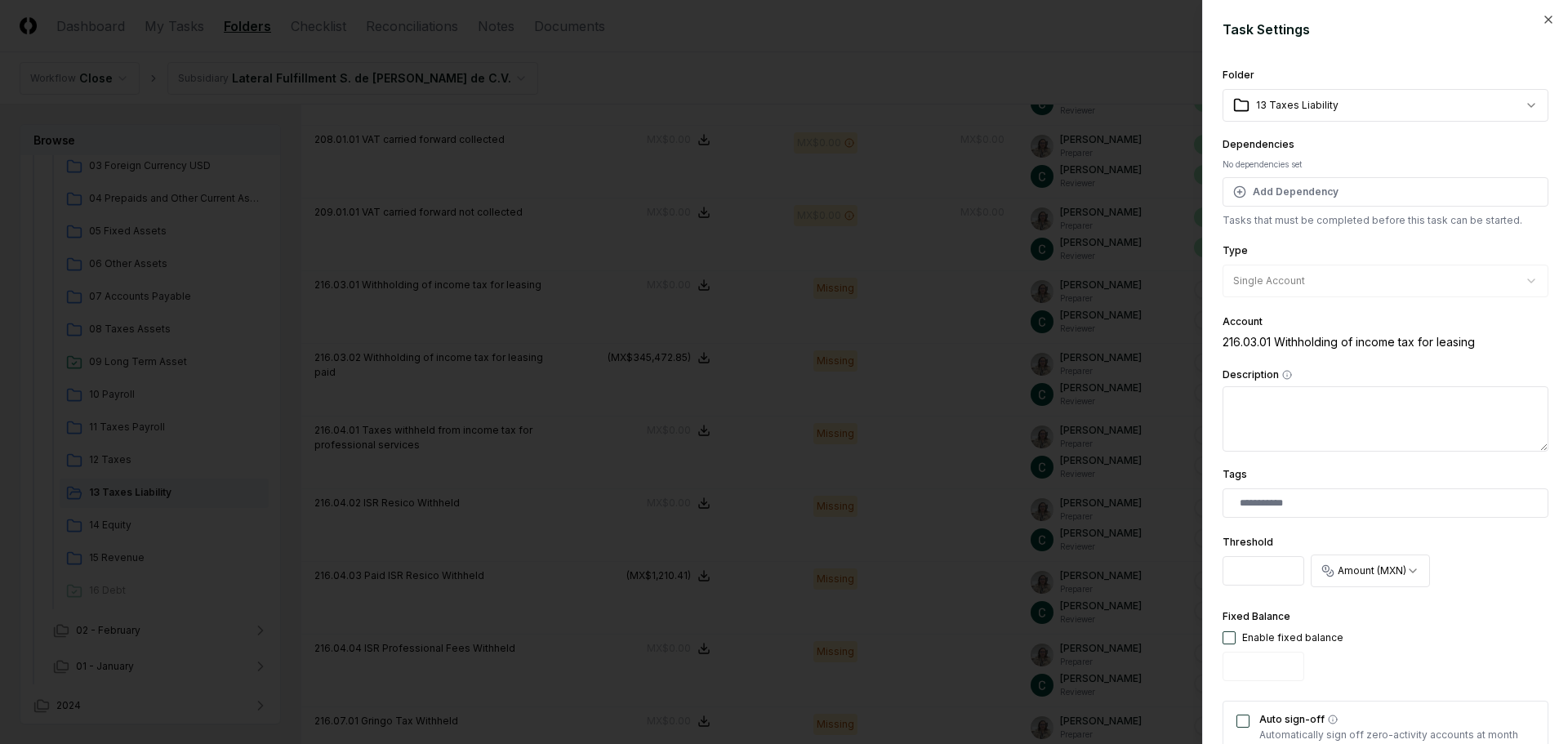 click at bounding box center (1229, 638) 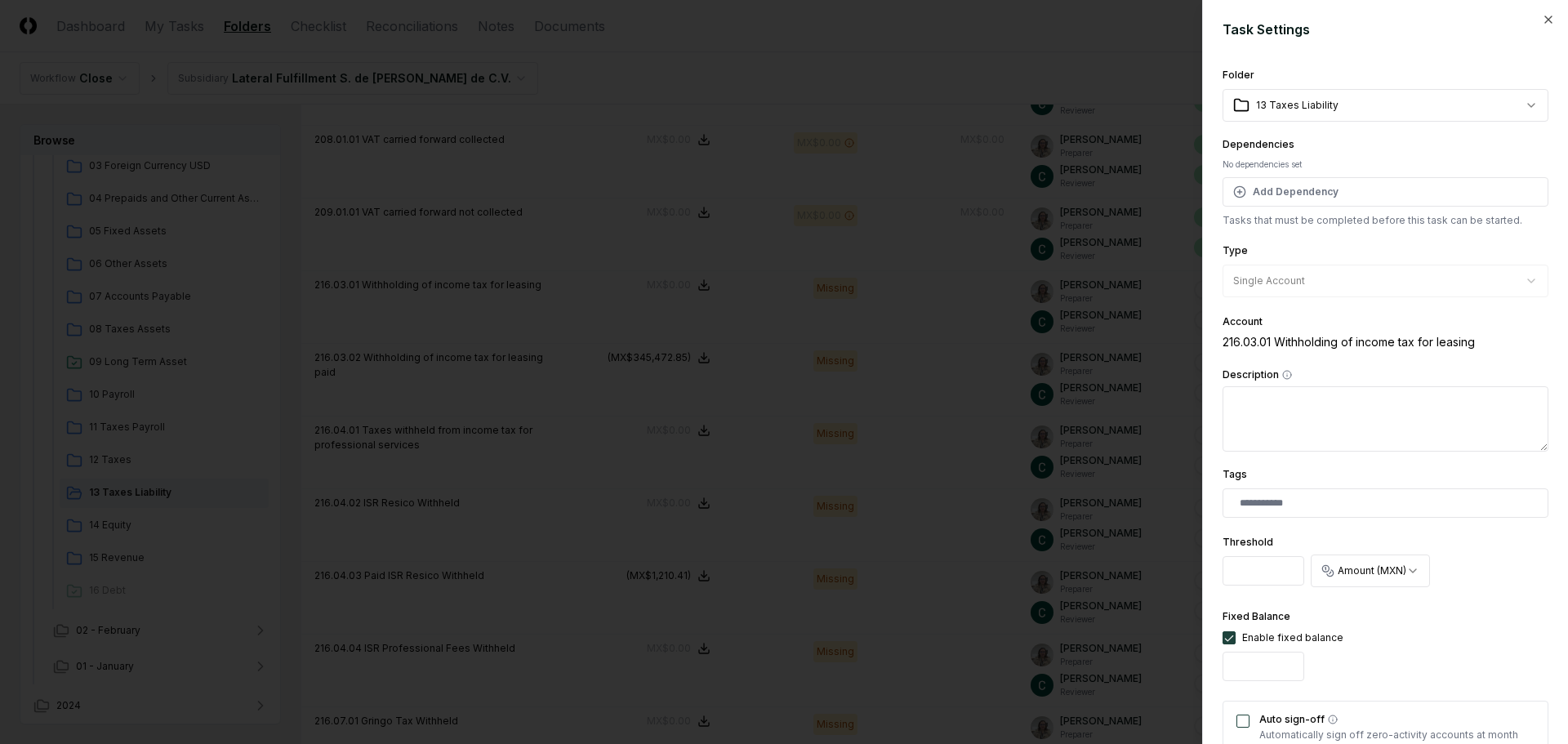 click on "Auto sign-off" at bounding box center (1243, 721) 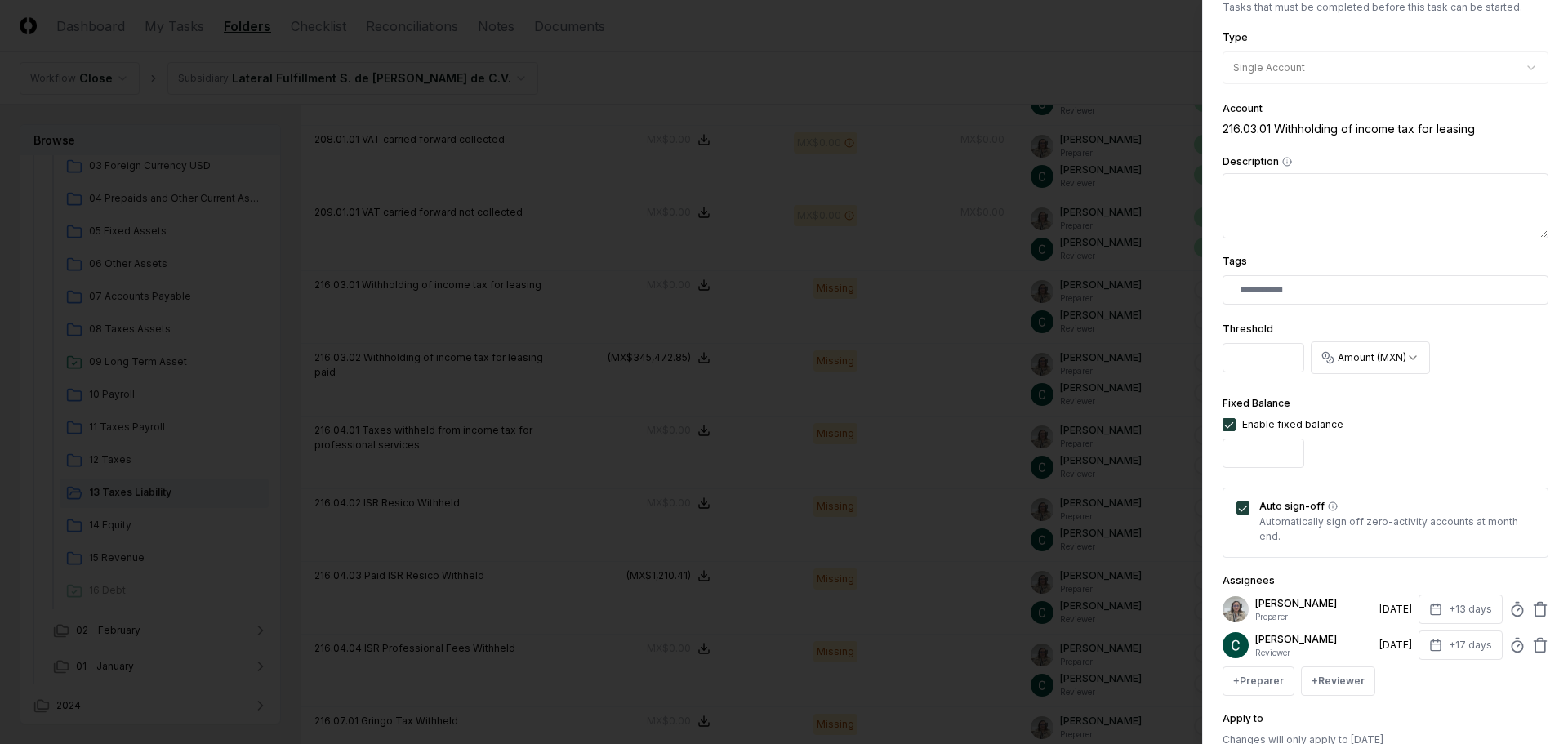 scroll, scrollTop: 322, scrollLeft: 0, axis: vertical 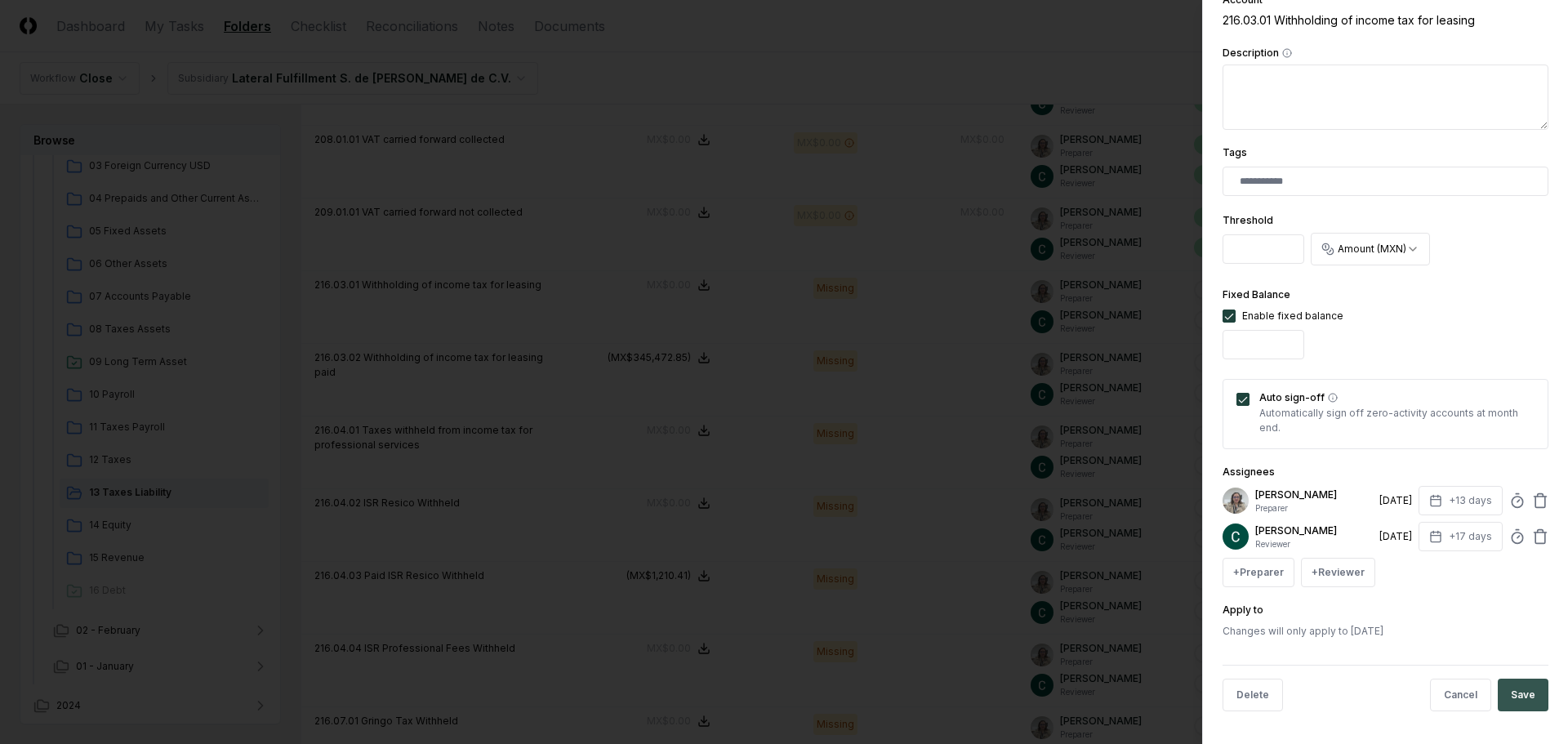 click on "Save" at bounding box center [1523, 695] 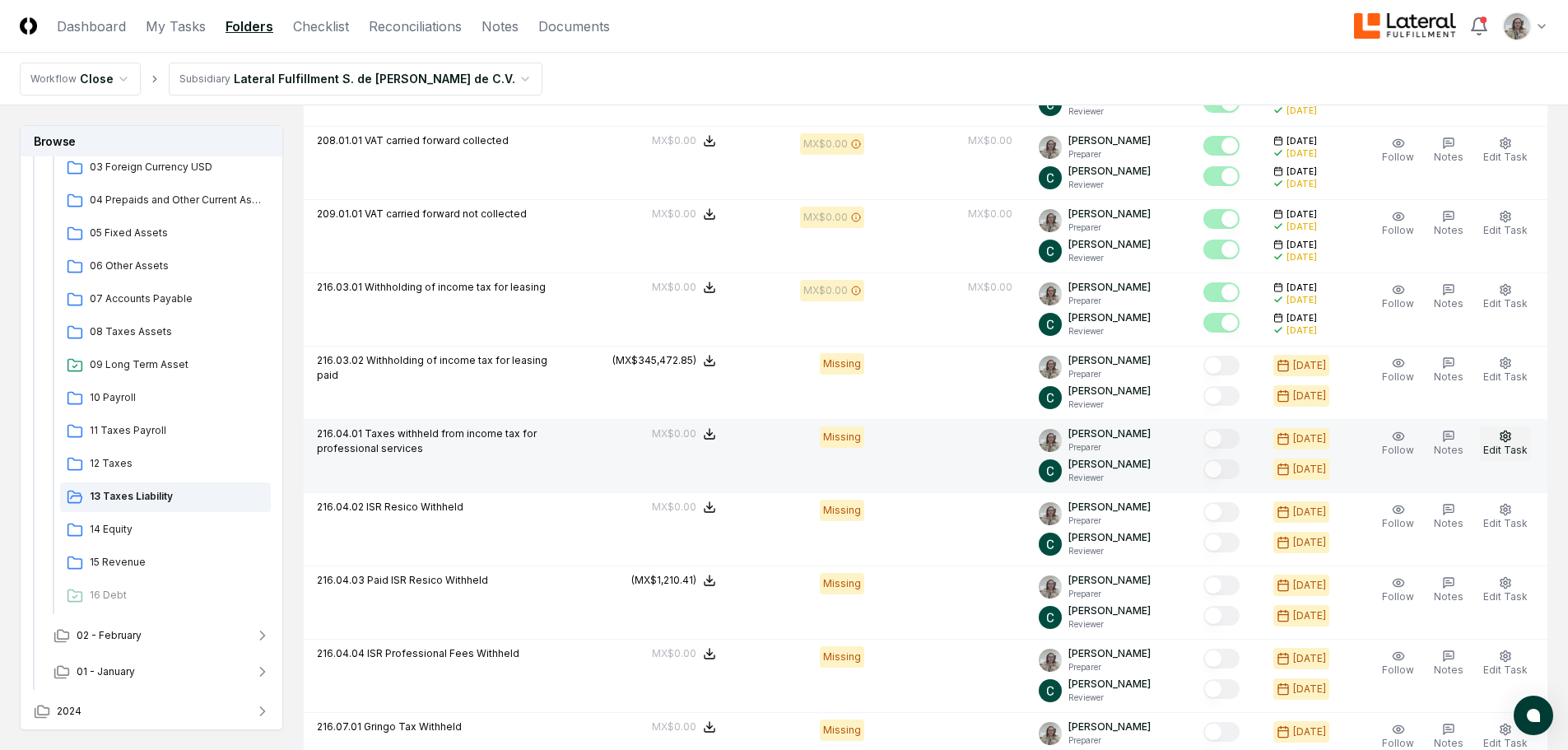 click on "Edit Task" at bounding box center (1505, 450) 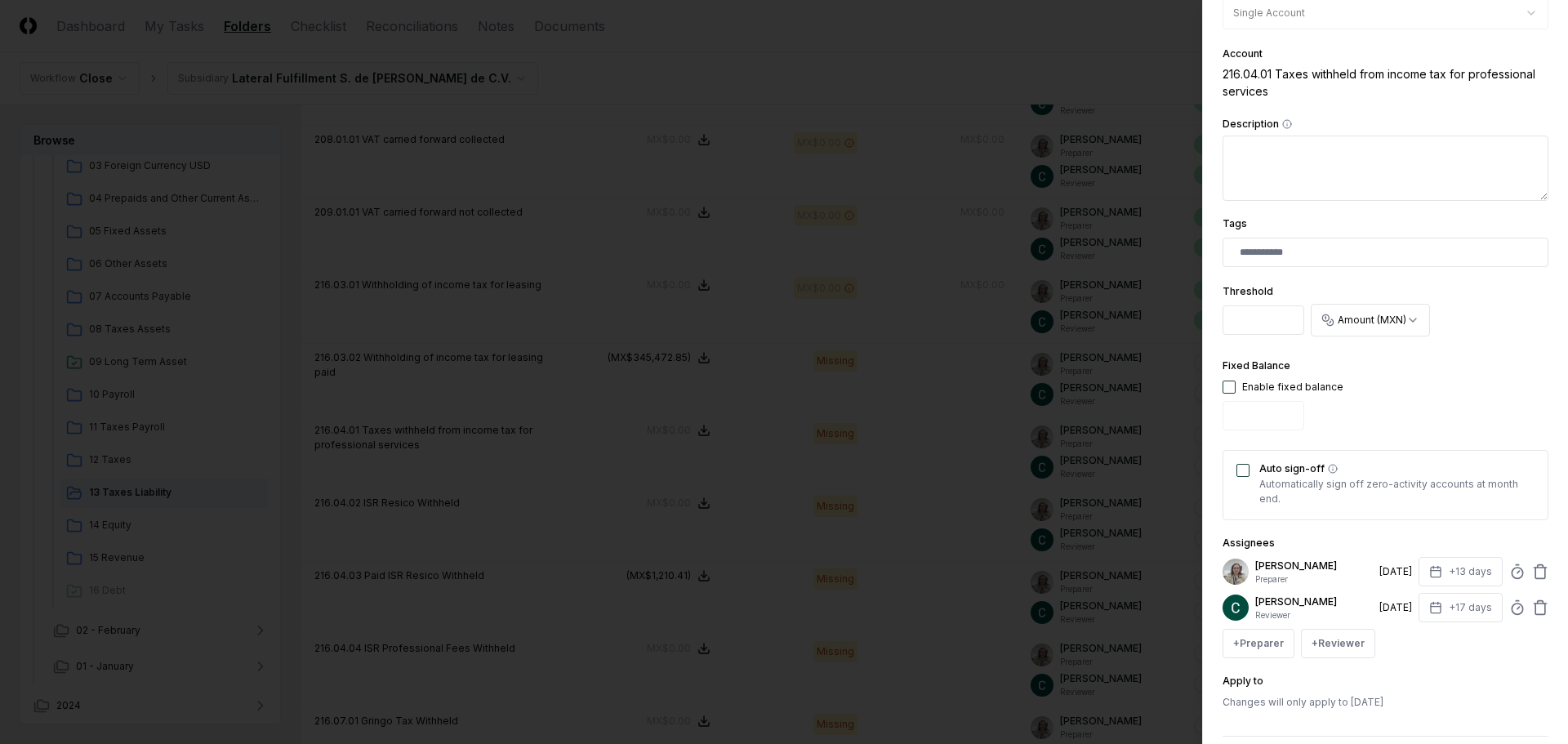 scroll, scrollTop: 339, scrollLeft: 0, axis: vertical 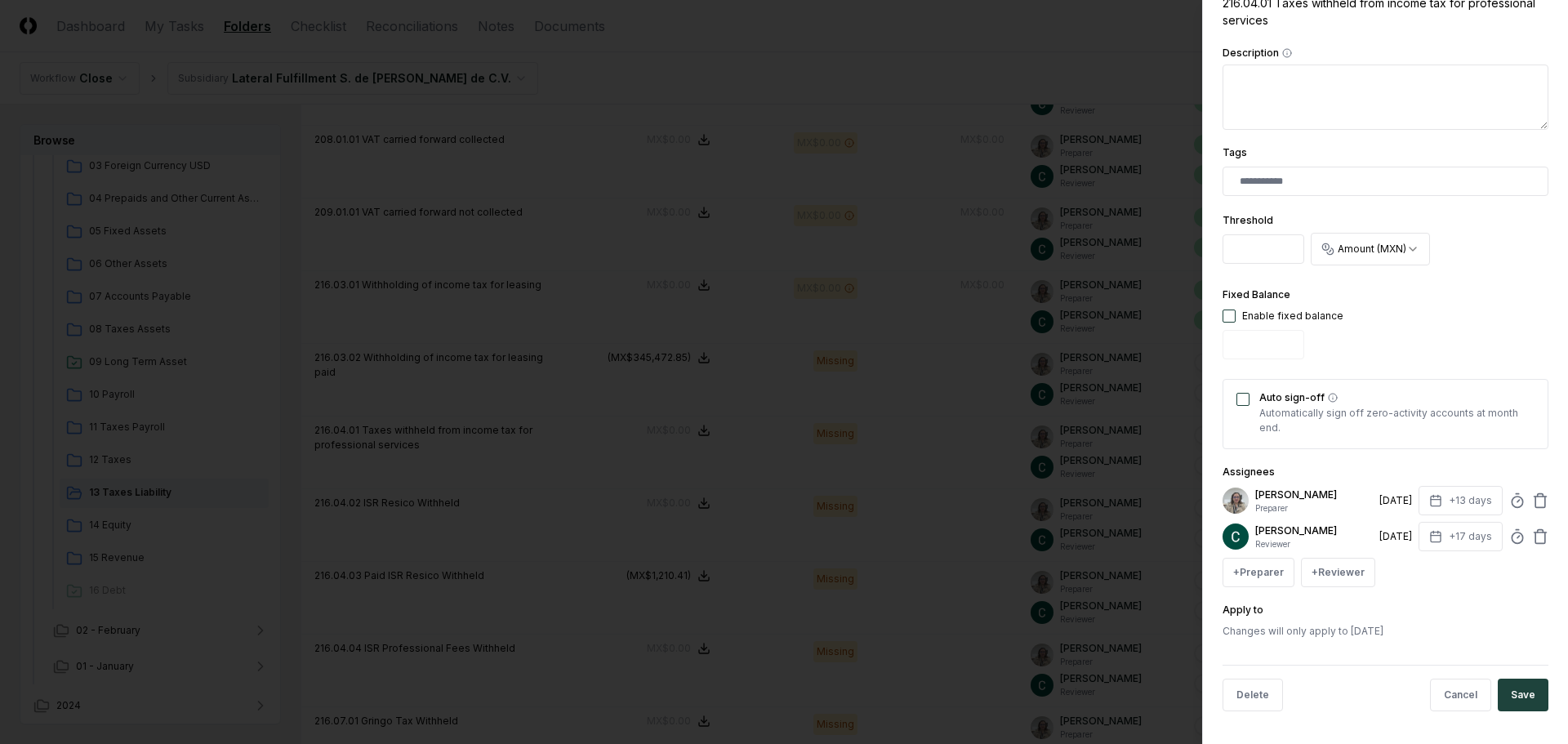 click at bounding box center [1229, 316] 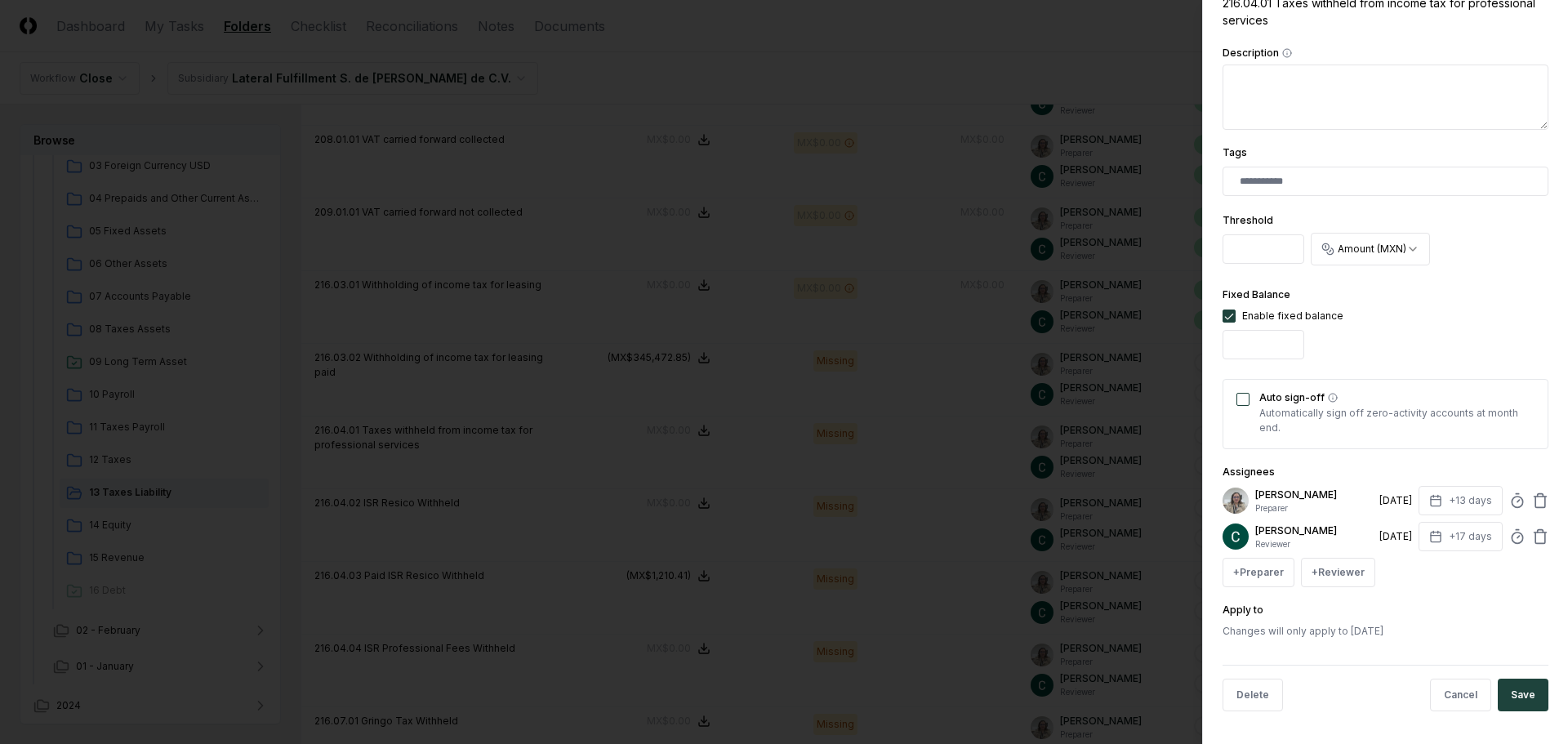click on "Auto sign-off" at bounding box center (1243, 399) 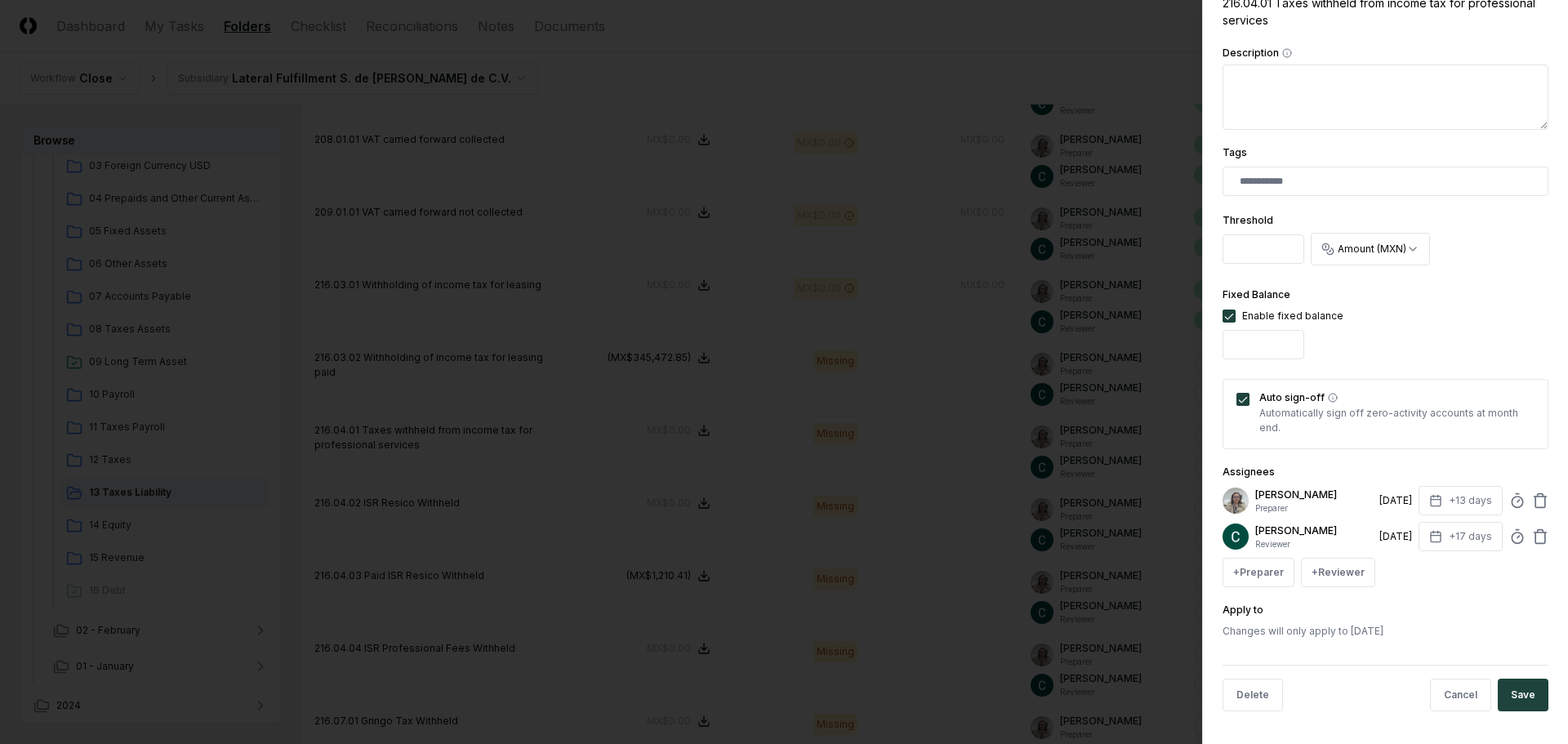 click on "Save" at bounding box center [1523, 695] 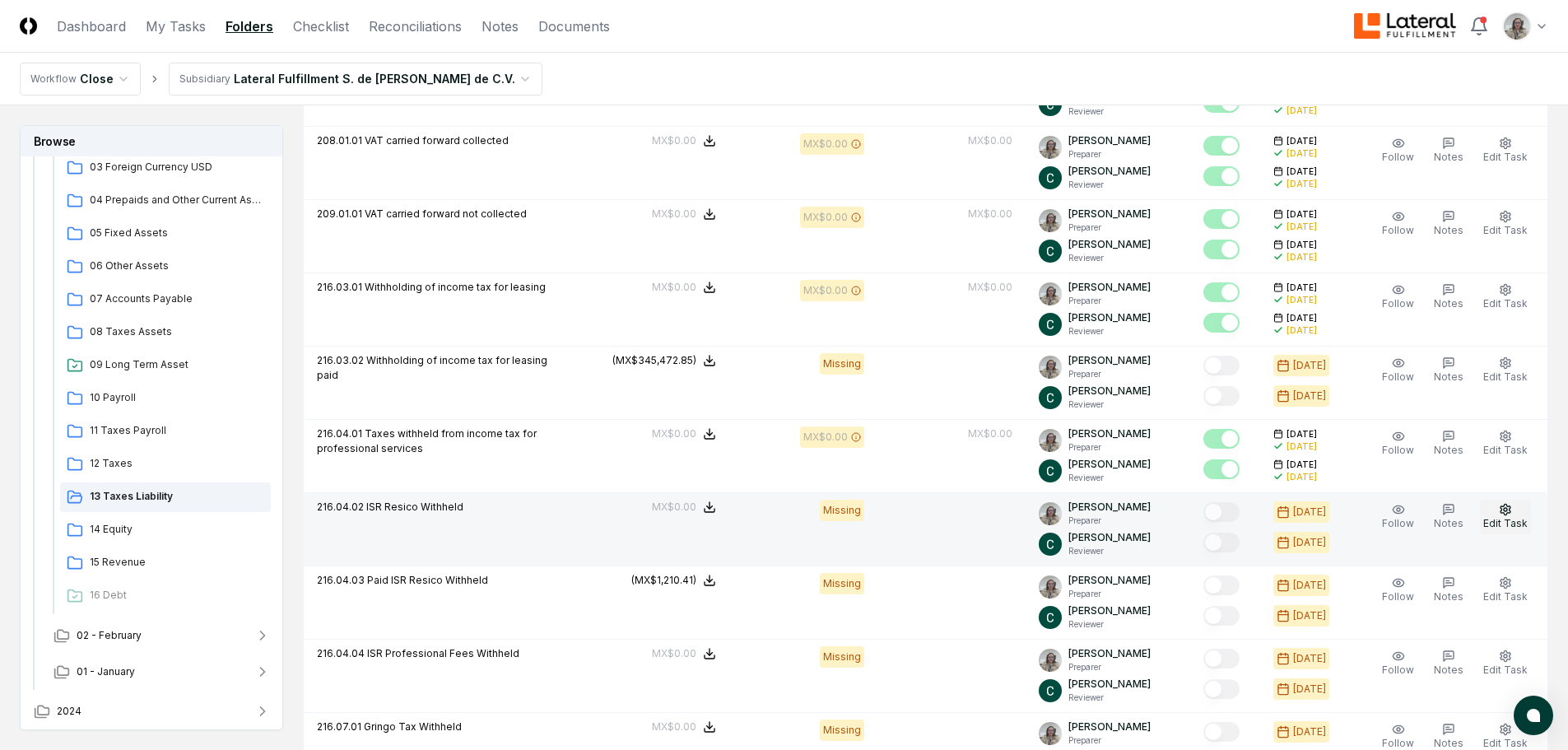 click on "Edit Task" at bounding box center (1505, 523) 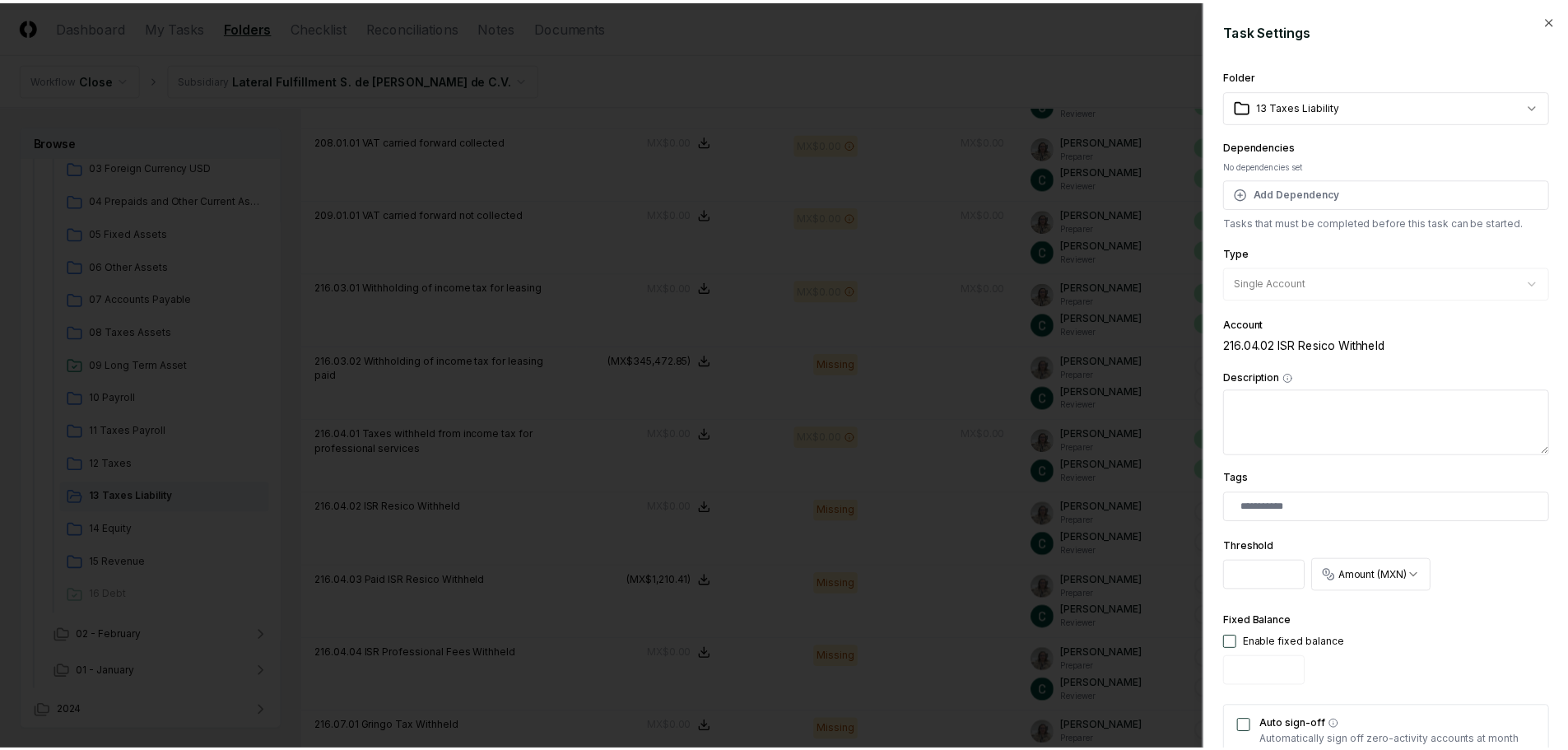 scroll, scrollTop: 324, scrollLeft: 0, axis: vertical 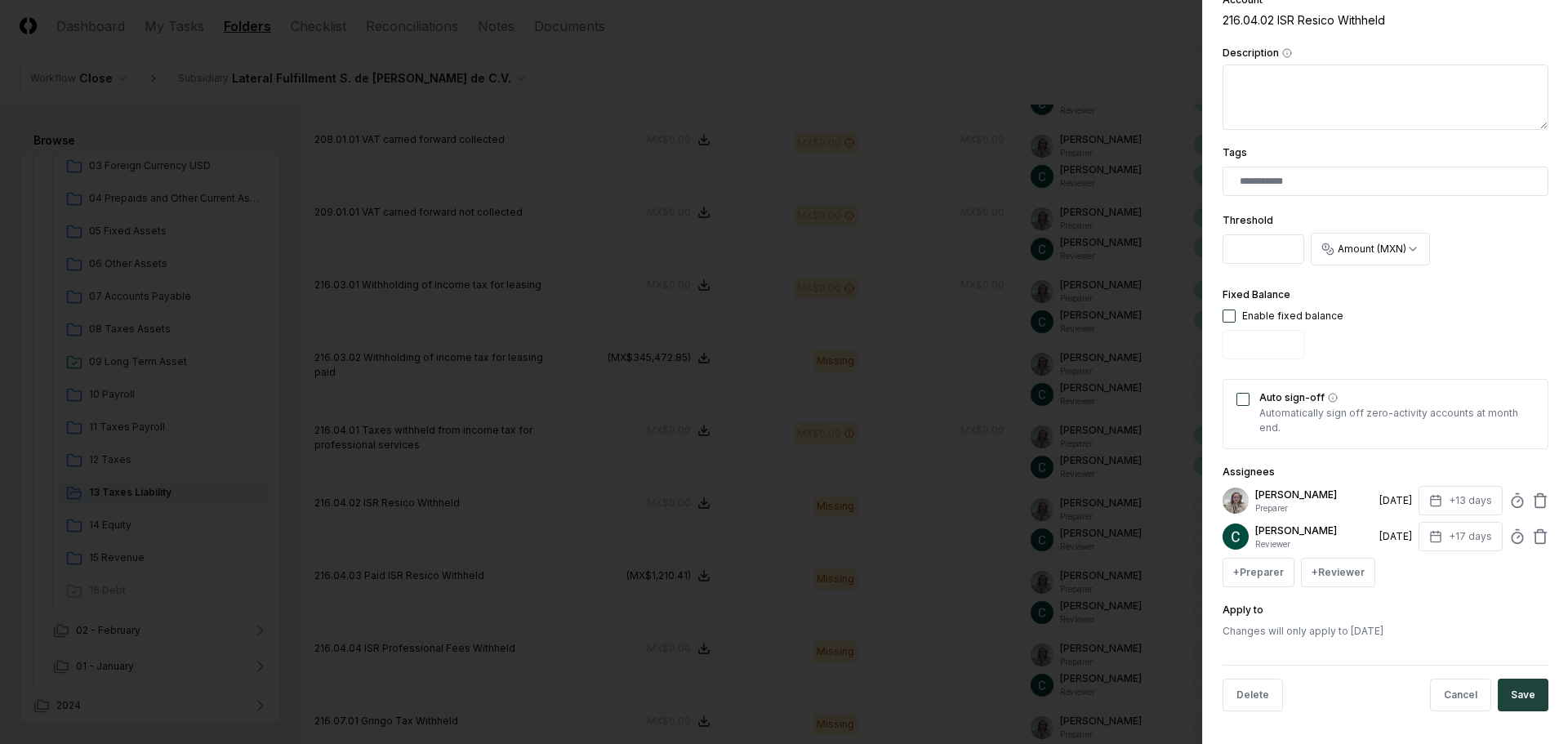 click on "Enable fixed balance" at bounding box center [1283, 316] 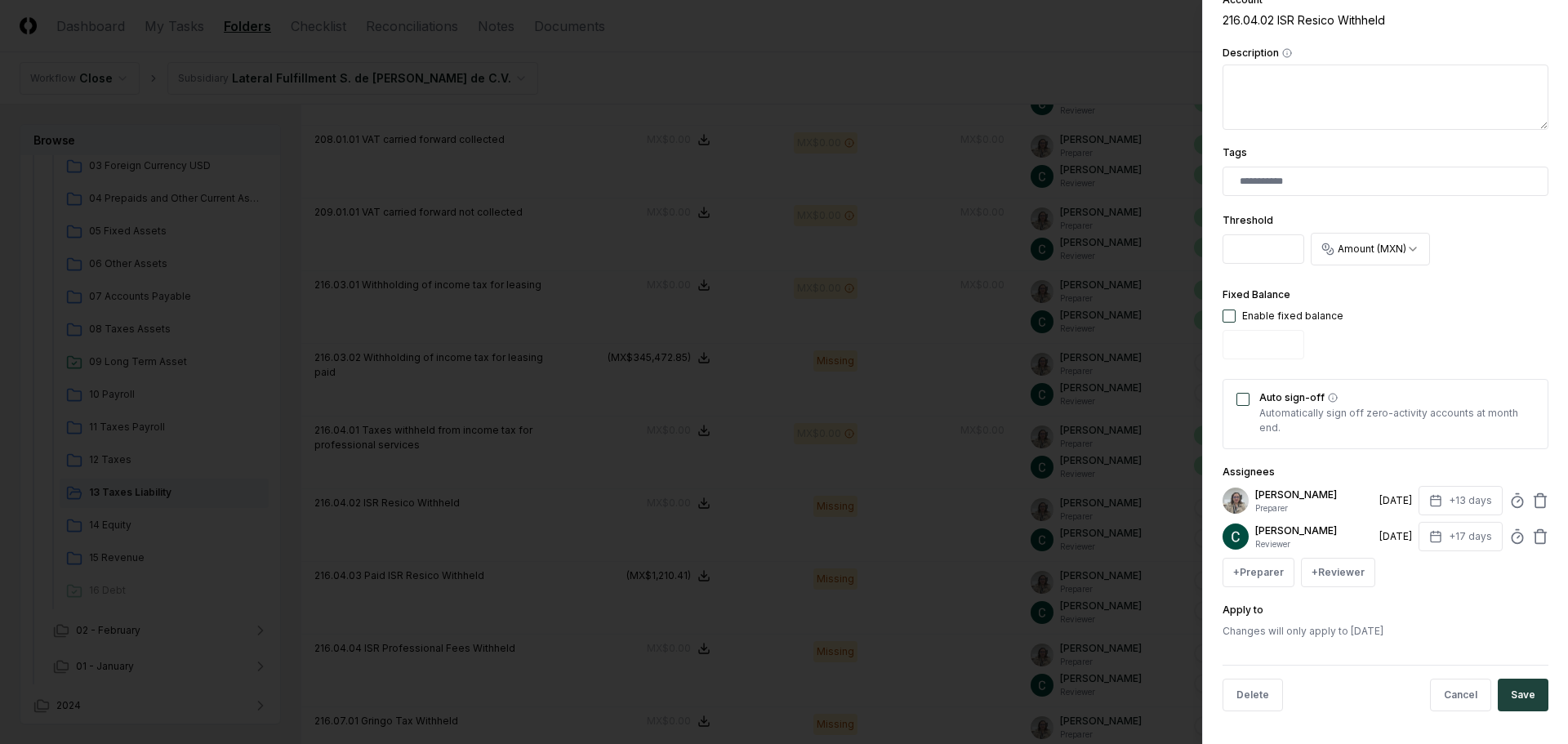 click at bounding box center [1229, 316] 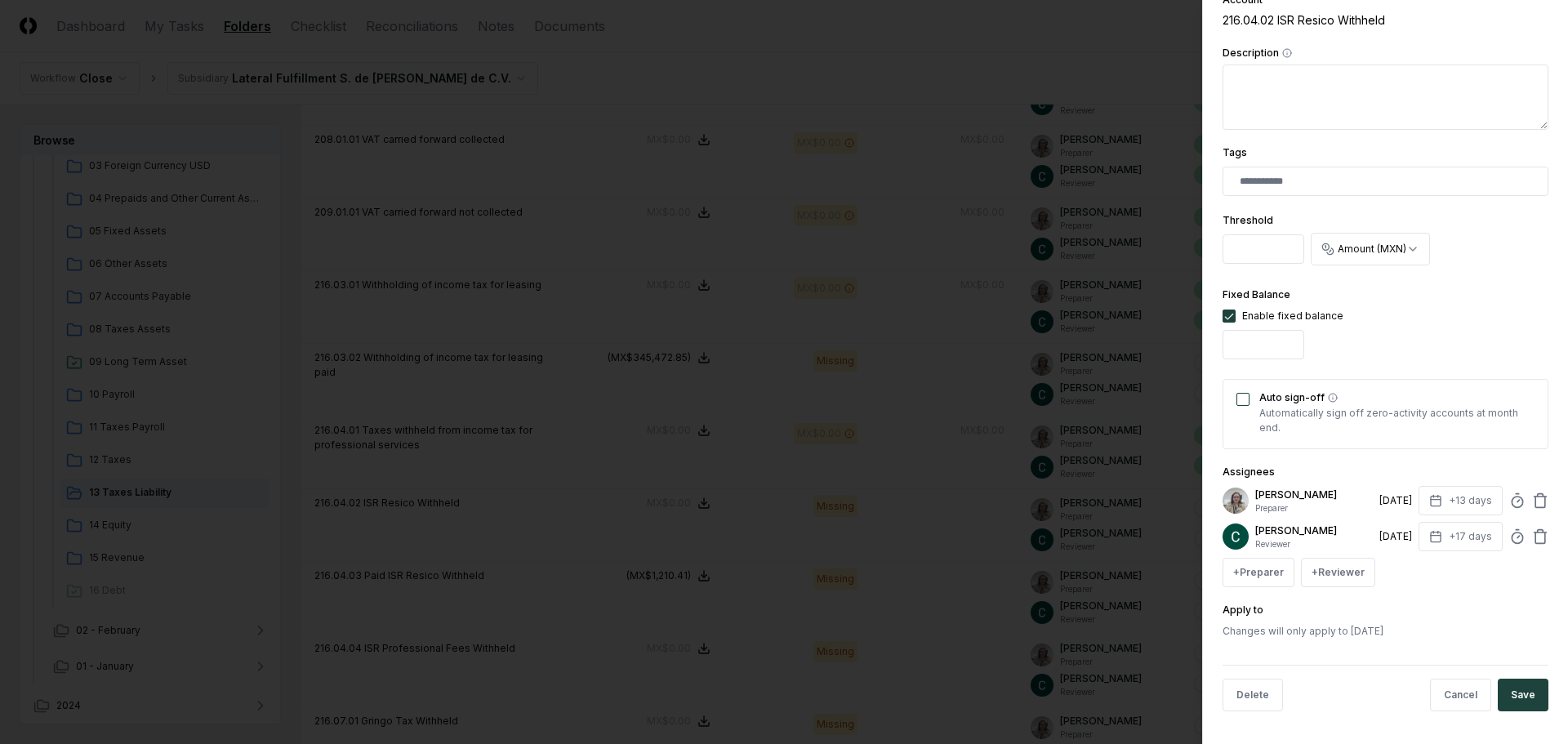 click on "Auto sign-off" at bounding box center [1243, 399] 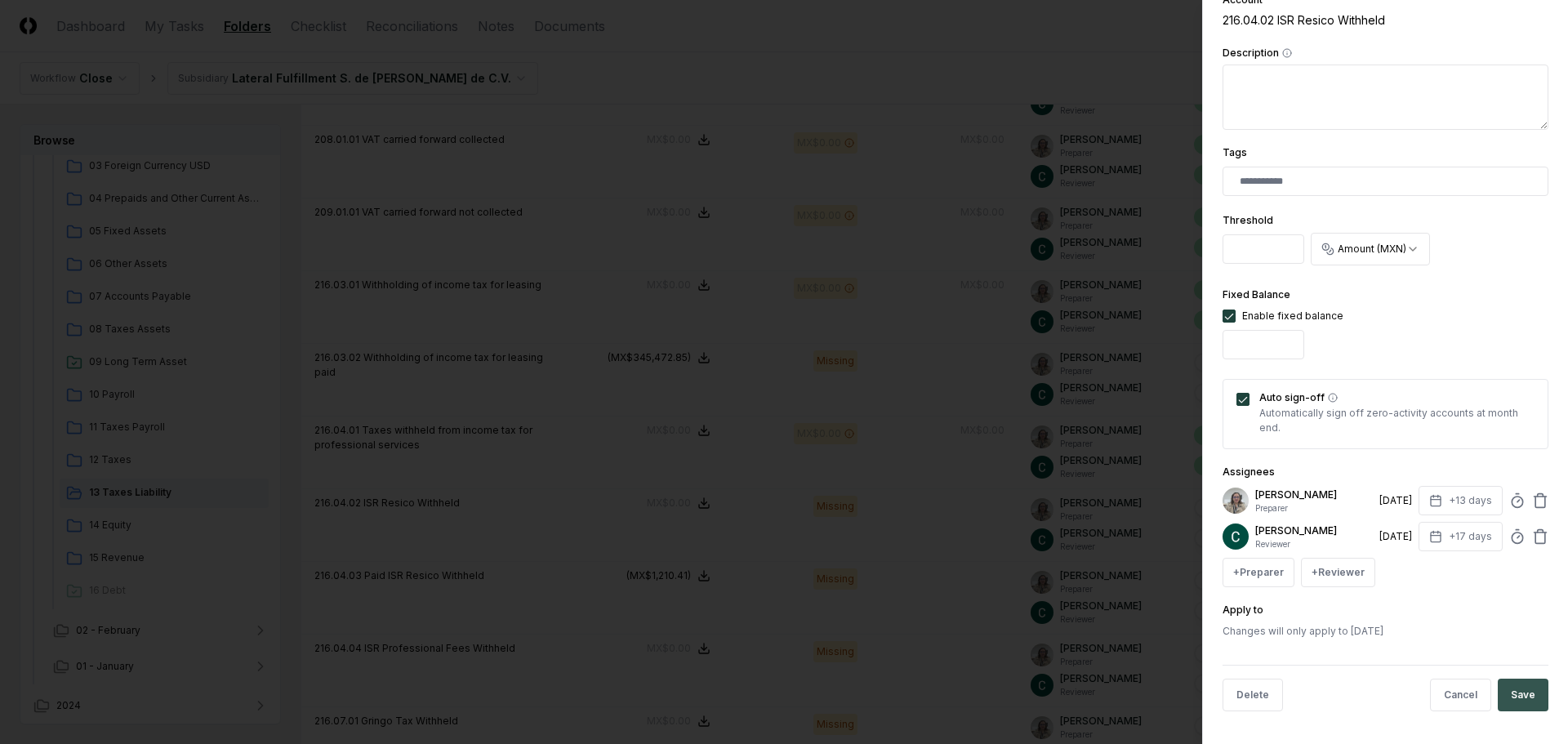 click on "Save" at bounding box center [1523, 695] 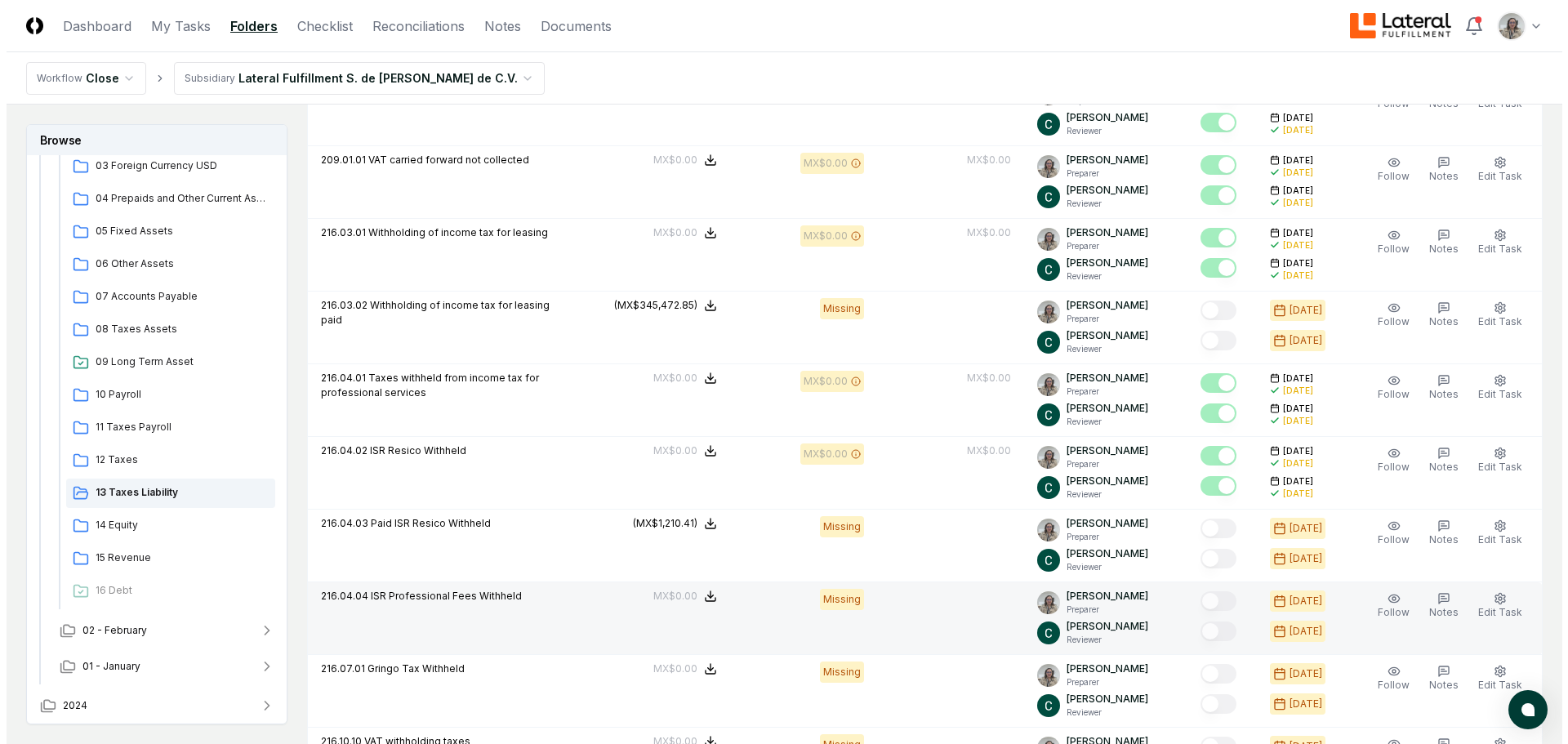 scroll, scrollTop: 653, scrollLeft: 0, axis: vertical 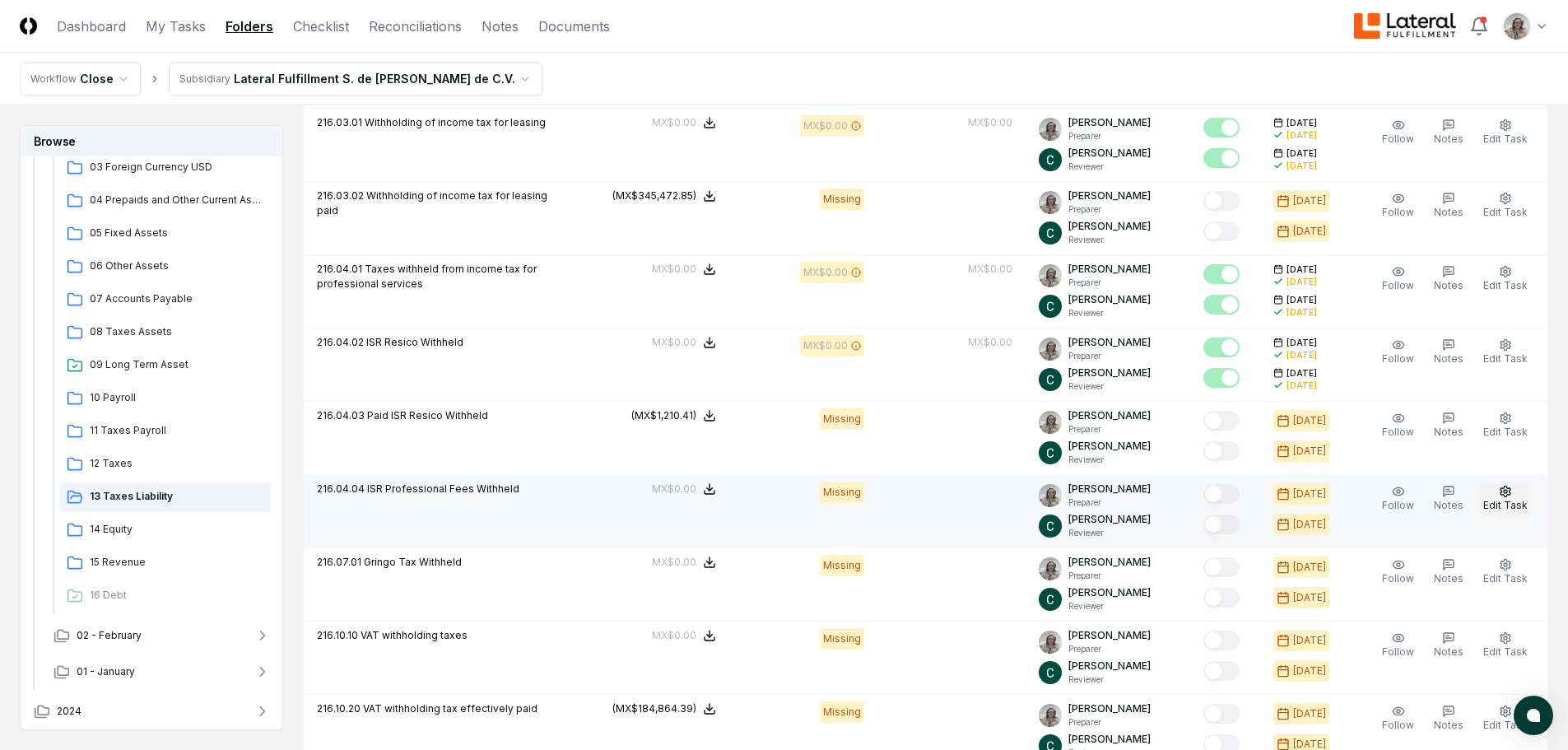 click on "Edit Task" at bounding box center [1505, 505] 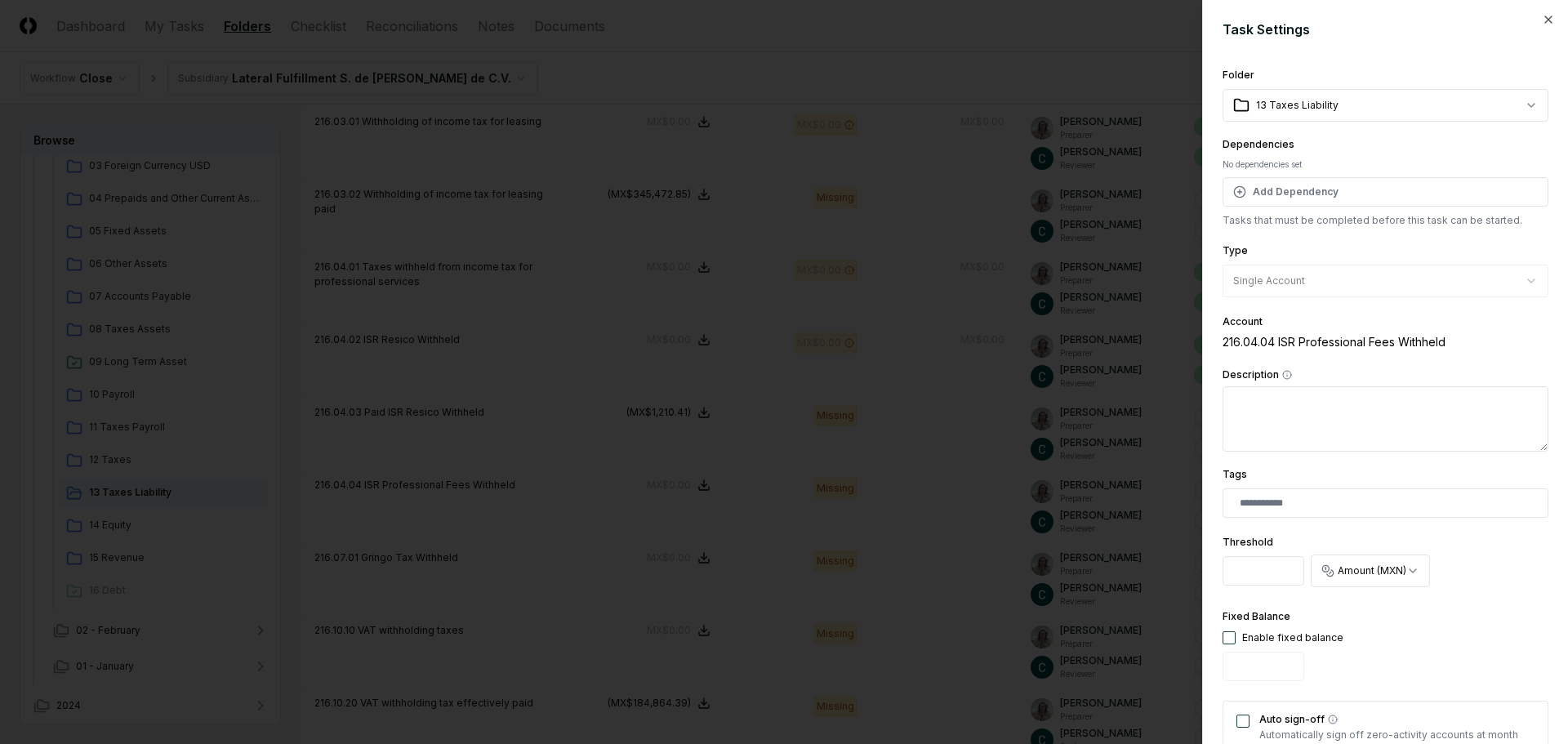 scroll, scrollTop: 322, scrollLeft: 0, axis: vertical 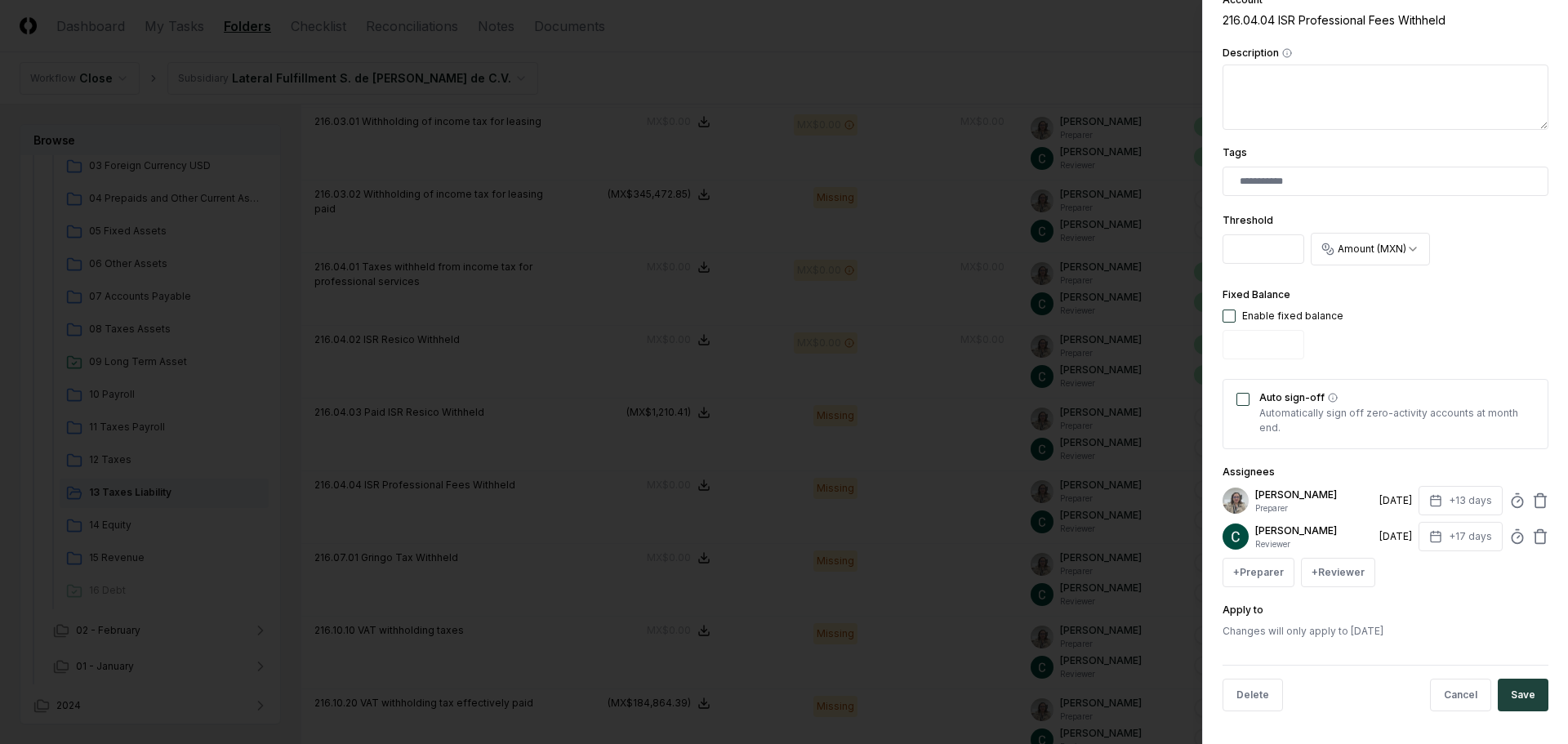 click at bounding box center (1229, 316) 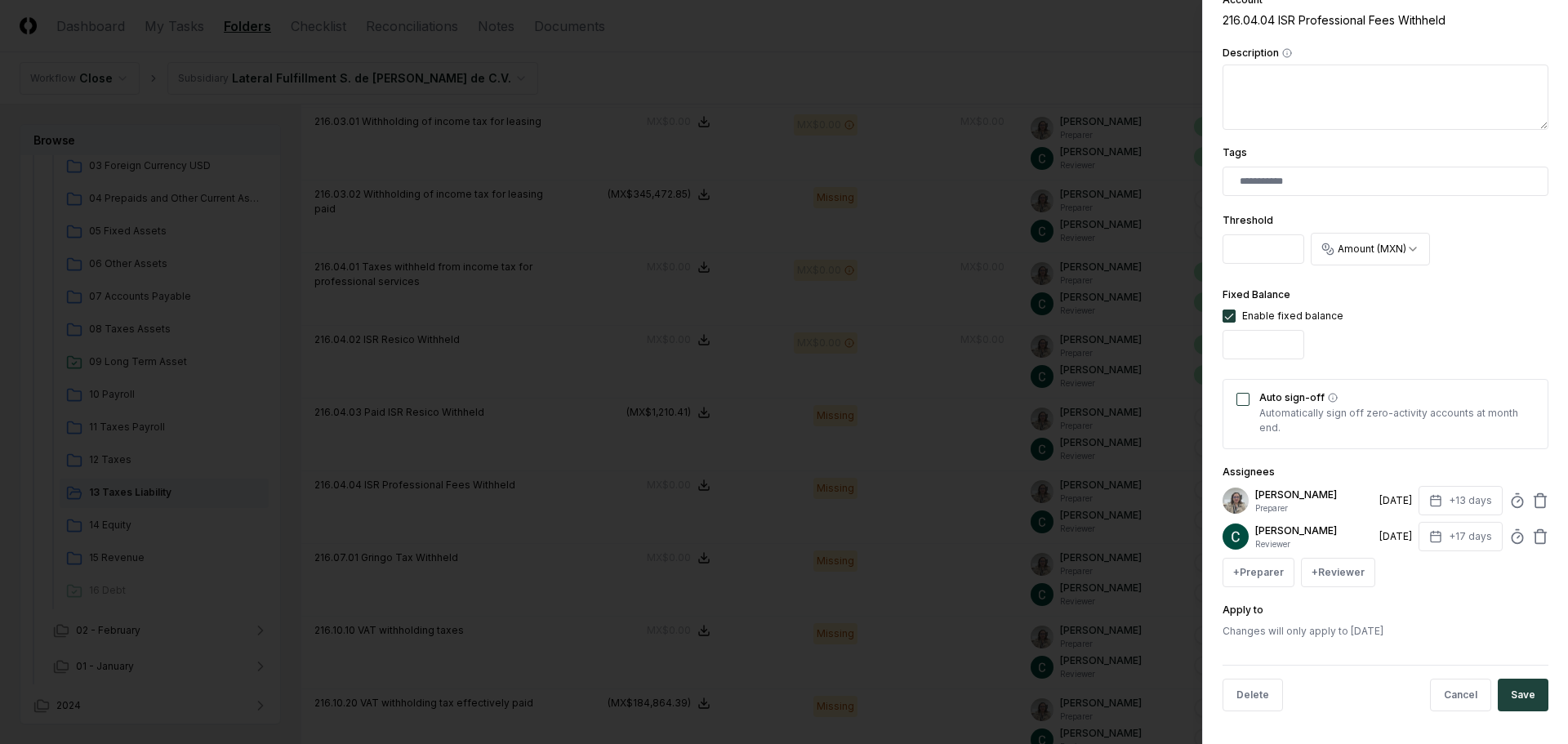 click on "Auto sign-off" at bounding box center (1243, 399) 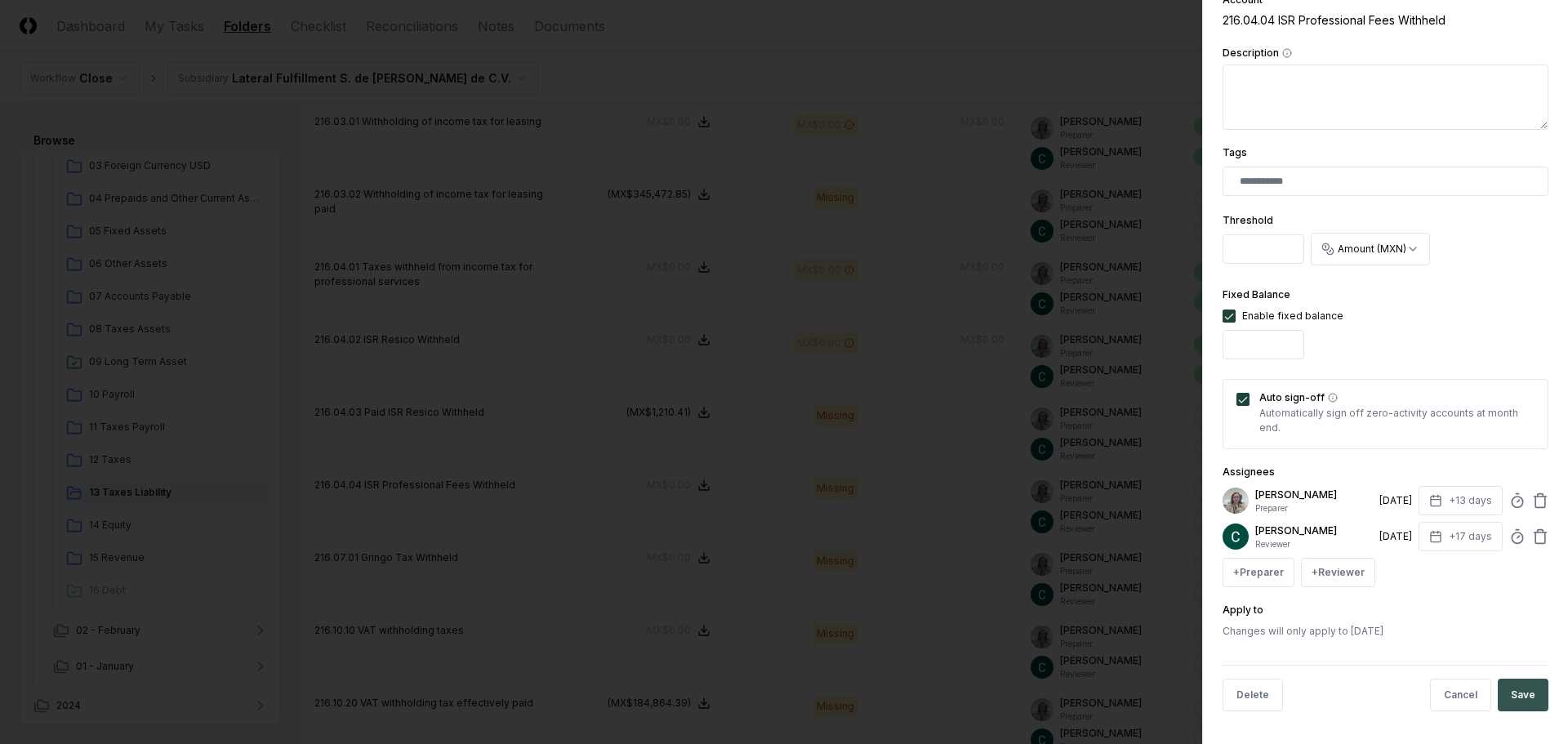 click on "Save" at bounding box center [1523, 695] 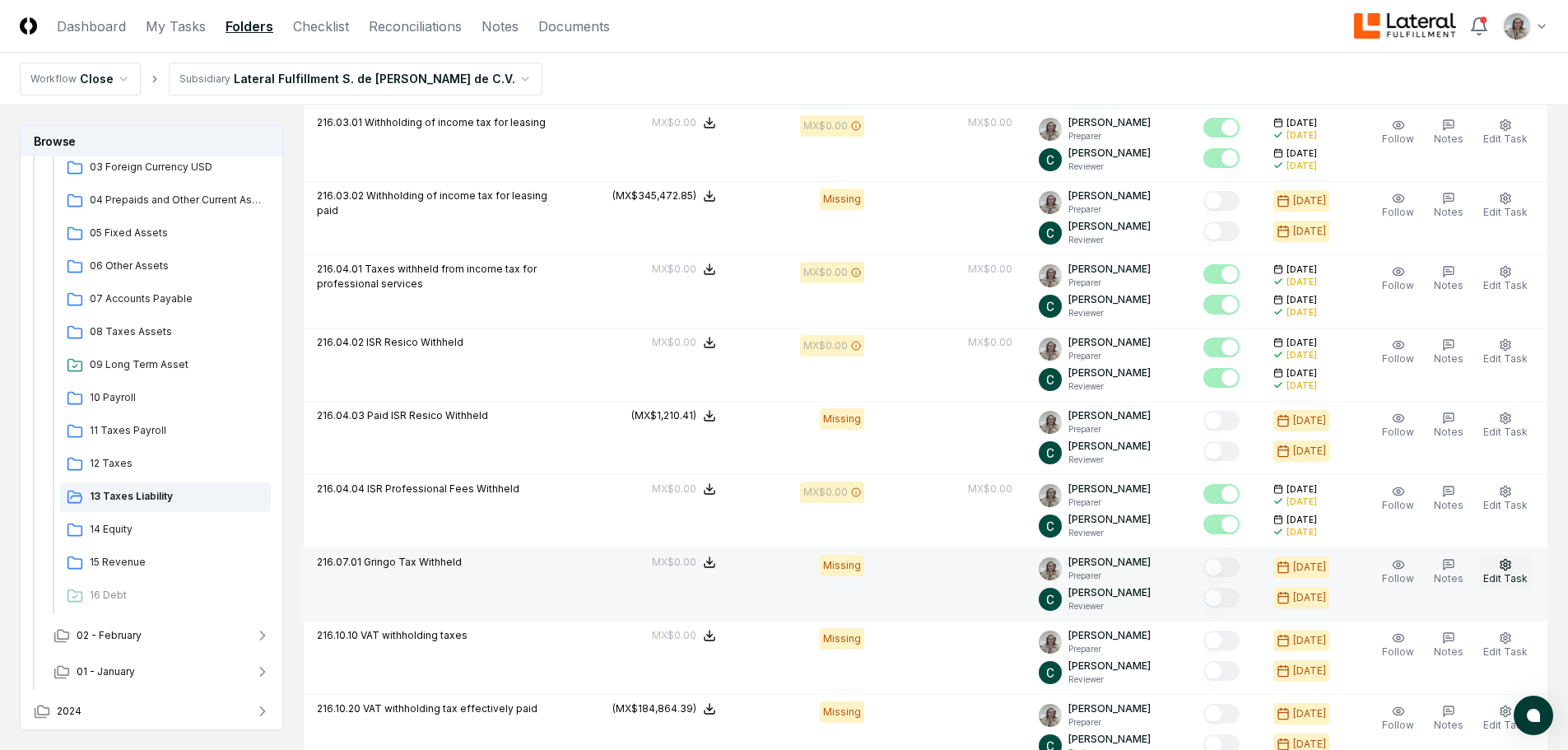 click 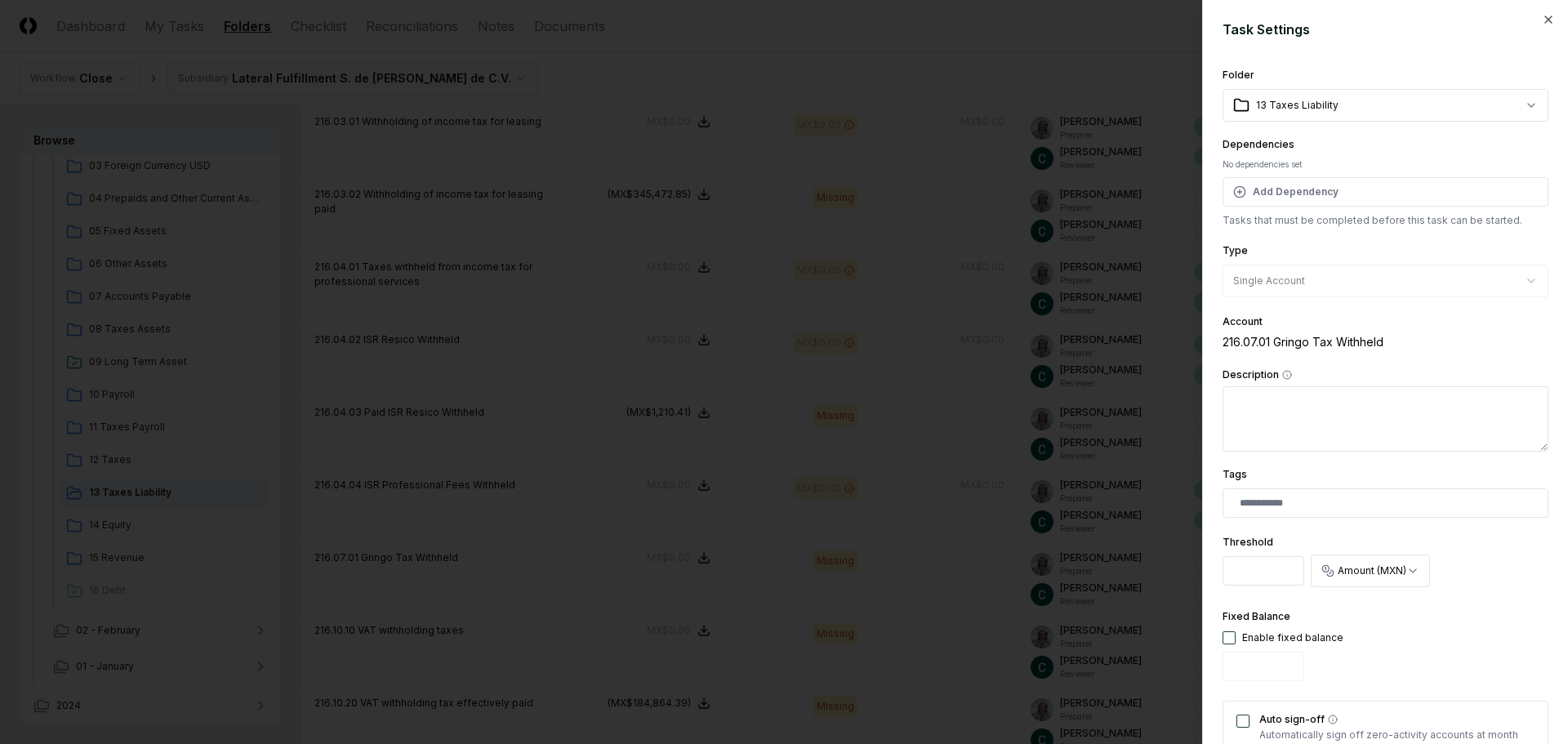 click on "Fixed Balance Enable fixed balance" at bounding box center (1283, 647) 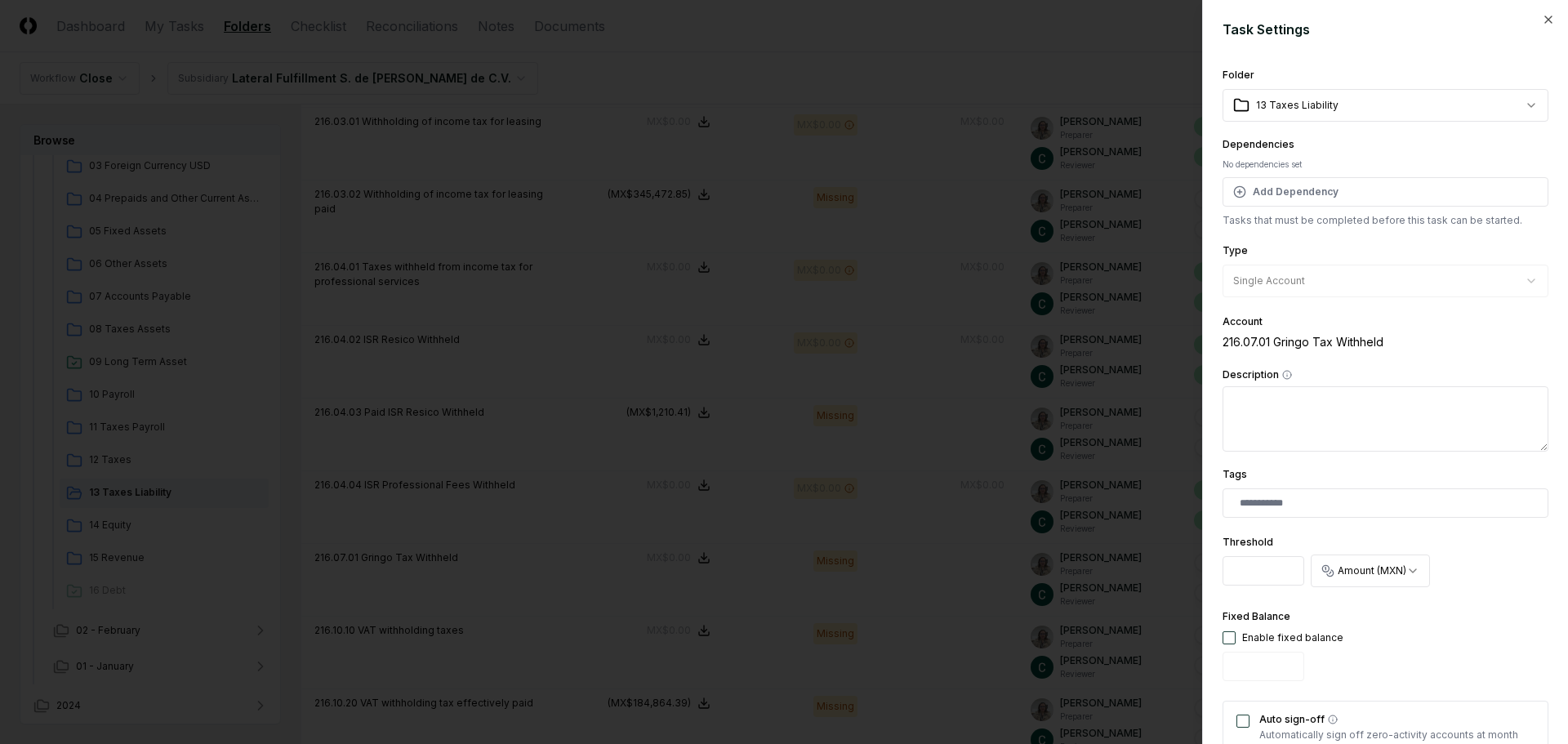 click at bounding box center (1229, 638) 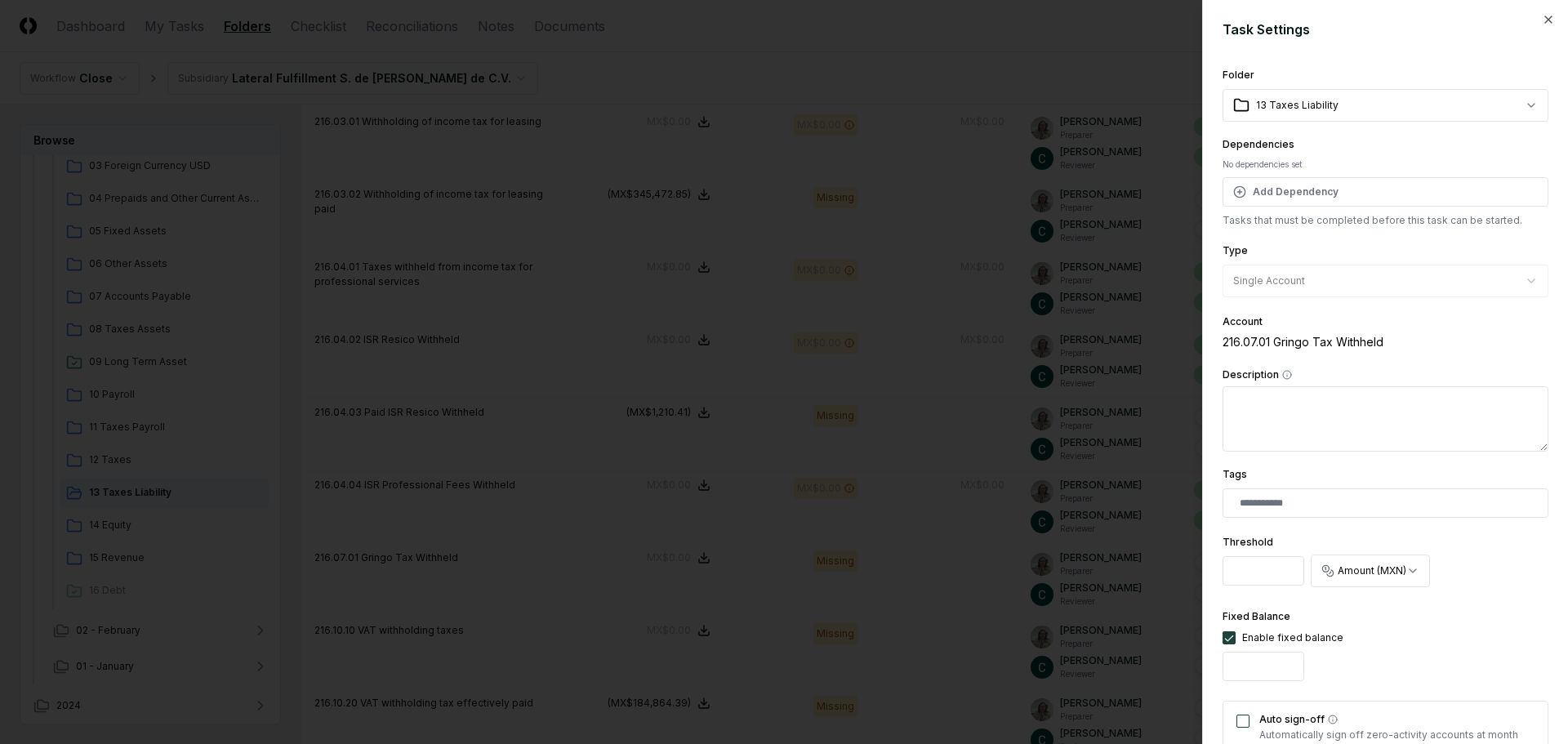 click on "Auto sign-off" at bounding box center (1243, 721) 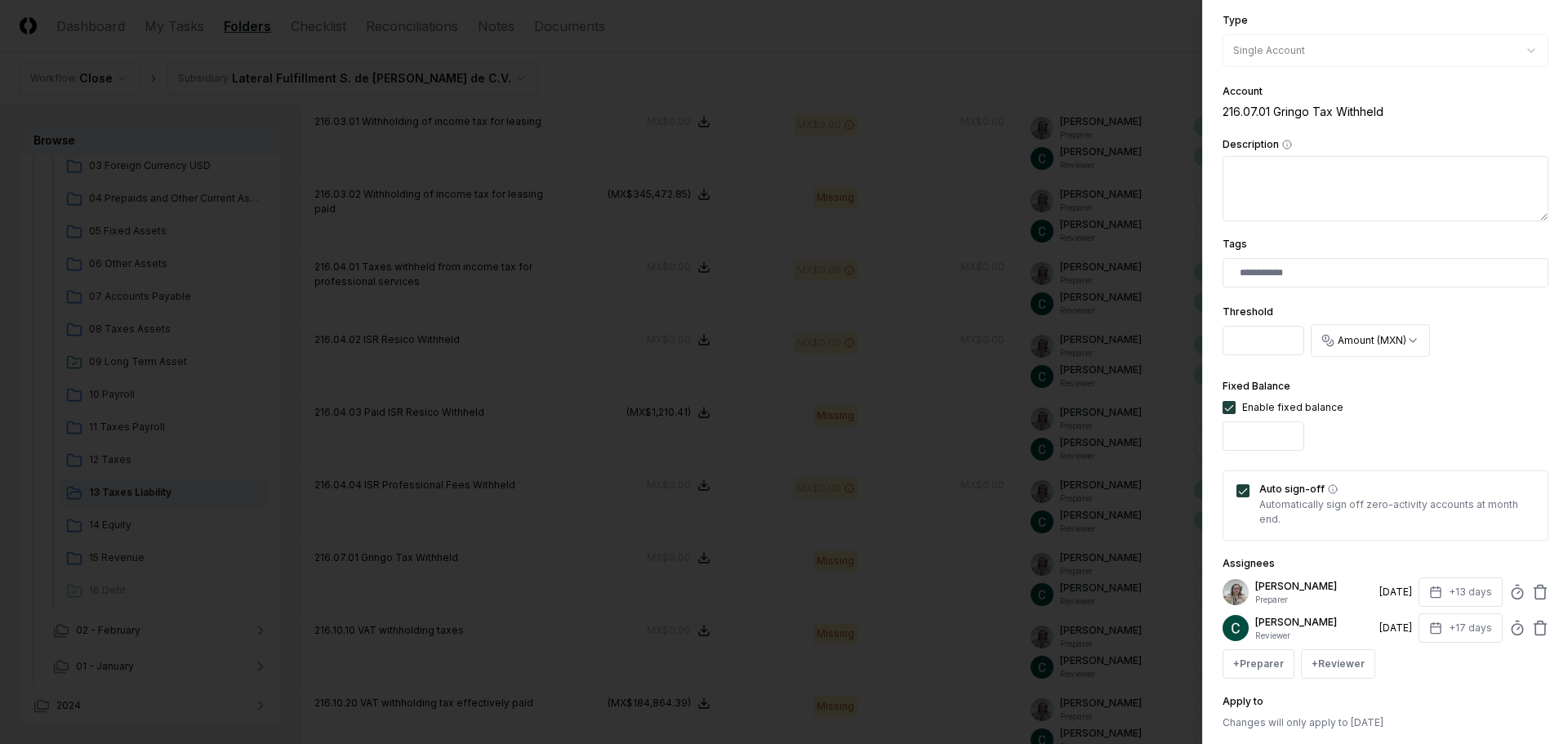 scroll, scrollTop: 322, scrollLeft: 0, axis: vertical 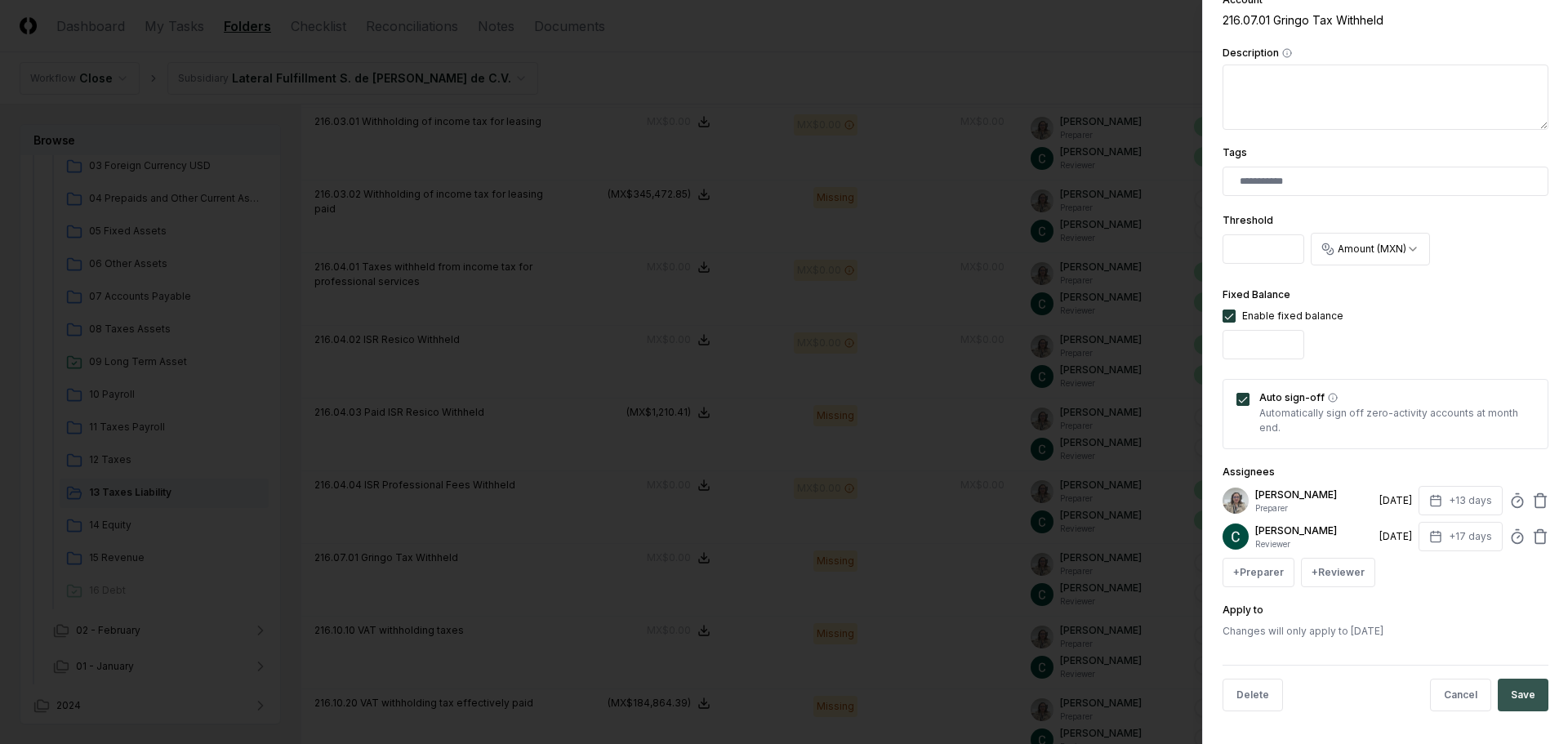 click on "Save" at bounding box center (1523, 695) 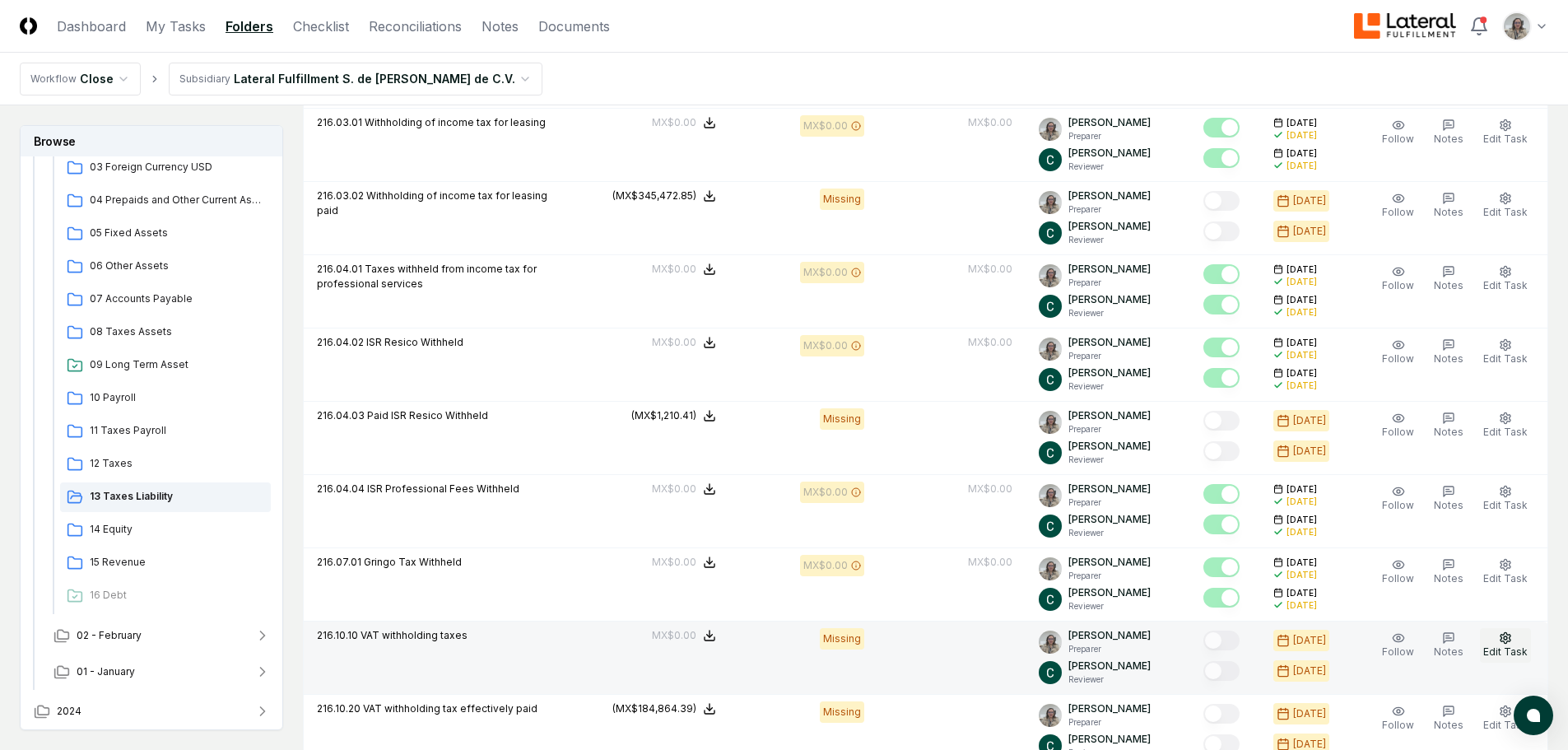 click on "Edit Task" at bounding box center (1505, 651) 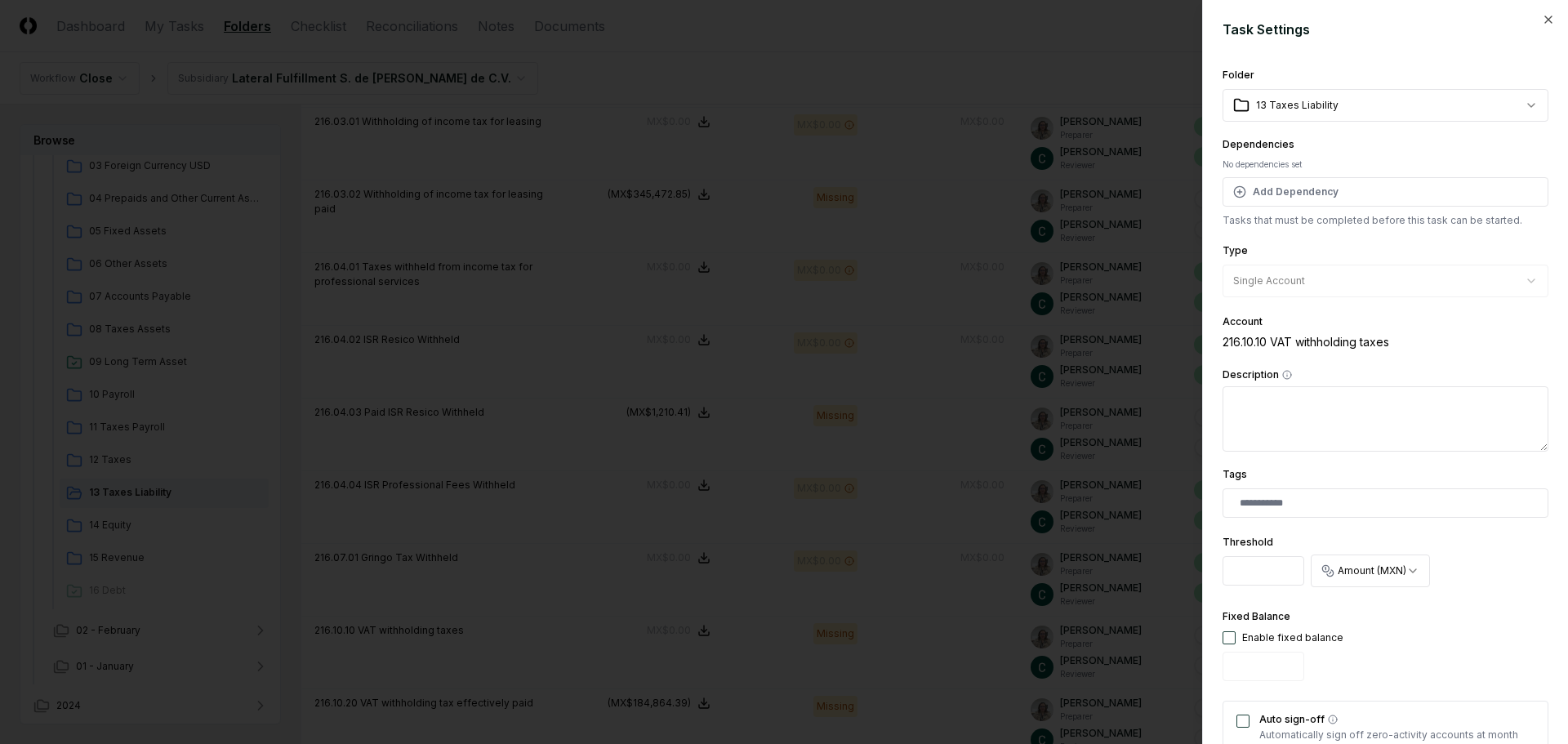 click at bounding box center [1229, 638] 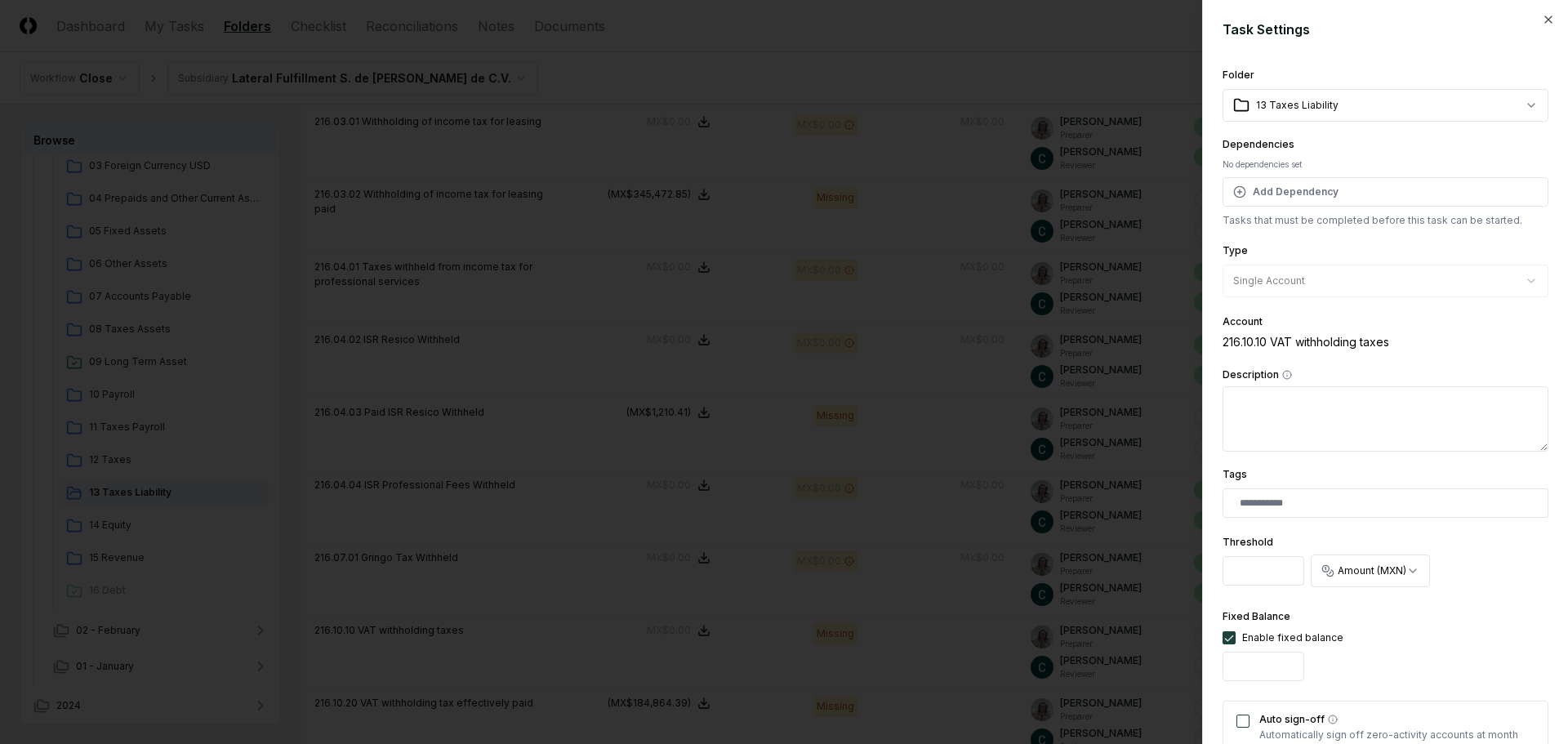 click on "Auto sign-off" at bounding box center (1243, 721) 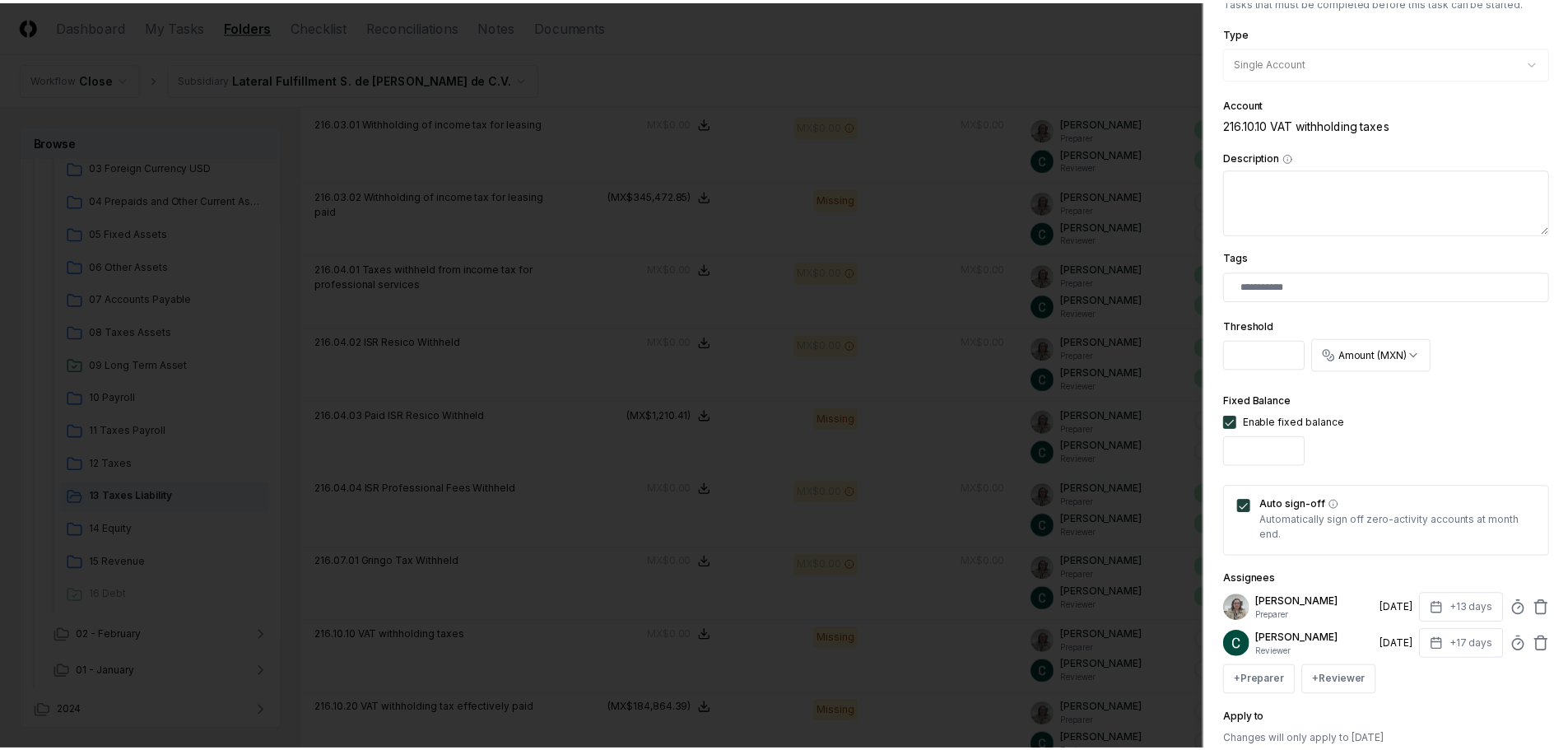 scroll, scrollTop: 324, scrollLeft: 0, axis: vertical 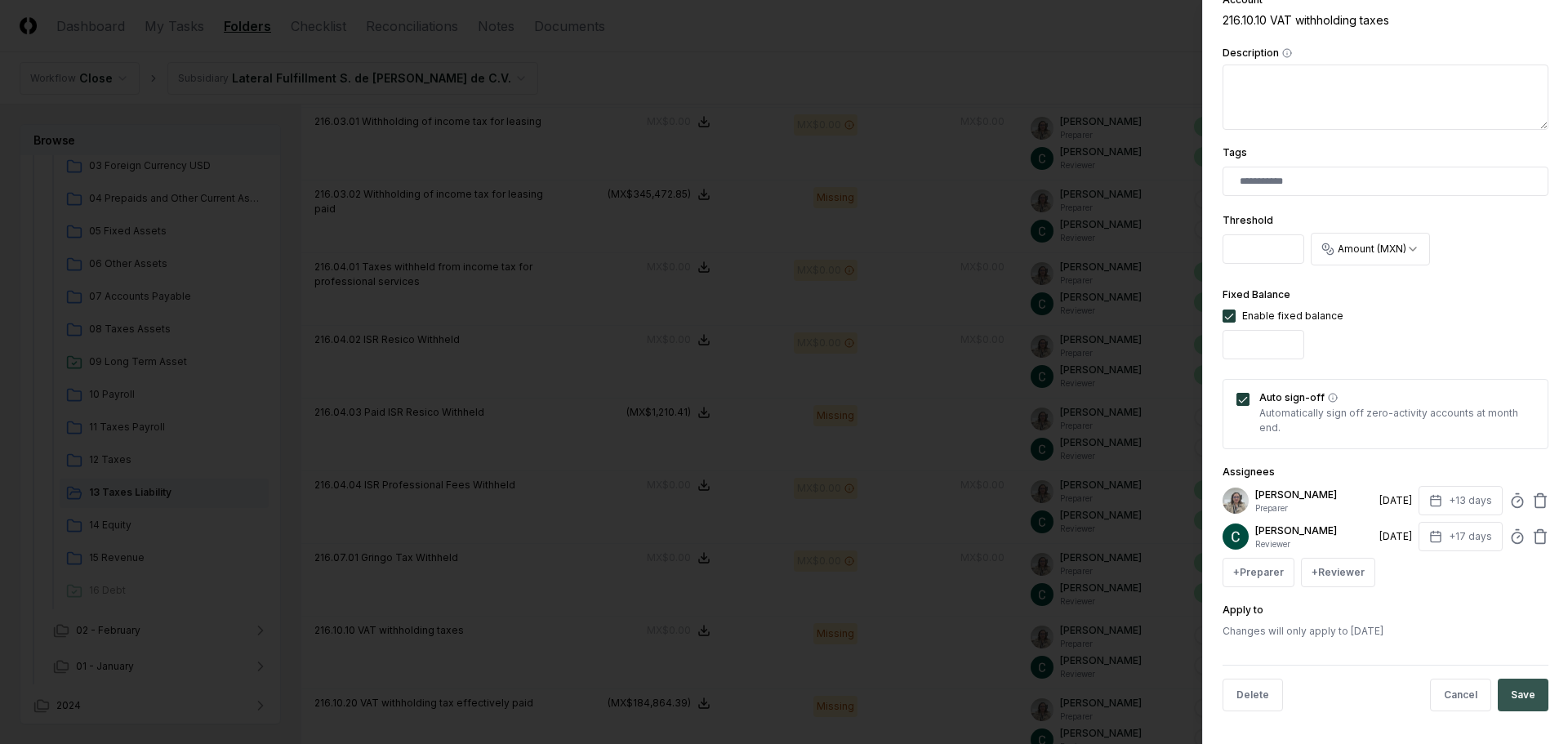 click on "Save" at bounding box center [1523, 695] 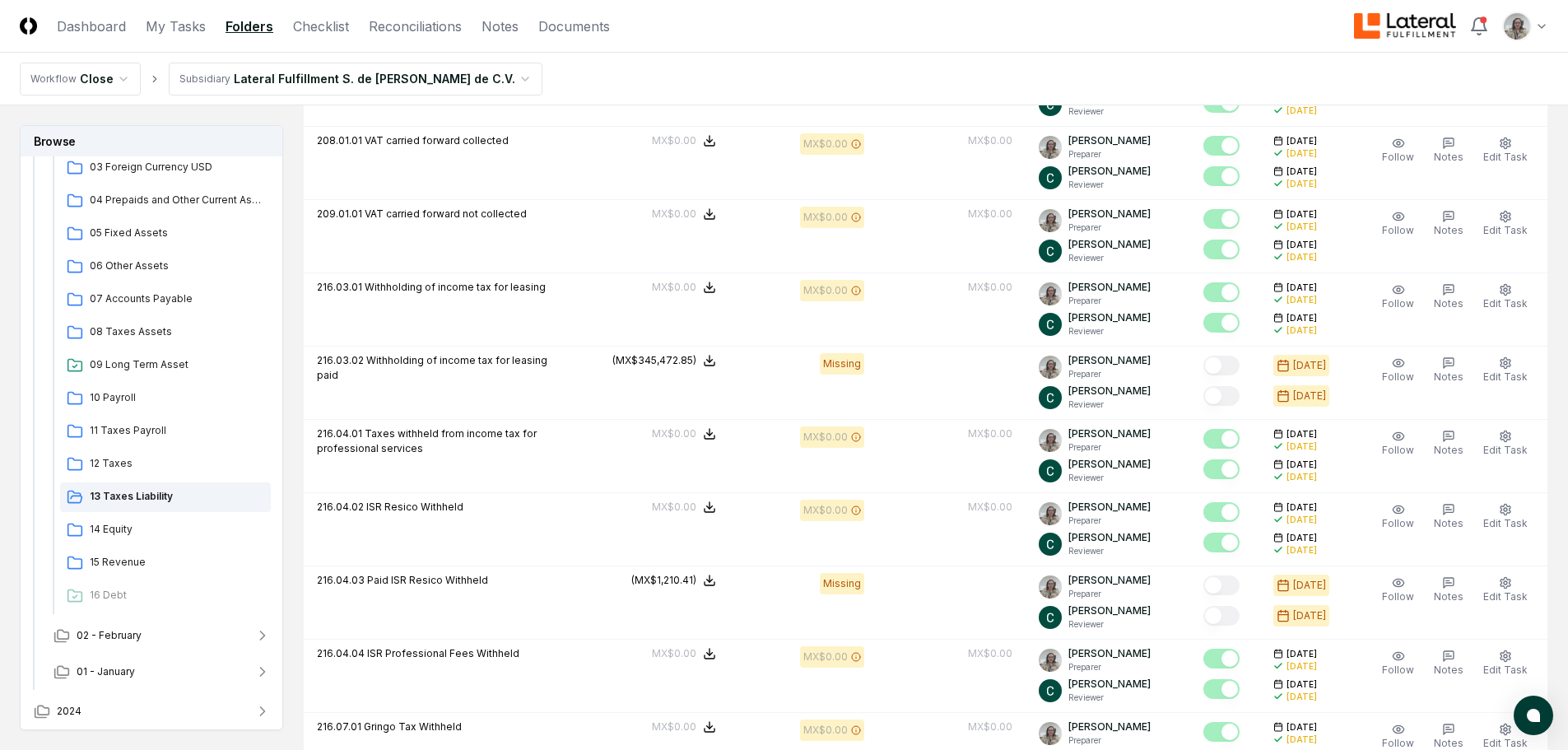 scroll, scrollTop: 0, scrollLeft: 0, axis: both 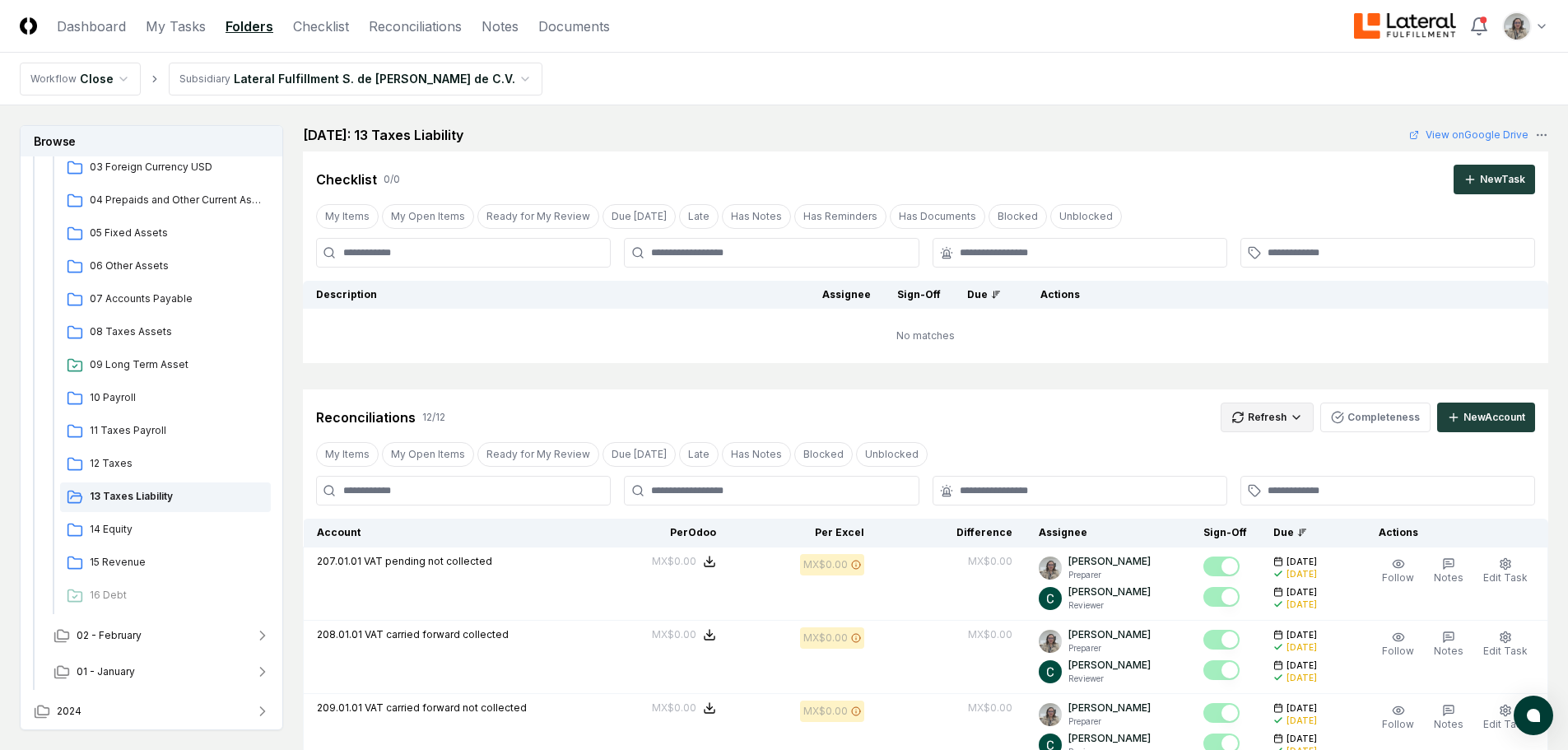click on "CloseCore Dashboard My Tasks Folders Checklist Reconciliations Notes Documents Toggle navigation menu   Toggle user menu Workflow Close Subsidiary Lateral Fulfillment S. de [PERSON_NAME] de C.V. Browse Workflow Permanent File 2025 [DATE] - June [DATE] - April [DATE] Cash and Cash Equivalents 02 Accounts Receivable 03 Foreign Currency USD 04 Prepaids and Other Current Assets 05 Fixed Assets 06 Other Assets 07 Accounts Payable 08 Taxes Assets 09 Long Term Asset 10 Payroll 11 Taxes Payroll 12 Taxes 13 Taxes Liability 14 Equity 15 Revenue 16 Debt 02 - February [DATE] Change Folder Cancel Reassign [DATE]: 13 Taxes Liability View on  Google Drive Checklist 0 / 0 New  Task My Items My Open Items Ready for My Review Due [DATE] Late Has Notes Has Reminders Has Documents Blocked Unblocked Clear Filter Description Assignee Sign-Off   Due Actions No matches Cancel Reassign Reconciliations 12 / 12 Refresh Completeness New  Account My Items My Open Items Ready for My Review Due [DATE] Late Has Notes" at bounding box center (784, 855) 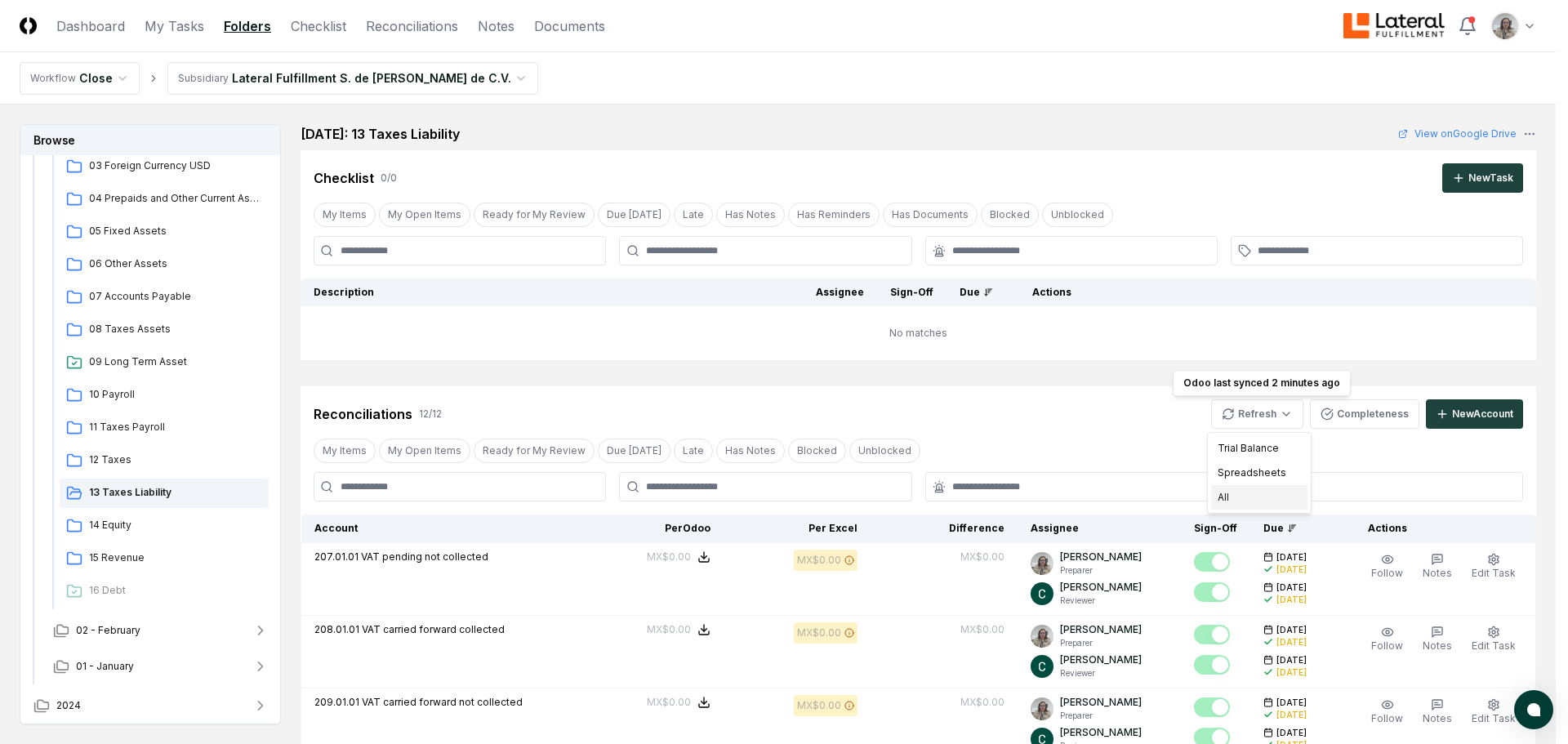 click on "All" at bounding box center [1259, 497] 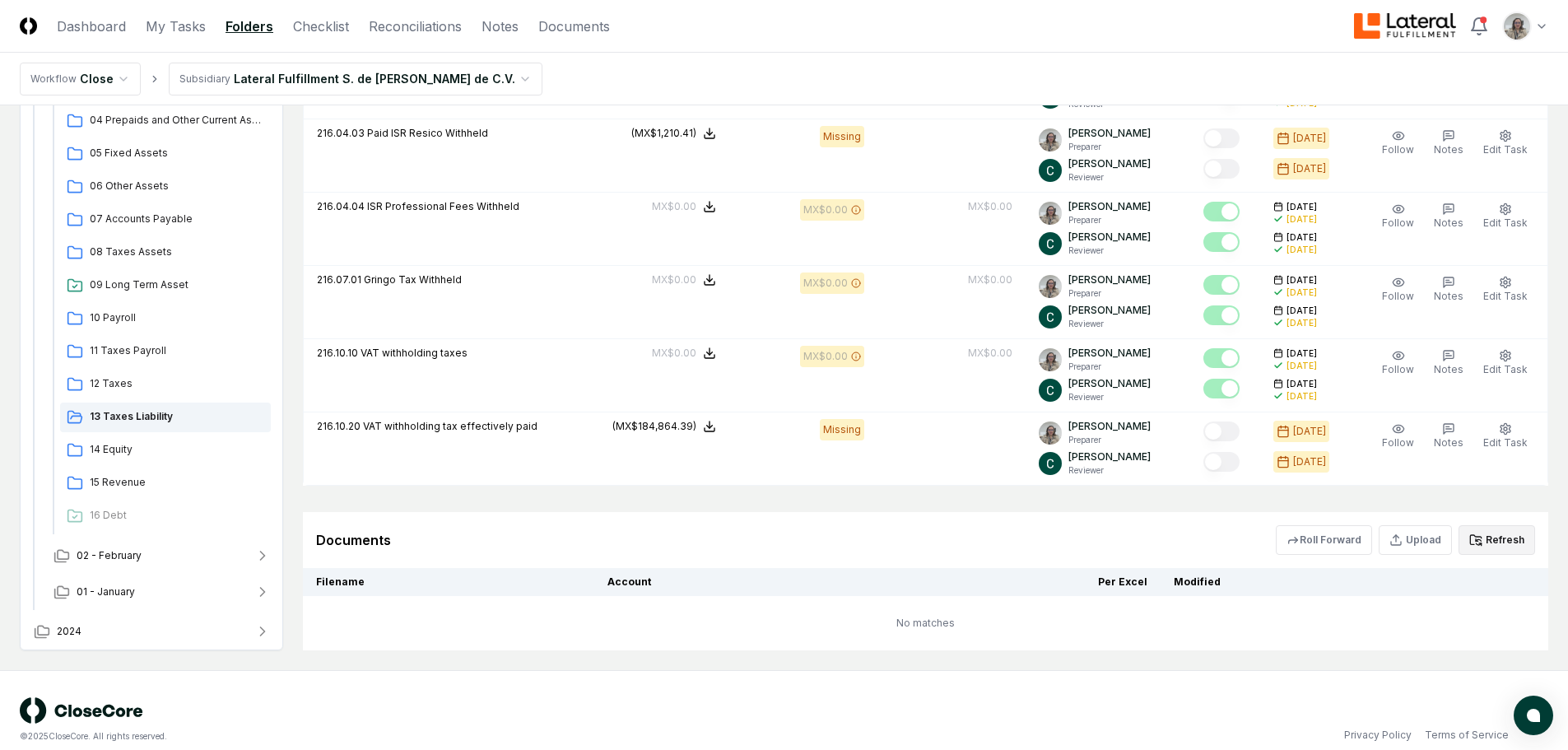 scroll, scrollTop: 960, scrollLeft: 0, axis: vertical 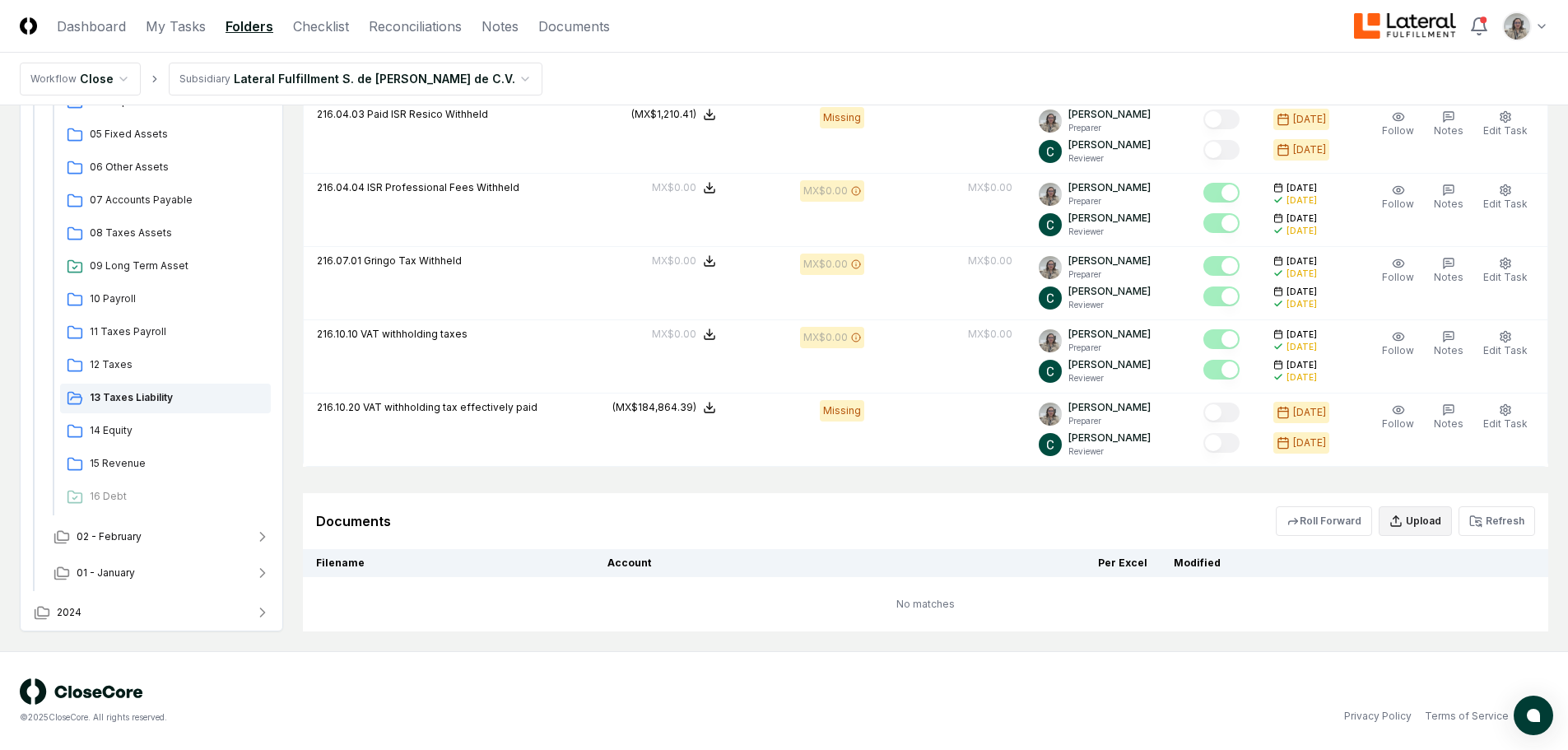 click on "Upload" at bounding box center (1415, 521) 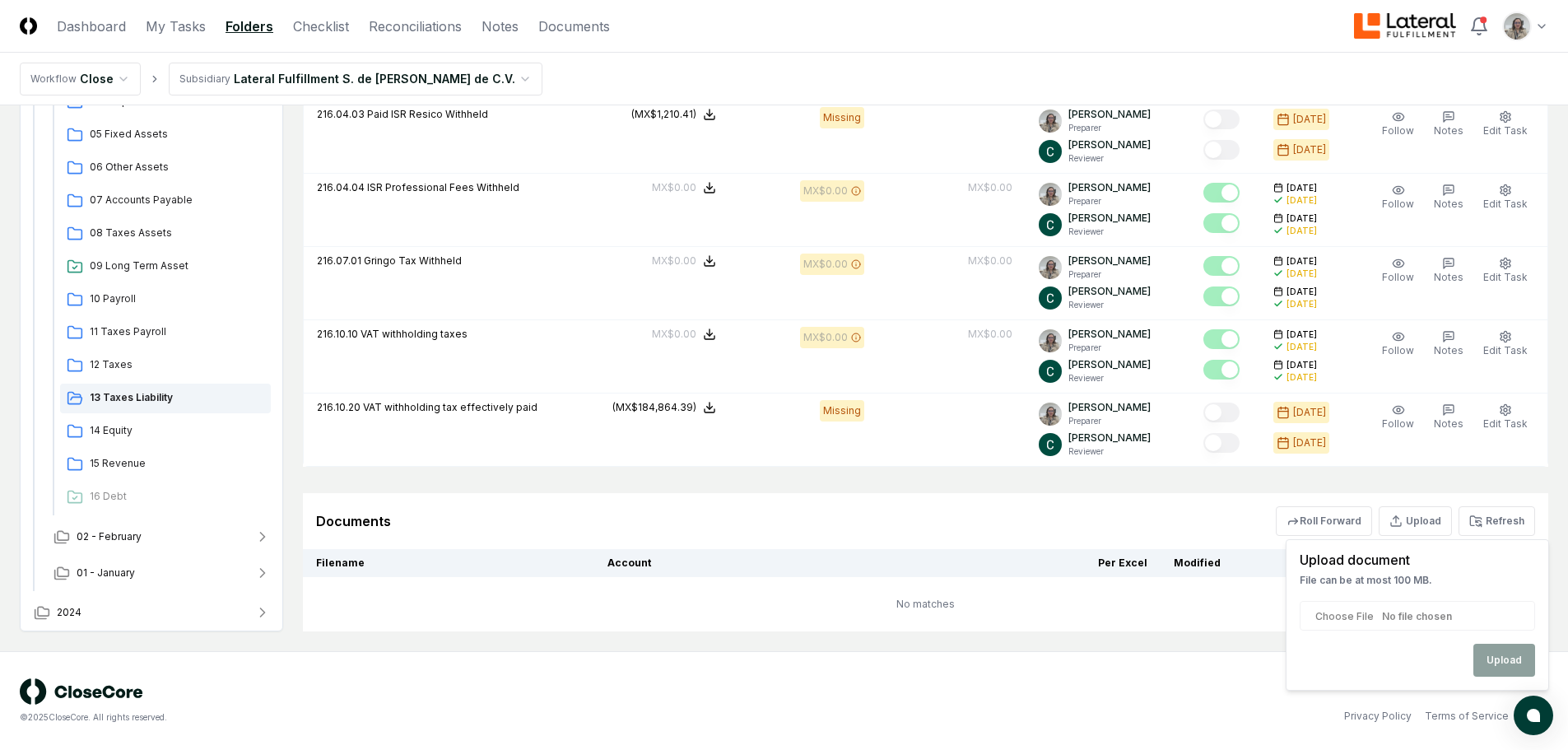 click at bounding box center (1417, 616) 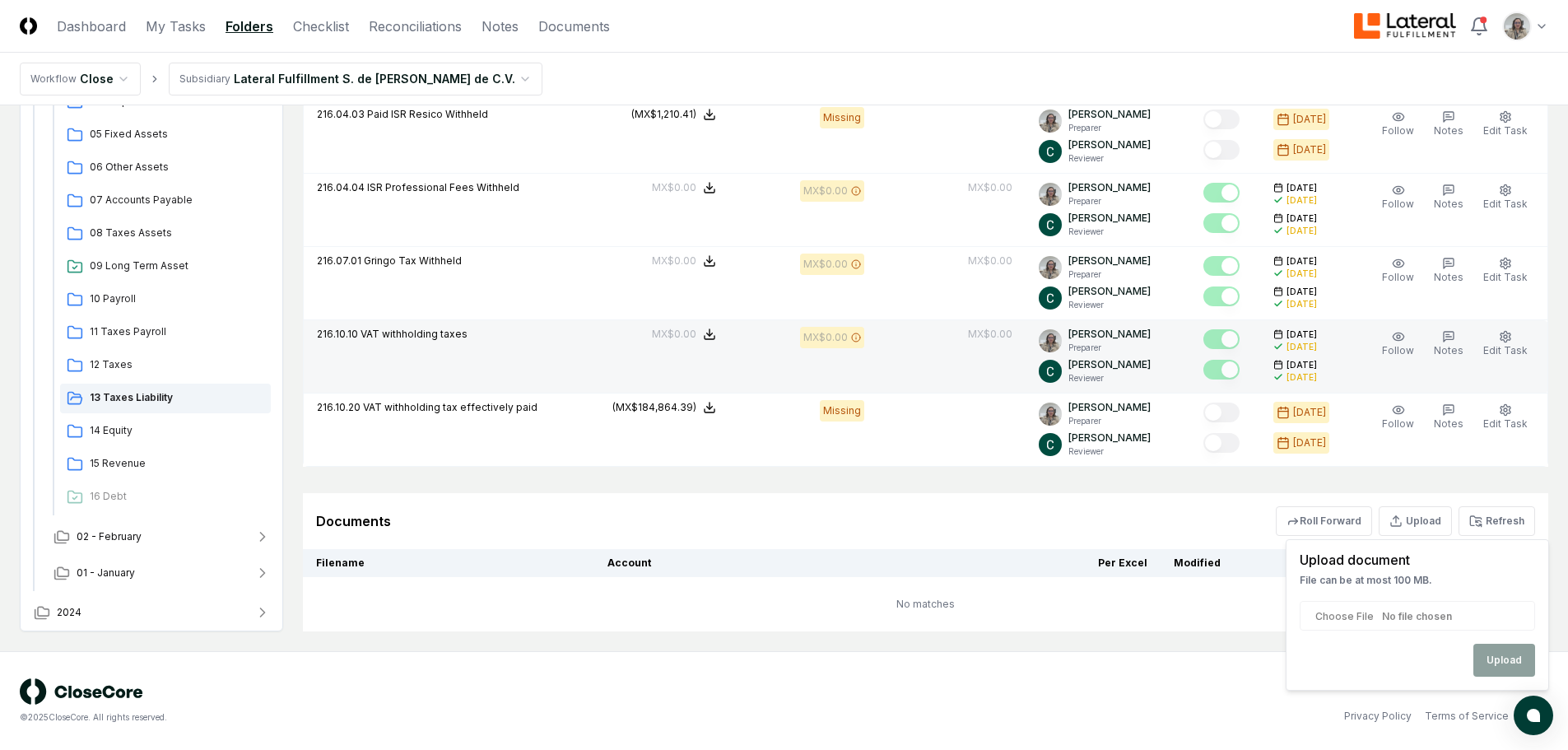 type on "**********" 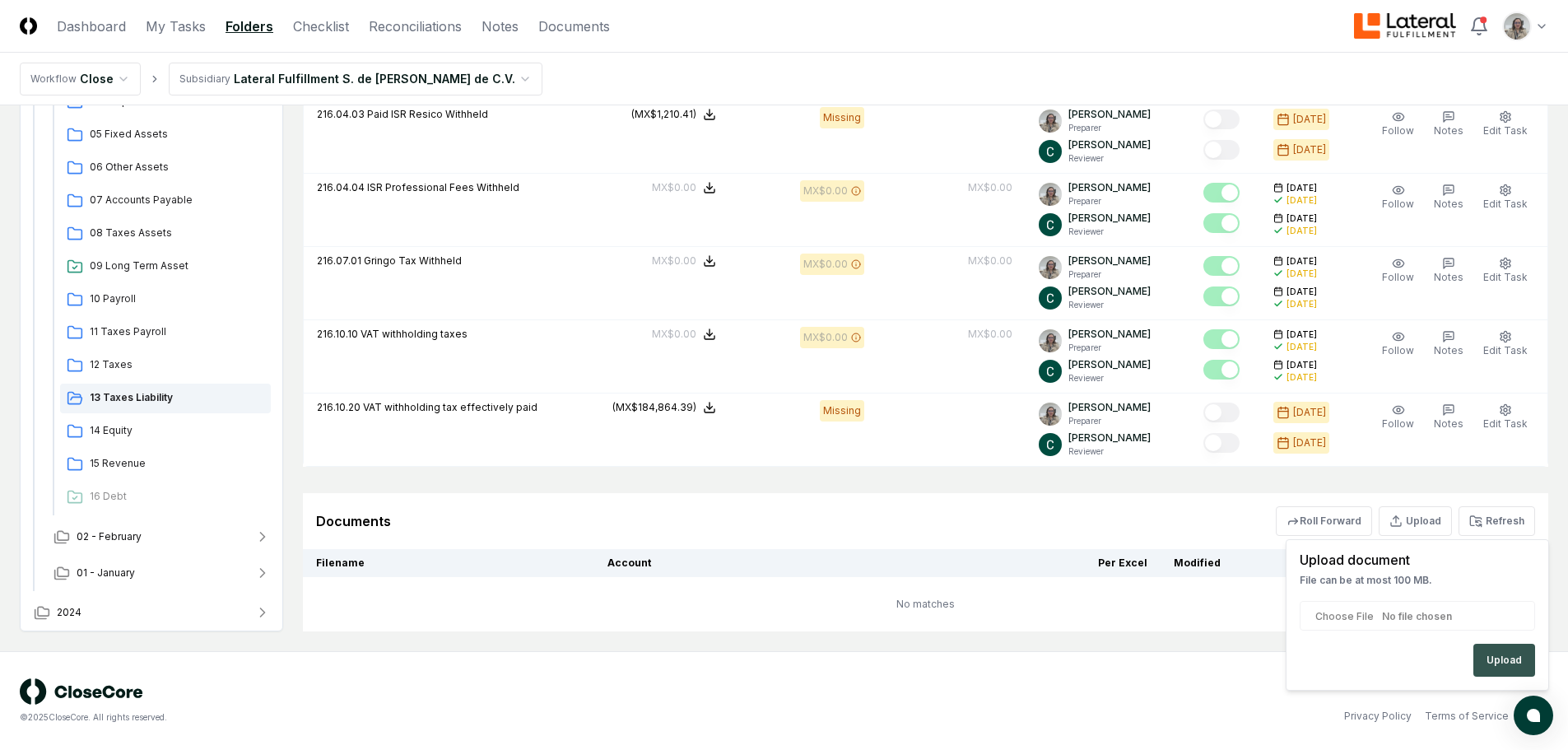 click on "Upload" at bounding box center (1504, 660) 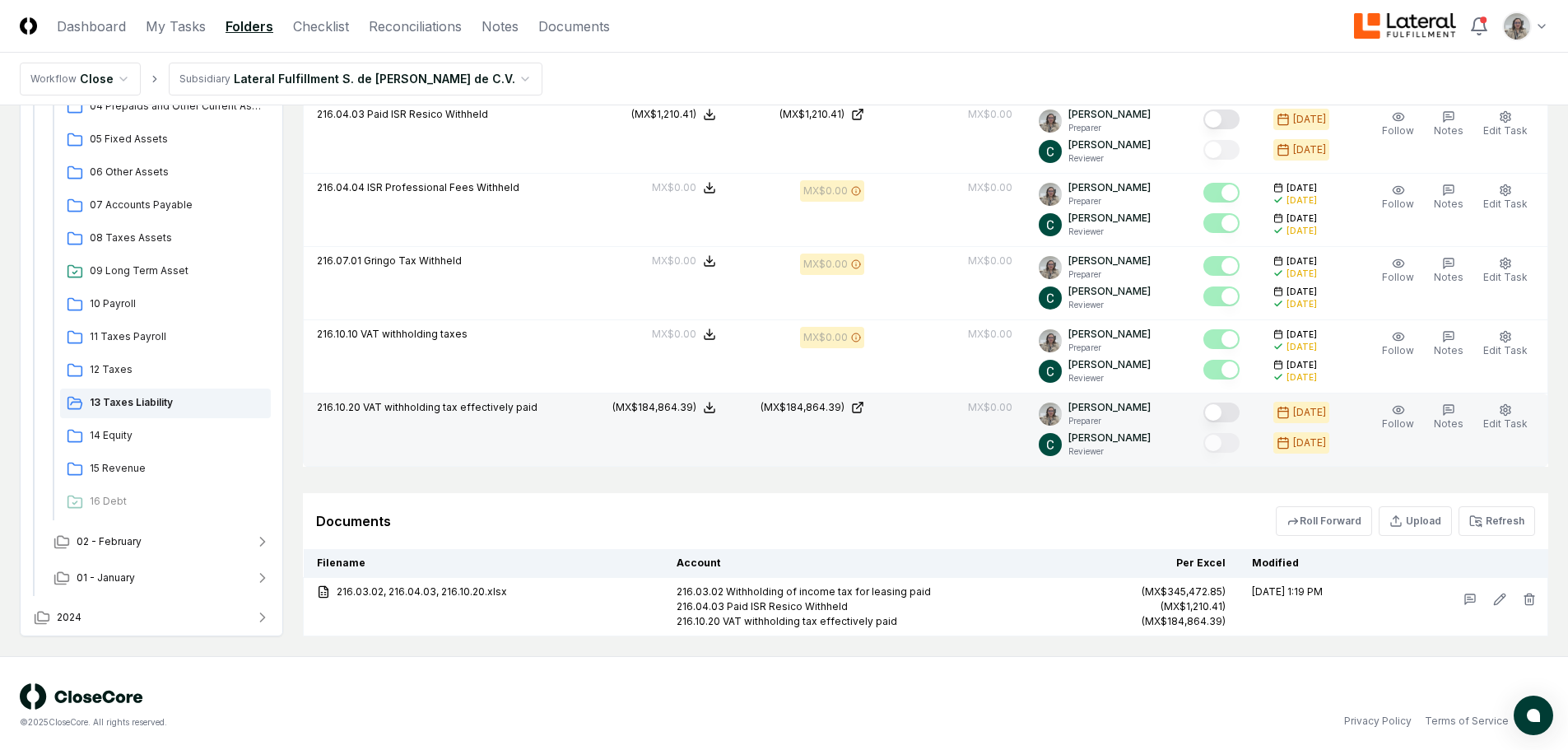 click at bounding box center (1221, 412) 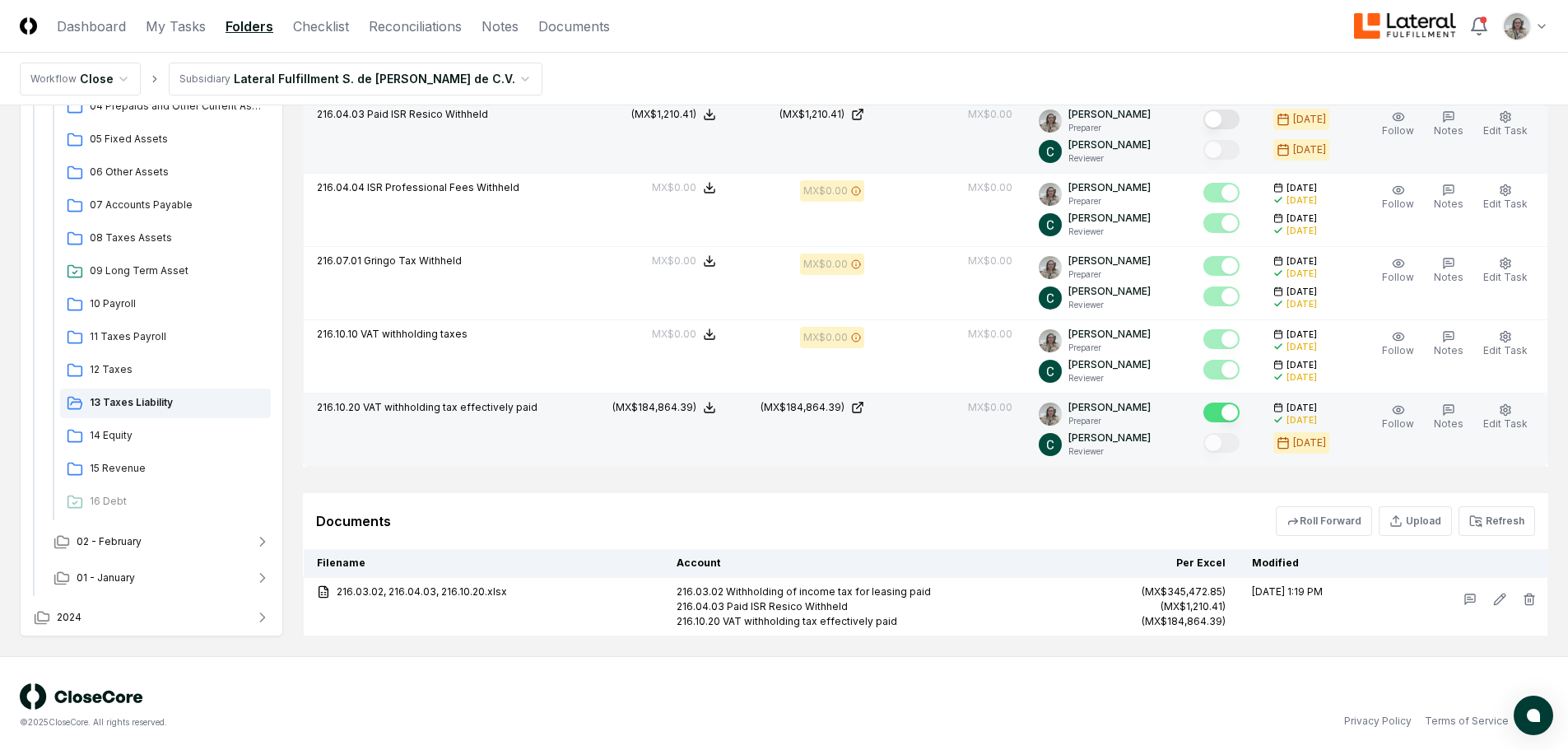 click at bounding box center [1221, 119] 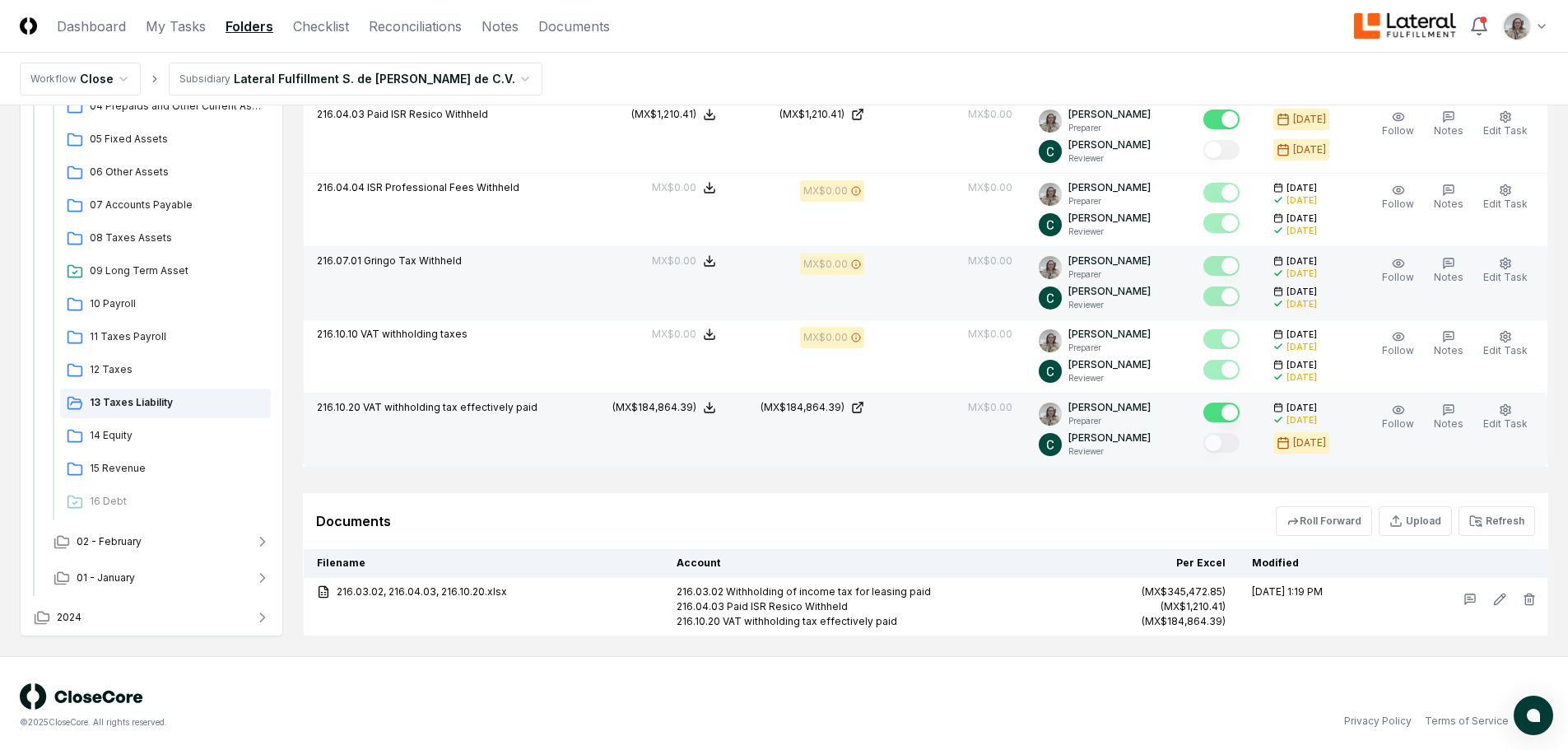 scroll, scrollTop: 631, scrollLeft: 0, axis: vertical 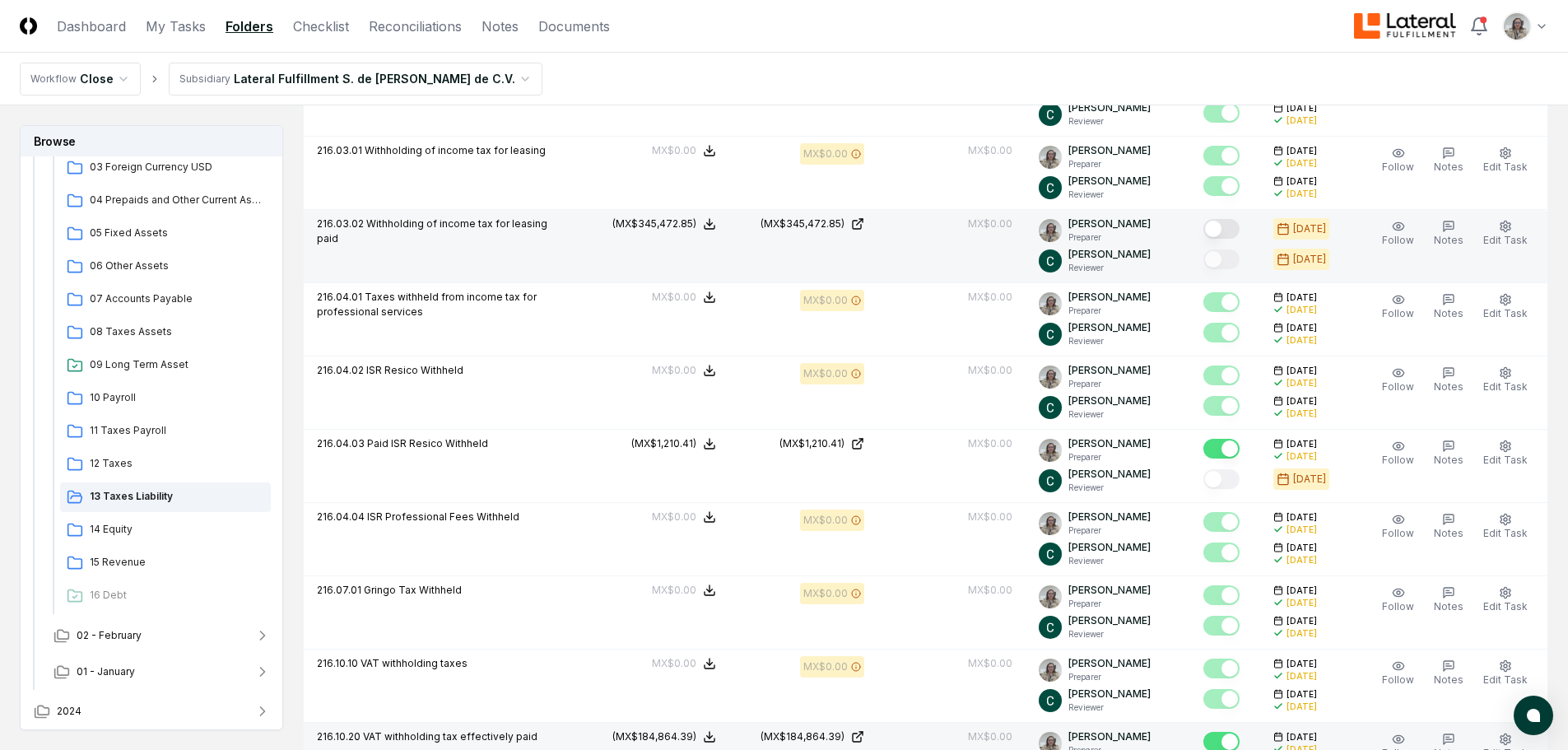 click at bounding box center (1221, 229) 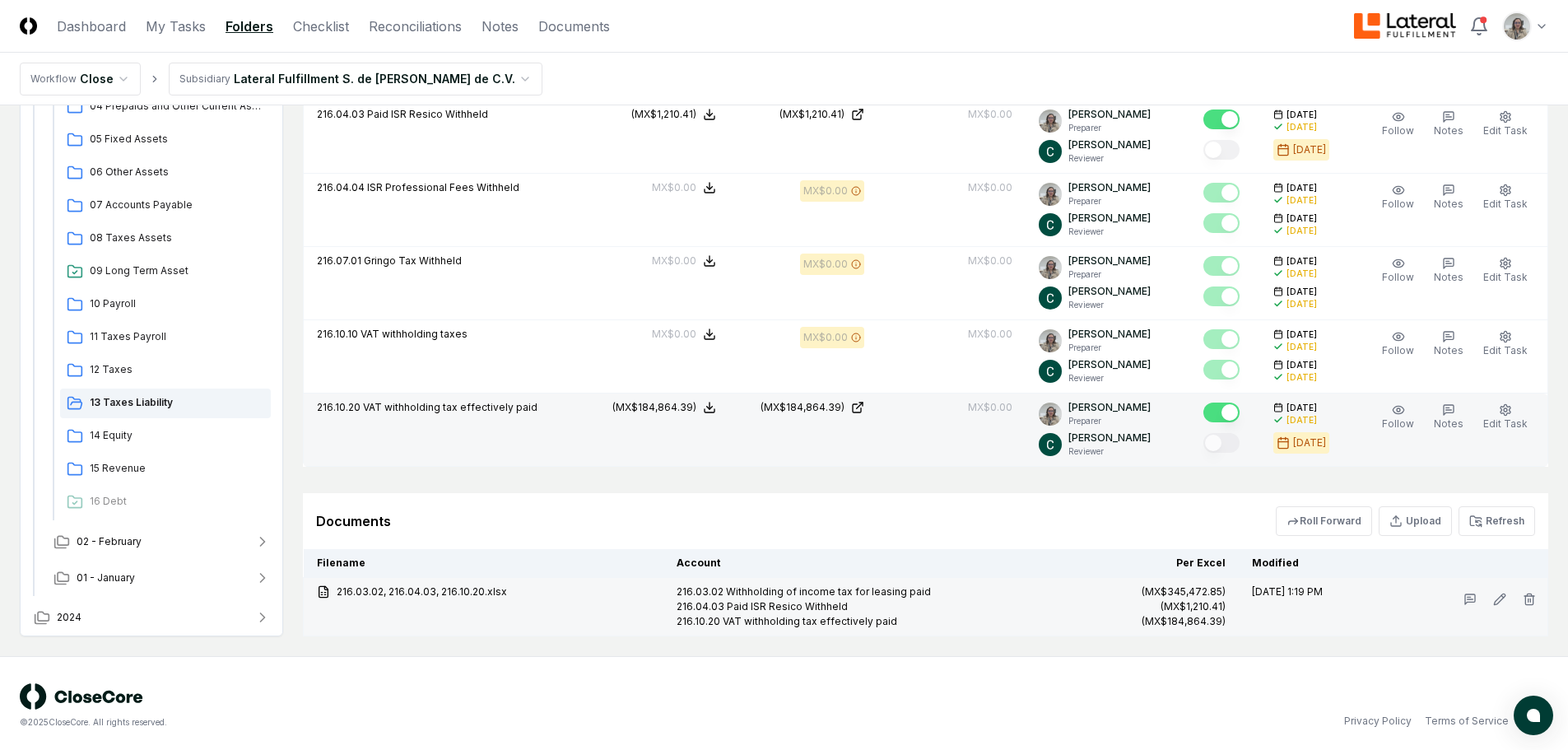 scroll, scrollTop: 965, scrollLeft: 0, axis: vertical 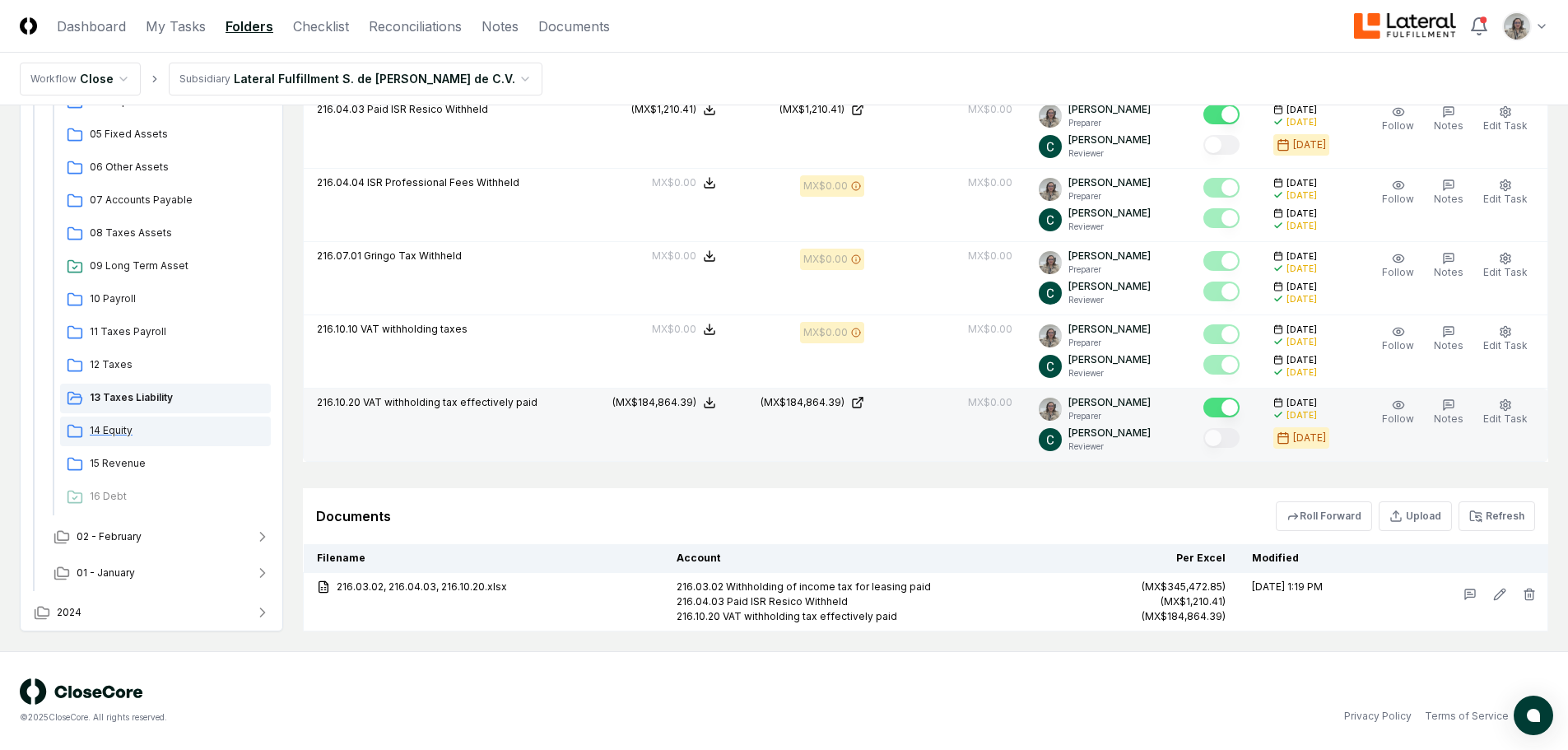 click on "14 Equity" at bounding box center [177, 431] 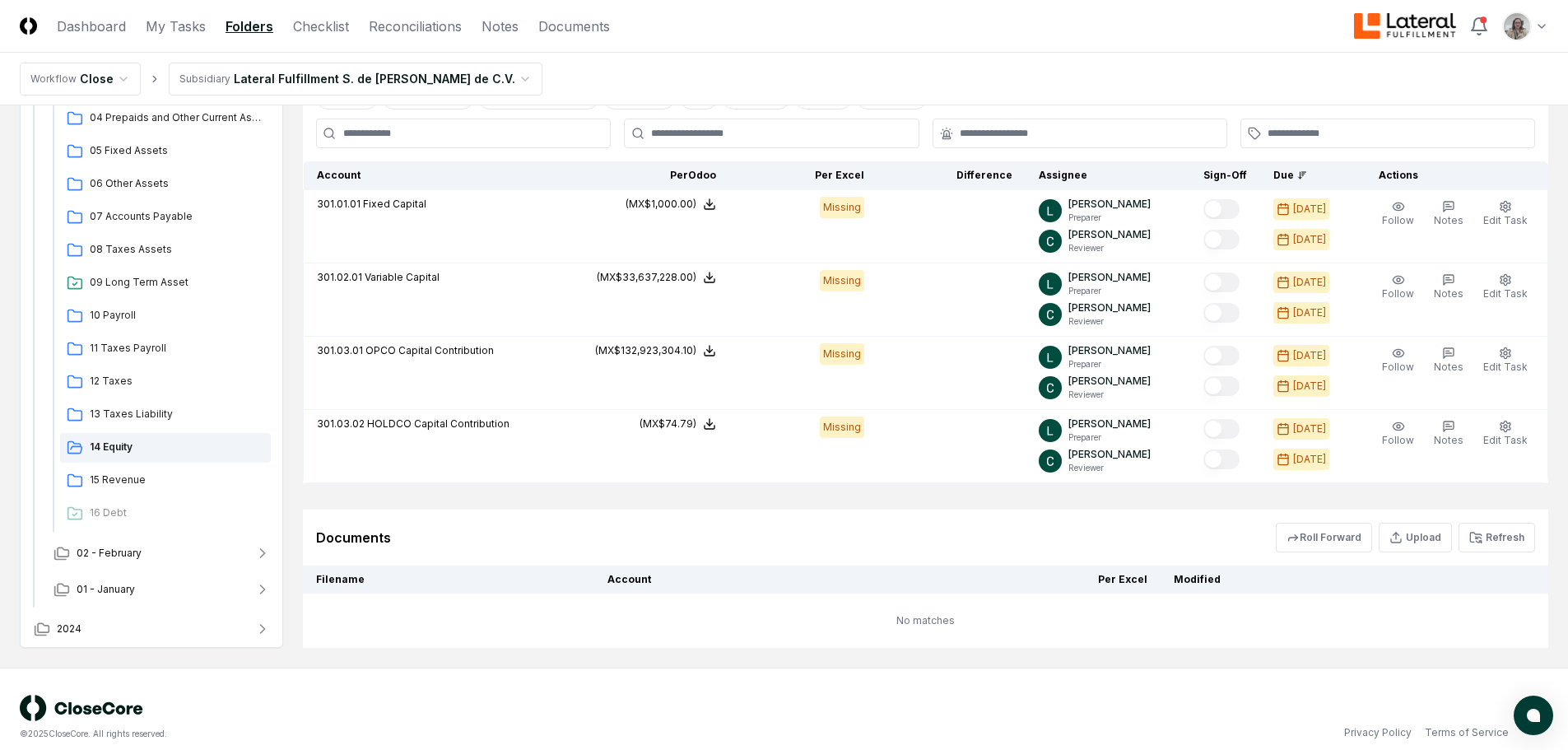 scroll, scrollTop: 374, scrollLeft: 0, axis: vertical 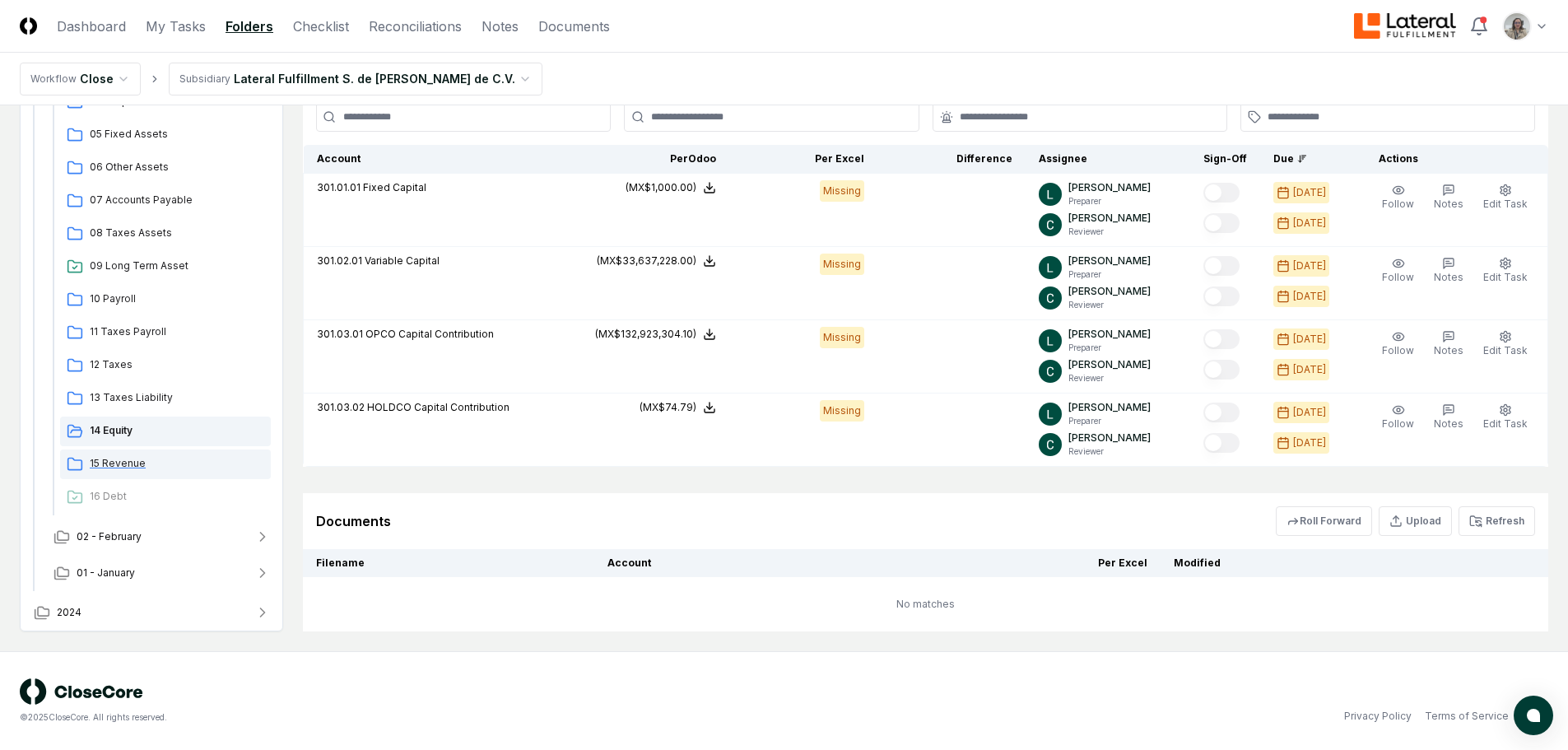 click on "15 Revenue" at bounding box center [177, 464] 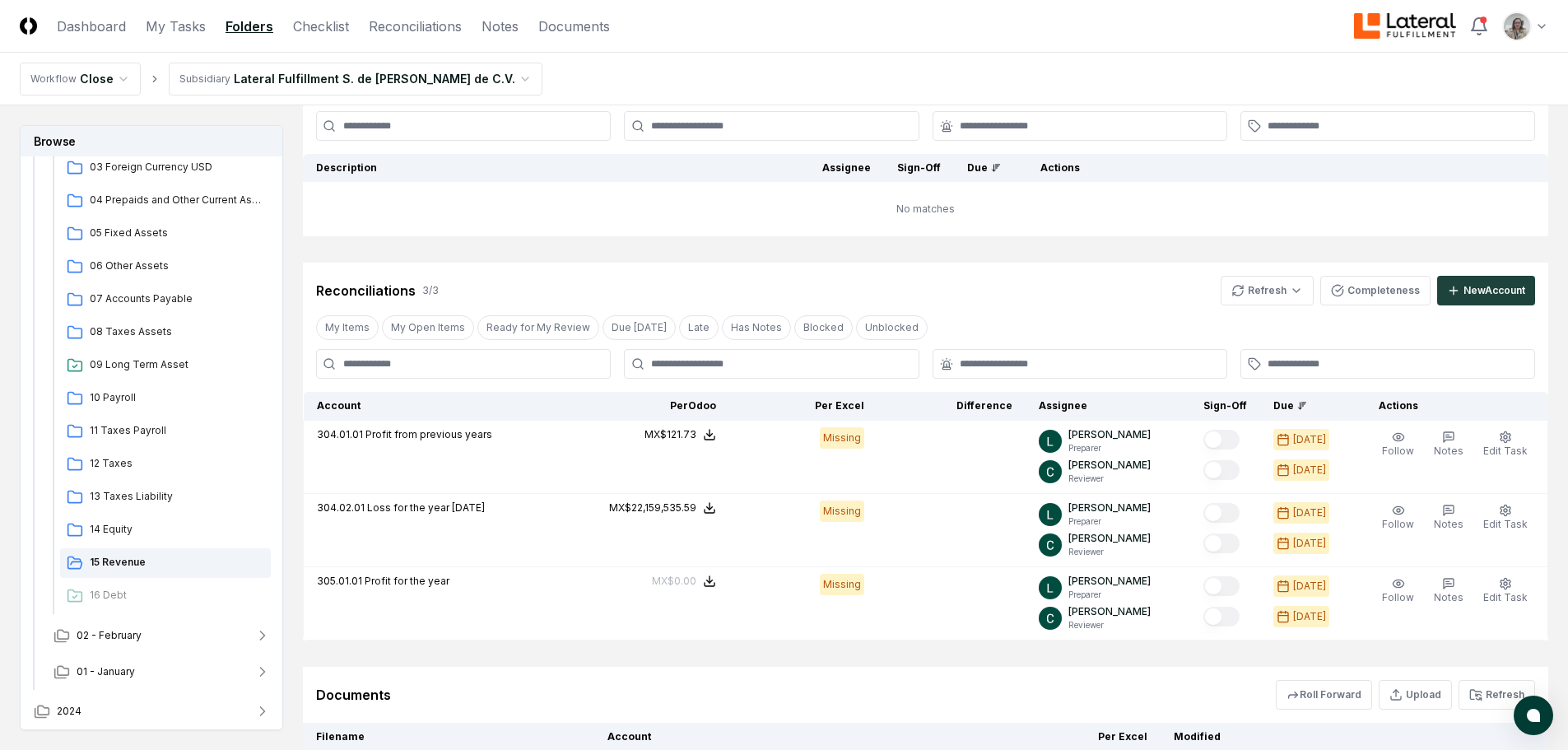 scroll, scrollTop: 0, scrollLeft: 0, axis: both 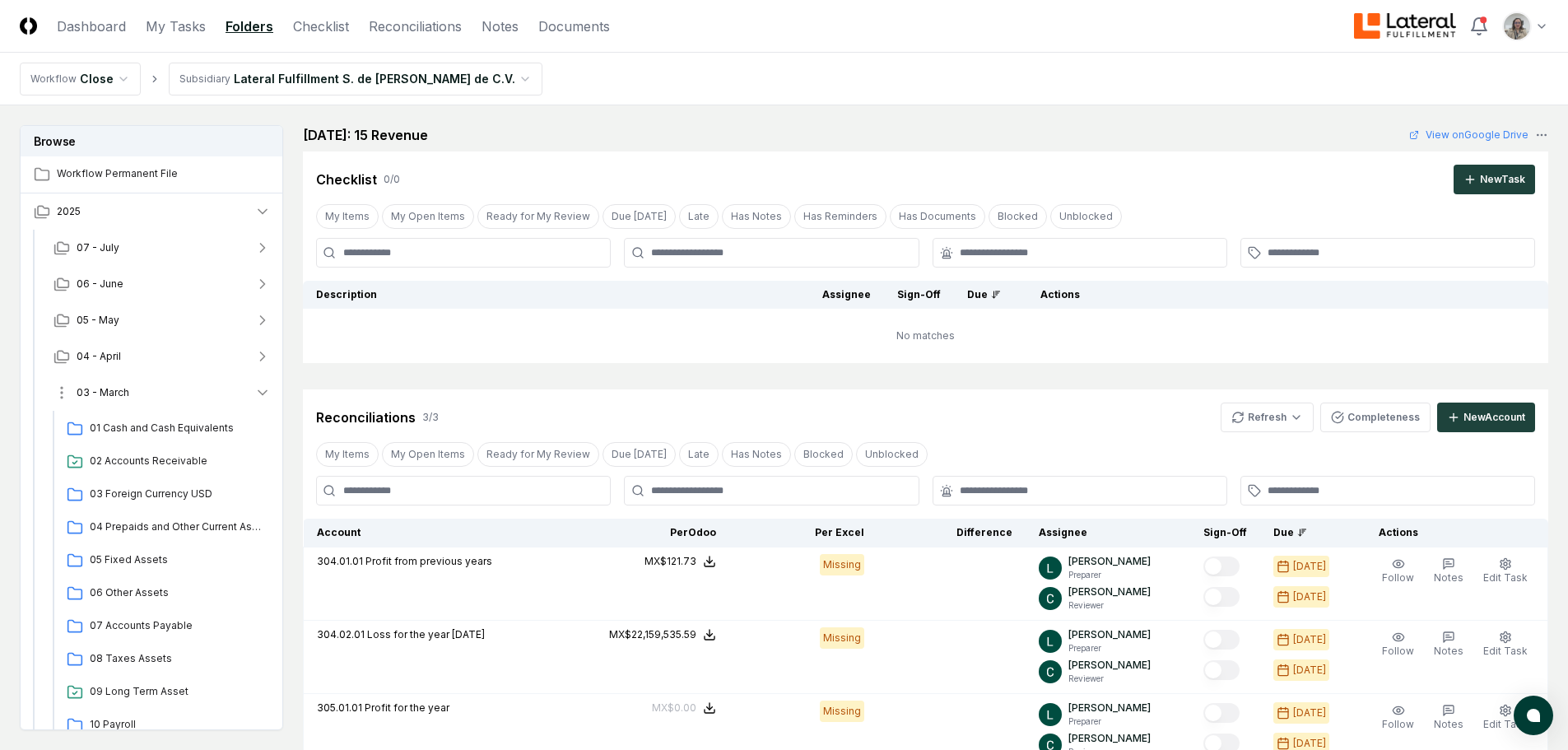 click 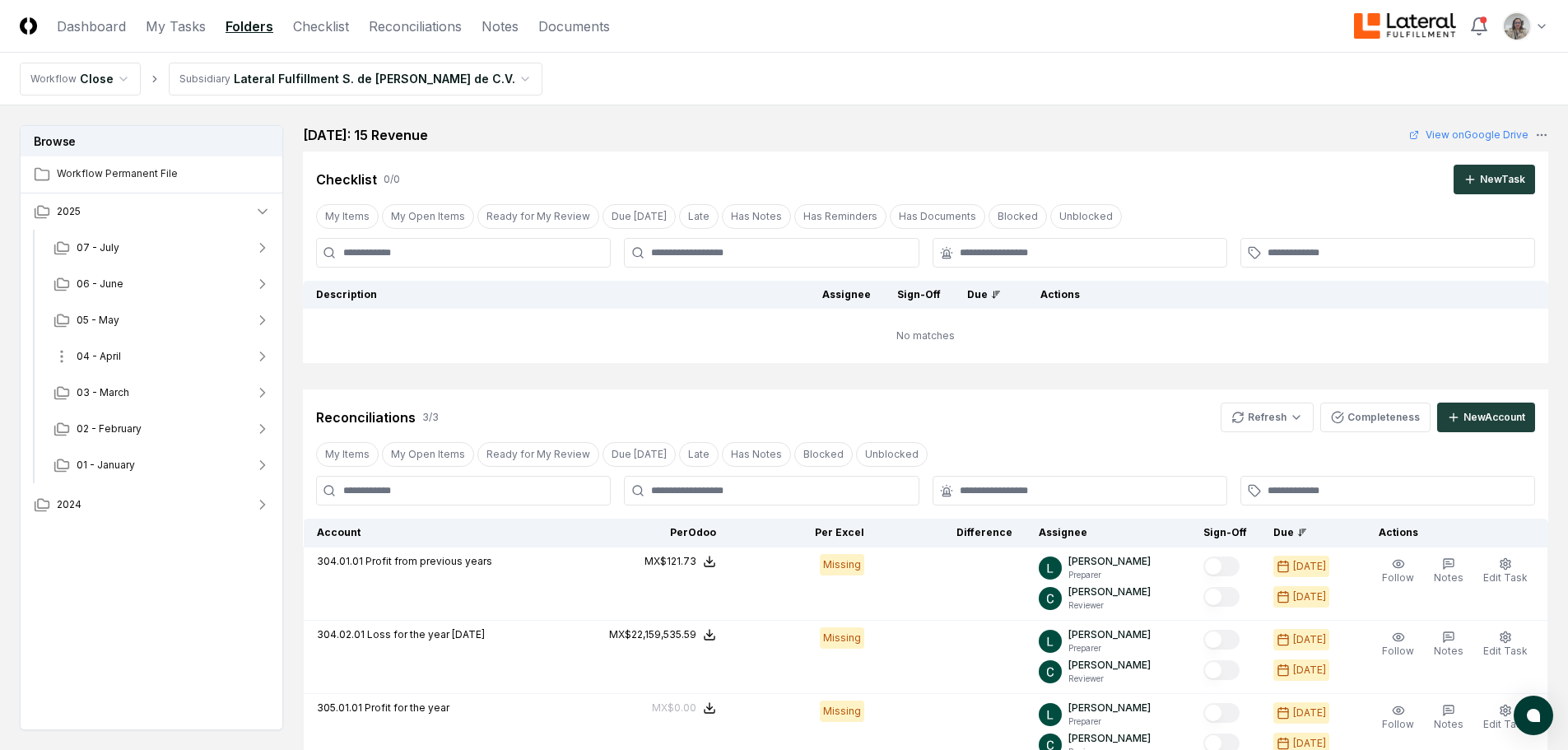 click 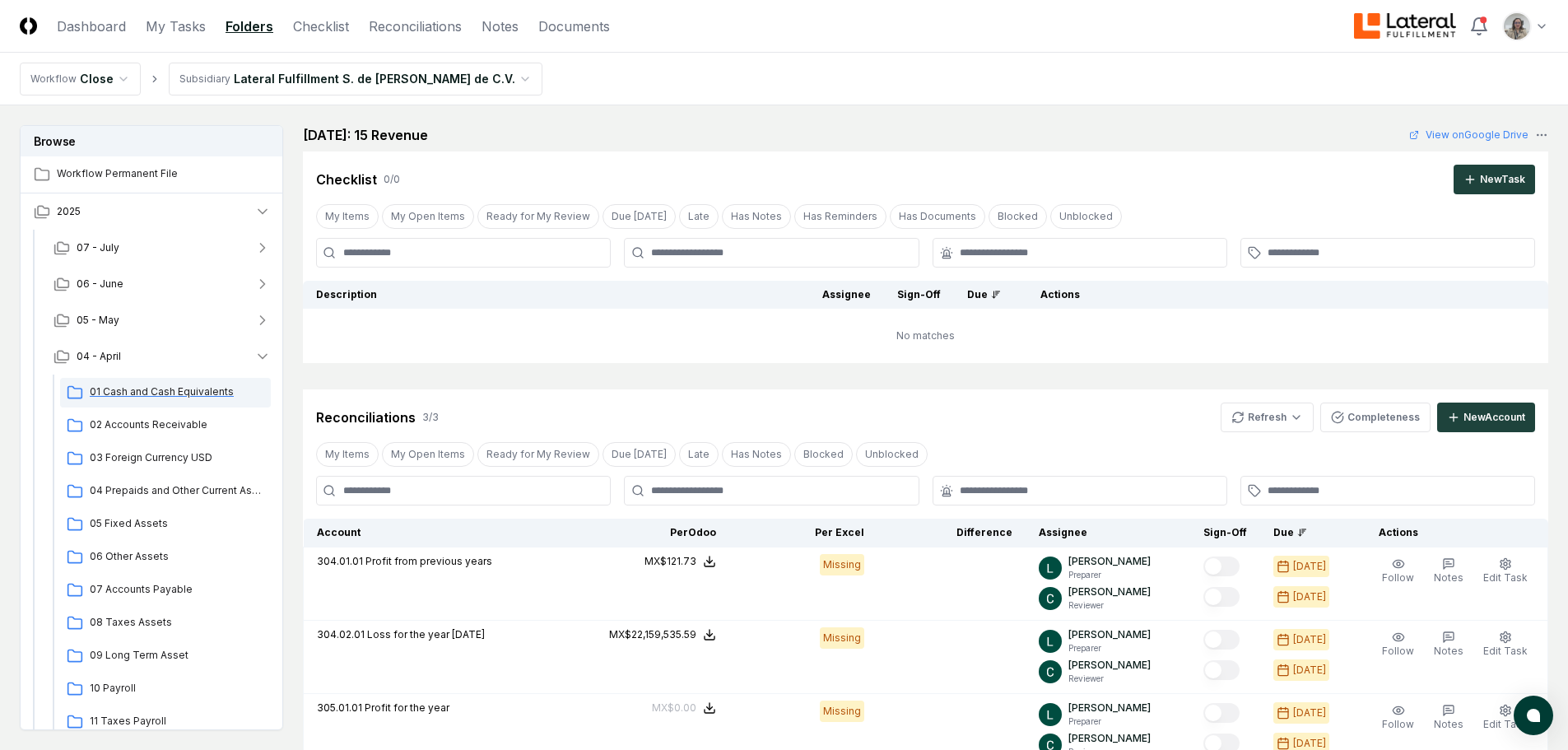 click on "01 Cash and Cash Equivalents" at bounding box center [177, 392] 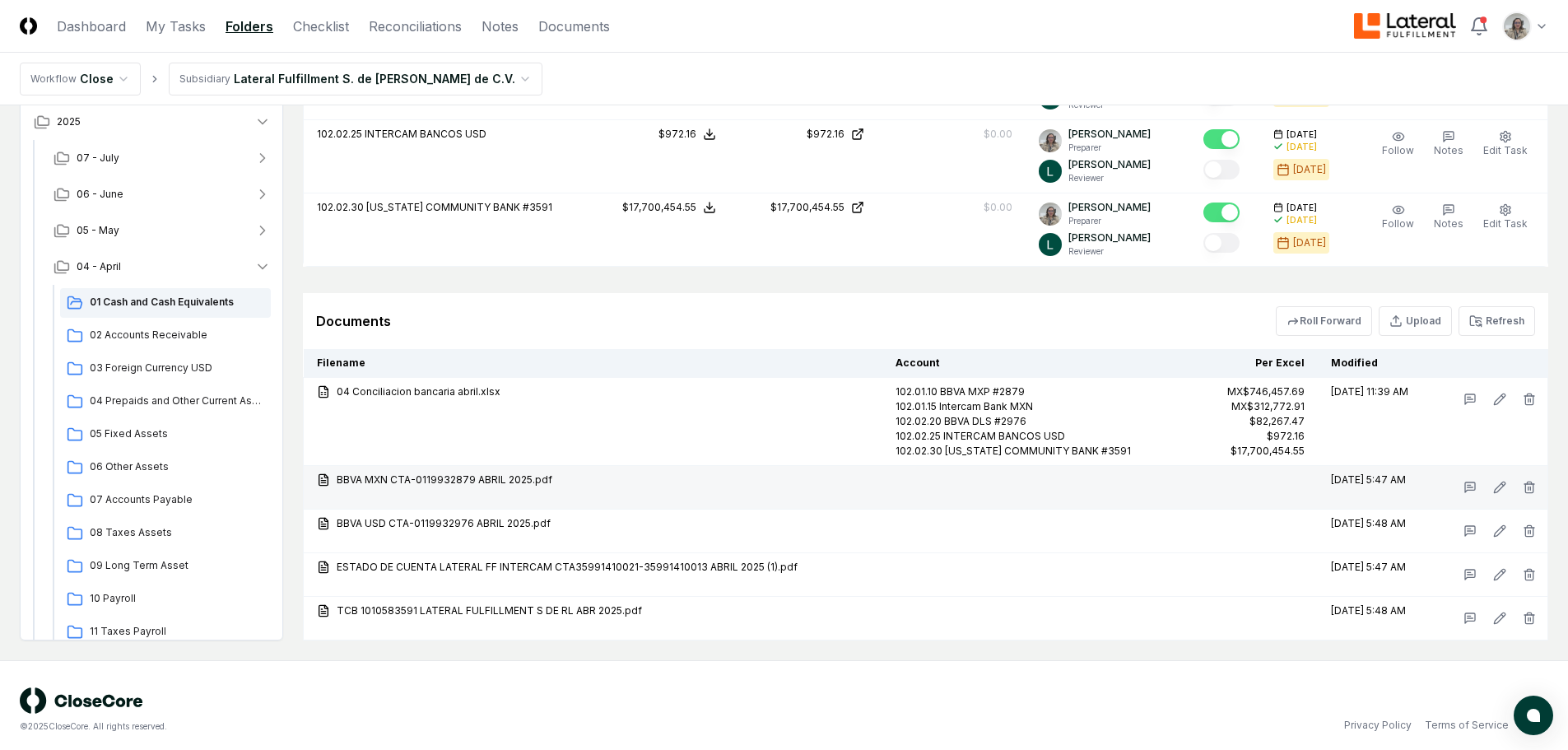 scroll, scrollTop: 896, scrollLeft: 0, axis: vertical 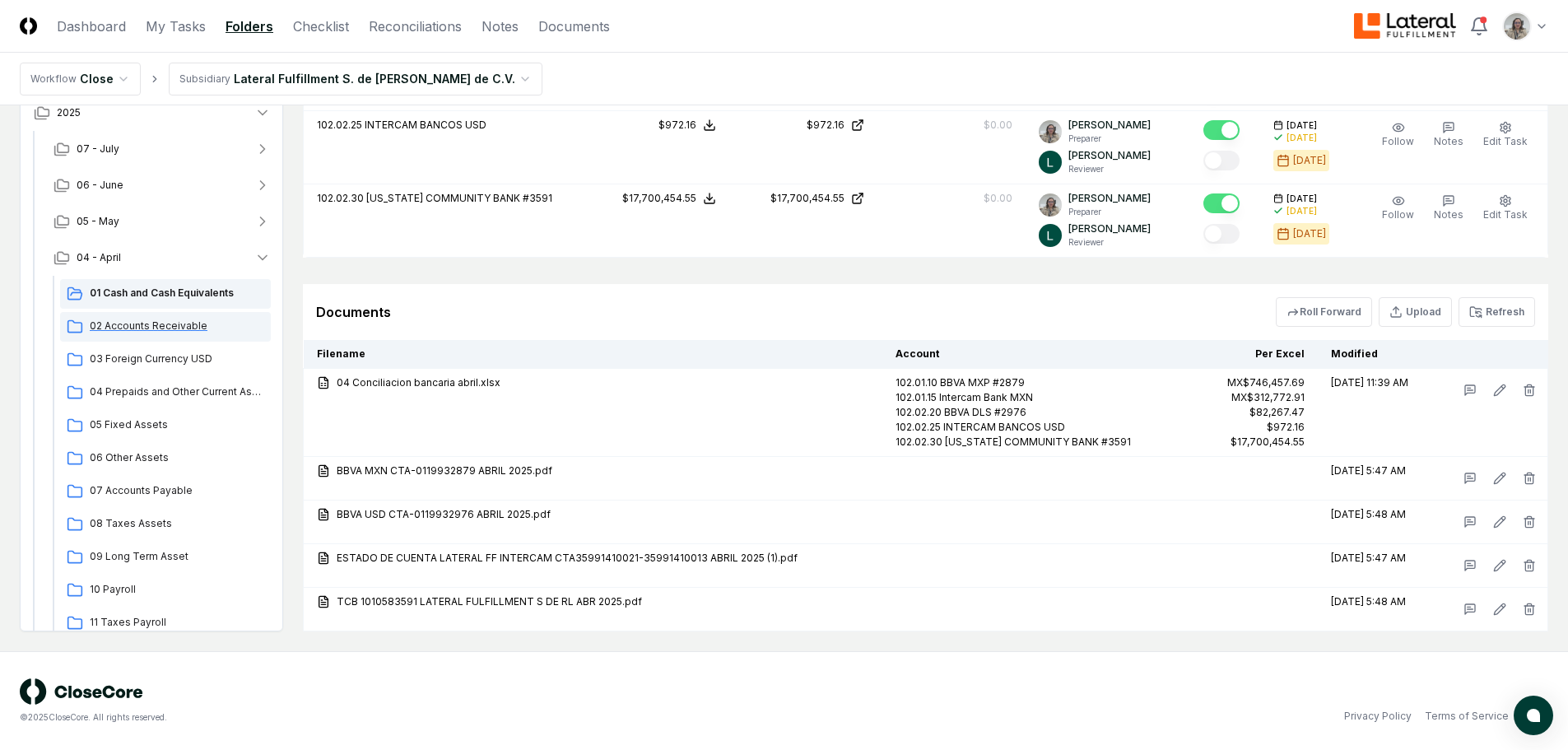 click on "02 Accounts Receivable" at bounding box center (177, 326) 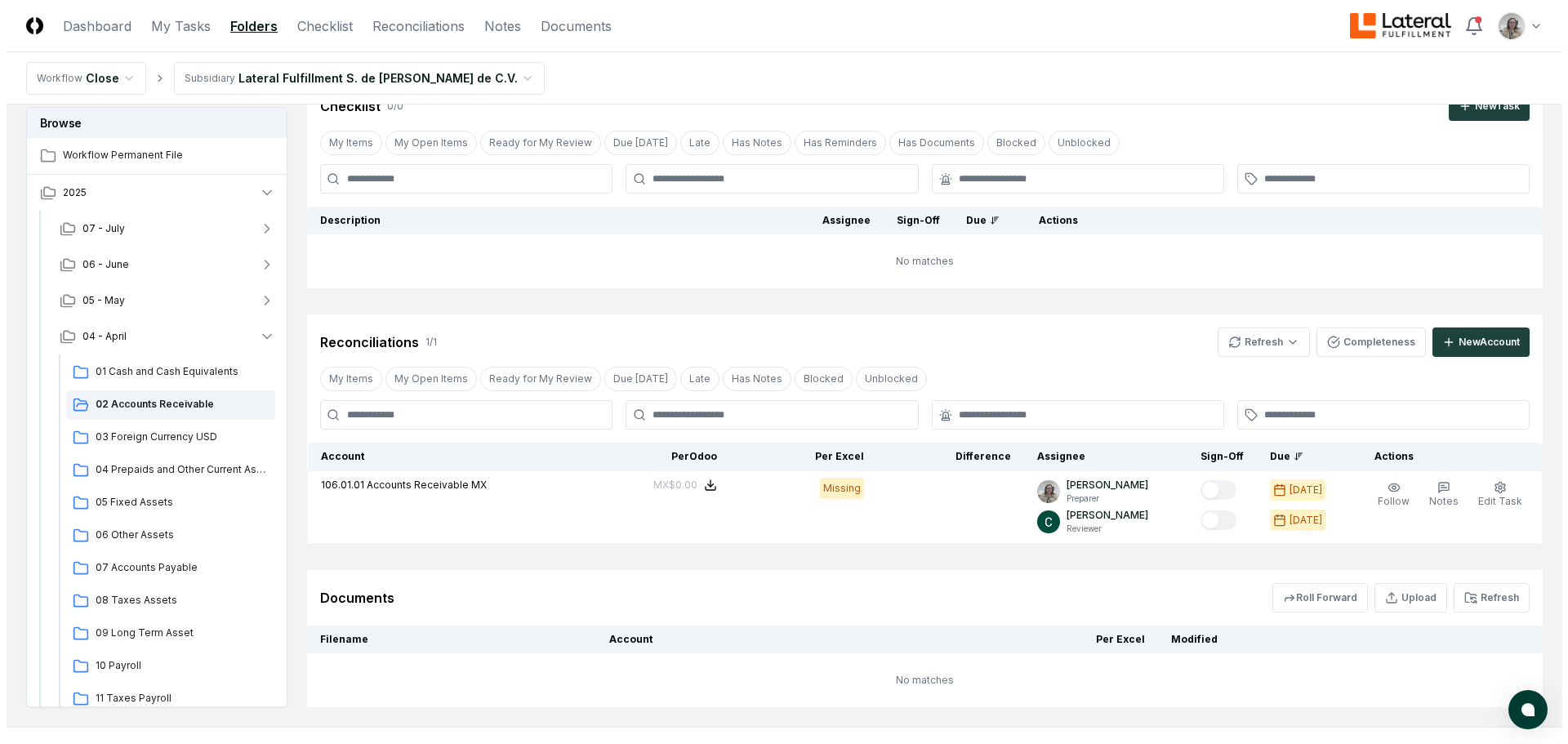 scroll, scrollTop: 153, scrollLeft: 0, axis: vertical 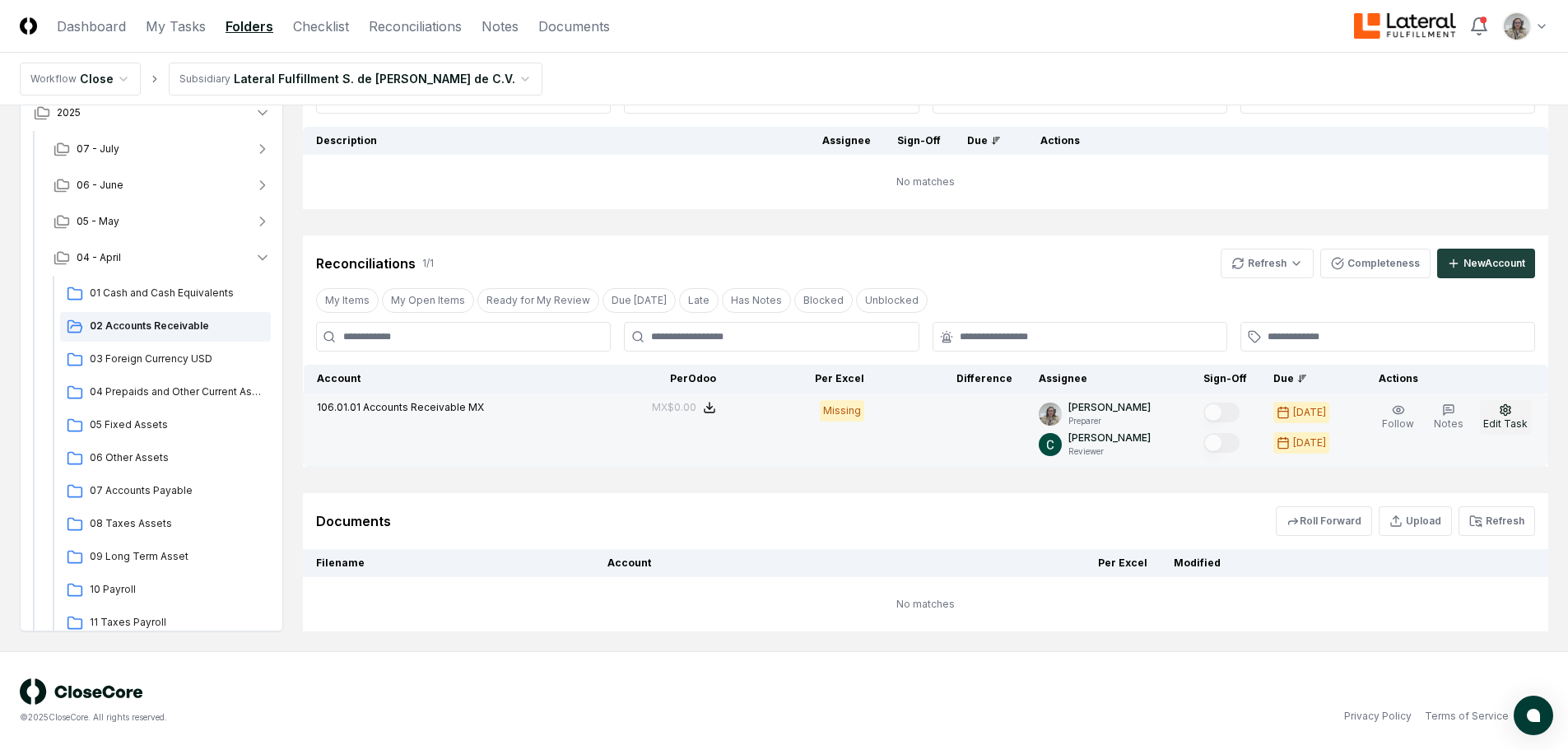 click 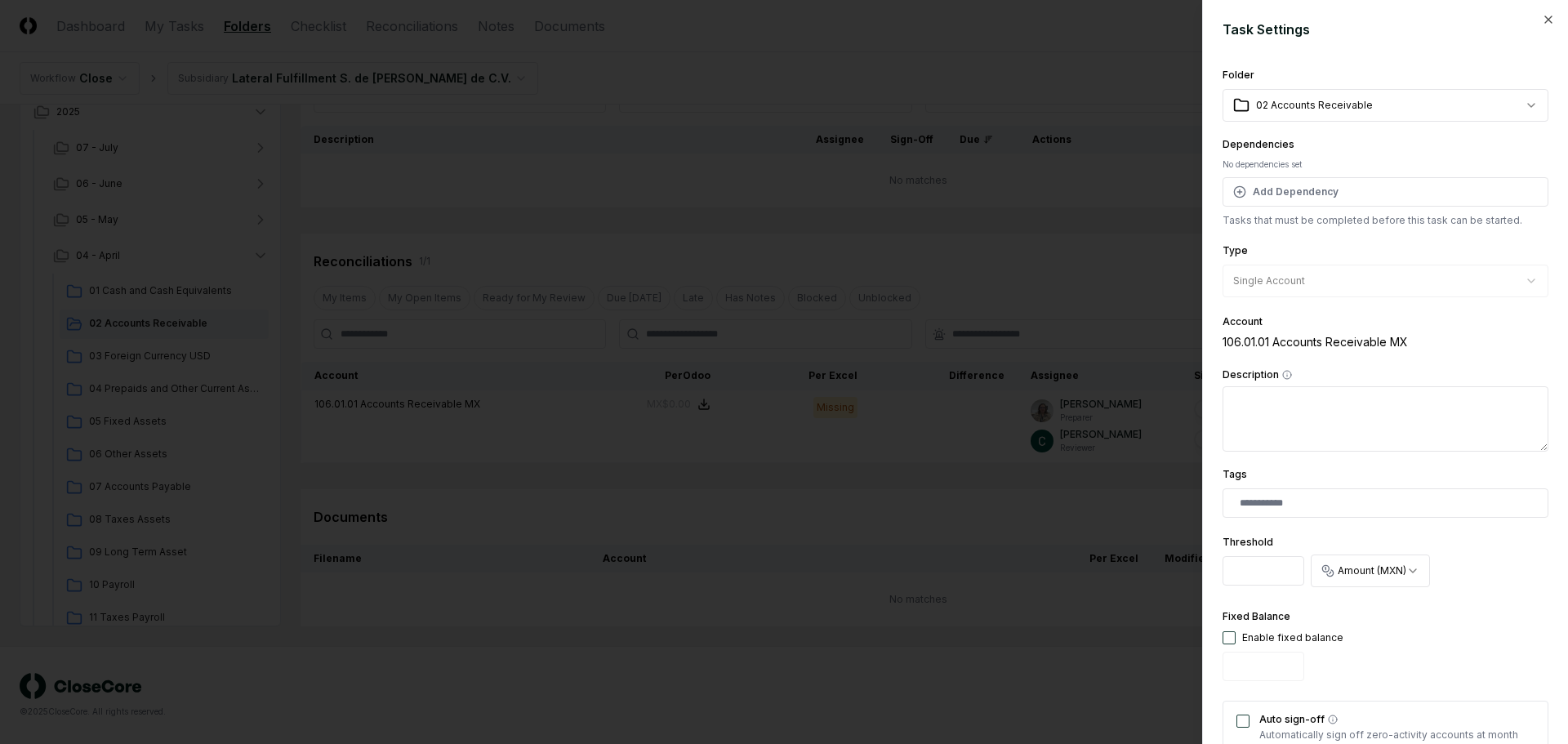 click on "**********" at bounding box center [1385, 372] 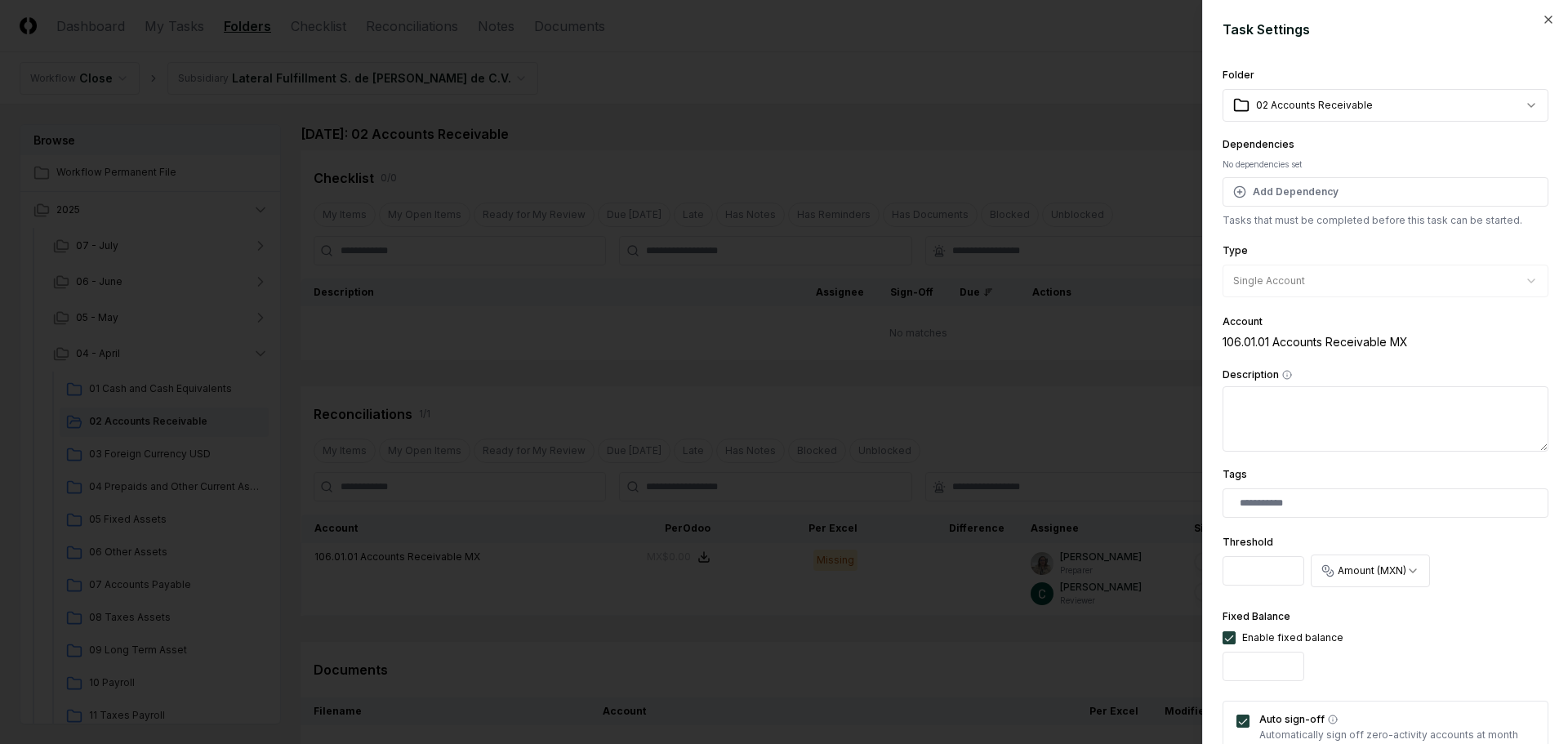 scroll, scrollTop: 153, scrollLeft: 0, axis: vertical 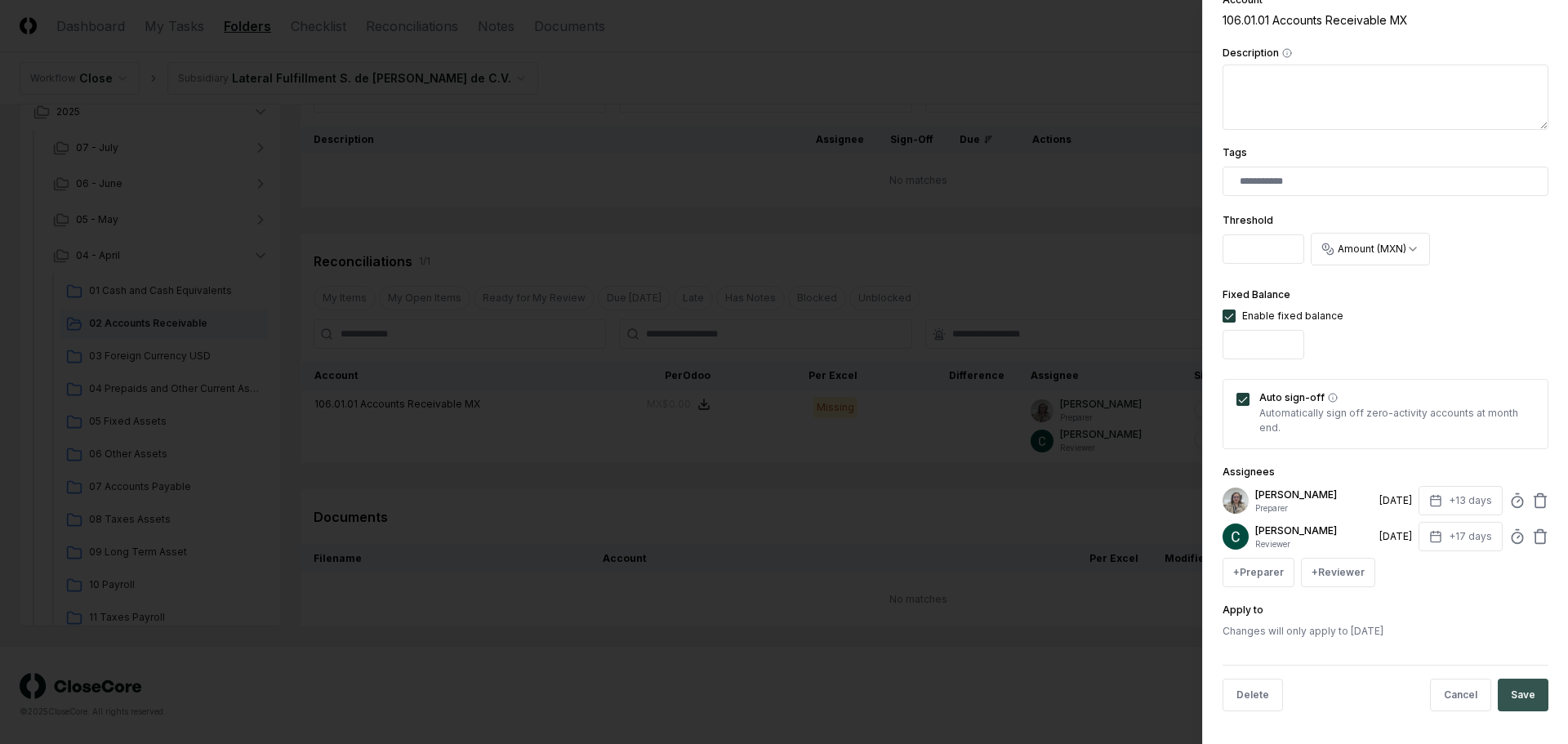 click on "Save" at bounding box center [1523, 695] 